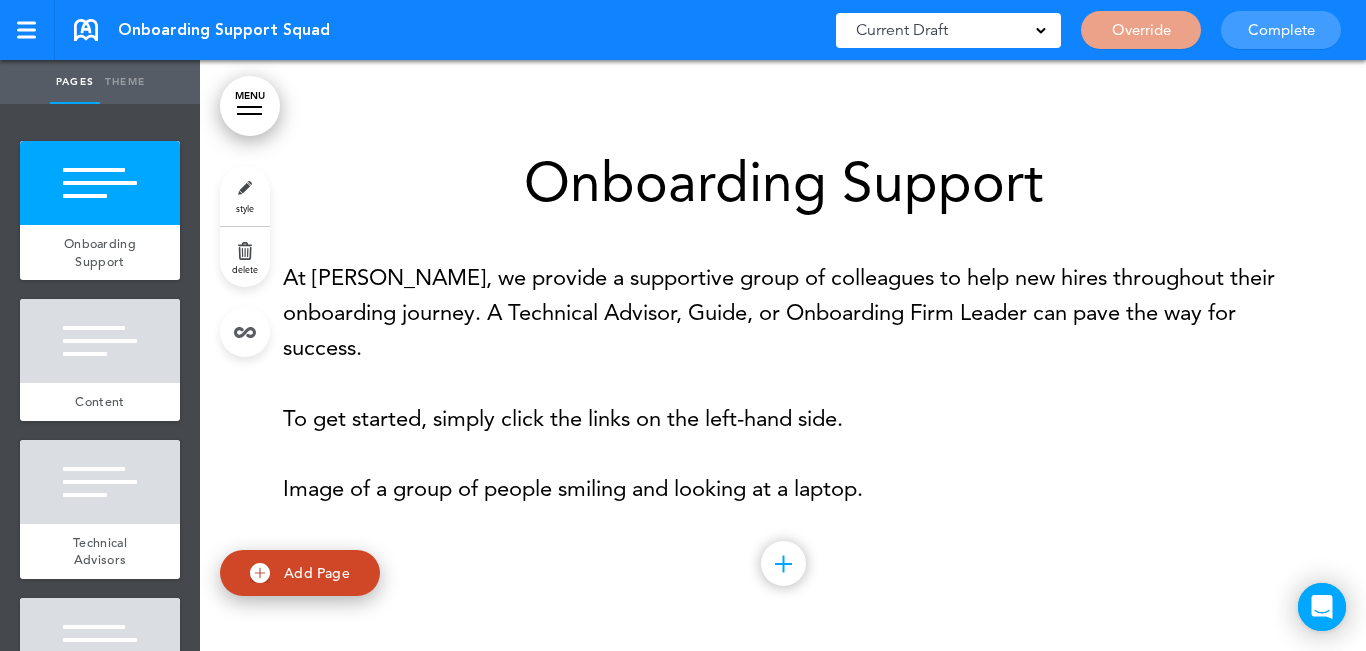 scroll, scrollTop: 0, scrollLeft: 0, axis: both 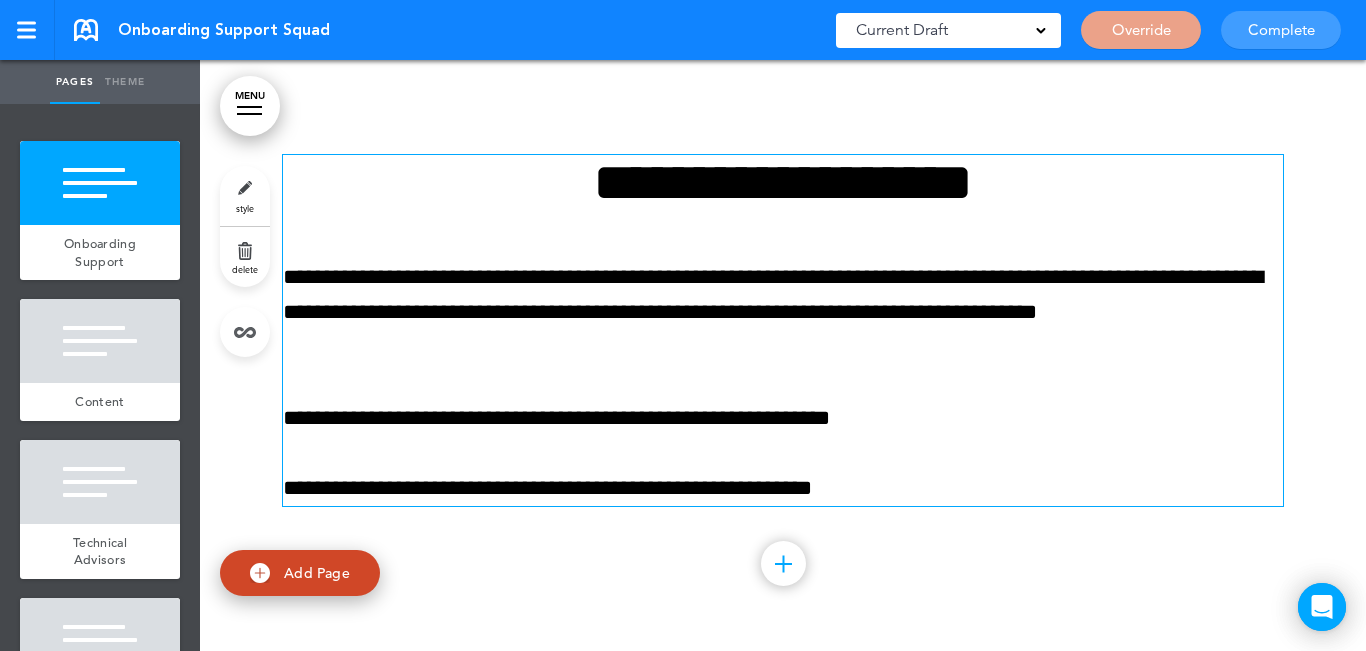 click on "MENU
Cancel
Reorder
?
Move or rearrange pages
easily by selecting whole  sections or individual pages.
Go back
Onboarding Support
Hide page in   table of contents
1
Content
Hide page in   table of contents
2
3 4" at bounding box center [783, 355] 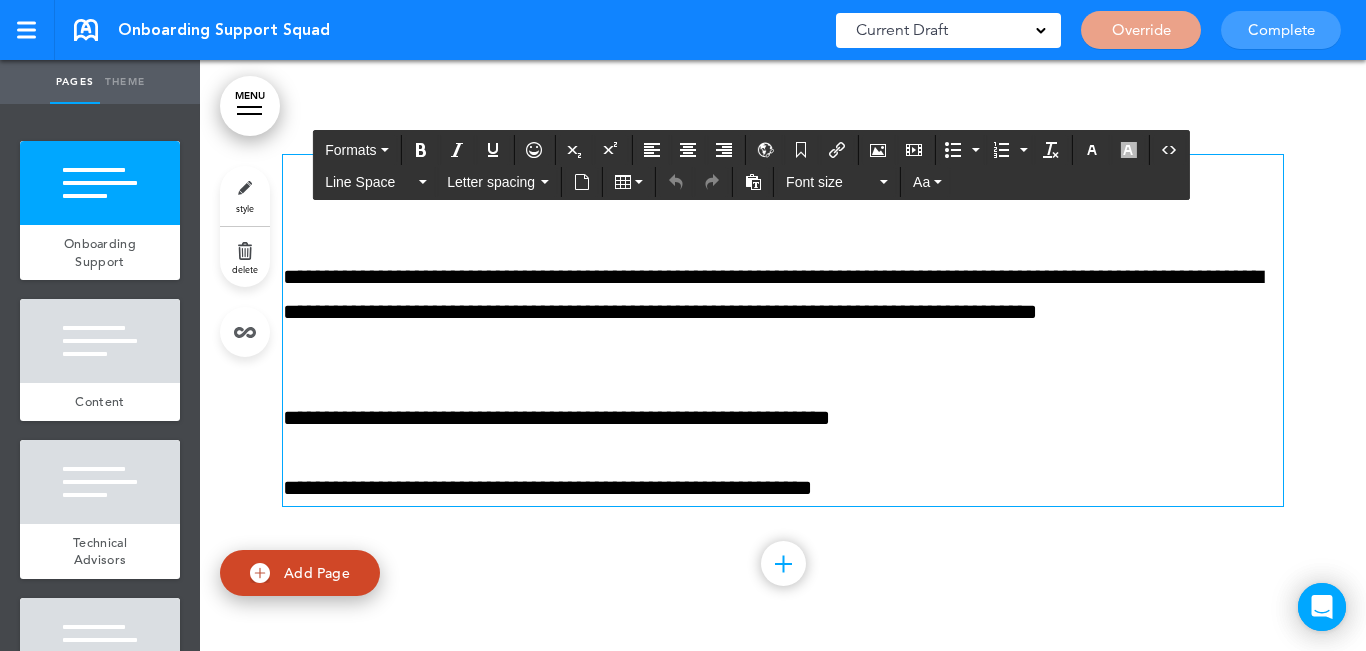 type 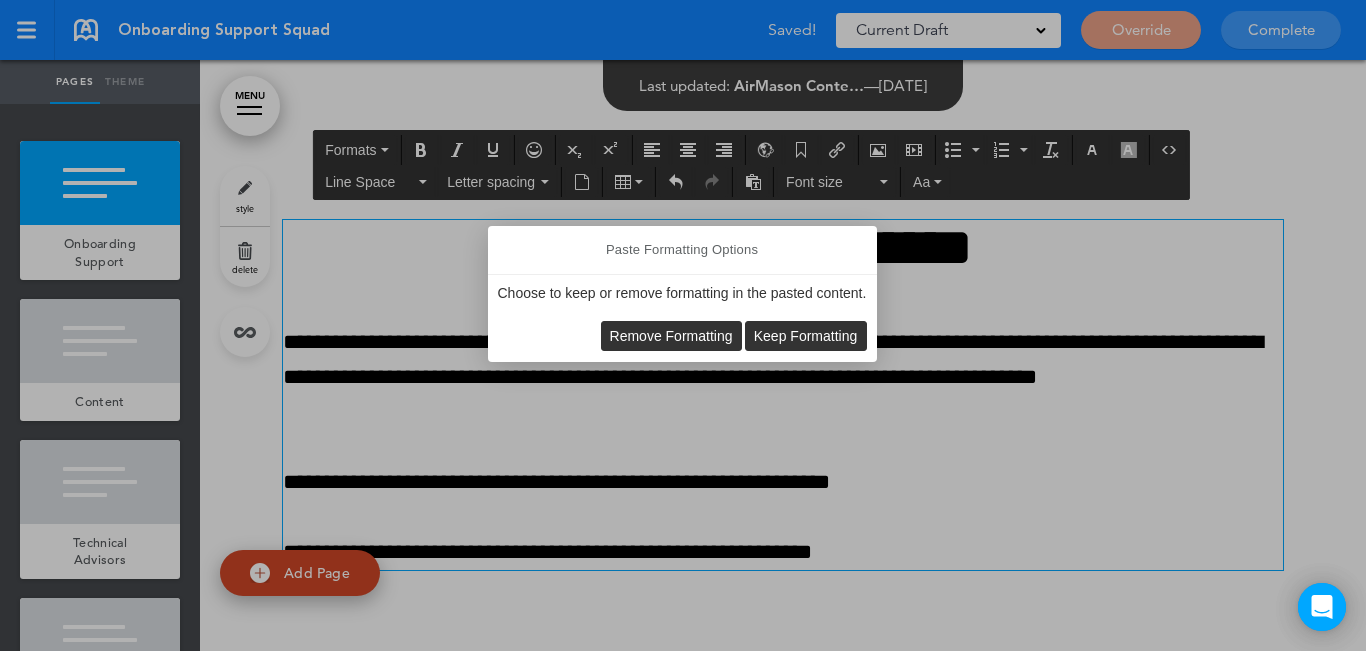 click on "Remove Formatting Keep Formatting" at bounding box center [682, 336] 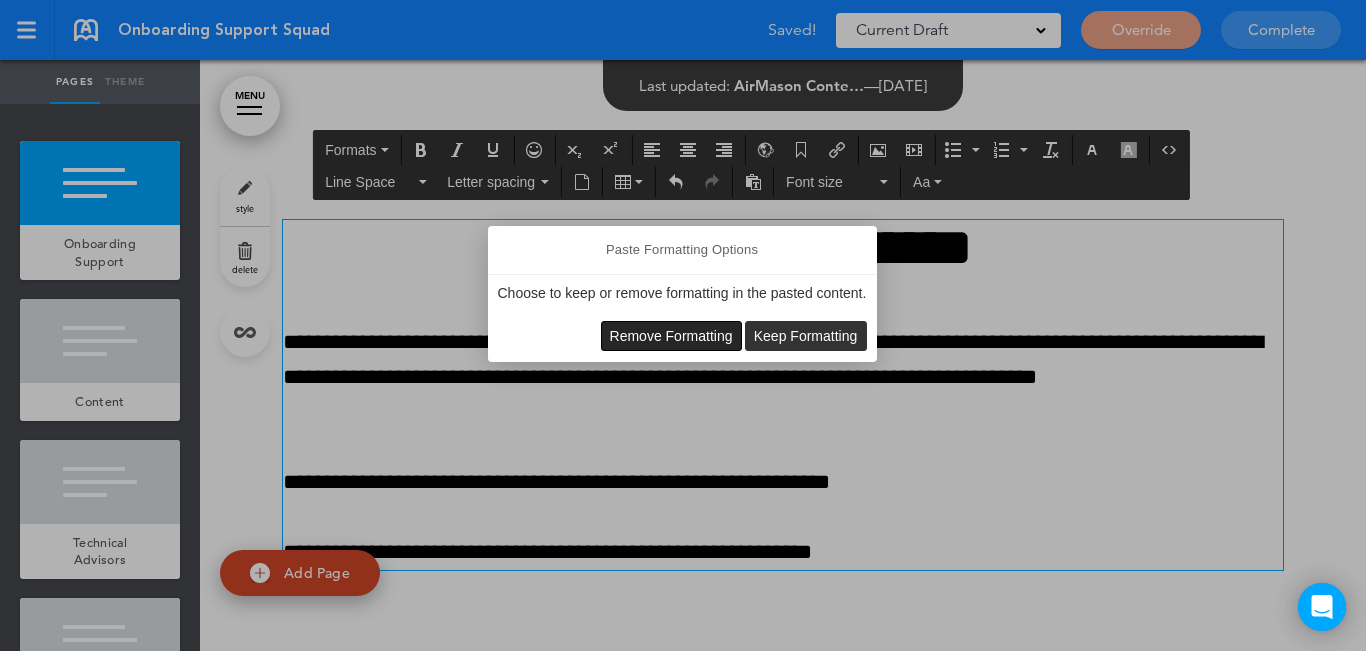 click on "Remove Formatting" at bounding box center [671, 336] 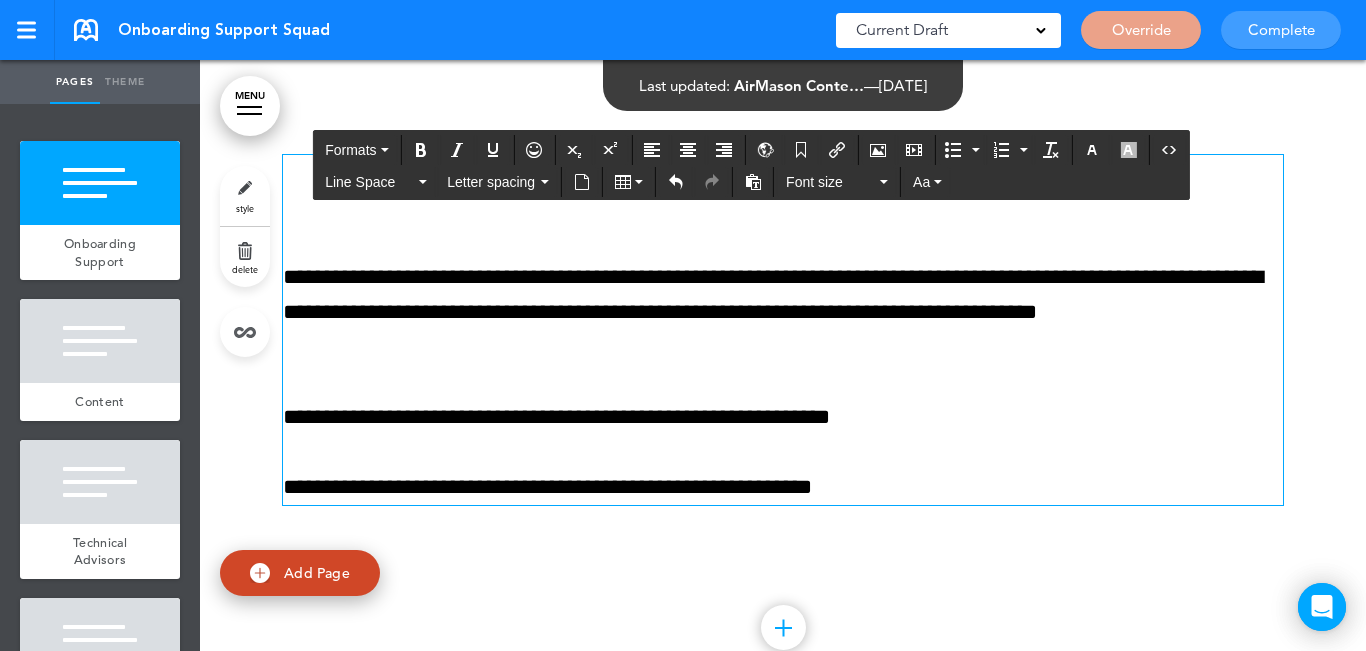 scroll, scrollTop: 100, scrollLeft: 0, axis: vertical 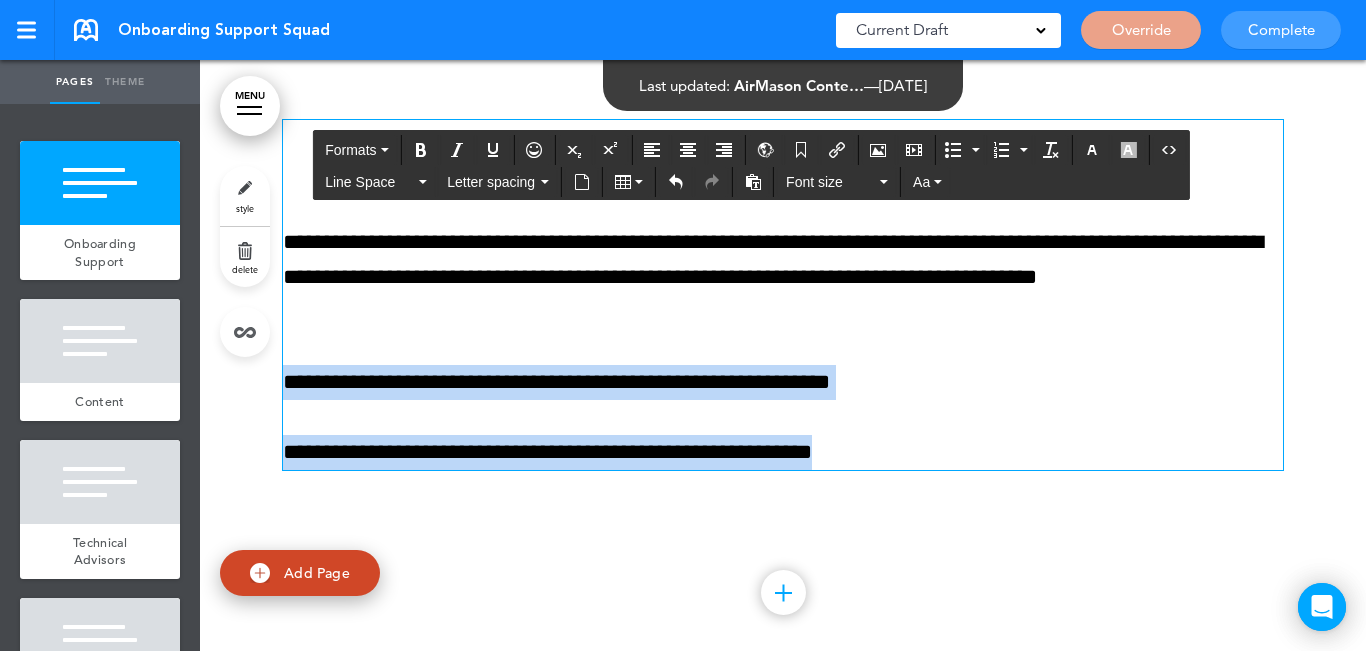 drag, startPoint x: 934, startPoint y: 462, endPoint x: 262, endPoint y: 371, distance: 678.1335 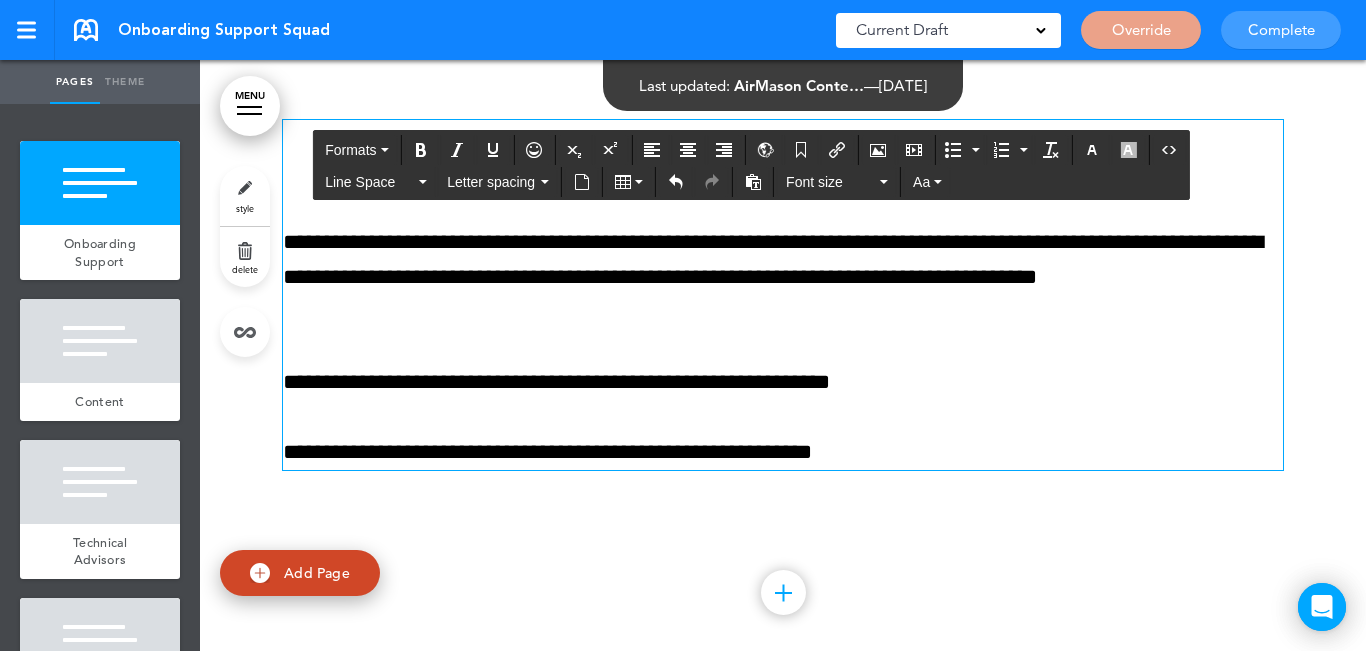scroll, scrollTop: 135, scrollLeft: 0, axis: vertical 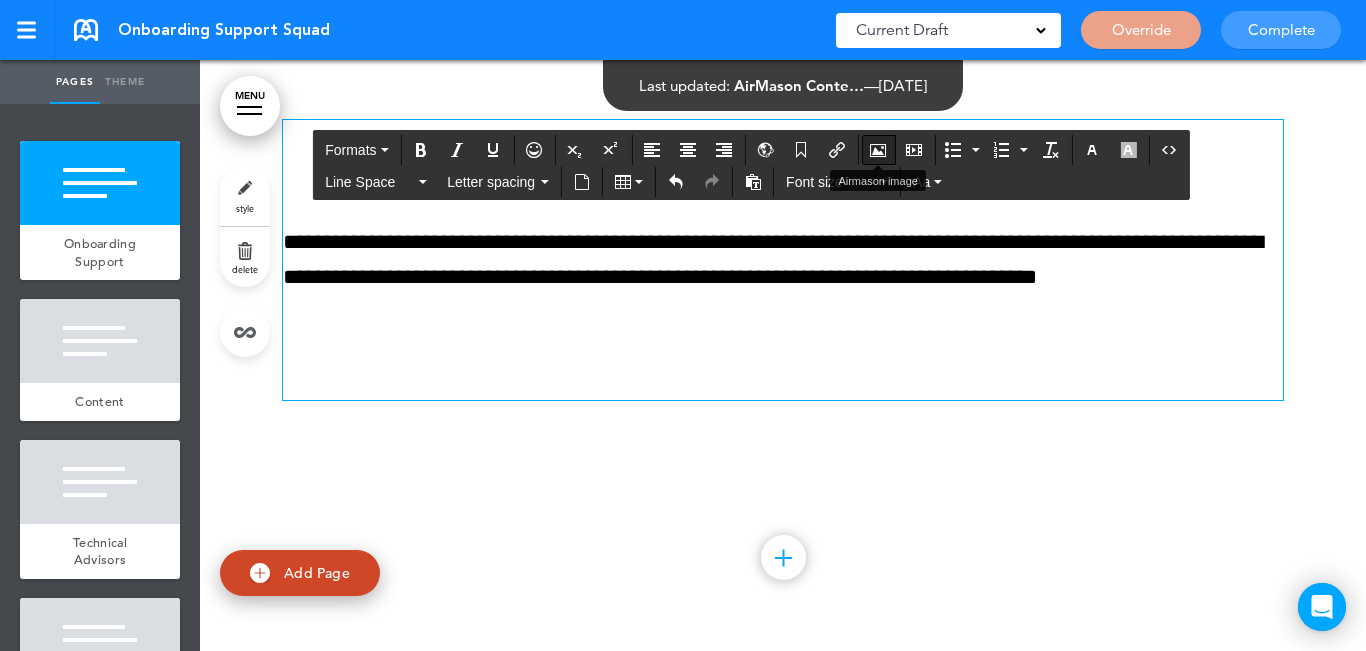 click at bounding box center [878, 150] 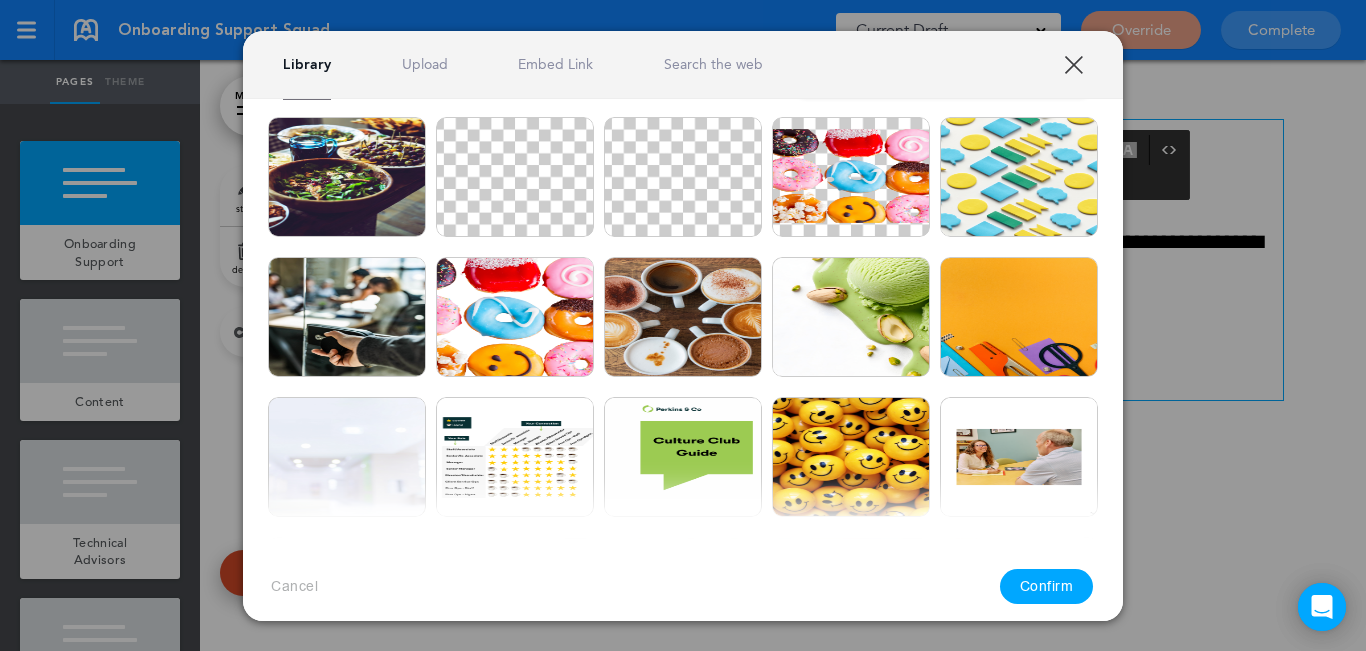 scroll, scrollTop: 0, scrollLeft: 0, axis: both 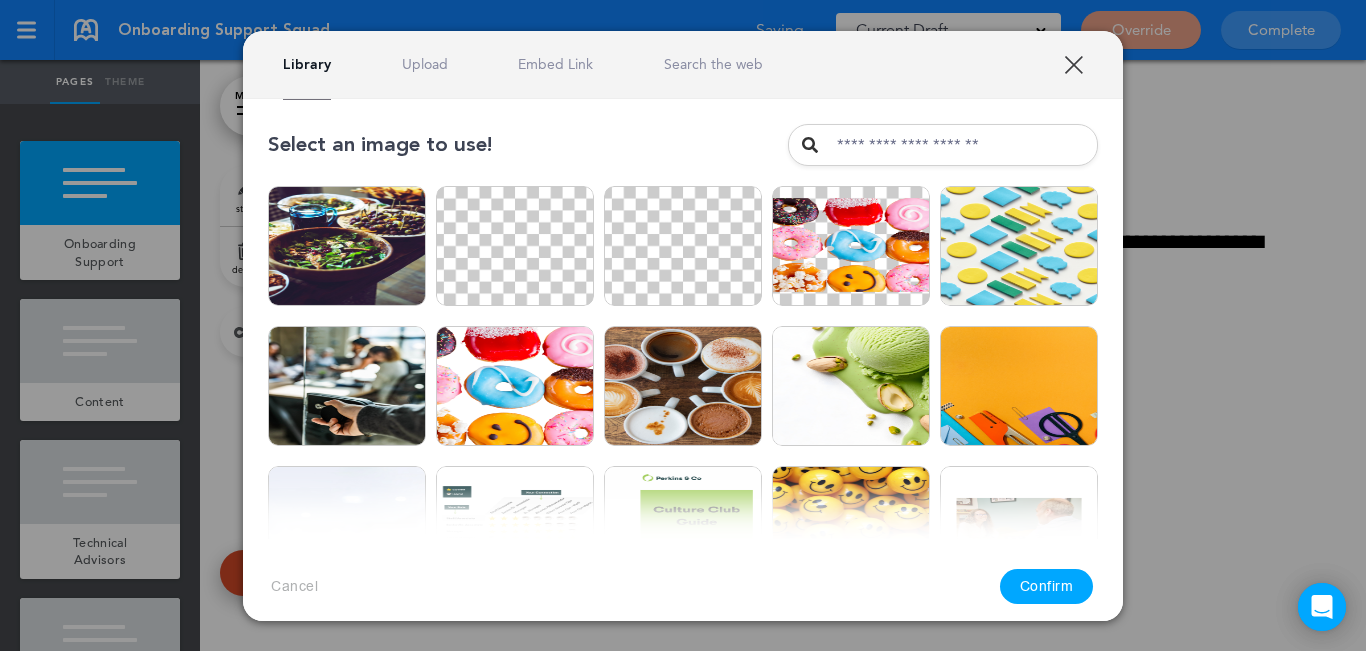 click on "Upload" at bounding box center (425, 64) 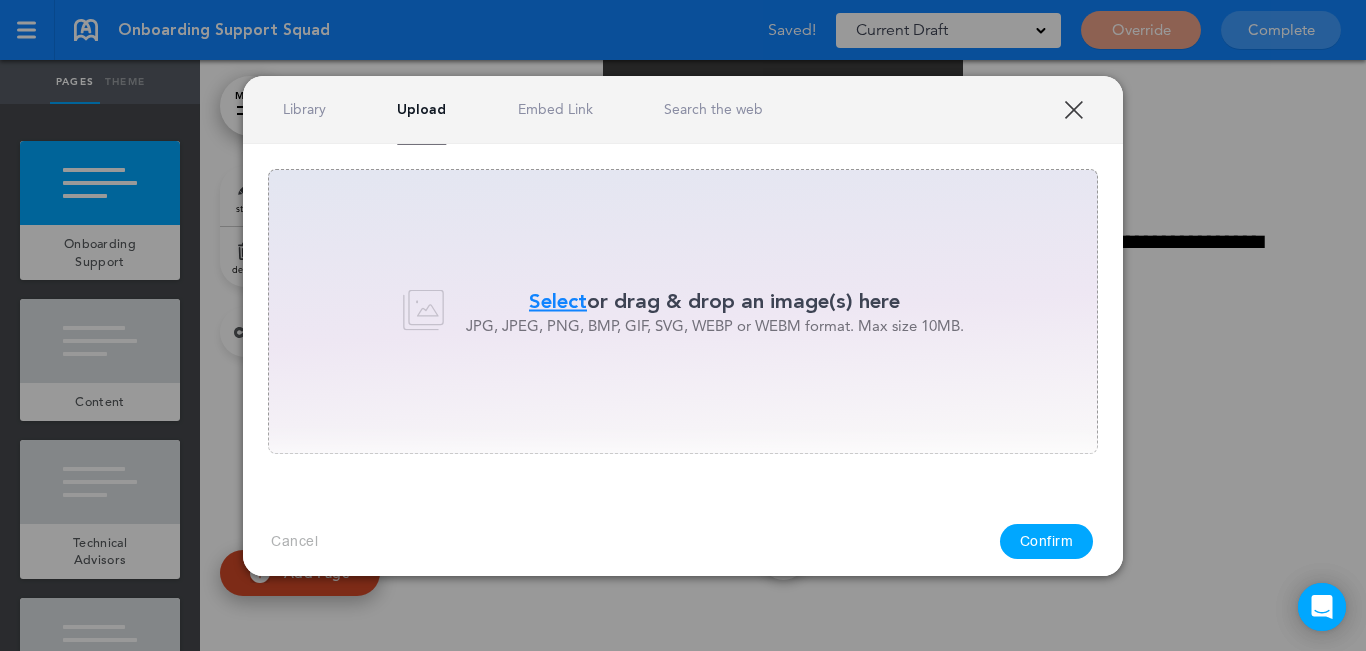 click on "Select" at bounding box center [558, 301] 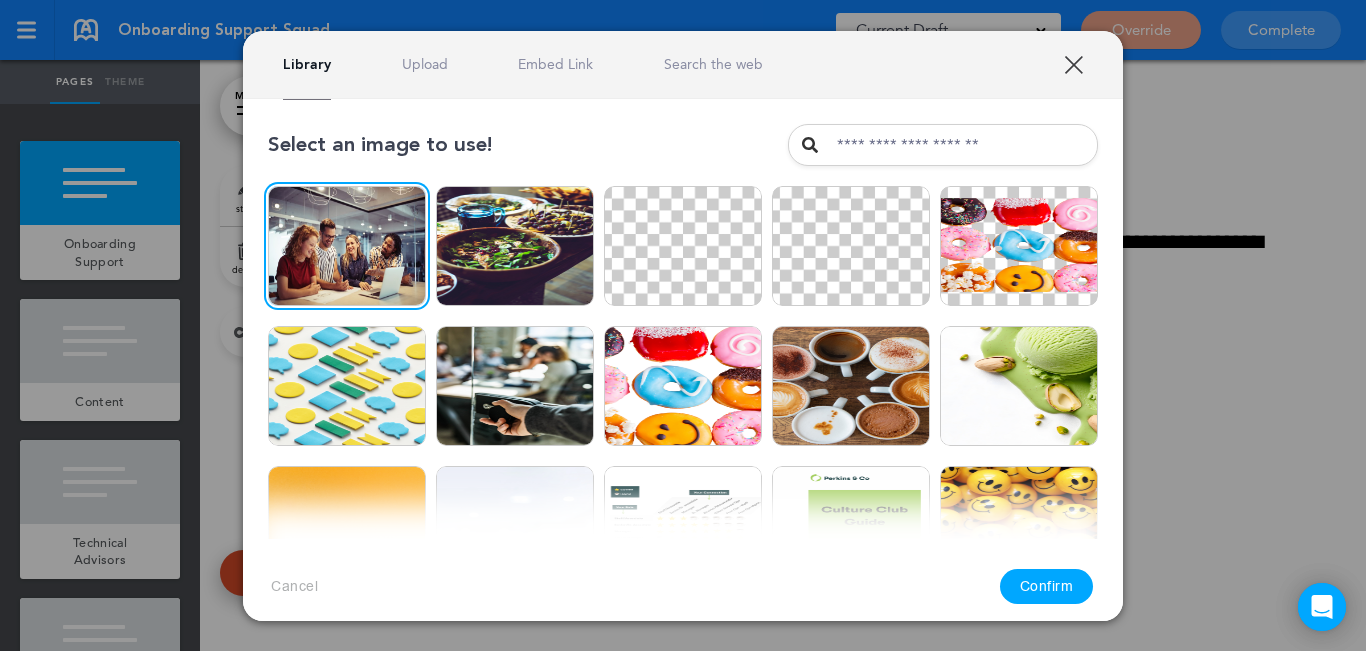 click on "Confirm" at bounding box center (1047, 586) 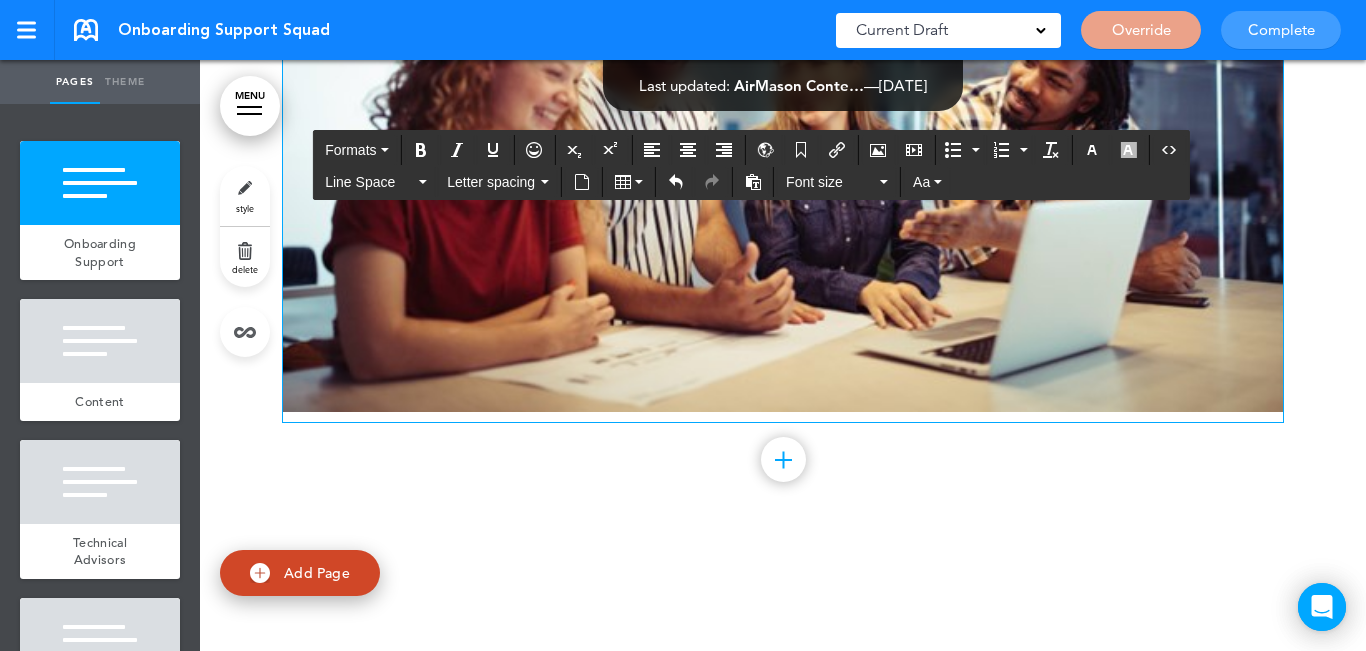 scroll, scrollTop: 535, scrollLeft: 0, axis: vertical 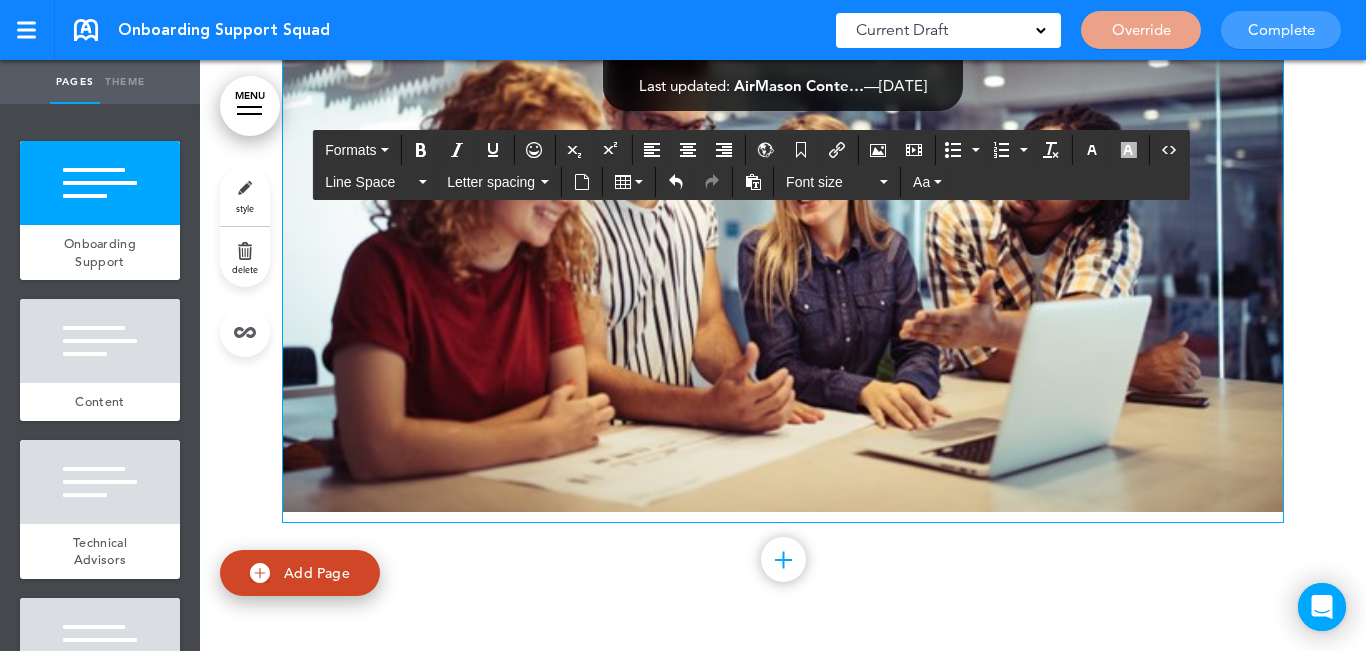 click at bounding box center (783, 179) 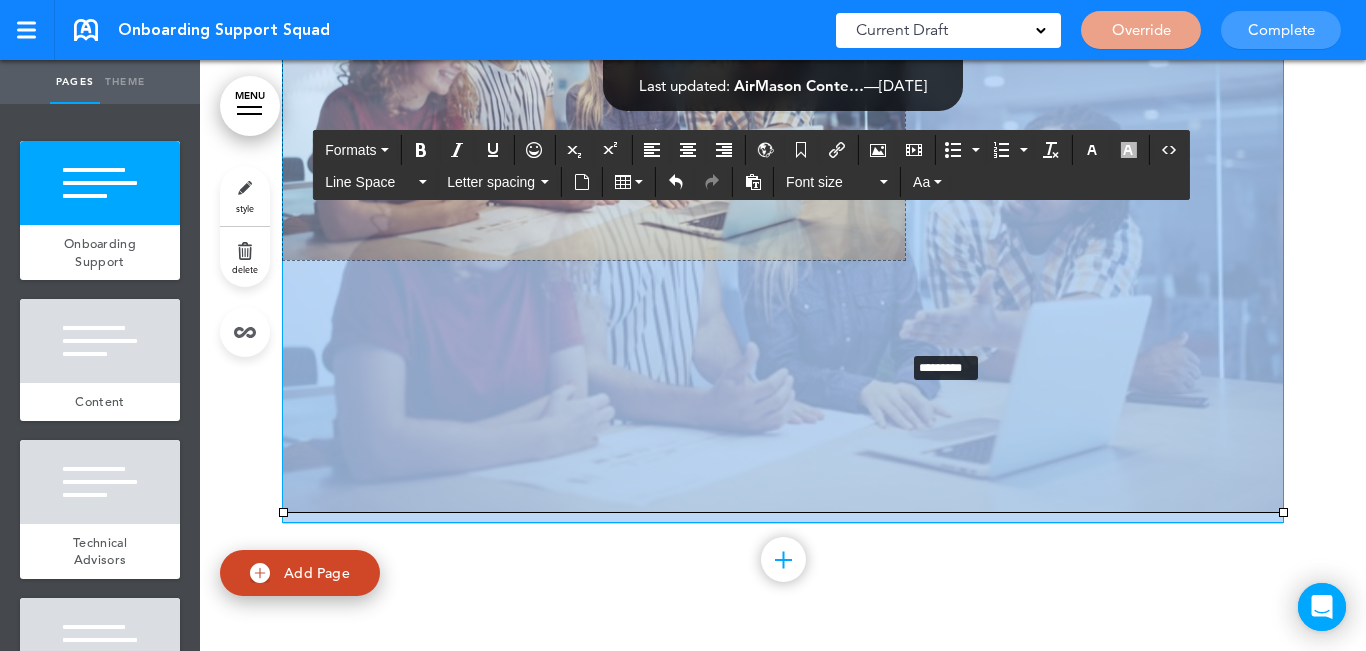 drag, startPoint x: 1273, startPoint y: 510, endPoint x: 894, endPoint y: 349, distance: 411.77905 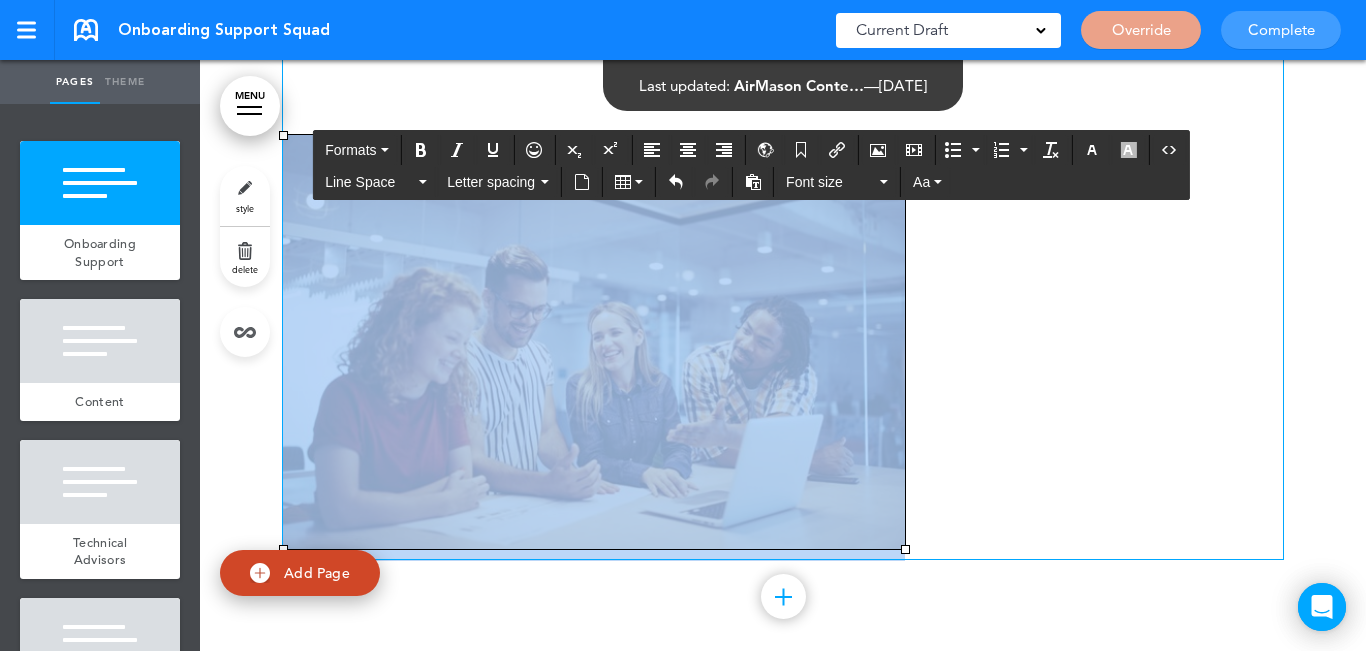 scroll, scrollTop: 235, scrollLeft: 0, axis: vertical 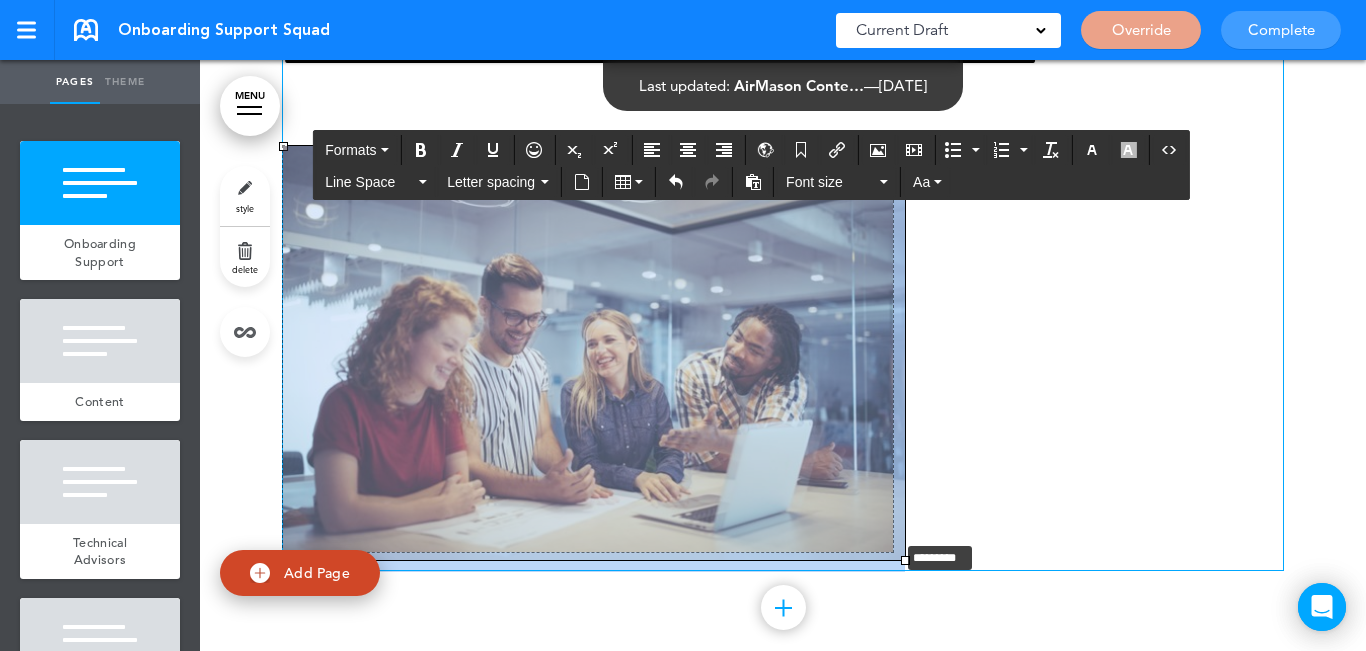 drag, startPoint x: 895, startPoint y: 561, endPoint x: 888, endPoint y: 553, distance: 10.630146 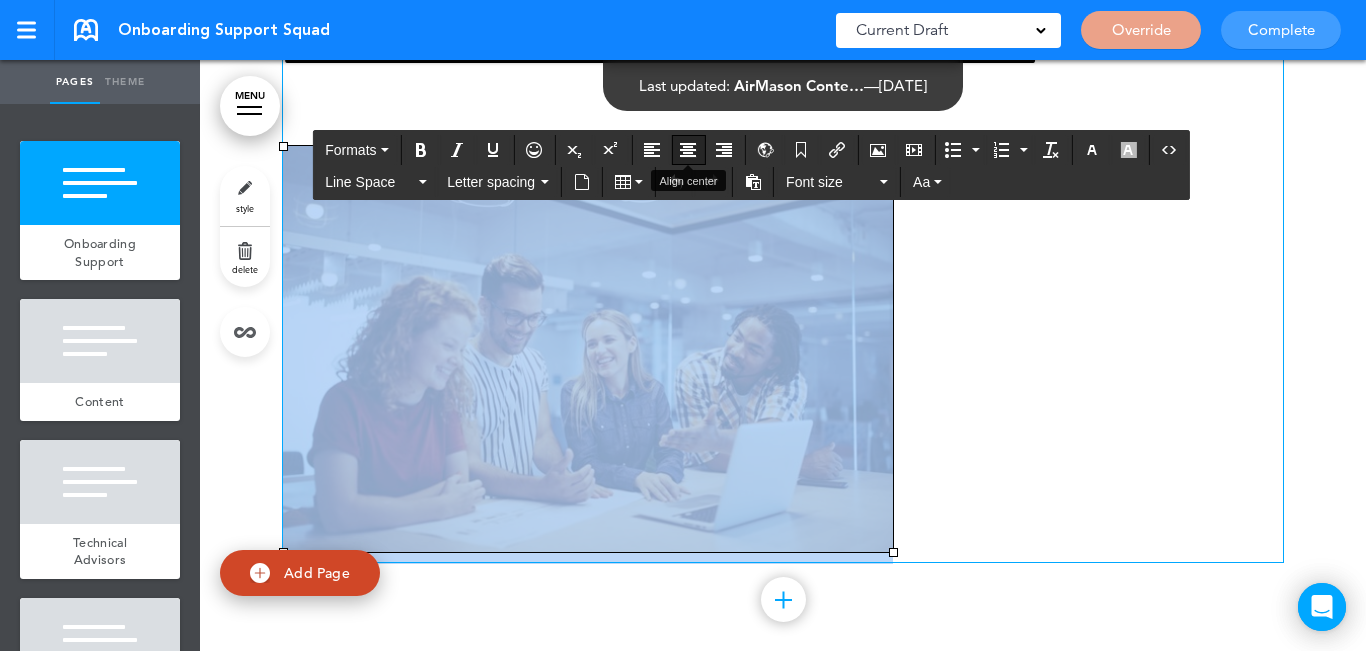 click at bounding box center [688, 150] 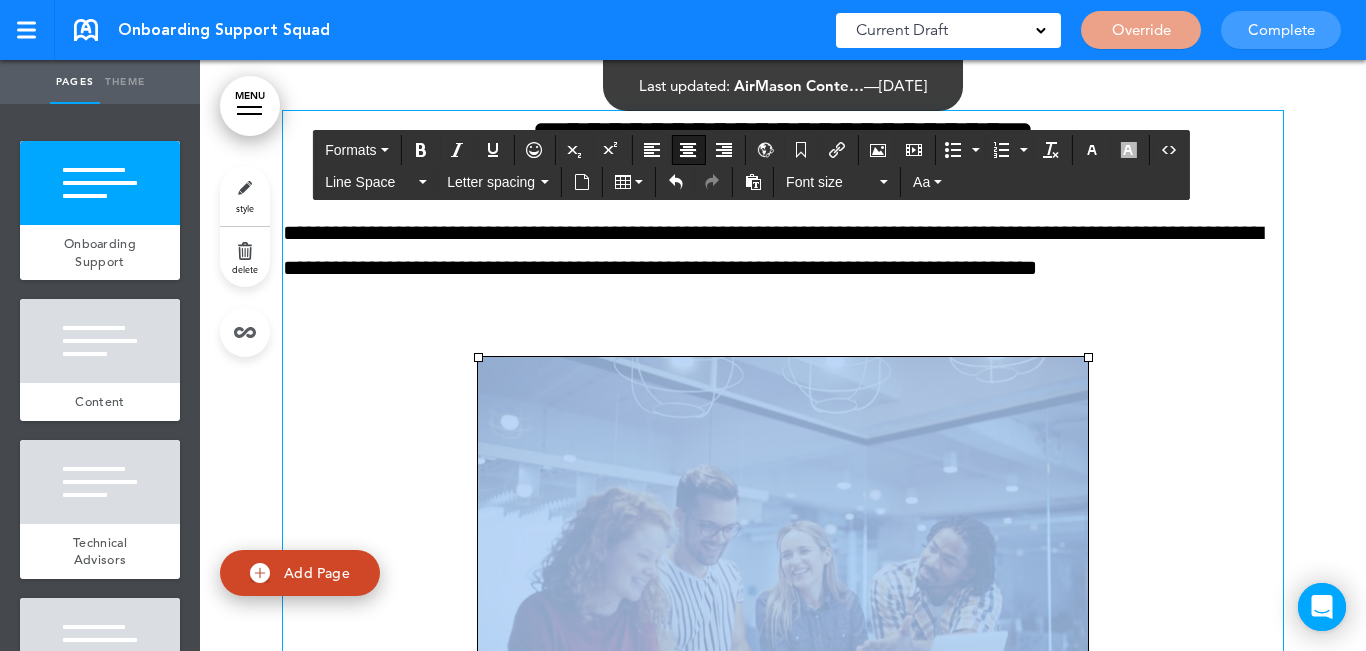 scroll, scrollTop: 0, scrollLeft: 0, axis: both 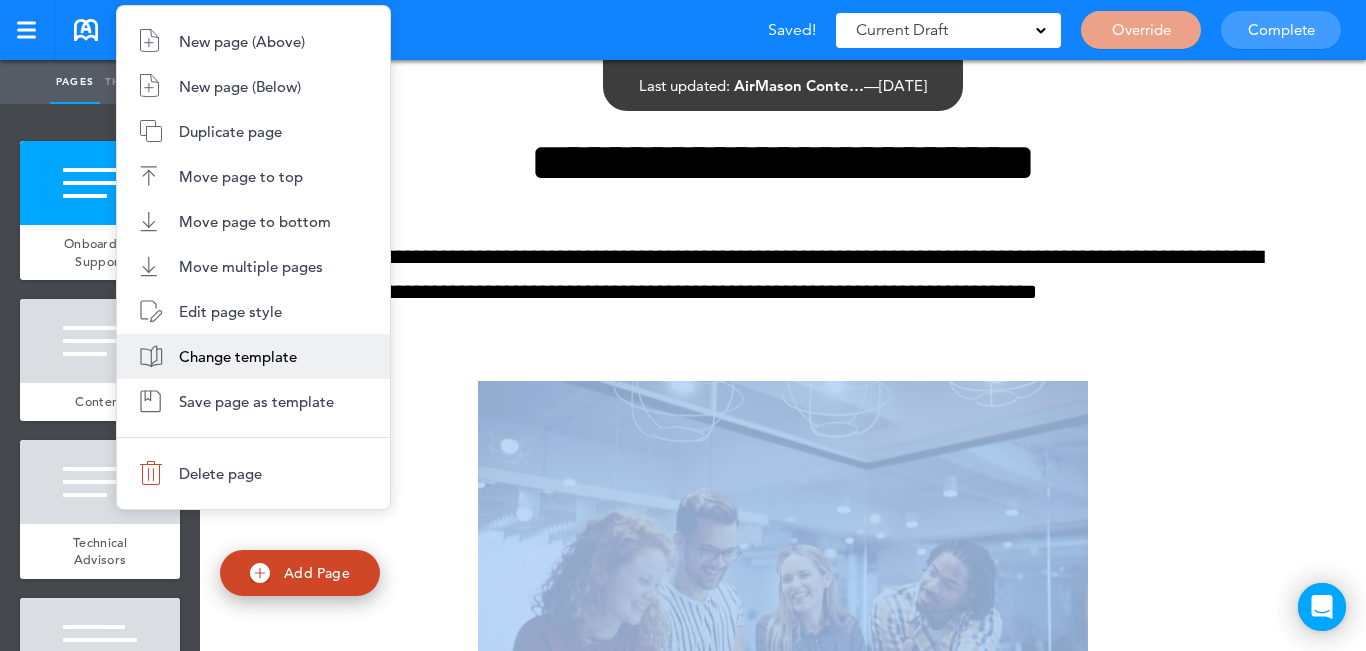 click on "Change template" at bounding box center [238, 356] 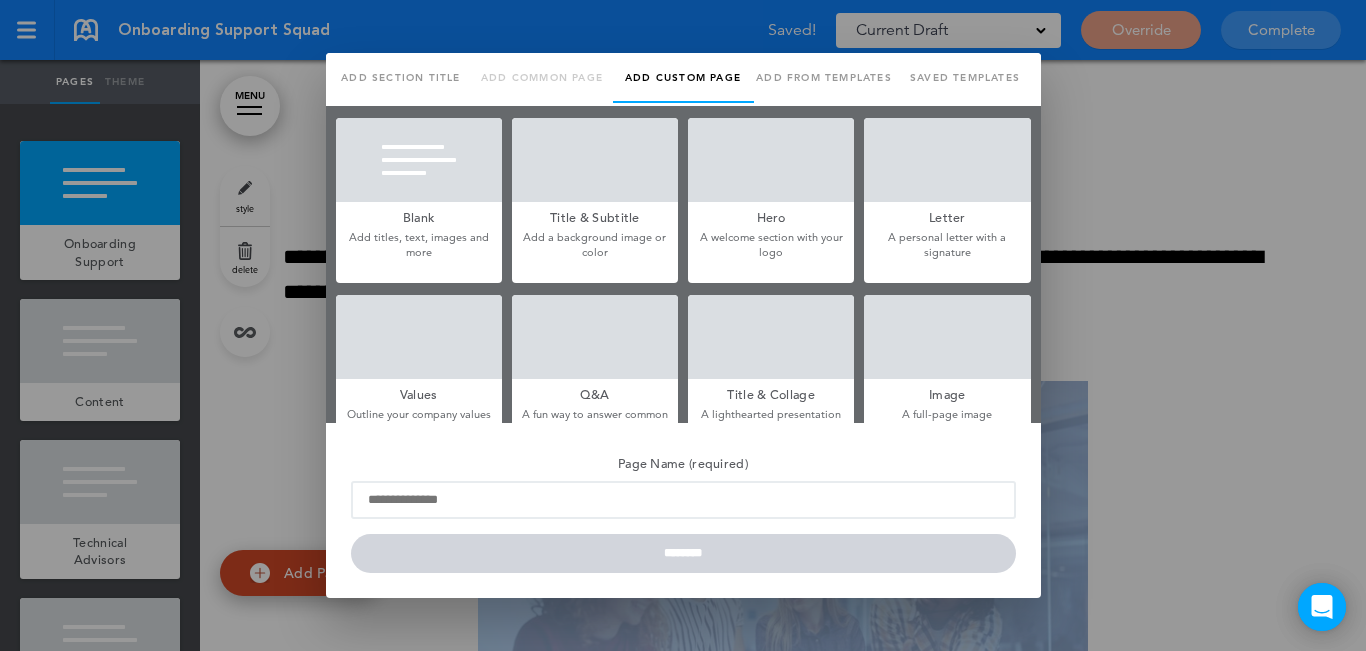 type on "**********" 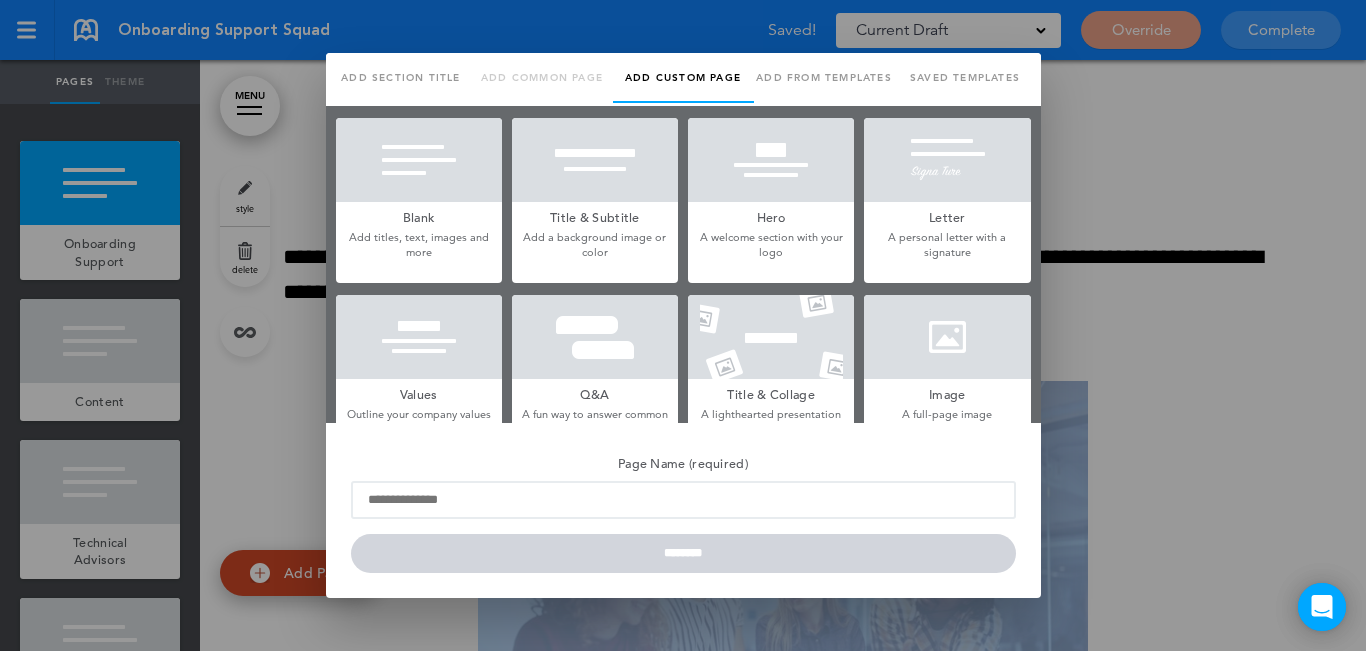 type on "**********" 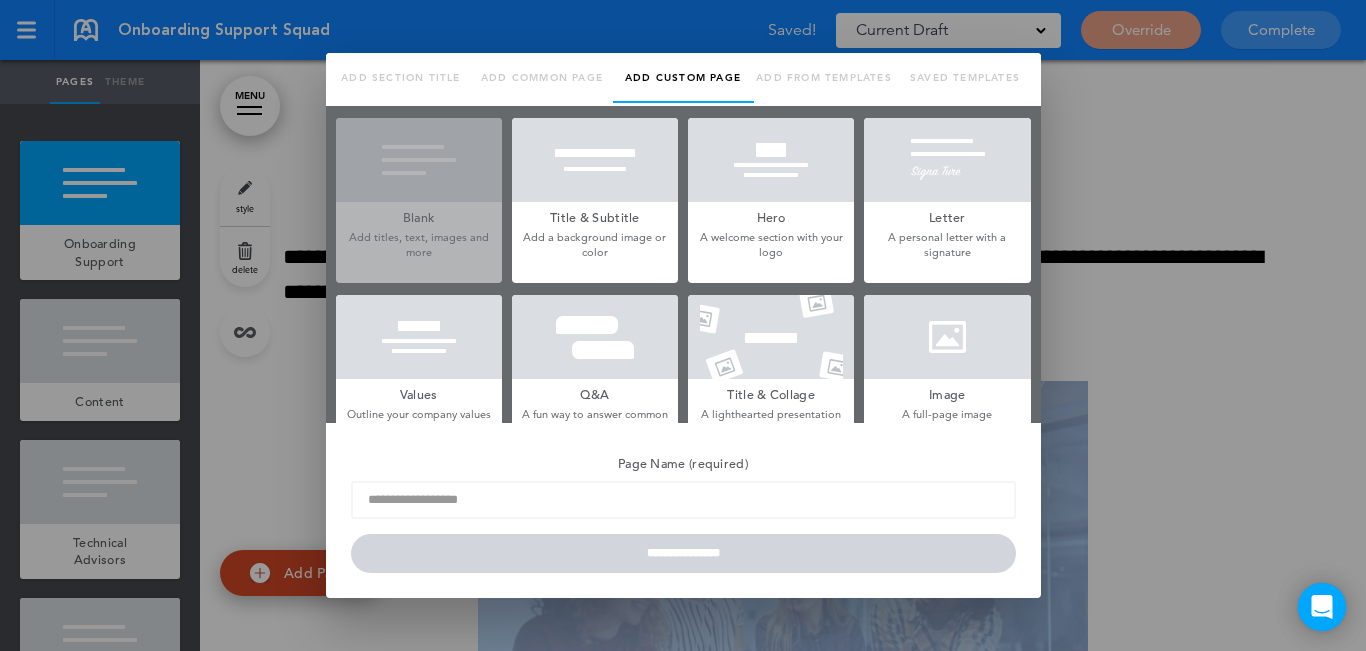 scroll, scrollTop: 0, scrollLeft: 0, axis: both 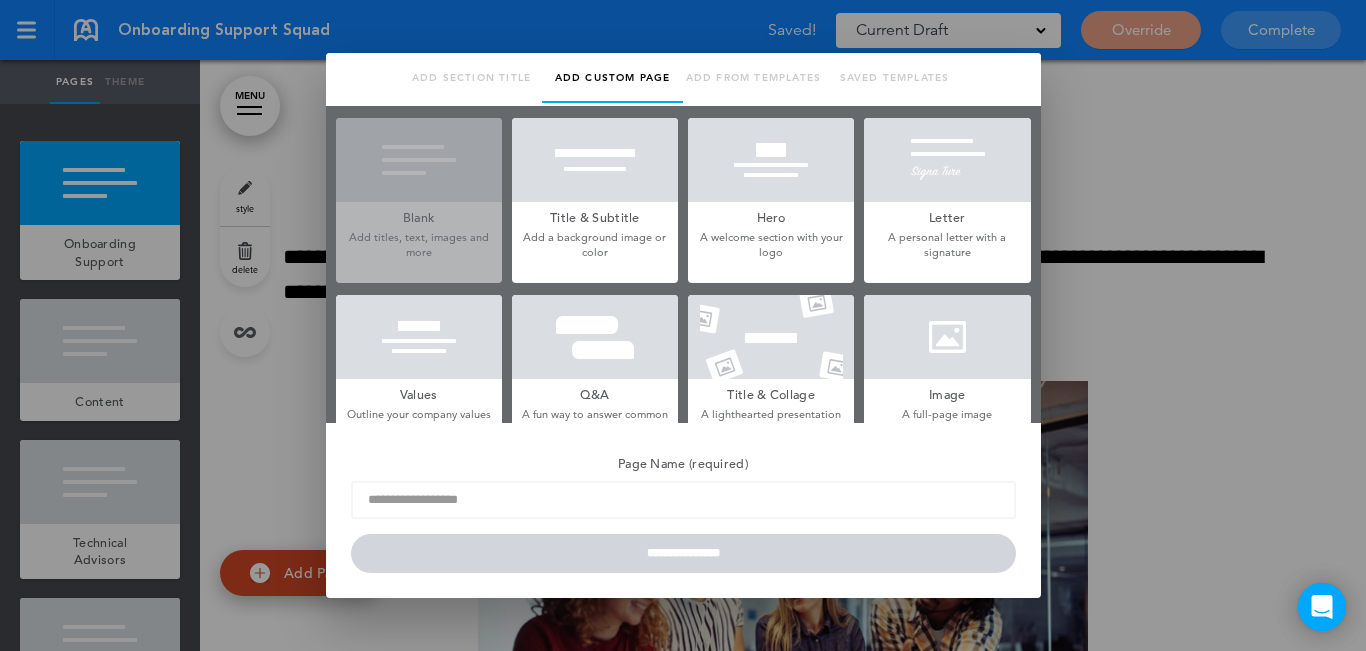 click at bounding box center [771, 160] 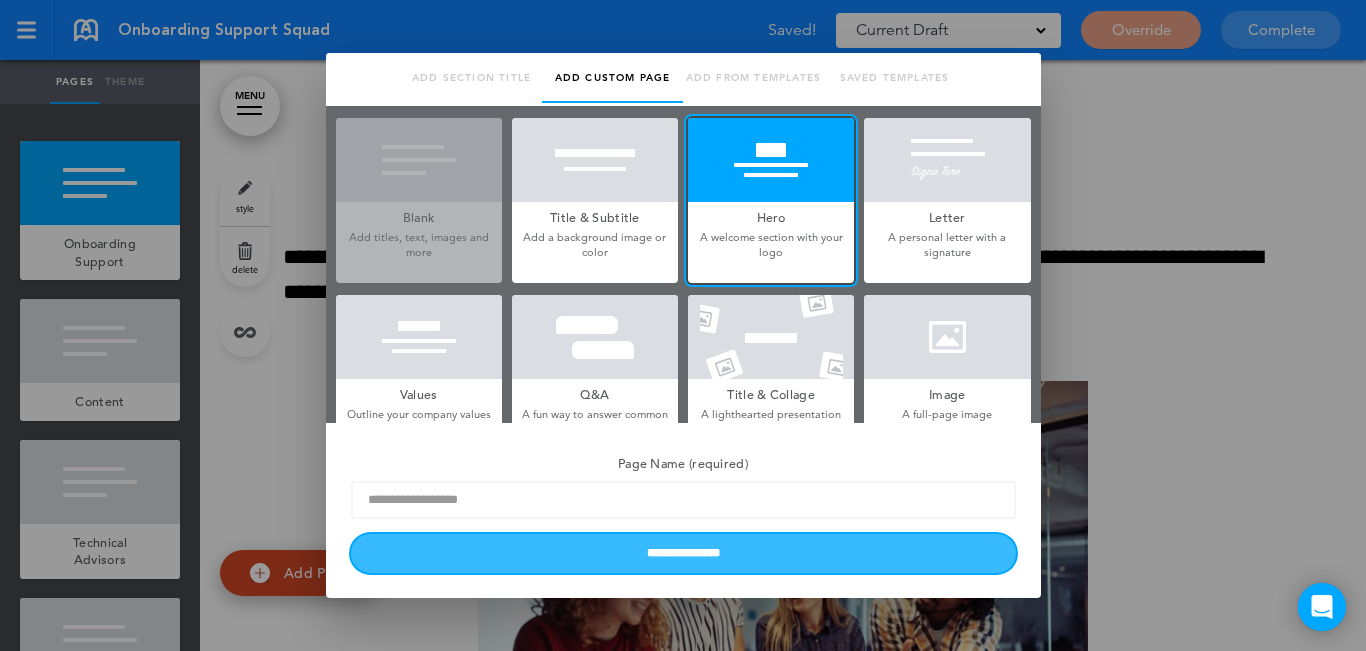 click on "**********" at bounding box center [683, 553] 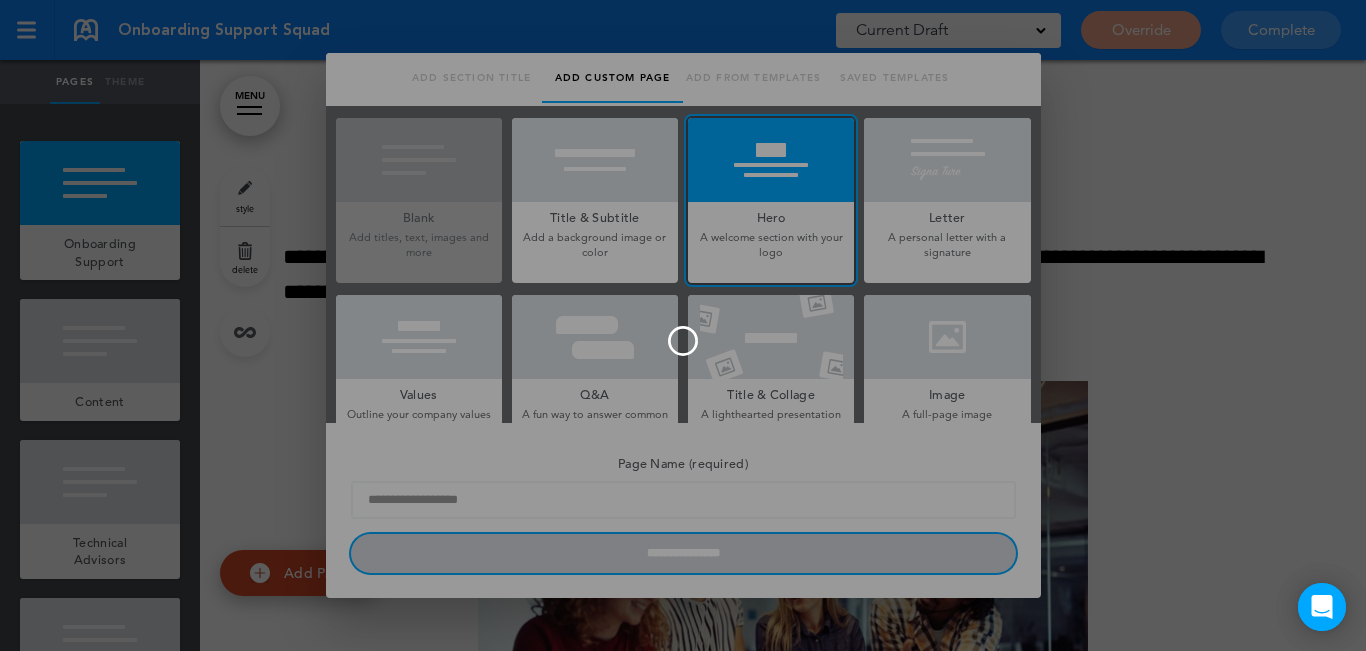 type 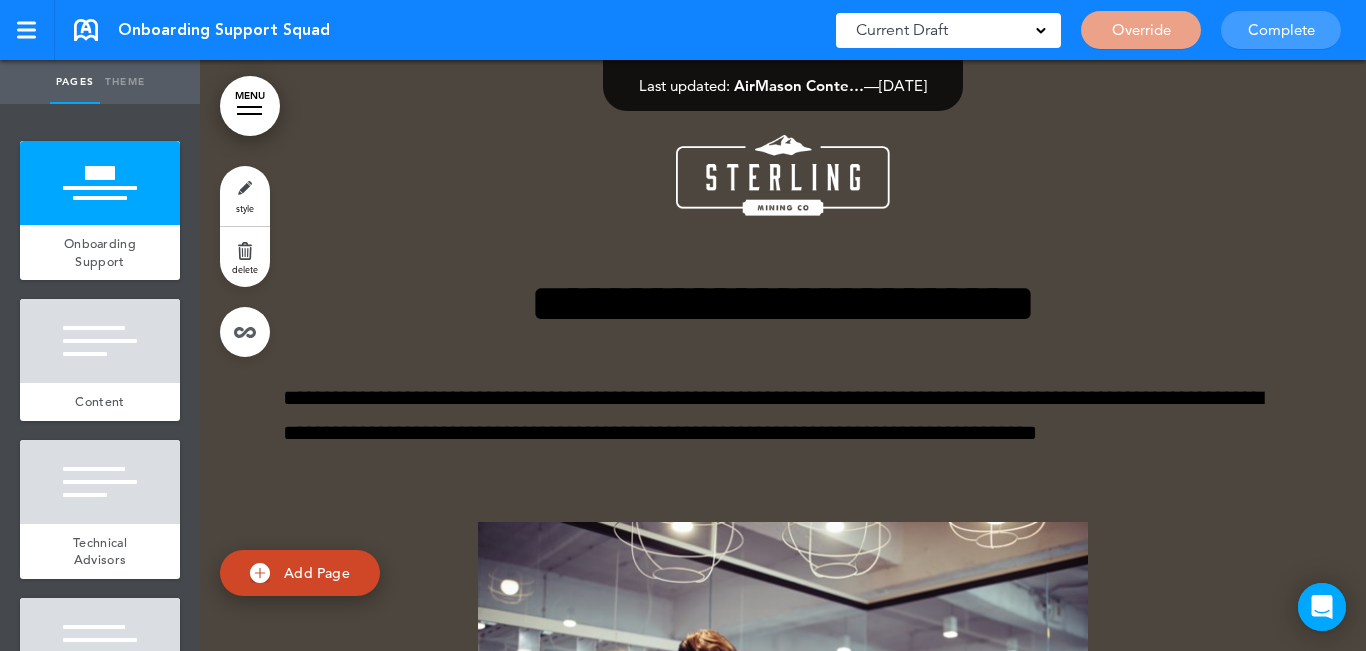 click on "style" at bounding box center [245, 196] 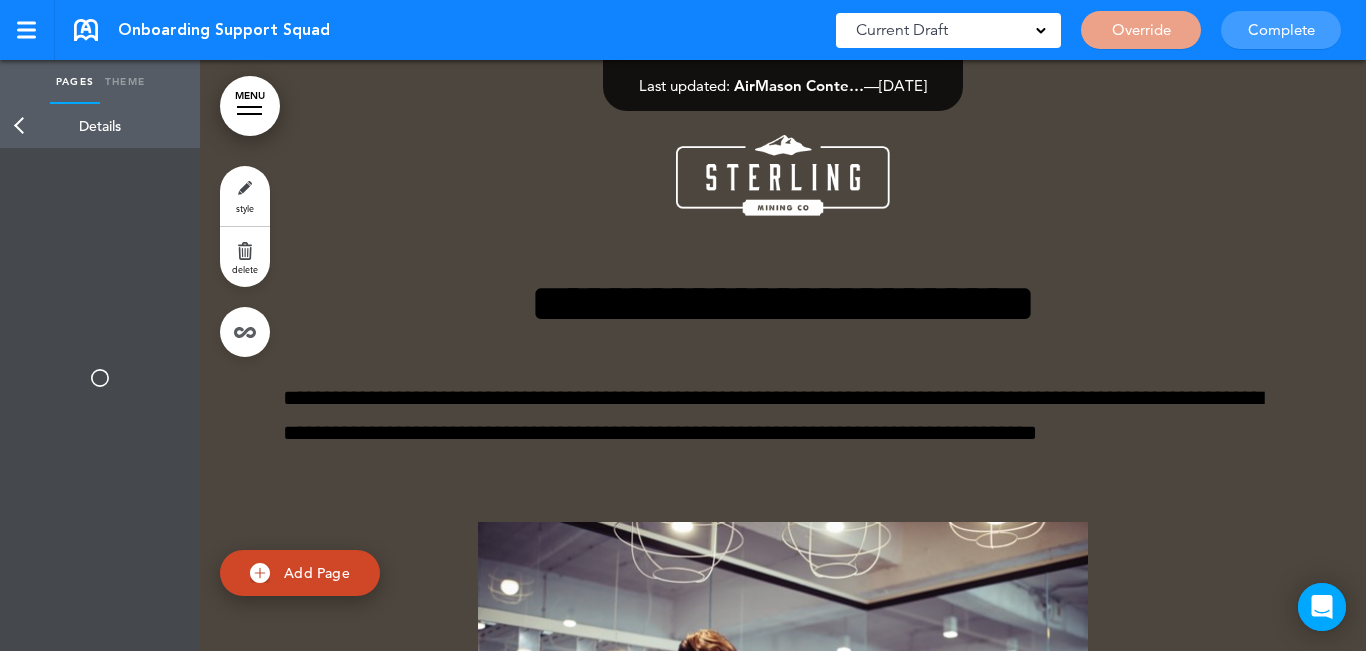type 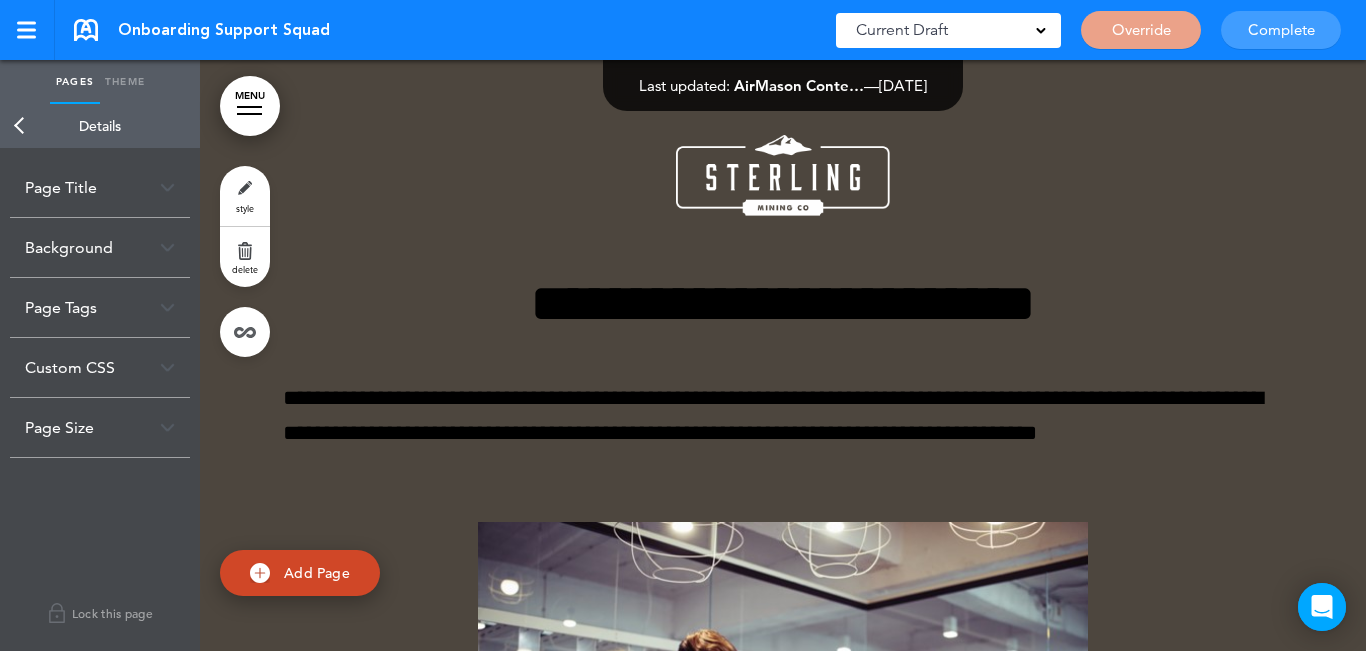 click on "Background" at bounding box center [100, 247] 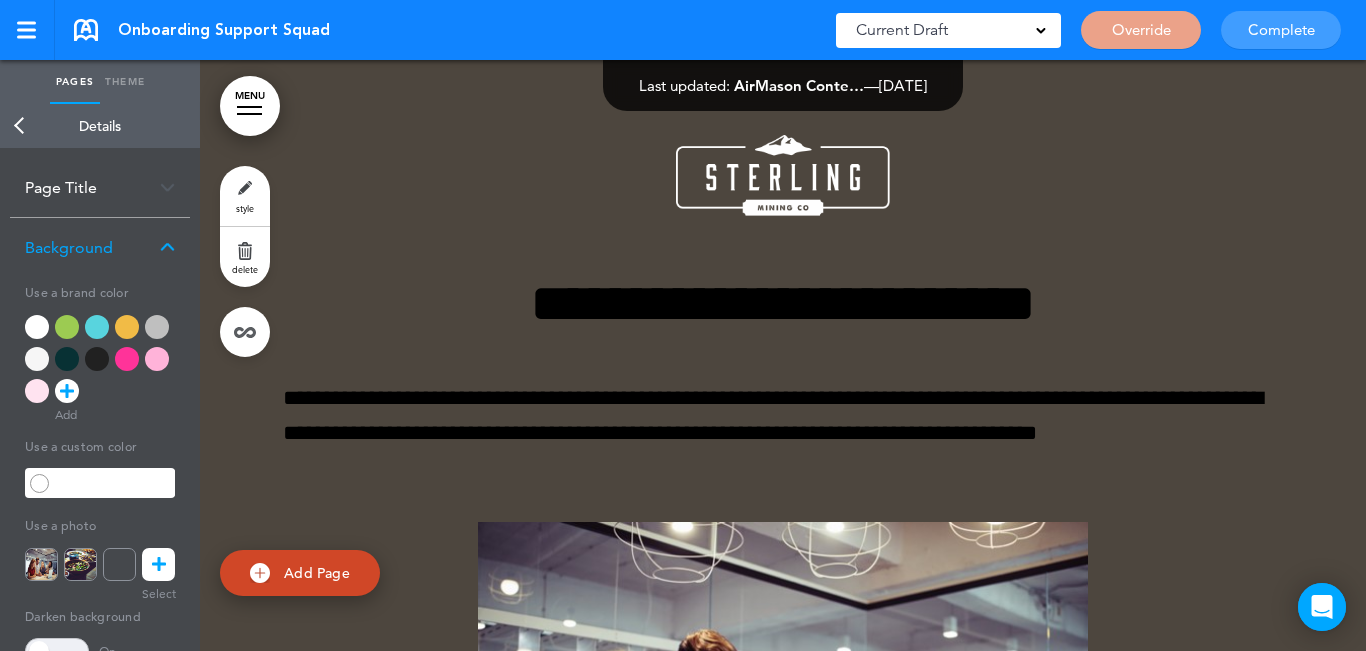 click at bounding box center [37, 327] 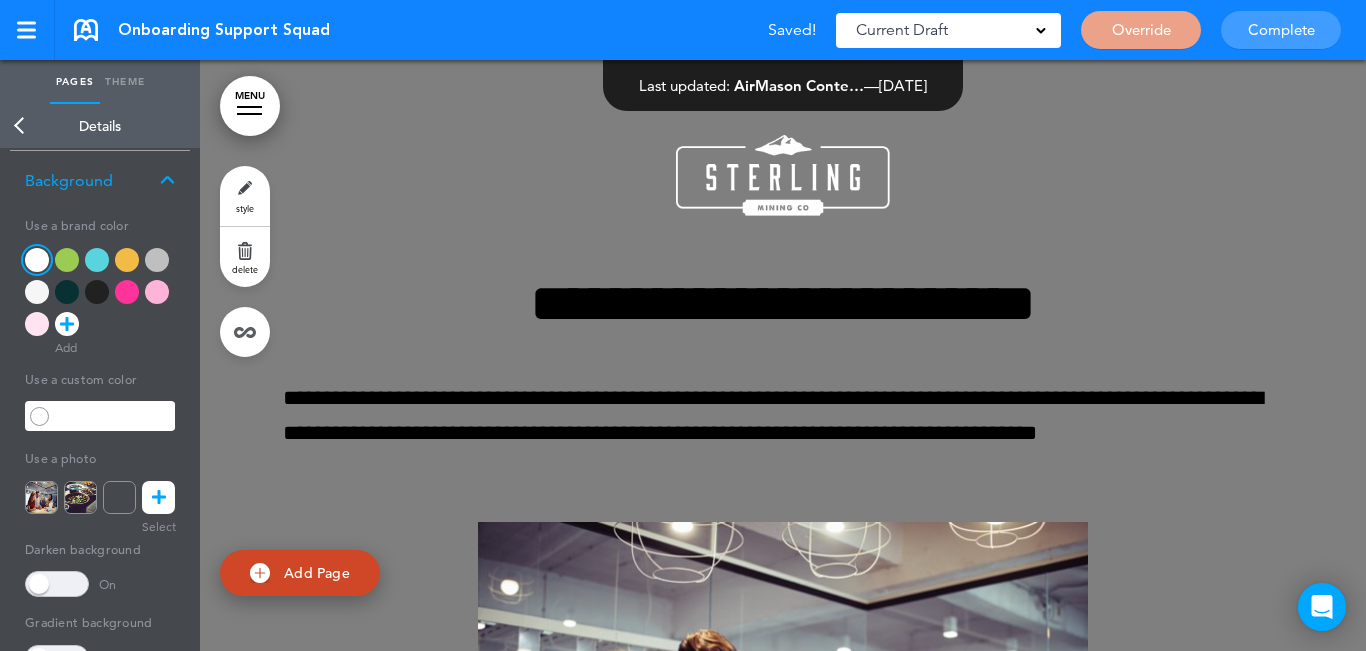 scroll, scrollTop: 100, scrollLeft: 0, axis: vertical 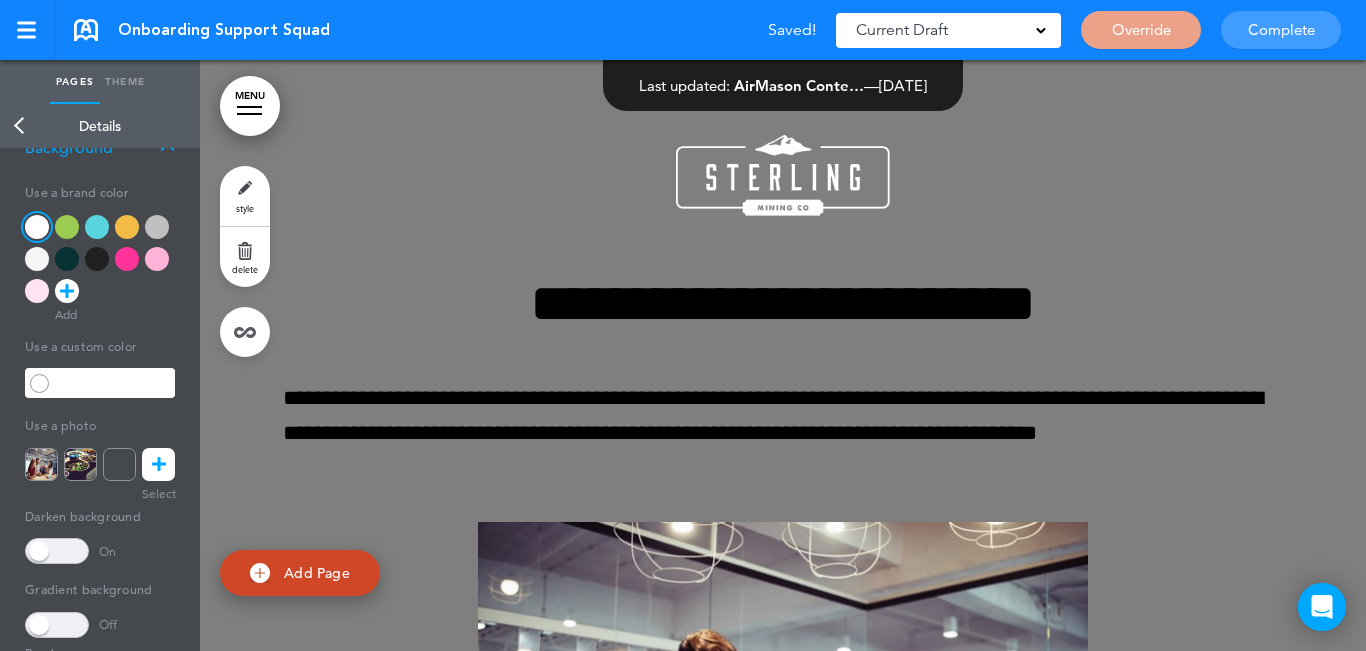 click at bounding box center [57, 551] 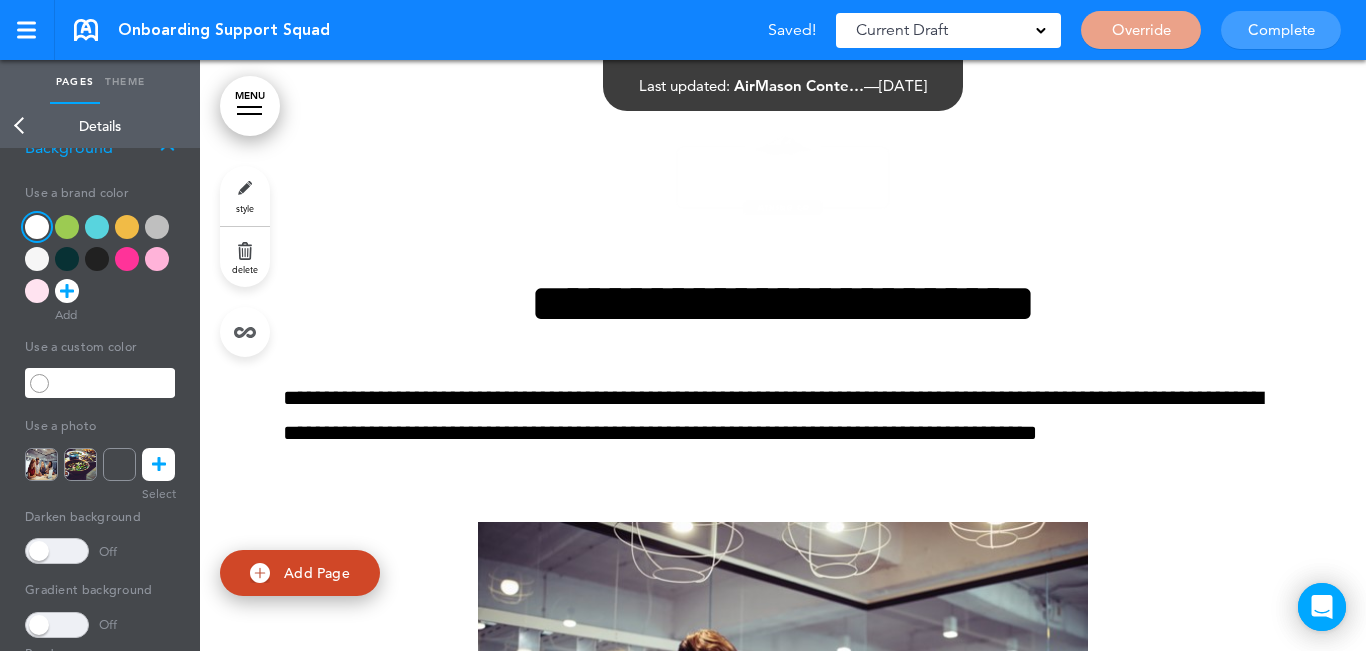 click on "Back" at bounding box center (20, 126) 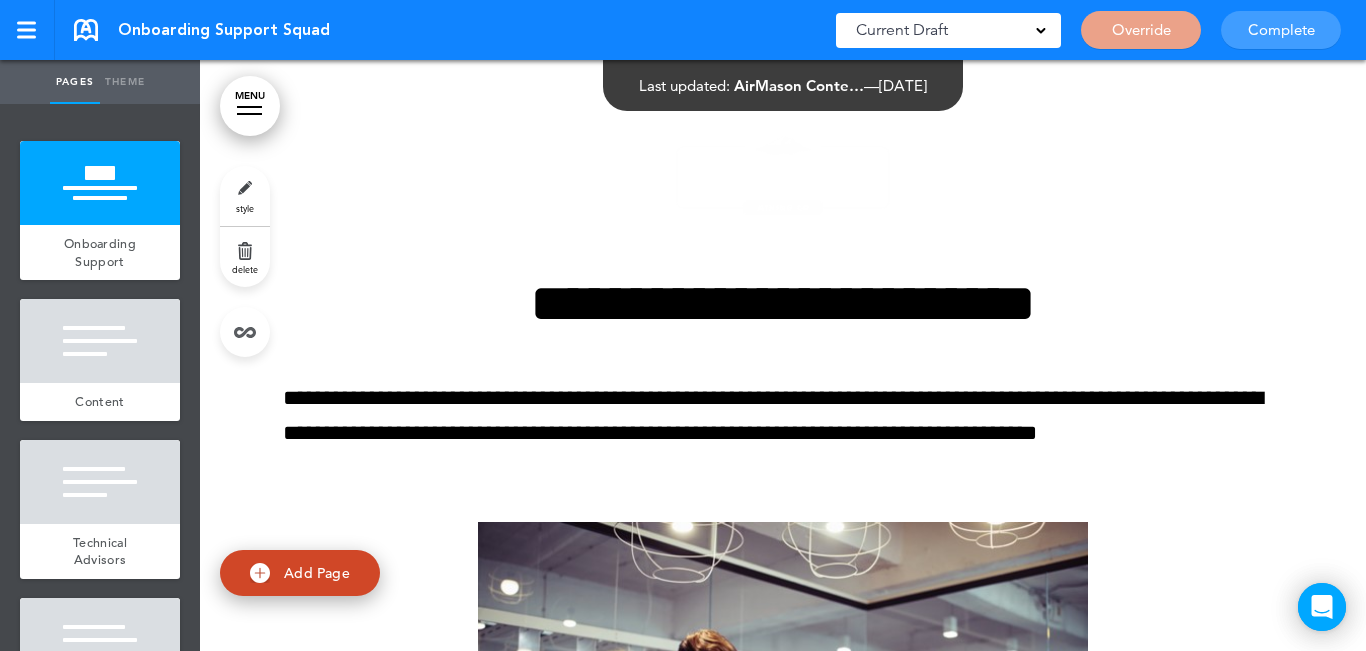 click at bounding box center (783, 175) 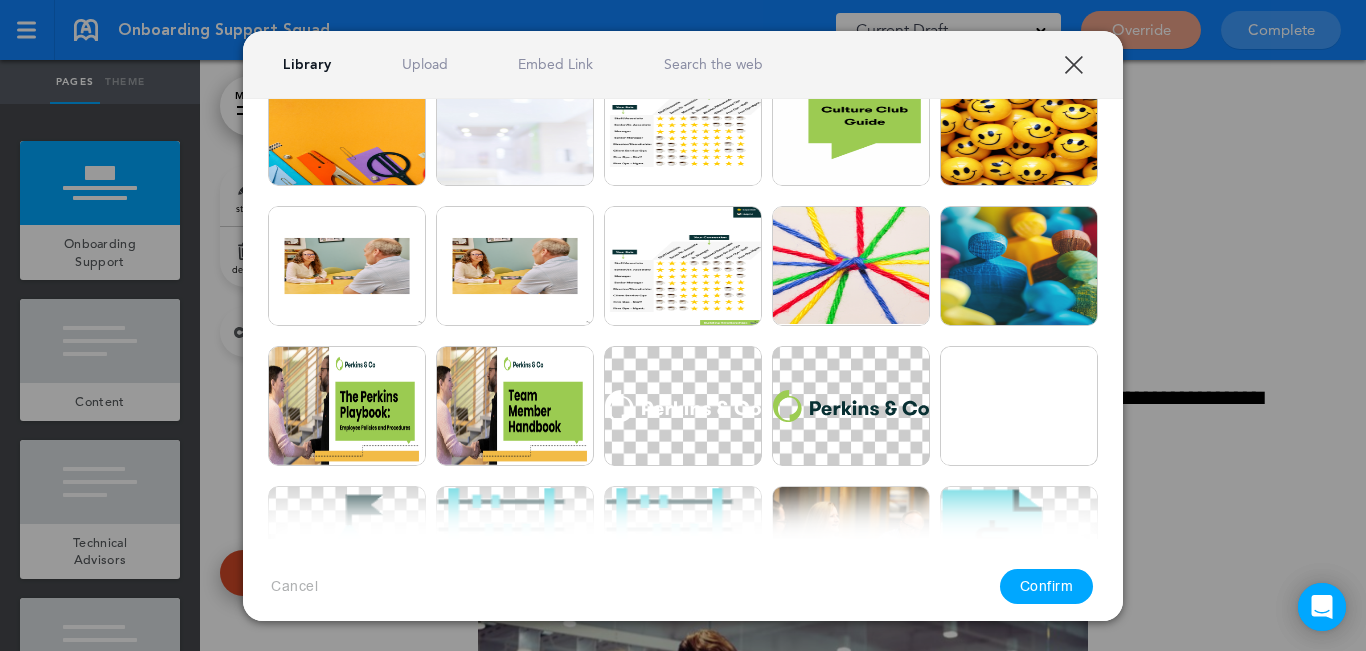 scroll, scrollTop: 500, scrollLeft: 0, axis: vertical 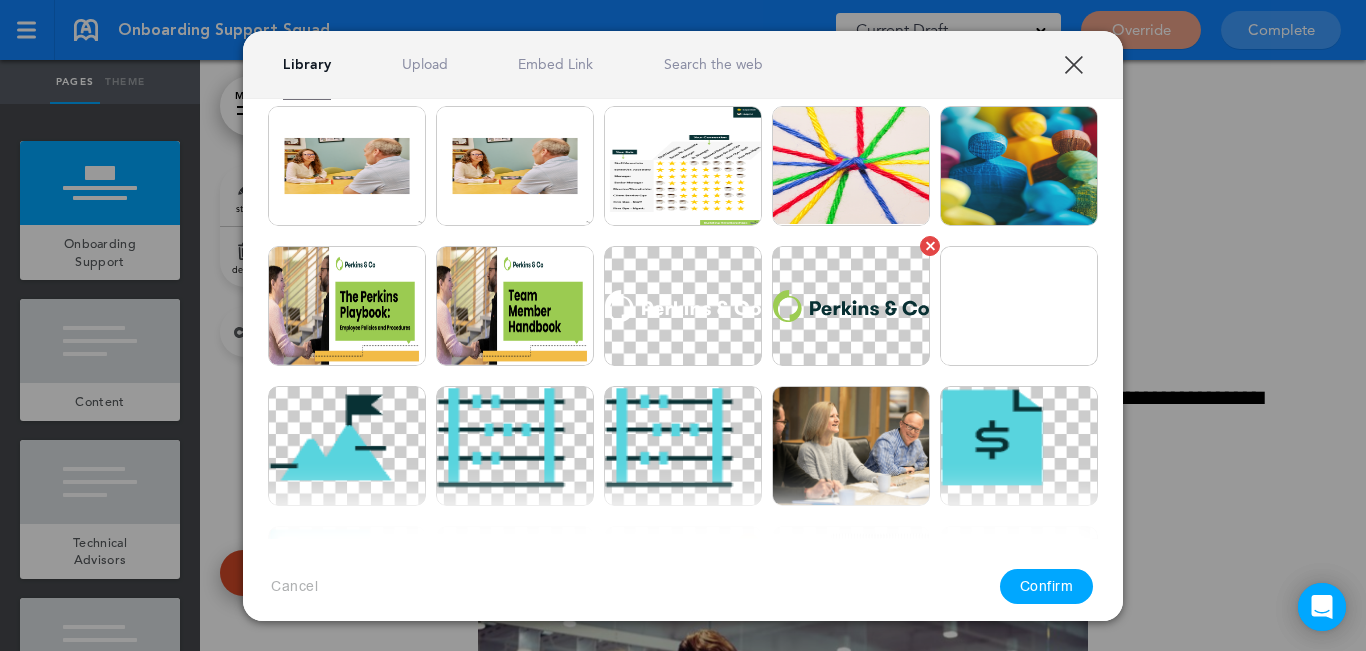 click at bounding box center (851, 306) 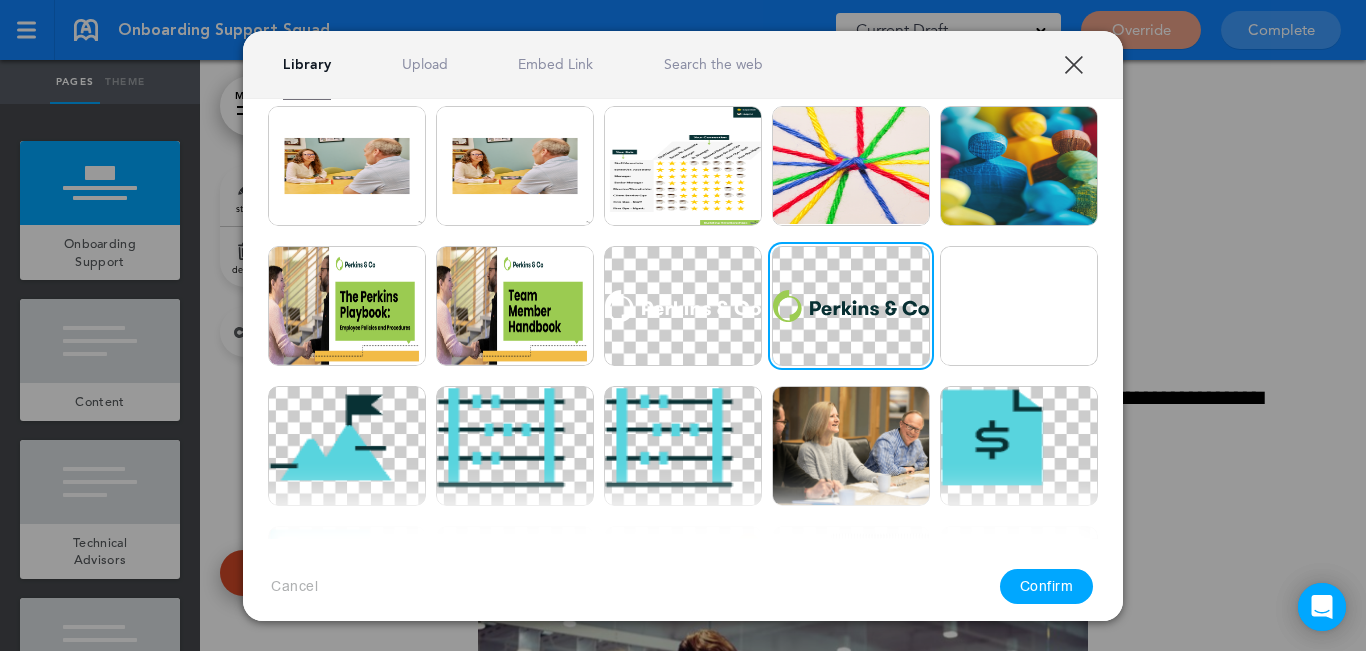 click on "Confirm" at bounding box center [1047, 586] 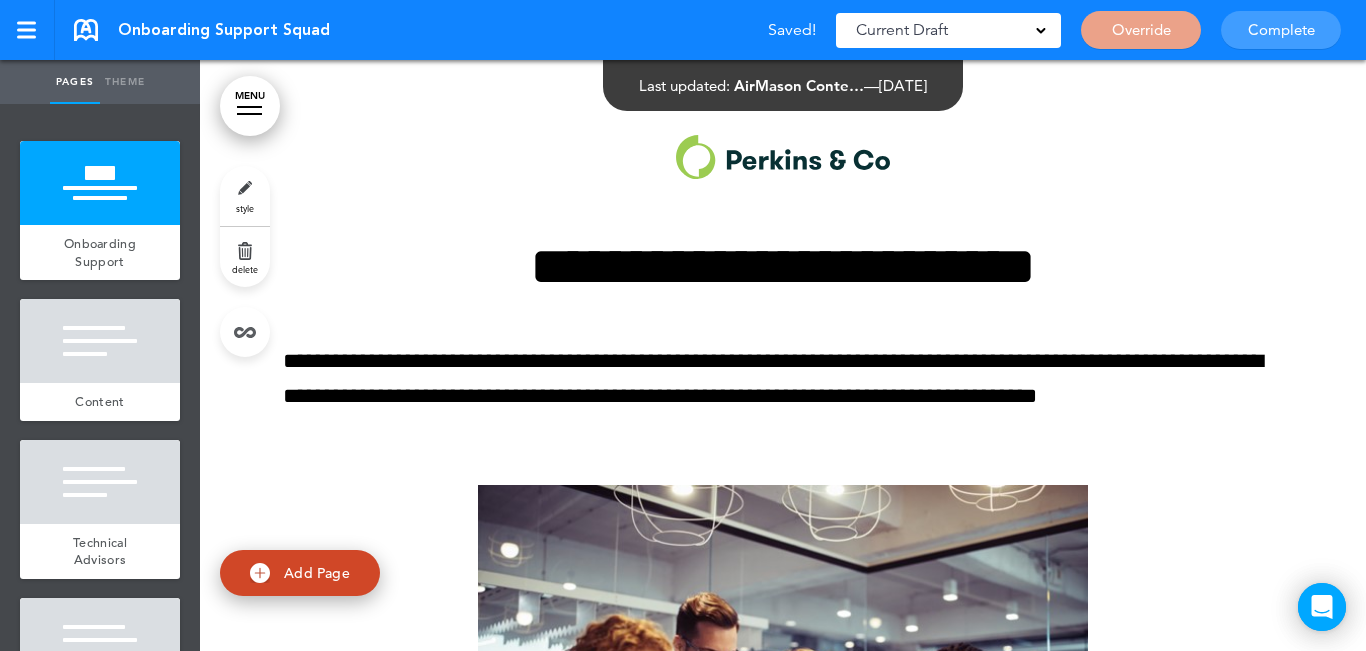 click on "style" at bounding box center [245, 196] 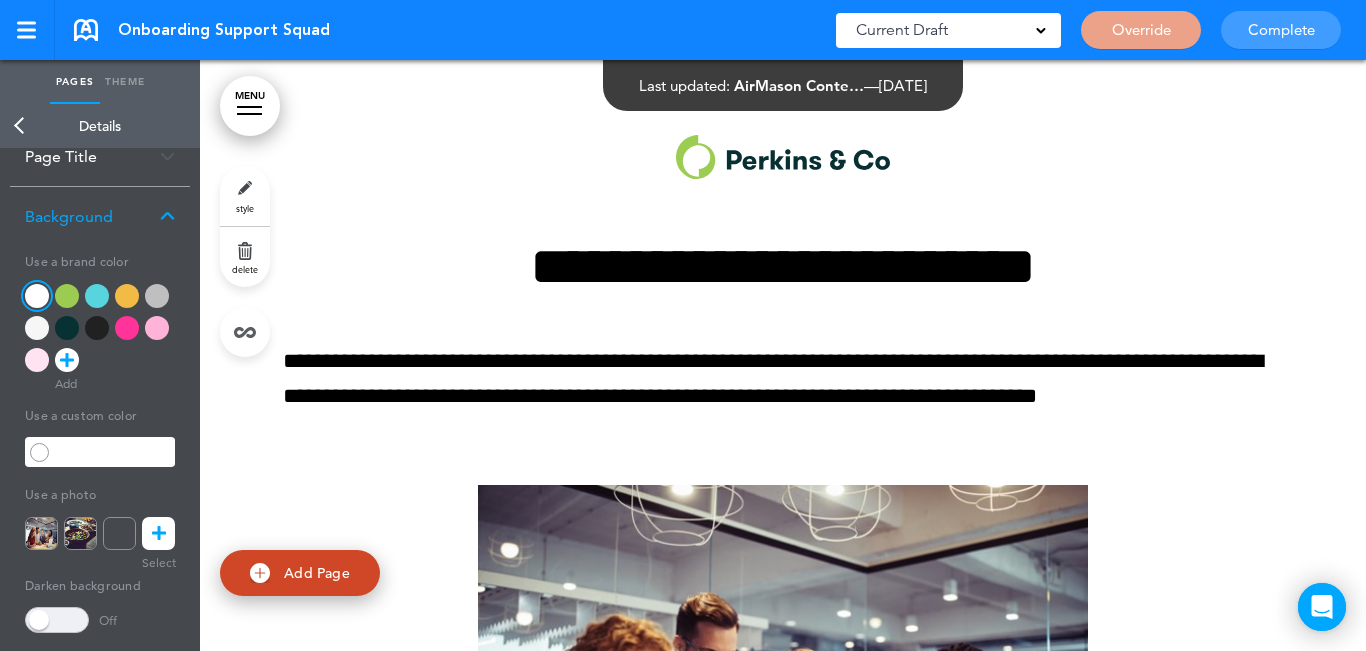 scroll, scrollTop: 0, scrollLeft: 0, axis: both 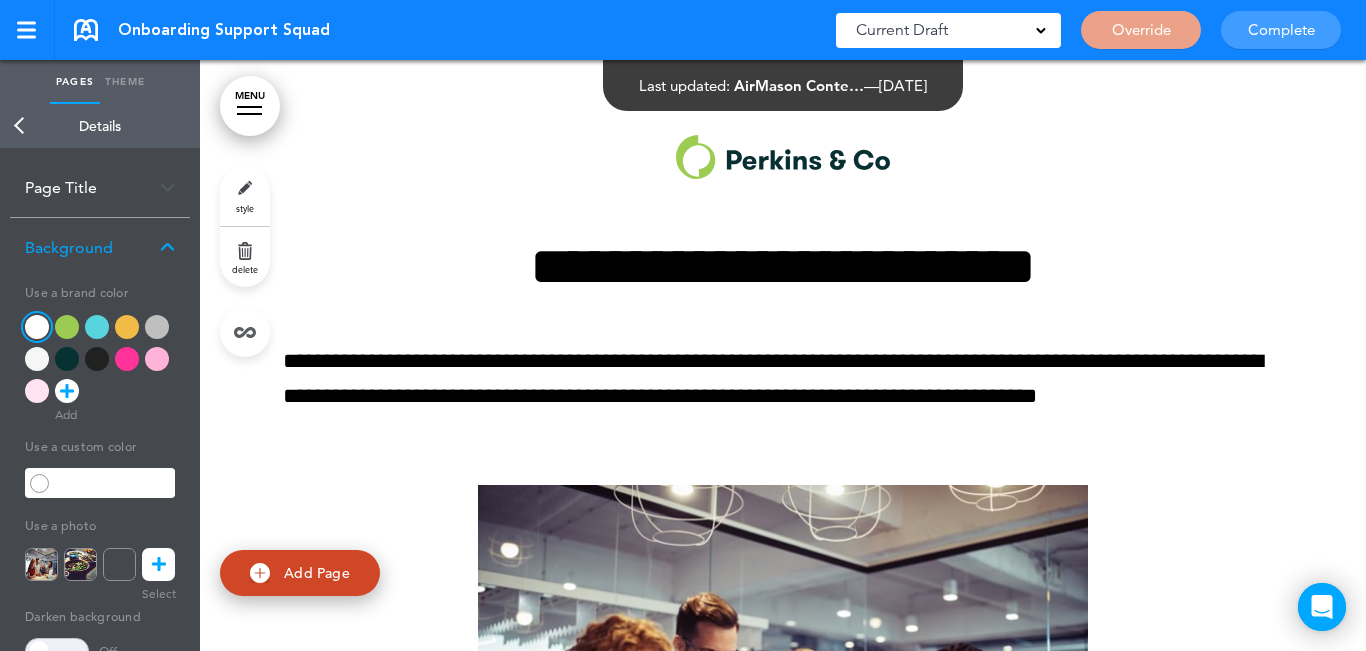 click on "Page Title" at bounding box center [100, 187] 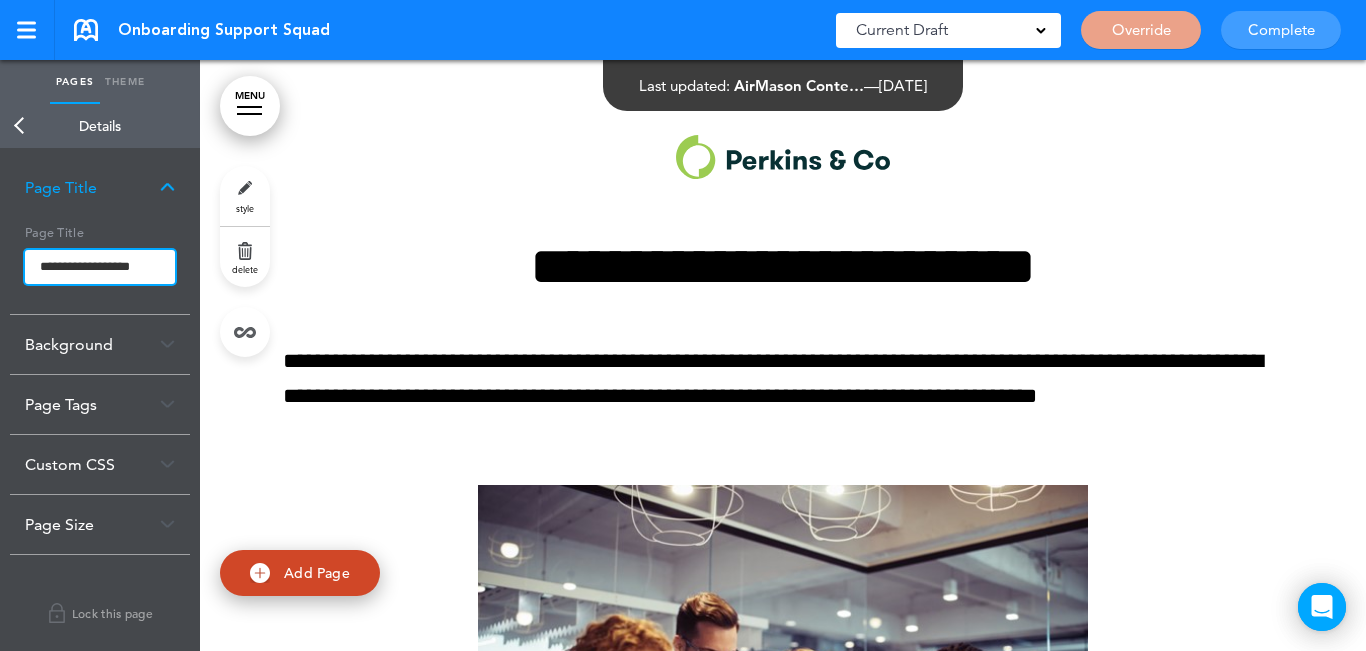 click on "**********" at bounding box center [100, 267] 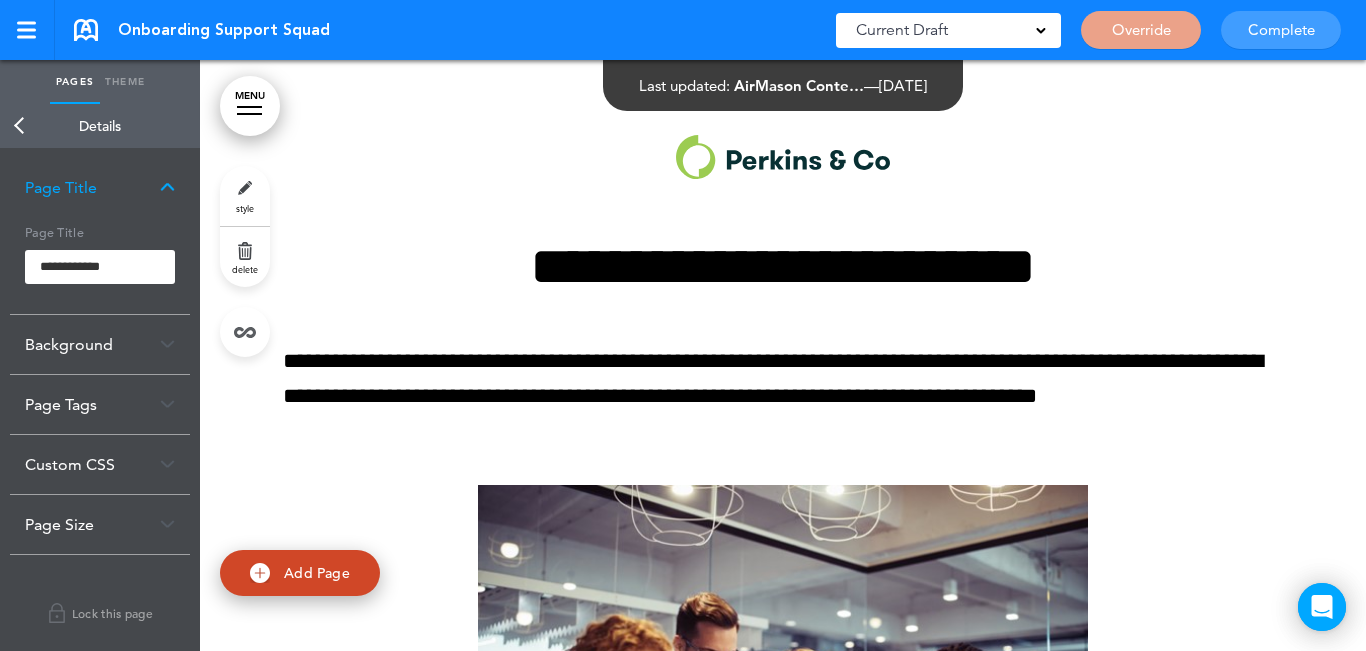 click on "This handbook
Preview
Settings
Your Handbooks
Geographic Pay Differential Policy
Perkins Playbook
Account
Manage Organization
My Account
Help
Logout
Onboarding Support Squad
Saved!
Current Draft
CURRENT DRAFT
Override
Complete" at bounding box center [683, 325] 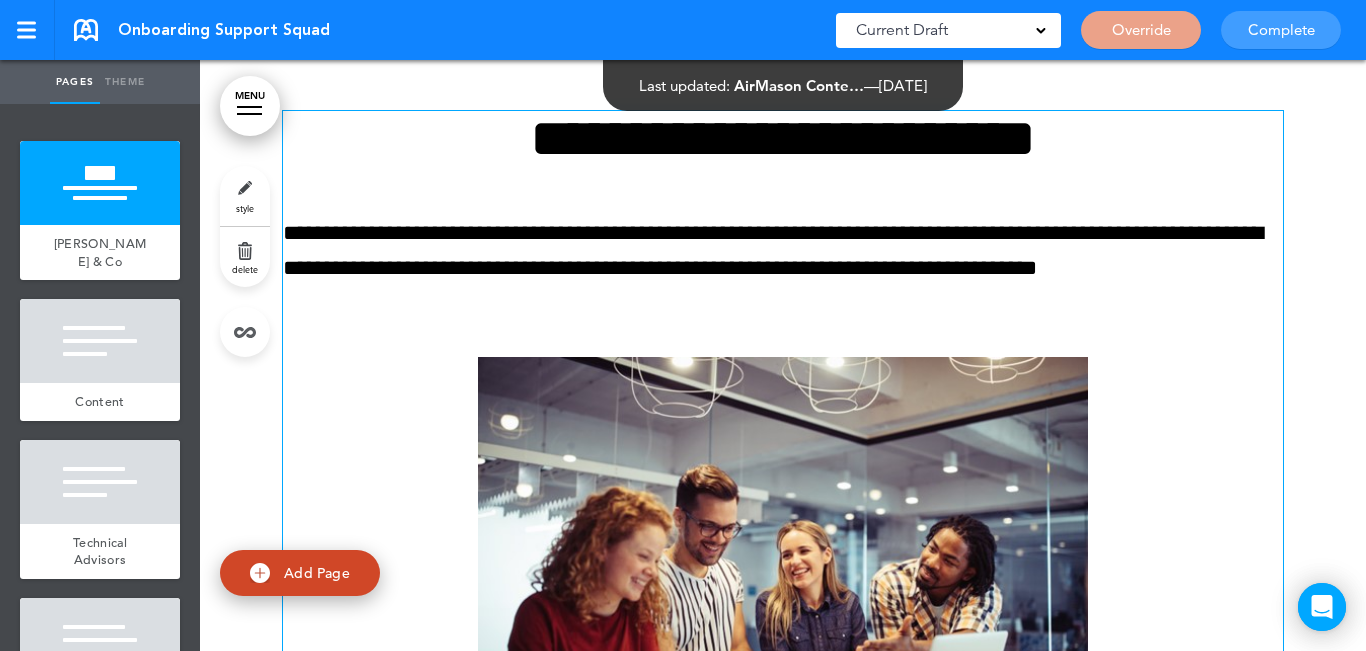 scroll, scrollTop: 100, scrollLeft: 0, axis: vertical 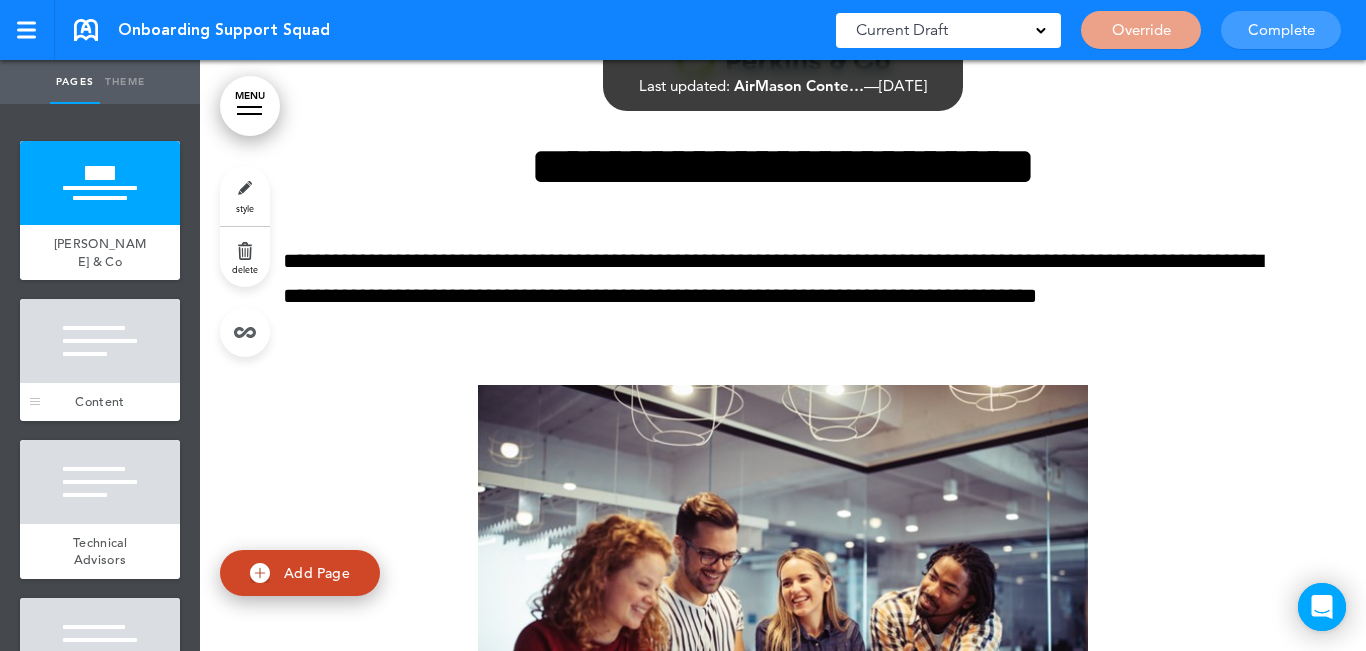click at bounding box center [100, 341] 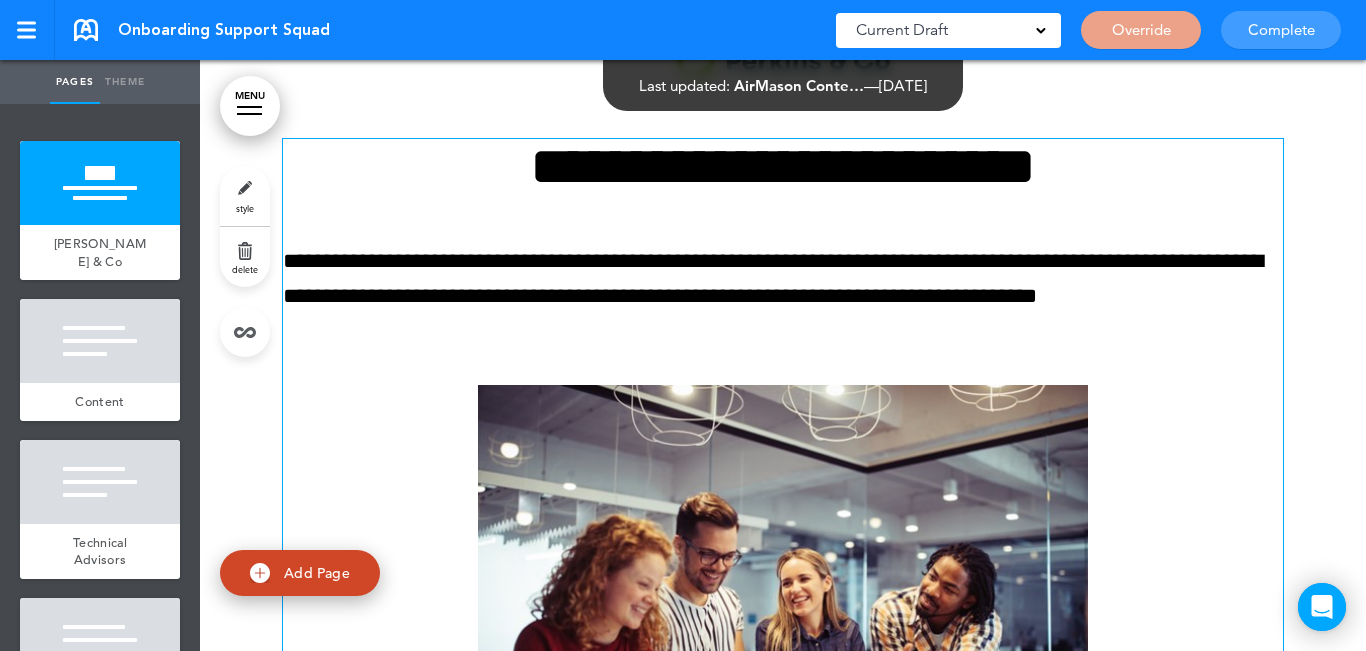 scroll, scrollTop: 0, scrollLeft: 0, axis: both 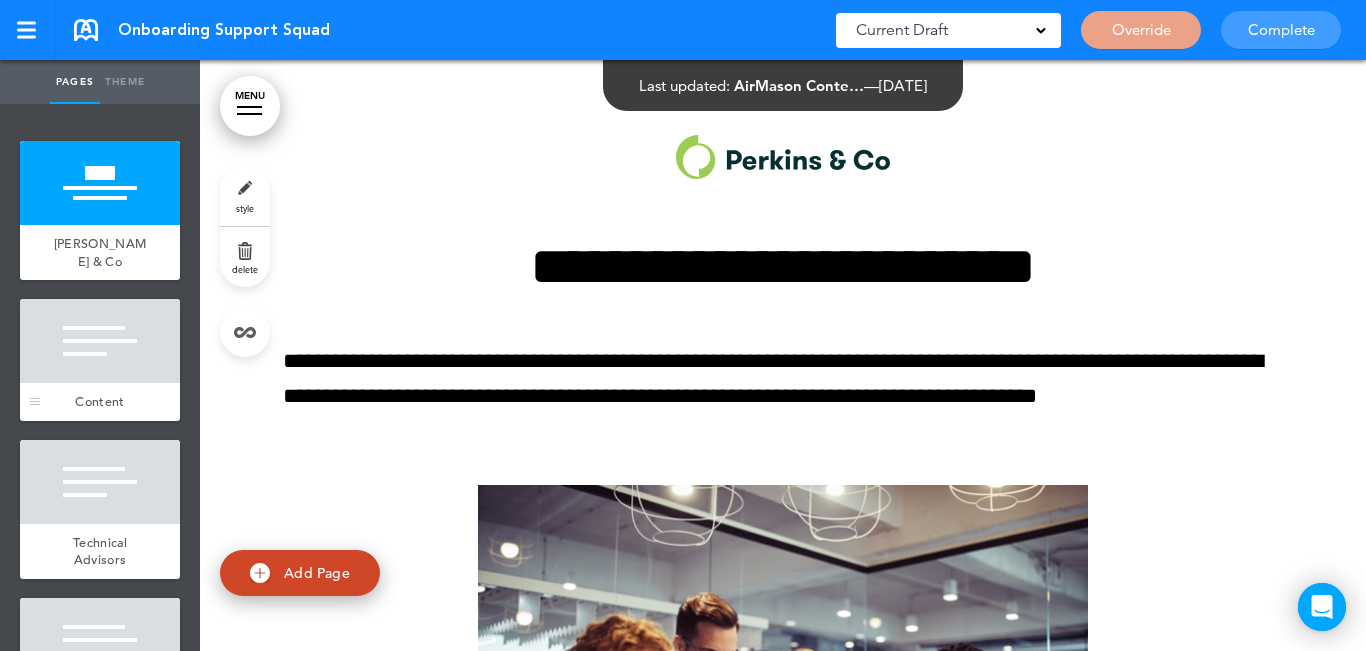 click at bounding box center (100, 341) 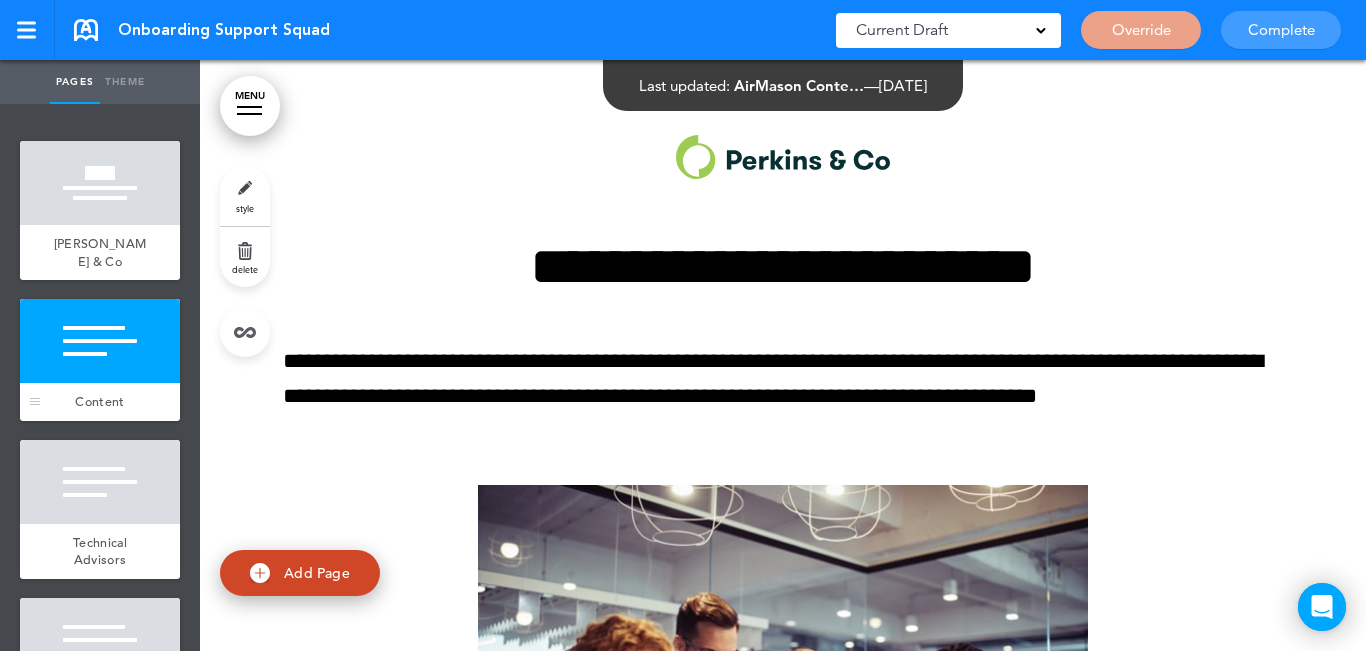 click at bounding box center (100, 341) 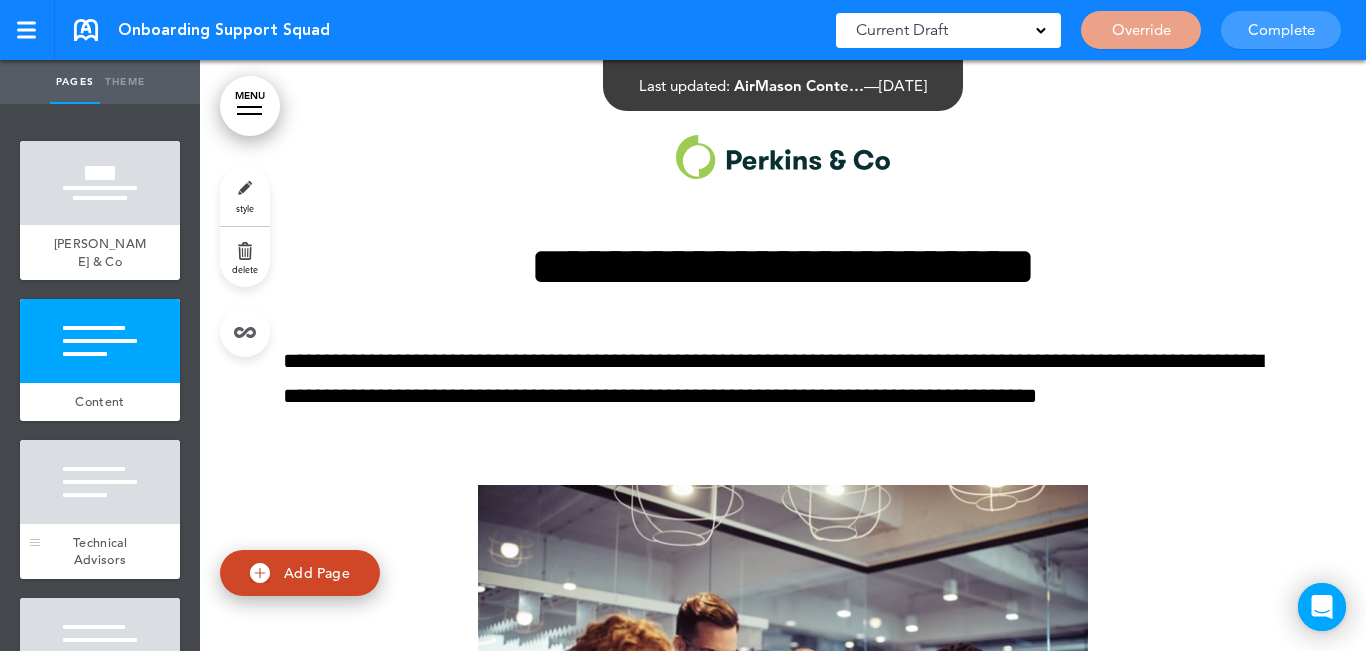 click at bounding box center [100, 482] 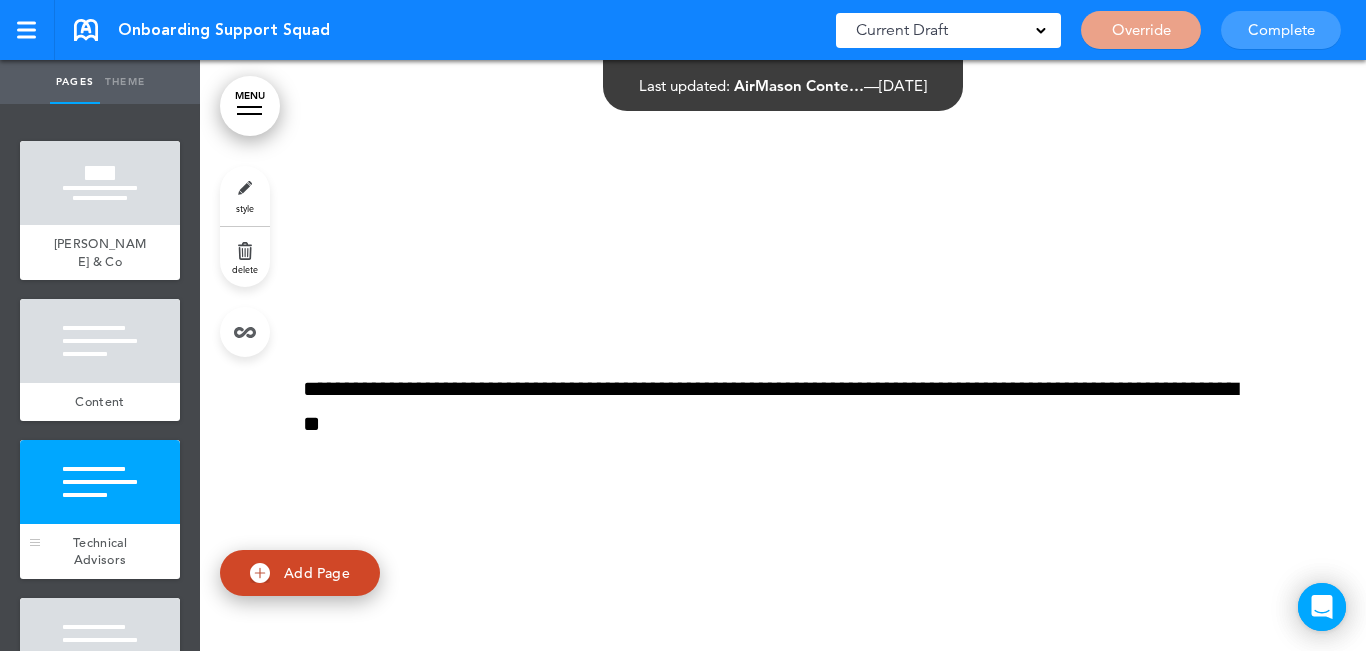 scroll, scrollTop: 1547, scrollLeft: 0, axis: vertical 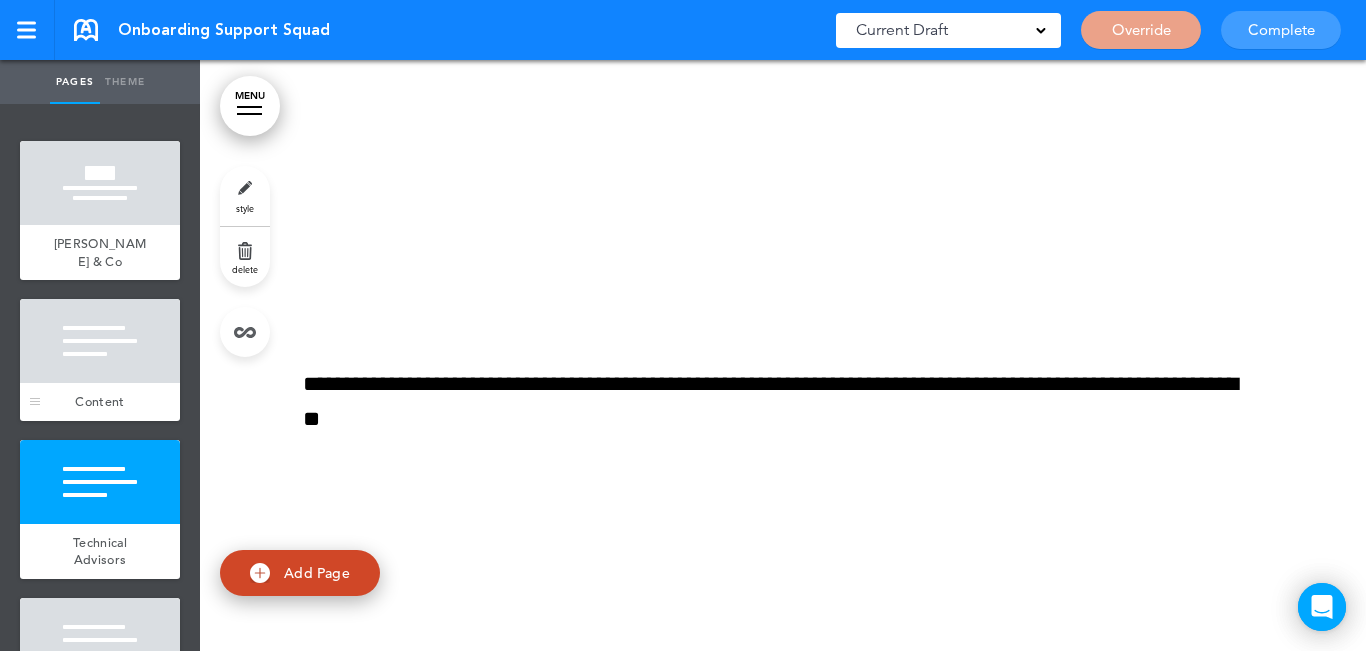 click at bounding box center (100, 341) 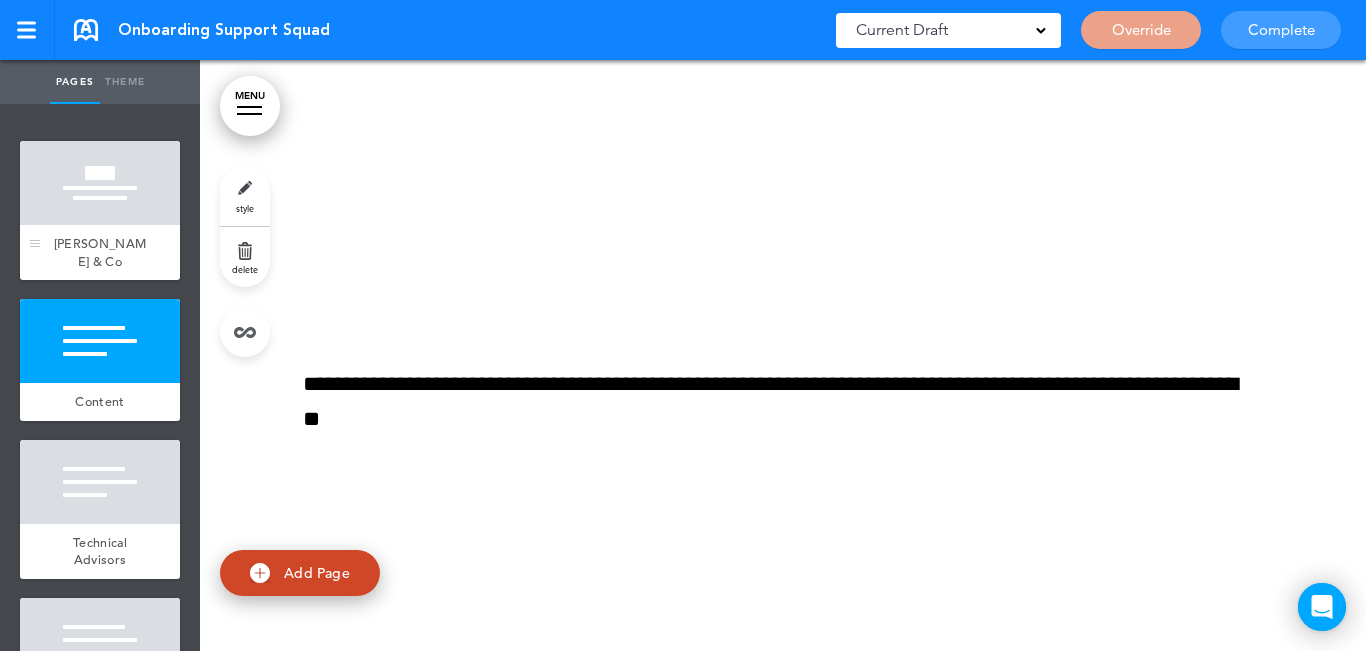 click at bounding box center (100, 183) 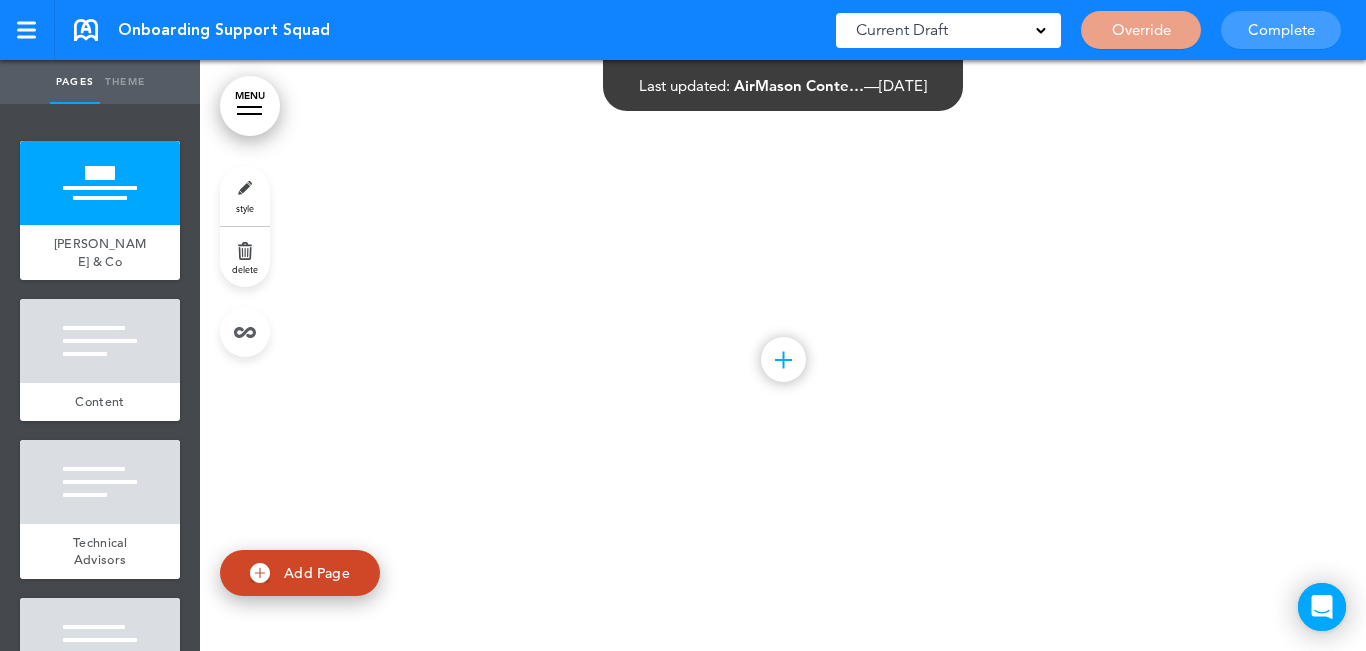 scroll, scrollTop: 1200, scrollLeft: 0, axis: vertical 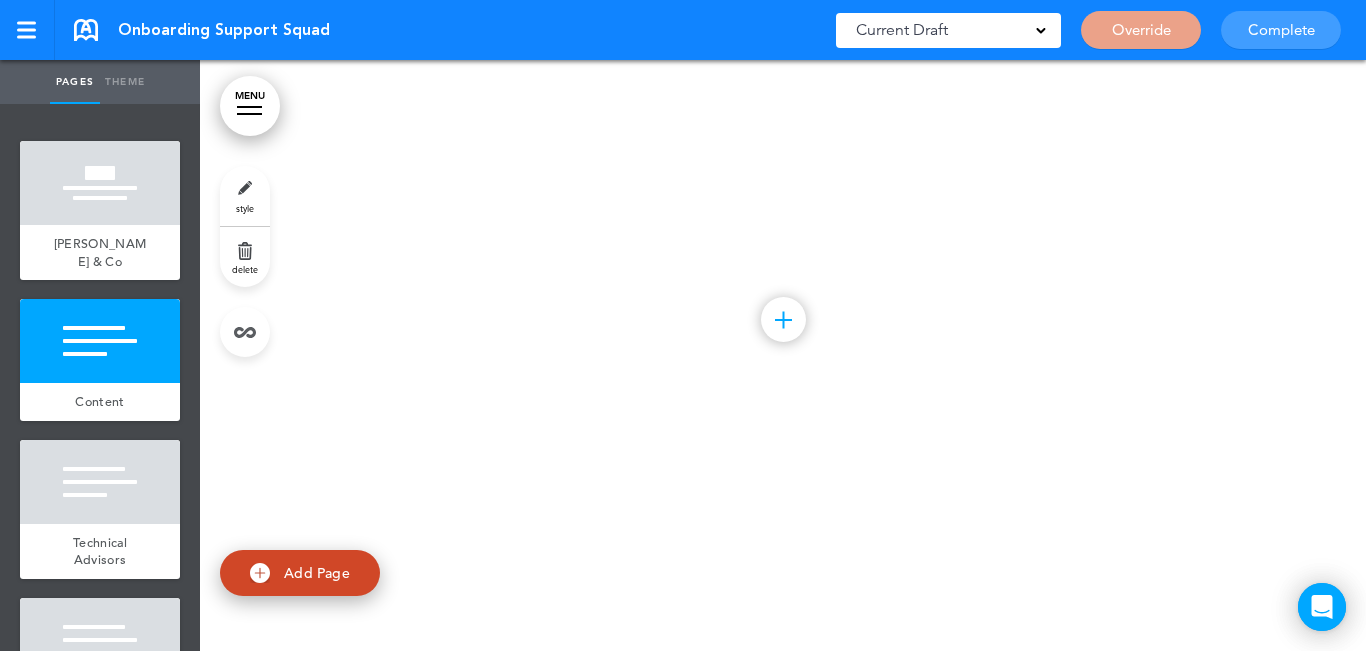 click on "delete" at bounding box center [245, 257] 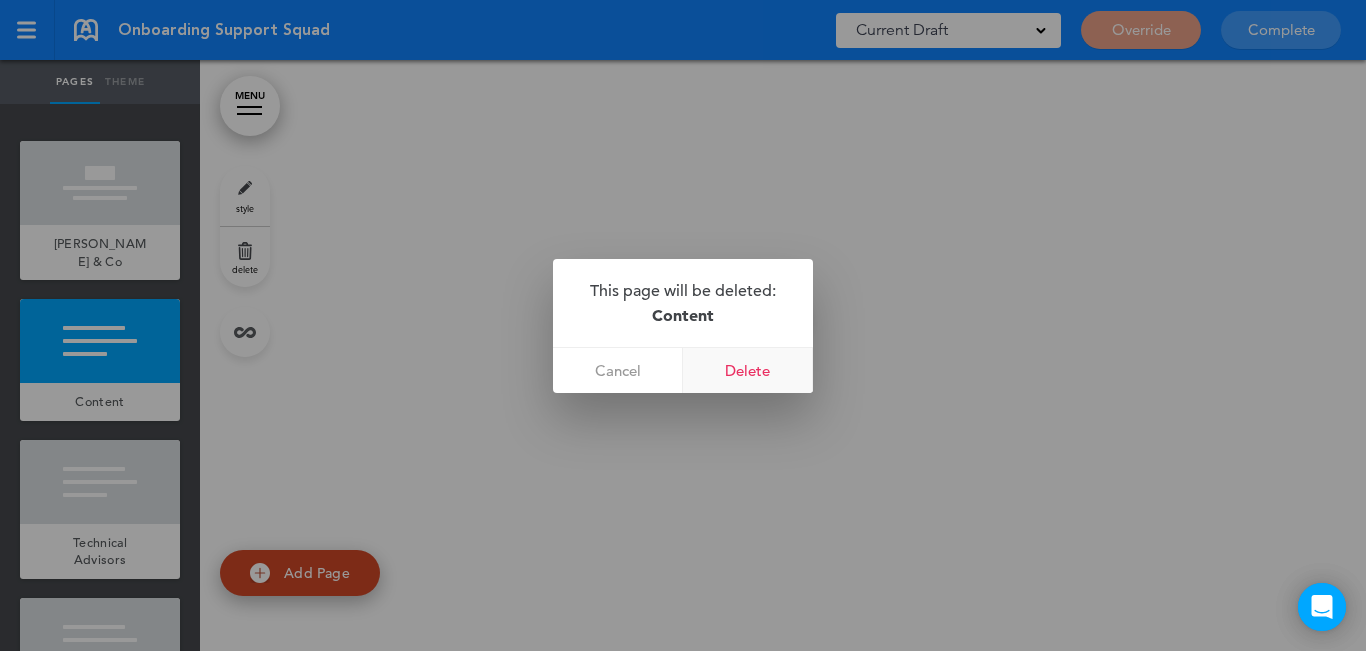 click on "Delete" at bounding box center [748, 370] 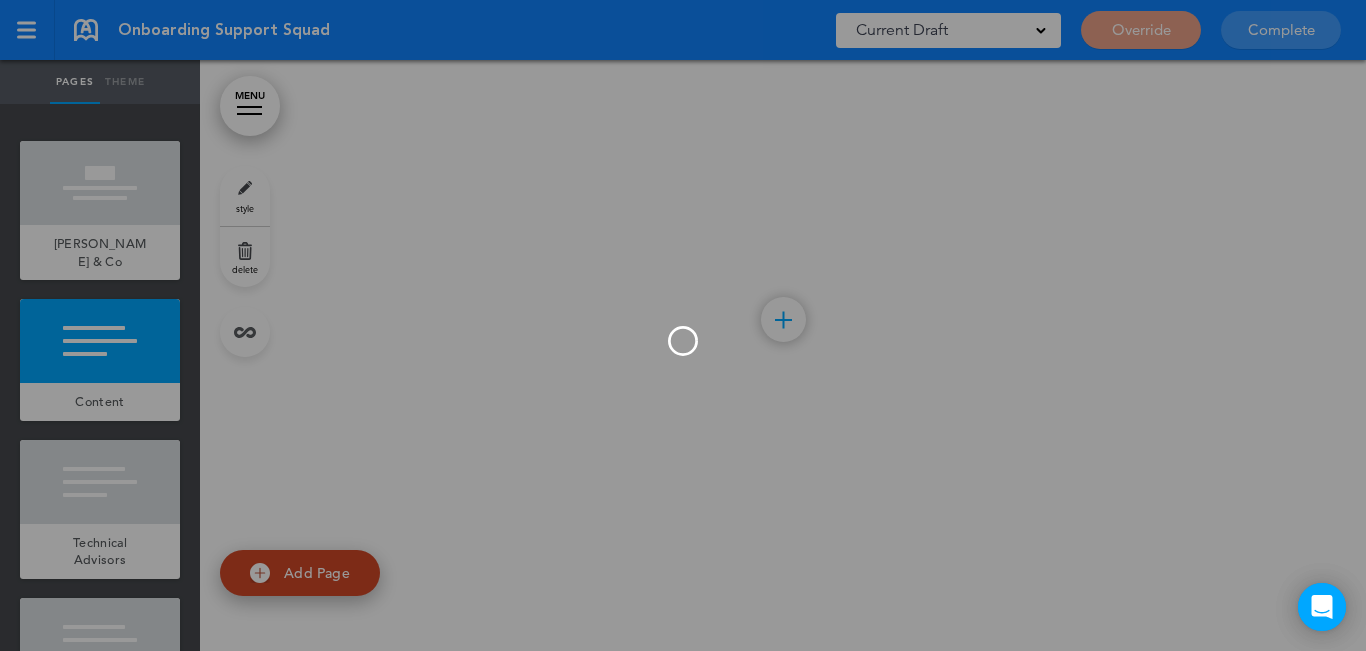 scroll, scrollTop: 609, scrollLeft: 0, axis: vertical 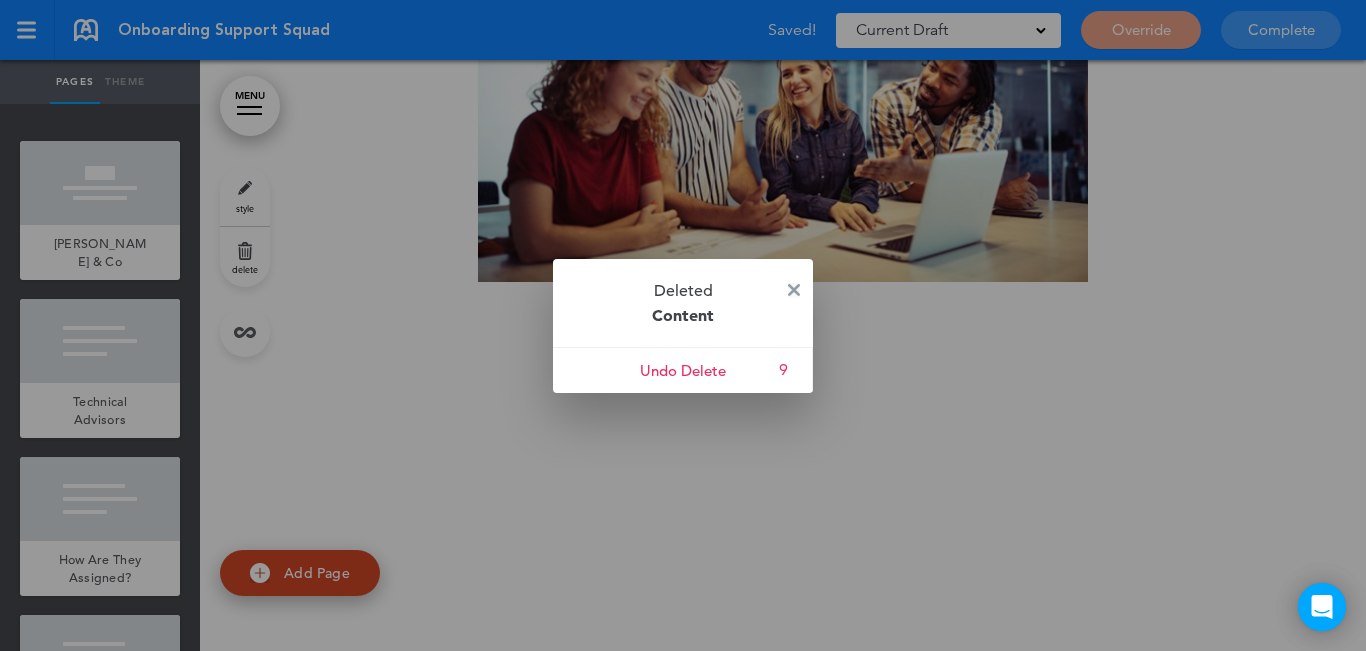click at bounding box center [794, 290] 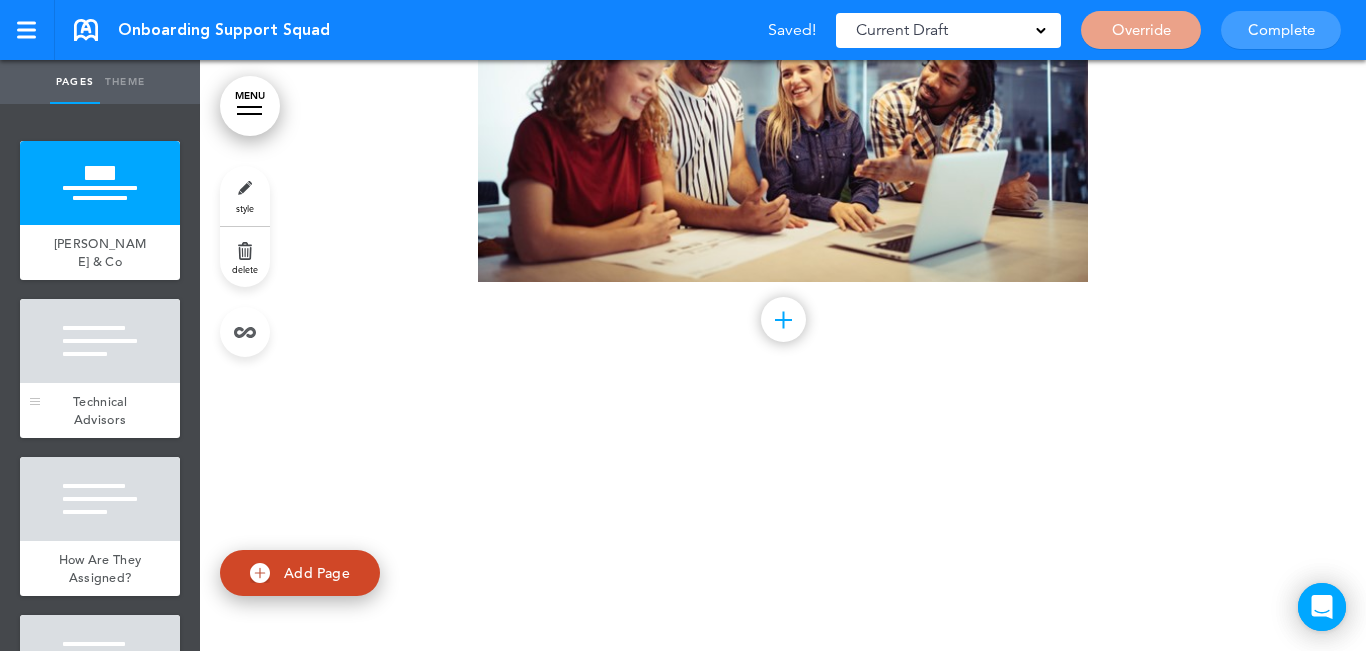 click at bounding box center [100, 341] 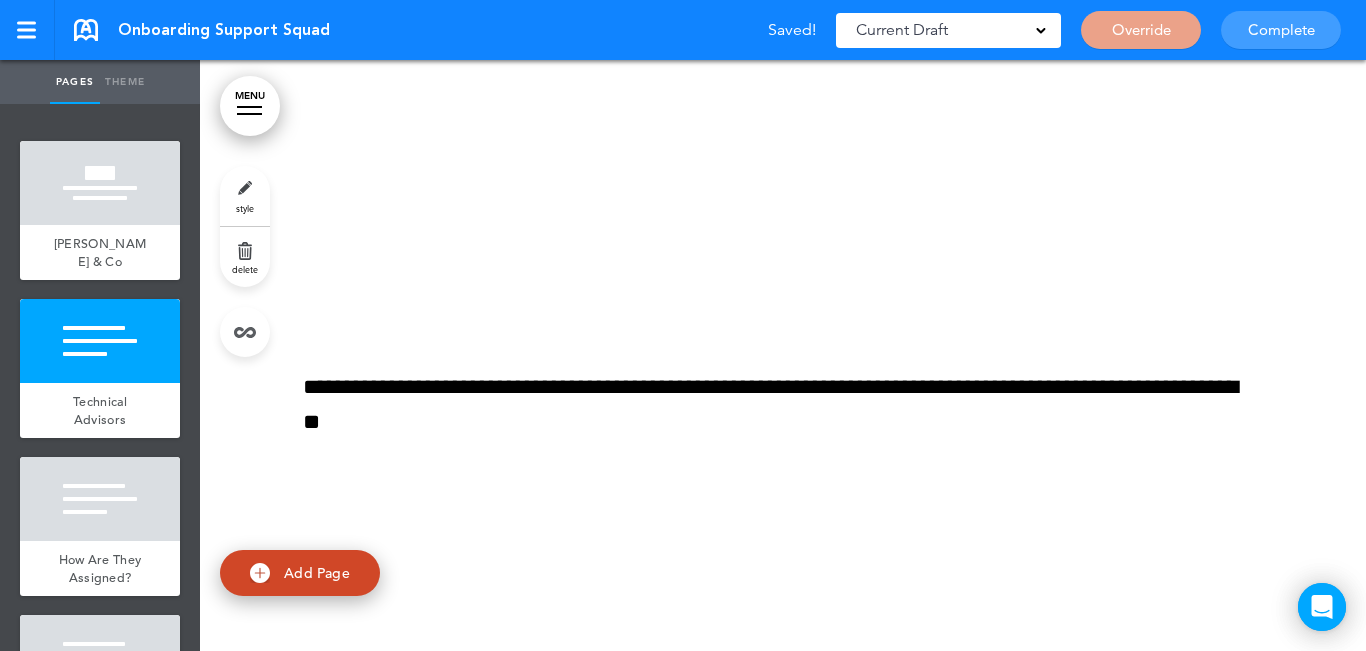 scroll, scrollTop: 956, scrollLeft: 0, axis: vertical 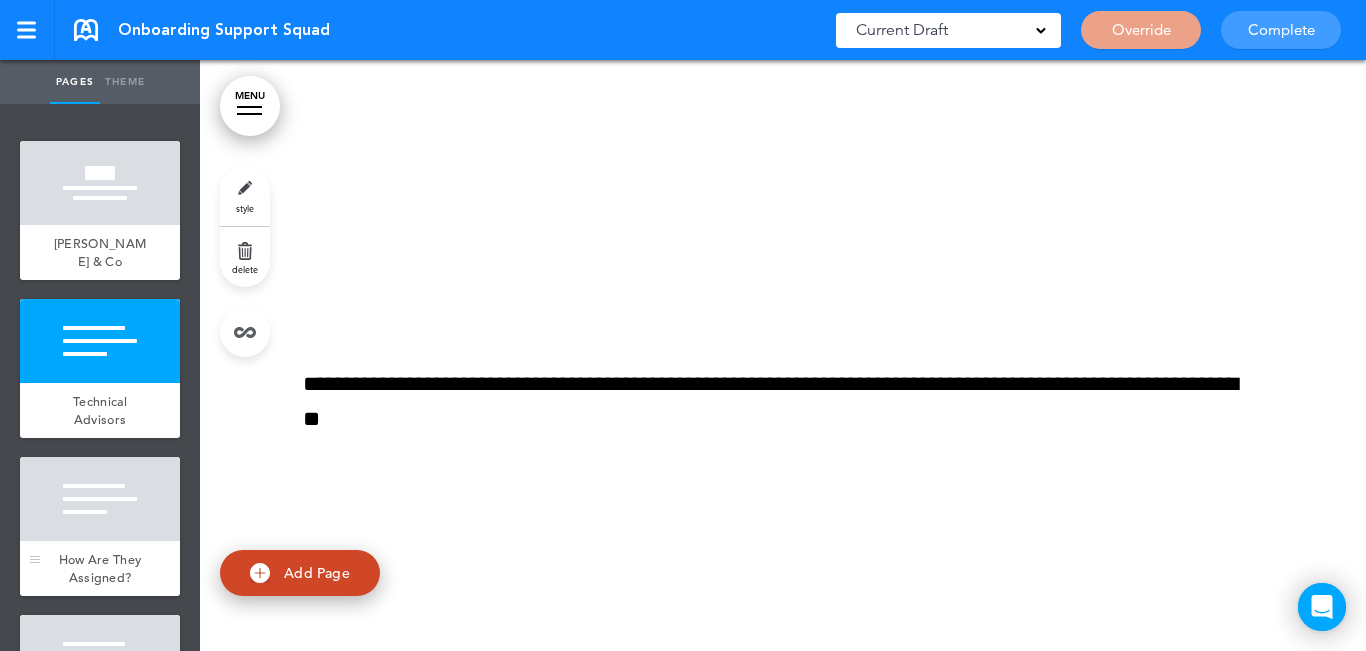 click at bounding box center (100, 499) 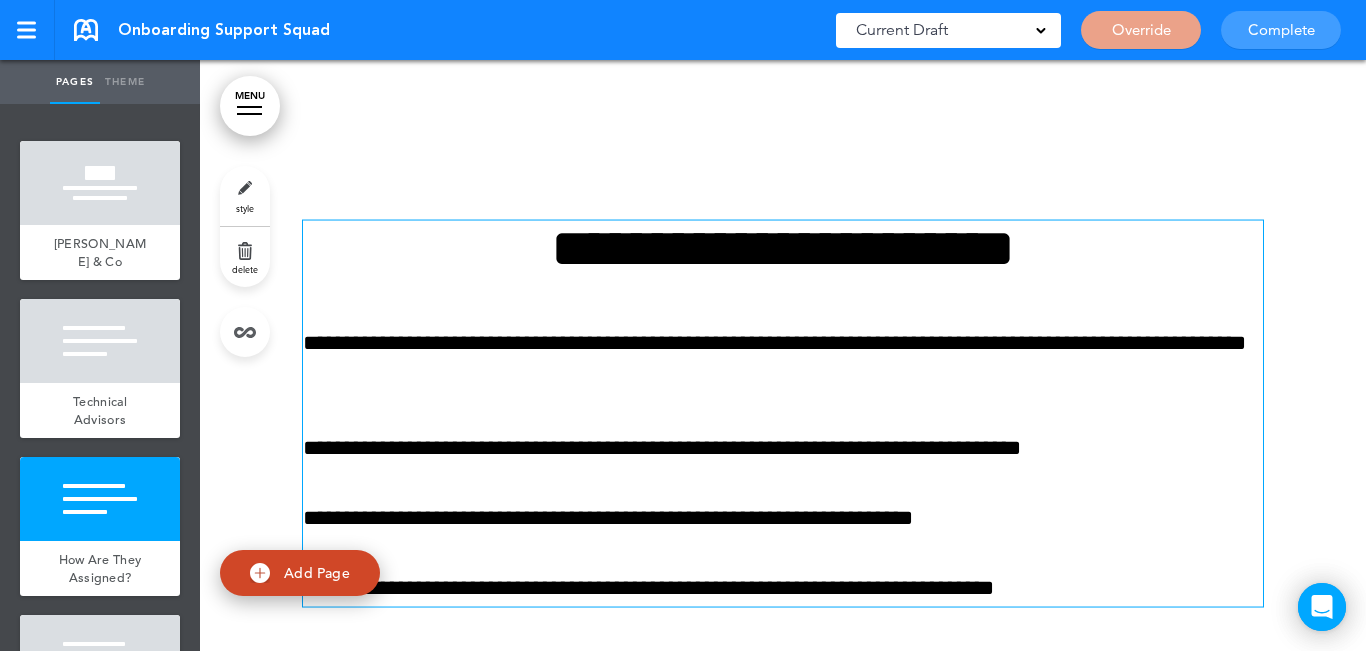 scroll, scrollTop: 1676, scrollLeft: 0, axis: vertical 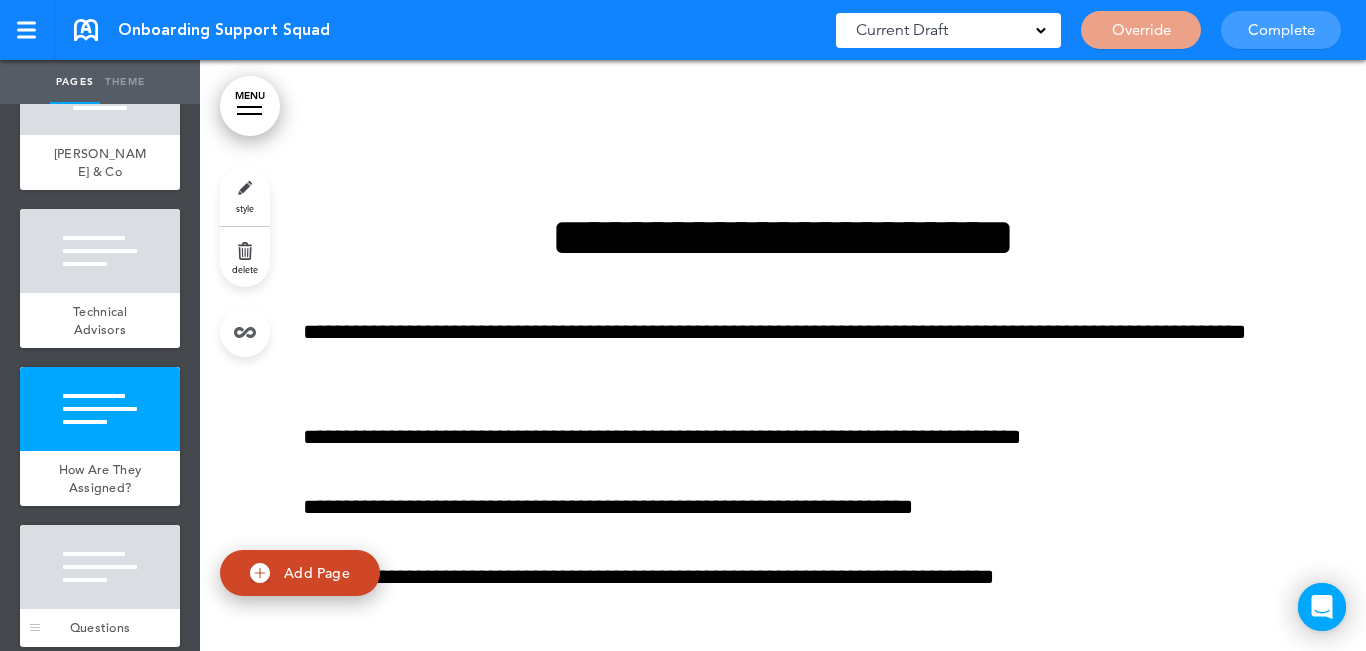 click at bounding box center (100, 567) 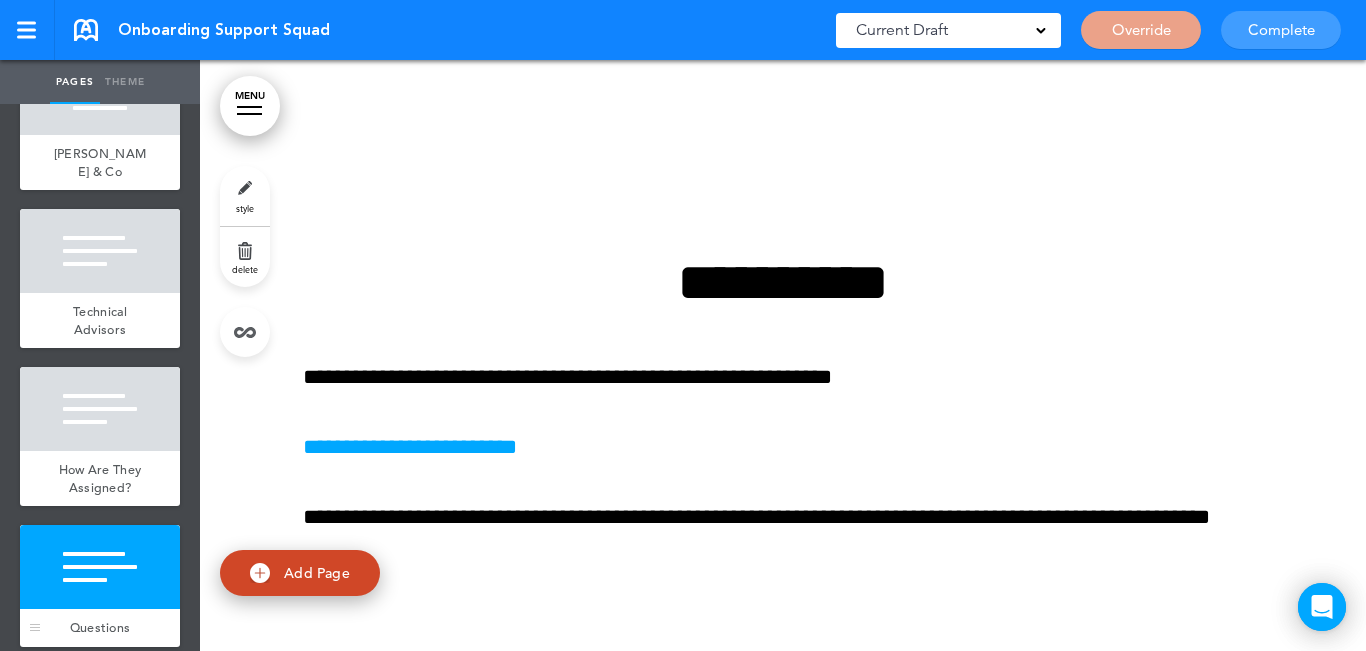 scroll, scrollTop: 2396, scrollLeft: 0, axis: vertical 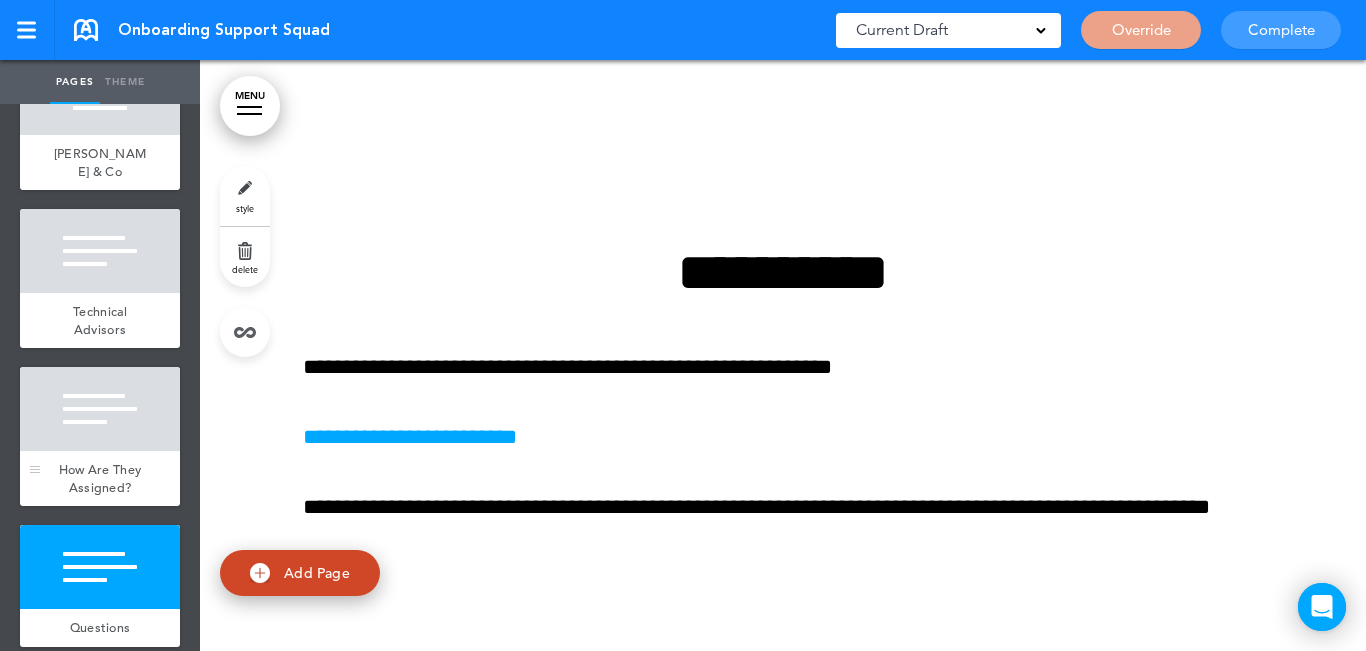 click at bounding box center (100, 409) 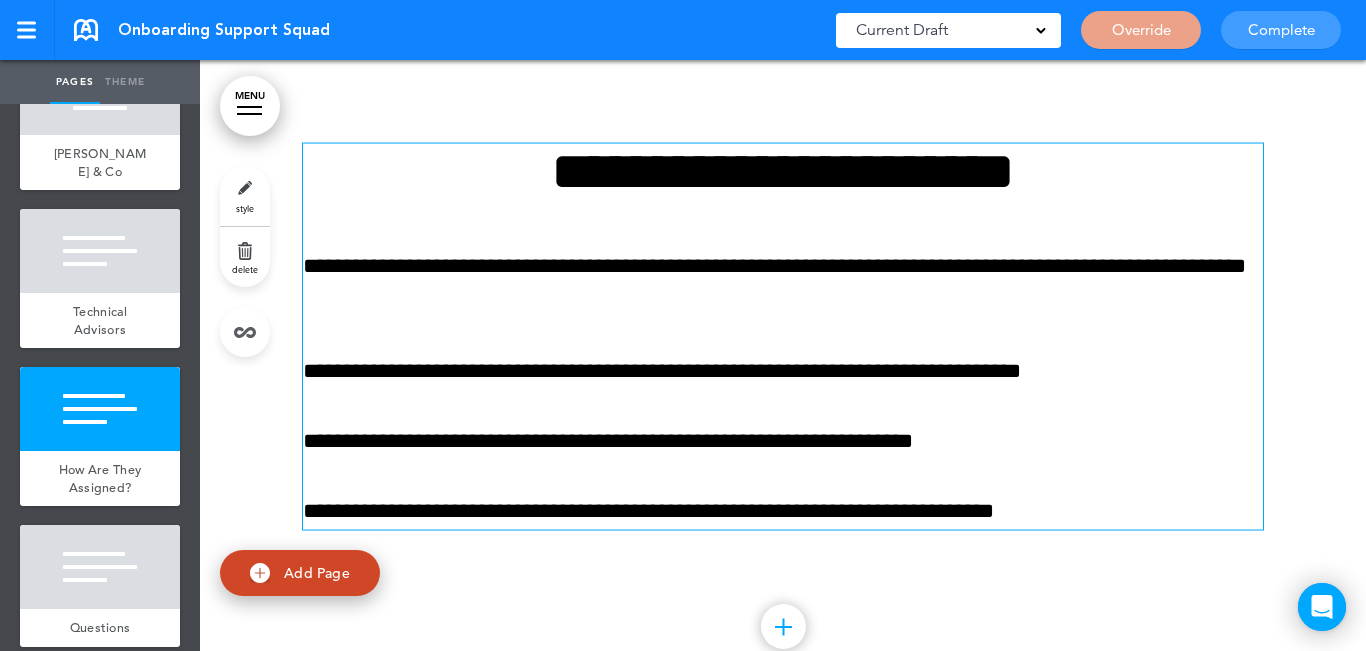 scroll, scrollTop: 1776, scrollLeft: 0, axis: vertical 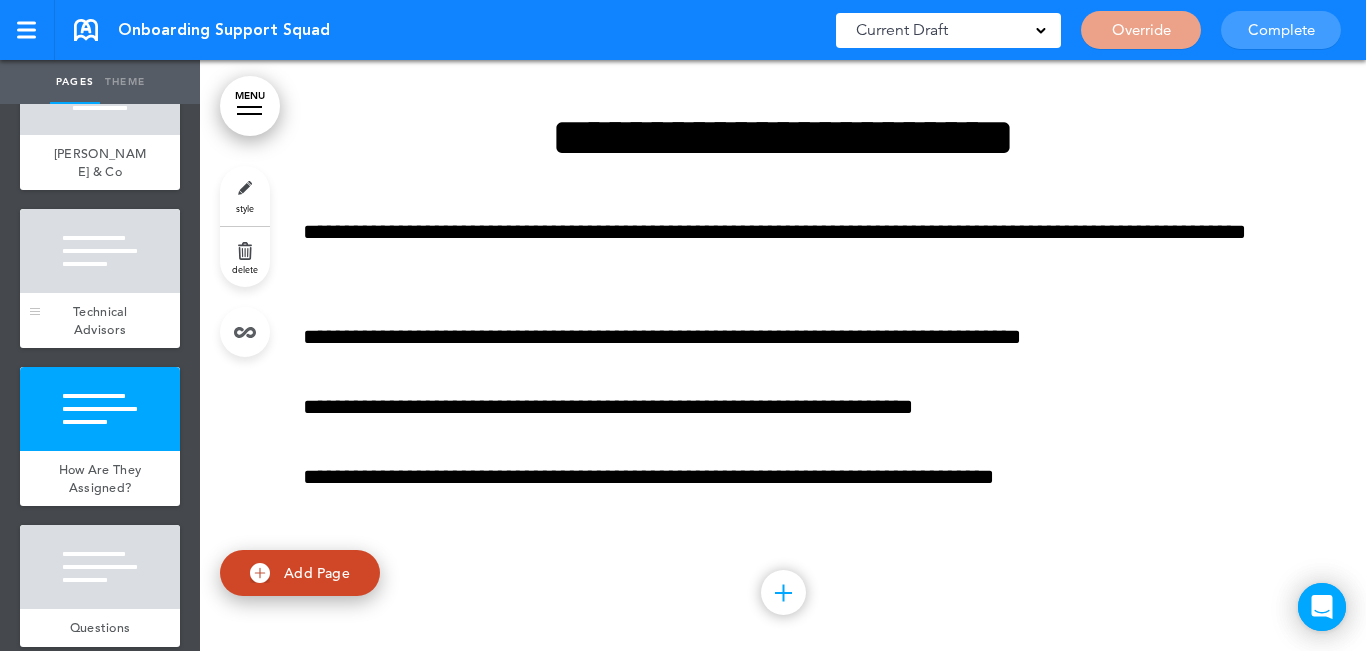 click at bounding box center (100, 251) 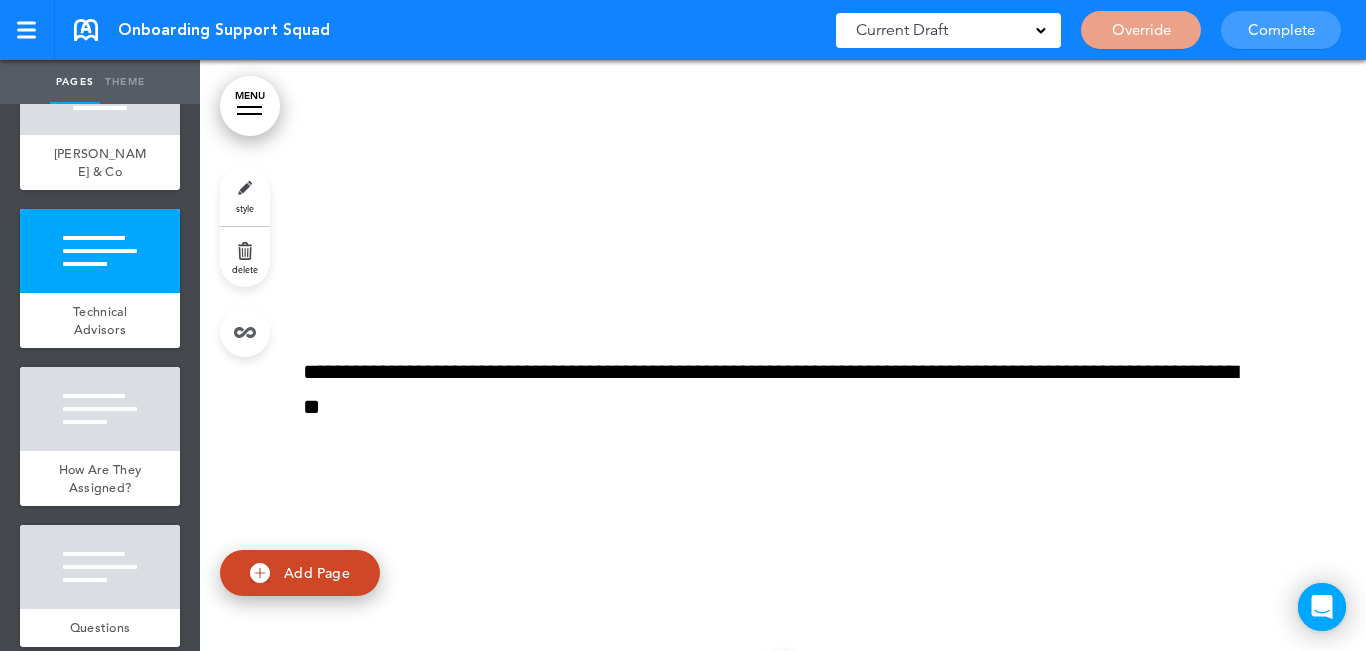 scroll, scrollTop: 956, scrollLeft: 0, axis: vertical 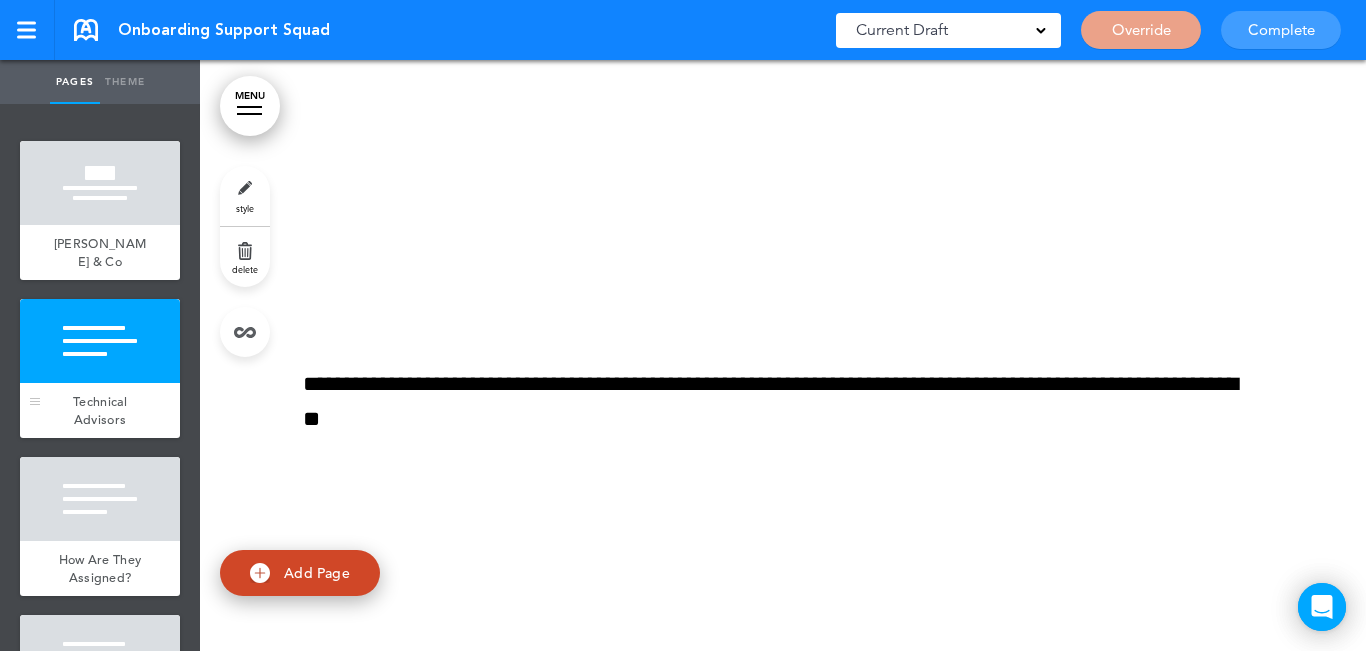 click at bounding box center (100, 341) 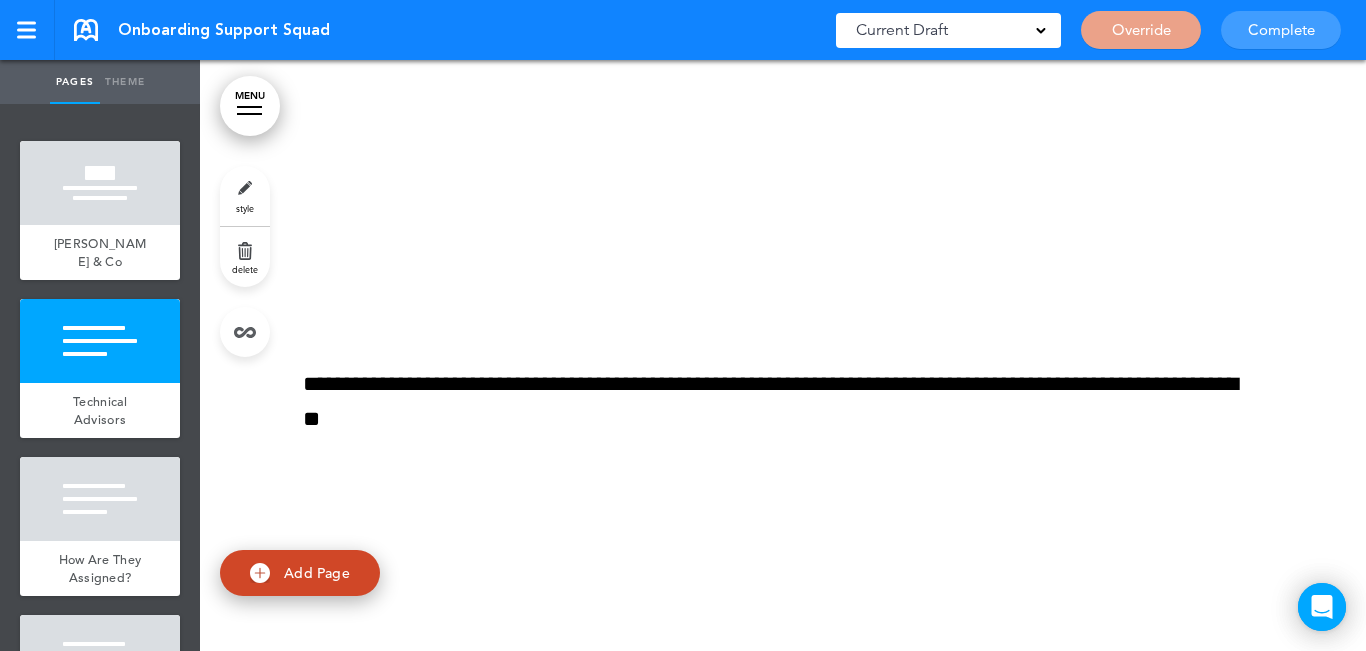 click on "style" at bounding box center (245, 196) 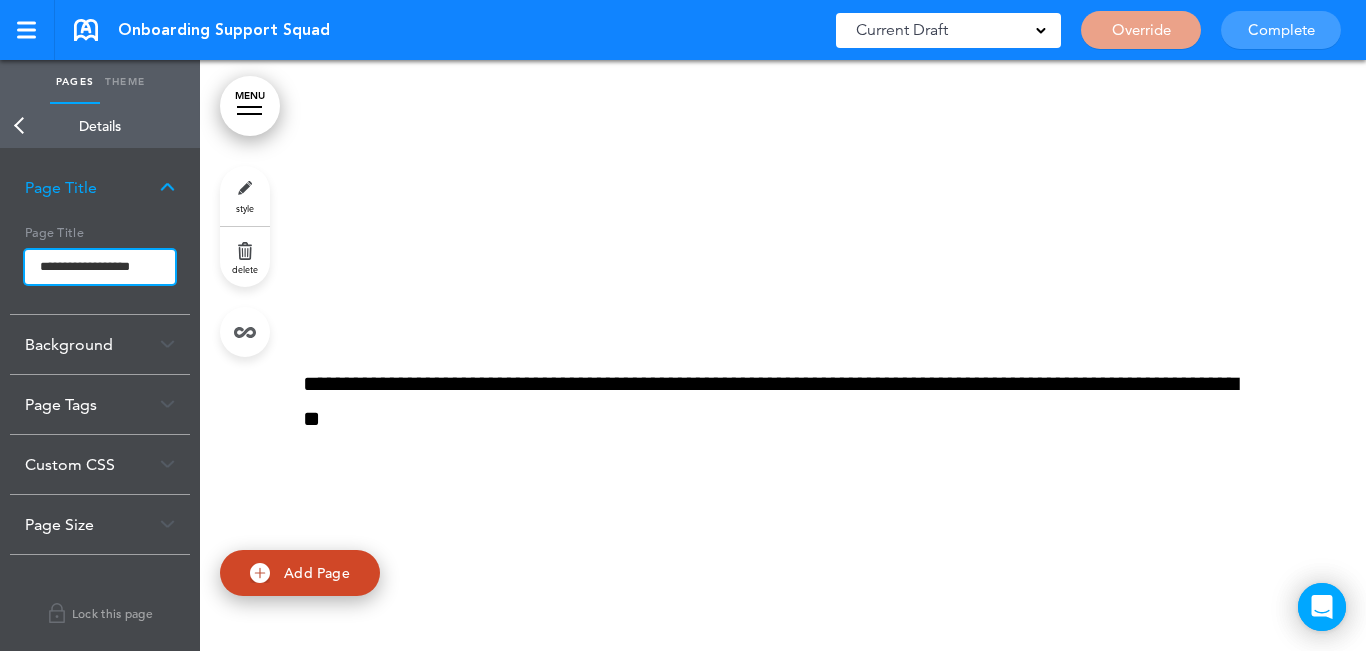 click on "**********" at bounding box center (100, 267) 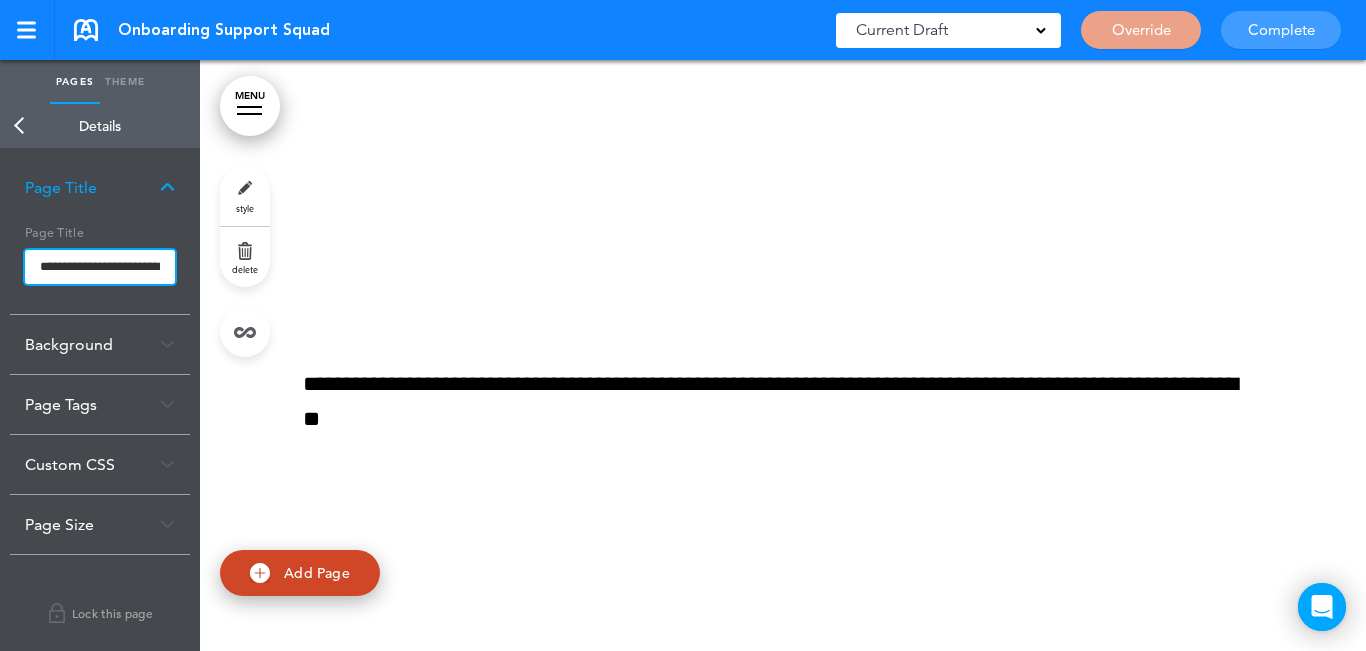 scroll, scrollTop: 0, scrollLeft: 36, axis: horizontal 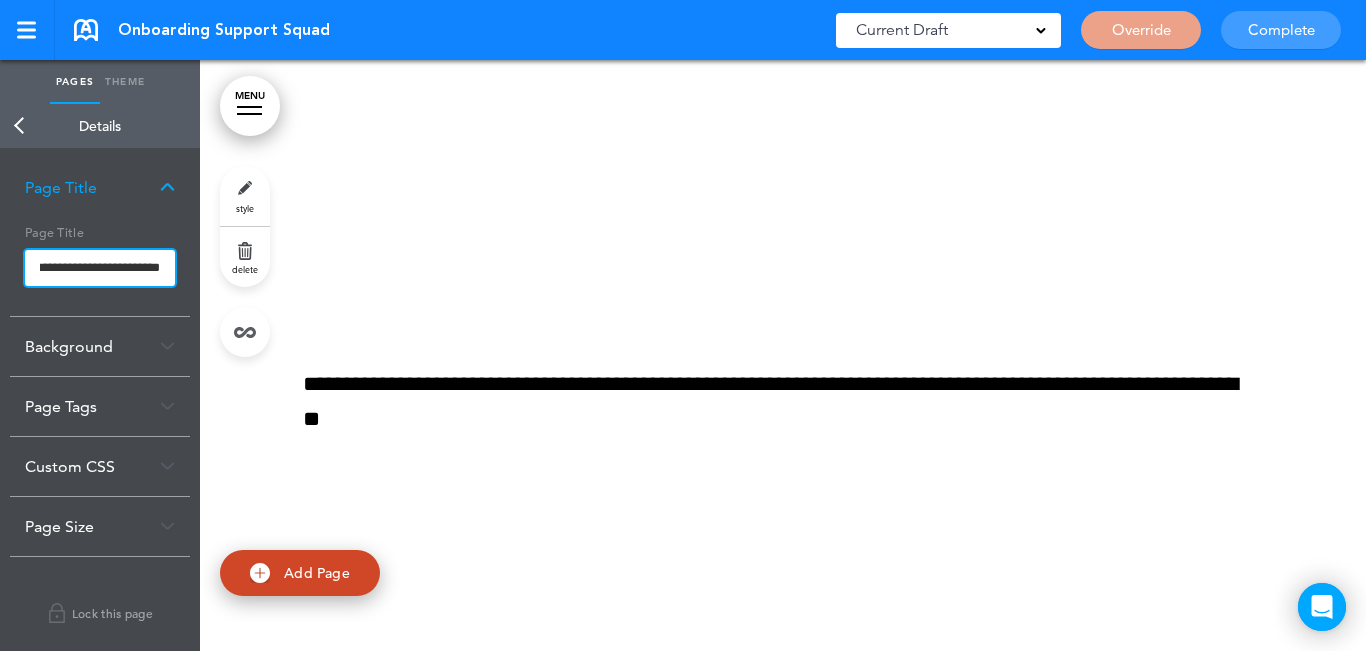 type on "**********" 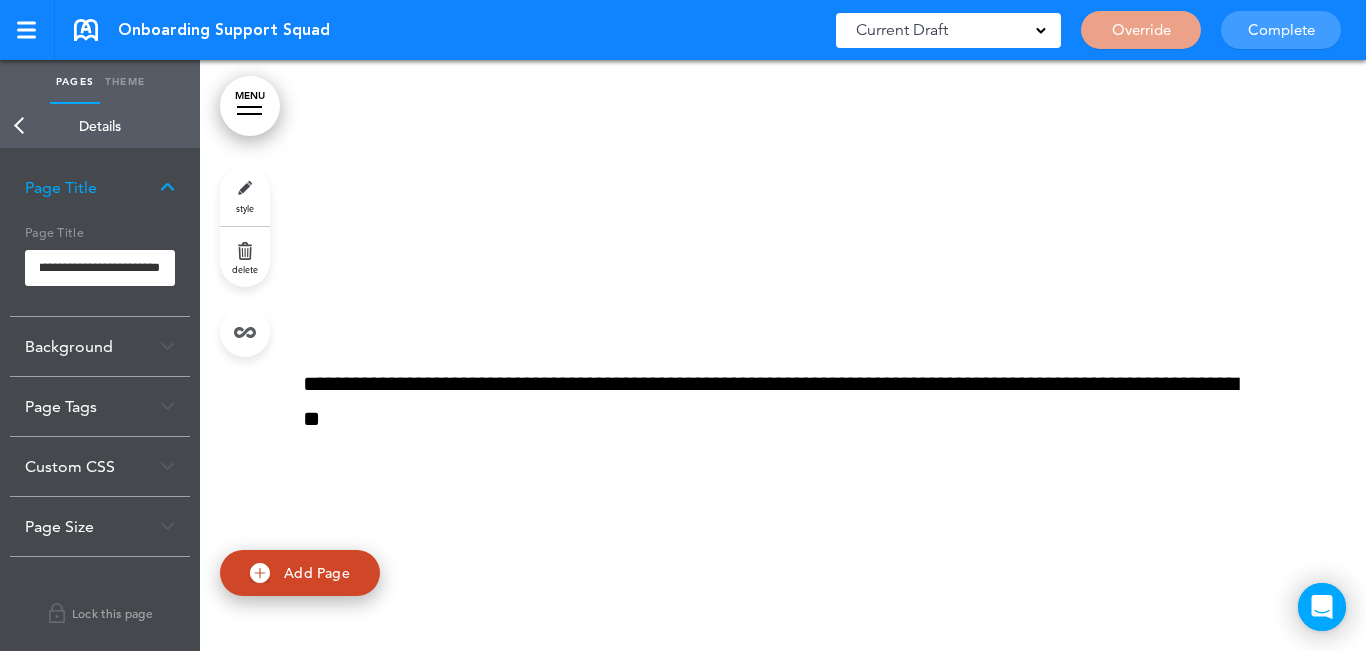 click on "Make this page common so it is available in other handbooks.
This handbook
Preview
Settings
Your Handbooks
Geographic Pay Differential Policy
Perkins Playbook
Account
Manage Organization
My Account
Help
Logout
Onboarding Support Squad
Saved!
Current Draft
CURRENT DRAFT
Override
Complete" at bounding box center [683, 325] 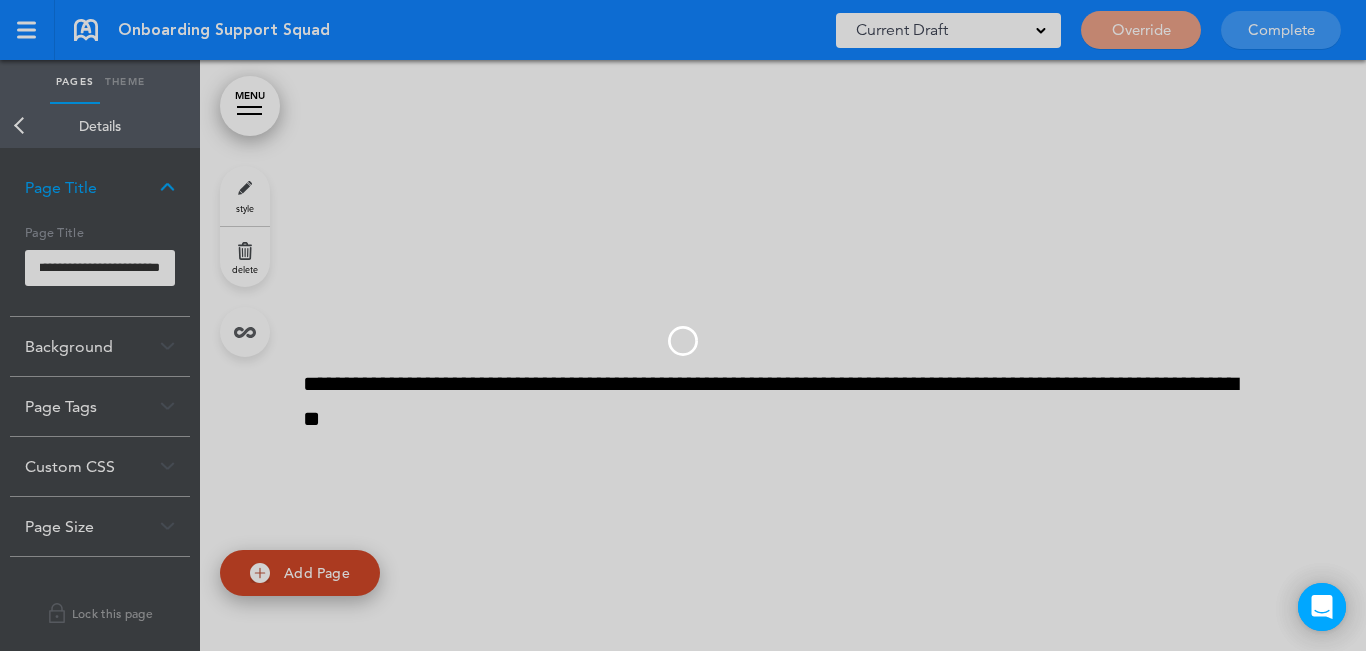 scroll, scrollTop: 0, scrollLeft: 0, axis: both 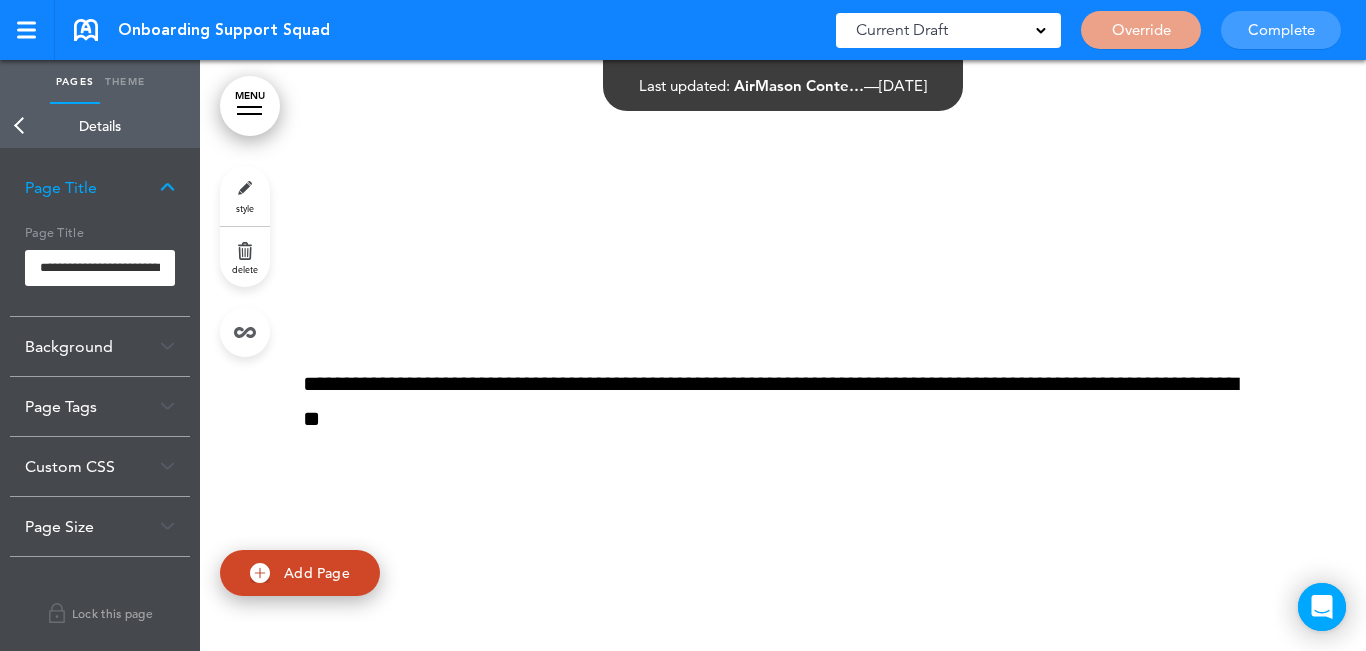 click on "Back" at bounding box center [20, 126] 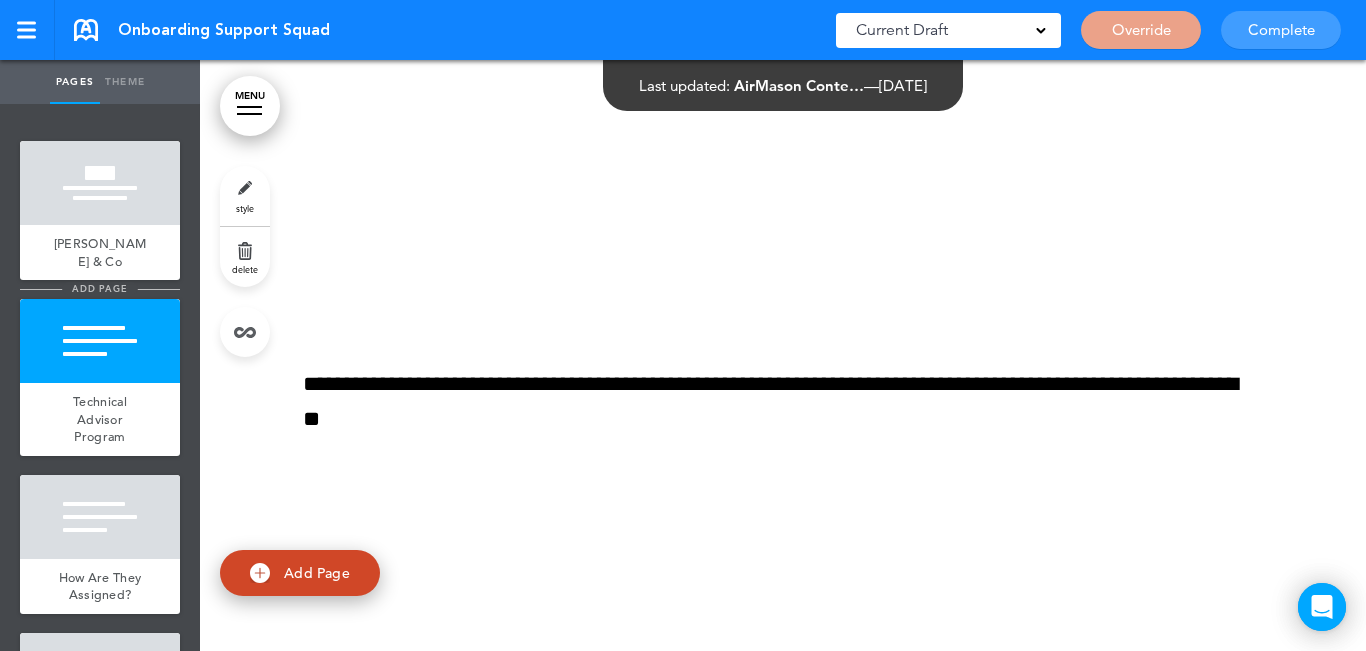 click on "add page" at bounding box center [99, 288] 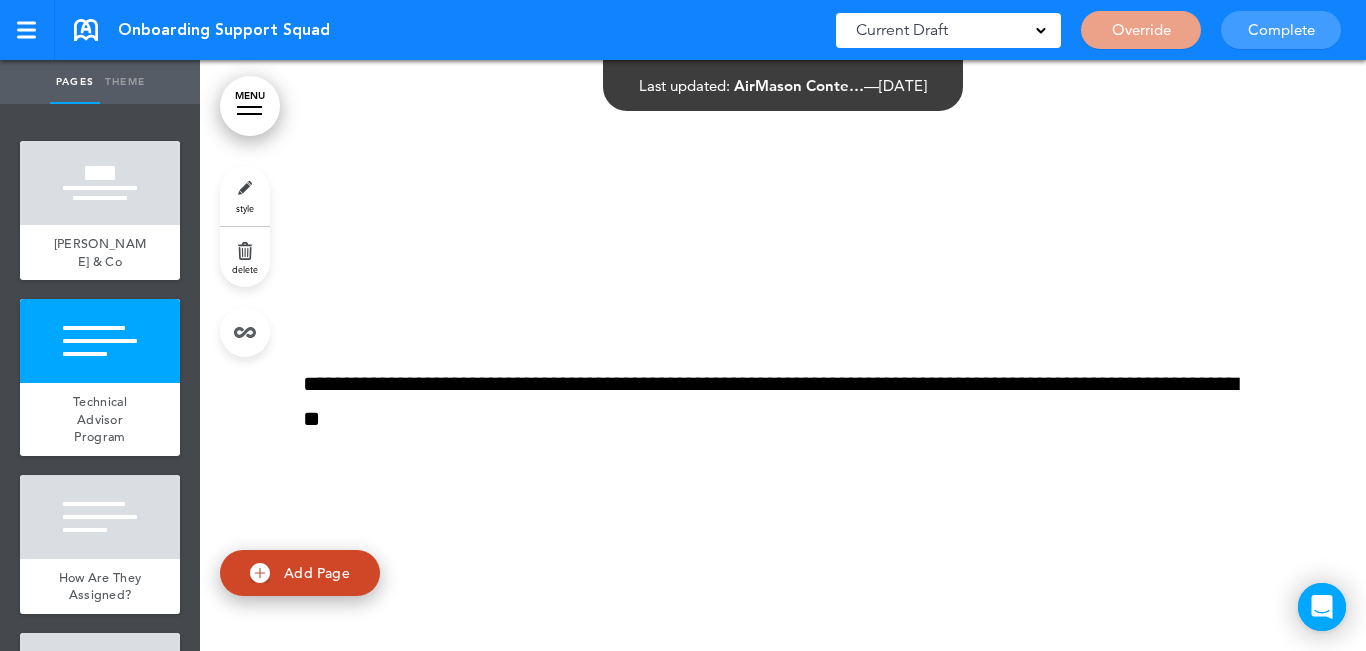 type on "********" 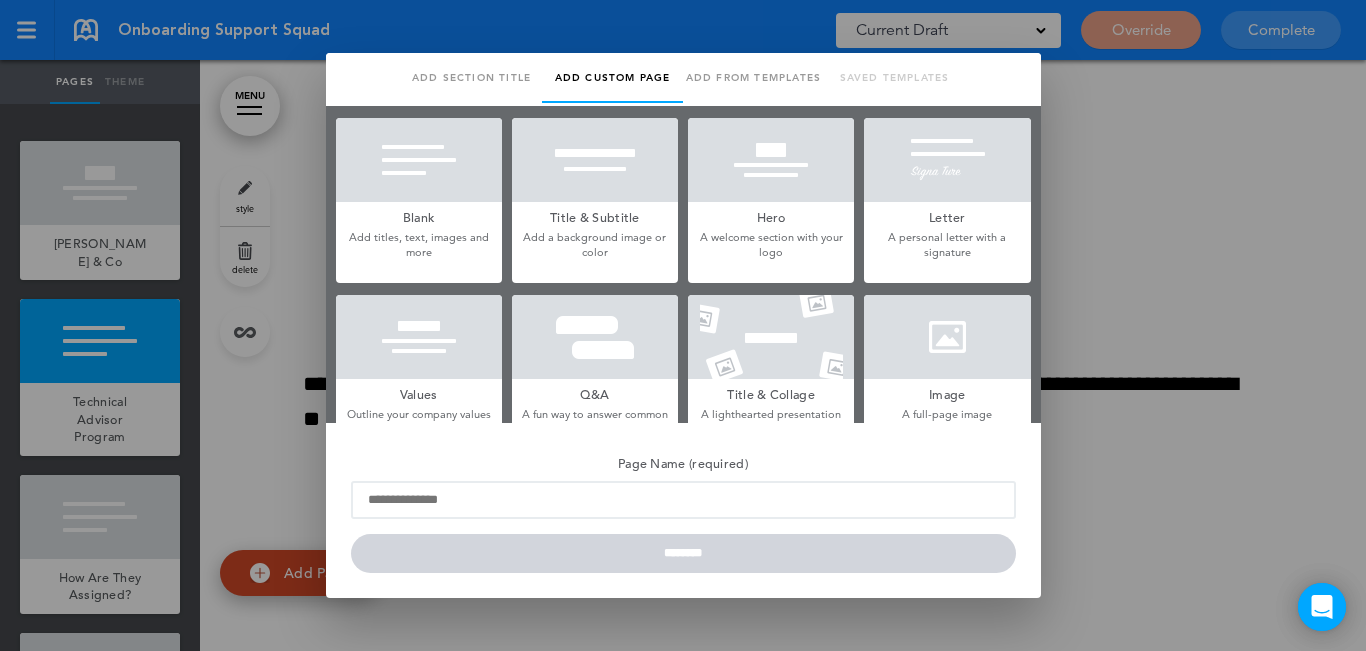 scroll, scrollTop: 0, scrollLeft: 0, axis: both 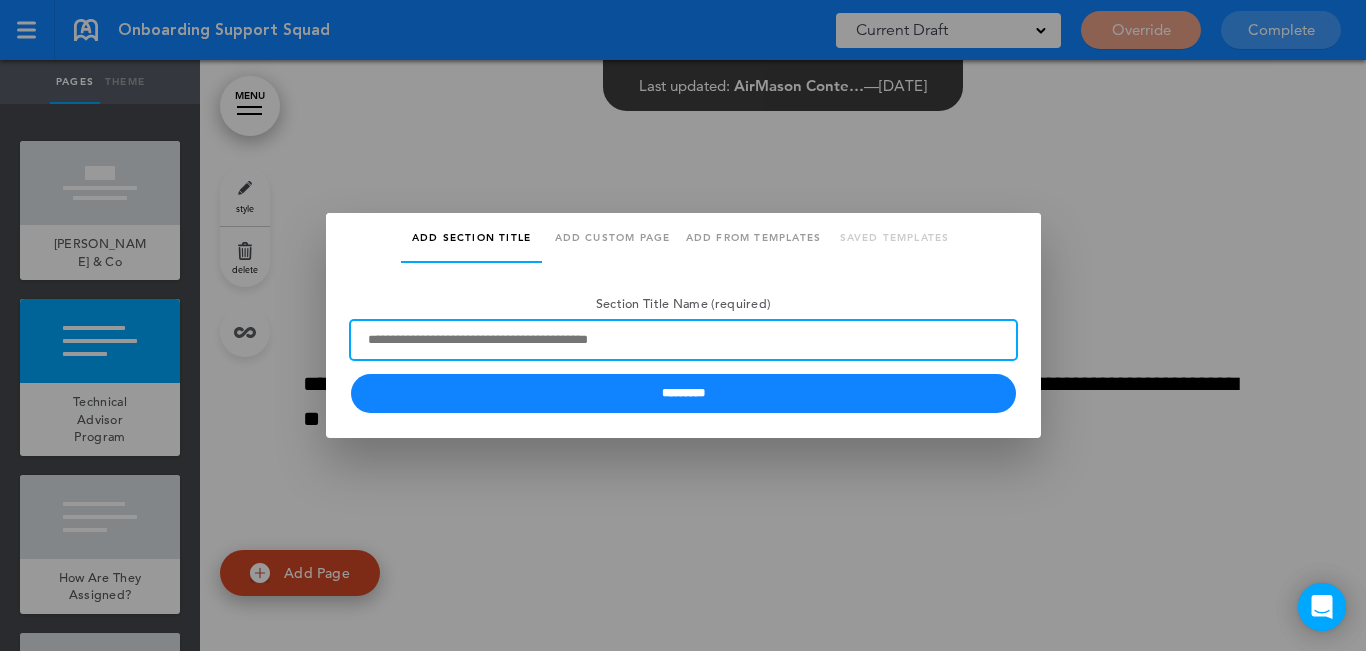 click on "Section Title Name (required)" at bounding box center (683, 340) 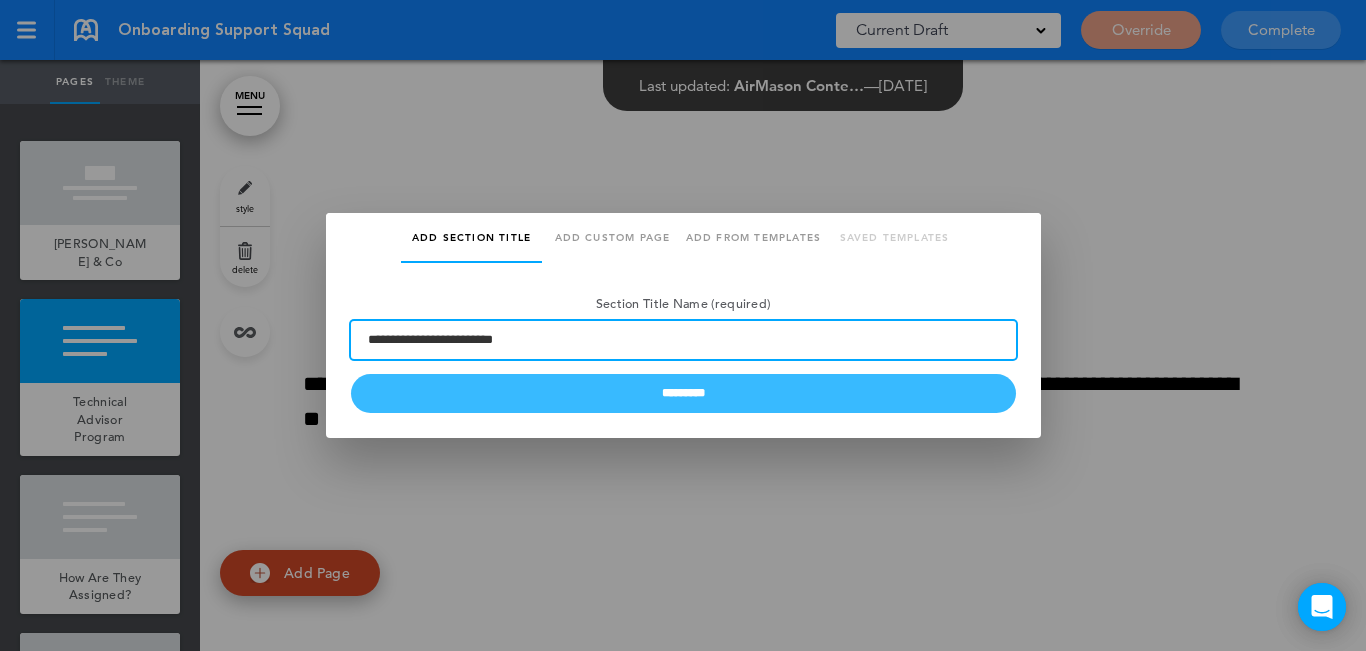 type on "**********" 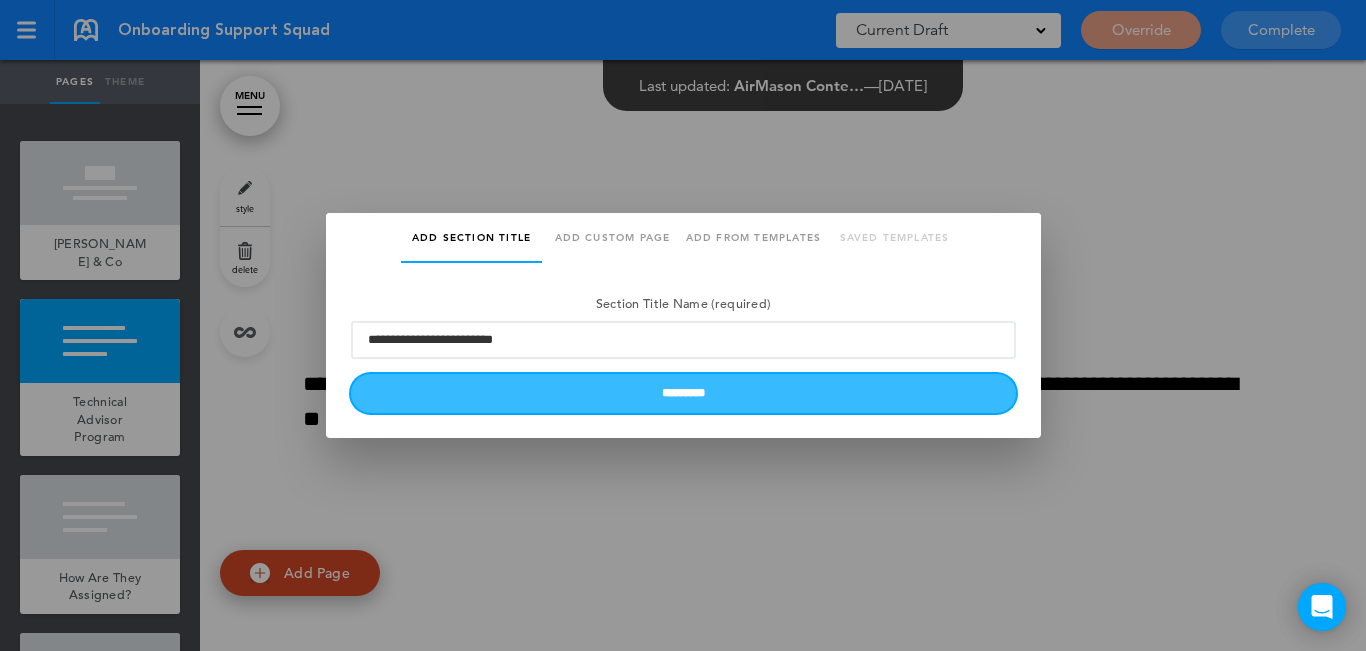 click on "*********" at bounding box center (683, 393) 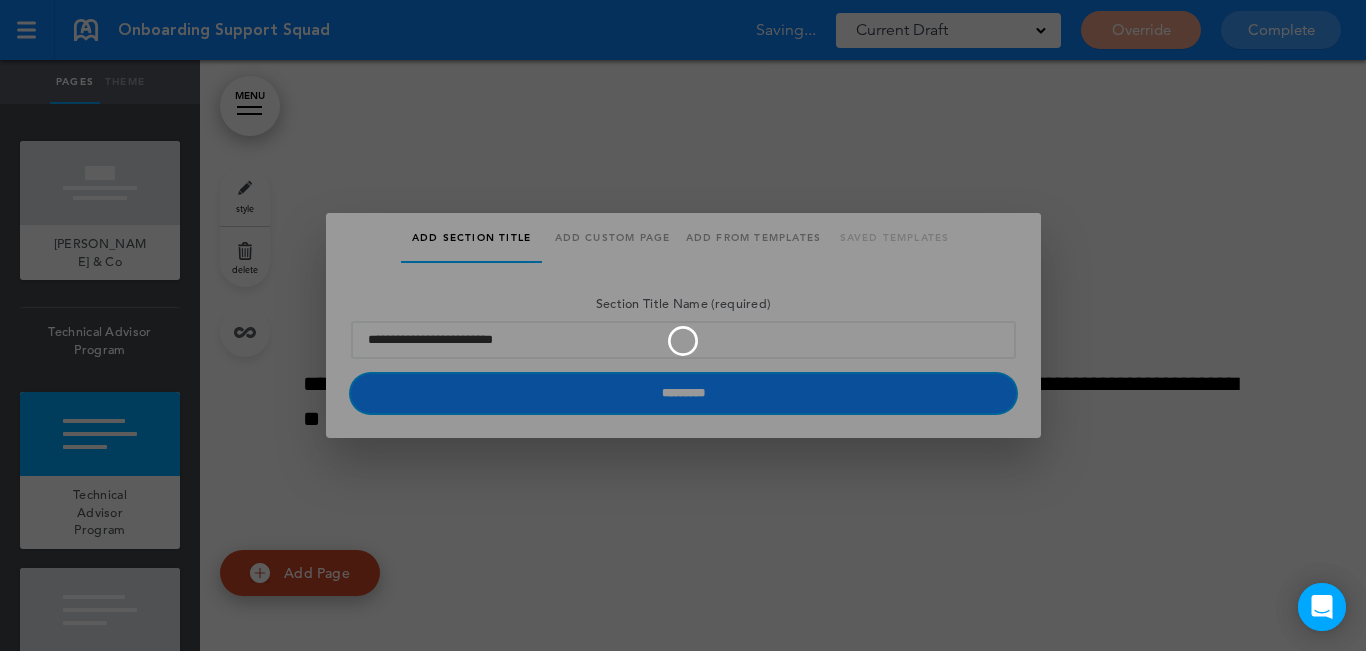 type 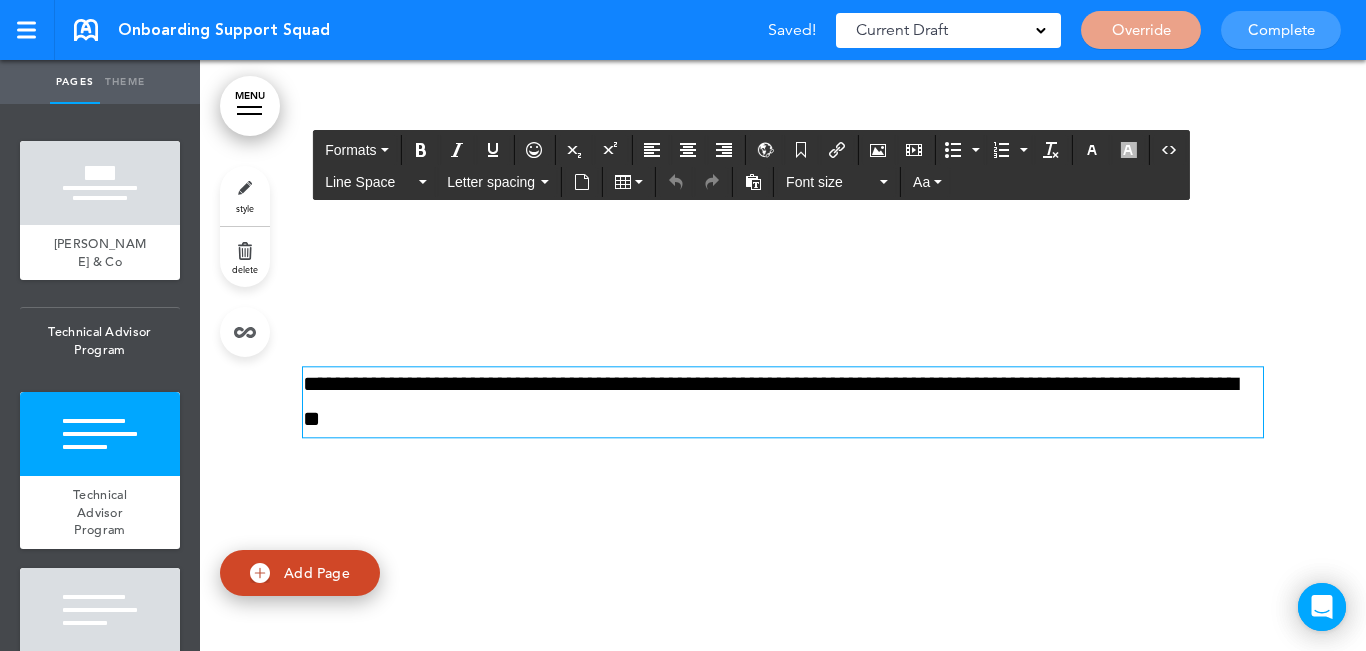 click on "**********" at bounding box center (783, 402) 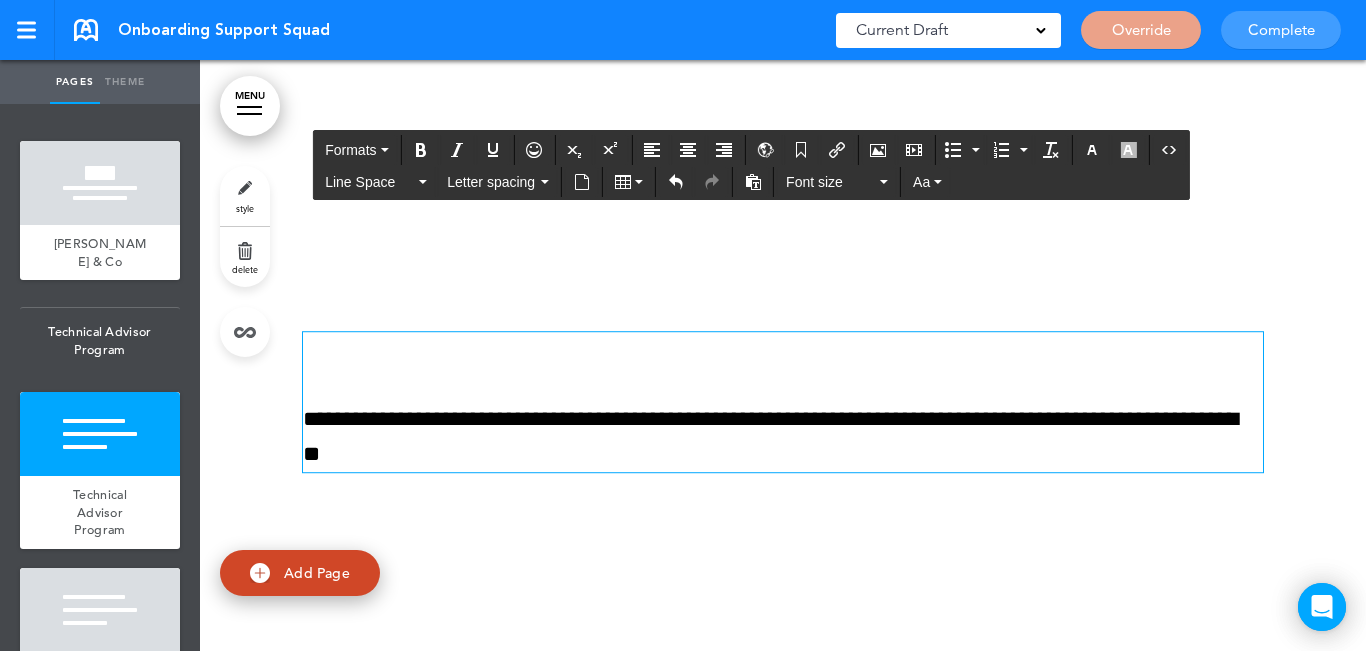 scroll, scrollTop: 921, scrollLeft: 0, axis: vertical 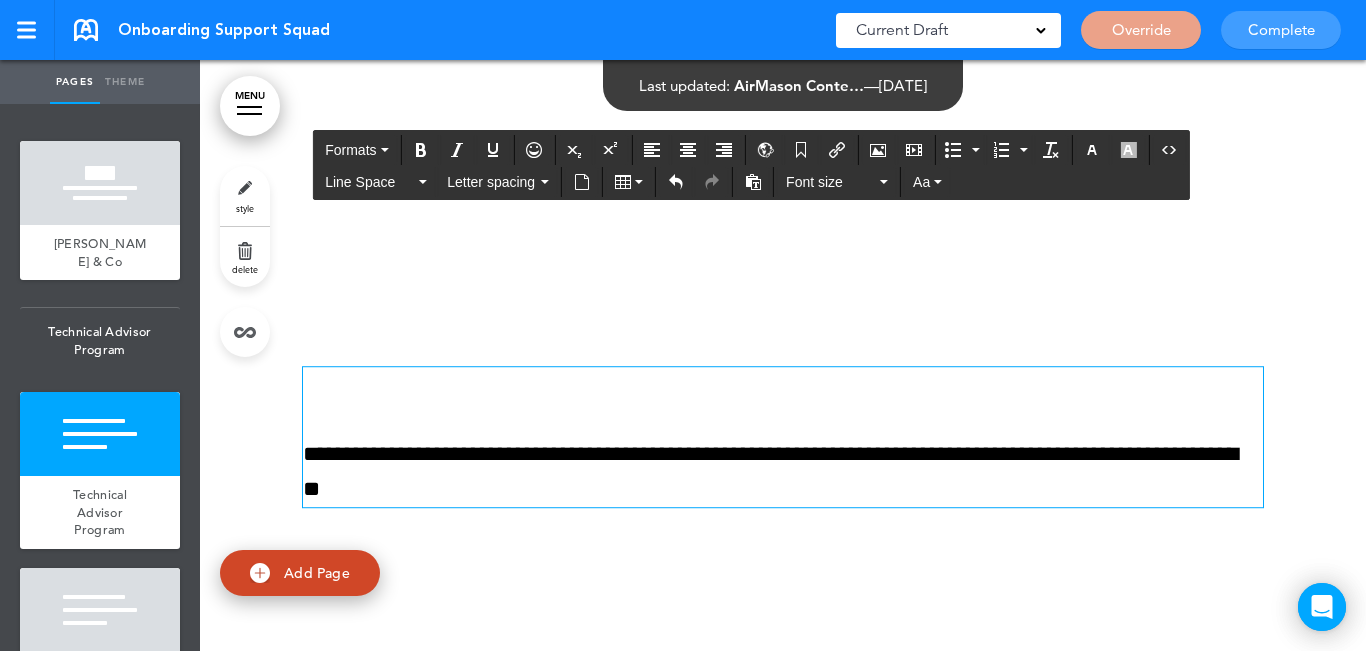 click at bounding box center [783, 384] 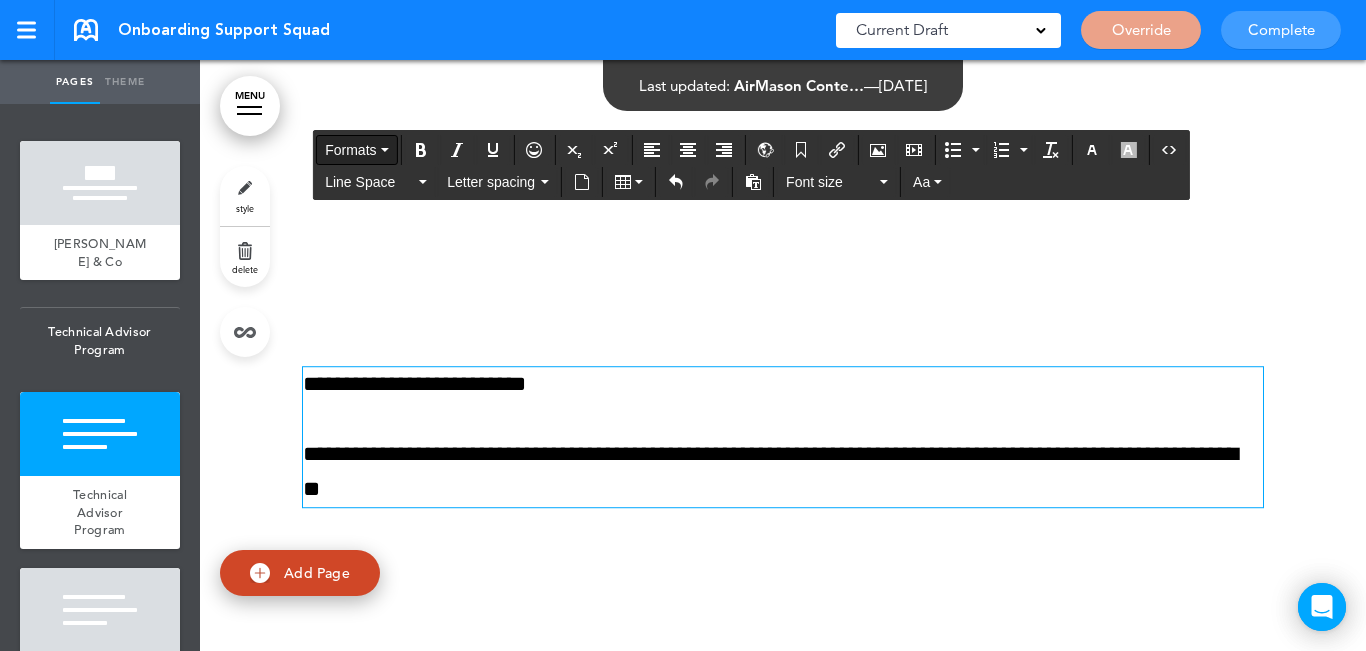 click on "Formats" at bounding box center [350, 150] 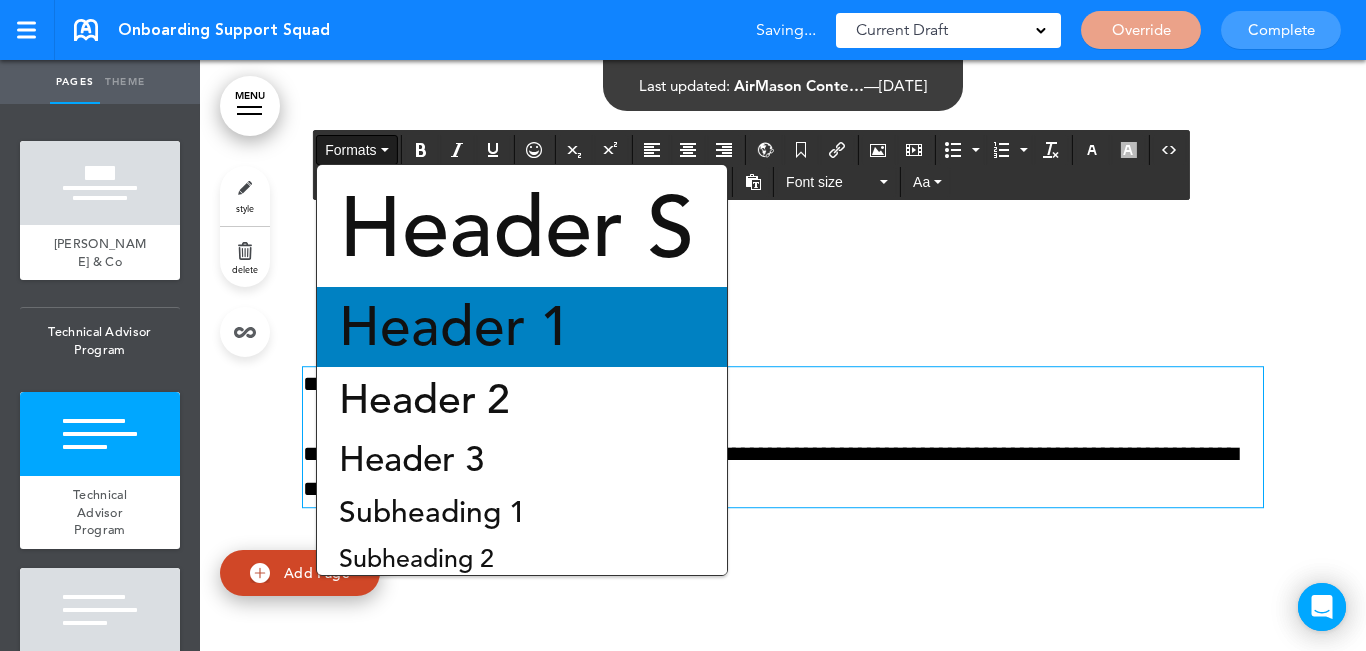 click on "Header 1" at bounding box center [455, 327] 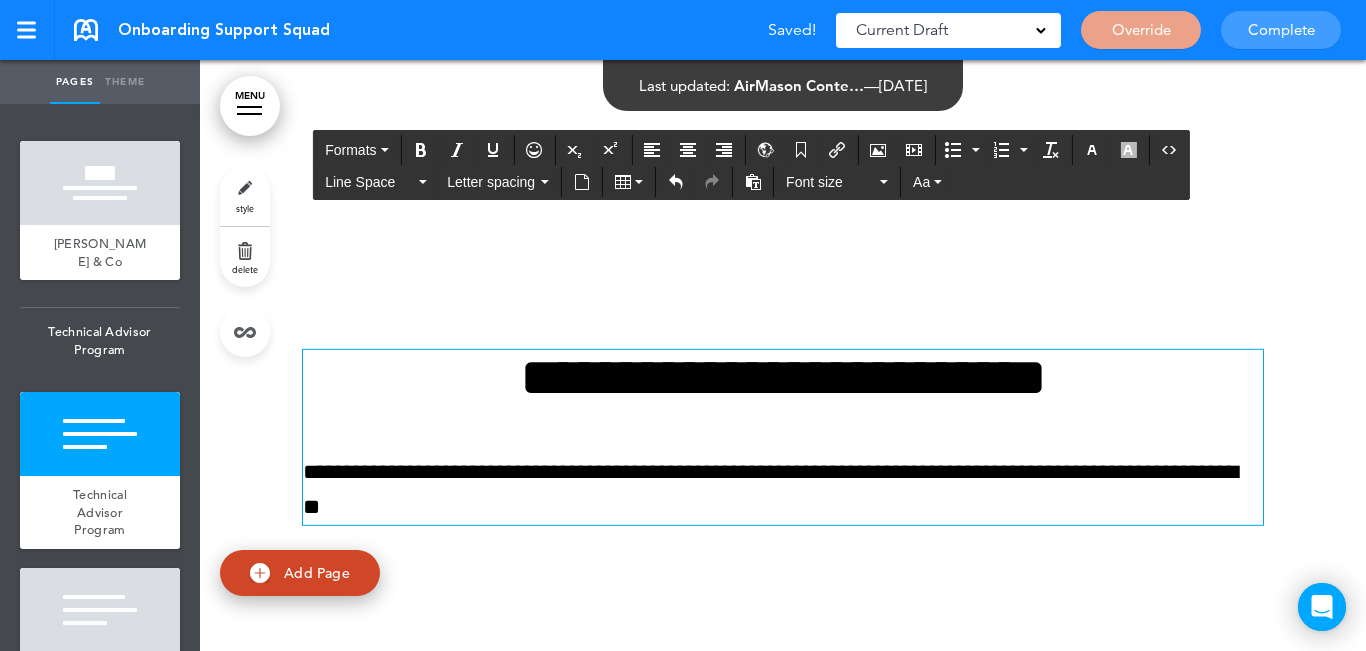 scroll, scrollTop: 903, scrollLeft: 0, axis: vertical 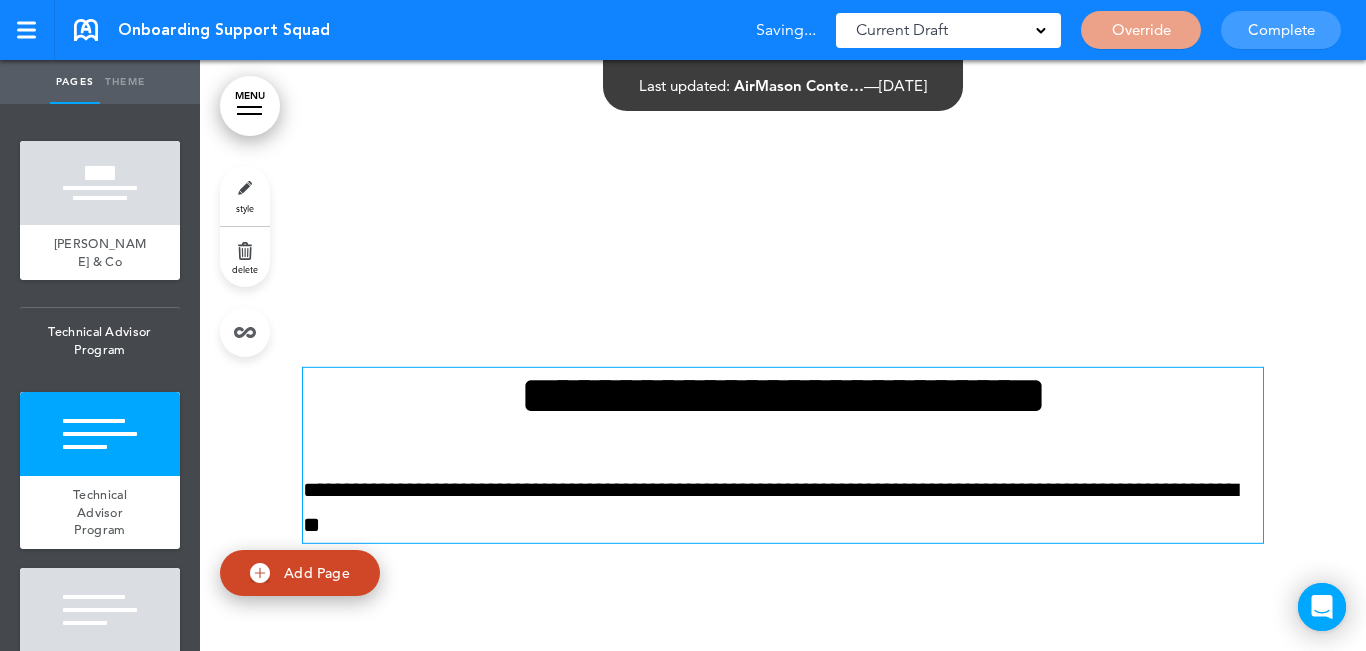 drag, startPoint x: 427, startPoint y: 543, endPoint x: 420, endPoint y: 522, distance: 22.135944 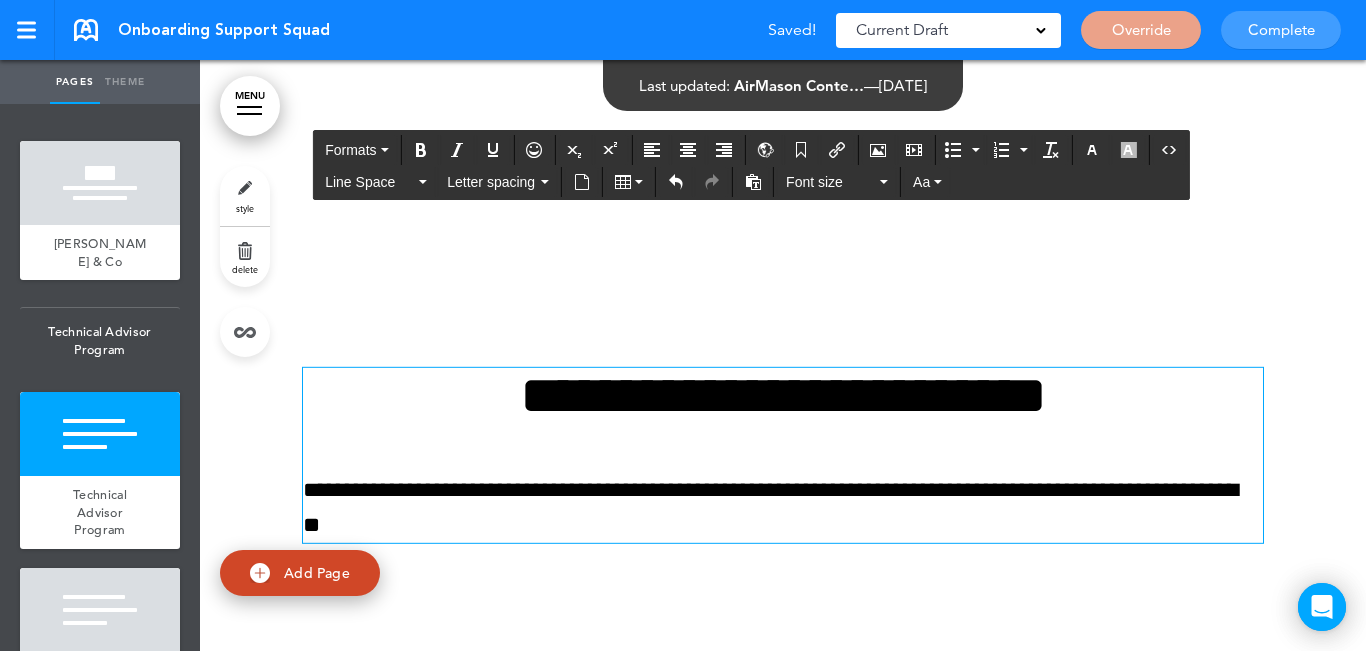 drag, startPoint x: 449, startPoint y: 525, endPoint x: 400, endPoint y: 512, distance: 50.695168 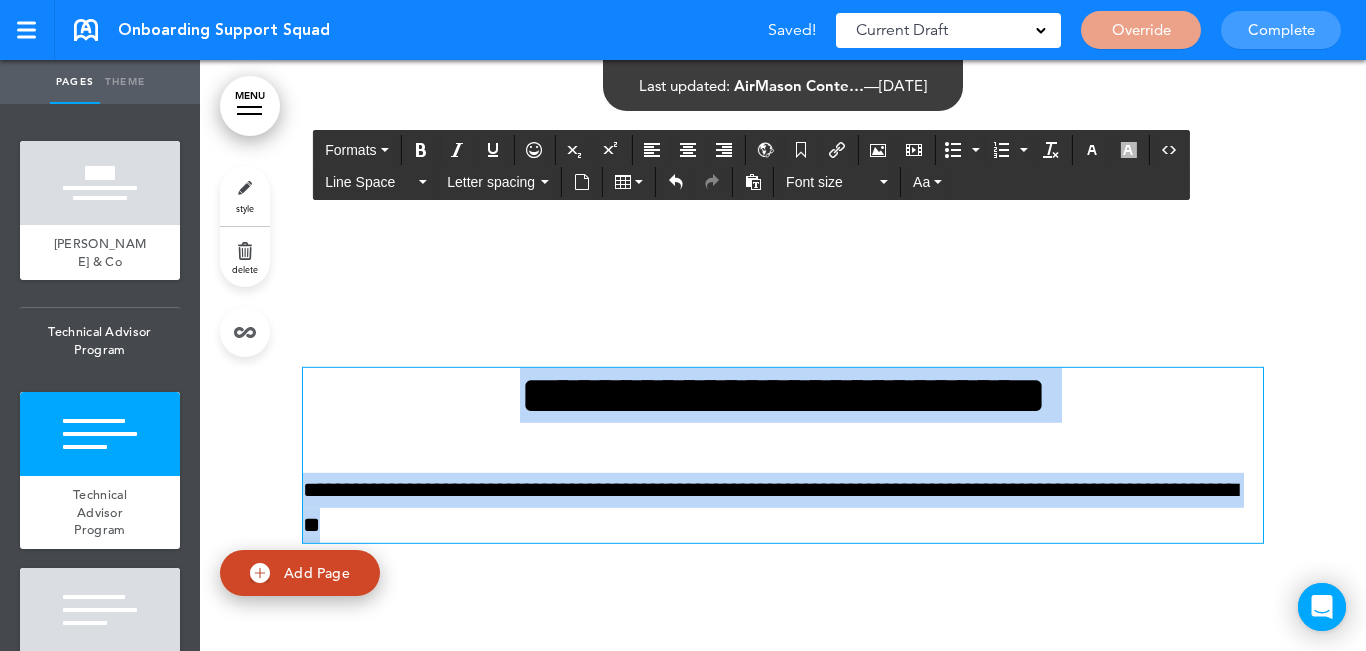 click on "Make this page common so it is available in other handbooks.
This handbook
Preview
Settings
Your Handbooks
Geographic Pay Differential Policy
Perkins Playbook
Account
Manage Organization
My Account
Help
Logout
Onboarding Support Squad
Saved!
Current Draft
CURRENT DRAFT
Override
Complete" at bounding box center (683, 325) 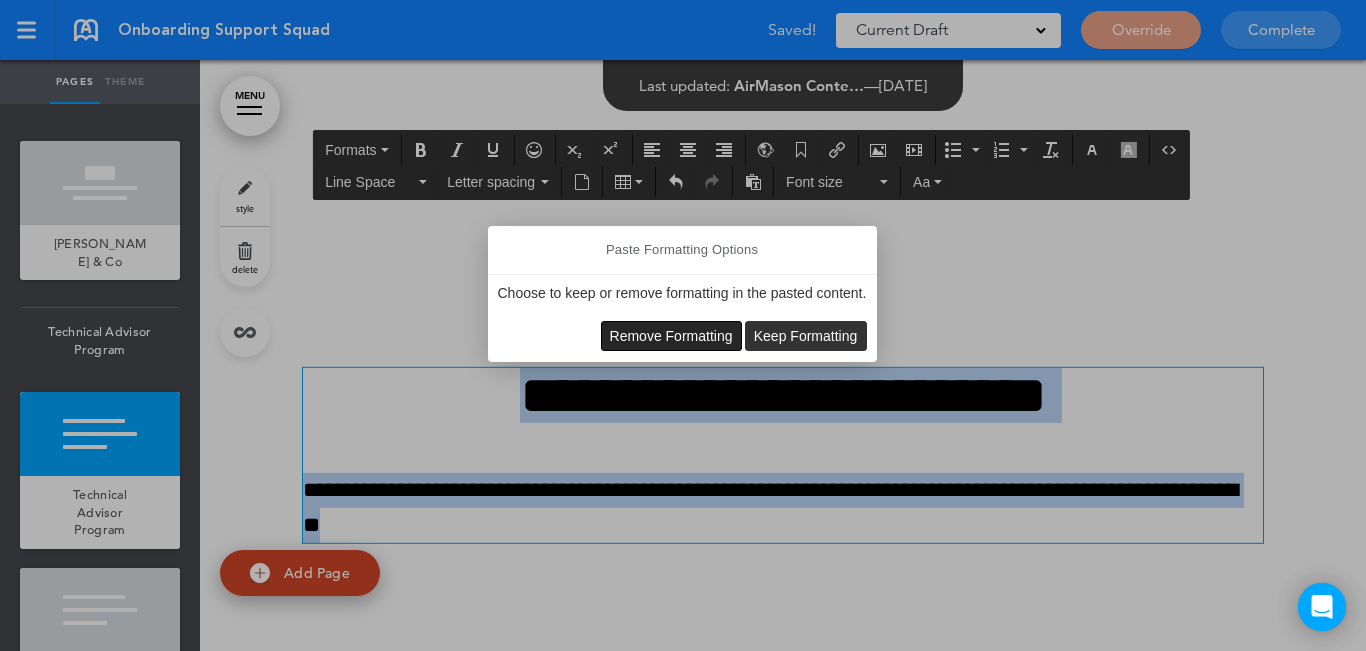 click on "Remove Formatting" at bounding box center (671, 336) 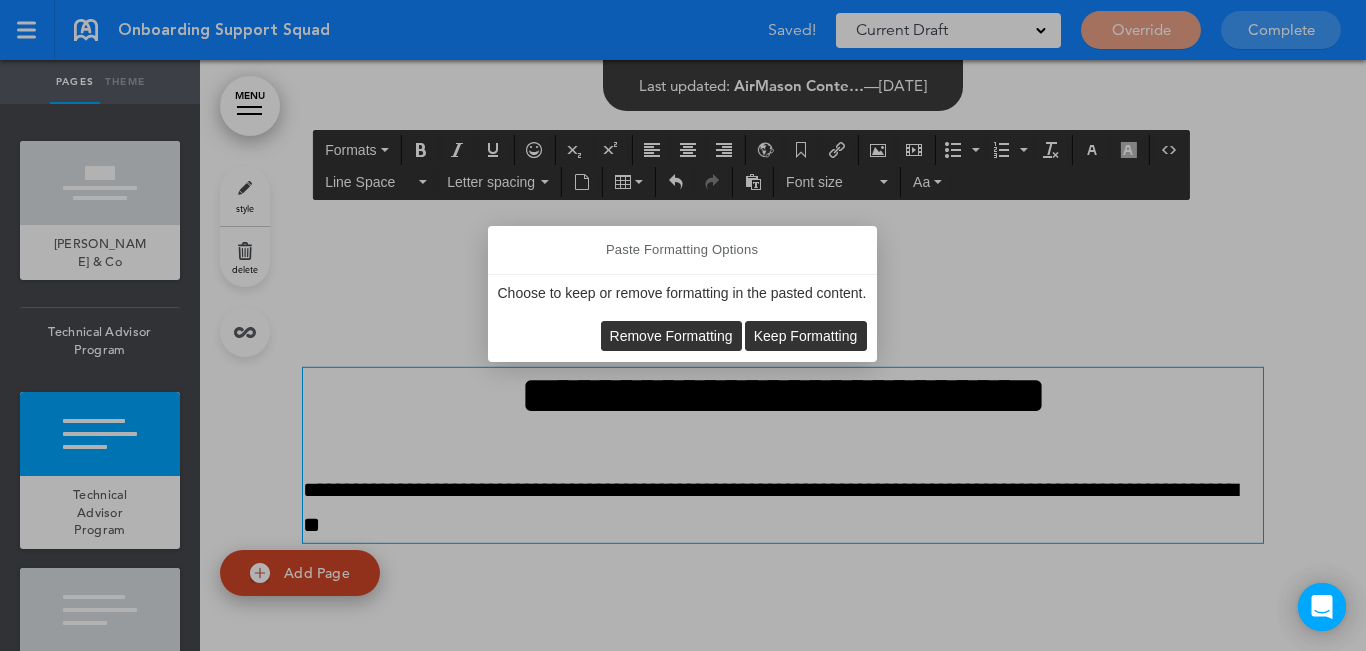 type 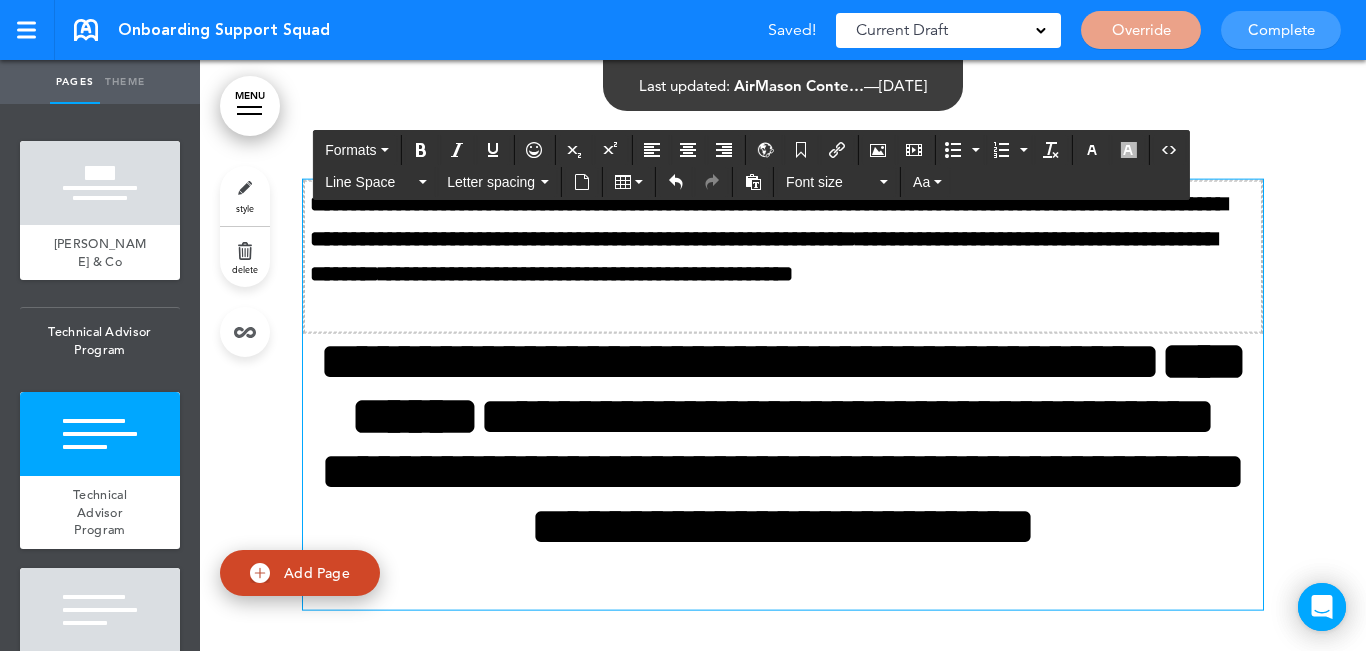 scroll, scrollTop: 956, scrollLeft: 0, axis: vertical 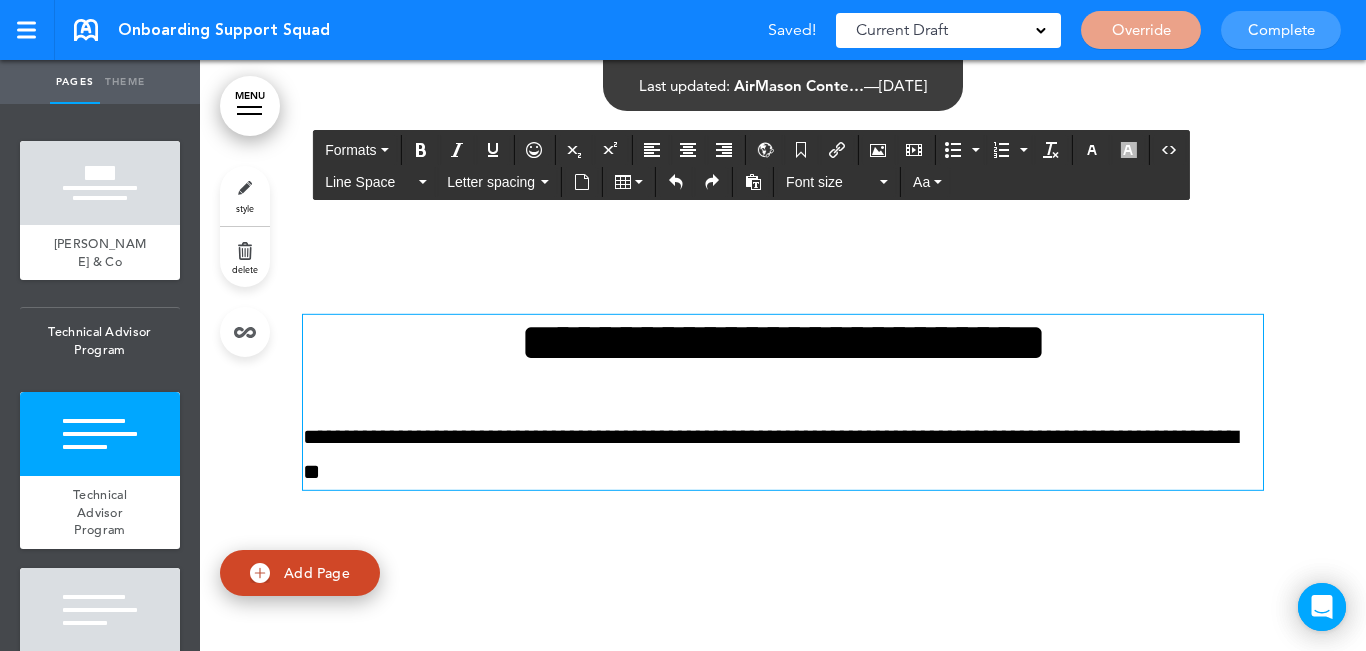 click on "**********" at bounding box center [783, 454] 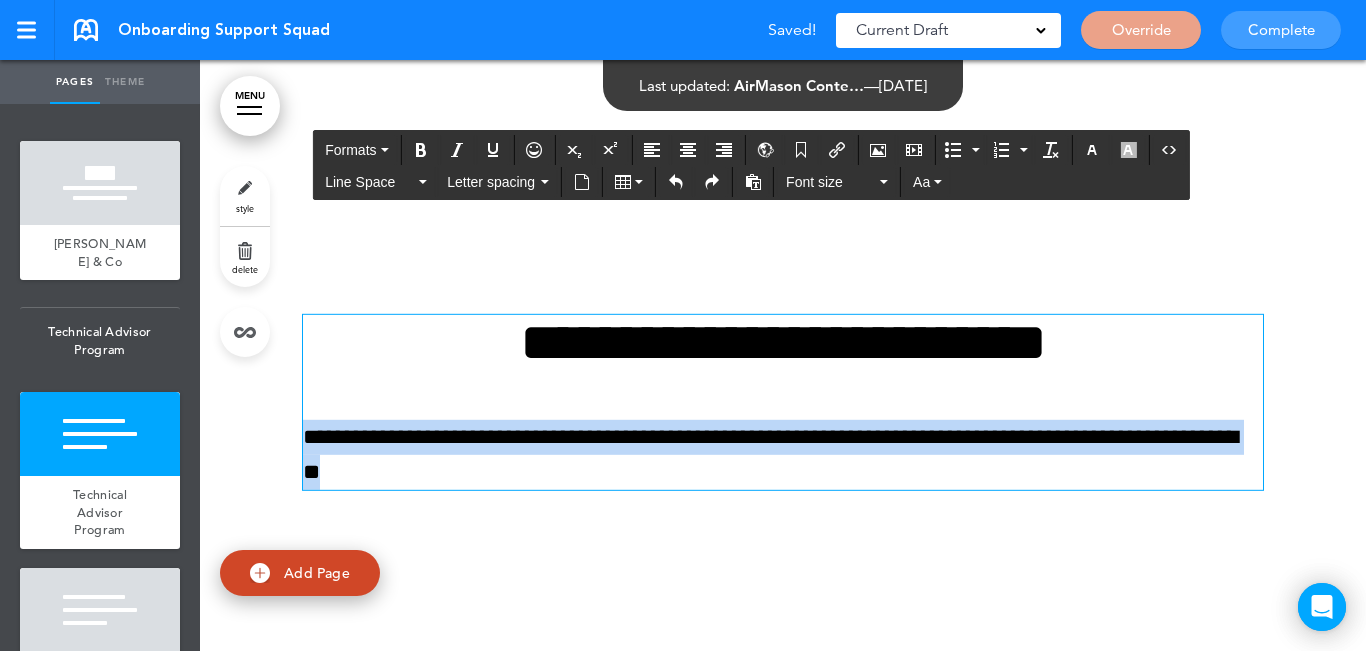 click on "Make this page common so it is available in other handbooks.
This handbook
Preview
Settings
Your Handbooks
Geographic Pay Differential Policy
Perkins Playbook
Account
Manage Organization
My Account
Help
Logout
Onboarding Support Squad
Saved!
Current Draft
CURRENT DRAFT
Override
Complete" at bounding box center (683, 325) 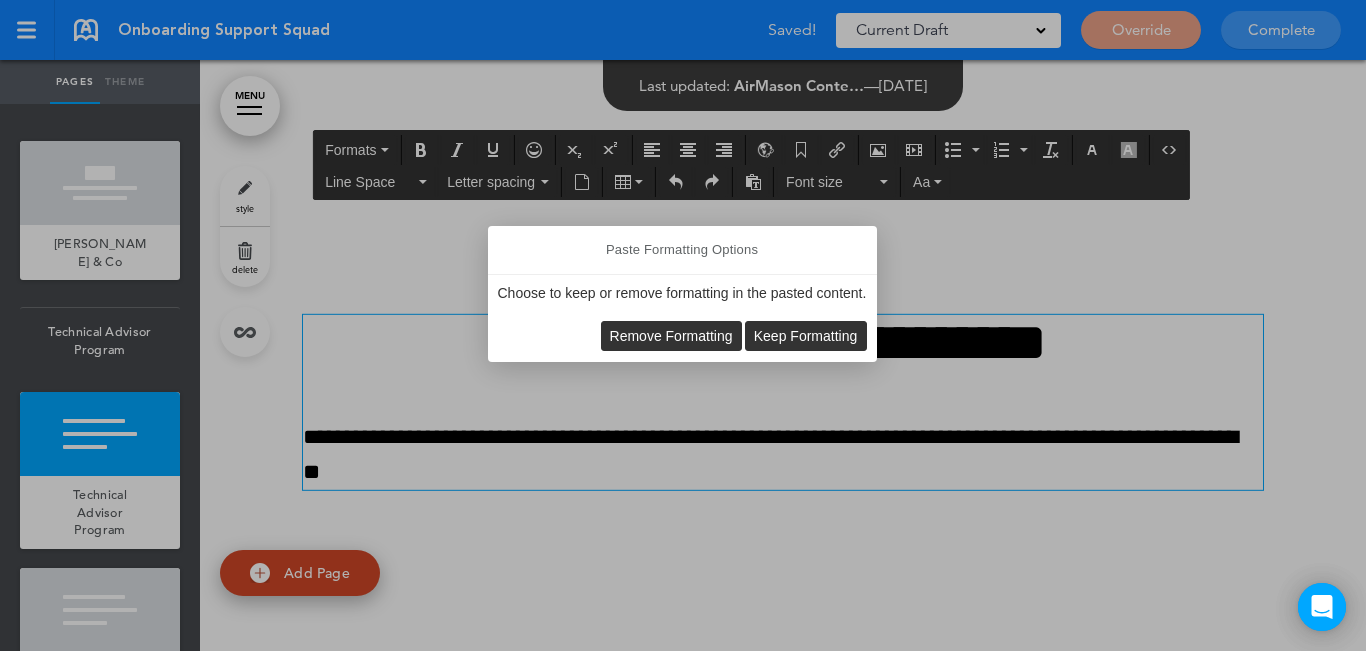 click on "Remove Formatting Keep Formatting" at bounding box center [682, 336] 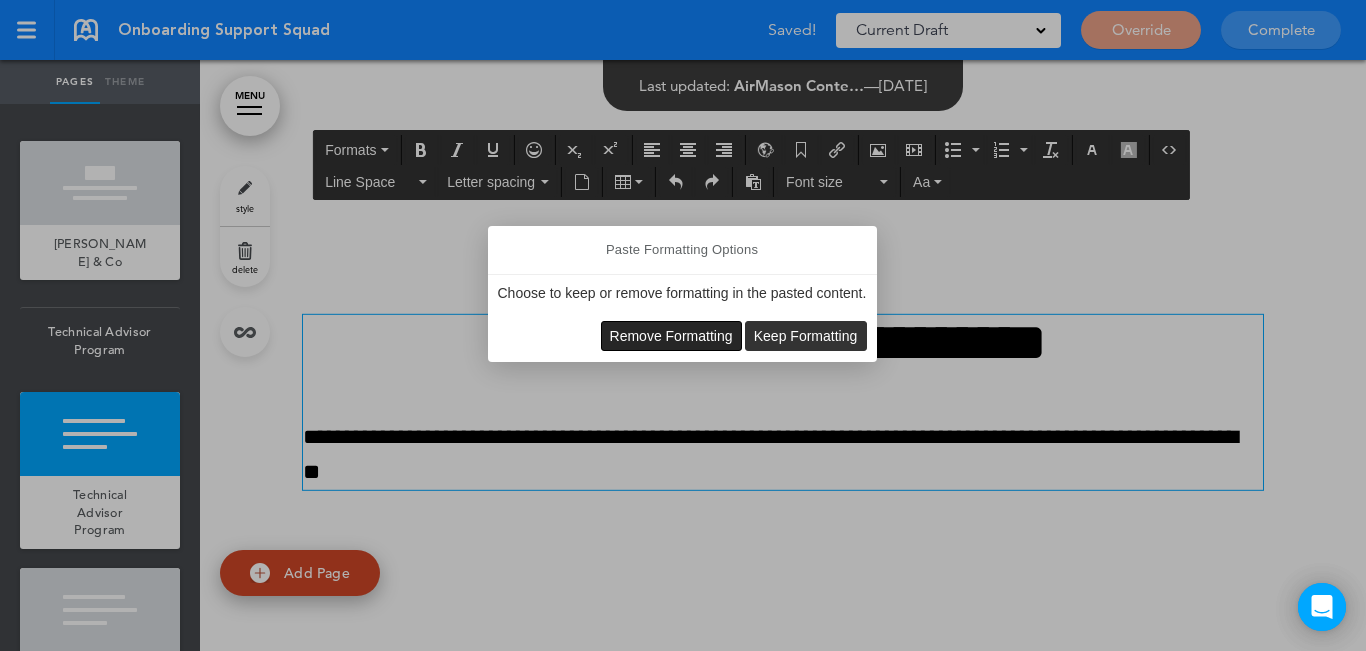 click on "Remove Formatting" at bounding box center [671, 336] 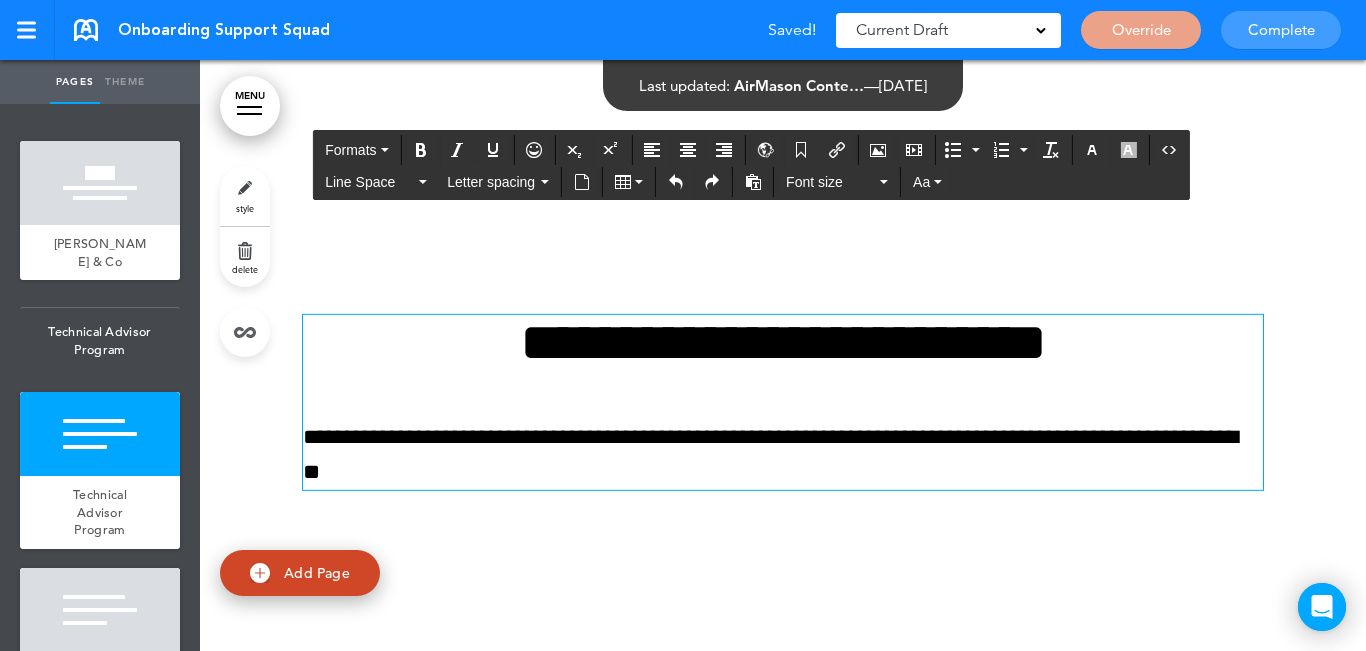 scroll, scrollTop: 974, scrollLeft: 0, axis: vertical 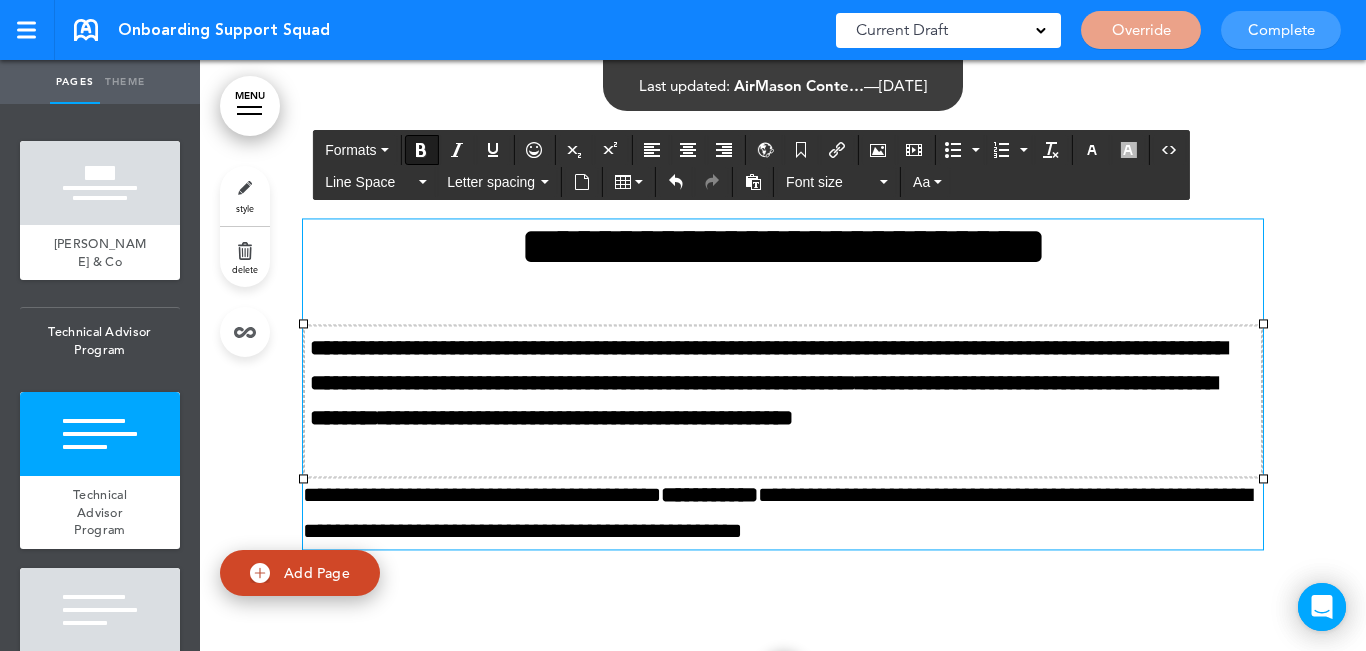 click on "**********" at bounding box center (431, 348) 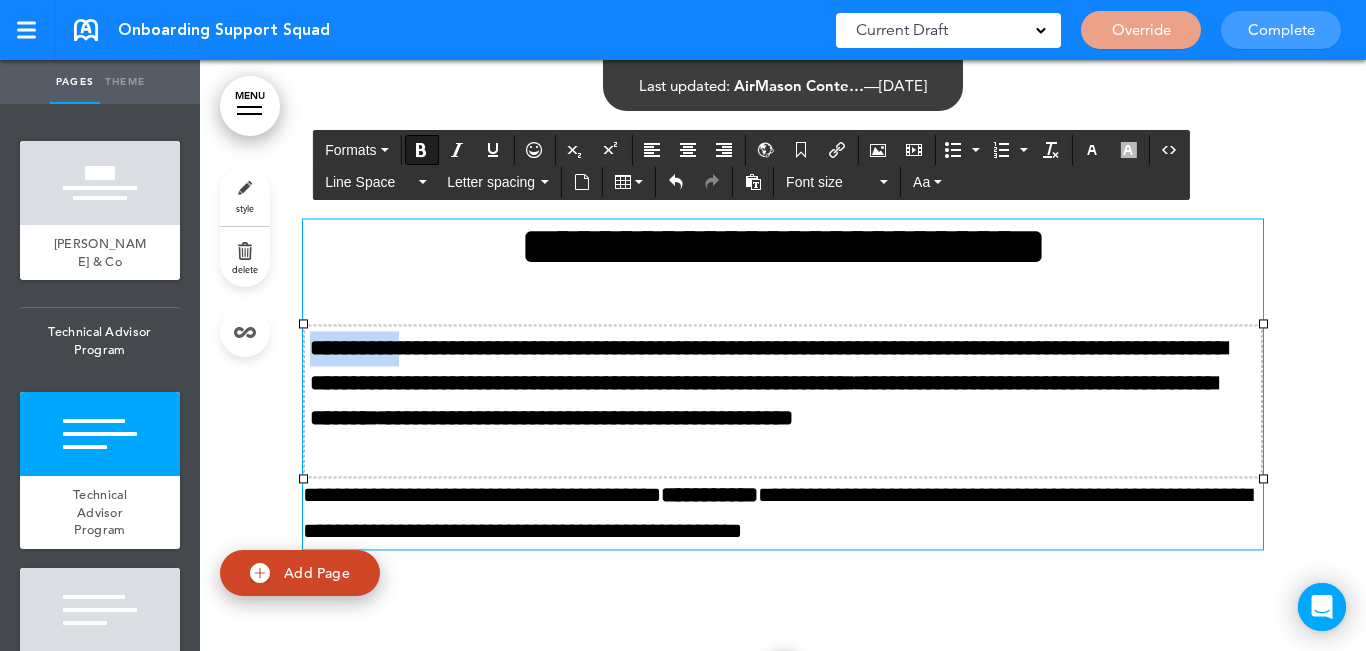 click on "**********" at bounding box center (431, 348) 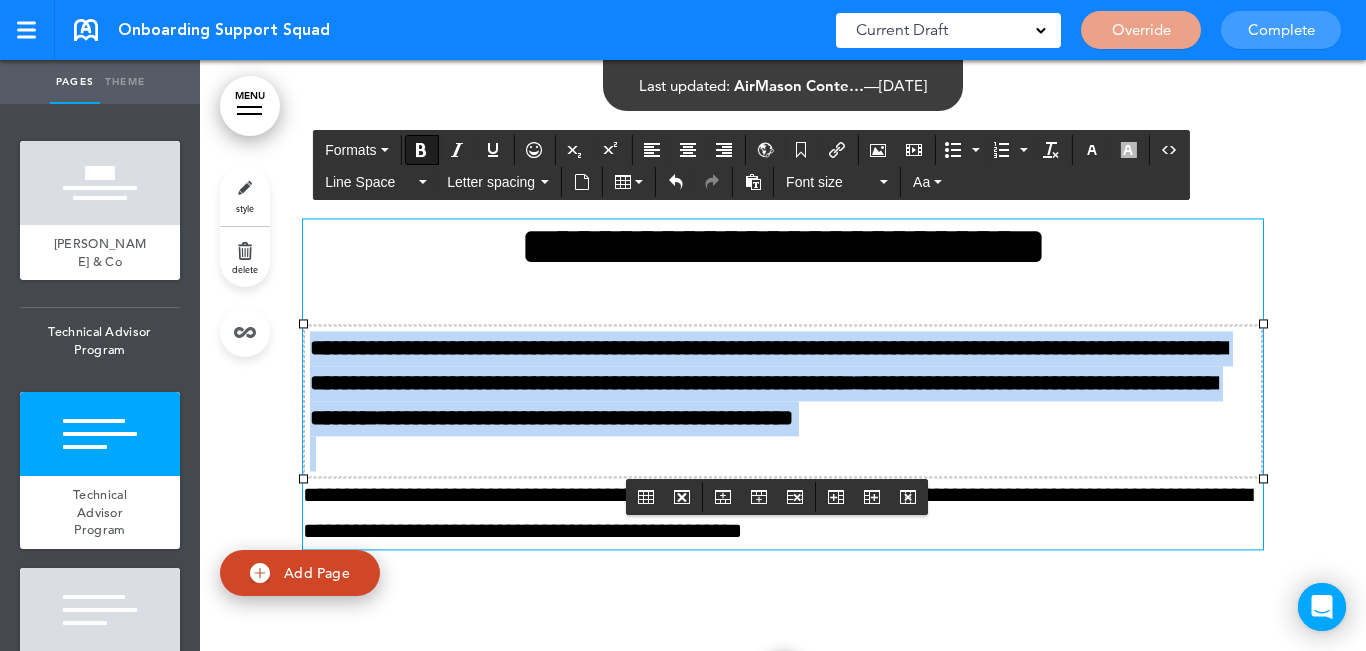 click on "**********" at bounding box center (431, 348) 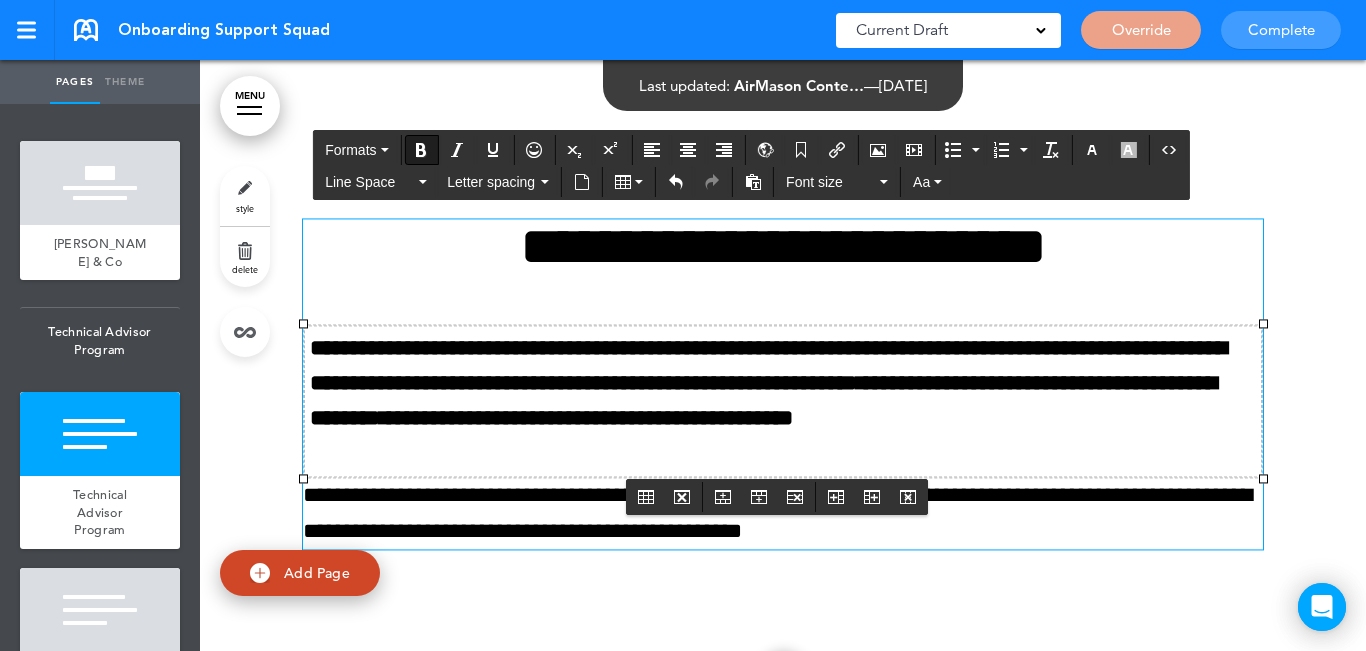 scroll, scrollTop: 1051, scrollLeft: 0, axis: vertical 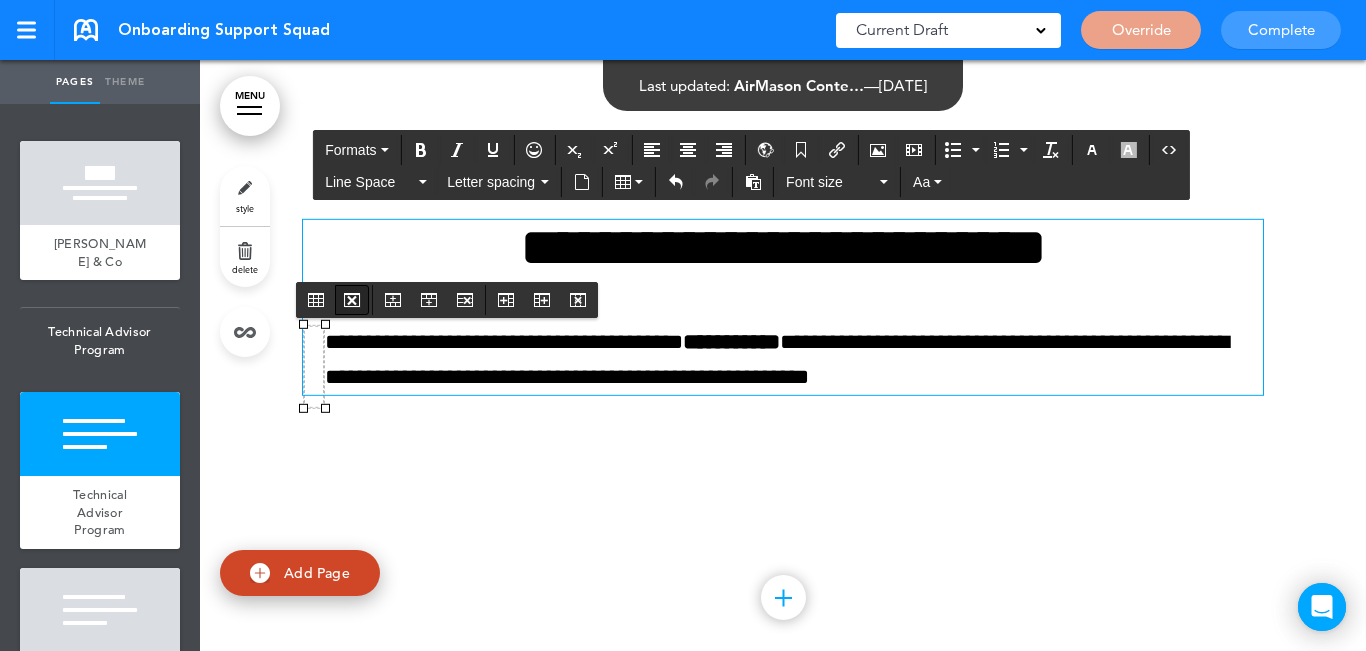 click at bounding box center [352, 300] 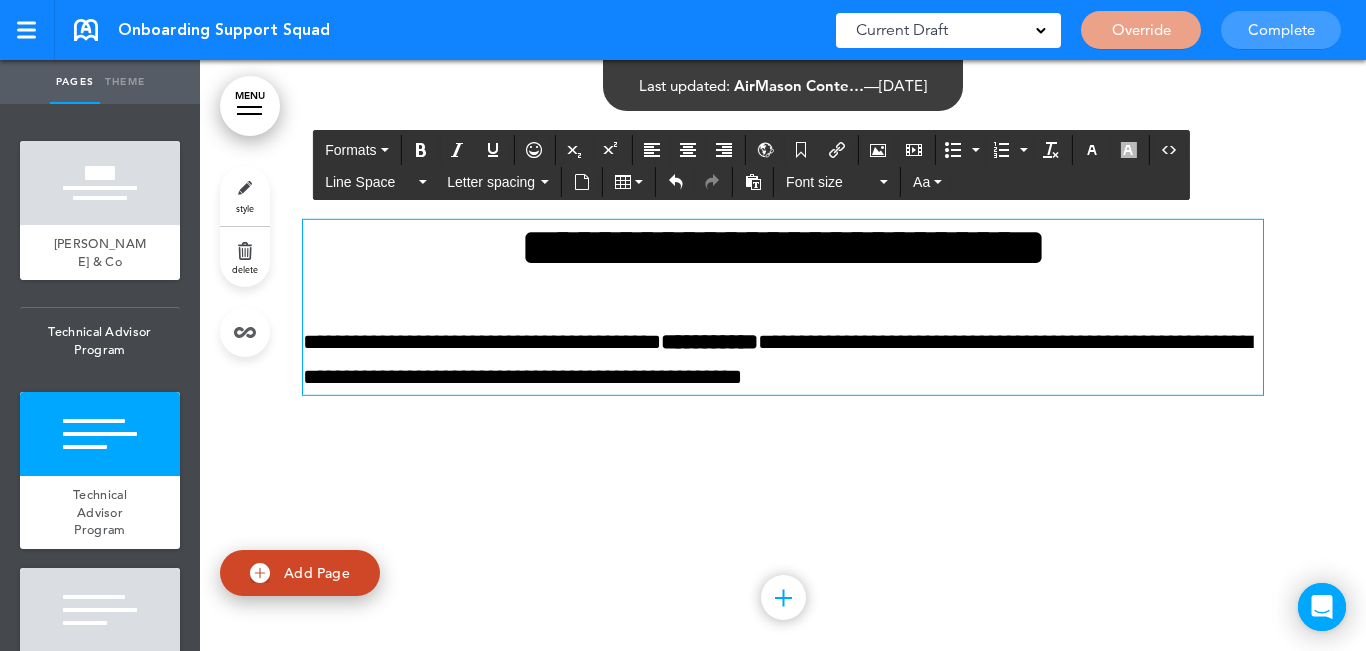 click on "**********" at bounding box center (783, 246) 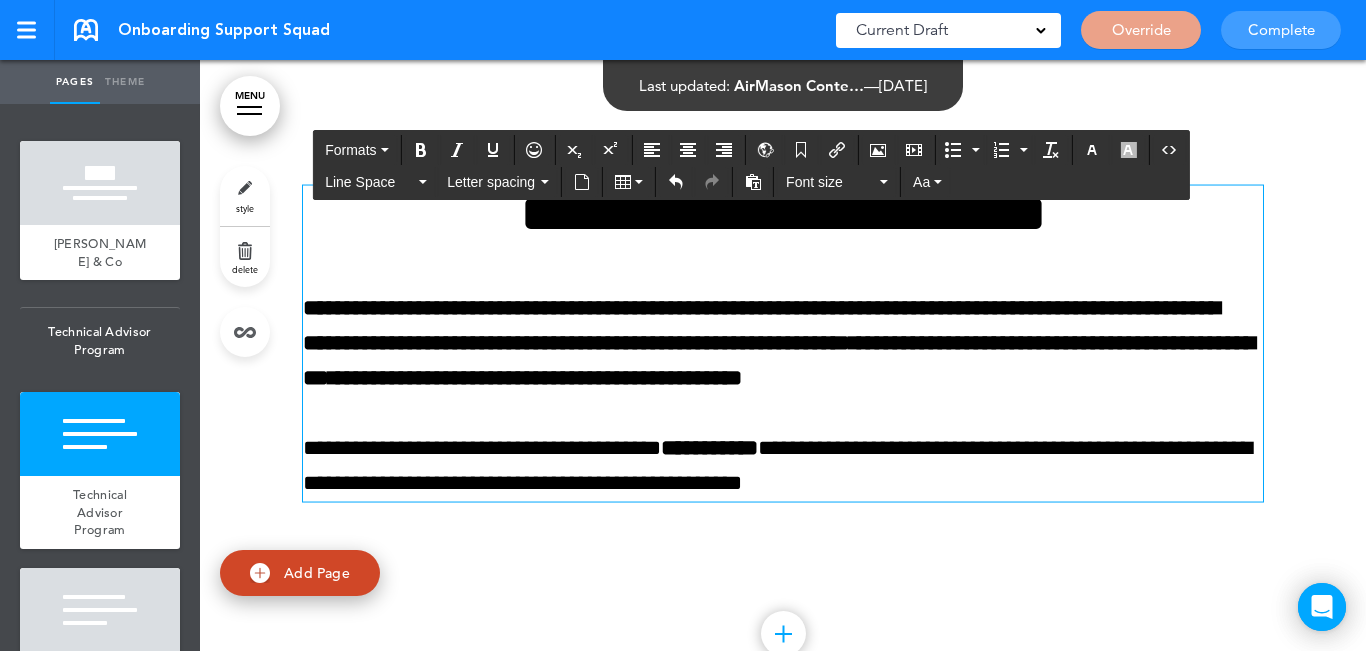 scroll, scrollTop: 1016, scrollLeft: 0, axis: vertical 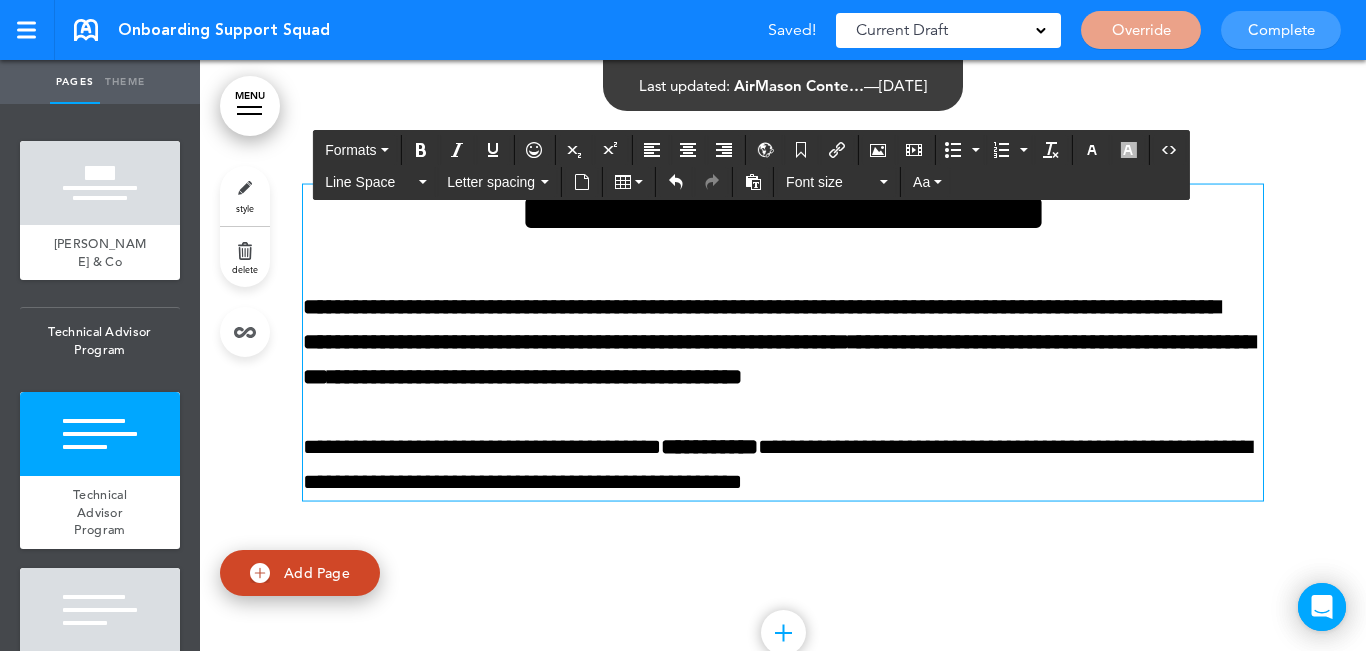 click on "**********" at bounding box center [783, 465] 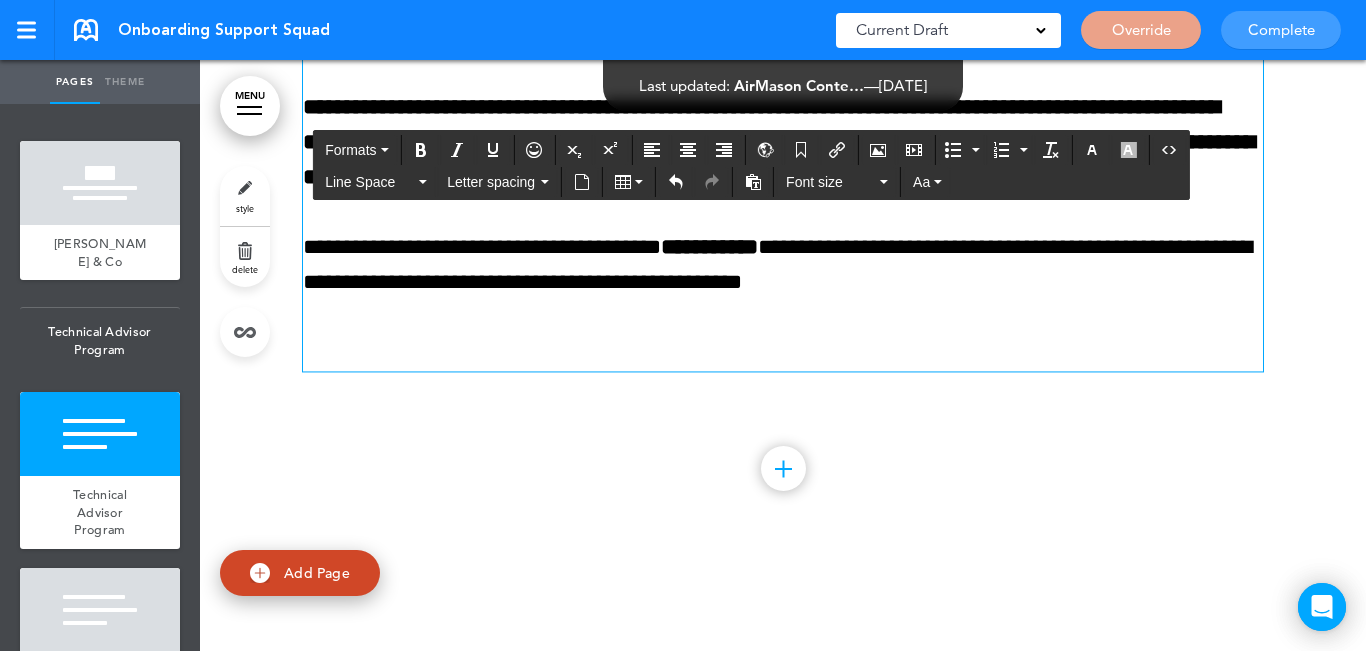 scroll, scrollTop: 1181, scrollLeft: 0, axis: vertical 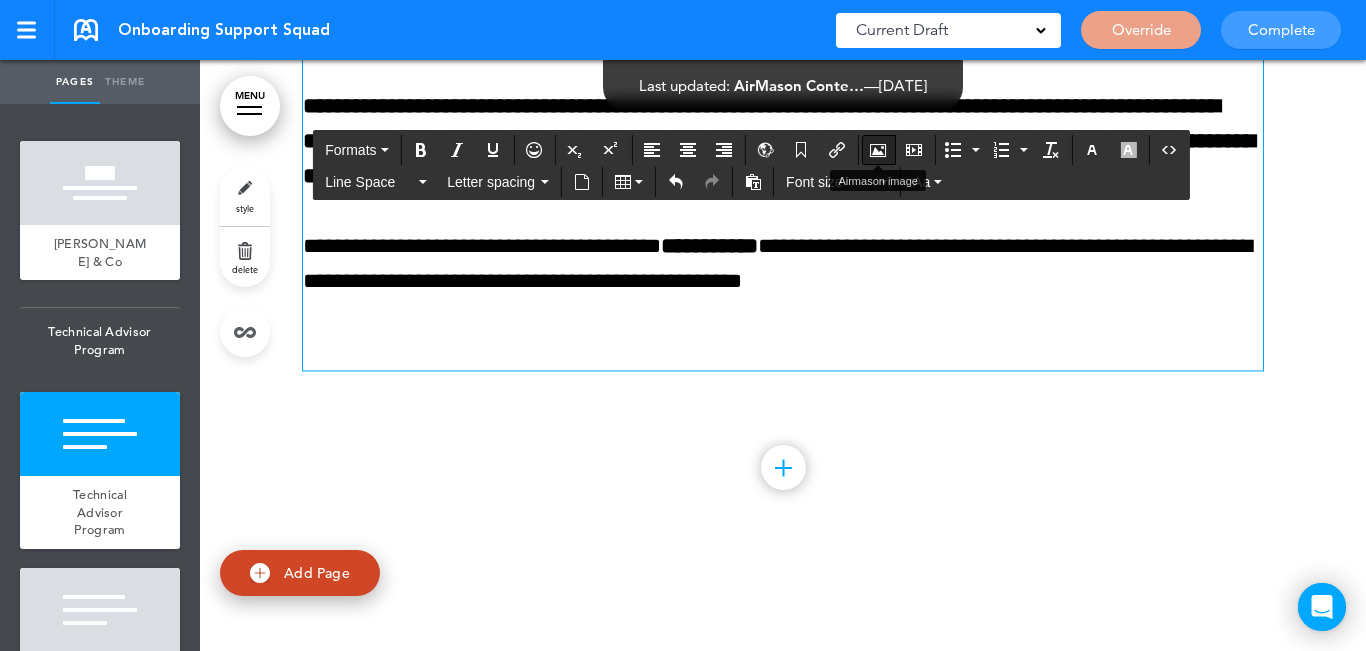click at bounding box center (878, 150) 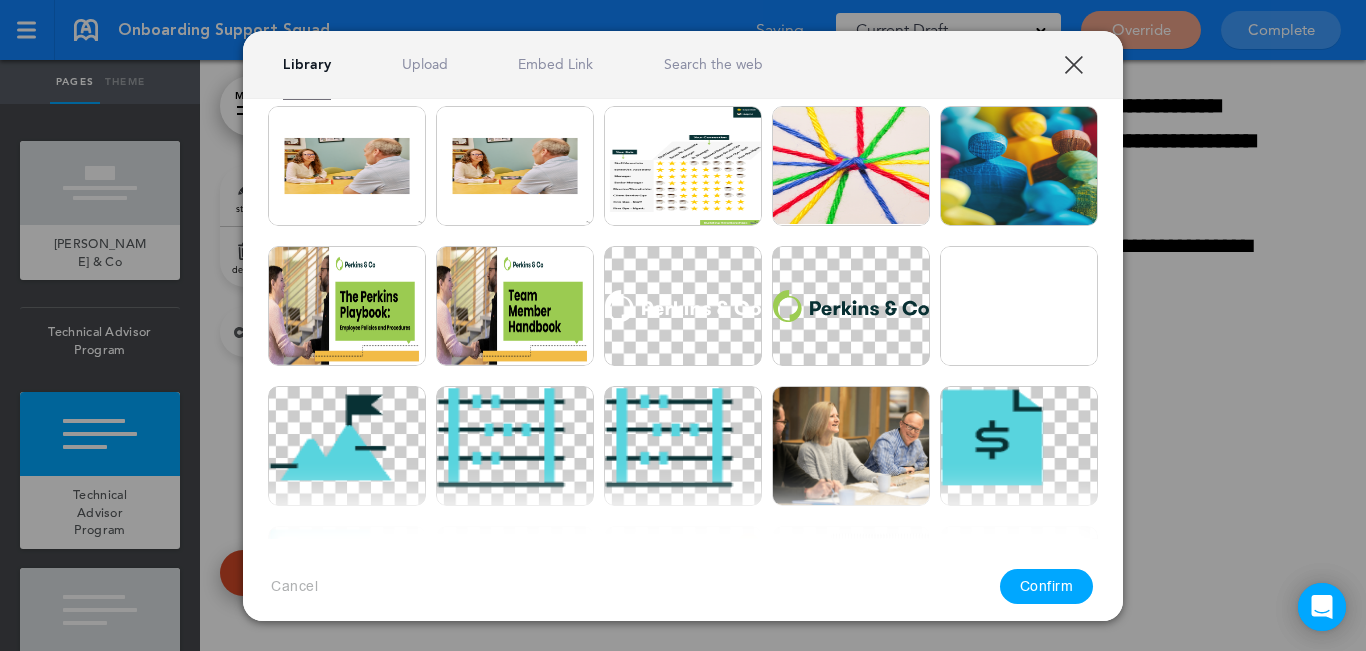 click on "Library
Upload
Embed Link
Search the web" at bounding box center (683, 65) 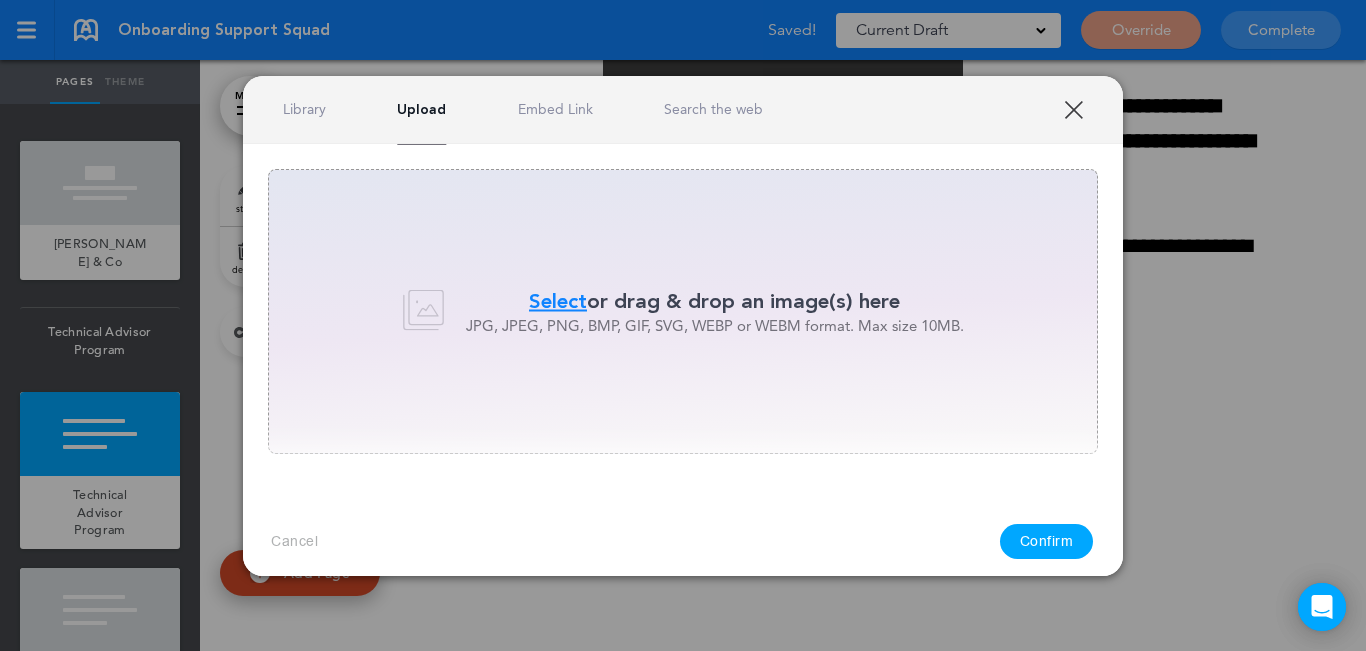 click on "Select" at bounding box center [558, 301] 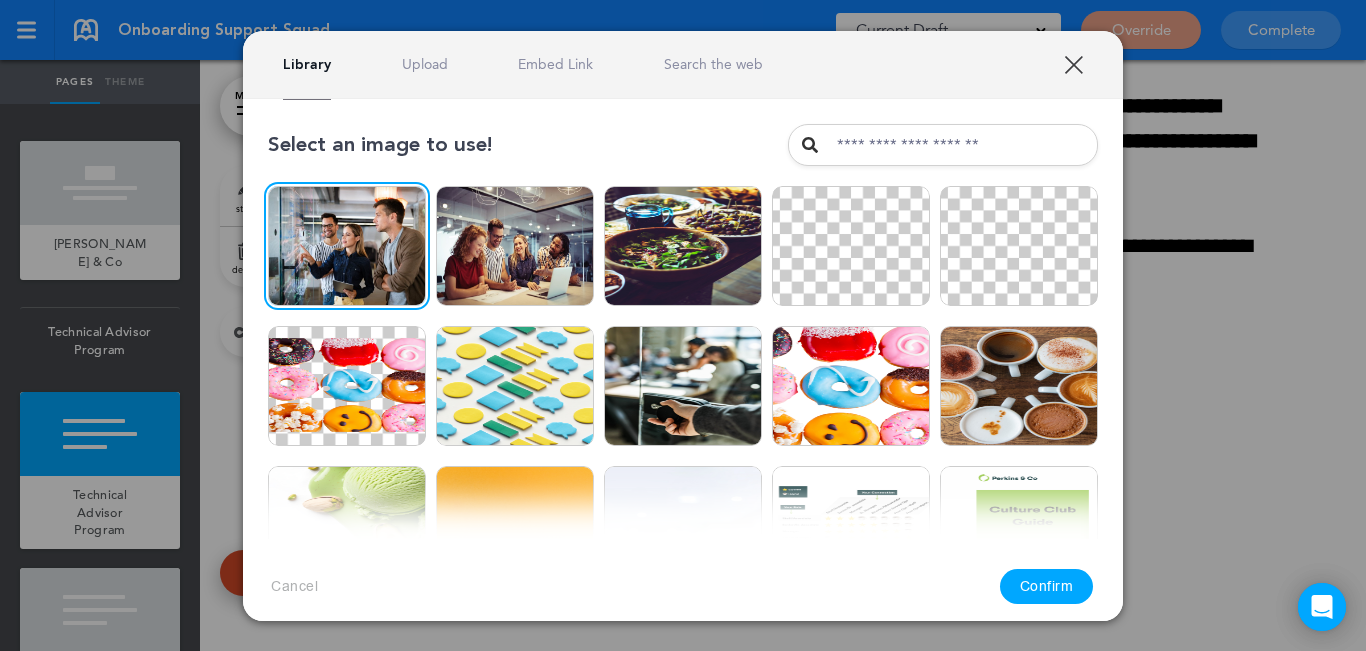click on "Confirm" at bounding box center (1047, 586) 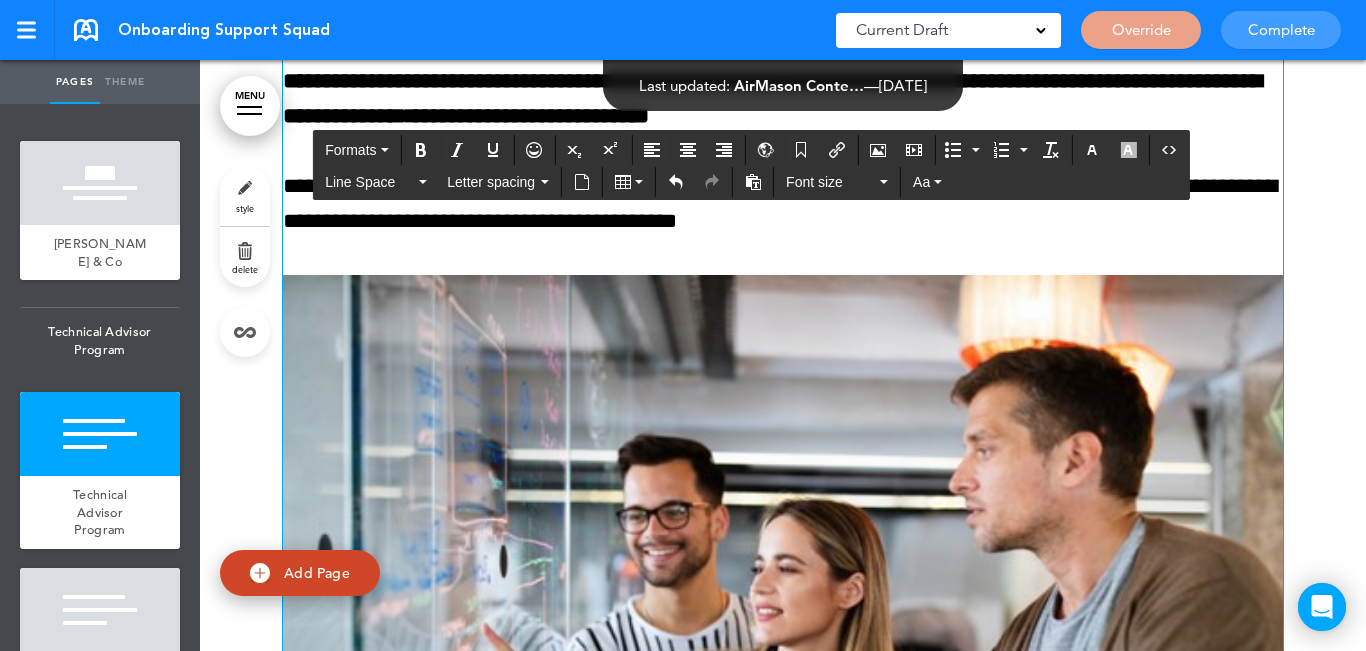 scroll, scrollTop: 1181, scrollLeft: 0, axis: vertical 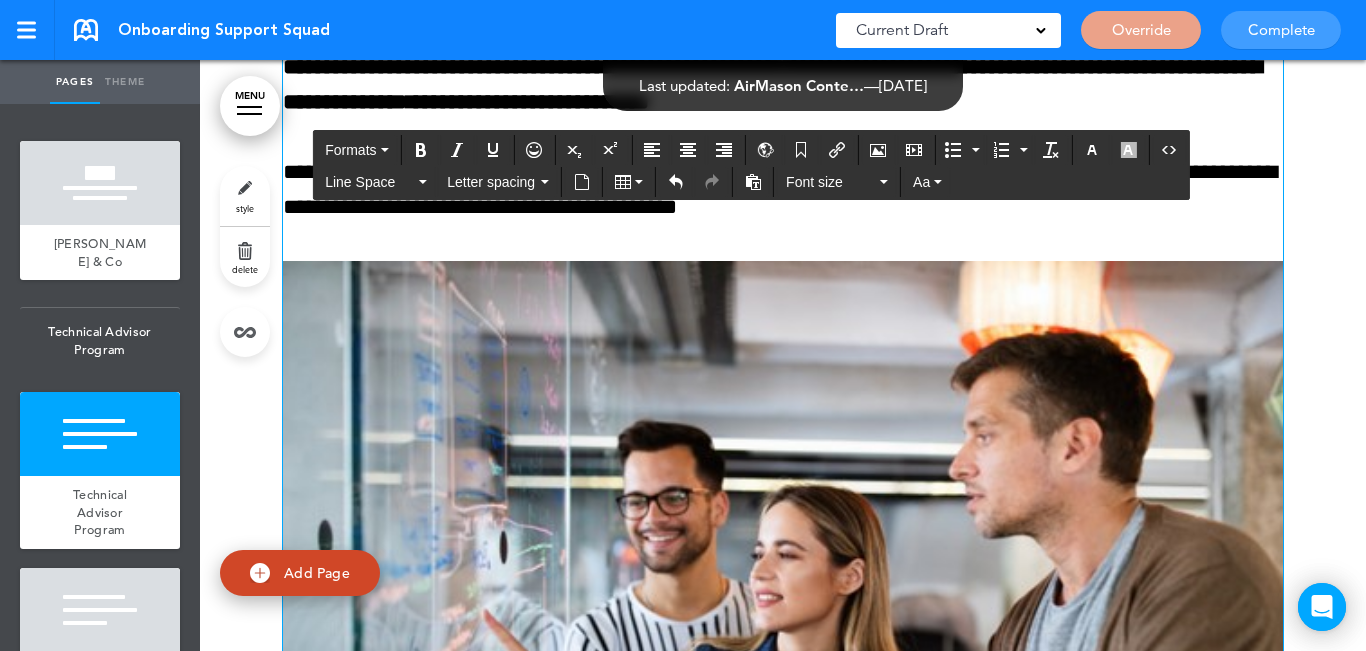 click at bounding box center [783, 623] 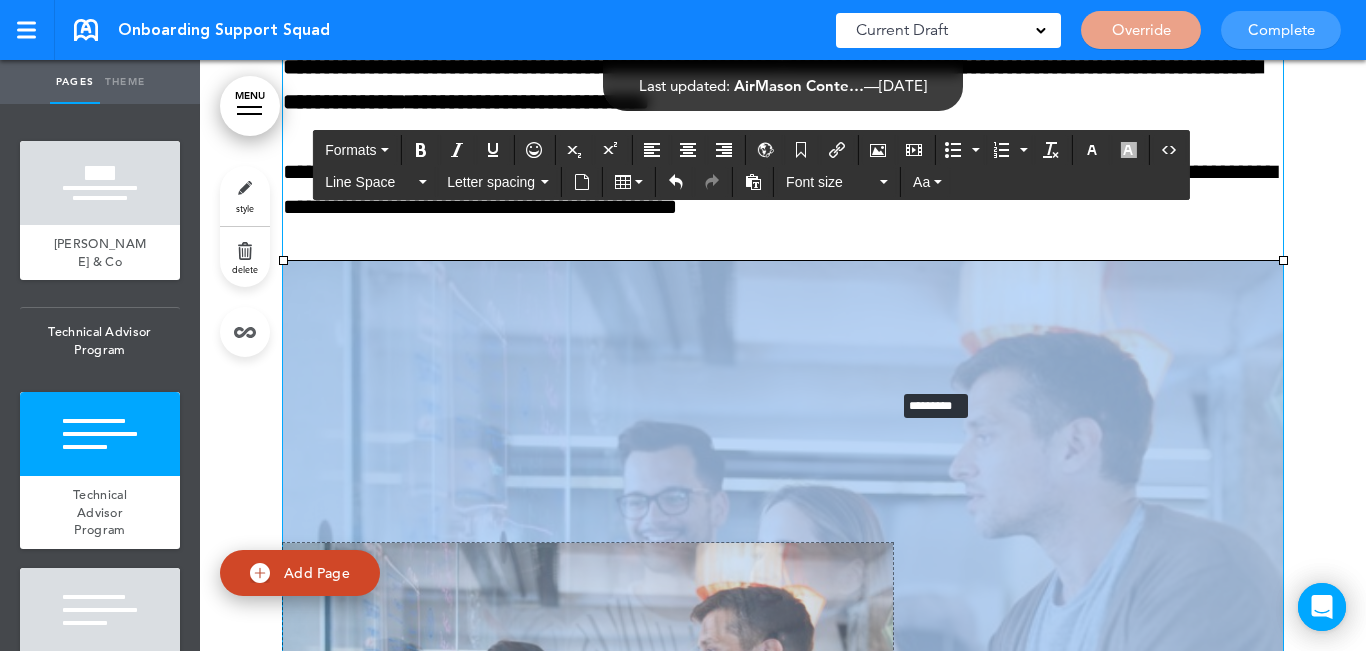 drag, startPoint x: 1275, startPoint y: 262, endPoint x: 886, endPoint y: 390, distance: 409.518 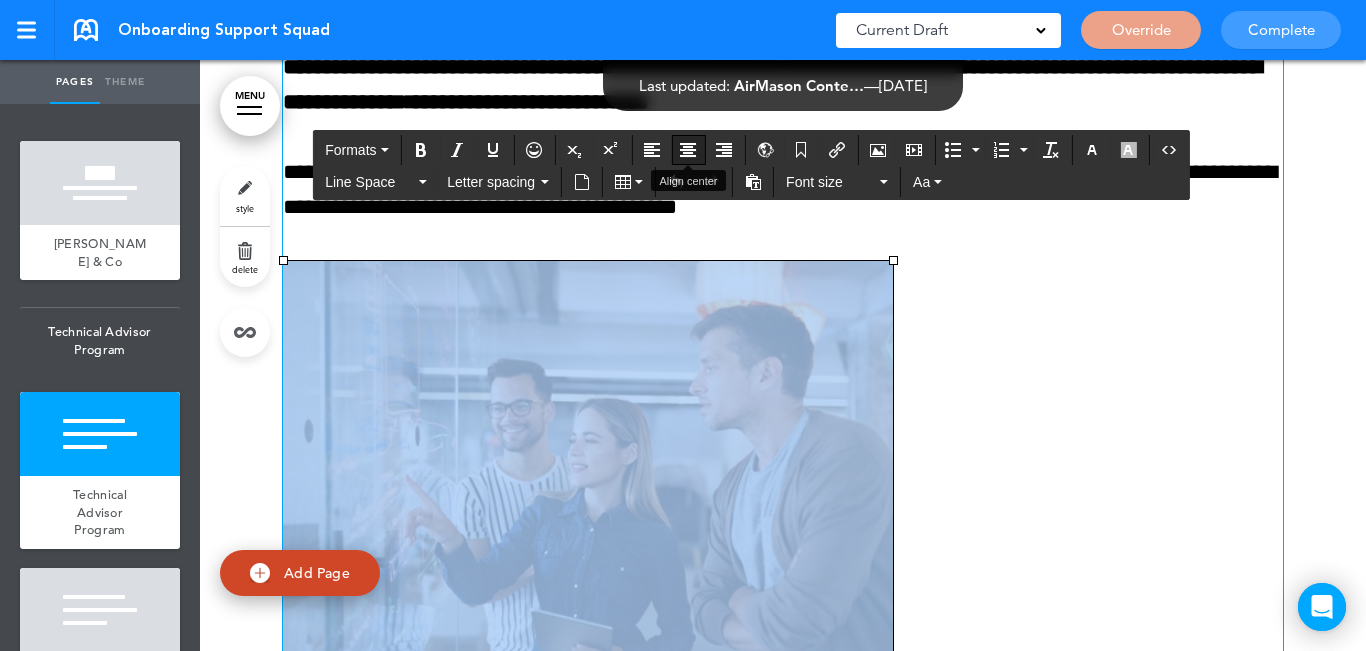 click at bounding box center [688, 150] 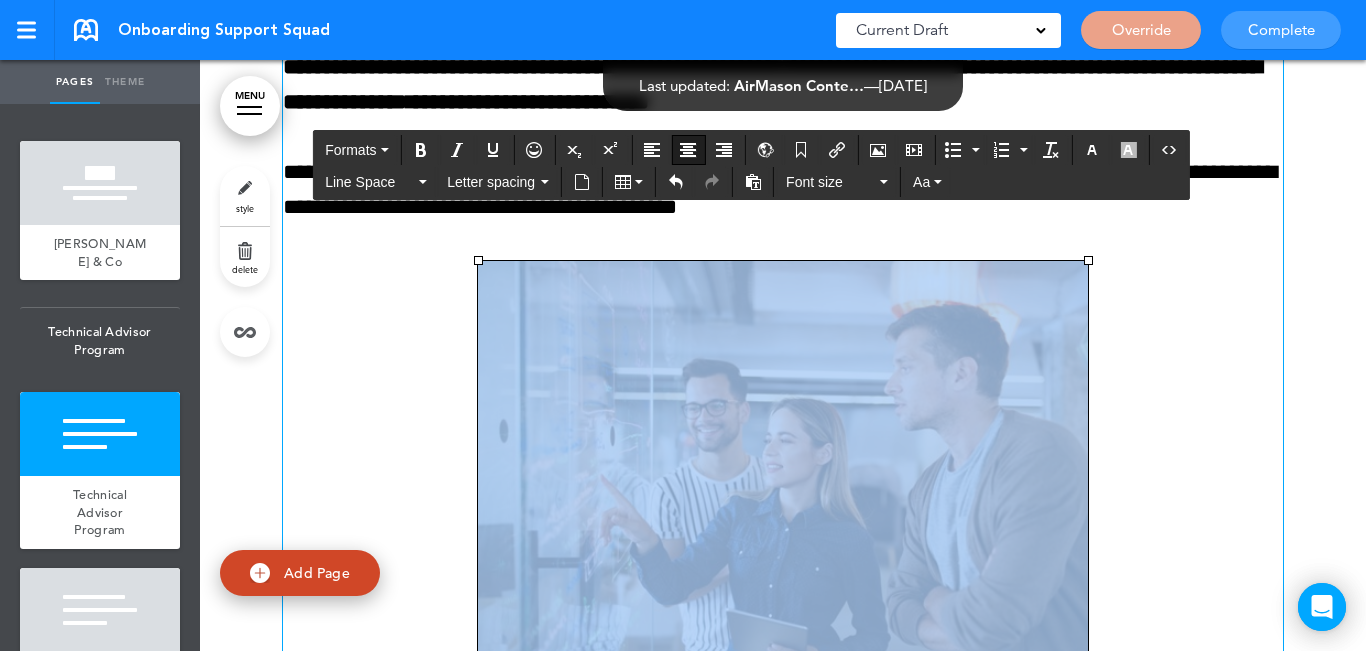 click at bounding box center (783, 482) 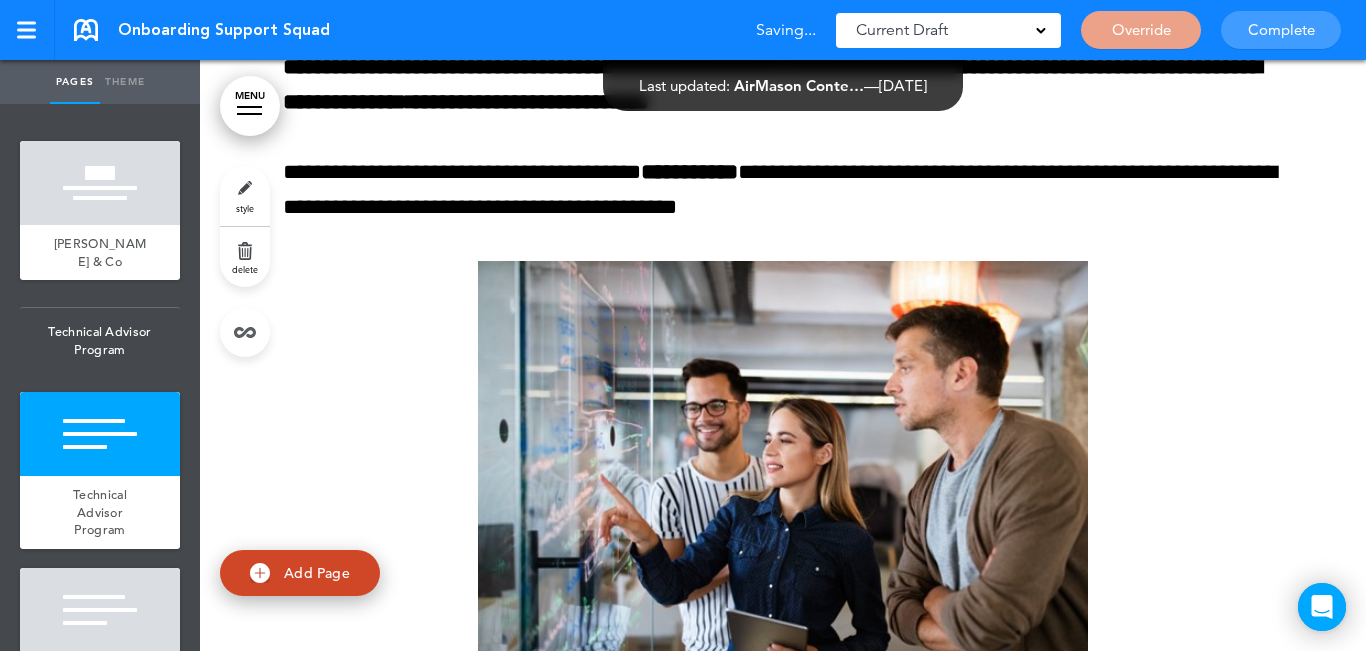 click at bounding box center (783, 324) 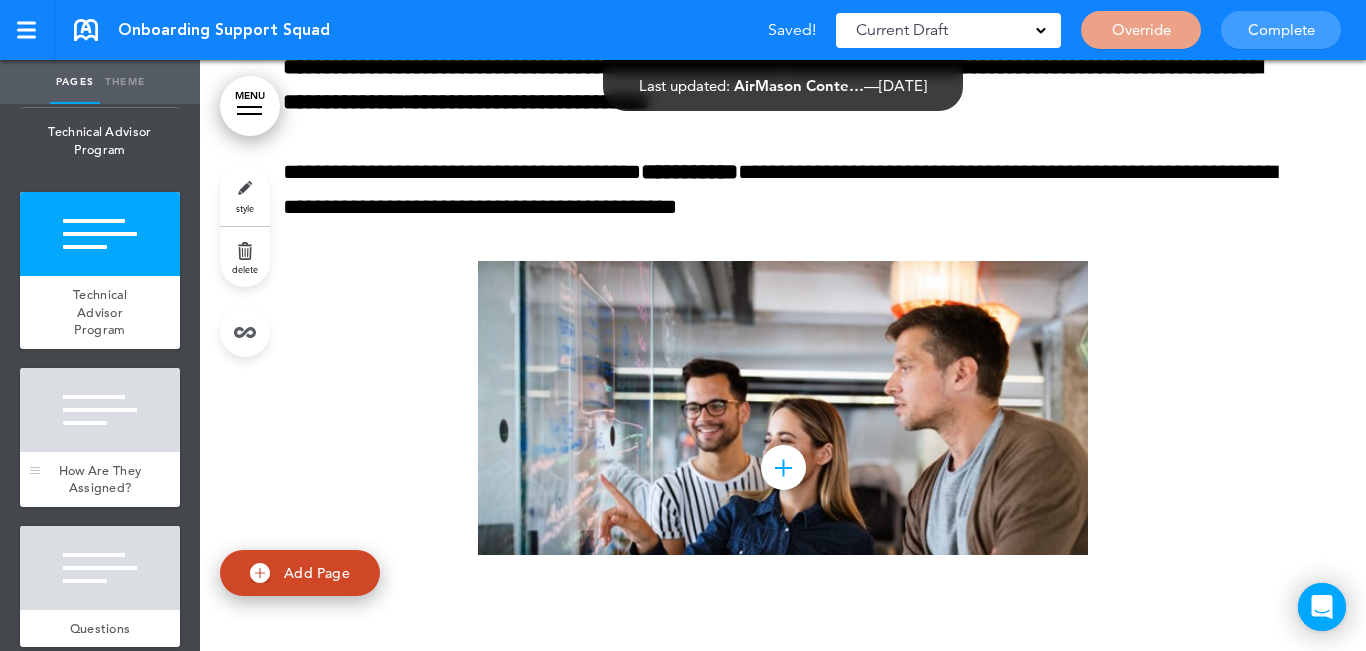 scroll, scrollTop: 201, scrollLeft: 0, axis: vertical 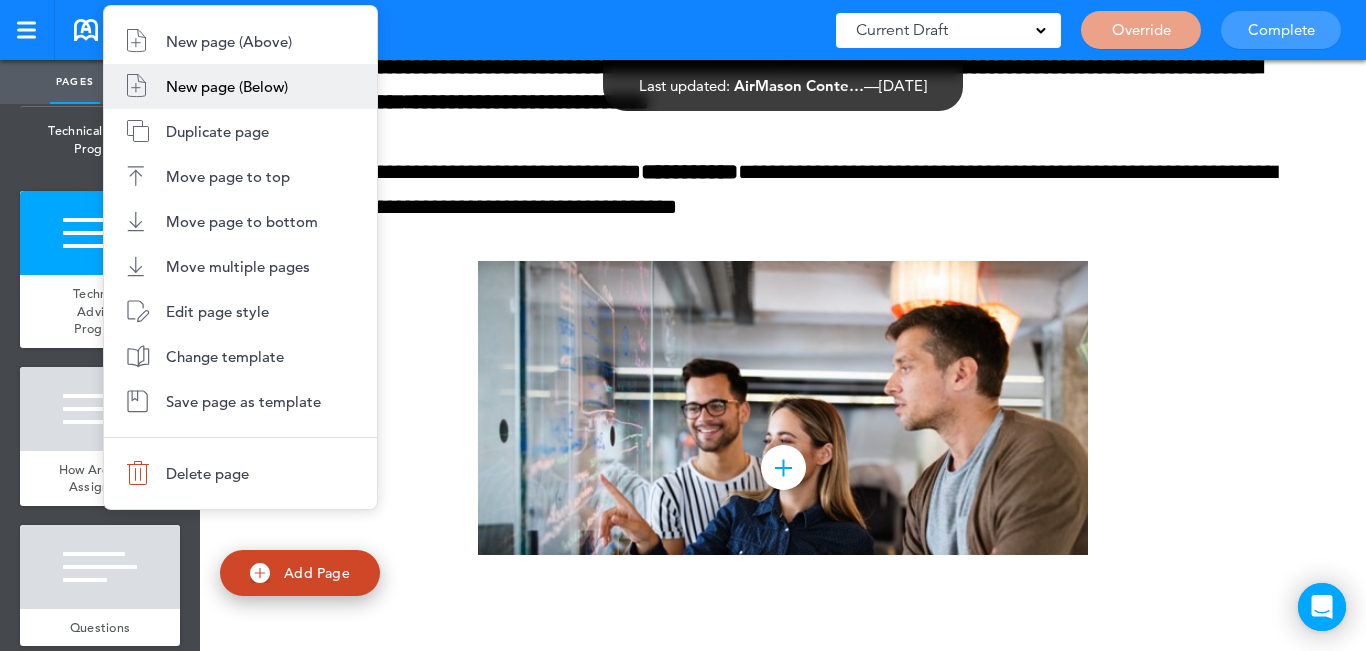 click on "New page (Below)" at bounding box center (227, 86) 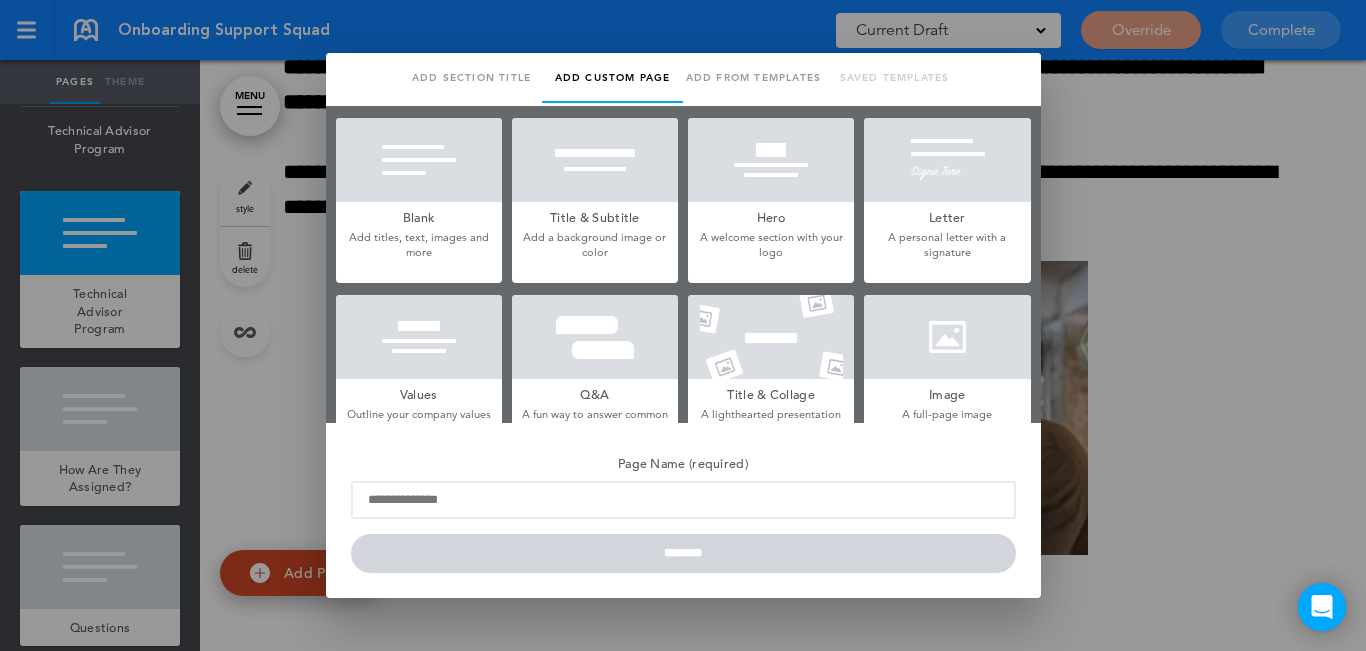 click at bounding box center [419, 160] 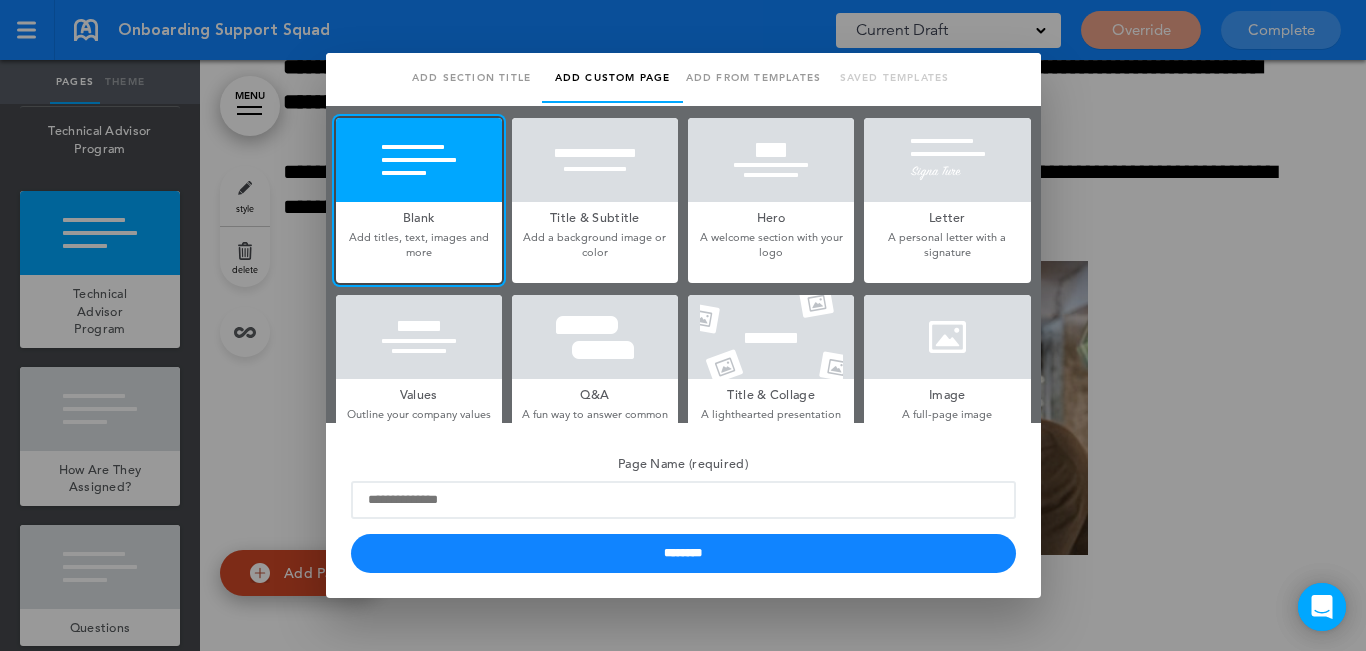 scroll, scrollTop: 0, scrollLeft: 0, axis: both 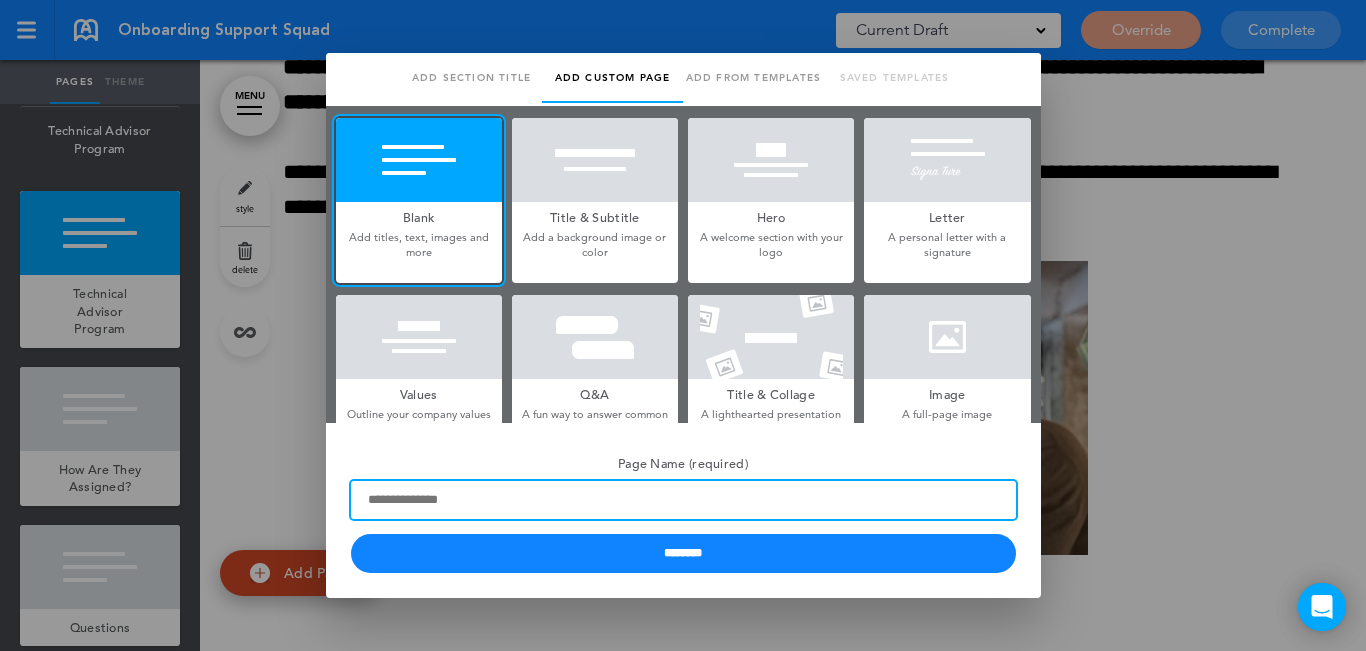 paste on "**********" 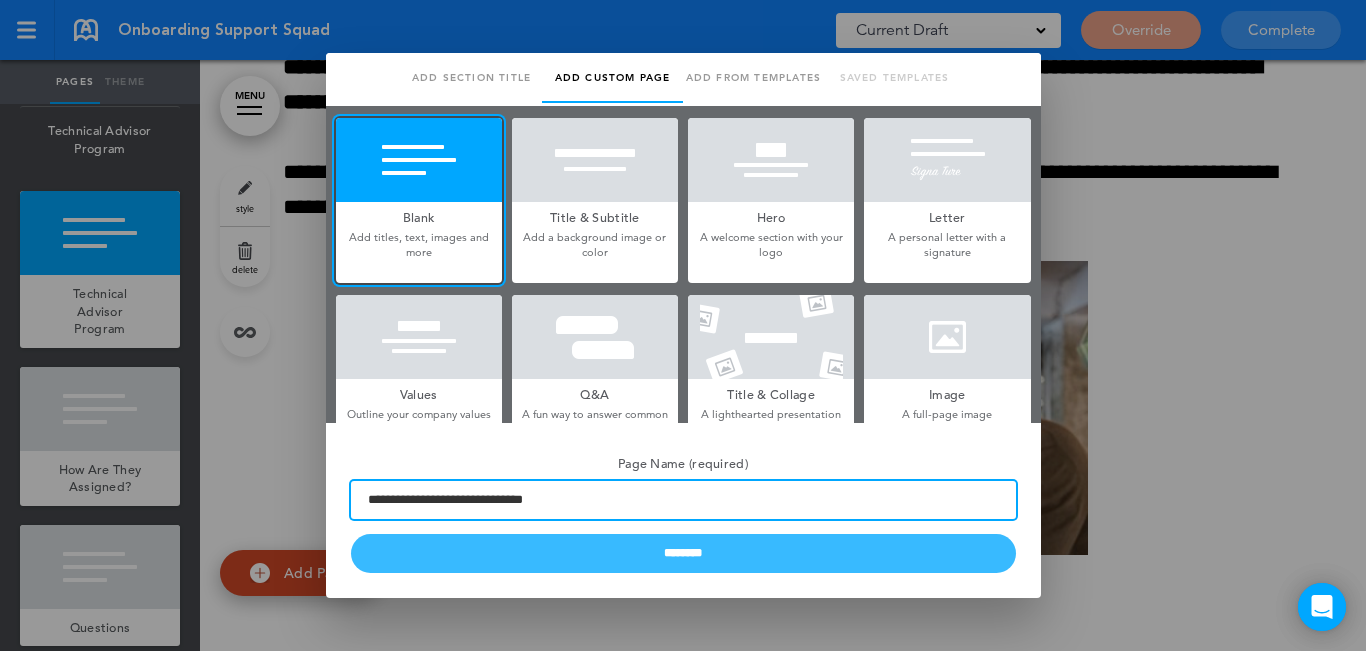 type on "**********" 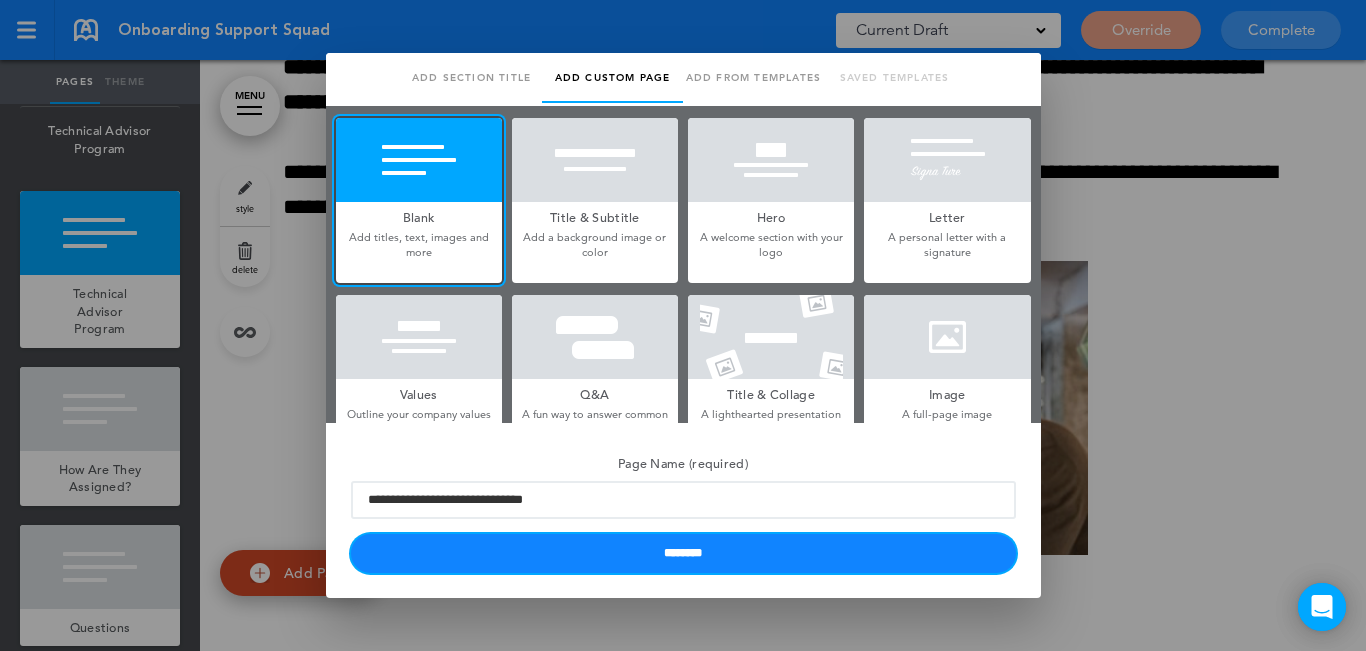 click on "********" at bounding box center [683, 553] 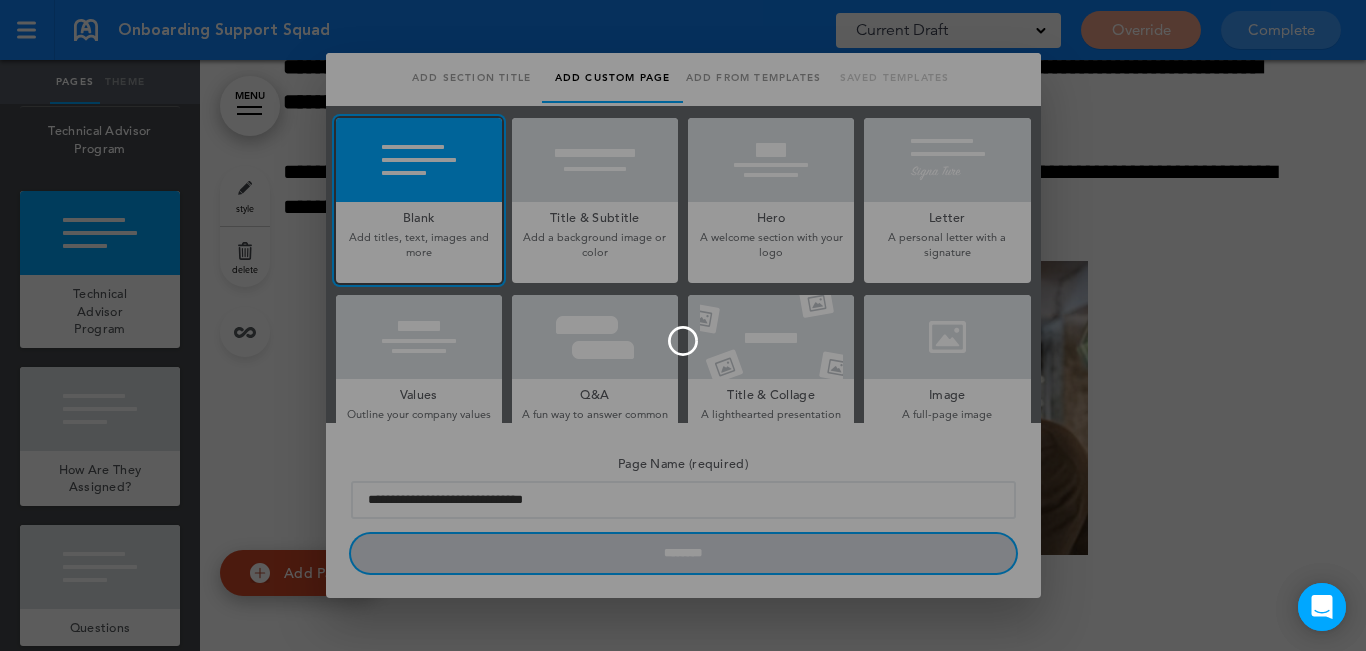 type 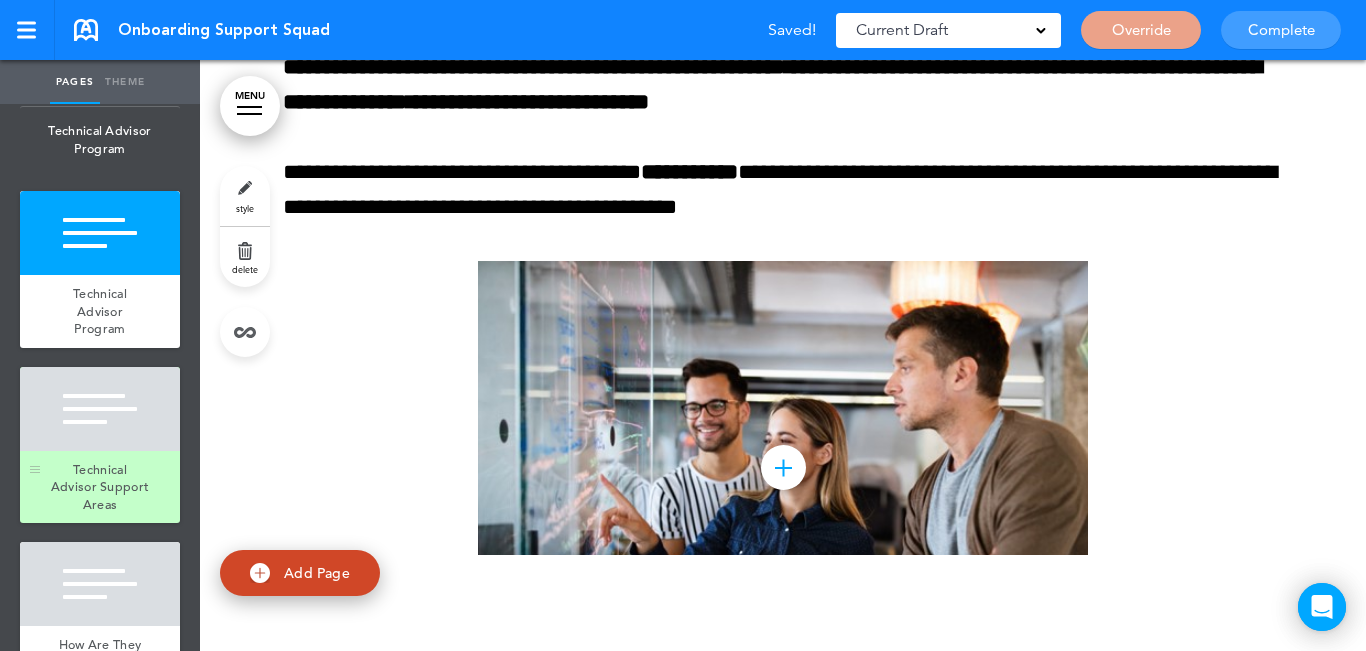 click at bounding box center [100, 409] 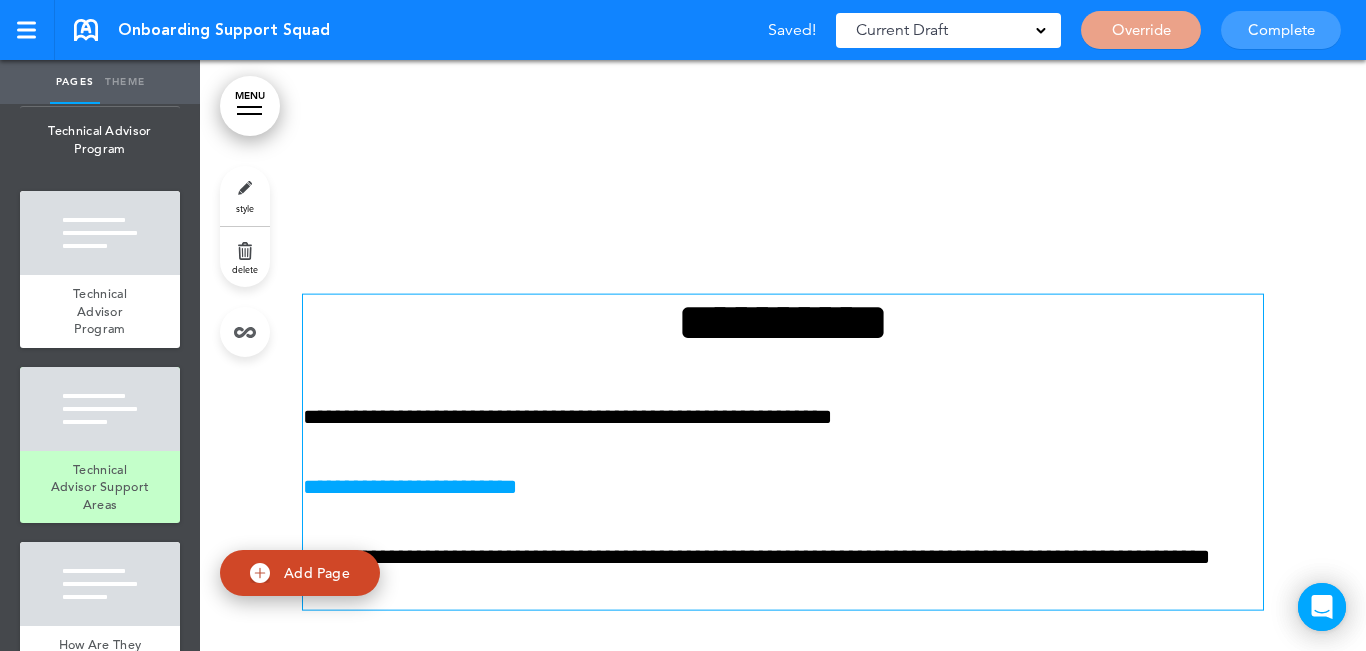 scroll, scrollTop: 3016, scrollLeft: 0, axis: vertical 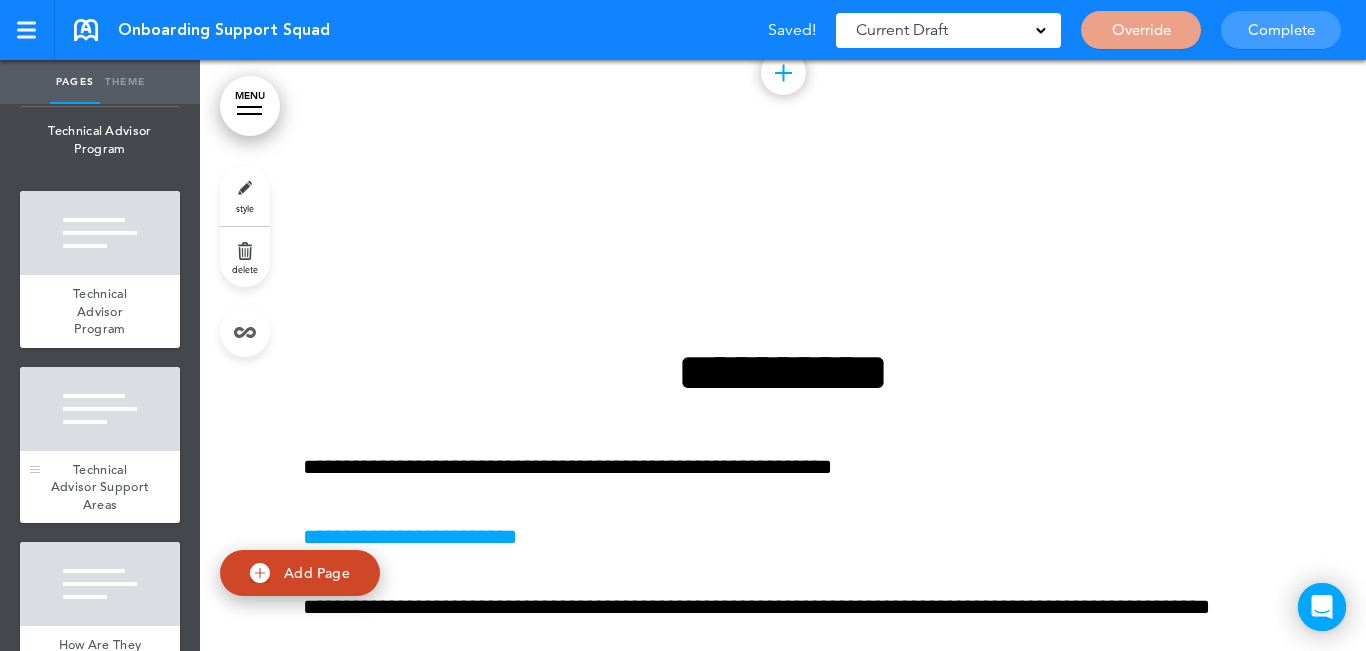 click at bounding box center (100, 409) 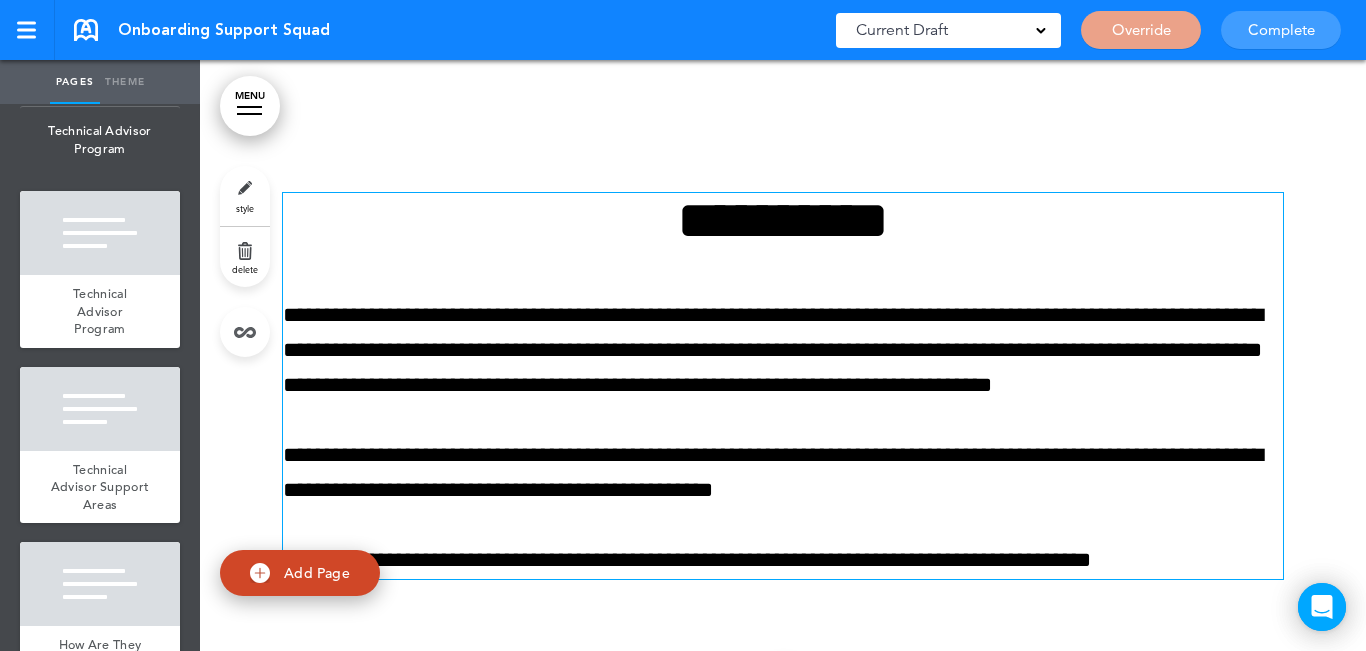 scroll, scrollTop: 1676, scrollLeft: 0, axis: vertical 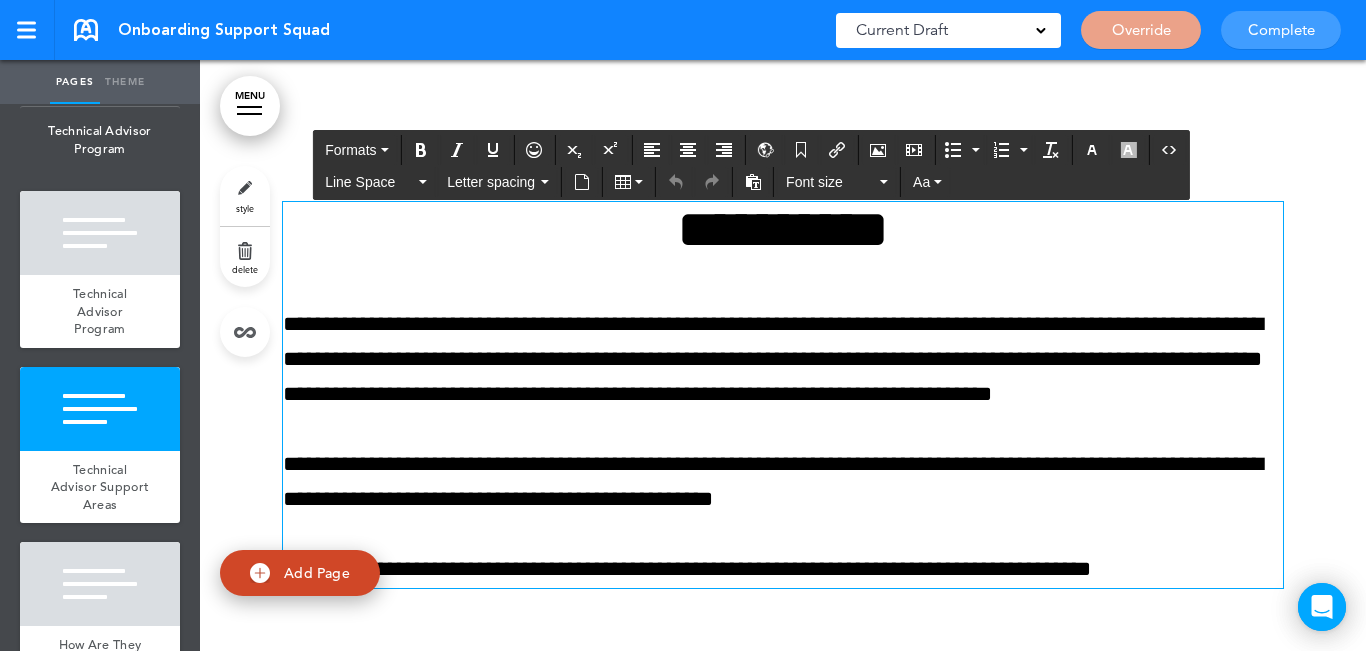 click on "**********" at bounding box center (783, 229) 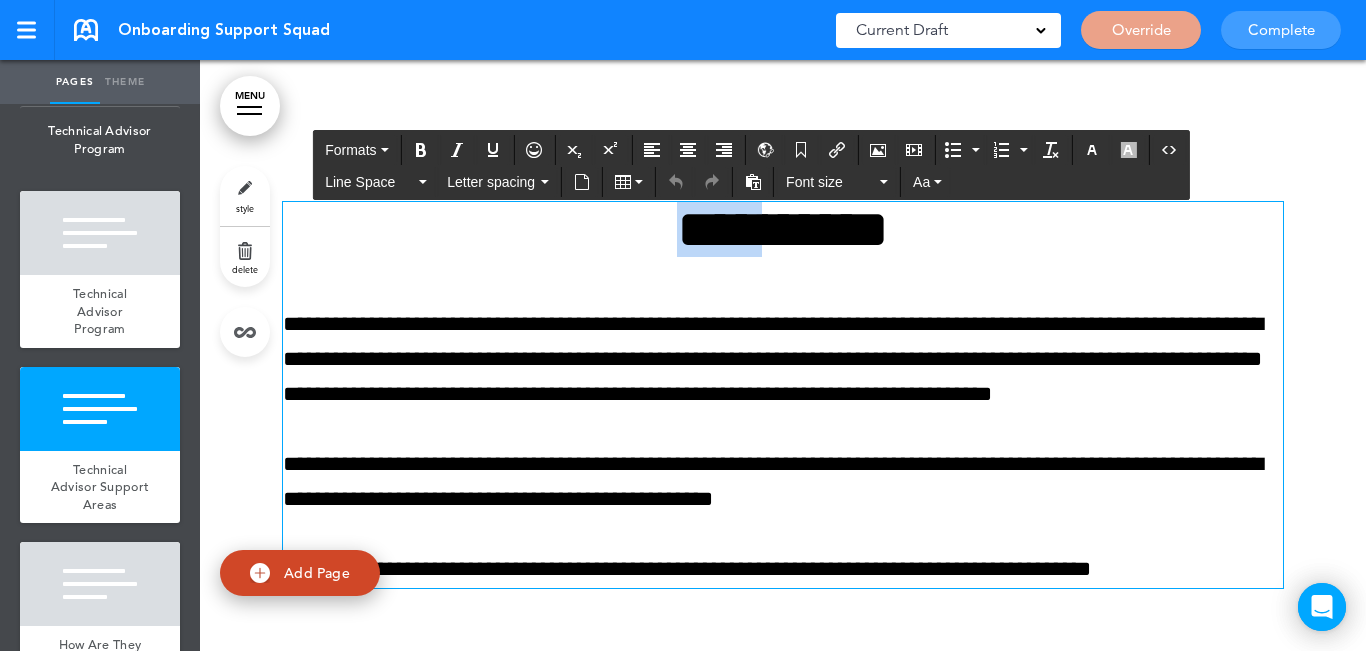click on "**********" at bounding box center [783, 229] 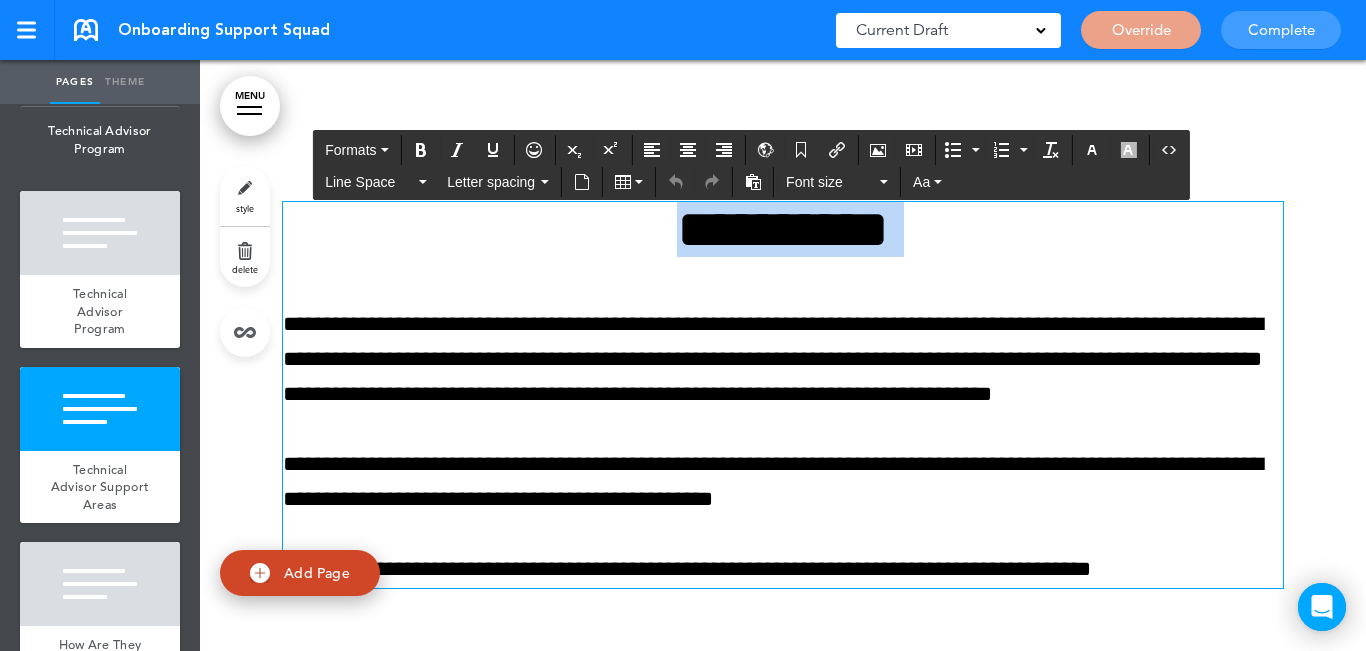 click on "**********" at bounding box center (783, 229) 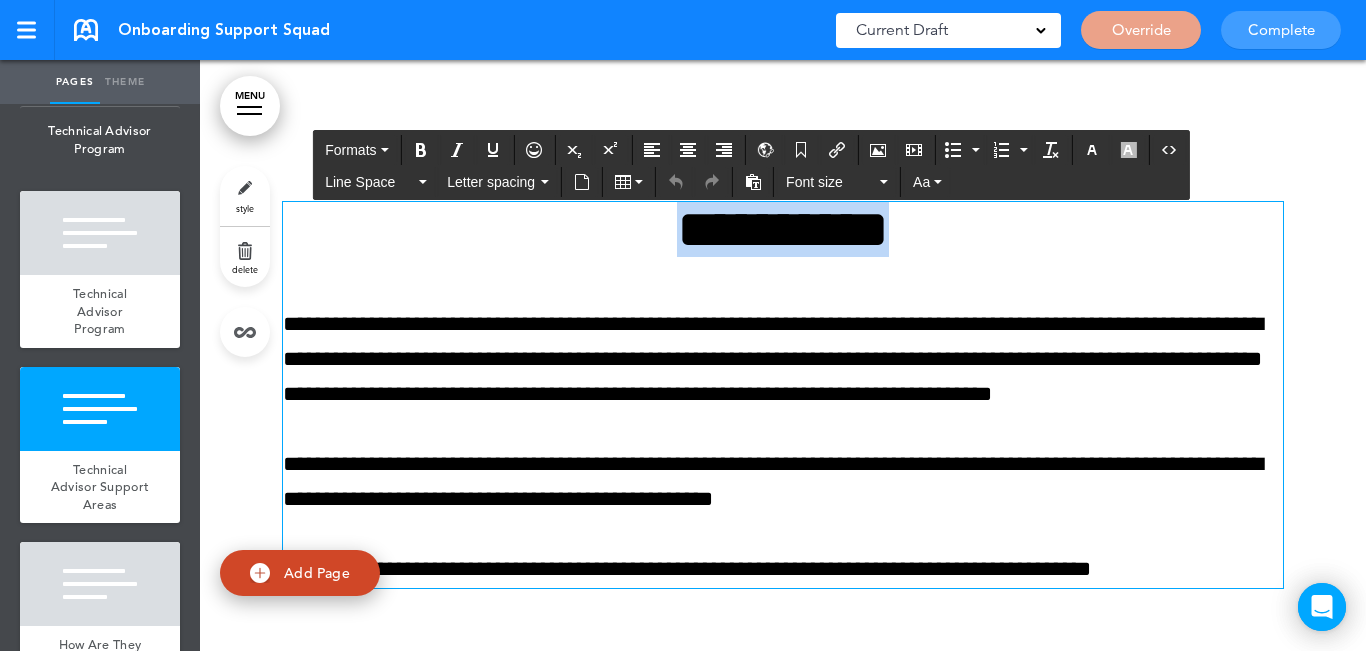 paste 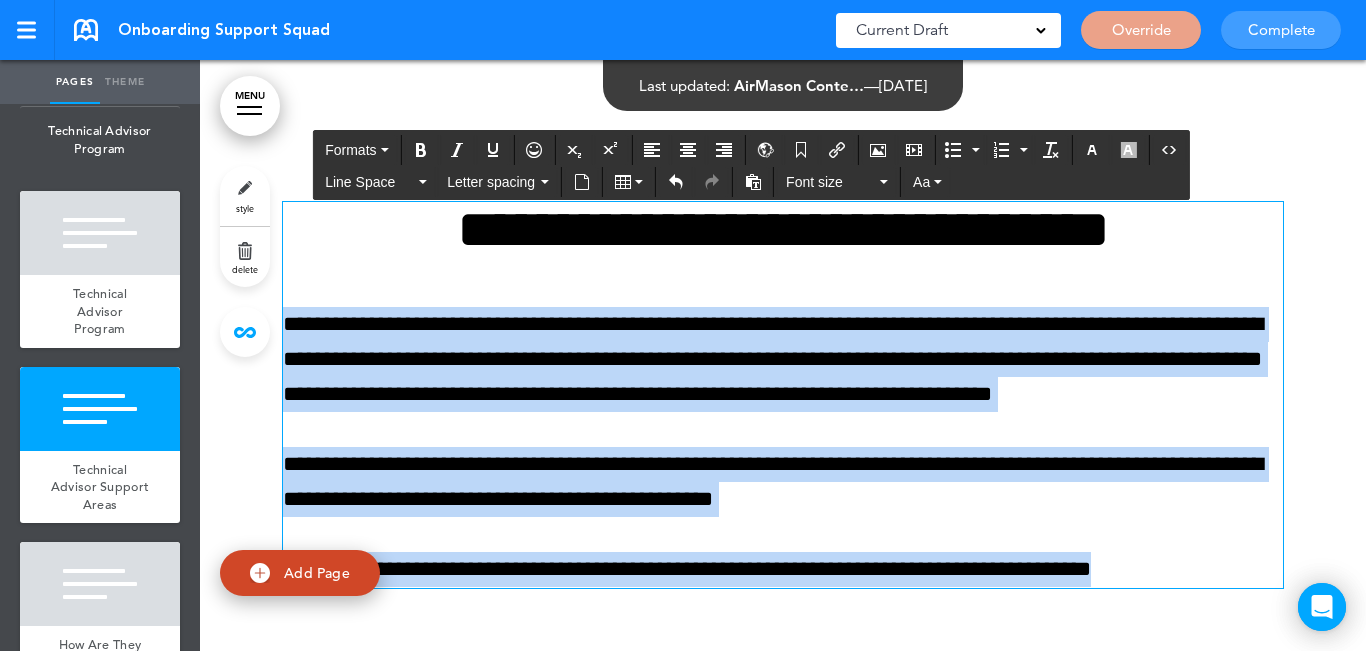 click on "Make this page common so it is available in other handbooks.
This handbook
Preview
Settings
Your Handbooks
Geographic Pay Differential Policy
Perkins Playbook
Account
Manage Organization
My Account
Help
Logout
Onboarding Support Squad
Saved!
Current Draft
CURRENT DRAFT
Override
Complete" at bounding box center (683, 325) 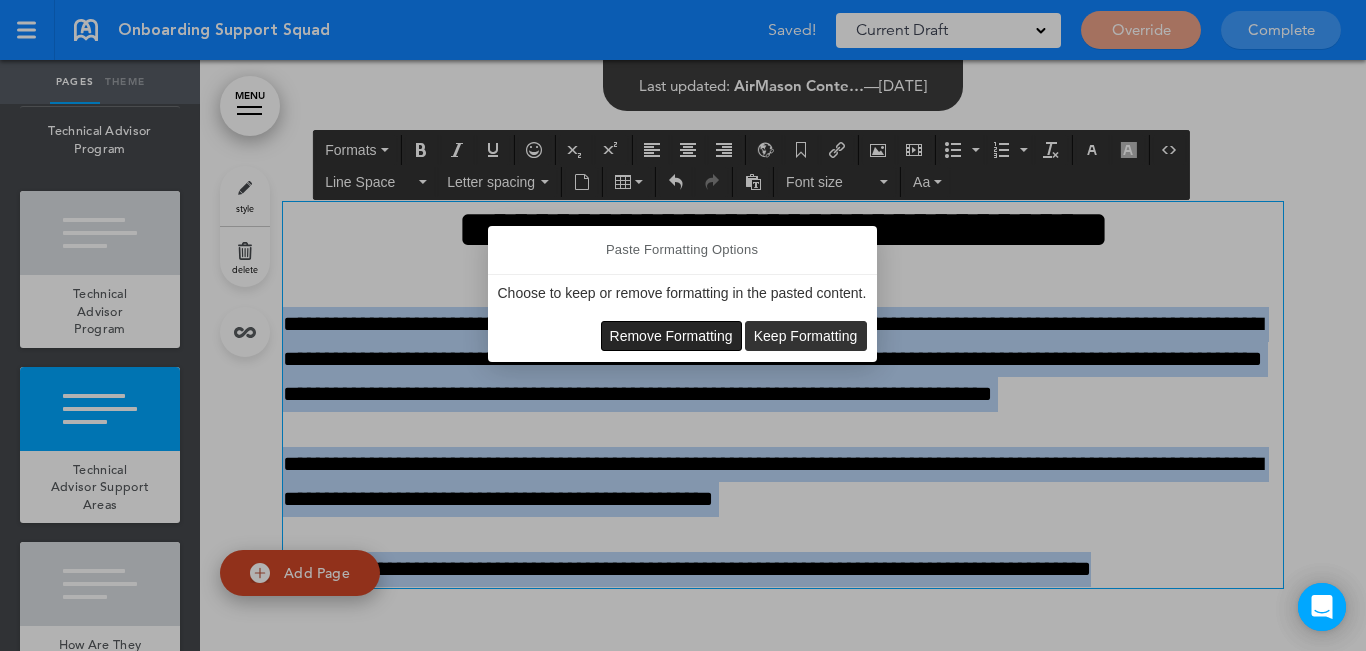 click on "Remove Formatting" at bounding box center [671, 336] 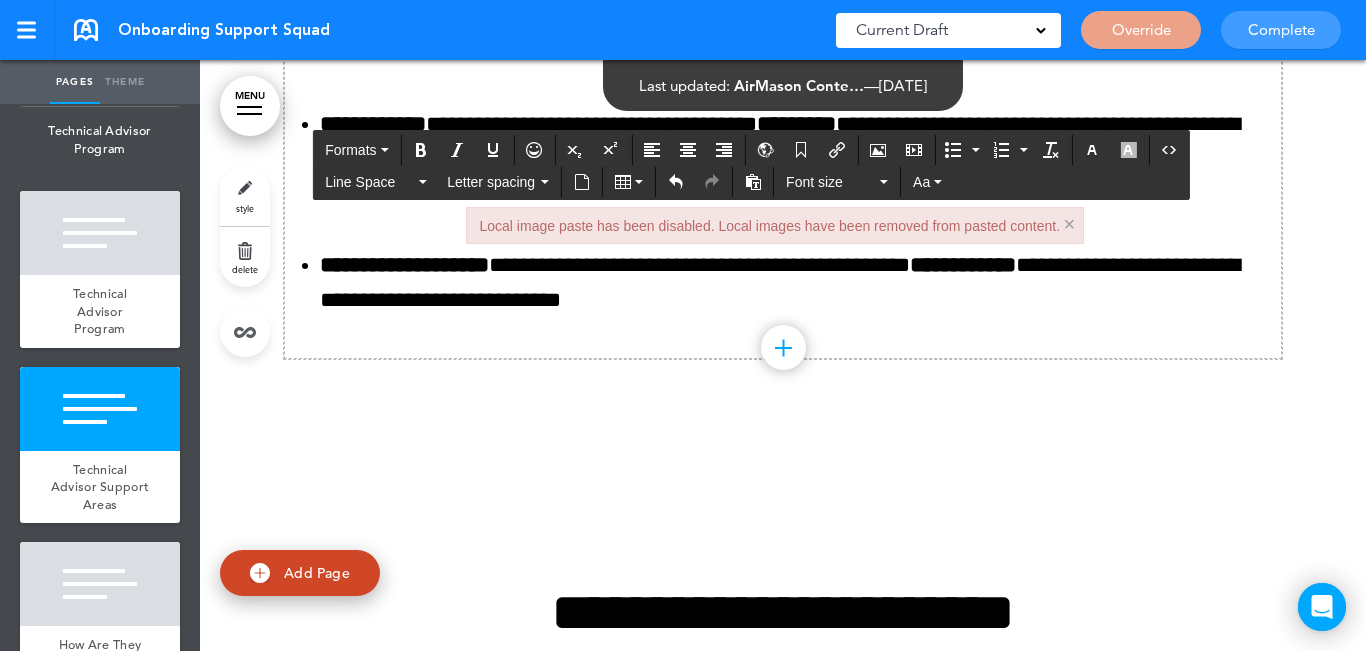 scroll, scrollTop: 2699, scrollLeft: 0, axis: vertical 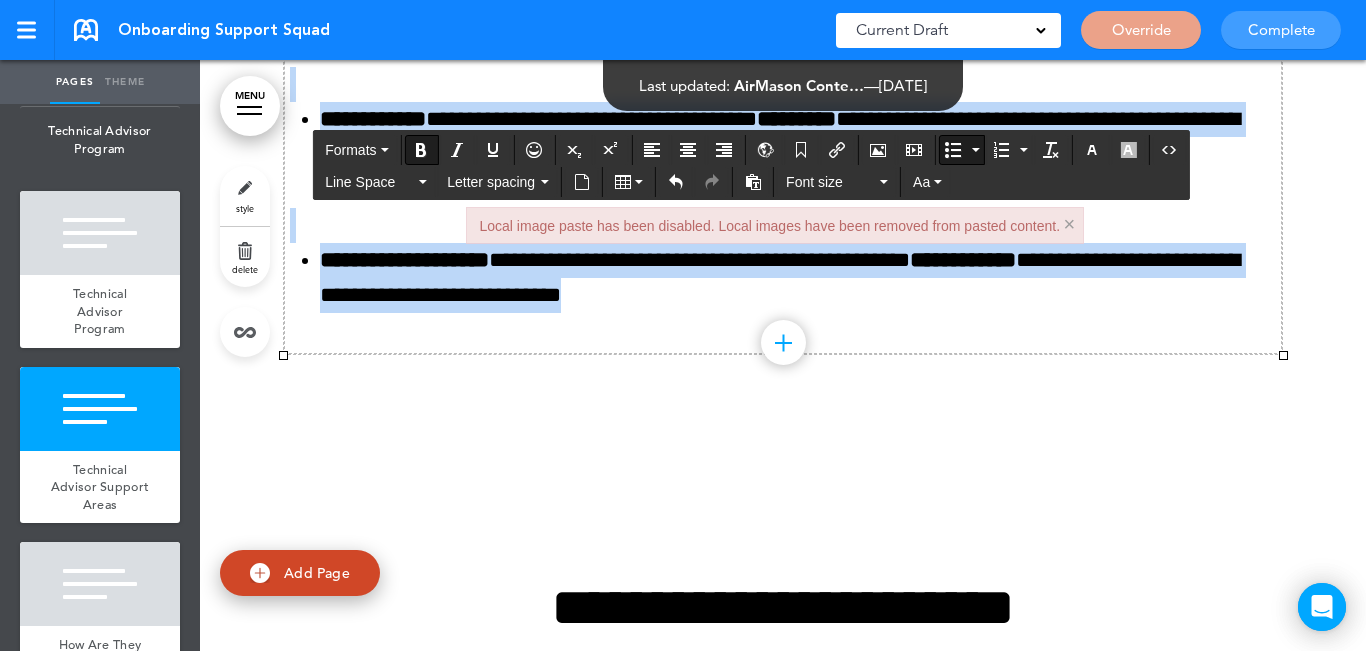 drag, startPoint x: 312, startPoint y: 341, endPoint x: 776, endPoint y: 308, distance: 465.172 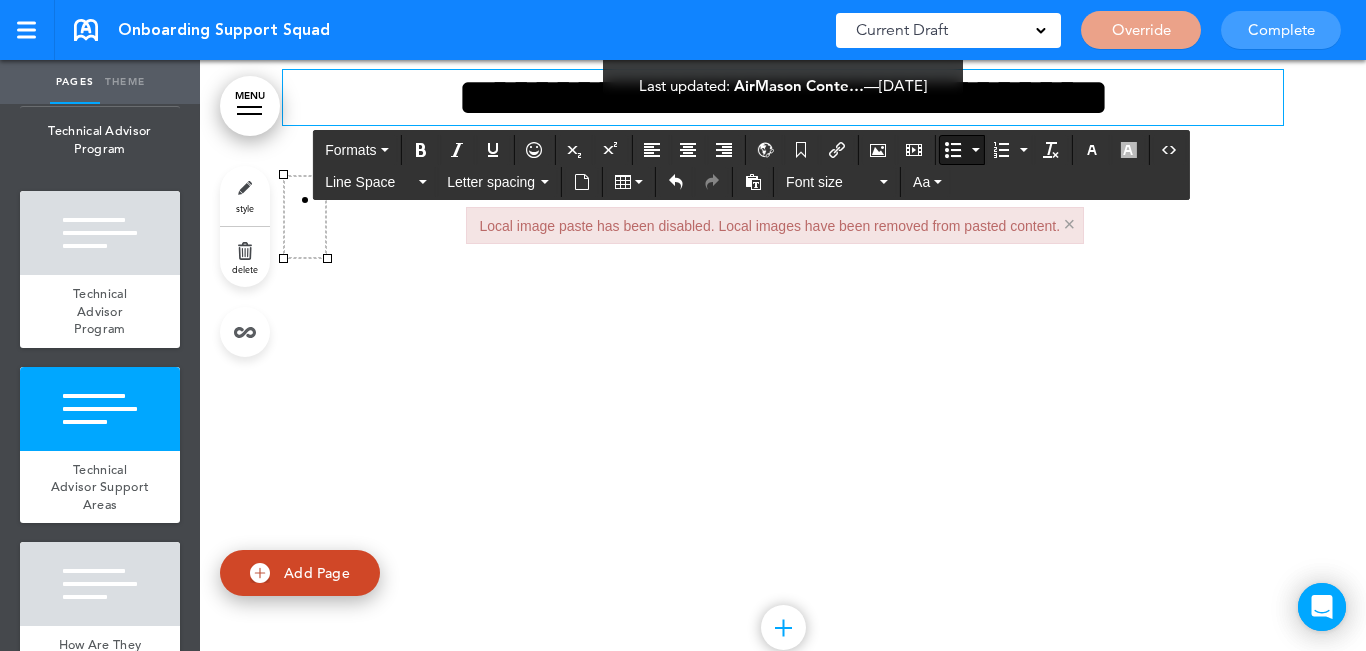 scroll, scrollTop: 1699, scrollLeft: 0, axis: vertical 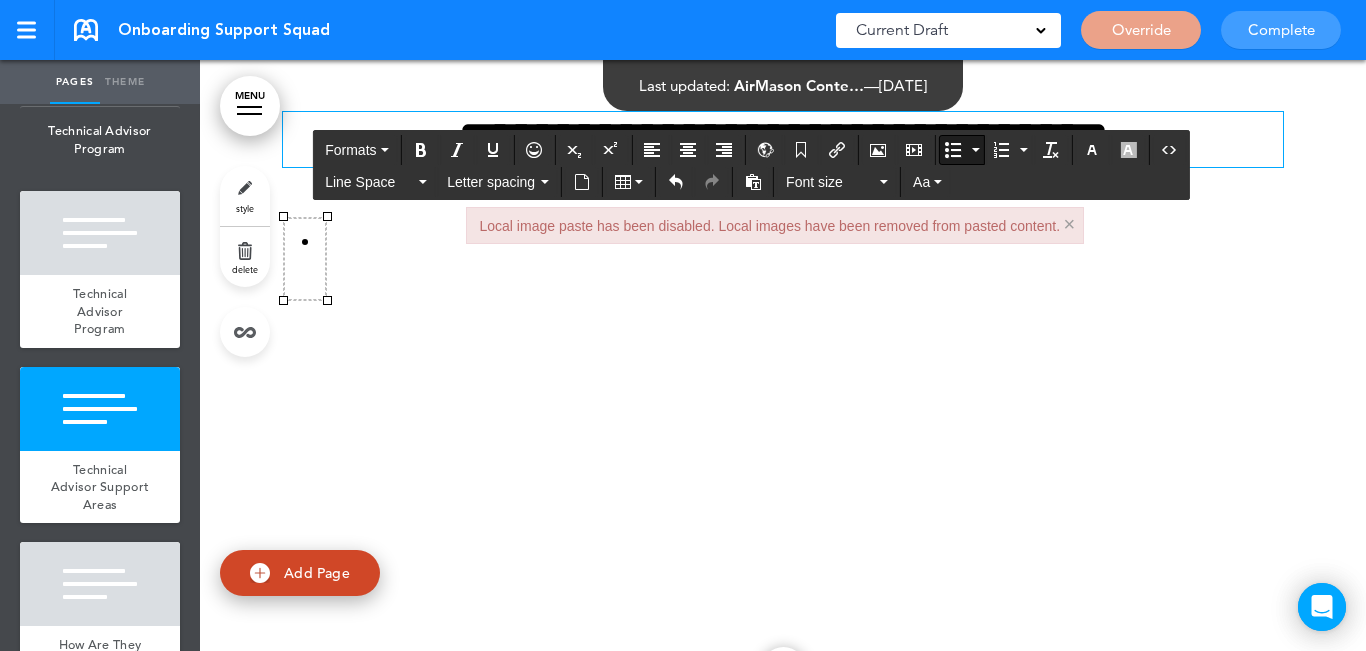 click on "×" at bounding box center [1069, 224] 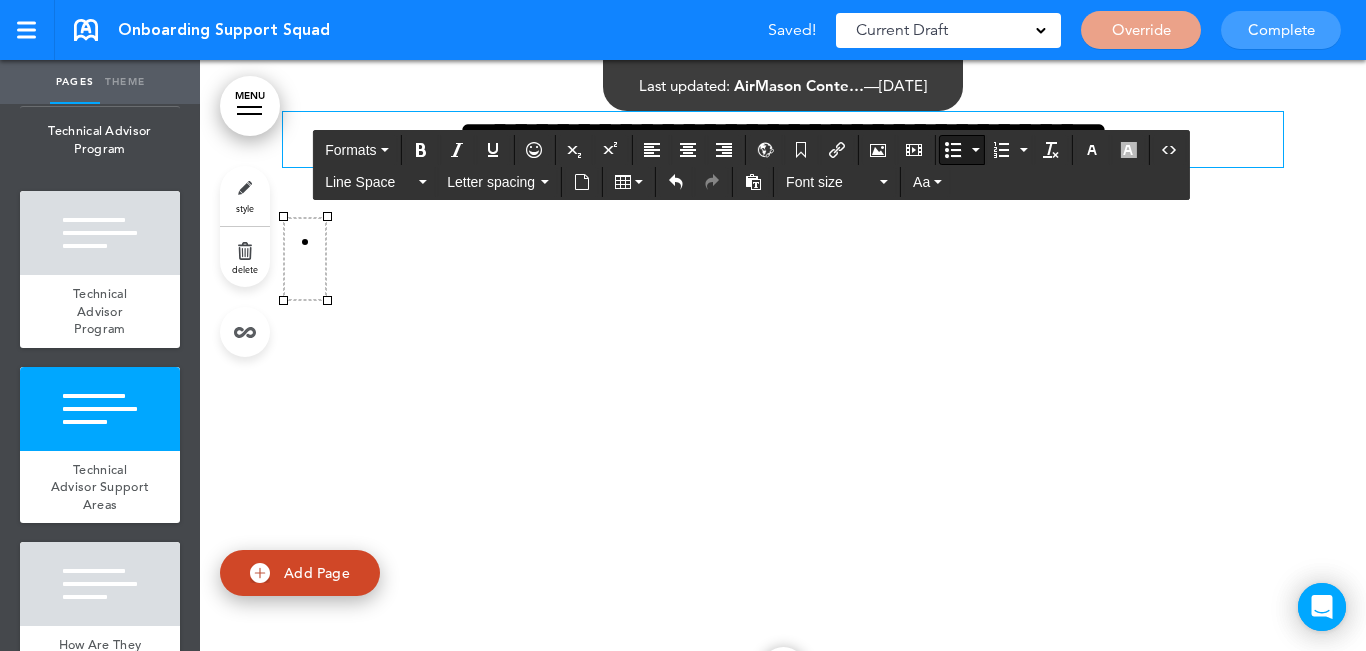 click at bounding box center (305, 241) 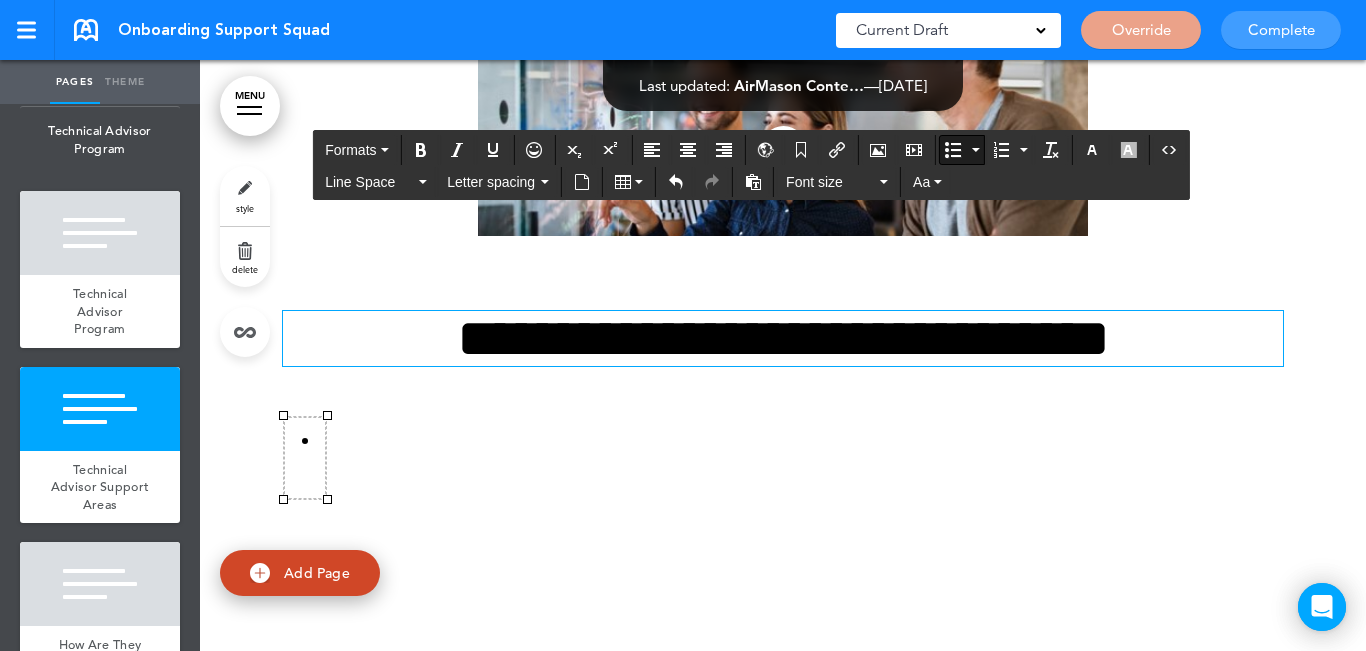 scroll, scrollTop: 1499, scrollLeft: 0, axis: vertical 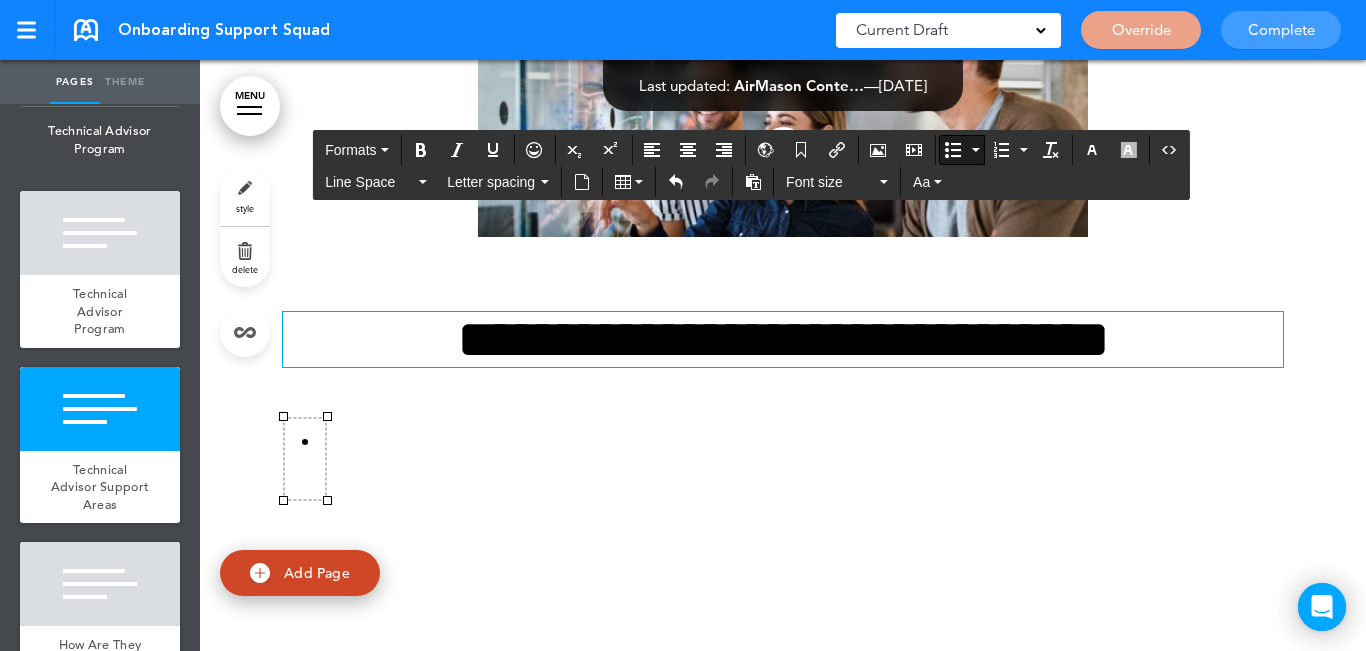 click at bounding box center (305, 459) 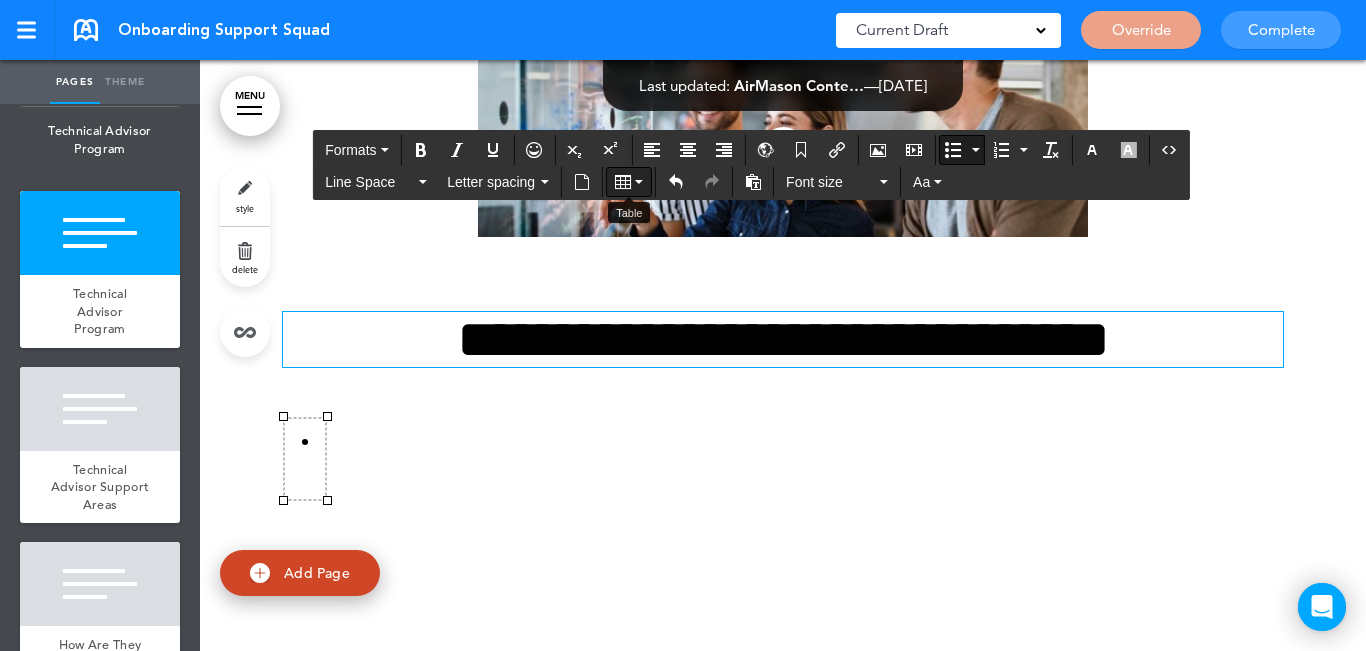 click at bounding box center [639, 182] 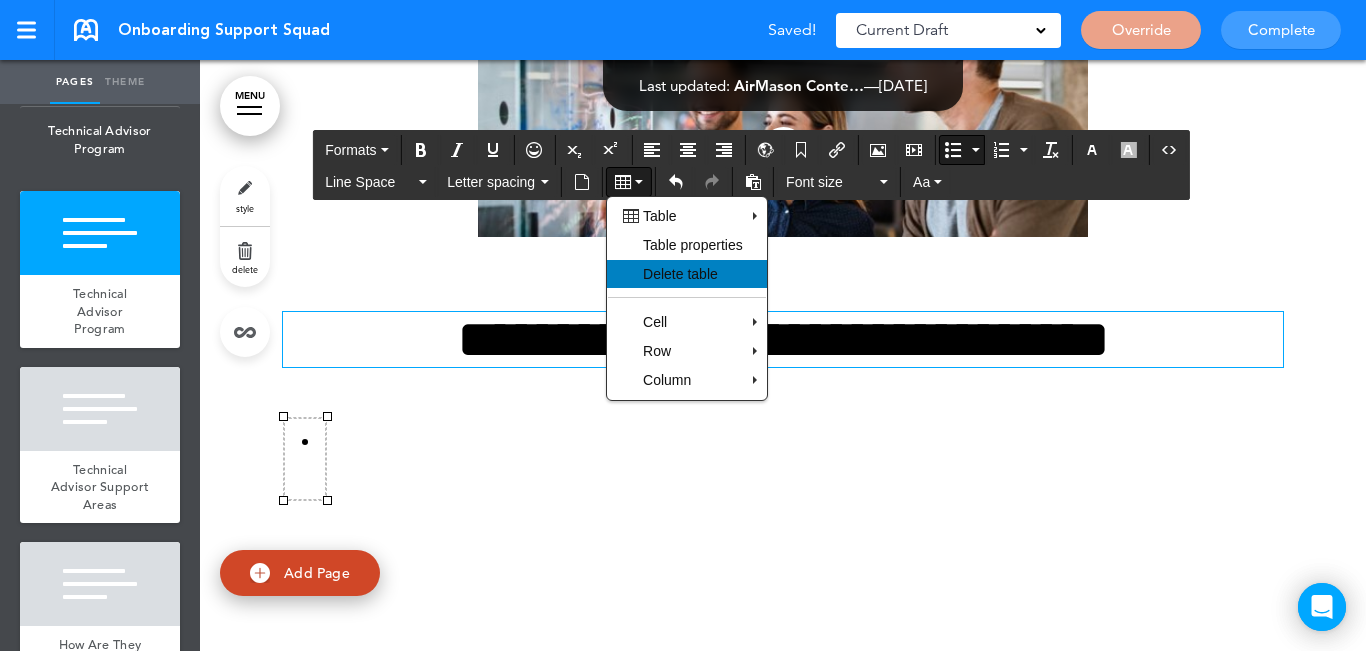 click on "Delete table" at bounding box center (680, 274) 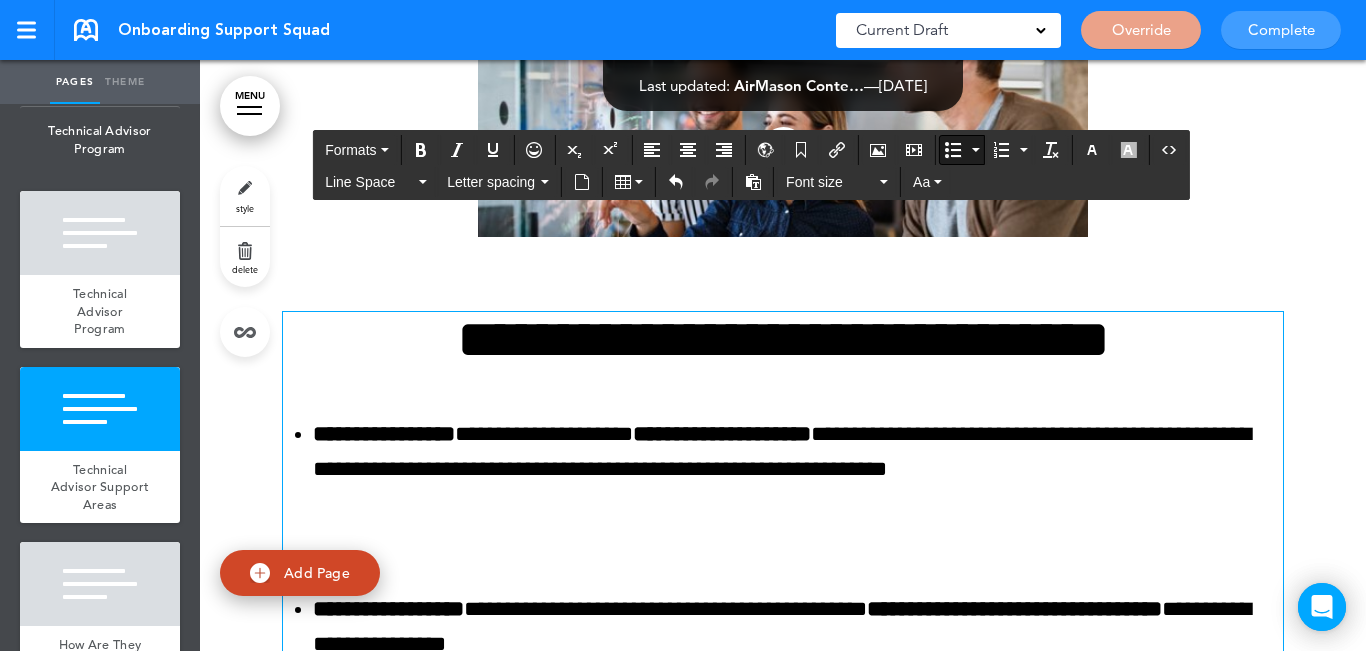scroll, scrollTop: 1599, scrollLeft: 0, axis: vertical 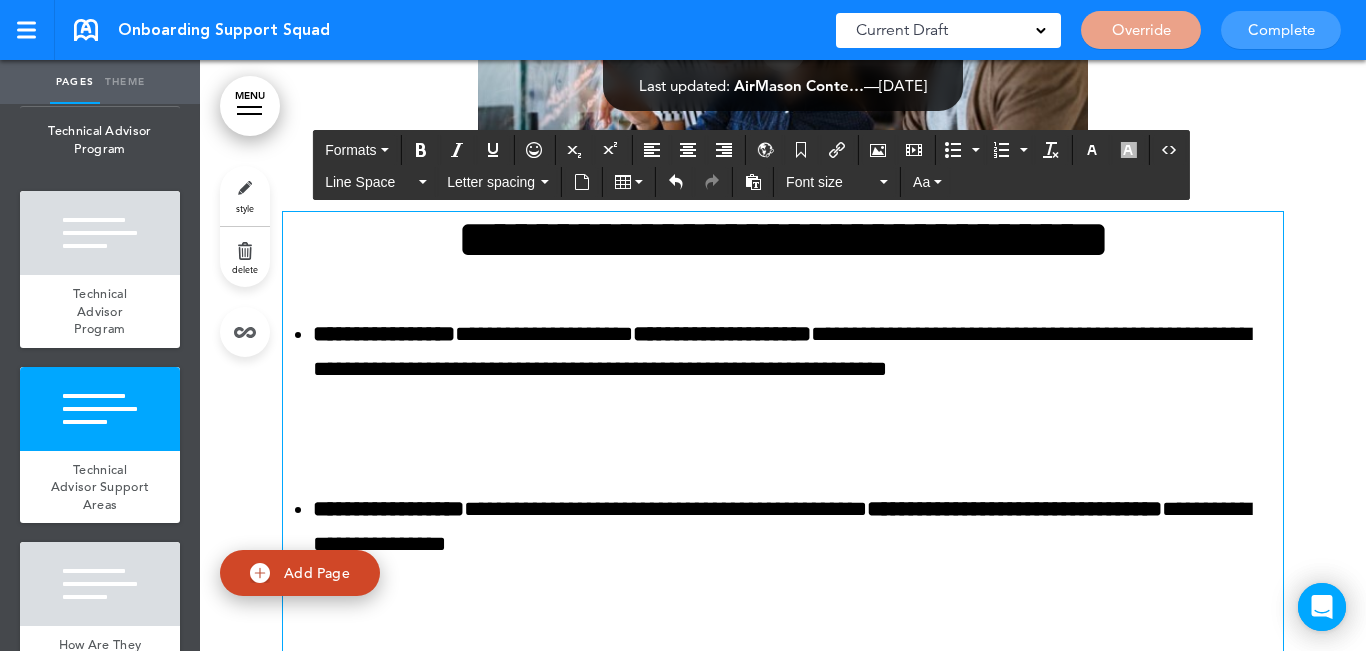 click on "**********" at bounding box center [783, 984] 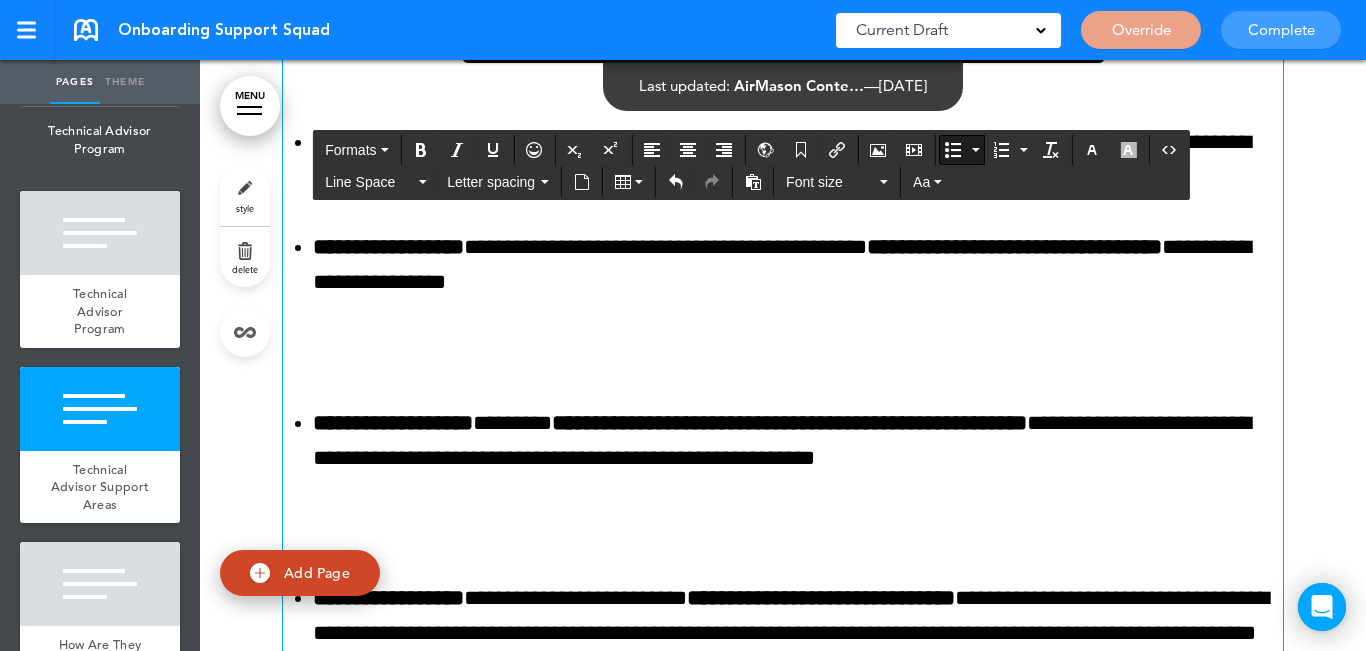 scroll, scrollTop: 1799, scrollLeft: 0, axis: vertical 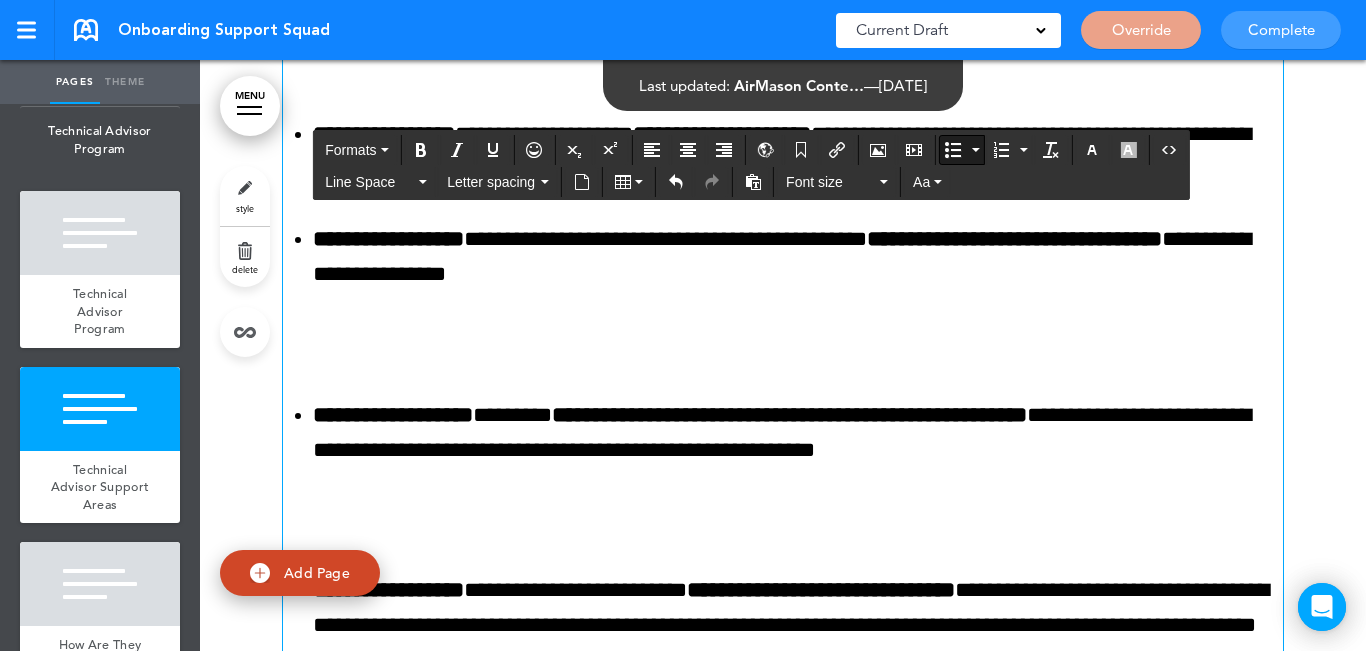 click on "**********" at bounding box center [783, 749] 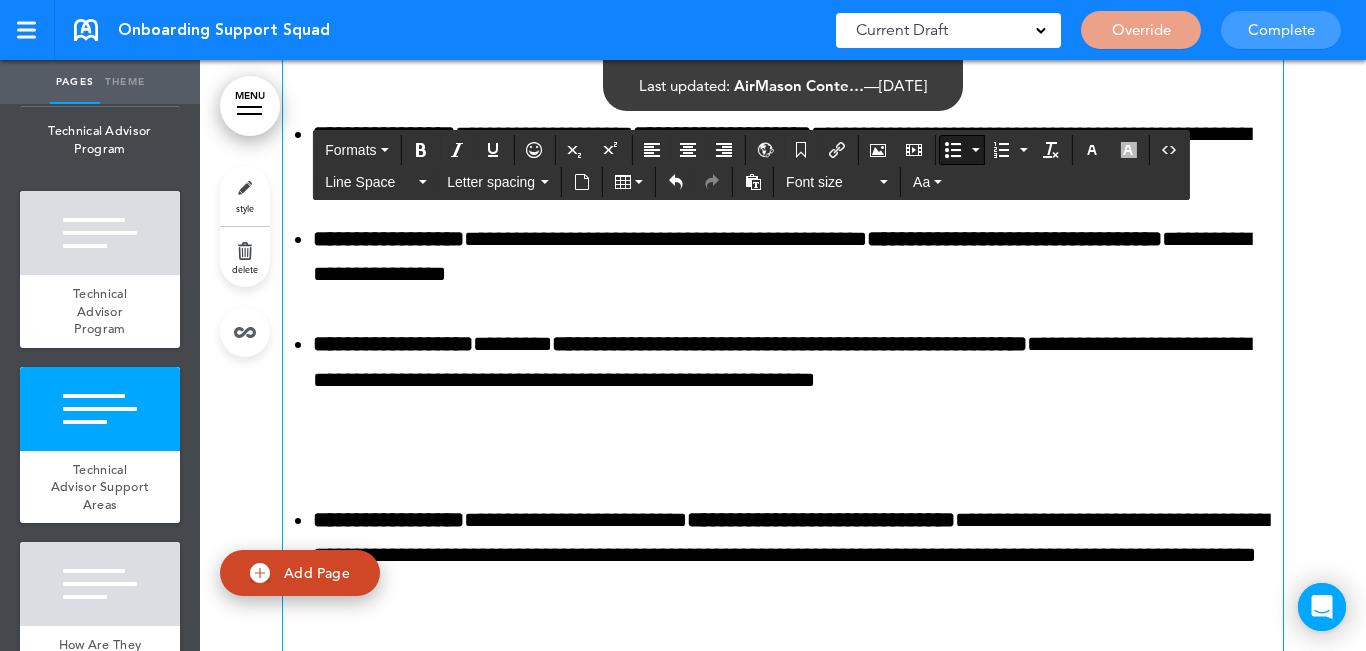click at bounding box center (783, 450) 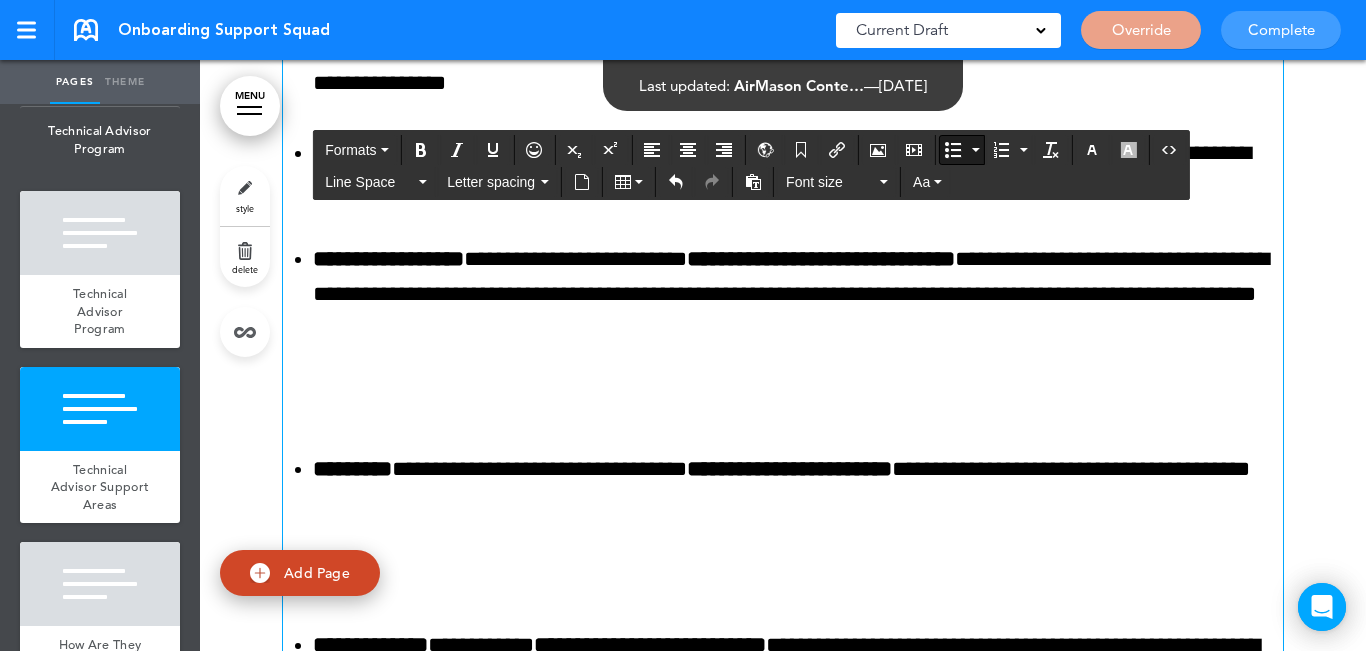 scroll, scrollTop: 1999, scrollLeft: 0, axis: vertical 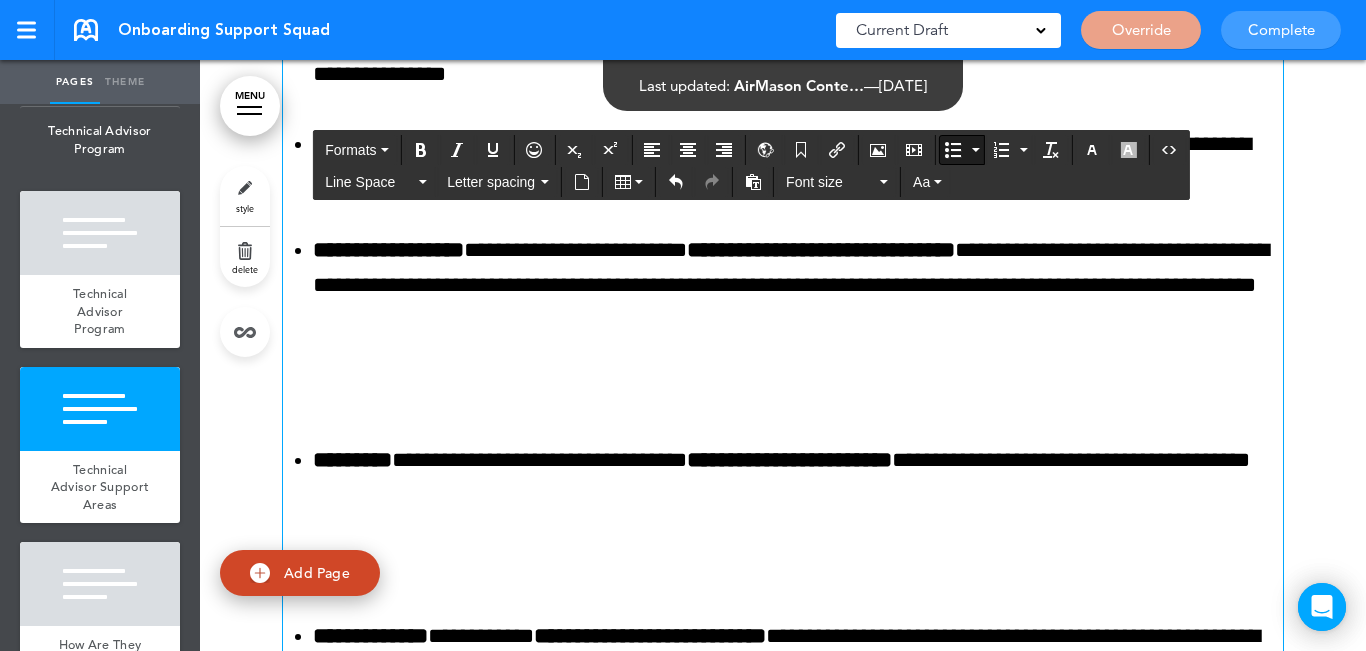 click at bounding box center (783, 390) 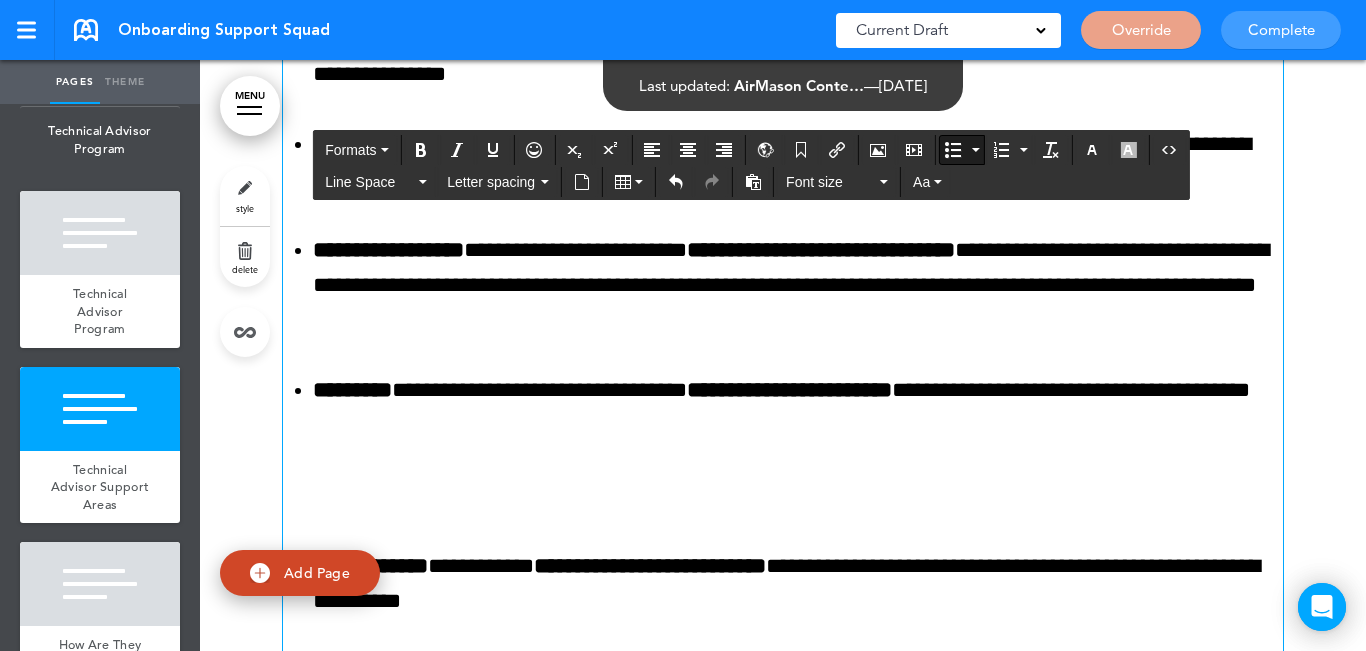 click at bounding box center [783, 496] 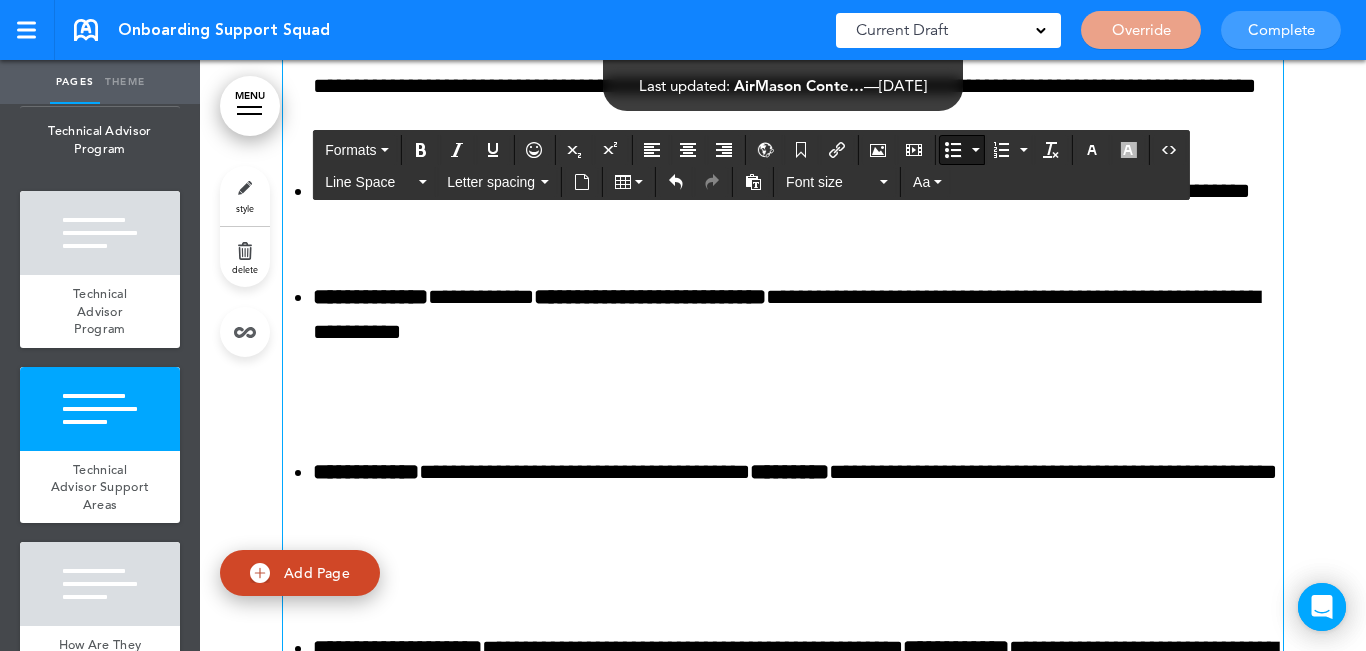 scroll, scrollTop: 2199, scrollLeft: 0, axis: vertical 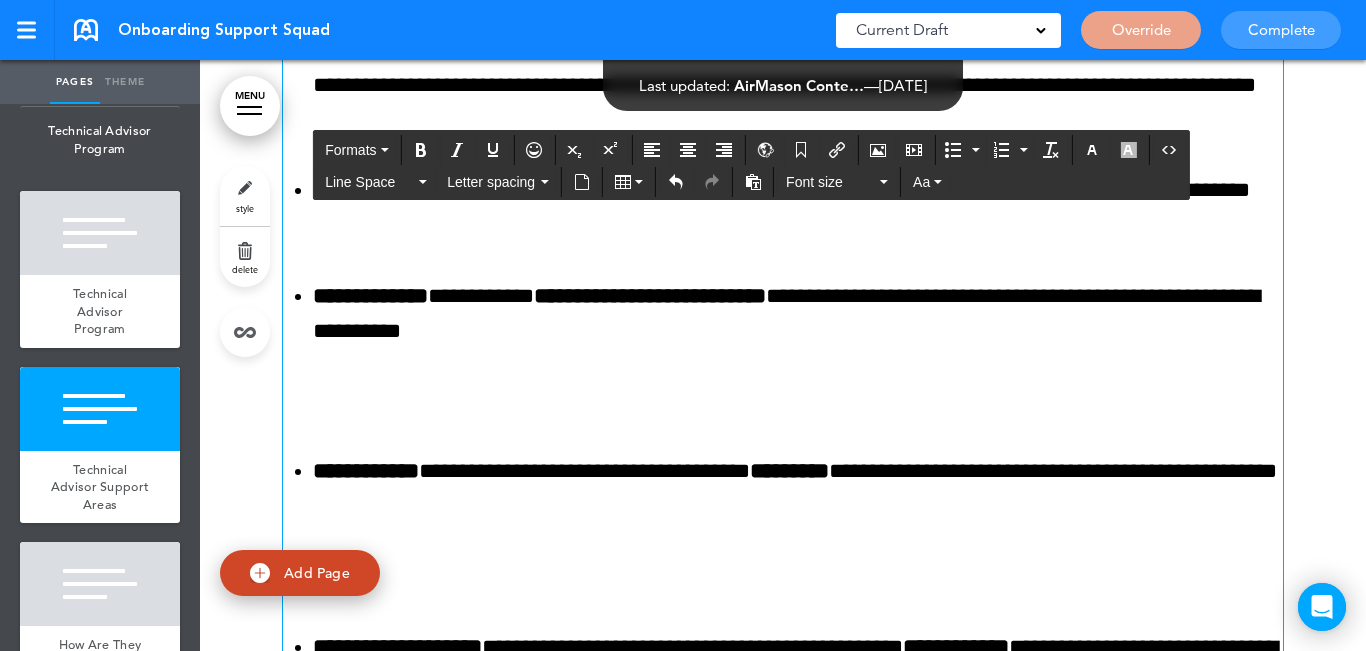 click on "**********" at bounding box center [783, 209] 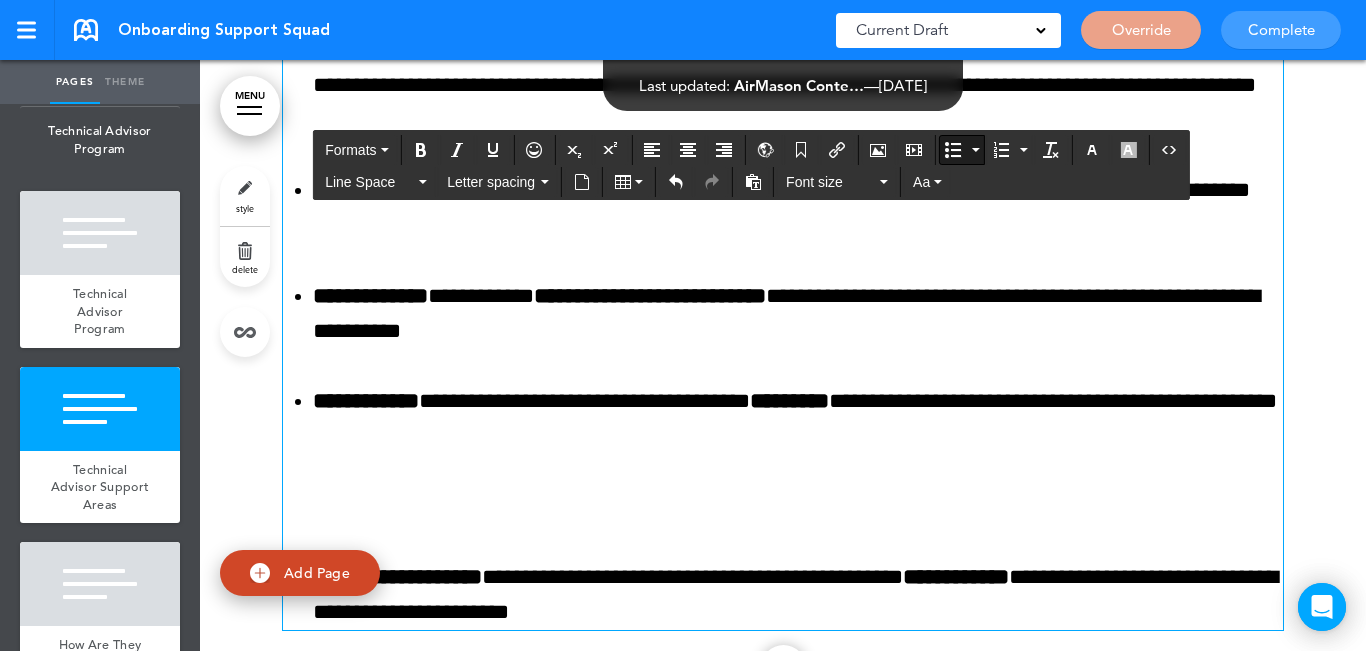 click at bounding box center [783, 506] 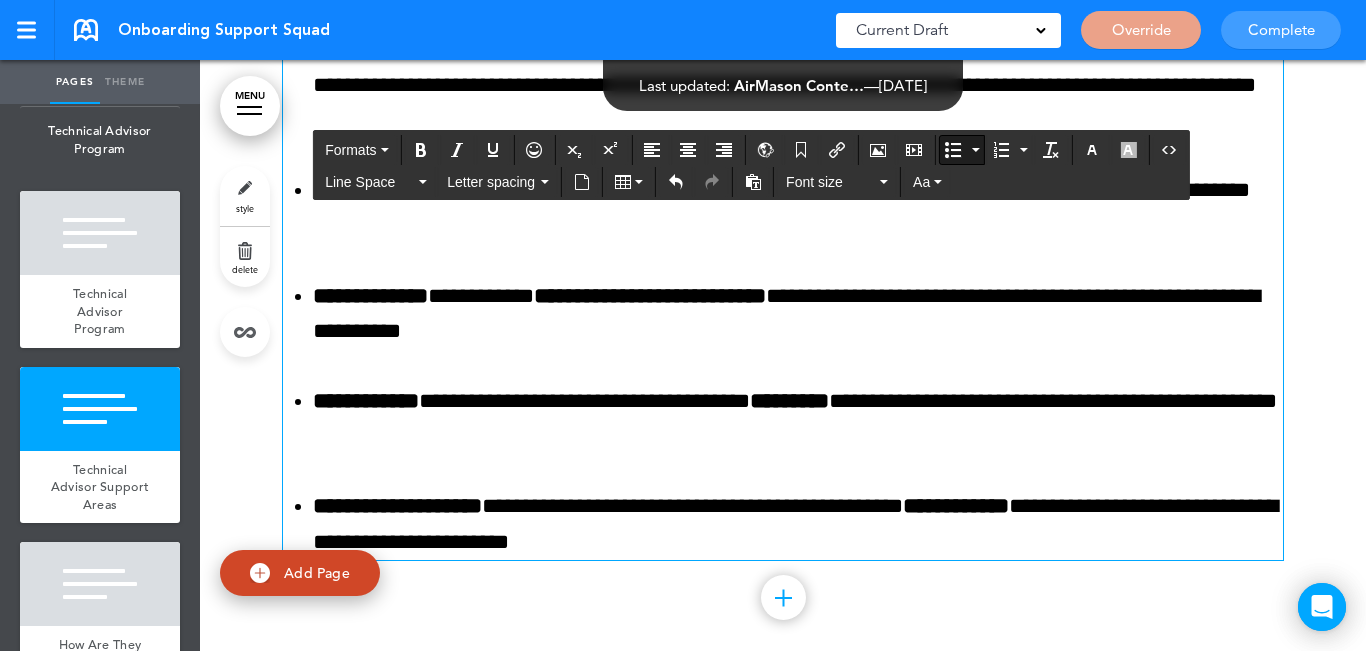 click on "**********" at bounding box center (370, 296) 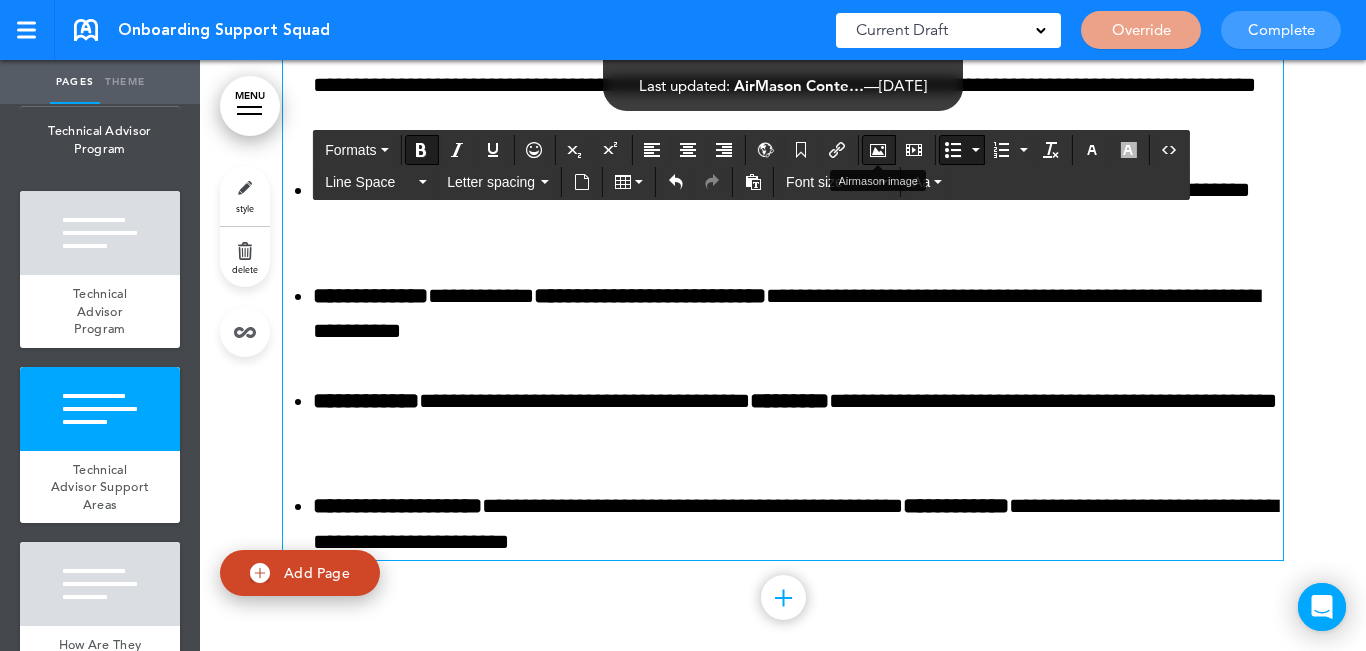 click at bounding box center (878, 150) 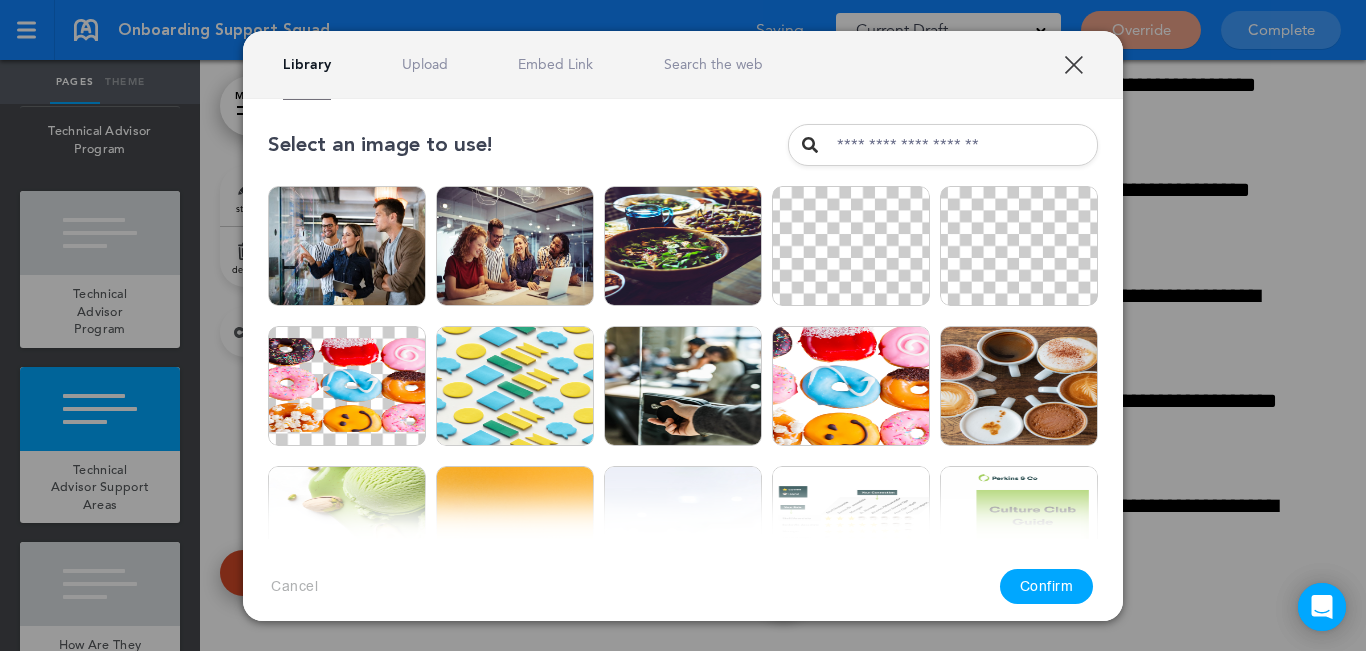 click on "Upload" at bounding box center [425, 64] 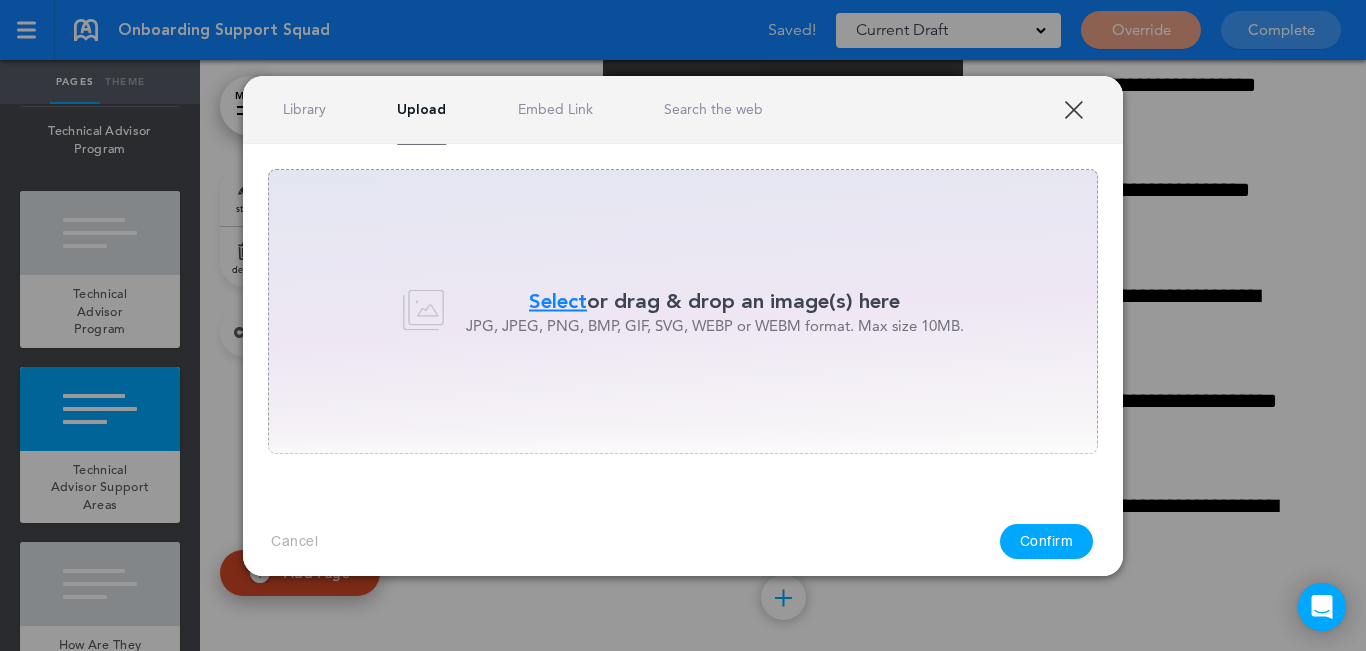 click on "Select" at bounding box center (558, 301) 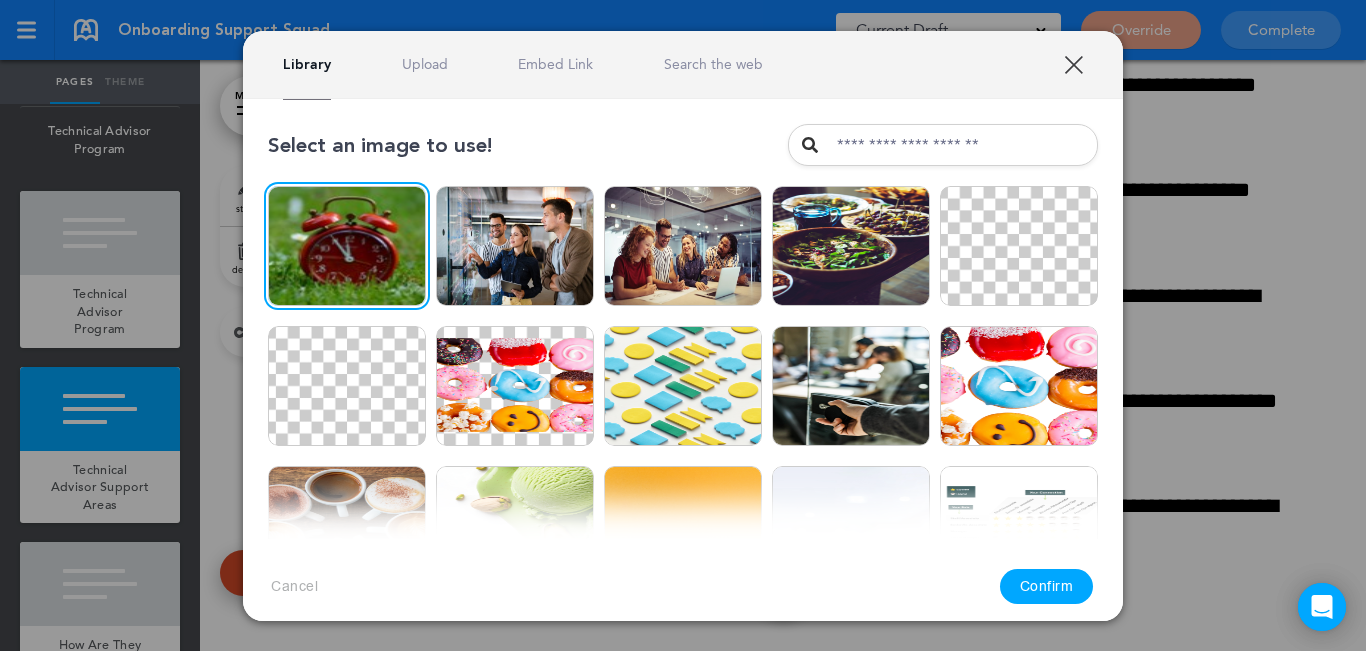 click on "Confirm" at bounding box center (1047, 586) 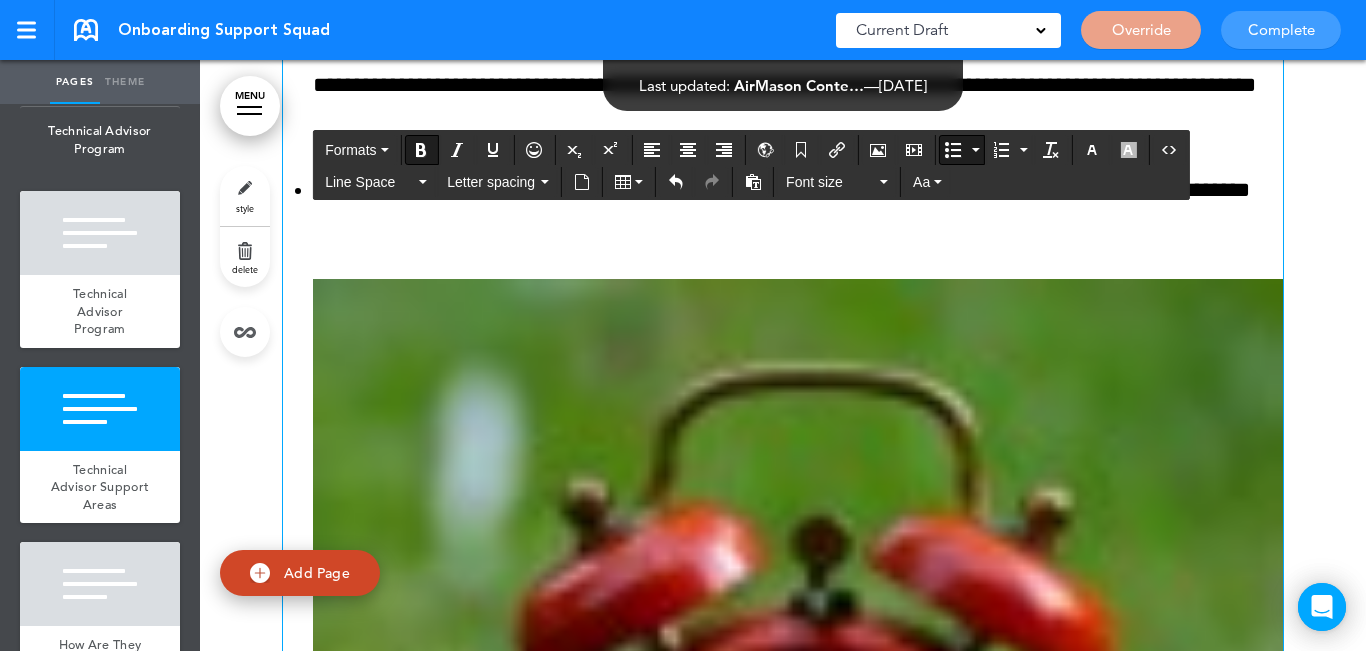 drag, startPoint x: 1075, startPoint y: 443, endPoint x: 1174, endPoint y: 371, distance: 122.41323 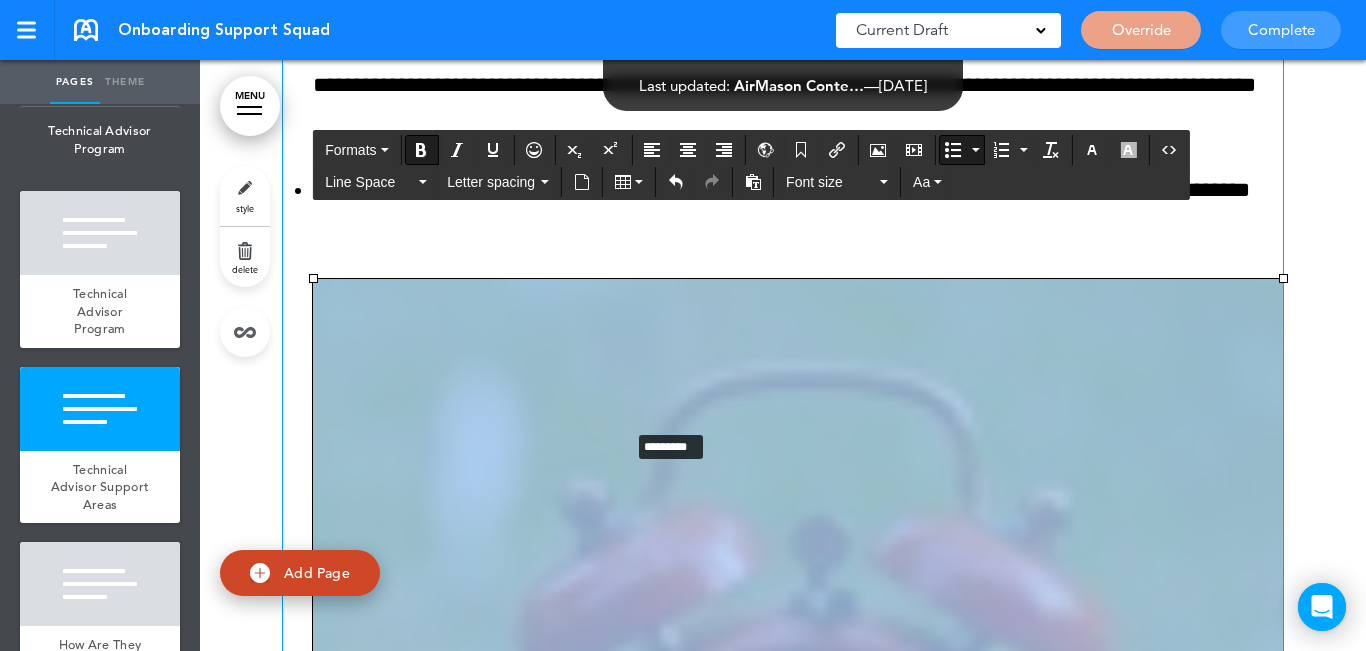 drag, startPoint x: 1274, startPoint y: 278, endPoint x: 556, endPoint y: 456, distance: 739.7351 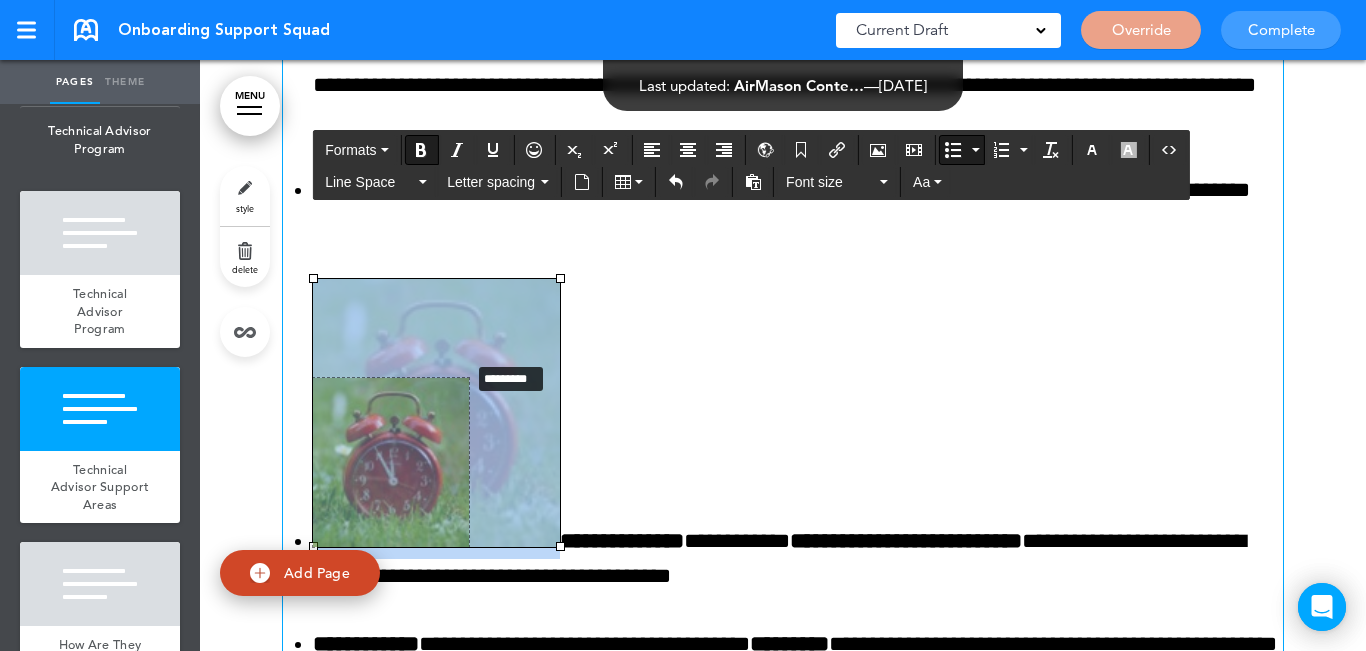 drag, startPoint x: 526, startPoint y: 301, endPoint x: 464, endPoint y: 364, distance: 88.391174 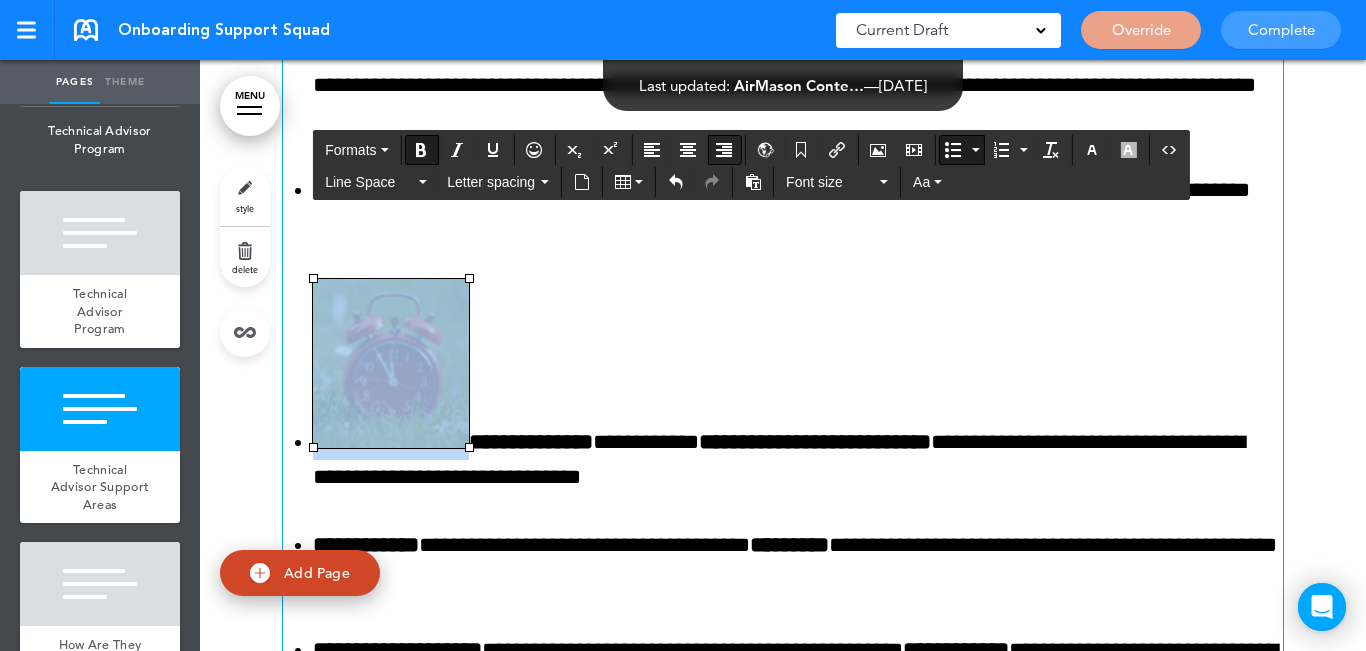 click at bounding box center [724, 150] 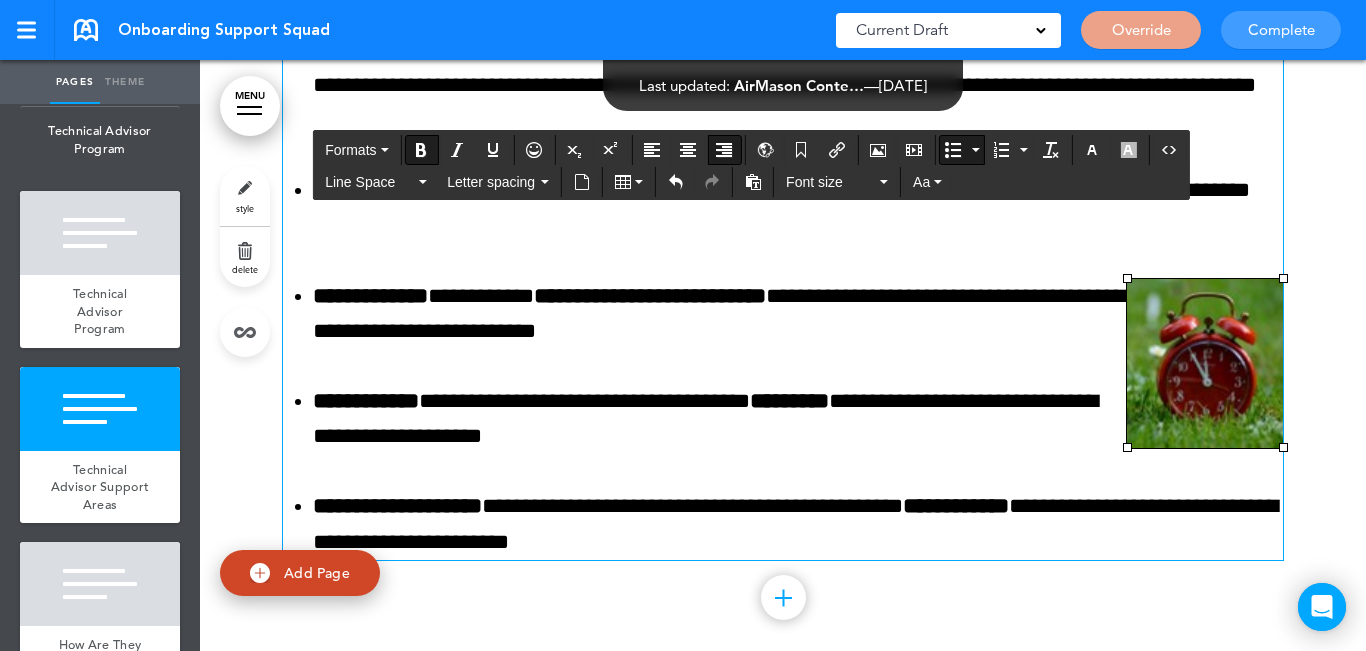 click on "**********" at bounding box center [783, 138] 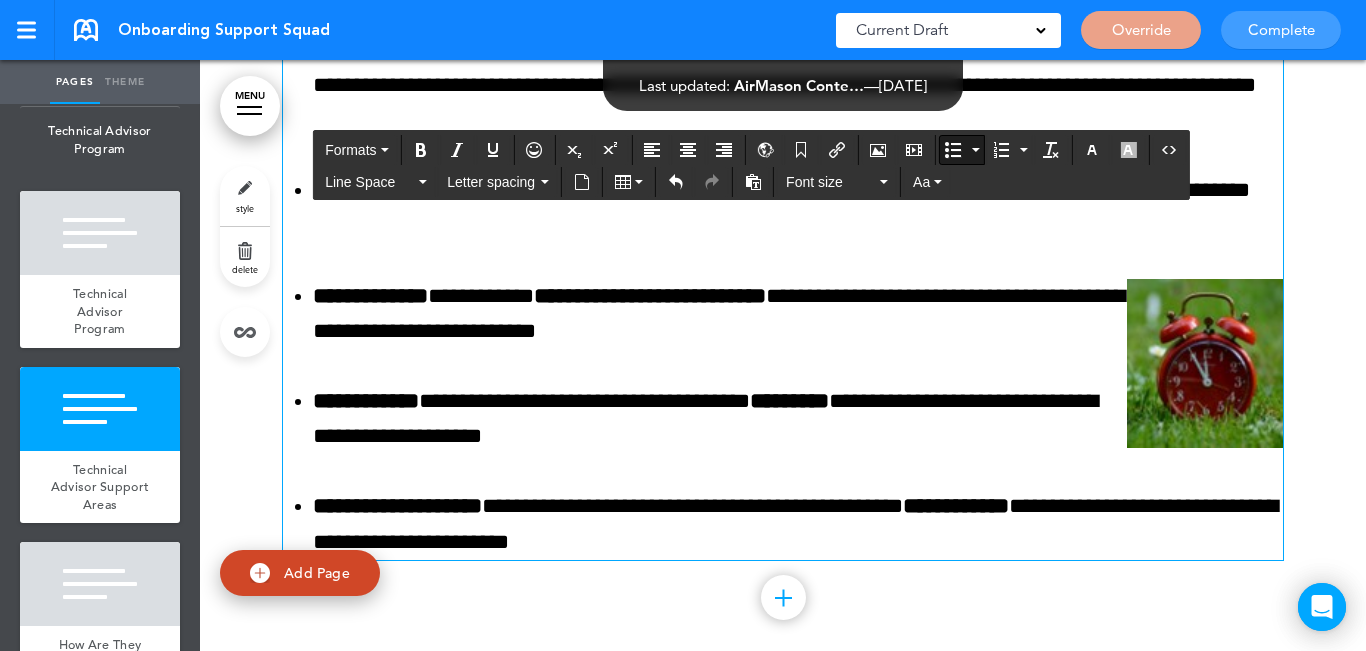 click on "**********" at bounding box center (798, 524) 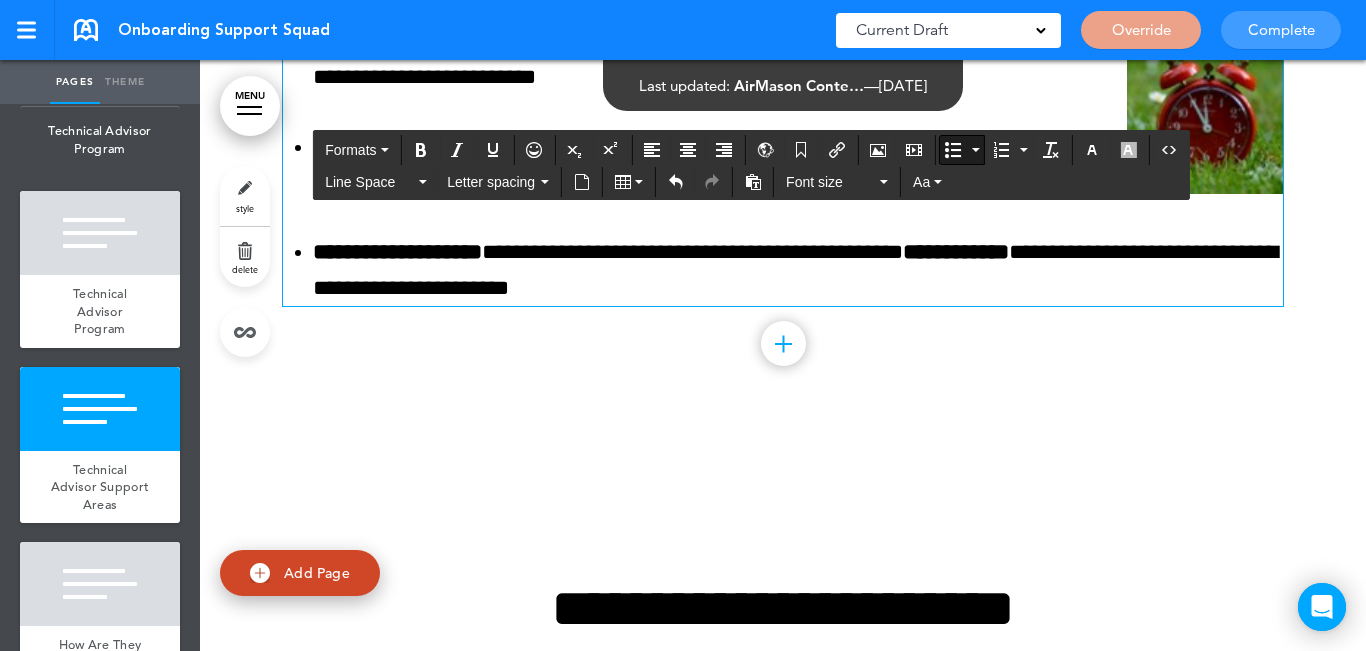 scroll, scrollTop: 2499, scrollLeft: 0, axis: vertical 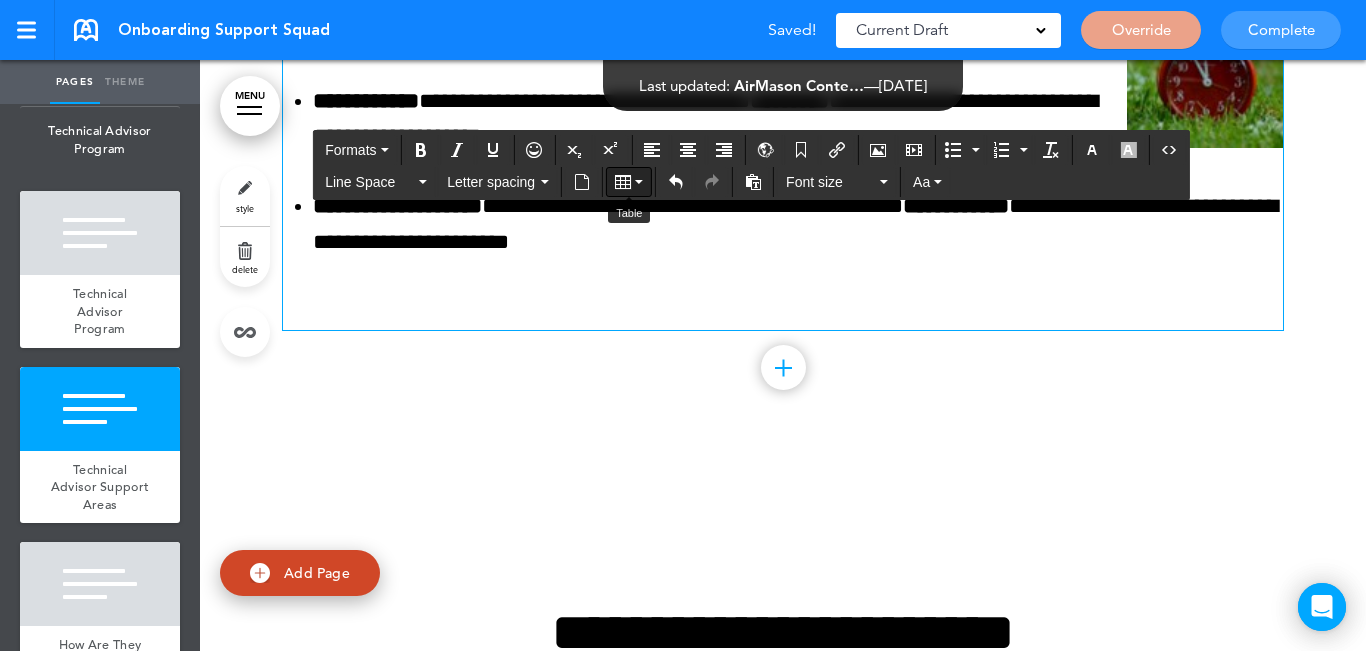 click at bounding box center [629, 182] 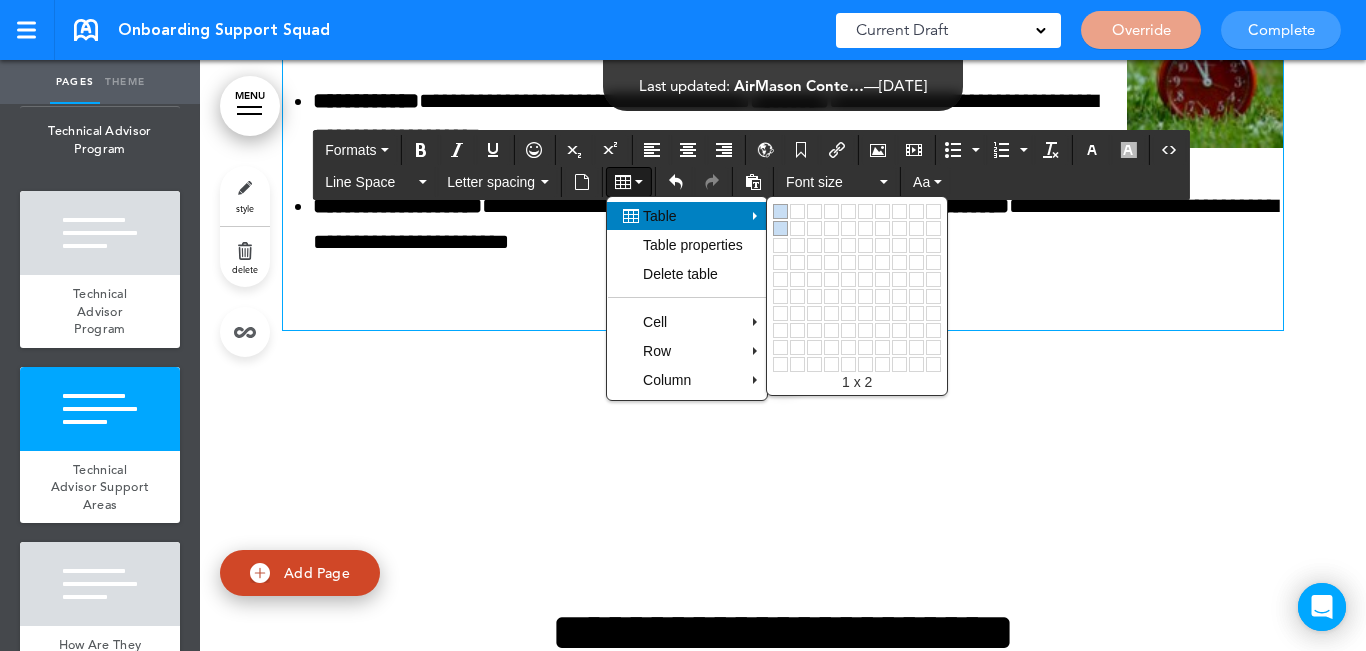 click at bounding box center [780, 228] 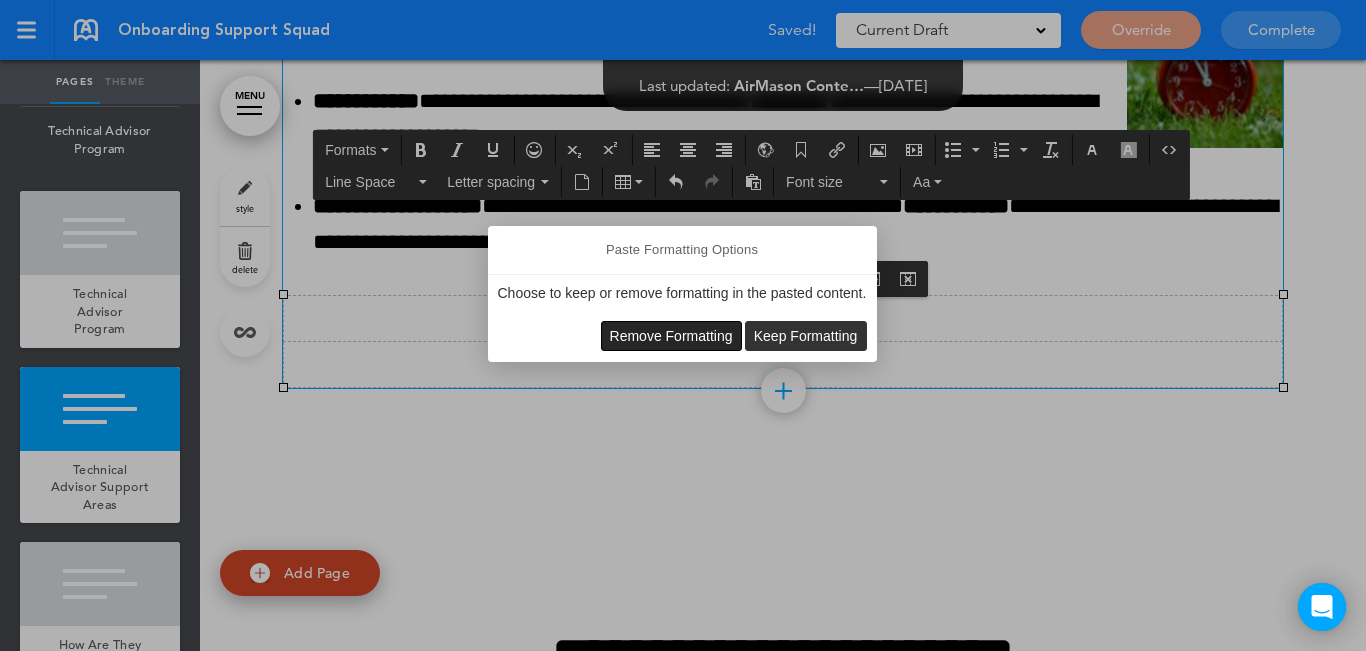 click on "Remove Formatting" at bounding box center [671, 336] 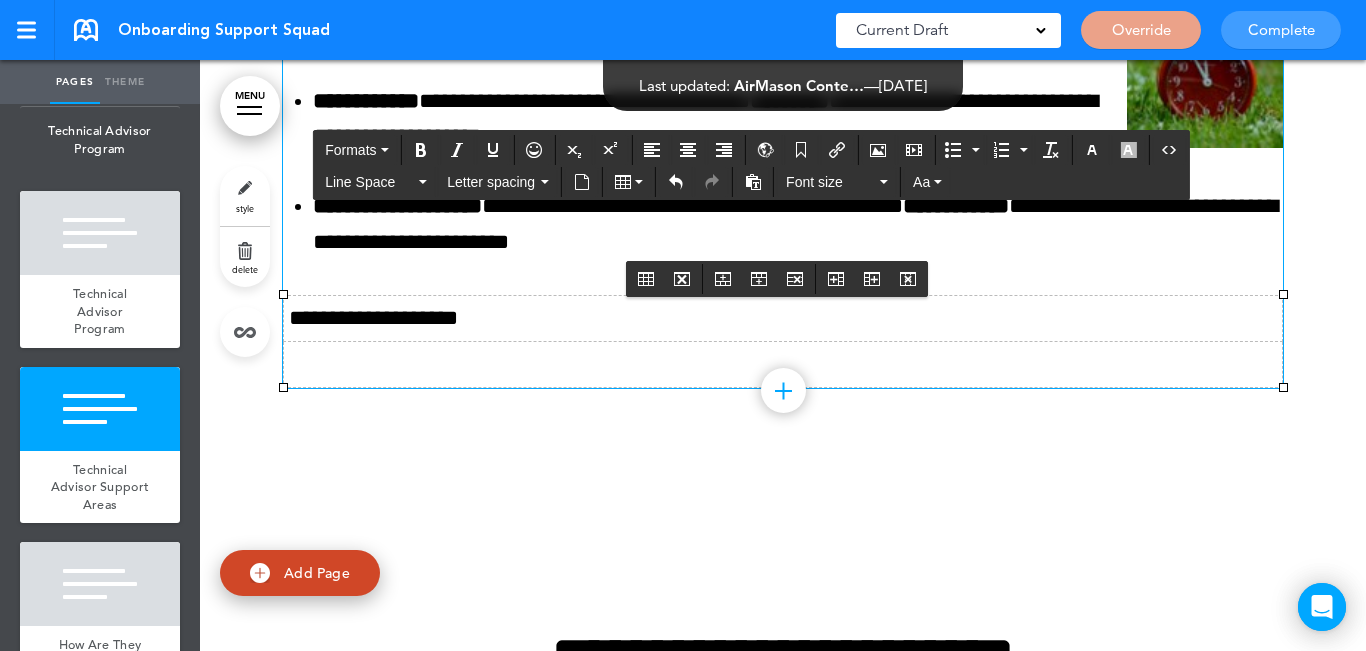 click at bounding box center (783, 364) 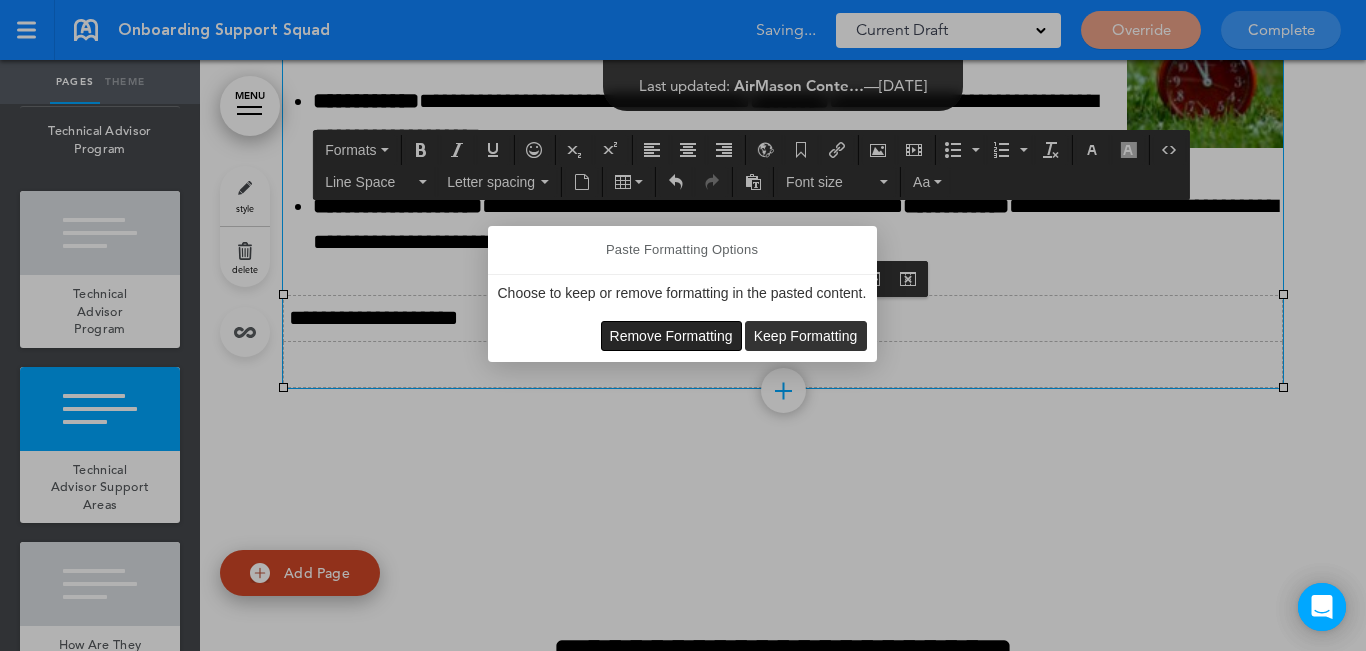 click on "Remove Formatting" at bounding box center [671, 336] 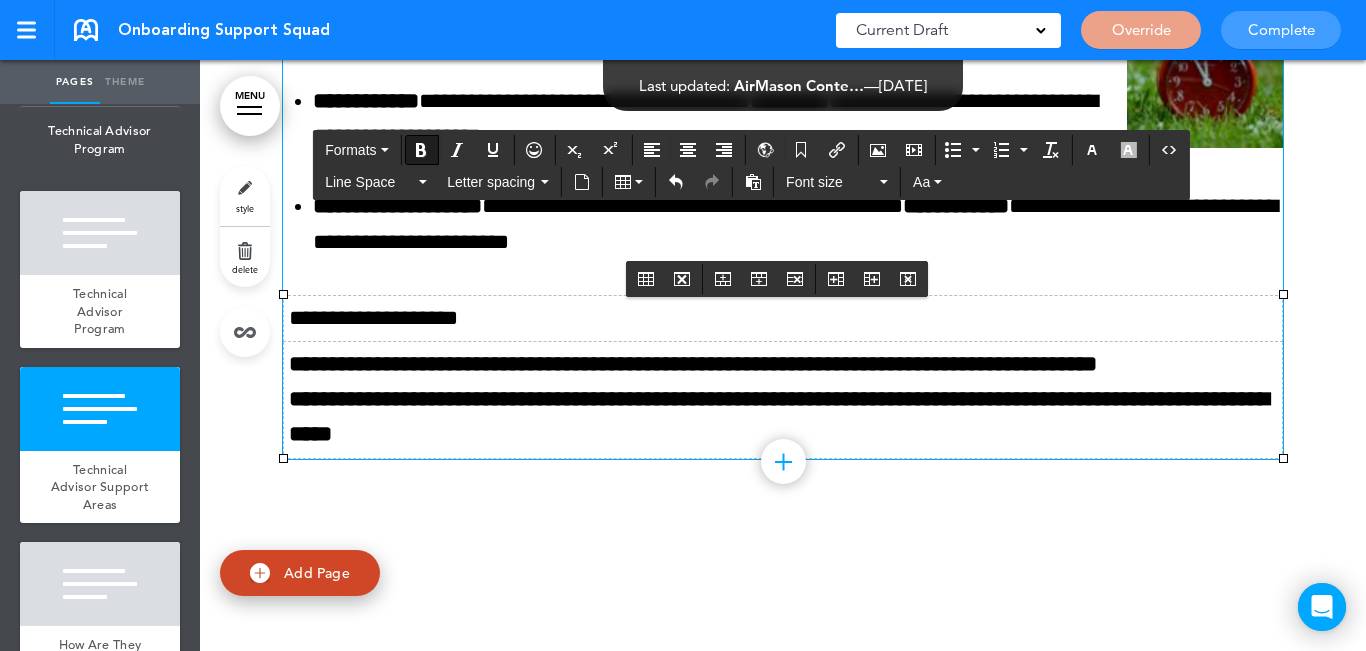 click on "**********" at bounding box center (783, 364) 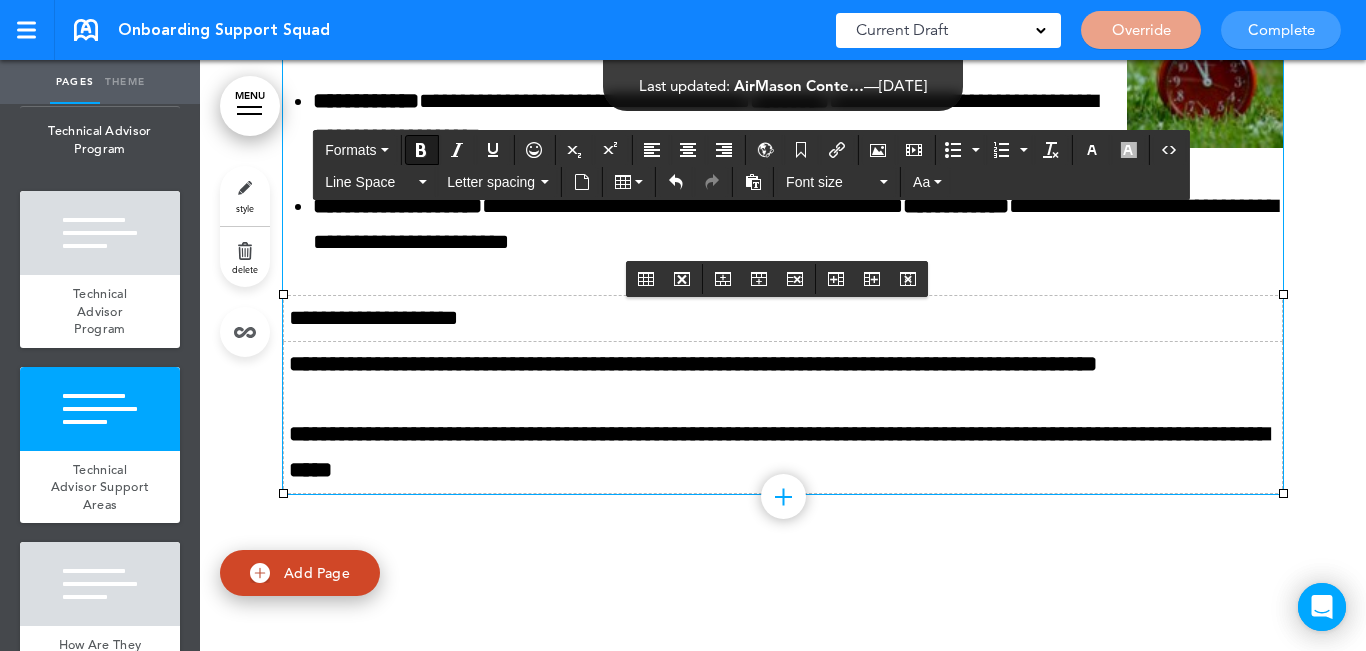 drag, startPoint x: 595, startPoint y: 463, endPoint x: 580, endPoint y: 464, distance: 15.033297 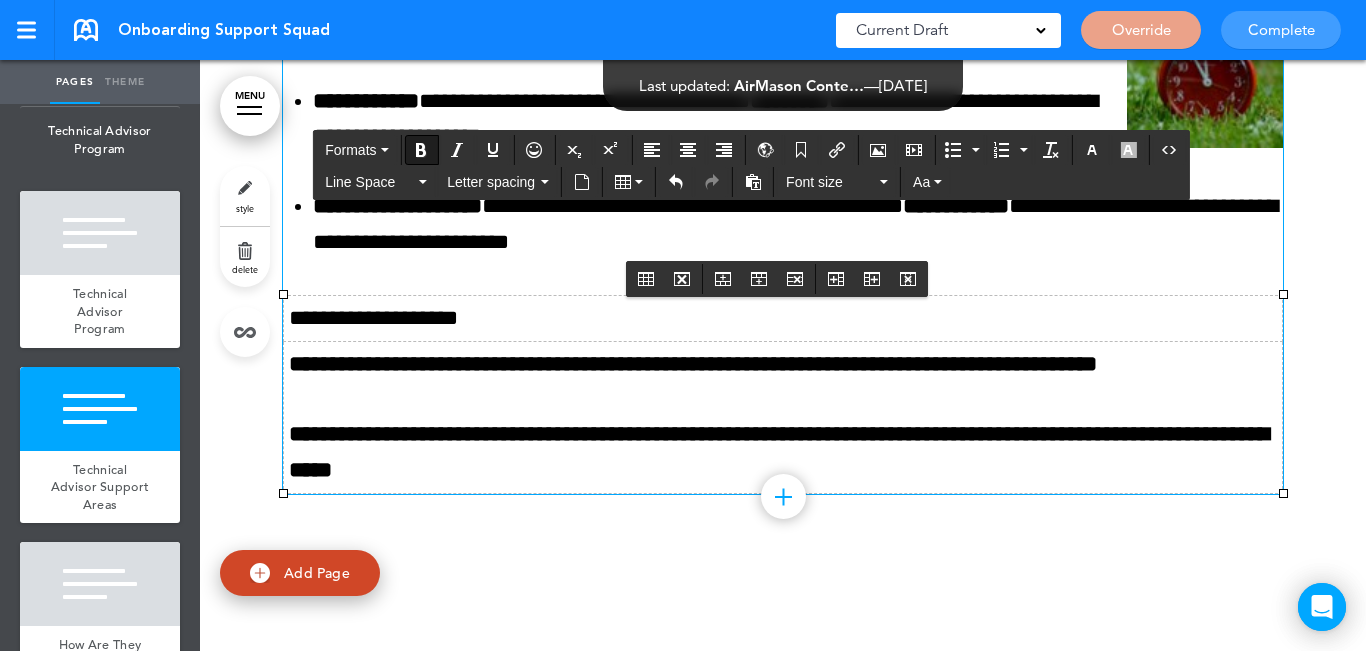 click on "**********" at bounding box center [783, 417] 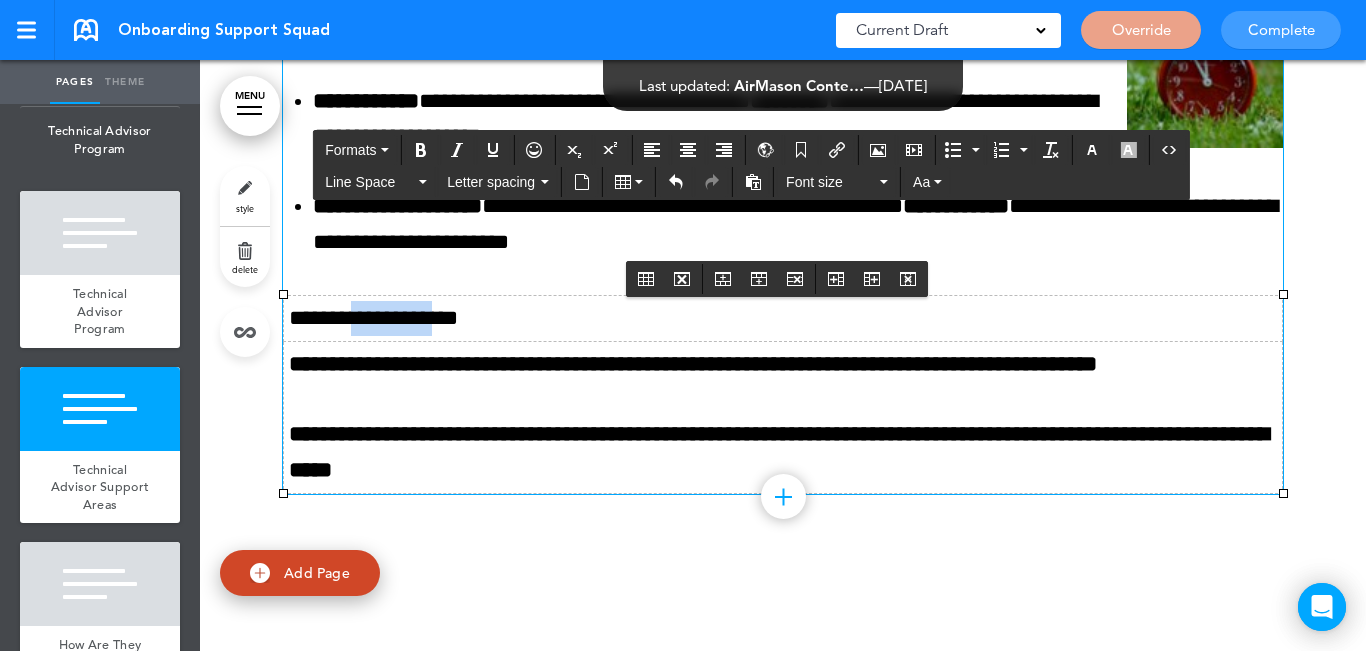 click on "**********" at bounding box center [783, 318] 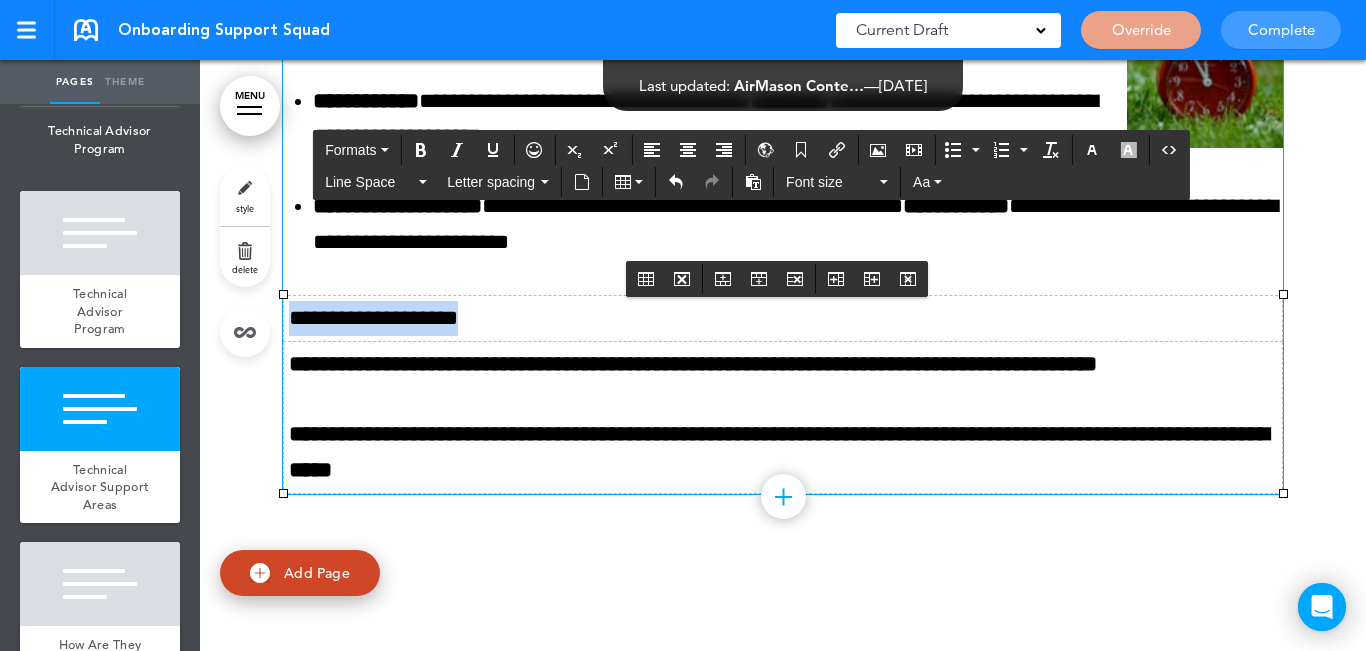 click on "**********" at bounding box center (783, 318) 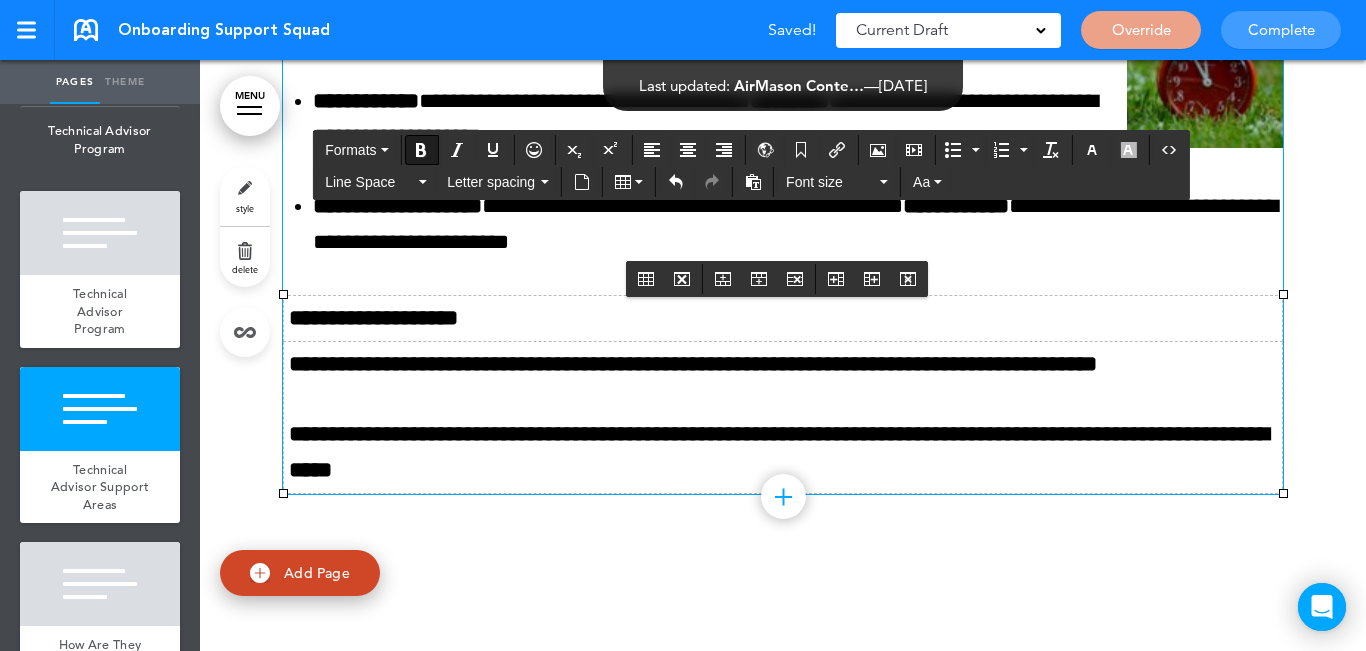 click on "**********" at bounding box center [783, 417] 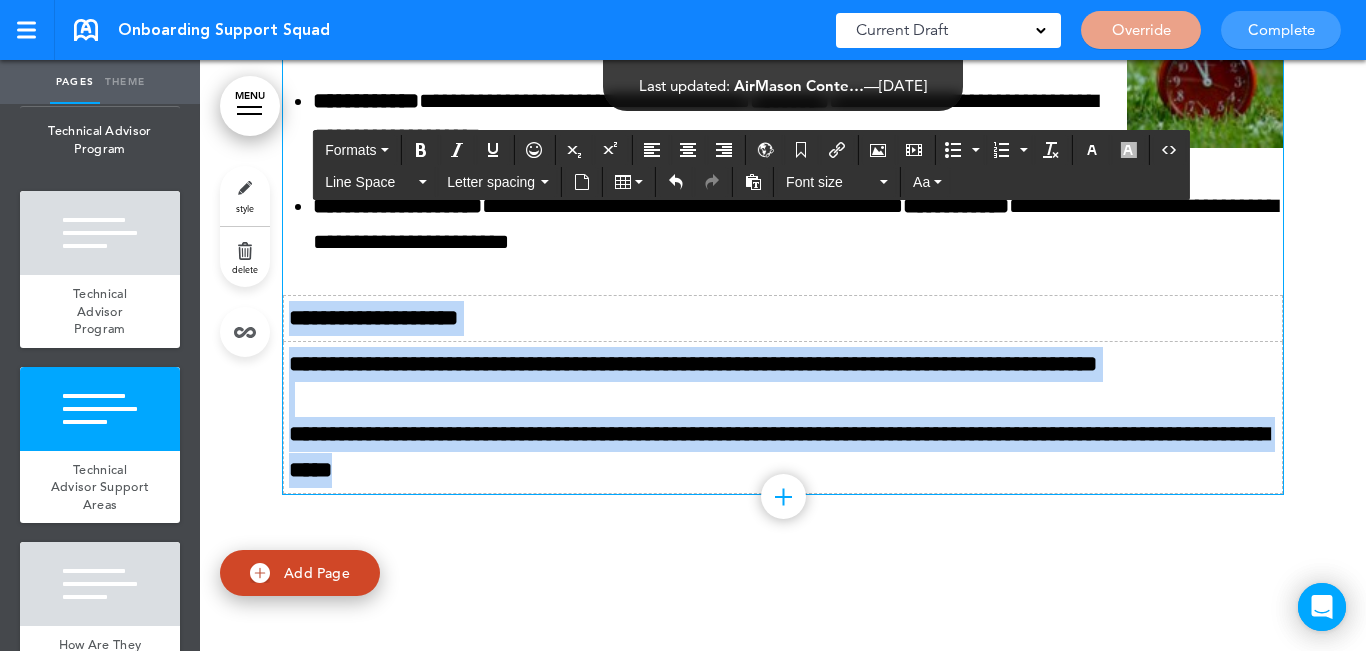 drag, startPoint x: 589, startPoint y: 467, endPoint x: 274, endPoint y: 364, distance: 331.41214 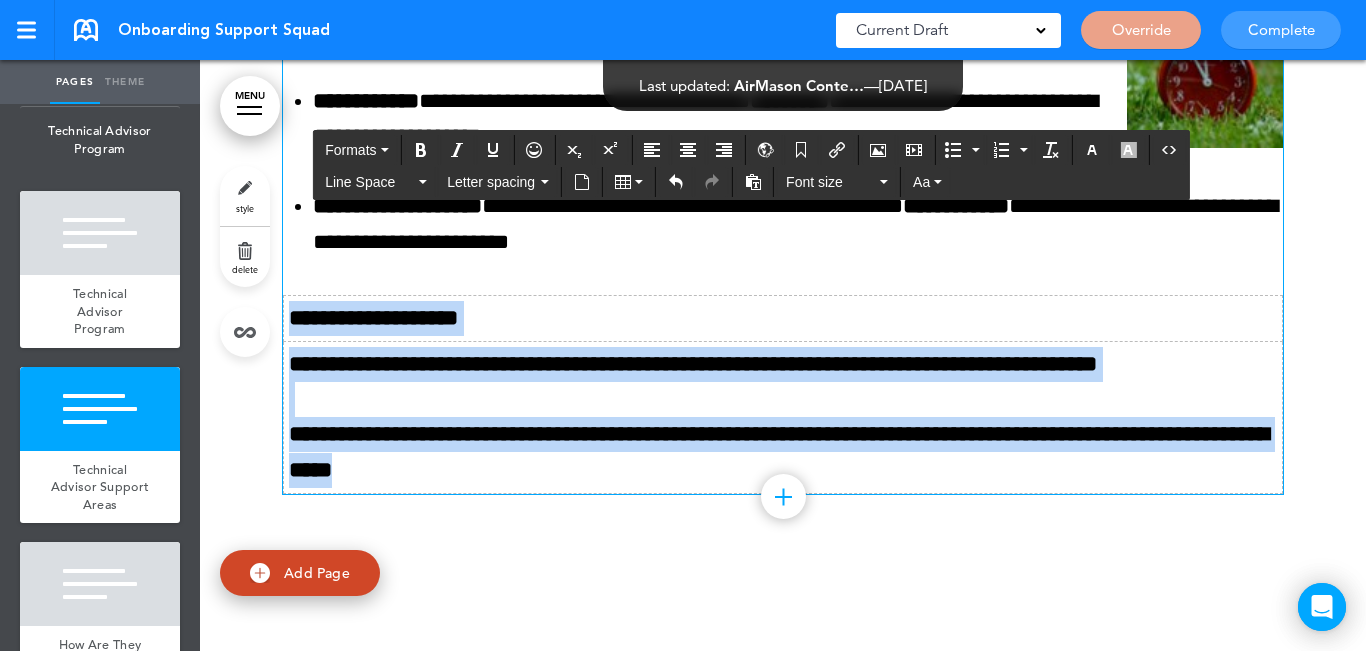 click on "**********" at bounding box center [783, -90] 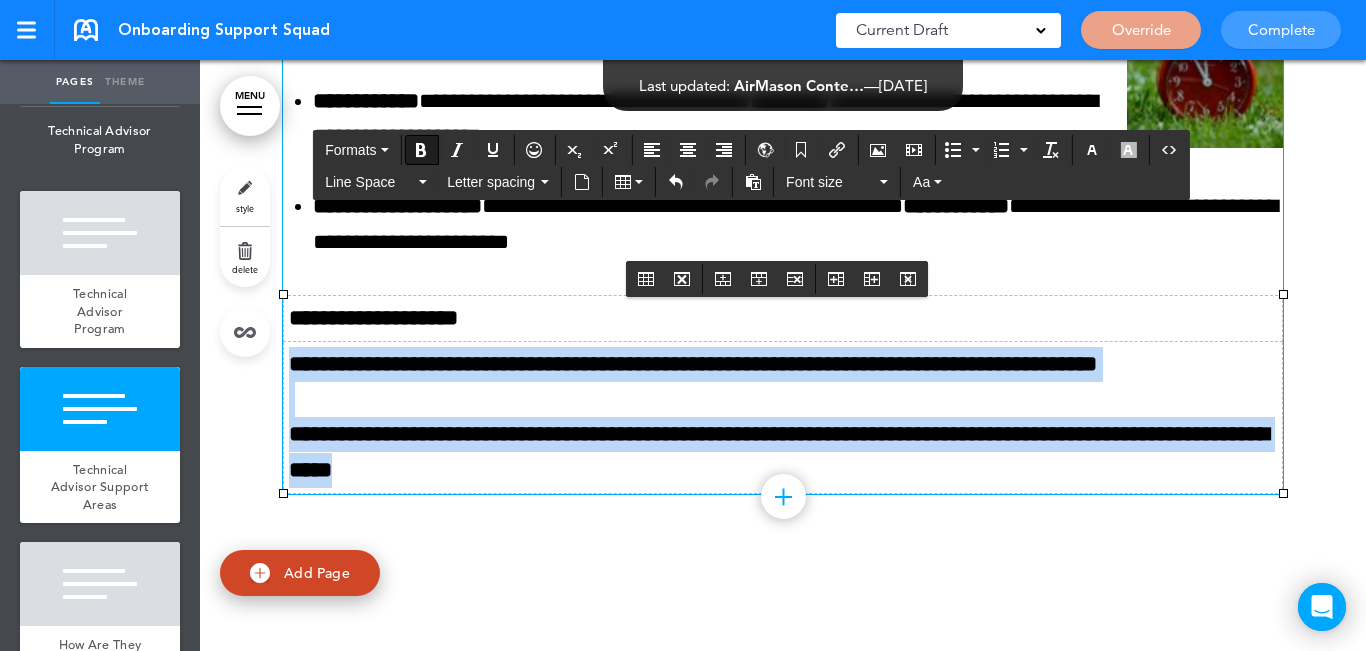 drag, startPoint x: 283, startPoint y: 364, endPoint x: 587, endPoint y: 471, distance: 322.28094 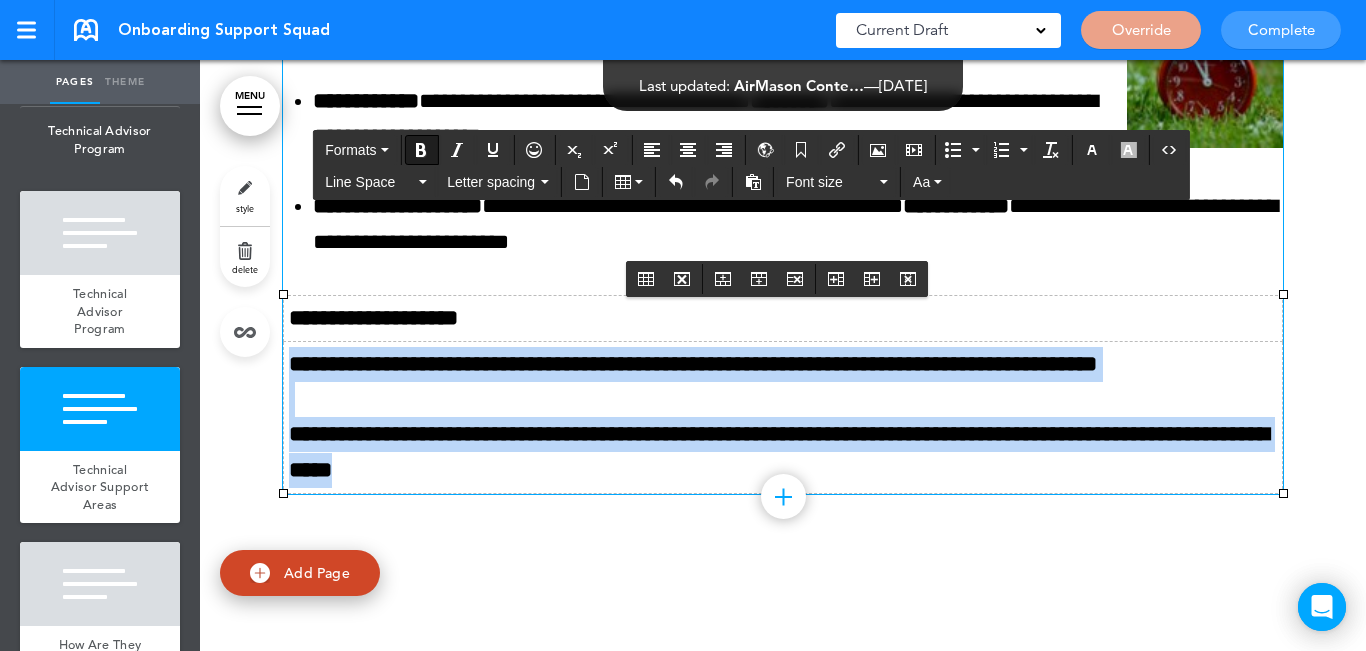 click on "**********" at bounding box center [783, 417] 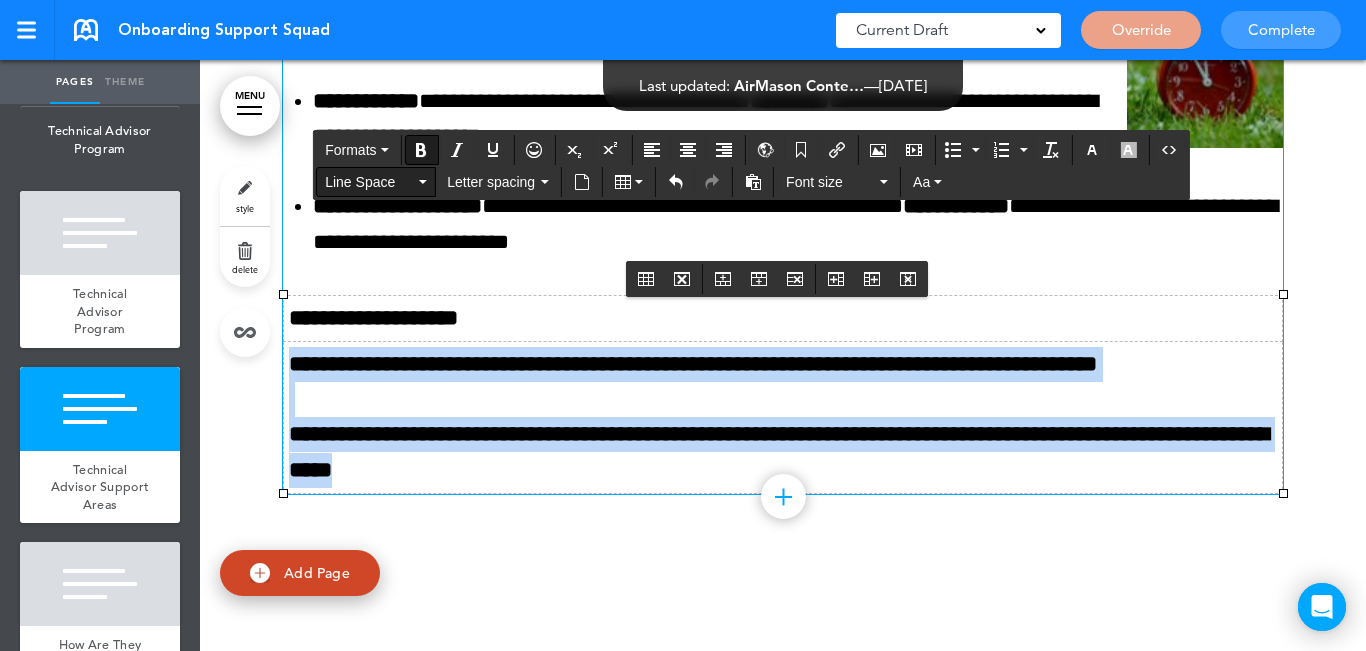 drag, startPoint x: 415, startPoint y: 145, endPoint x: 432, endPoint y: 183, distance: 41.62932 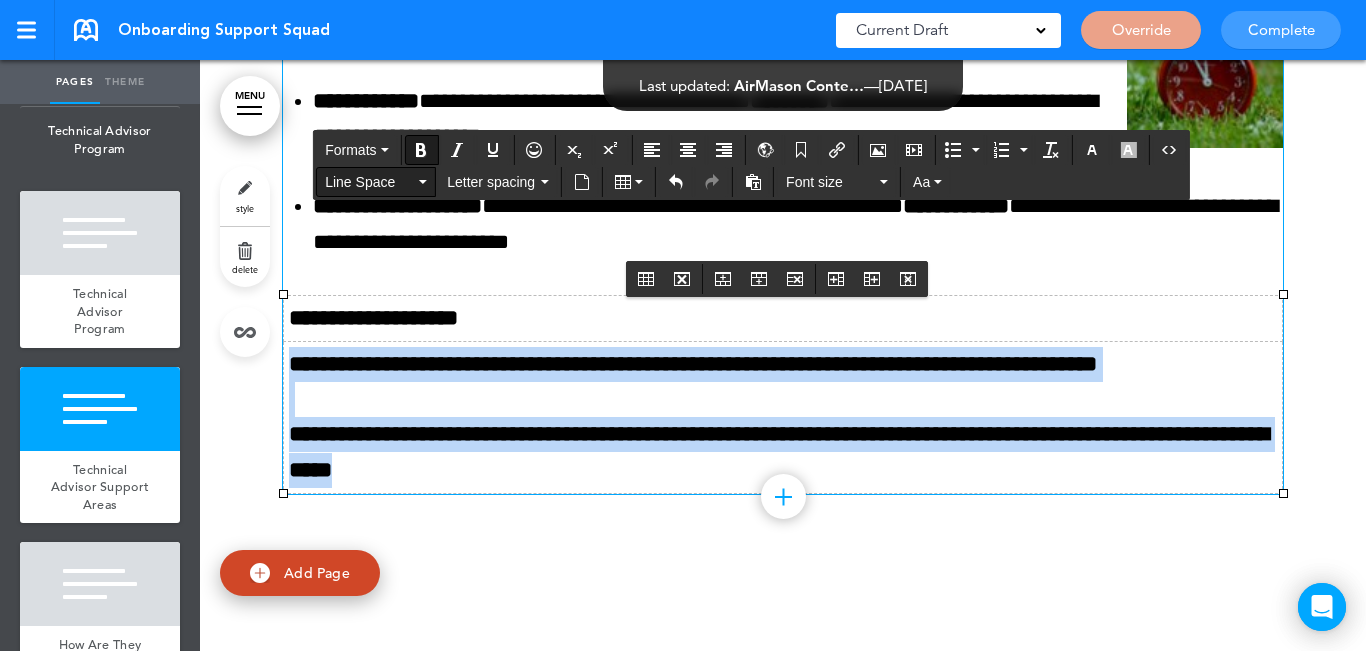 click at bounding box center (421, 150) 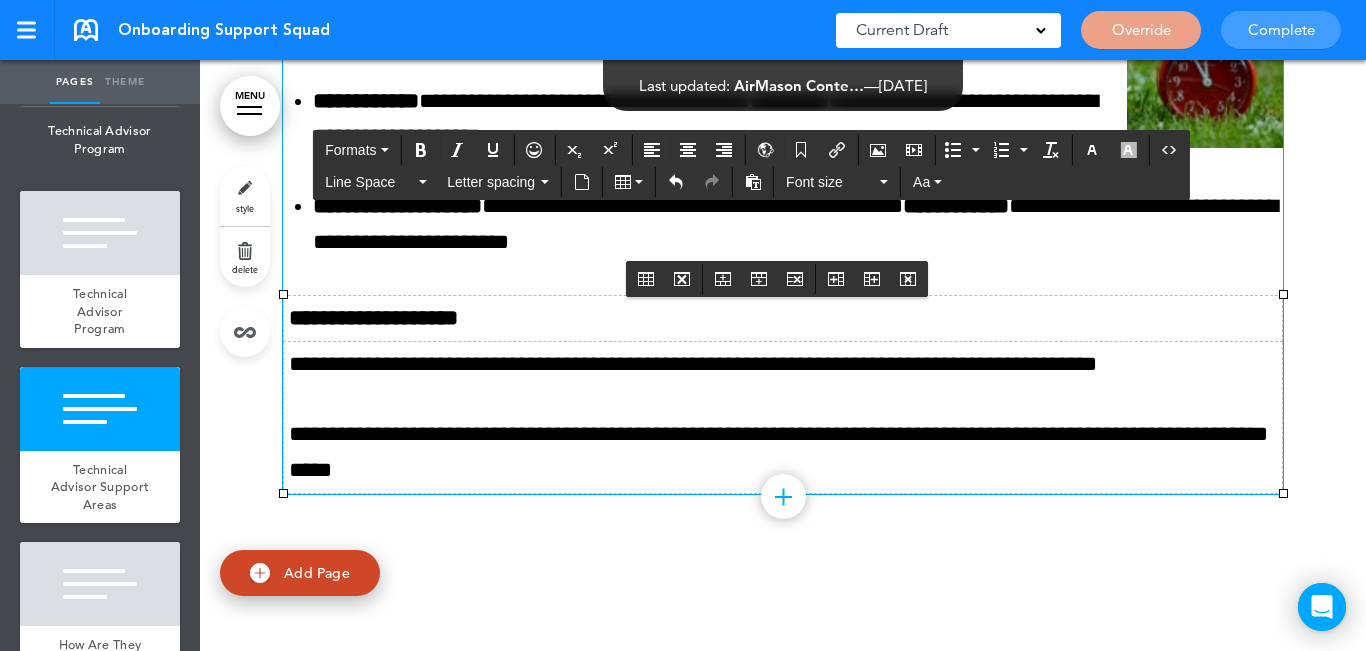 drag, startPoint x: 588, startPoint y: 450, endPoint x: 558, endPoint y: 476, distance: 39.698868 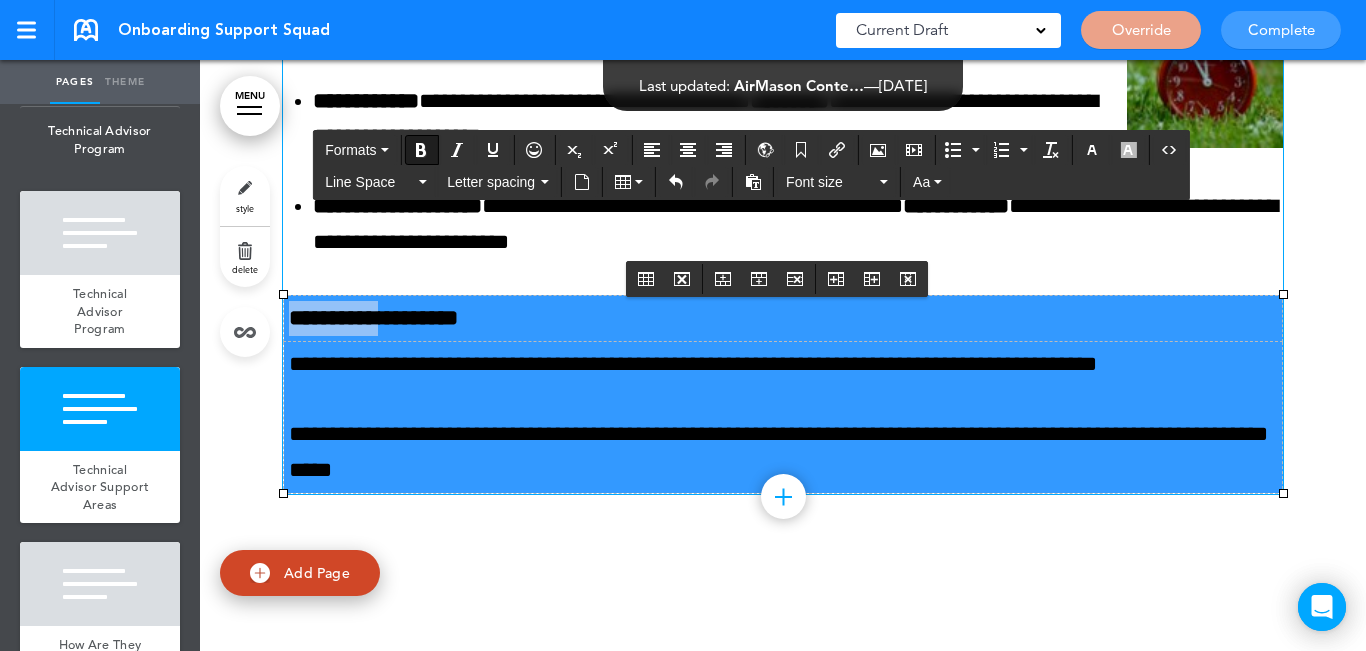 drag, startPoint x: 534, startPoint y: 476, endPoint x: 398, endPoint y: 304, distance: 219.27151 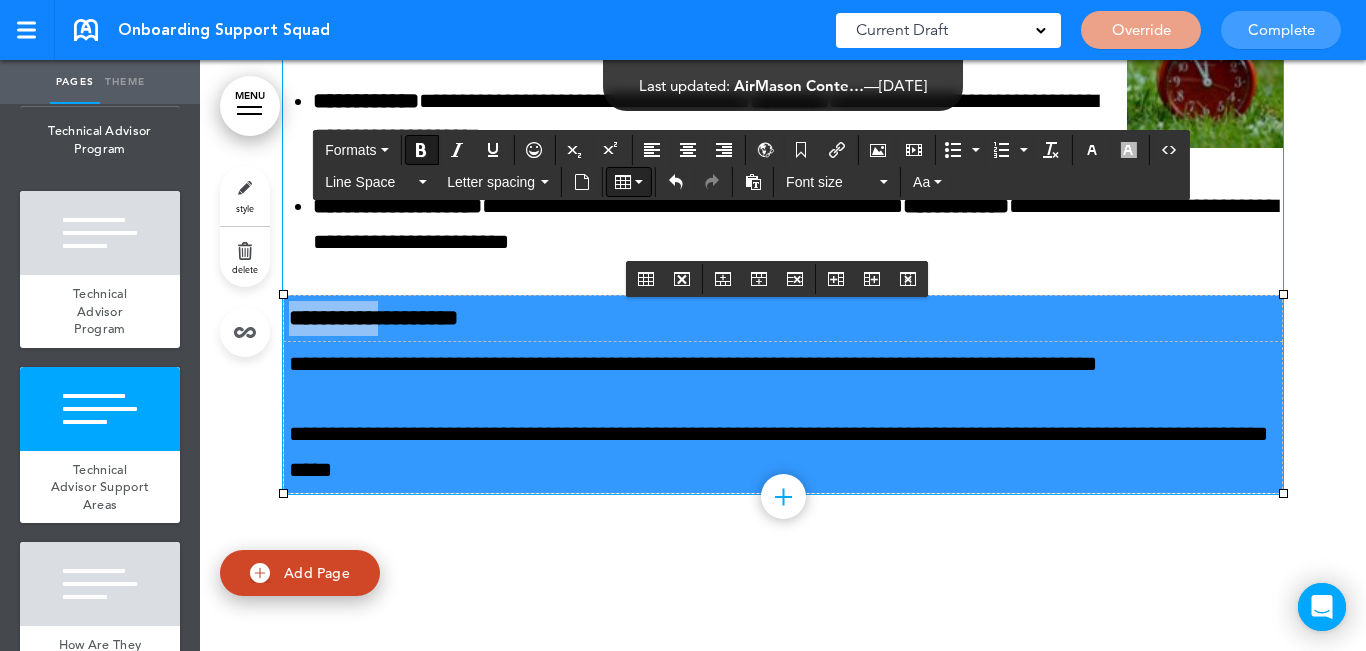 click at bounding box center [629, 182] 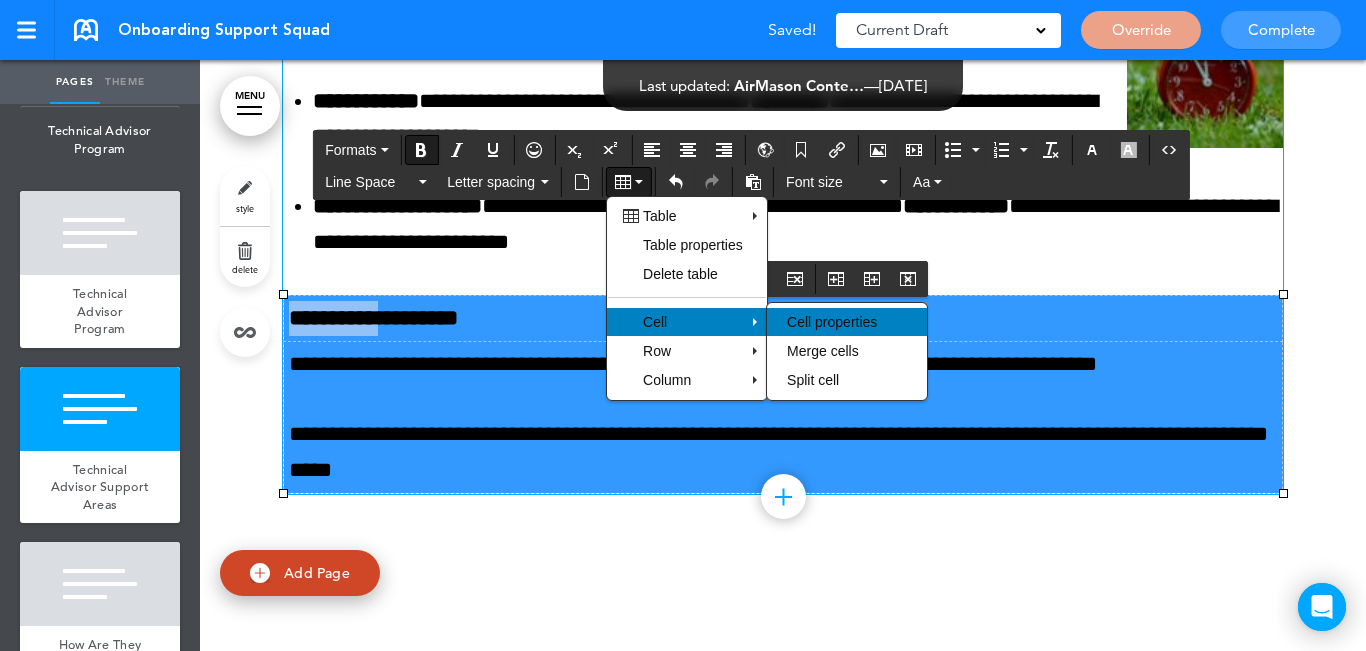 click on "Cell properties" at bounding box center (832, 322) 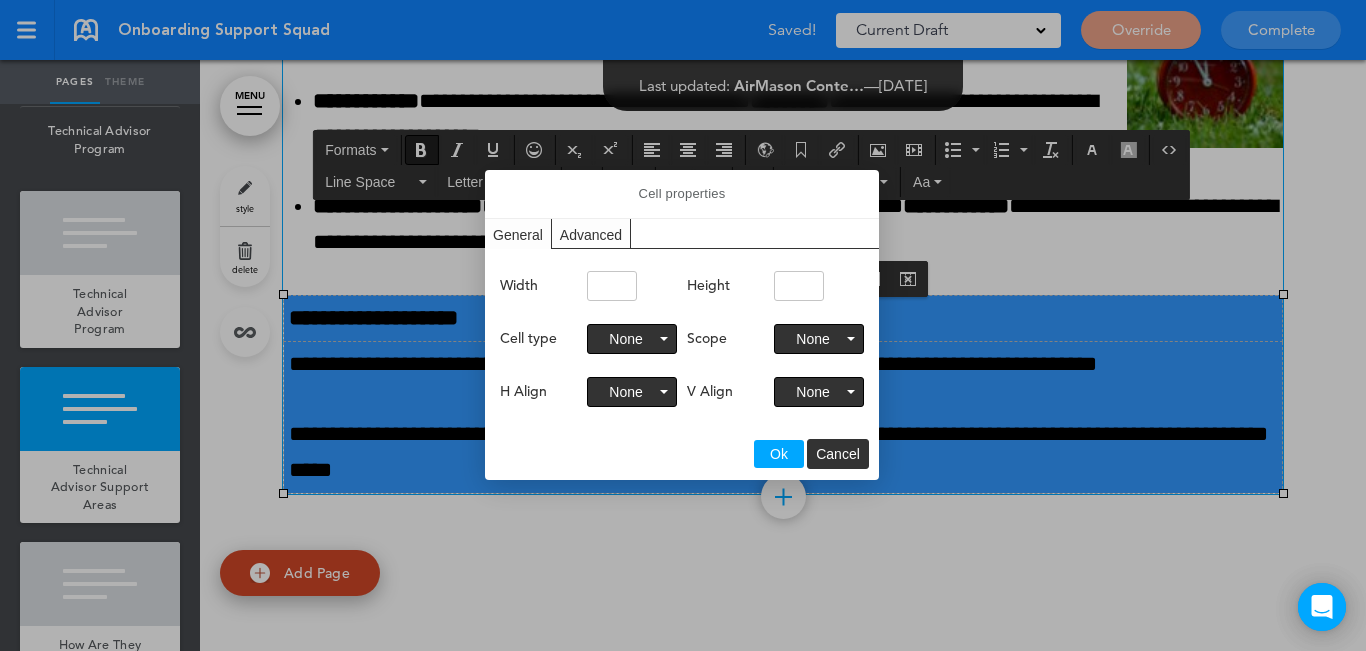 click on "Advanced" at bounding box center (591, 233) 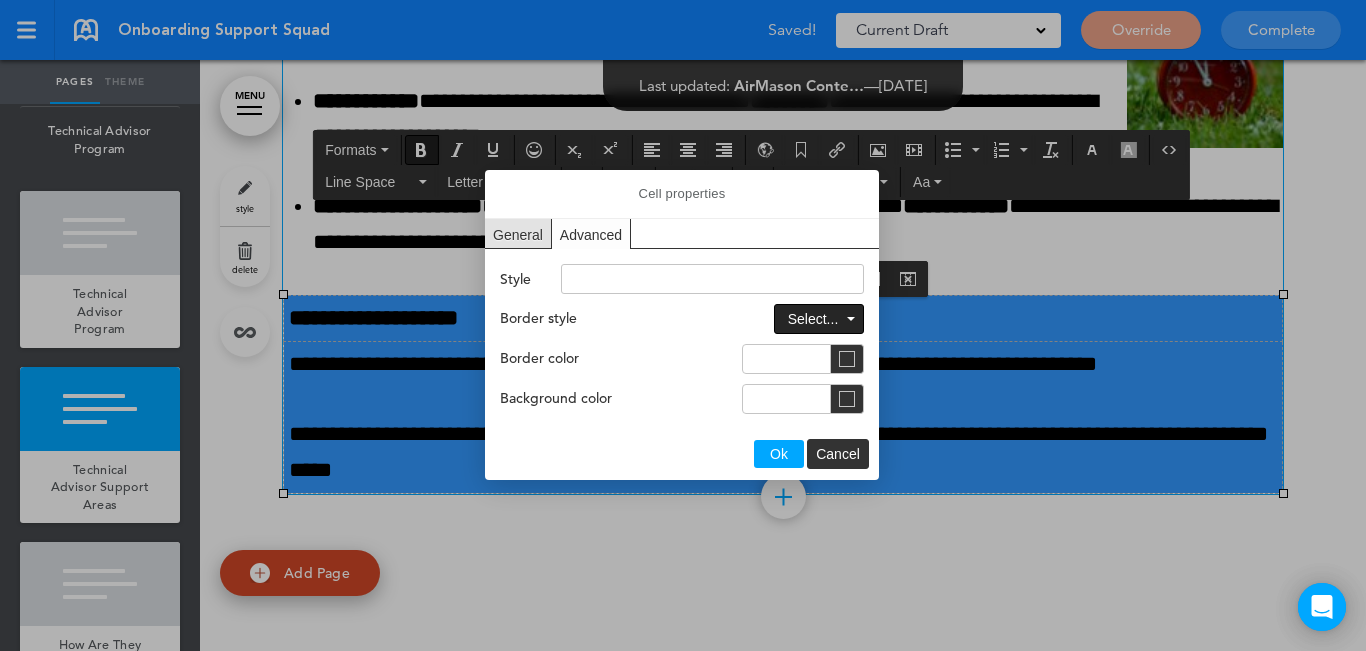 click on "Select..." at bounding box center (813, 319) 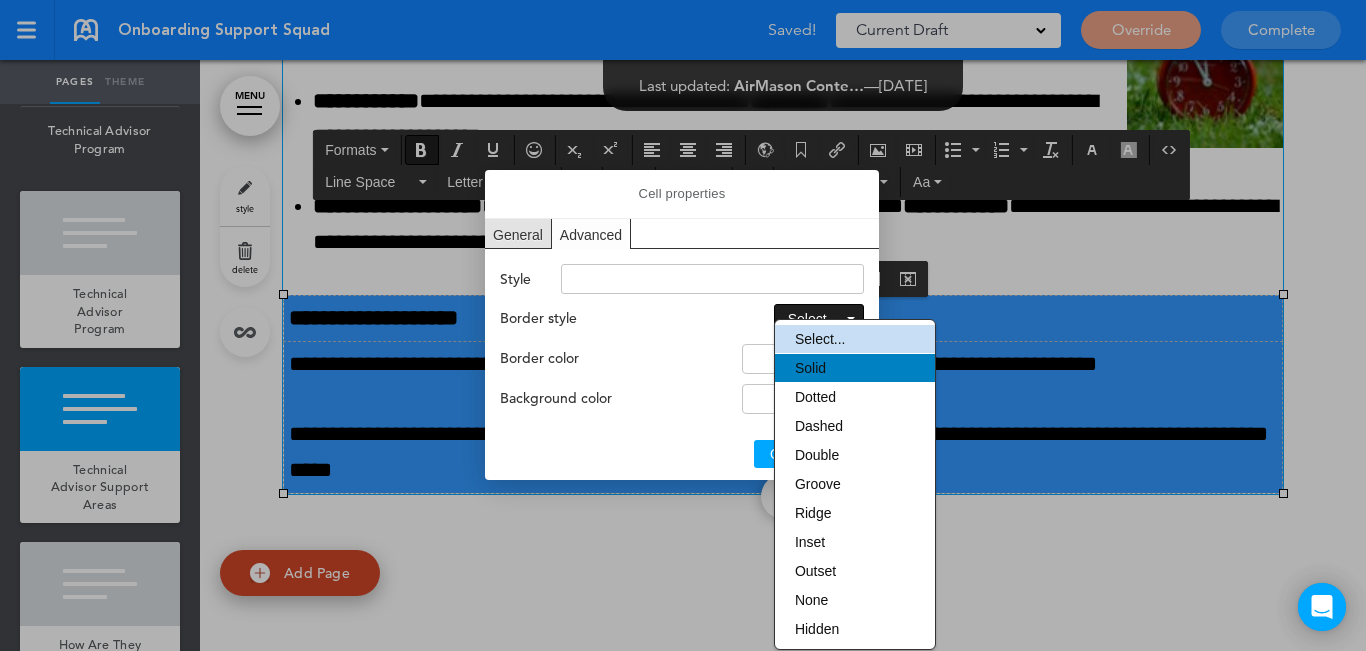 click on "Solid" at bounding box center (855, 368) 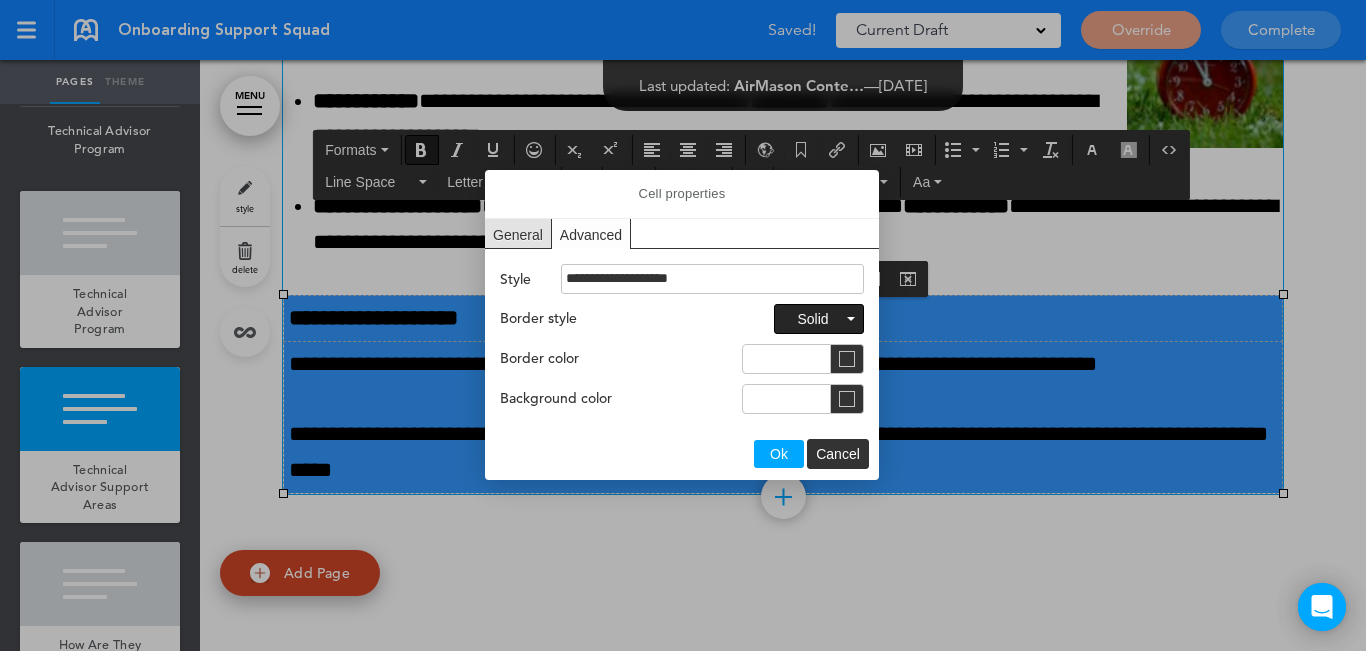 click on "Ok" at bounding box center [779, 454] 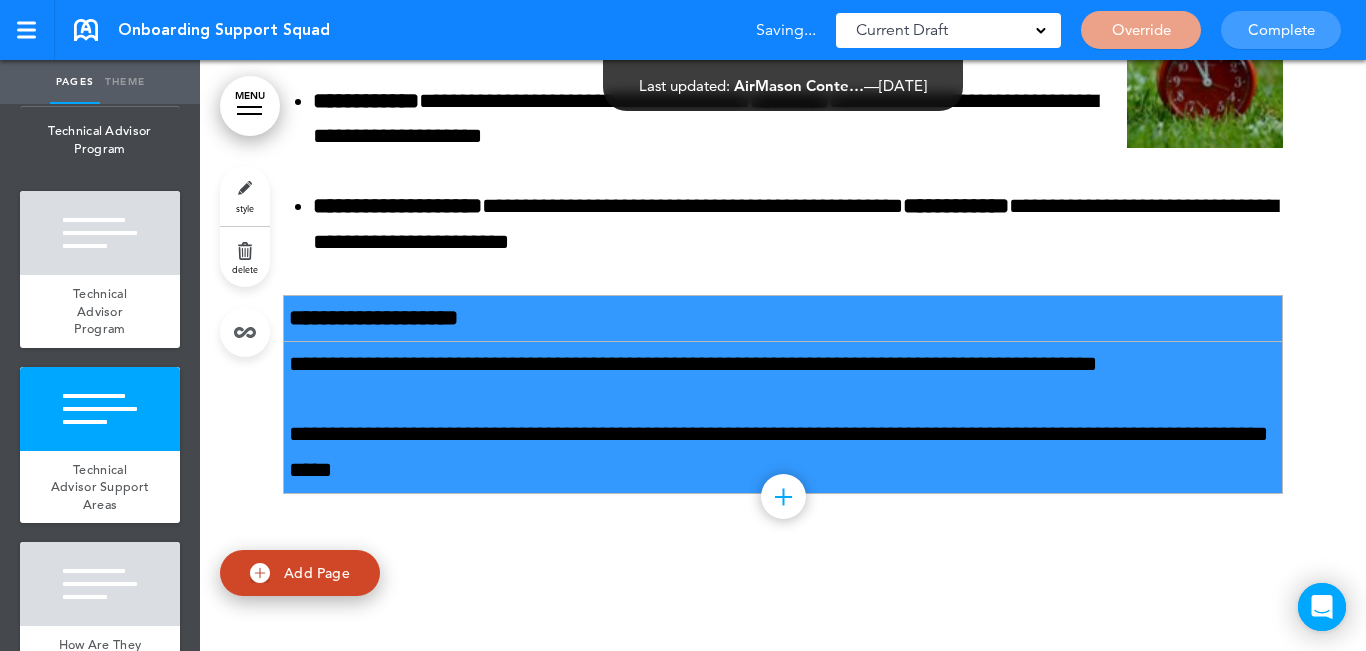 click on "**********" at bounding box center (783, -90) 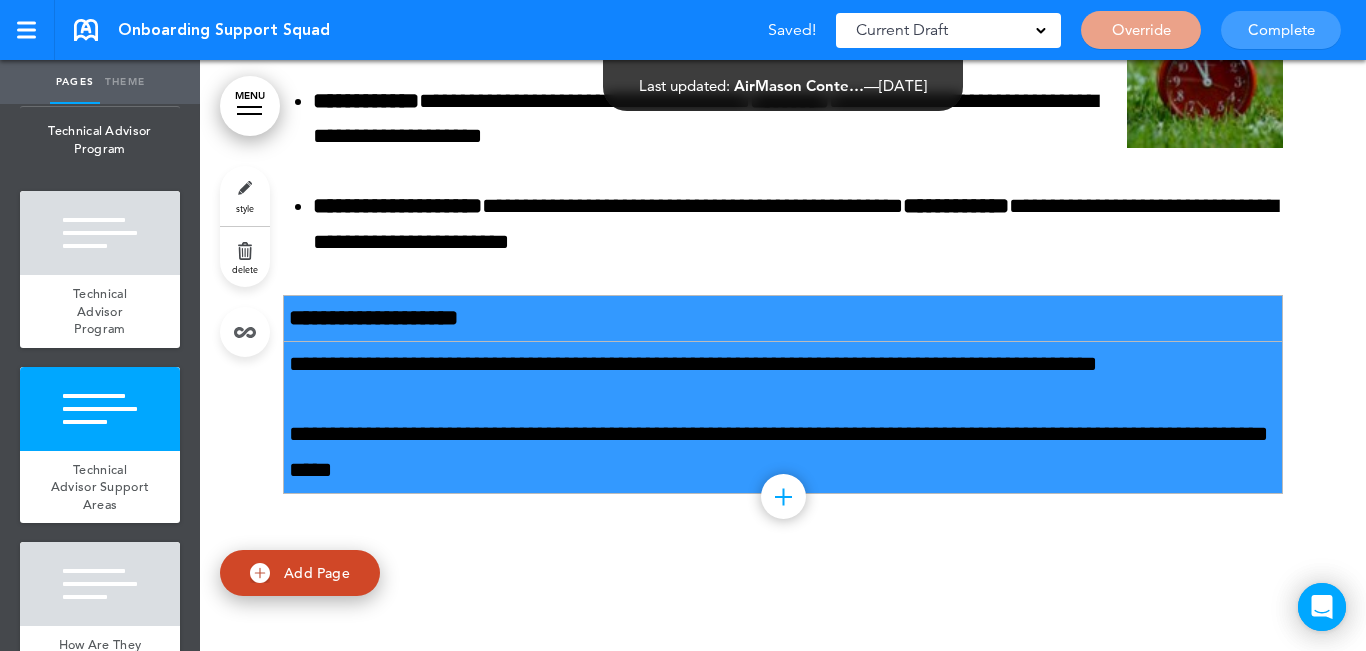 click on "Add collapsible section
?
In order to add a collapsible
section, only solid background  colours can be used.
Read Less" at bounding box center [783, 501] 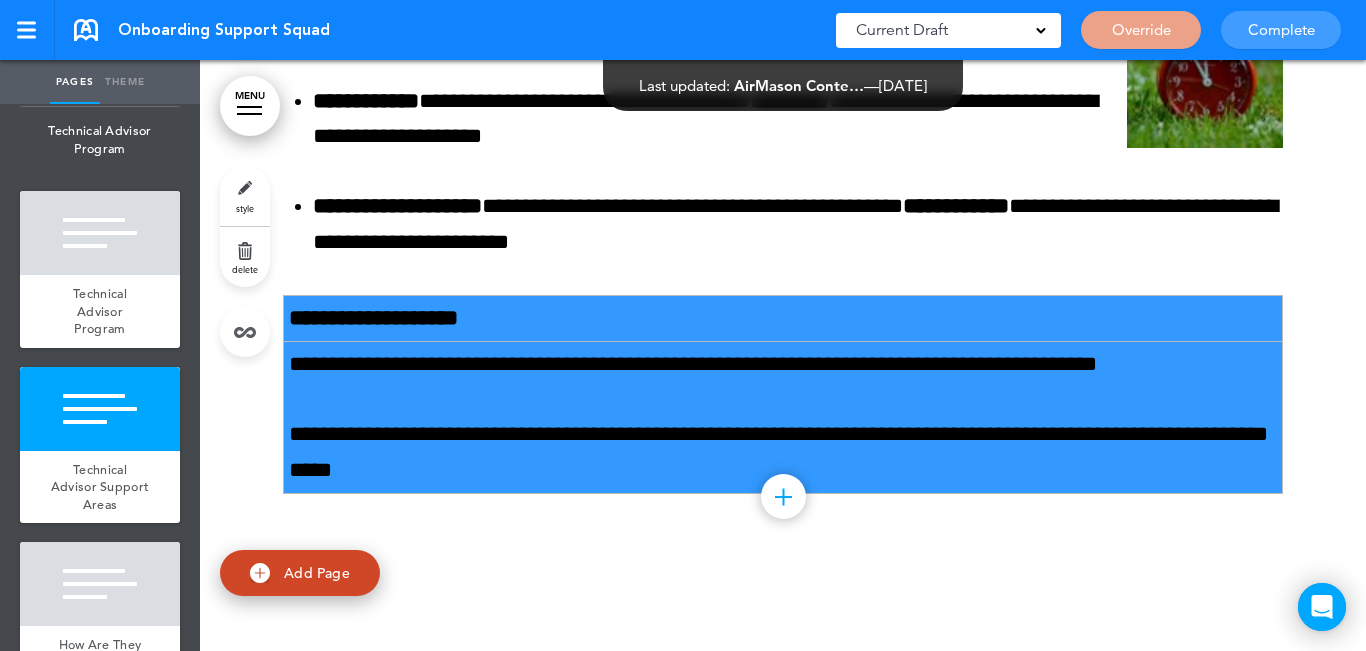 click on "**********" at bounding box center [783, -90] 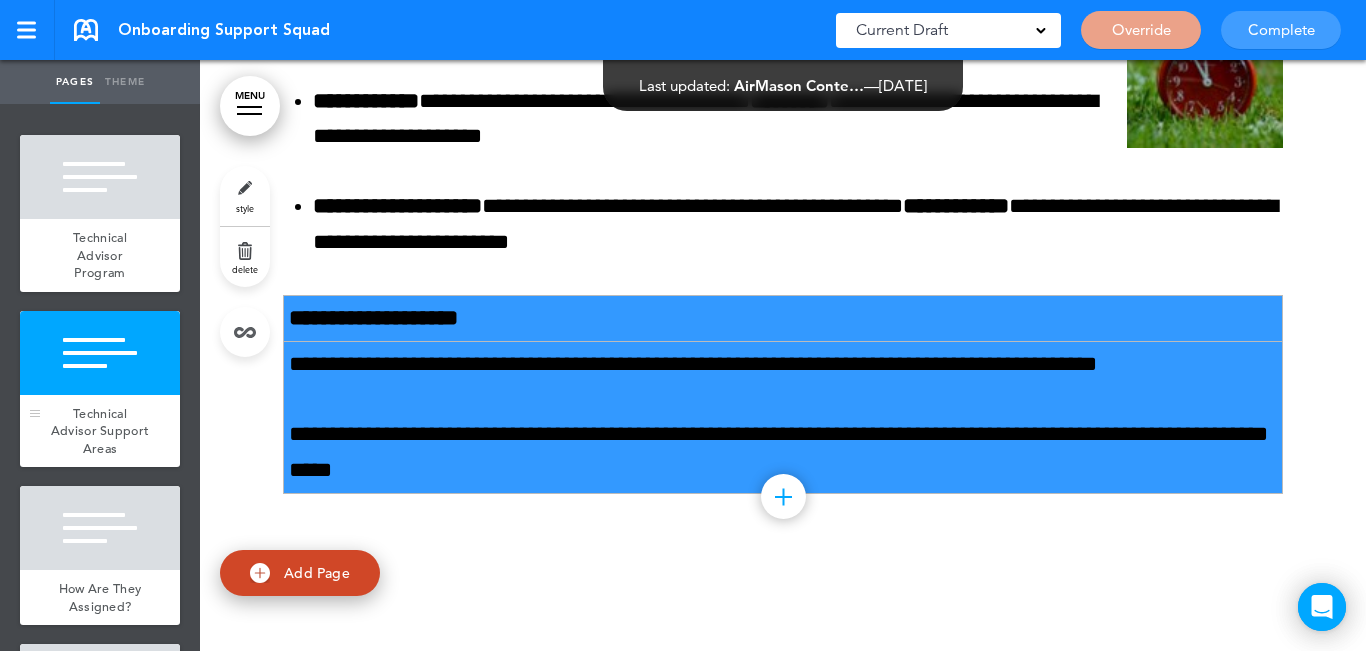scroll, scrollTop: 301, scrollLeft: 0, axis: vertical 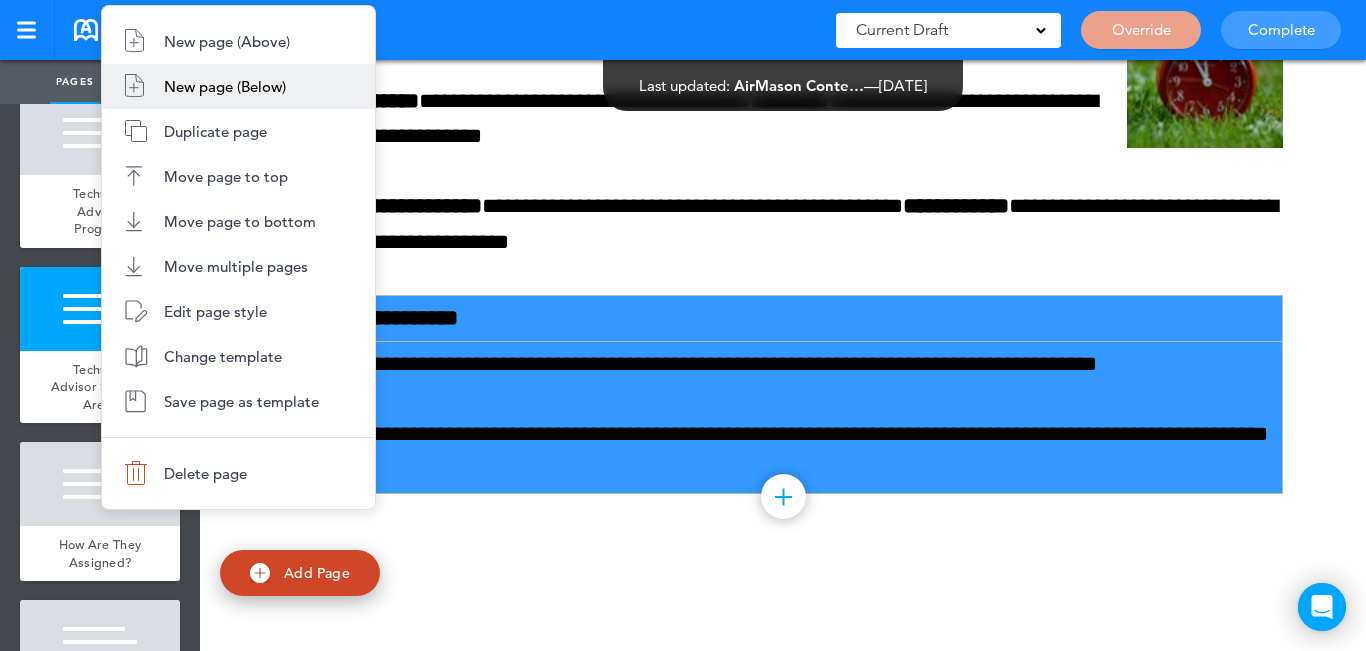 drag, startPoint x: 251, startPoint y: 98, endPoint x: 340, endPoint y: 111, distance: 89.94443 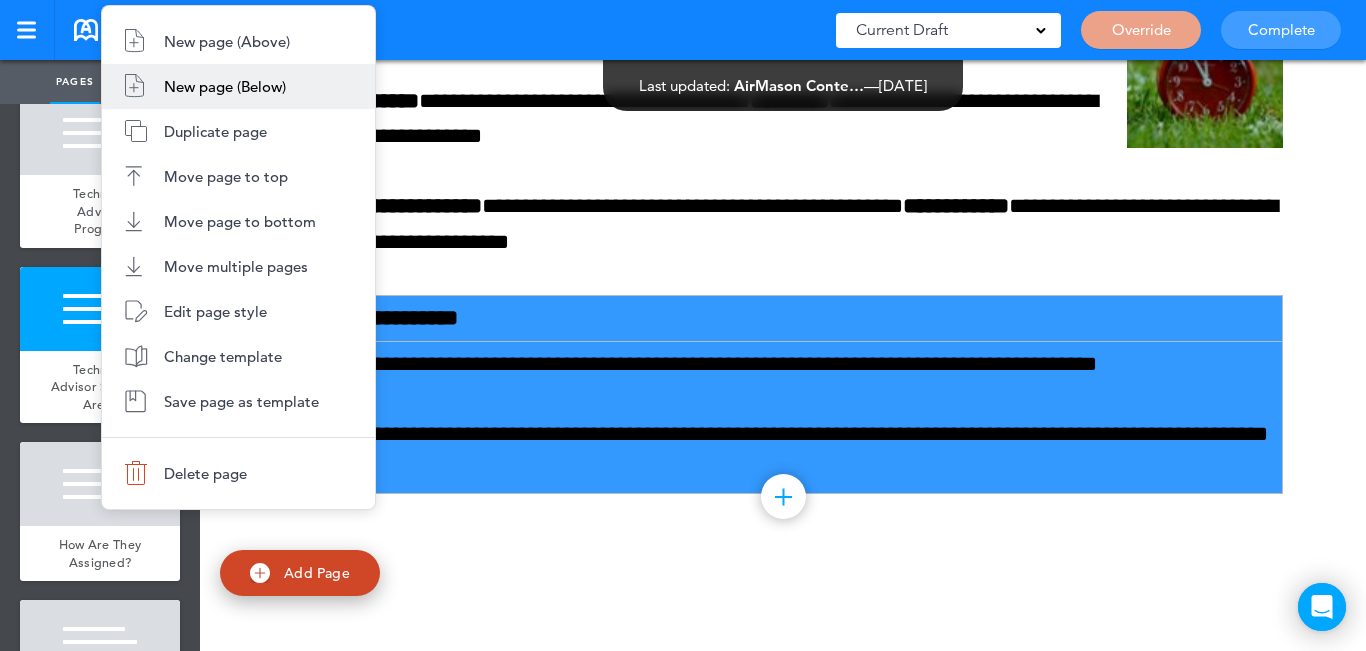 click on "New page (Below)" at bounding box center (238, 86) 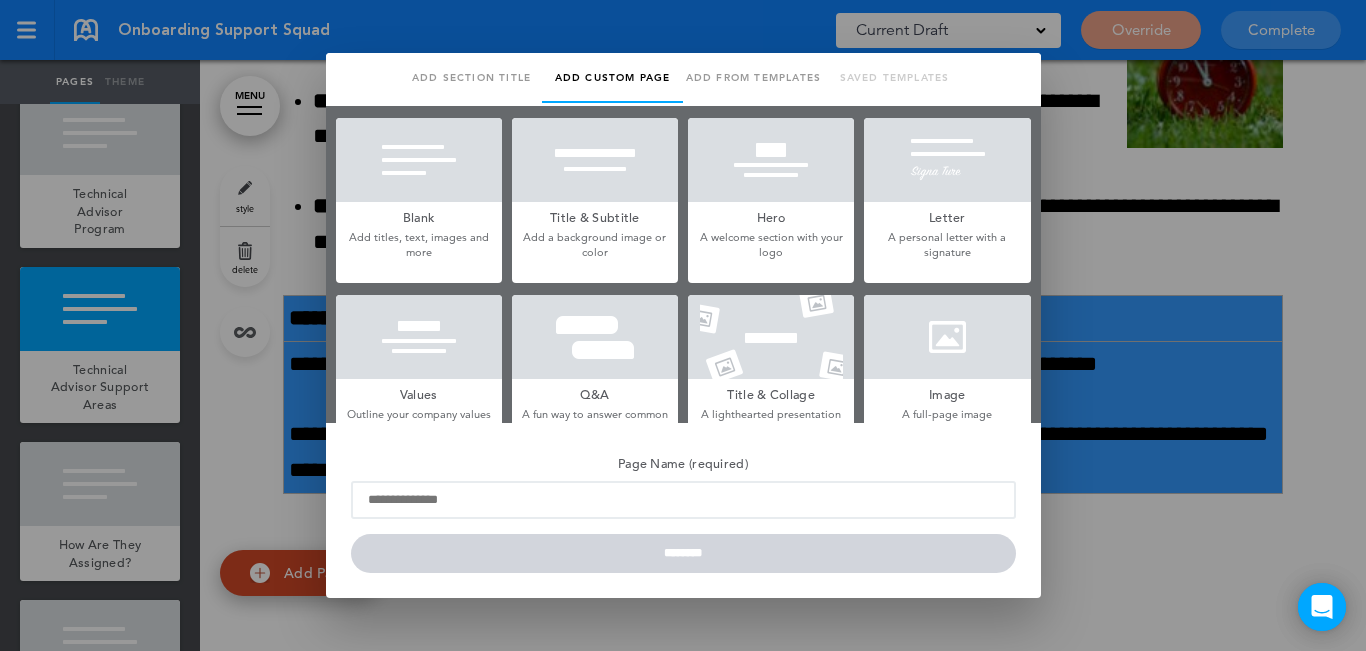 click at bounding box center [419, 160] 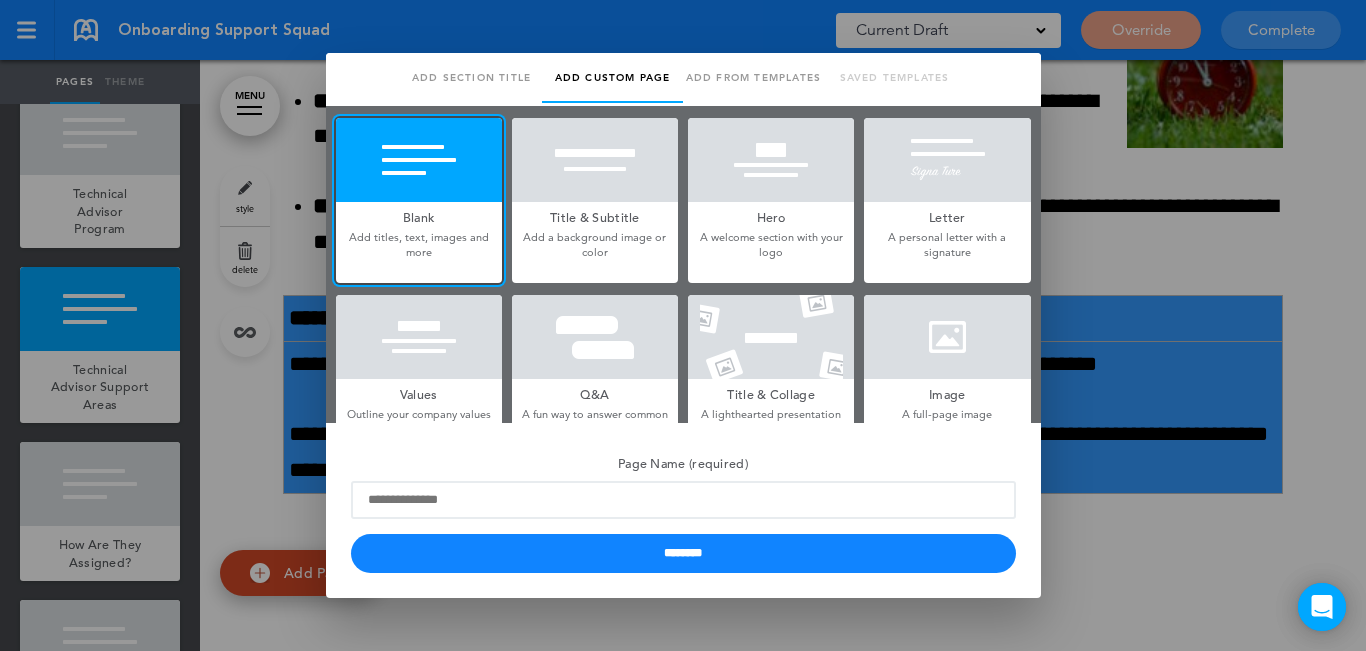 scroll, scrollTop: 0, scrollLeft: 0, axis: both 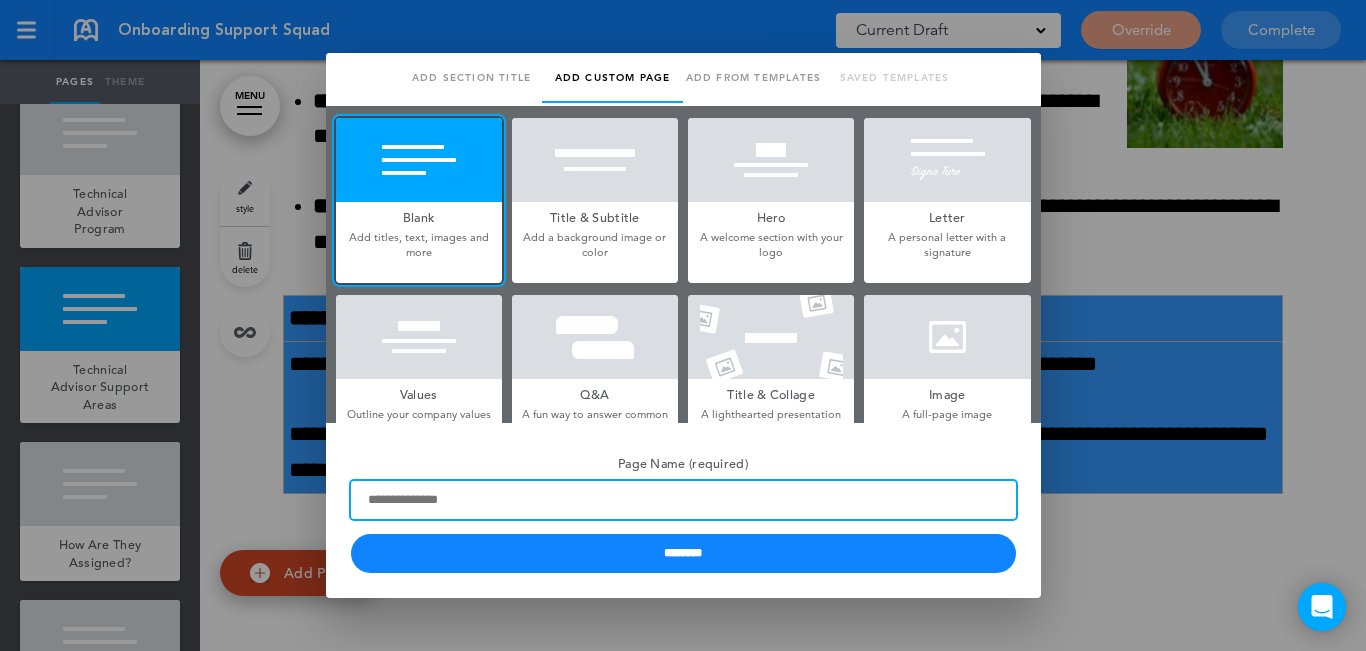 drag, startPoint x: 426, startPoint y: 497, endPoint x: 444, endPoint y: 505, distance: 19.697716 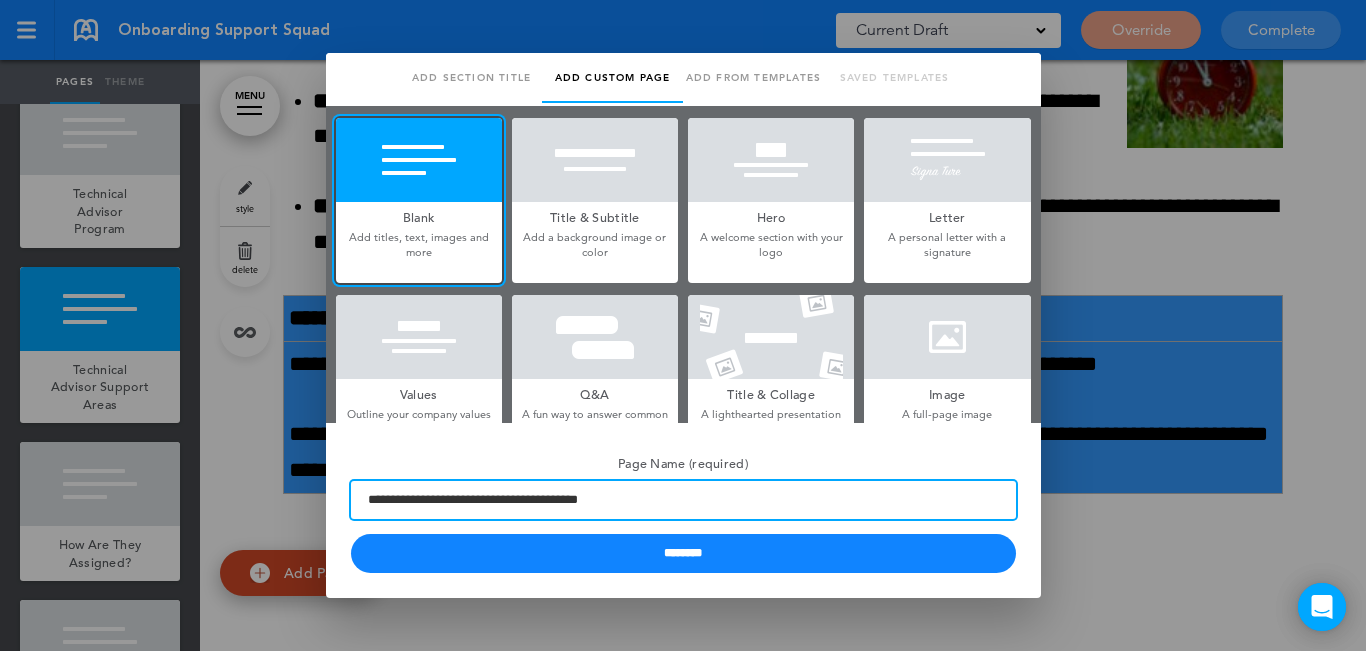 click on "**********" at bounding box center (683, 500) 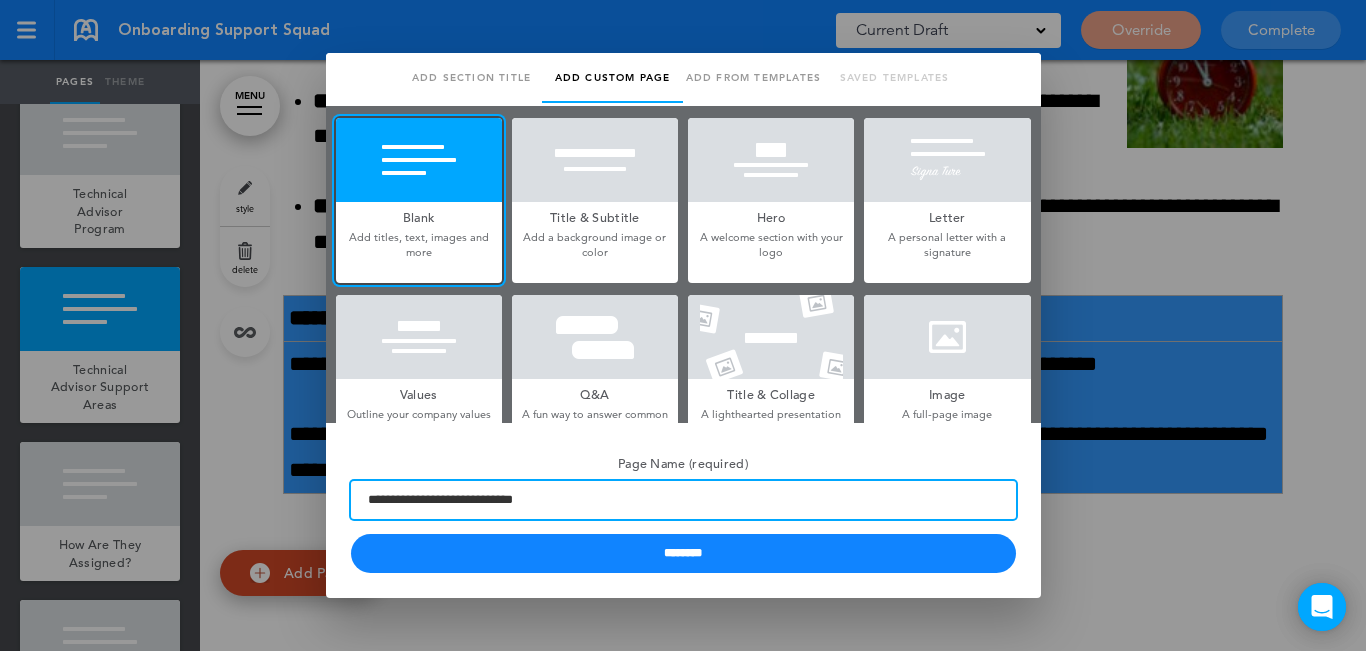 type on "**********" 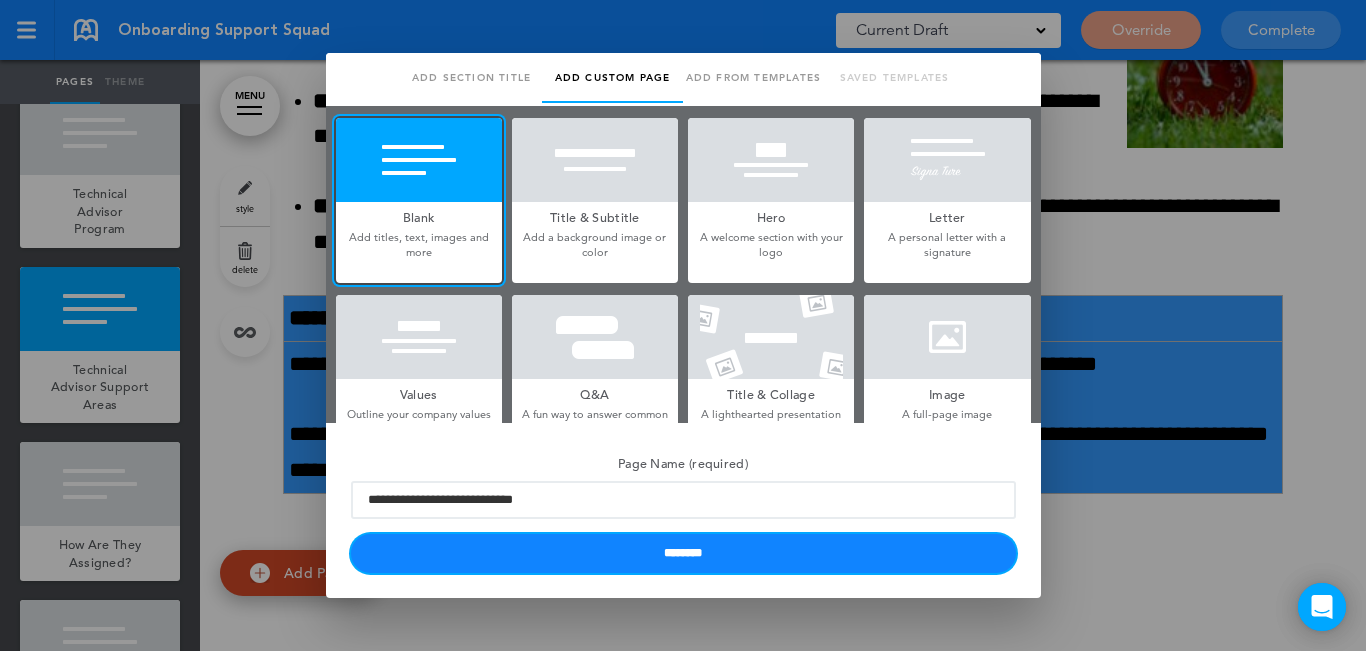 click on "********" at bounding box center [683, 553] 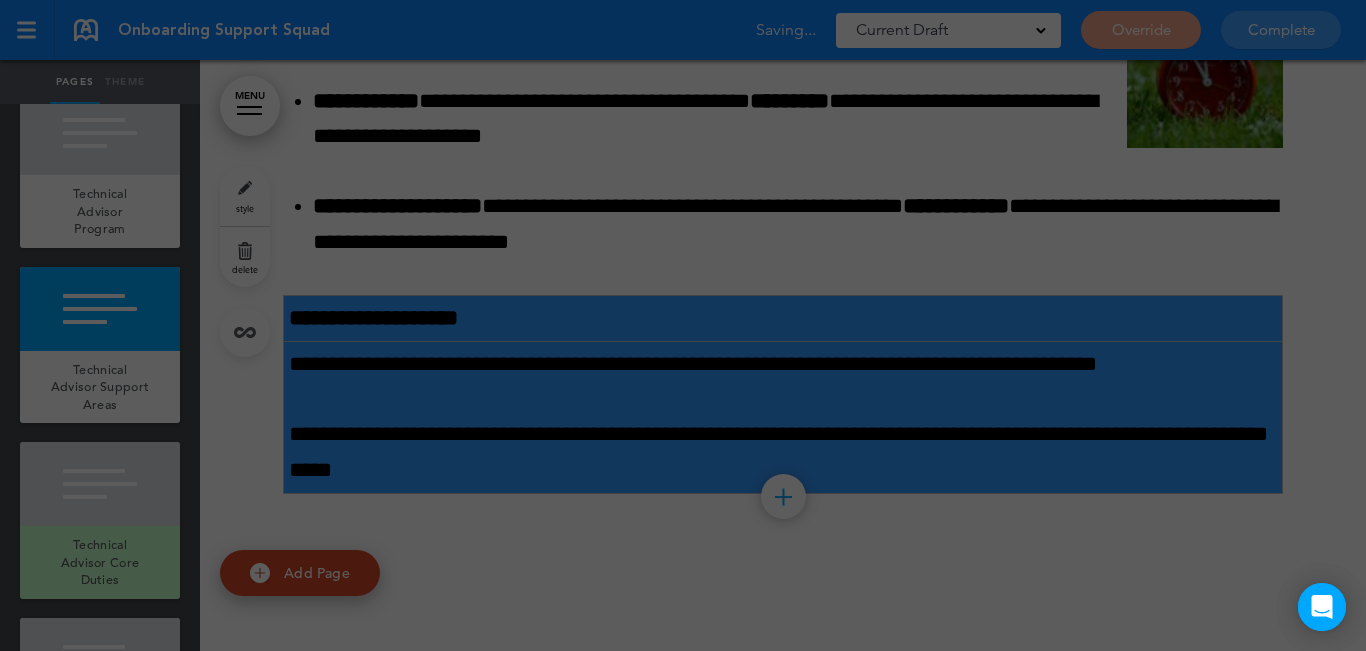 type 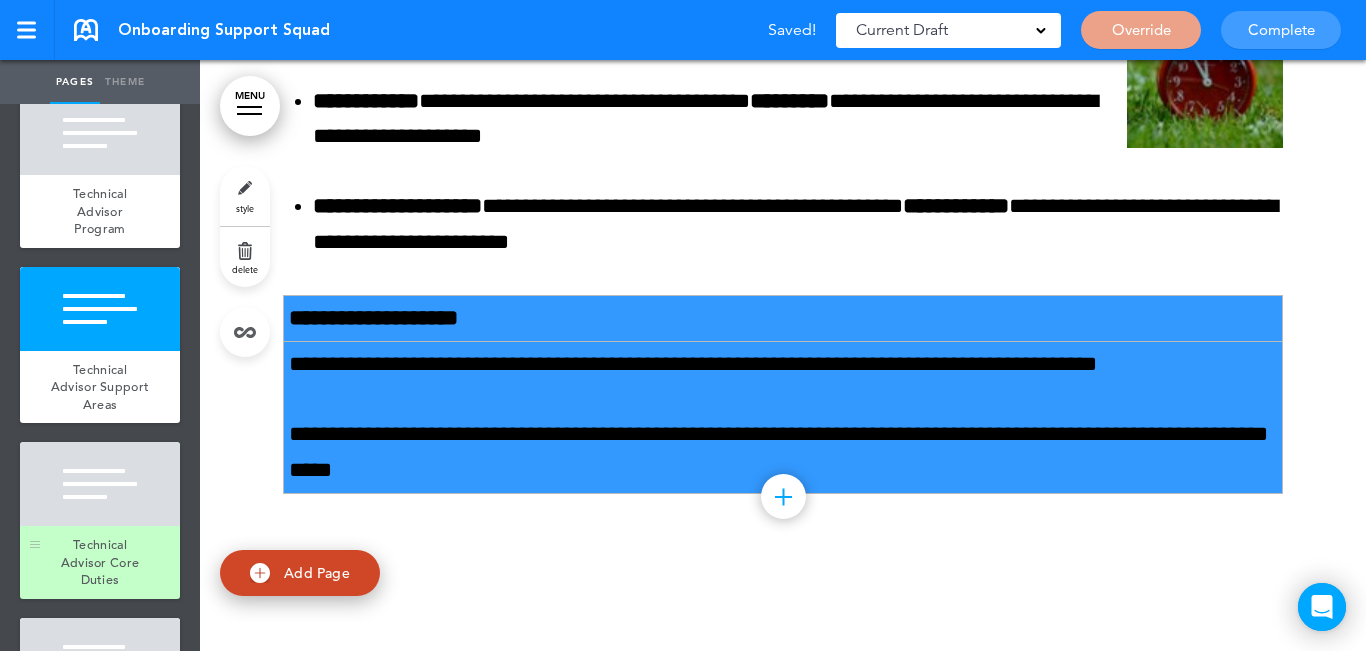 click at bounding box center [100, 484] 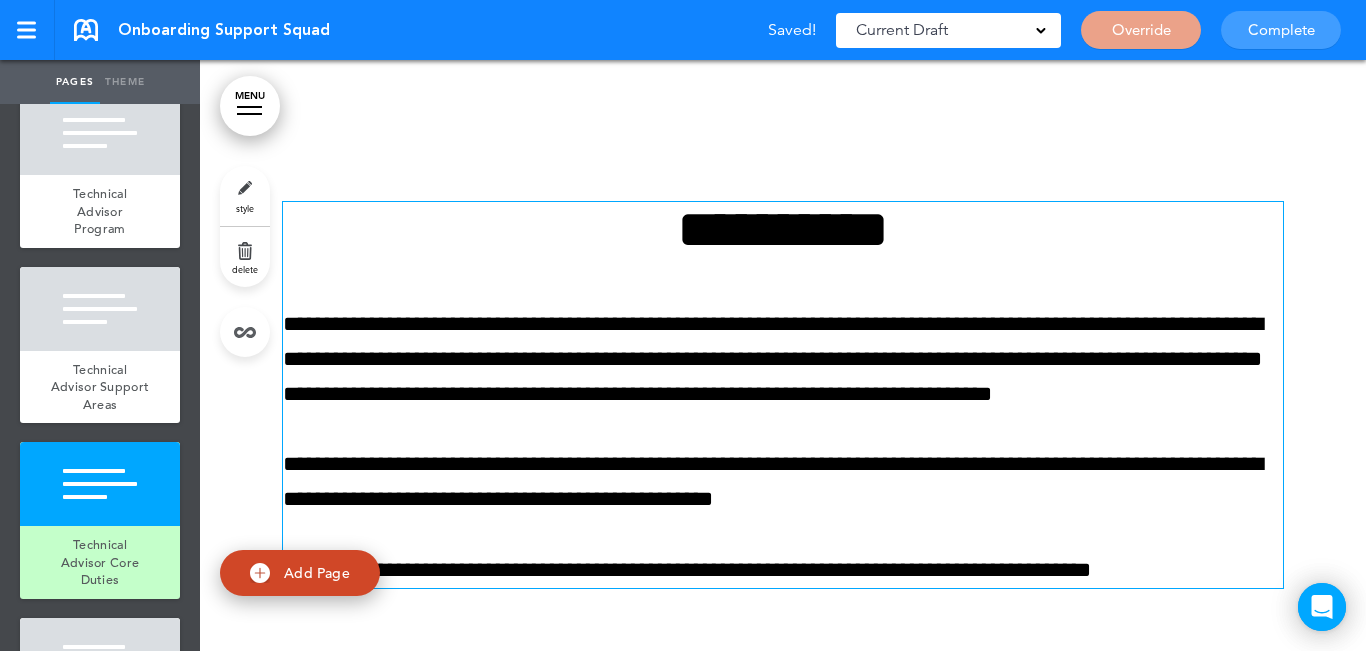 scroll, scrollTop: 2923, scrollLeft: 0, axis: vertical 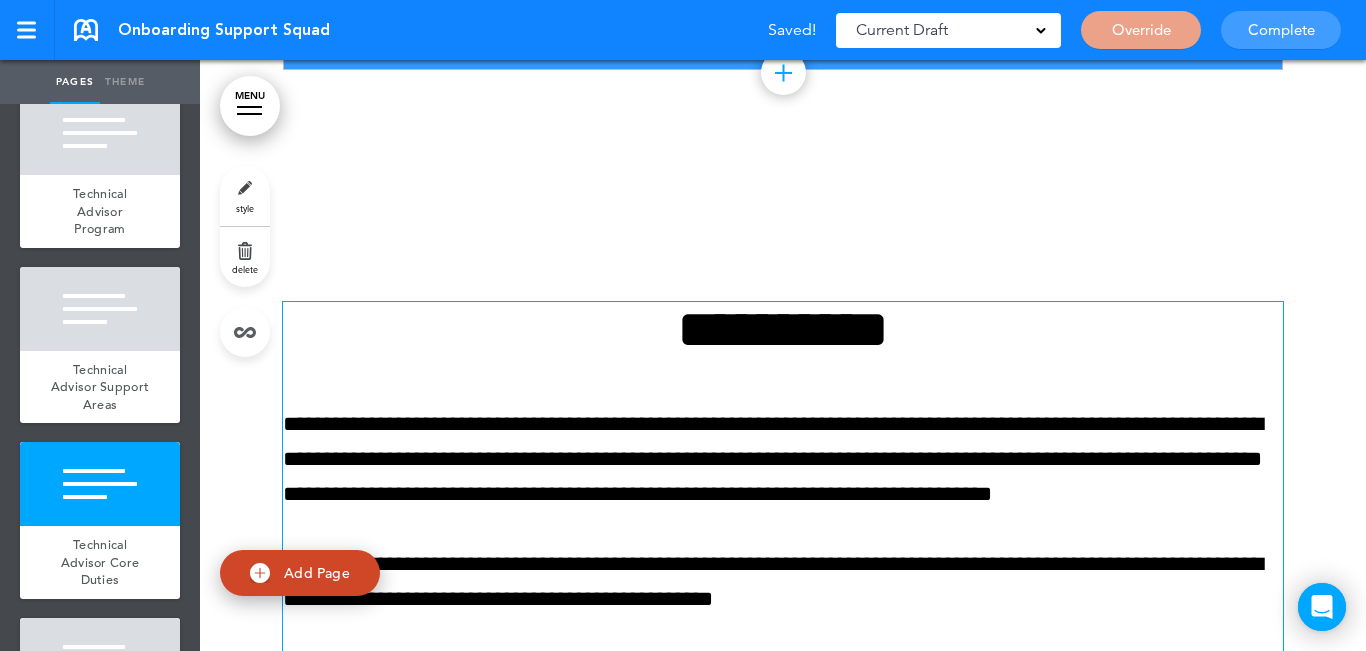 click on "**********" at bounding box center [783, 329] 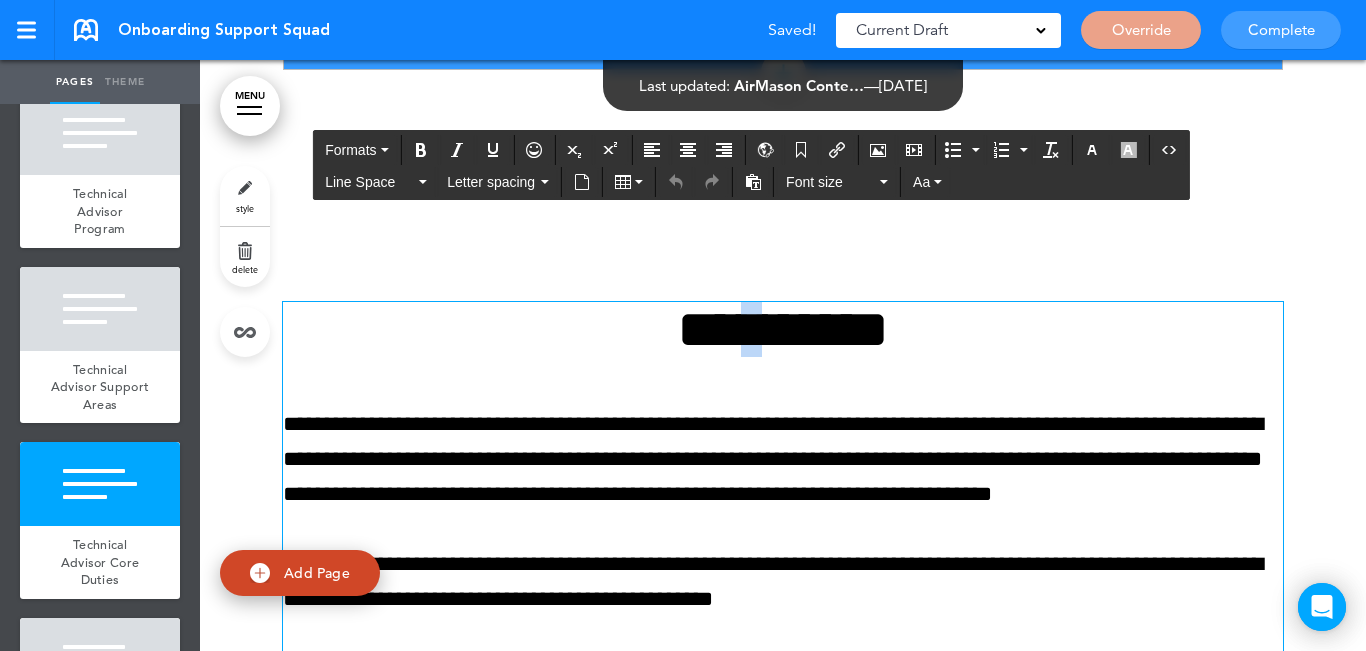 click on "**********" at bounding box center (783, 329) 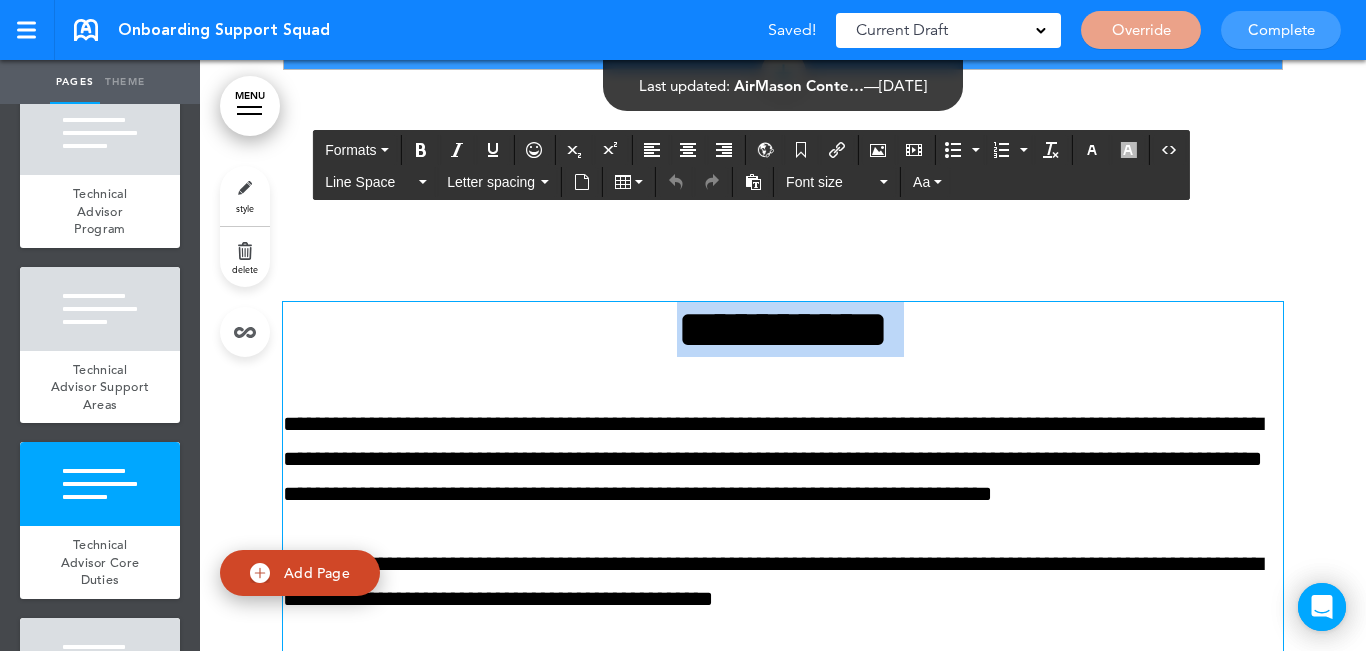 click on "**********" at bounding box center (783, 329) 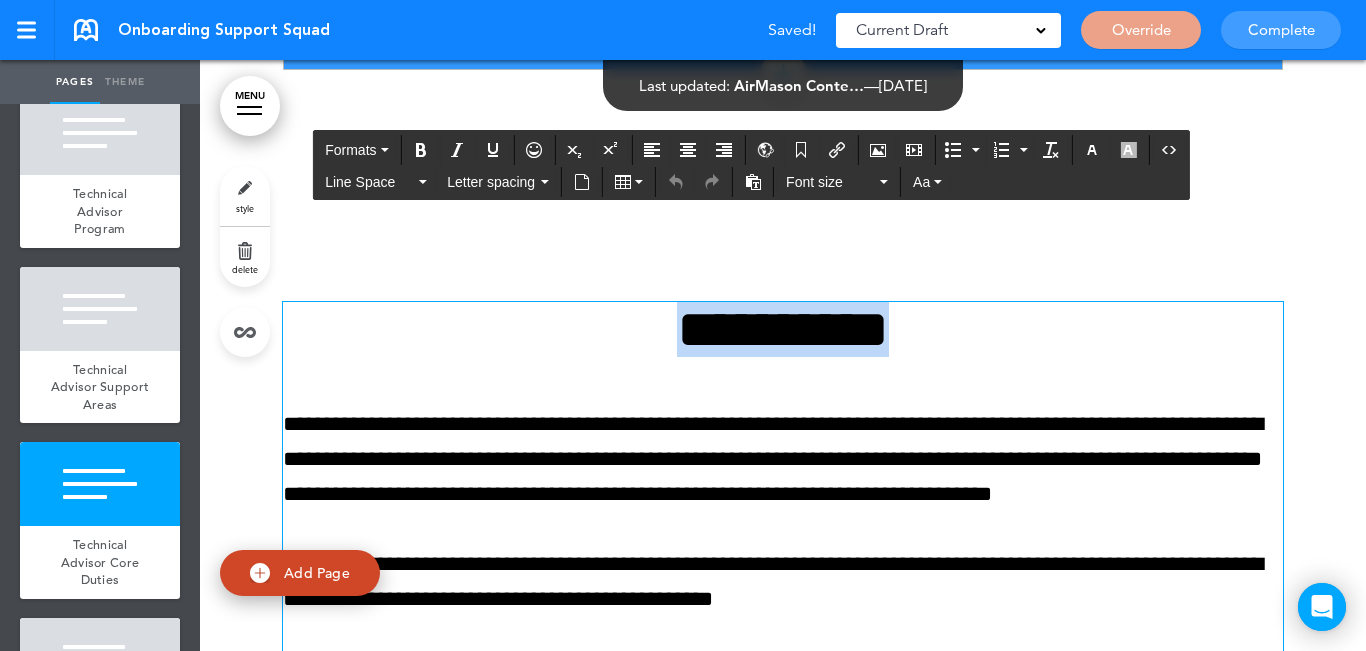 paste 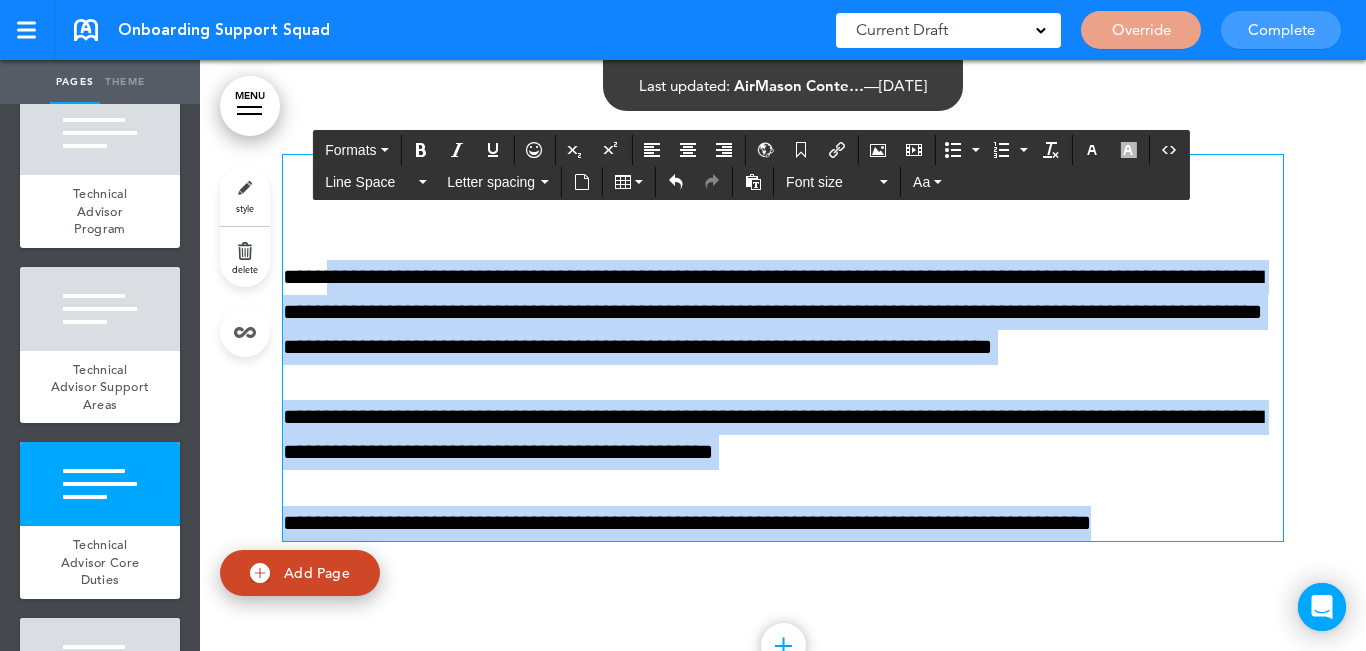 scroll, scrollTop: 3023, scrollLeft: 0, axis: vertical 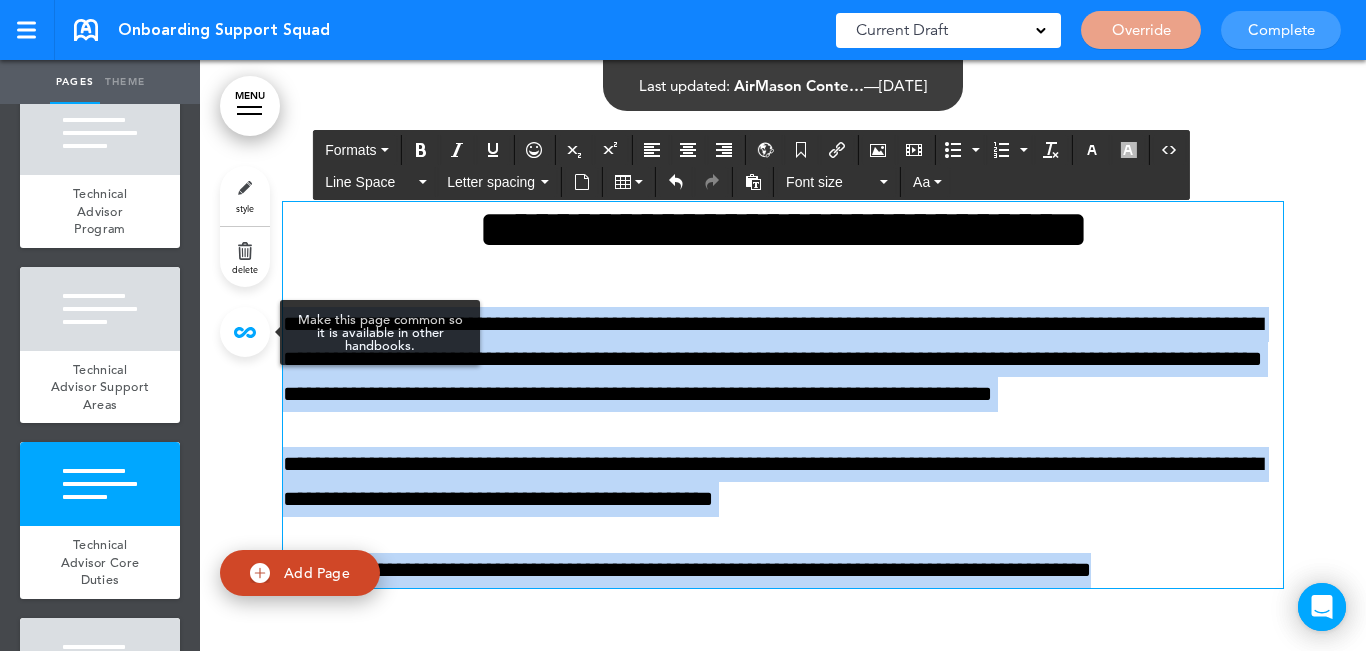 click on "Make this page common so it is available in other handbooks.
This handbook
Preview
Settings
Your Handbooks
Geographic Pay Differential Policy
Perkins Playbook
Account
Manage Organization
My Account
Help
Logout
Onboarding Support Squad
Saved!
Current Draft
CURRENT DRAFT
Override
Complete" at bounding box center [683, 325] 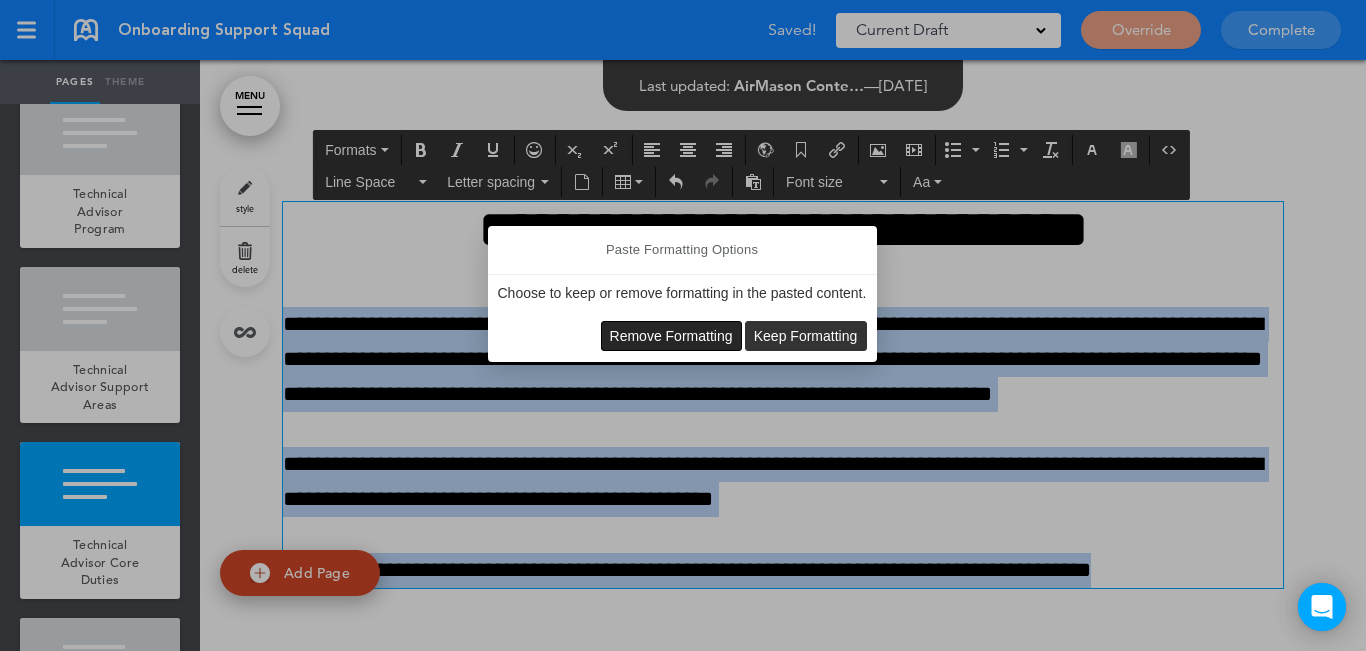 click on "Remove Formatting" at bounding box center (671, 336) 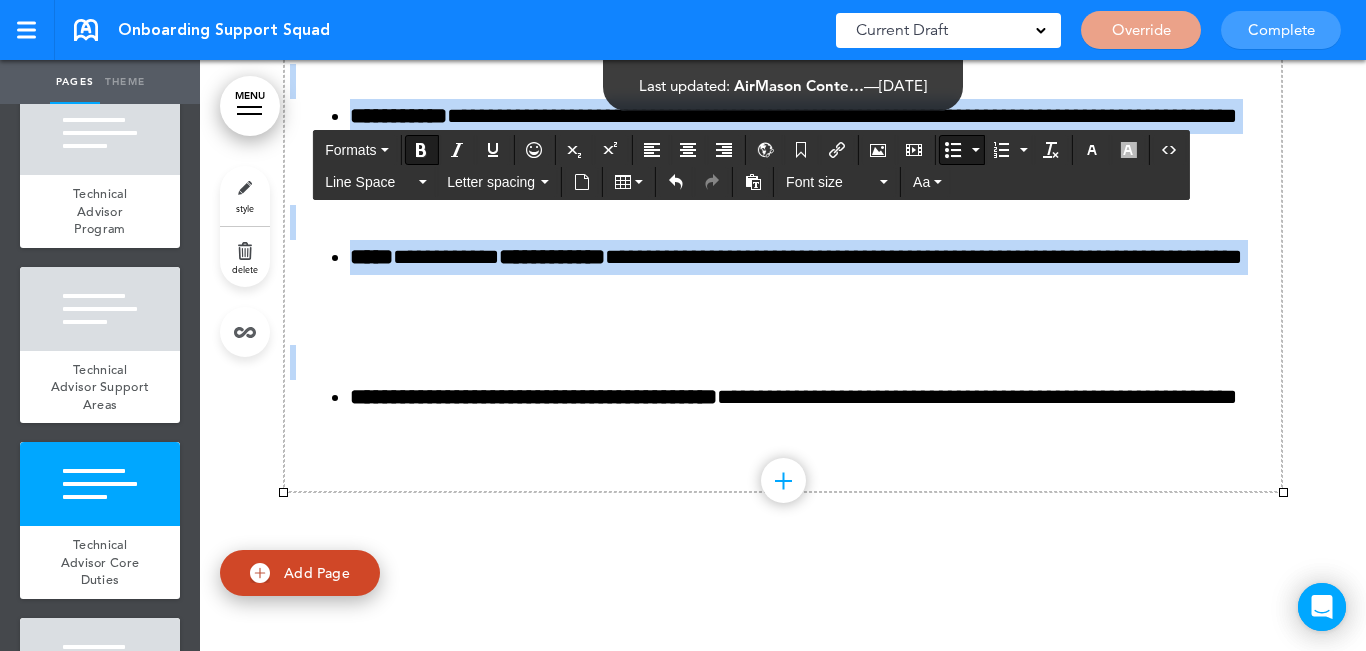 scroll, scrollTop: 3846, scrollLeft: 0, axis: vertical 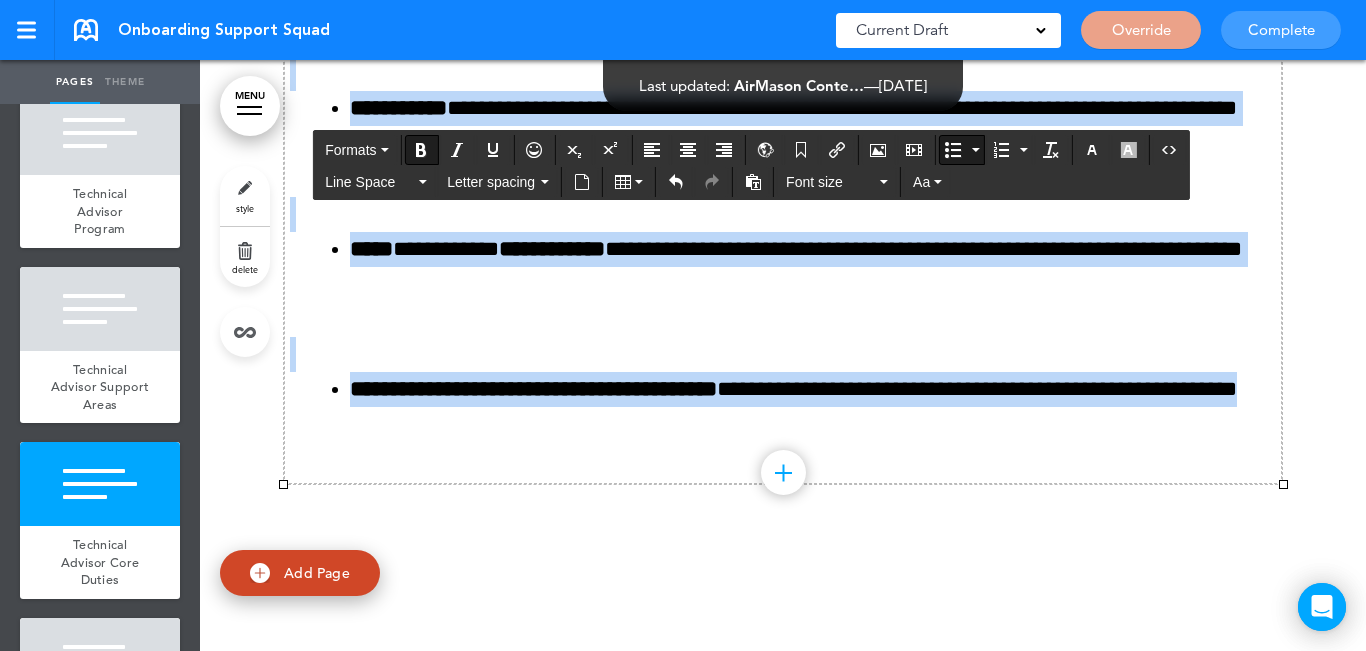 drag, startPoint x: 343, startPoint y: 249, endPoint x: 511, endPoint y: 423, distance: 241.86774 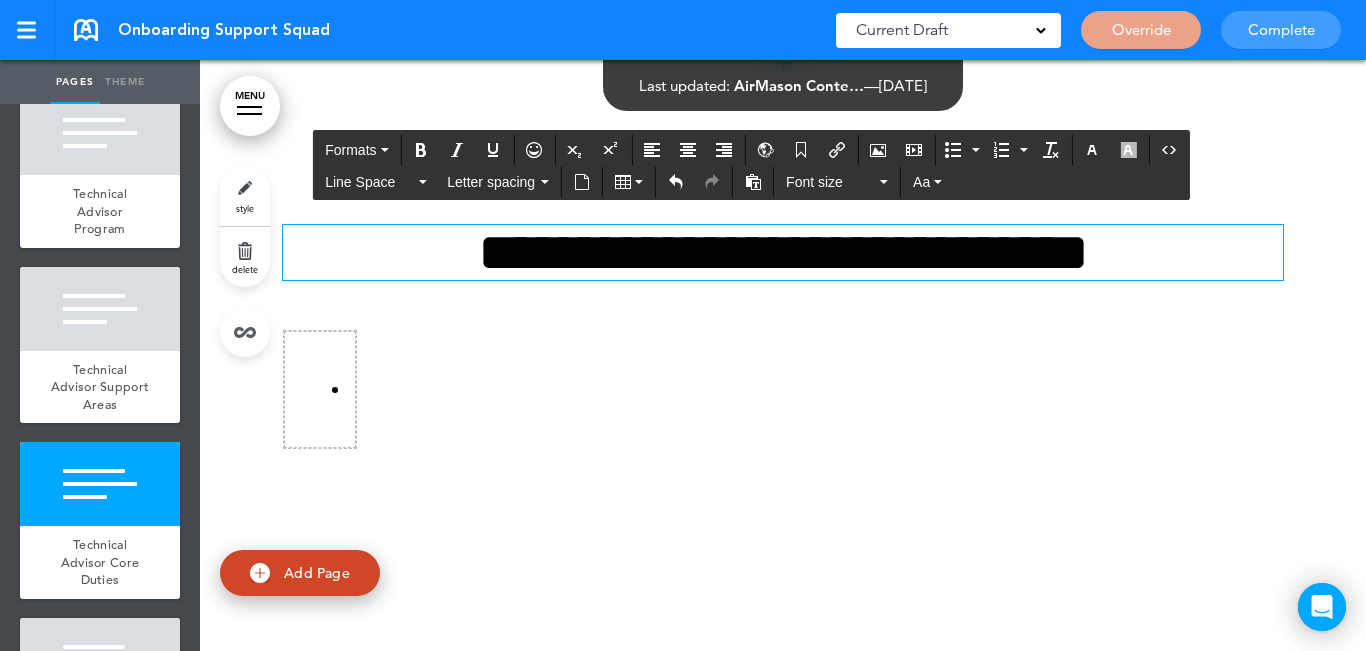 scroll, scrollTop: 2846, scrollLeft: 0, axis: vertical 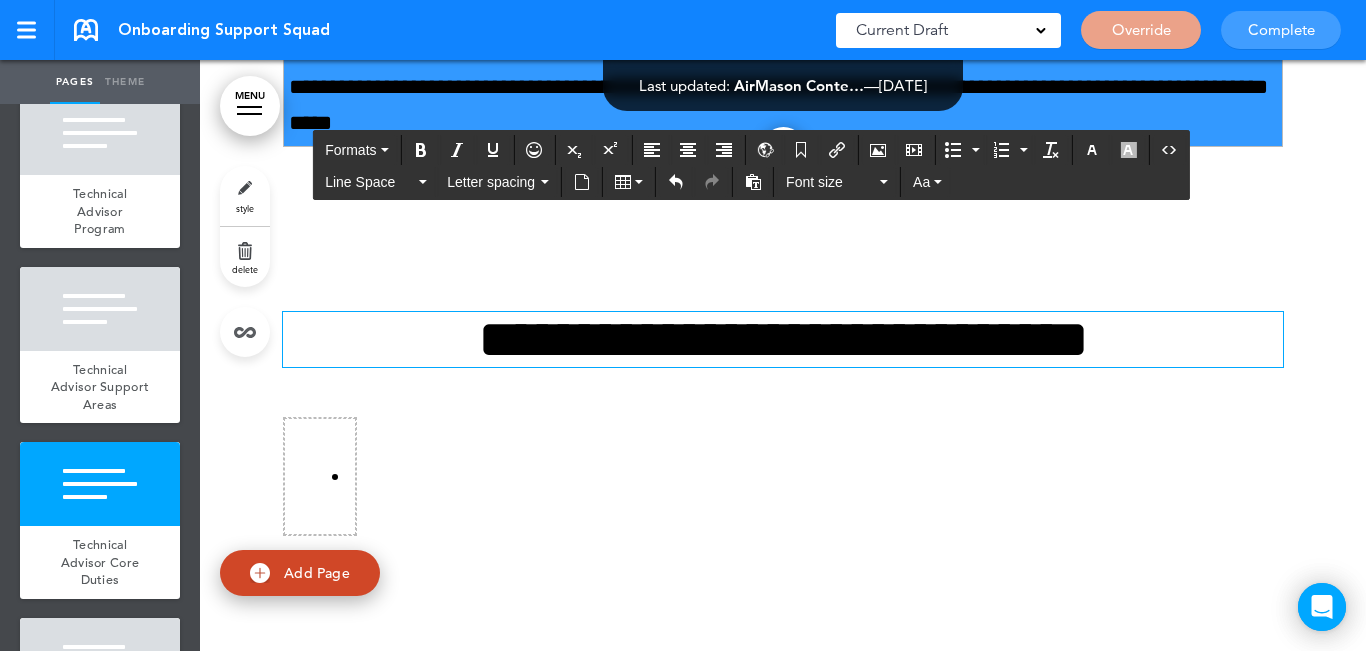 click at bounding box center [320, 476] 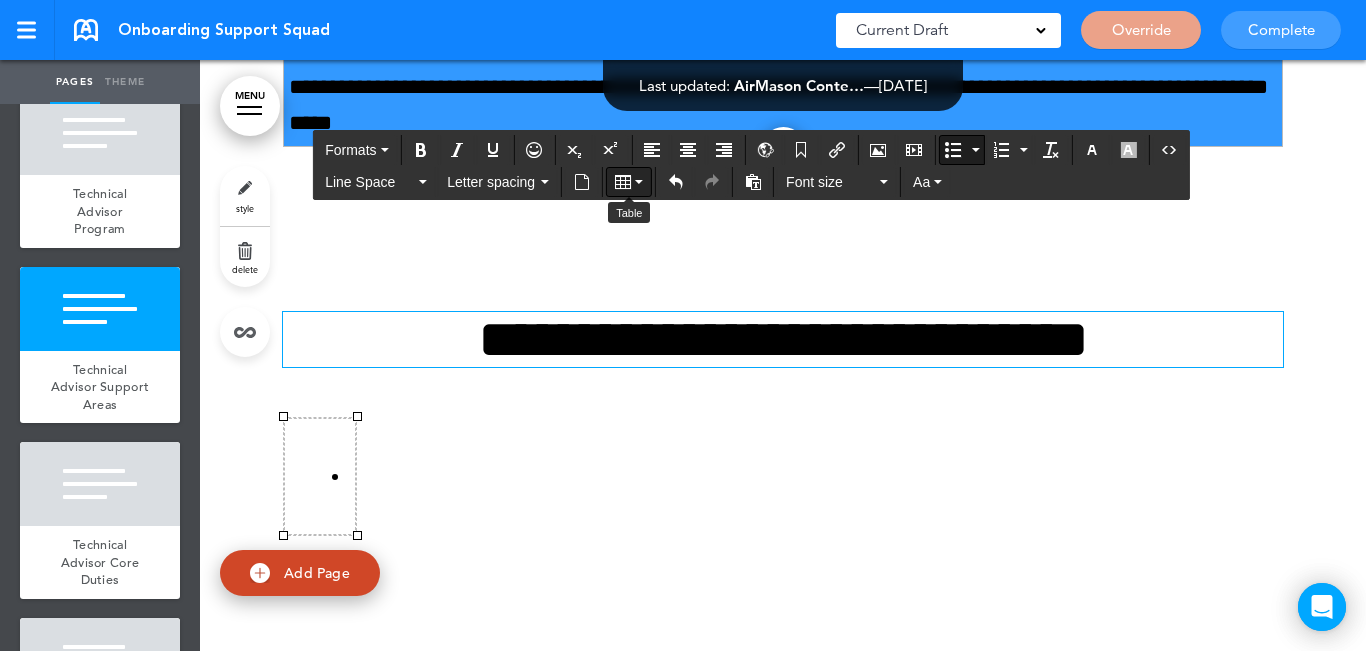 click at bounding box center (629, 182) 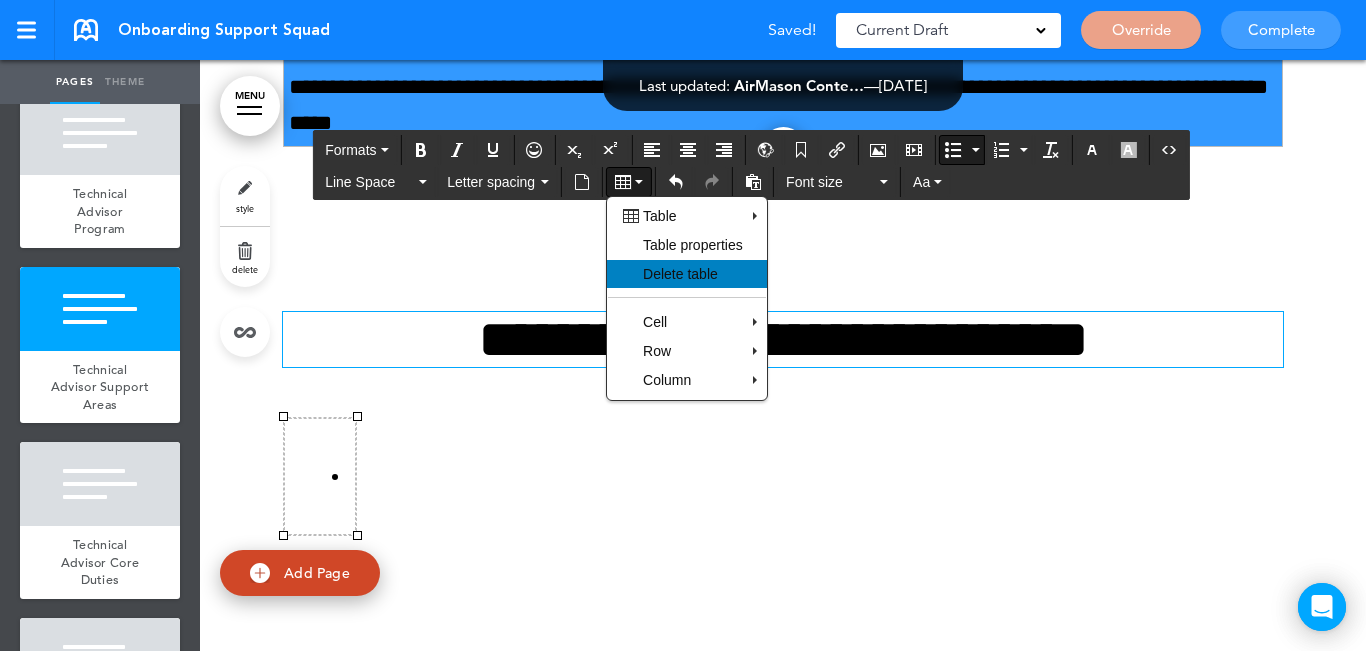 drag, startPoint x: 712, startPoint y: 278, endPoint x: 808, endPoint y: 292, distance: 97.015465 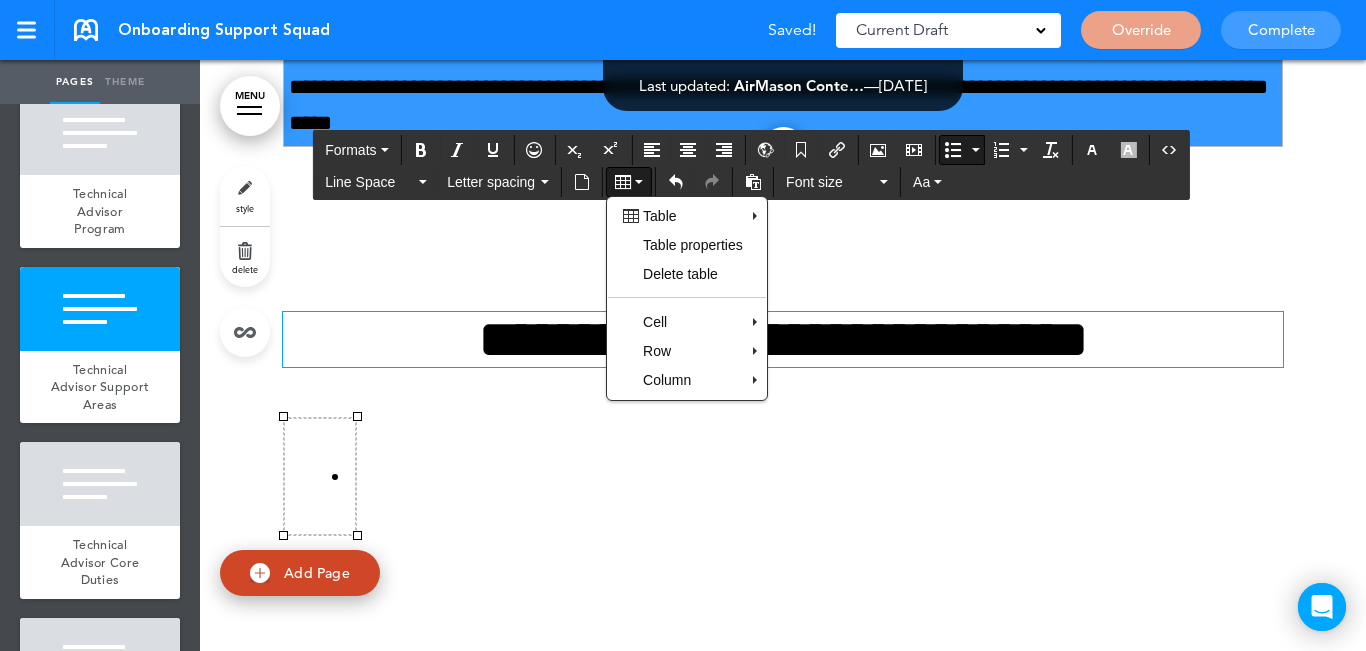 click on "Delete table" at bounding box center [680, 274] 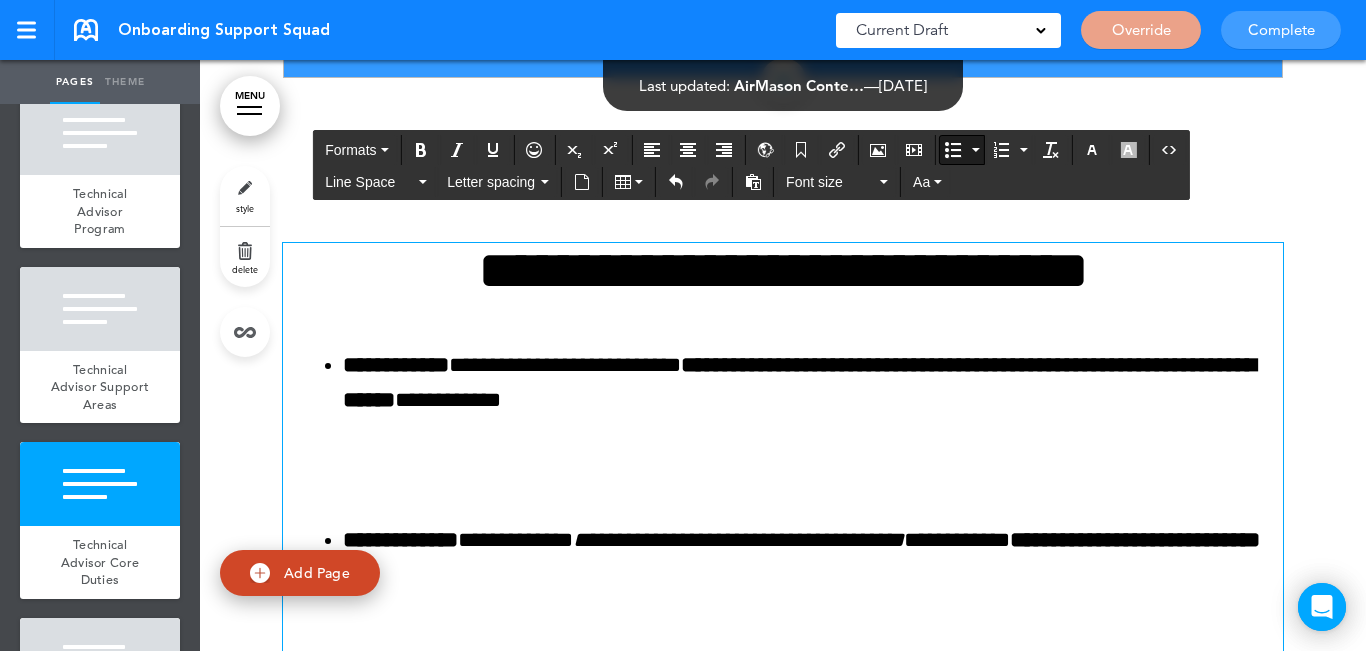 scroll, scrollTop: 2946, scrollLeft: 0, axis: vertical 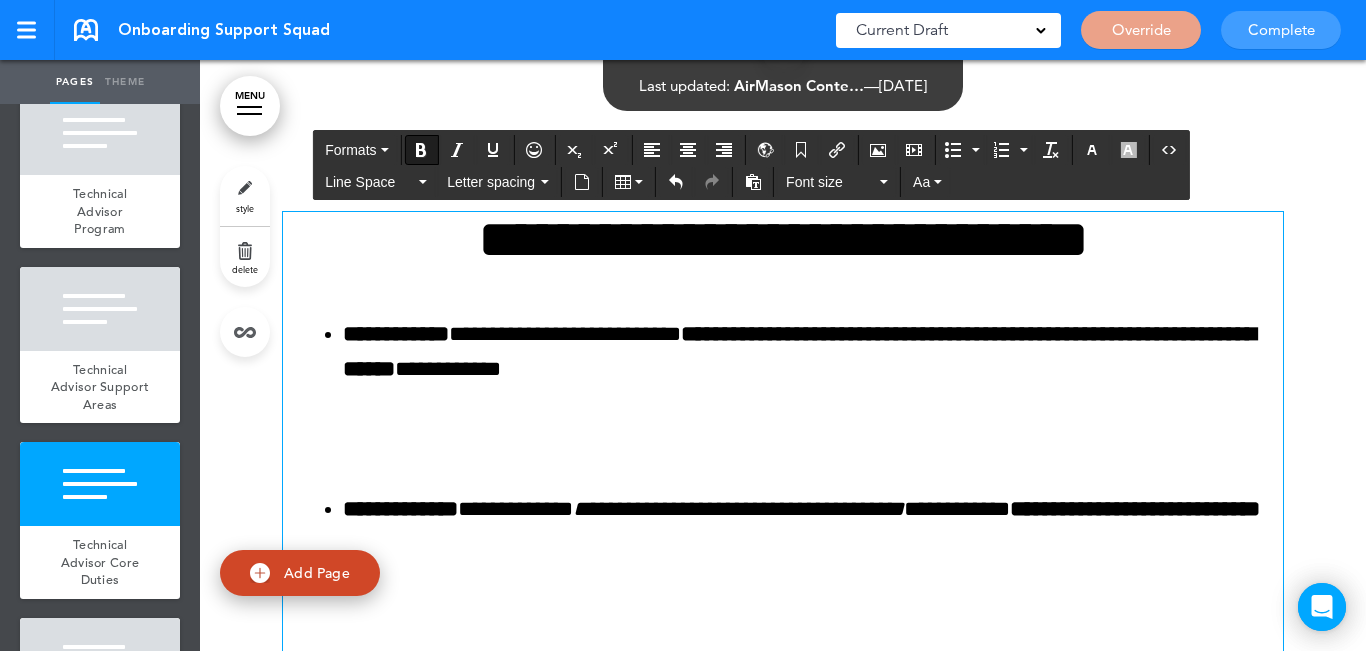 click on "**********" at bounding box center (783, 949) 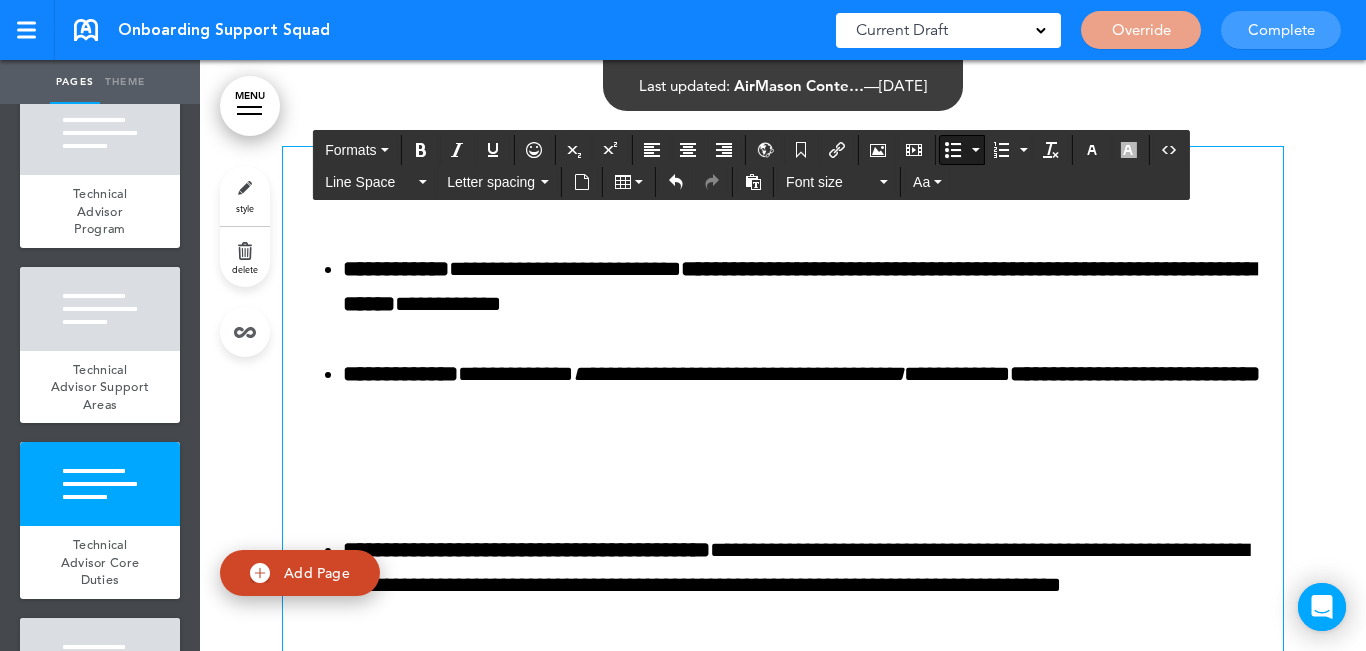 scroll, scrollTop: 3046, scrollLeft: 0, axis: vertical 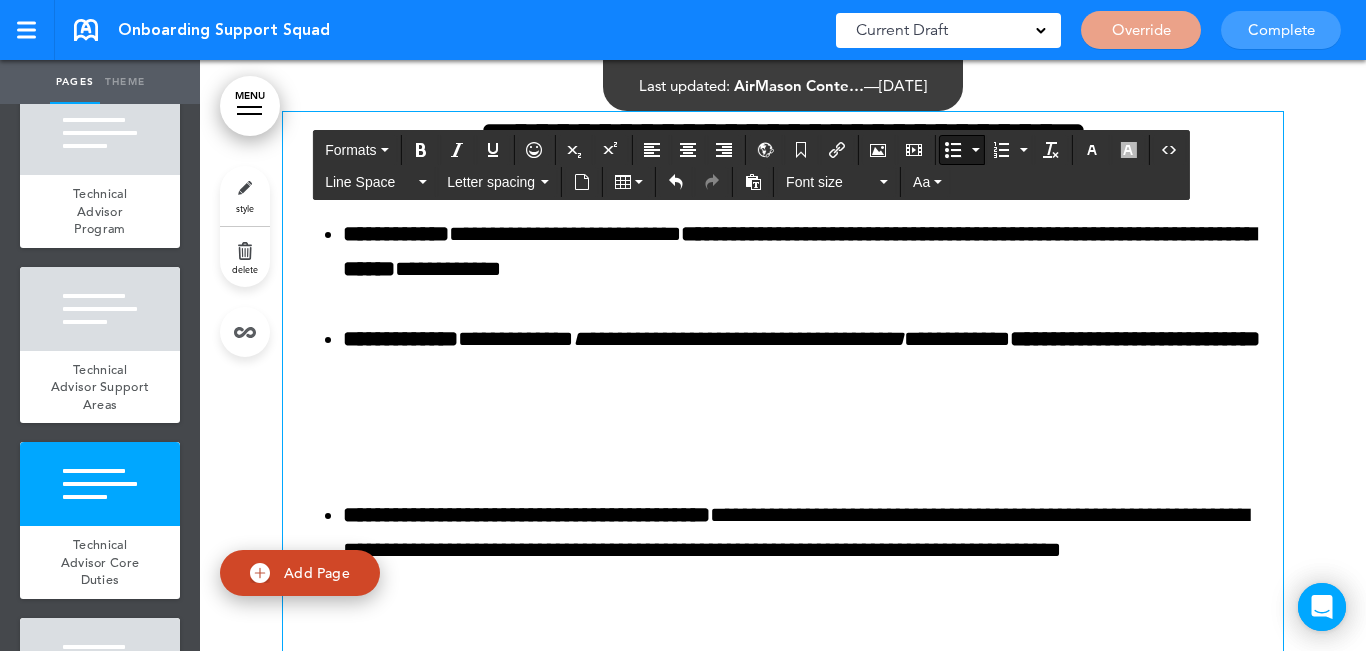 click at bounding box center (783, 444) 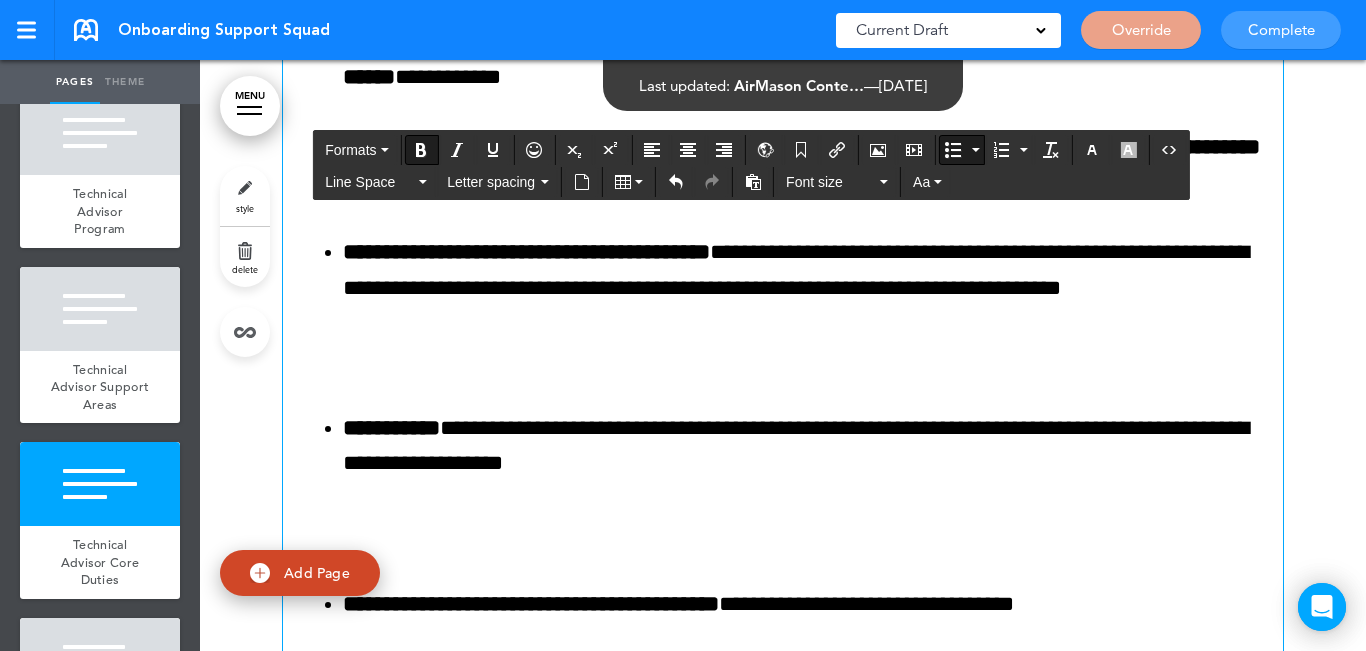 scroll, scrollTop: 3246, scrollLeft: 0, axis: vertical 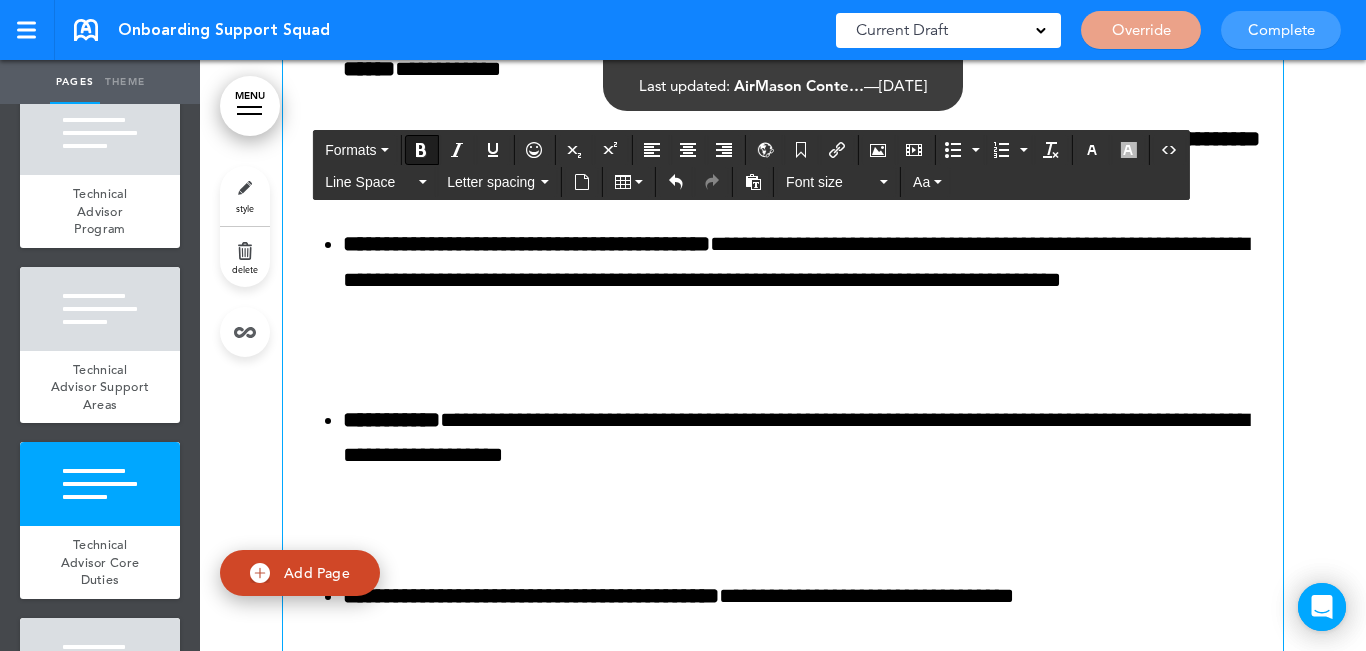 click at bounding box center (783, 350) 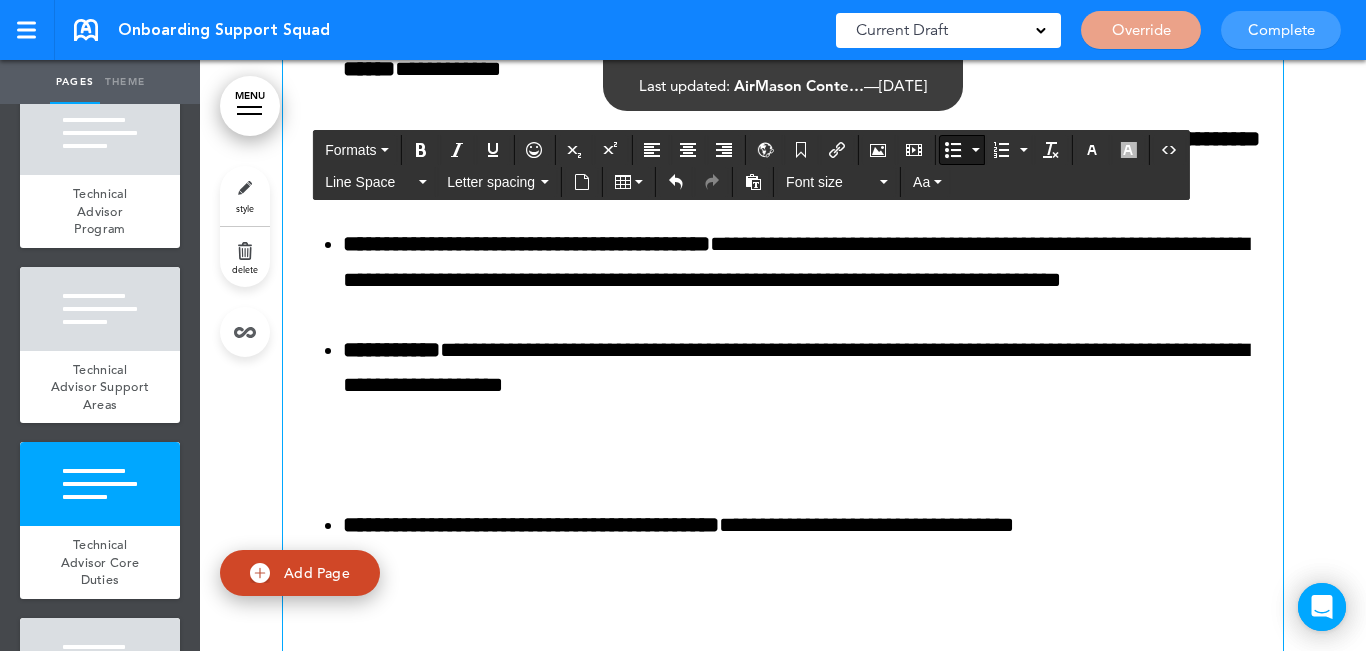 click on "**********" at bounding box center (783, 544) 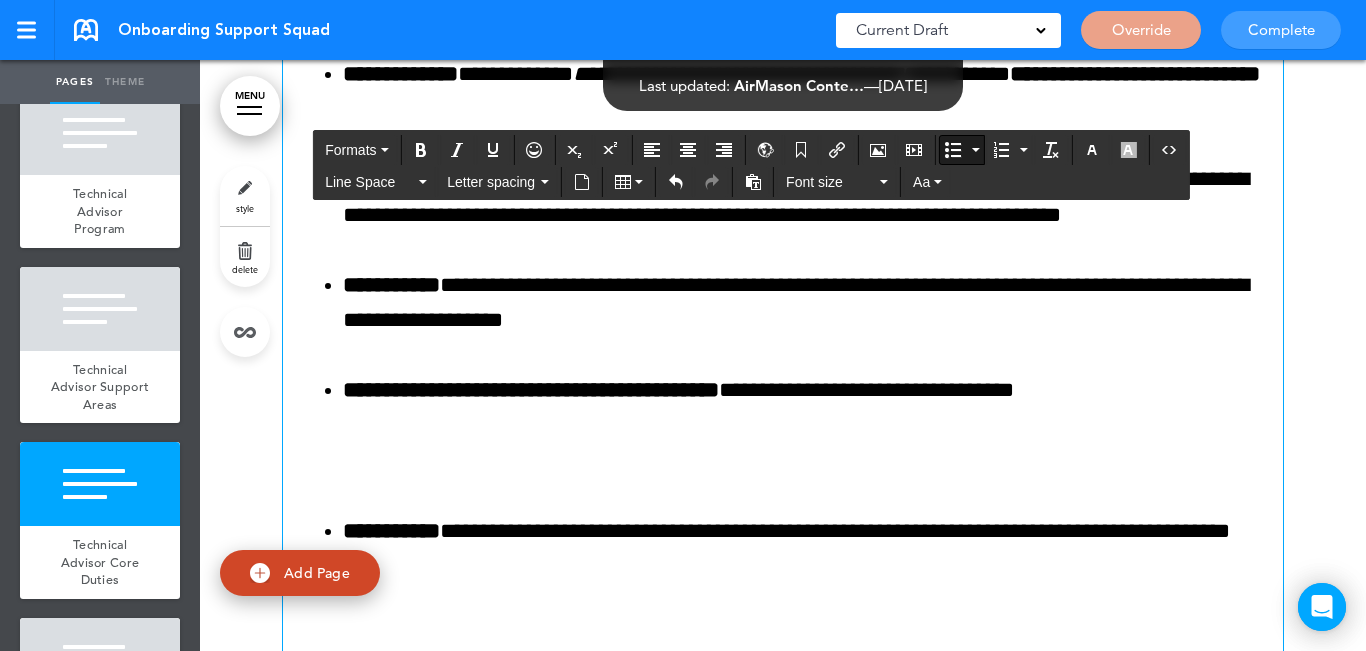 scroll, scrollTop: 3346, scrollLeft: 0, axis: vertical 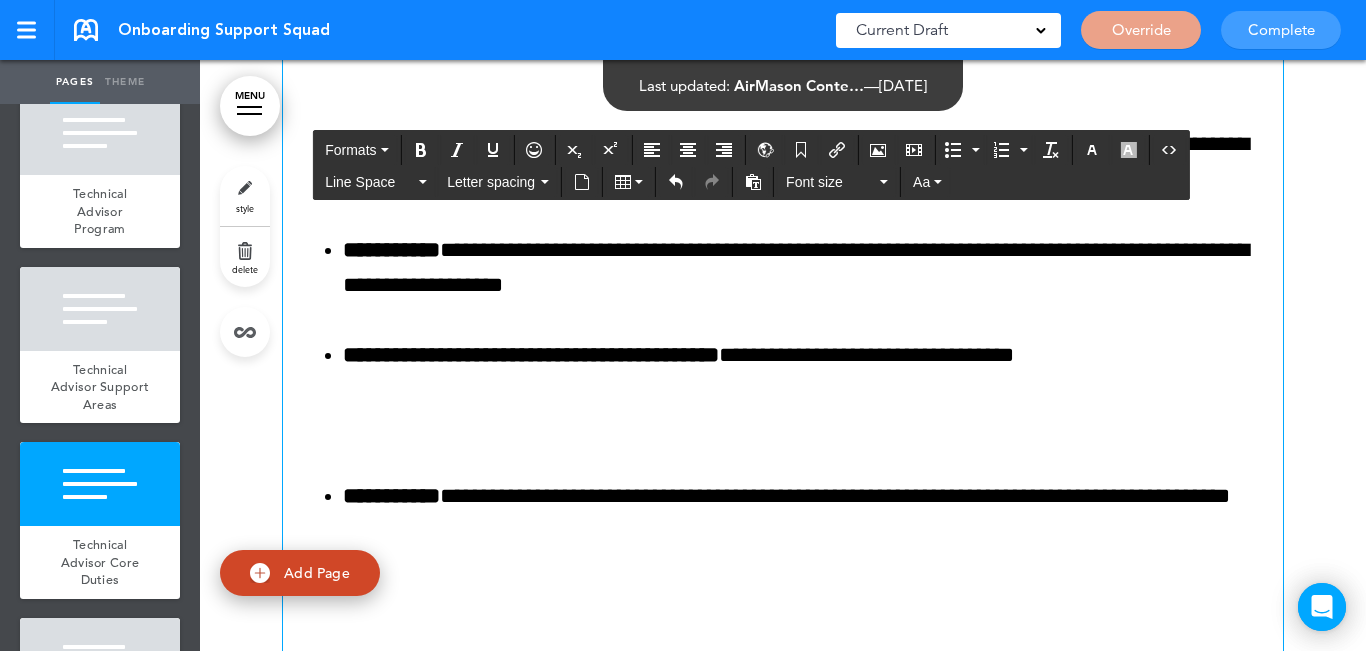 click on "**********" at bounding box center (783, 408) 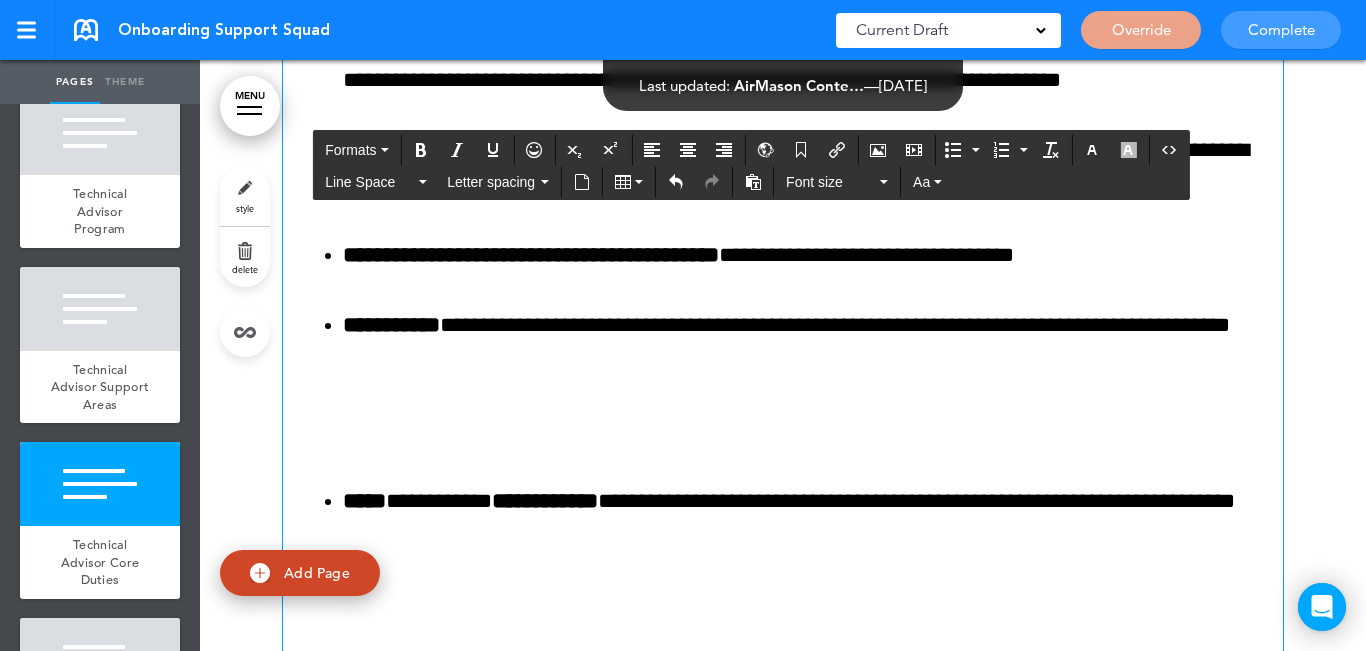 click on "**********" at bounding box center (783, 273) 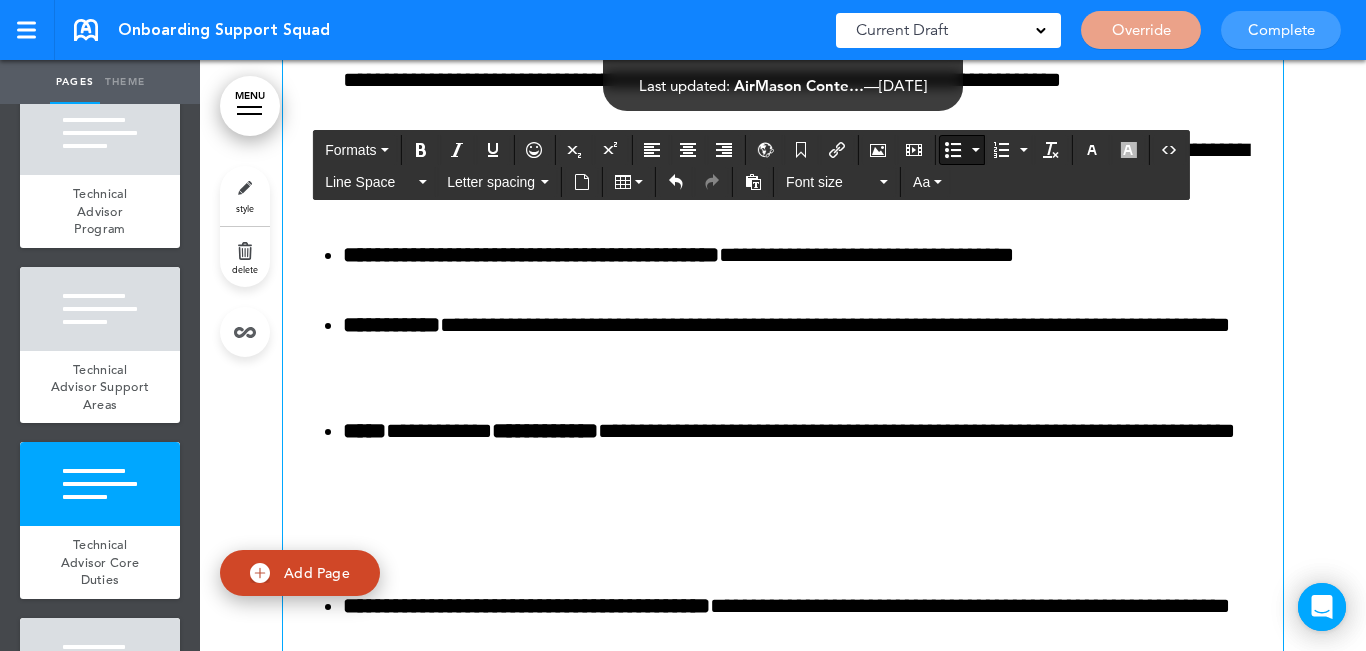 scroll, scrollTop: 3546, scrollLeft: 0, axis: vertical 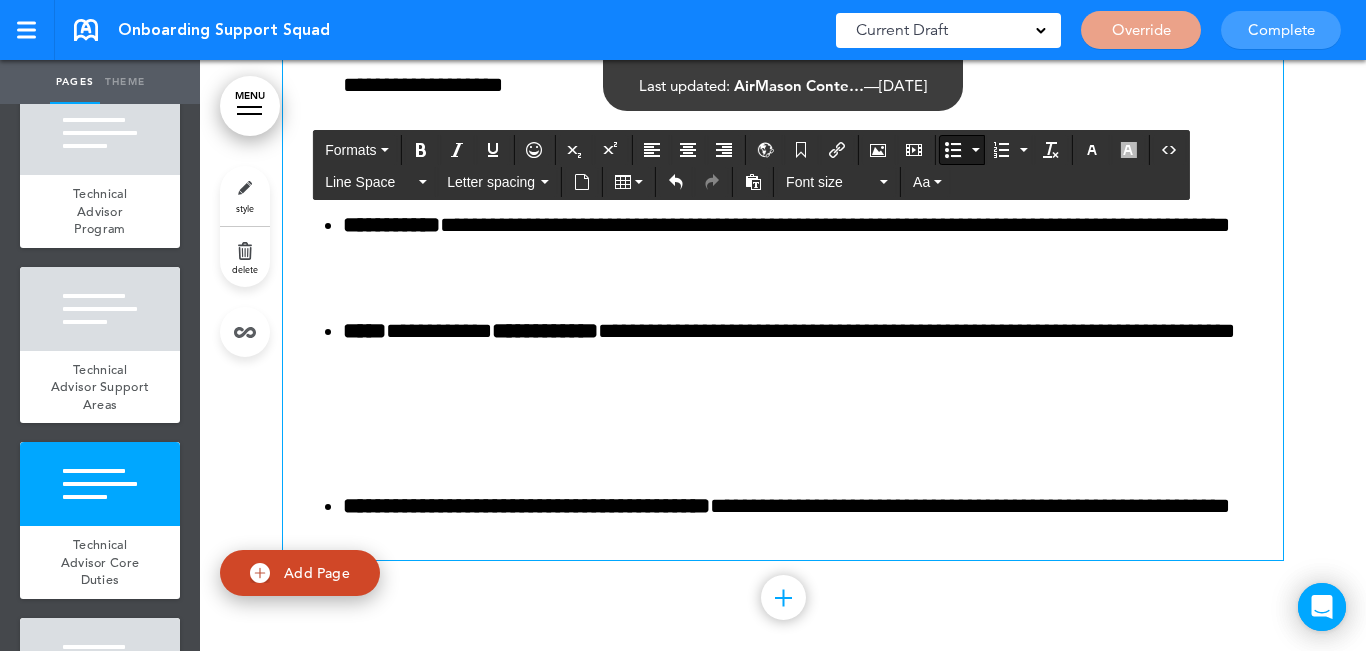 click on "**********" at bounding box center [783, 138] 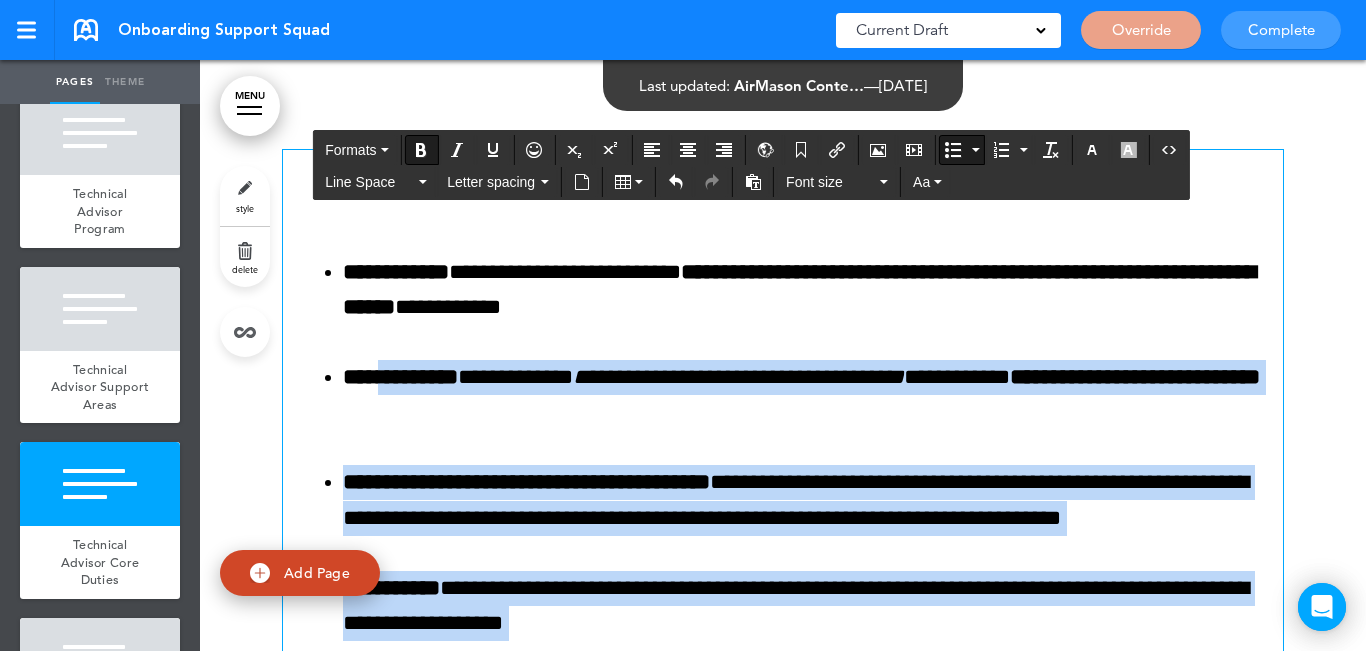 scroll, scrollTop: 2946, scrollLeft: 0, axis: vertical 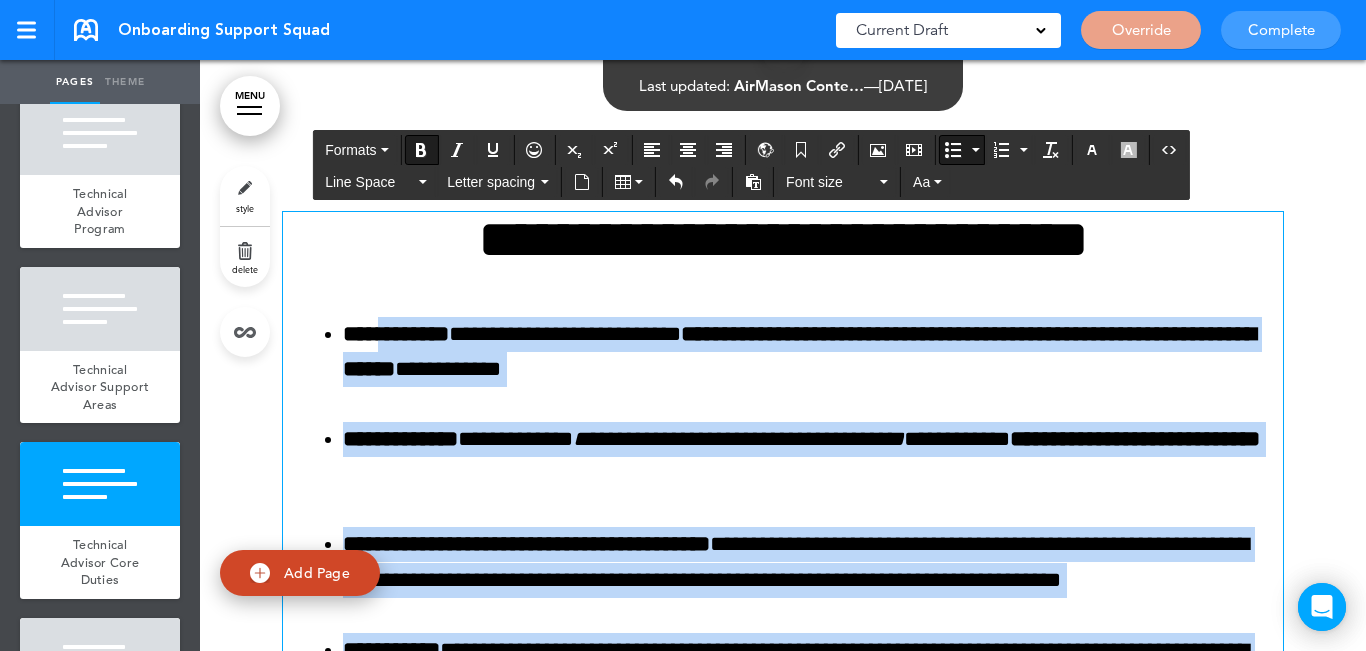 drag, startPoint x: 452, startPoint y: 436, endPoint x: 388, endPoint y: 320, distance: 132.48396 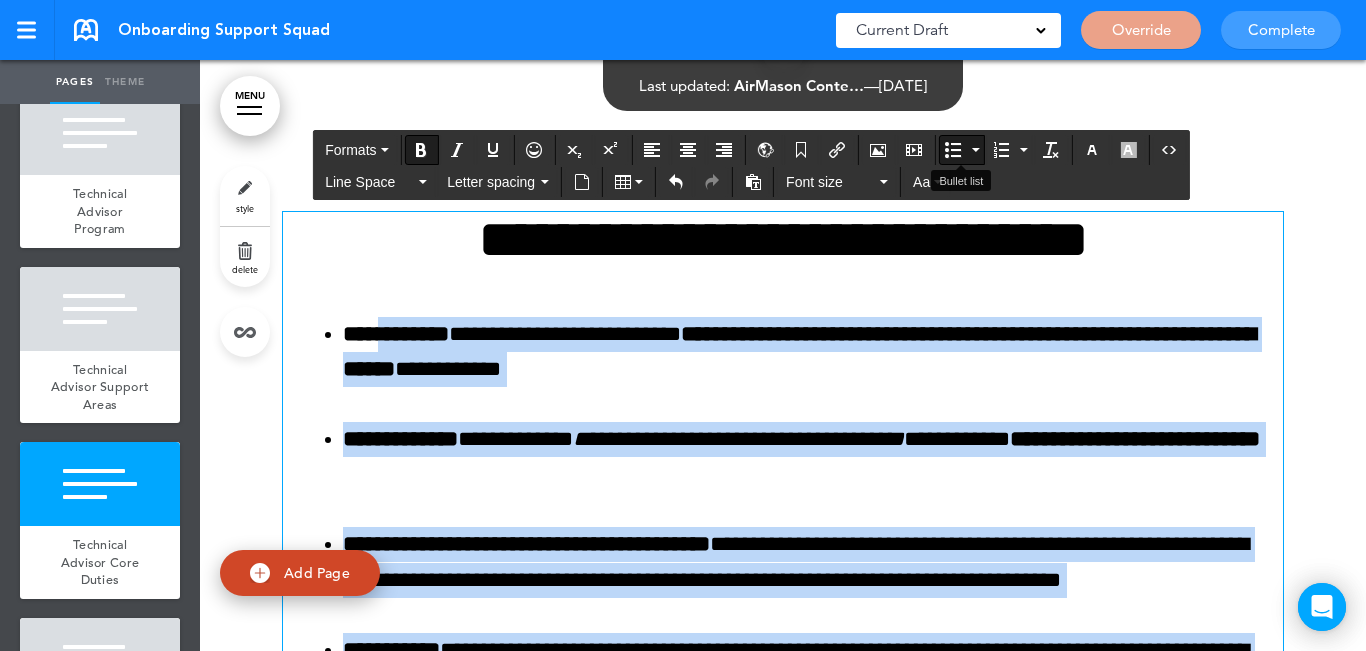 click at bounding box center [953, 150] 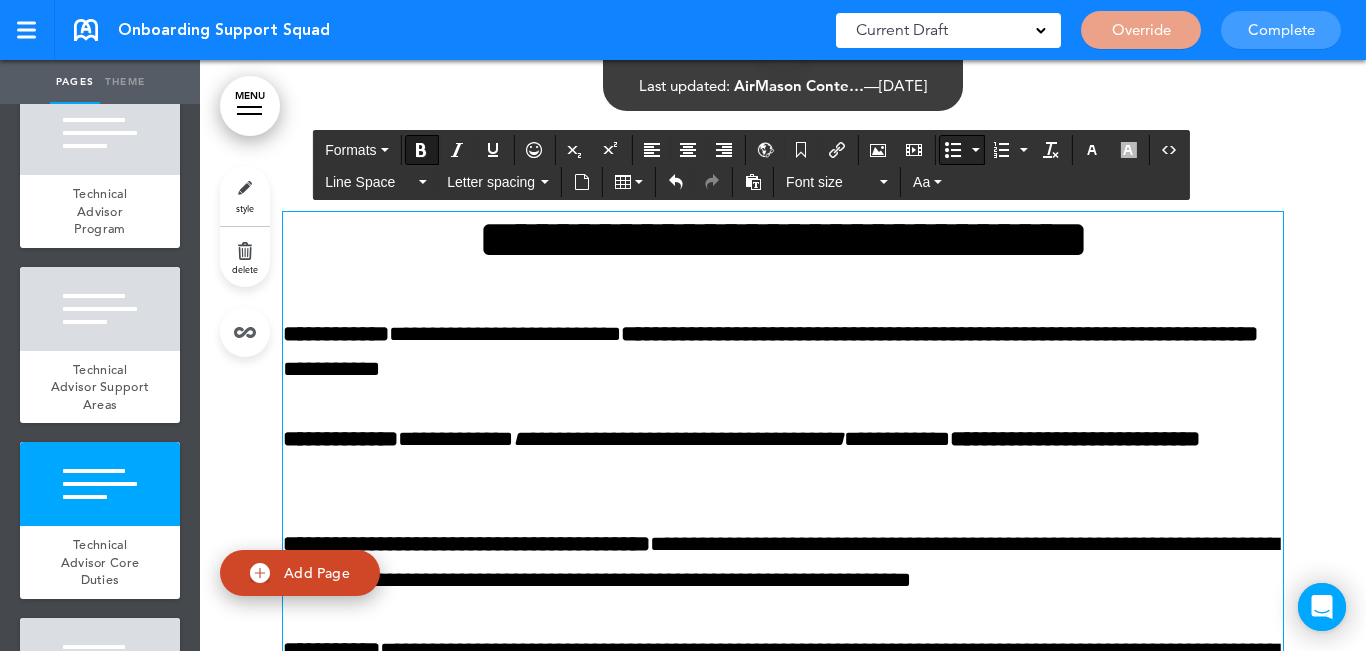 click at bounding box center (953, 150) 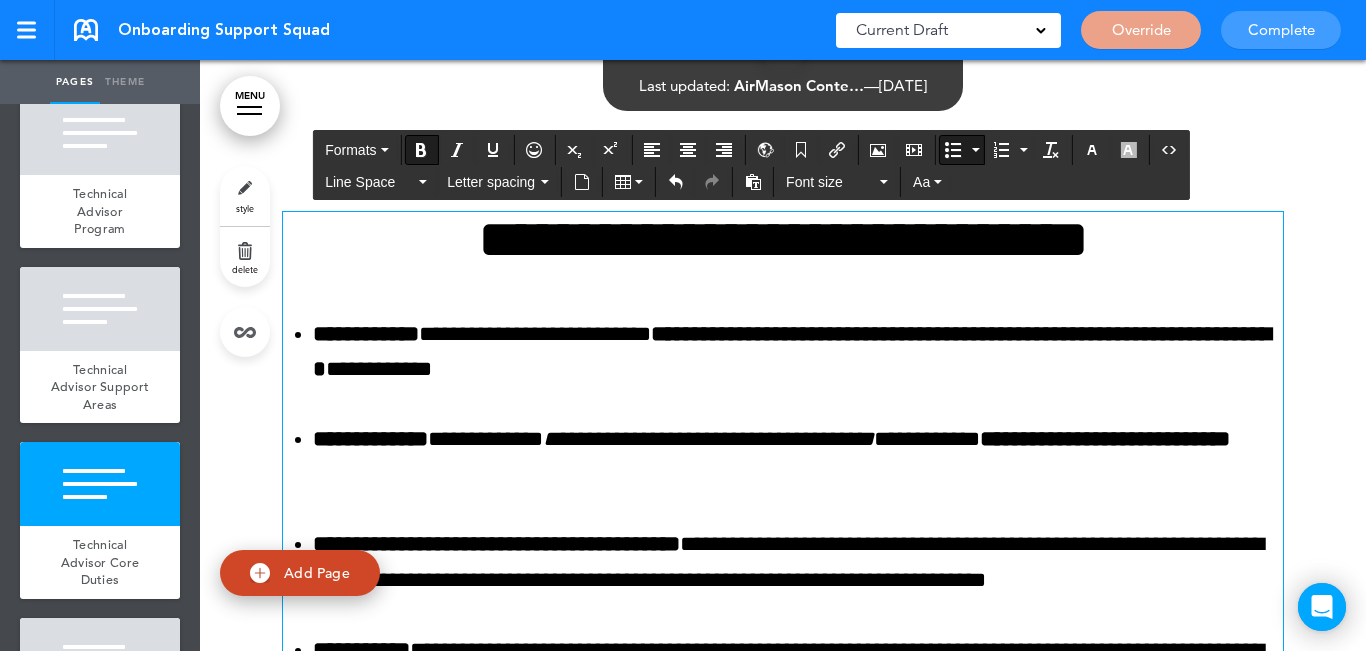 click on "**********" at bounding box center (783, 239) 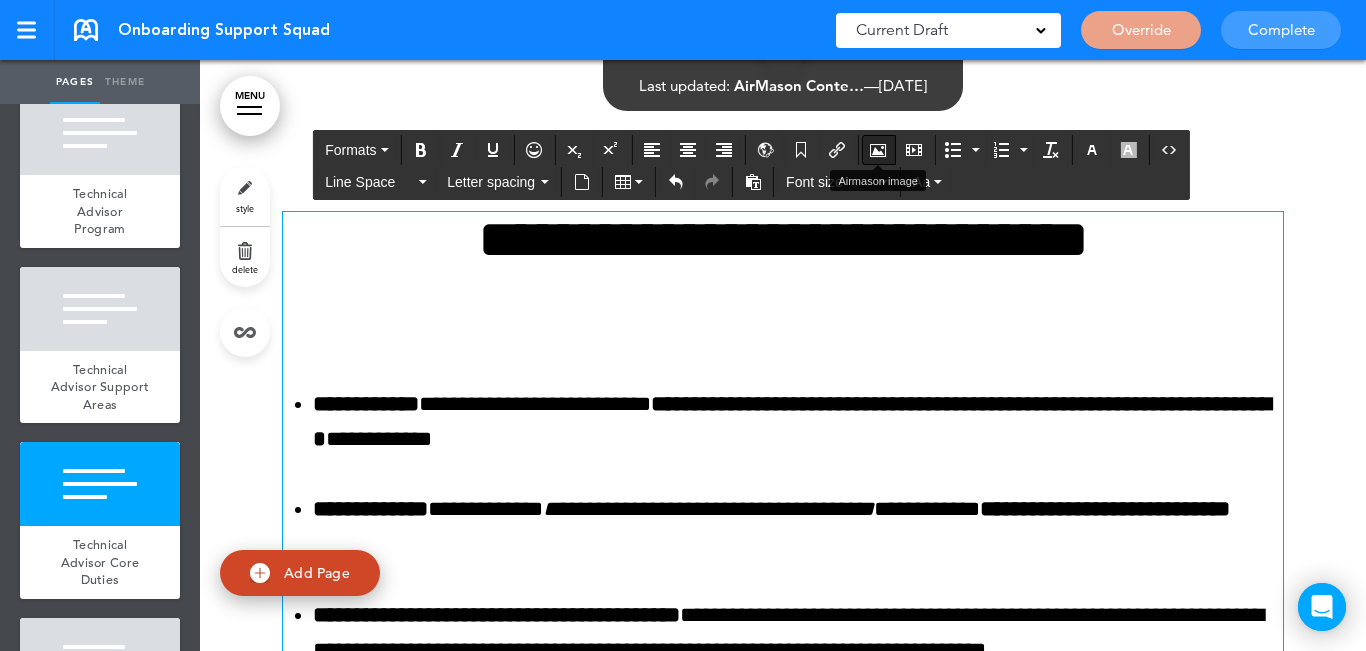 click at bounding box center (878, 150) 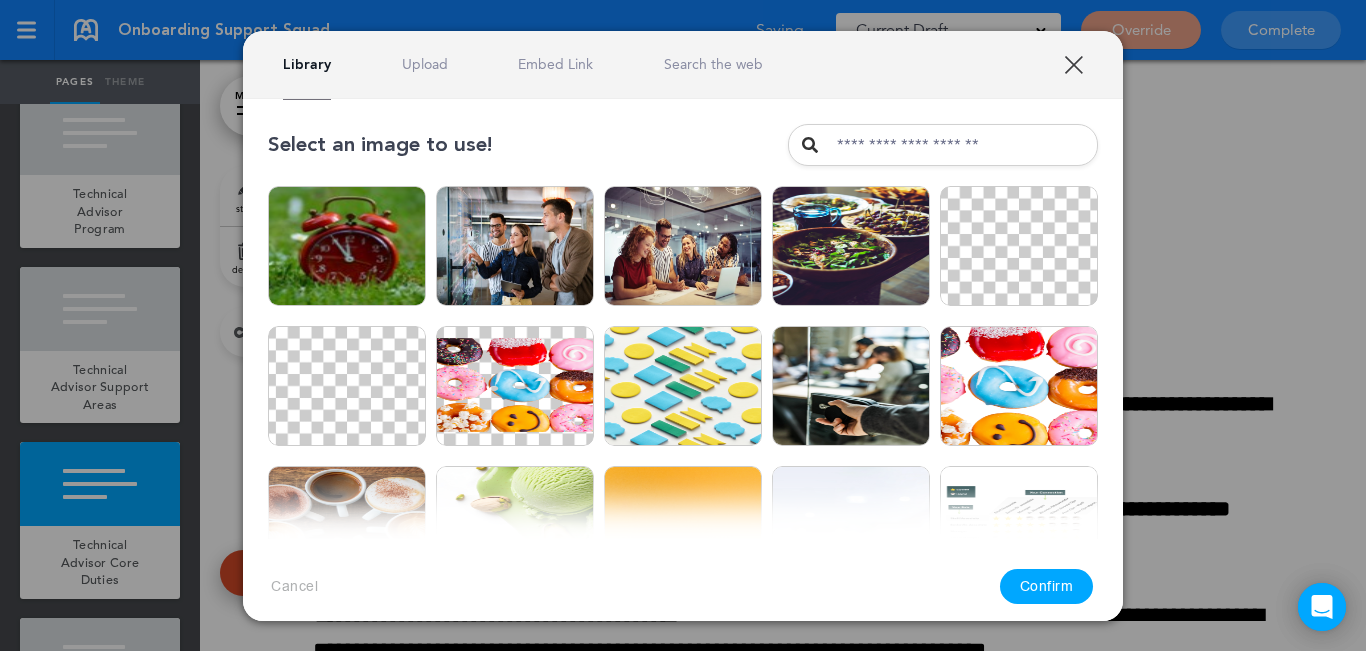 click on "Upload" at bounding box center [425, 64] 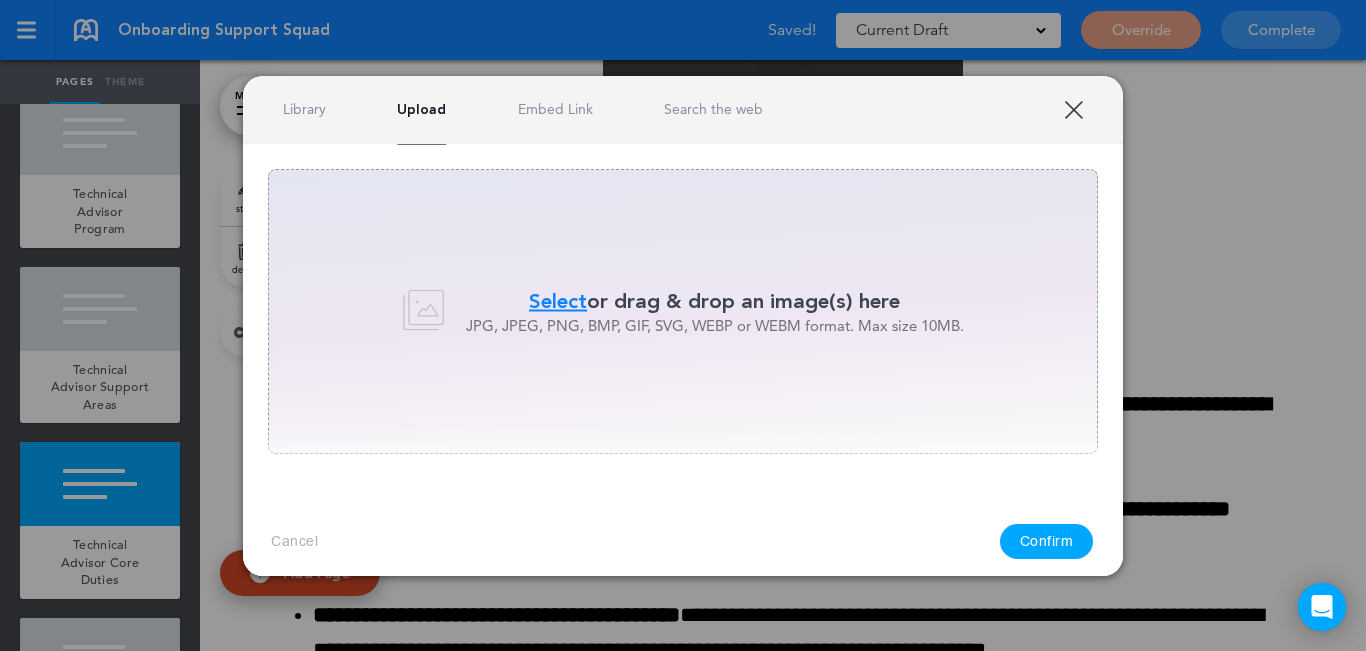click on "Select" at bounding box center (558, 301) 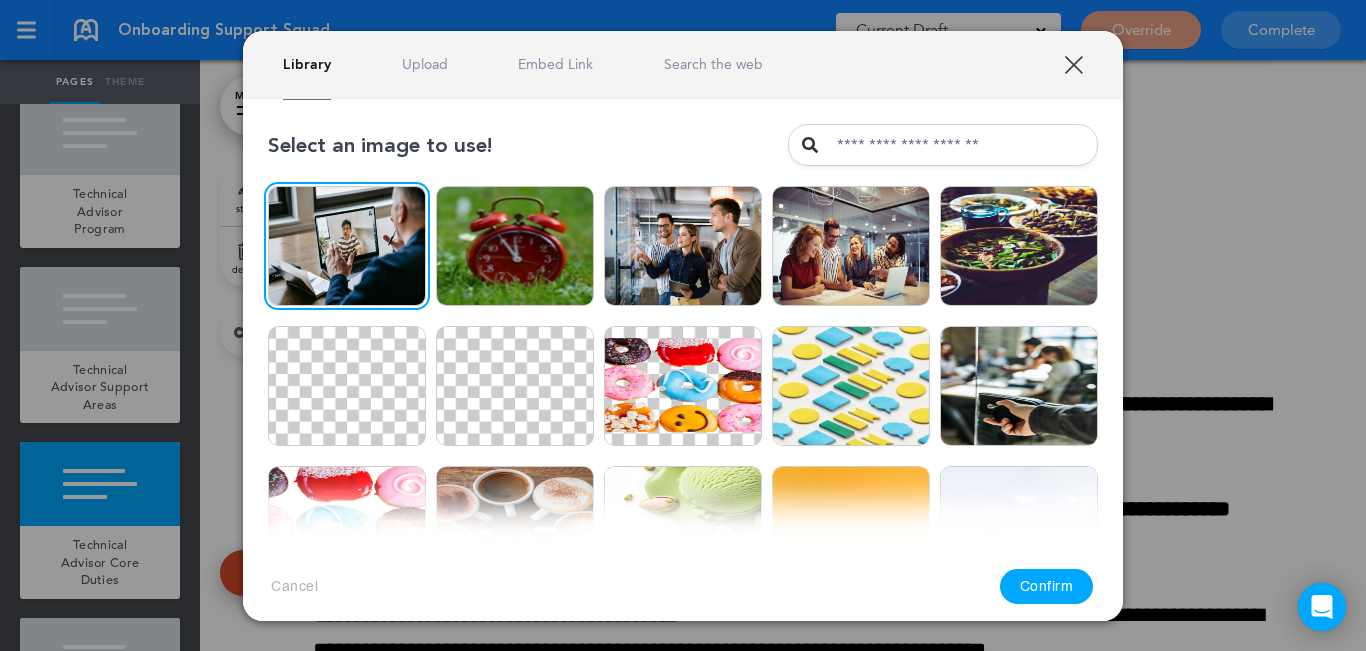 click on "Confirm" at bounding box center (1047, 586) 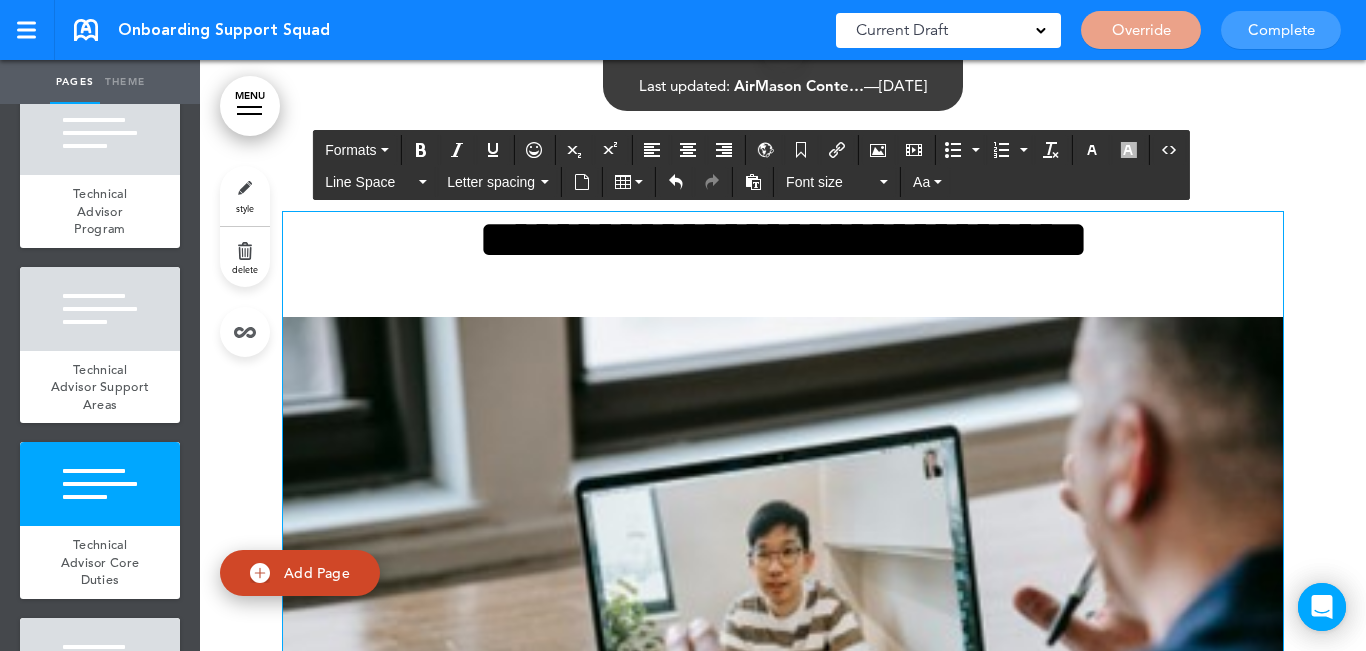 drag, startPoint x: 1111, startPoint y: 419, endPoint x: 1231, endPoint y: 351, distance: 137.92752 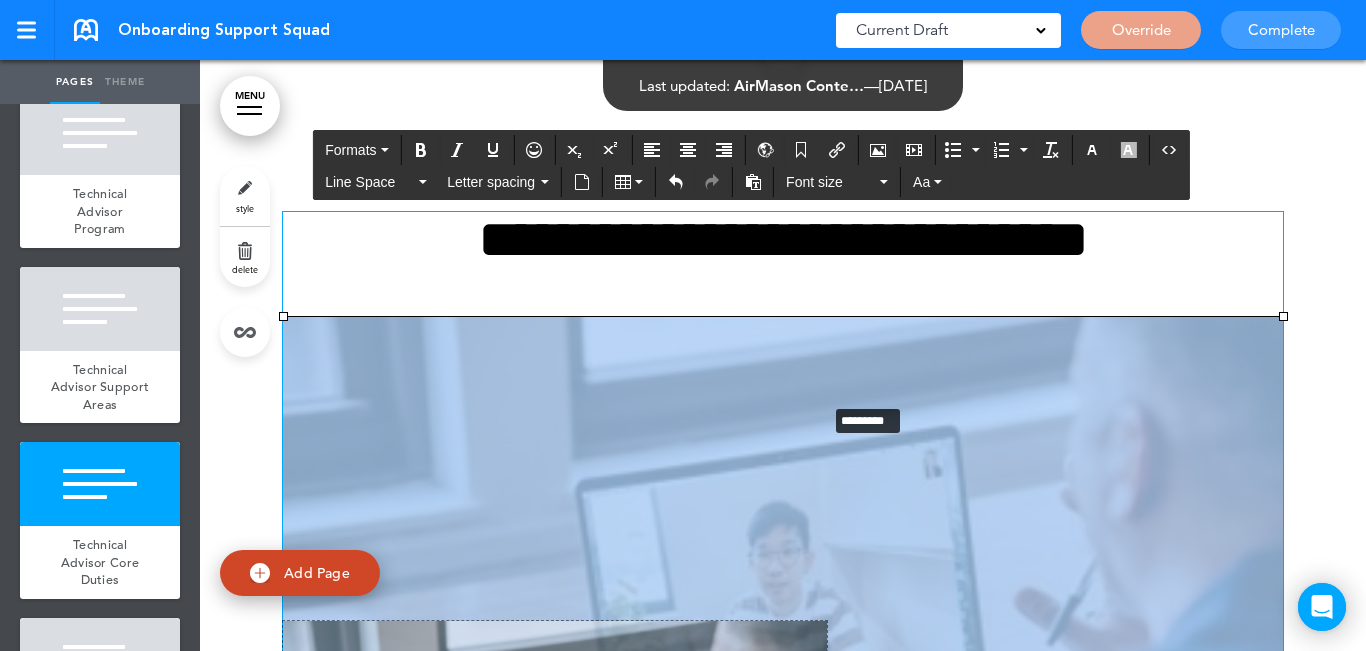 drag, startPoint x: 1276, startPoint y: 316, endPoint x: 819, endPoint y: 403, distance: 465.2075 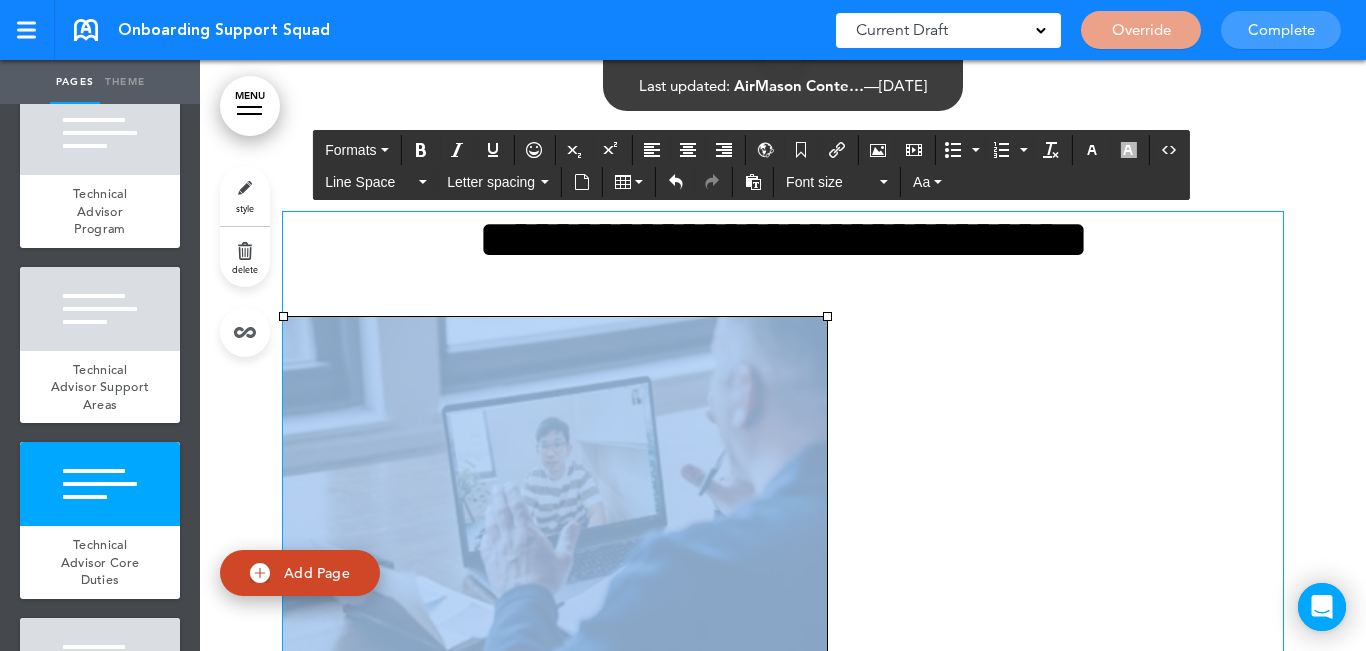 click at bounding box center [783, 503] 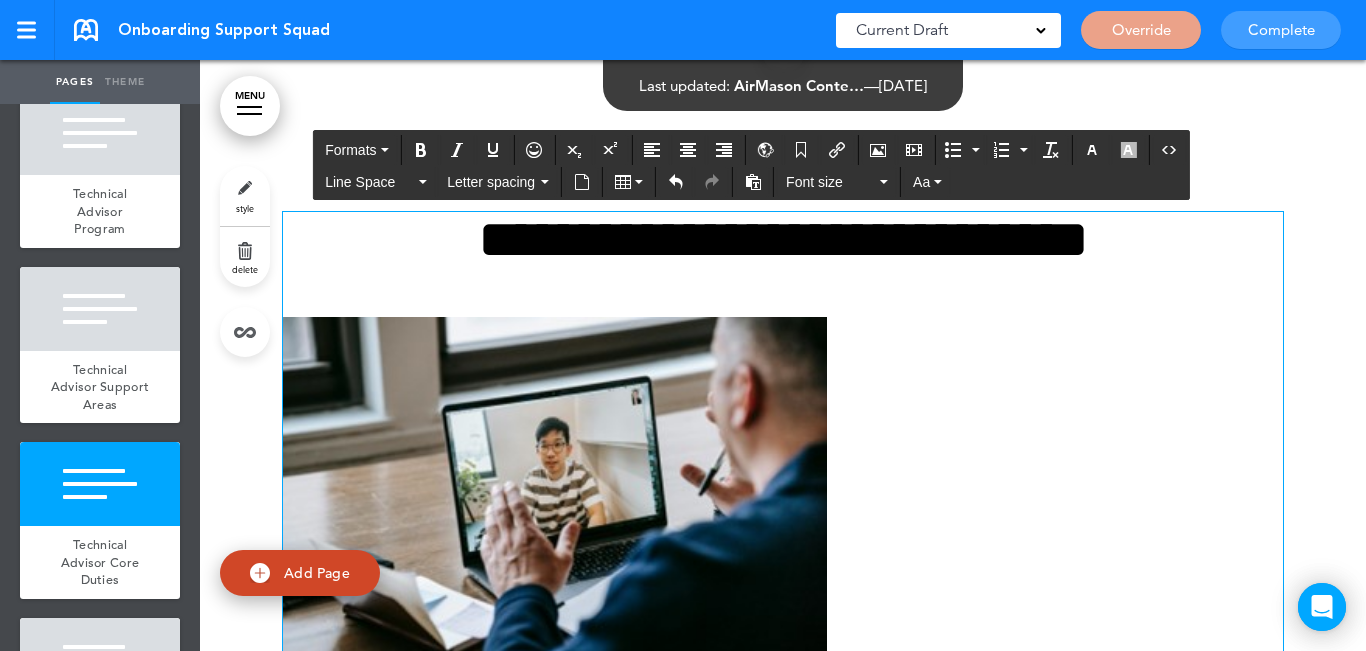 click at bounding box center [555, 498] 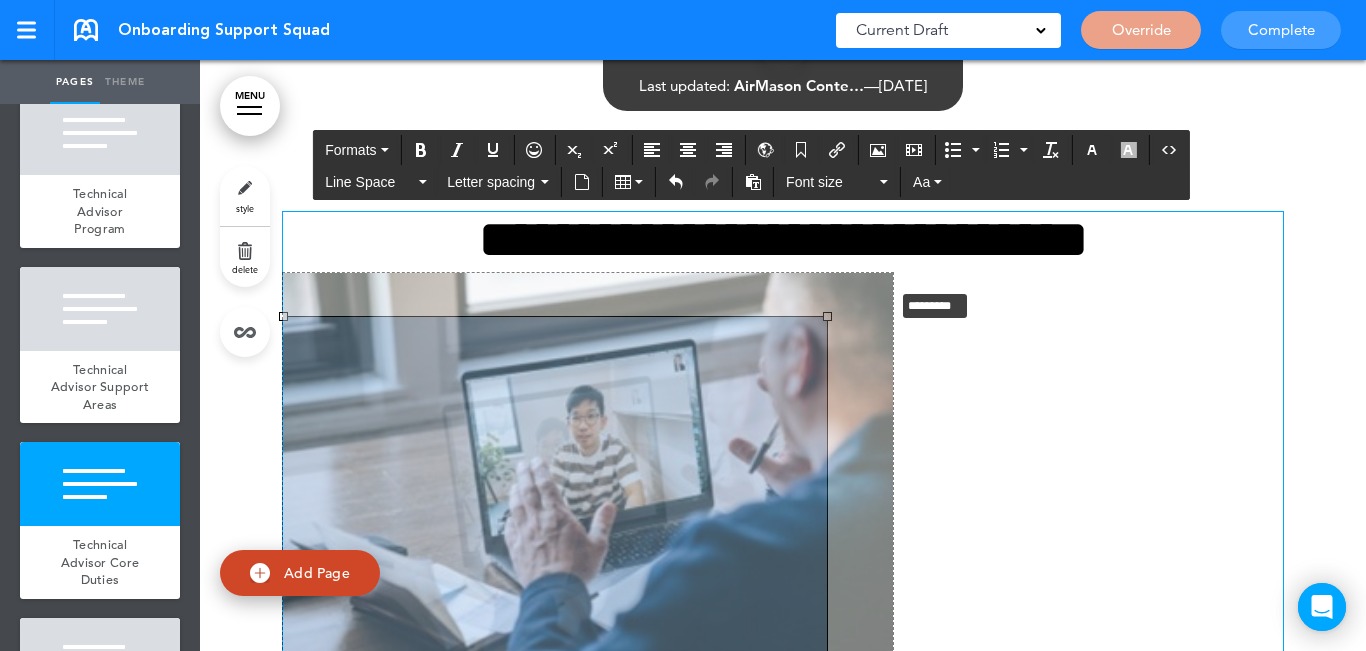 drag, startPoint x: 820, startPoint y: 316, endPoint x: 886, endPoint y: 288, distance: 71.693794 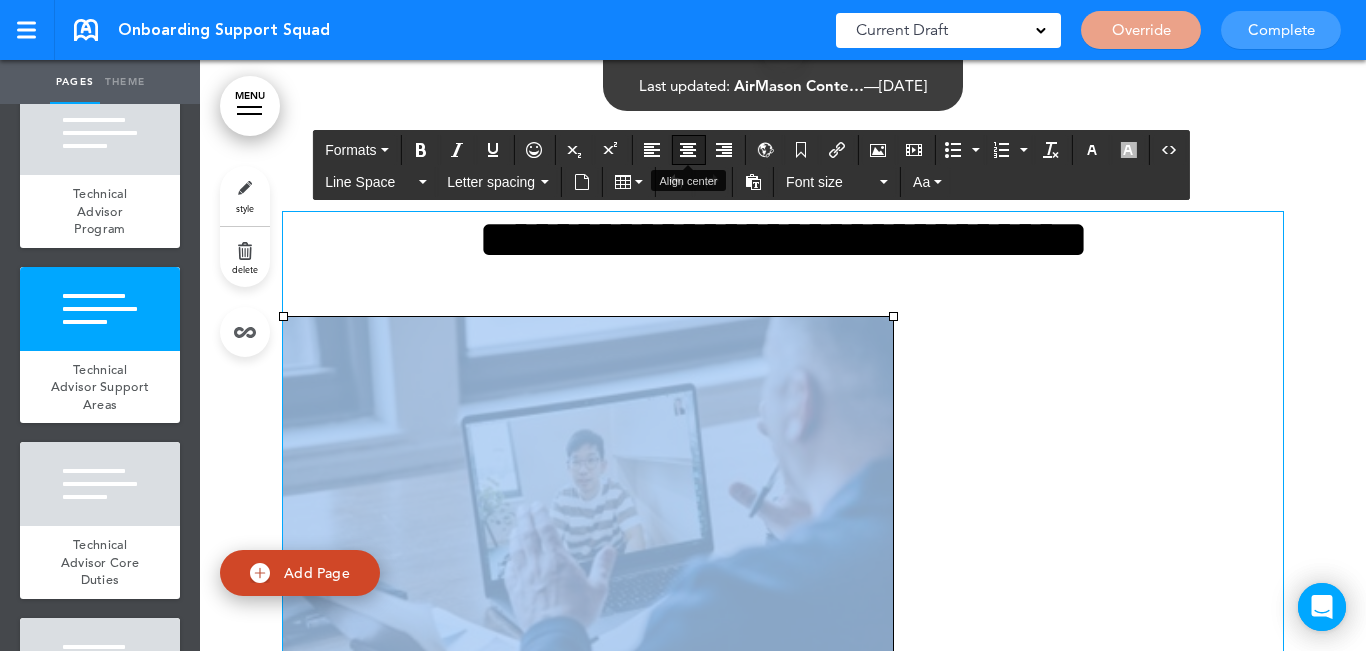 drag, startPoint x: 690, startPoint y: 152, endPoint x: 719, endPoint y: 195, distance: 51.86521 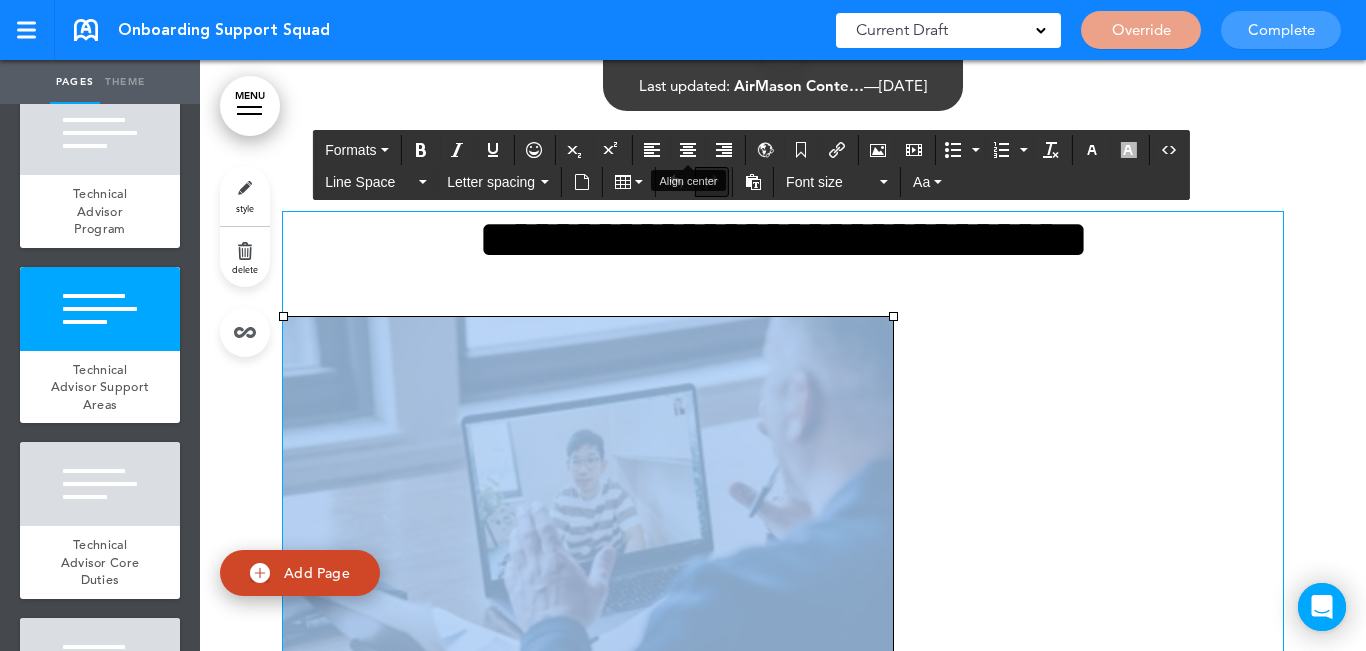 click at bounding box center (688, 150) 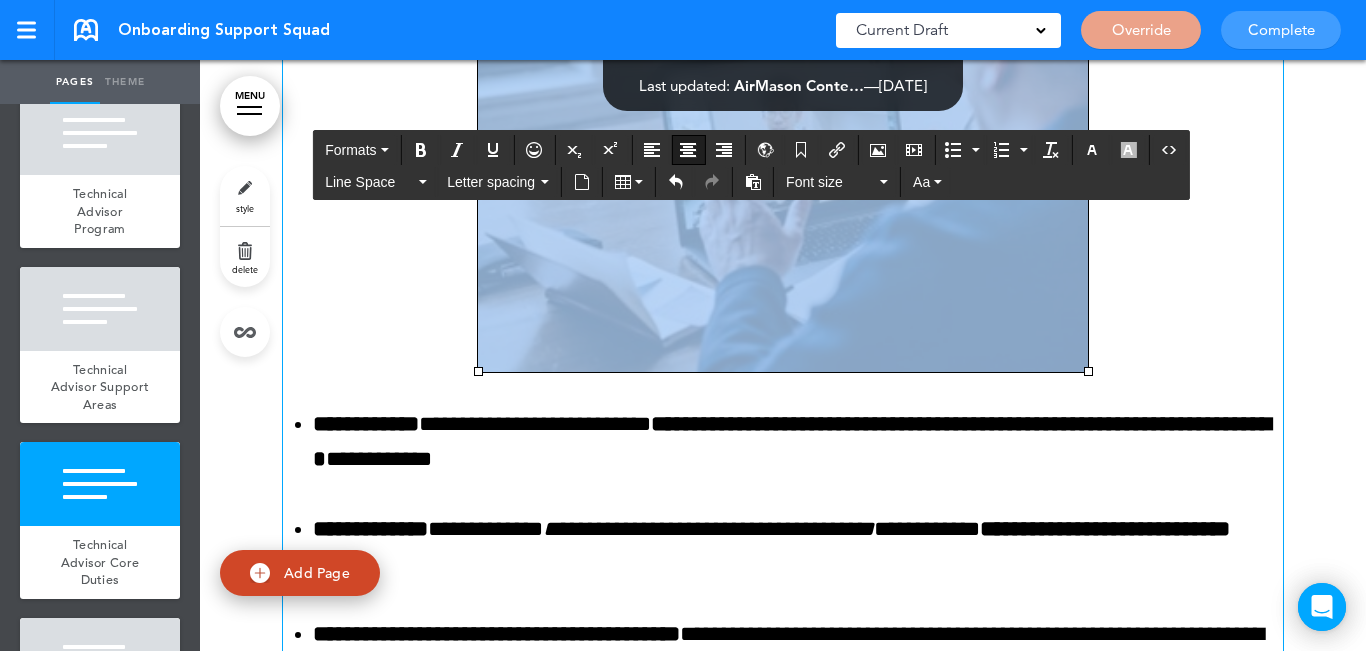 scroll, scrollTop: 3346, scrollLeft: 0, axis: vertical 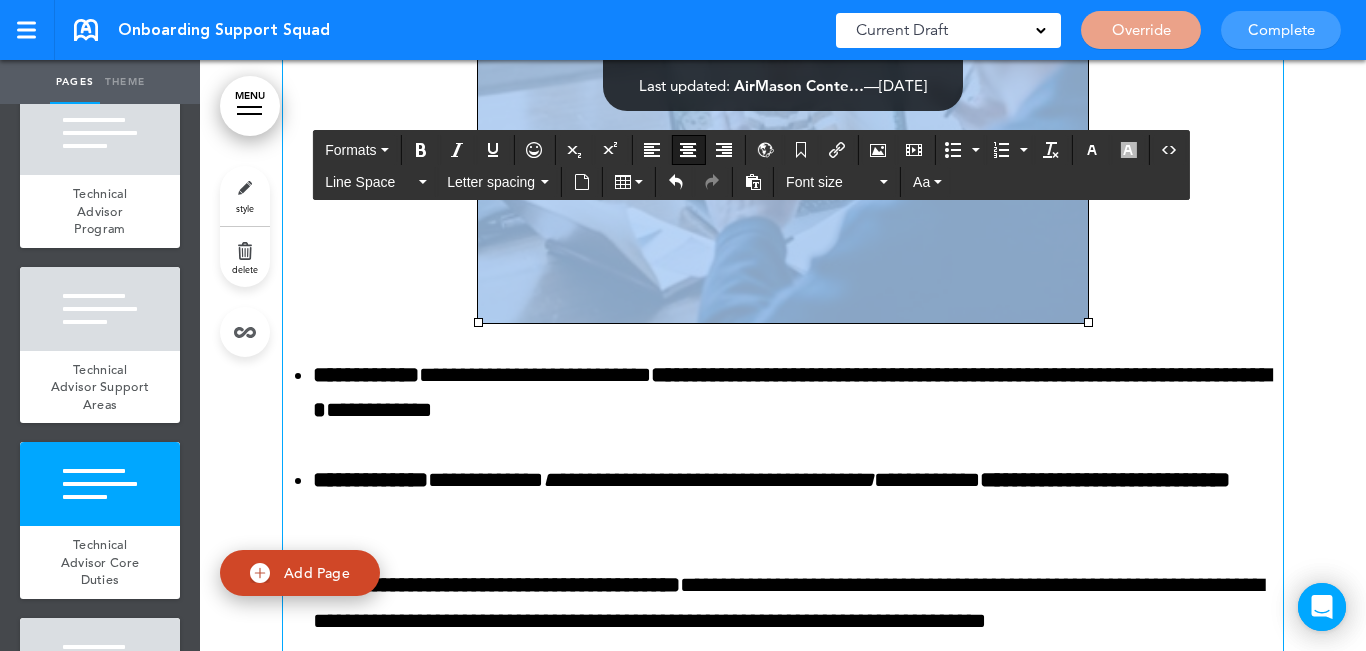click at bounding box center [783, 120] 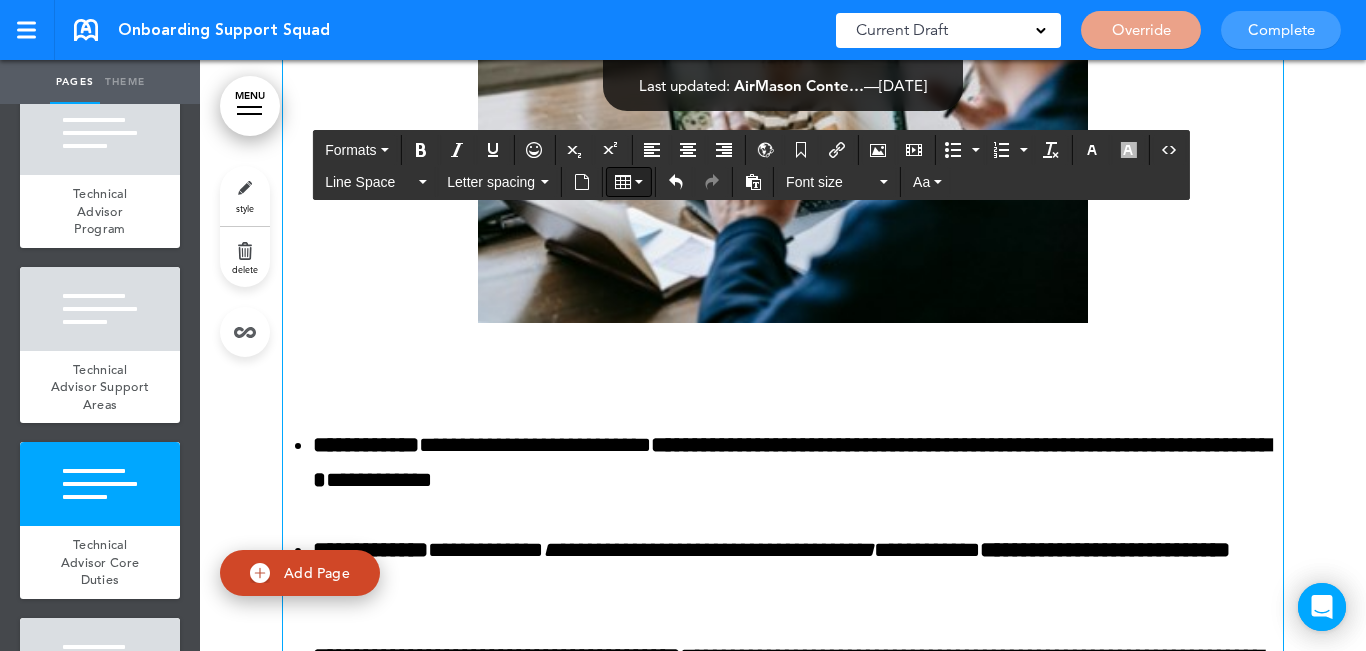 click at bounding box center [629, 182] 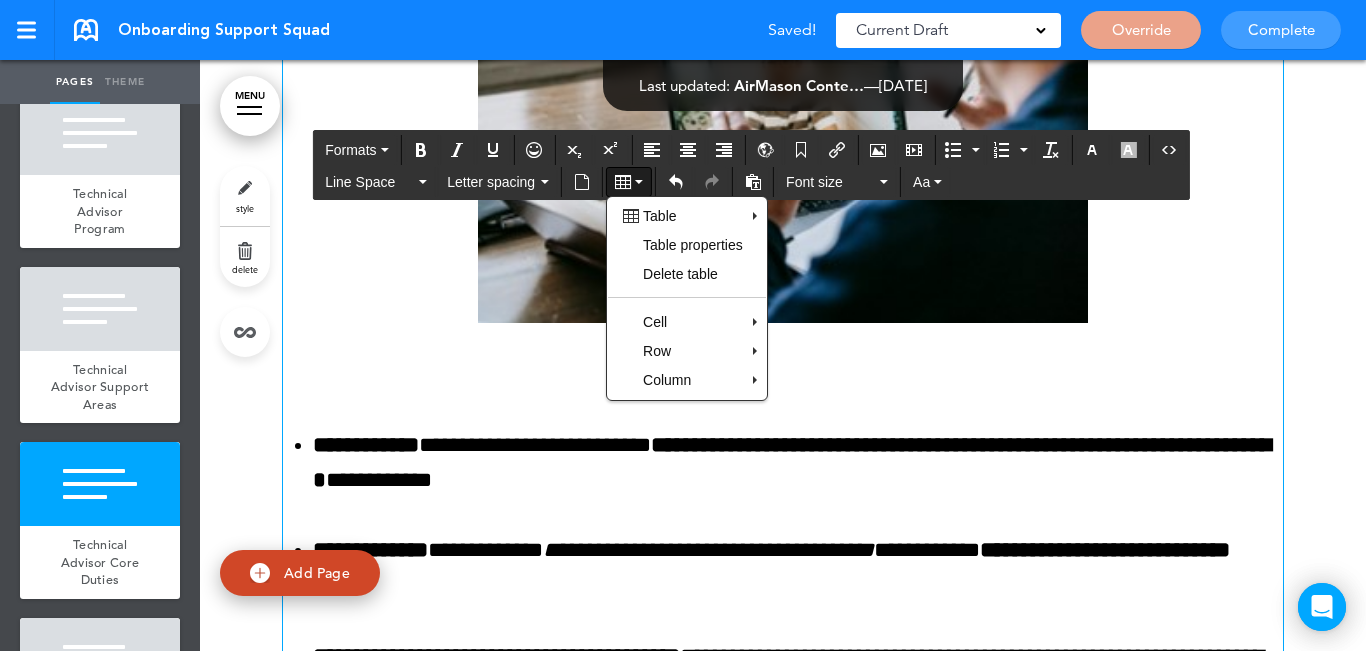 click on "**********" at bounding box center (783, 506) 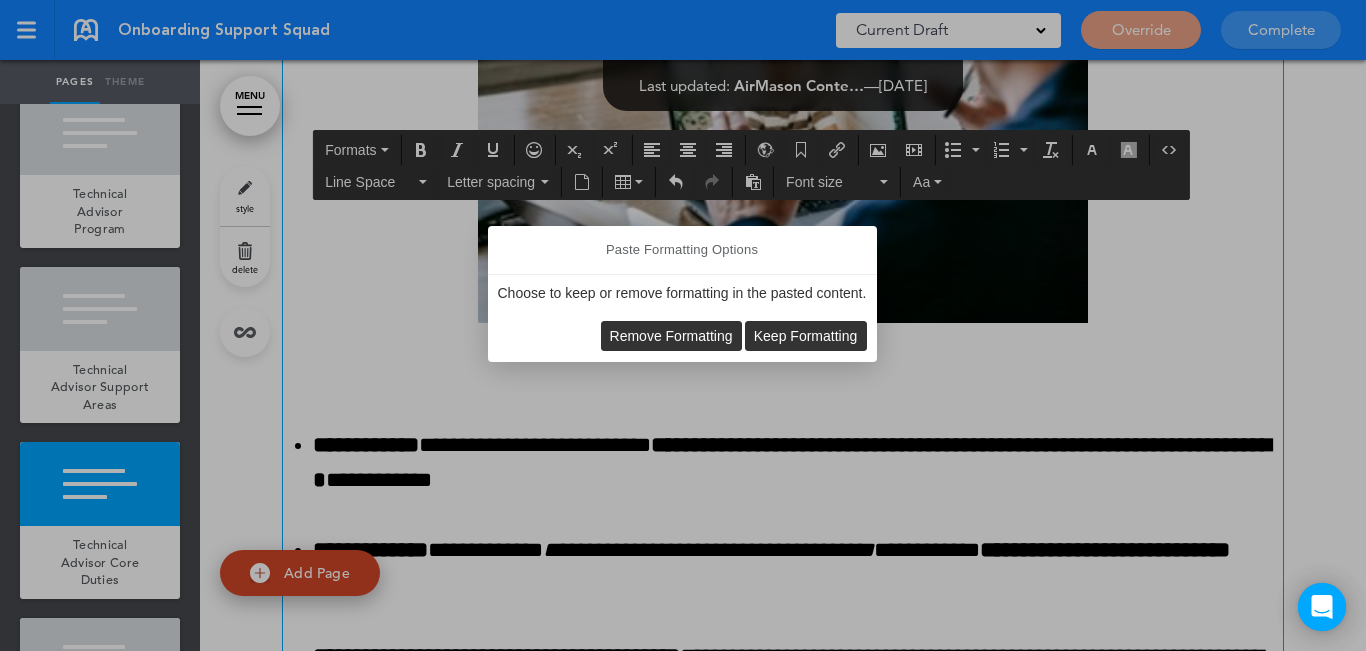 click on "Remove Formatting" at bounding box center (671, 336) 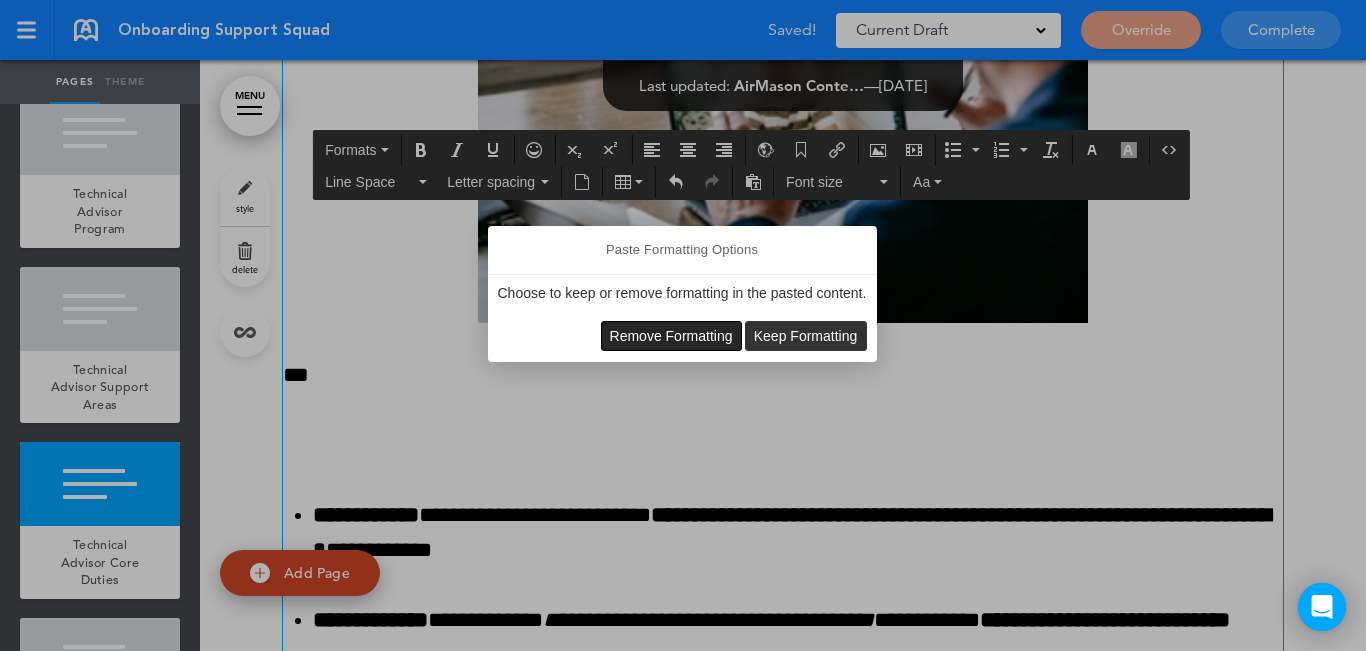 click on "Remove Formatting" at bounding box center [671, 336] 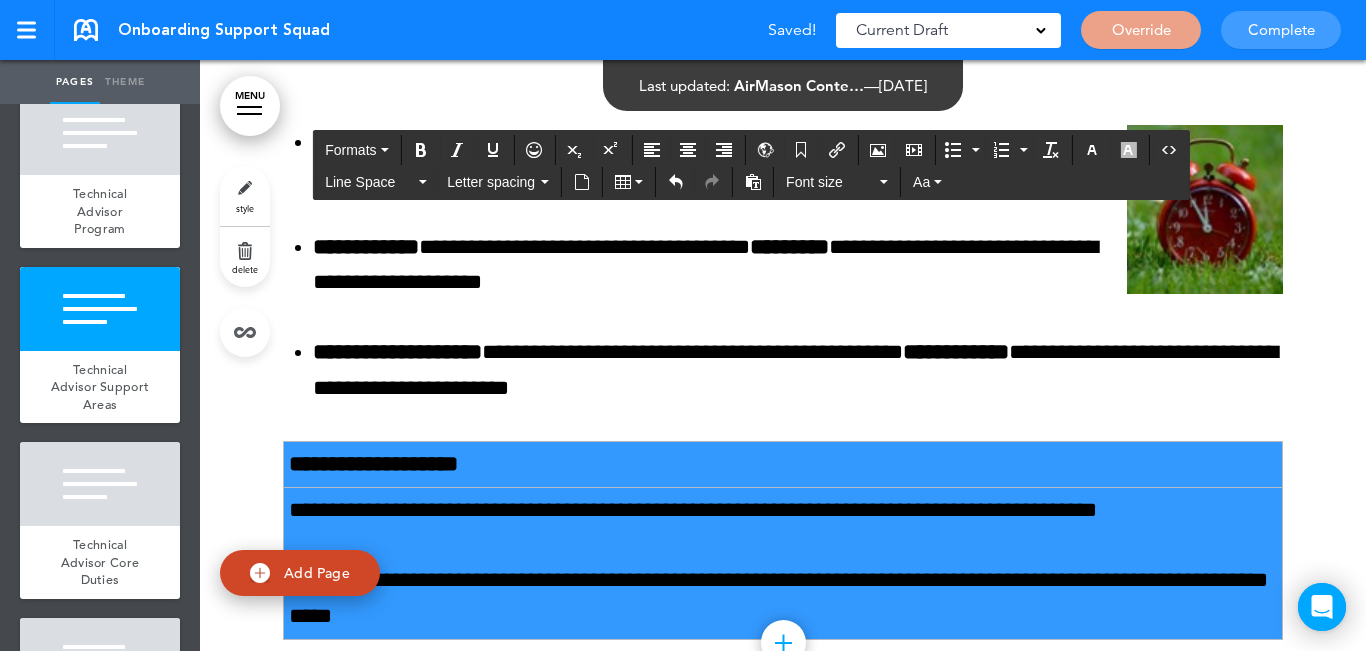 scroll, scrollTop: 2446, scrollLeft: 0, axis: vertical 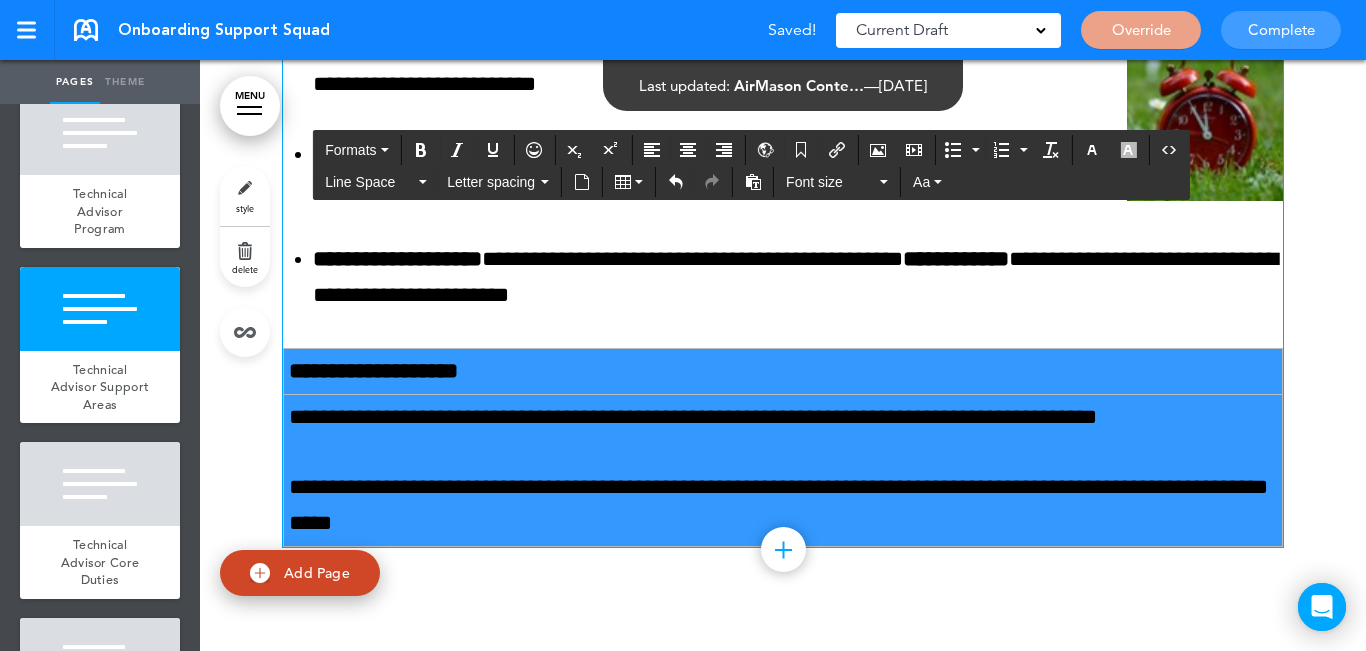 click on "**********" at bounding box center (783, 371) 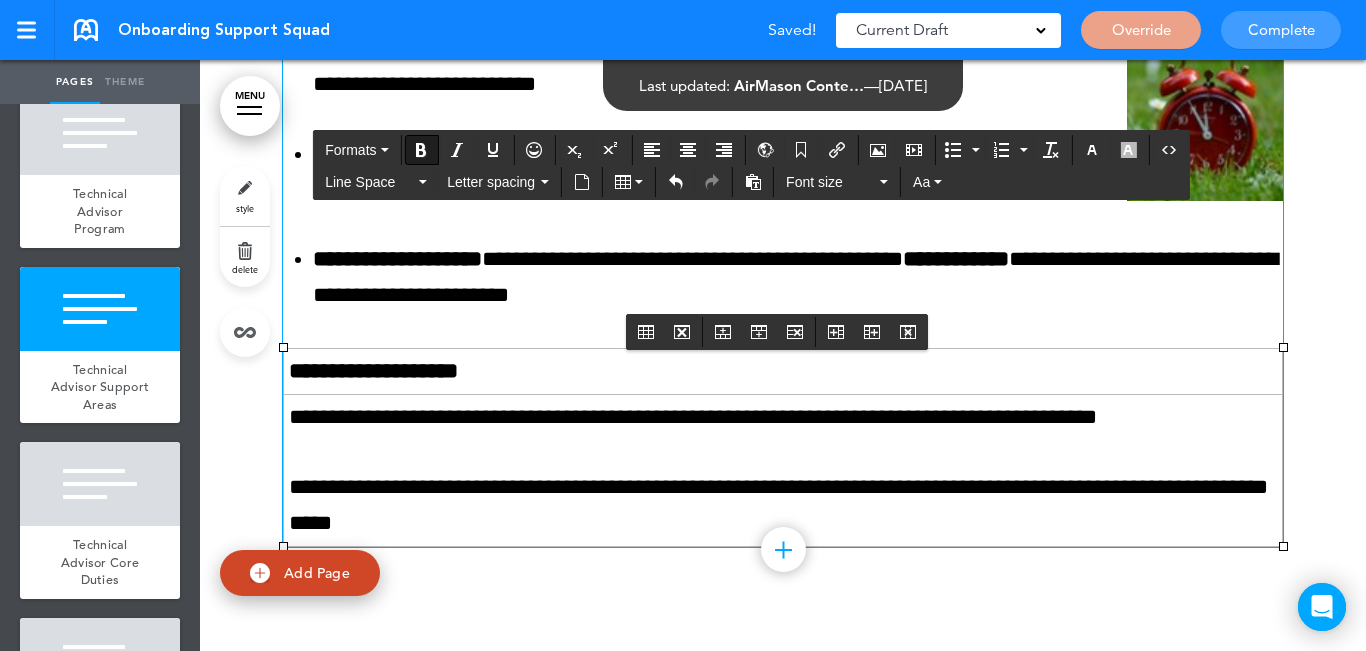 click on "**********" at bounding box center [373, 371] 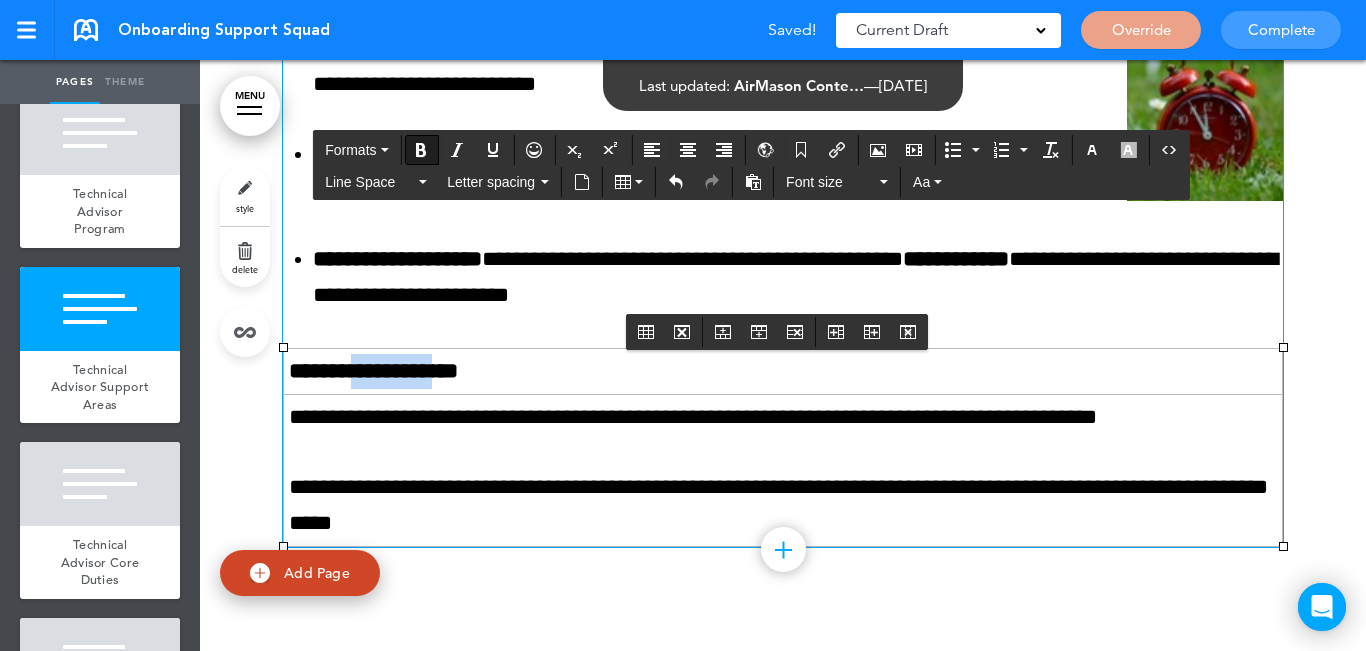 click on "**********" at bounding box center [373, 371] 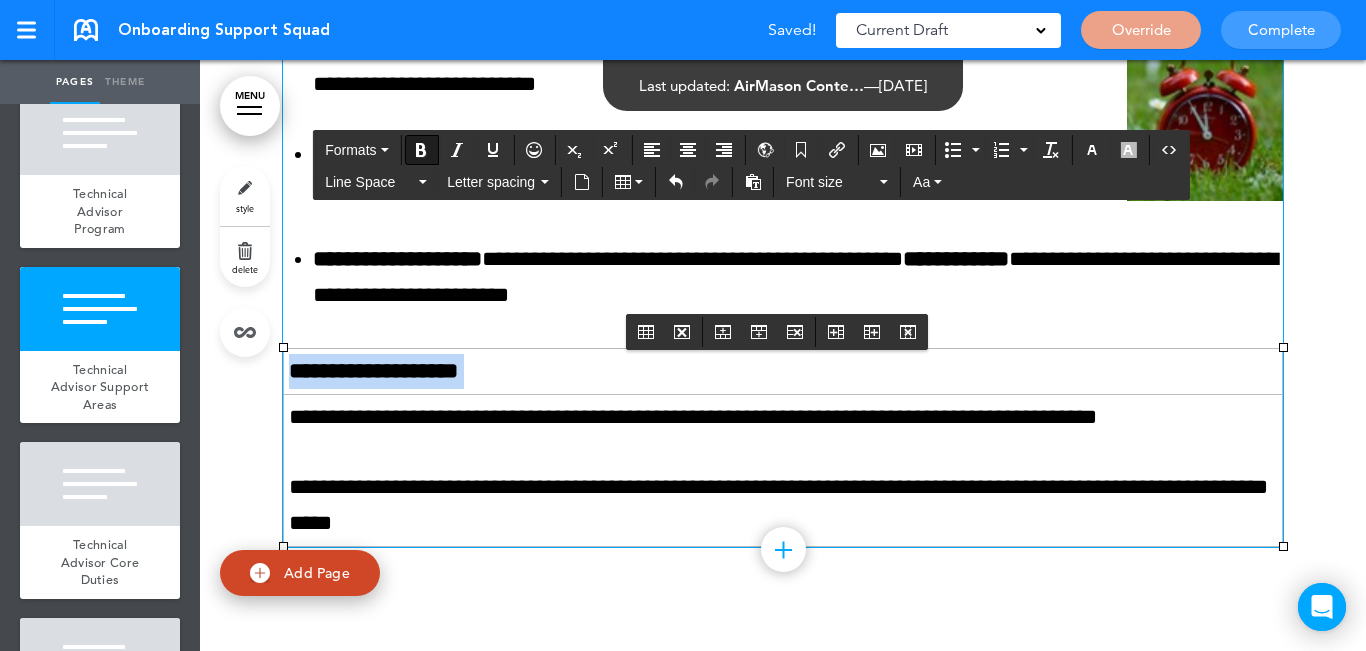 click on "**********" at bounding box center (373, 371) 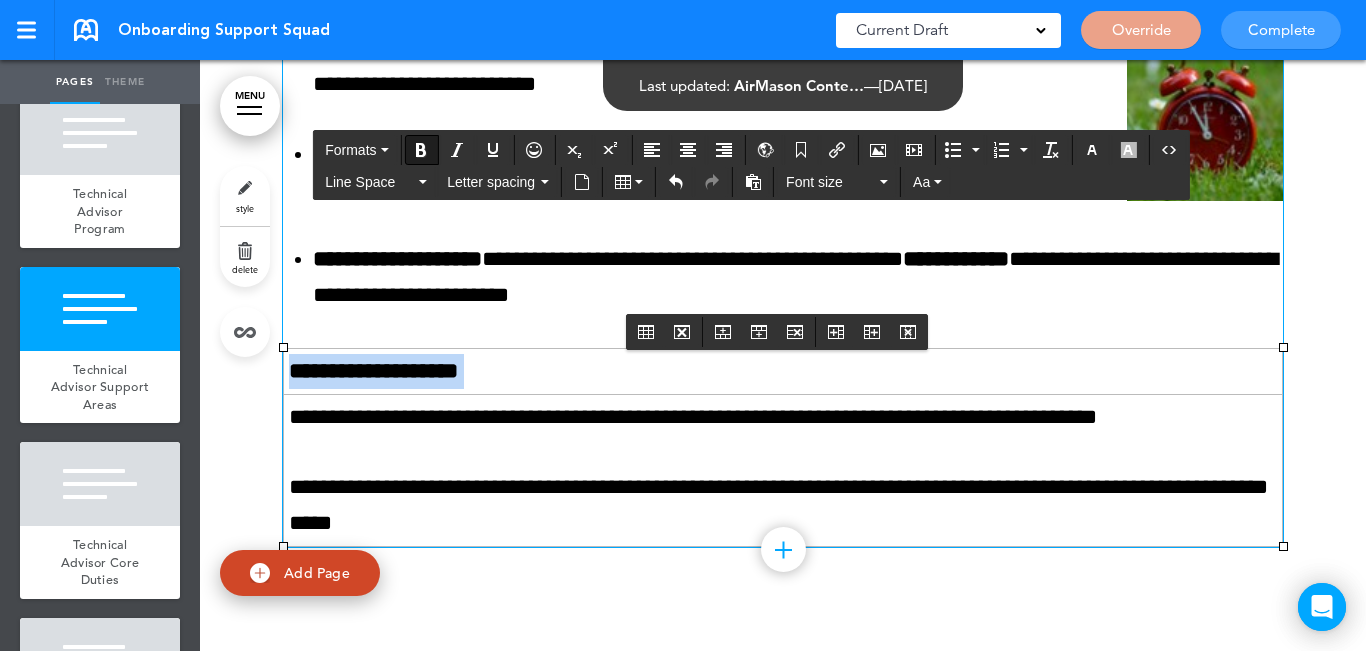 type 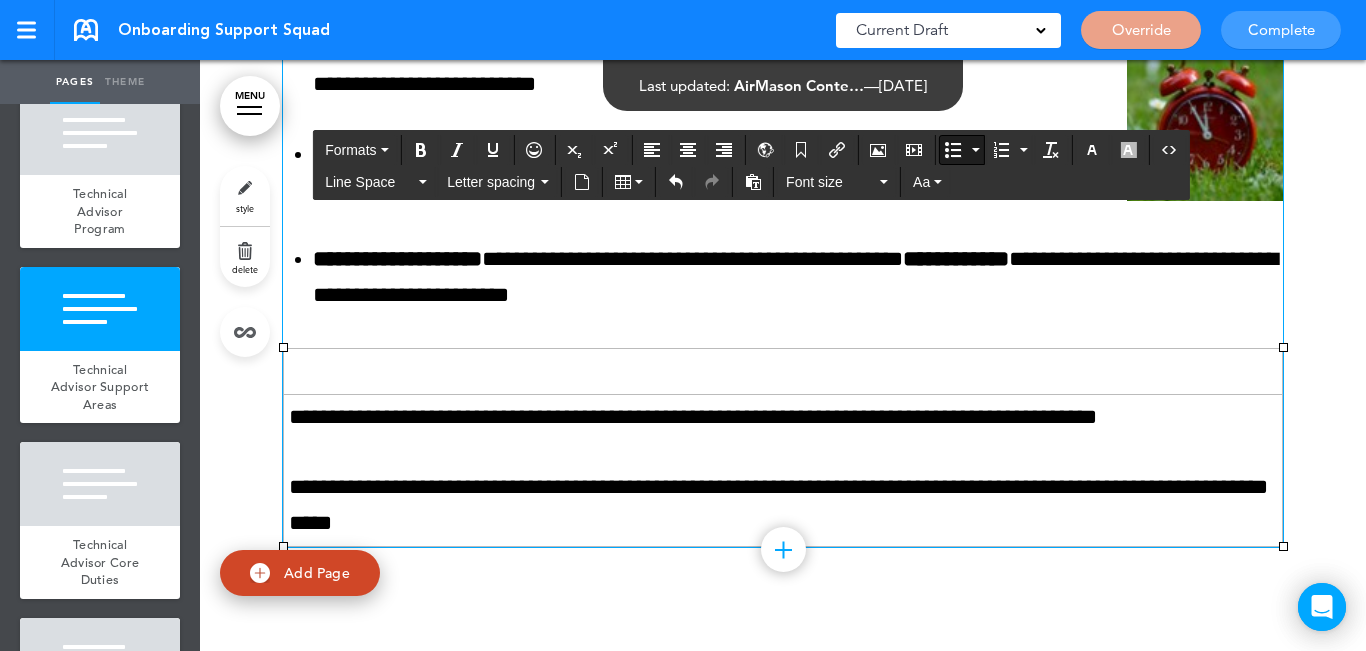 click on "**********" at bounding box center [798, 277] 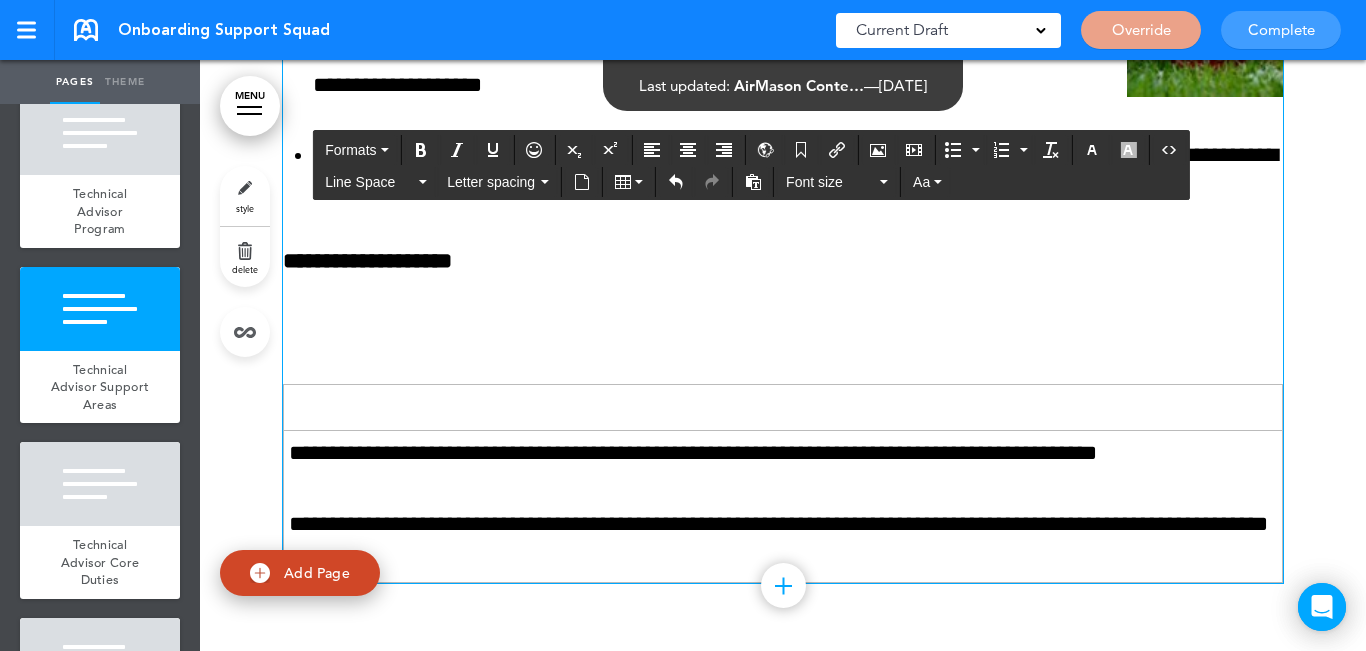 scroll, scrollTop: 2646, scrollLeft: 0, axis: vertical 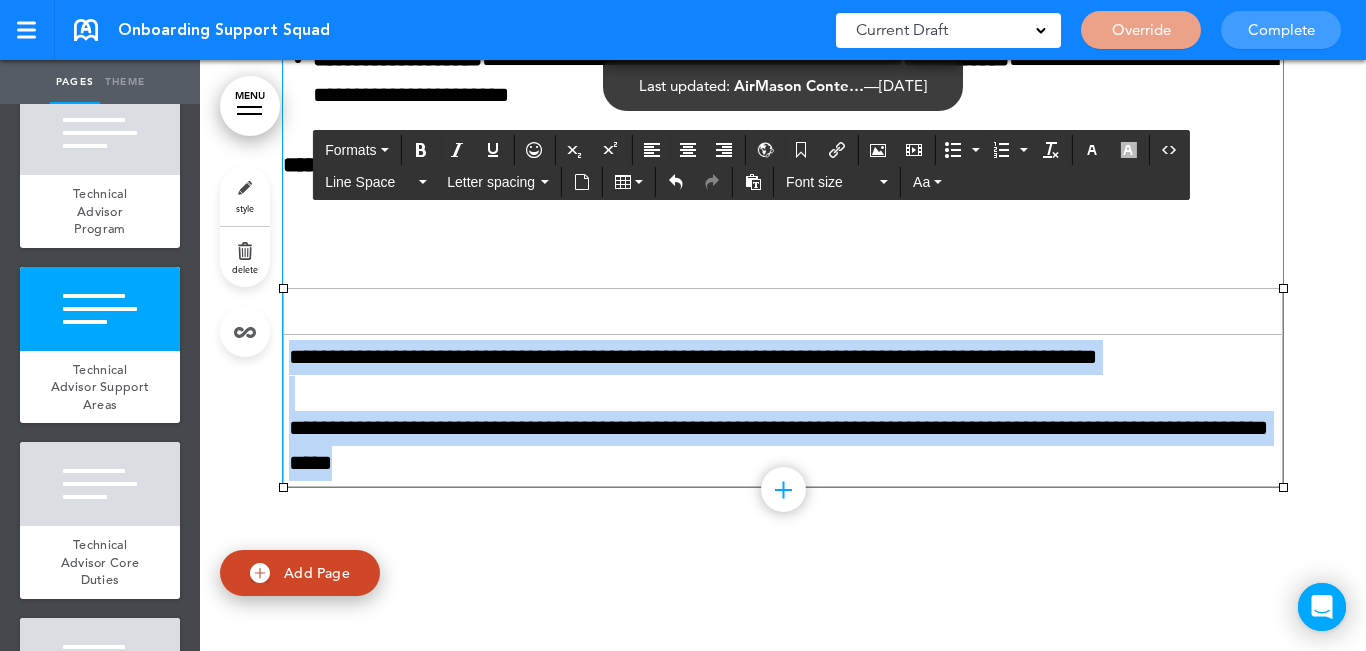 drag, startPoint x: 564, startPoint y: 473, endPoint x: 283, endPoint y: 346, distance: 308.36667 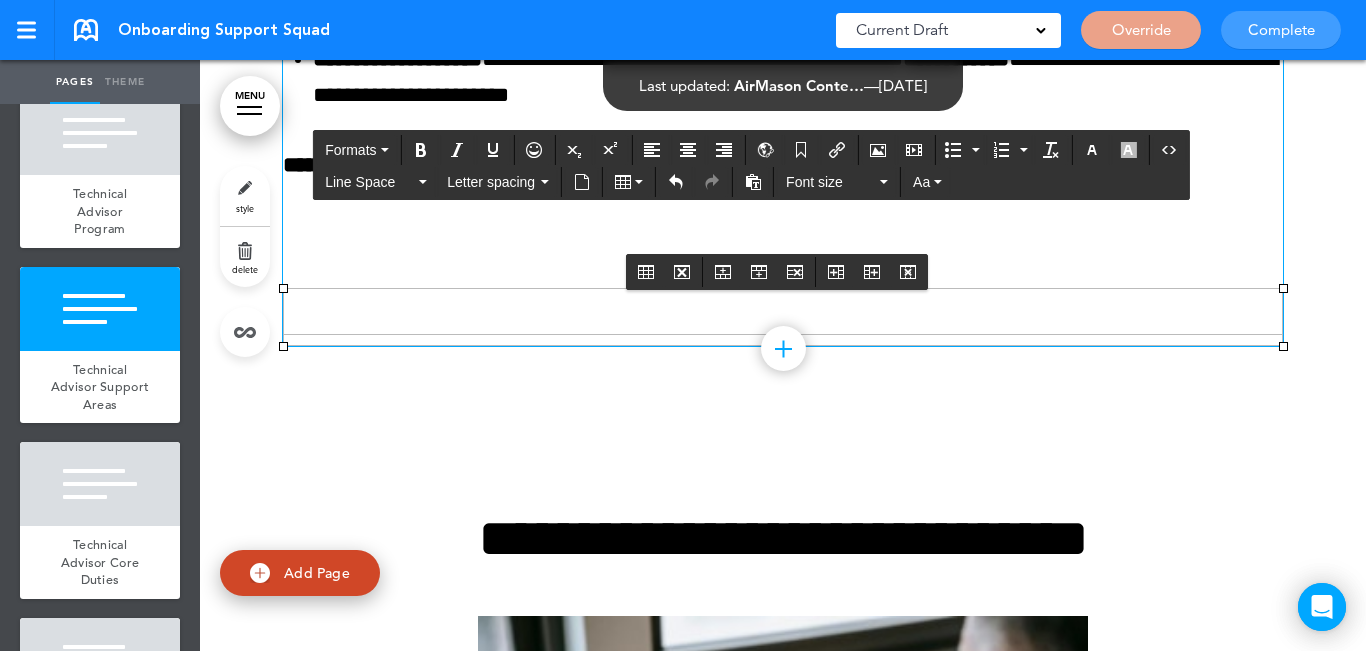 click at bounding box center (783, 312) 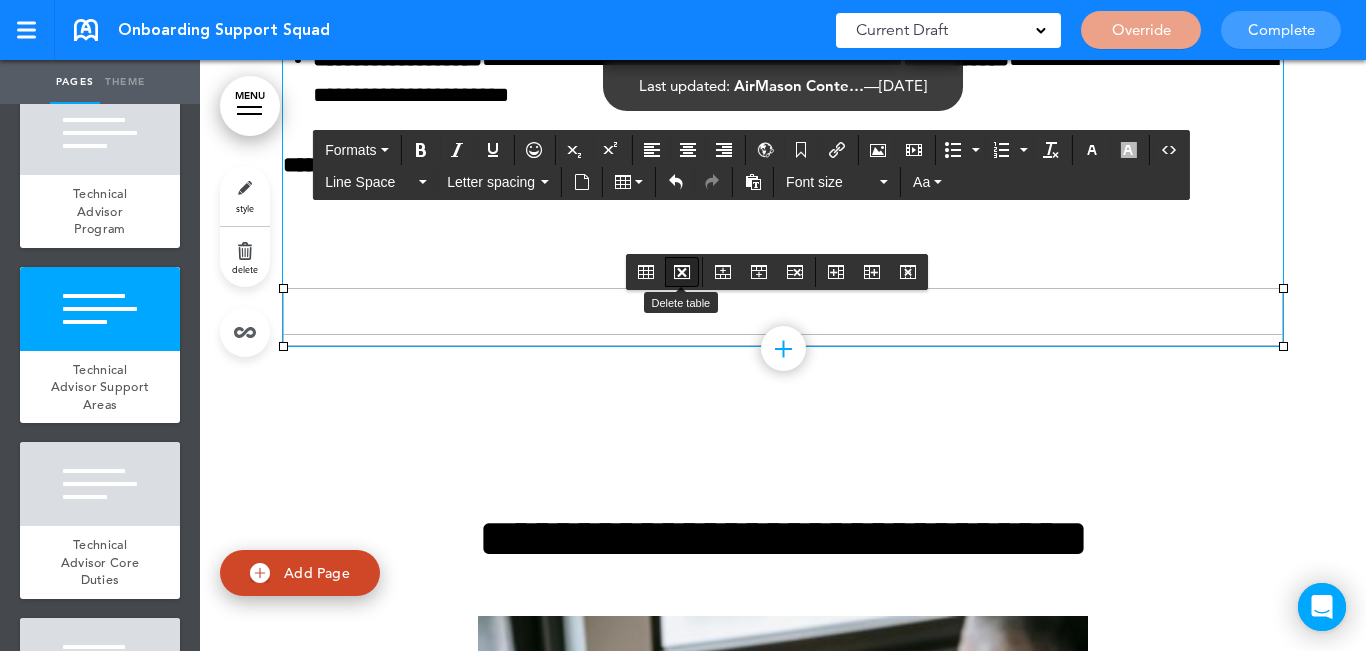 click at bounding box center [682, 272] 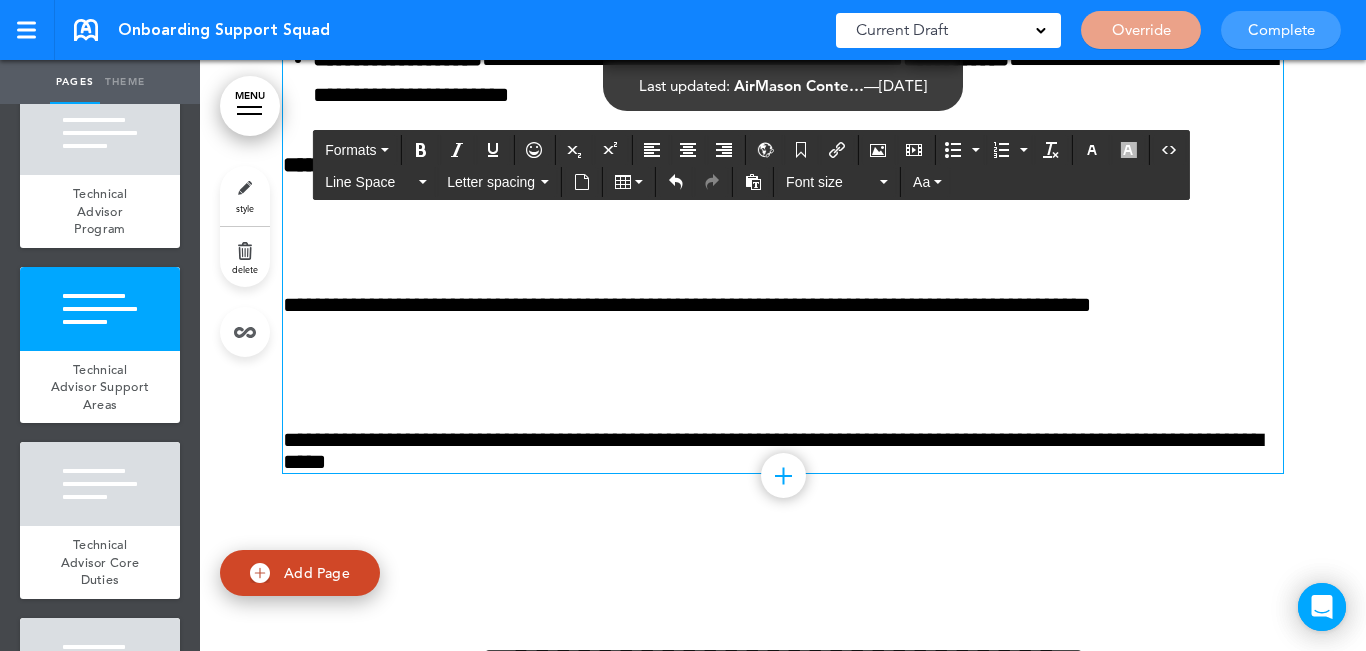 click at bounding box center (783, 375) 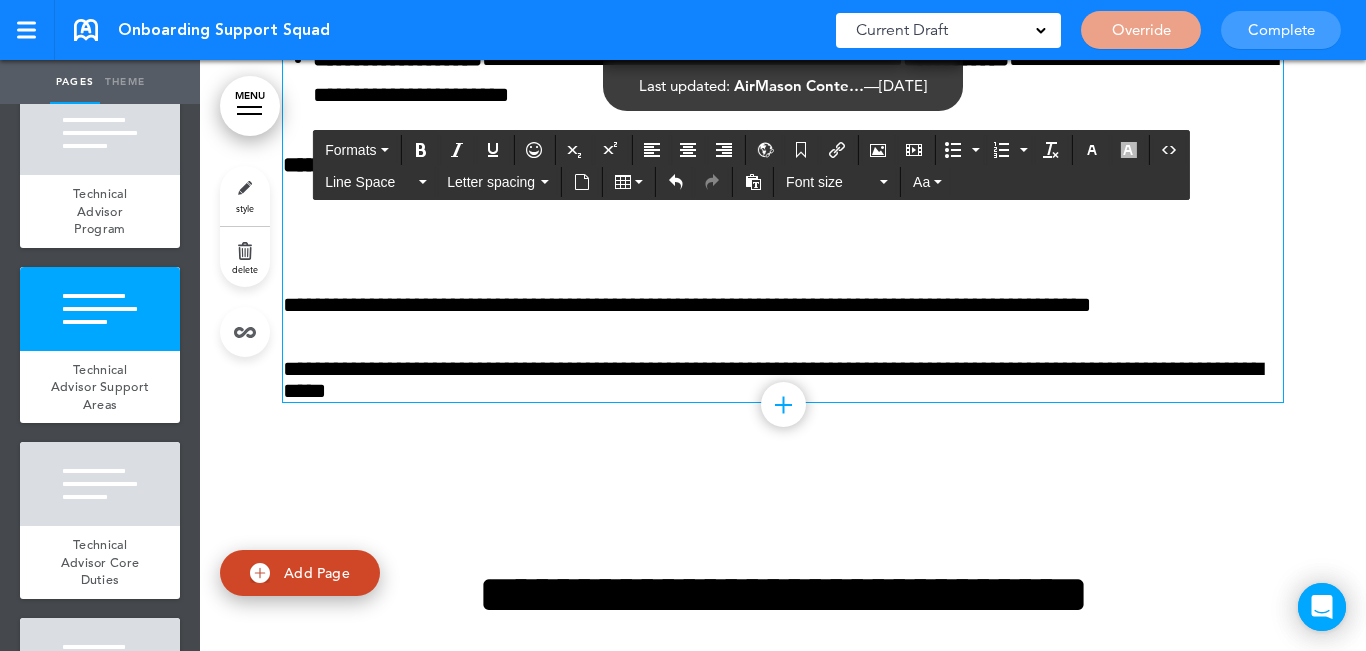 click at bounding box center (783, 235) 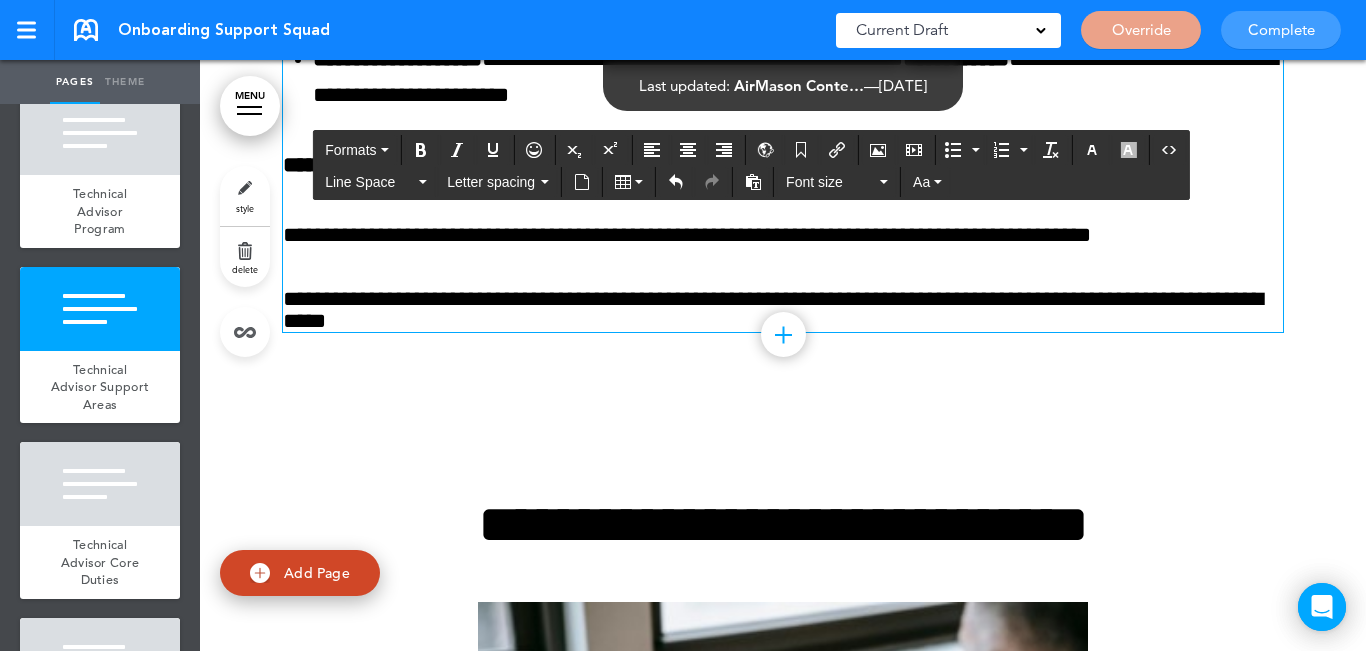 drag, startPoint x: 459, startPoint y: 265, endPoint x: 461, endPoint y: 275, distance: 10.198039 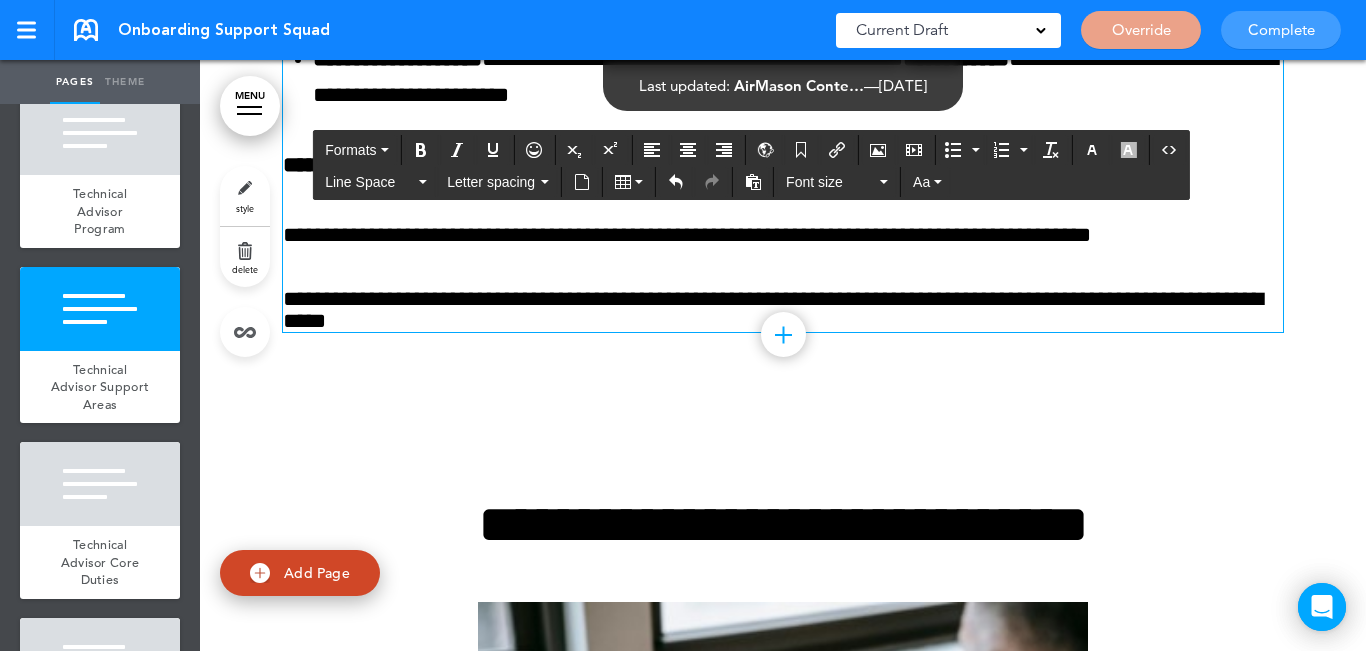 click on "**********" at bounding box center (783, -199) 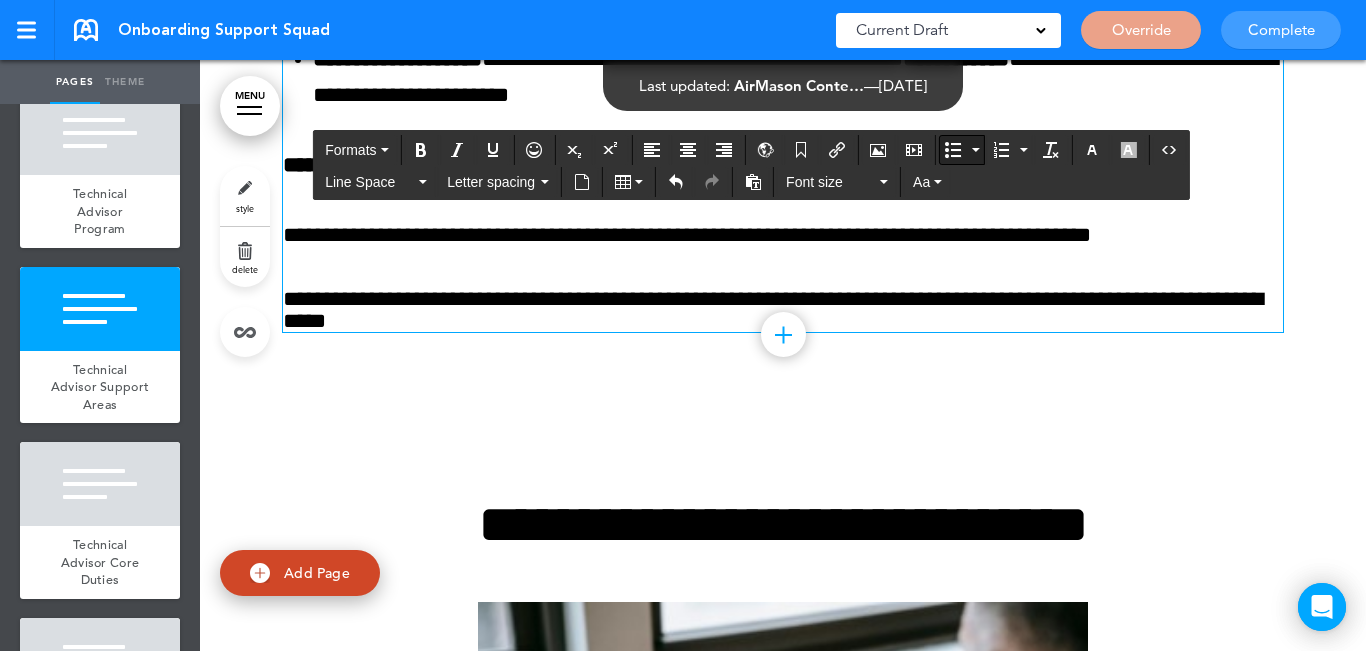 click at bounding box center (953, 150) 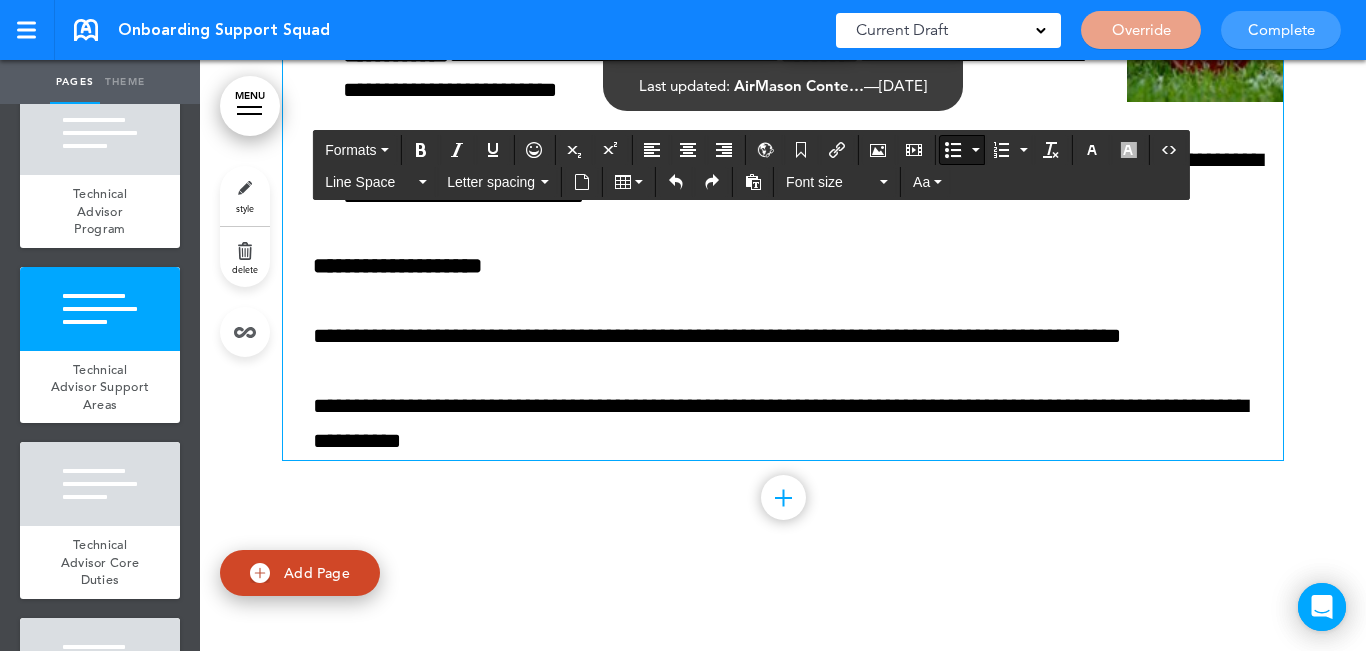 scroll, scrollTop: 2546, scrollLeft: 0, axis: vertical 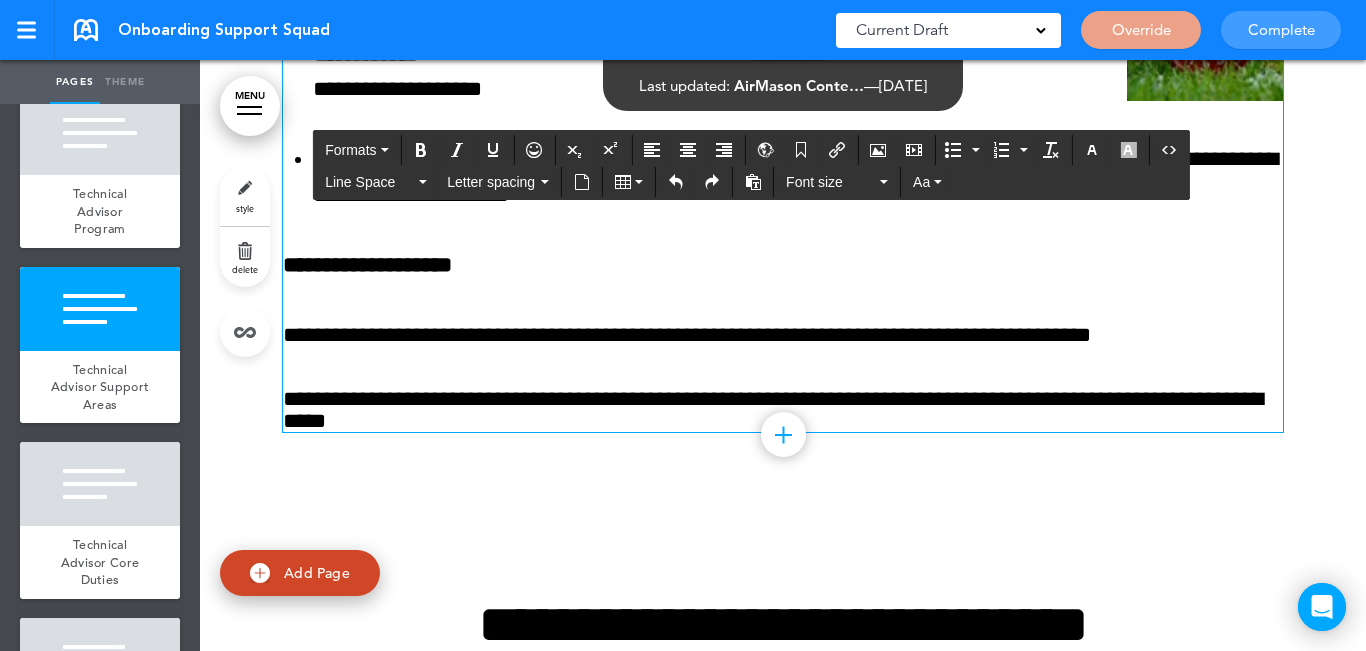 click on "**********" at bounding box center [783, 265] 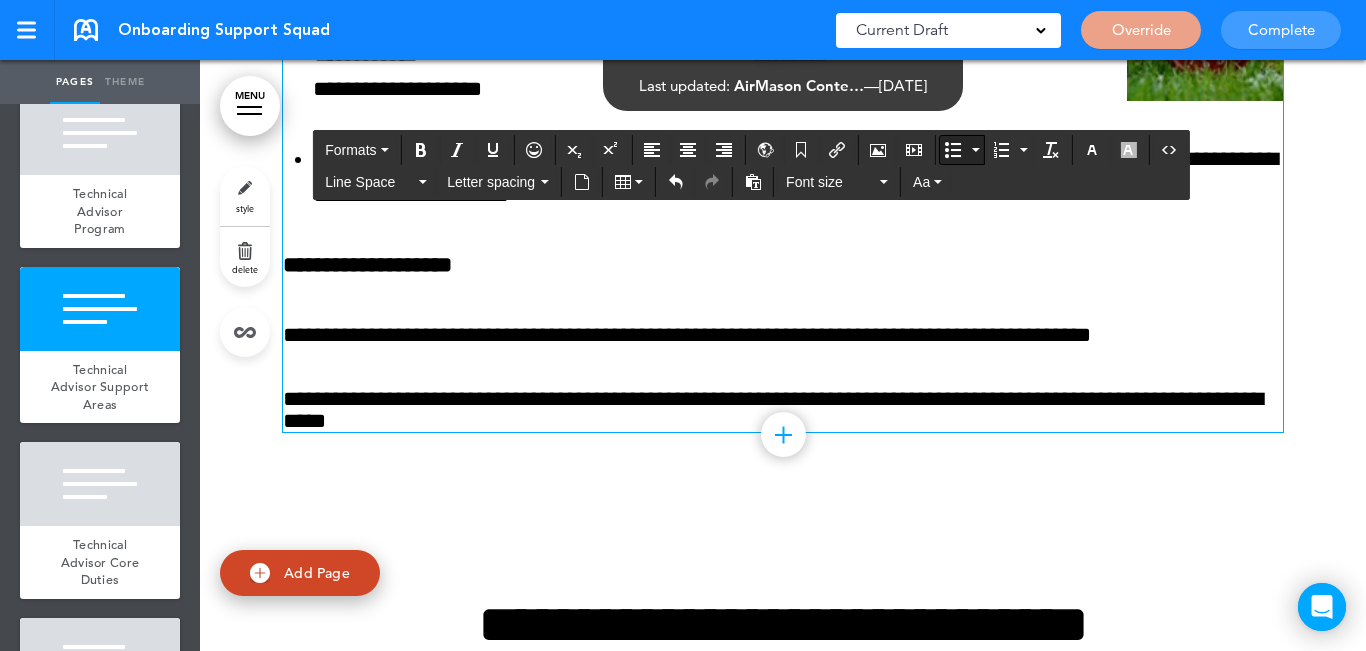 click at bounding box center (953, 150) 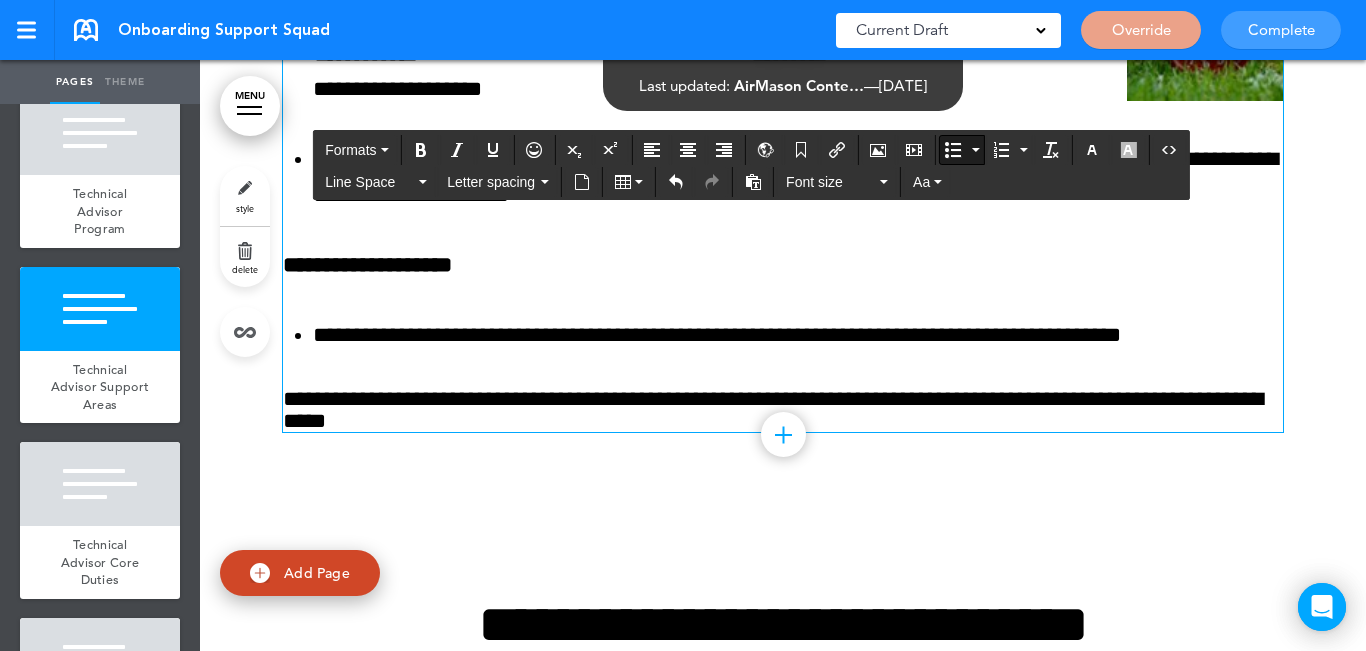 click at bounding box center [953, 150] 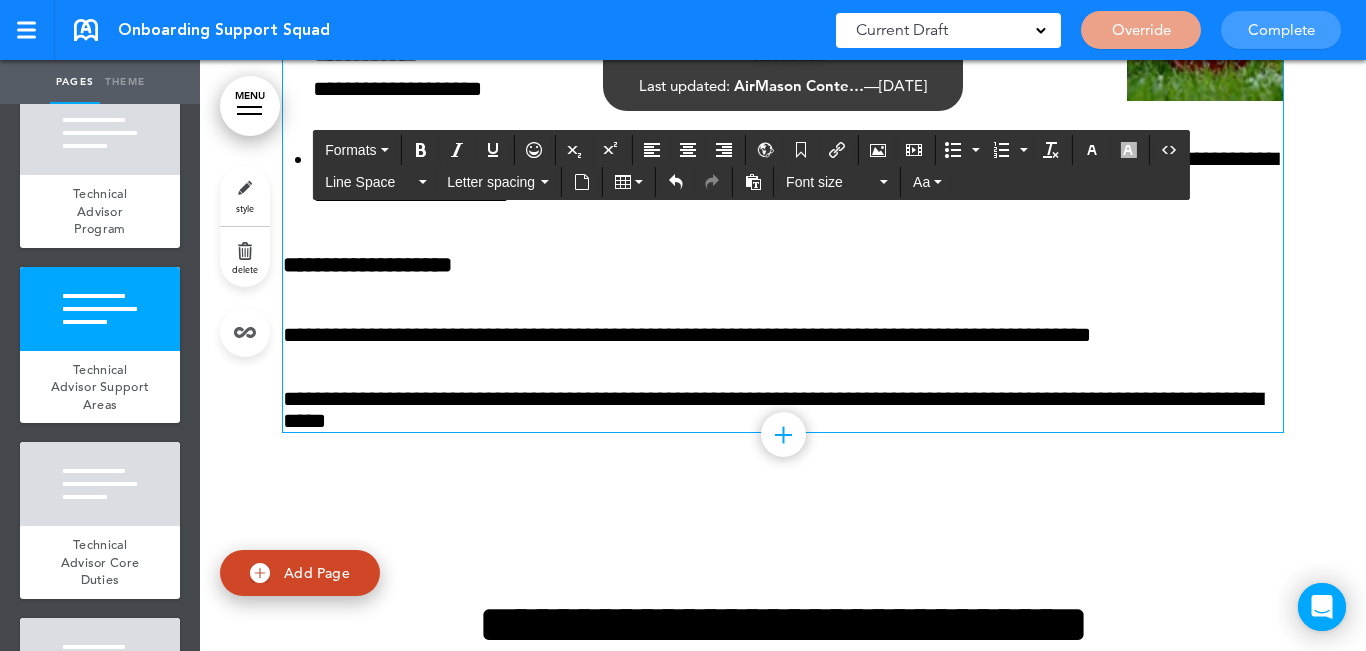 click on "**********" at bounding box center [783, 335] 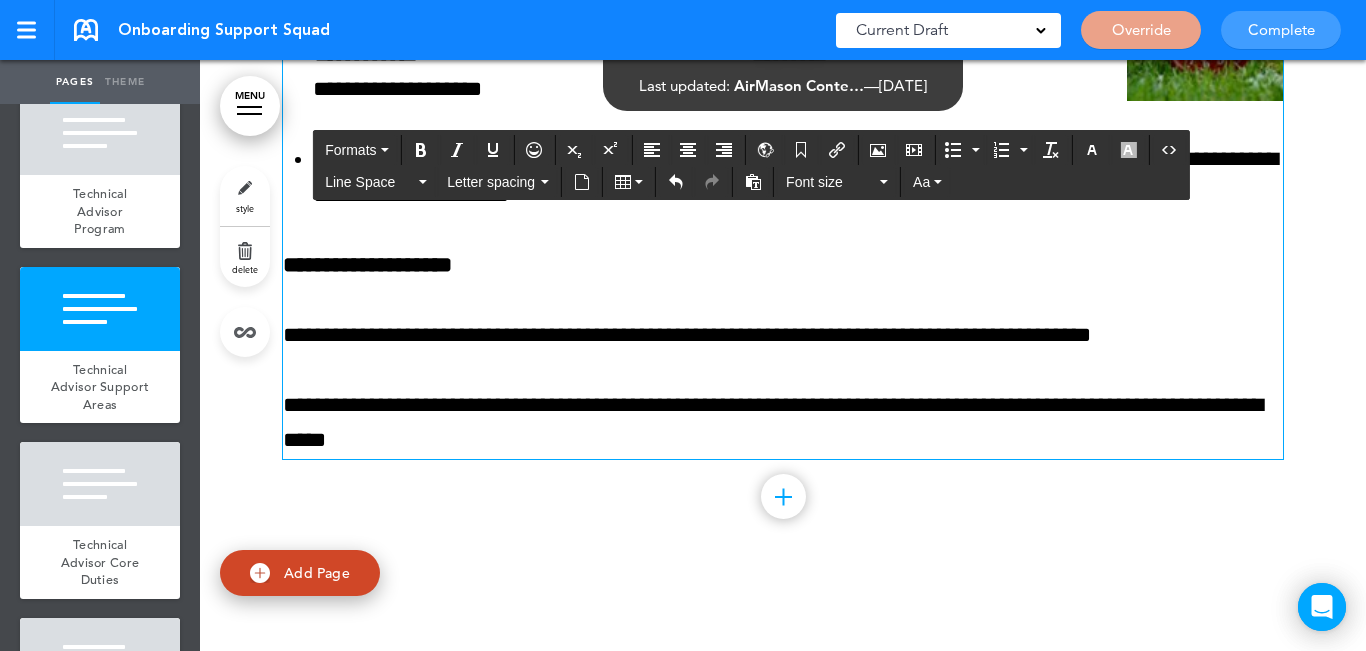 click on "**********" at bounding box center (783, 265) 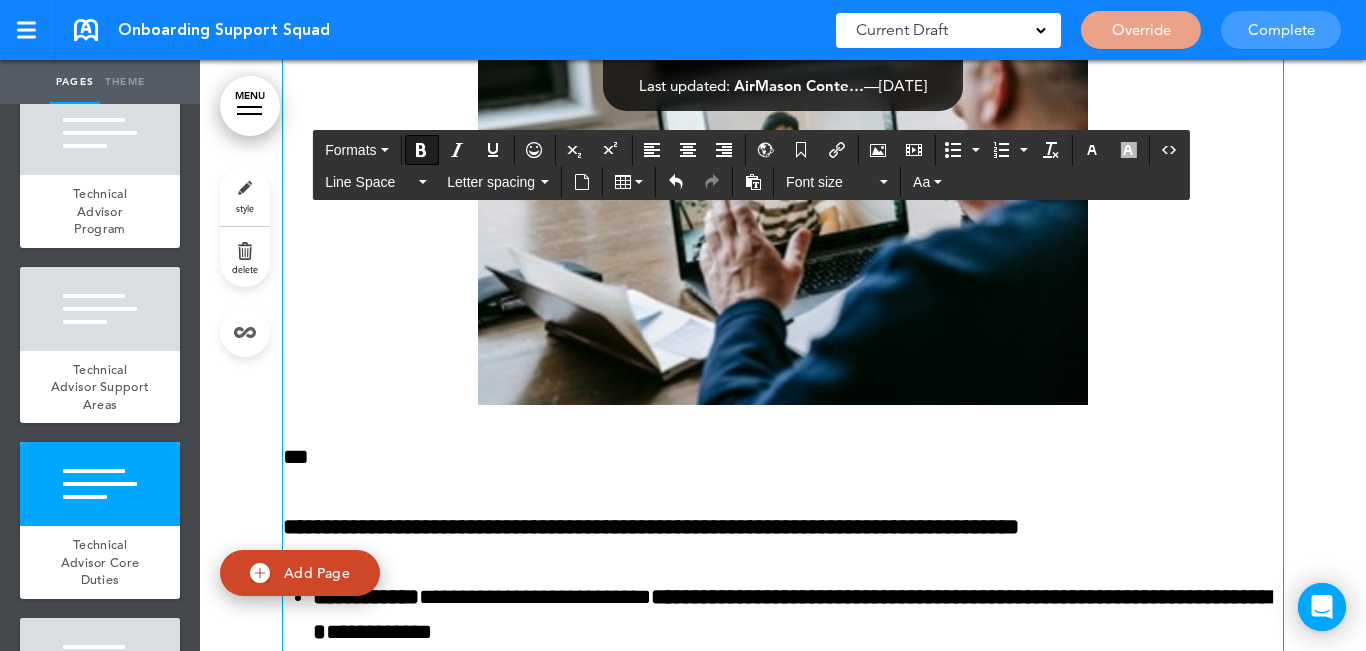 scroll, scrollTop: 3346, scrollLeft: 0, axis: vertical 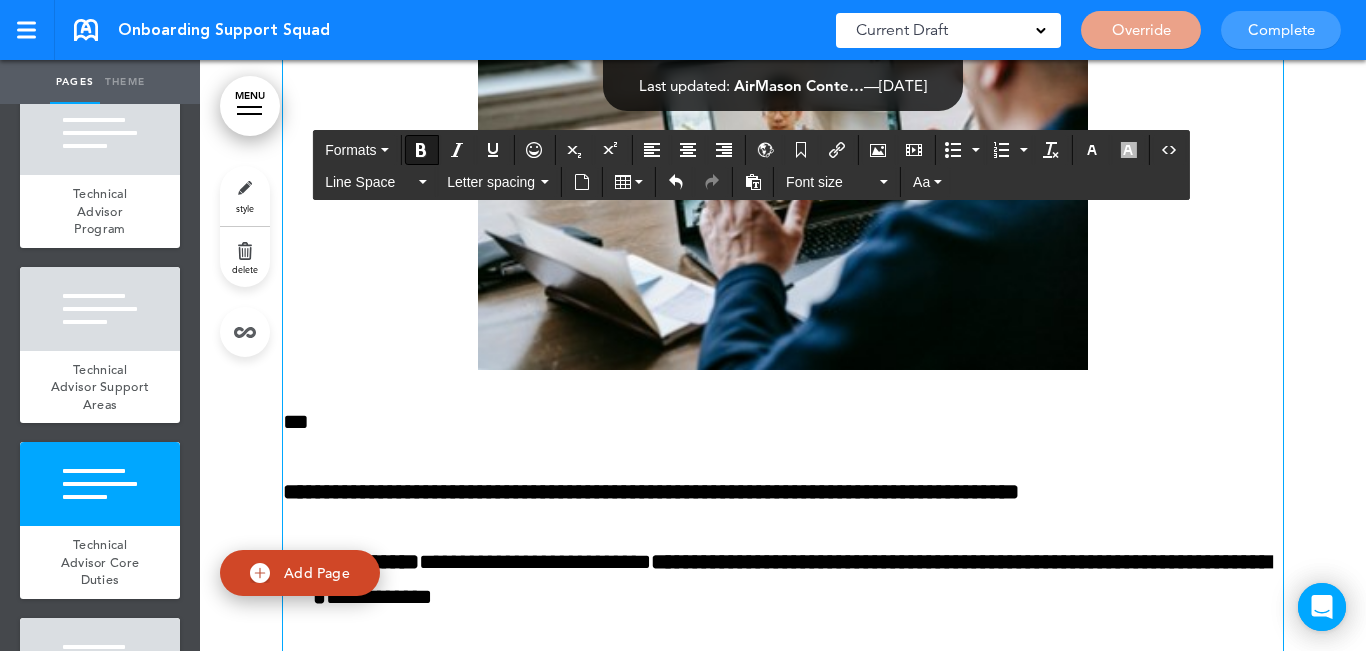click on "***" at bounding box center [783, 422] 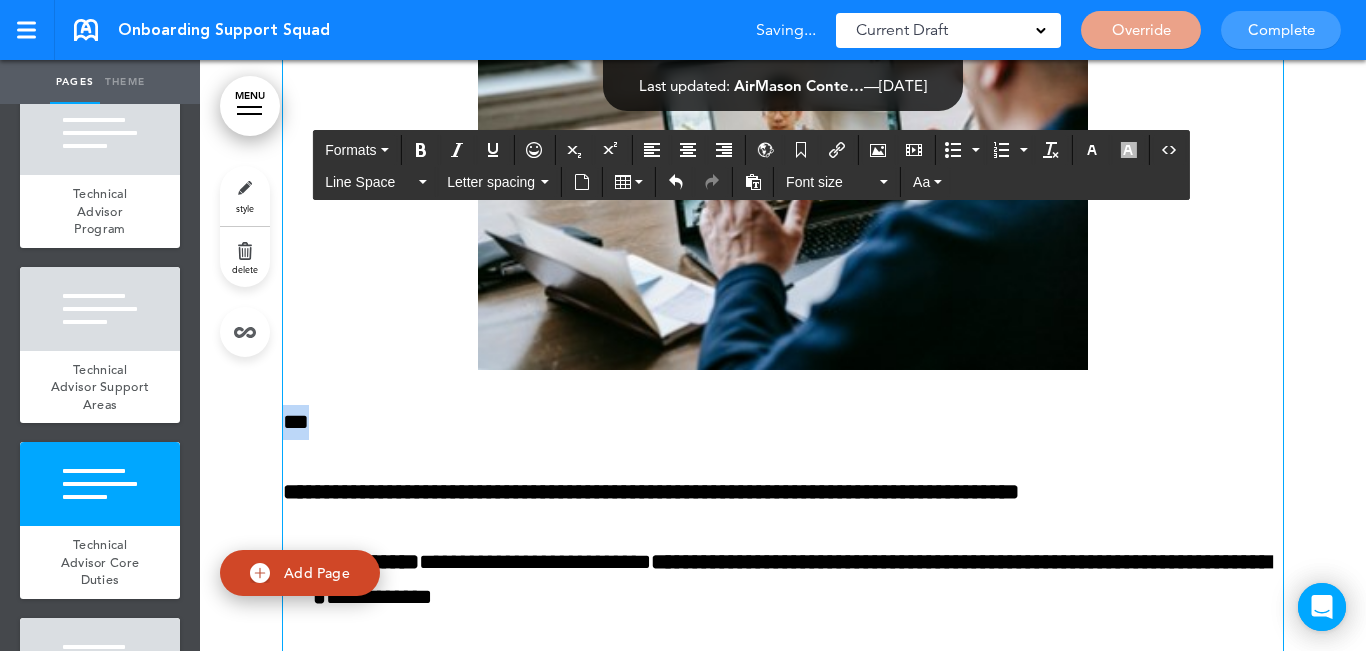 click on "***" at bounding box center [783, 422] 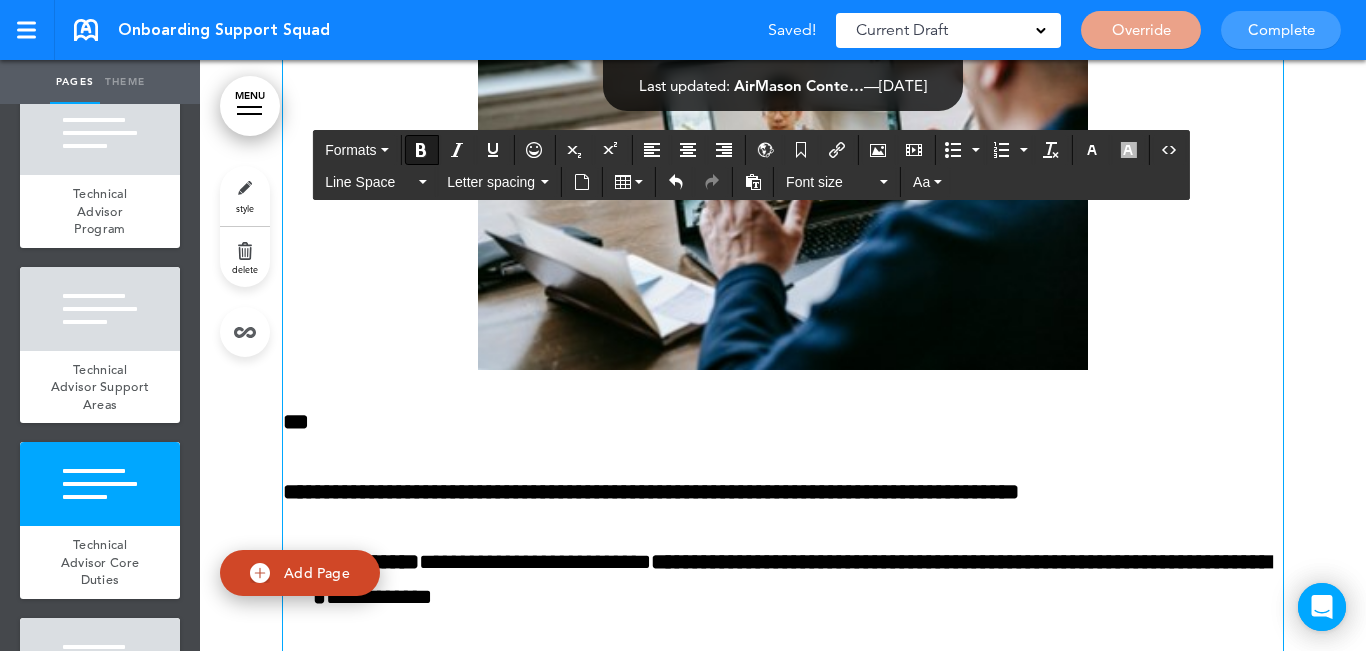 click on "**********" at bounding box center [651, 492] 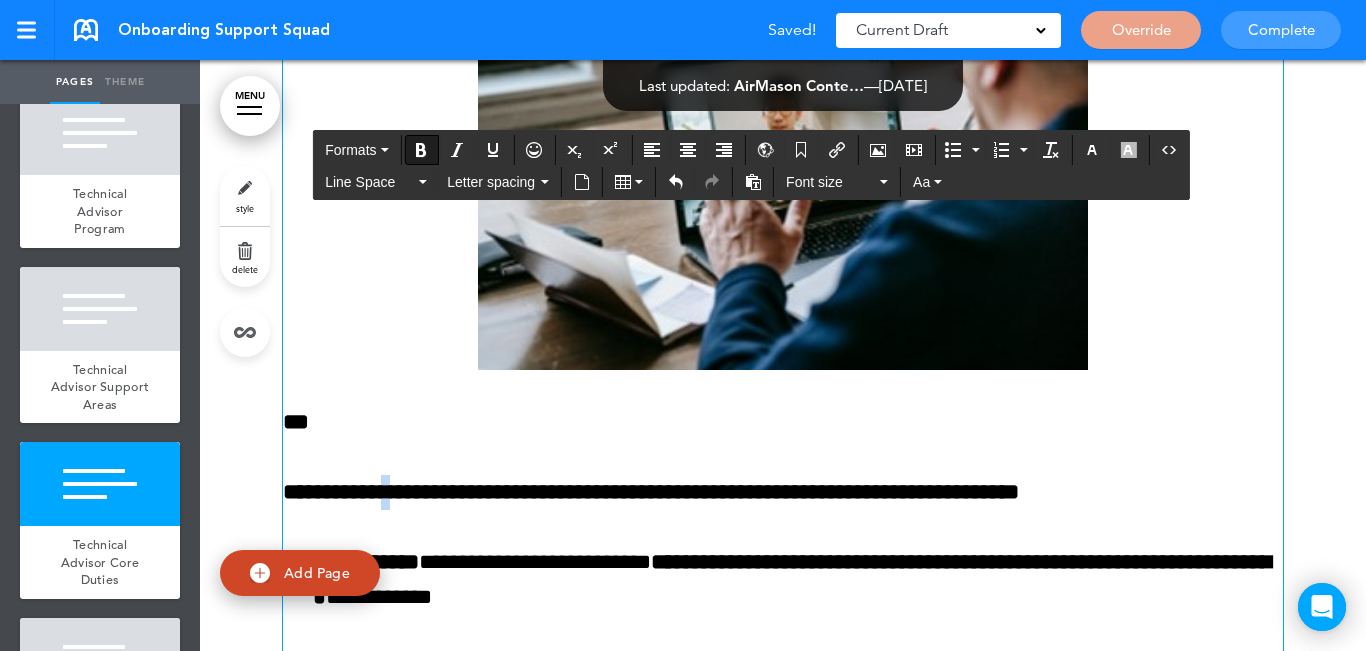 click on "**********" at bounding box center [651, 492] 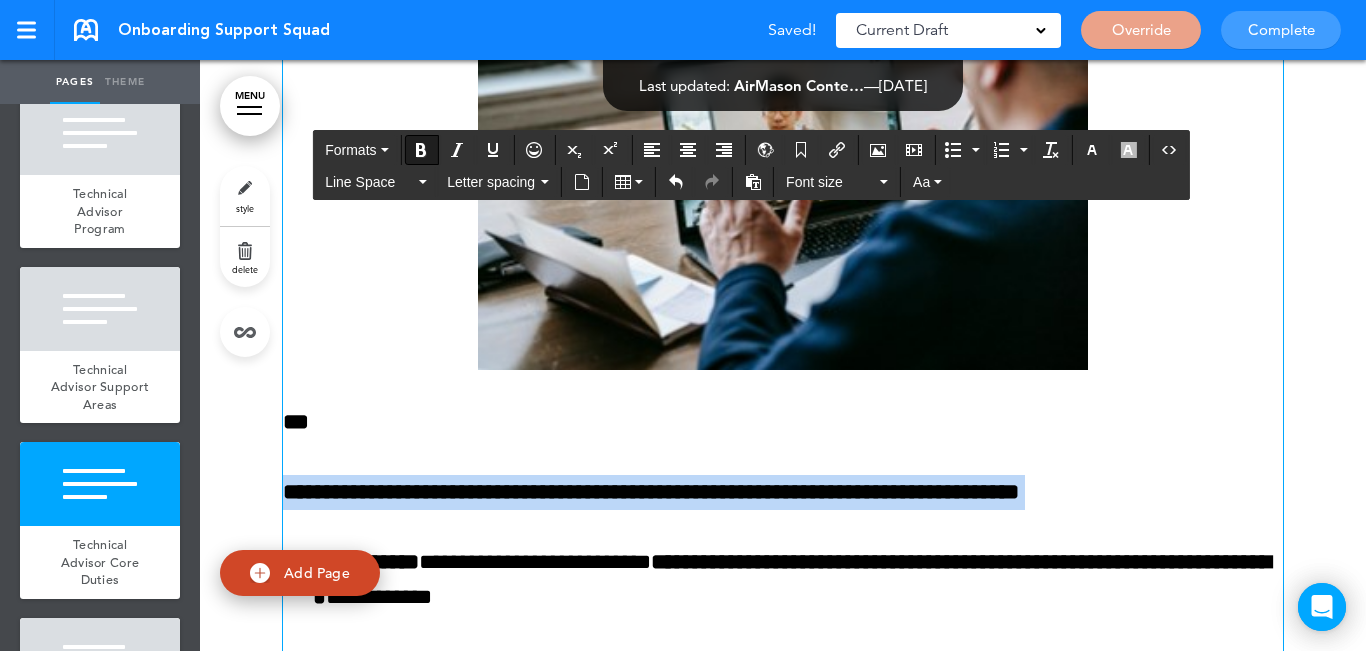 click on "**********" at bounding box center [651, 492] 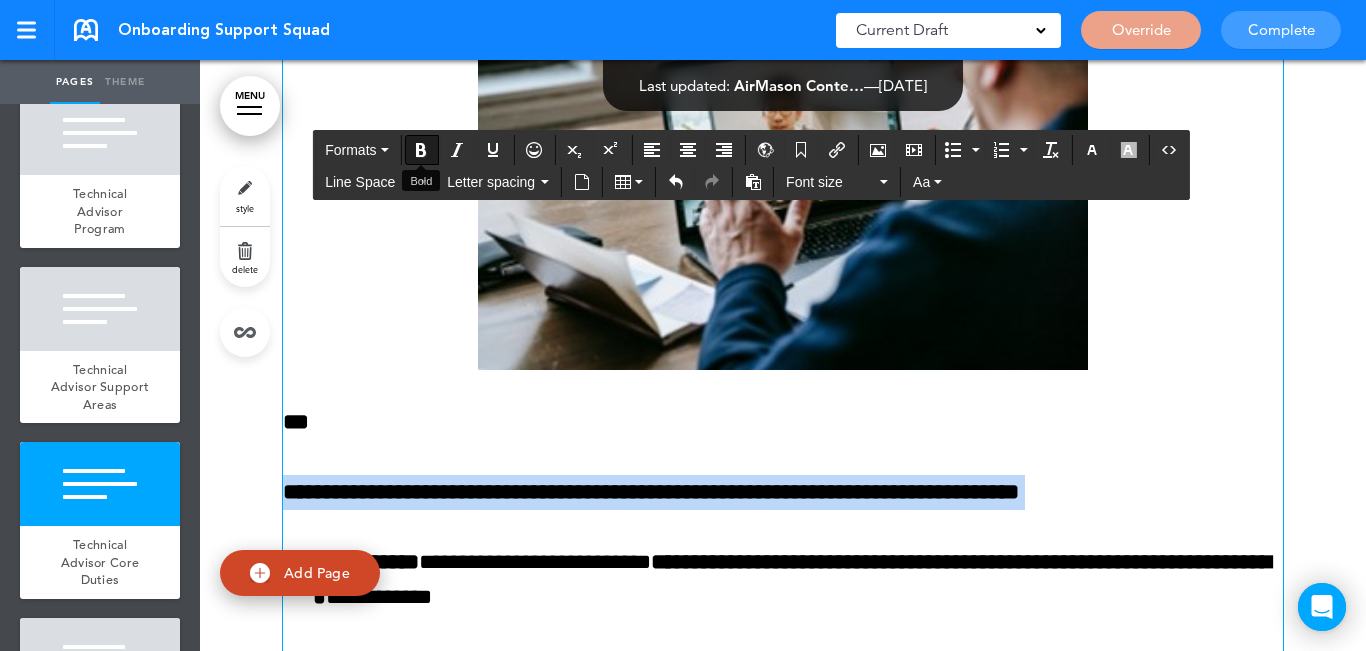 click at bounding box center [421, 150] 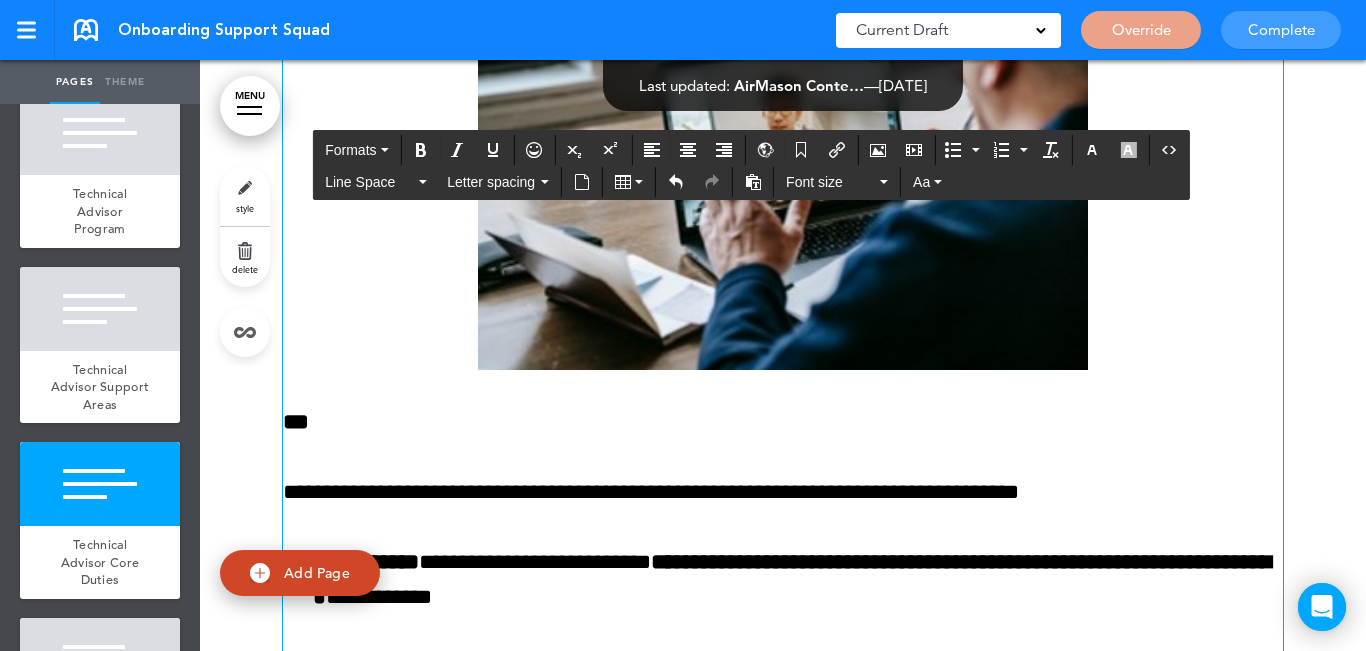 click at bounding box center (783, 167) 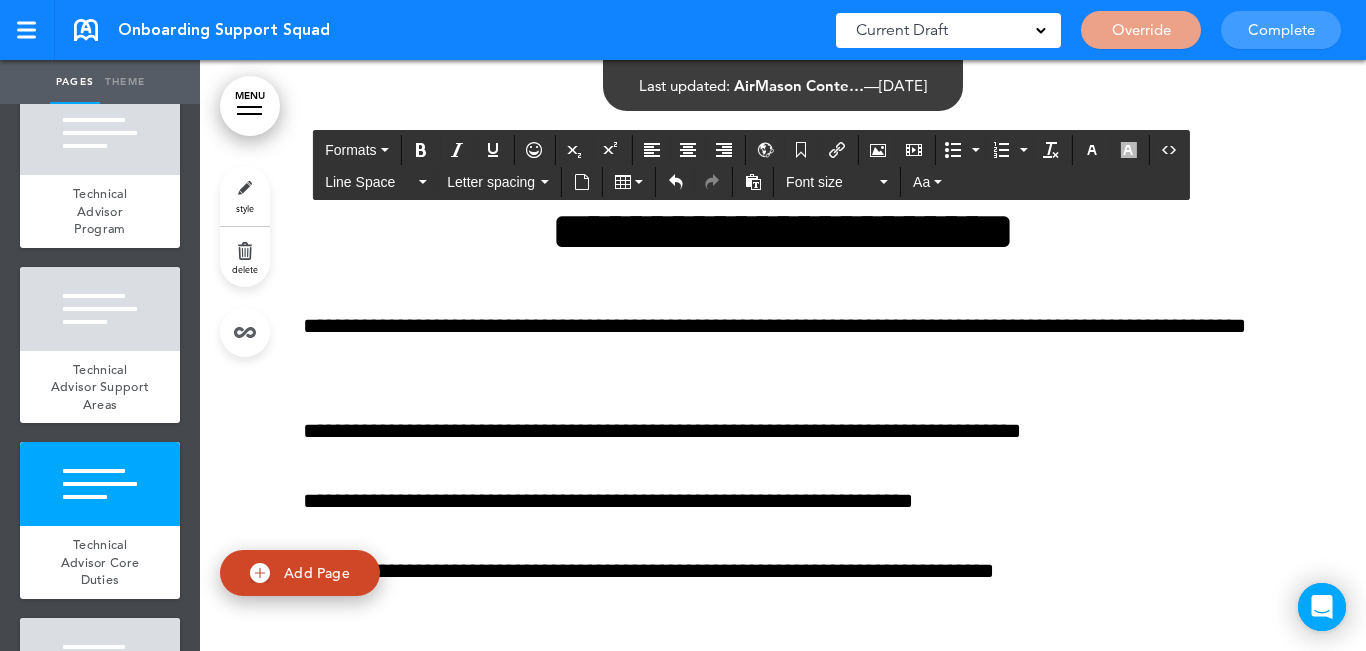 scroll, scrollTop: 4746, scrollLeft: 0, axis: vertical 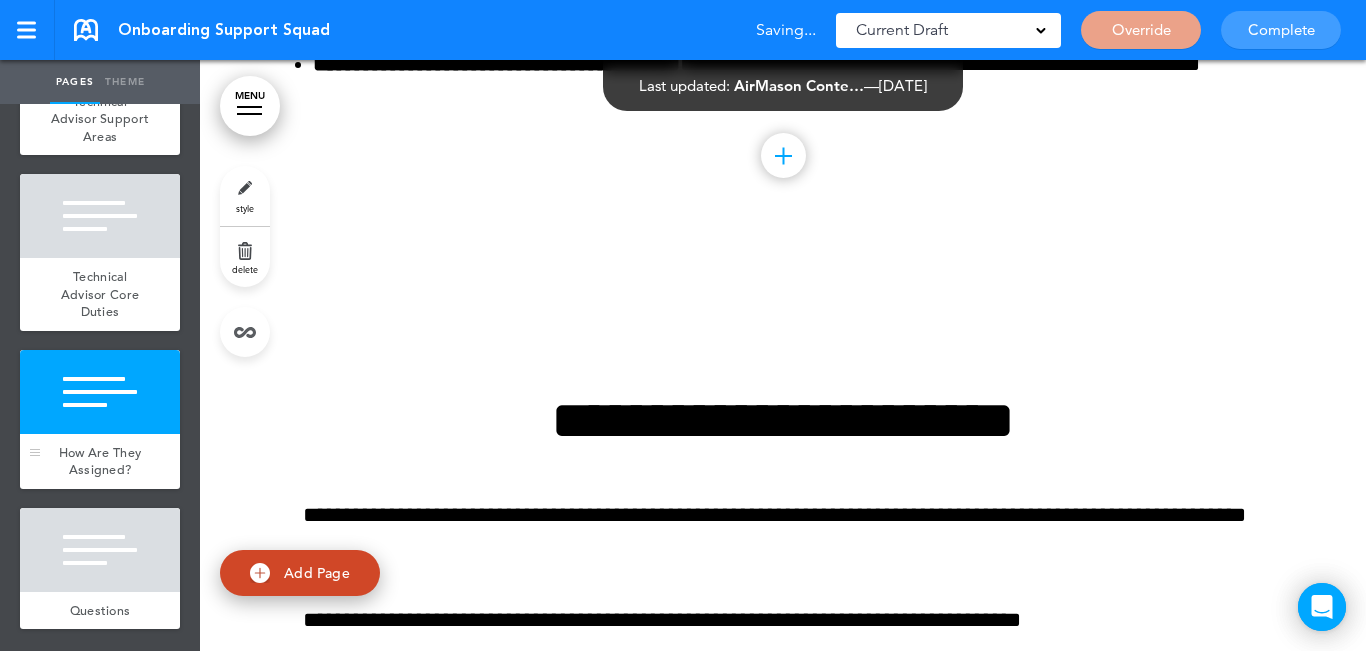 click at bounding box center (100, 392) 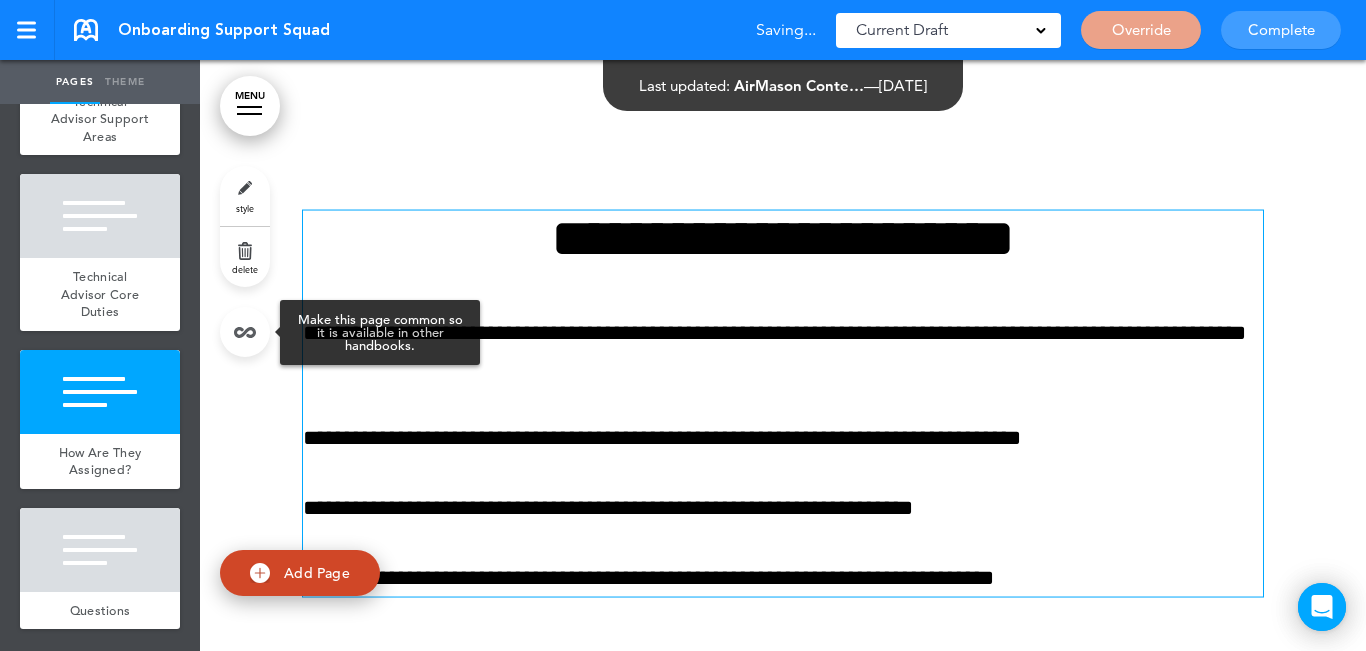 scroll, scrollTop: 4729, scrollLeft: 0, axis: vertical 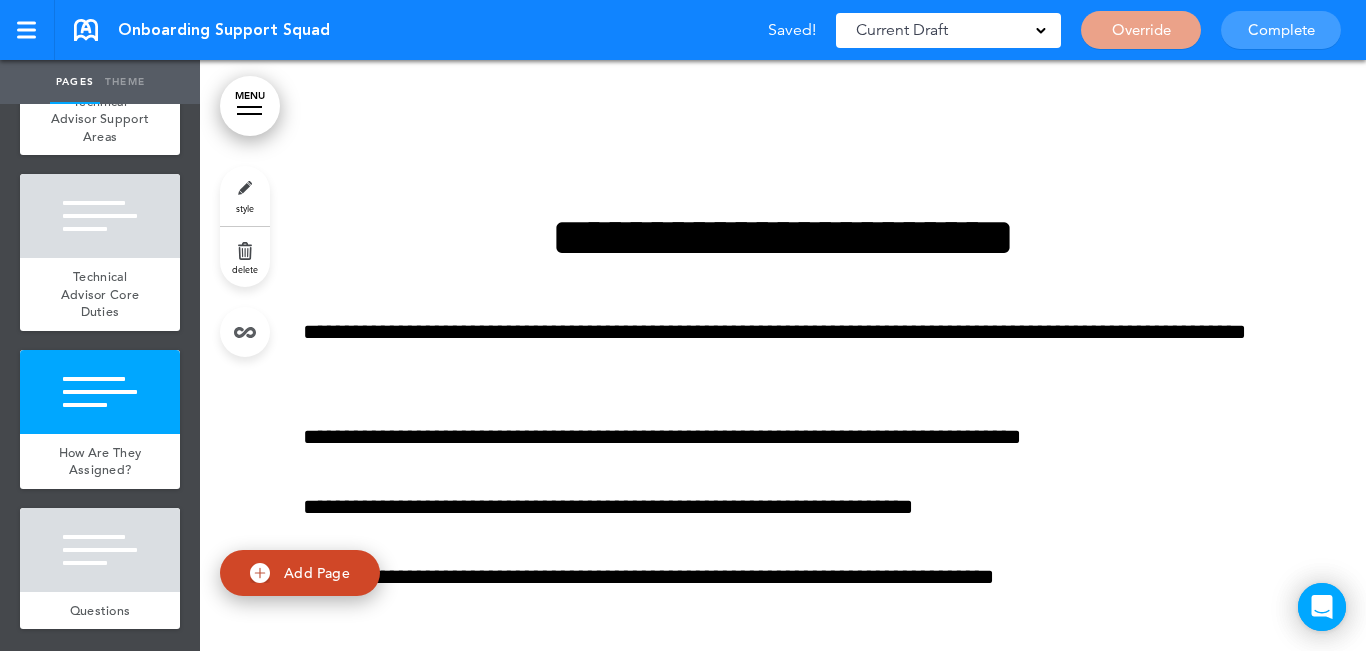 click on "style" at bounding box center [245, 196] 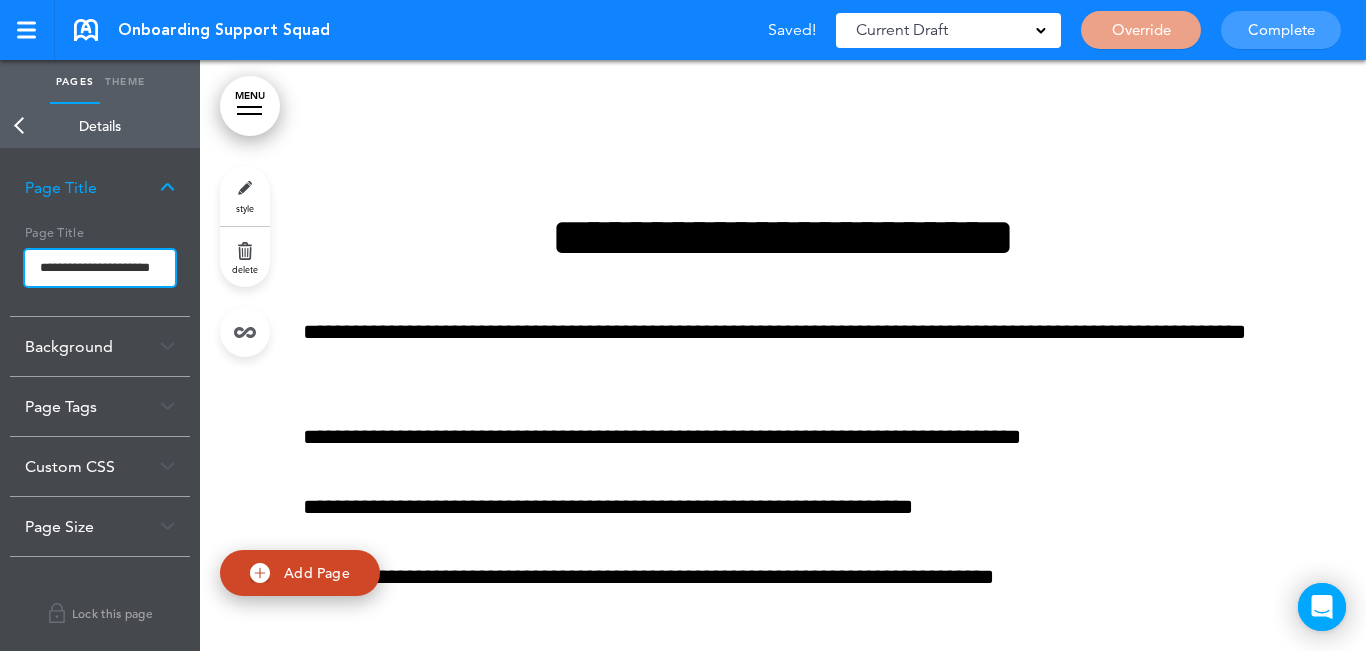 click on "**********" at bounding box center (100, 268) 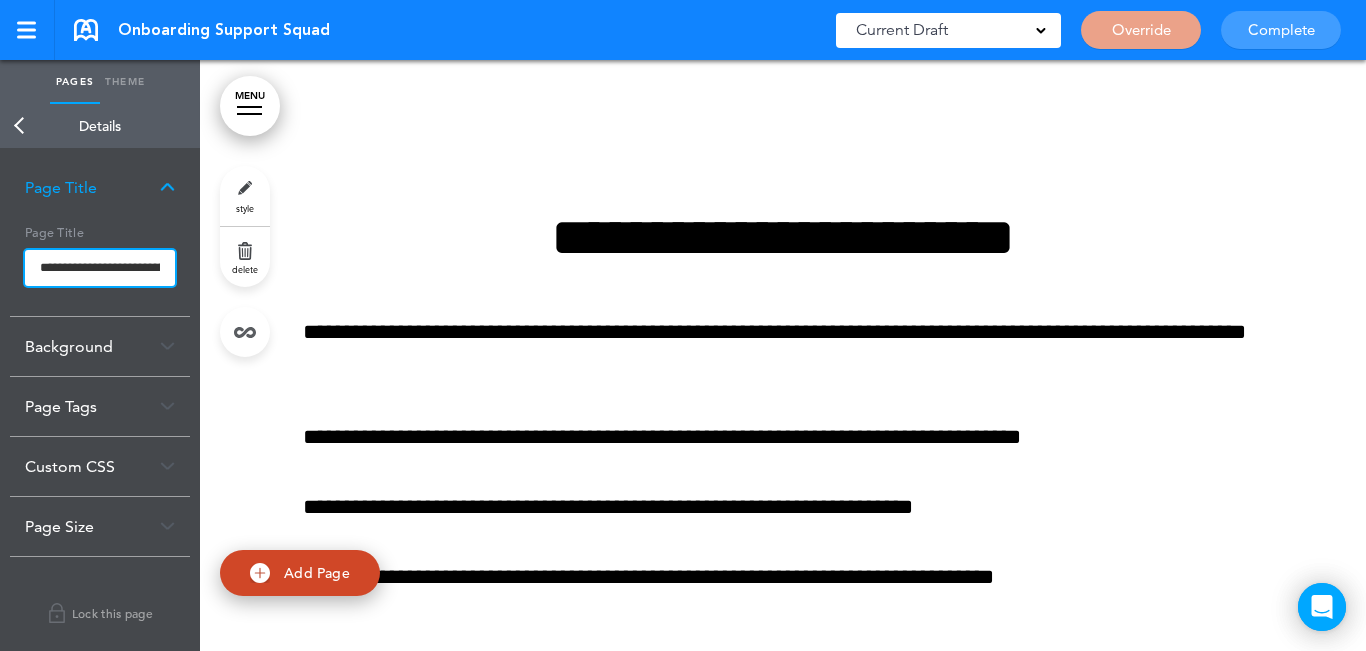 scroll, scrollTop: 0, scrollLeft: 107, axis: horizontal 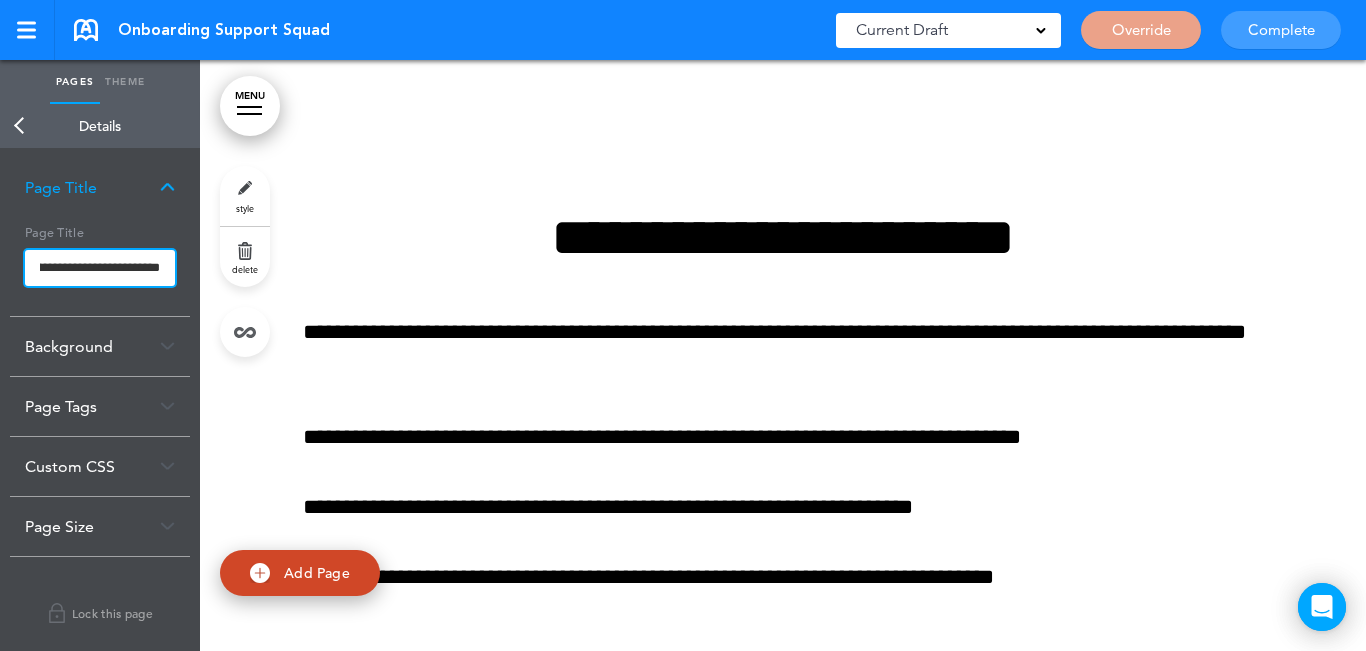 type on "**********" 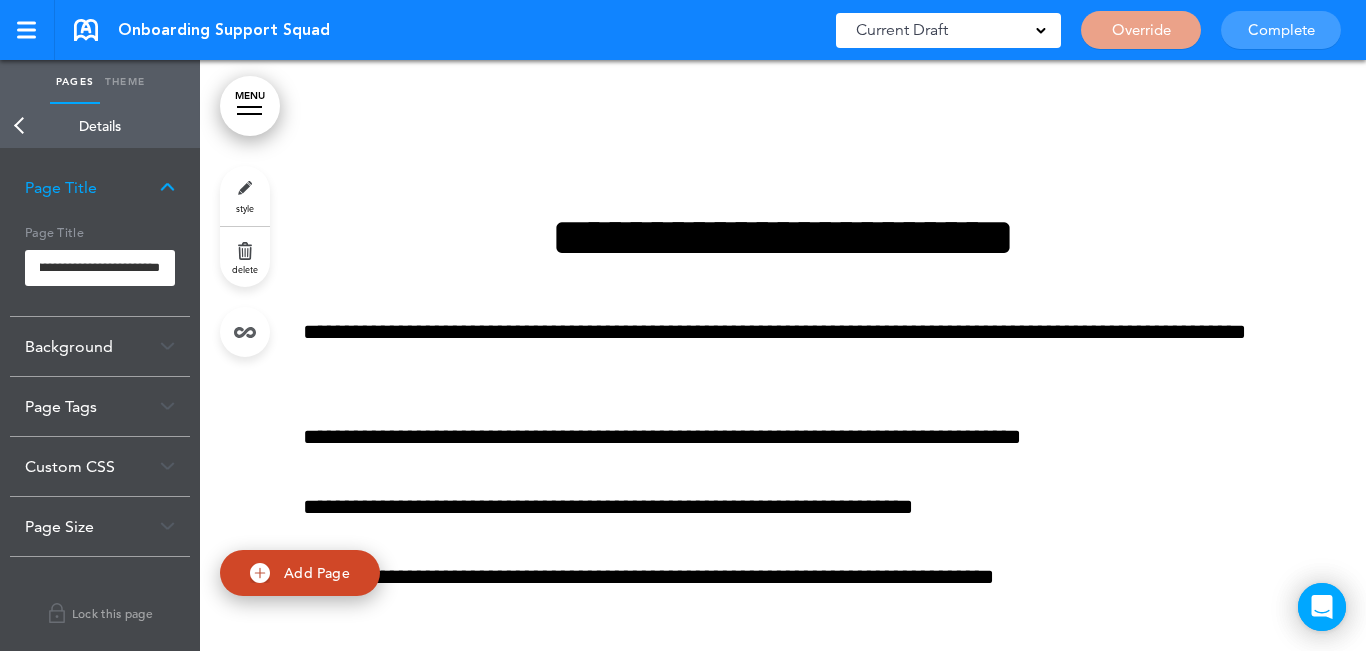 click on "Make this page common so it is available in other handbooks.
This handbook
Preview
Settings
Your Handbooks
Geographic Pay Differential Policy
Perkins Playbook
Account
Manage Organization
My Account
Help
Logout
Onboarding Support Squad
Saved!
Current Draft
CURRENT DRAFT
Override
Complete" at bounding box center [683, 325] 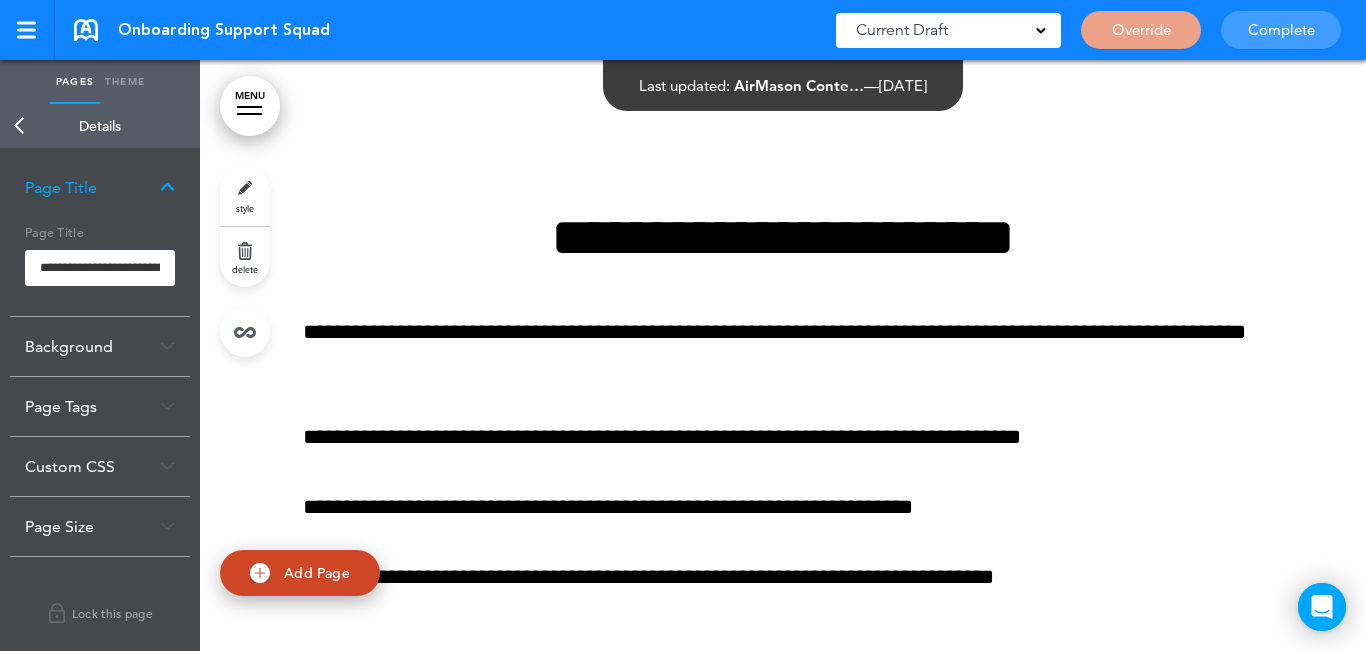 click on "Back" at bounding box center (20, 126) 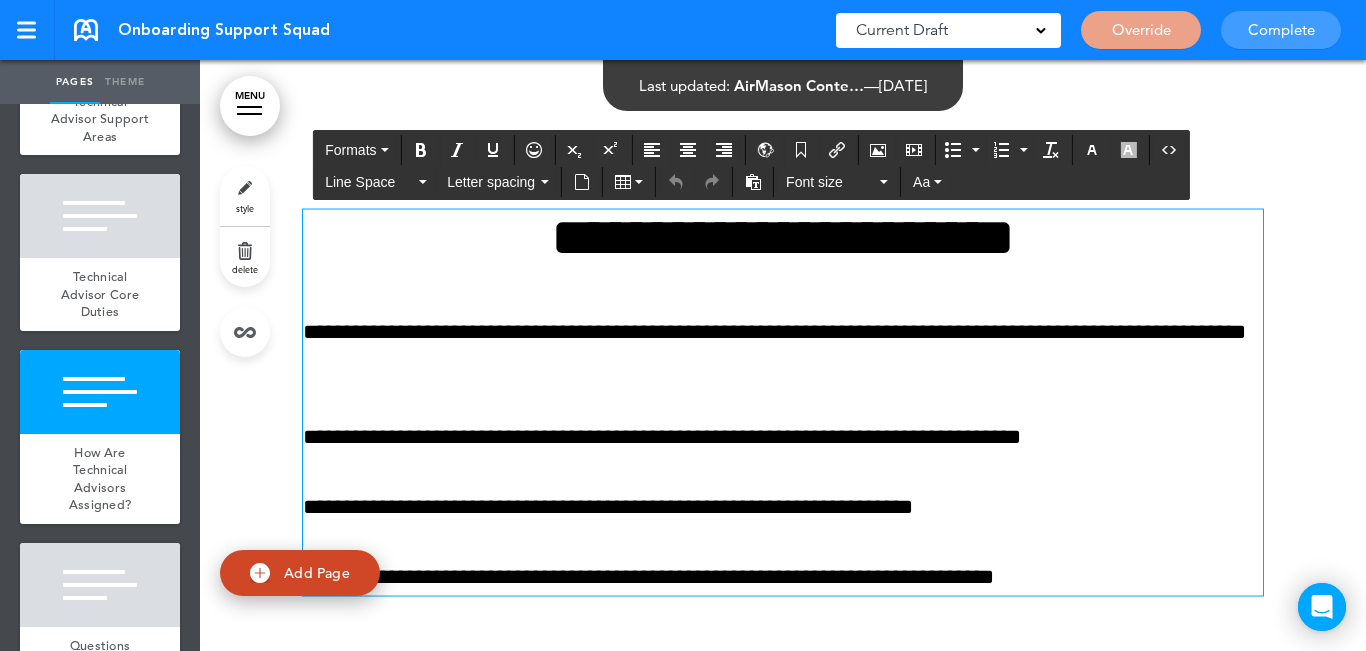 click on "**********" at bounding box center (783, 236) 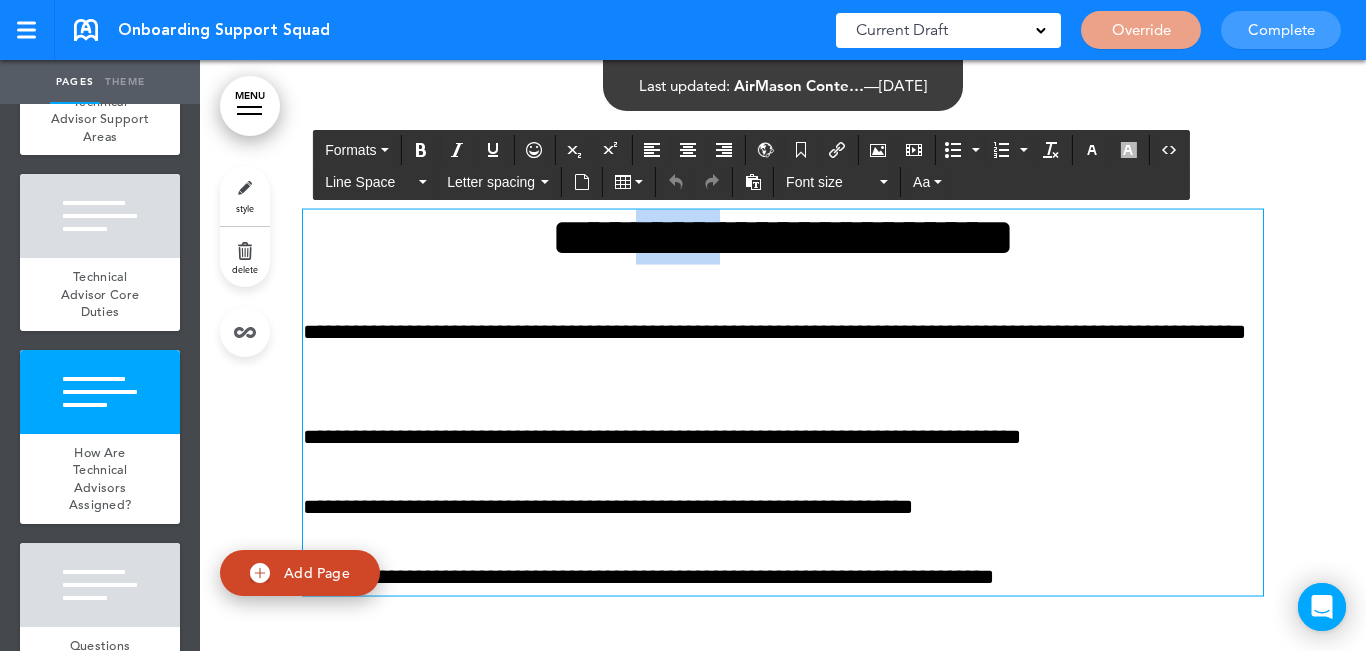 click on "**********" at bounding box center [783, 236] 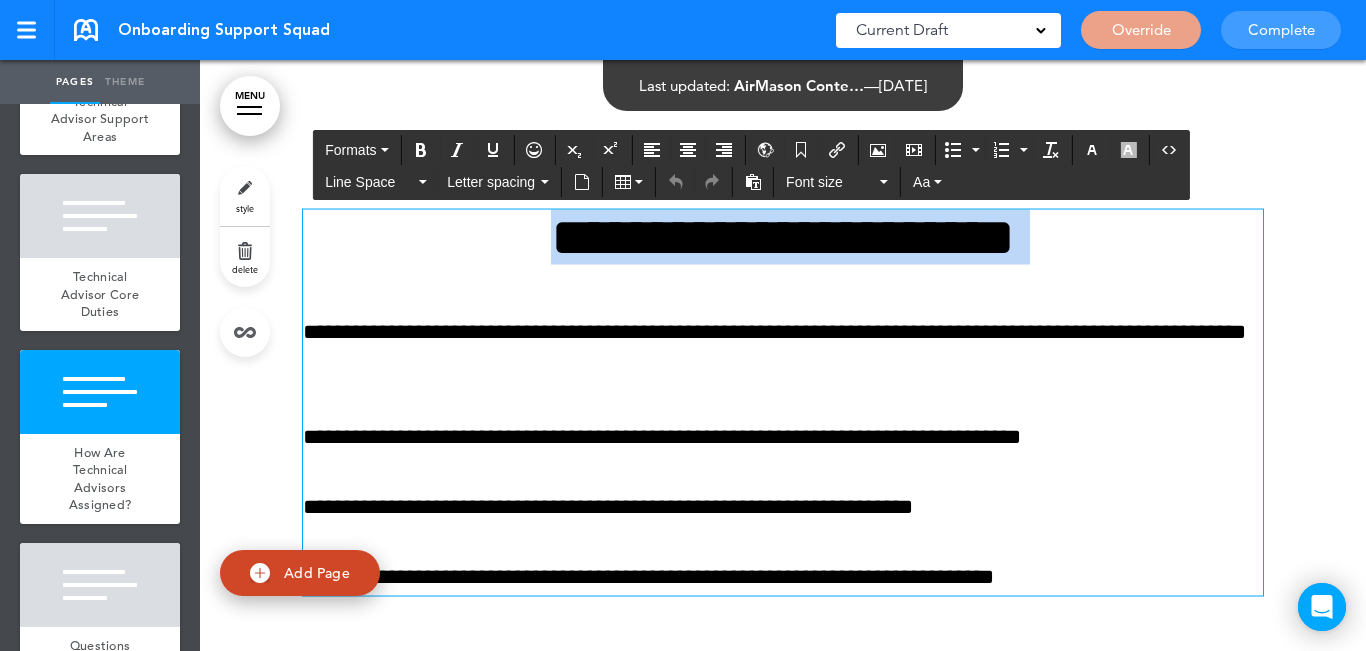 click on "**********" at bounding box center (783, 236) 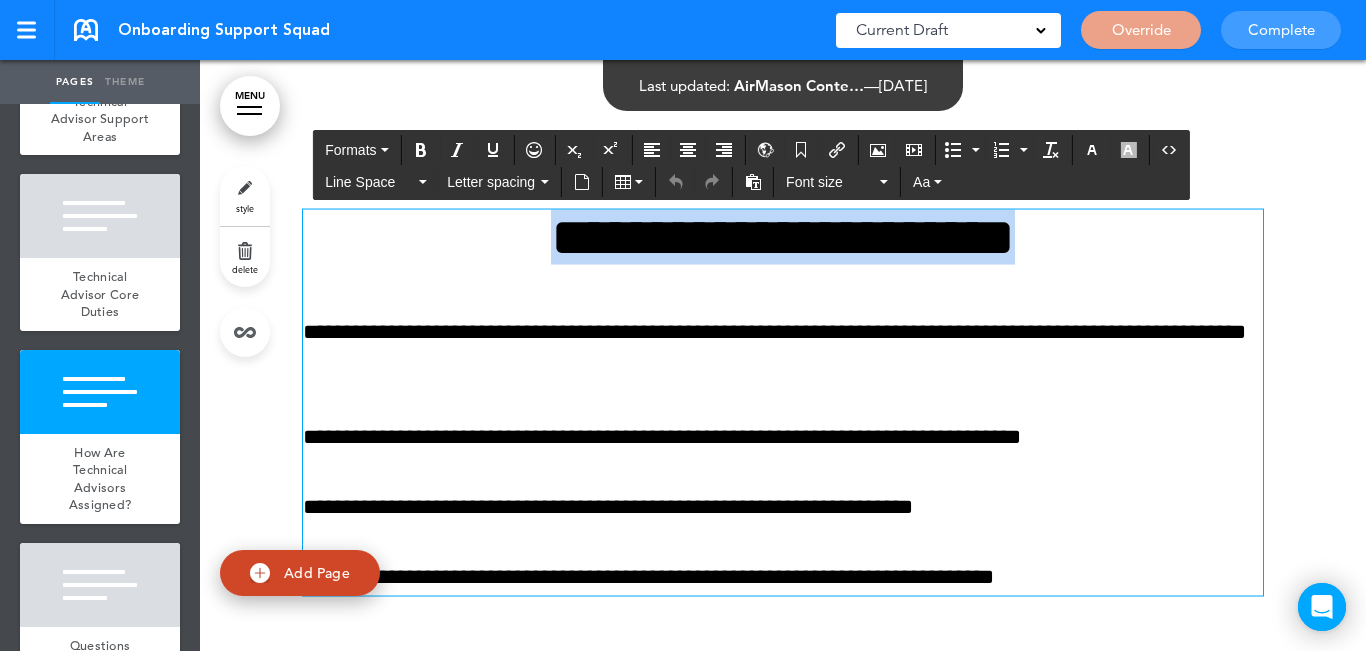 paste 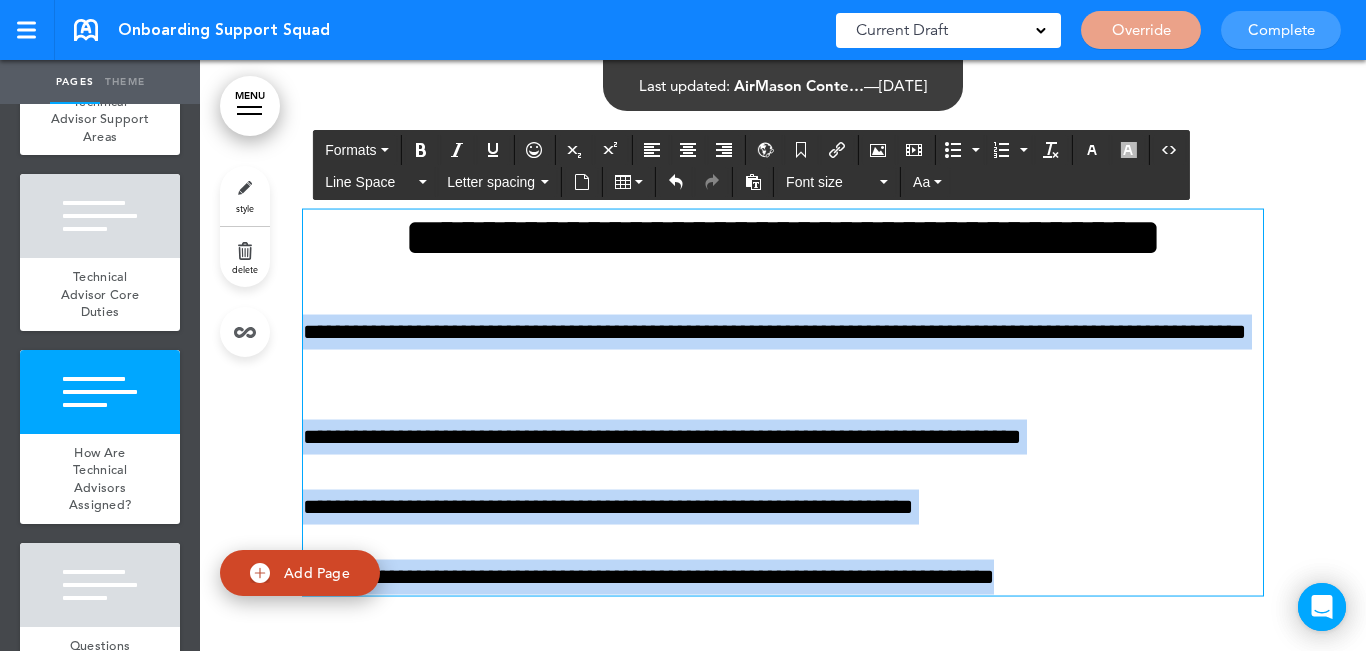 click on "Make this page common so it is available in other handbooks.
This handbook
Preview
Settings
Your Handbooks
Geographic Pay Differential Policy
Perkins Playbook
Account
Manage Organization
My Account
Help
Logout
Onboarding Support Squad
Saved!
Current Draft
CURRENT DRAFT
Override
Complete" at bounding box center (683, 325) 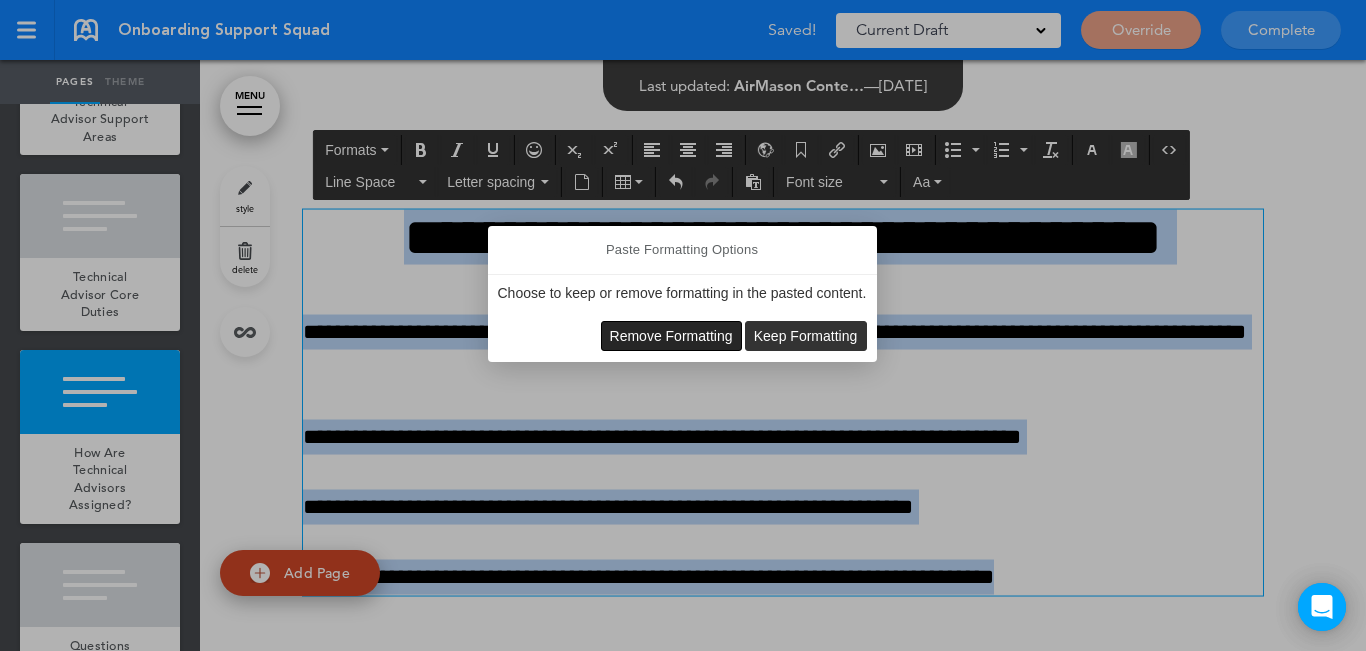 click on "Remove Formatting" at bounding box center [671, 336] 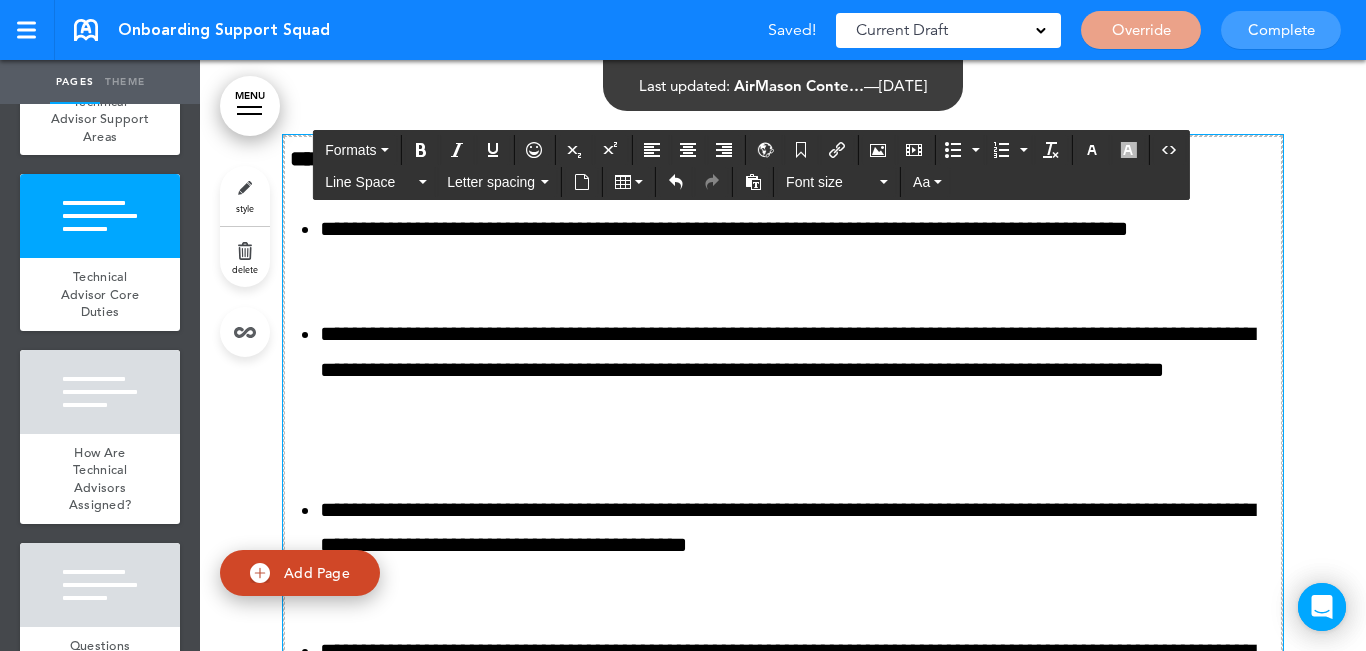 scroll, scrollTop: 4887, scrollLeft: 0, axis: vertical 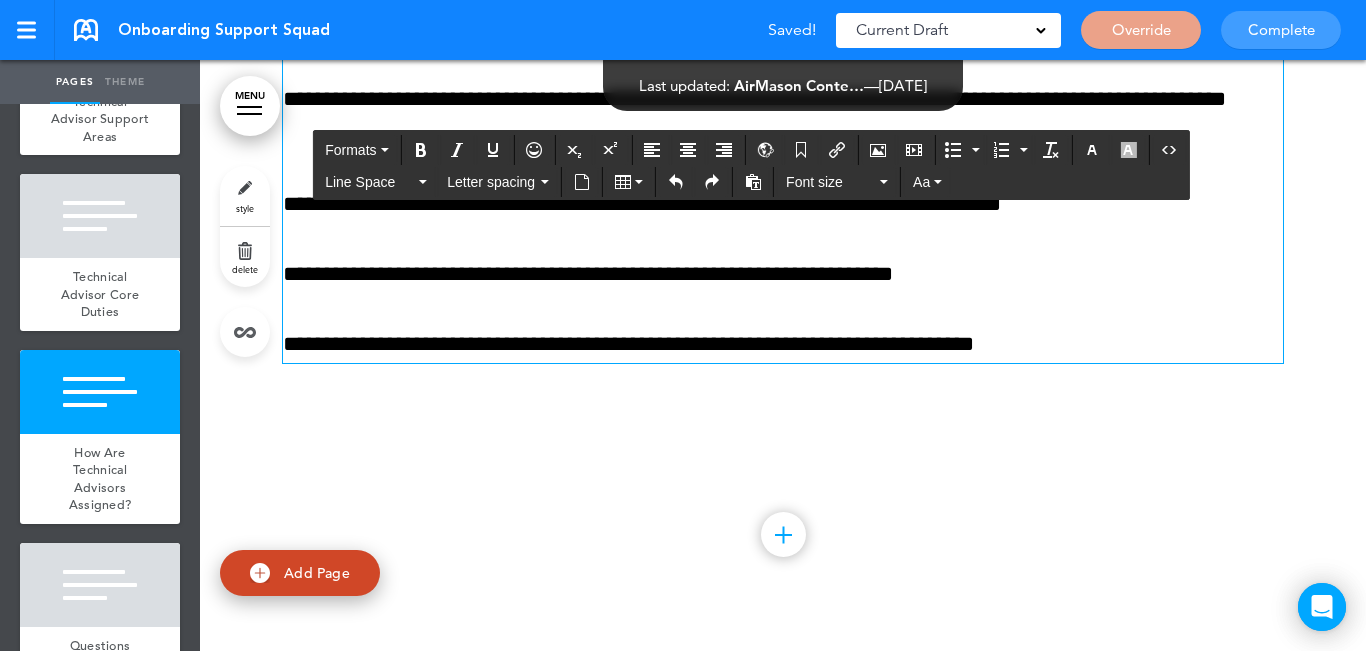 click on "**********" at bounding box center [783, 344] 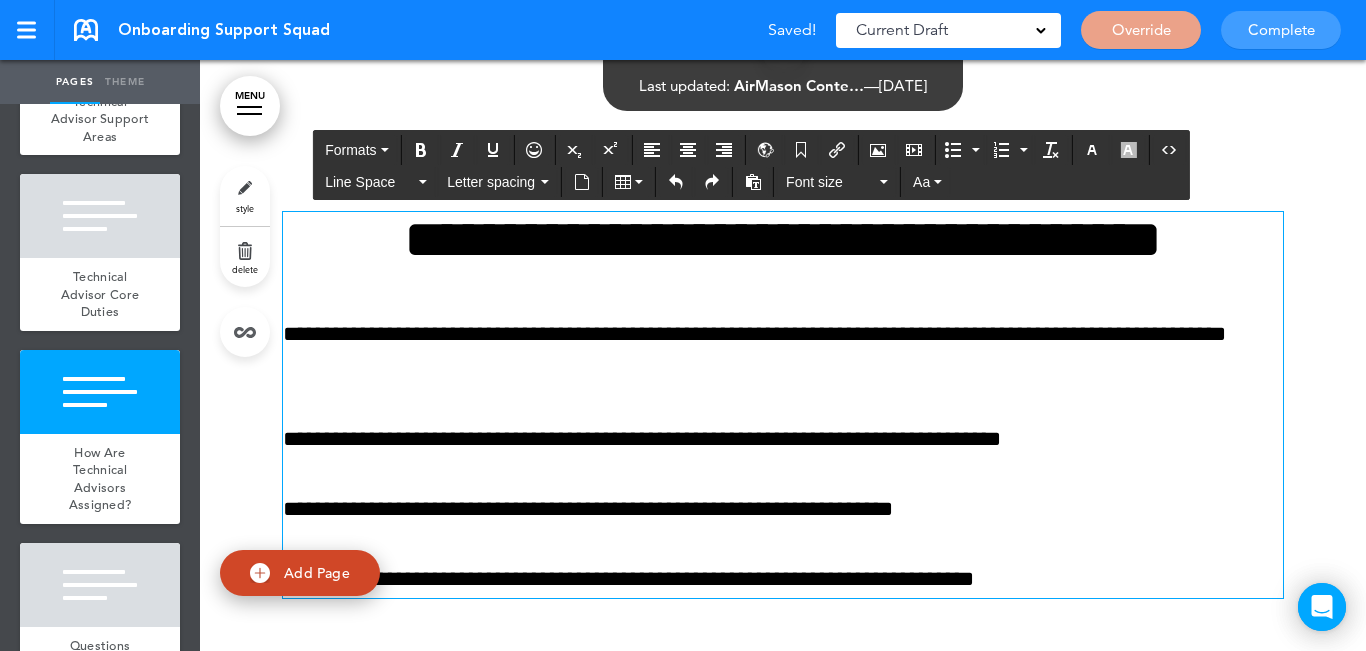 scroll, scrollTop: 4687, scrollLeft: 0, axis: vertical 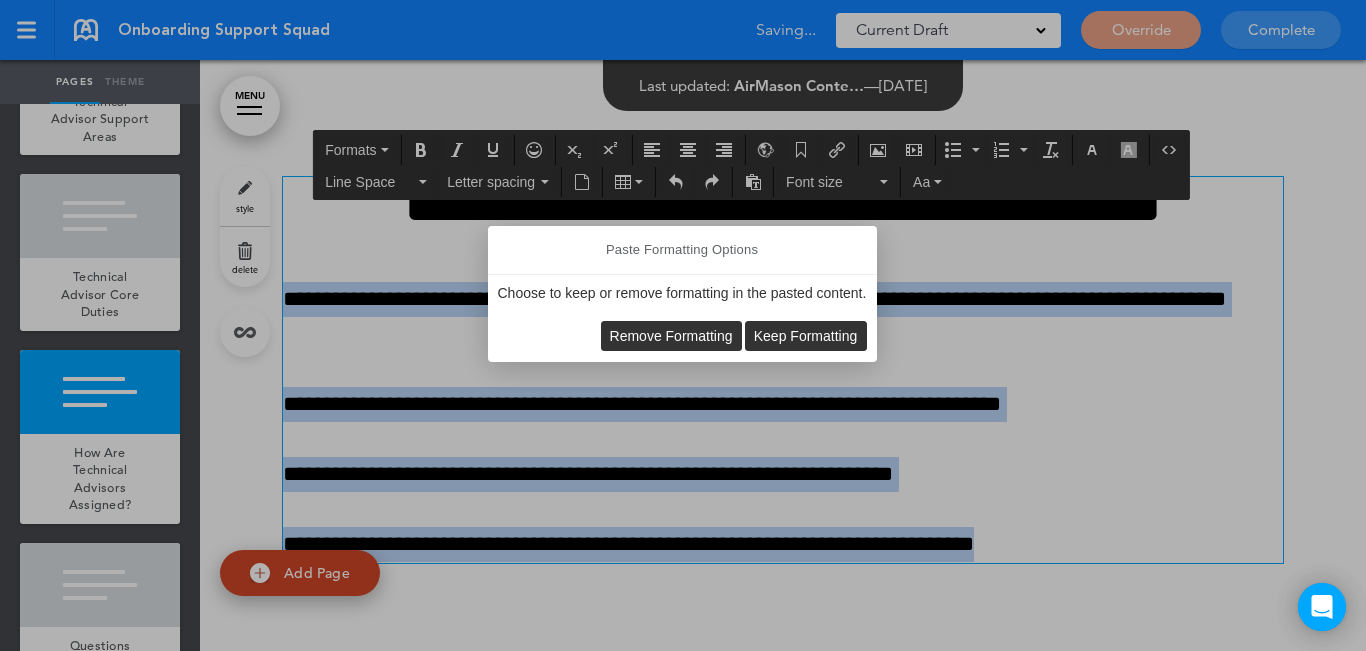 drag, startPoint x: 1110, startPoint y: 547, endPoint x: 268, endPoint y: 305, distance: 876.08673 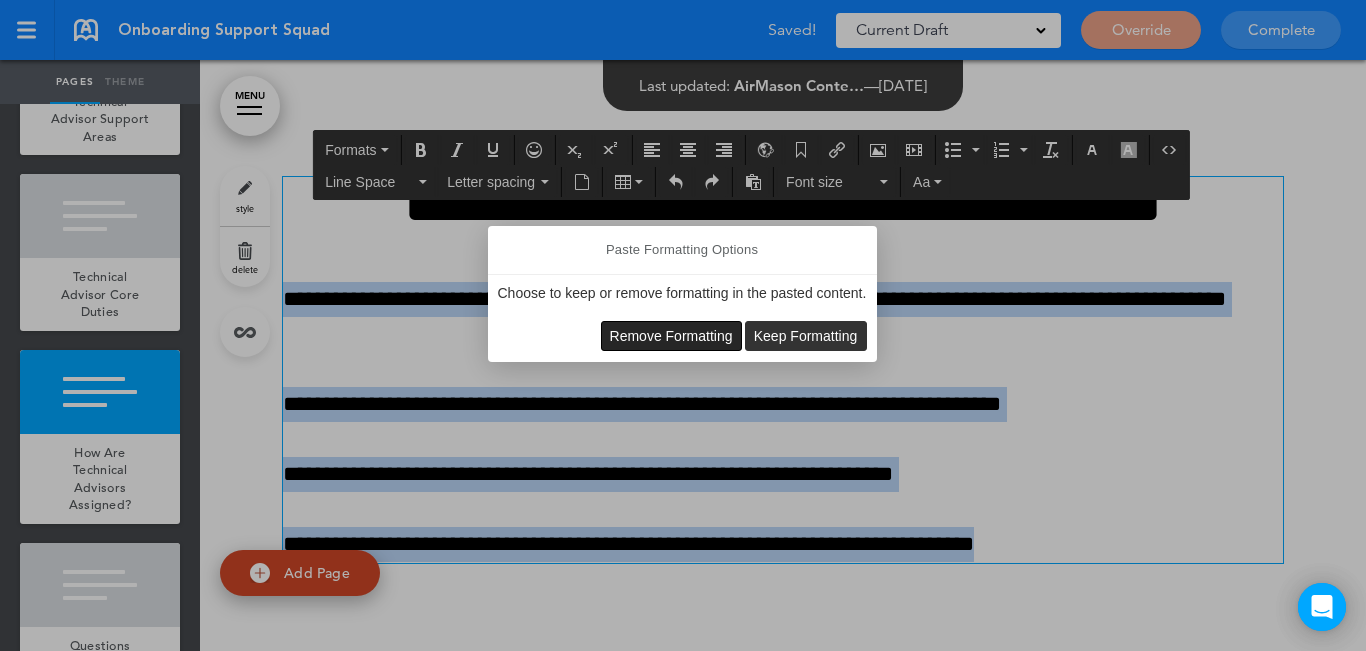 click on "Remove Formatting" at bounding box center [671, 336] 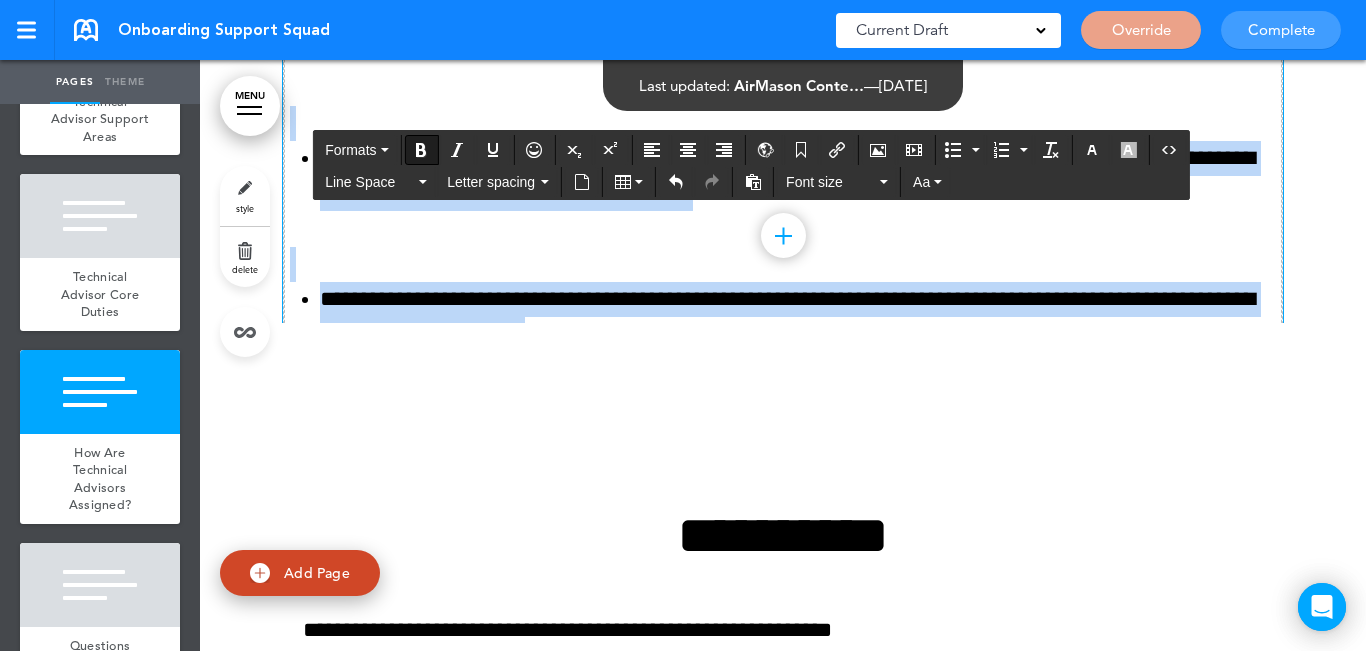 scroll, scrollTop: 5187, scrollLeft: 0, axis: vertical 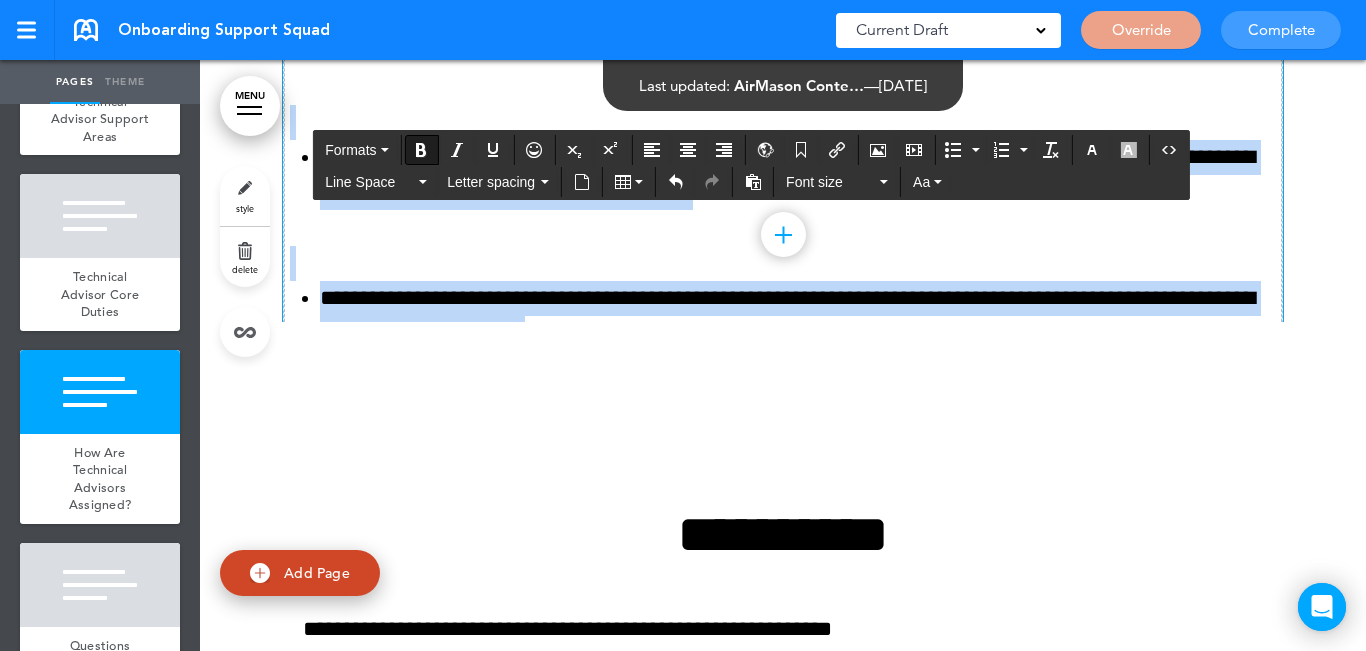 drag, startPoint x: 310, startPoint y: 318, endPoint x: 1140, endPoint y: 318, distance: 830 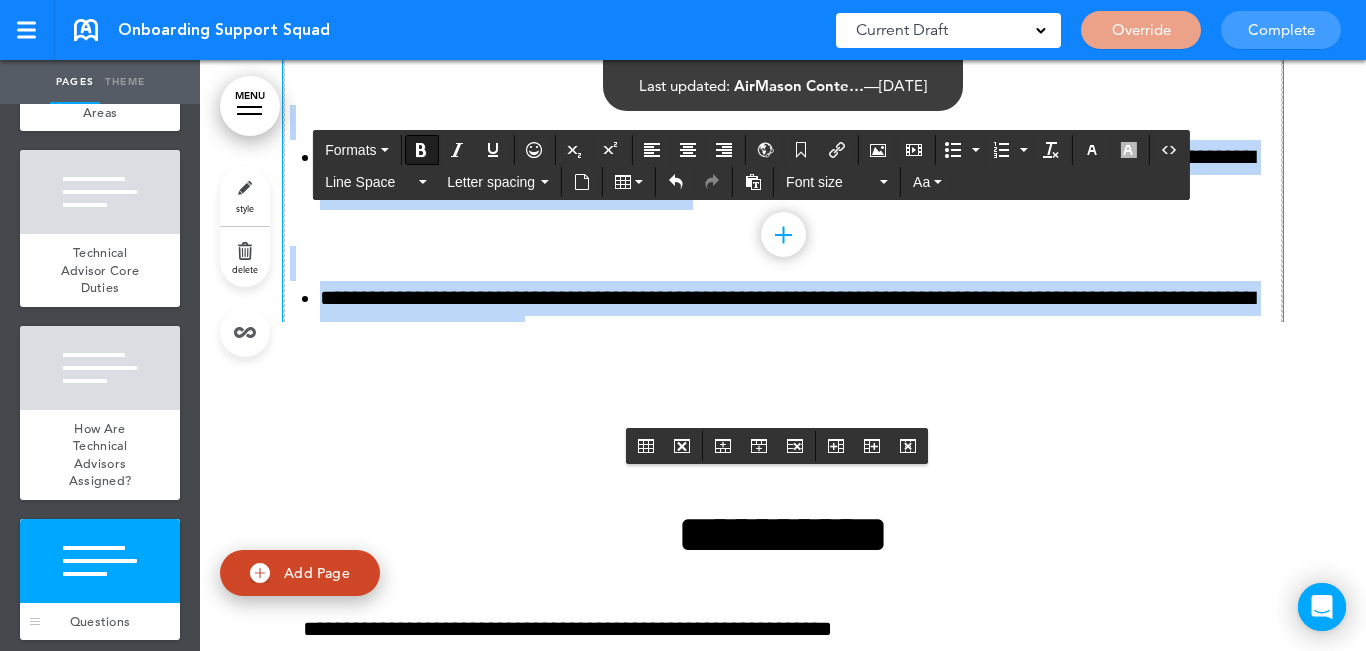scroll, scrollTop: 604, scrollLeft: 0, axis: vertical 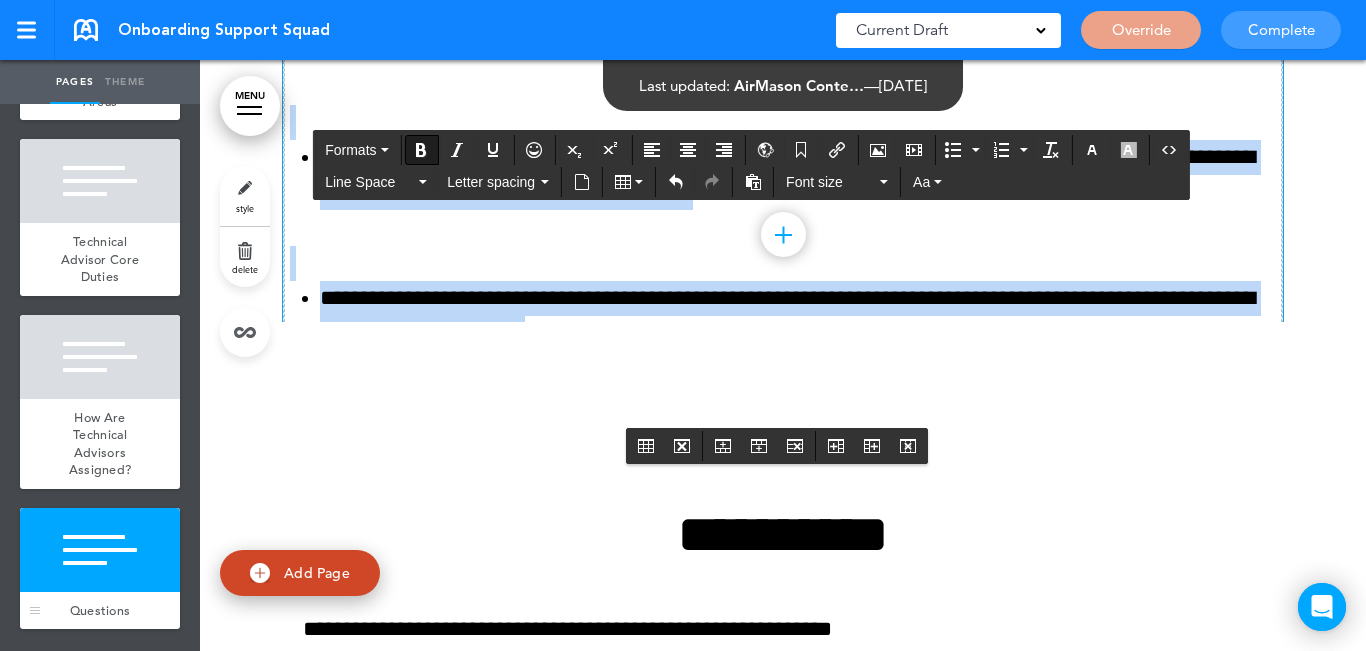click at bounding box center [100, 550] 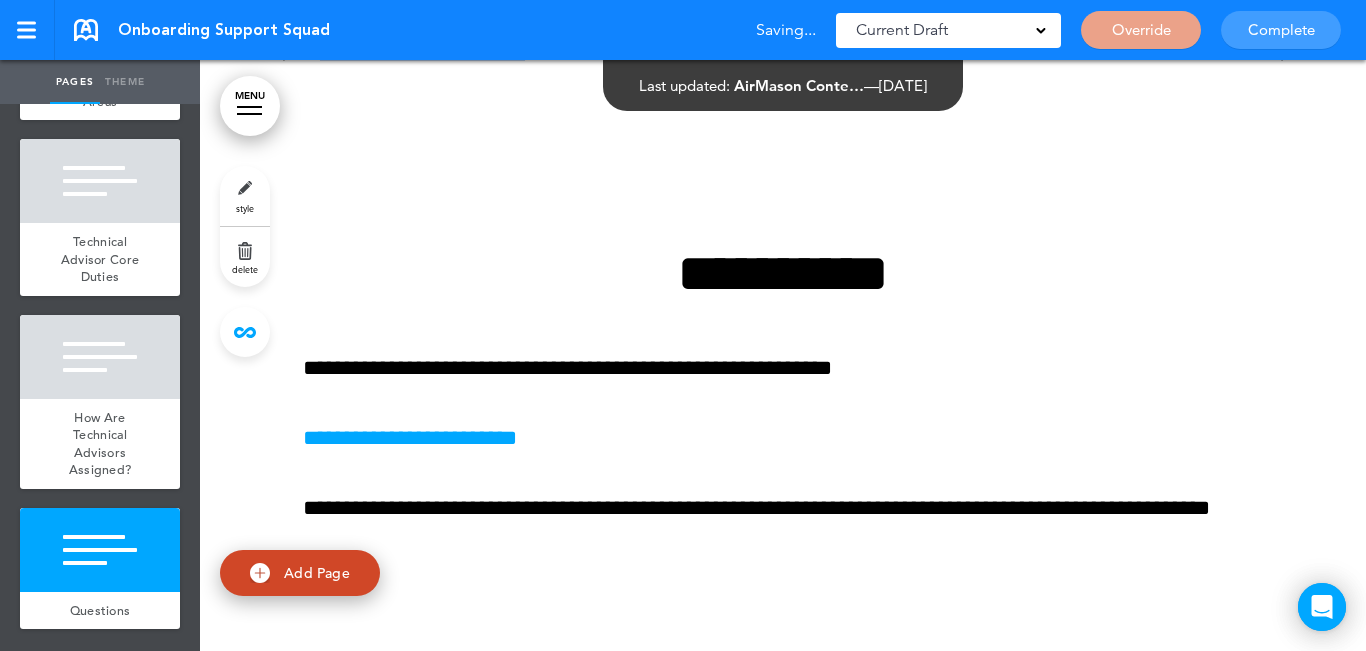scroll, scrollTop: 5449, scrollLeft: 0, axis: vertical 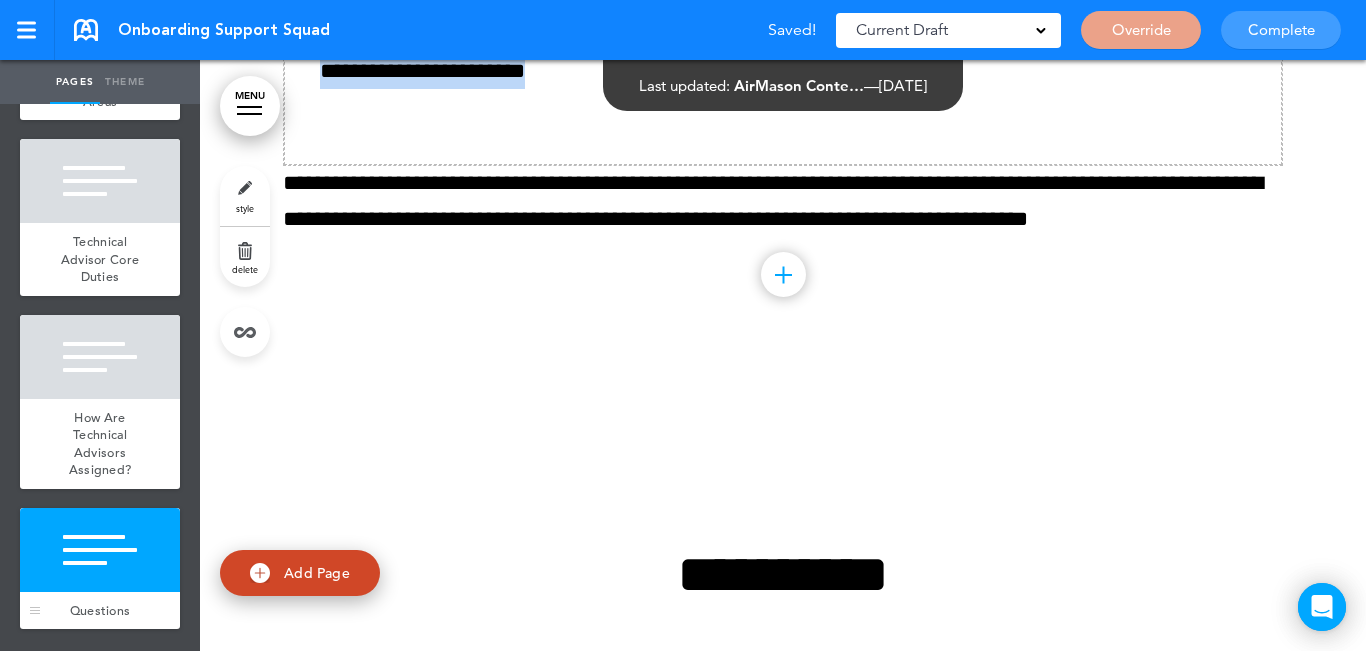 click at bounding box center [100, 550] 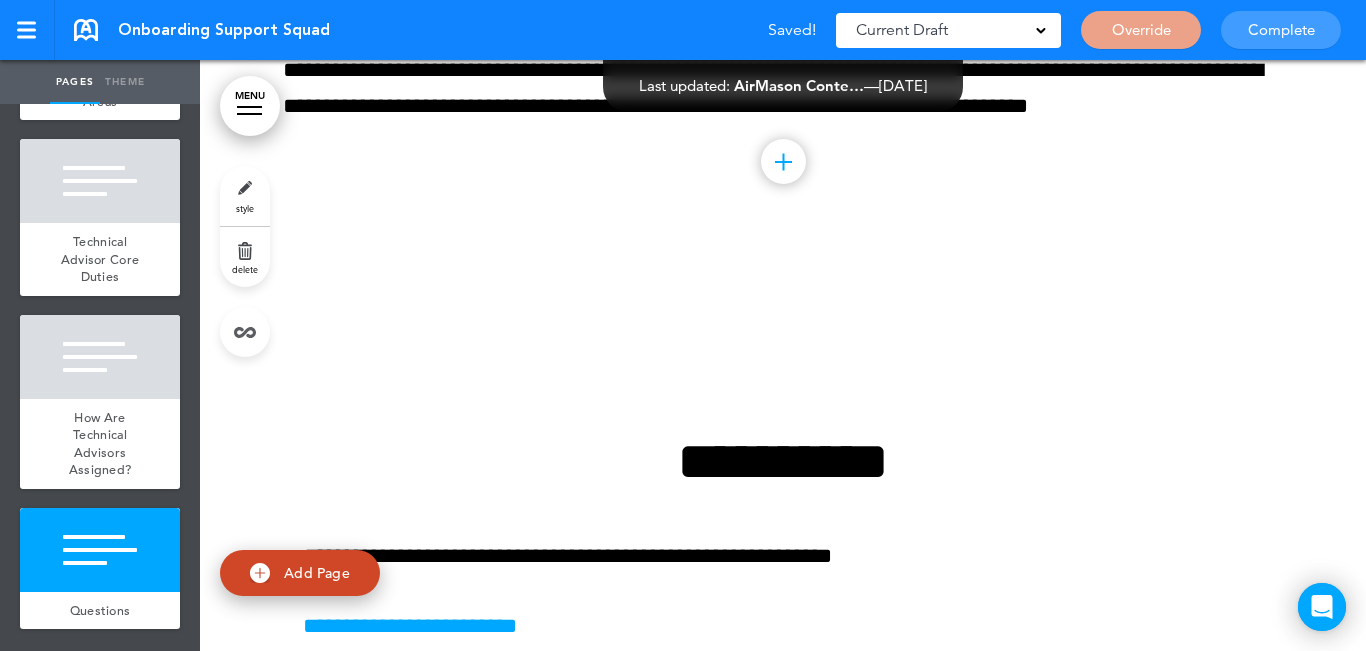 scroll, scrollTop: 5751, scrollLeft: 0, axis: vertical 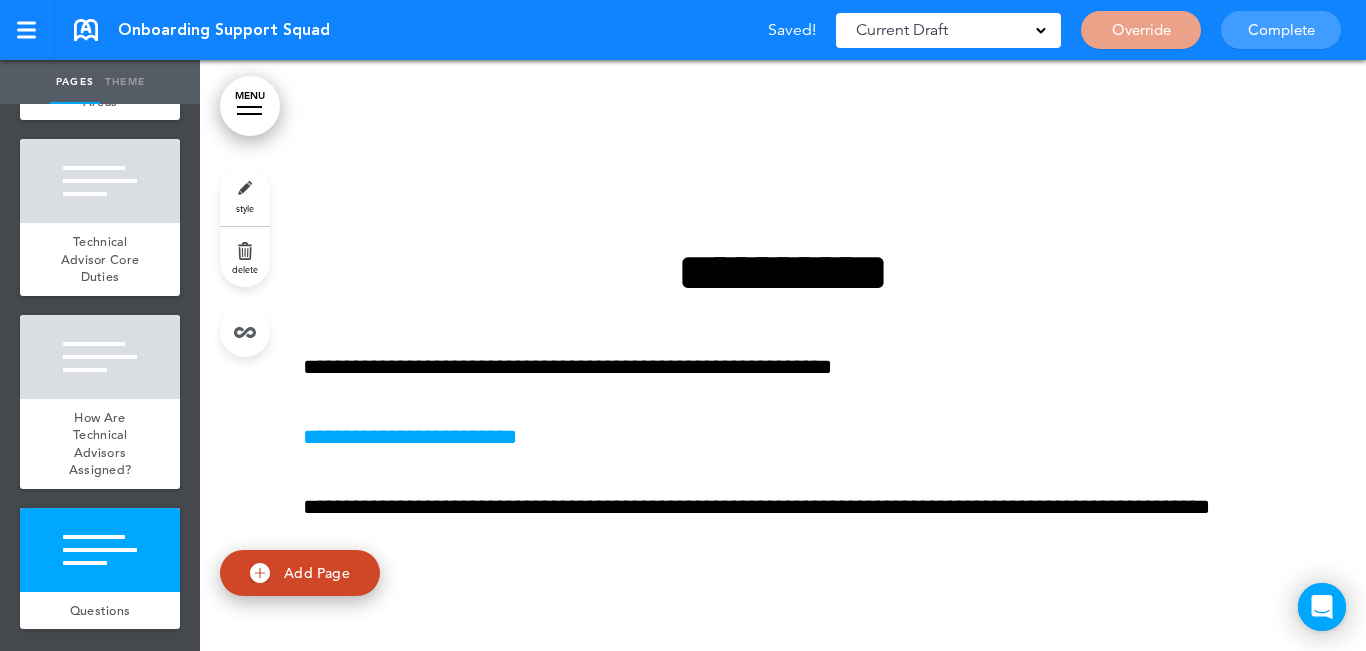 click on "delete" at bounding box center [245, 257] 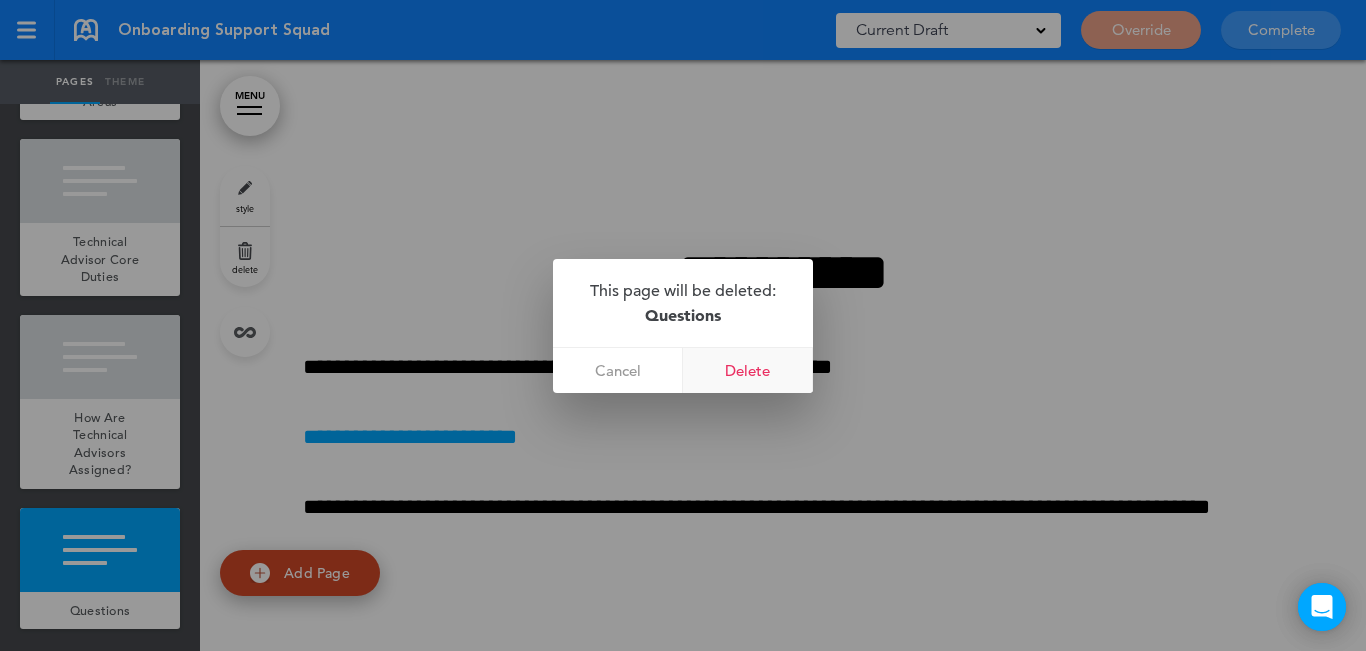 click on "Delete" at bounding box center [748, 370] 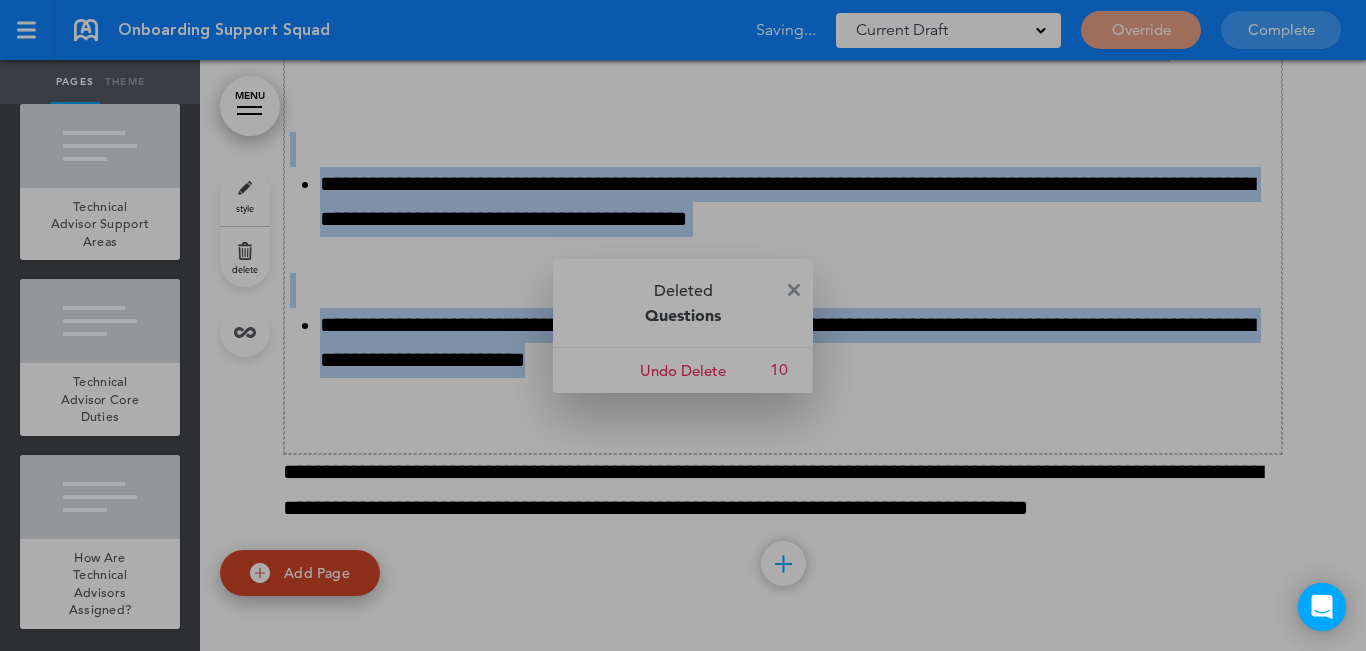 scroll, scrollTop: 5160, scrollLeft: 0, axis: vertical 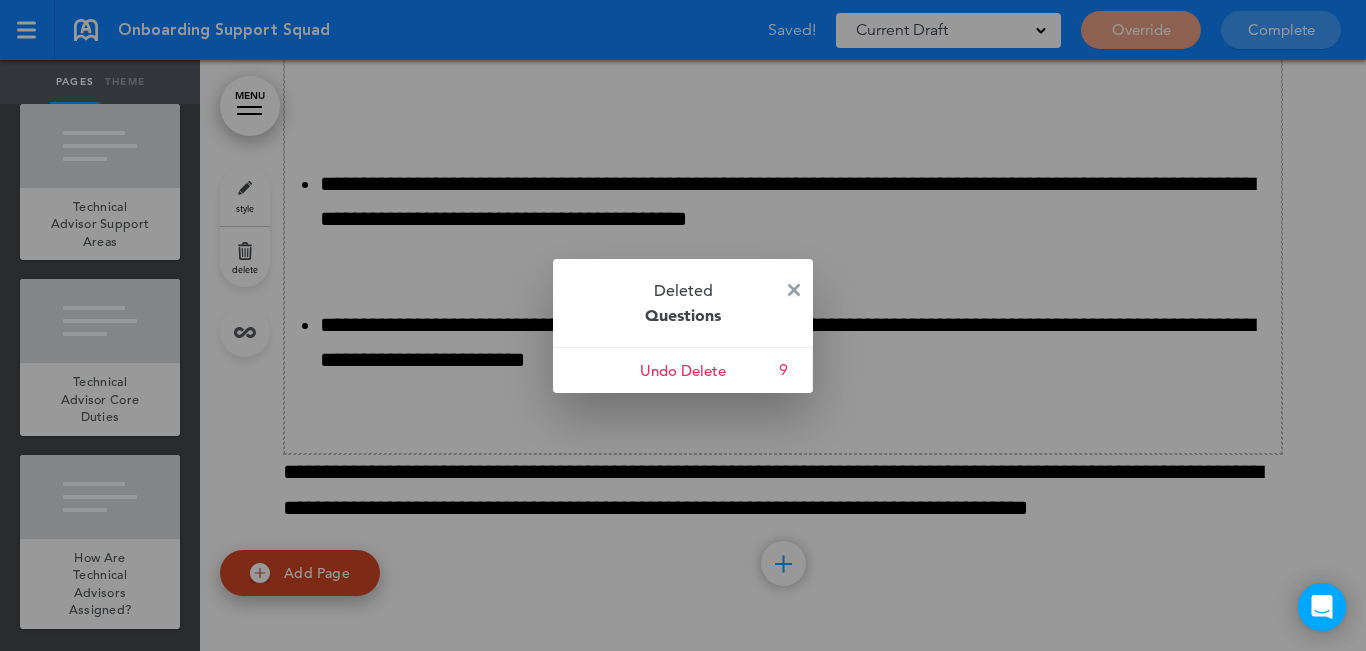 click at bounding box center (794, 290) 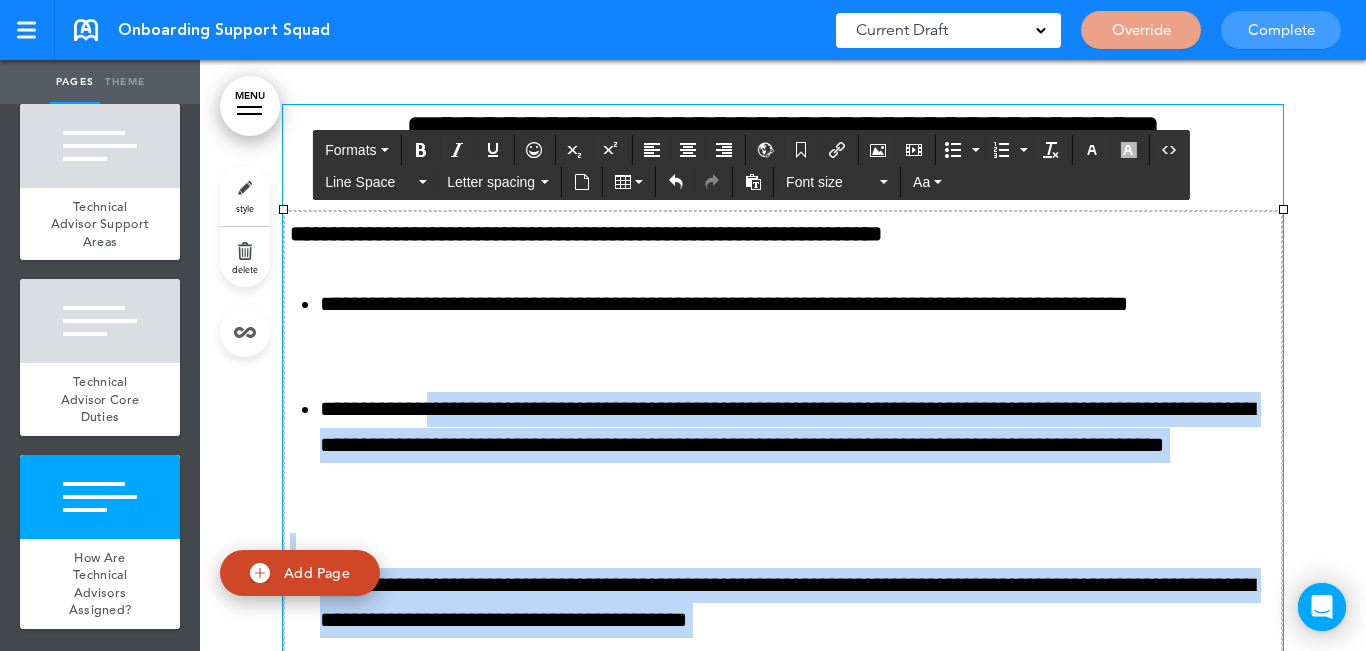 scroll, scrollTop: 4760, scrollLeft: 0, axis: vertical 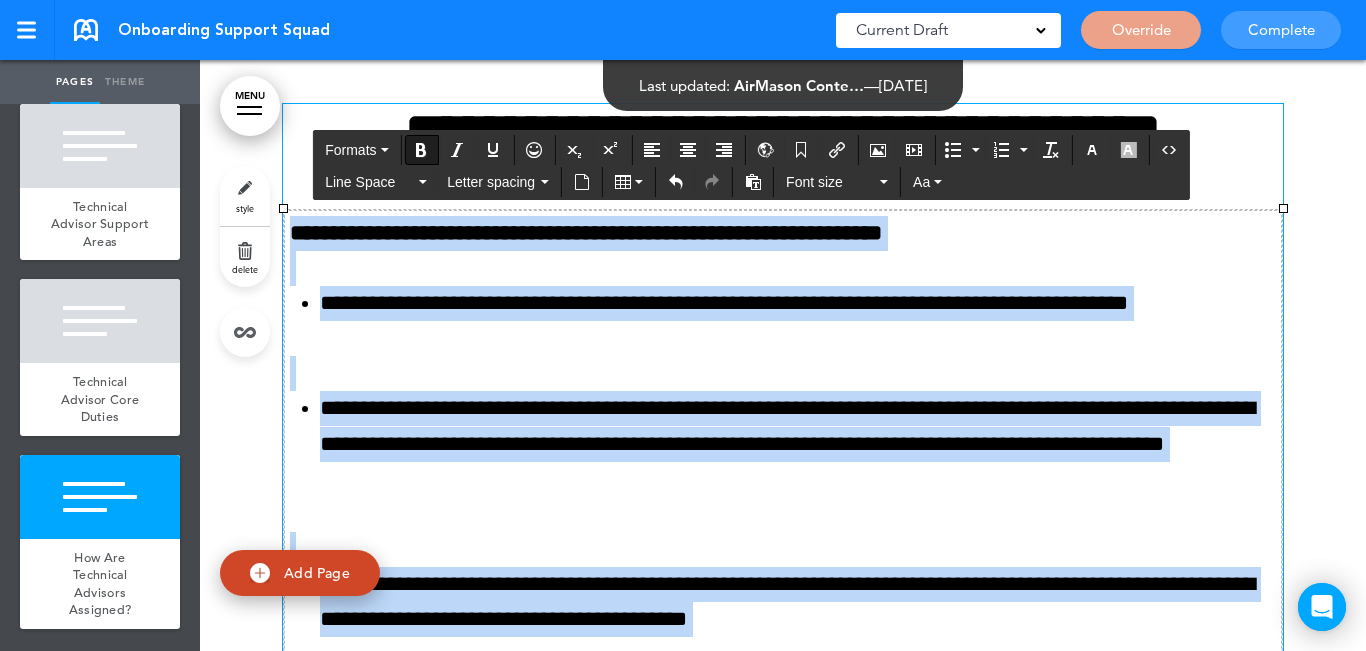 drag, startPoint x: 752, startPoint y: 365, endPoint x: 286, endPoint y: 240, distance: 482.47385 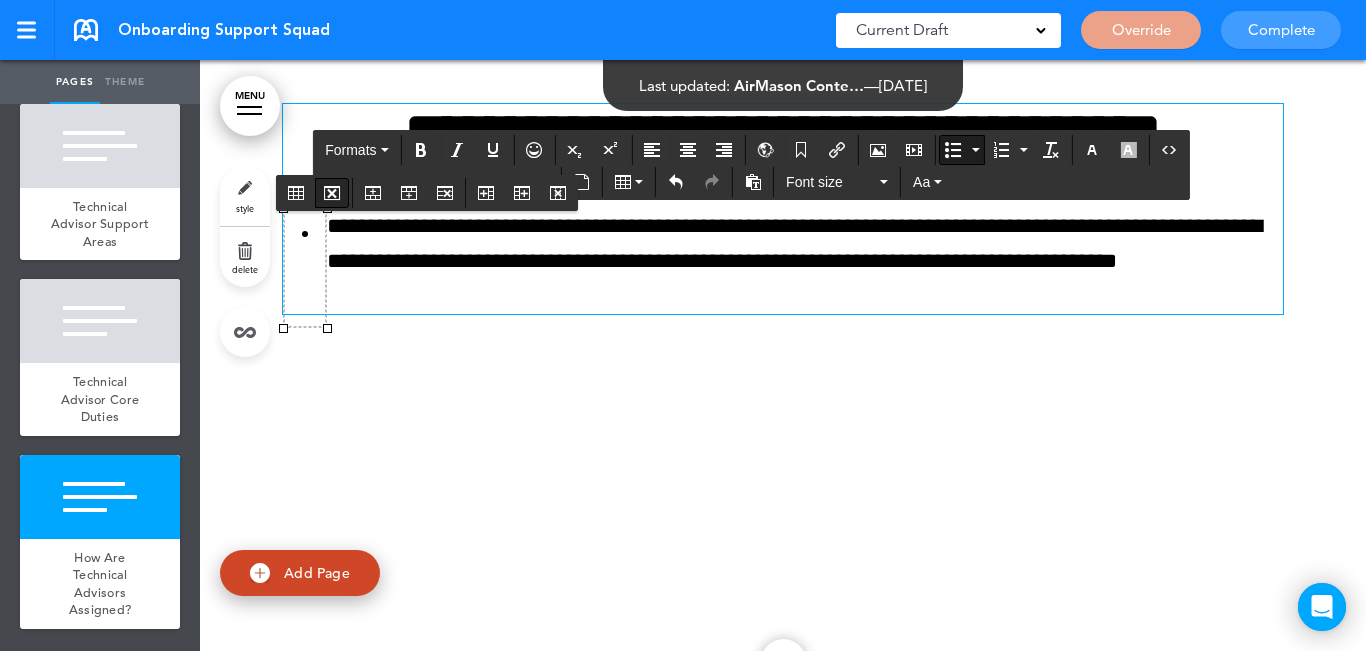 click at bounding box center (332, 193) 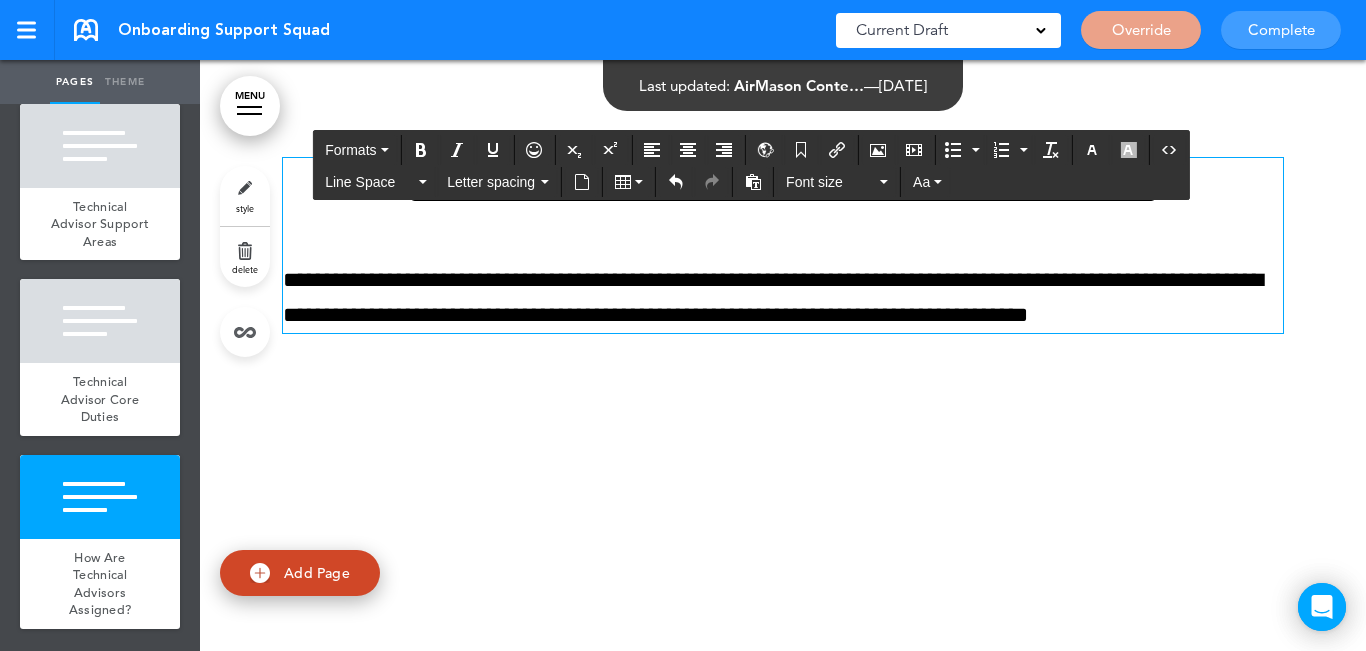 scroll, scrollTop: 4660, scrollLeft: 0, axis: vertical 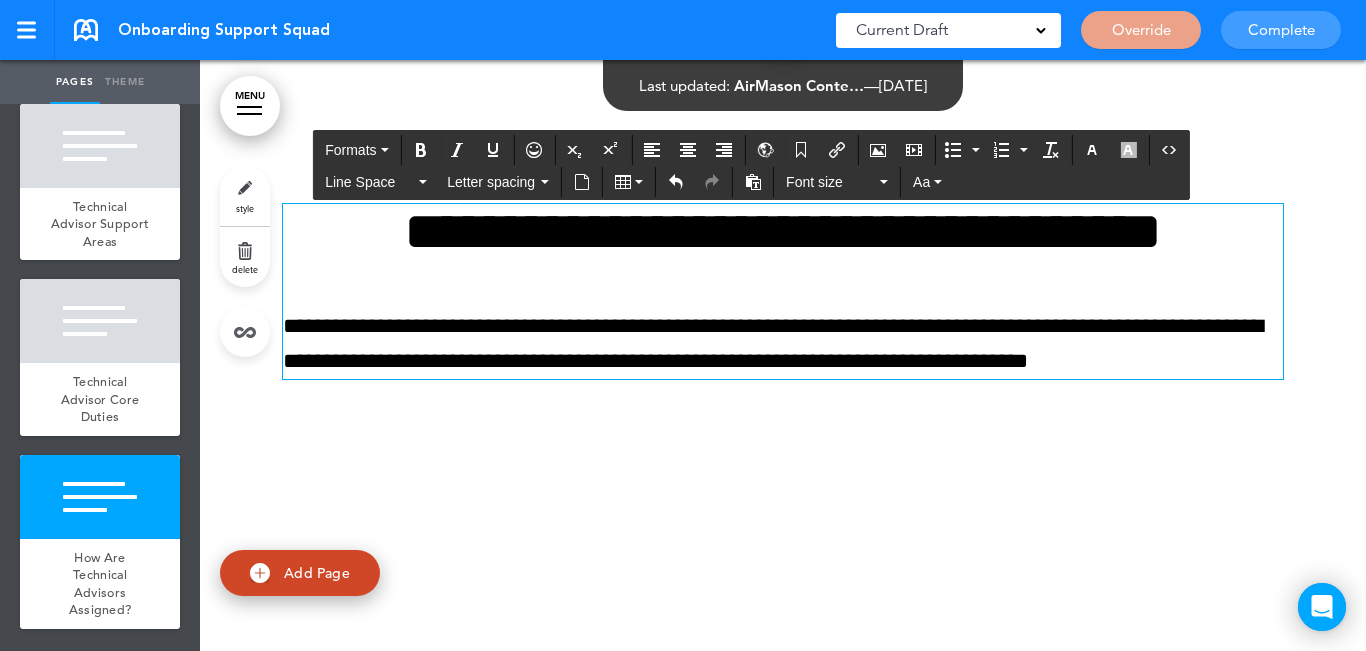 click on "**********" at bounding box center (783, 231) 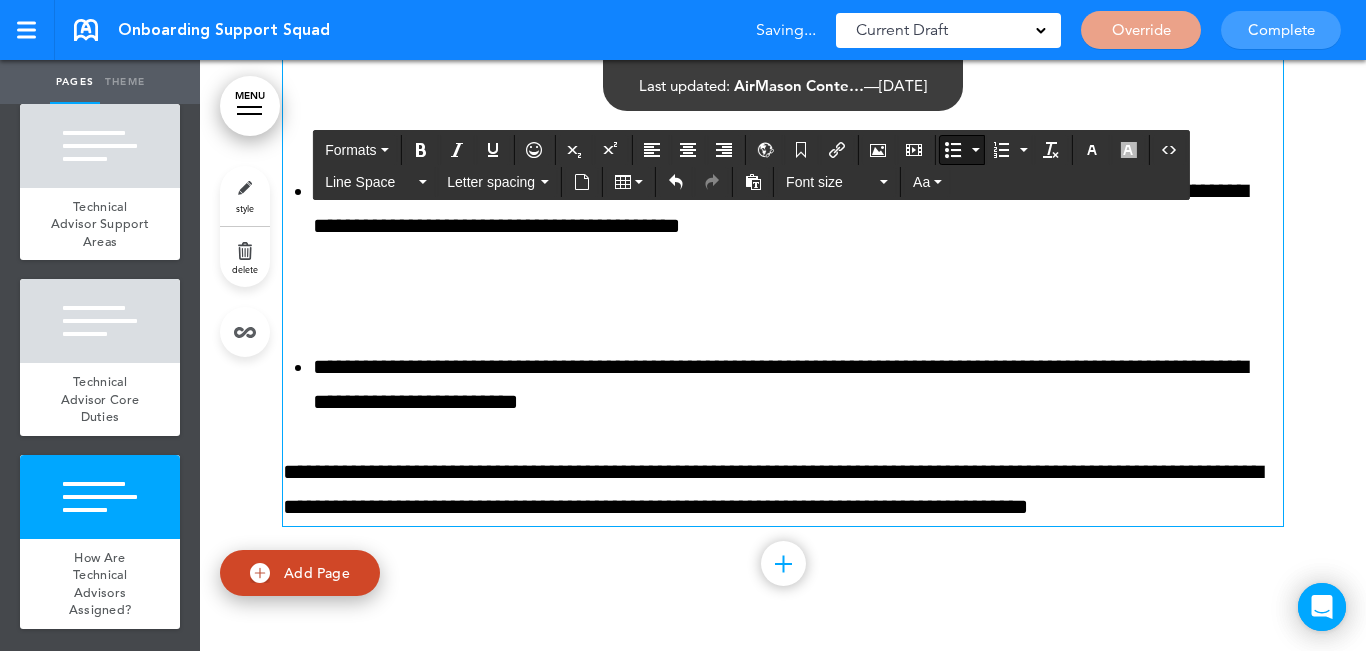 scroll, scrollTop: 5271, scrollLeft: 0, axis: vertical 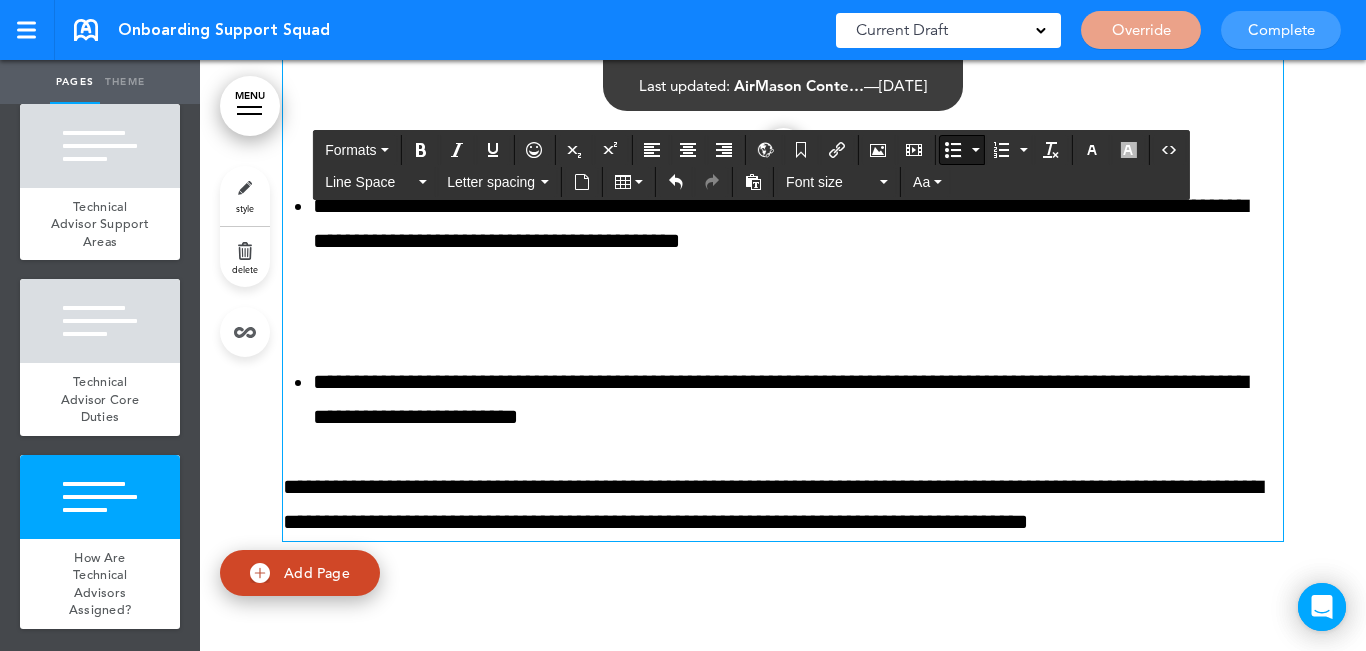 type 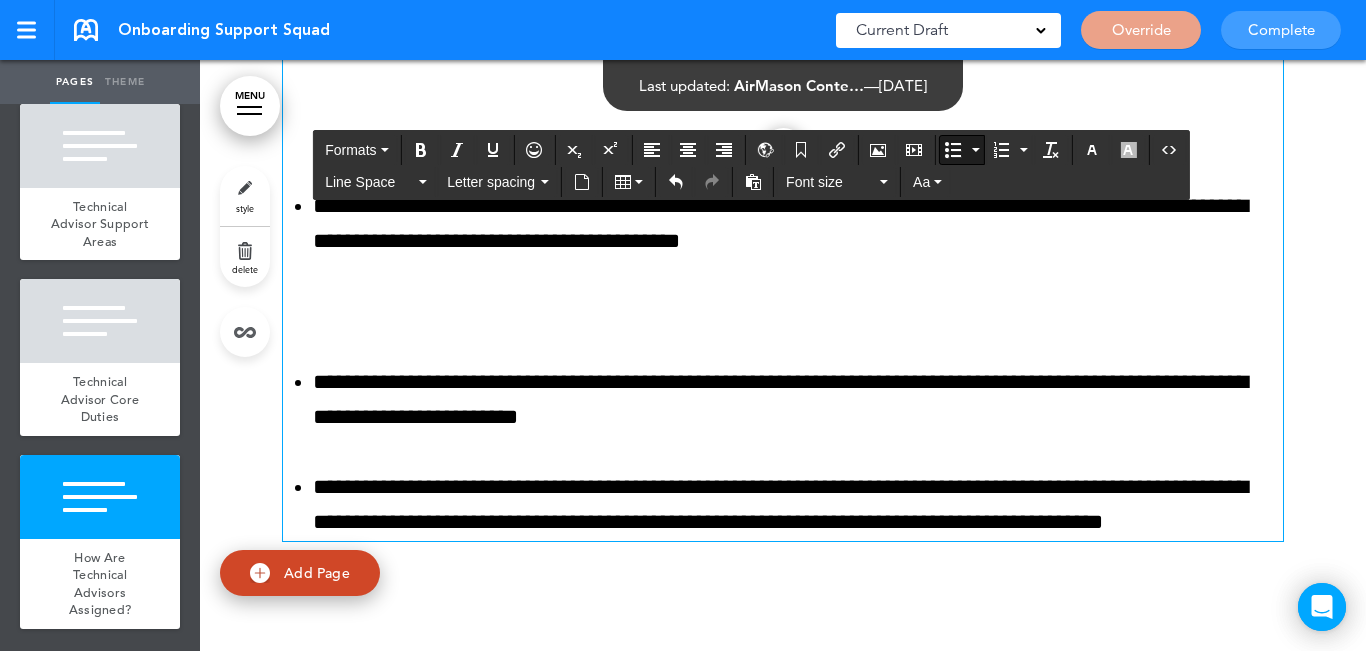 click at bounding box center (783, 312) 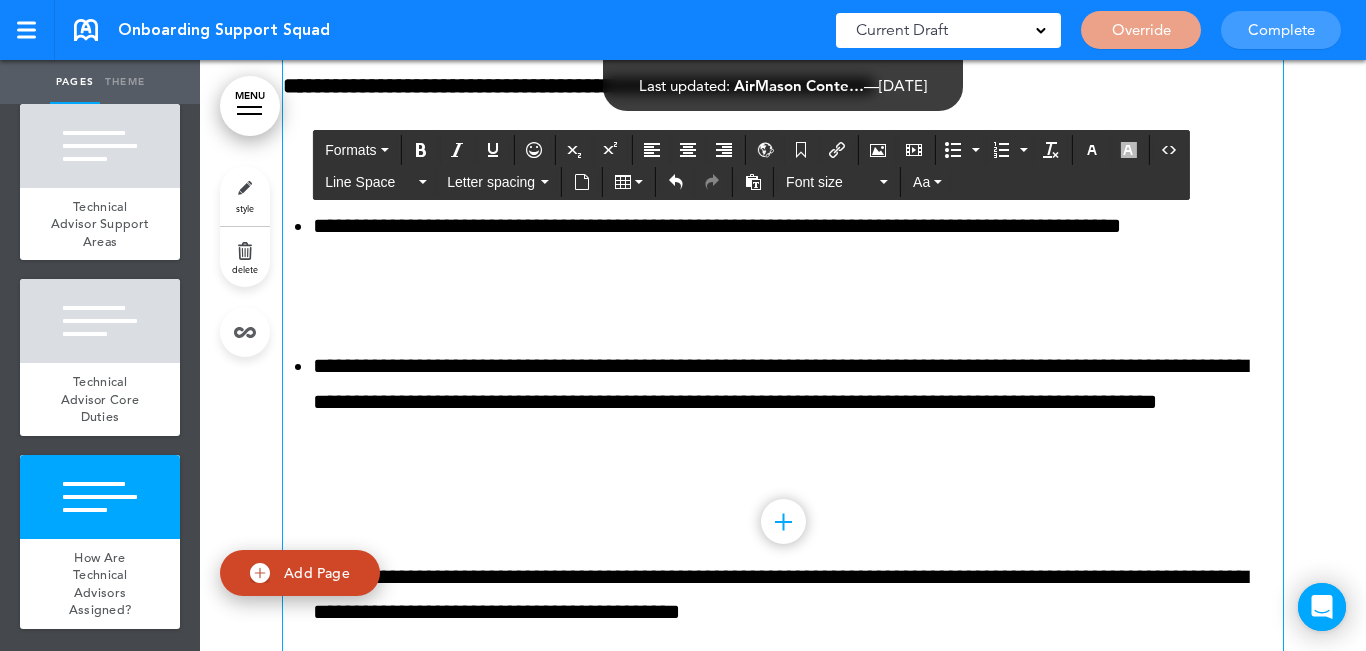 click on "**********" at bounding box center [783, 403] 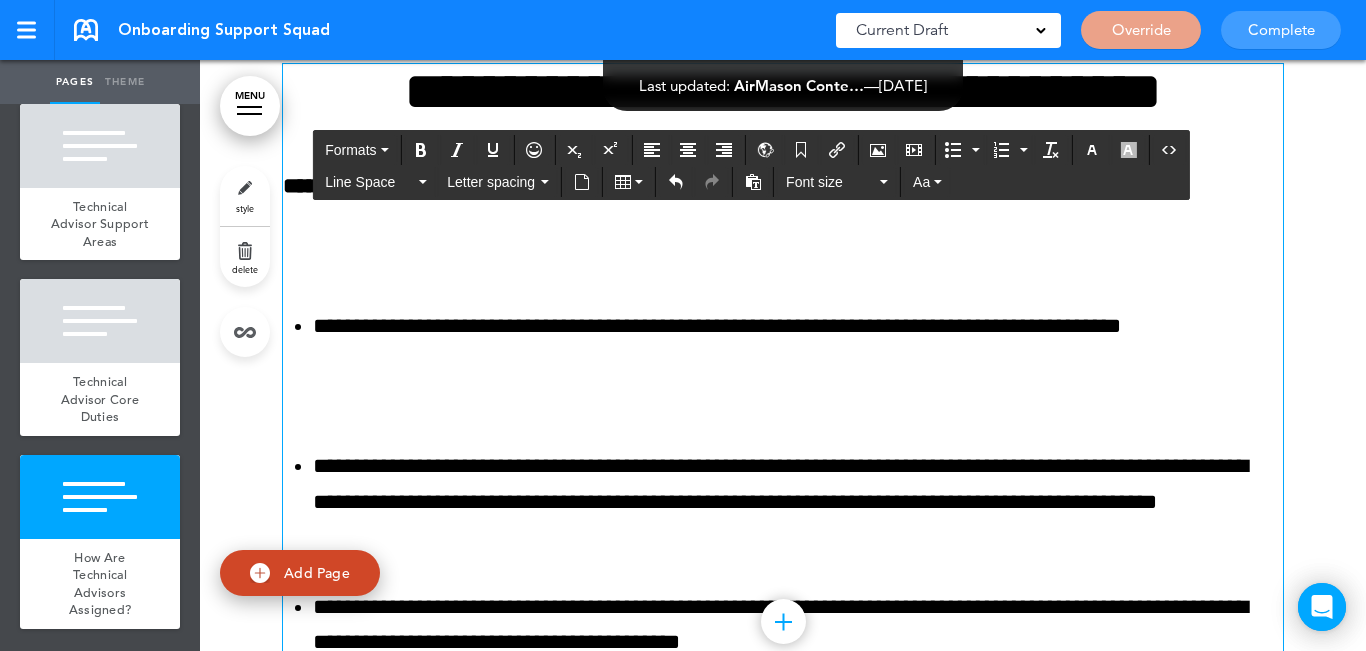 click at bounding box center (783, 396) 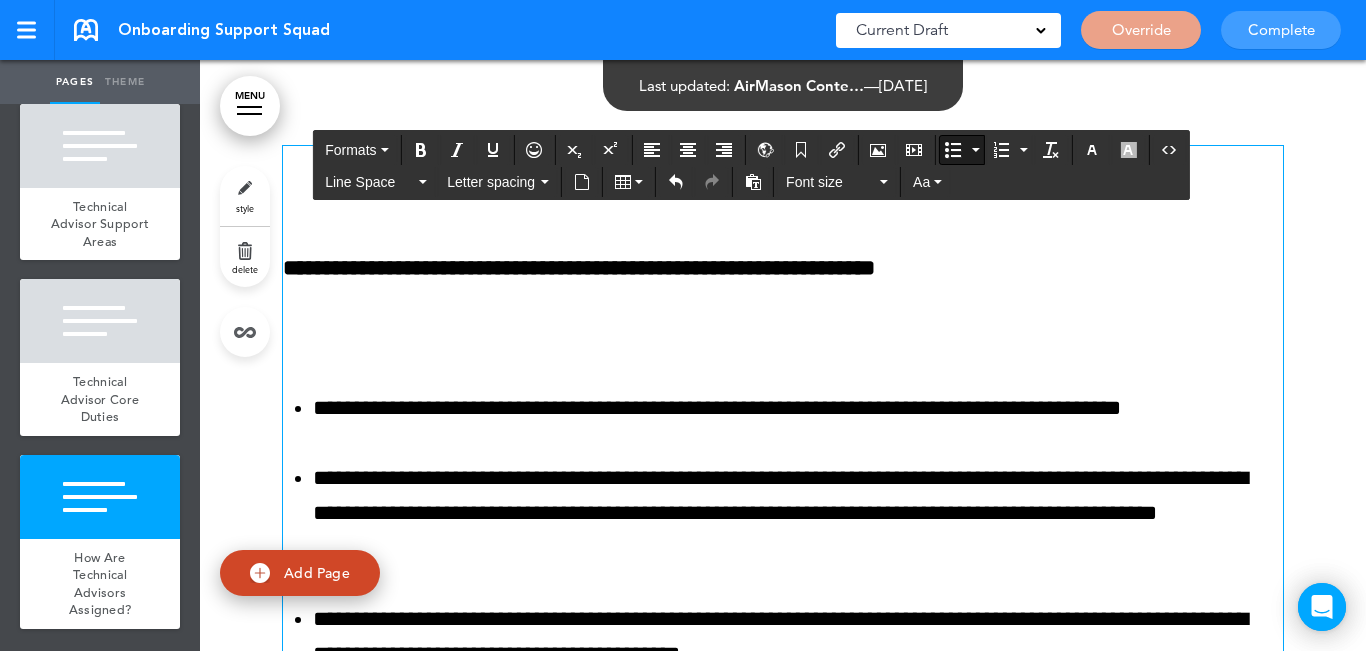 scroll, scrollTop: 4600, scrollLeft: 0, axis: vertical 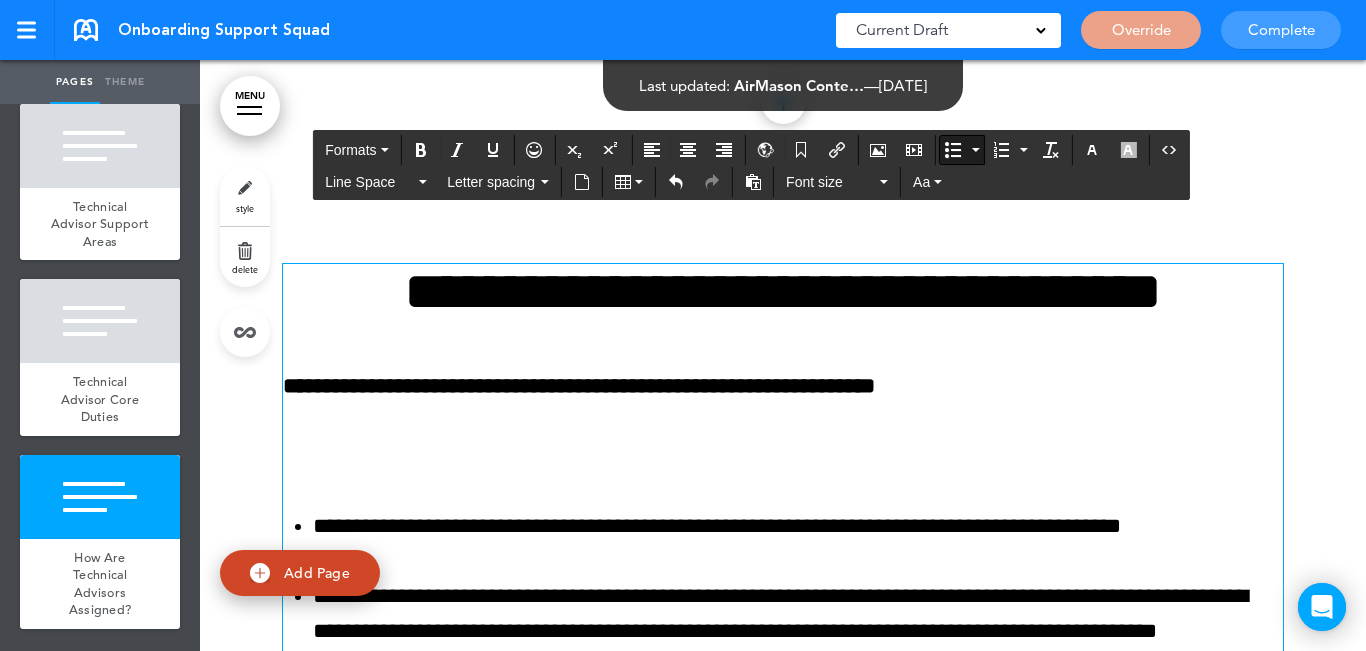 click on "**********" at bounding box center (783, 632) 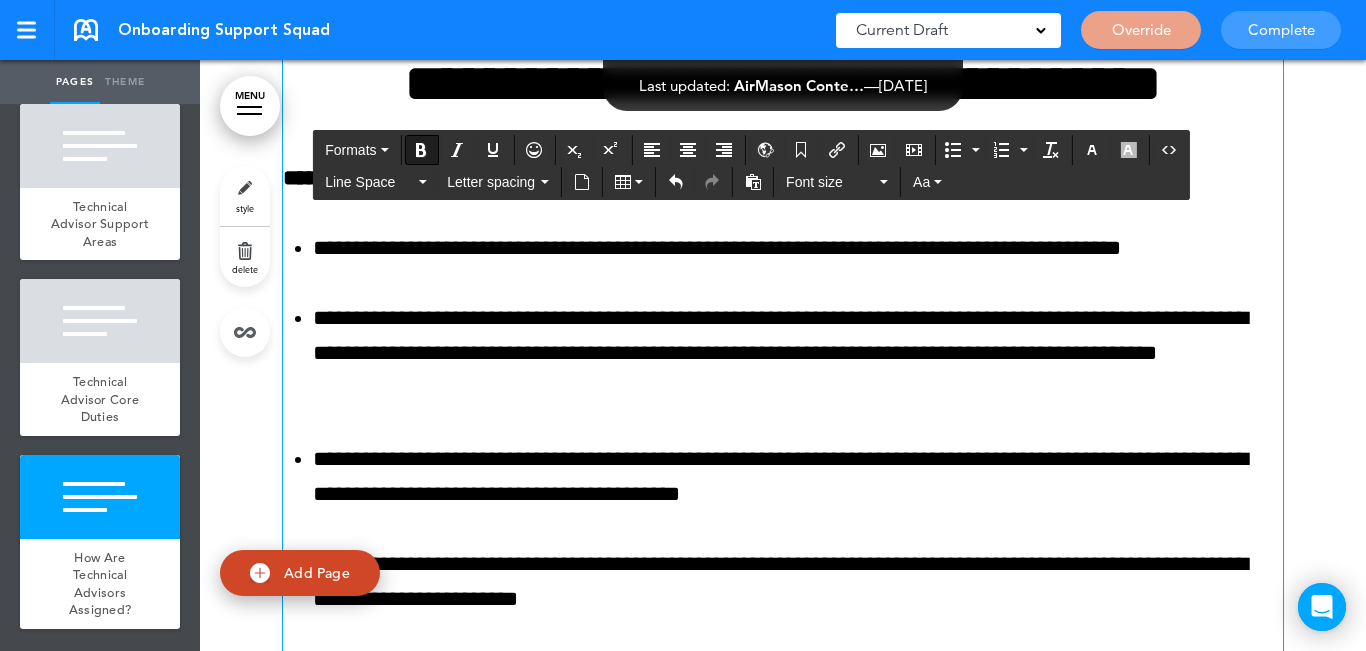 scroll, scrollTop: 5005, scrollLeft: 0, axis: vertical 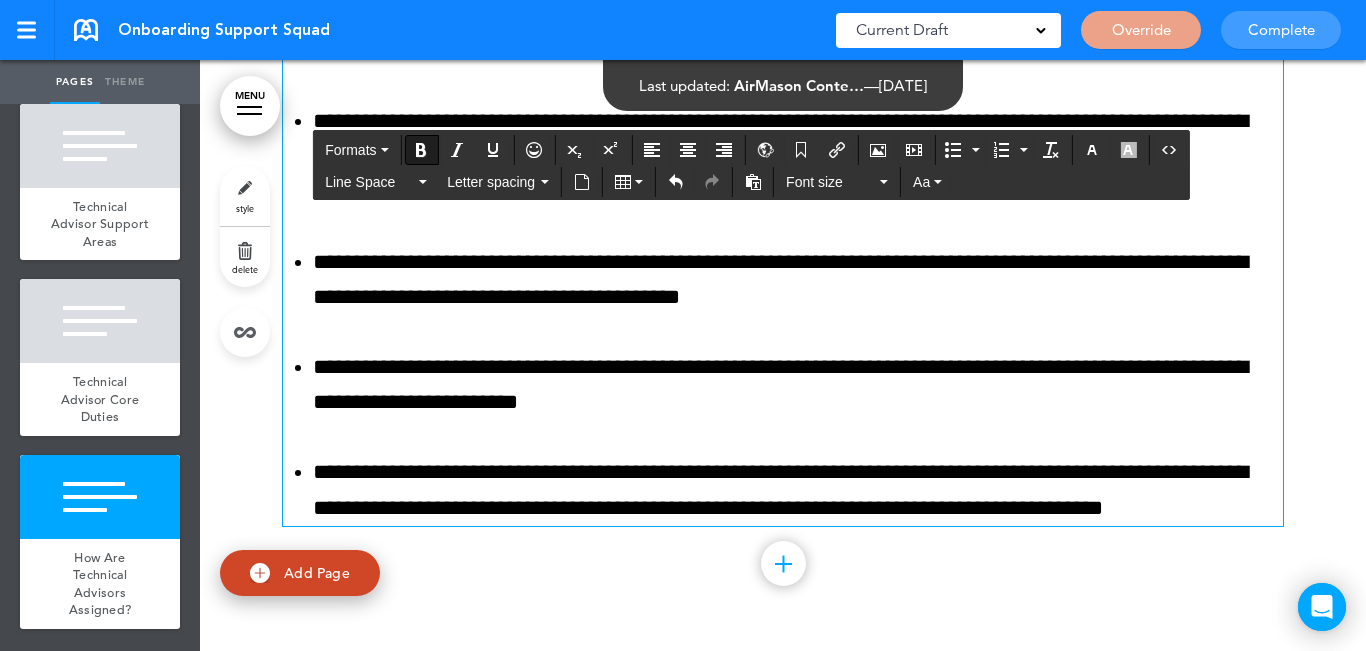 click on "**********" at bounding box center (798, 490) 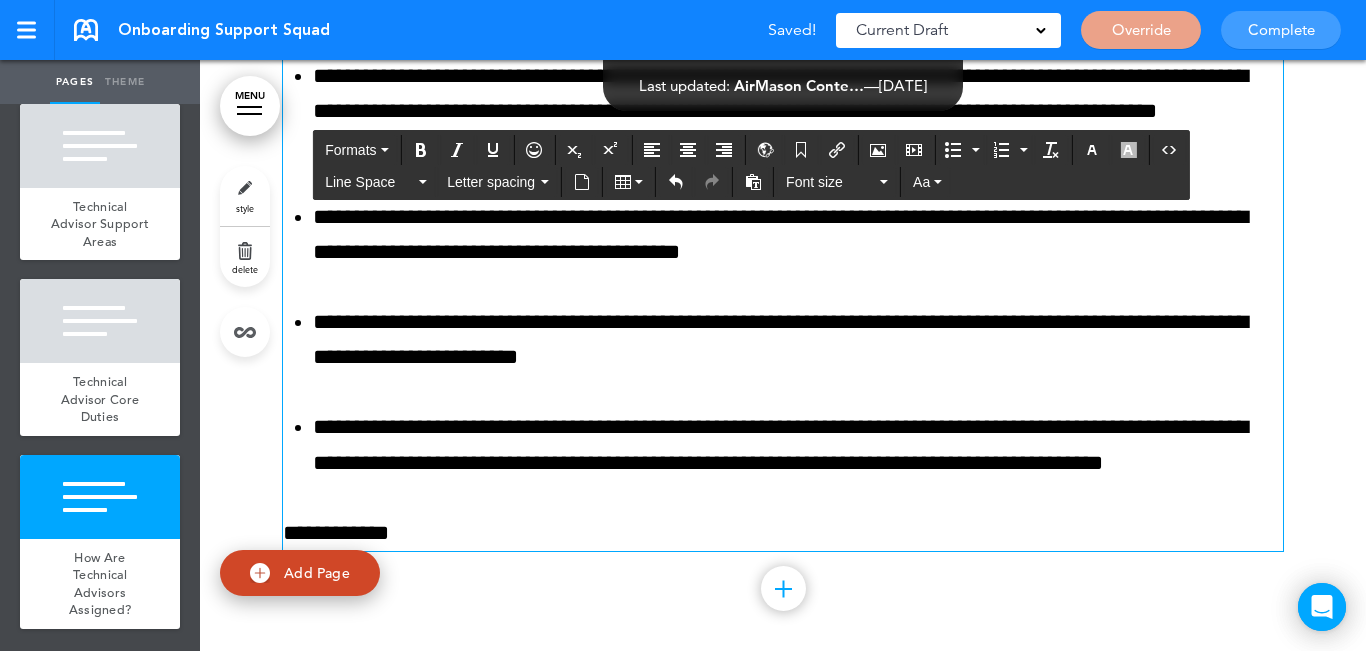 scroll, scrollTop: 5075, scrollLeft: 0, axis: vertical 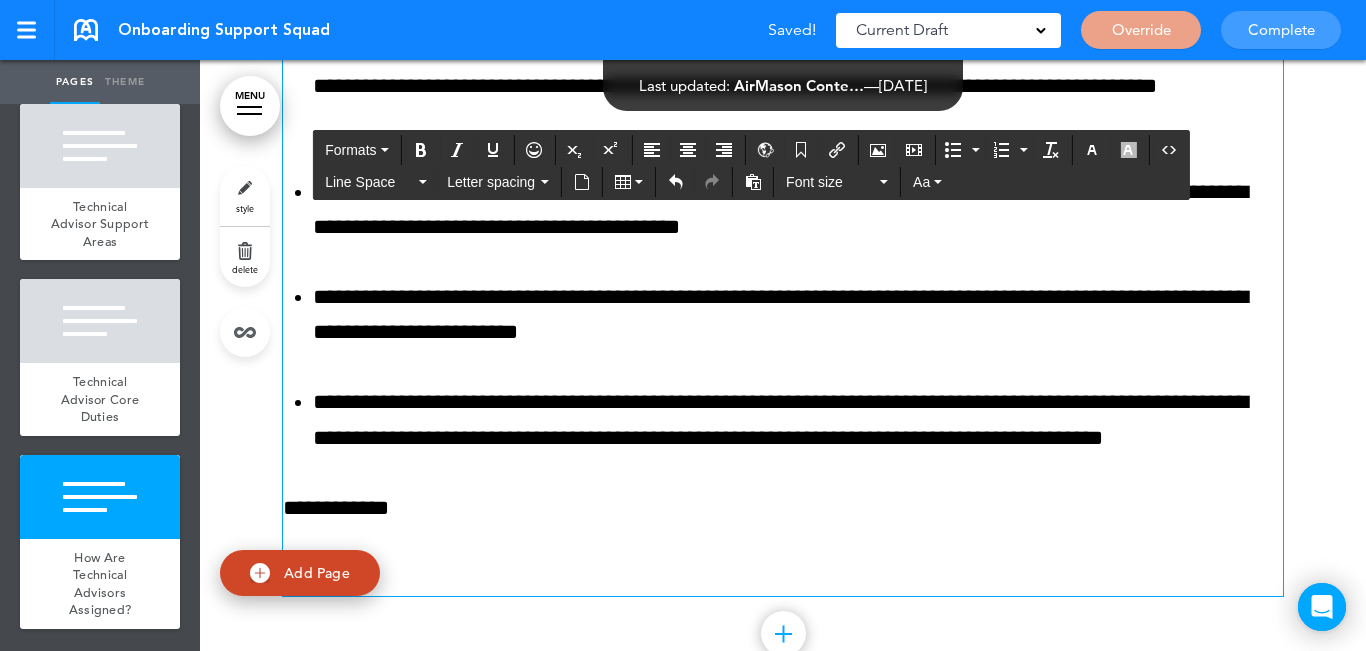 click on "**********" at bounding box center (783, 508) 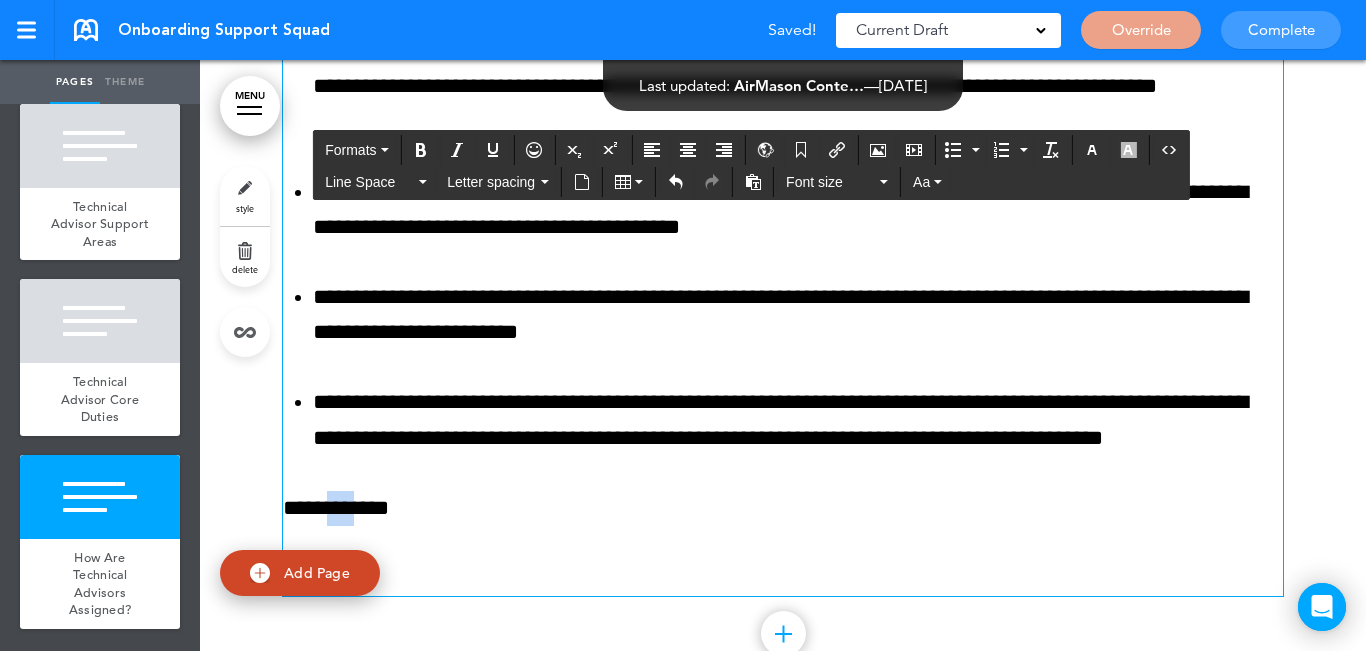 click on "**********" at bounding box center (783, 508) 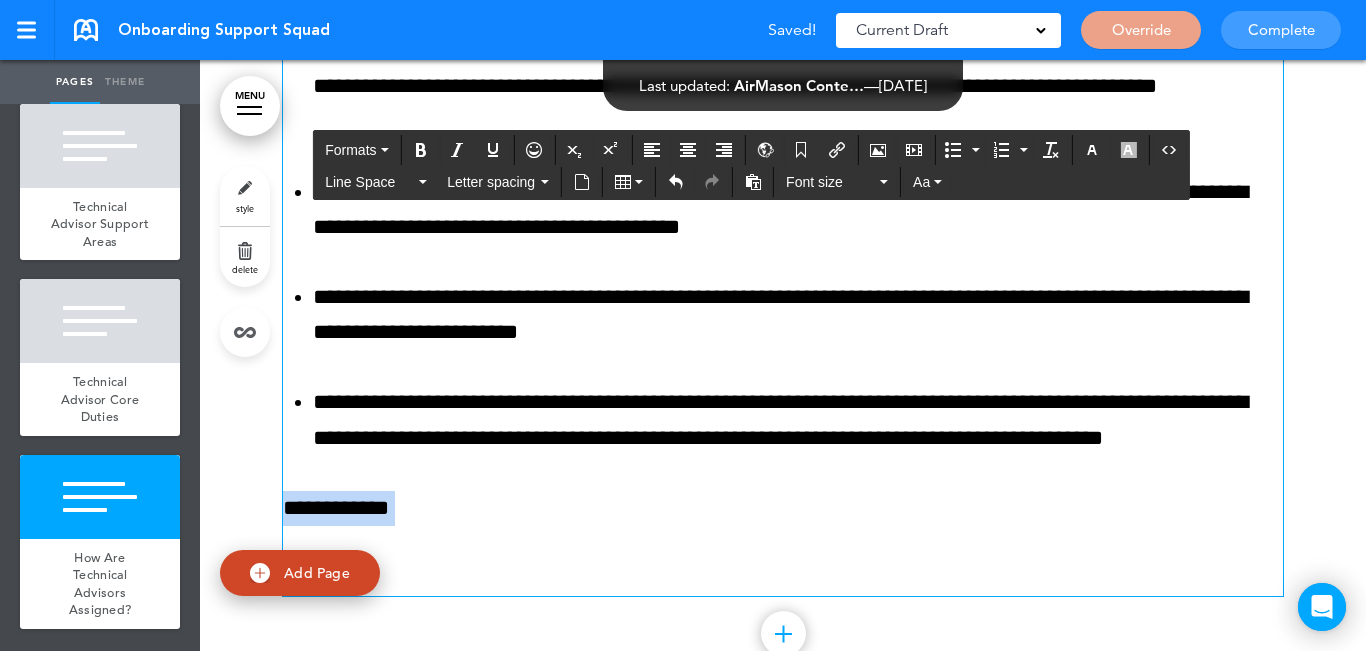 click on "**********" at bounding box center (783, 508) 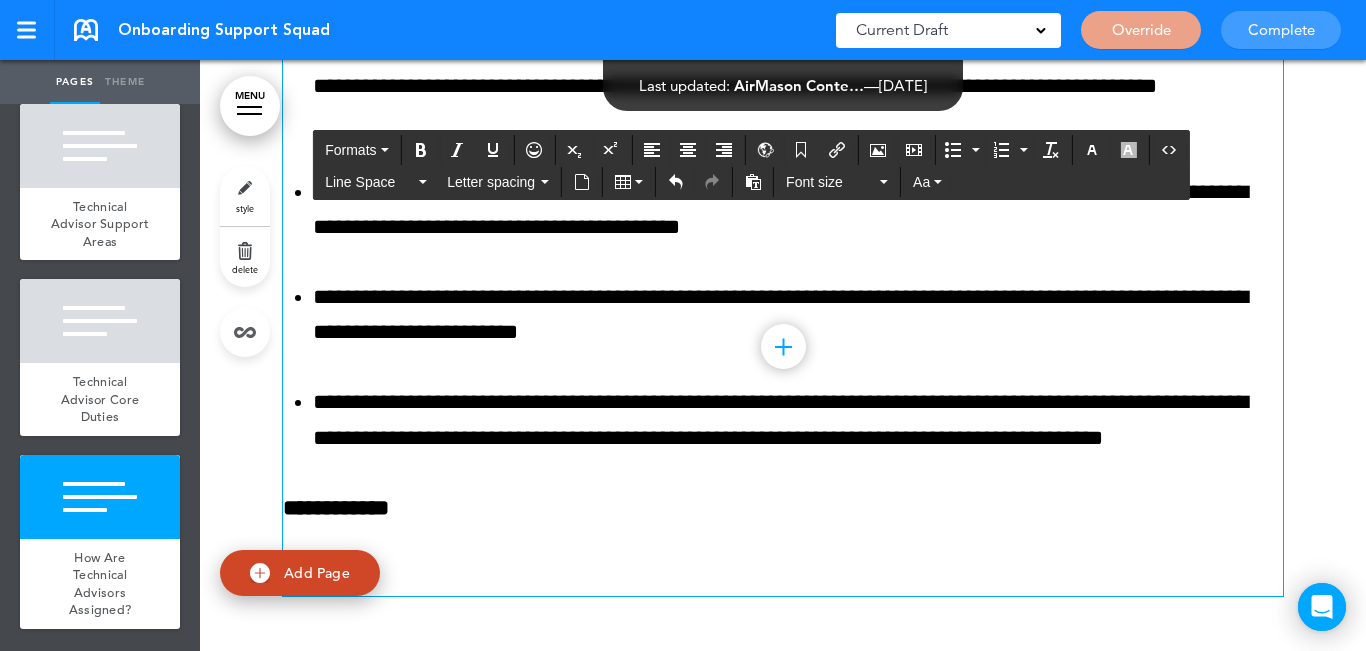 click on "**********" at bounding box center [783, 192] 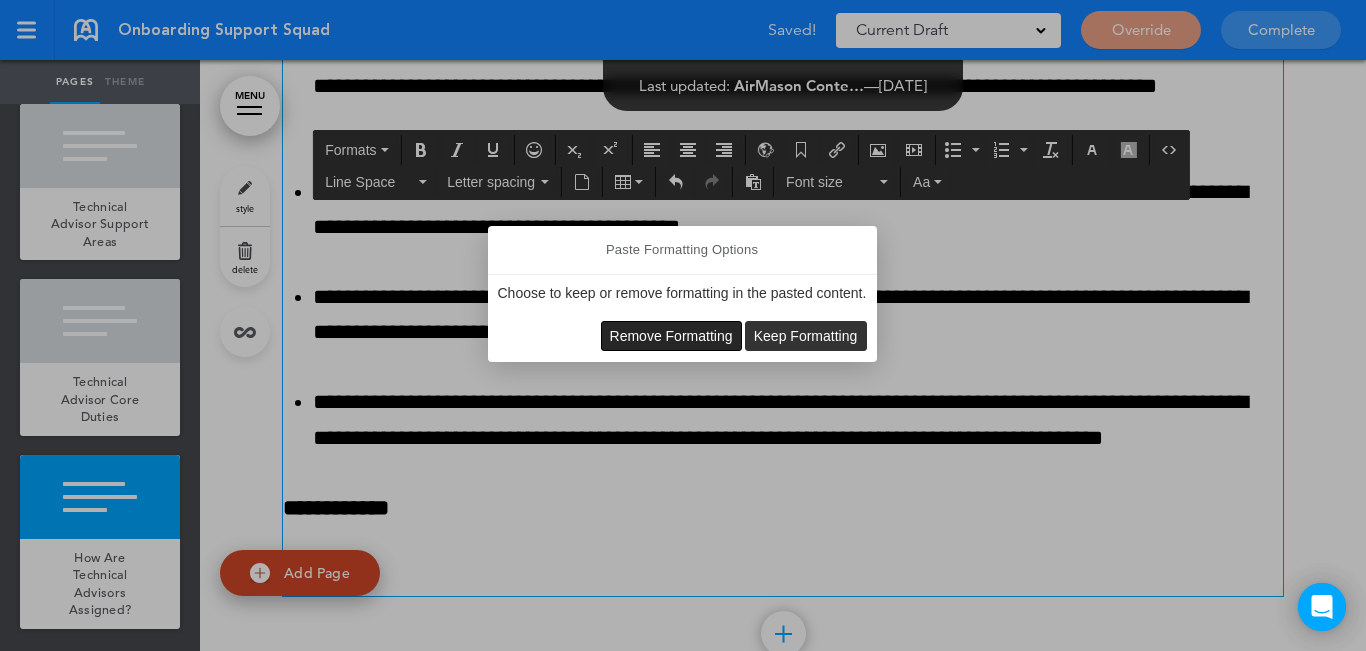 click on "Remove Formatting" at bounding box center (671, 336) 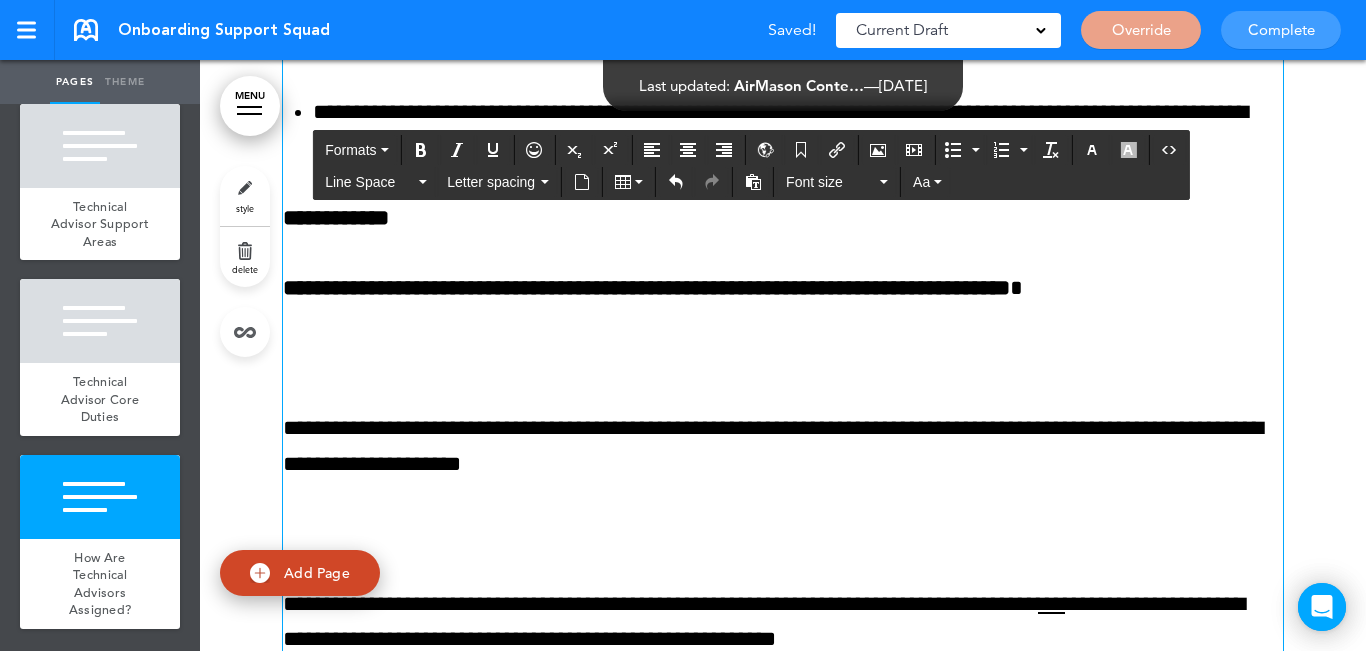 scroll, scrollTop: 5423, scrollLeft: 0, axis: vertical 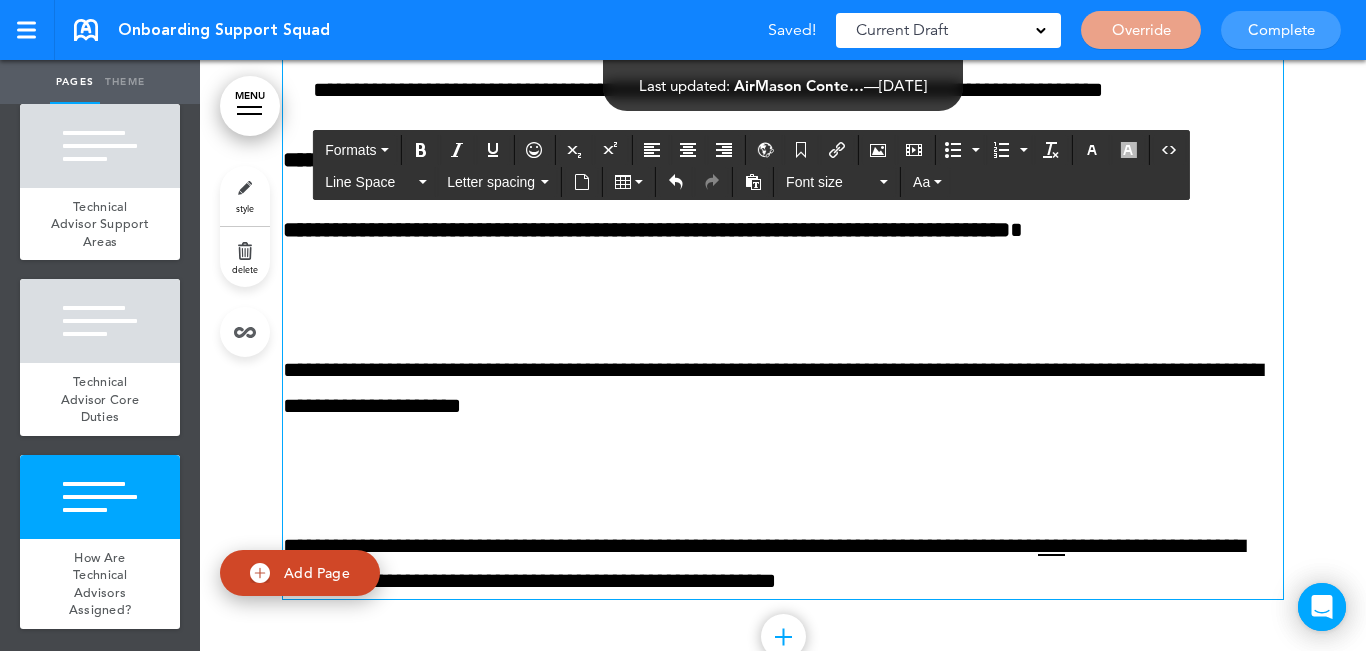 click on "**********" at bounding box center (783, 20) 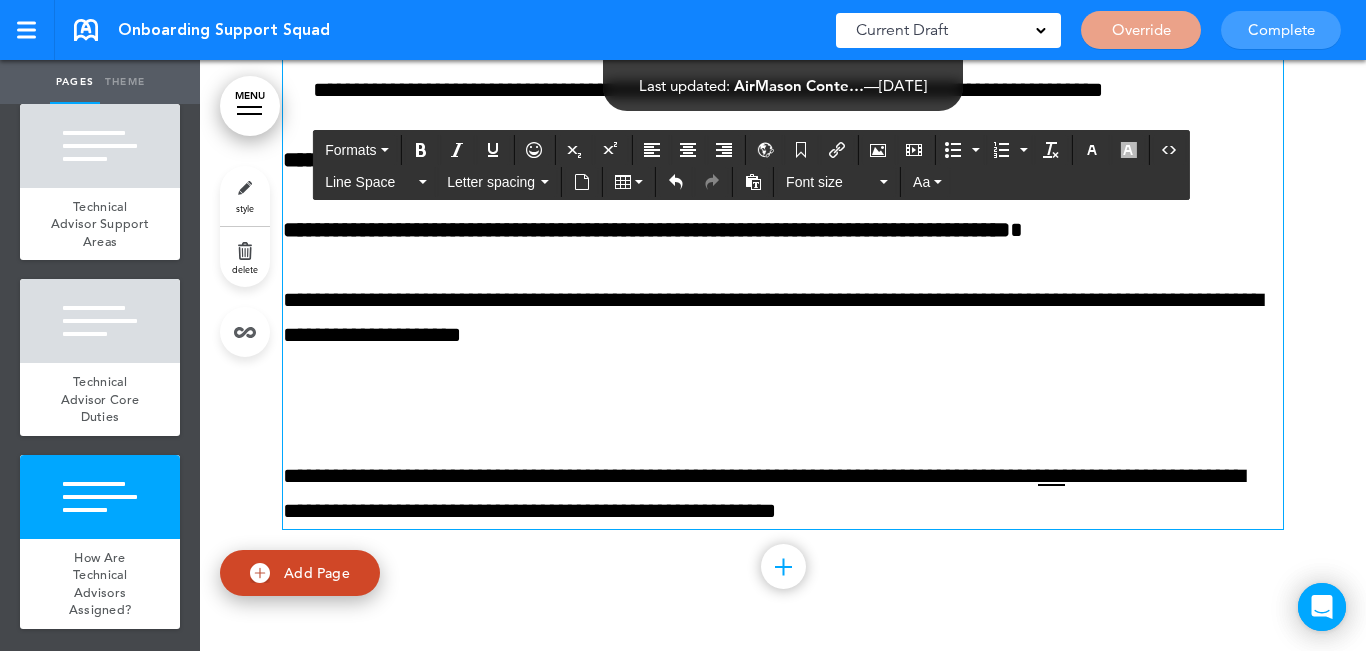 click on "**********" at bounding box center (783, -15) 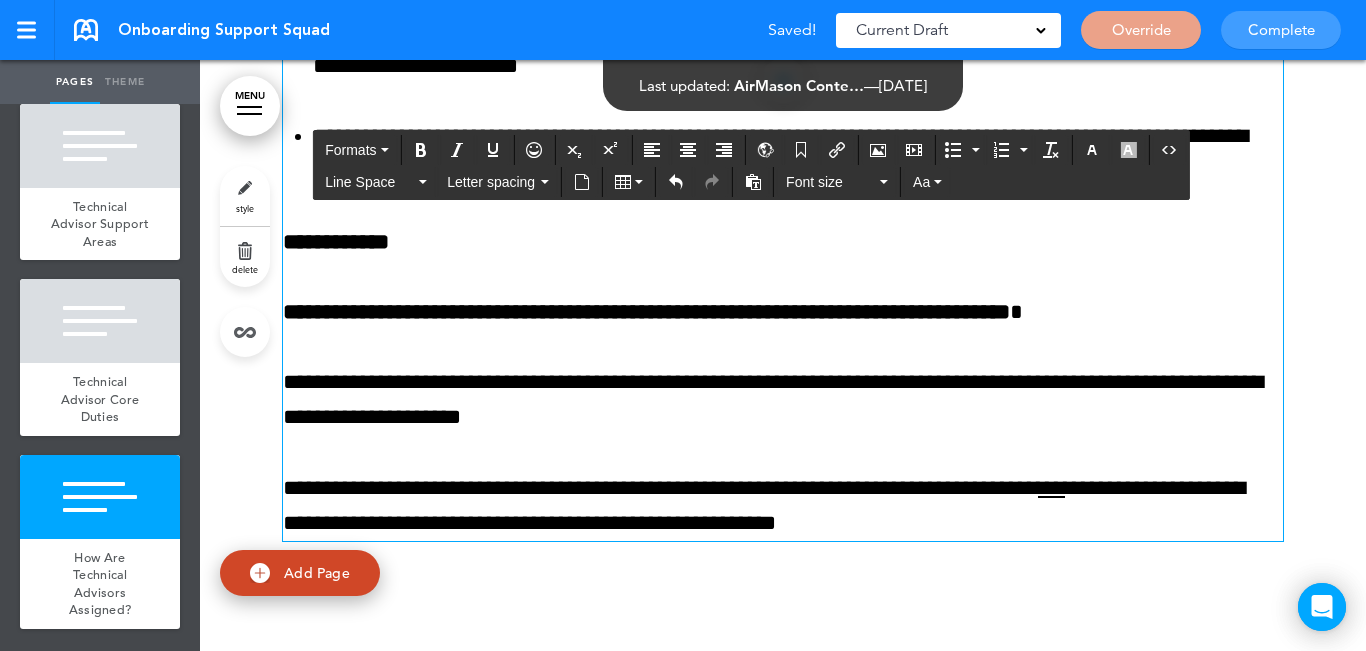 scroll, scrollTop: 5341, scrollLeft: 0, axis: vertical 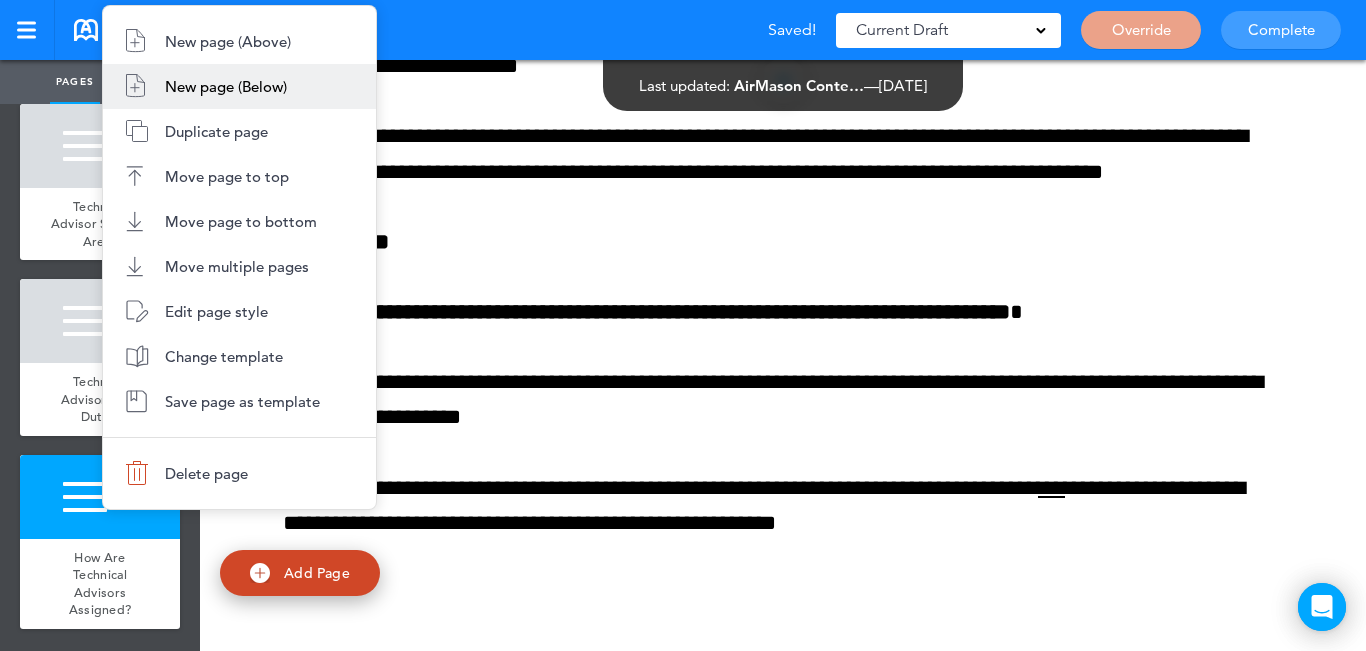 click on "New page (Below)" at bounding box center (239, 86) 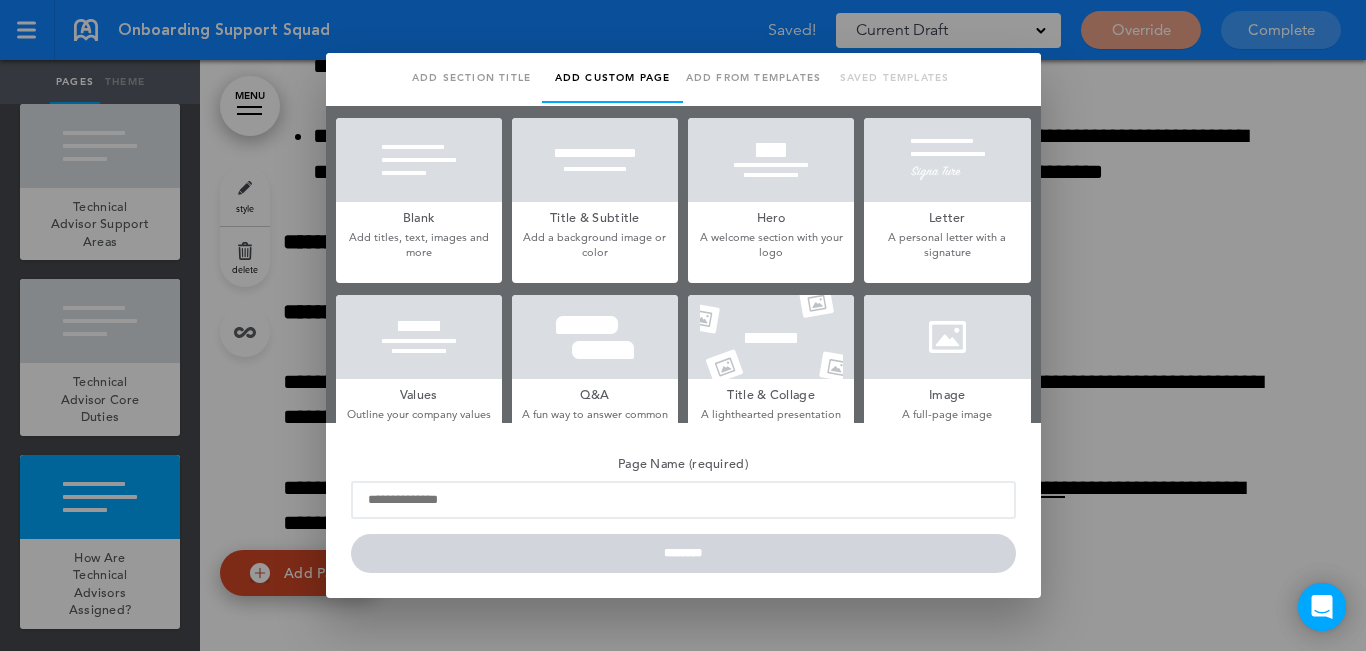 click at bounding box center (419, 160) 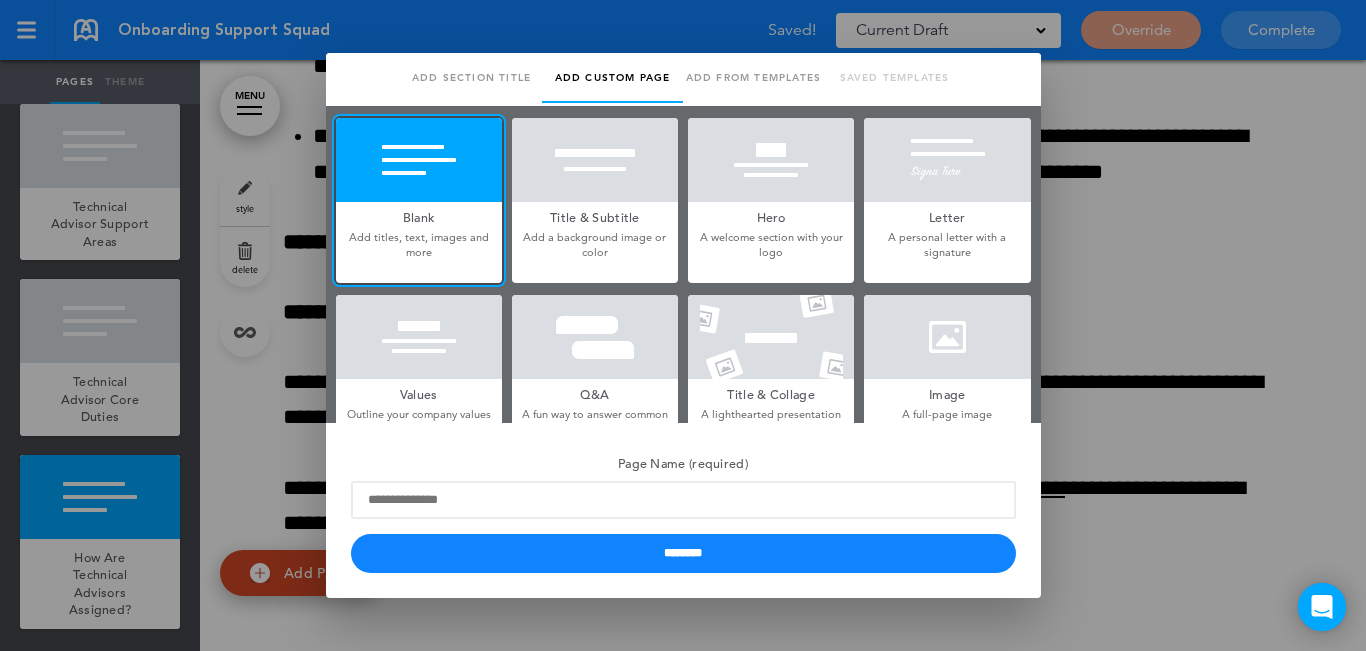 scroll, scrollTop: 0, scrollLeft: 0, axis: both 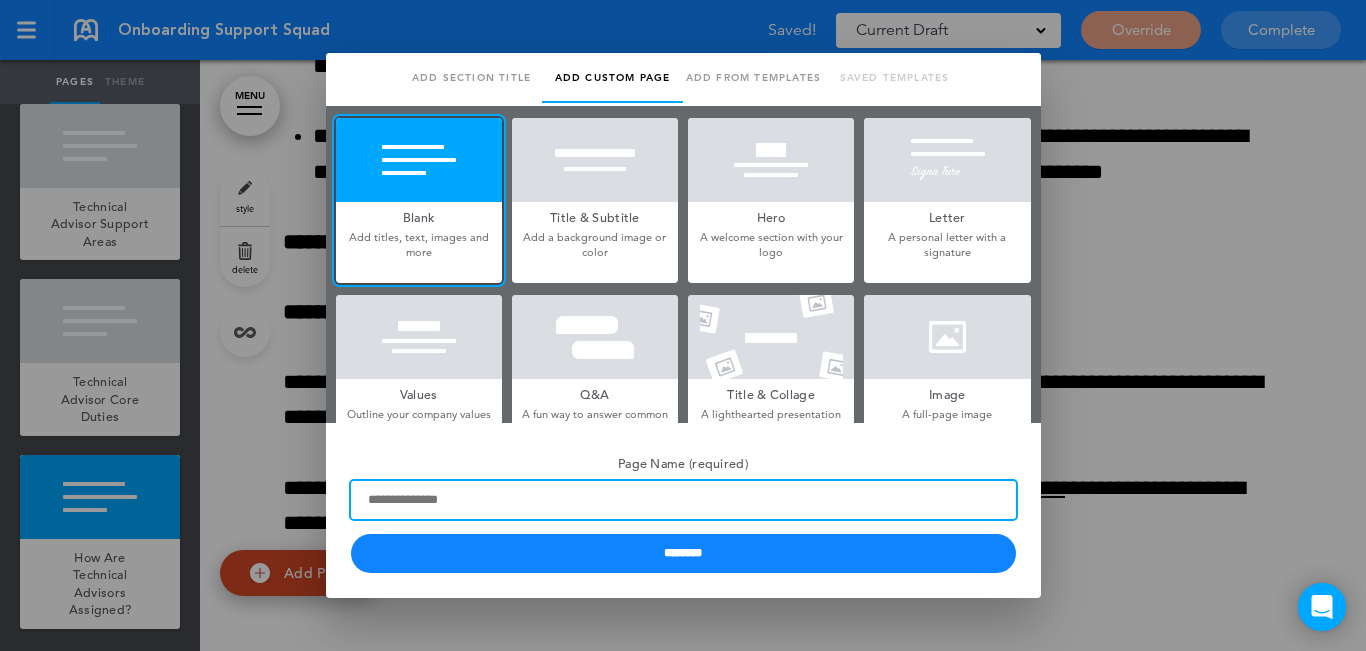 paste on "**********" 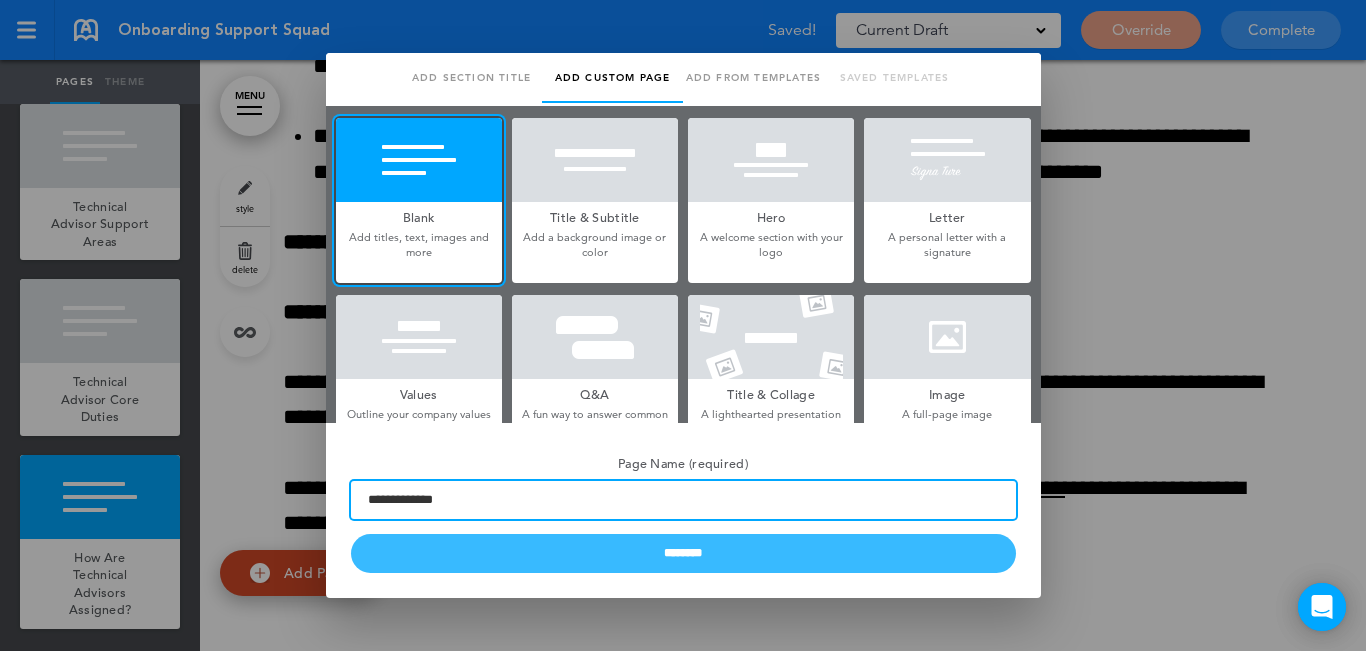 type on "**********" 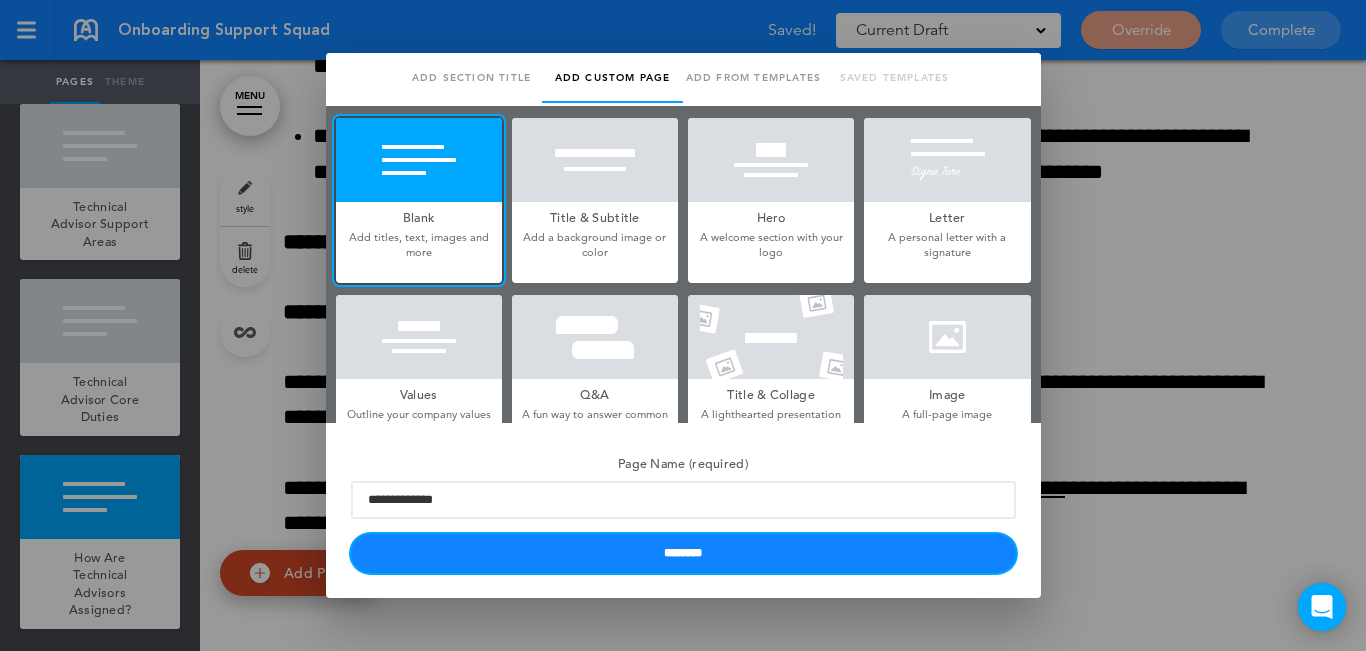 click on "********" at bounding box center [683, 553] 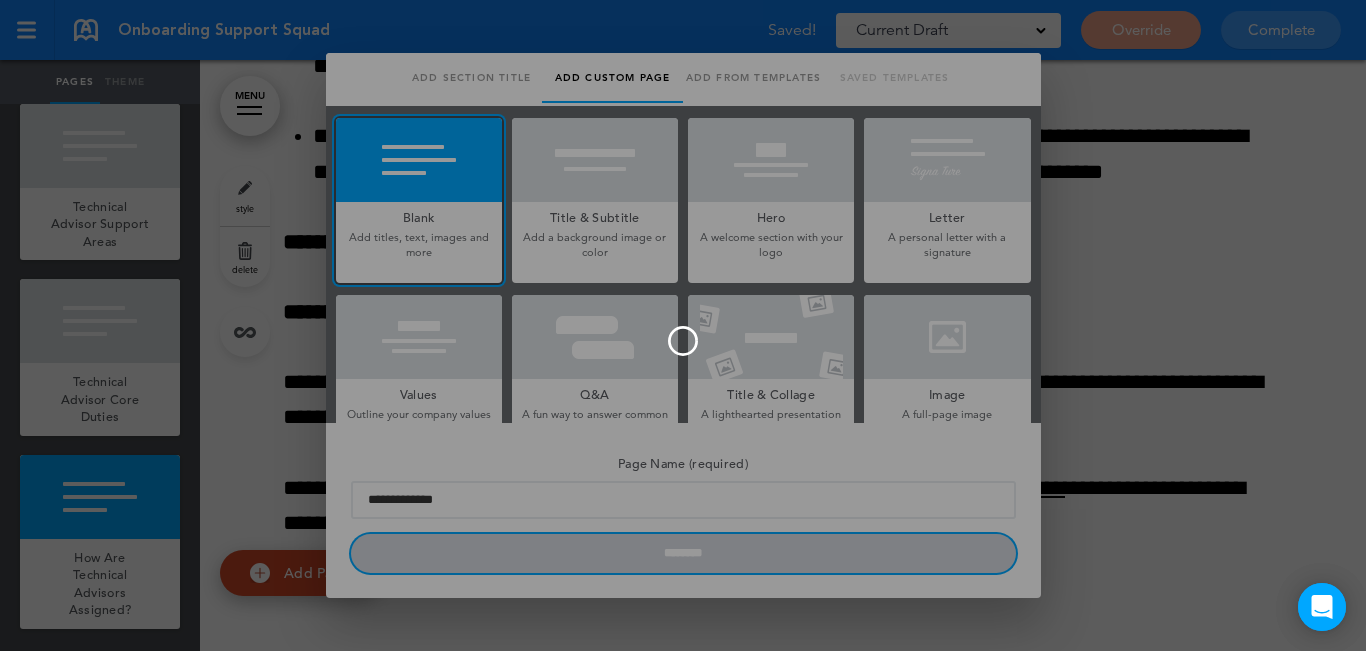 type 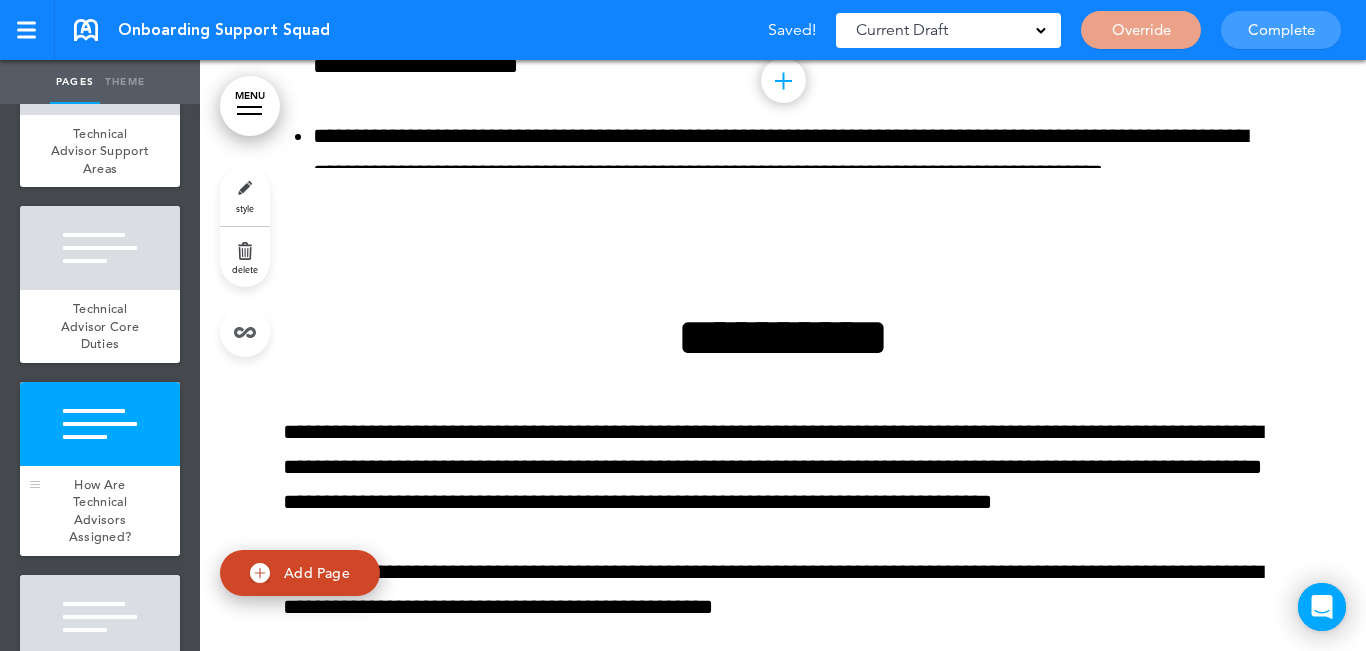 scroll, scrollTop: 622, scrollLeft: 0, axis: vertical 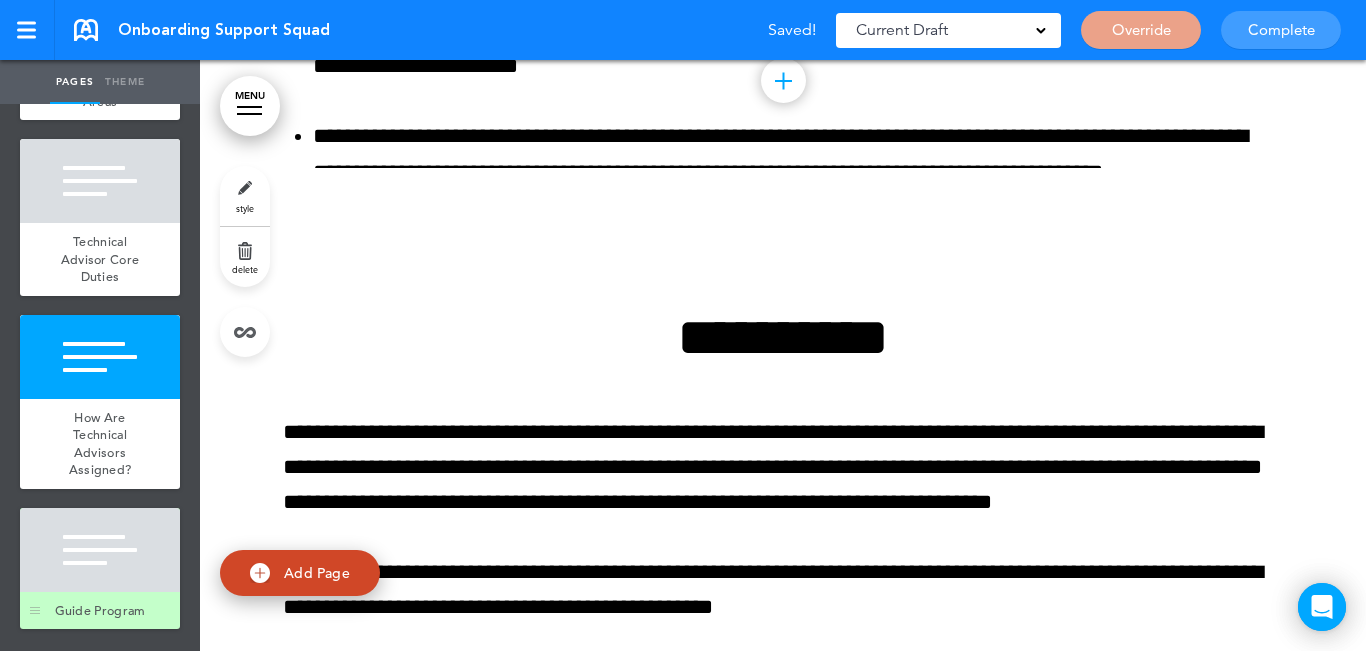 click at bounding box center (100, 550) 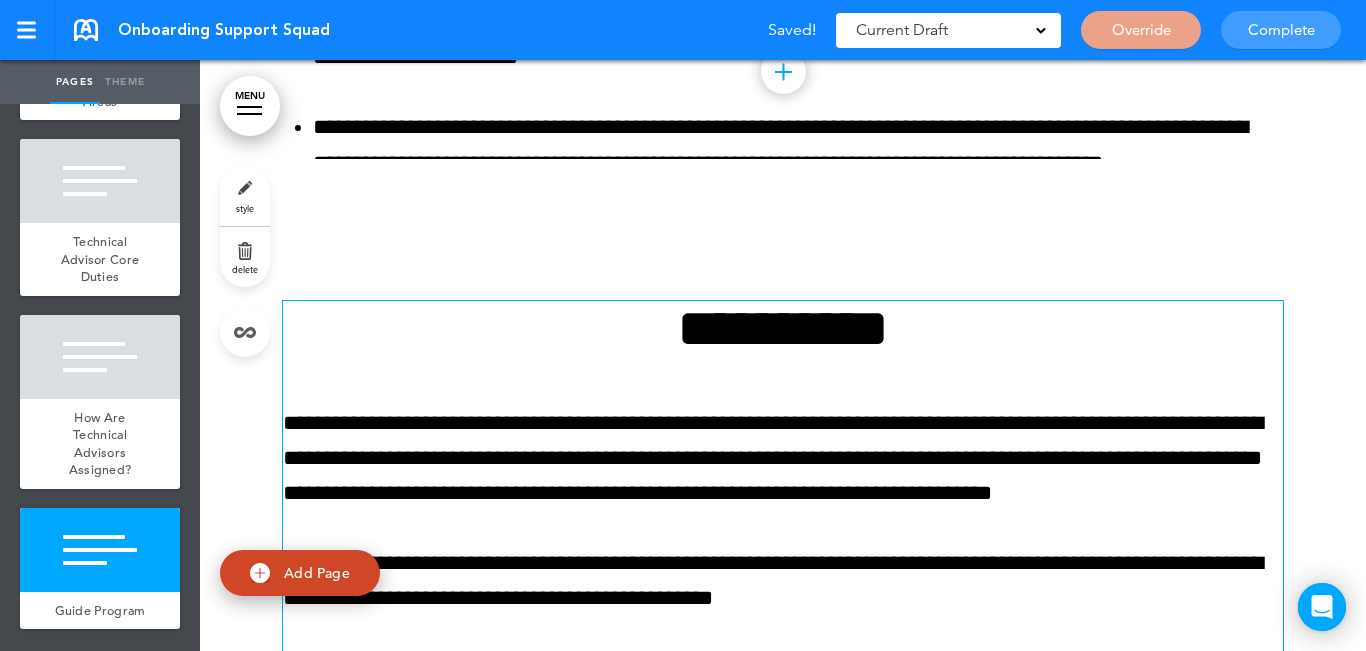 scroll, scrollTop: 5349, scrollLeft: 0, axis: vertical 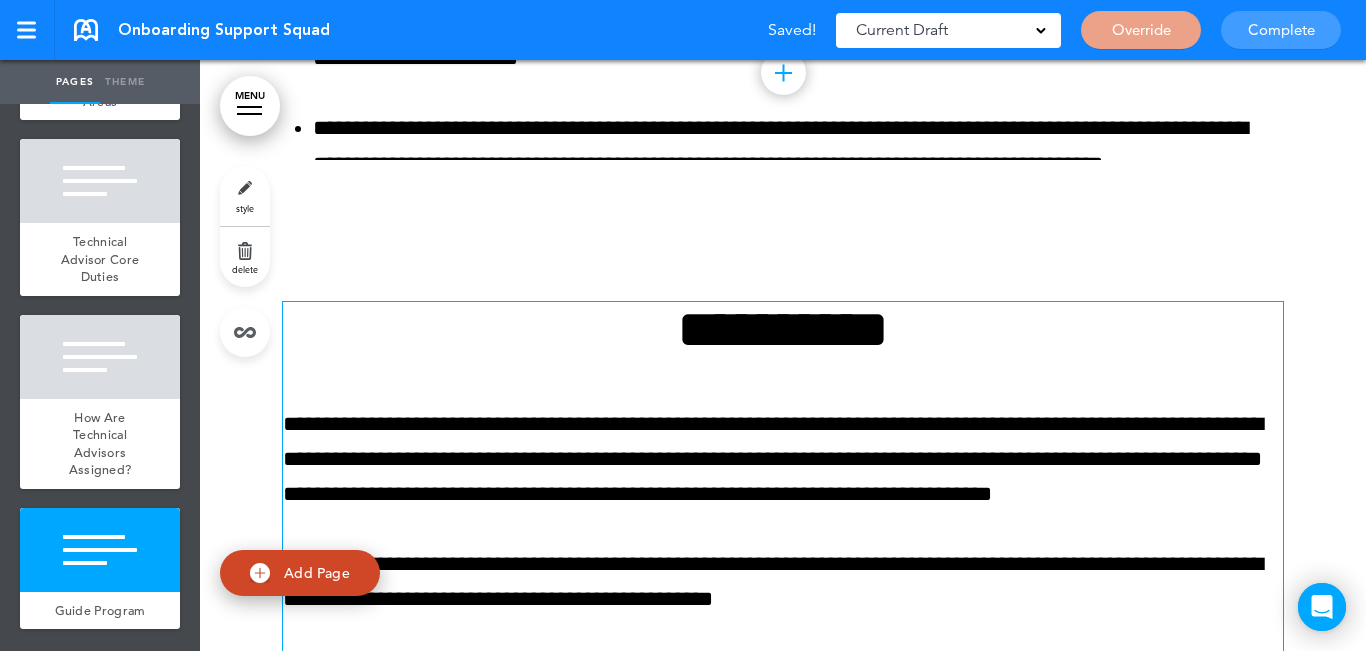 click on "**********" at bounding box center (783, 329) 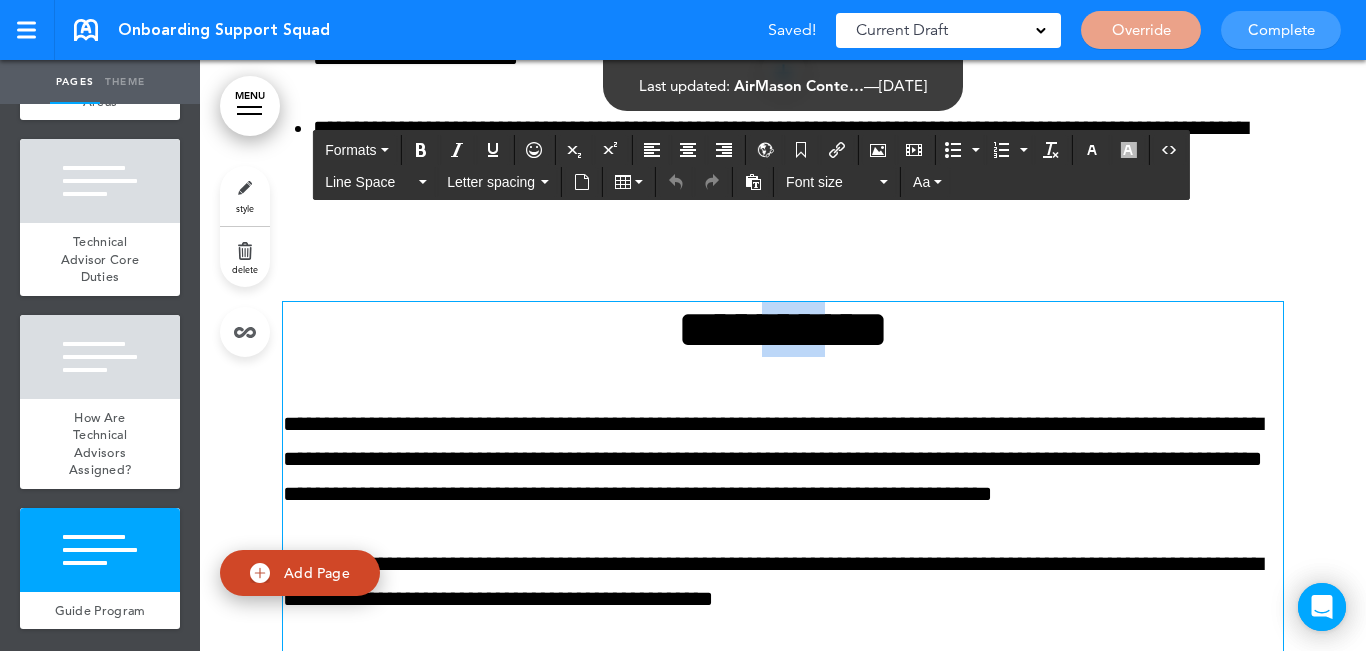 click on "**********" at bounding box center [783, 329] 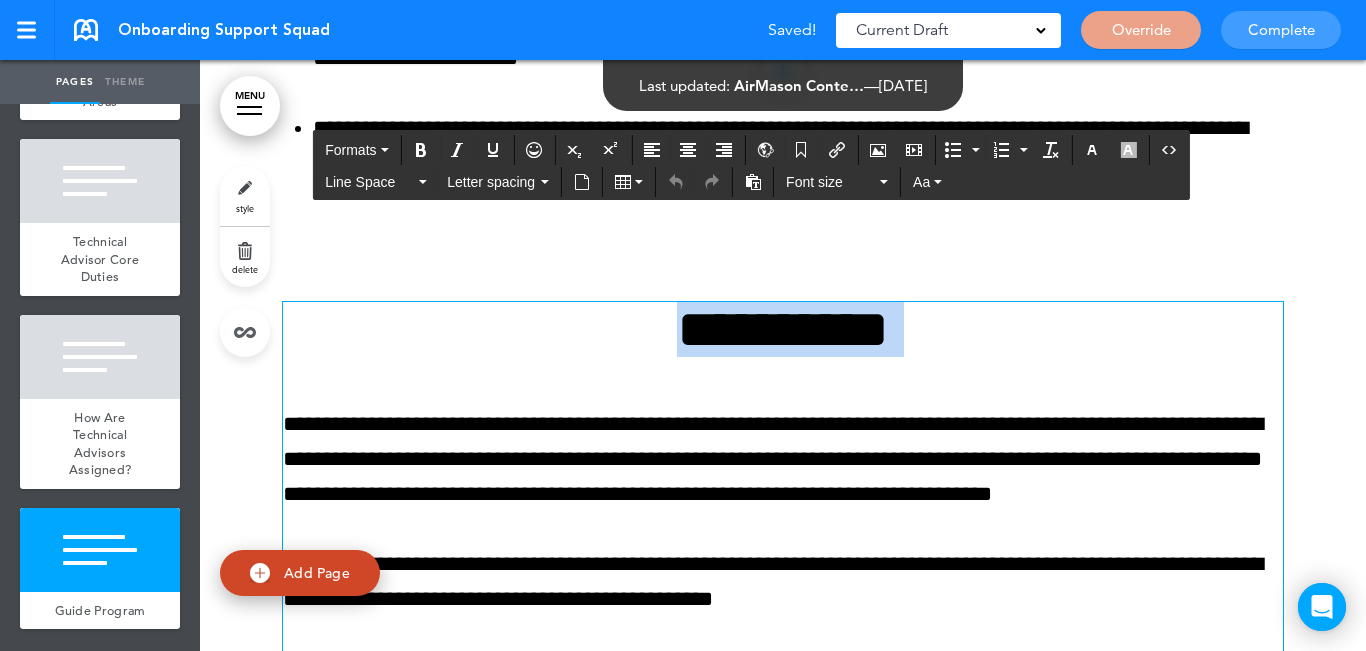 click on "**********" at bounding box center (783, 329) 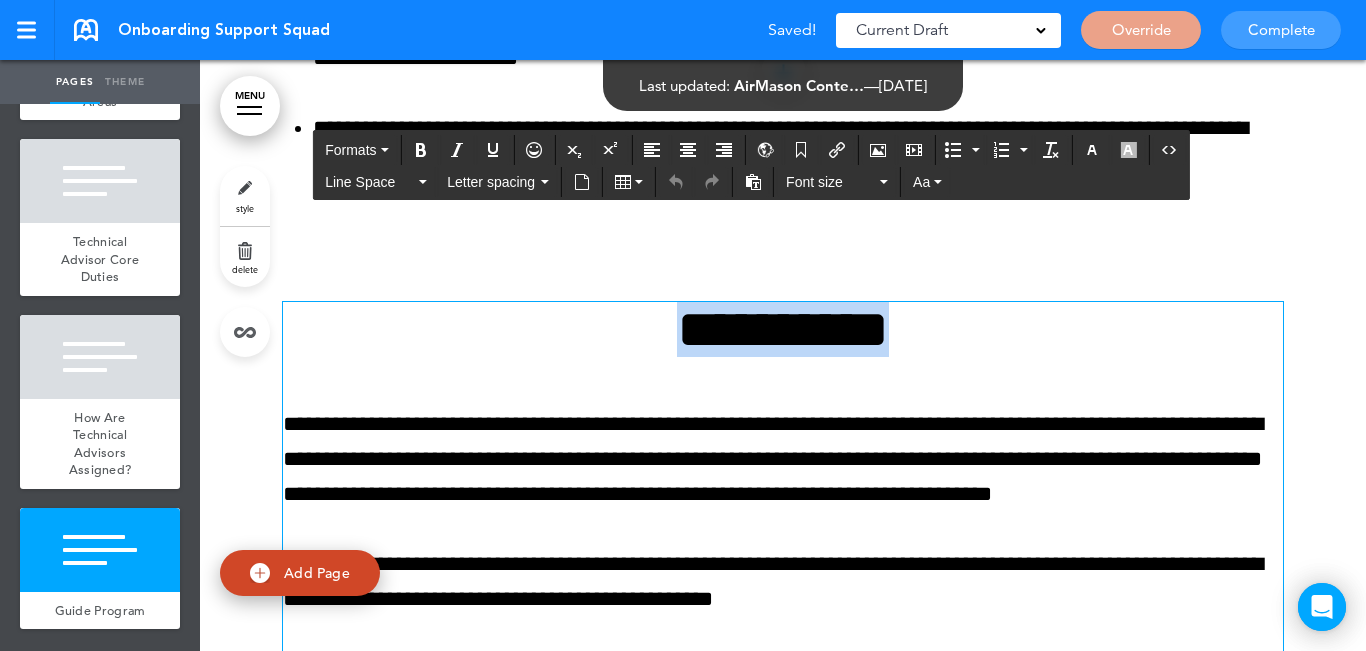 paste 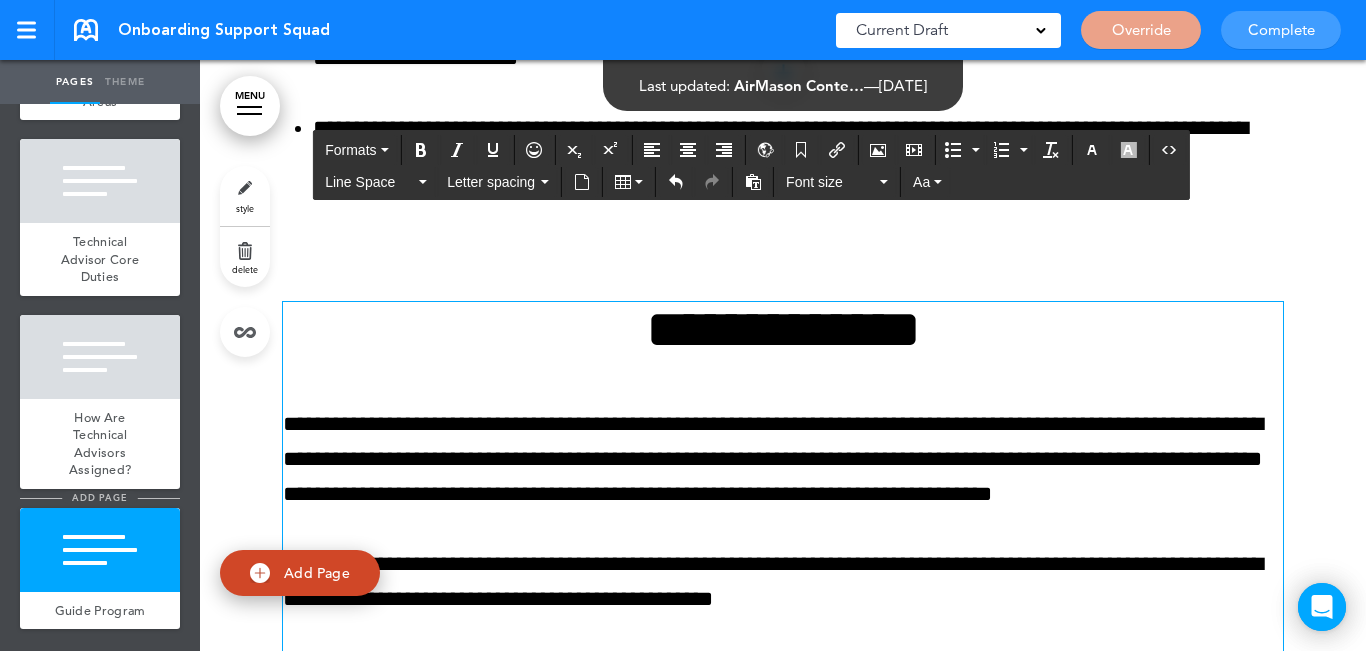 click on "add page" at bounding box center [99, 497] 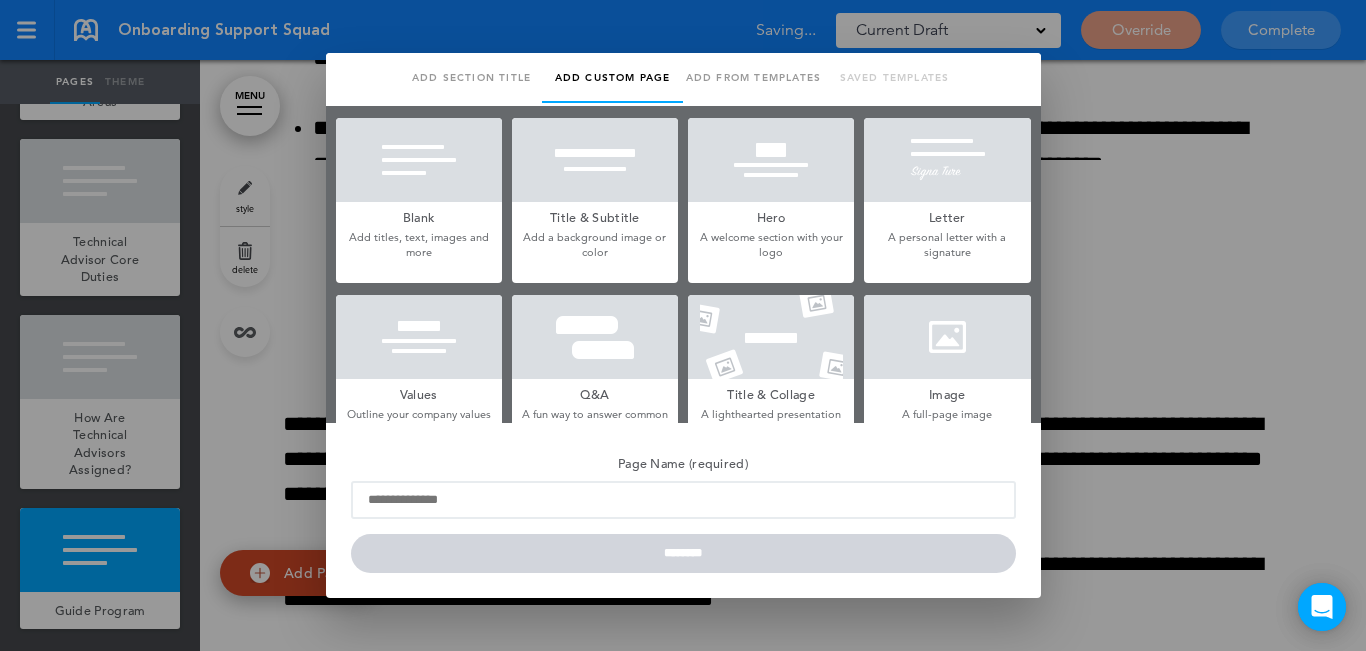 scroll, scrollTop: 0, scrollLeft: 0, axis: both 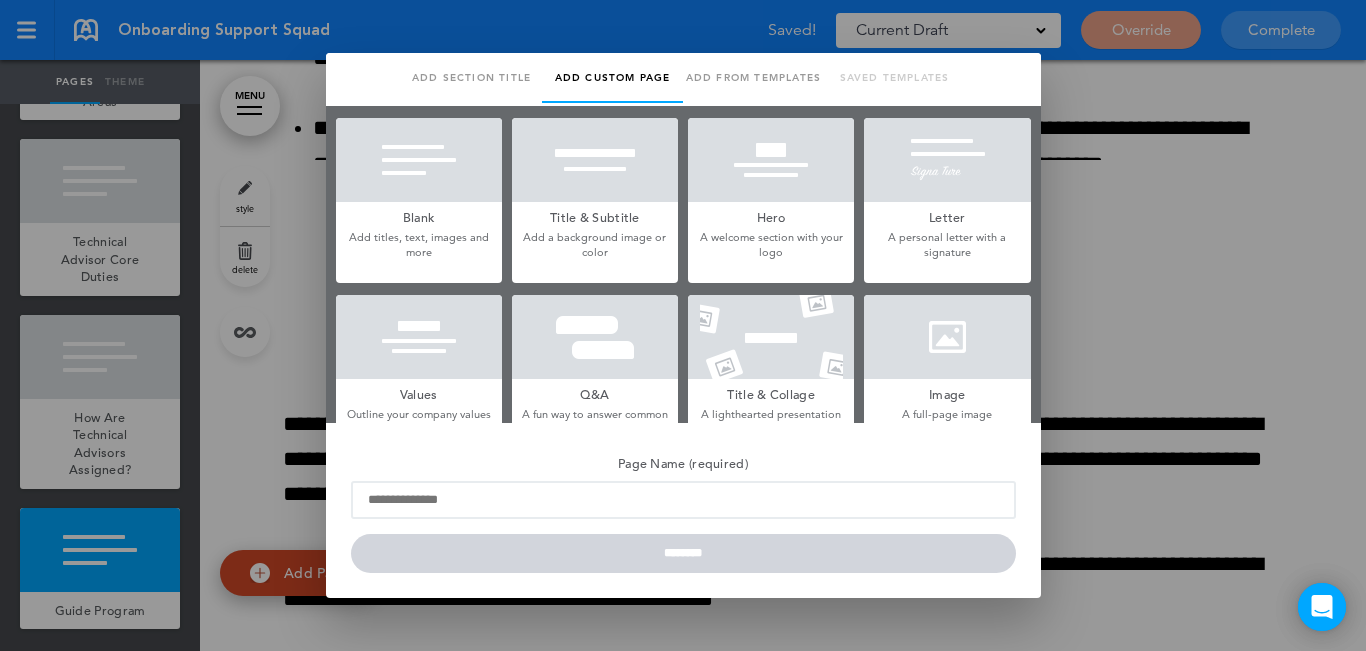 click on "Add section title" at bounding box center [471, 78] 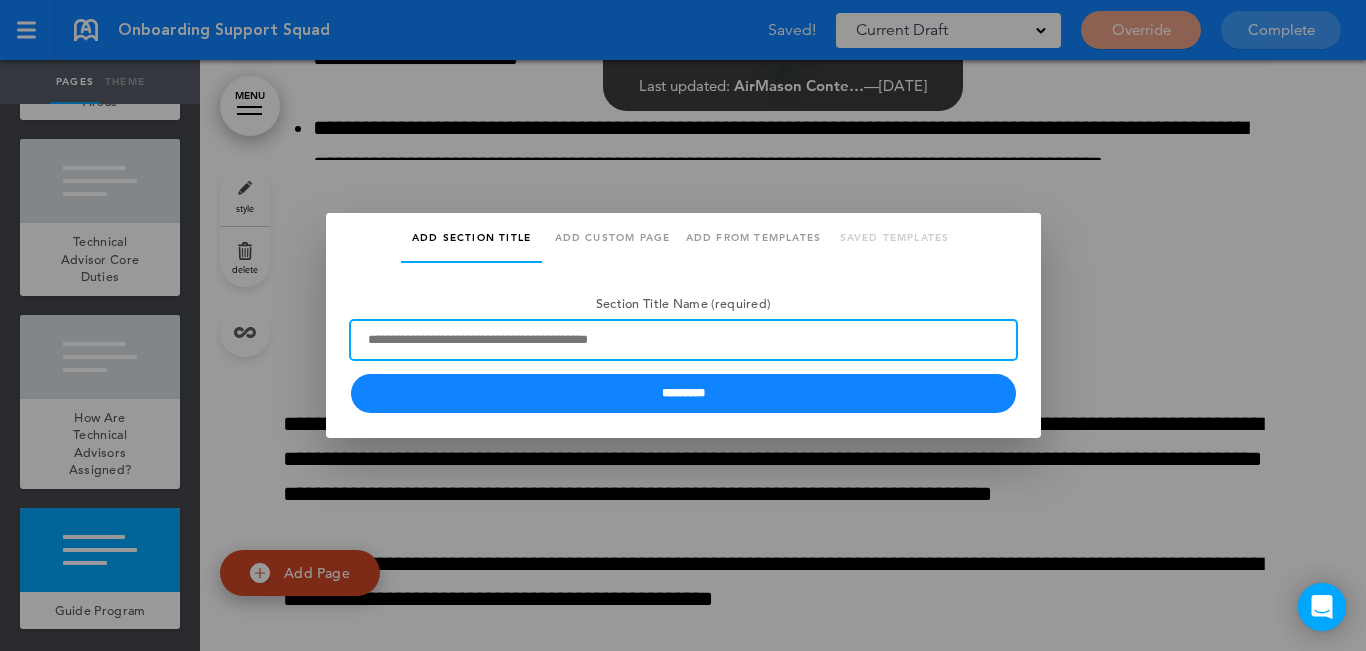 click on "Section Title Name (required)" at bounding box center [683, 340] 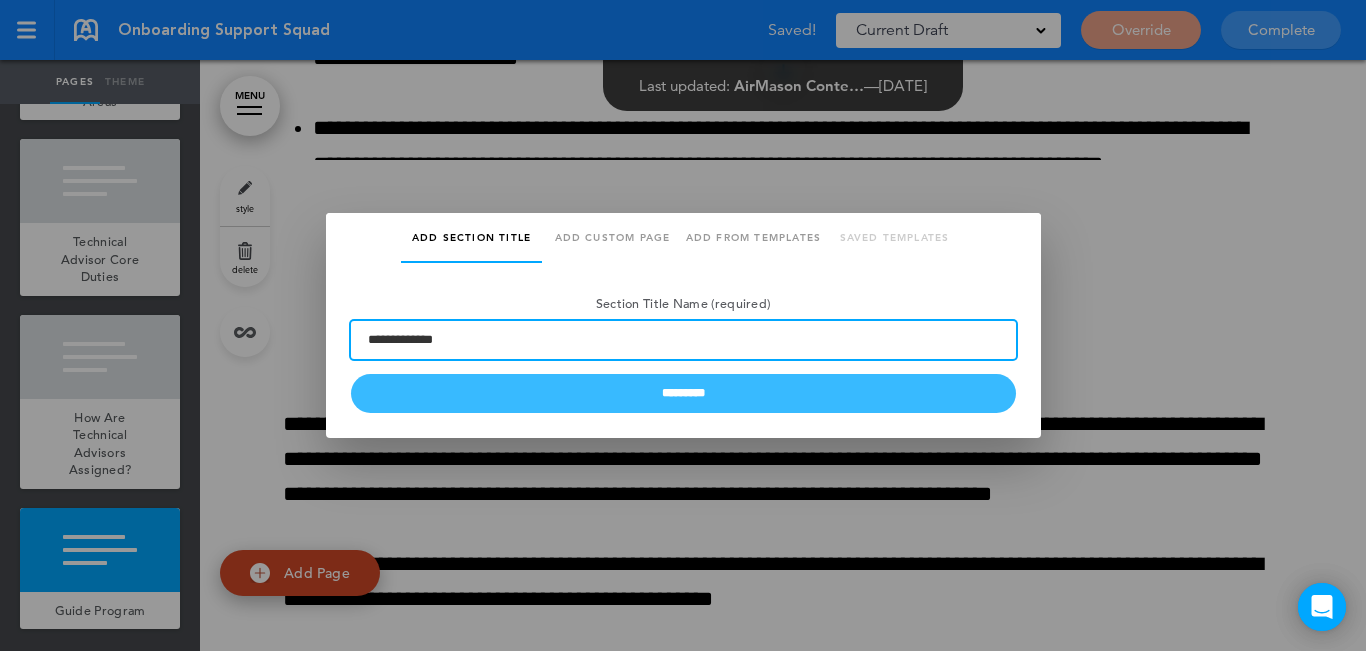 type on "**********" 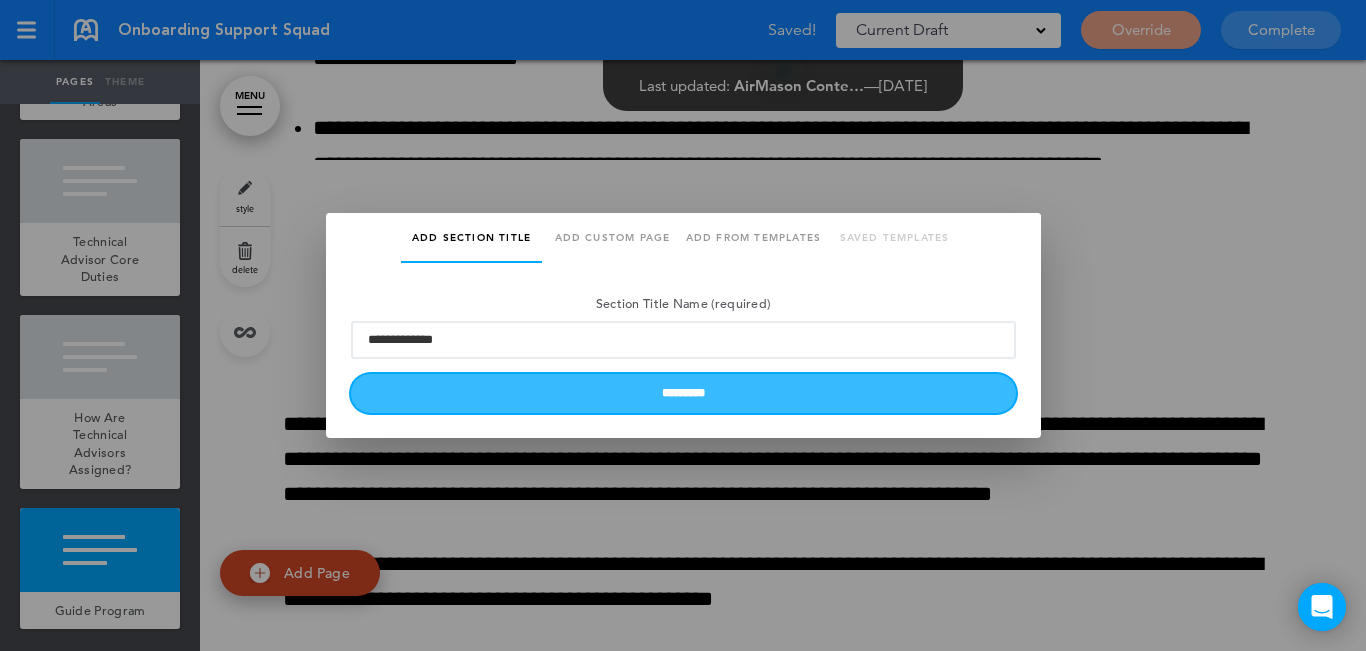 click on "*********" at bounding box center (683, 393) 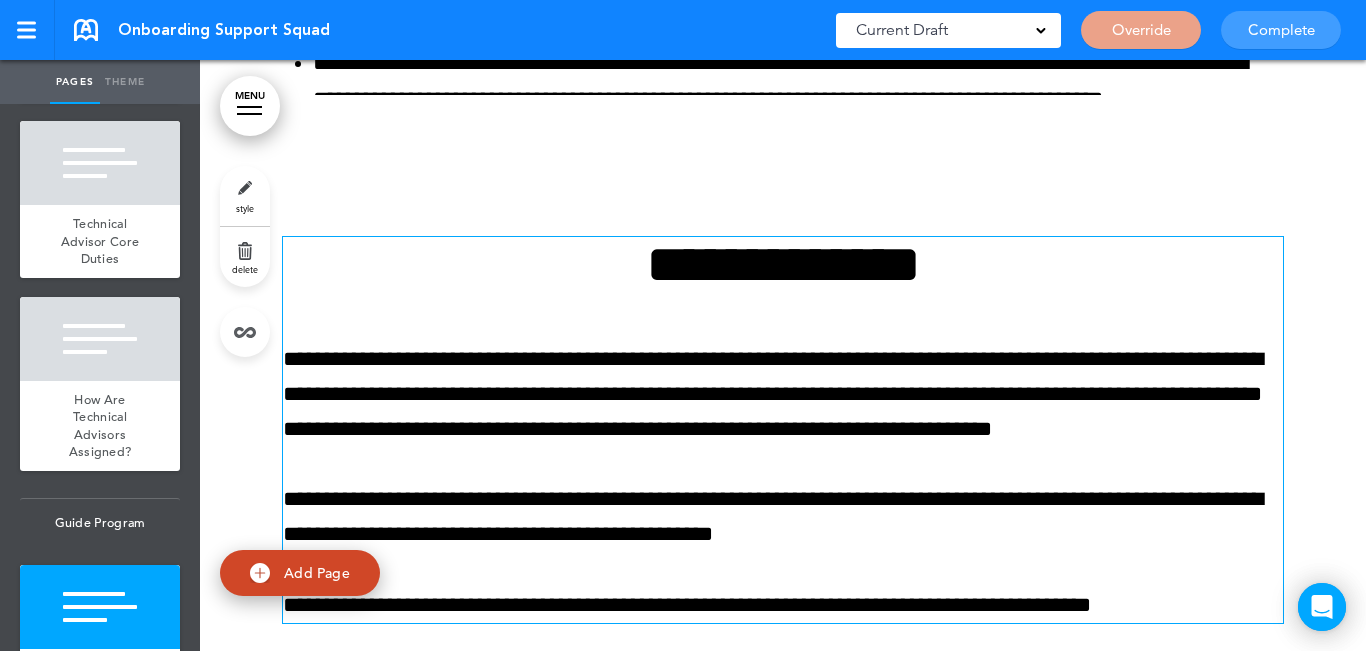 scroll, scrollTop: 5449, scrollLeft: 0, axis: vertical 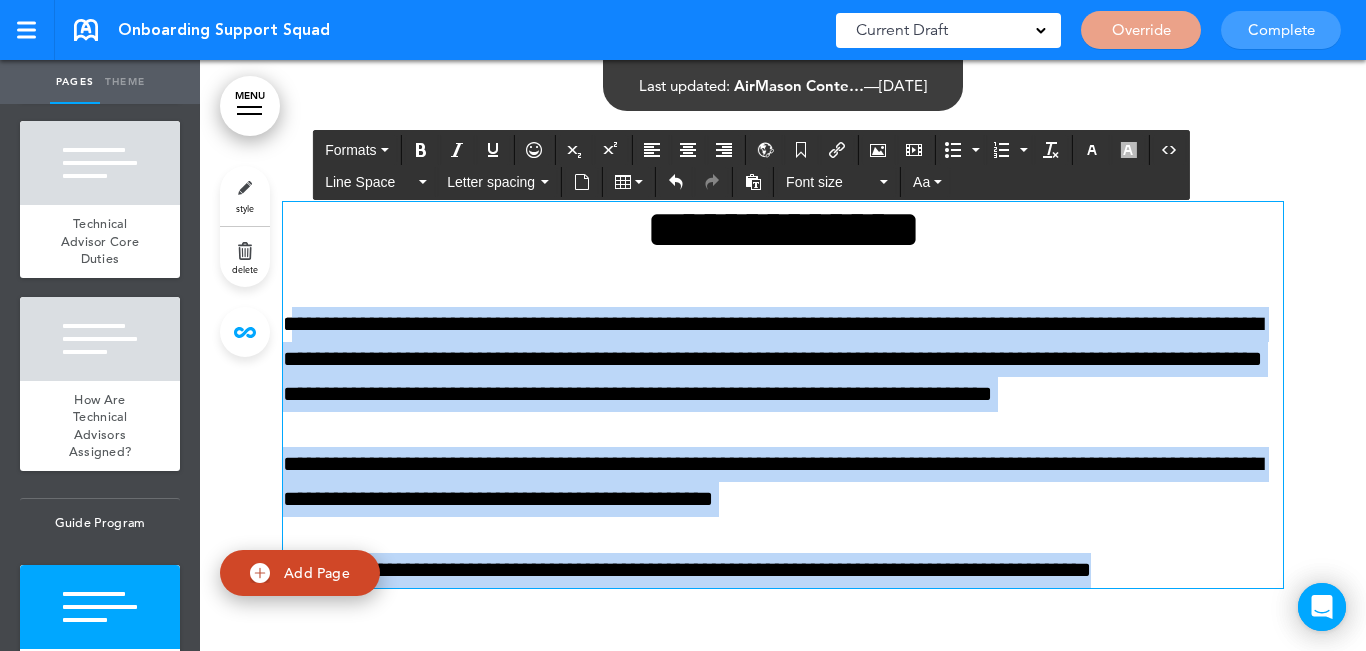 click on "Make this page common so it is available in other handbooks.
This handbook
Preview
Settings
Your Handbooks
Geographic Pay Differential Policy
Perkins Playbook
Account
Manage Organization
My Account
Help
Logout
Onboarding Support Squad
Saved!
Current Draft
CURRENT DRAFT
Override
Complete" at bounding box center [683, 325] 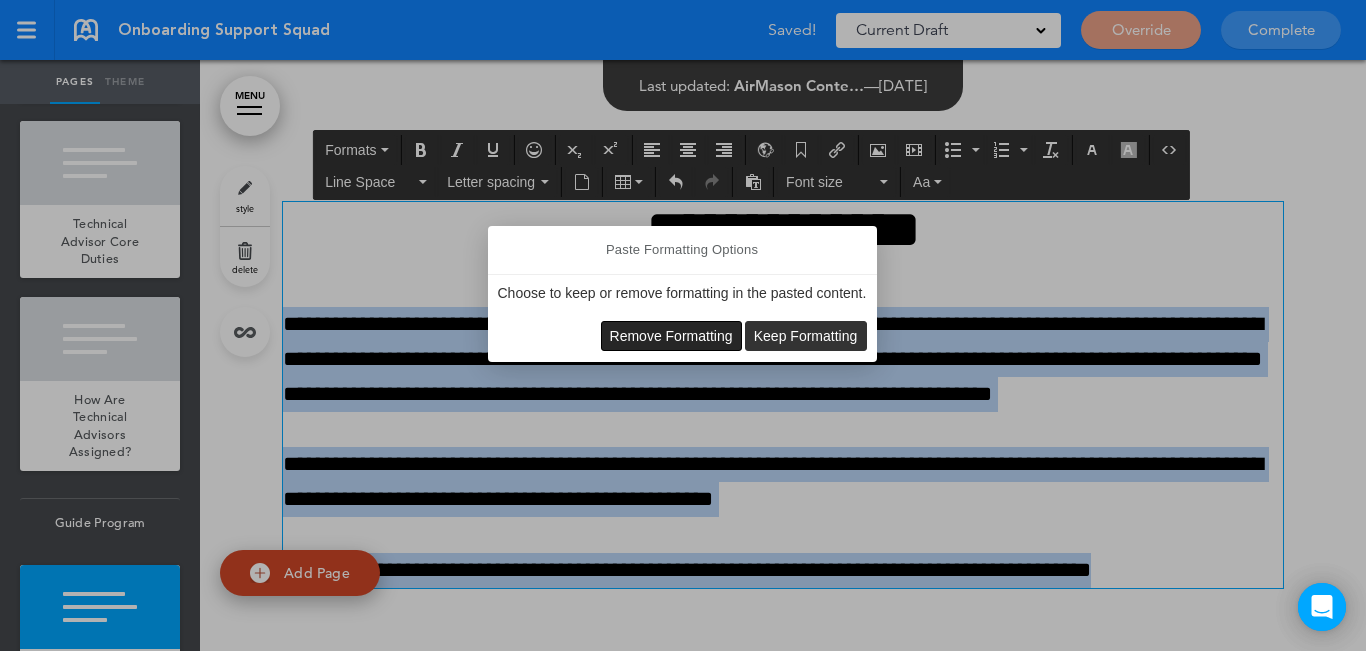 click on "Remove Formatting" at bounding box center (671, 336) 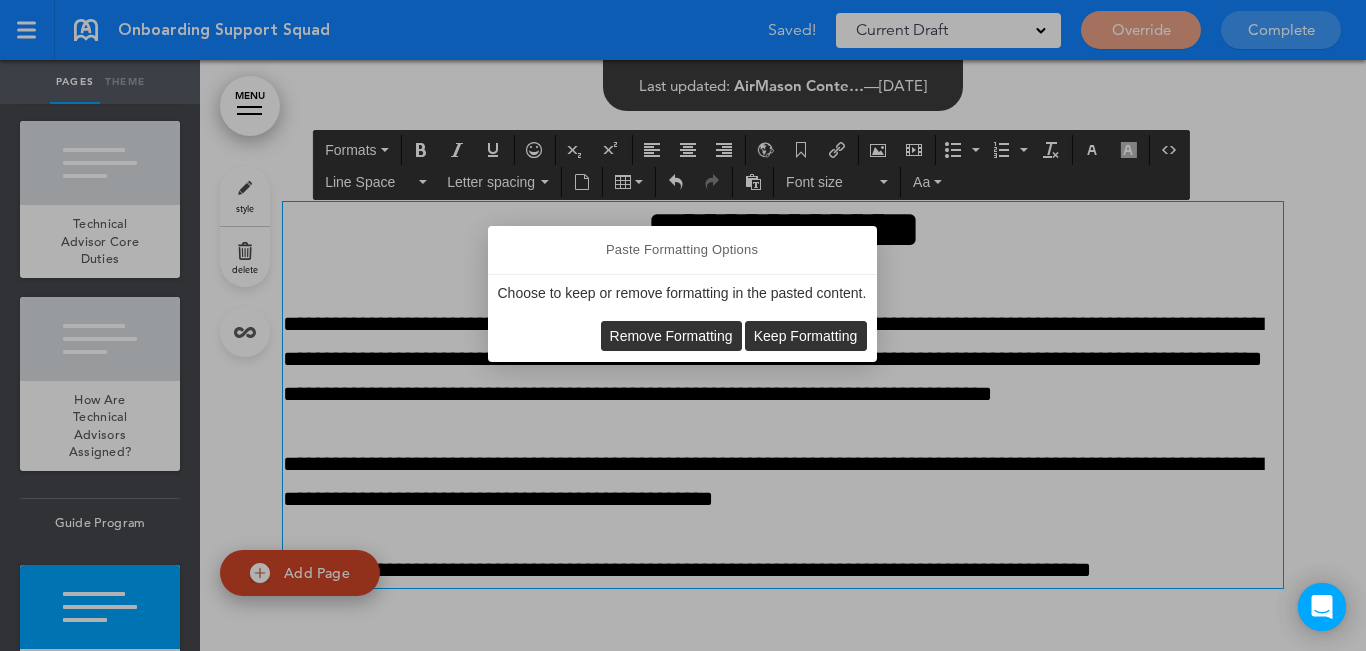 type 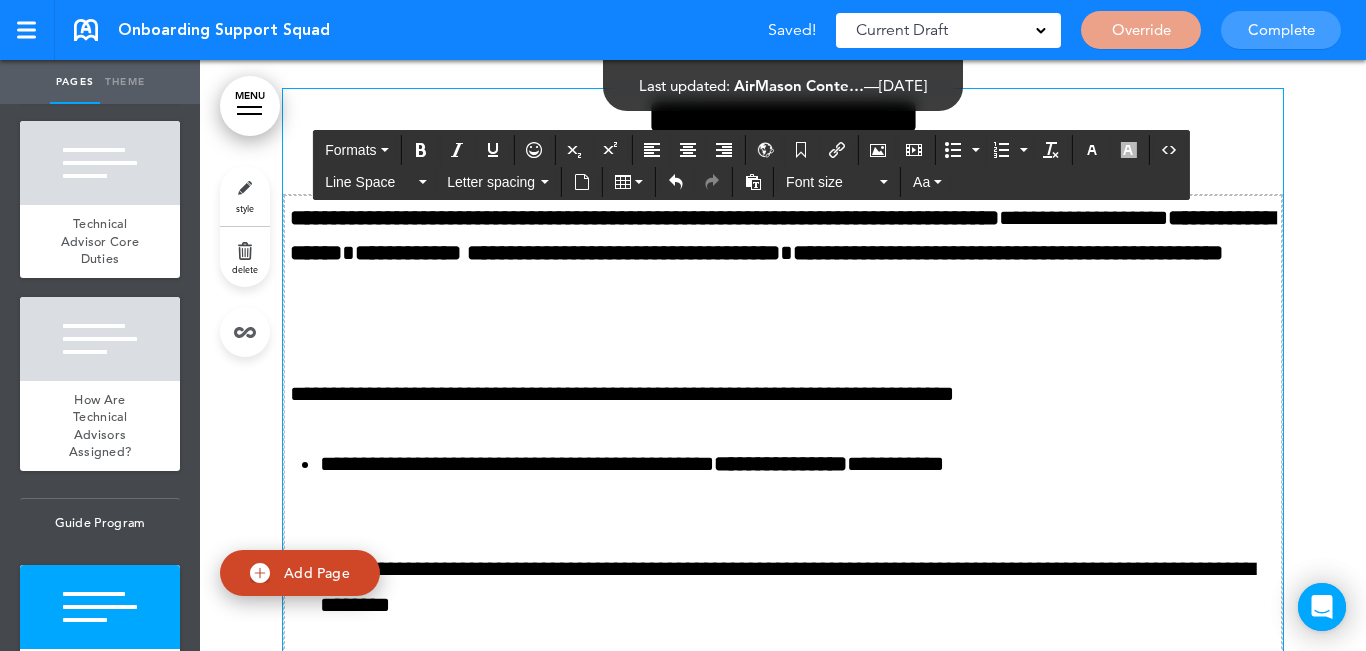 scroll, scrollTop: 5395, scrollLeft: 0, axis: vertical 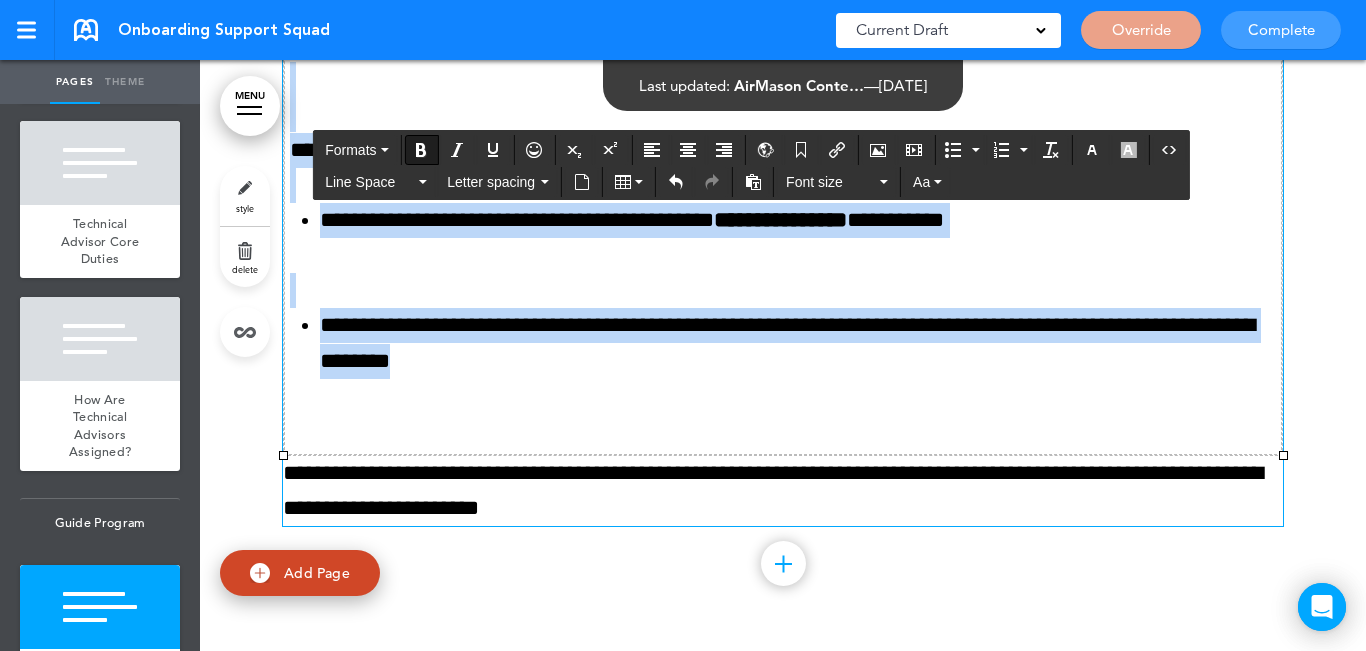 drag, startPoint x: 282, startPoint y: 316, endPoint x: 482, endPoint y: 364, distance: 205.67937 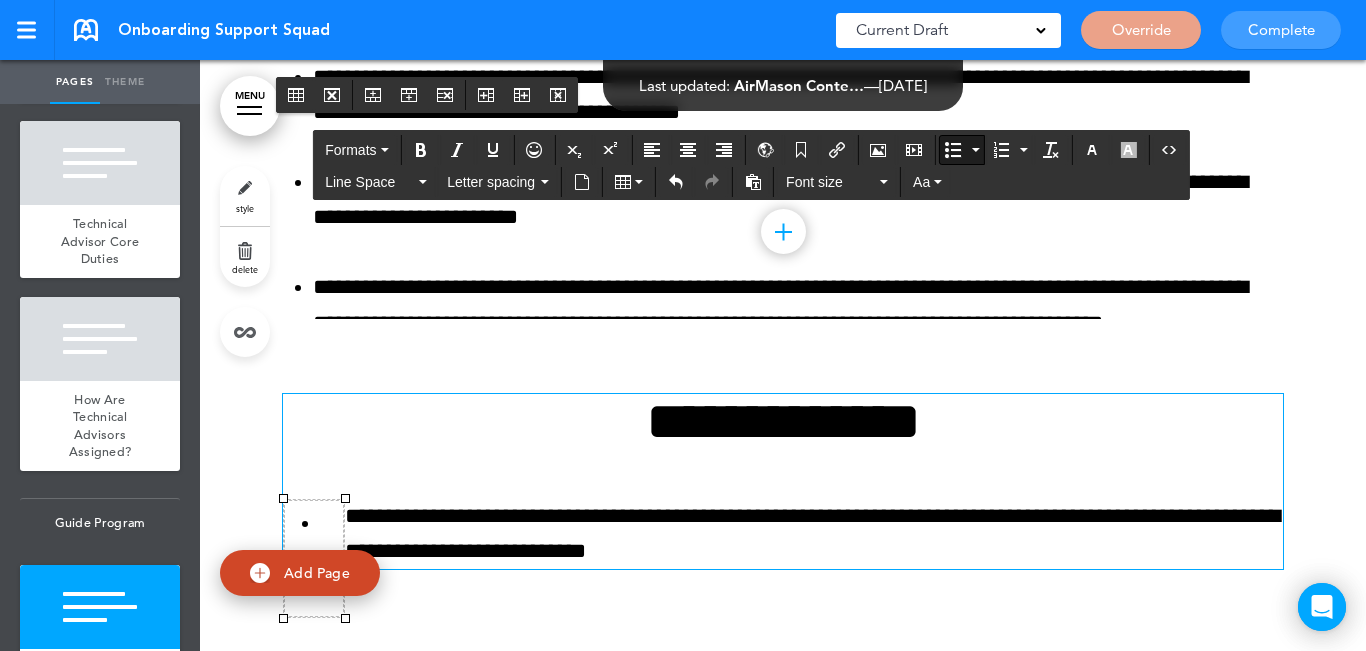 scroll, scrollTop: 5178, scrollLeft: 0, axis: vertical 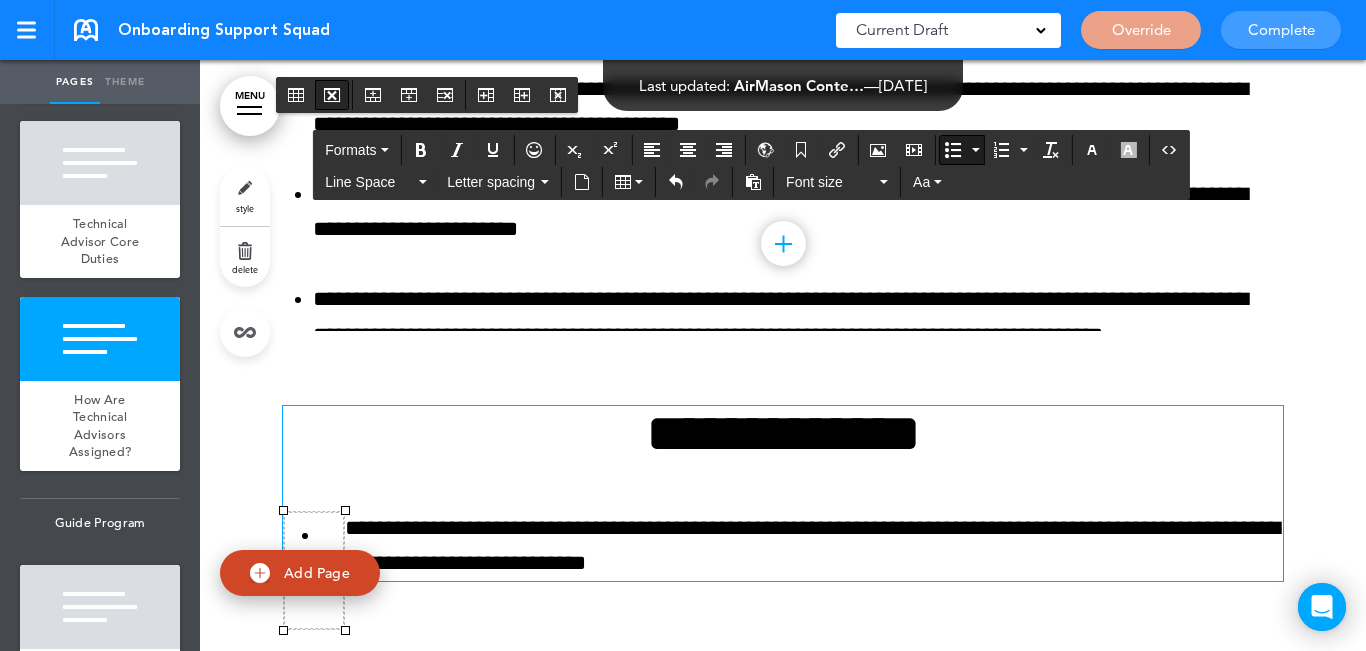 click at bounding box center (332, 95) 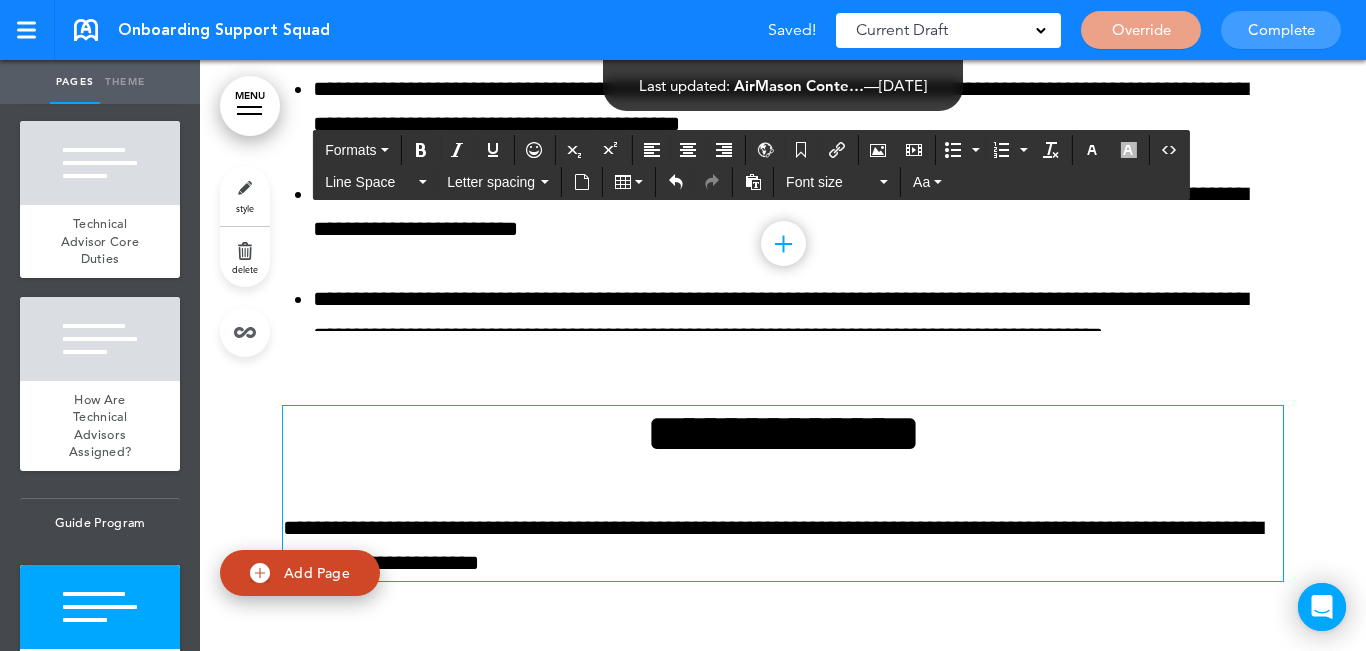click on "**********" at bounding box center [783, 433] 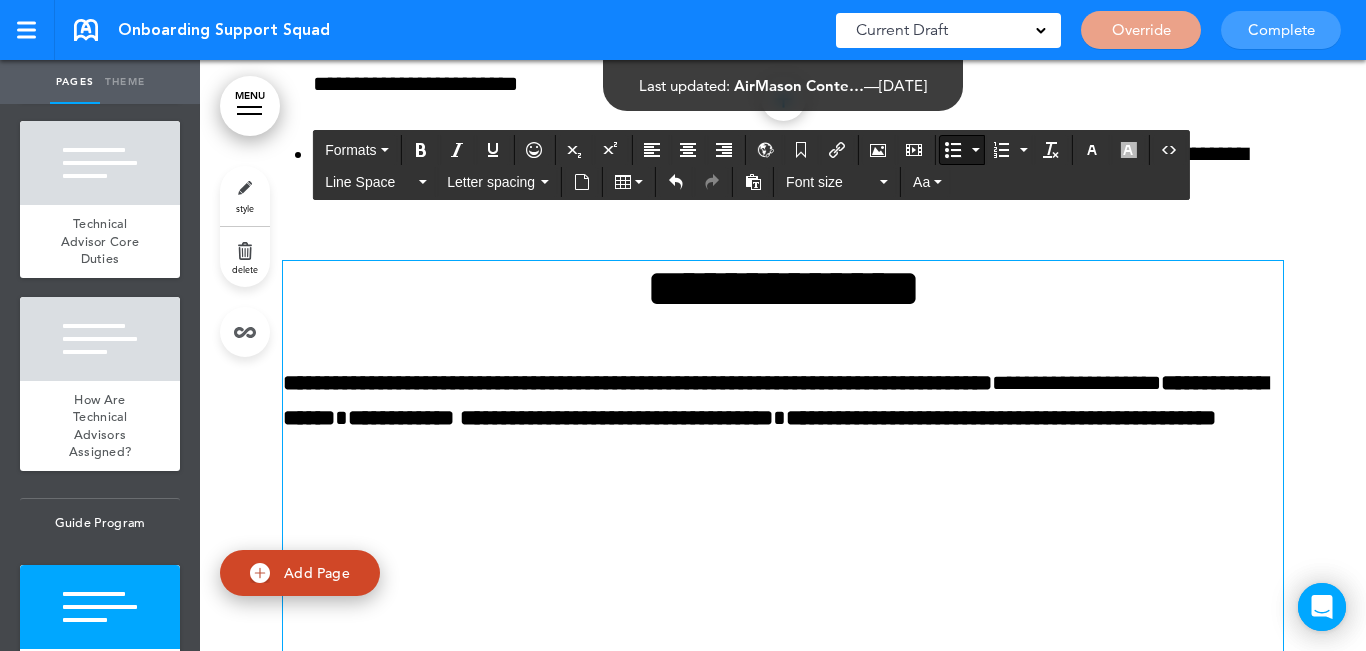 scroll, scrollTop: 5373, scrollLeft: 0, axis: vertical 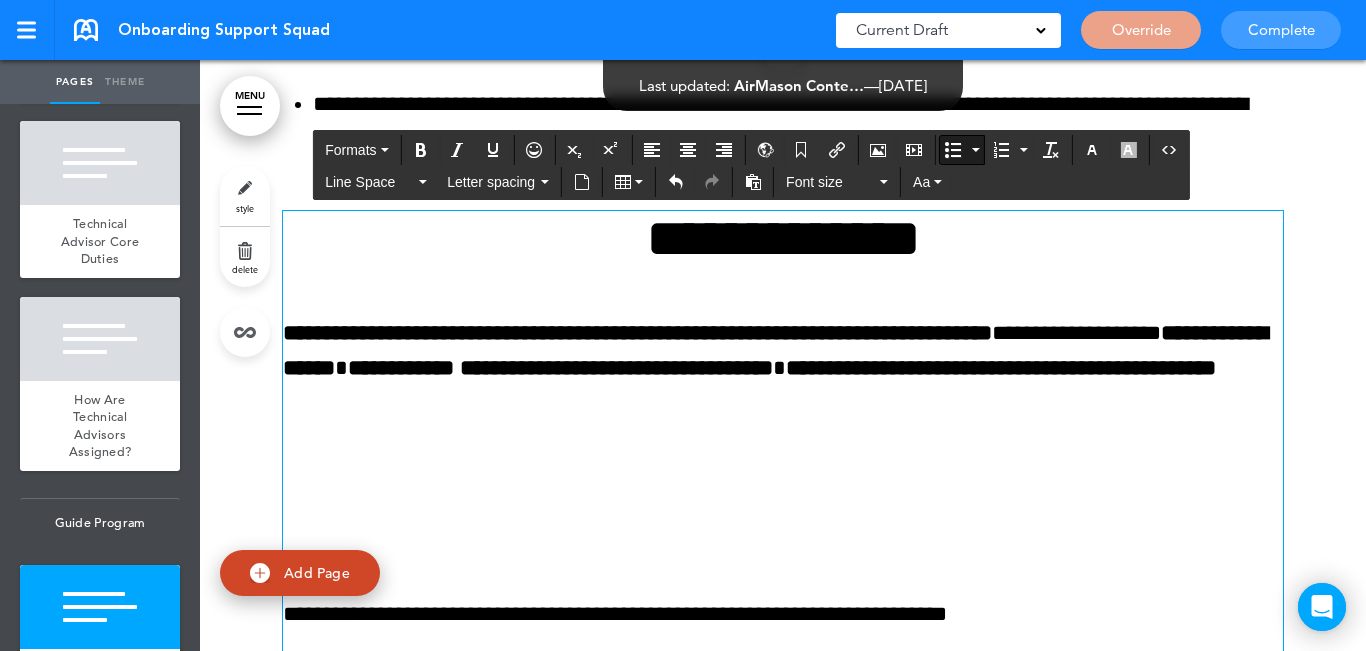 click at bounding box center [783, 473] 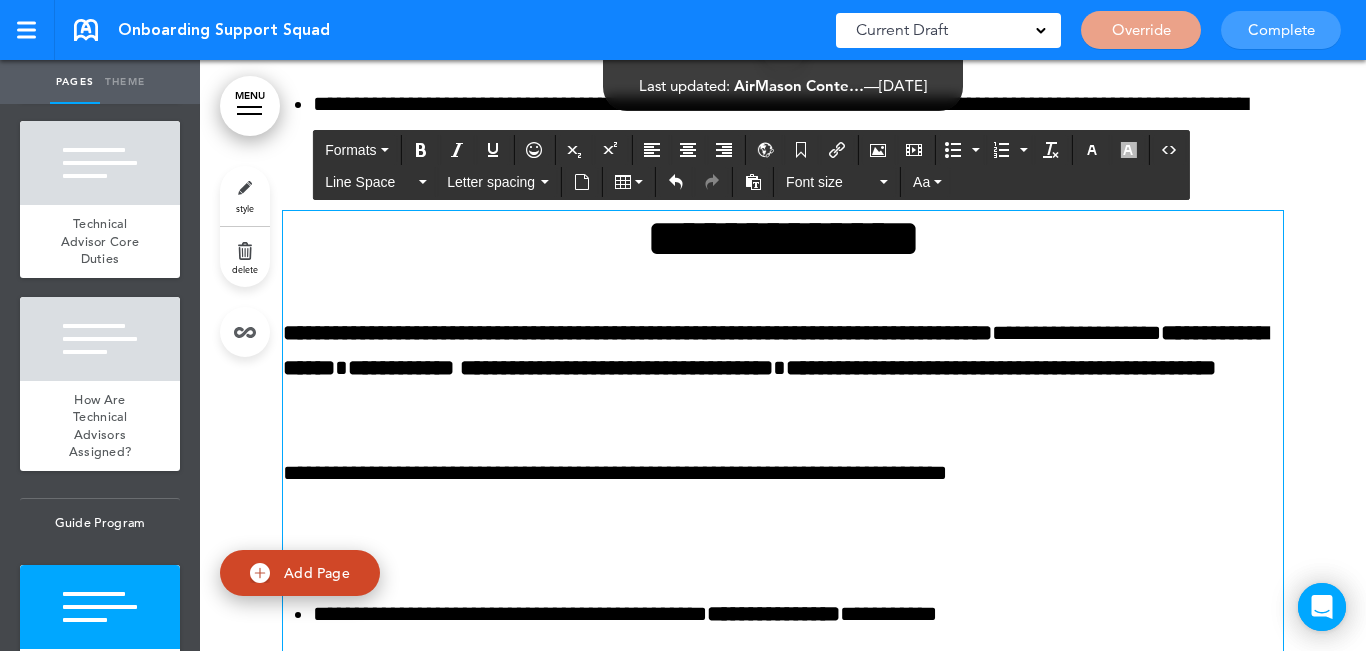 scroll, scrollTop: 5473, scrollLeft: 0, axis: vertical 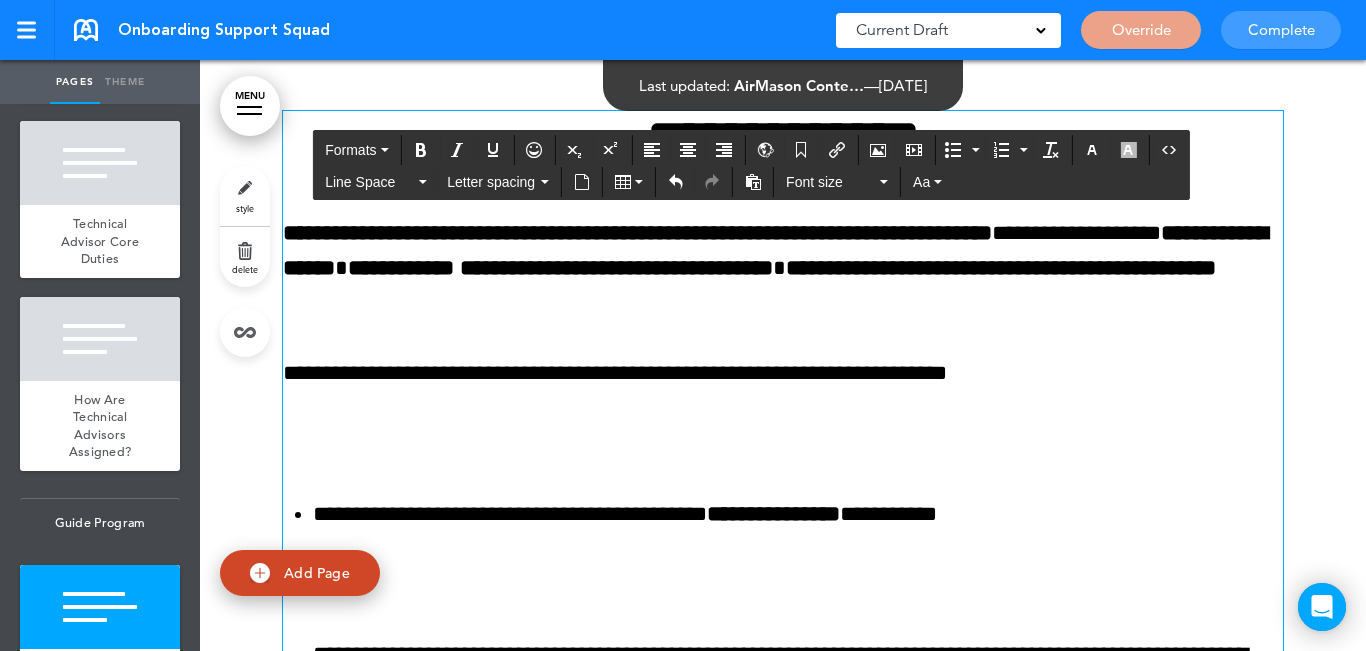 click at bounding box center [783, 443] 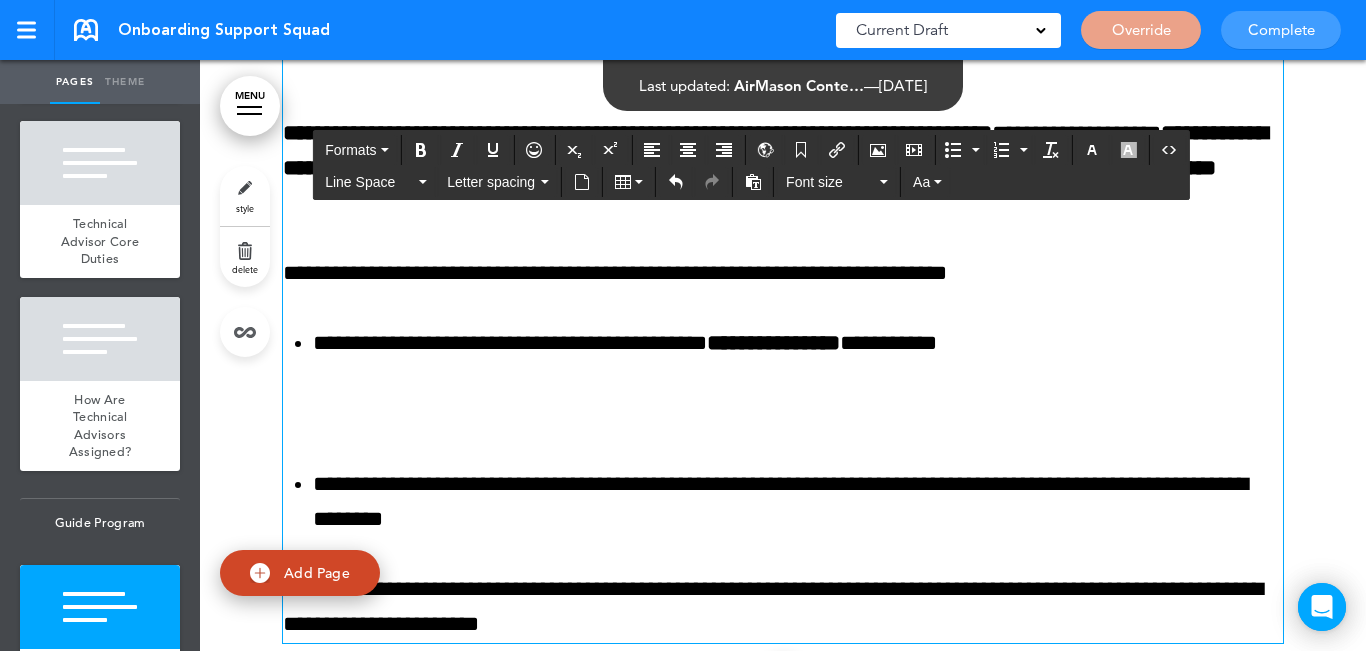 click at bounding box center (783, 414) 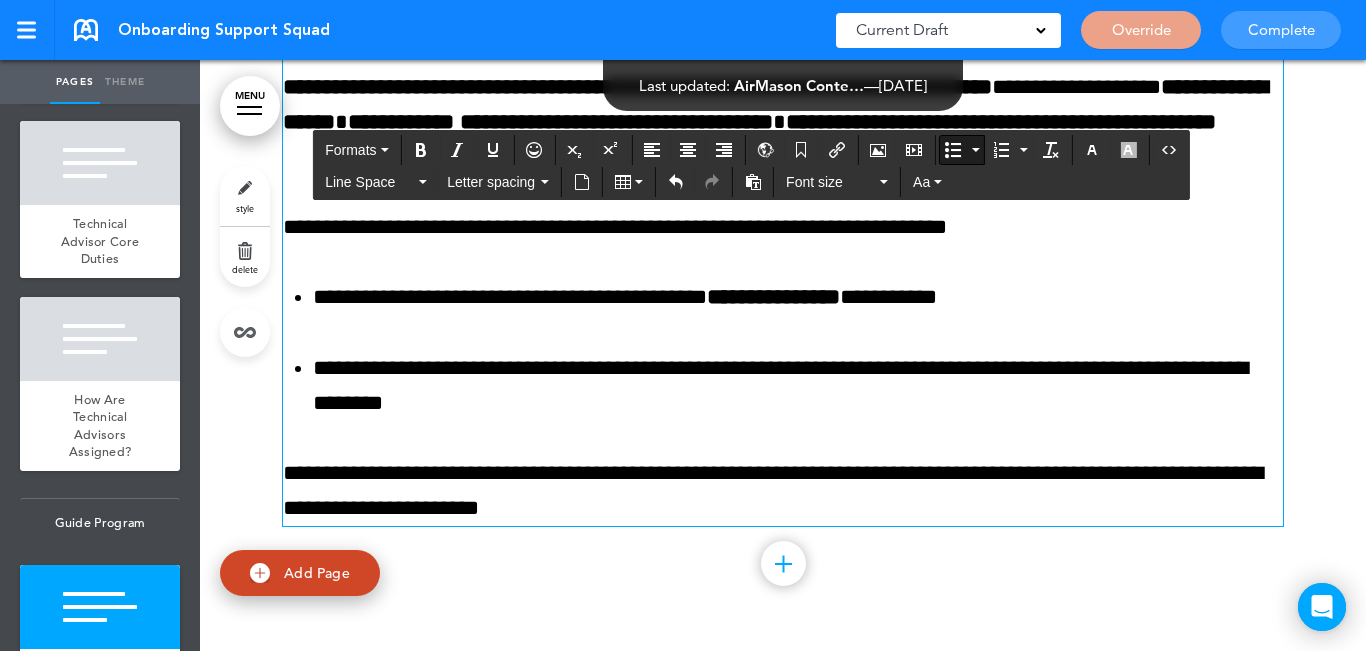 click on "**********" at bounding box center (798, 386) 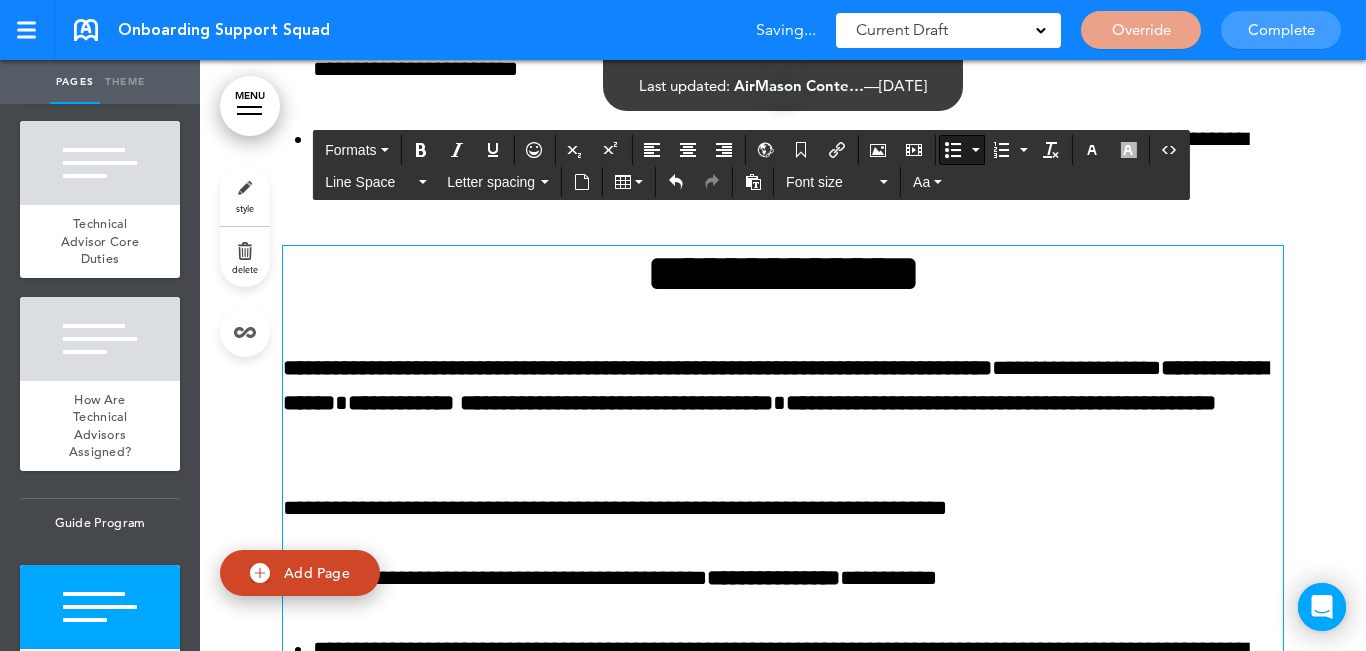 scroll, scrollTop: 5319, scrollLeft: 0, axis: vertical 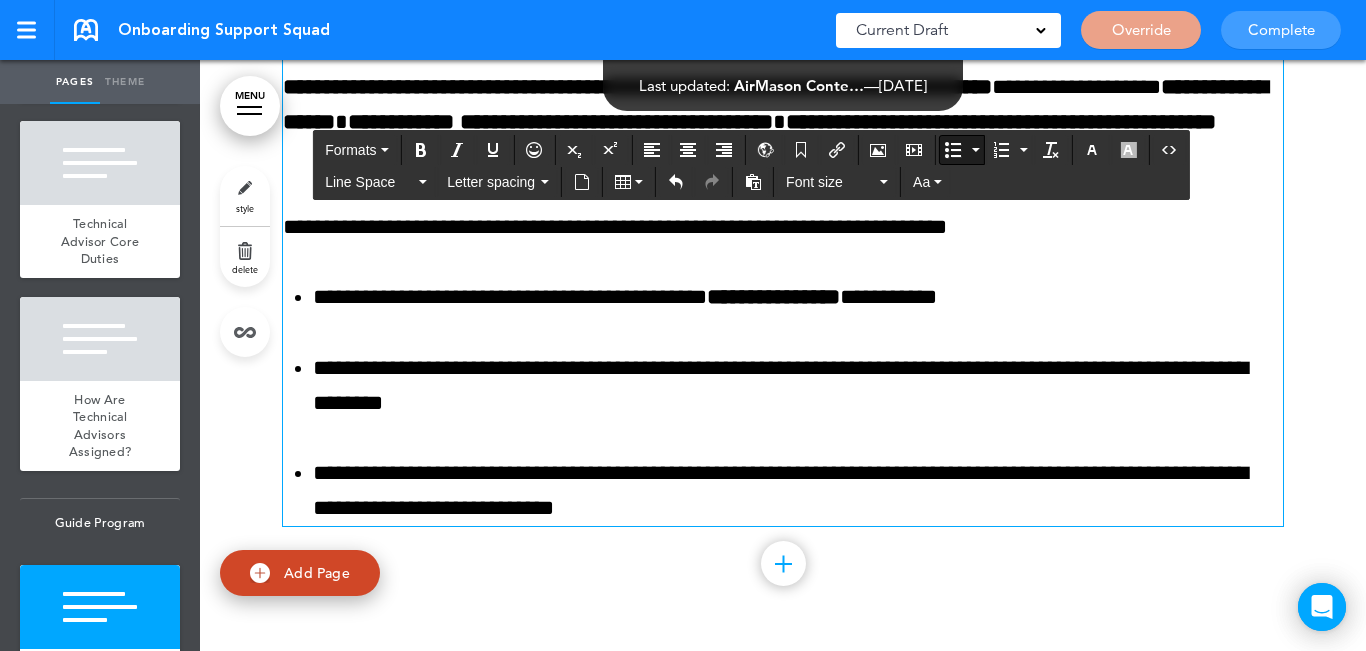 click on "**********" at bounding box center (798, 491) 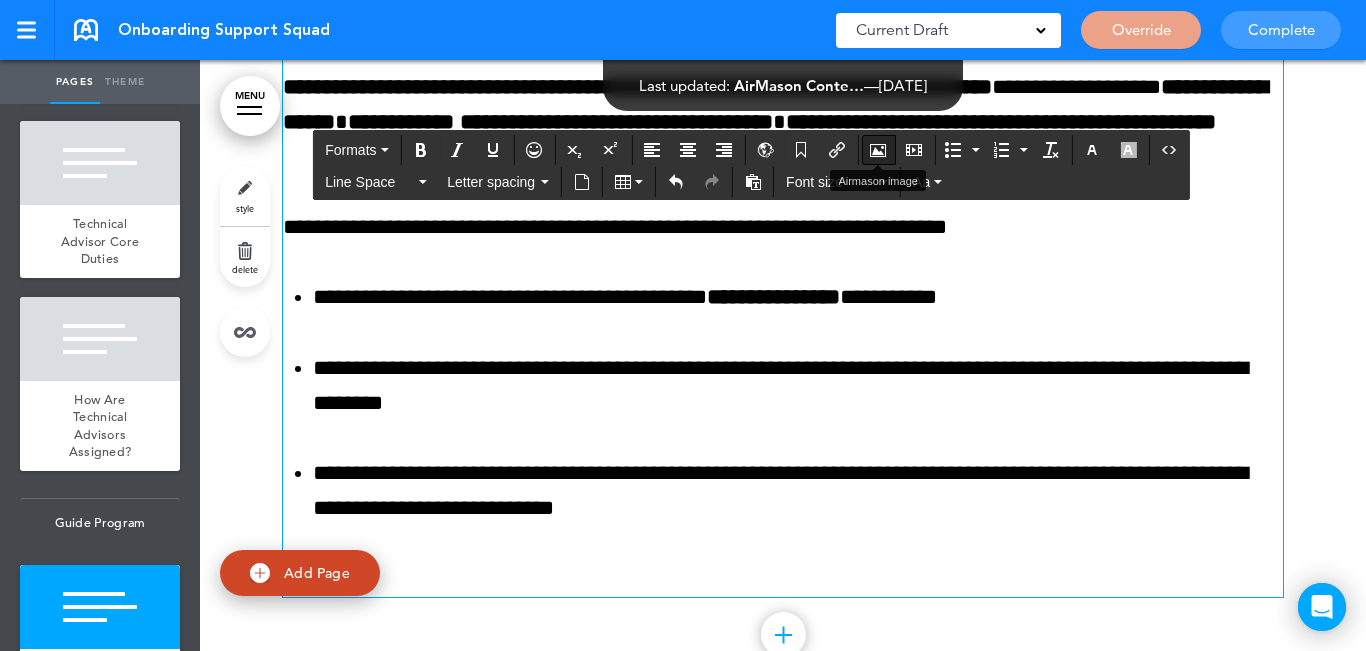 click at bounding box center [878, 150] 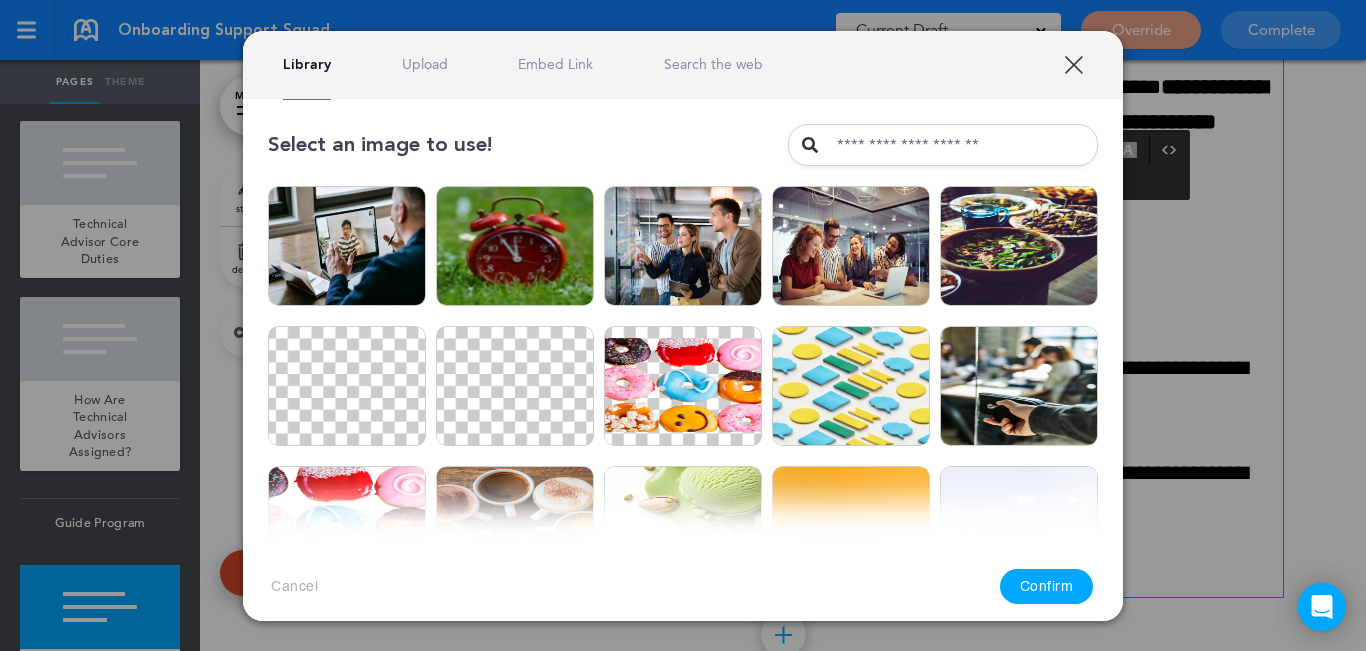 click on "Upload" at bounding box center [425, 64] 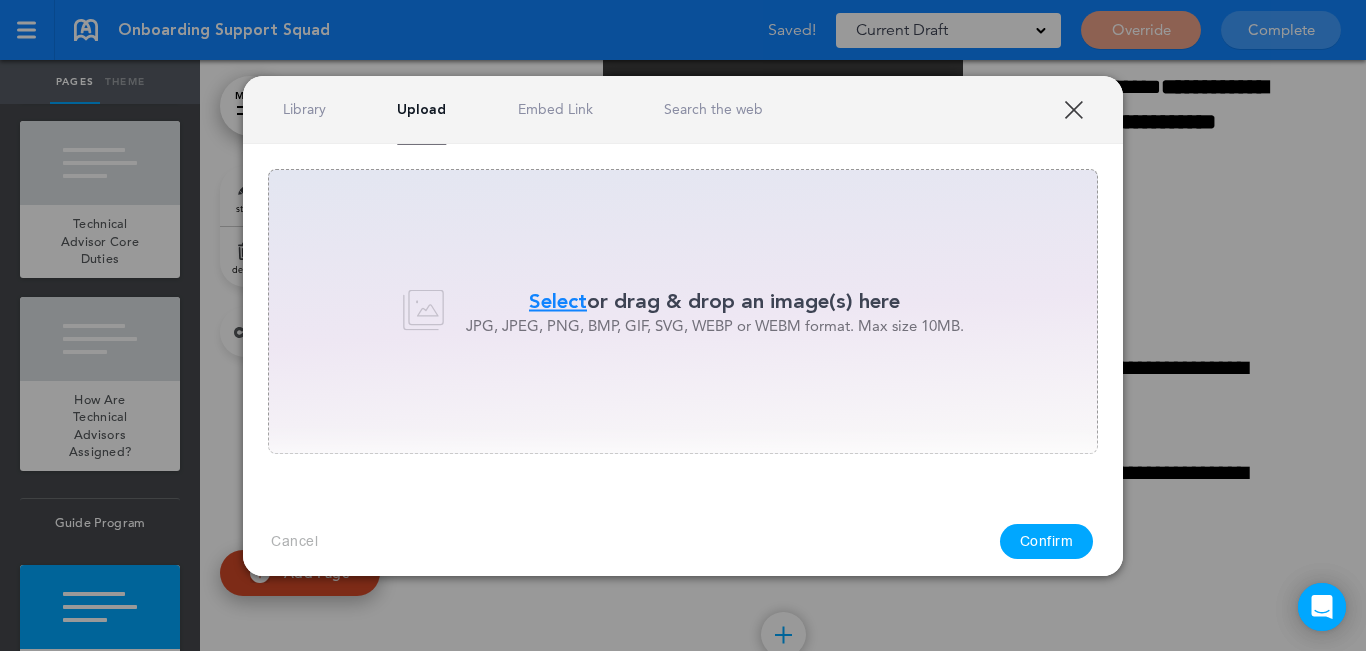 click on "Select" at bounding box center (558, 301) 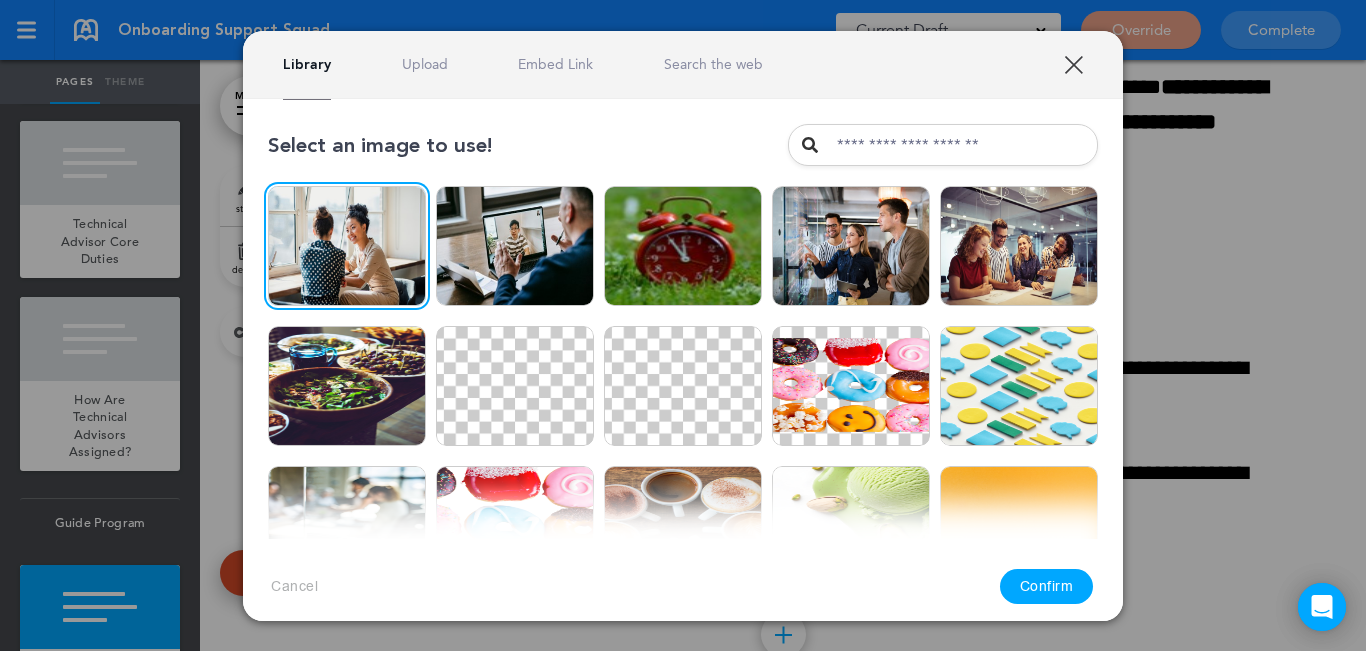 click on "Confirm" at bounding box center [1047, 586] 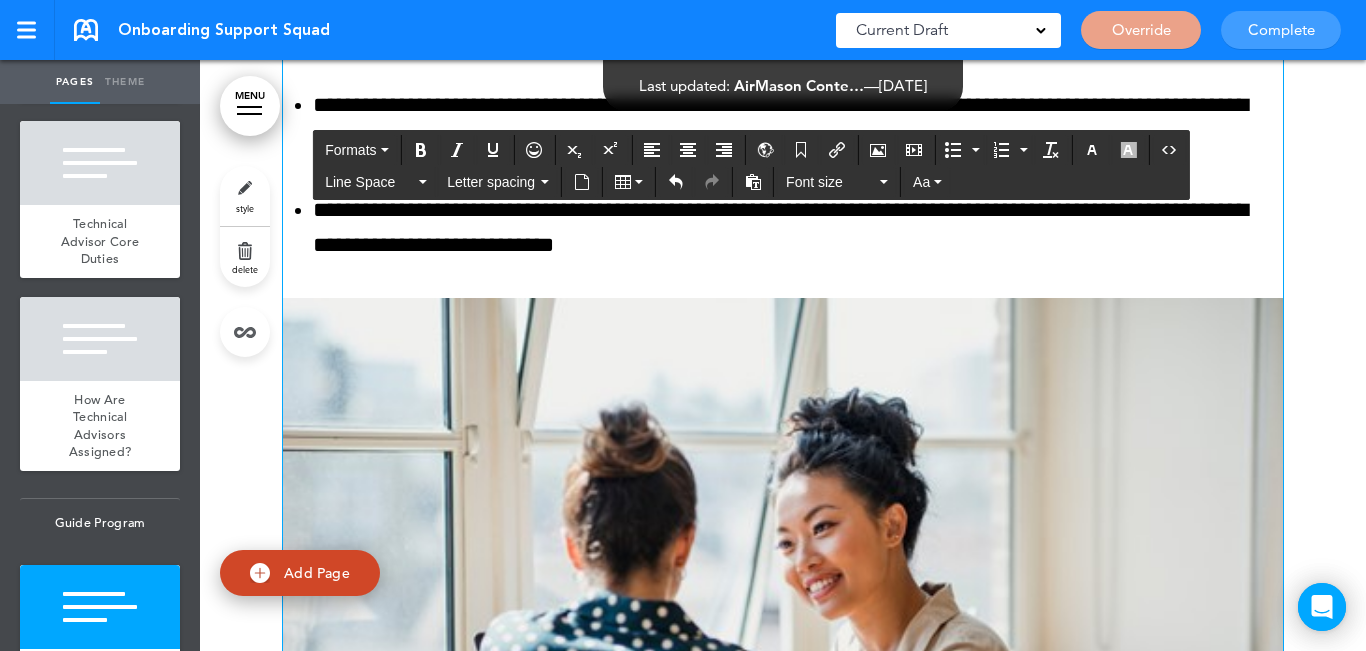 scroll, scrollTop: 5903, scrollLeft: 0, axis: vertical 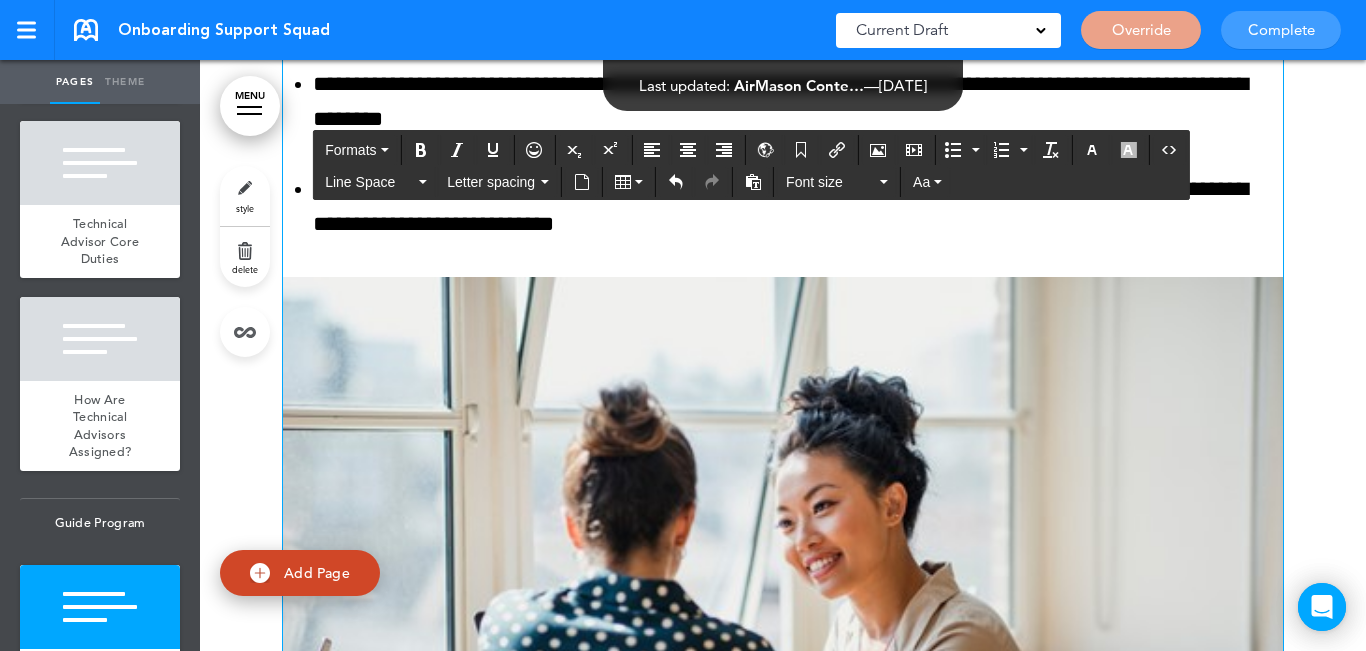 click at bounding box center (783, 609) 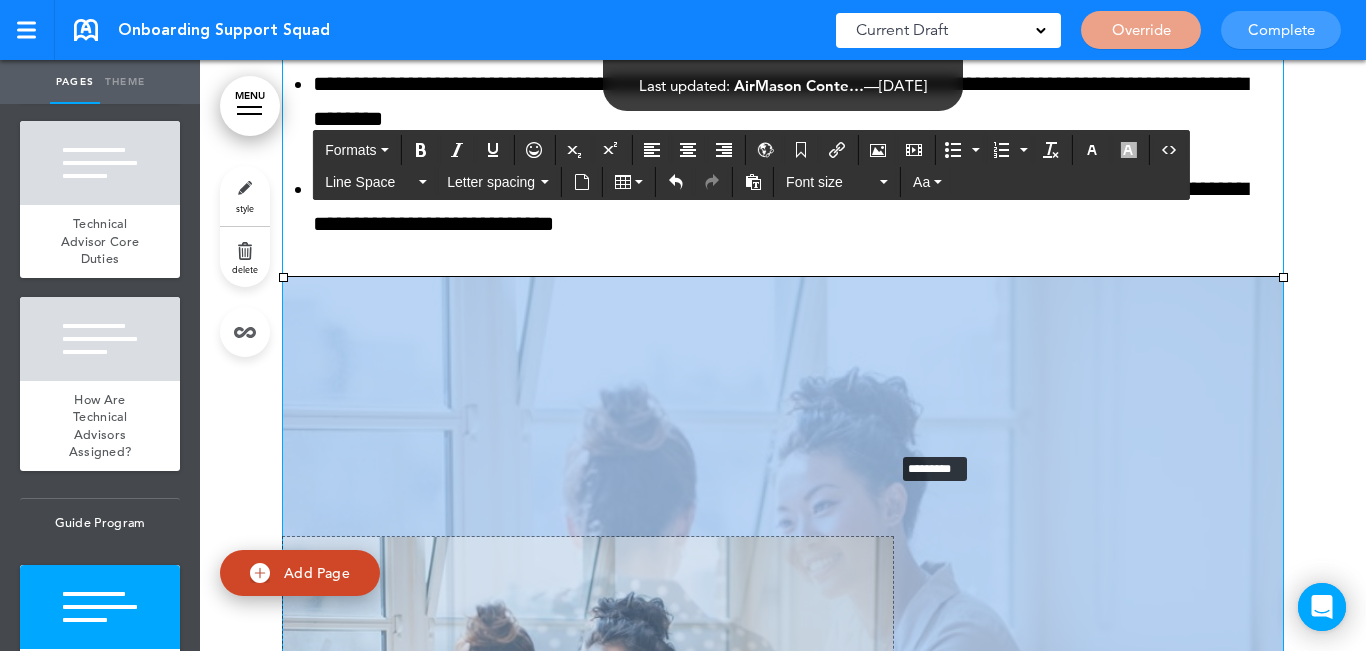 drag, startPoint x: 1274, startPoint y: 276, endPoint x: 884, endPoint y: 450, distance: 427.05502 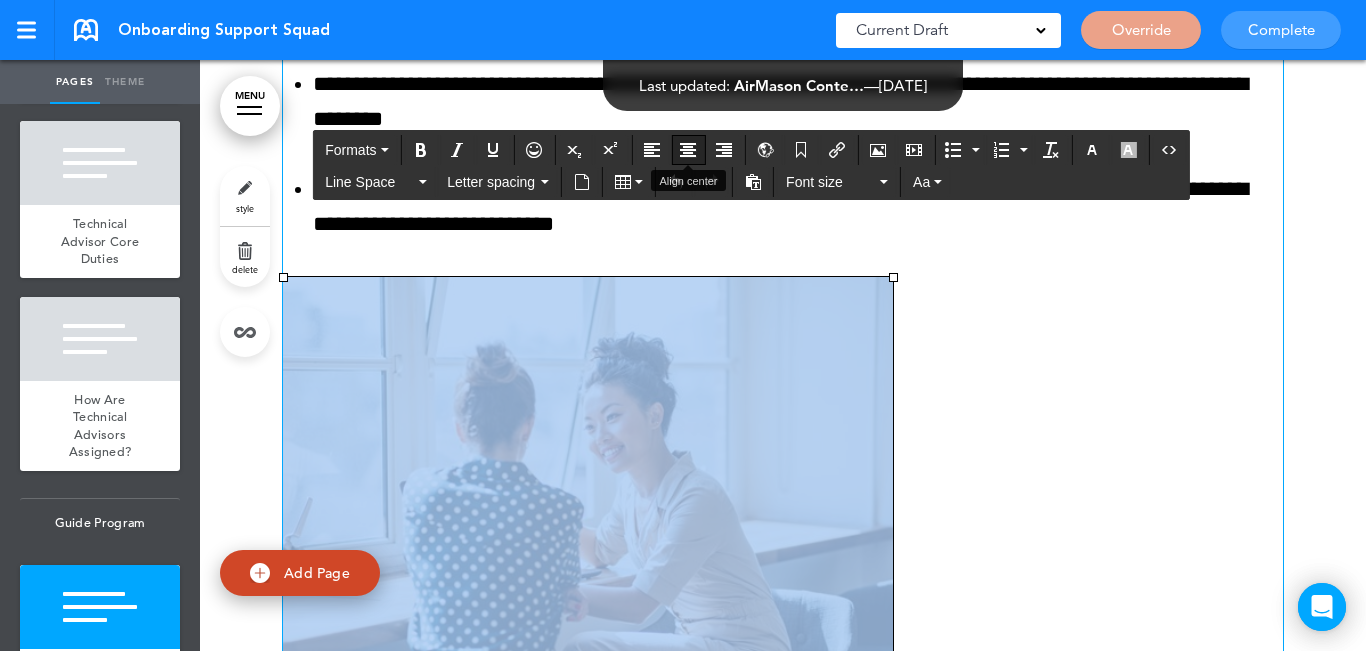 click at bounding box center (688, 150) 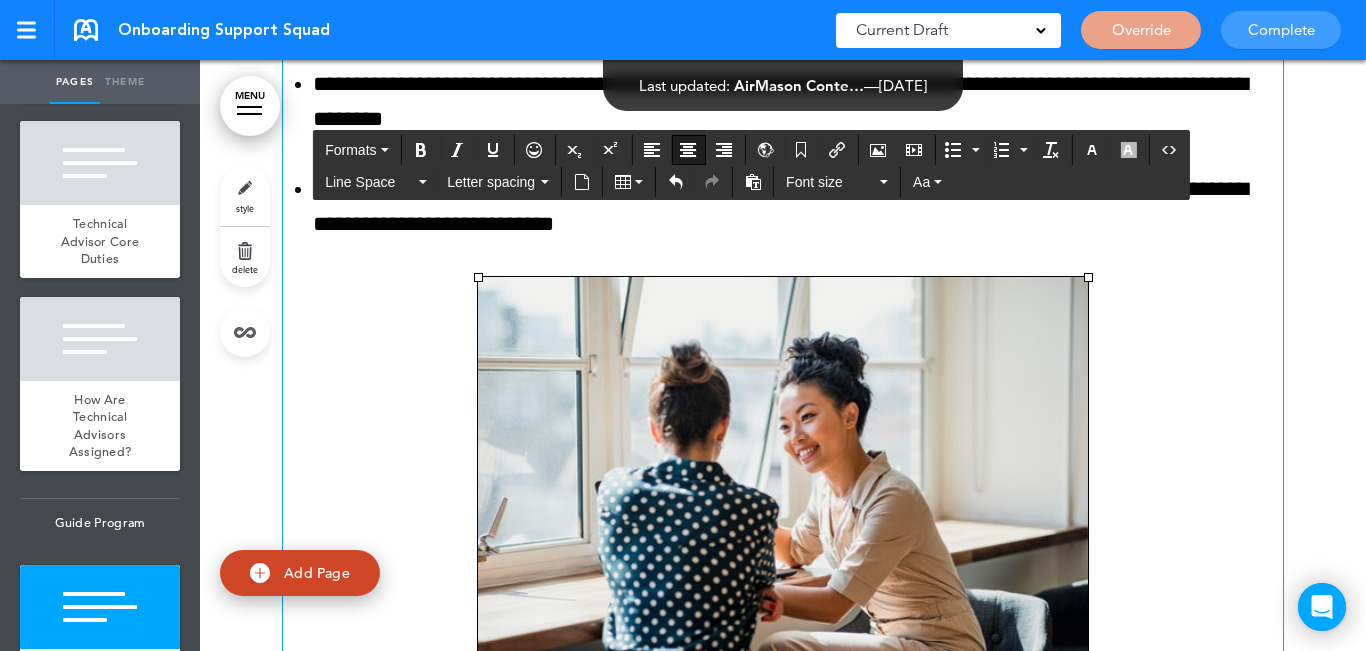 click at bounding box center [783, 207] 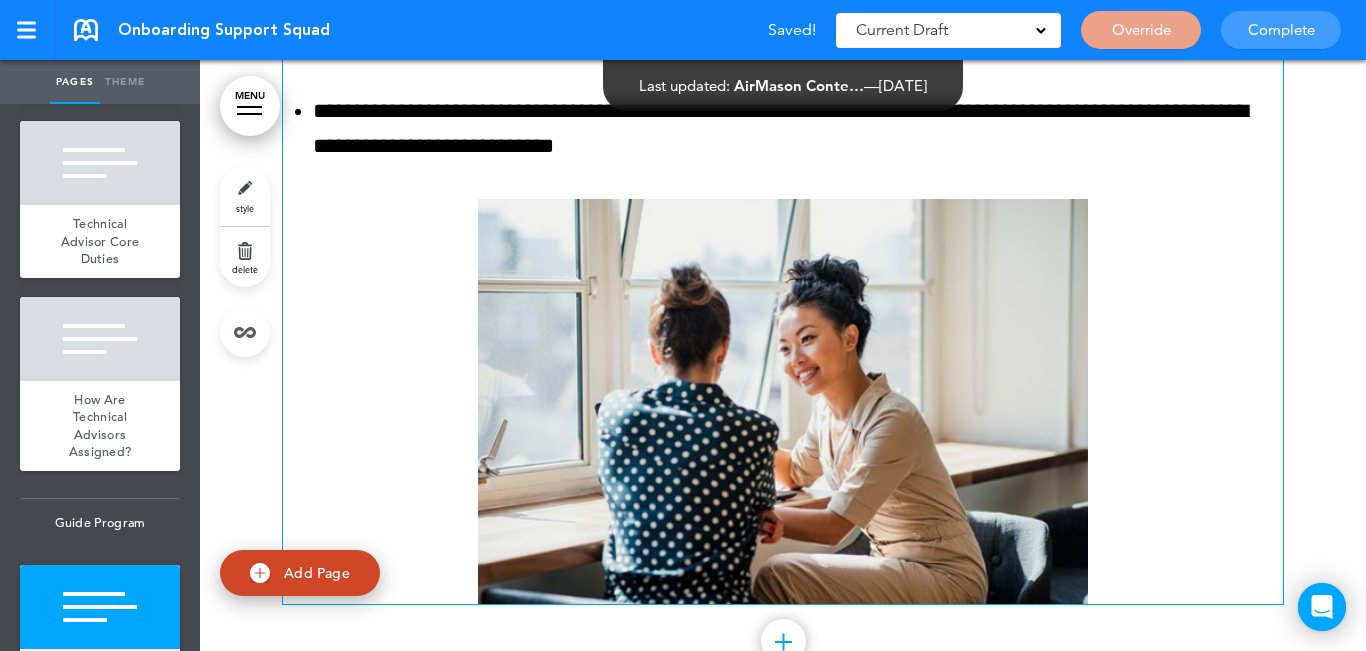 scroll, scrollTop: 6059, scrollLeft: 0, axis: vertical 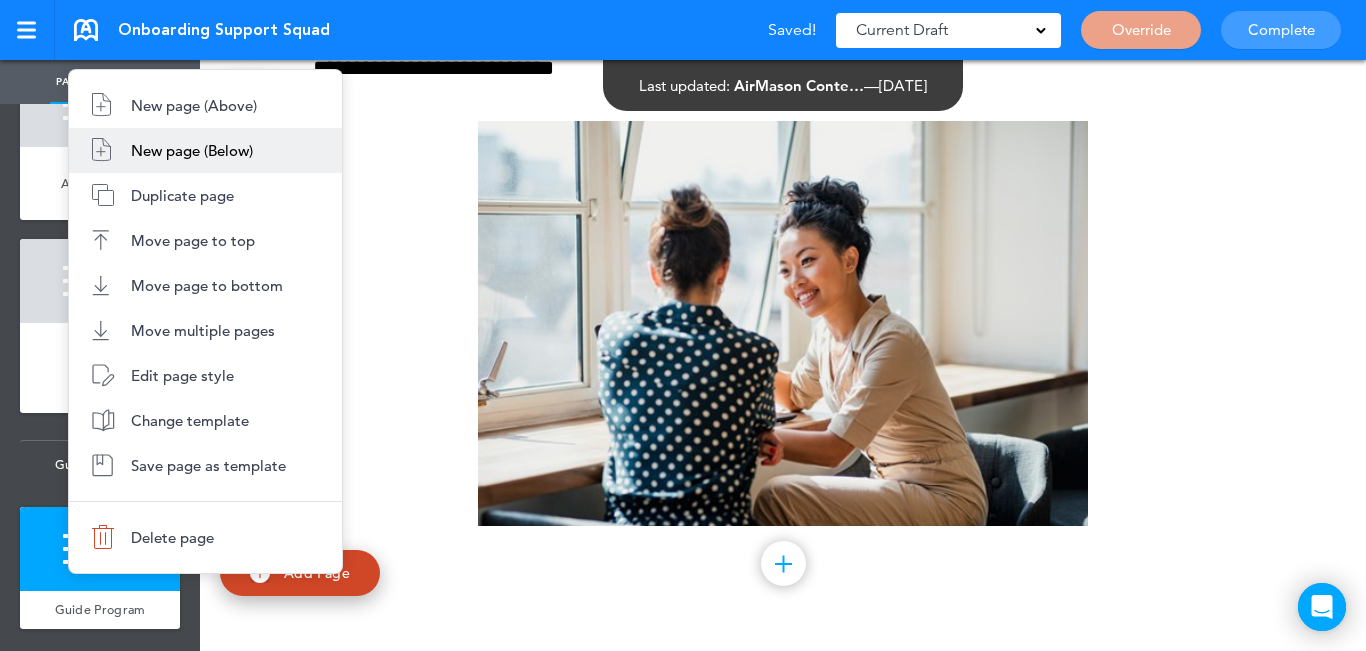 click on "New page (Below)" at bounding box center (192, 150) 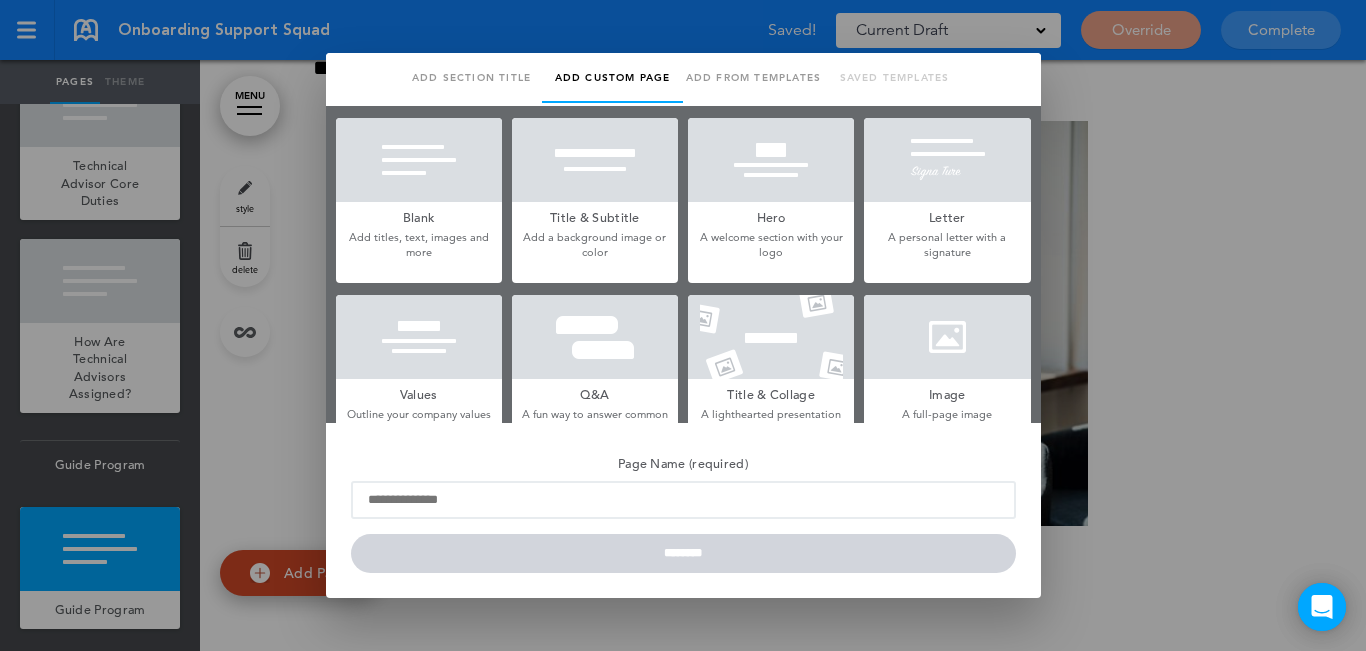scroll, scrollTop: 0, scrollLeft: 0, axis: both 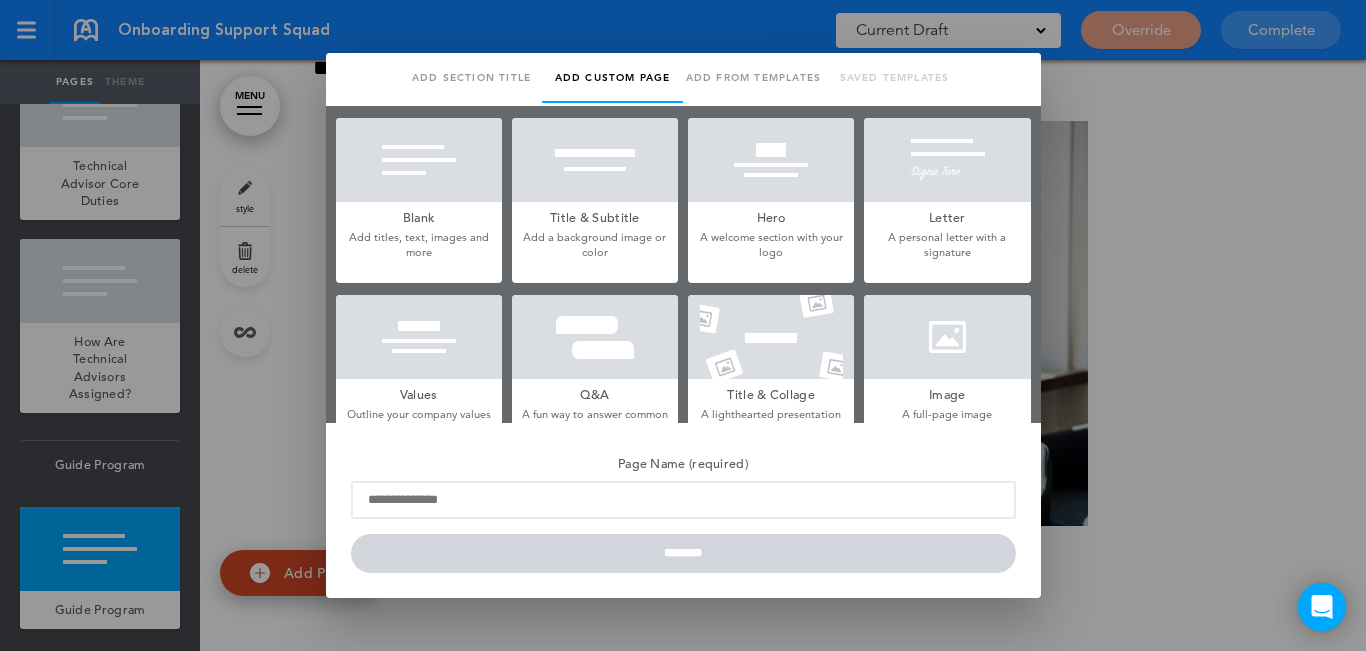 click at bounding box center [419, 160] 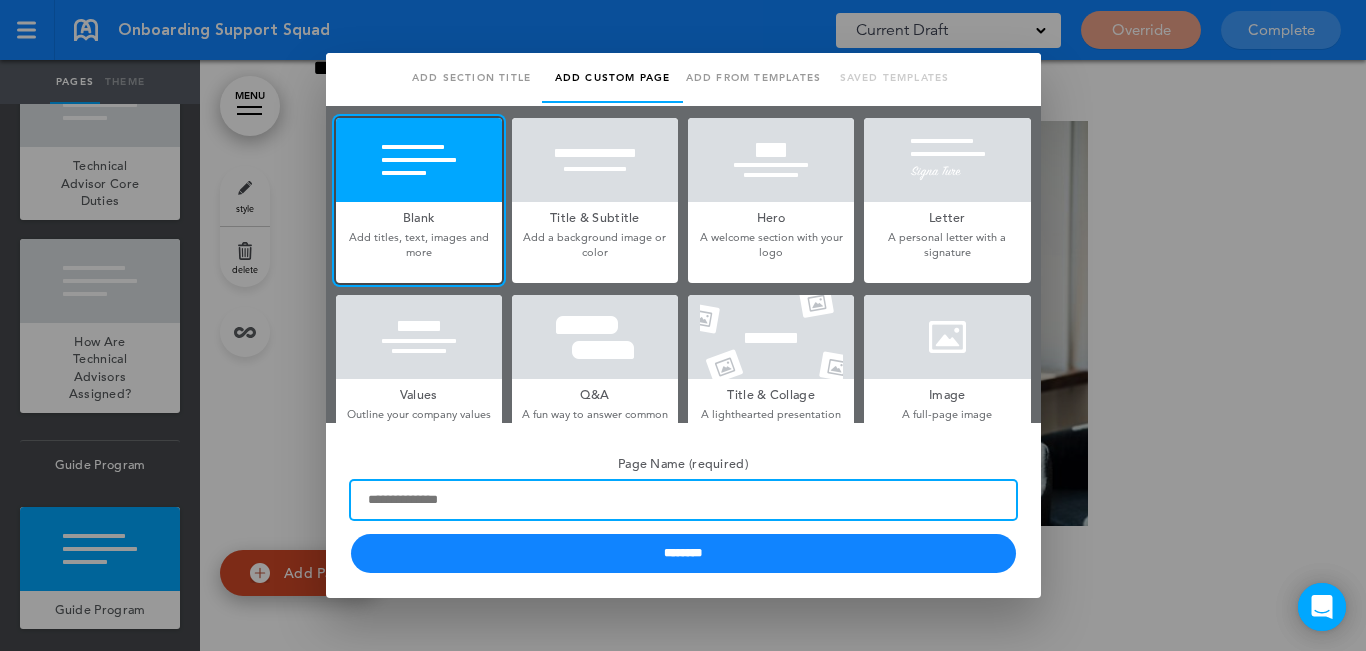 click on "Page Name (required)" at bounding box center [683, 500] 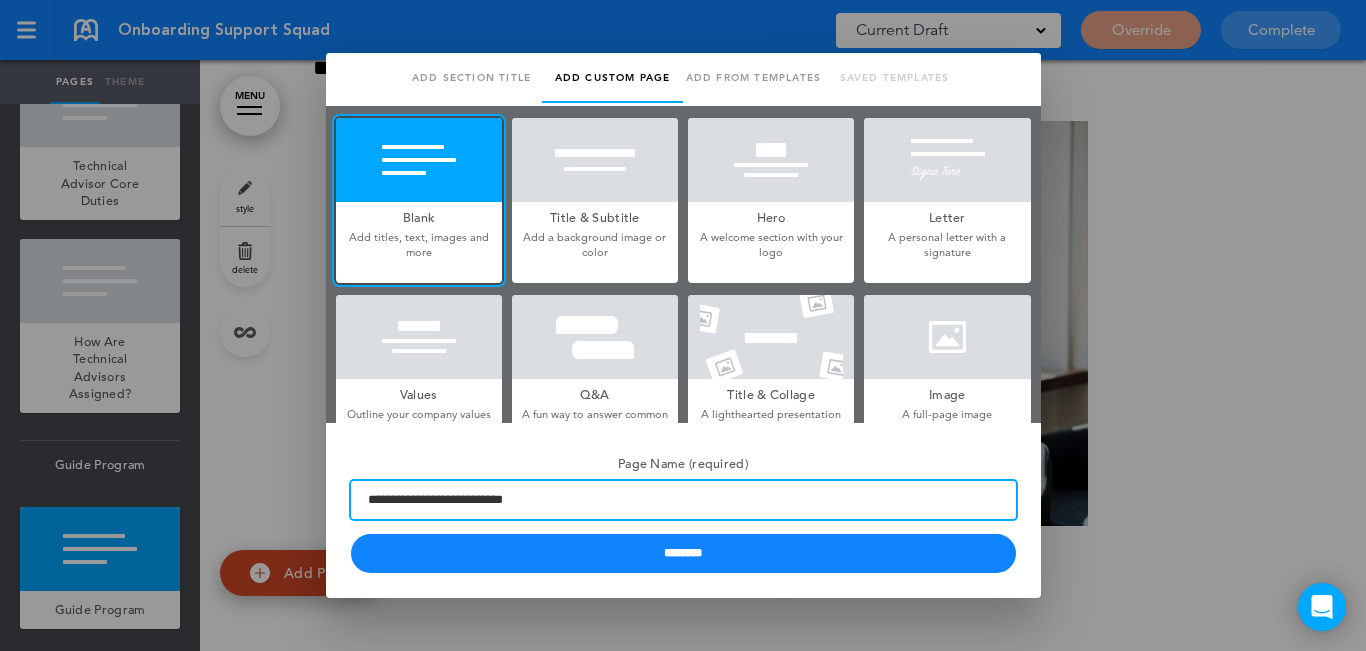 click on "**********" at bounding box center (683, 500) 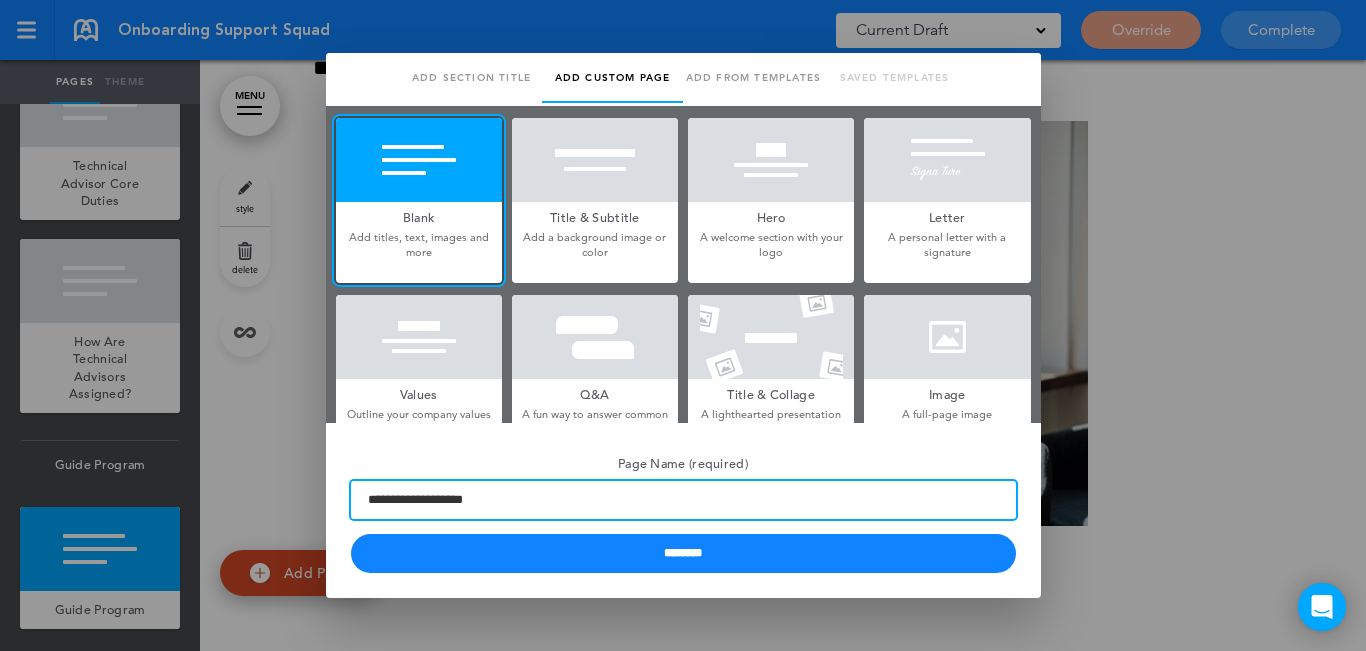 type on "**********" 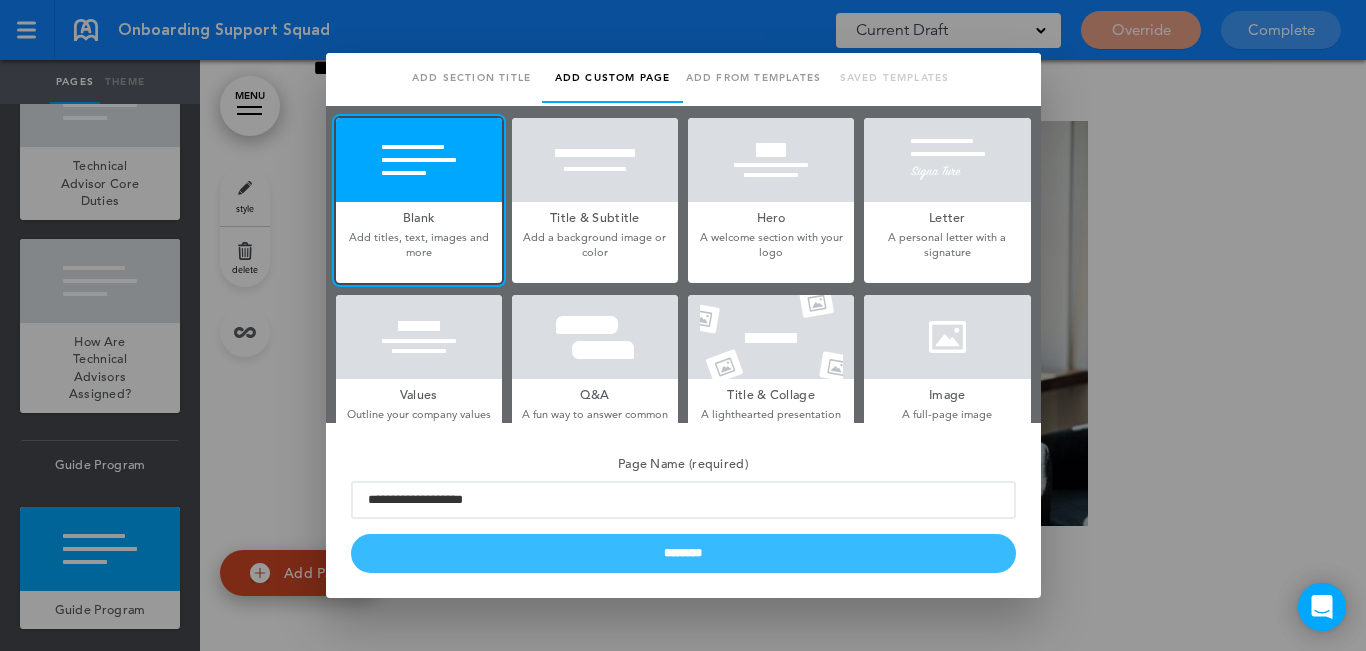 drag, startPoint x: 563, startPoint y: 532, endPoint x: 568, endPoint y: 545, distance: 13.928389 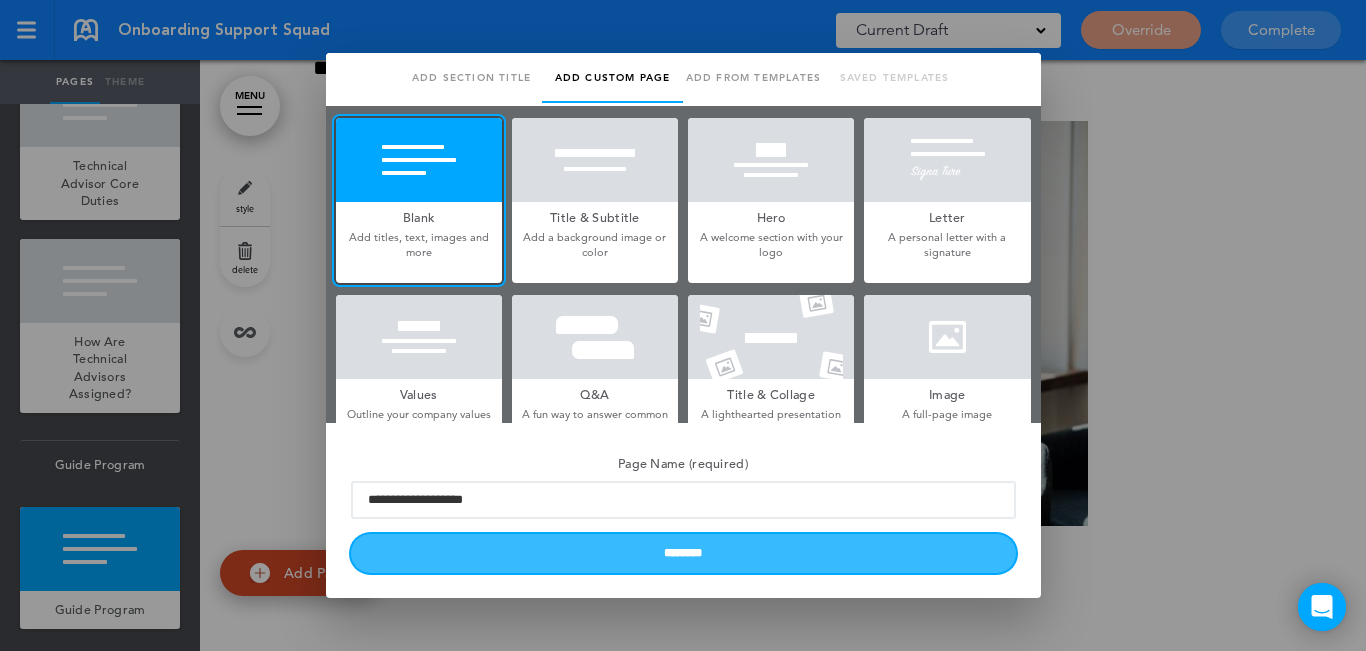 click on "********" at bounding box center (683, 553) 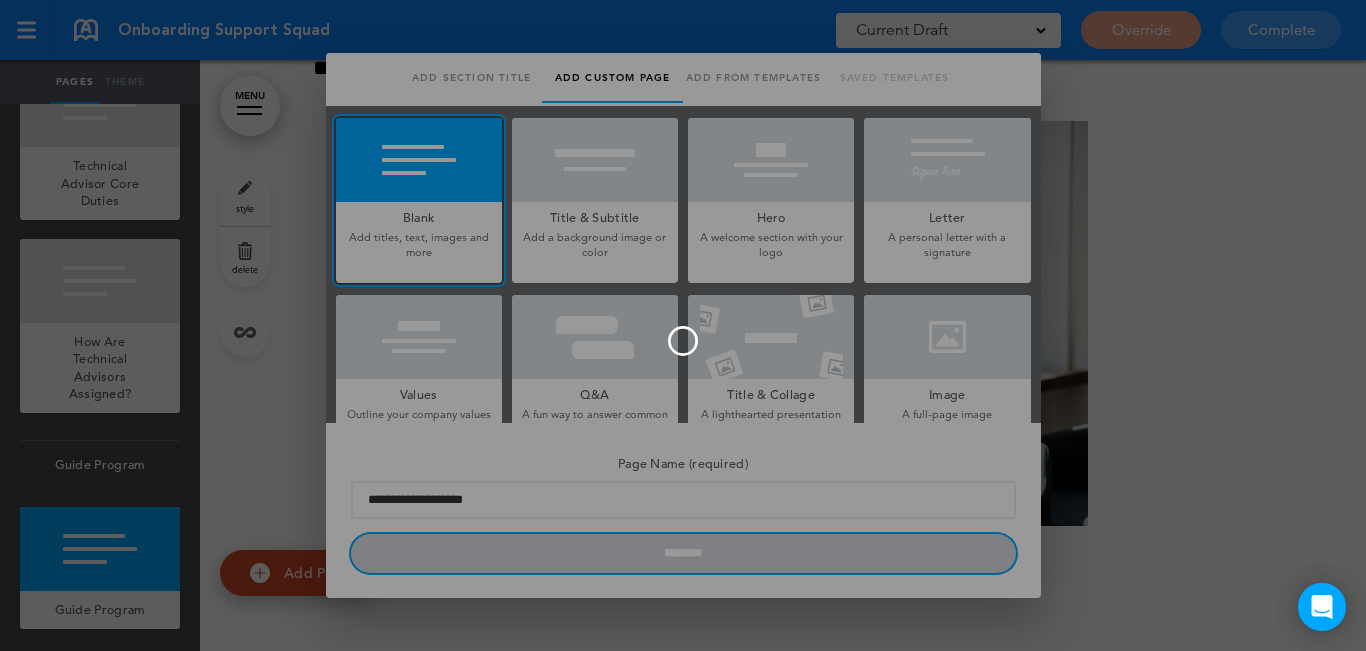 type 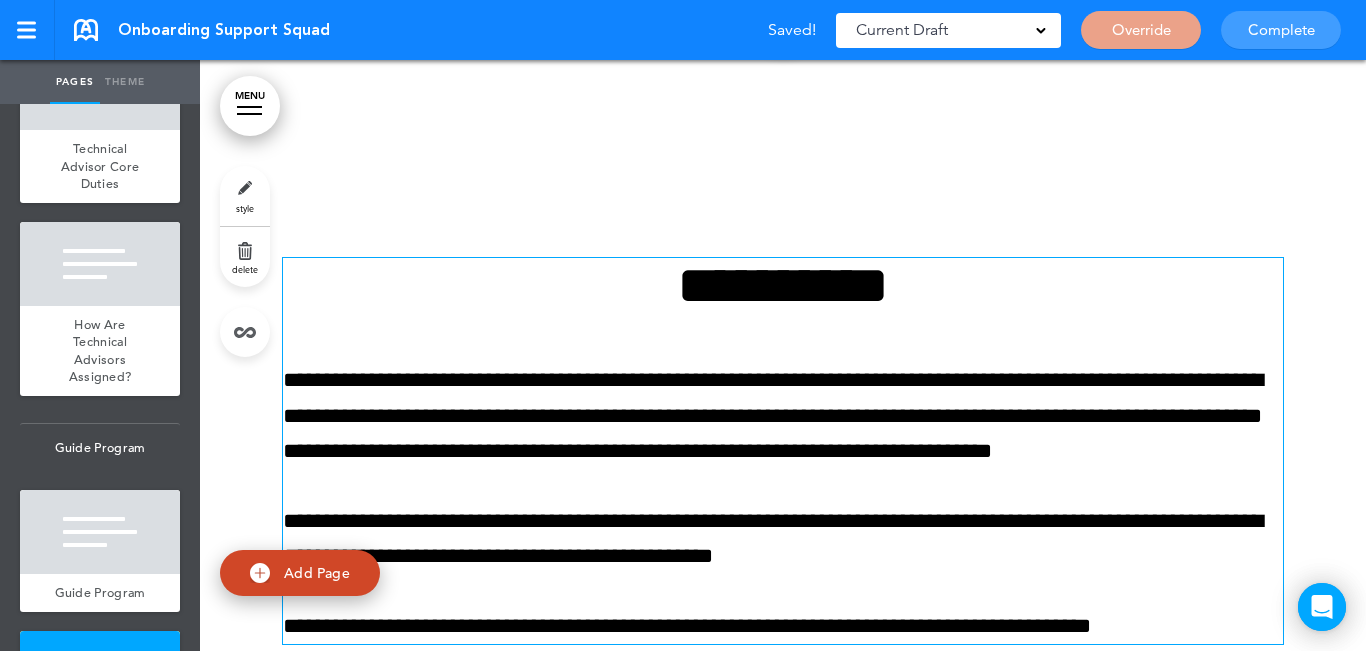 scroll, scrollTop: 6559, scrollLeft: 0, axis: vertical 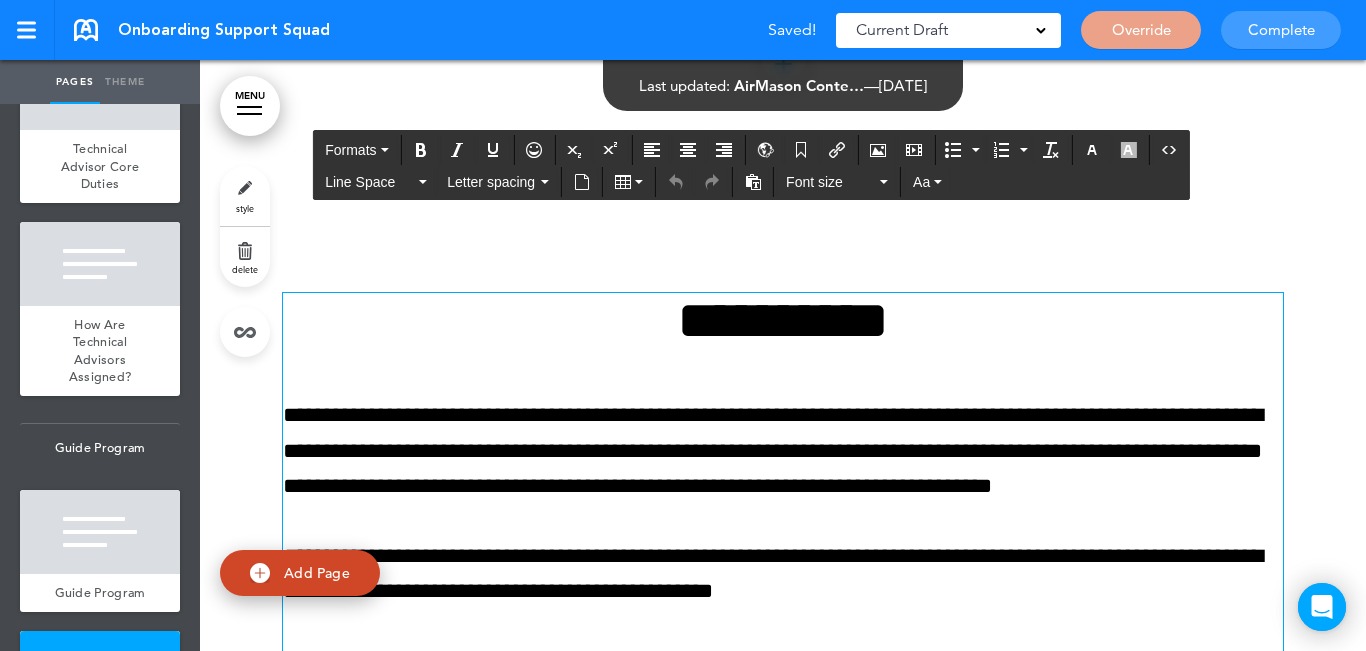 click on "**********" at bounding box center (783, 320) 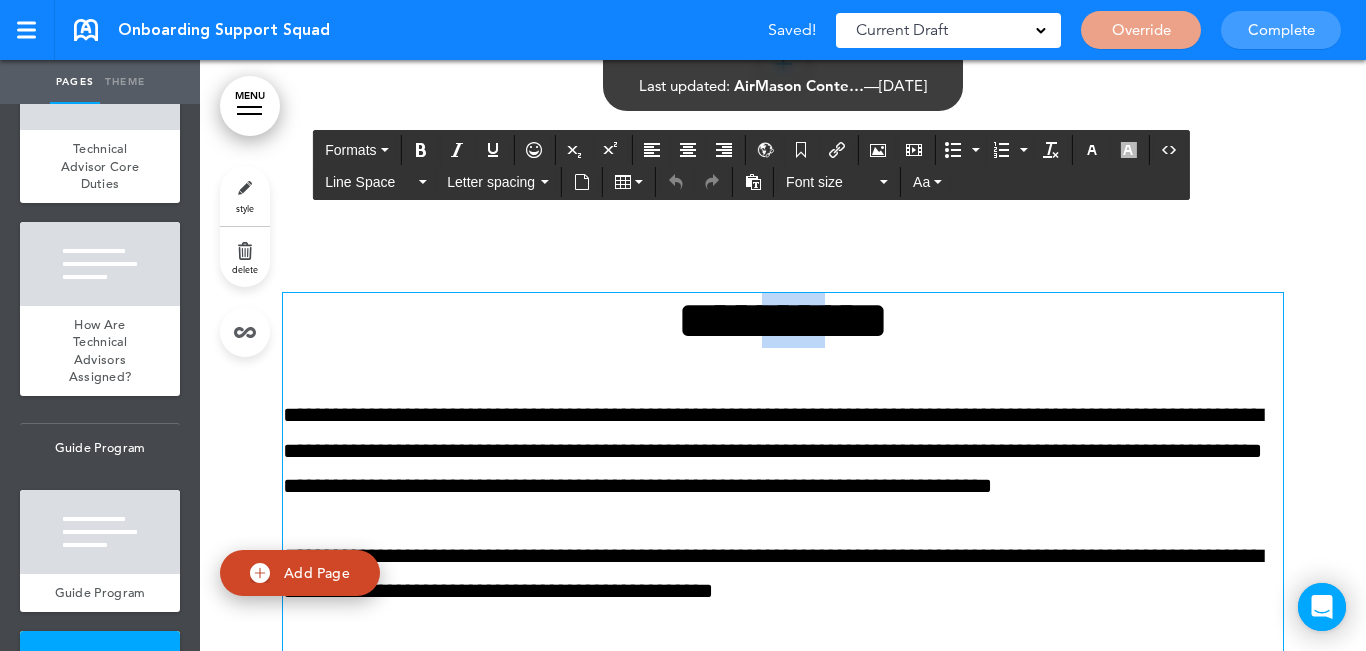 click on "**********" at bounding box center (783, 320) 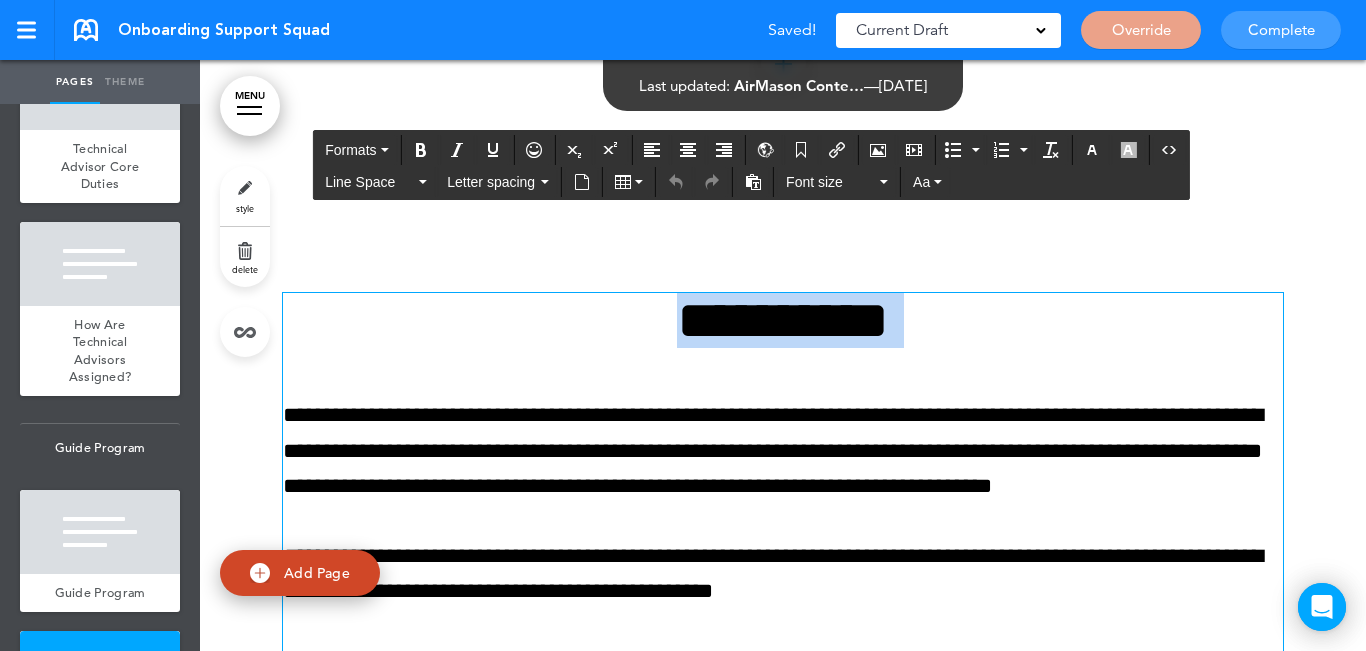 click on "**********" at bounding box center (783, 320) 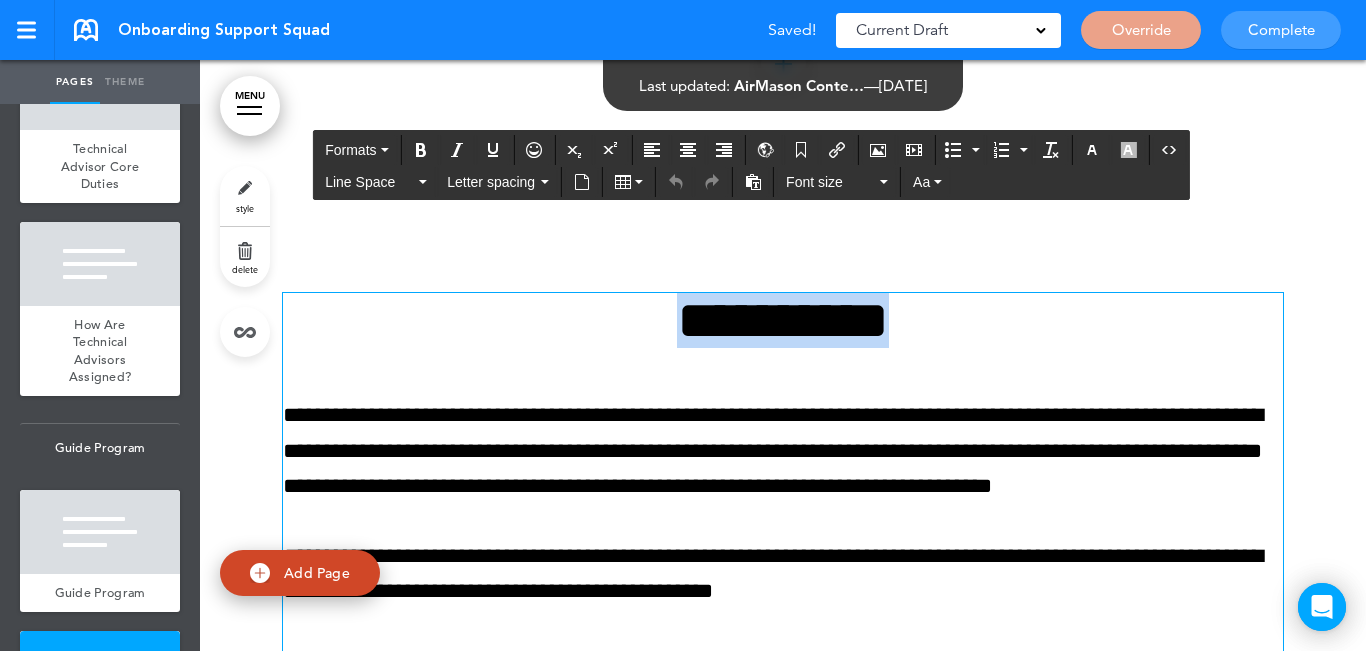 paste 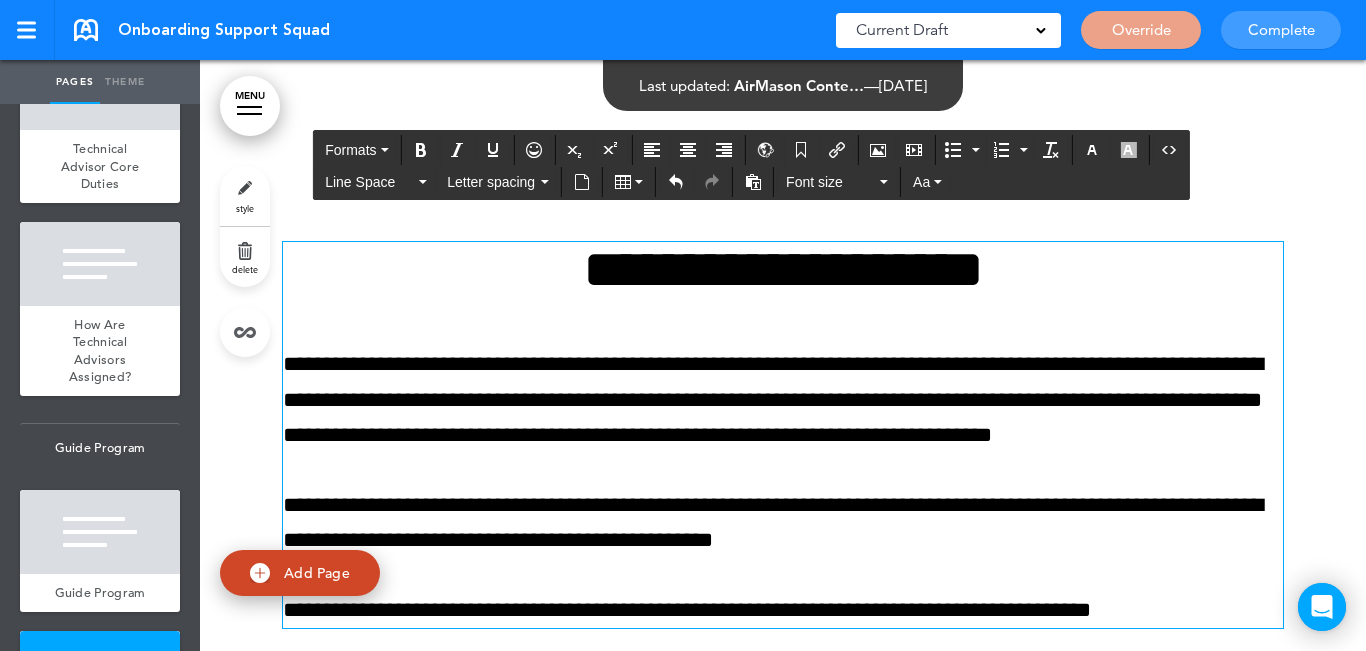 scroll, scrollTop: 6659, scrollLeft: 0, axis: vertical 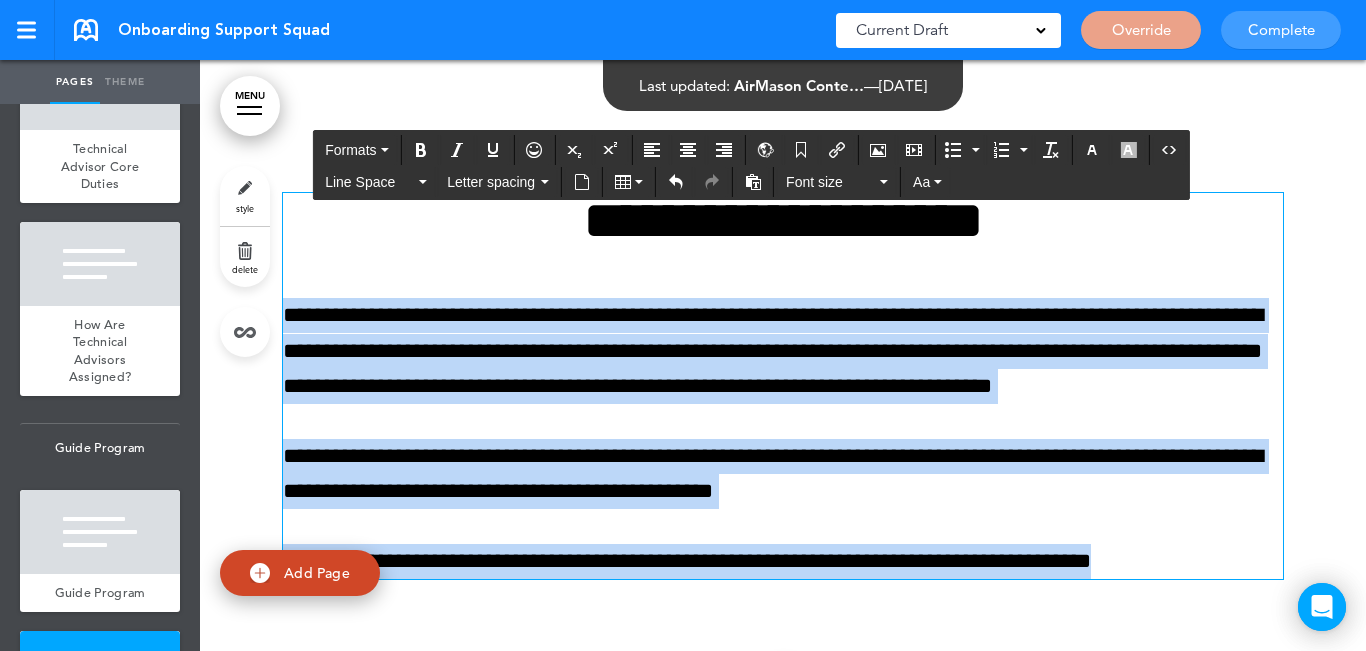 click on "Make this page common so it is available in other handbooks.
This handbook
Preview
Settings
Your Handbooks
Geographic Pay Differential Policy
Perkins Playbook
Account
Manage Organization
My Account
Help
Logout
Onboarding Support Squad
Saved!
Current Draft
CURRENT DRAFT
Override
Complete" at bounding box center [683, 325] 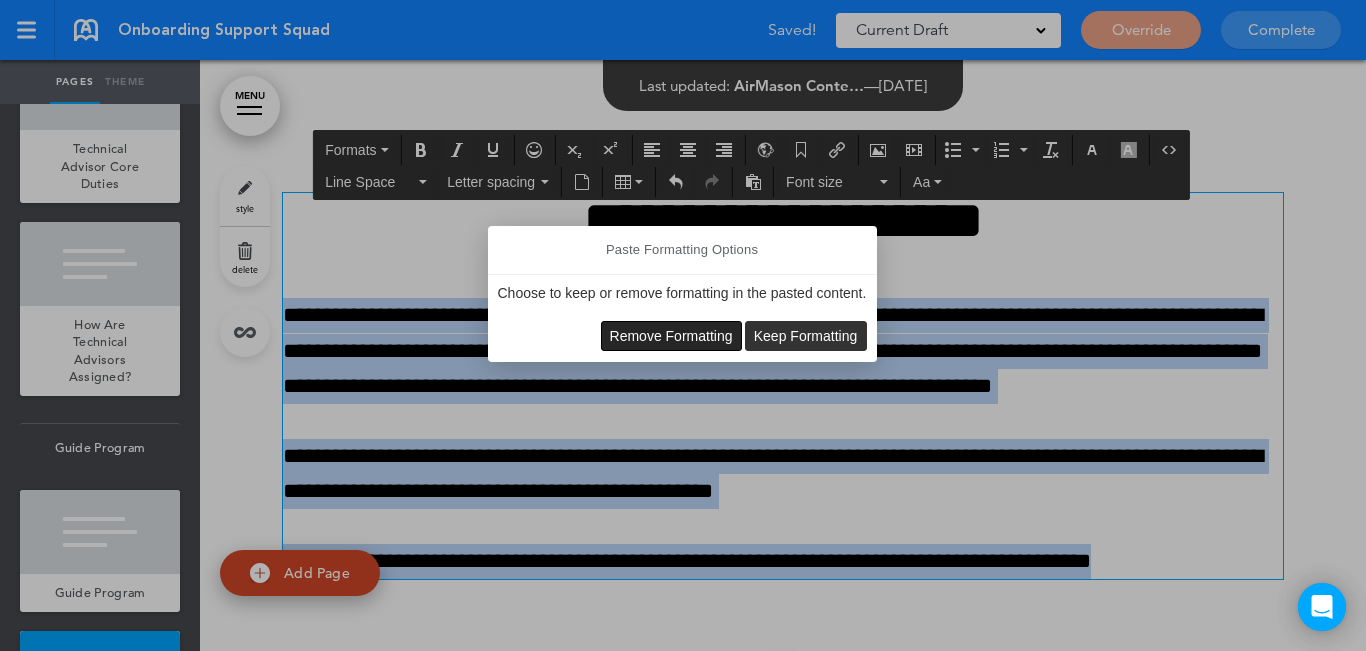 click on "Remove Formatting" at bounding box center [671, 336] 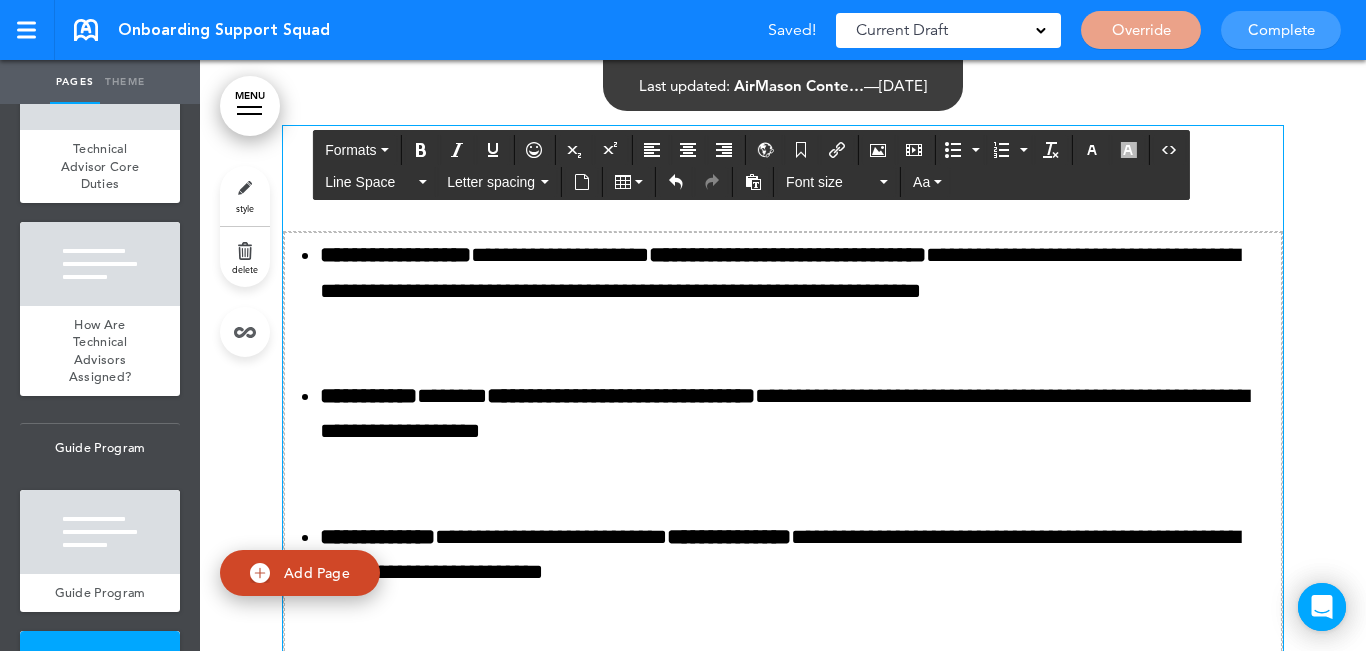 scroll, scrollTop: 6779, scrollLeft: 0, axis: vertical 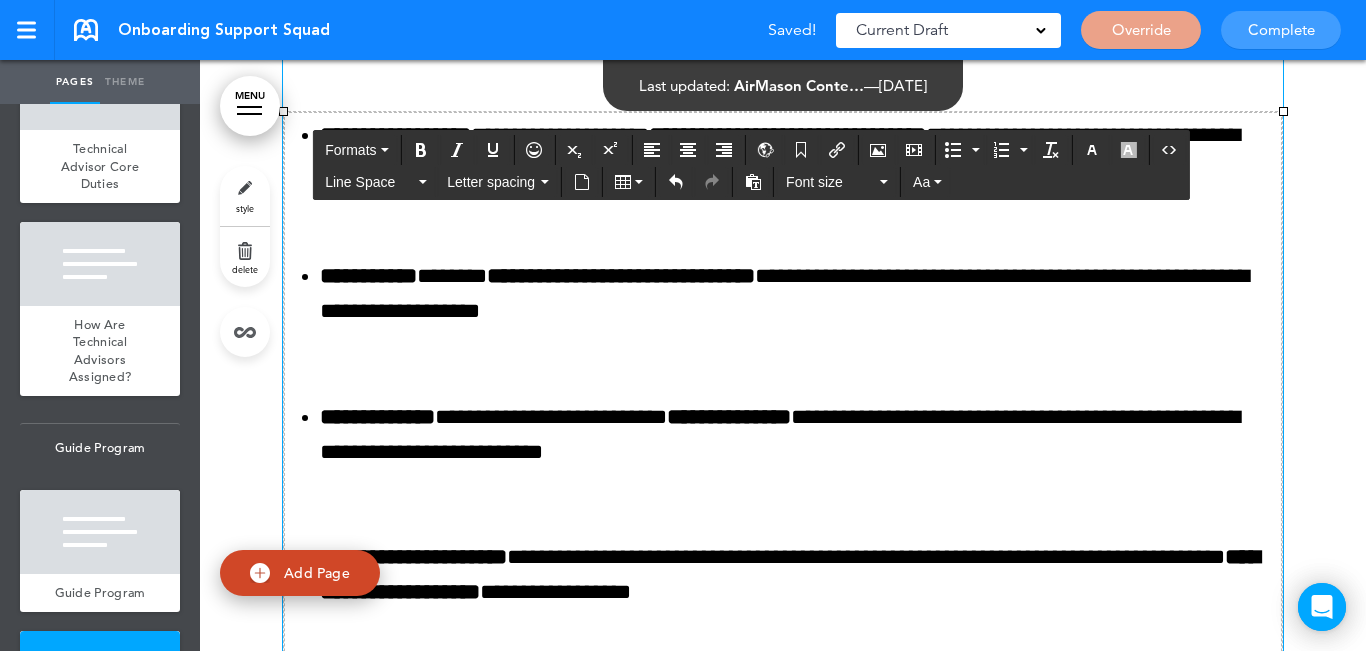 click on "**********" at bounding box center [783, 487] 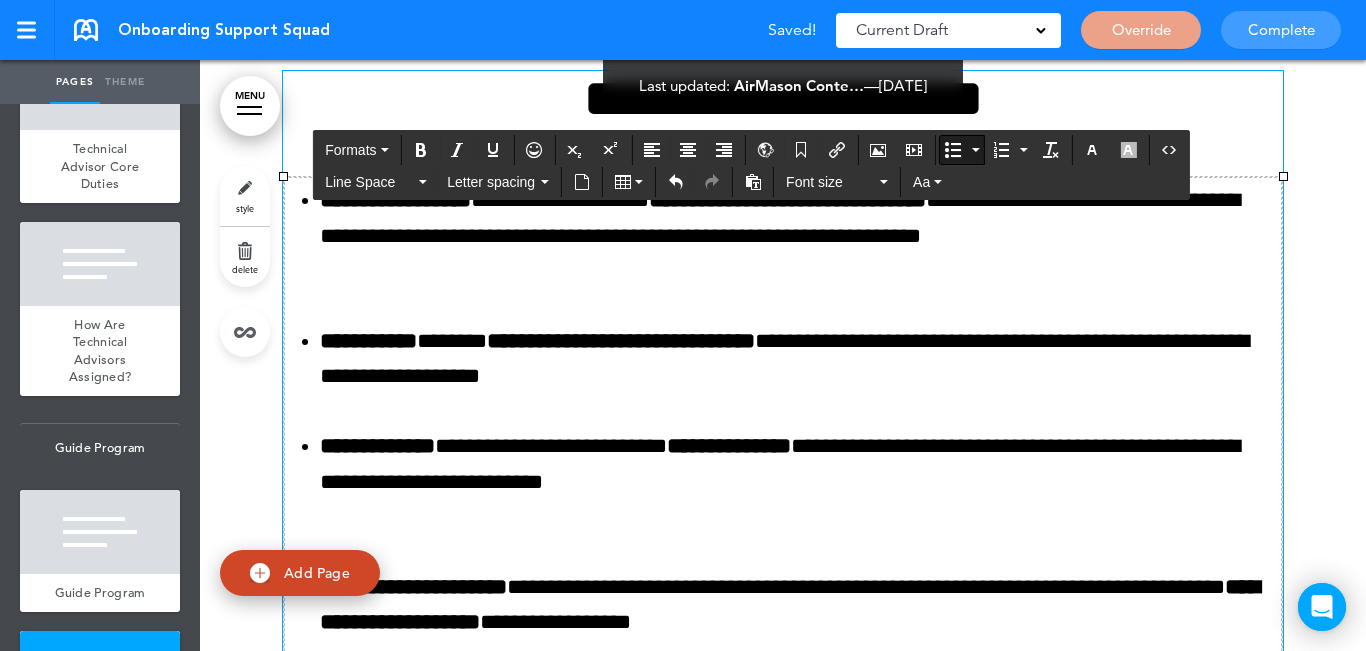scroll, scrollTop: 6679, scrollLeft: 0, axis: vertical 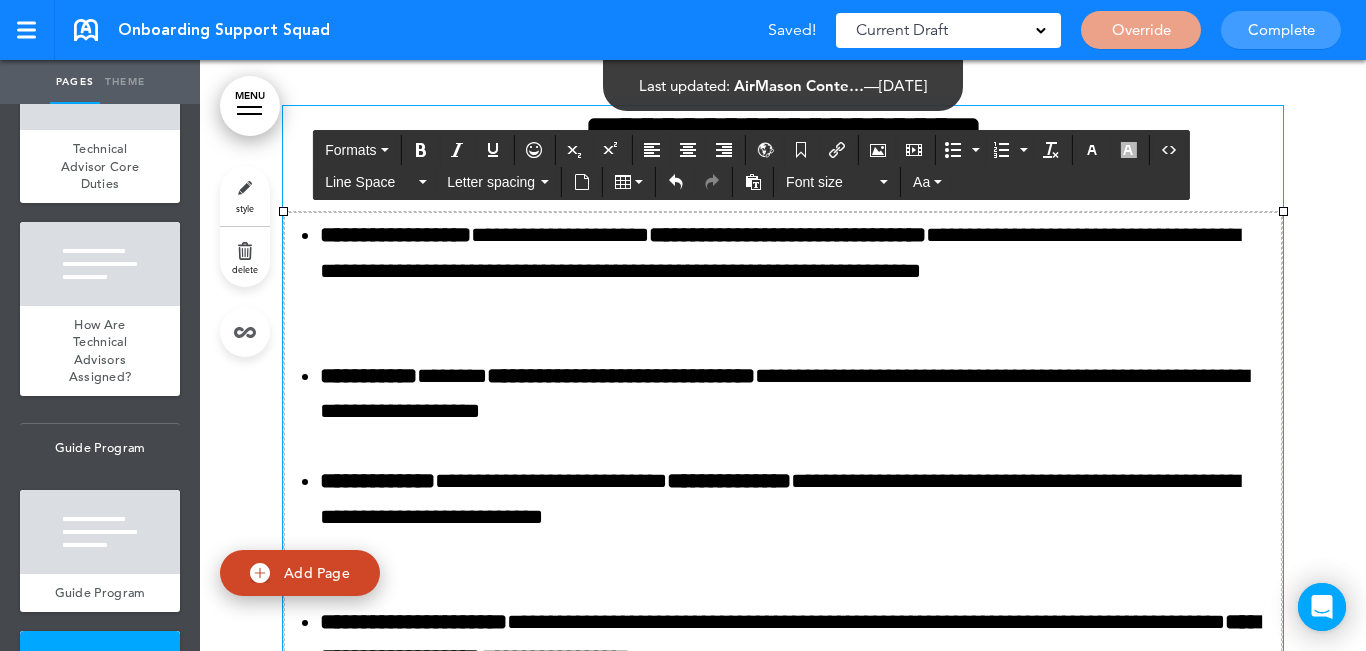 click on "**********" at bounding box center [783, 569] 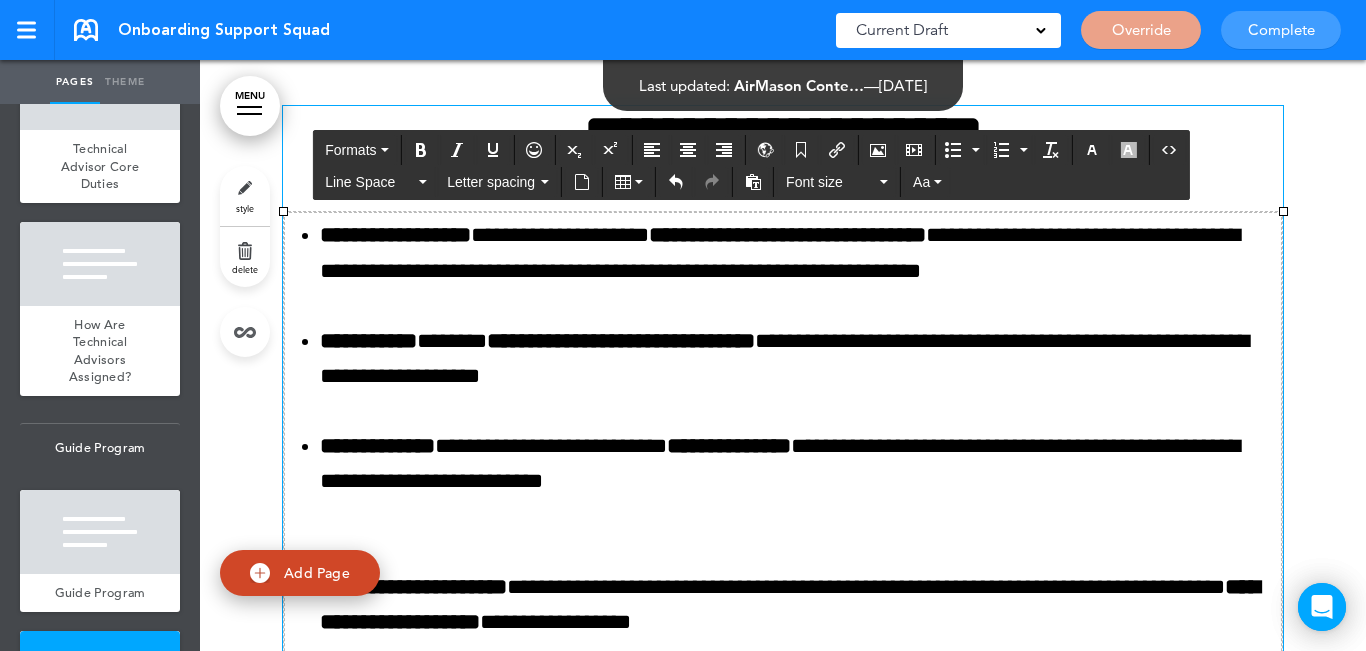 click on "**********" at bounding box center (783, 552) 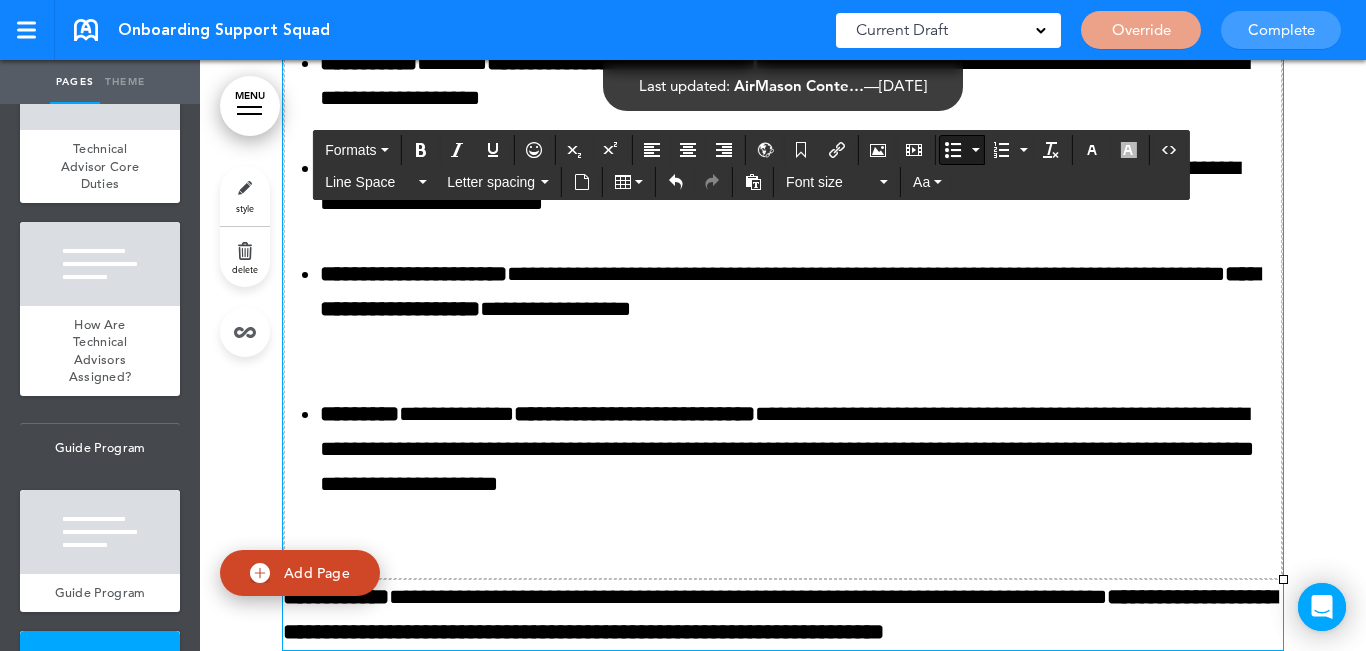 scroll, scrollTop: 6979, scrollLeft: 0, axis: vertical 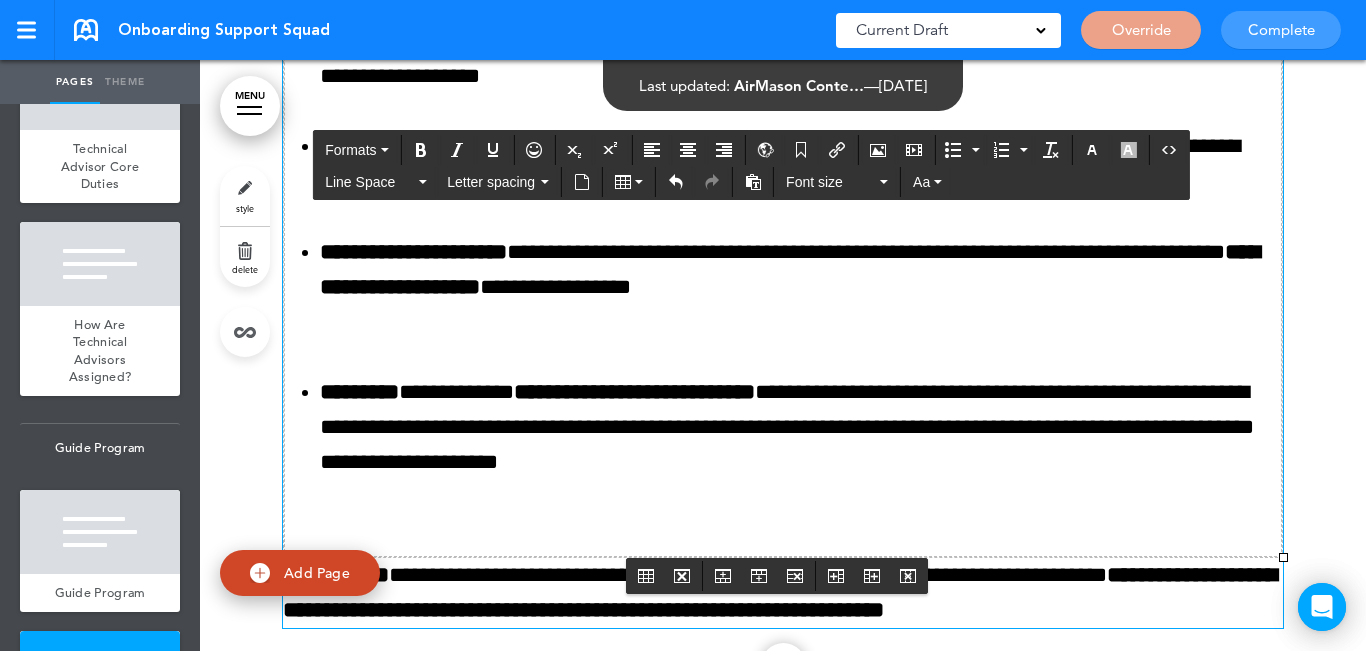 click on "**********" at bounding box center (783, 234) 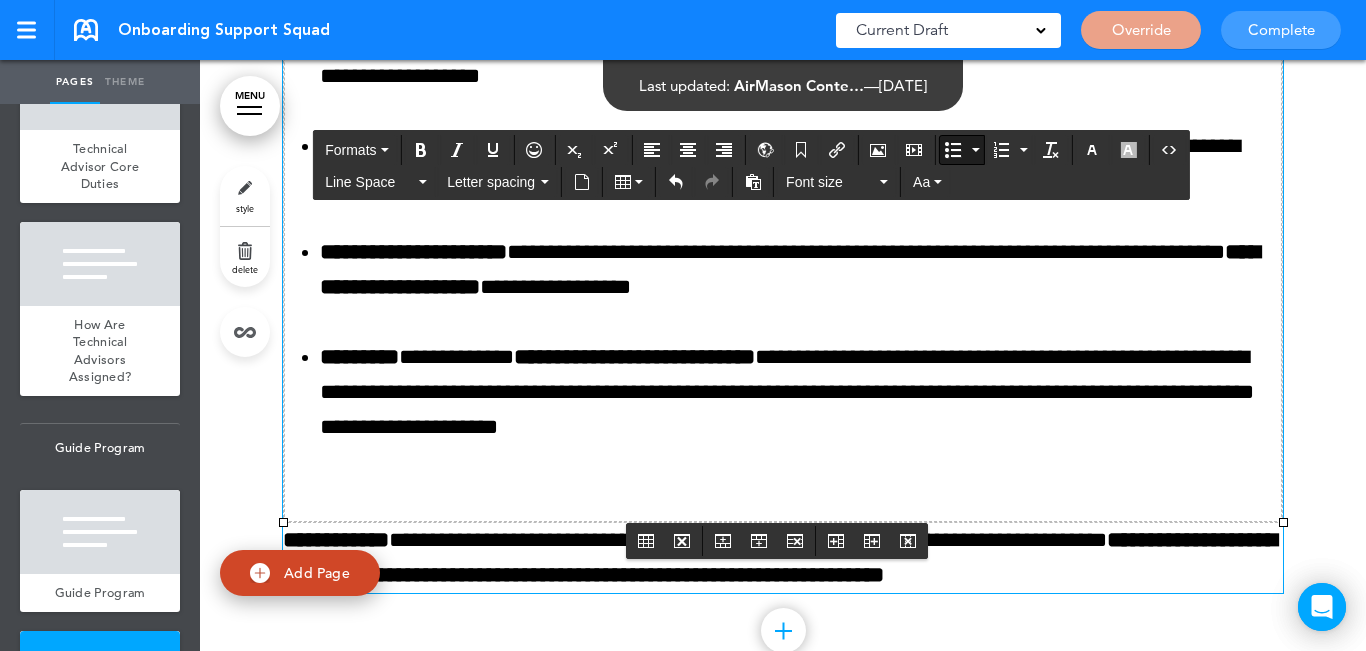 click on "**********" at bounding box center (783, 216) 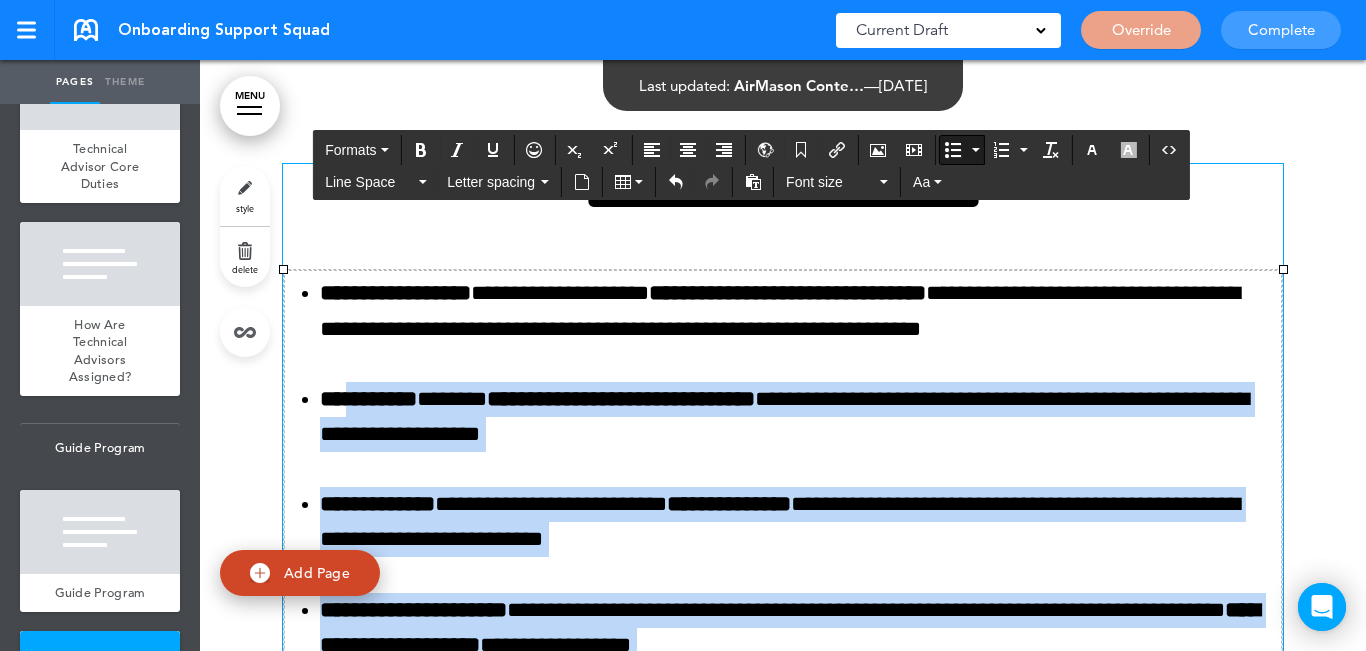 scroll, scrollTop: 6579, scrollLeft: 0, axis: vertical 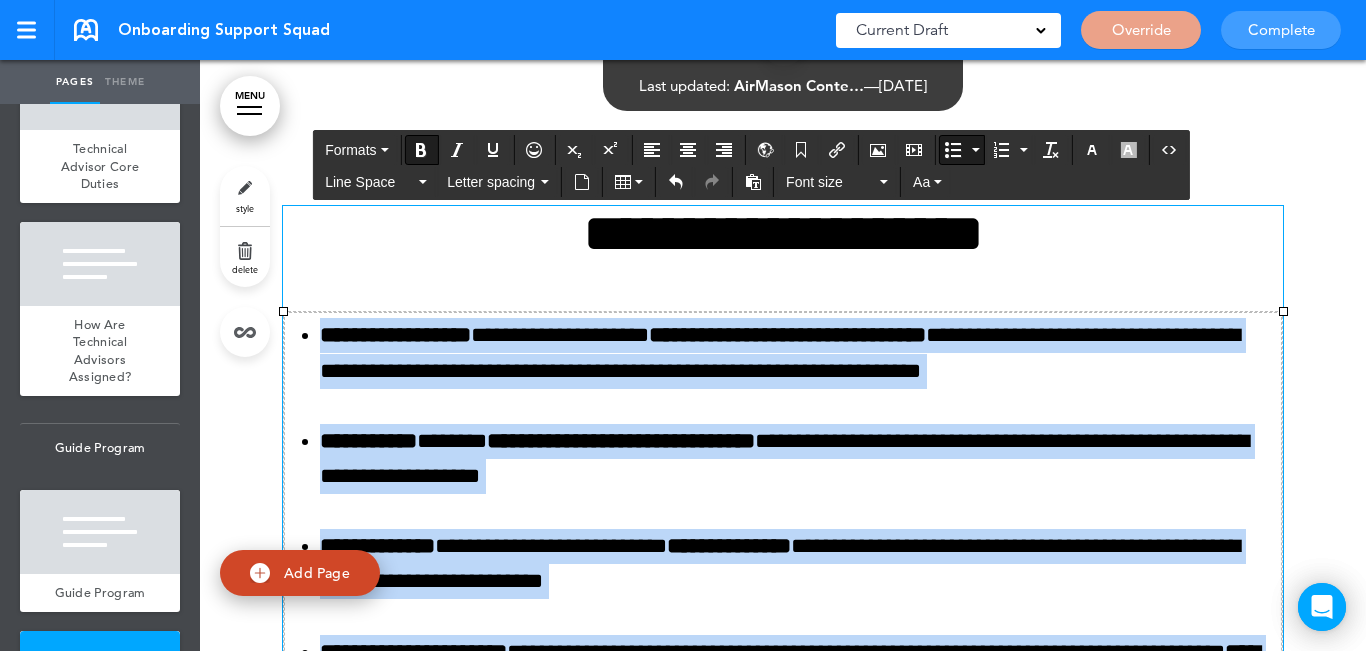 drag, startPoint x: 769, startPoint y: 427, endPoint x: 312, endPoint y: 330, distance: 467.1809 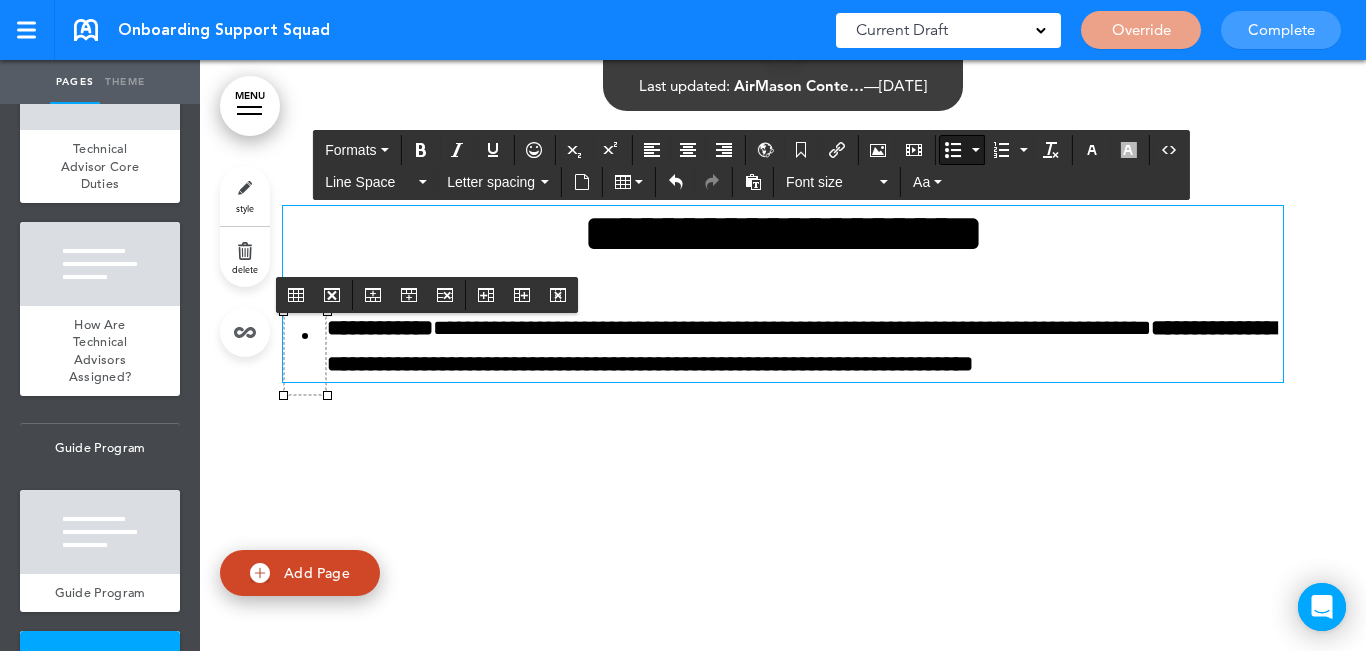 drag, startPoint x: 330, startPoint y: 281, endPoint x: 333, endPoint y: 292, distance: 11.401754 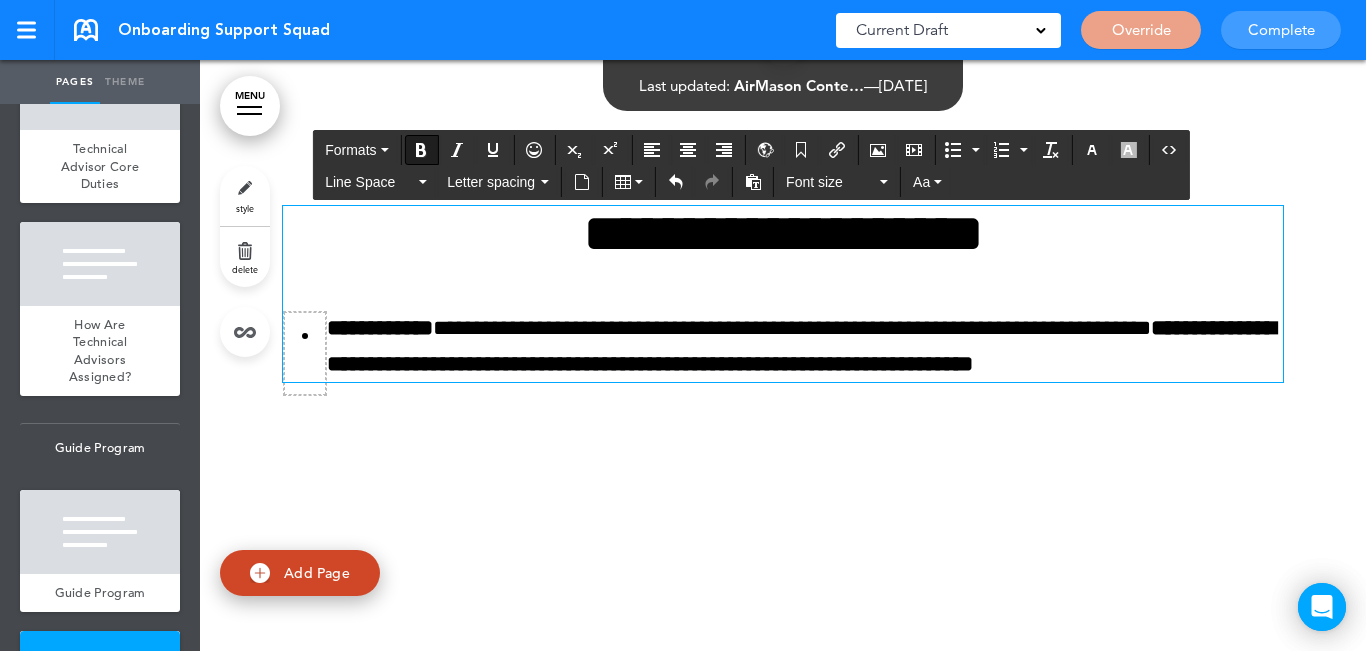 click on "**********" at bounding box center (783, 293) 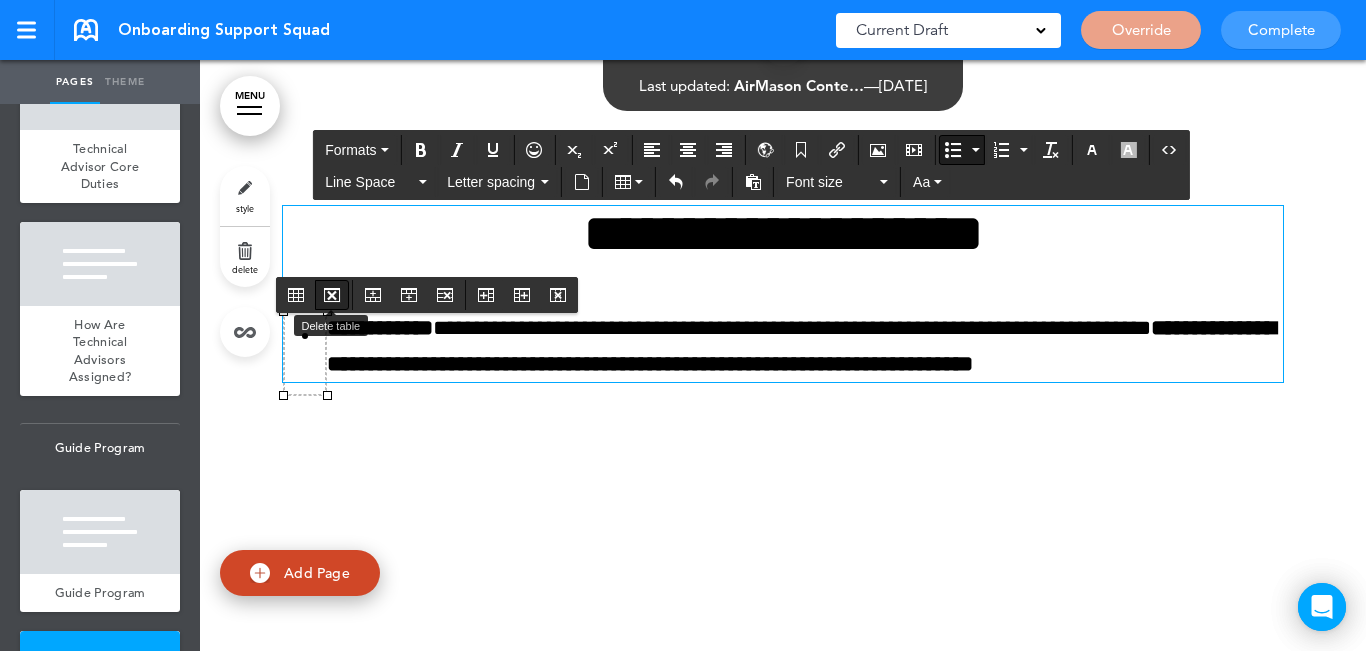 click at bounding box center [332, 295] 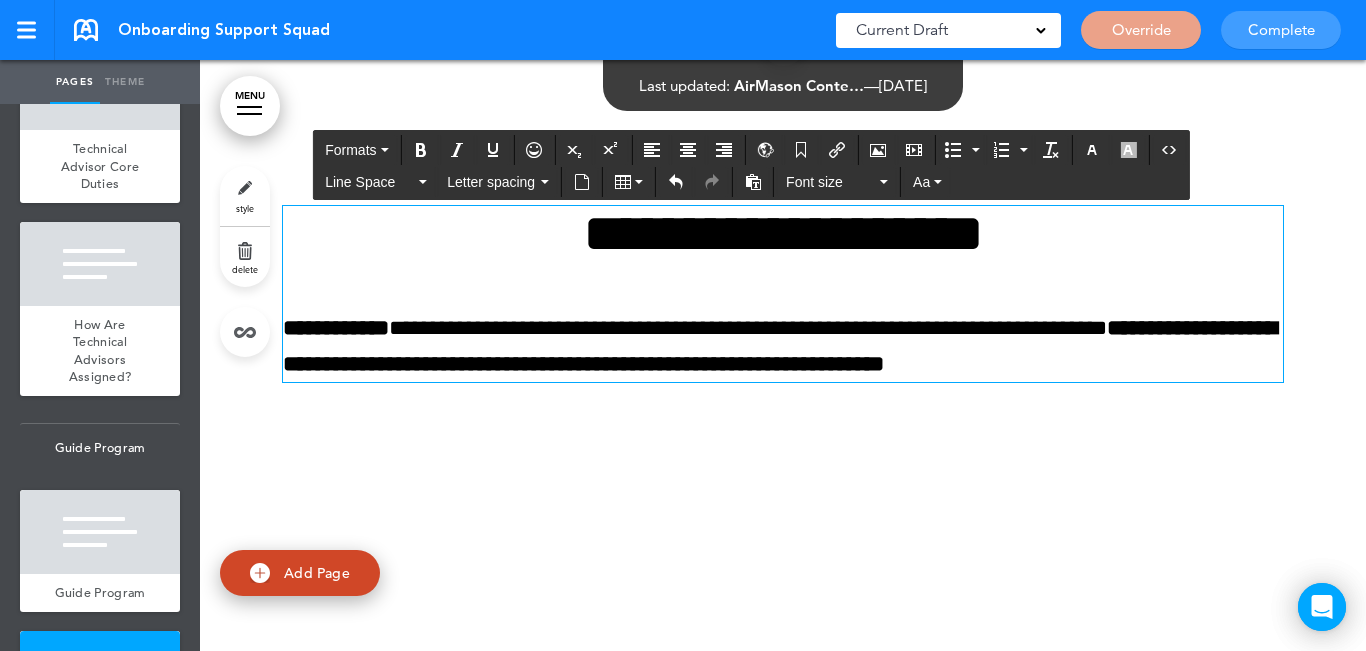 click on "**********" at bounding box center (783, 233) 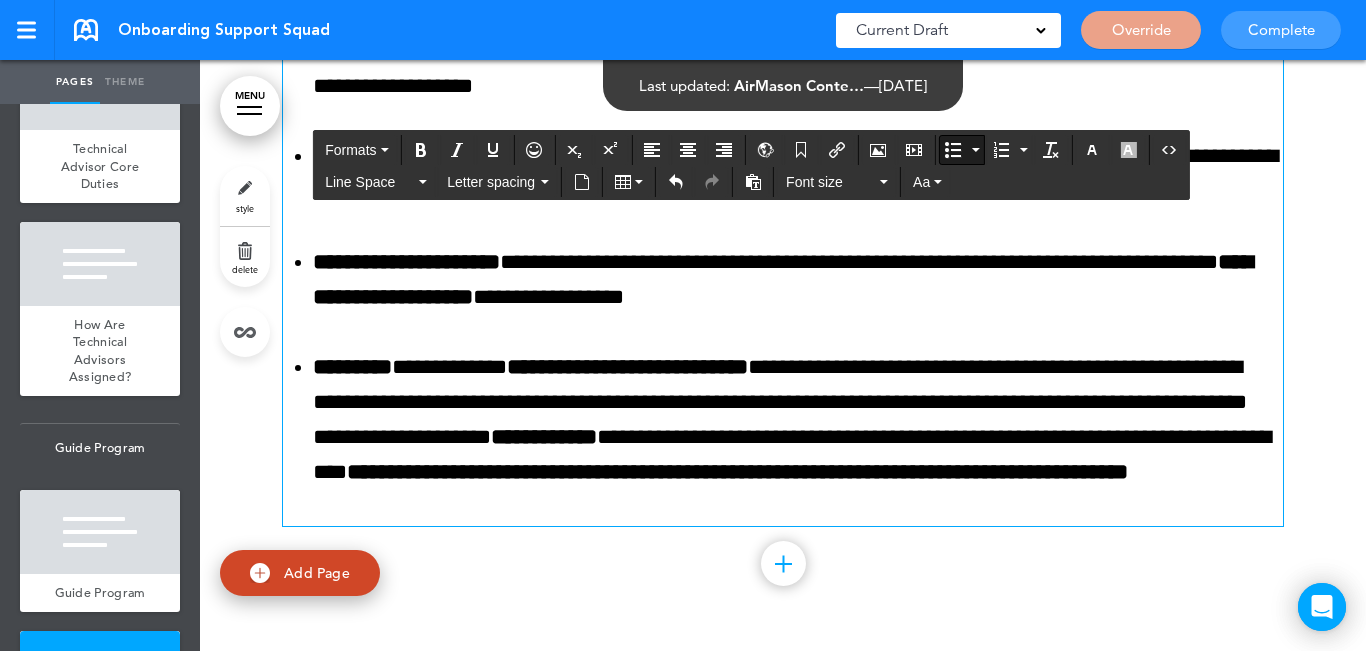 scroll, scrollTop: 6997, scrollLeft: 0, axis: vertical 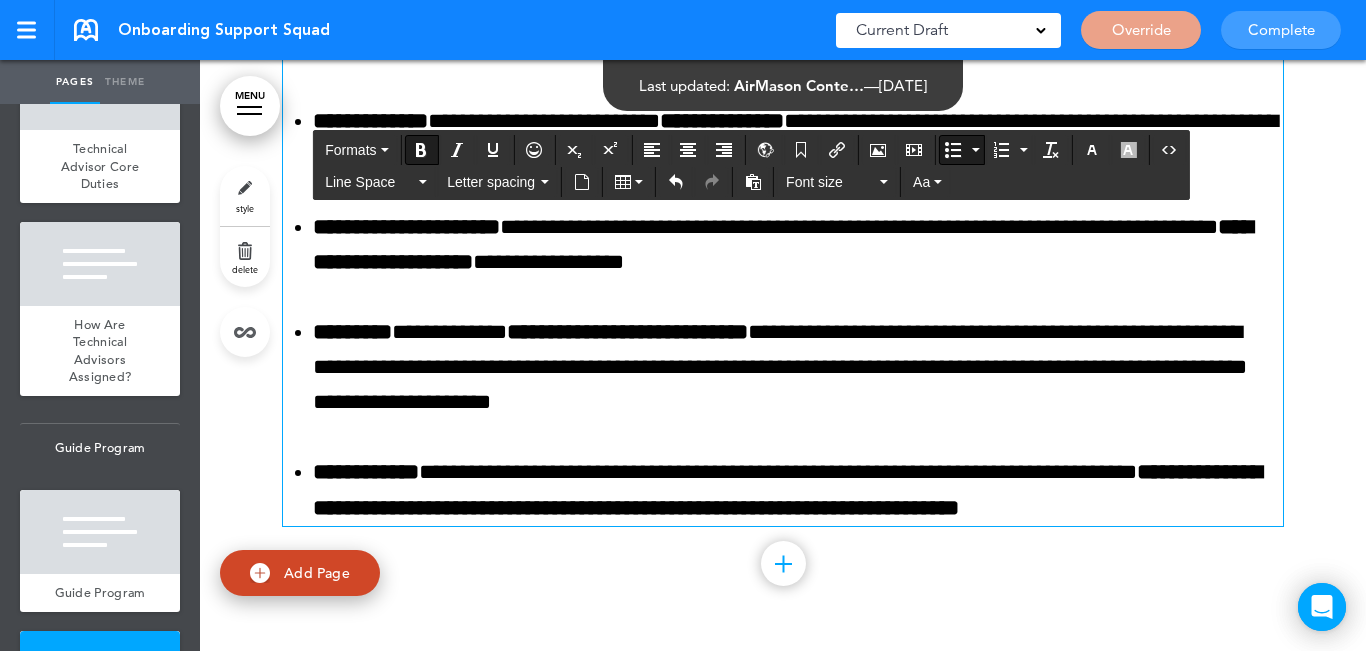 click on "**********" at bounding box center (798, 490) 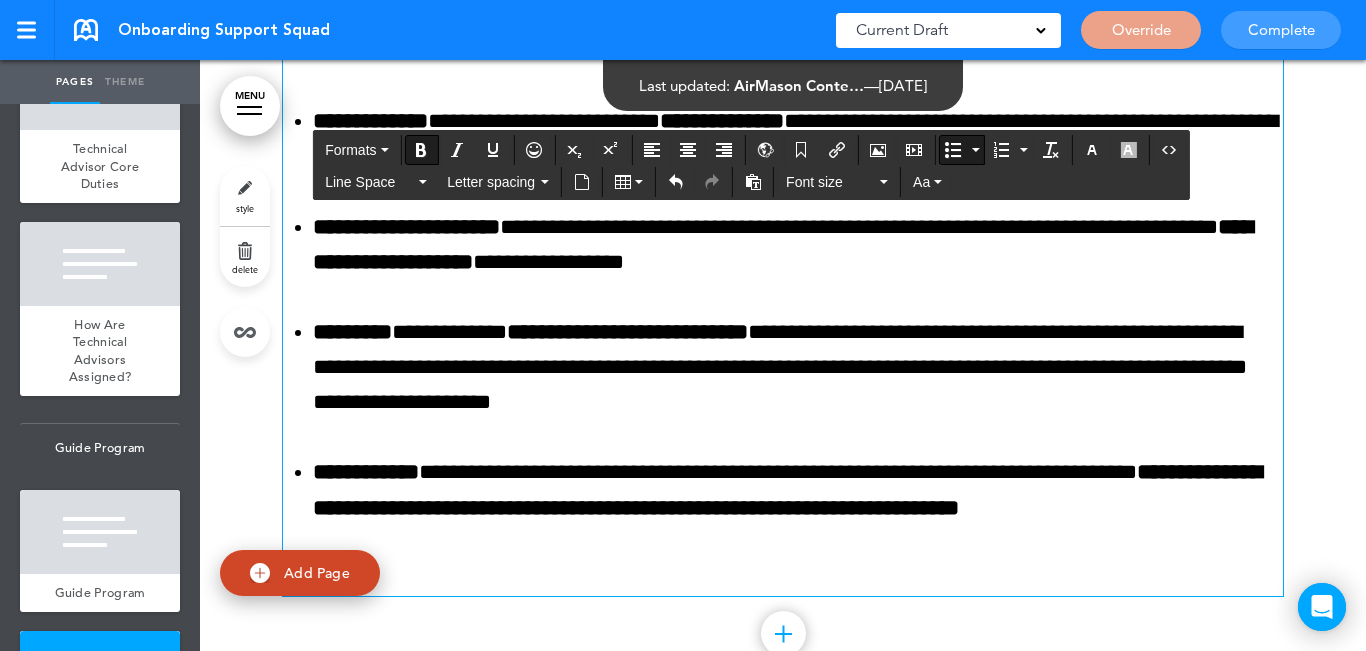 scroll, scrollTop: 7067, scrollLeft: 0, axis: vertical 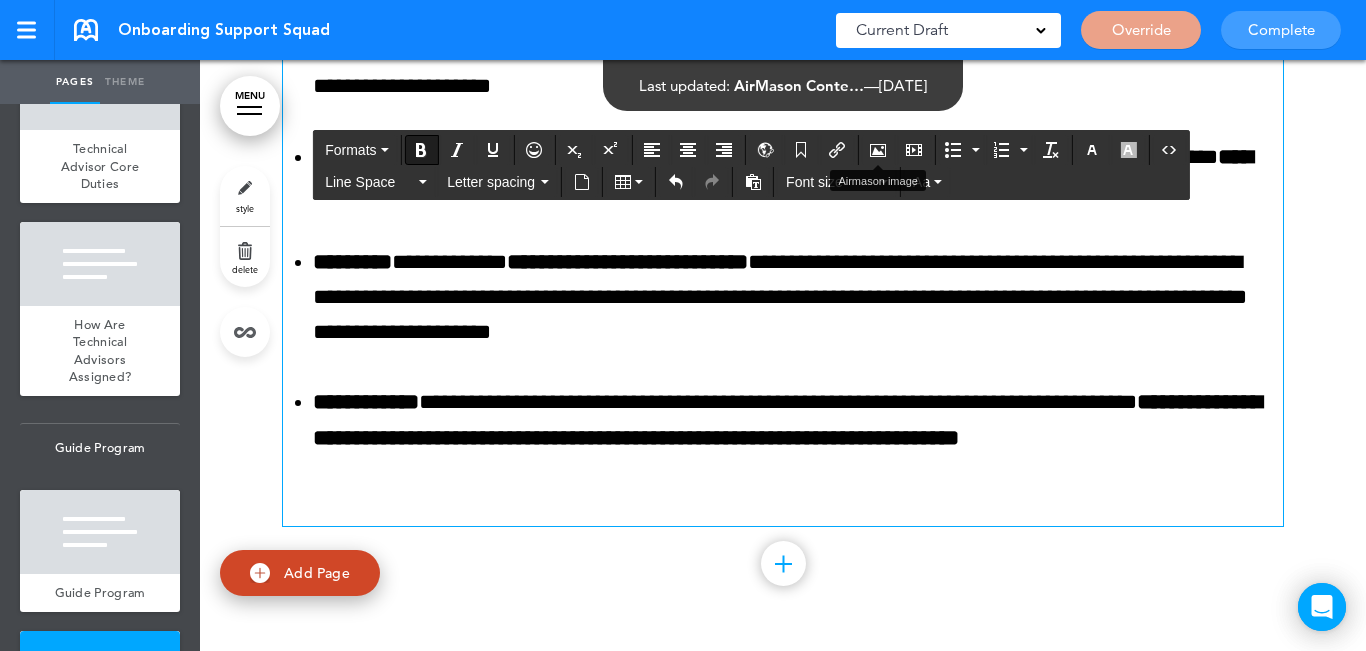 click at bounding box center (878, 150) 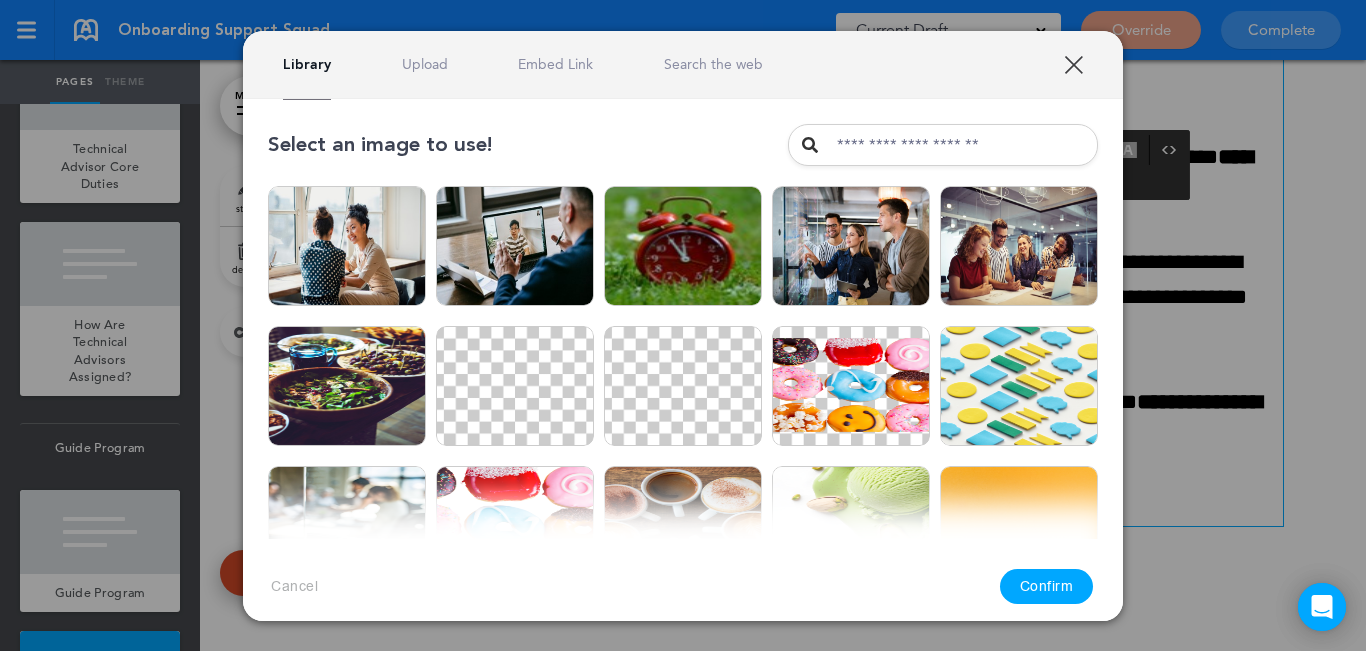 click on "Upload" at bounding box center [425, 64] 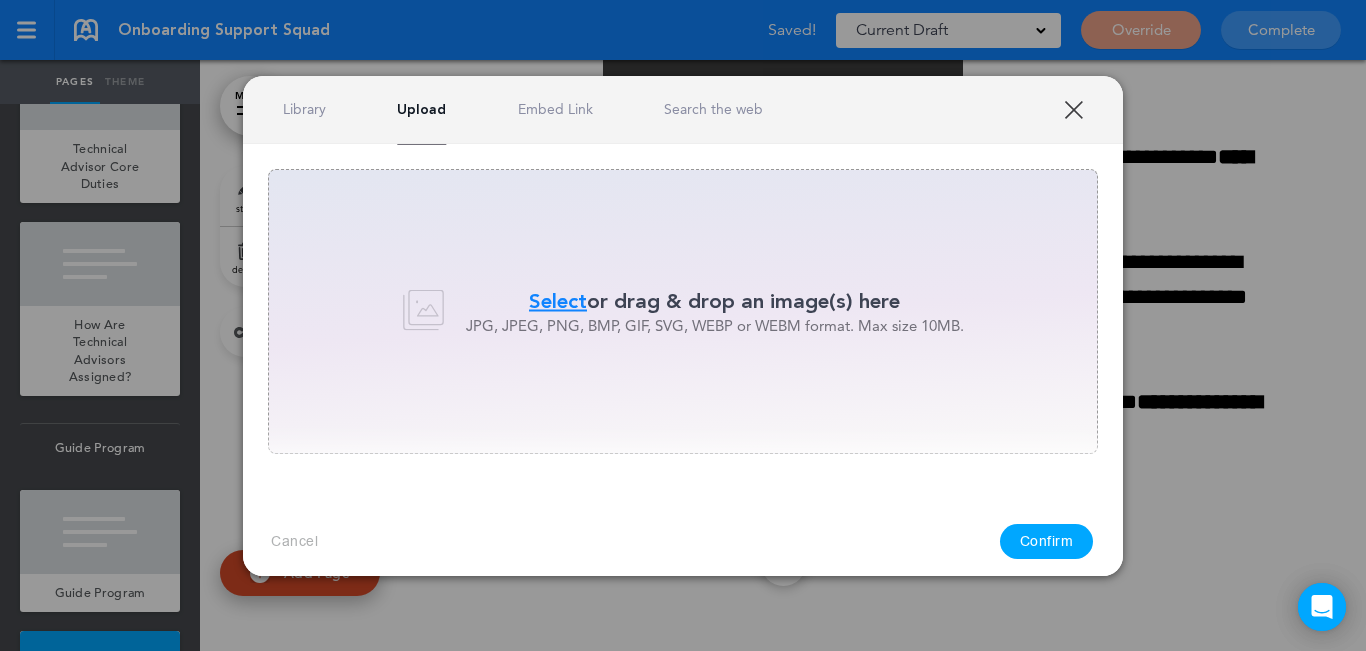 click on "Select" at bounding box center (558, 301) 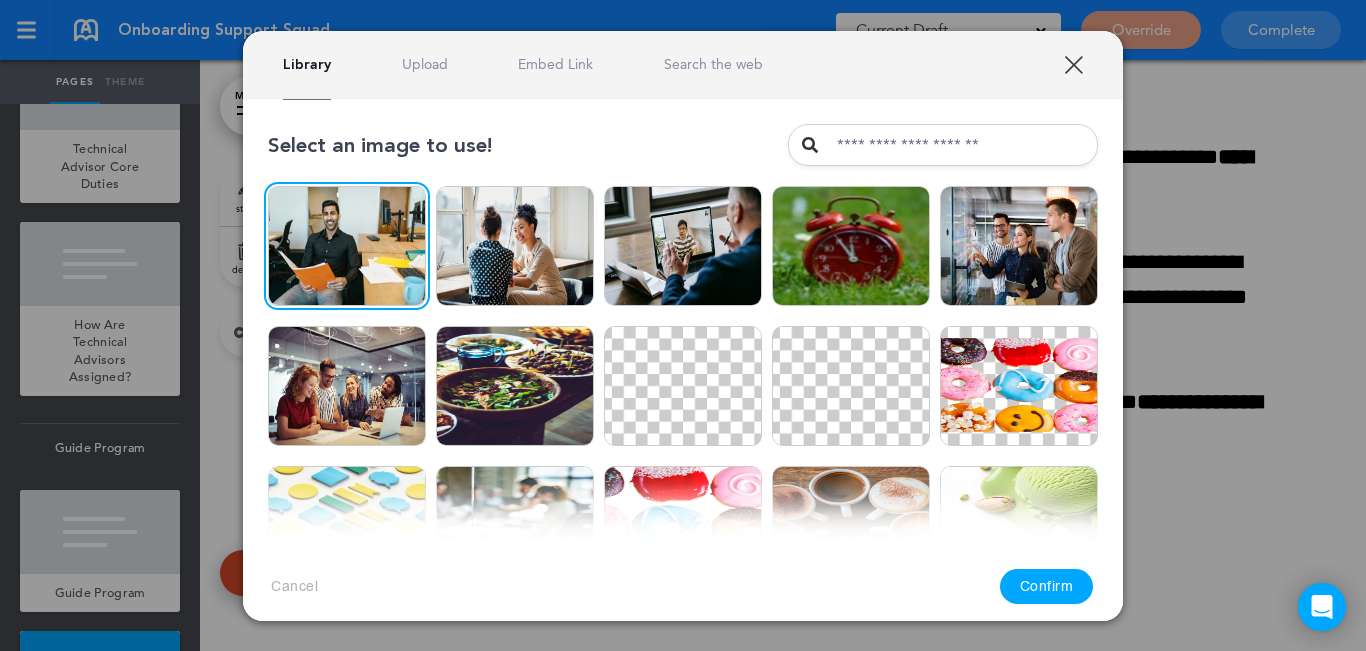 click on "Confirm" at bounding box center (1047, 586) 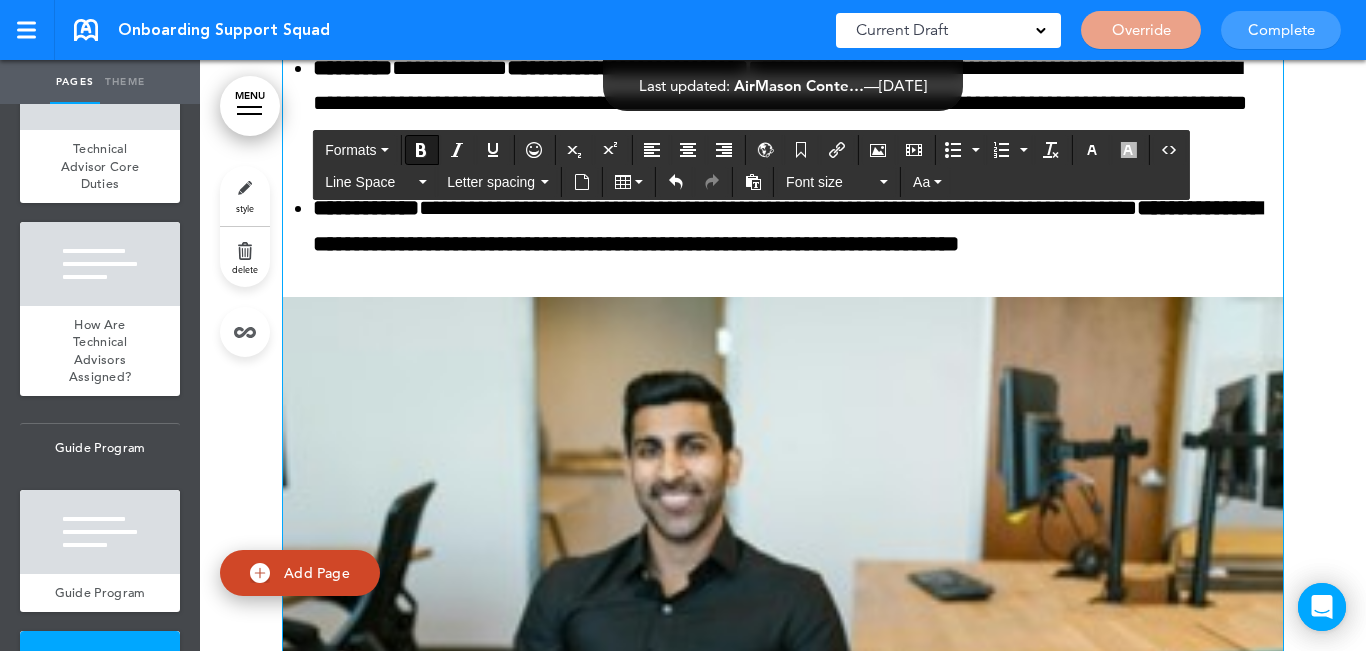 scroll, scrollTop: 7267, scrollLeft: 0, axis: vertical 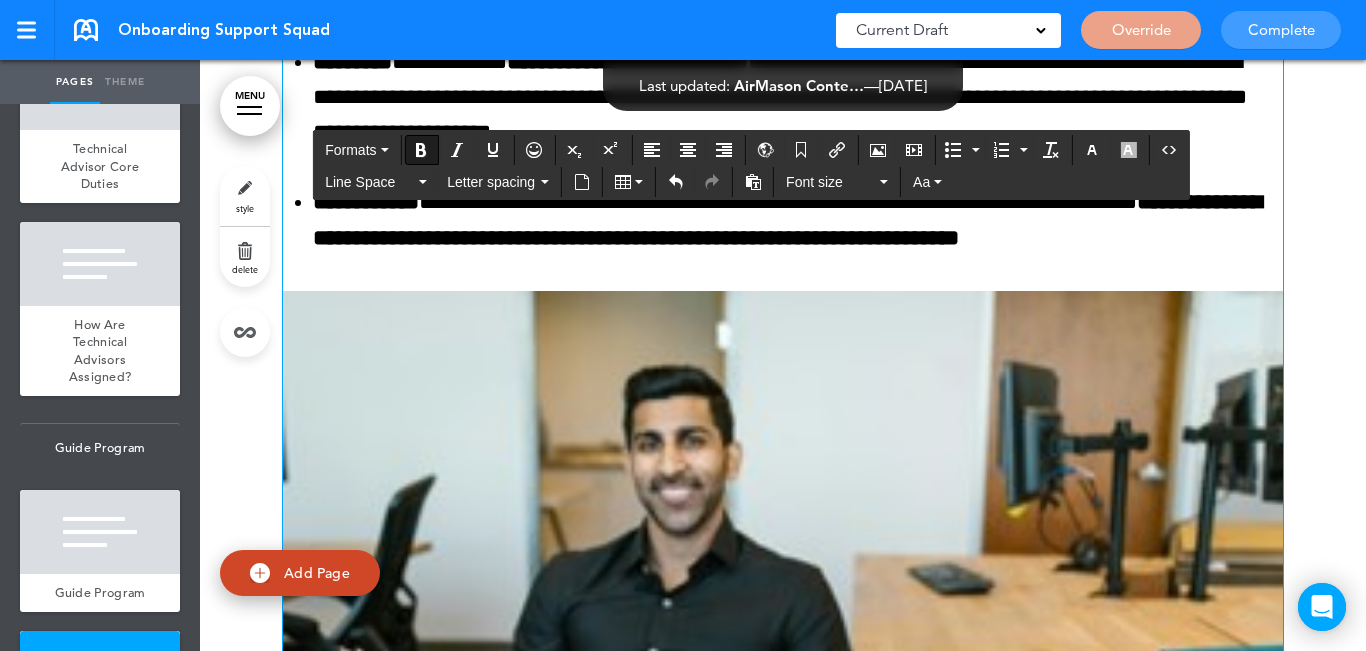 click at bounding box center (783, 624) 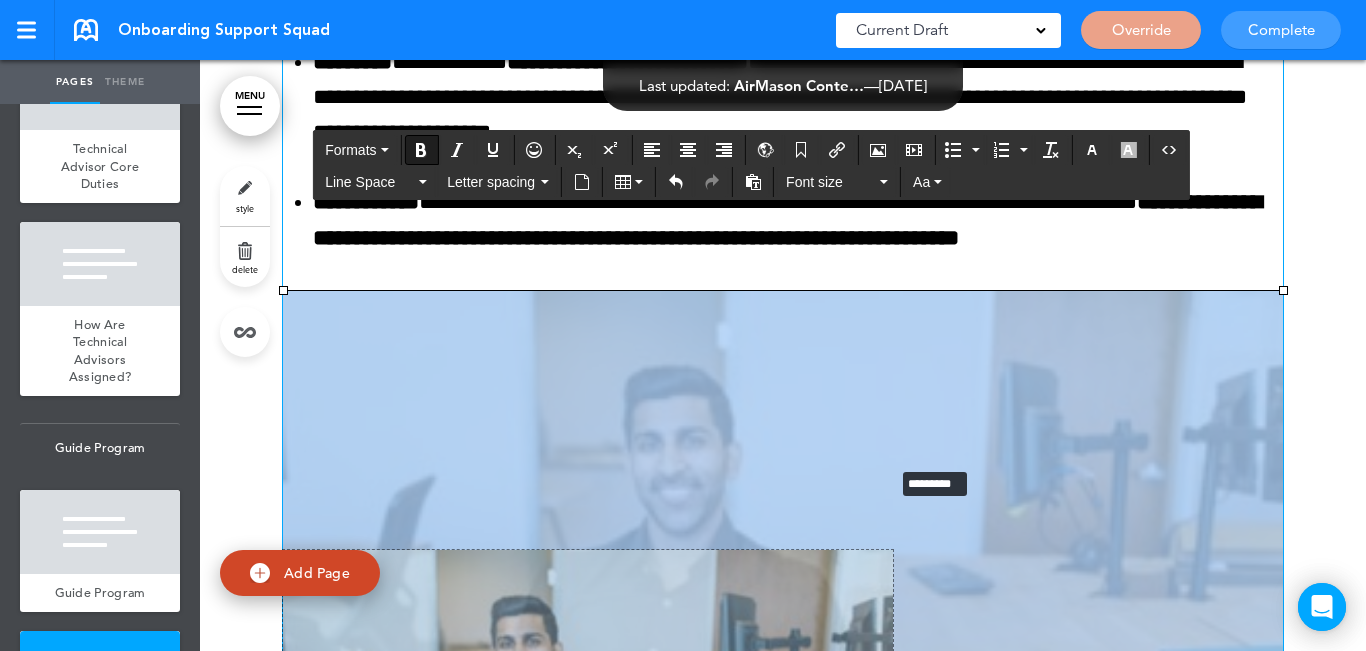 drag, startPoint x: 1276, startPoint y: 288, endPoint x: 886, endPoint y: 465, distance: 428.28613 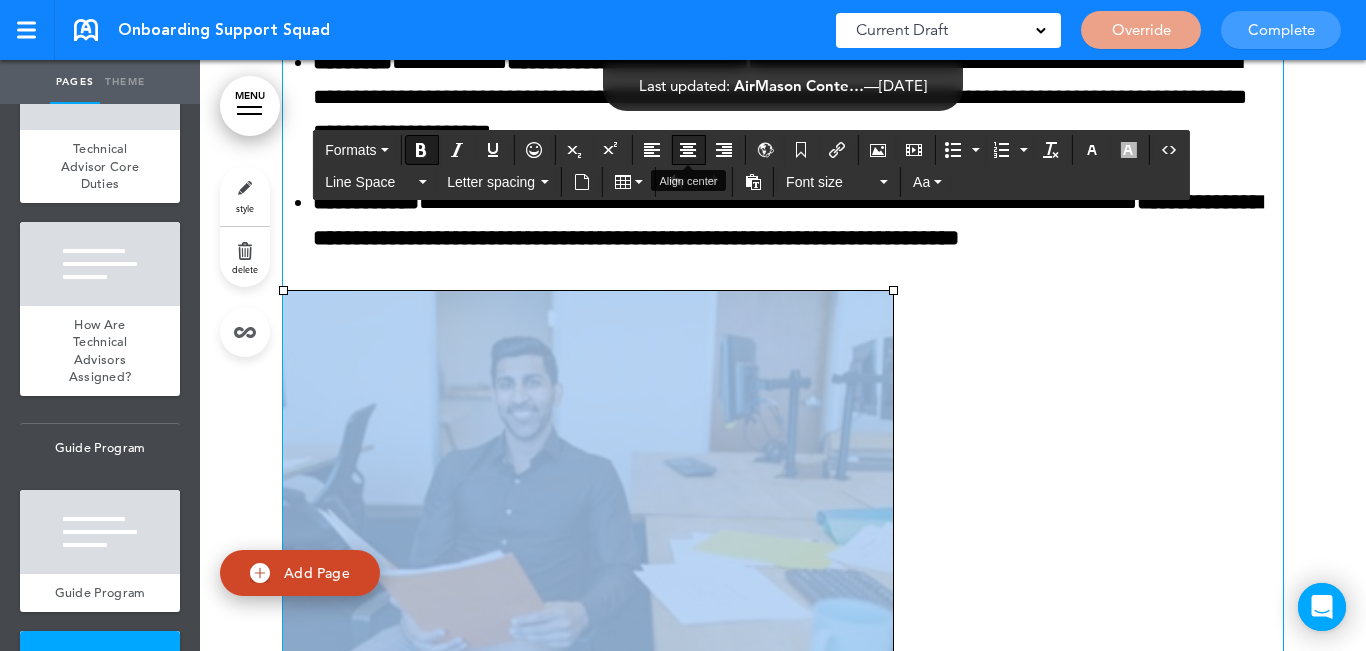 click at bounding box center [688, 150] 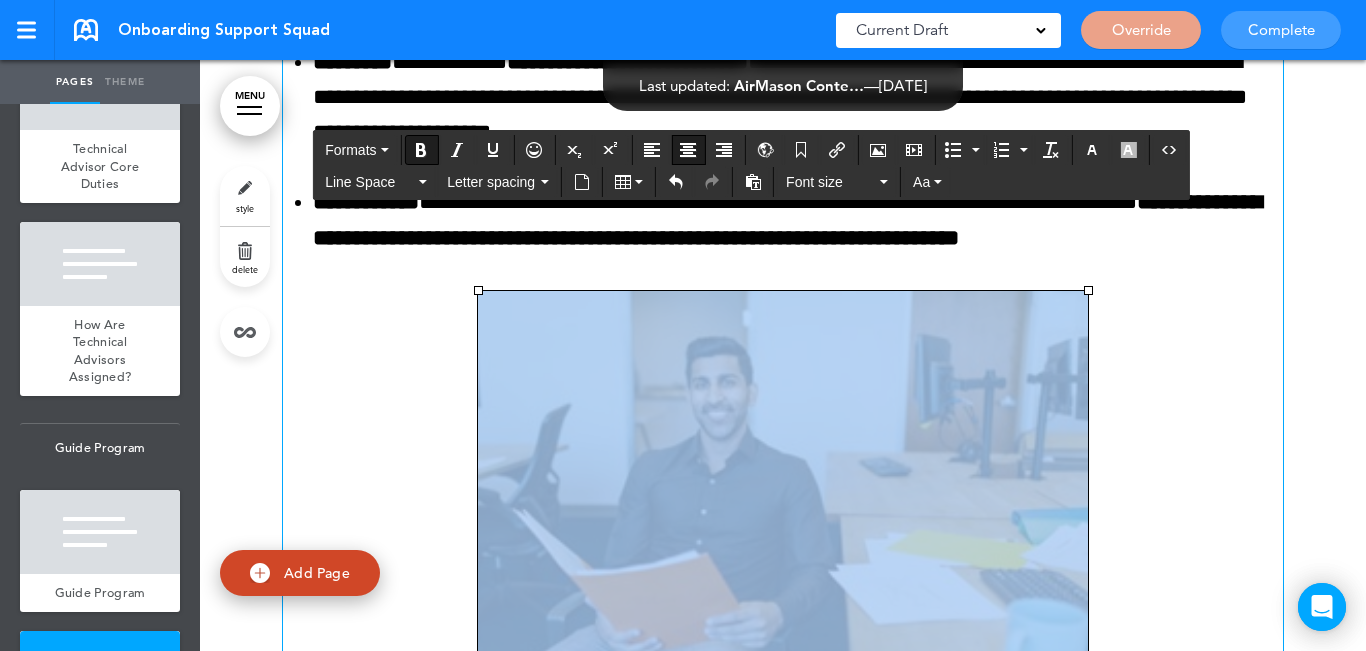 drag, startPoint x: 1052, startPoint y: 348, endPoint x: 1106, endPoint y: 348, distance: 54 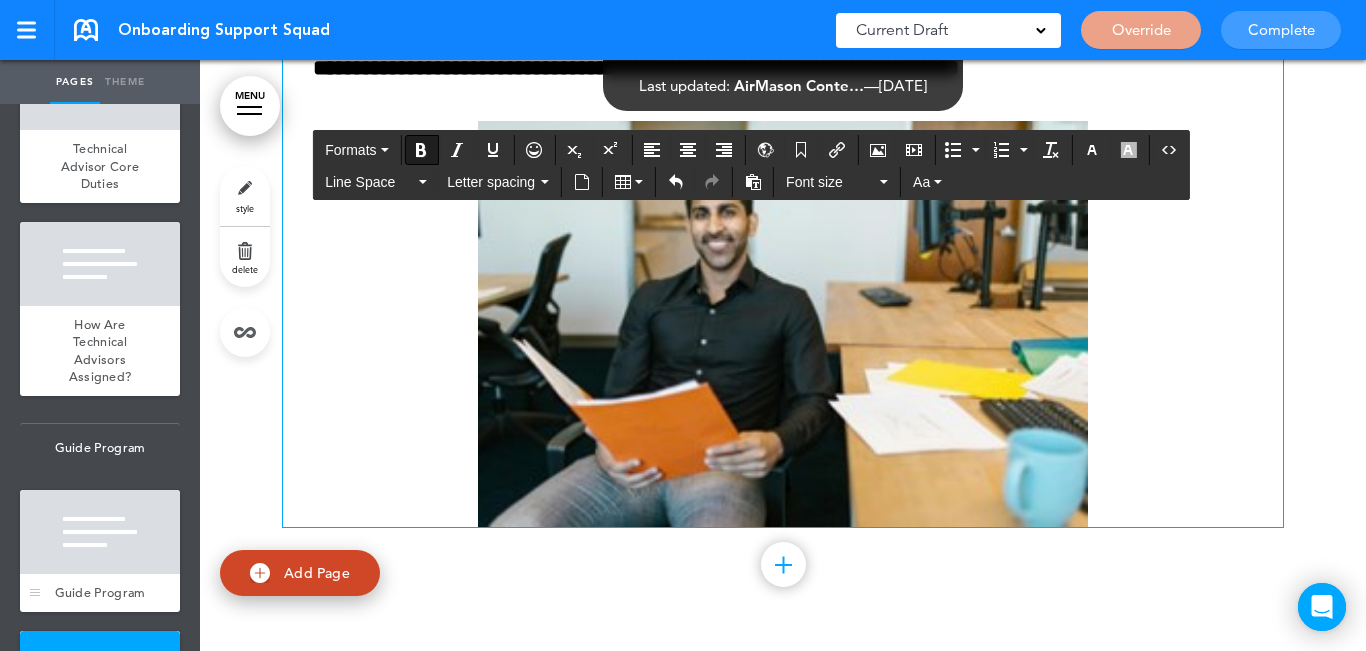 scroll, scrollTop: 7438, scrollLeft: 0, axis: vertical 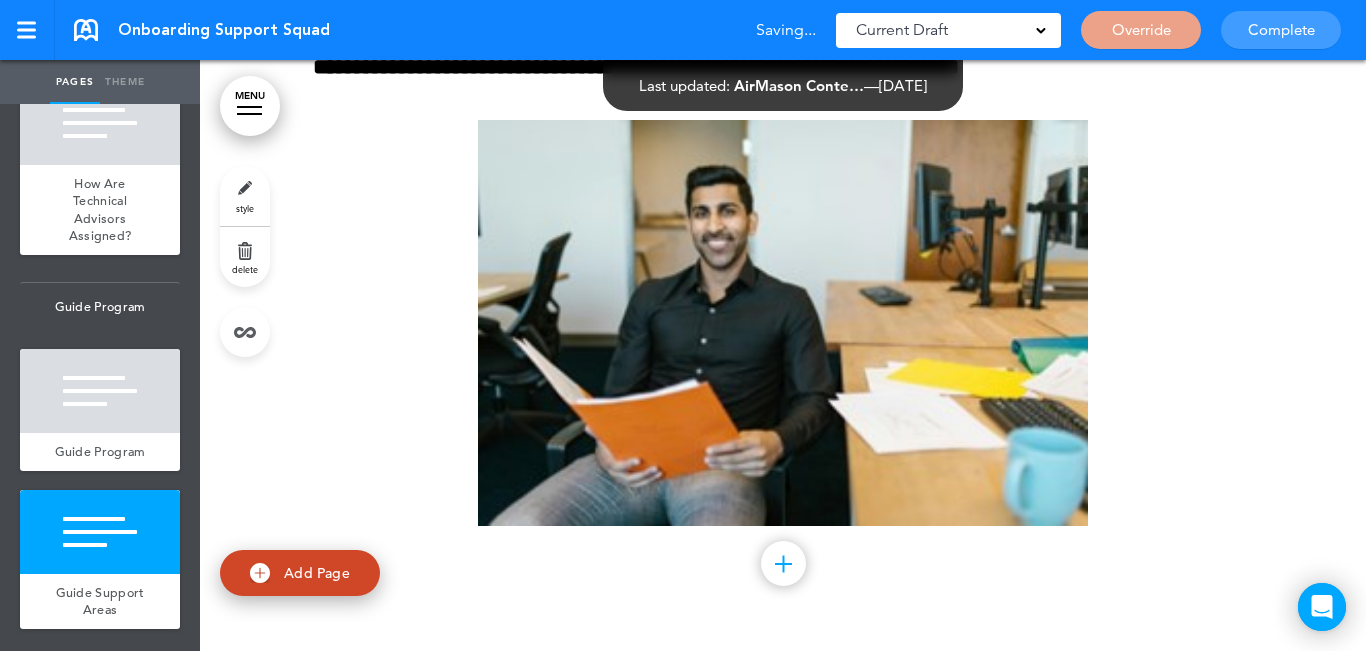 drag, startPoint x: 81, startPoint y: 563, endPoint x: 141, endPoint y: 446, distance: 131.48764 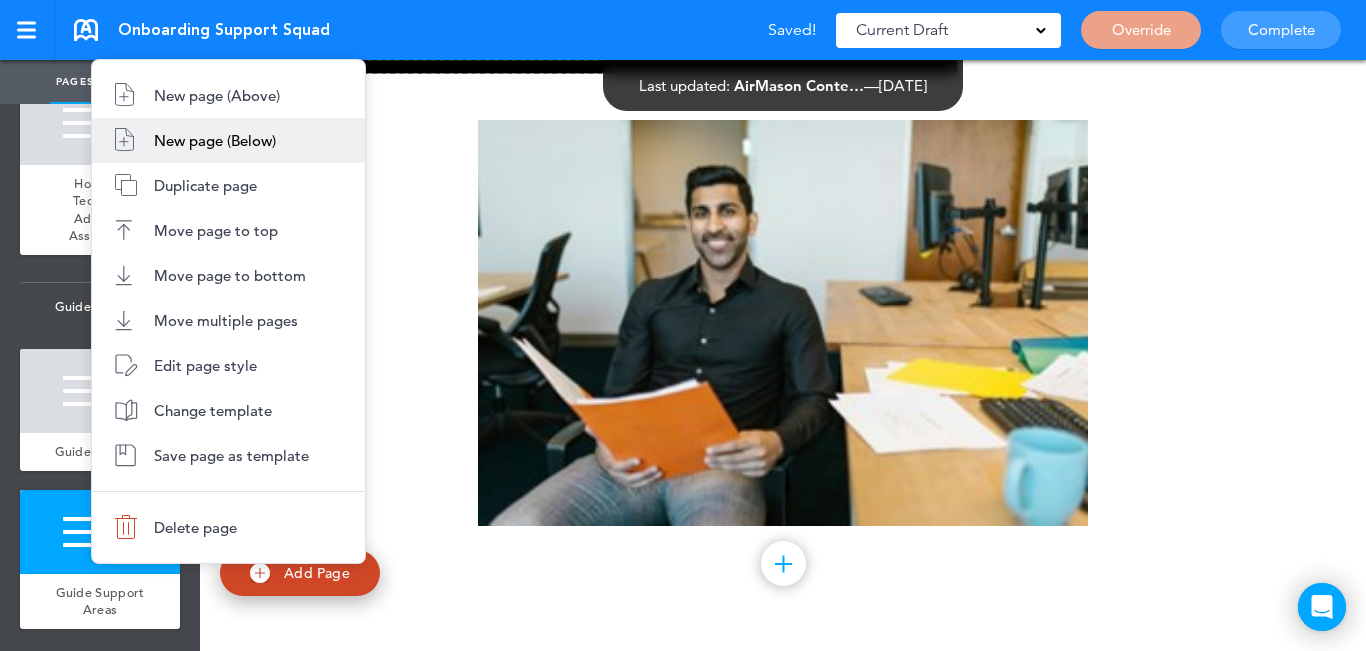 click on "New page (Below)" at bounding box center (228, 140) 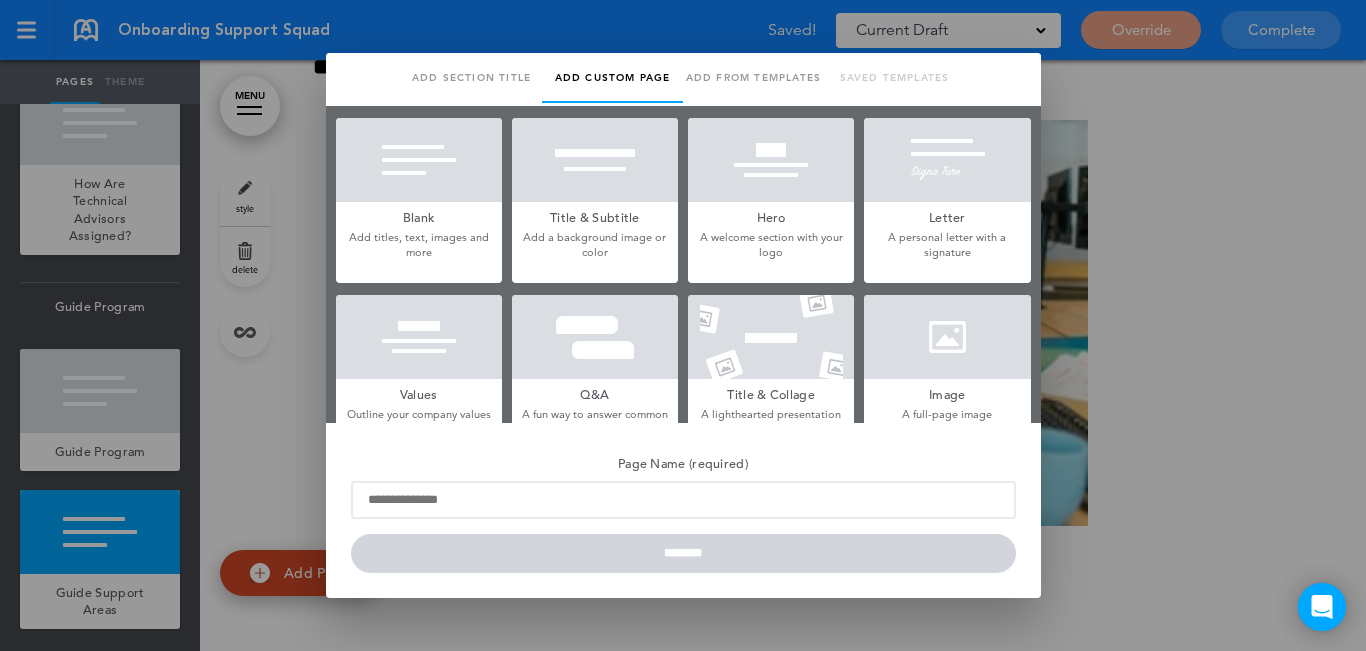 scroll, scrollTop: 0, scrollLeft: 0, axis: both 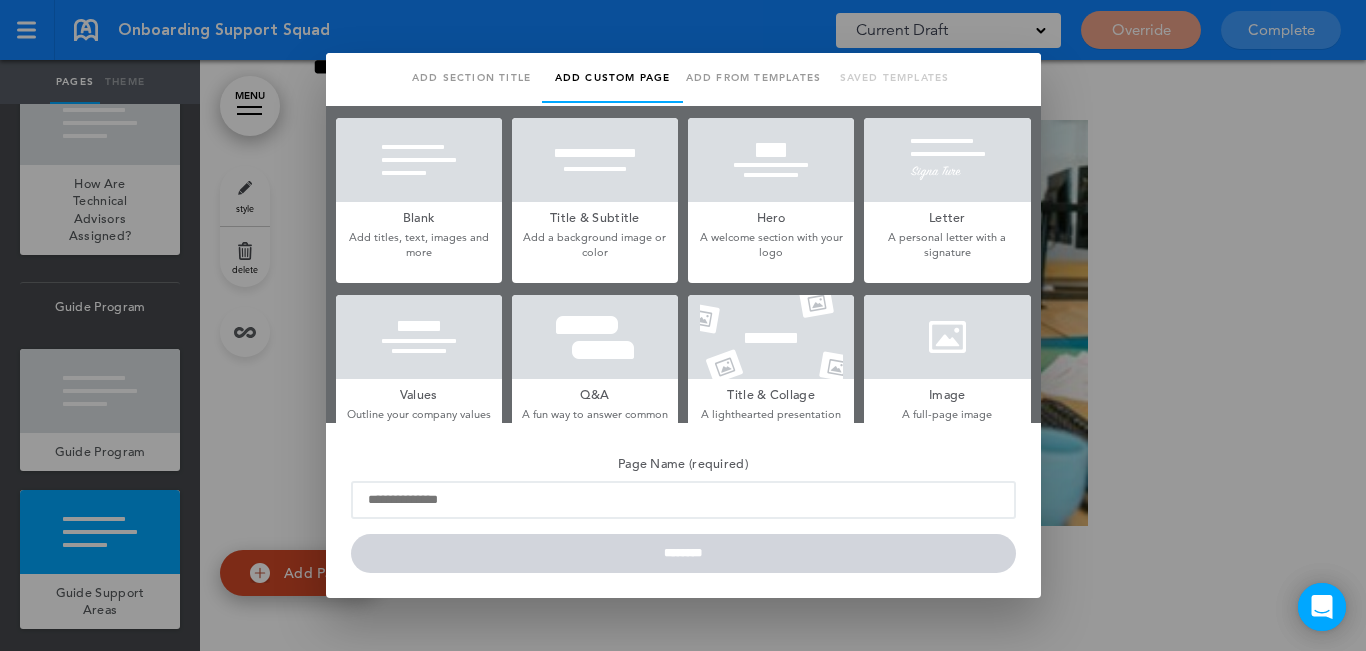 click at bounding box center [419, 160] 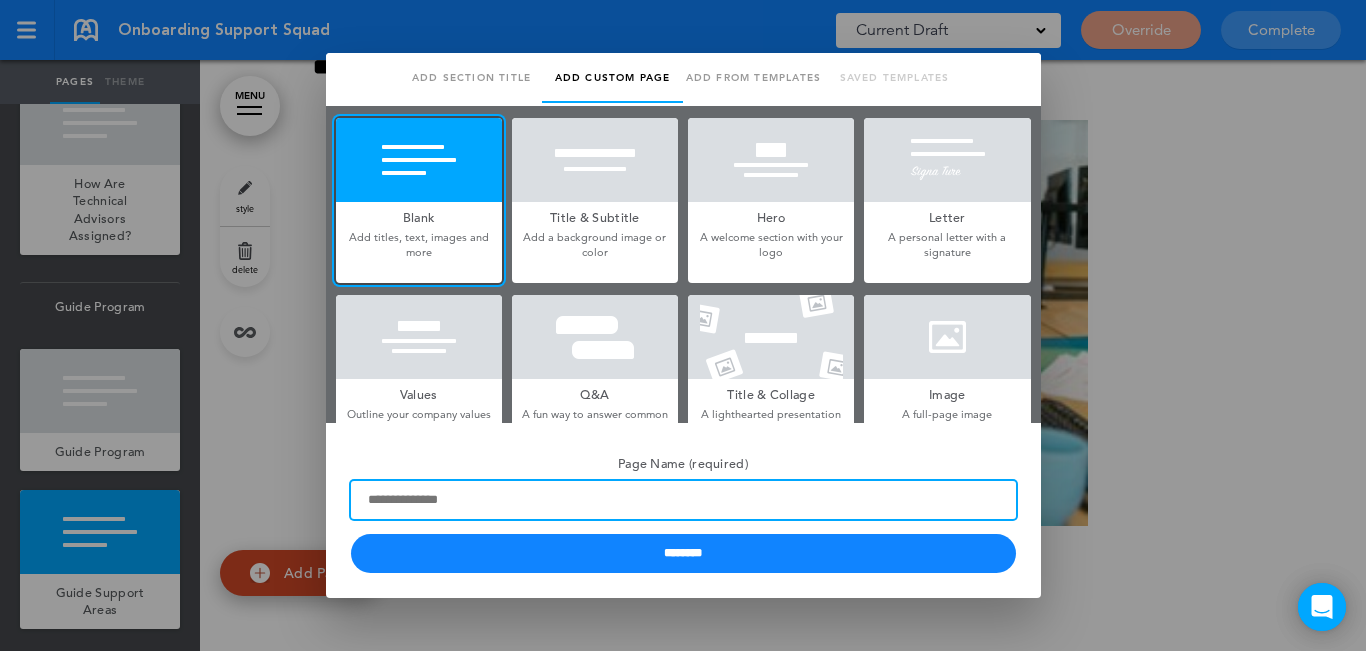paste on "**********" 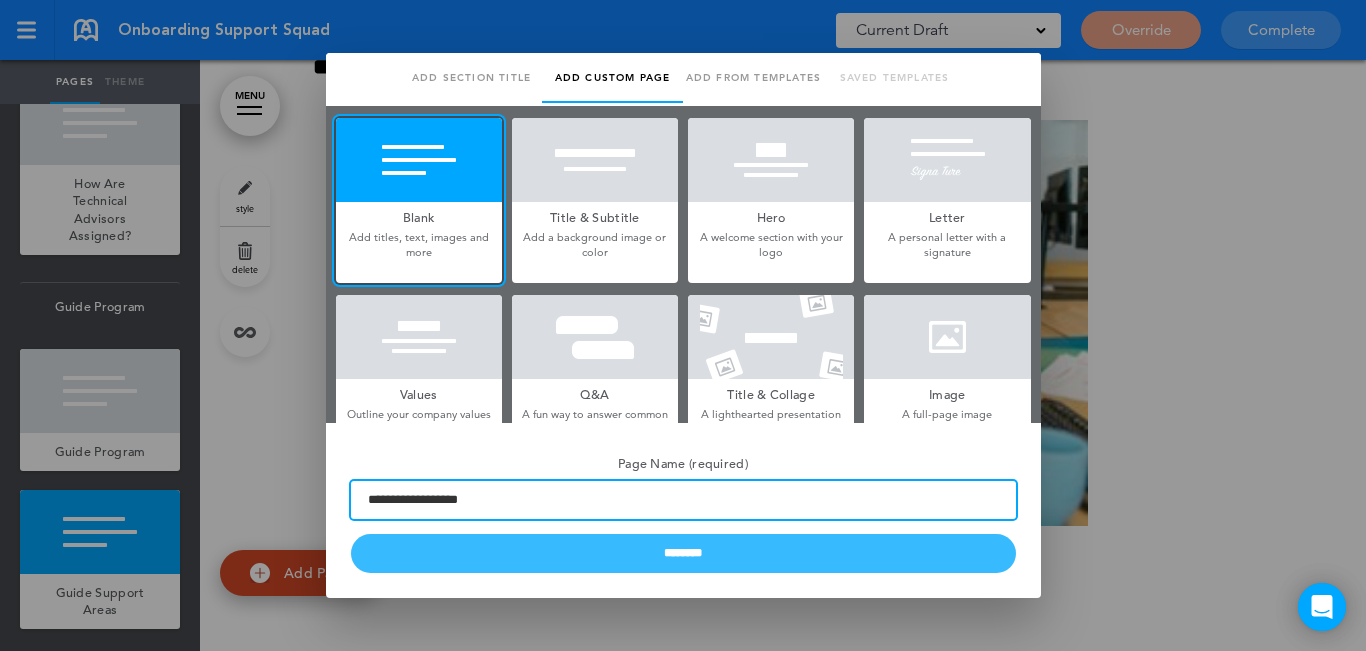type on "**********" 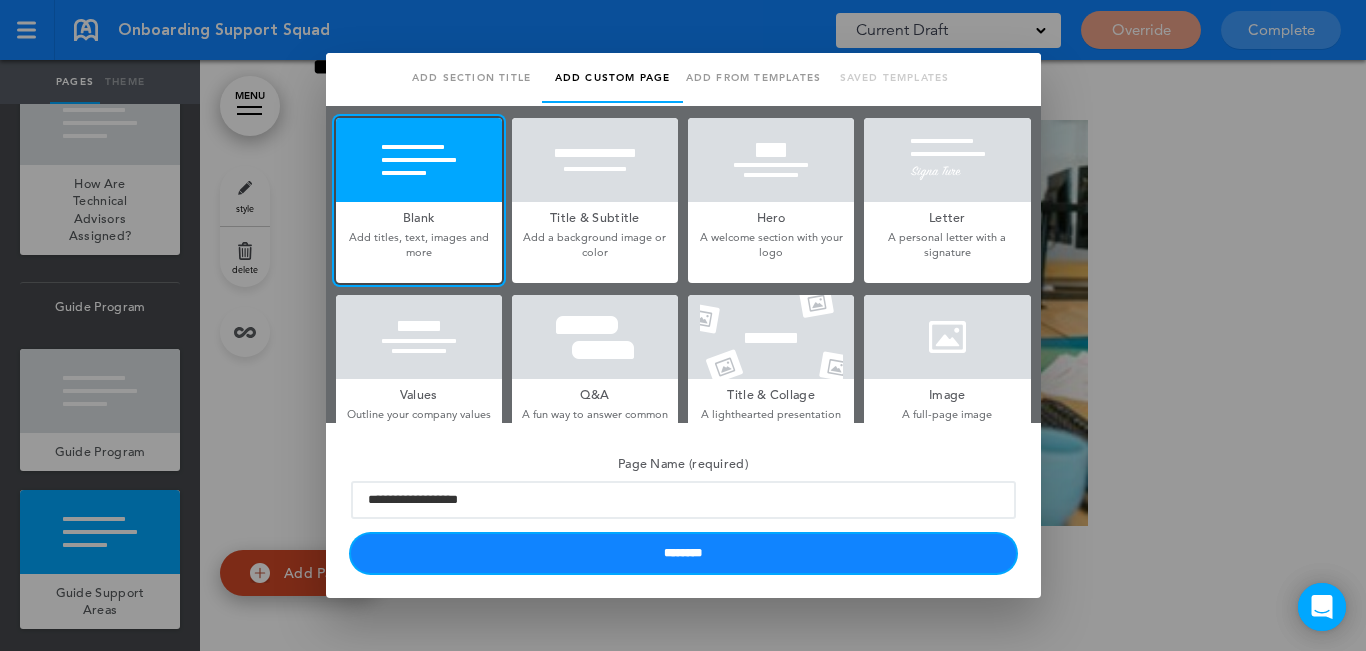 click on "********" at bounding box center (683, 553) 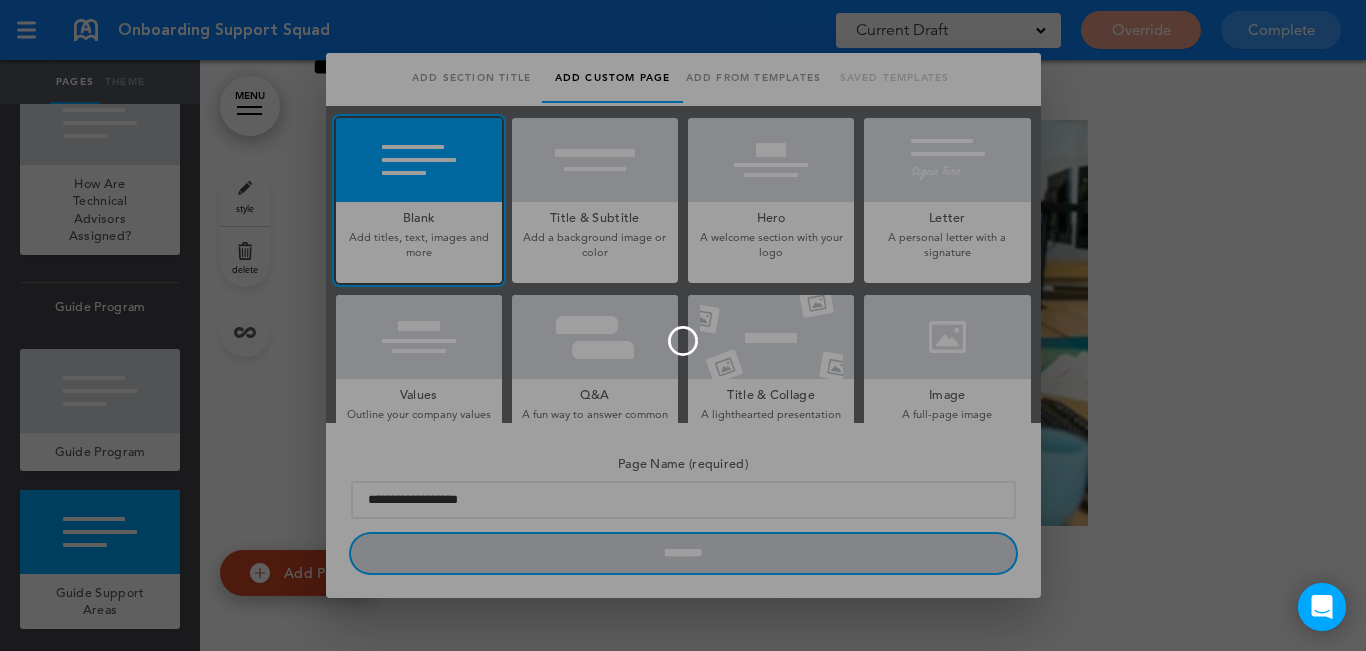 type 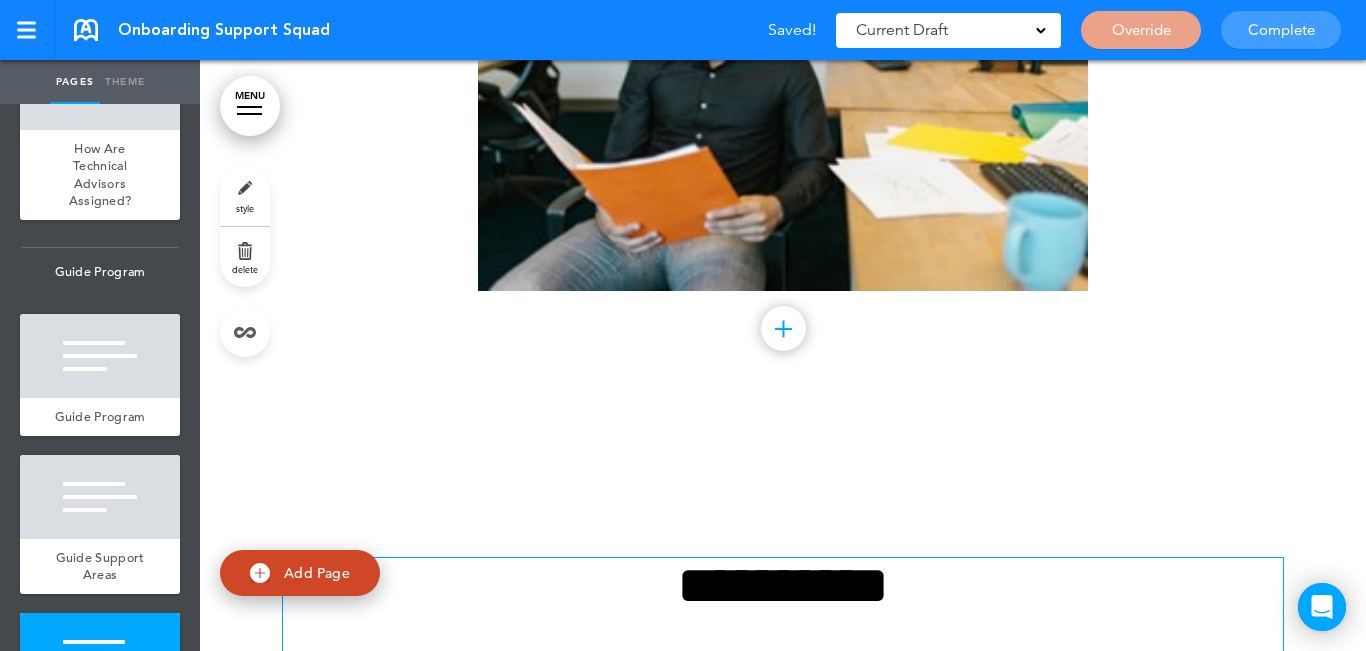 scroll, scrollTop: 7938, scrollLeft: 0, axis: vertical 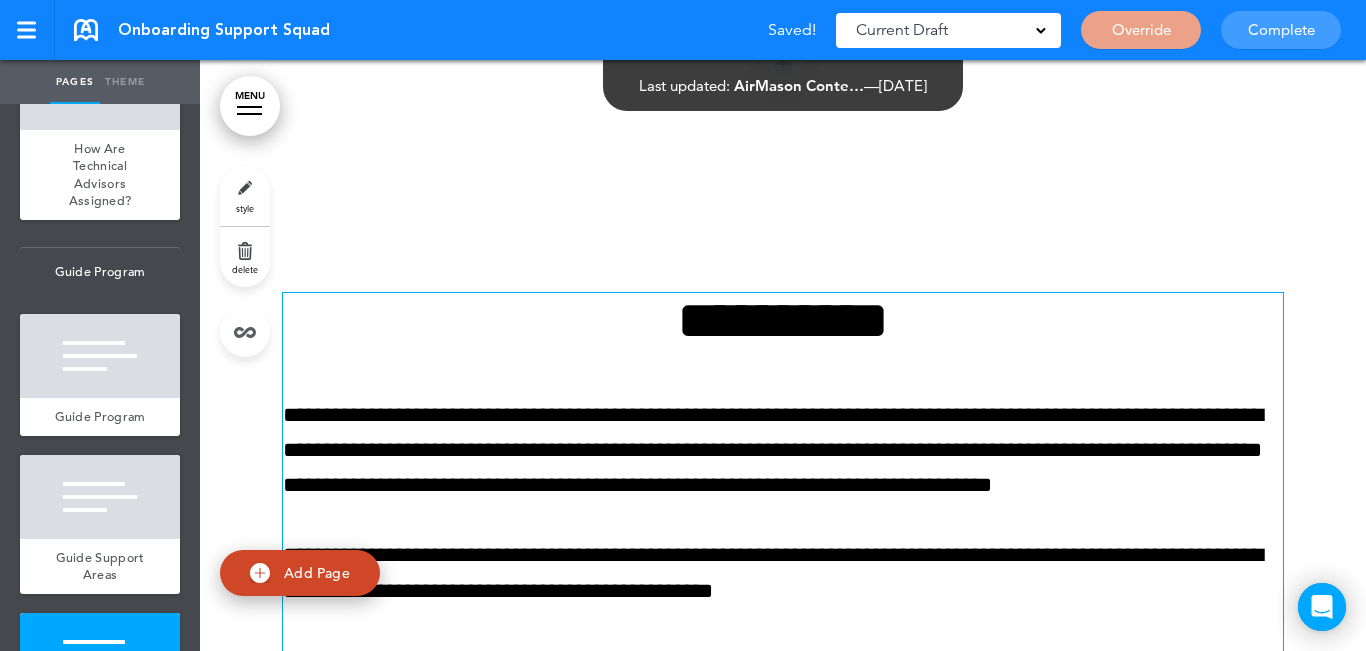 click on "**********" at bounding box center [783, 320] 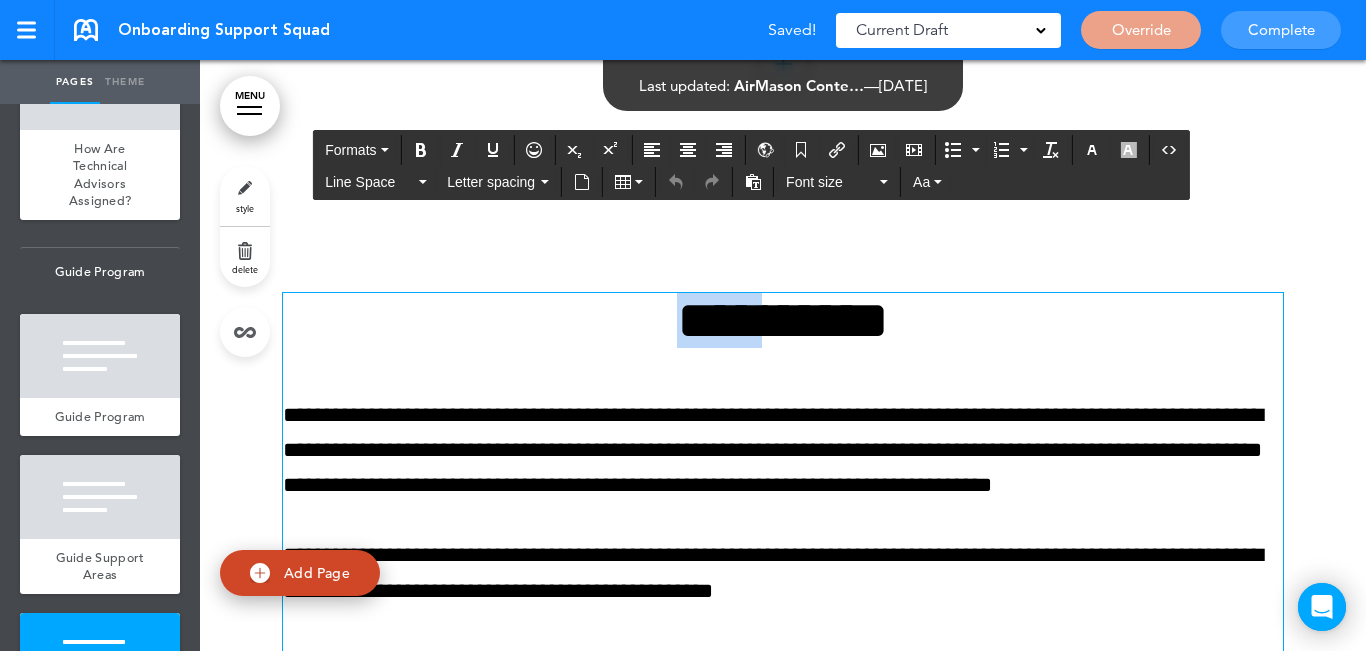 click on "**********" at bounding box center [783, 320] 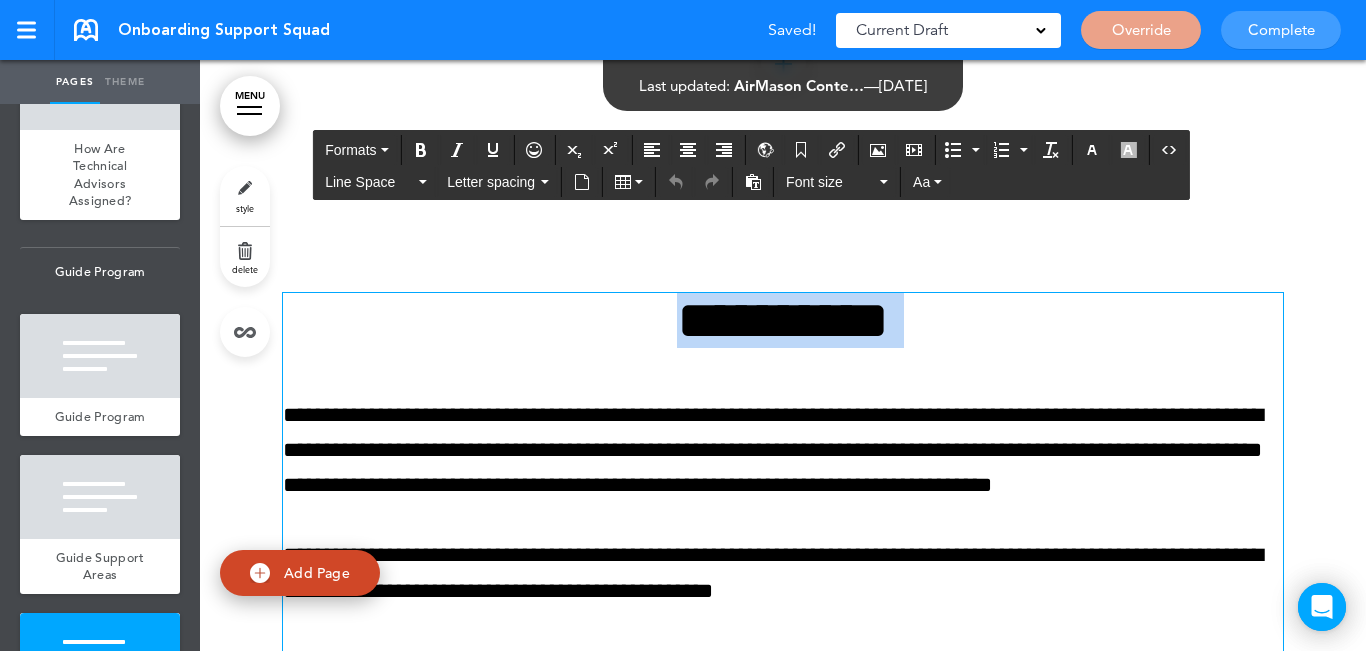 click on "**********" at bounding box center [783, 320] 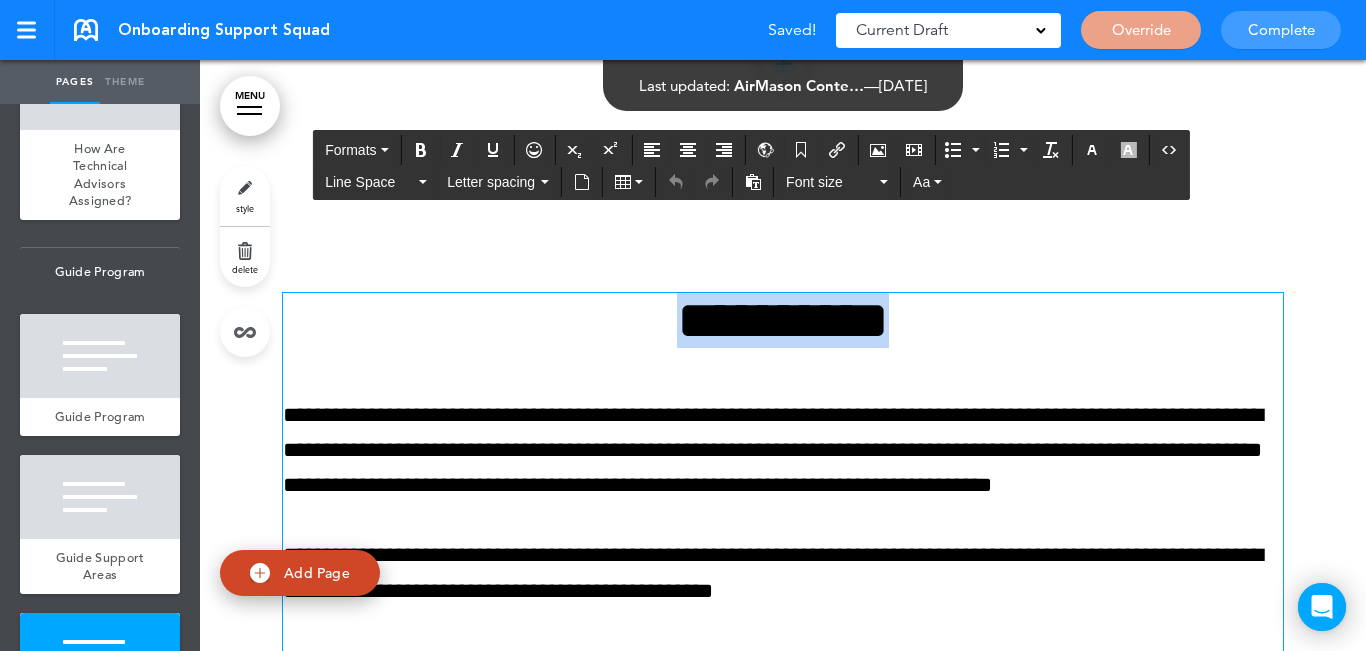 paste 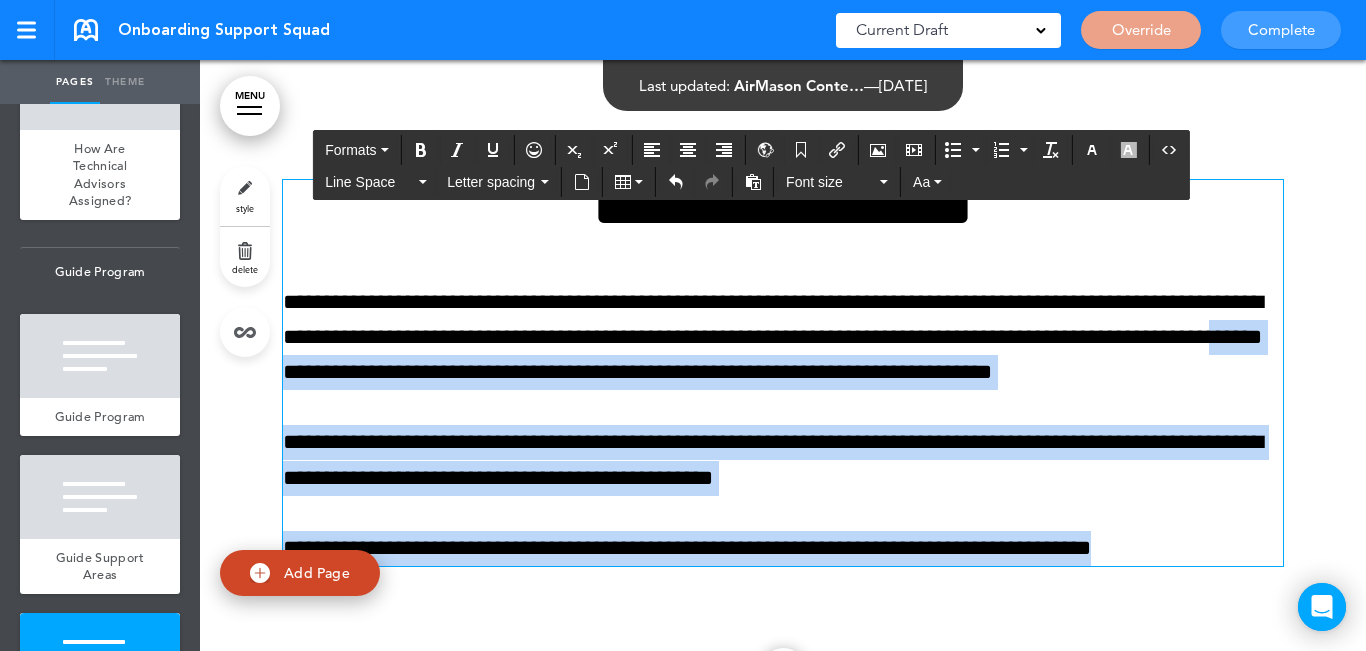 scroll, scrollTop: 8038, scrollLeft: 0, axis: vertical 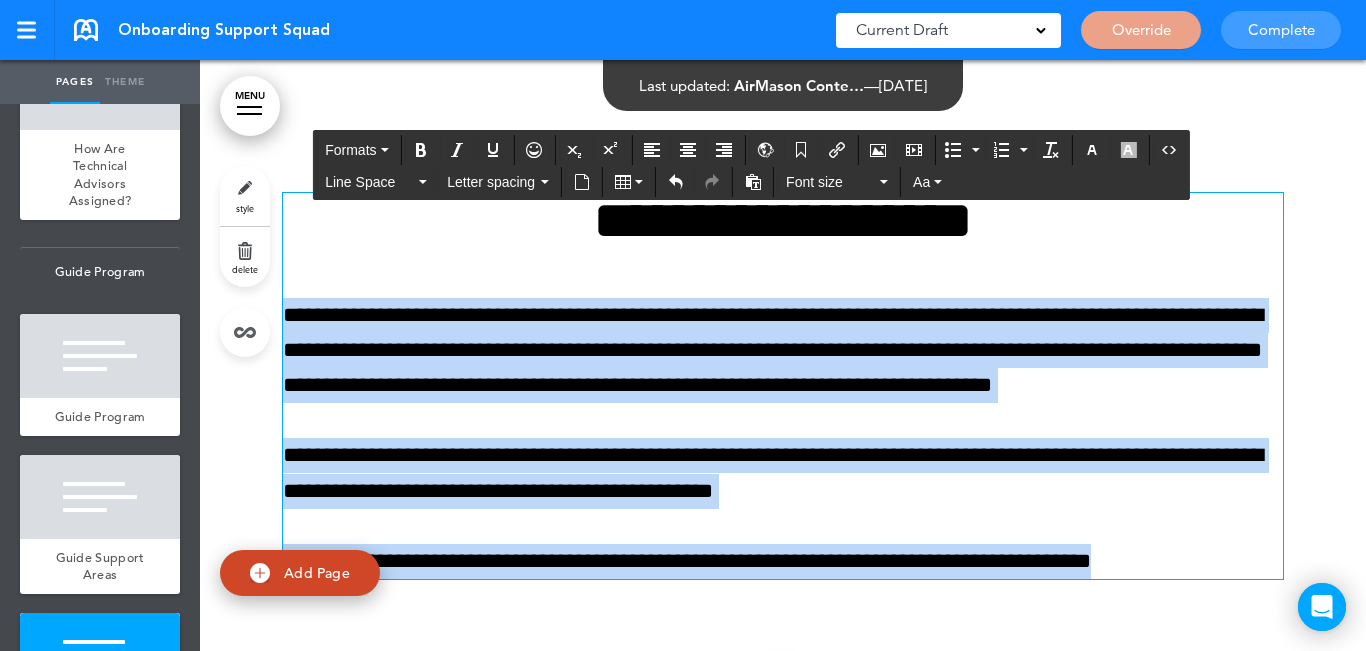 click on "Make this page common so it is available in other handbooks.
This handbook
Preview
Settings
Your Handbooks
Geographic Pay Differential Policy
Perkins Playbook
Account
Manage Organization
My Account
Help
Logout
Onboarding Support Squad
Saved!
Current Draft
CURRENT DRAFT
Override
Complete" at bounding box center [683, 325] 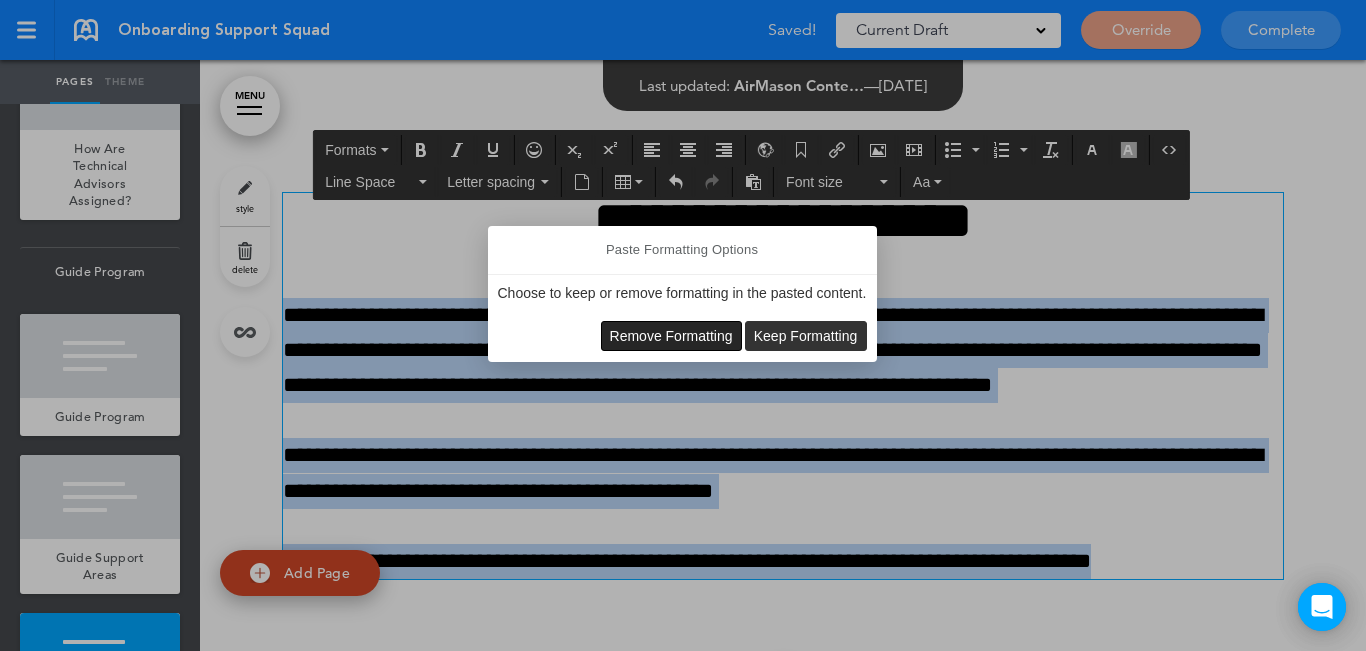 click on "Remove Formatting" at bounding box center [671, 336] 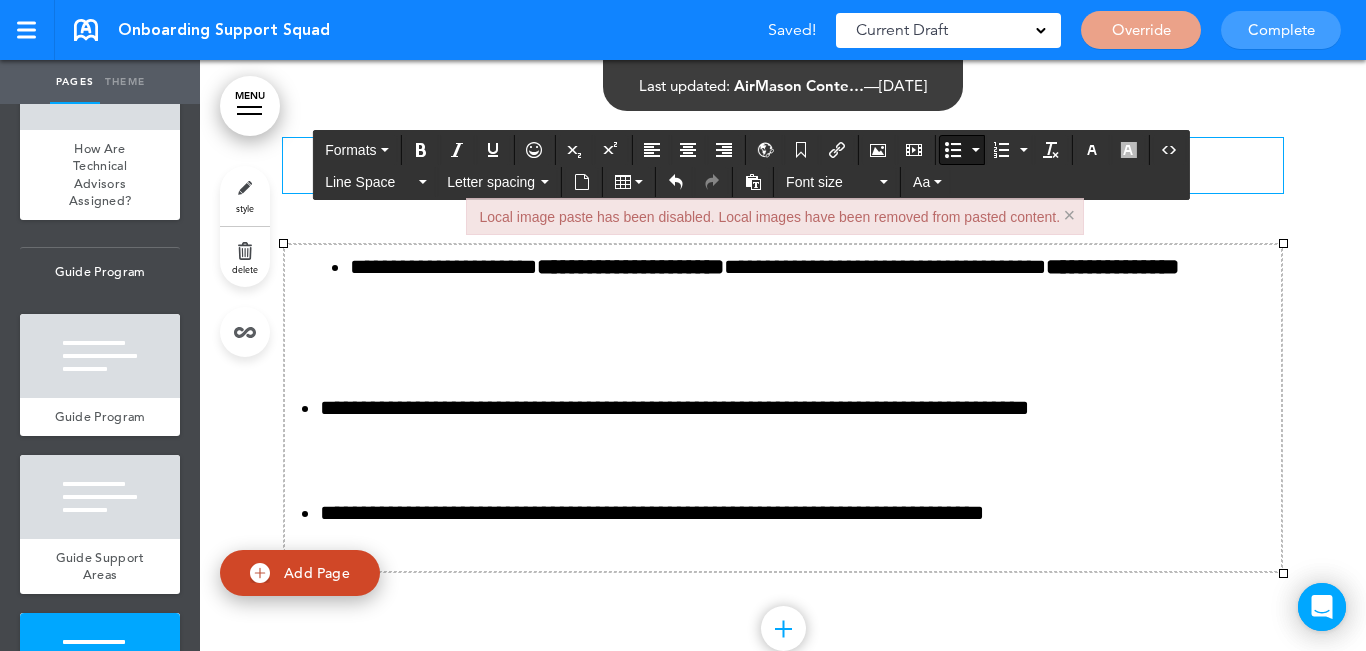 scroll, scrollTop: 8058, scrollLeft: 0, axis: vertical 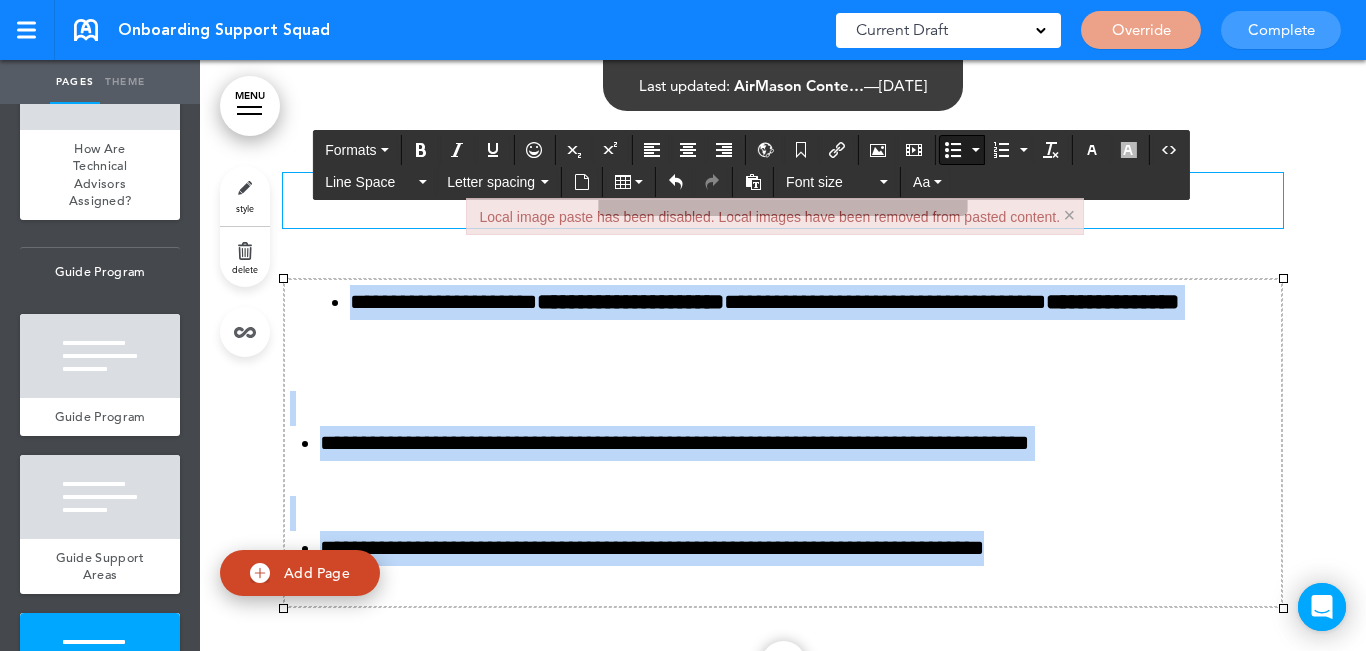 drag, startPoint x: 1091, startPoint y: 552, endPoint x: 344, endPoint y: 304, distance: 787.0915 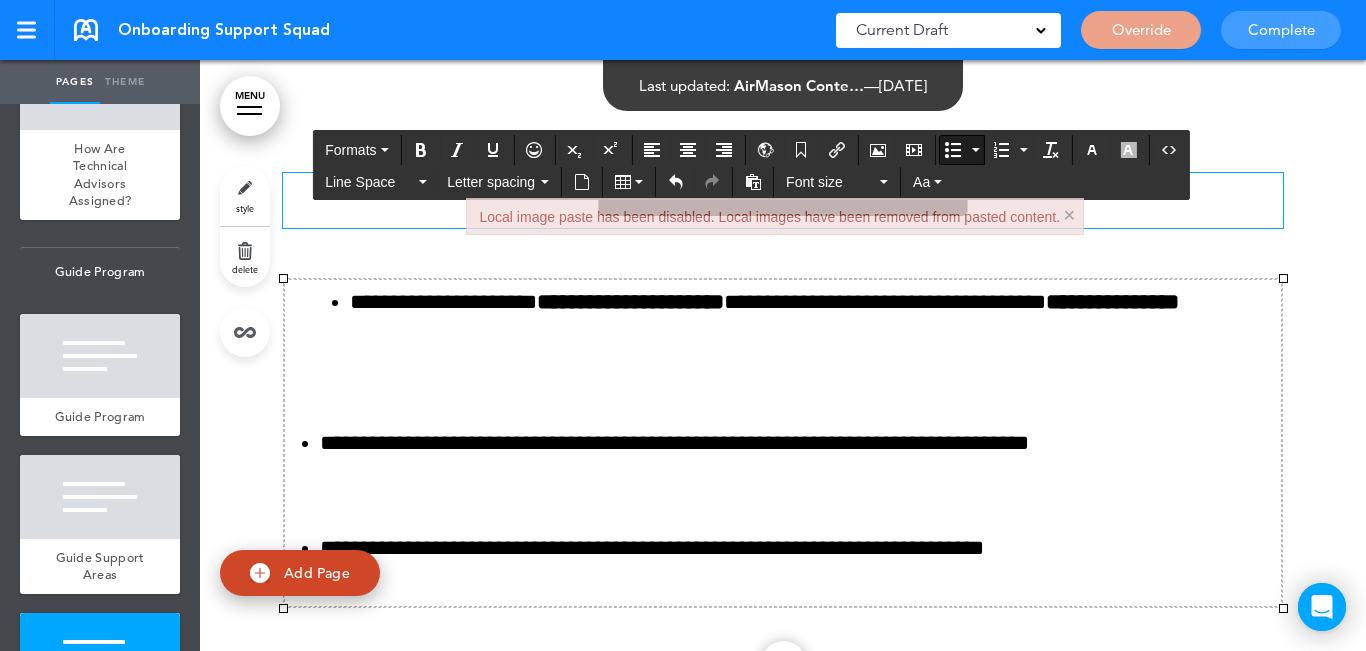 scroll, scrollTop: 8158, scrollLeft: 0, axis: vertical 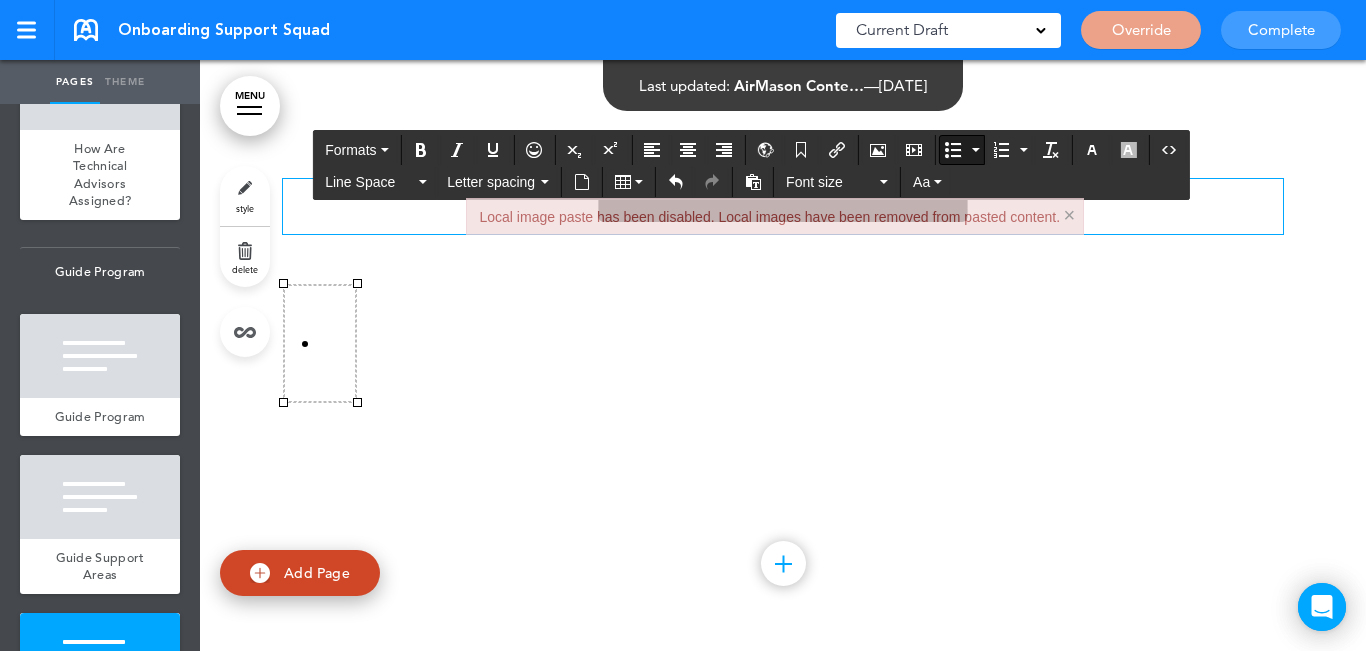 click at bounding box center (335, 343) 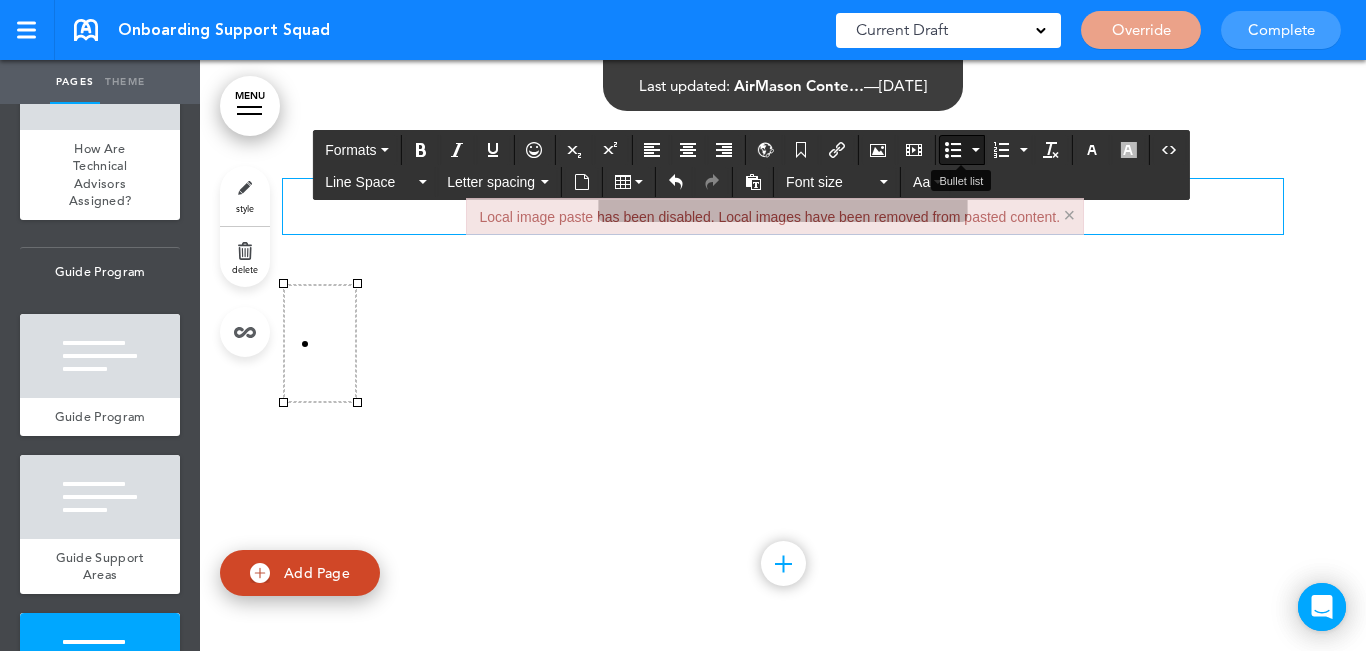 click at bounding box center (953, 150) 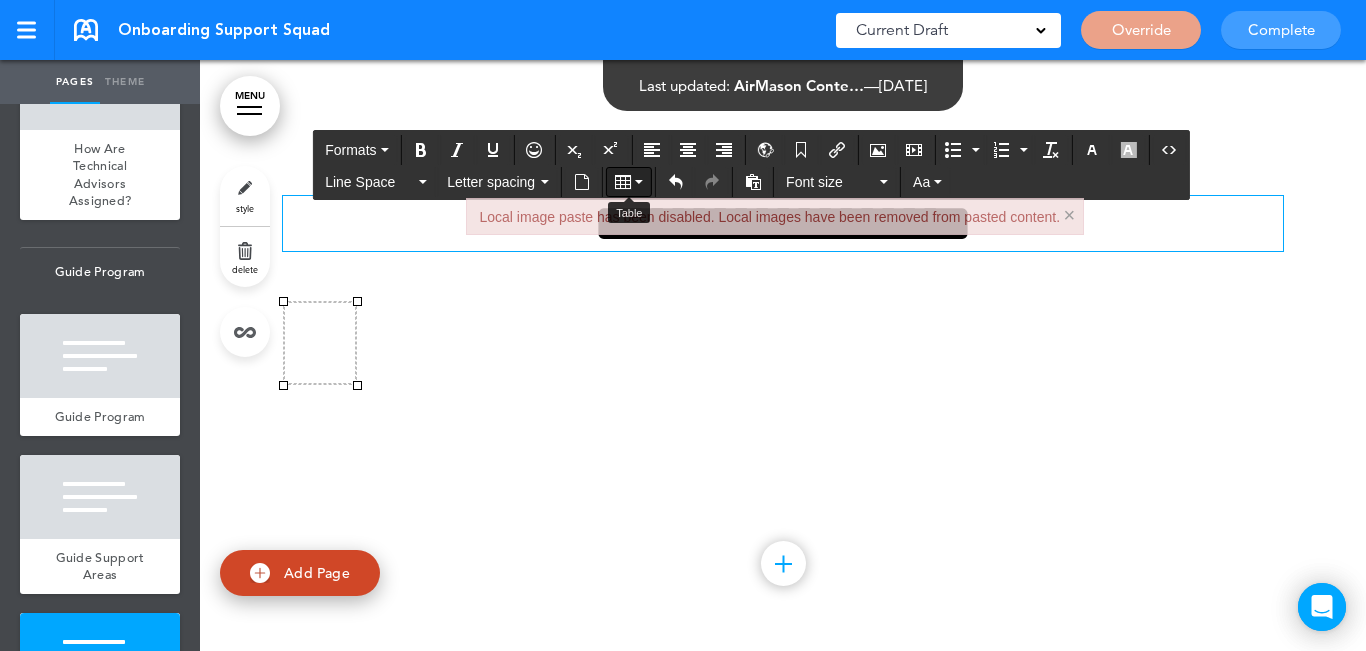 click at bounding box center (629, 182) 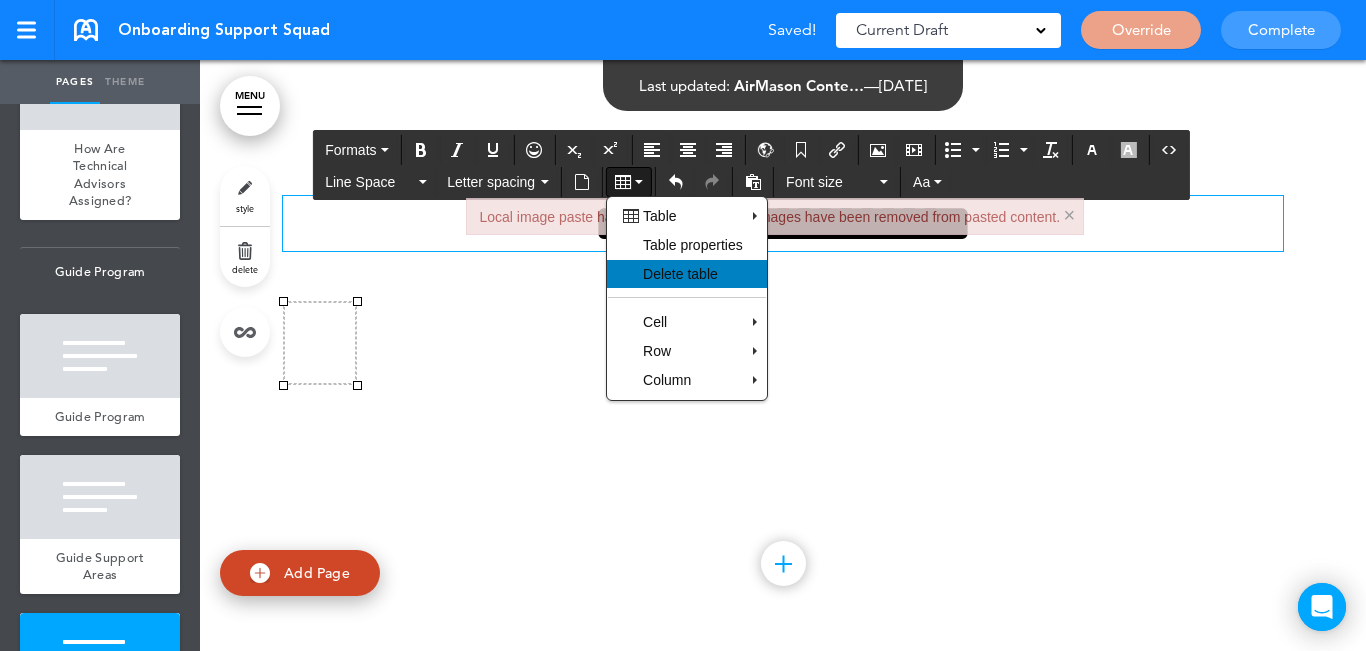 click on "Delete table" at bounding box center (680, 274) 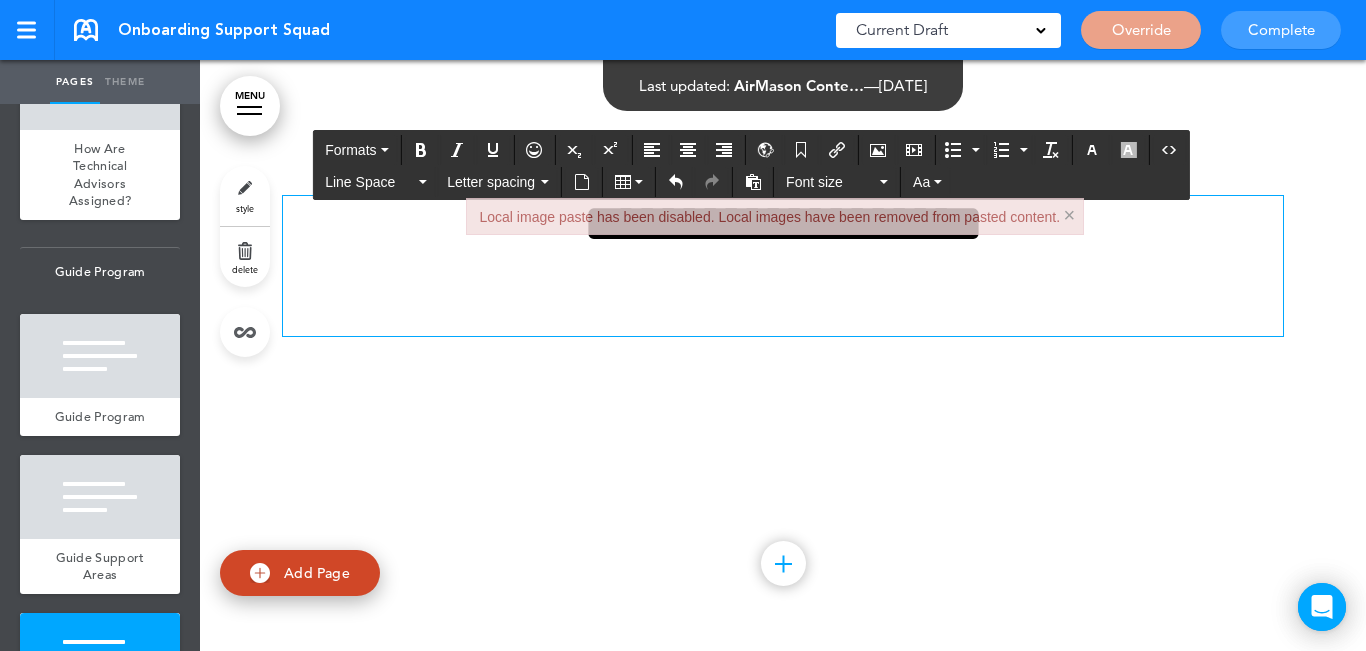 click on "×" at bounding box center [1069, 215] 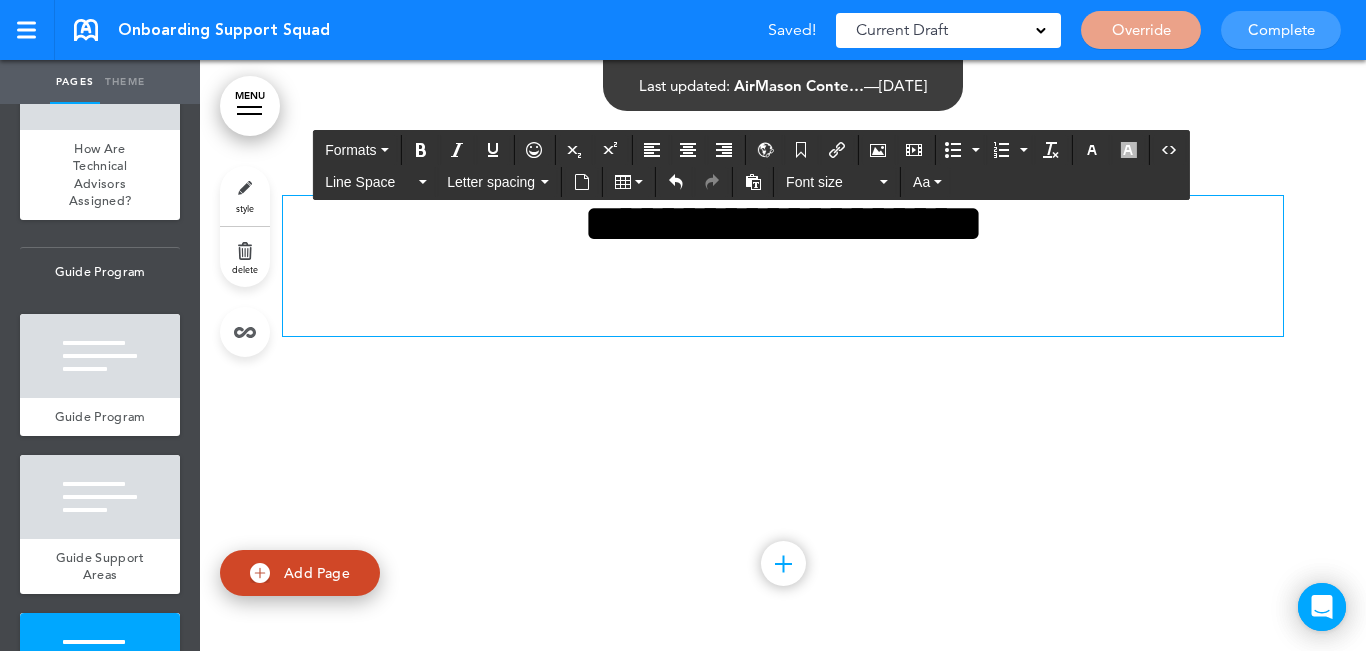 click on "**********" at bounding box center (783, 266) 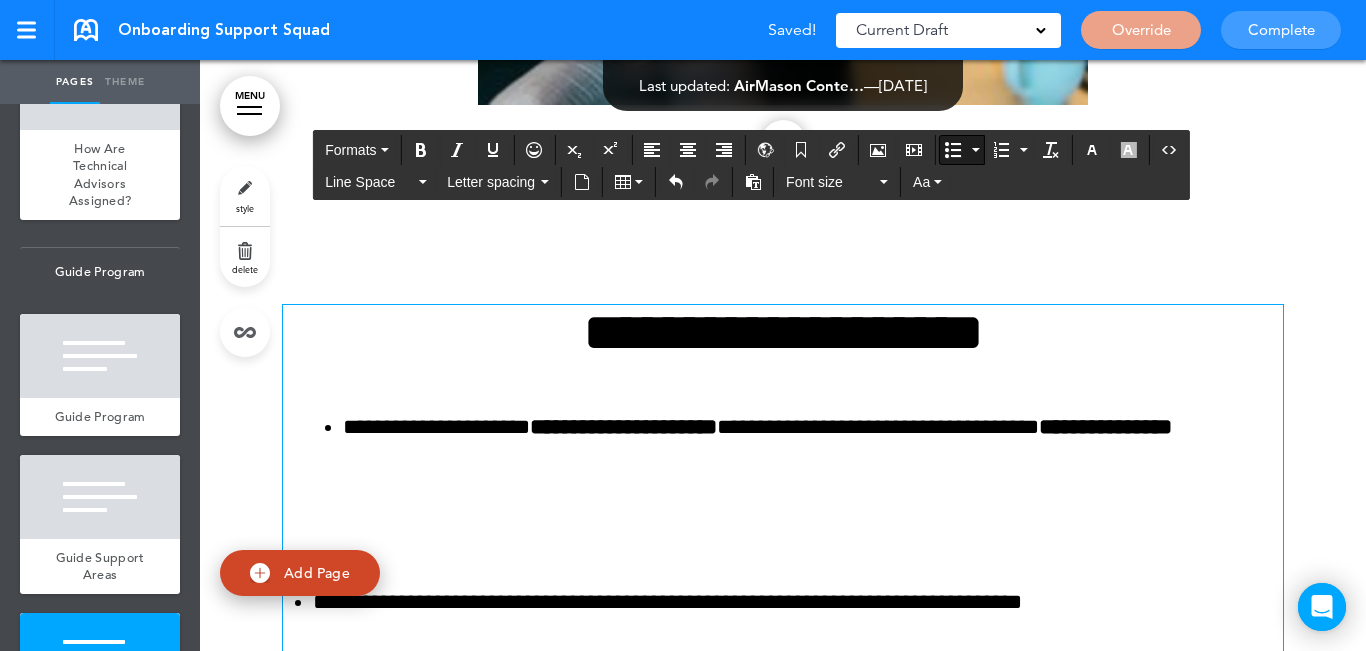 click on "**********" at bounding box center [783, 332] 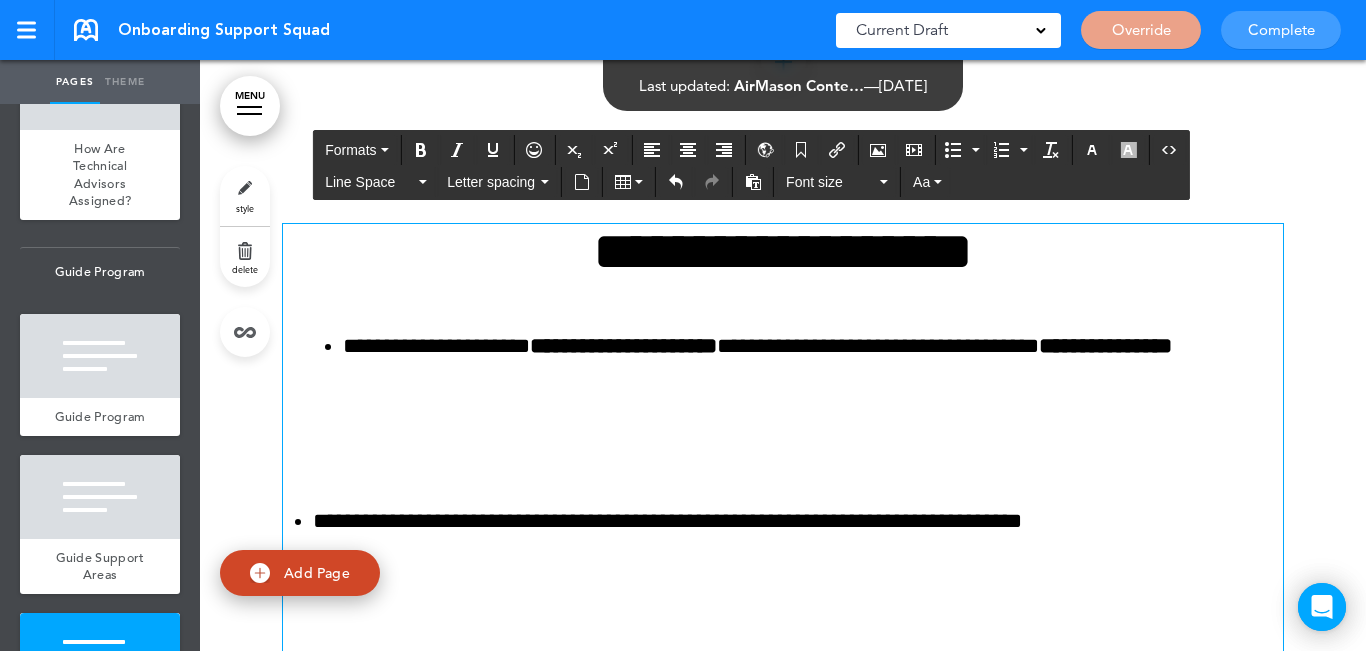 scroll, scrollTop: 8059, scrollLeft: 0, axis: vertical 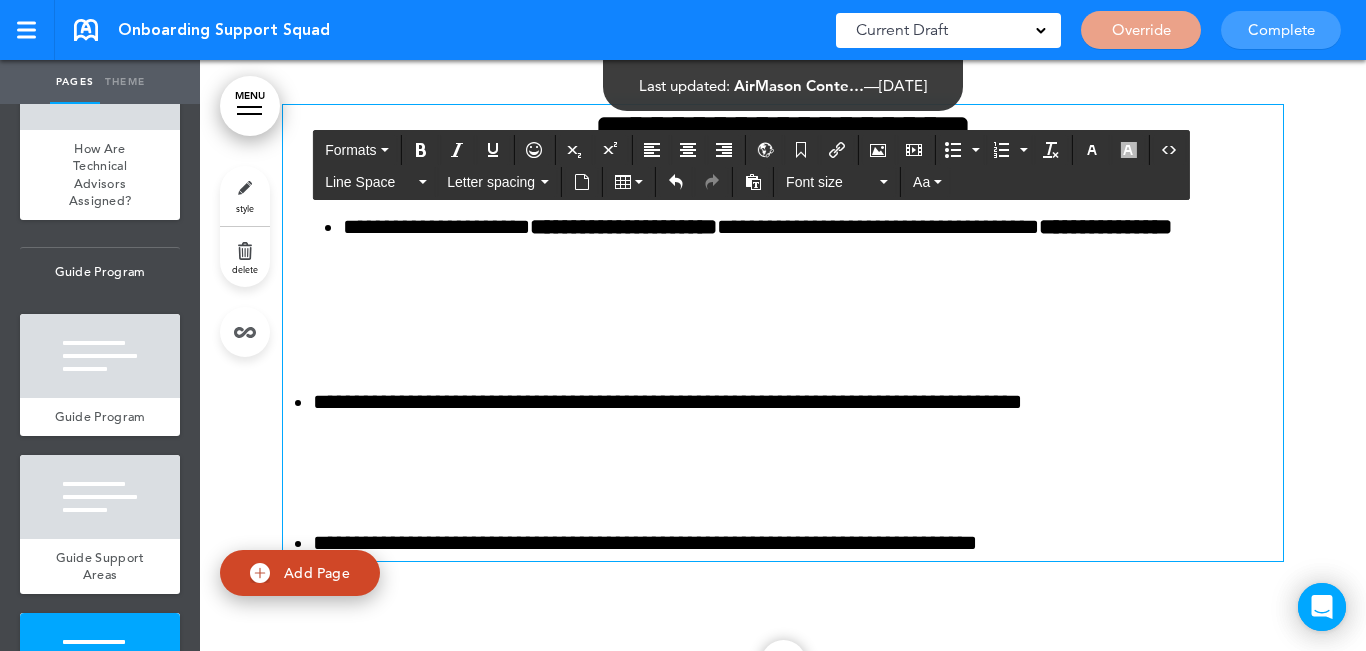 click on "**********" at bounding box center (783, 333) 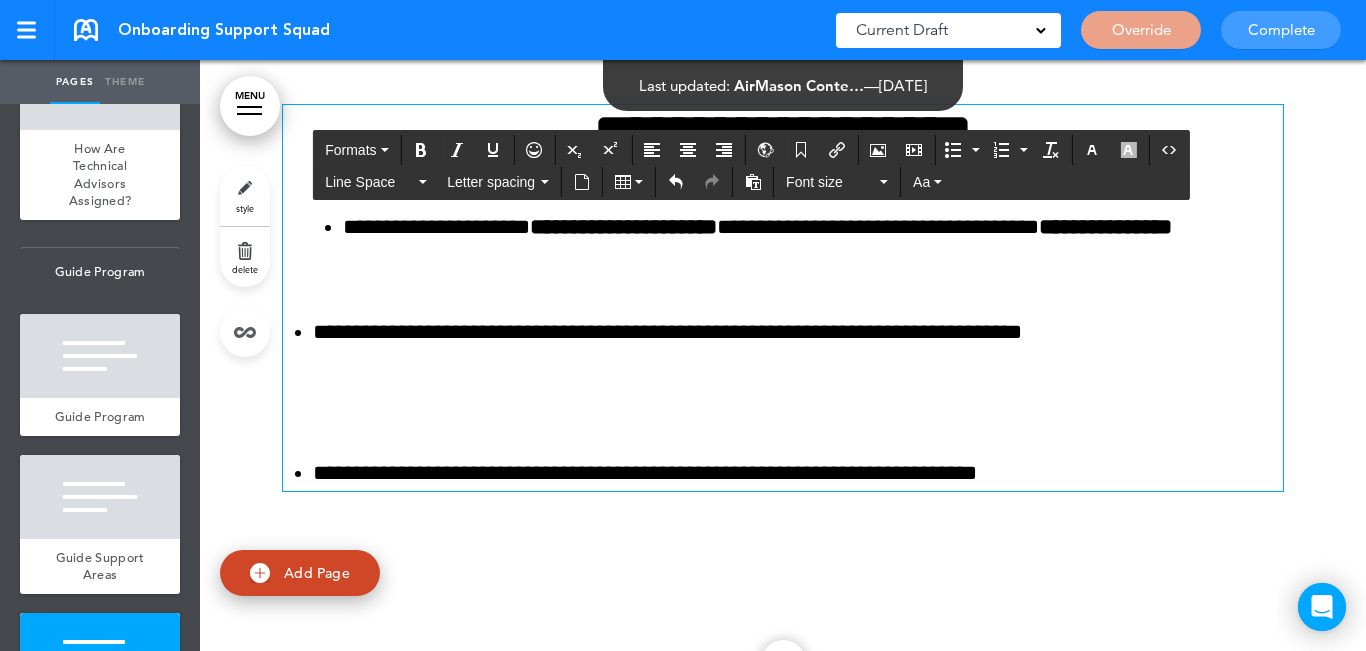 click at bounding box center (783, 402) 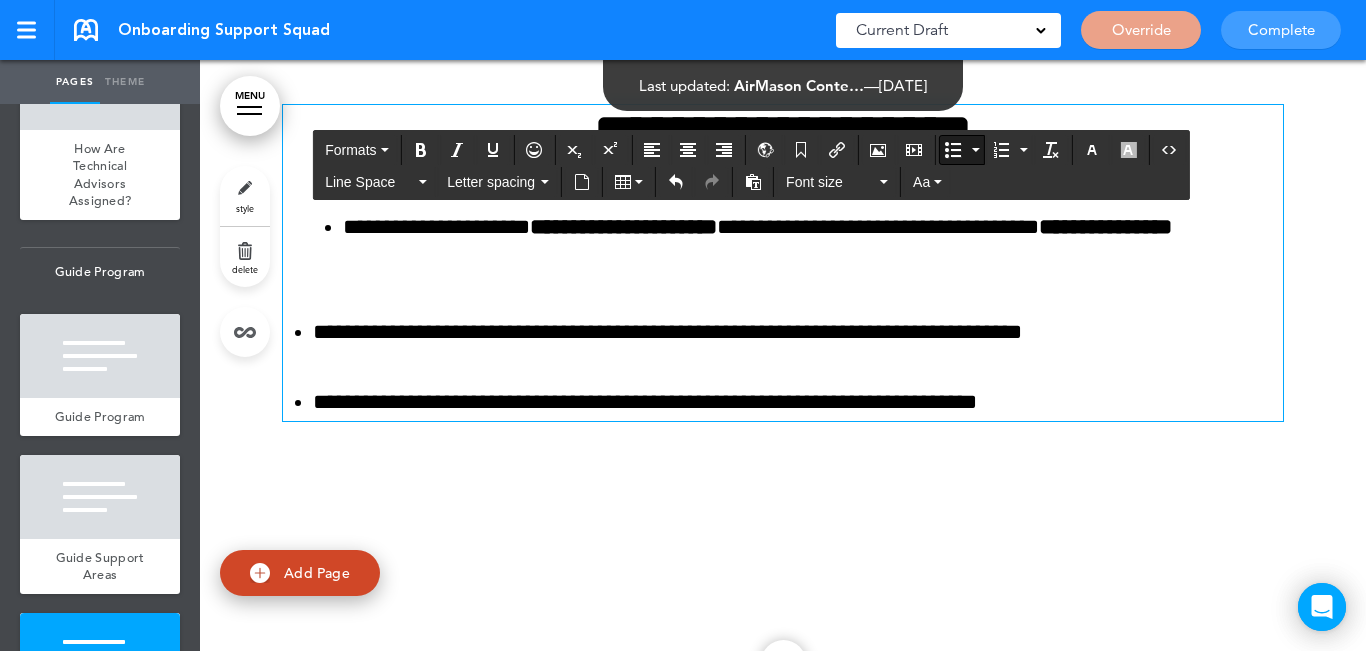 click on "**********" at bounding box center [798, 245] 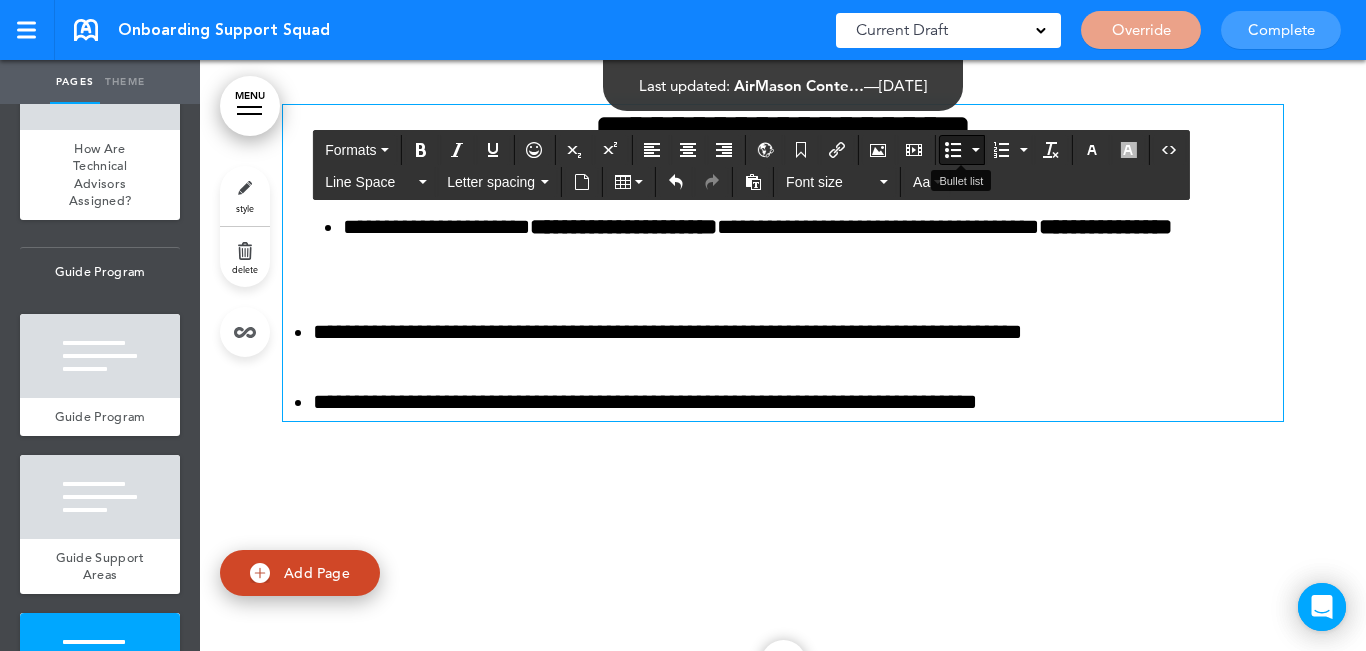 click at bounding box center [953, 150] 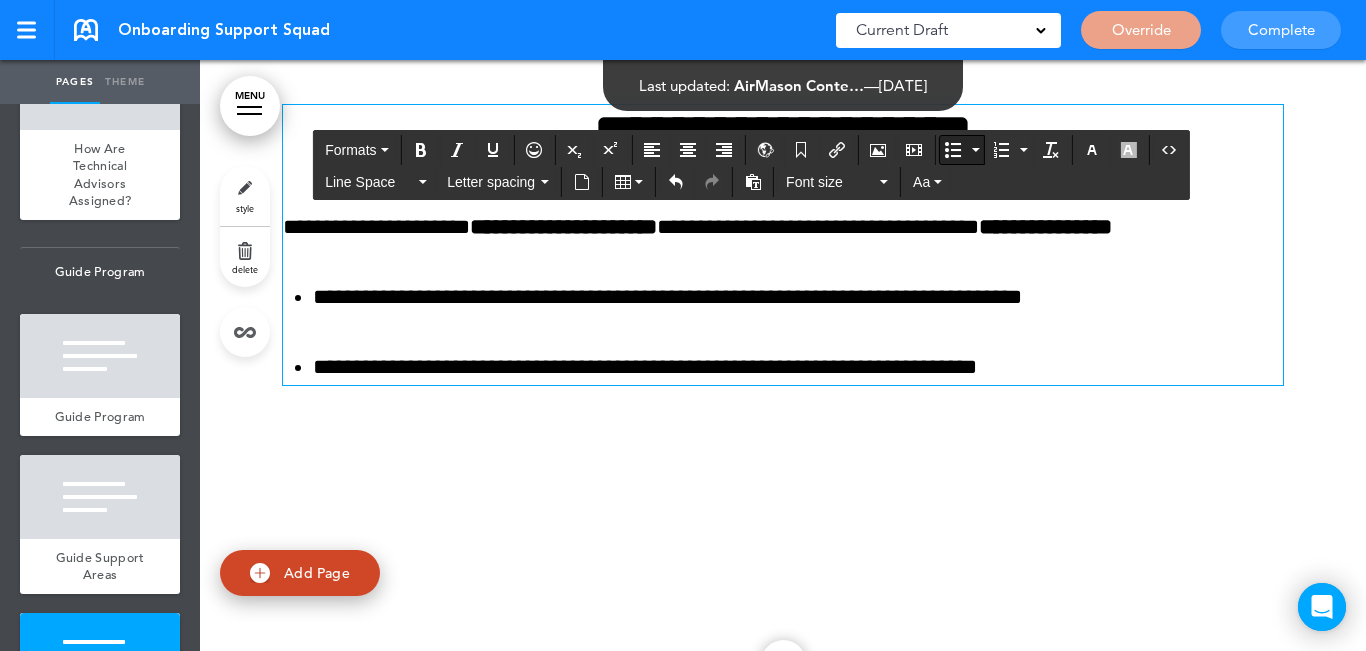 click at bounding box center (953, 150) 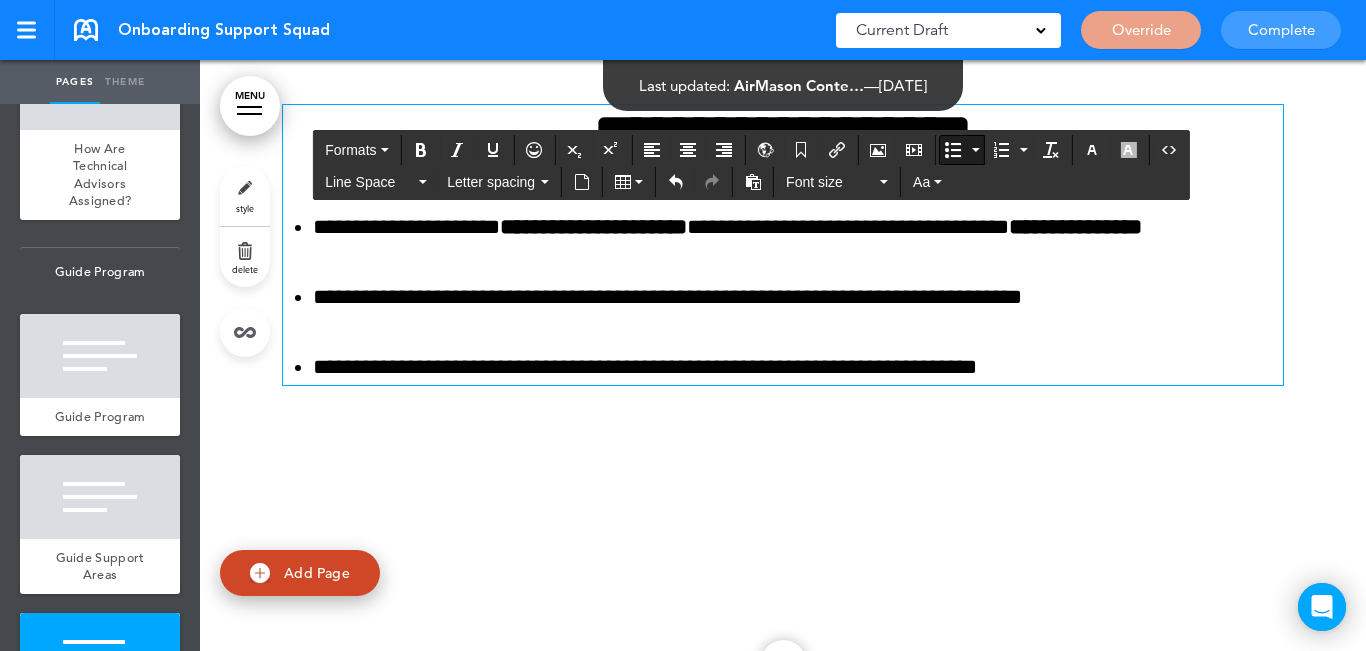 click on "**********" at bounding box center (798, 367) 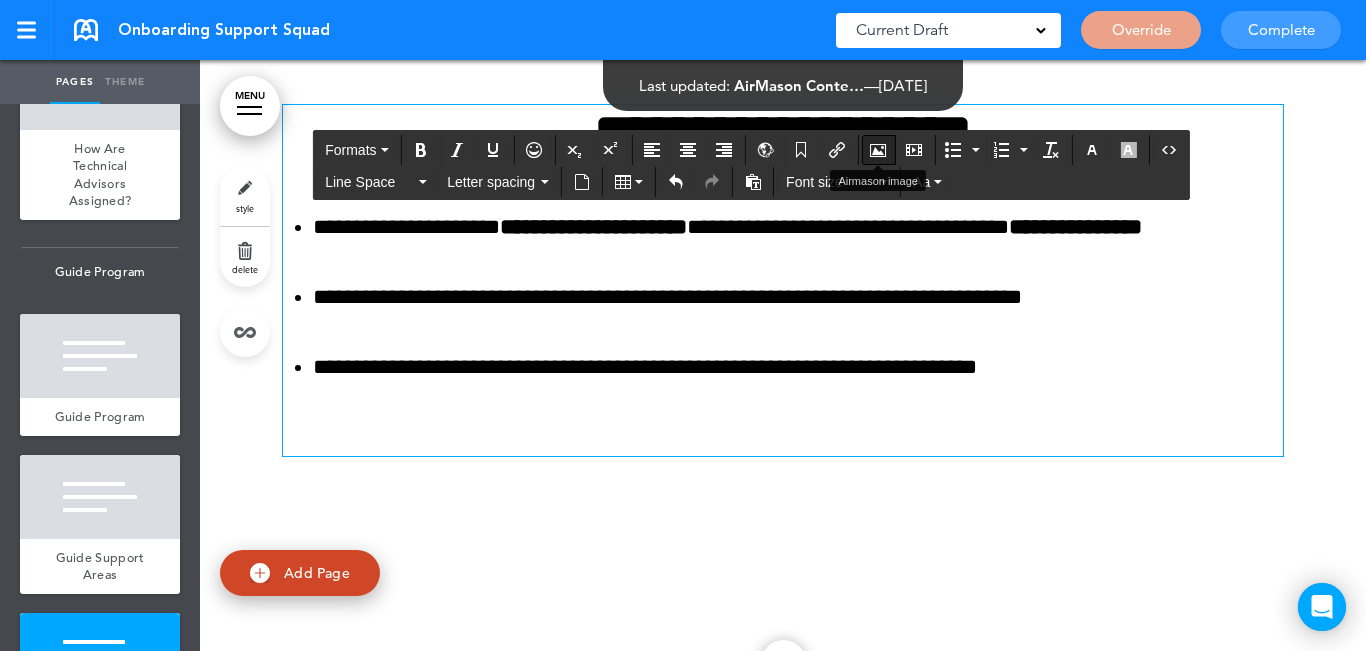 click at bounding box center (878, 150) 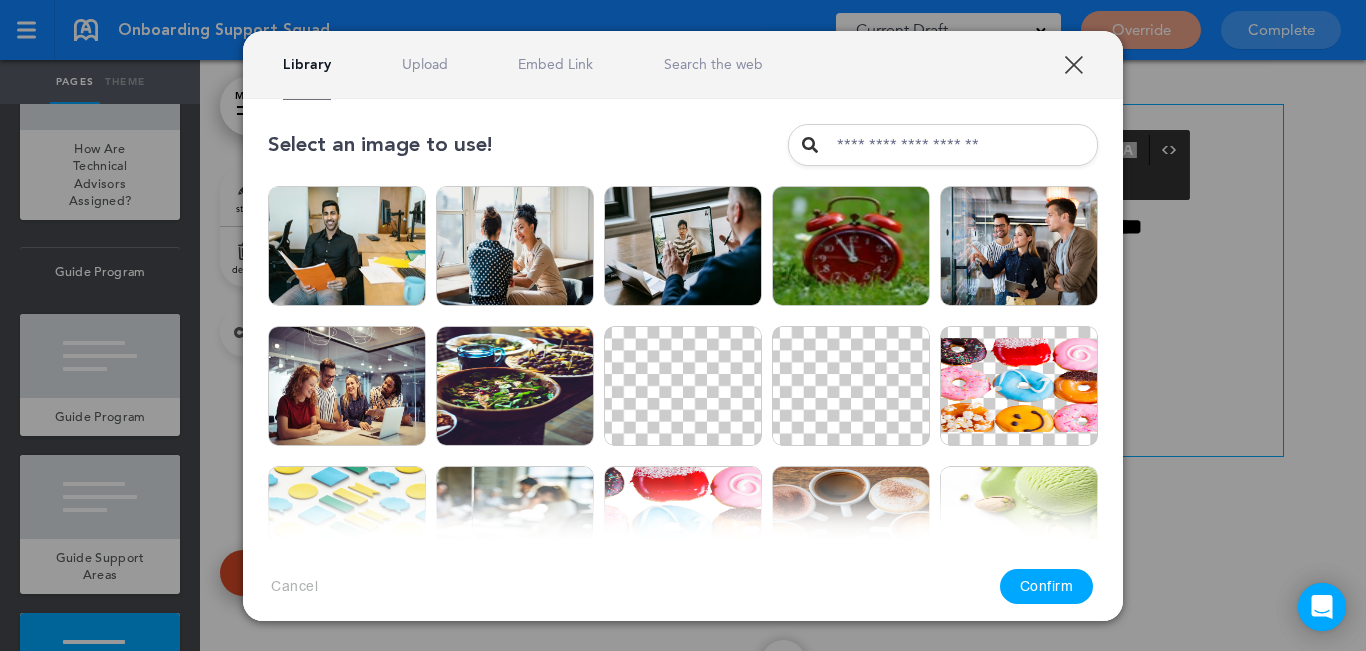 click on "Upload" at bounding box center [425, 64] 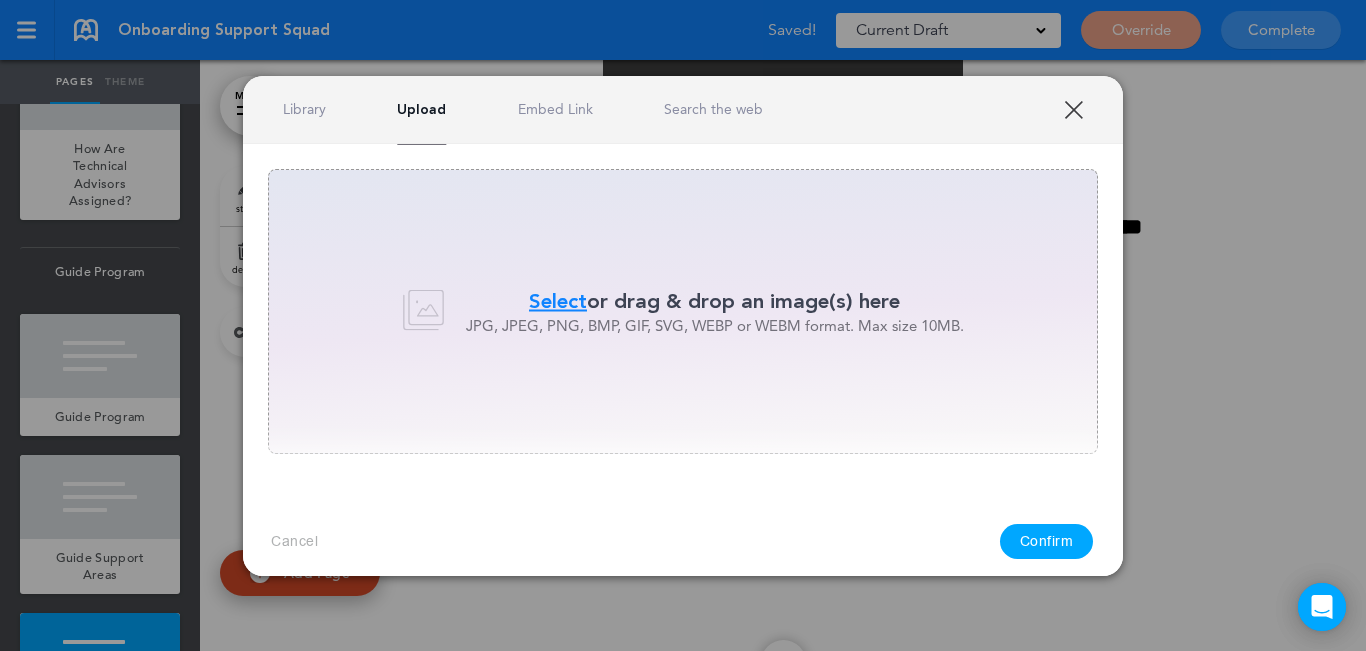 click on "Select" at bounding box center [558, 301] 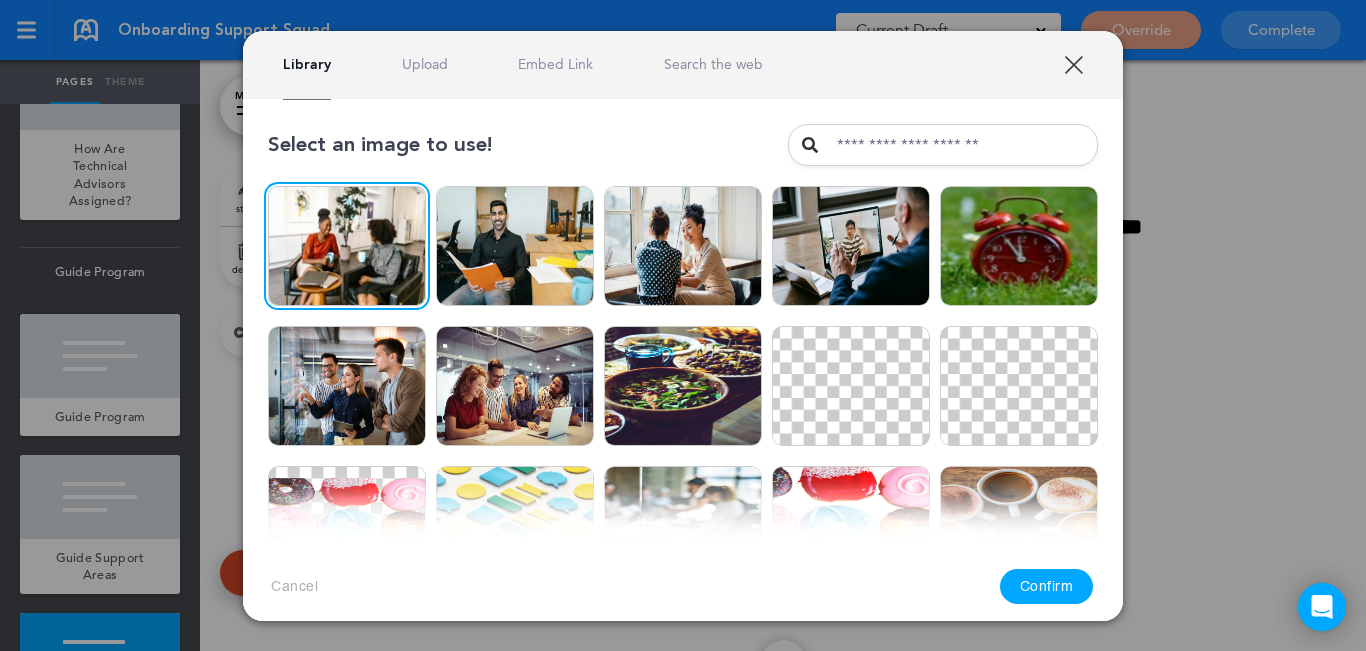 click on "Confirm" at bounding box center [1047, 586] 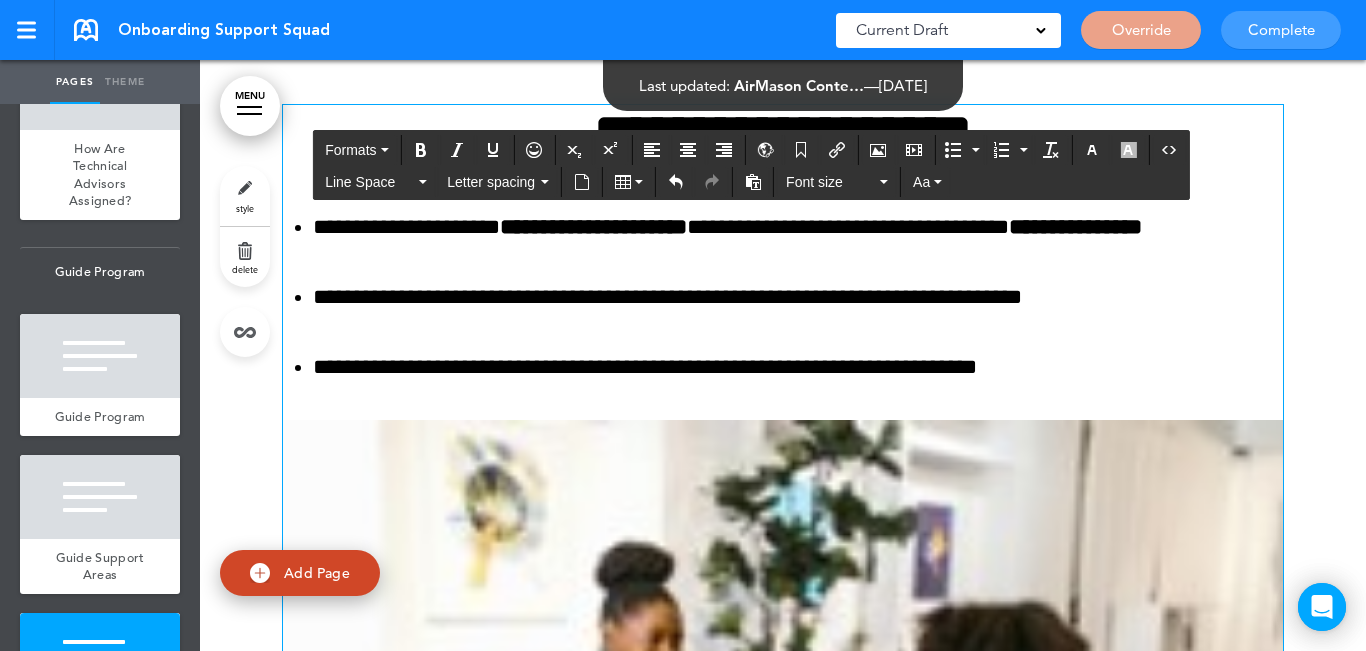 click at bounding box center (783, 755) 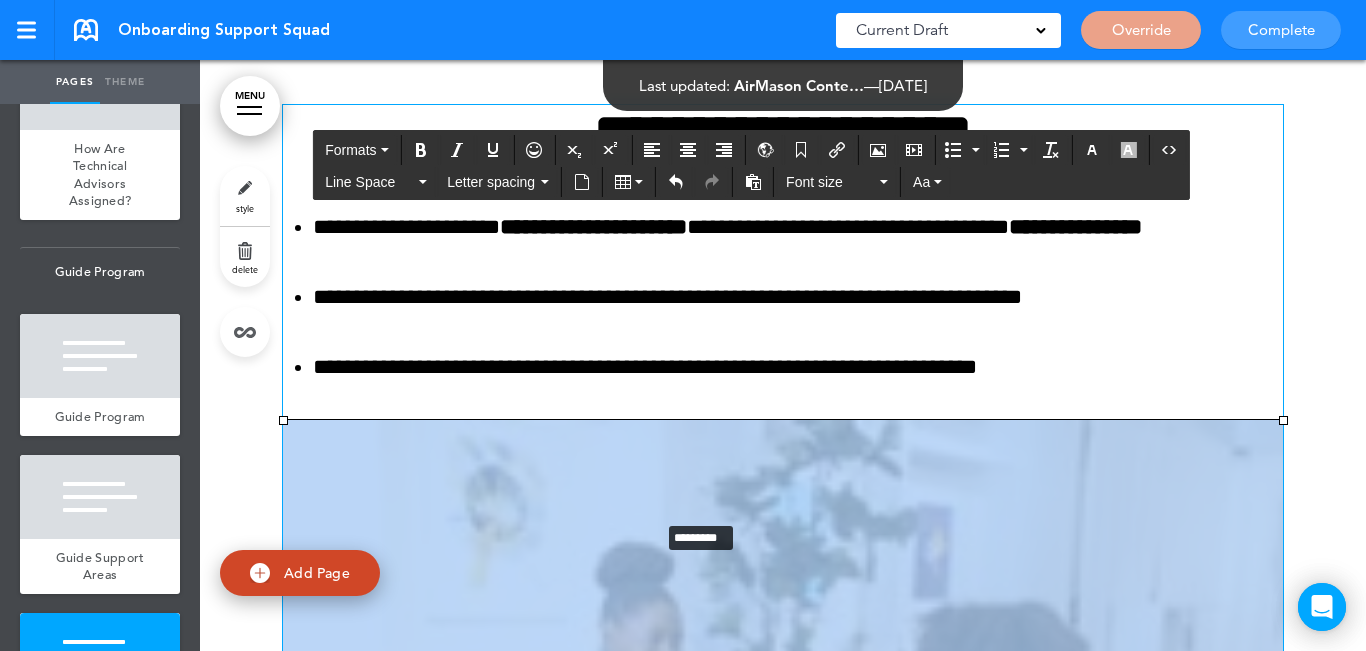 drag, startPoint x: 1277, startPoint y: 417, endPoint x: 653, endPoint y: 517, distance: 631.96204 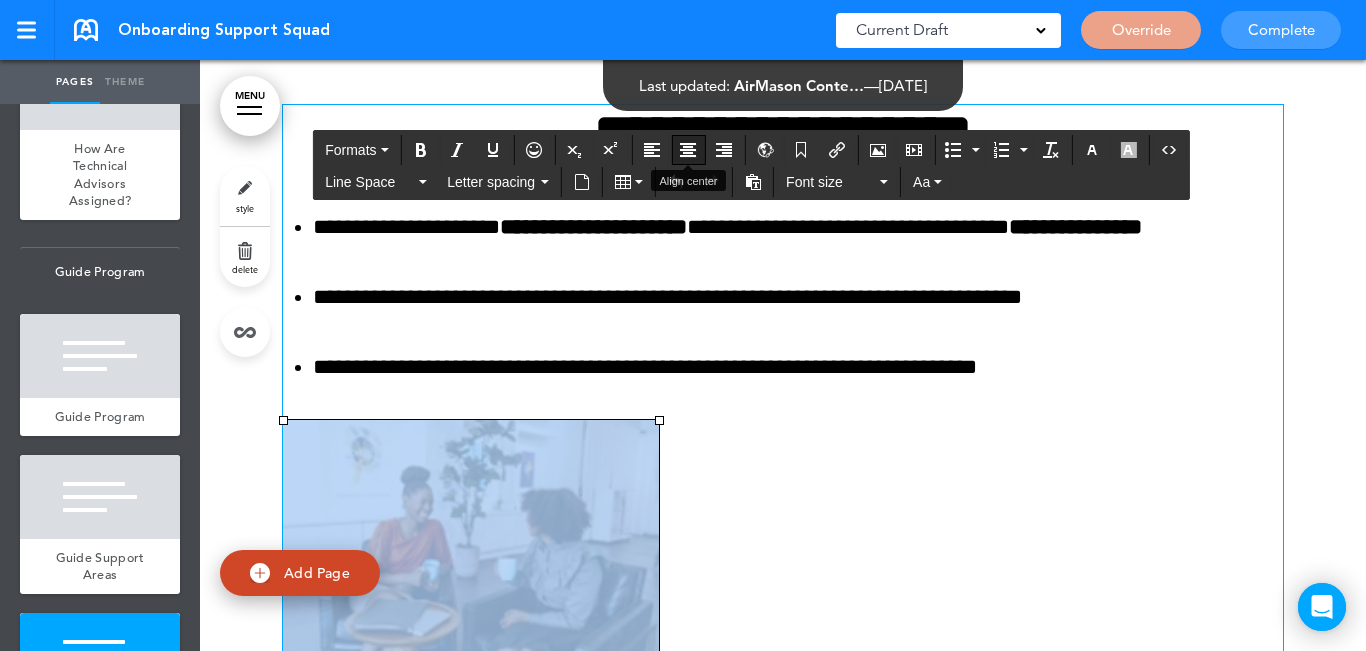 click at bounding box center [688, 150] 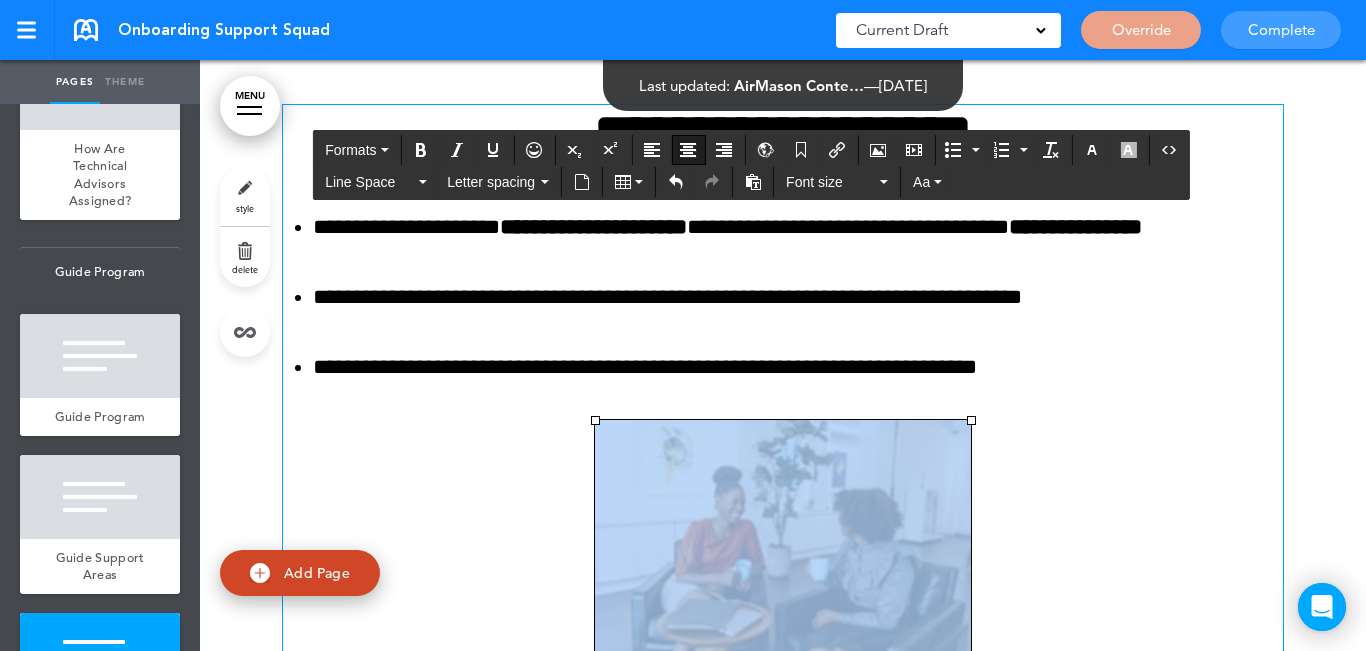 click at bounding box center [783, 546] 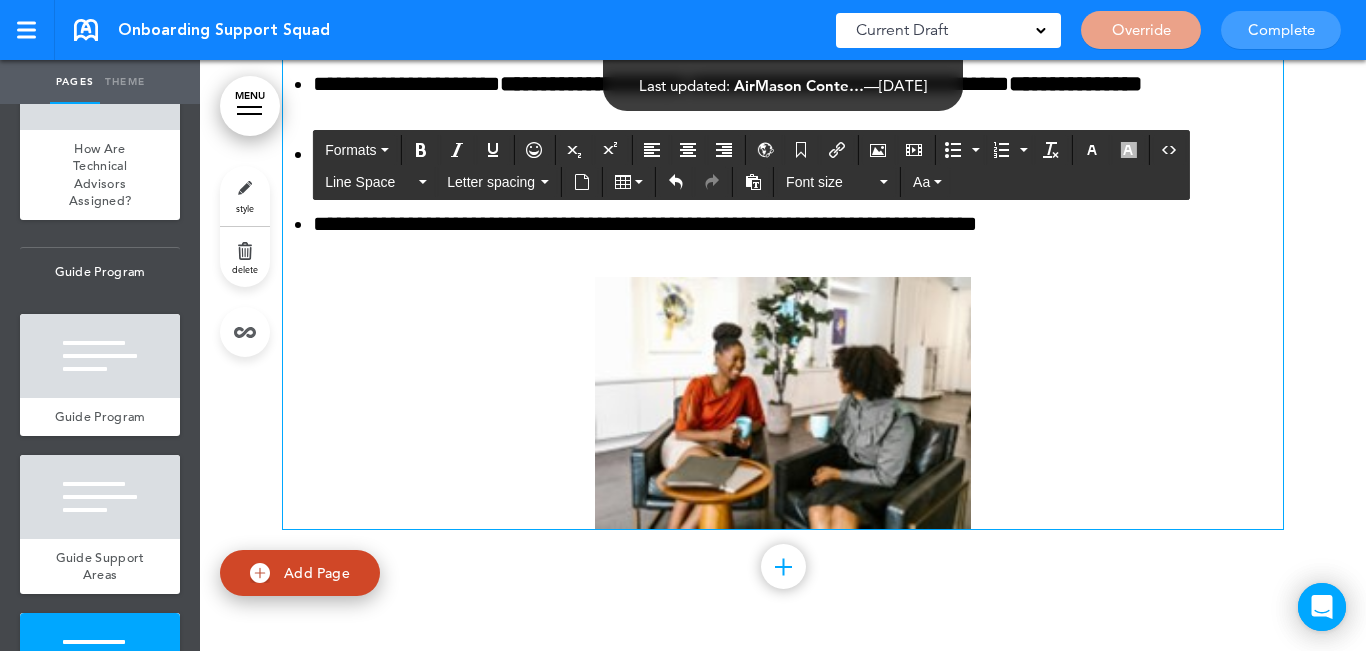 scroll, scrollTop: 8205, scrollLeft: 0, axis: vertical 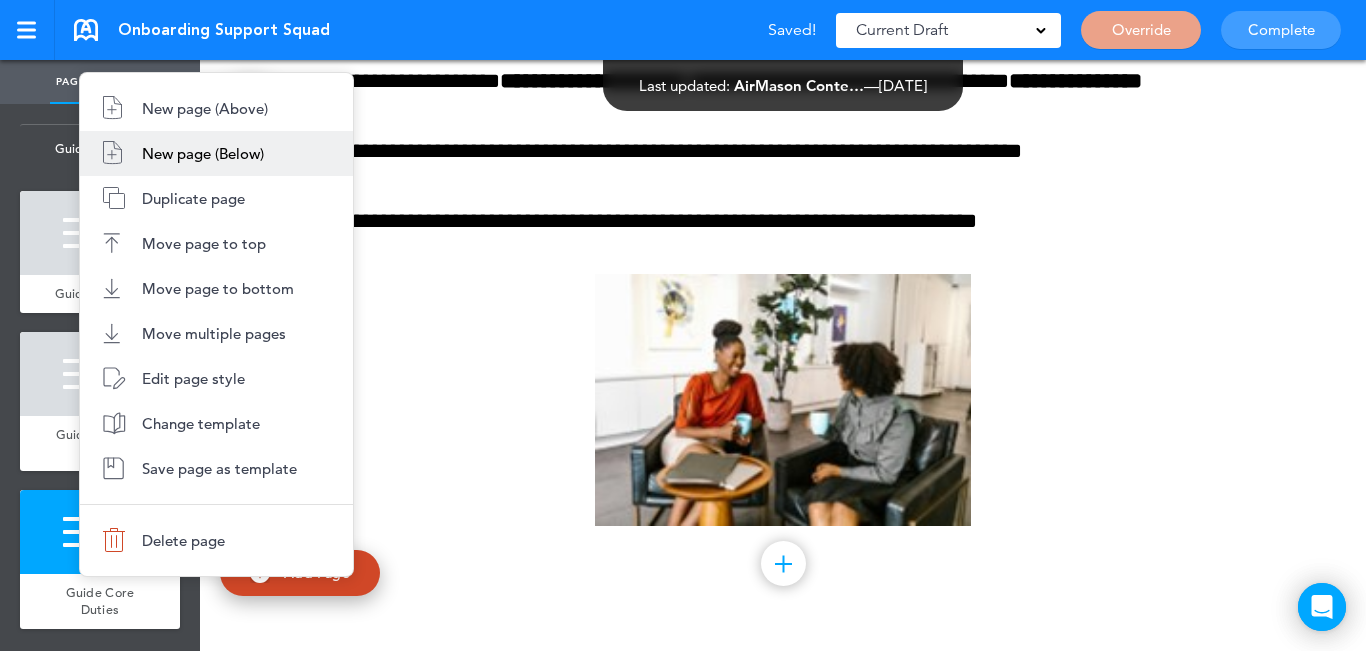 drag, startPoint x: 212, startPoint y: 149, endPoint x: 221, endPoint y: 155, distance: 10.816654 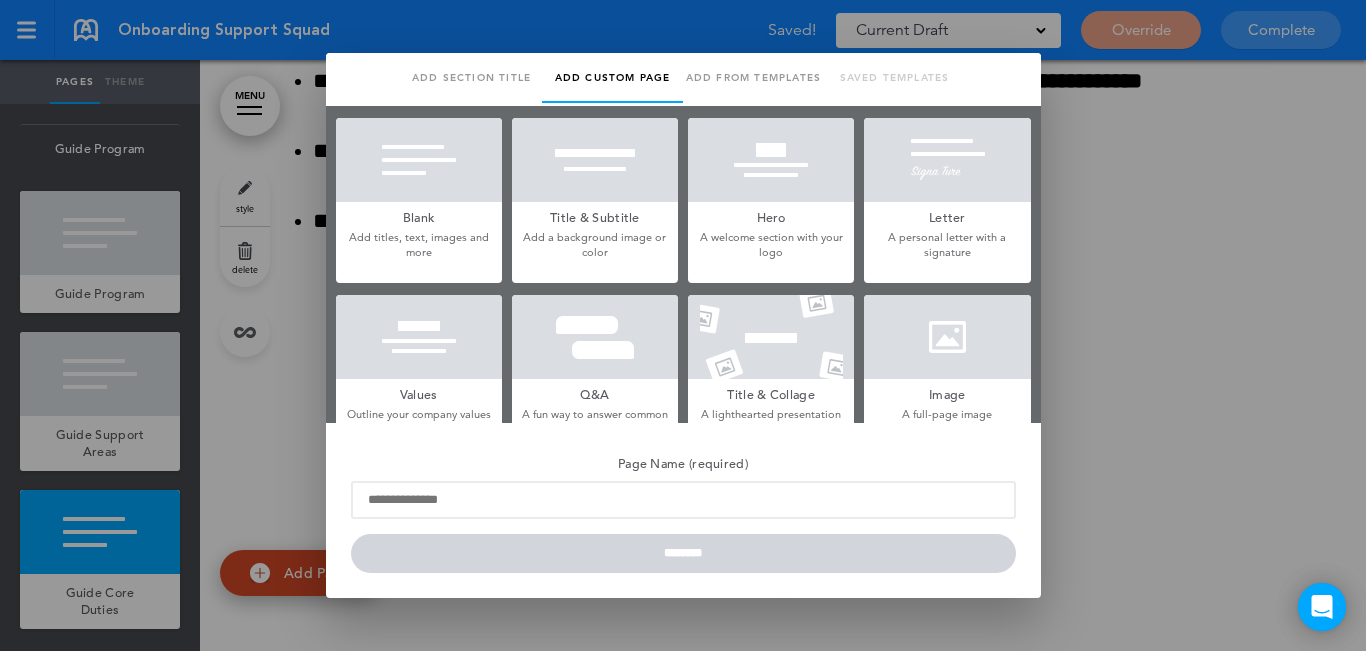 scroll, scrollTop: 0, scrollLeft: 0, axis: both 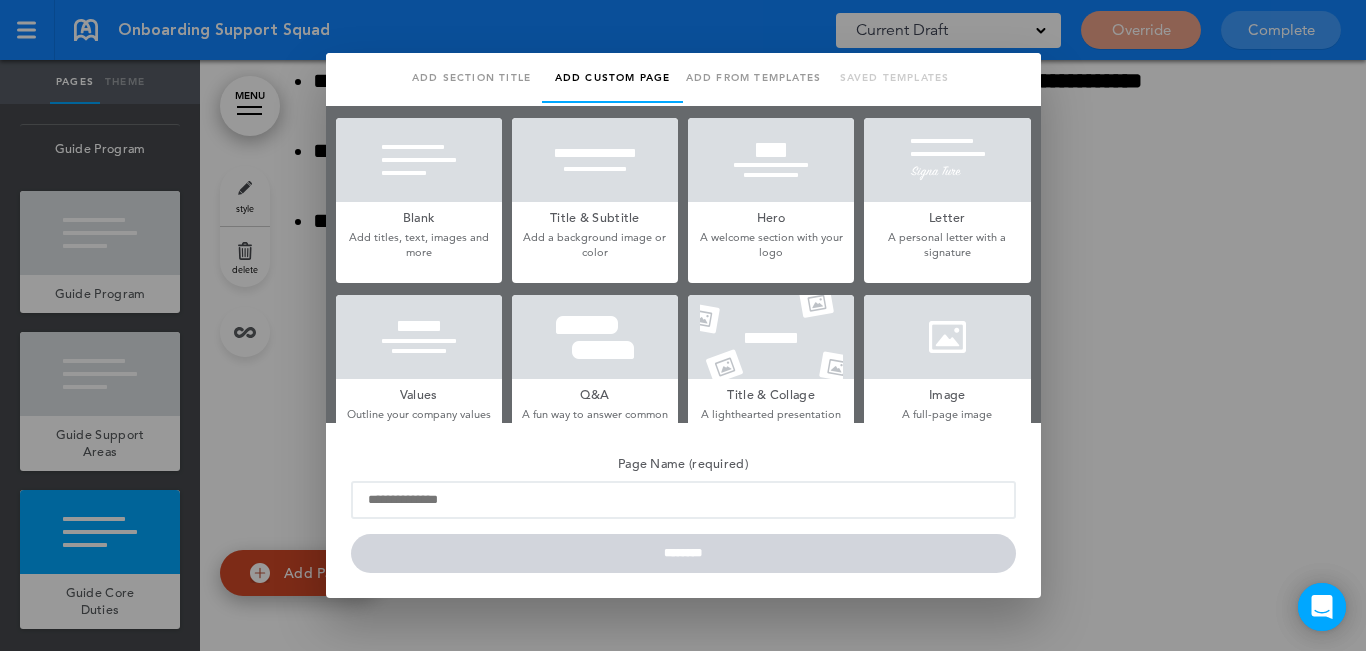 click at bounding box center [419, 160] 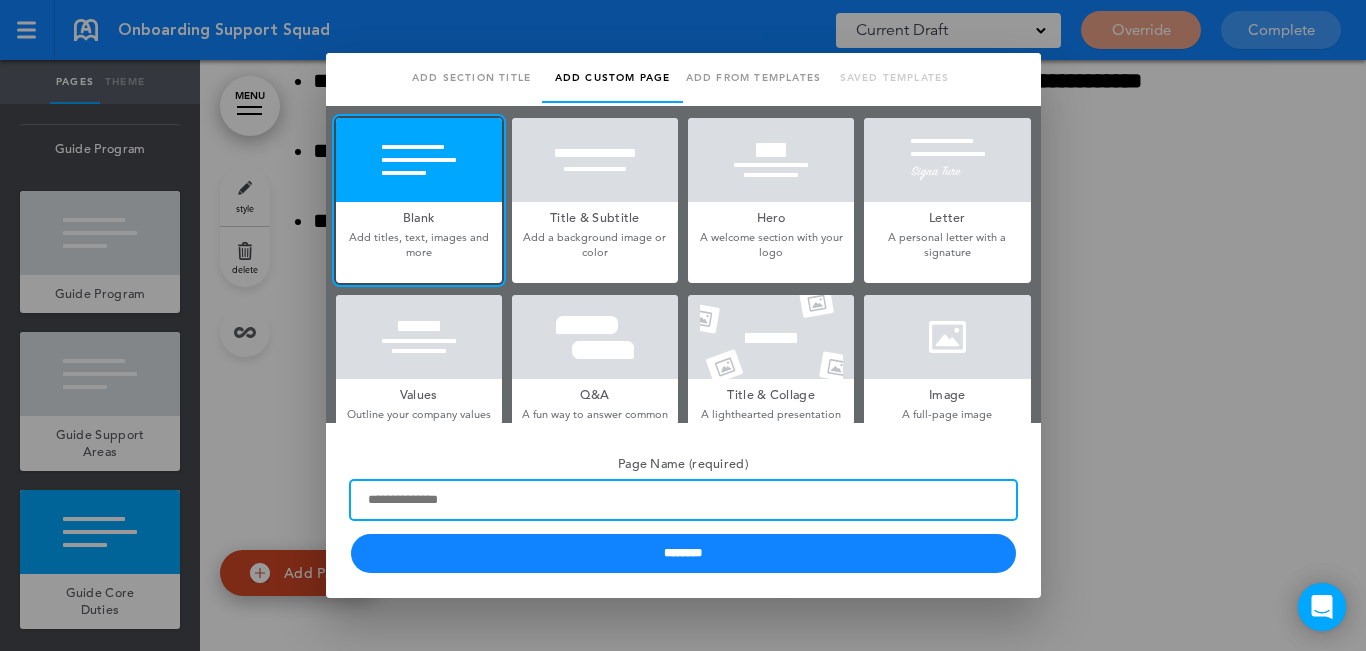 click on "Page Name (required)" at bounding box center (683, 500) 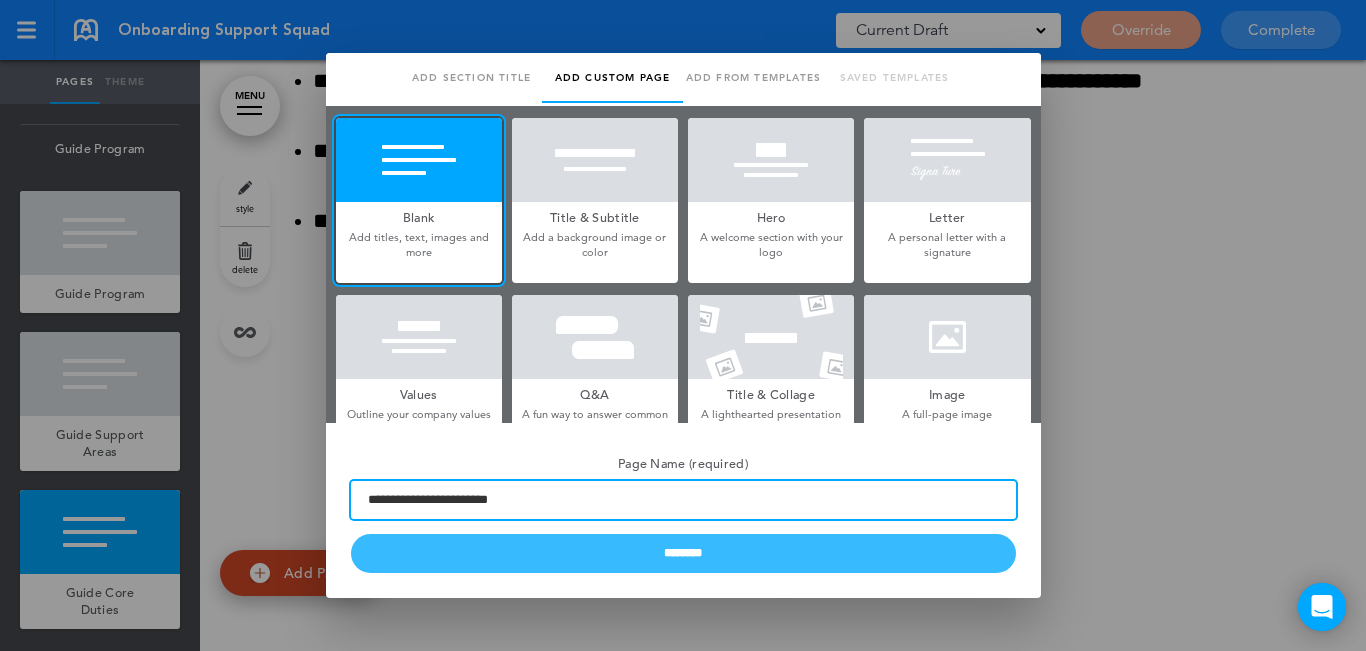 type on "**********" 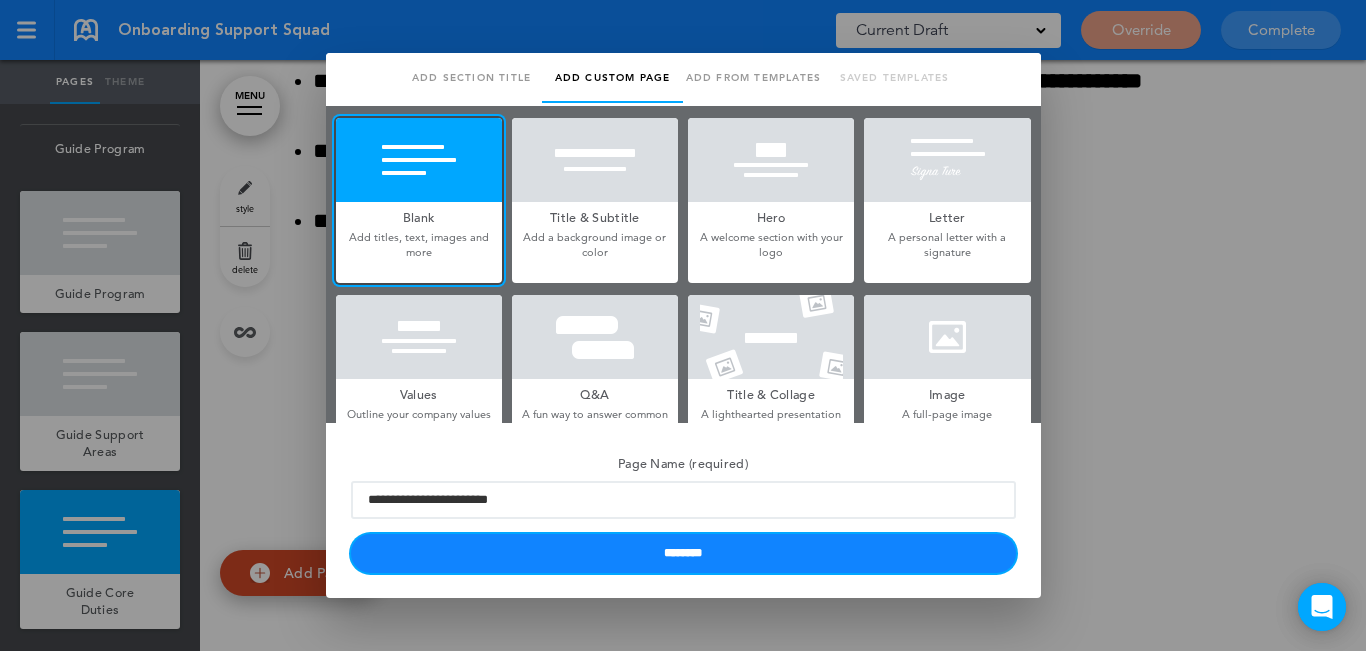 click on "********" at bounding box center (683, 553) 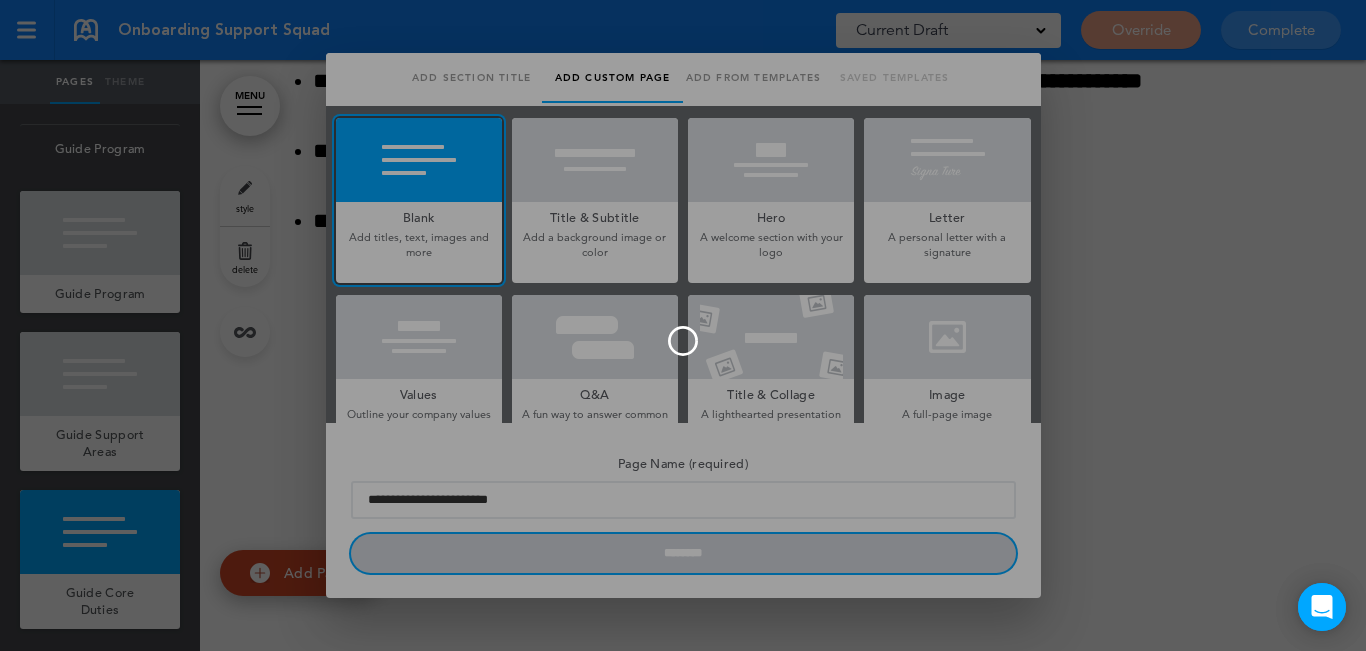 type 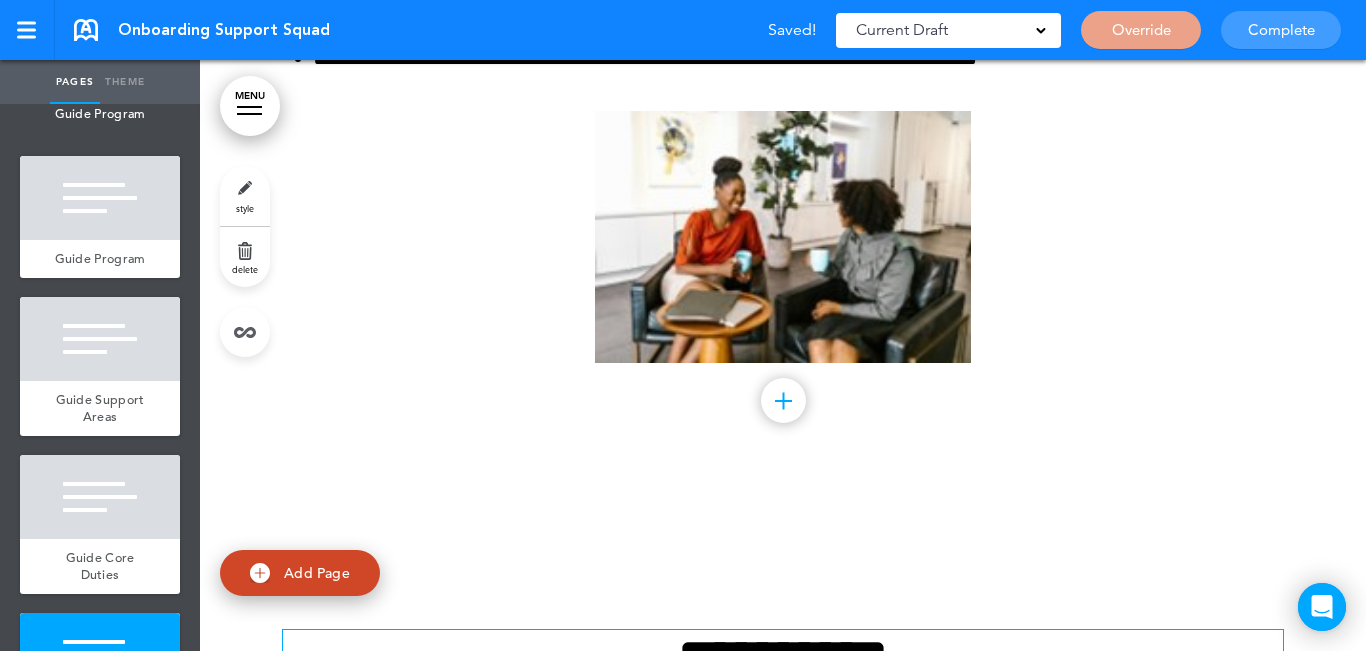 scroll, scrollTop: 8605, scrollLeft: 0, axis: vertical 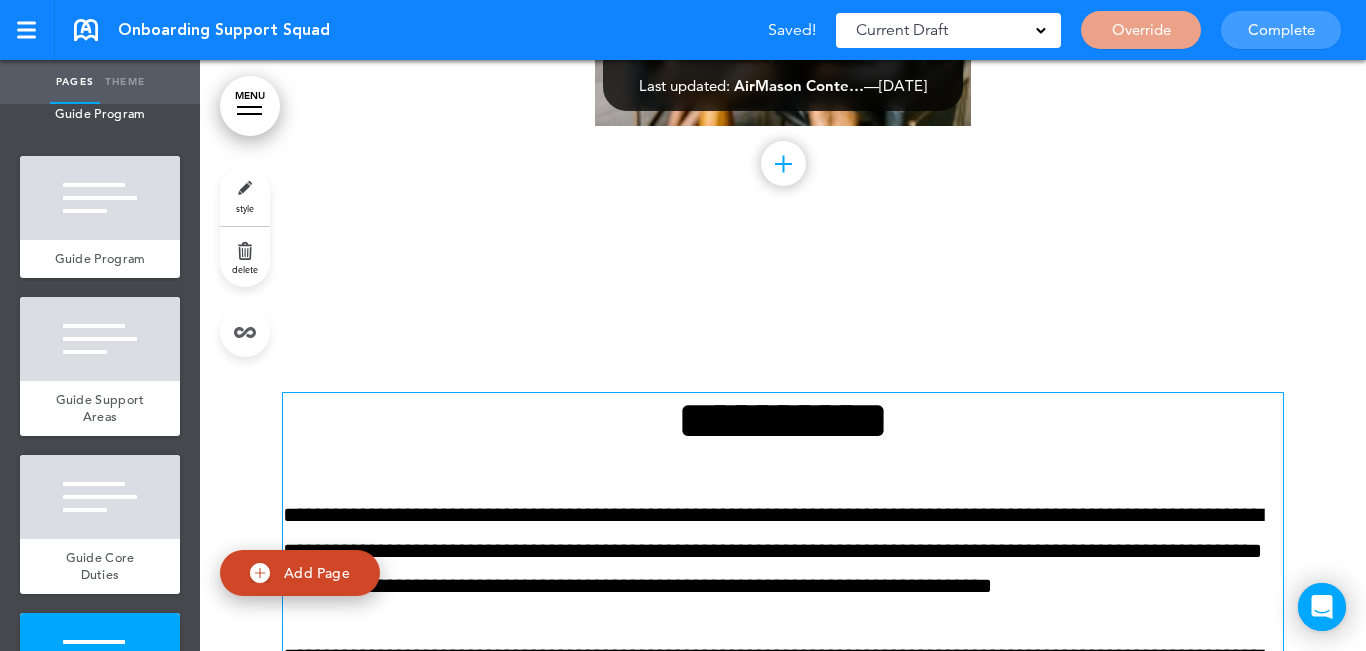 click on "**********" at bounding box center (783, 420) 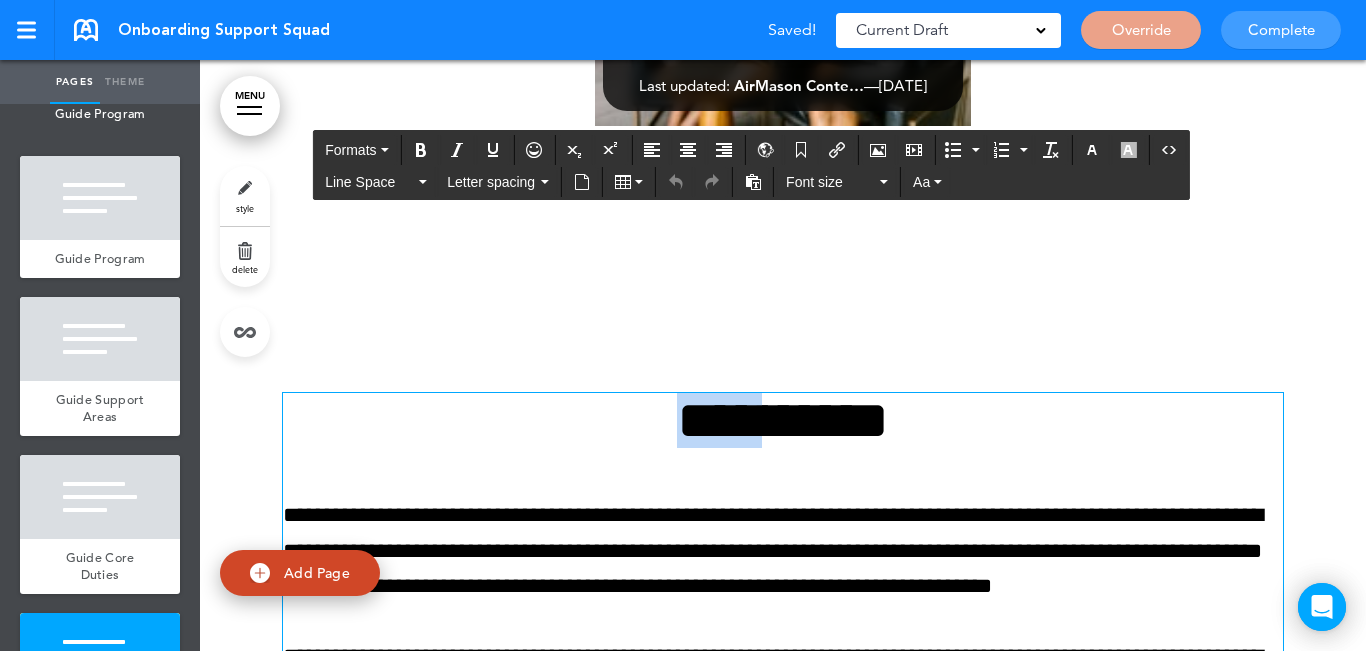 click on "**********" at bounding box center [783, 420] 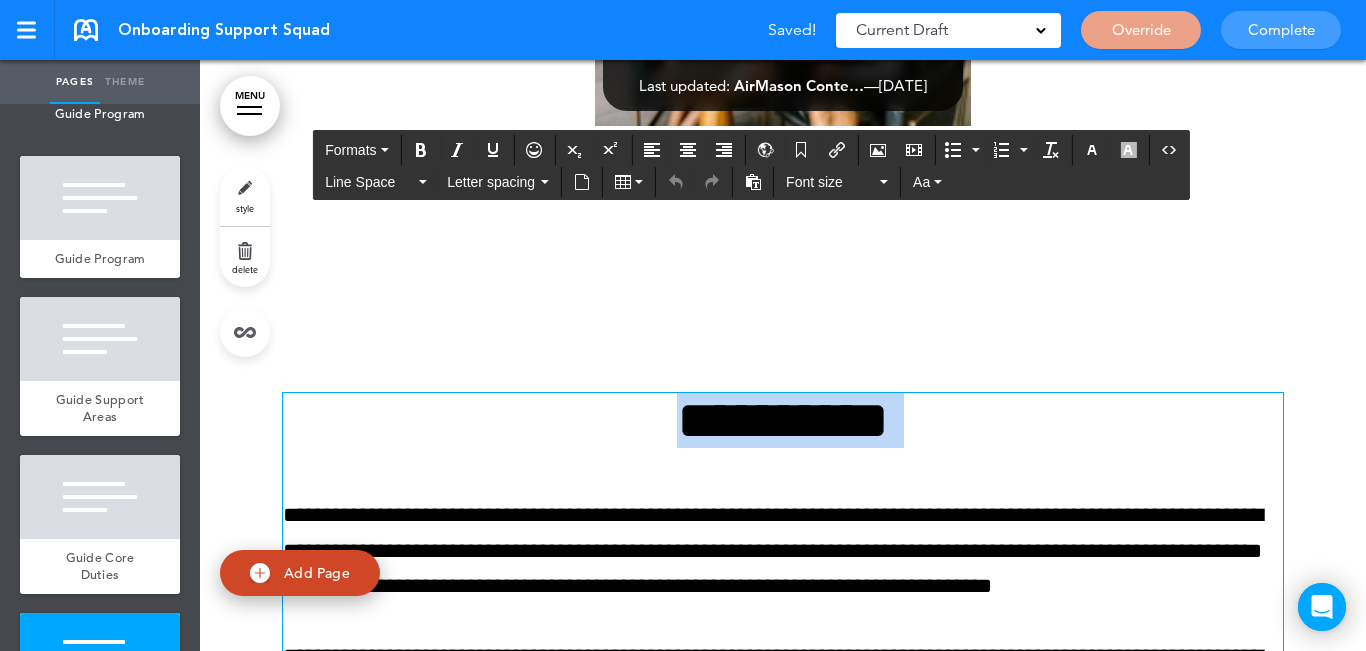 click on "**********" at bounding box center (783, 420) 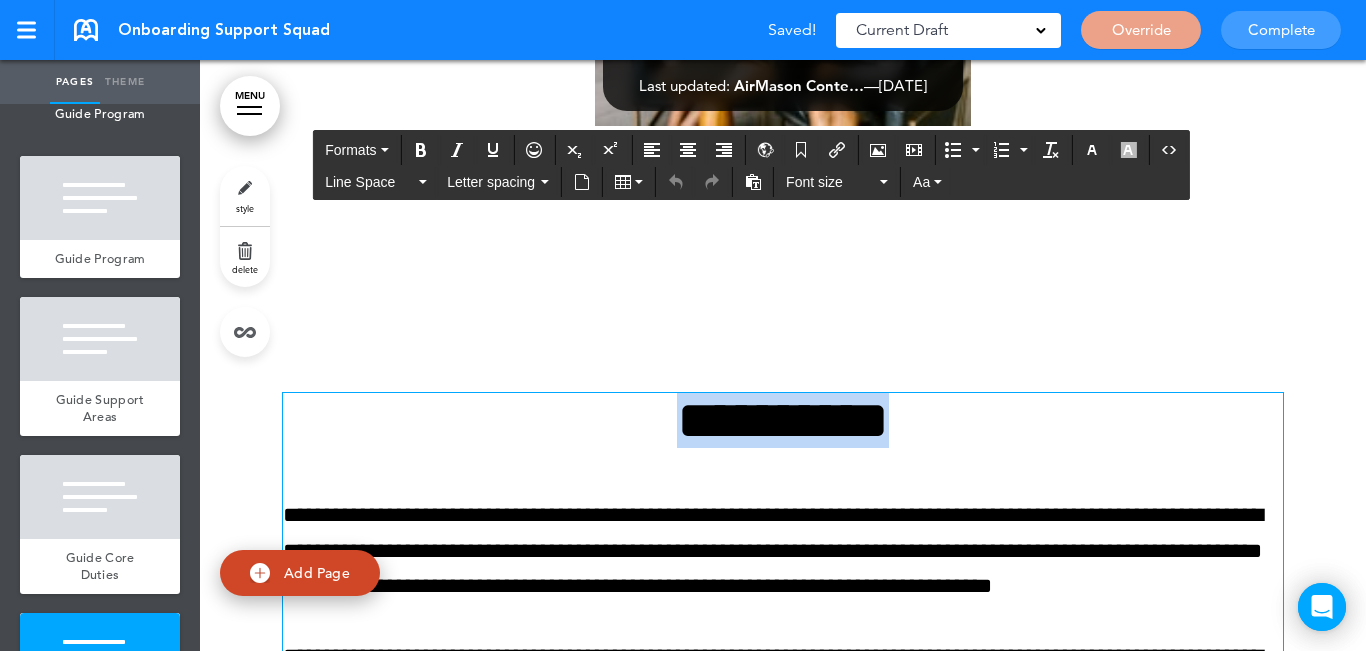 paste 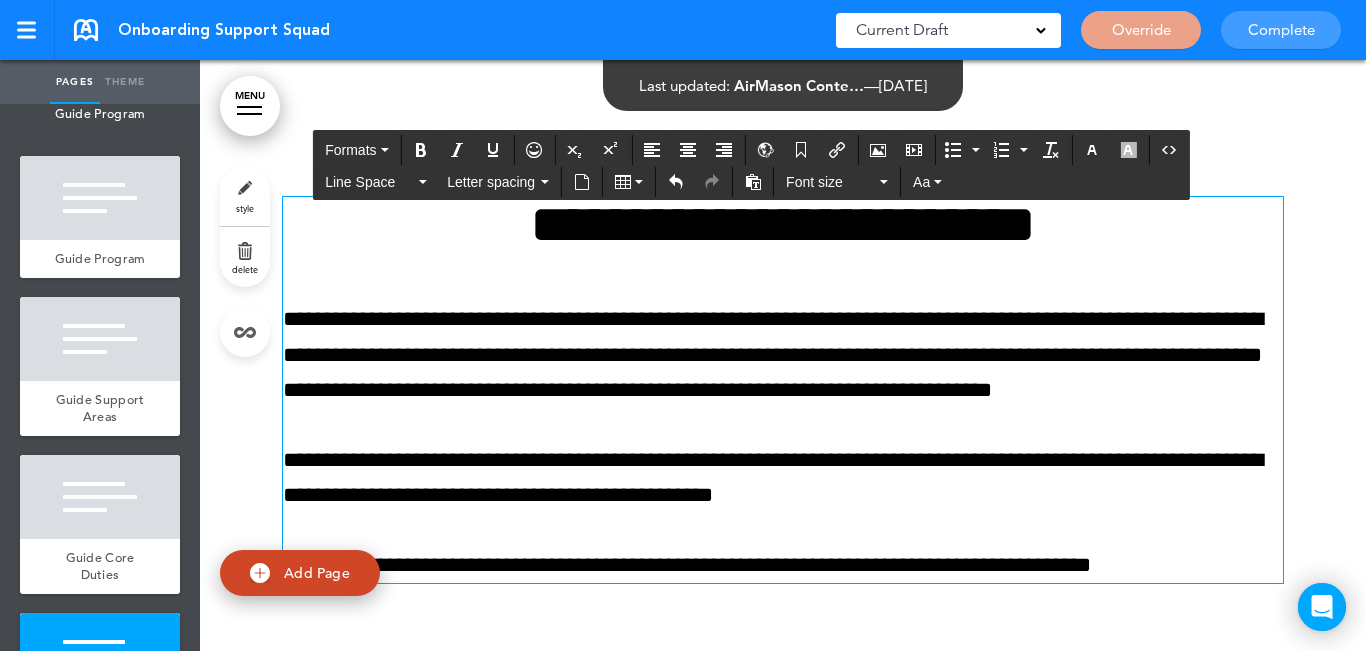 scroll, scrollTop: 8805, scrollLeft: 0, axis: vertical 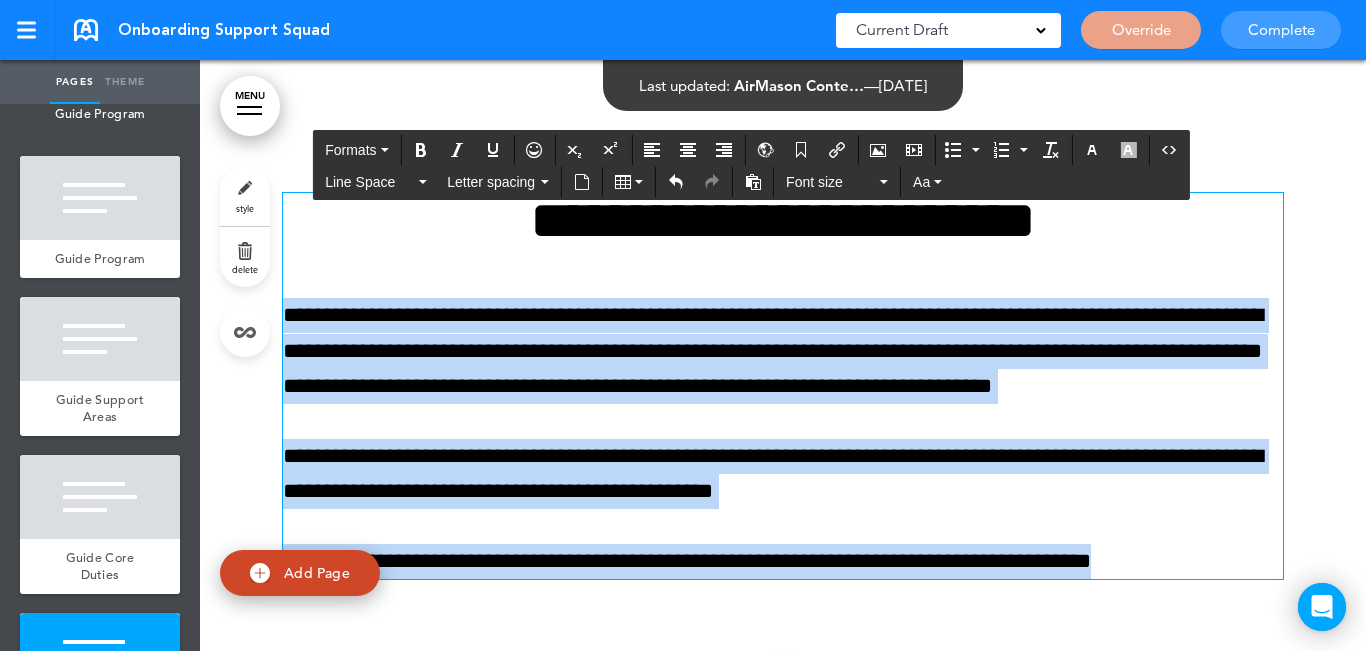 click on "Make this page common so it is available in other handbooks.
This handbook
Preview
Settings
Your Handbooks
Geographic Pay Differential Policy
Perkins Playbook
Account
Manage Organization
My Account
Help
Logout
Onboarding Support Squad
Saved!
Current Draft
CURRENT DRAFT
Override
Complete" at bounding box center (683, 325) 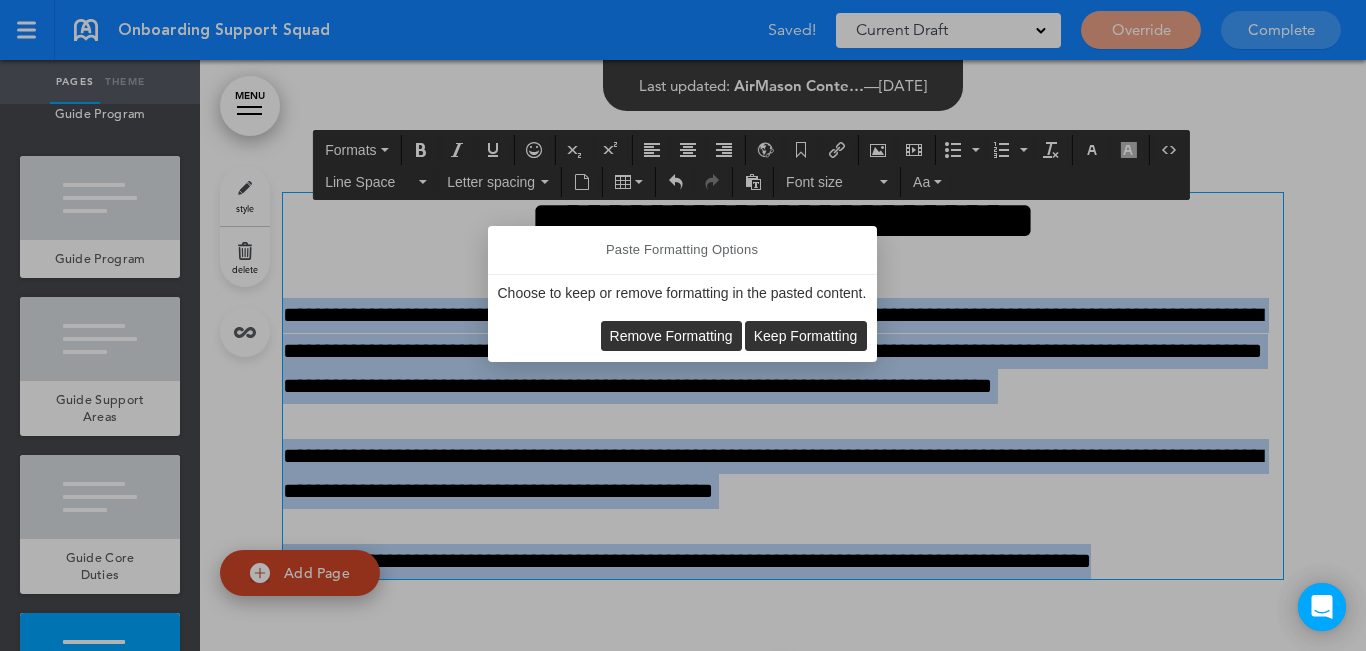 click on "Remove Formatting" at bounding box center (671, 336) 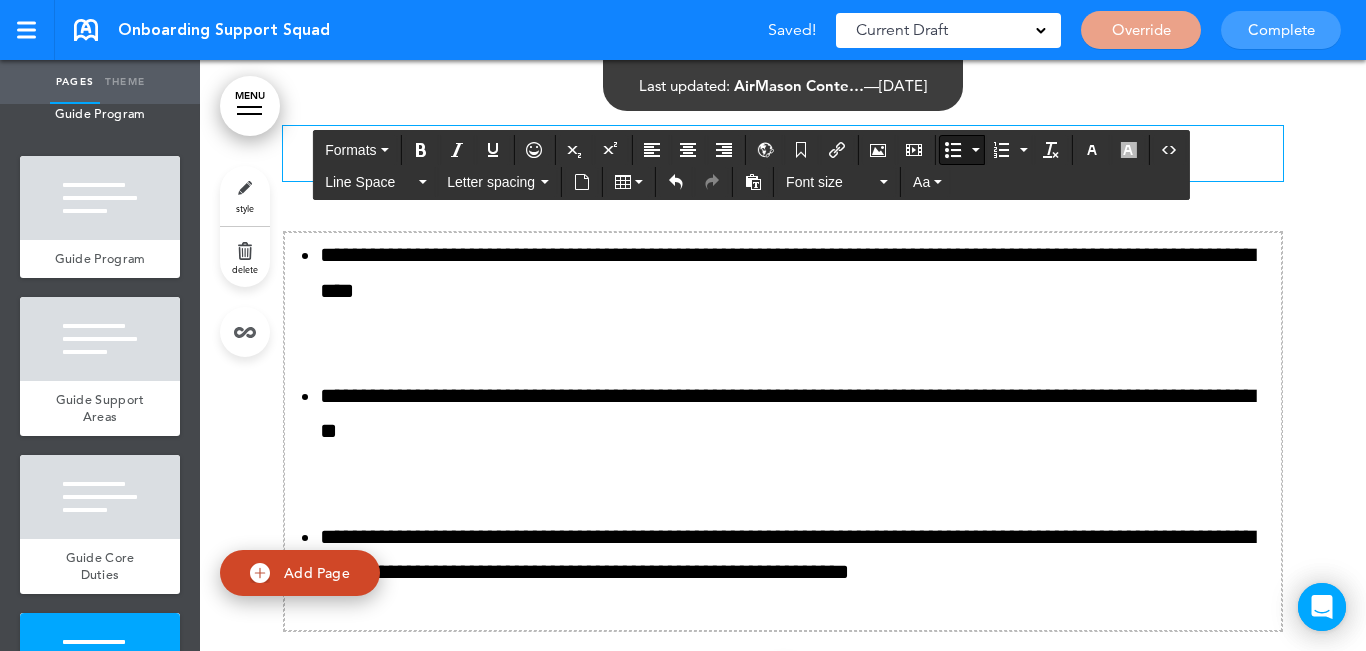 scroll, scrollTop: 8925, scrollLeft: 0, axis: vertical 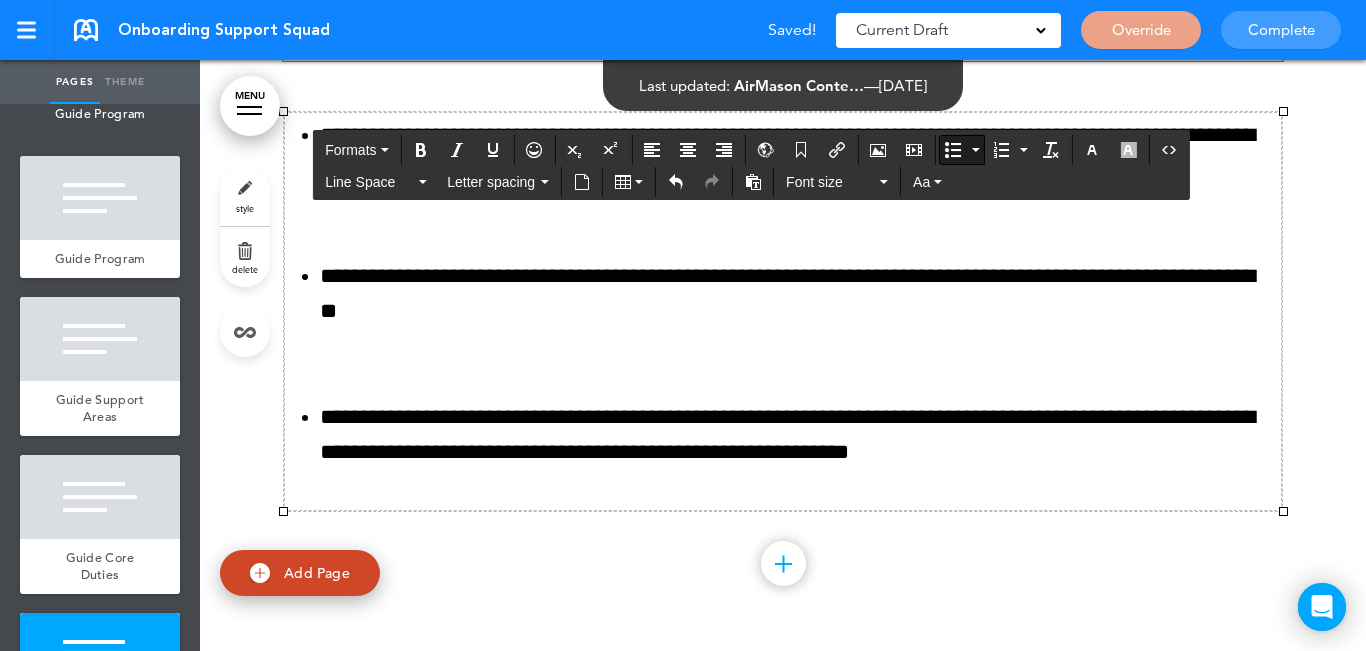 click on "**********" at bounding box center [798, 435] 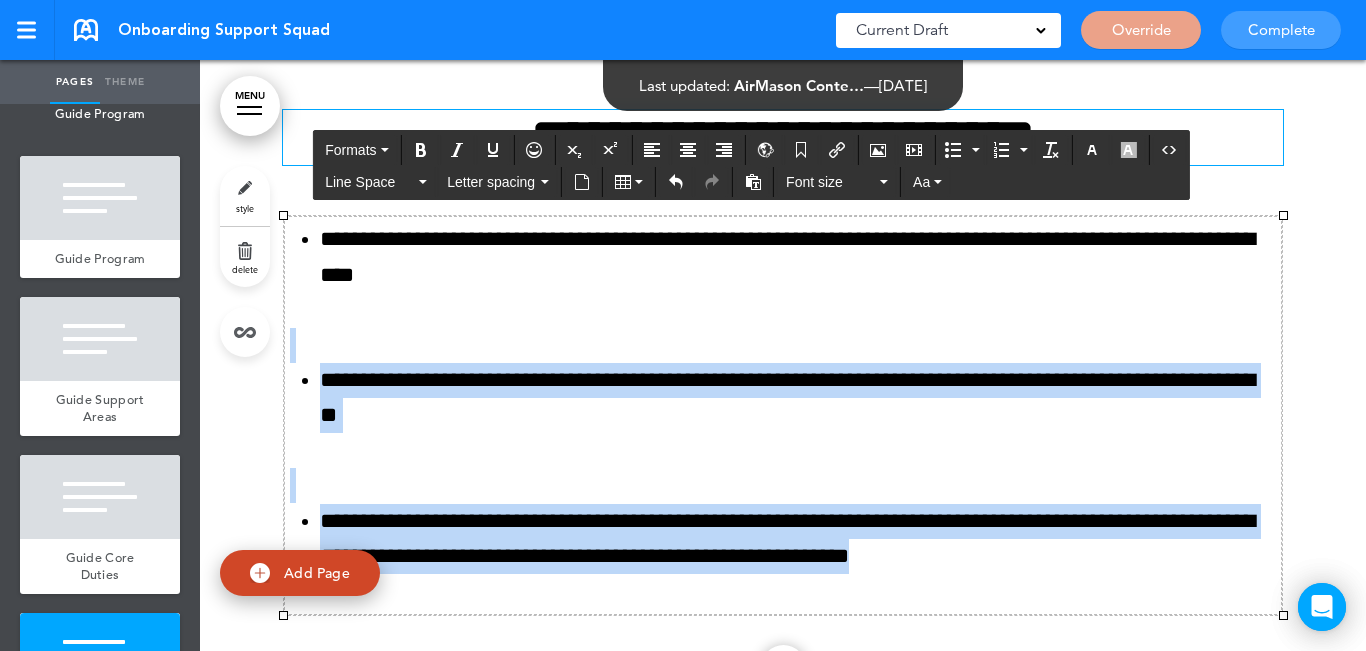 scroll, scrollTop: 8725, scrollLeft: 0, axis: vertical 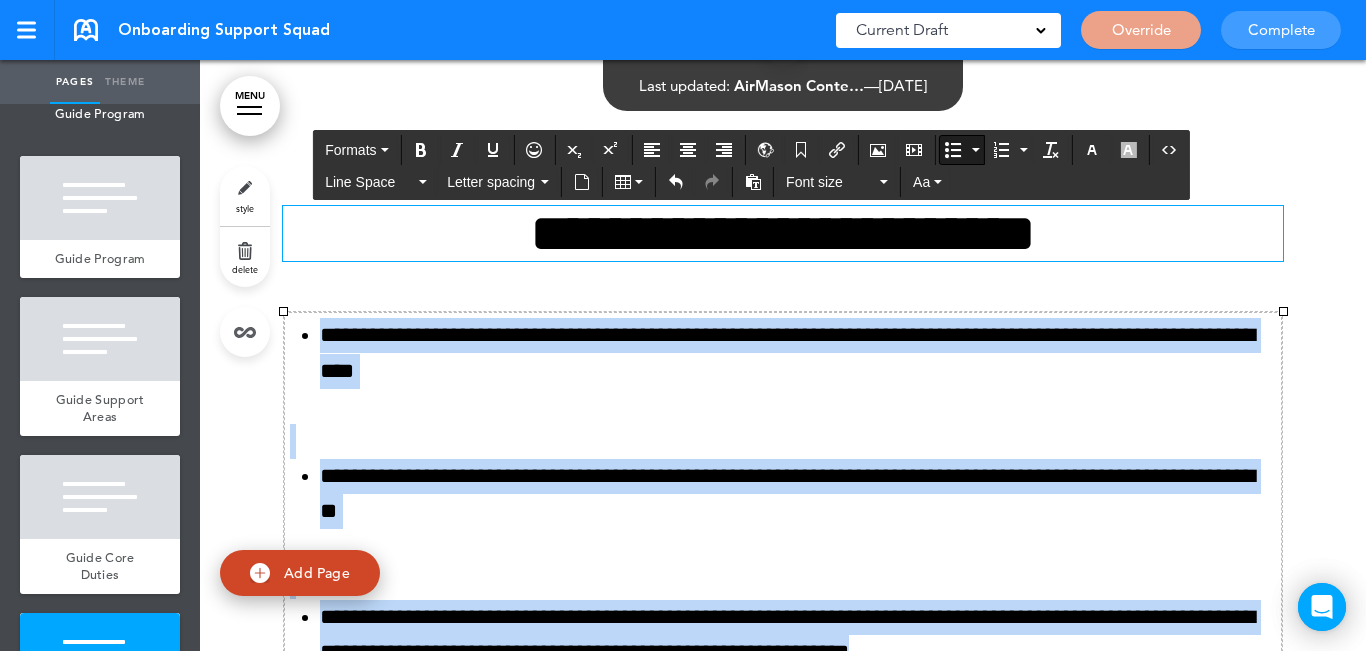drag, startPoint x: 988, startPoint y: 431, endPoint x: 313, endPoint y: 330, distance: 682.51447 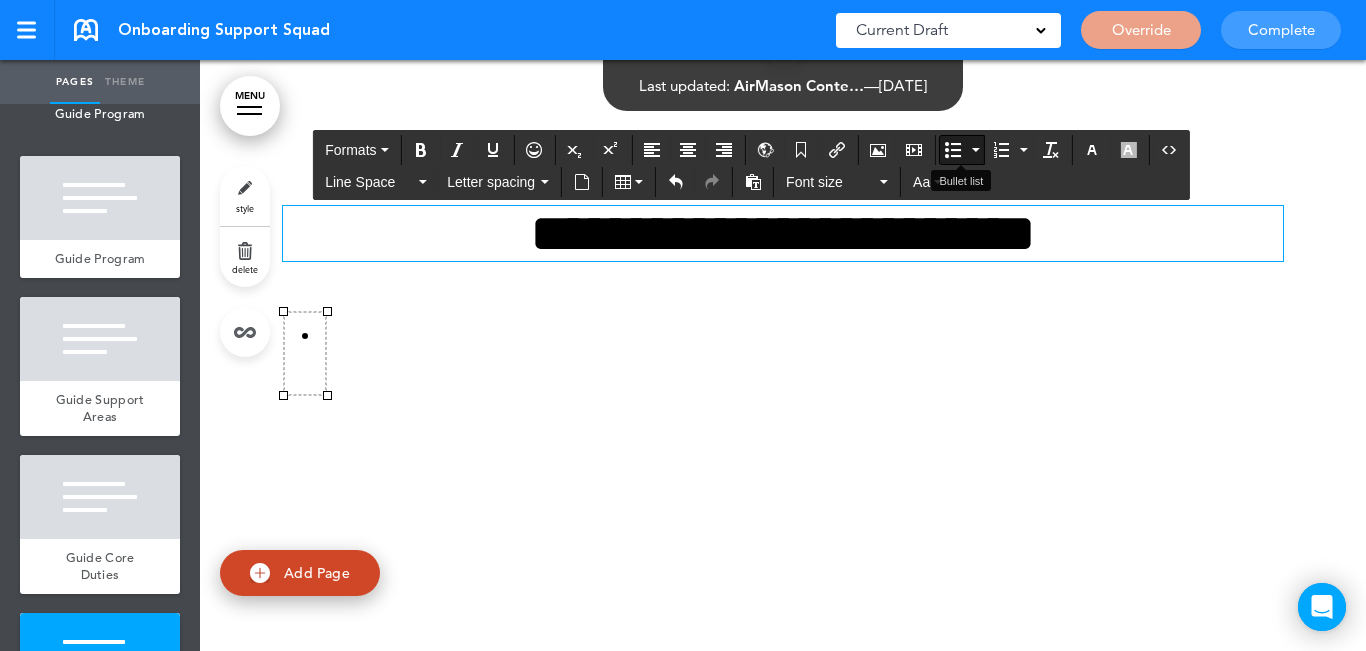 click at bounding box center (953, 150) 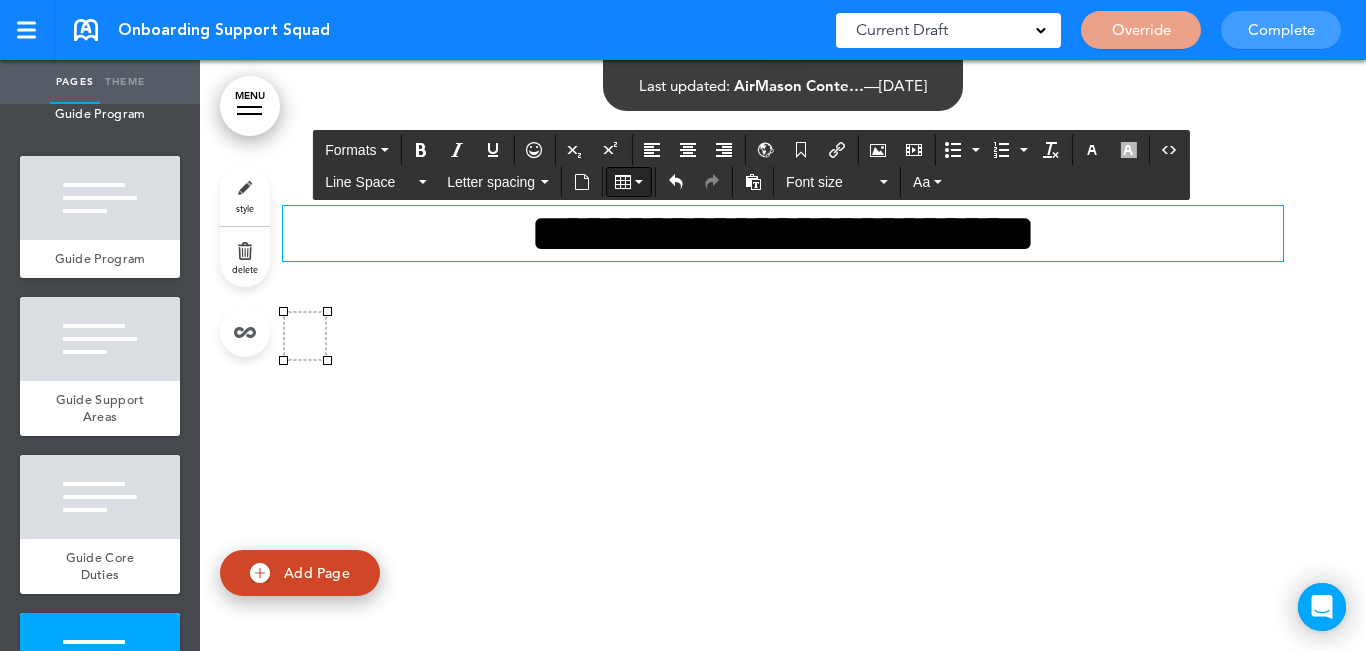 click at bounding box center (629, 182) 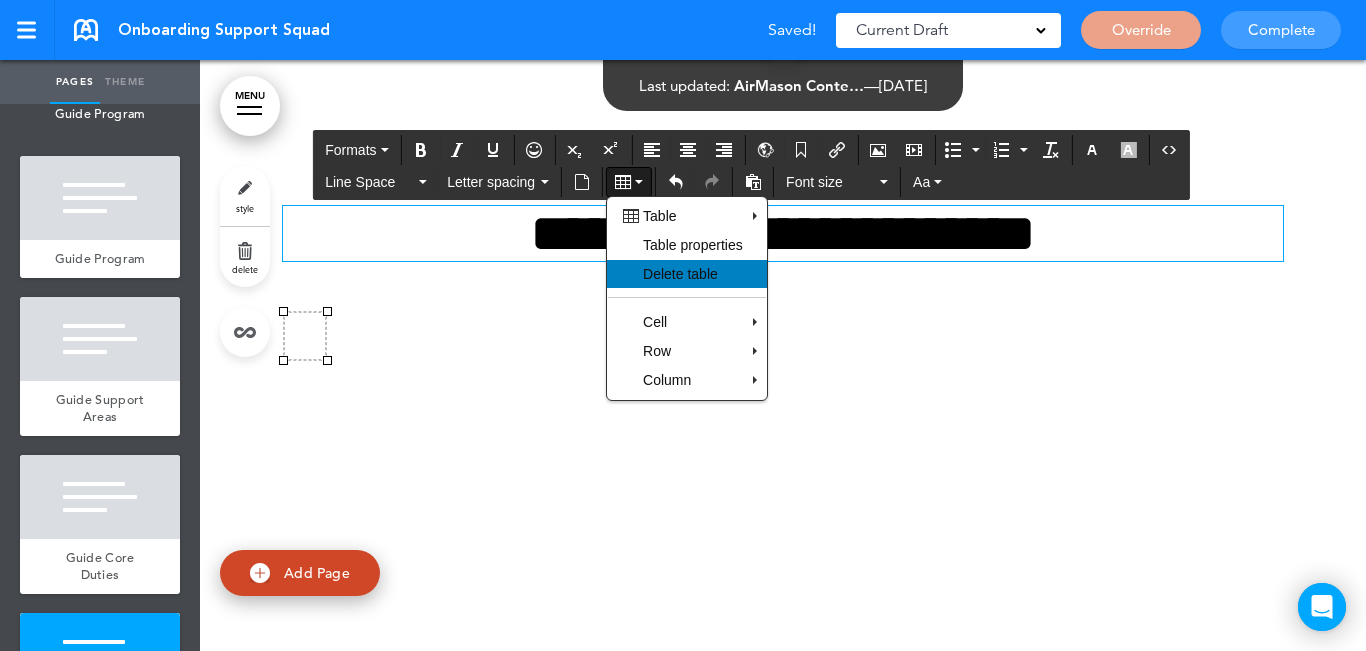 click on "Delete table" at bounding box center [687, 274] 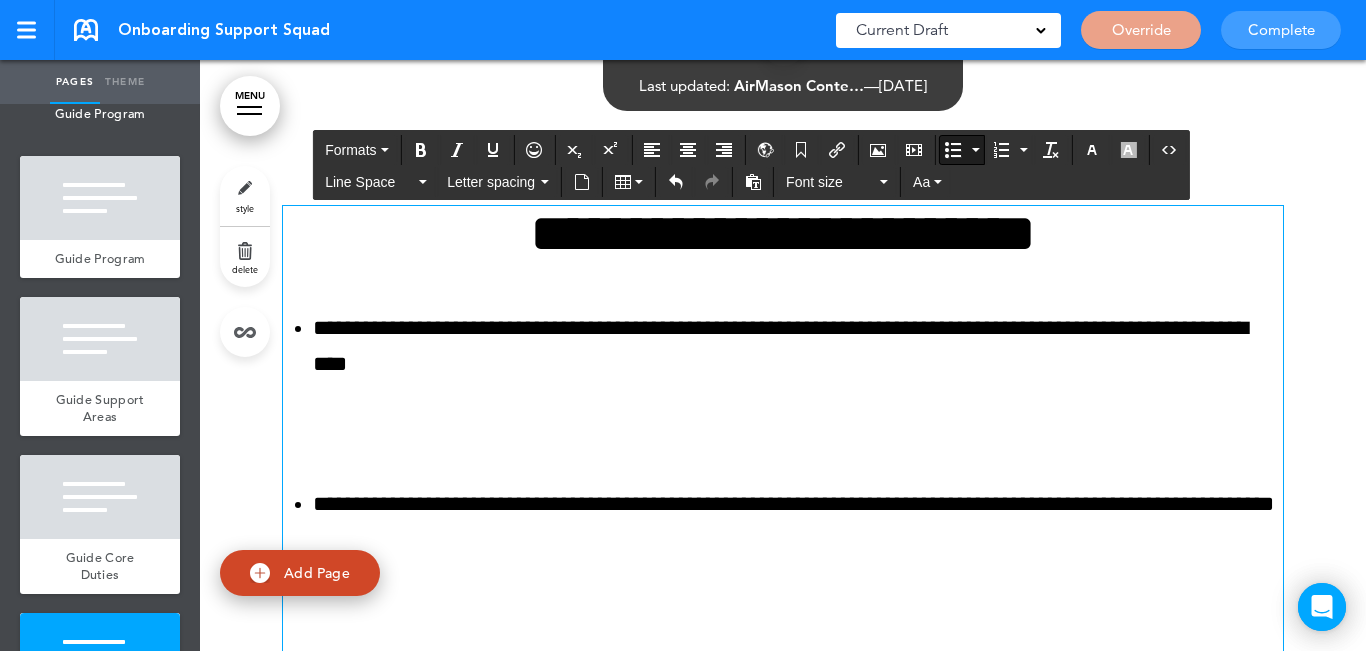 click on "**********" at bounding box center (783, 522) 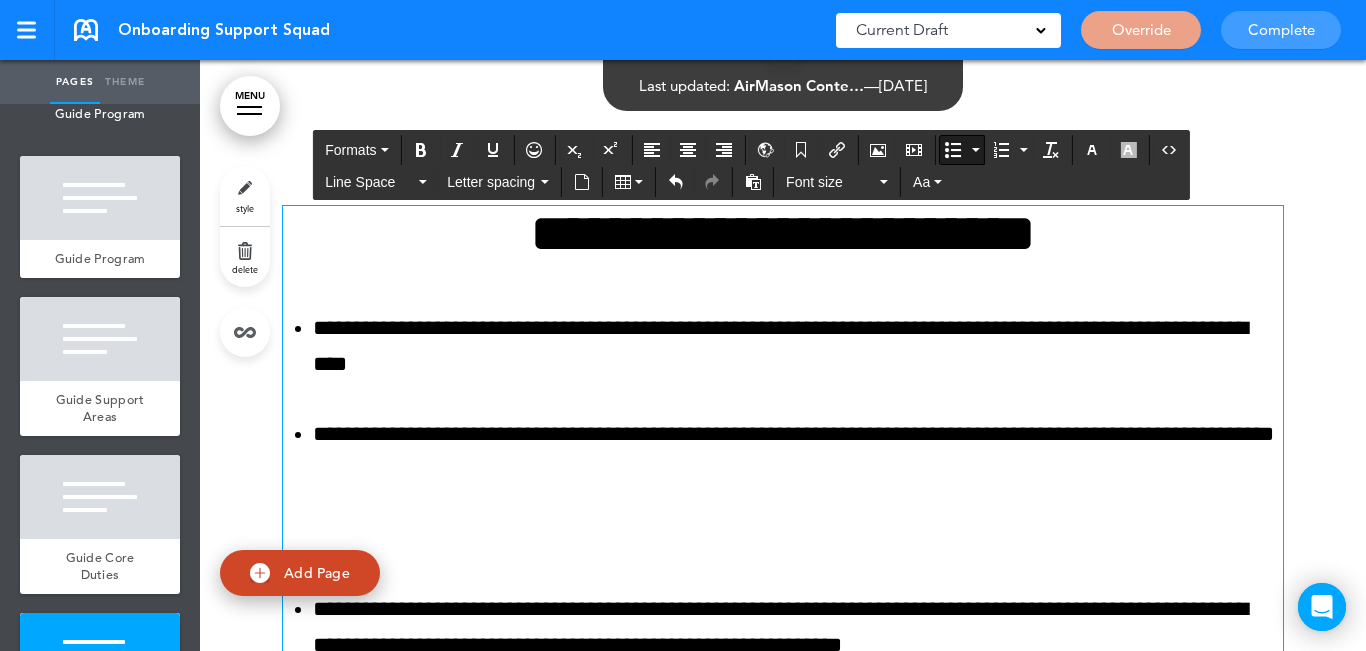 click on "**********" at bounding box center (798, 452) 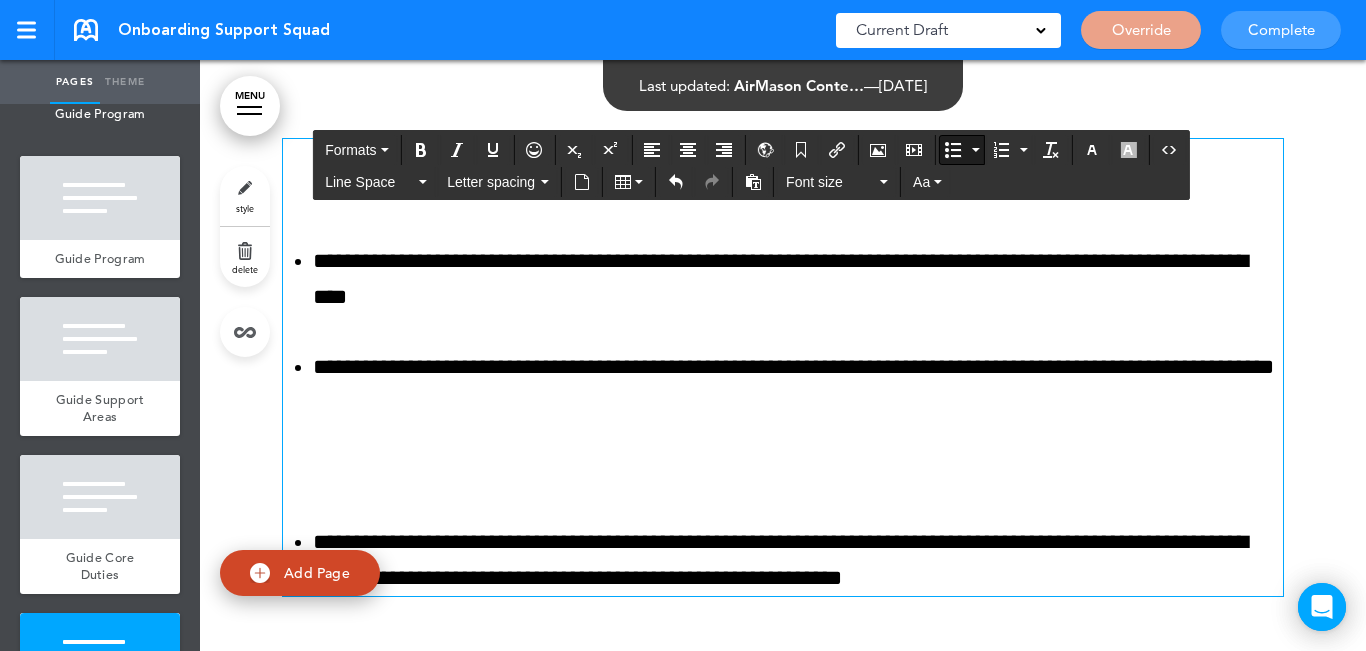 scroll, scrollTop: 8825, scrollLeft: 0, axis: vertical 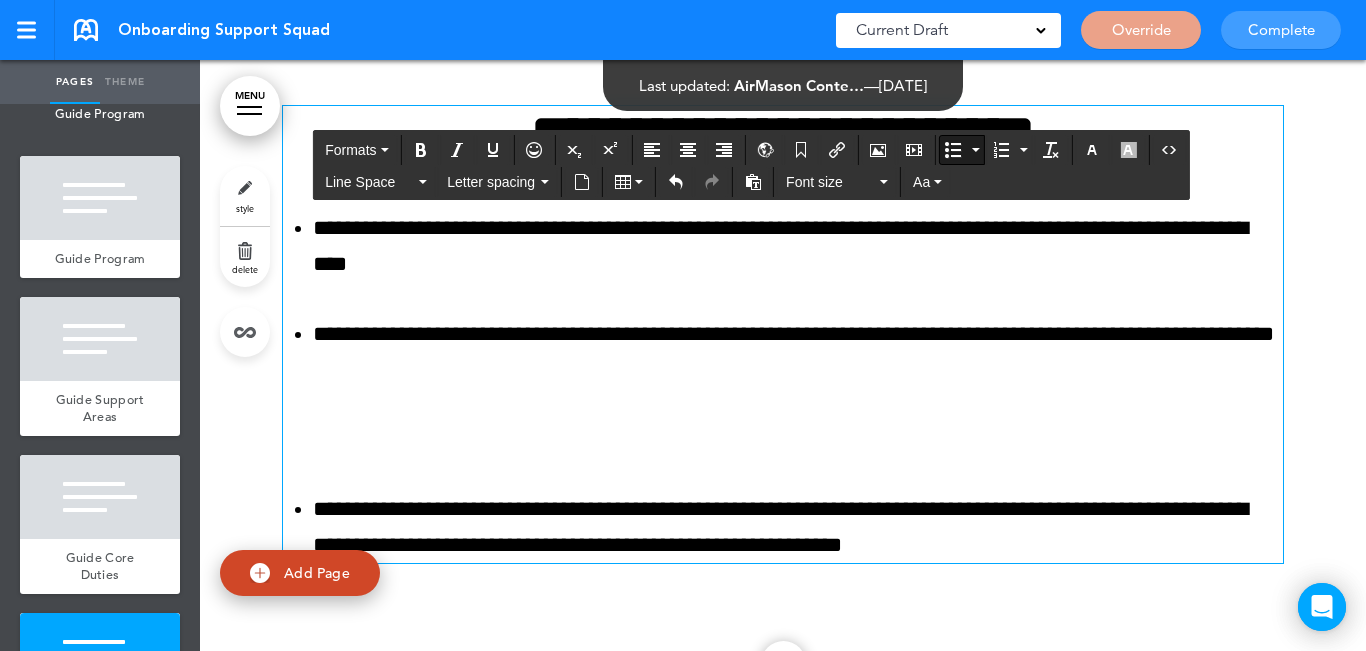 click on "**********" at bounding box center [783, 386] 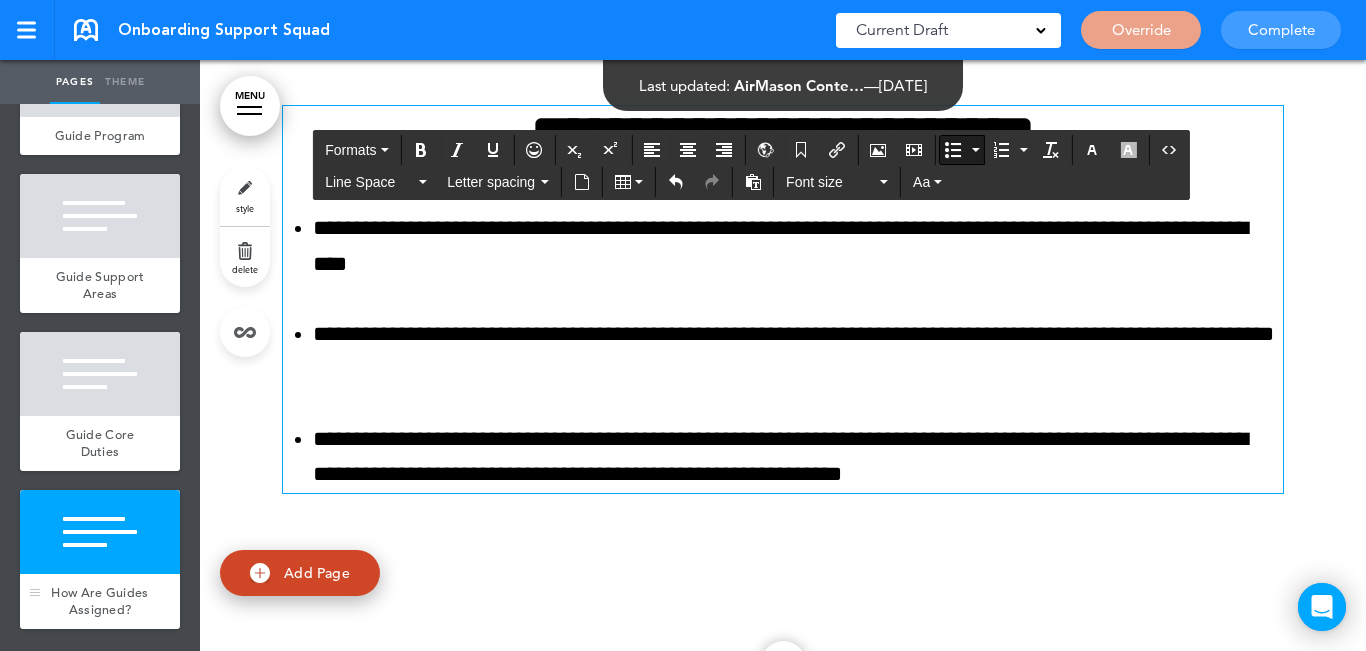 scroll, scrollTop: 1206, scrollLeft: 0, axis: vertical 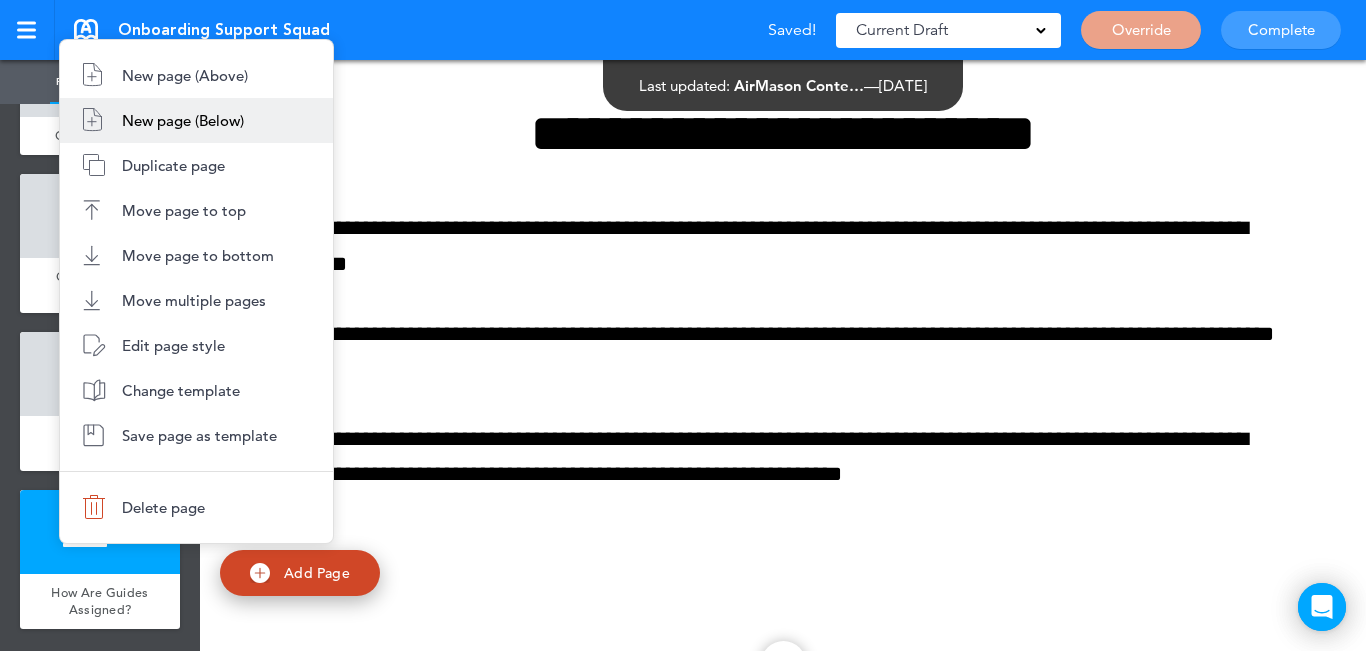 drag, startPoint x: 183, startPoint y: 122, endPoint x: 381, endPoint y: 154, distance: 200.56918 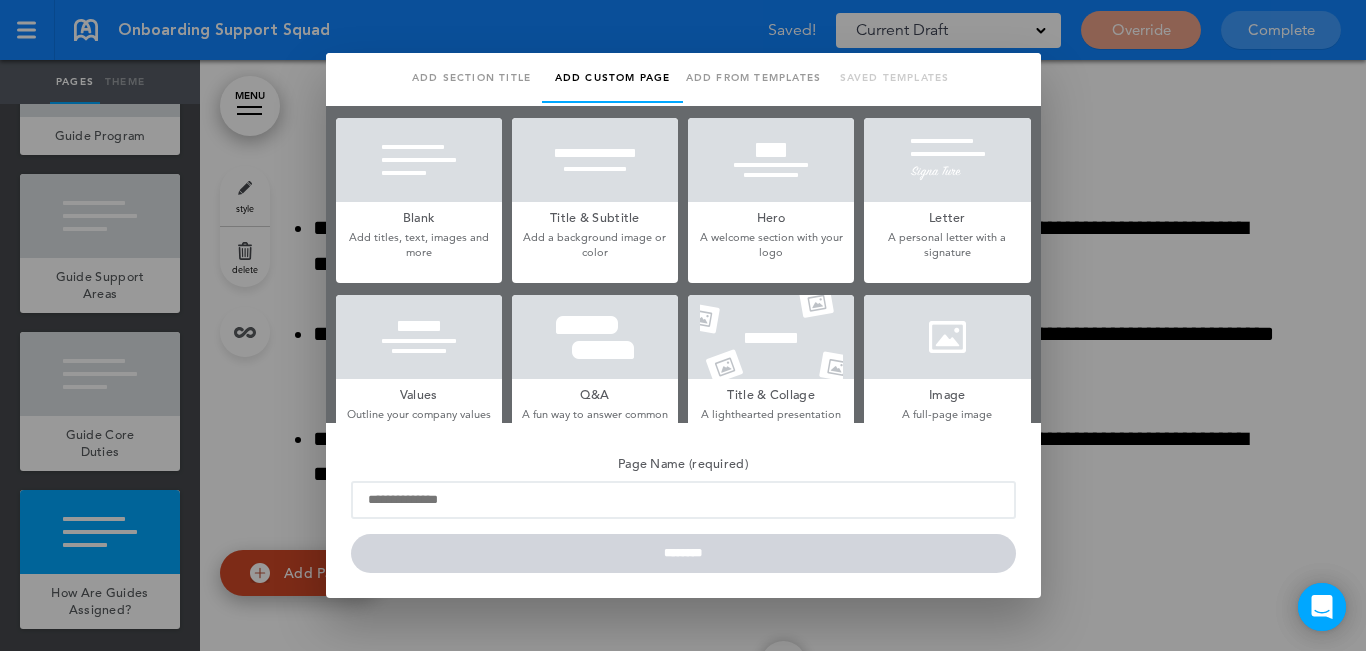 click at bounding box center [419, 160] 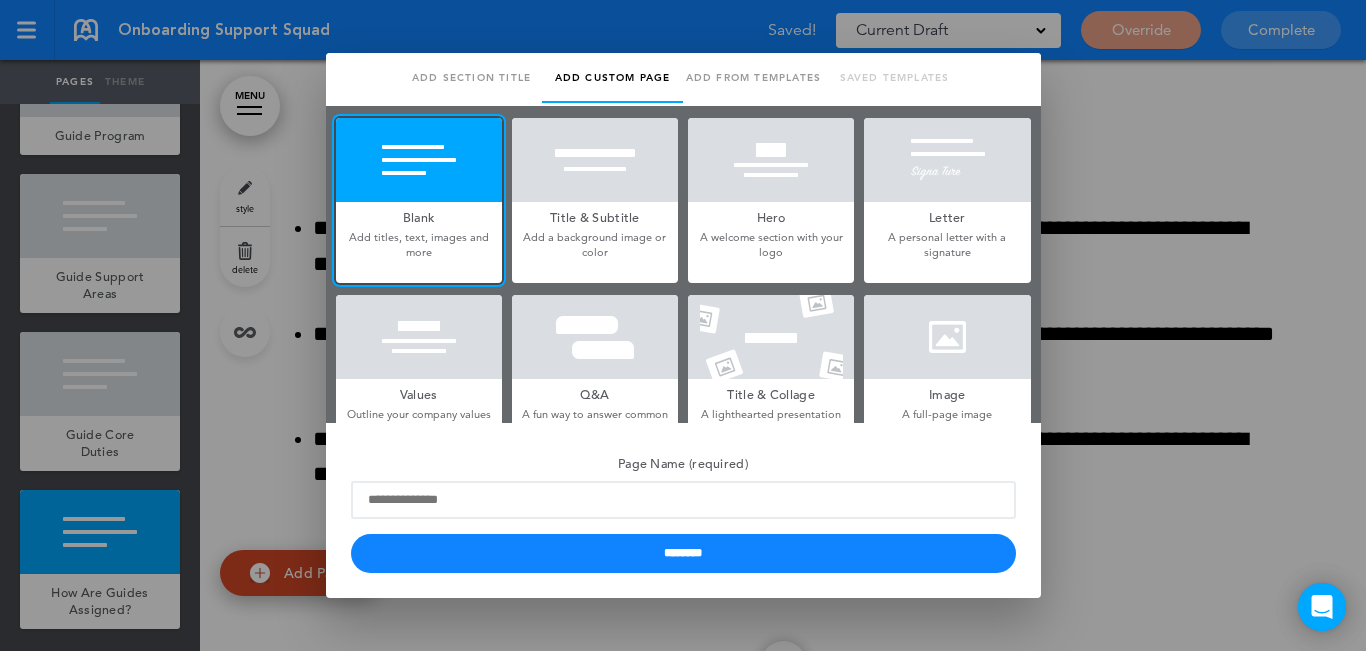 scroll, scrollTop: 0, scrollLeft: 0, axis: both 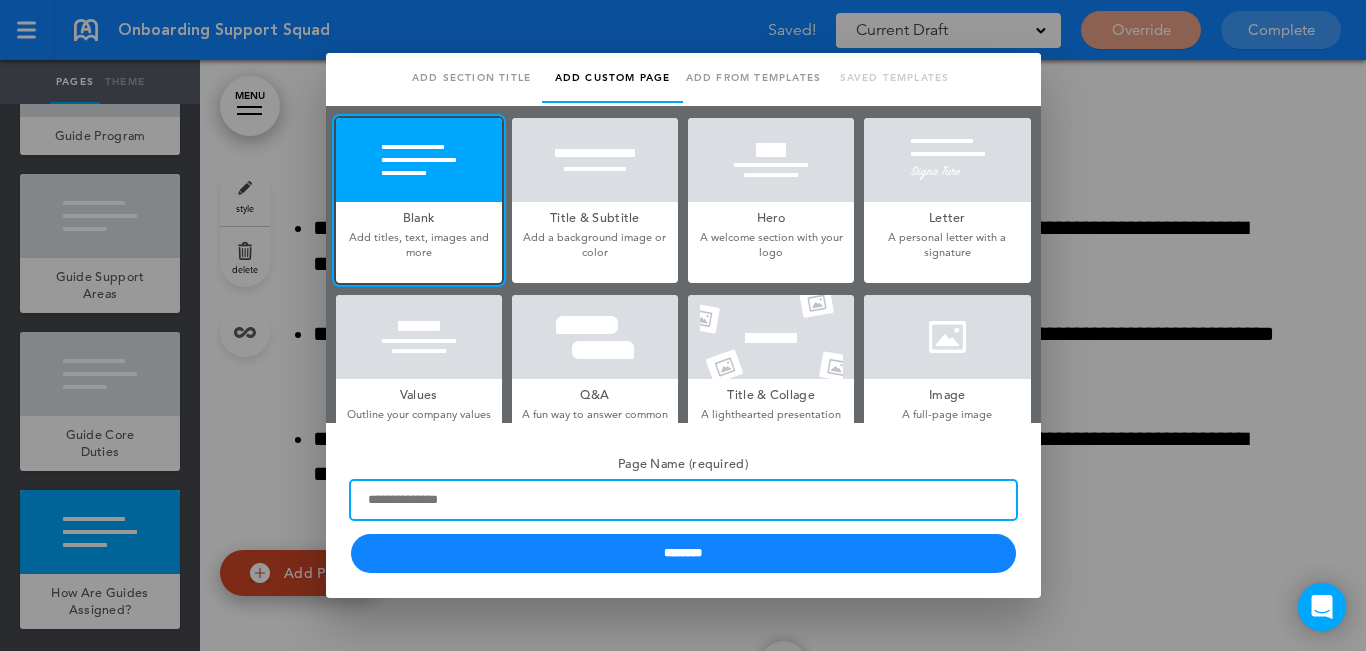 click on "Page Name (required)" at bounding box center [683, 500] 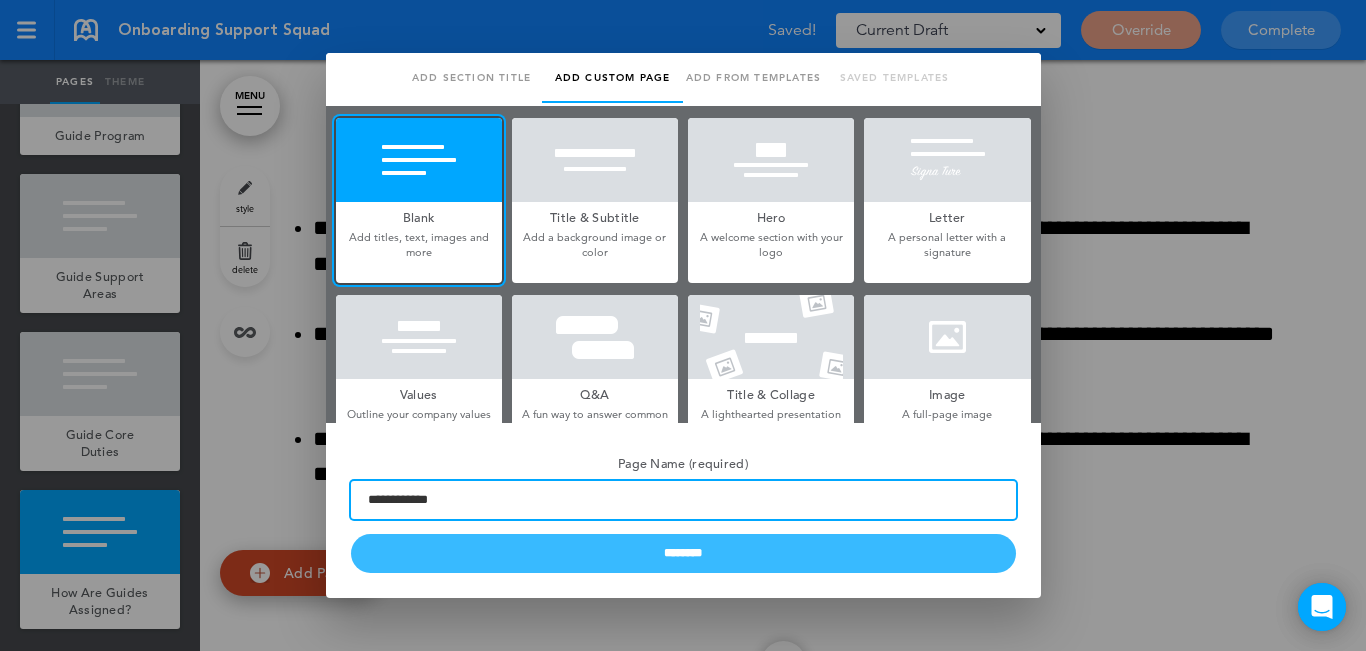 type on "**********" 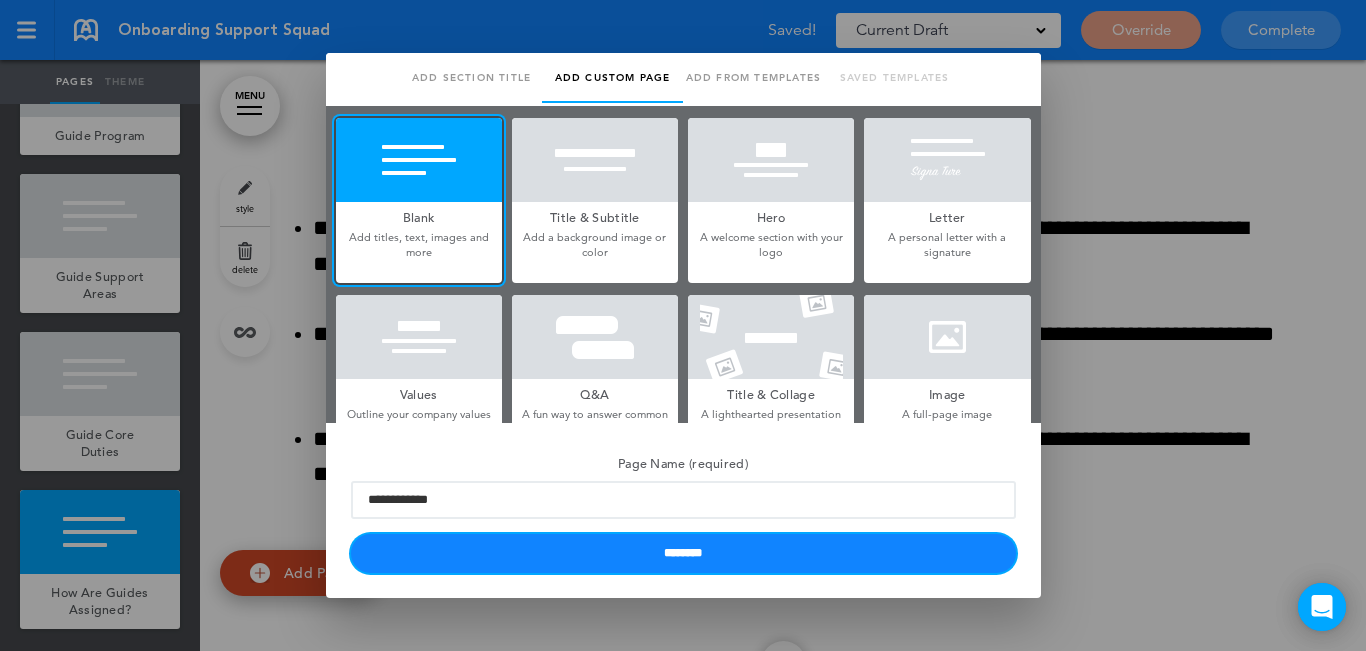click on "********" at bounding box center [683, 553] 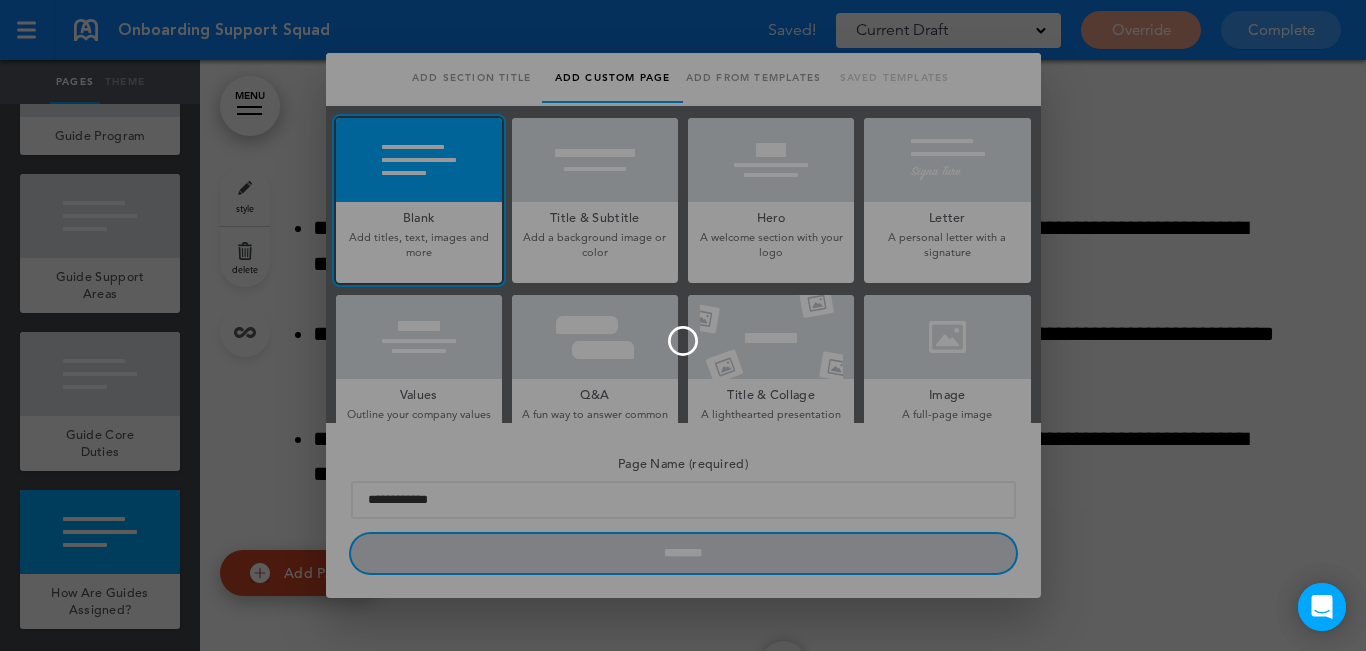 type 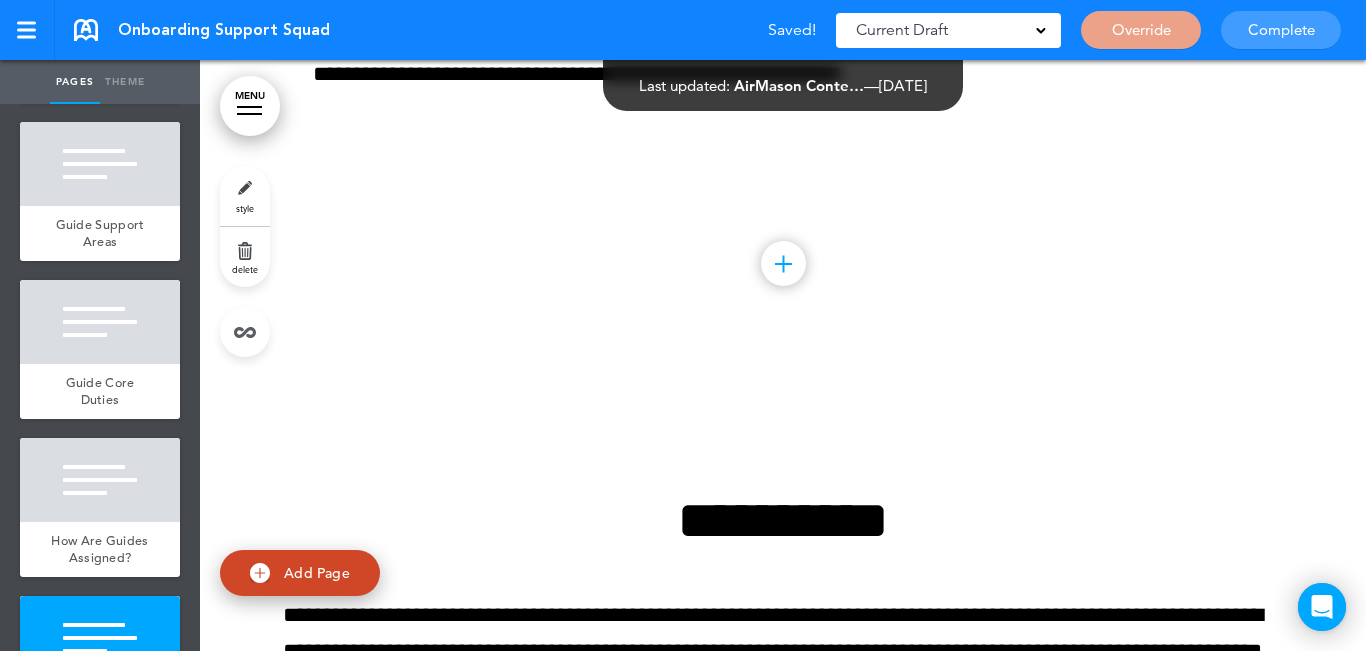 scroll, scrollTop: 9425, scrollLeft: 0, axis: vertical 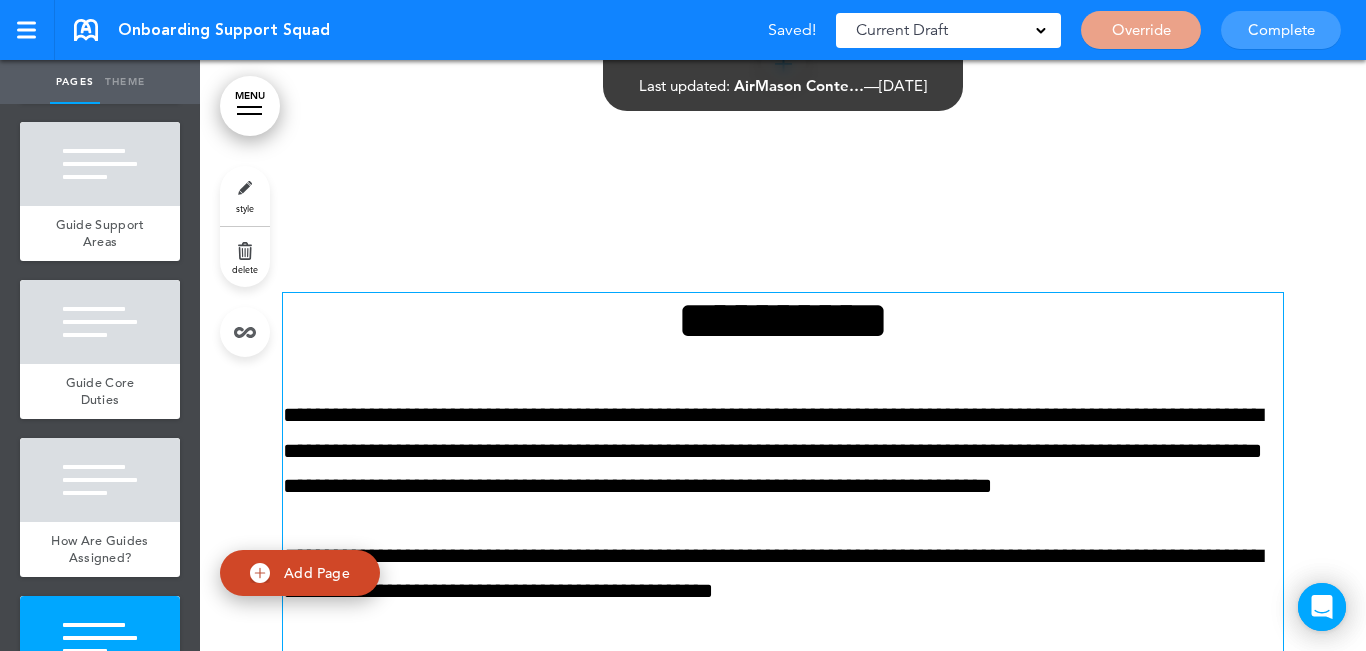 click on "**********" at bounding box center [783, 320] 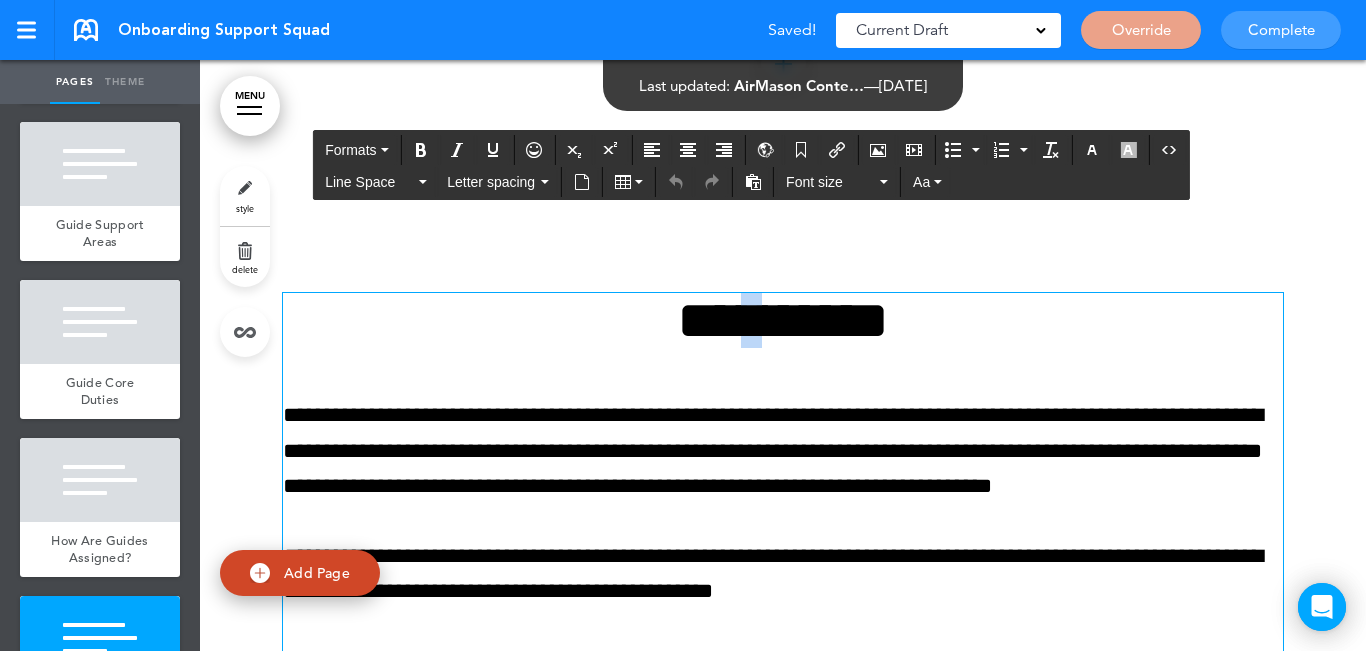 click on "**********" at bounding box center [783, 320] 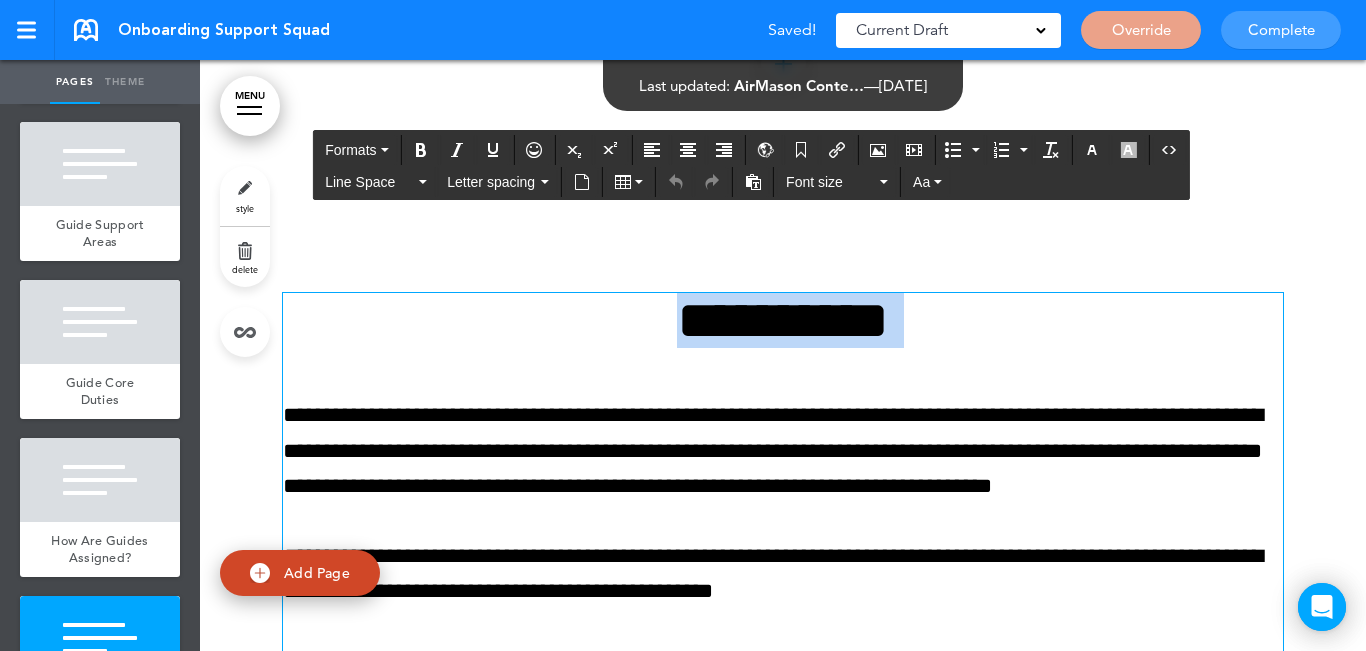 click on "**********" at bounding box center (783, 320) 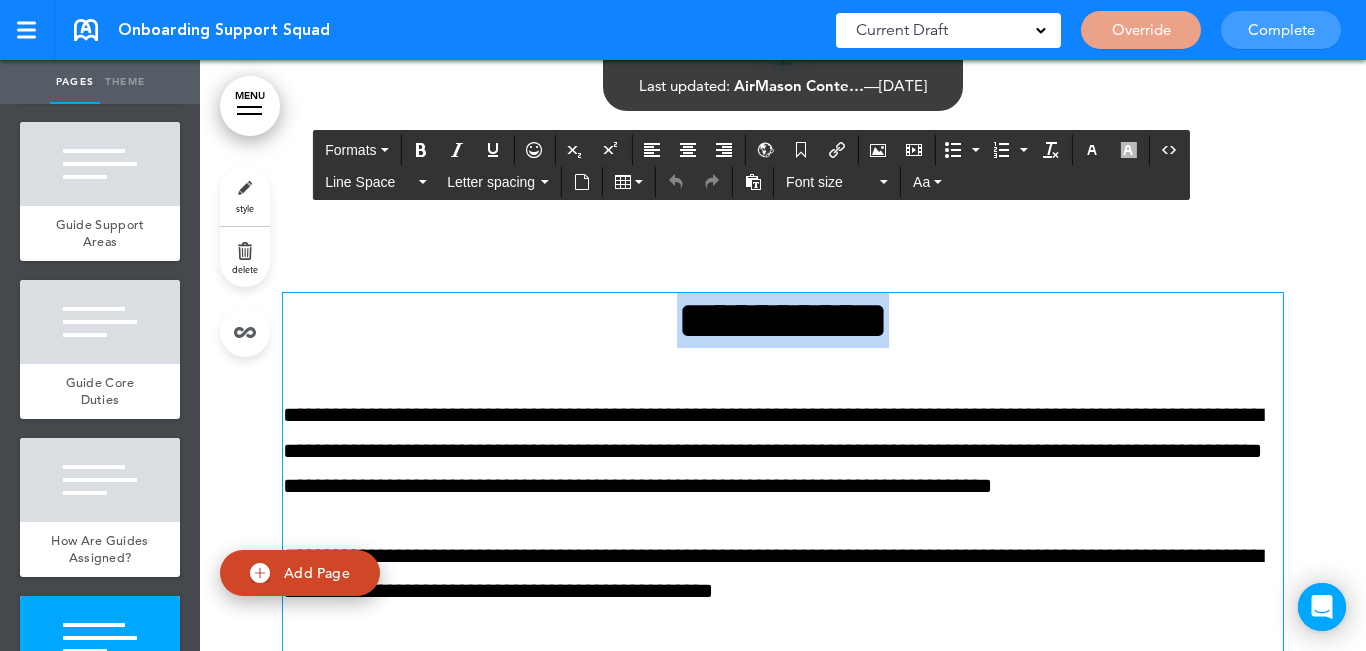paste 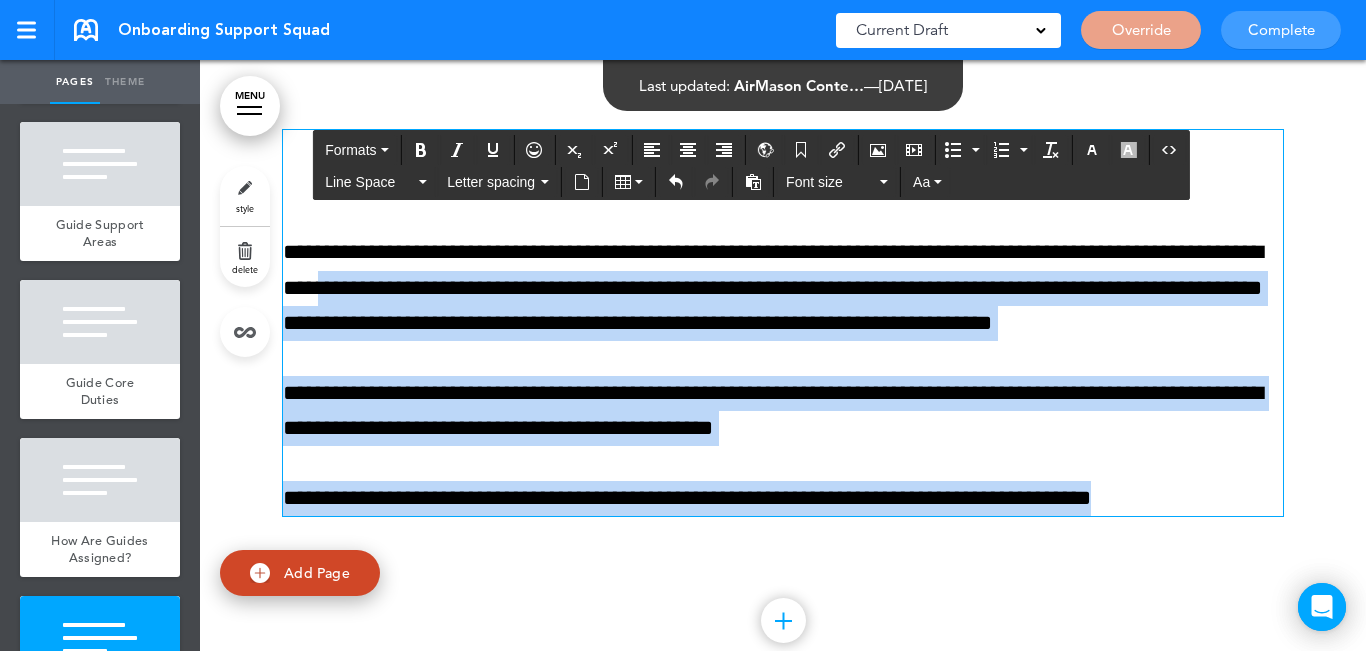 scroll, scrollTop: 9525, scrollLeft: 0, axis: vertical 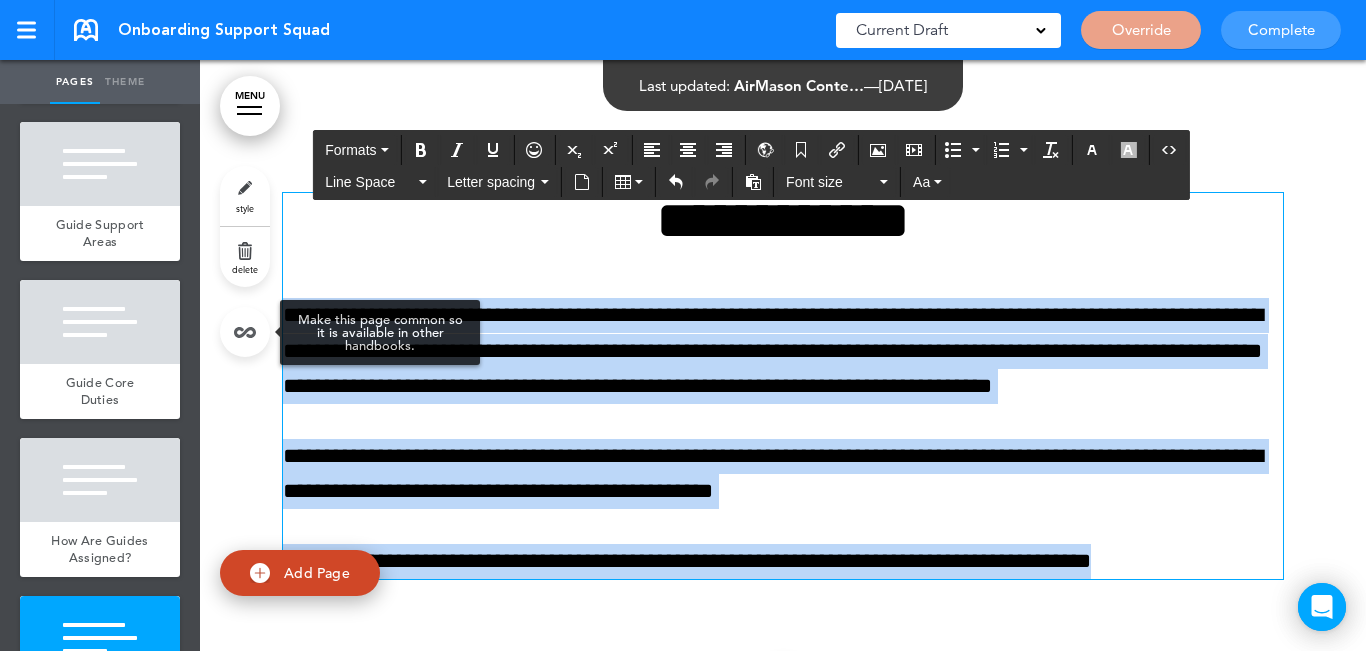 drag, startPoint x: 1177, startPoint y: 453, endPoint x: 224, endPoint y: 314, distance: 963.0836 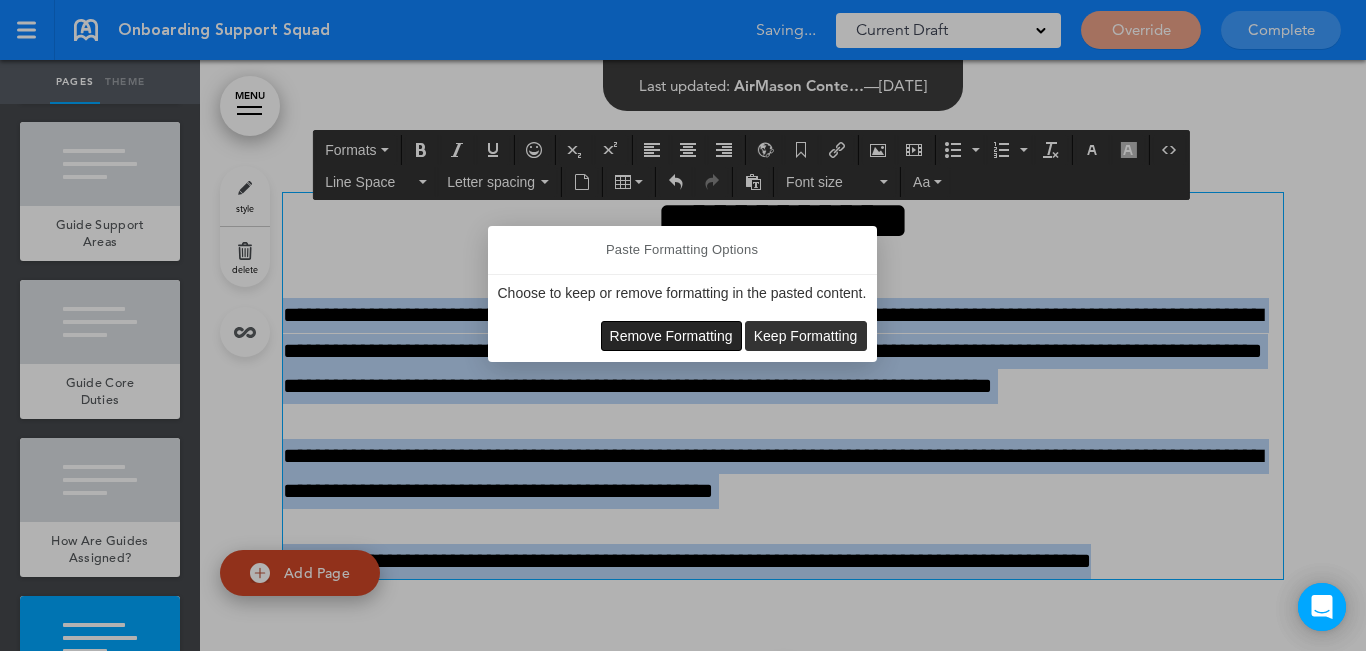 click on "Remove Formatting" at bounding box center [671, 336] 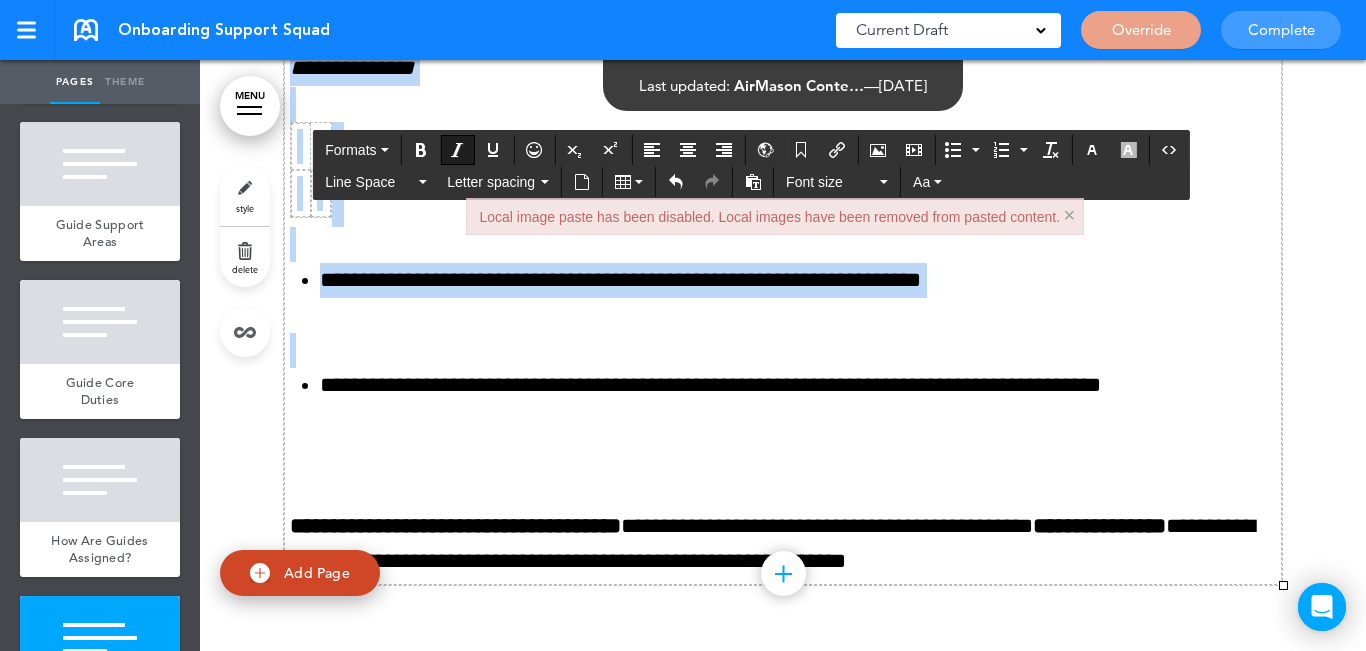 scroll, scrollTop: 10882, scrollLeft: 0, axis: vertical 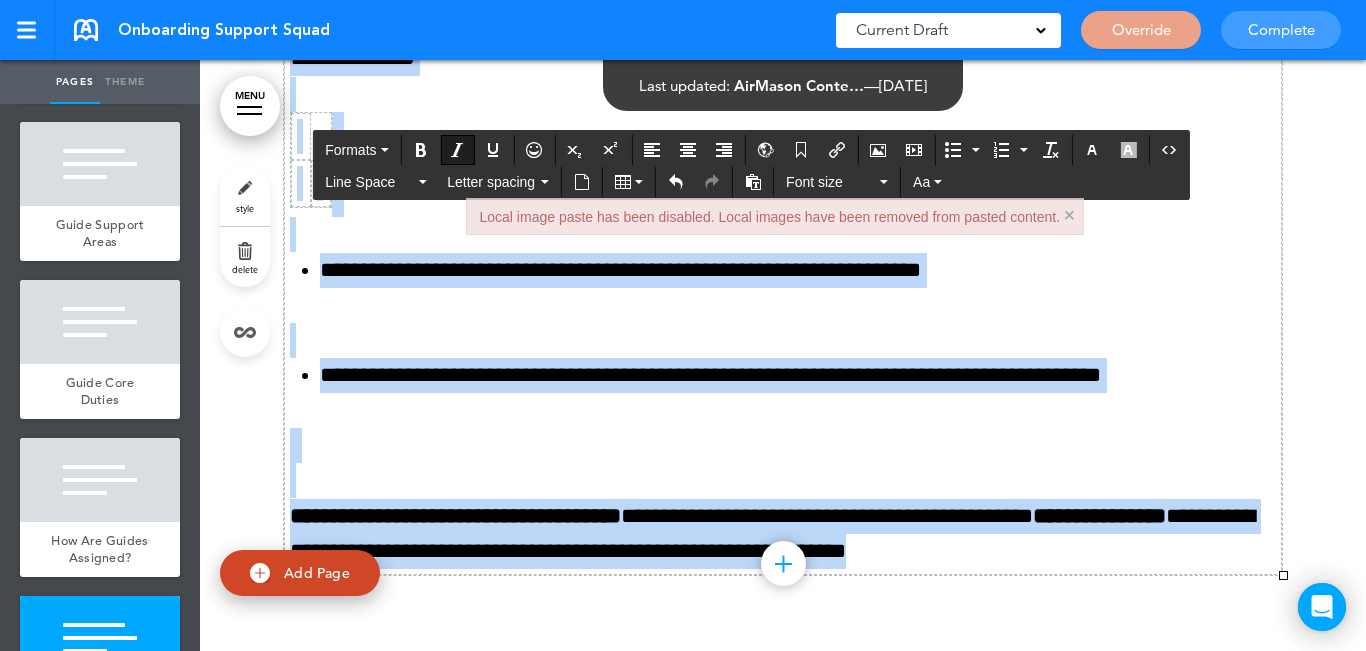 drag, startPoint x: 281, startPoint y: 340, endPoint x: 1045, endPoint y: 558, distance: 794.4935 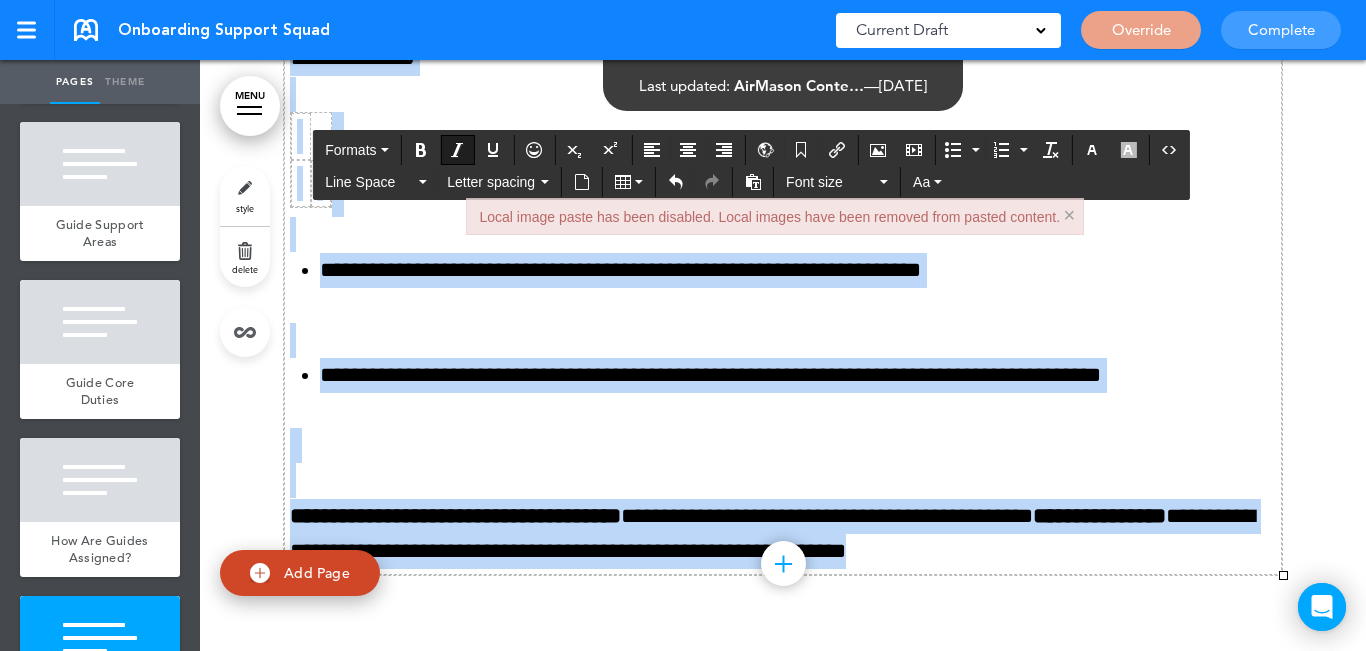 click on "**********" at bounding box center (783, -275) 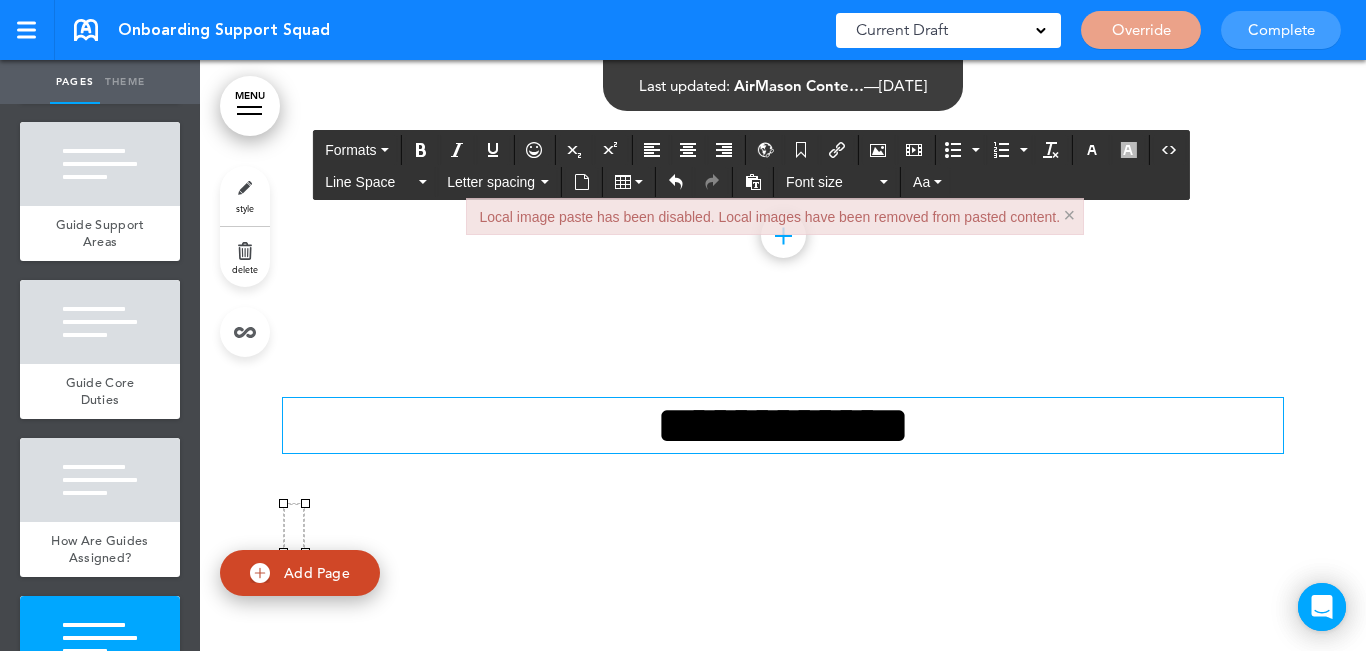 scroll, scrollTop: 9145, scrollLeft: 0, axis: vertical 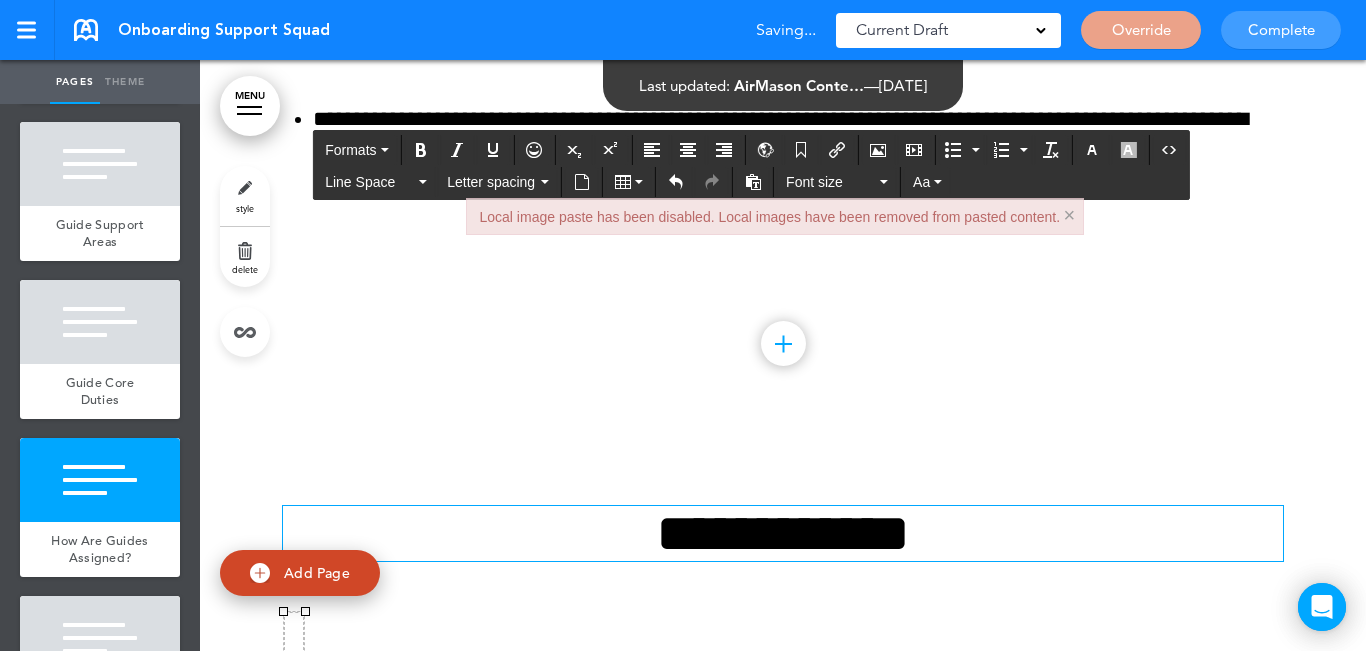 click on "×" at bounding box center (1069, 215) 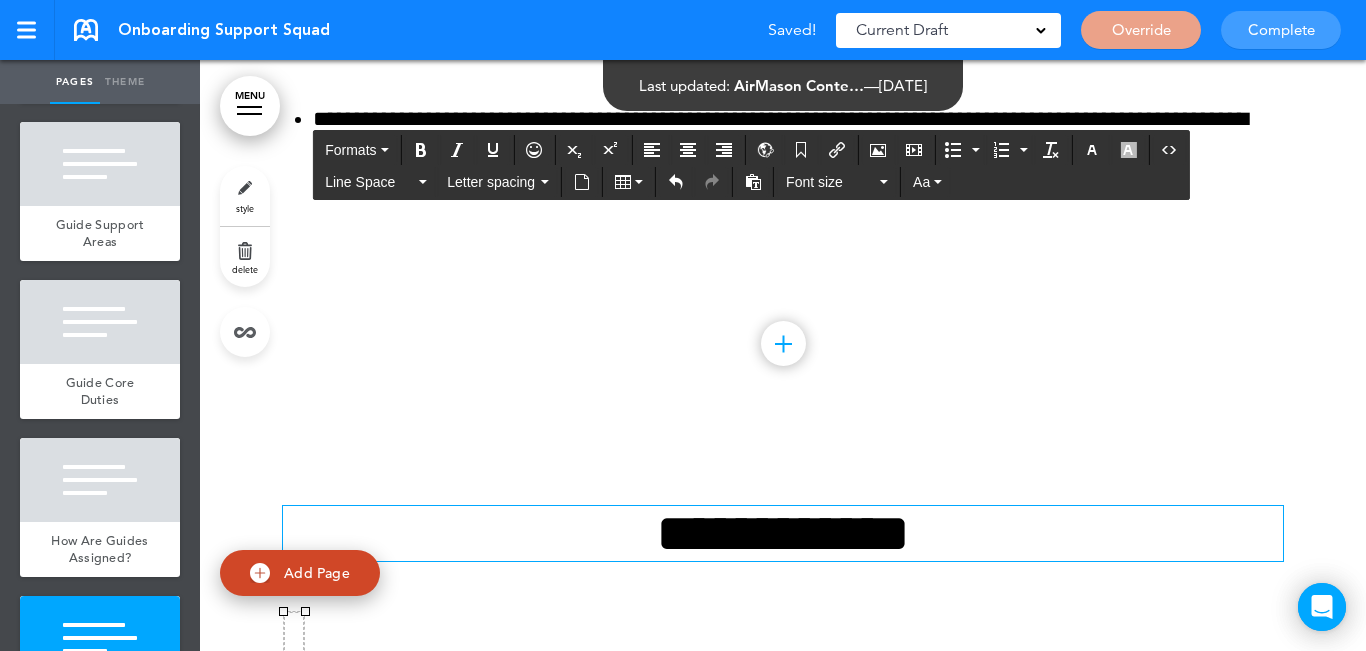 click on "**********" at bounding box center (783, 583) 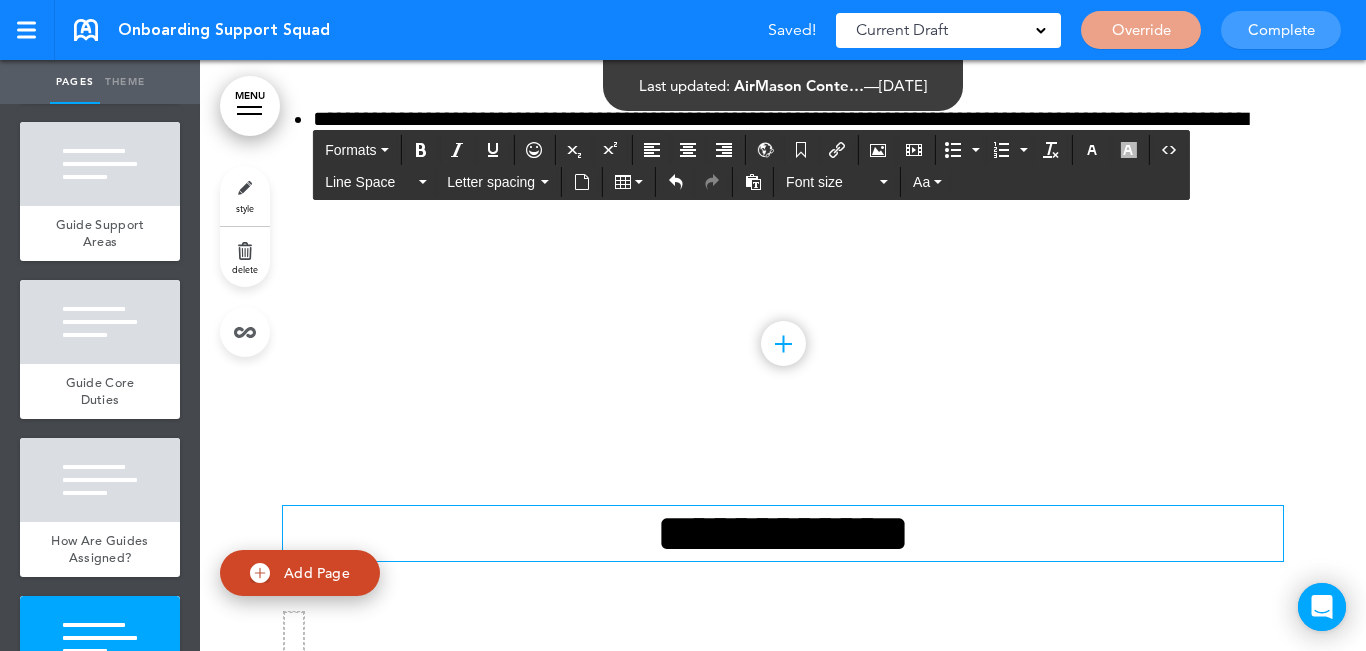 click on "**********" at bounding box center (783, 533) 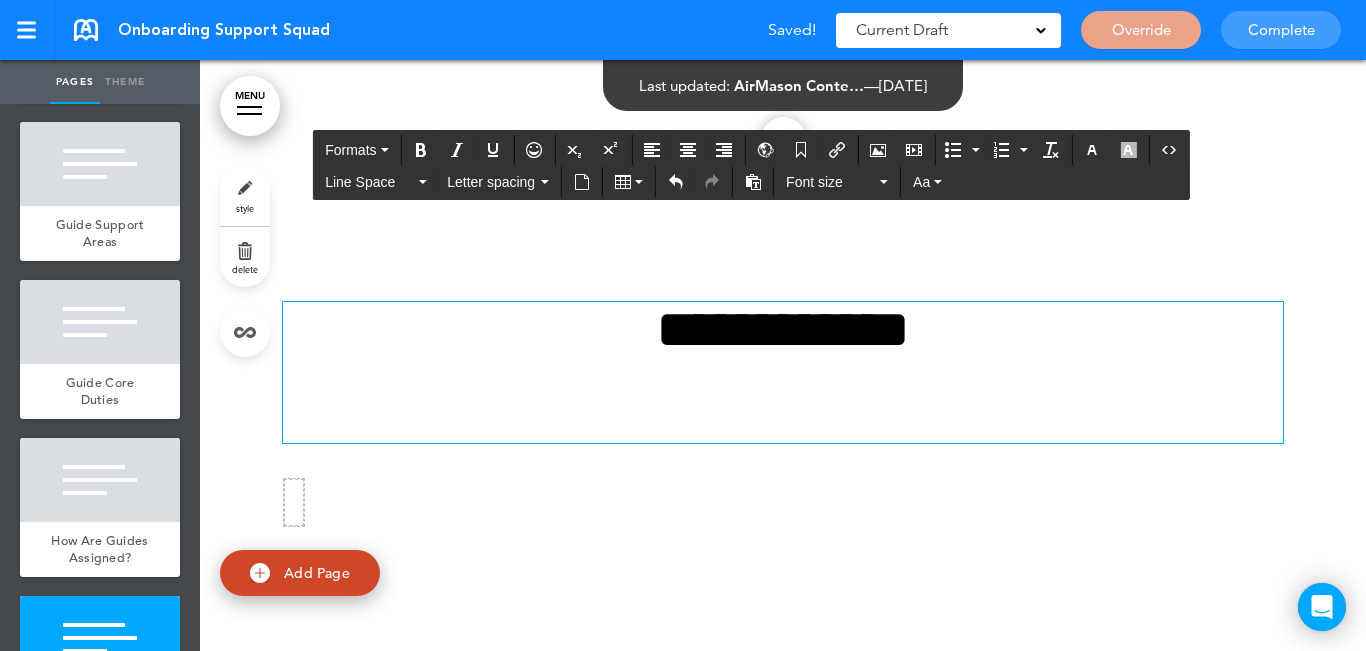 scroll, scrollTop: 9445, scrollLeft: 0, axis: vertical 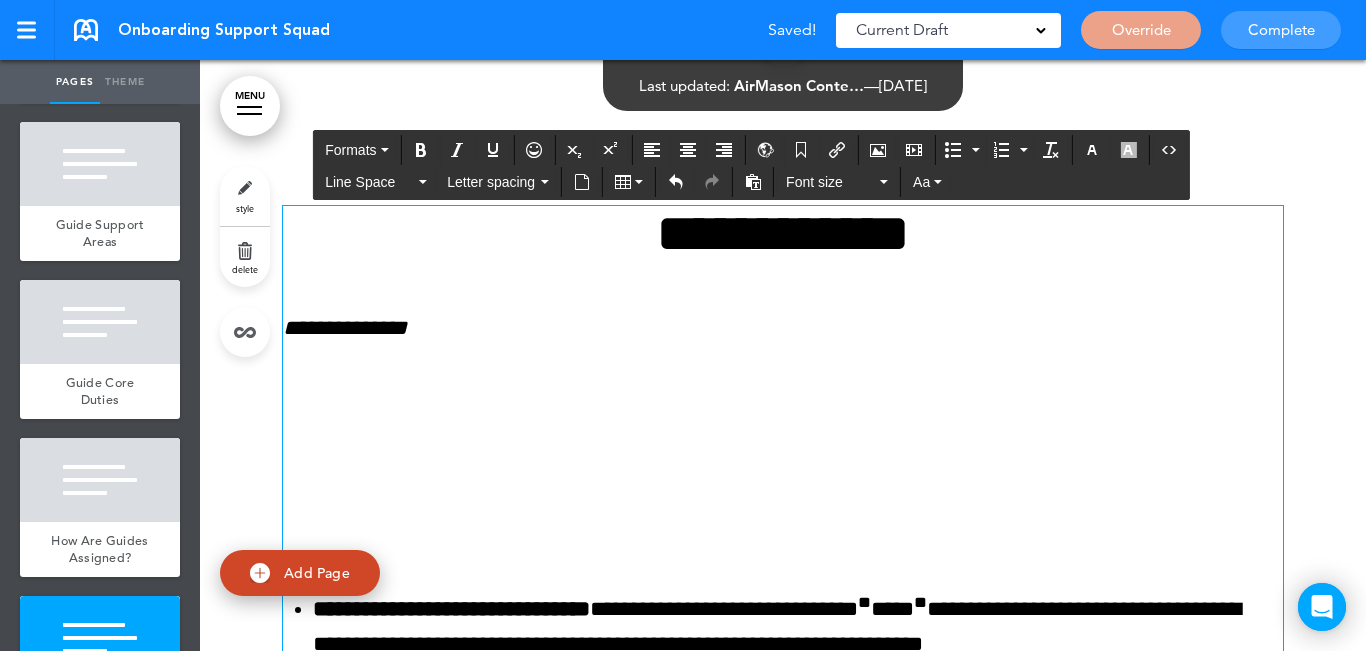 click on "**********" at bounding box center (783, 1540) 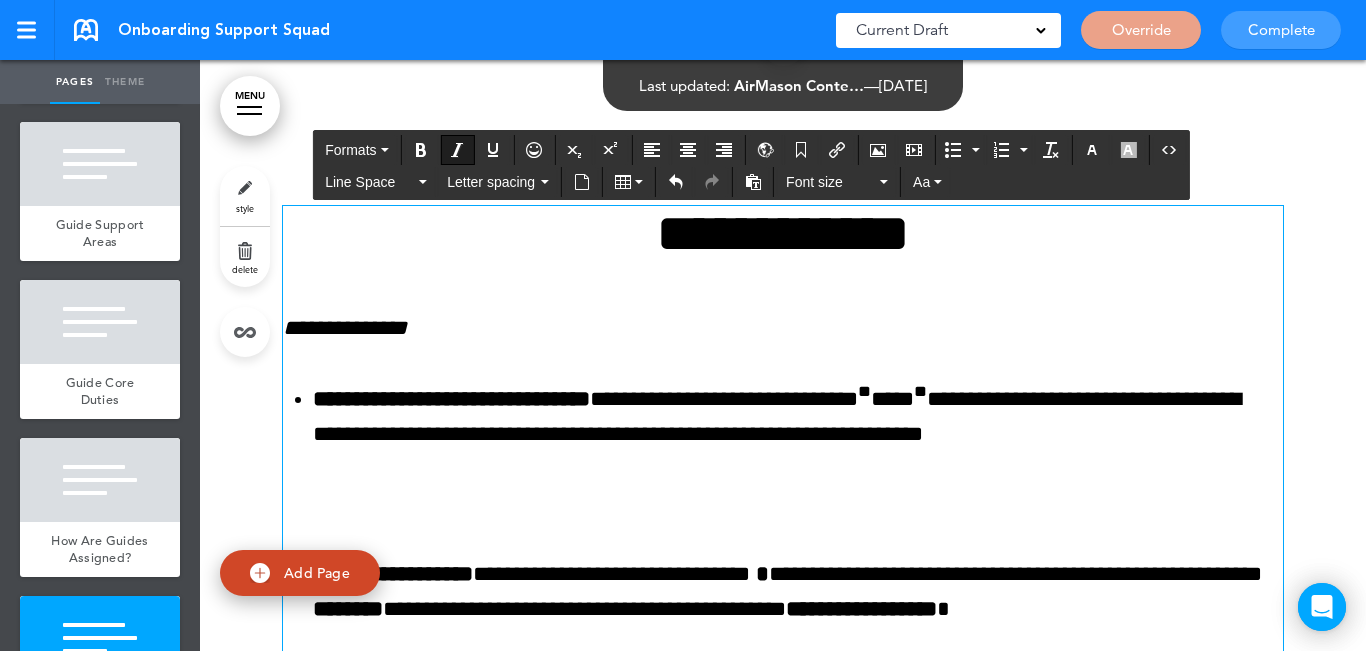 click on "**********" at bounding box center [345, 328] 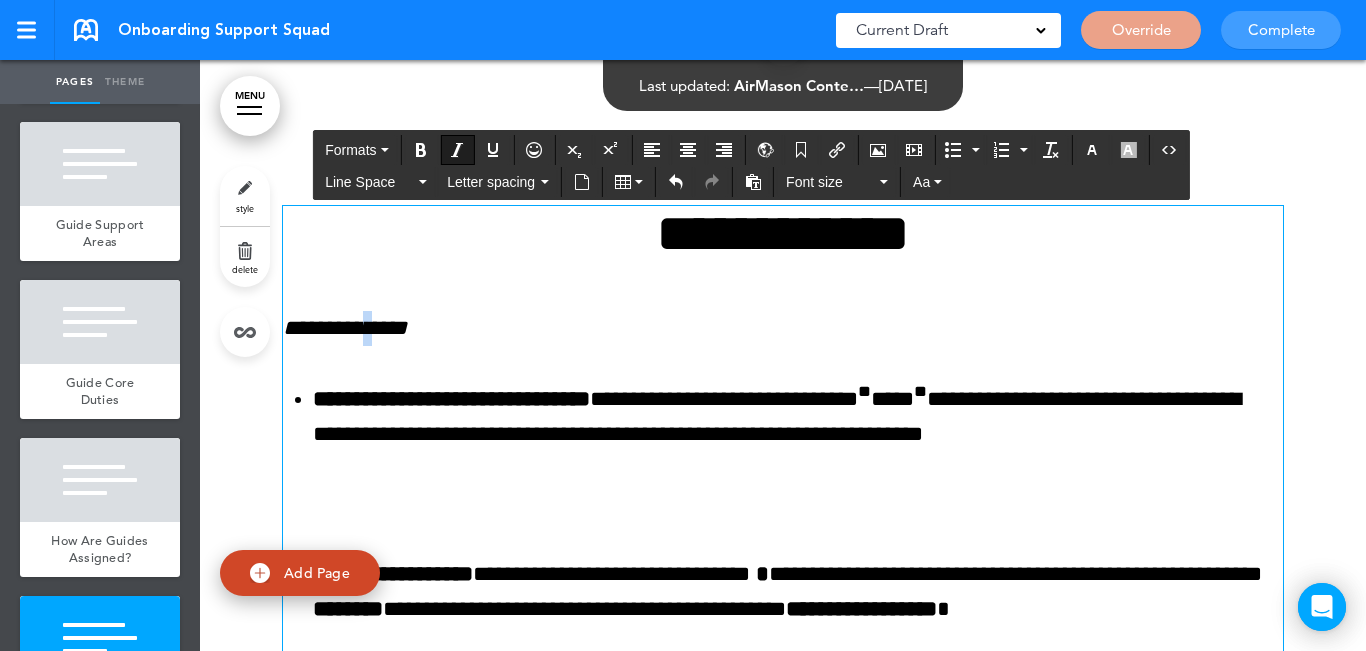 click on "**********" at bounding box center [345, 328] 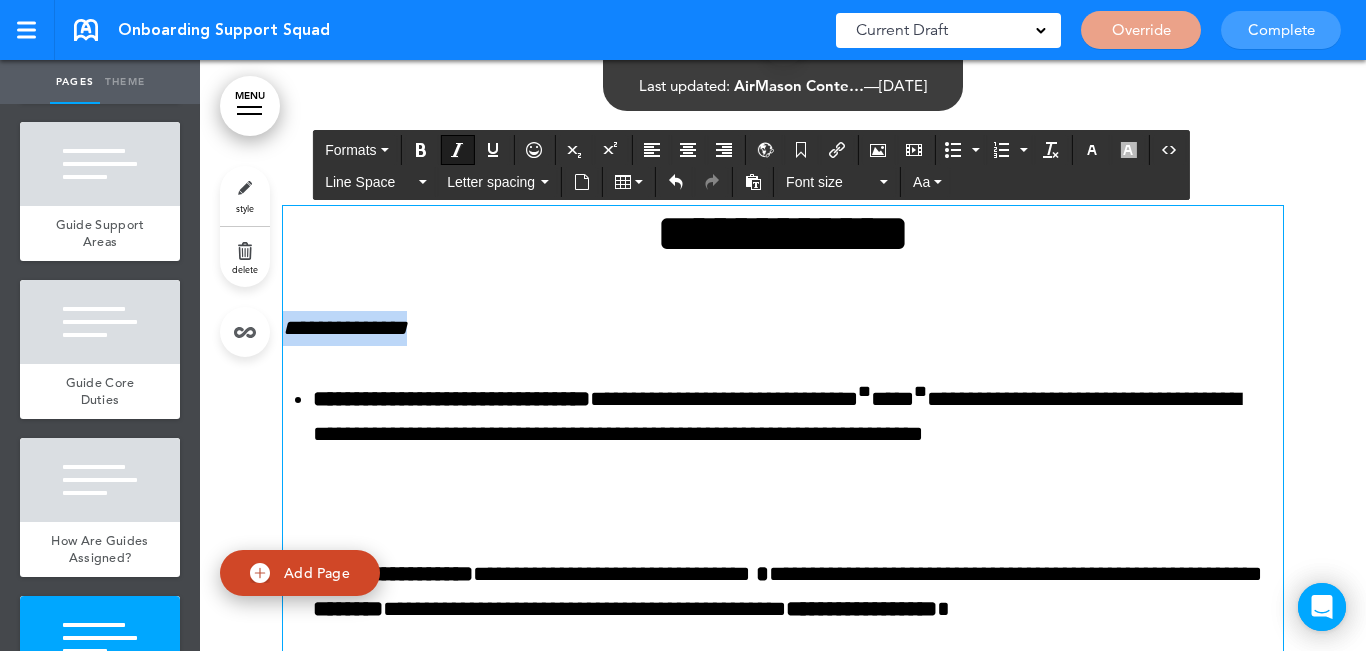 click on "**********" at bounding box center [345, 328] 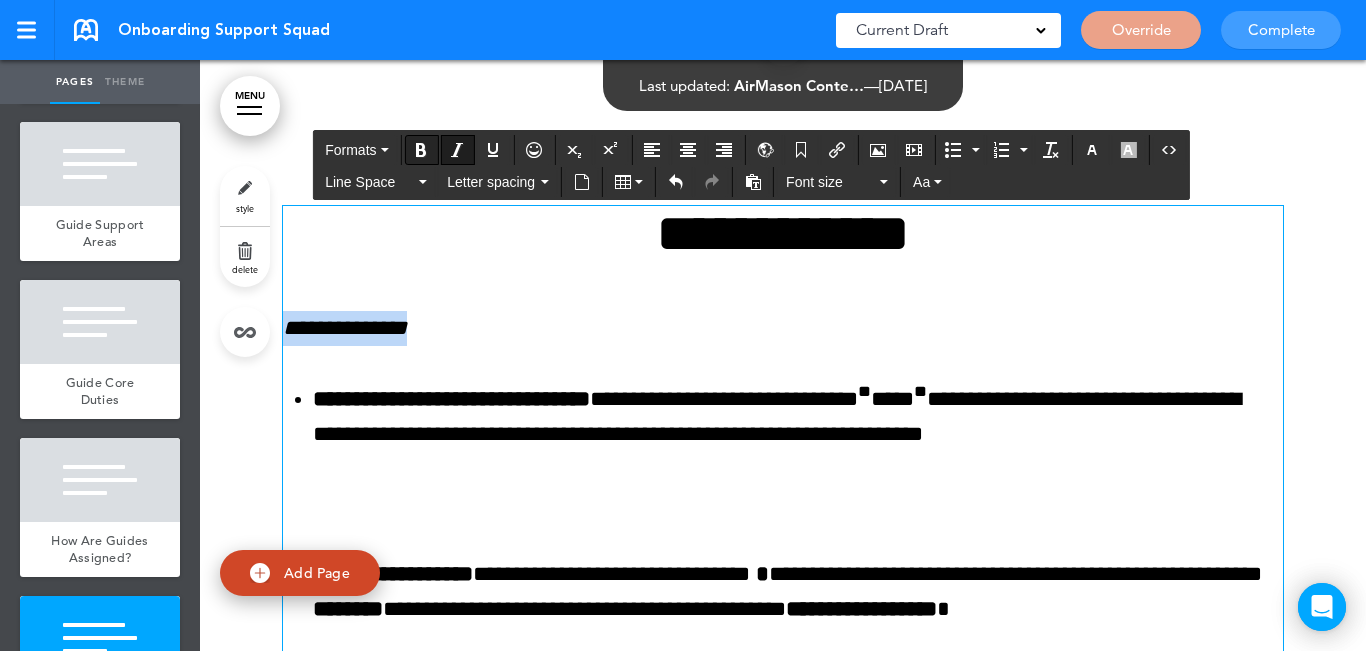 drag, startPoint x: 460, startPoint y: 146, endPoint x: 415, endPoint y: 151, distance: 45.276924 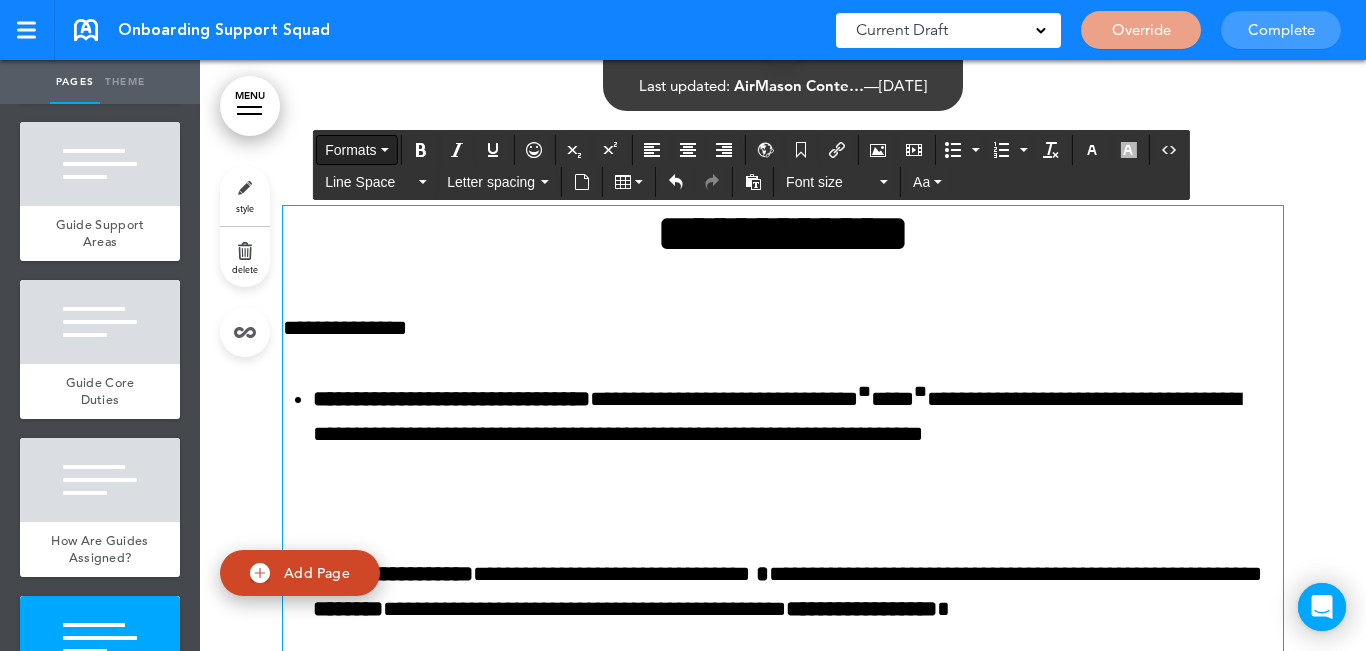 click on "Formats" at bounding box center [350, 150] 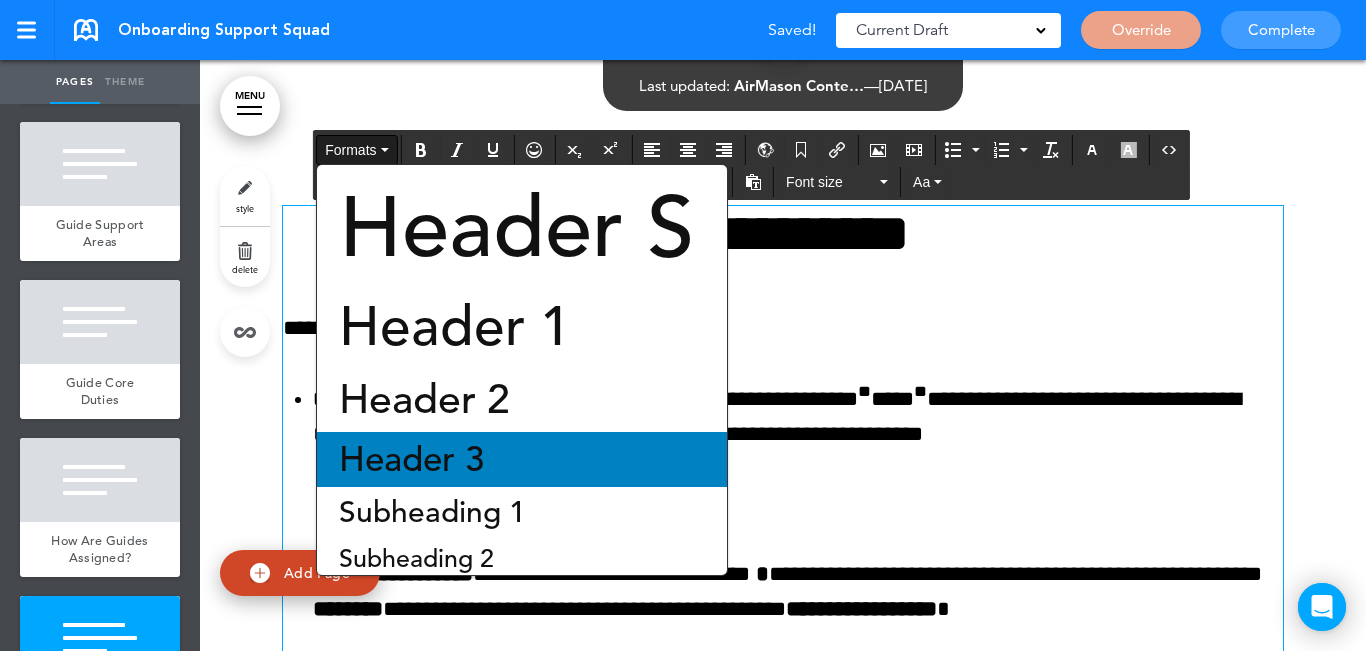 click on "Header 3" at bounding box center [411, 459] 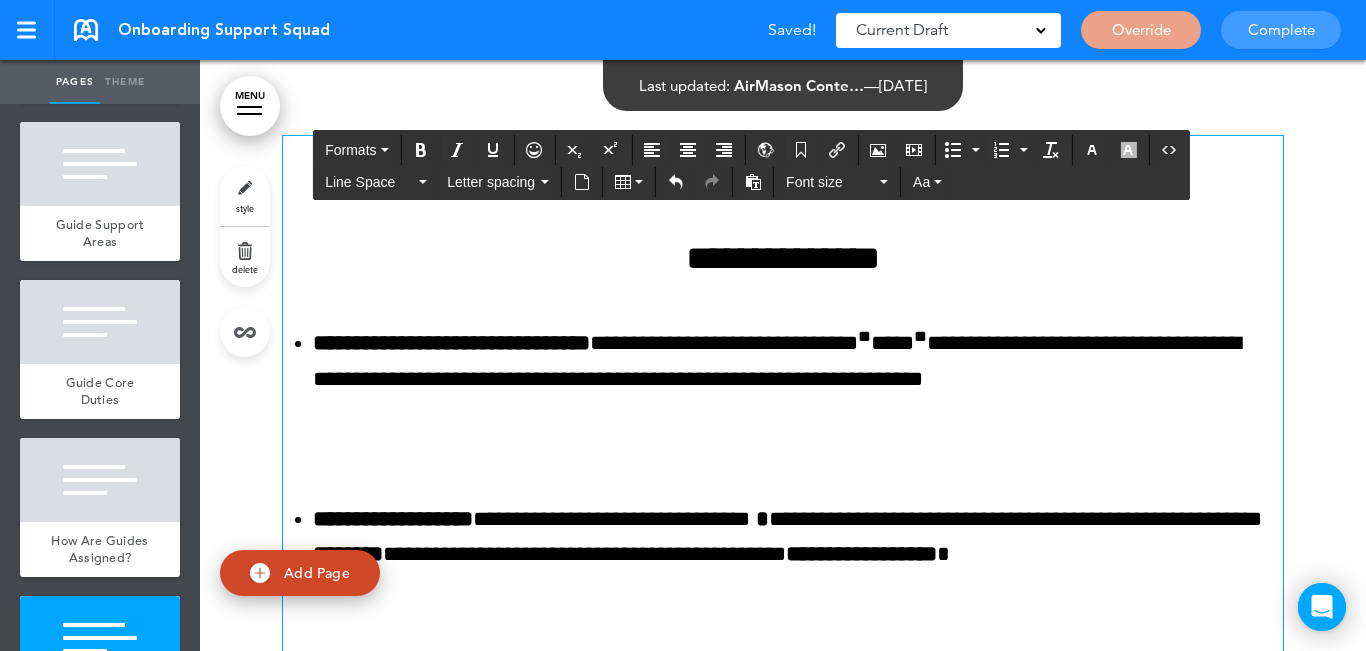 scroll, scrollTop: 9545, scrollLeft: 0, axis: vertical 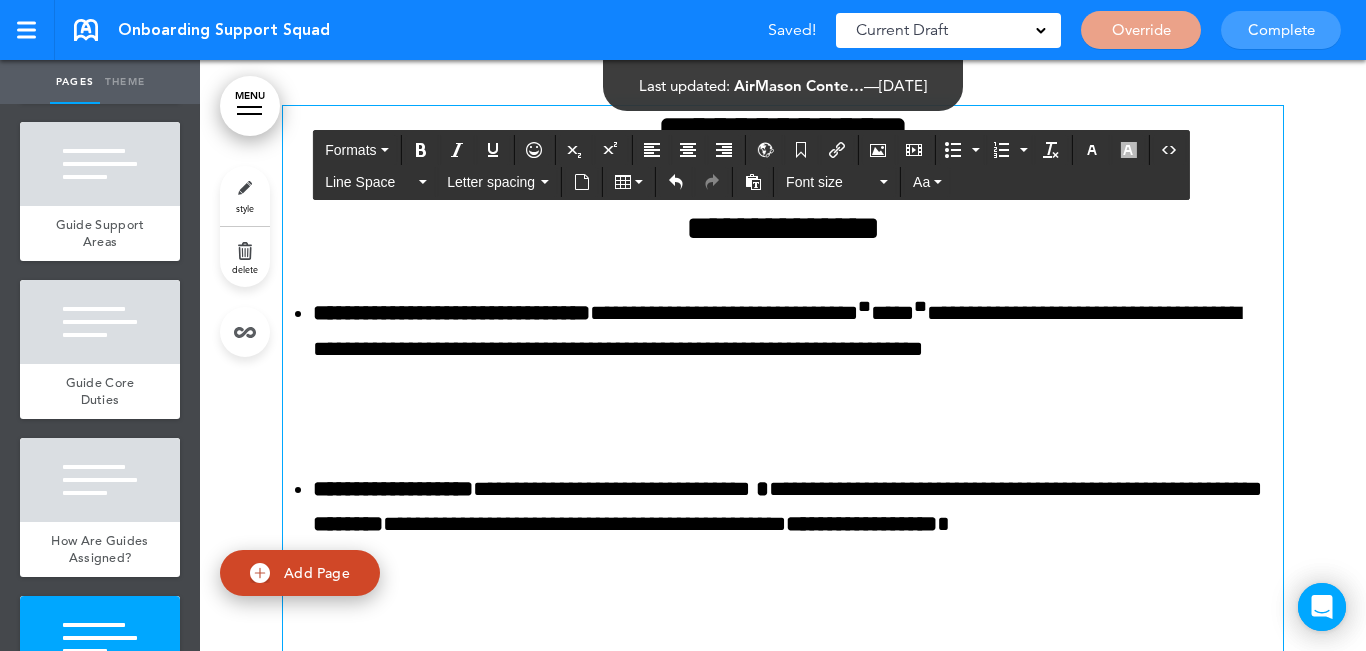 click at bounding box center [783, 419] 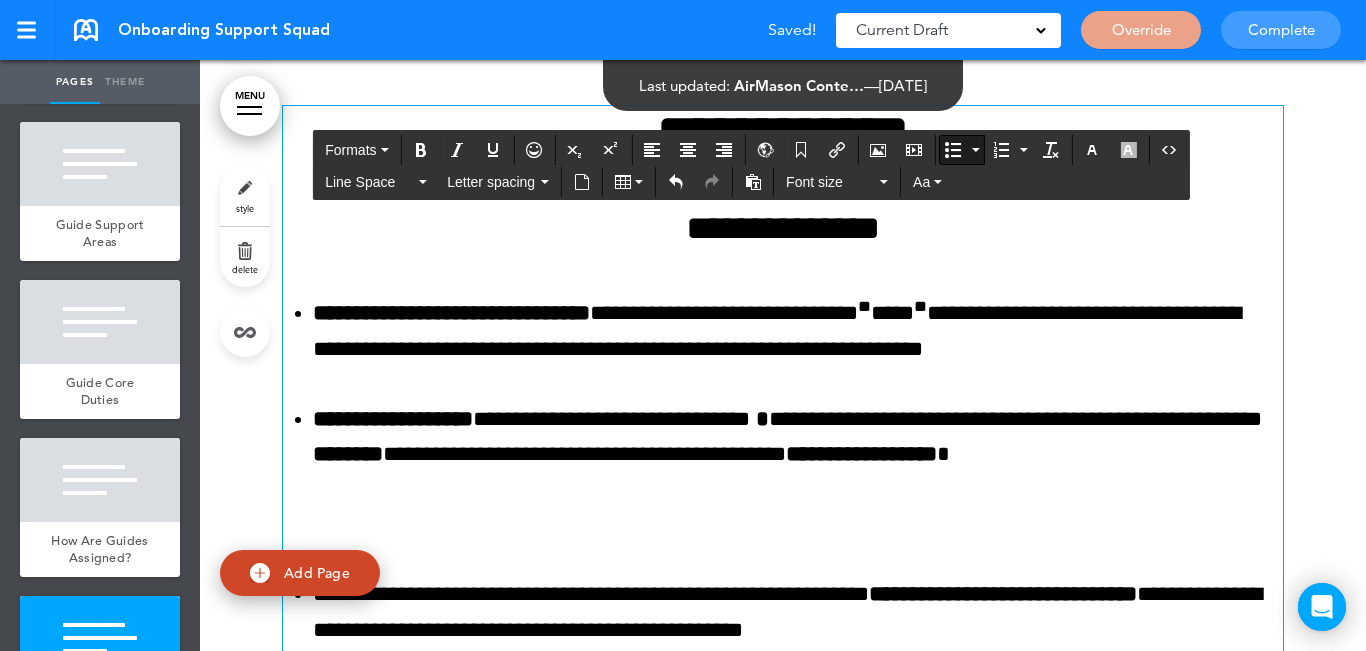click on "**********" at bounding box center [783, 1307] 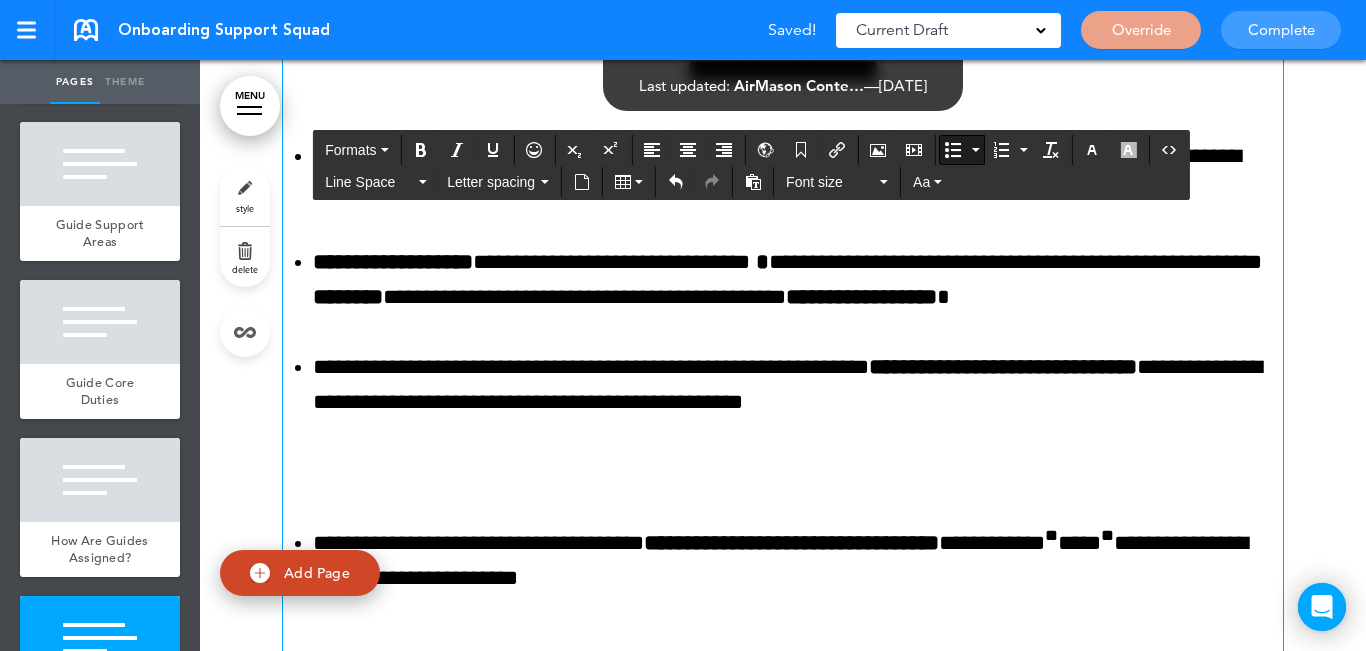 scroll, scrollTop: 9745, scrollLeft: 0, axis: vertical 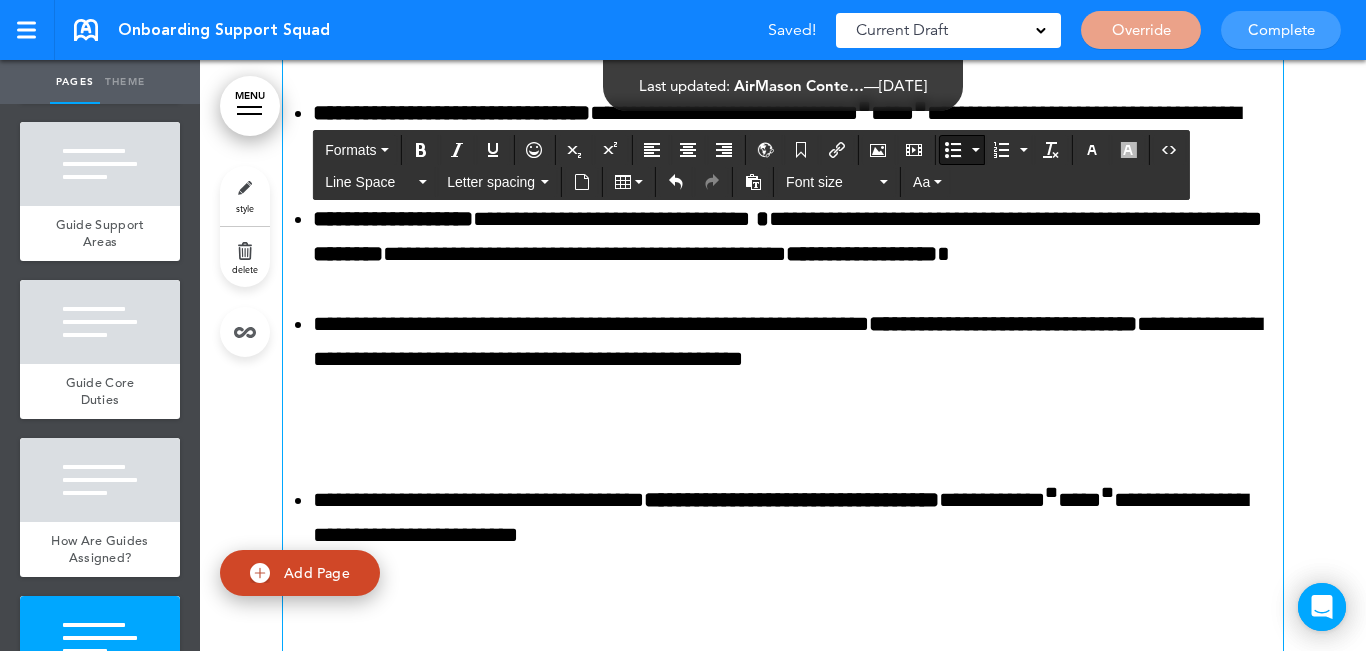 click at bounding box center (783, 430) 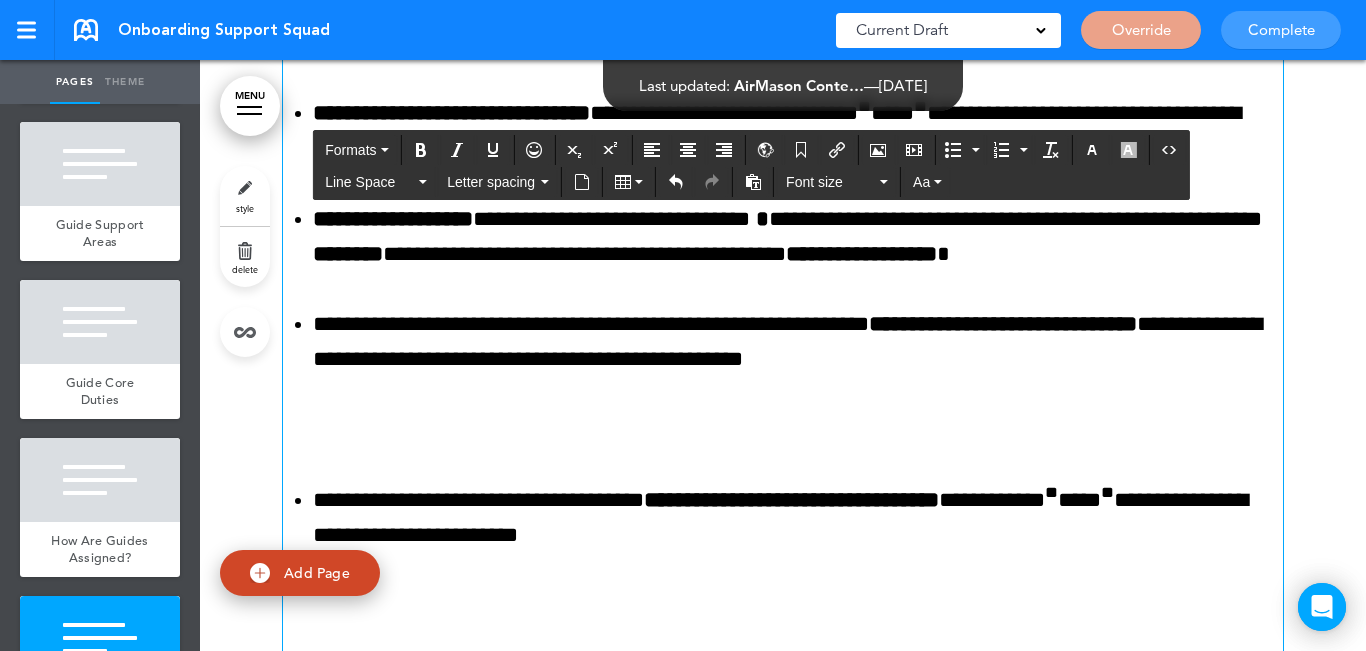 click on "**********" at bounding box center [798, 237] 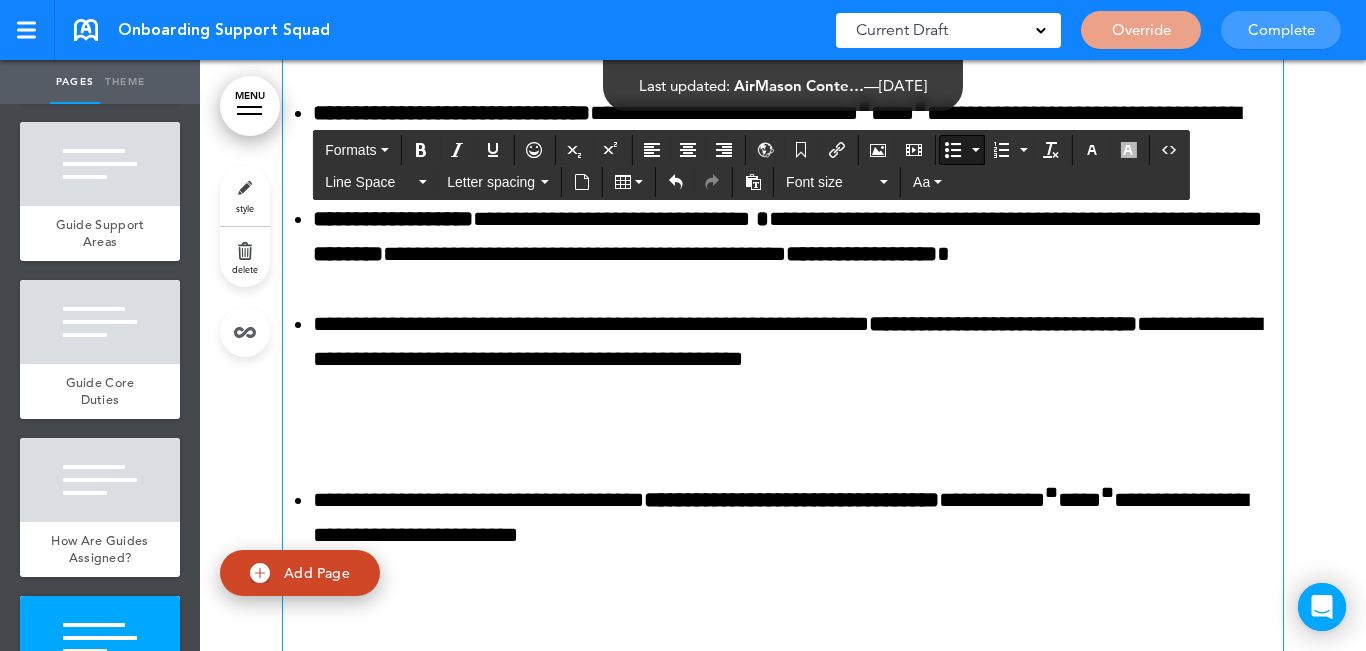 click on "**********" at bounding box center (783, 1071) 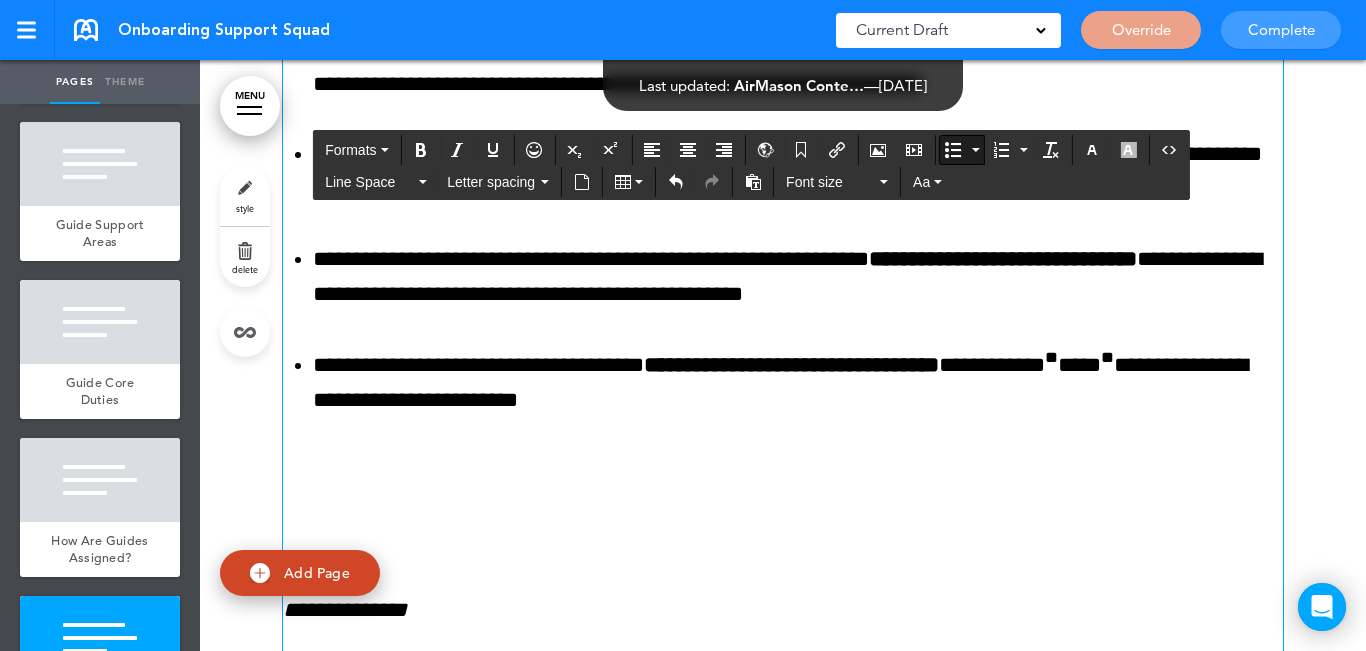 scroll, scrollTop: 9845, scrollLeft: 0, axis: vertical 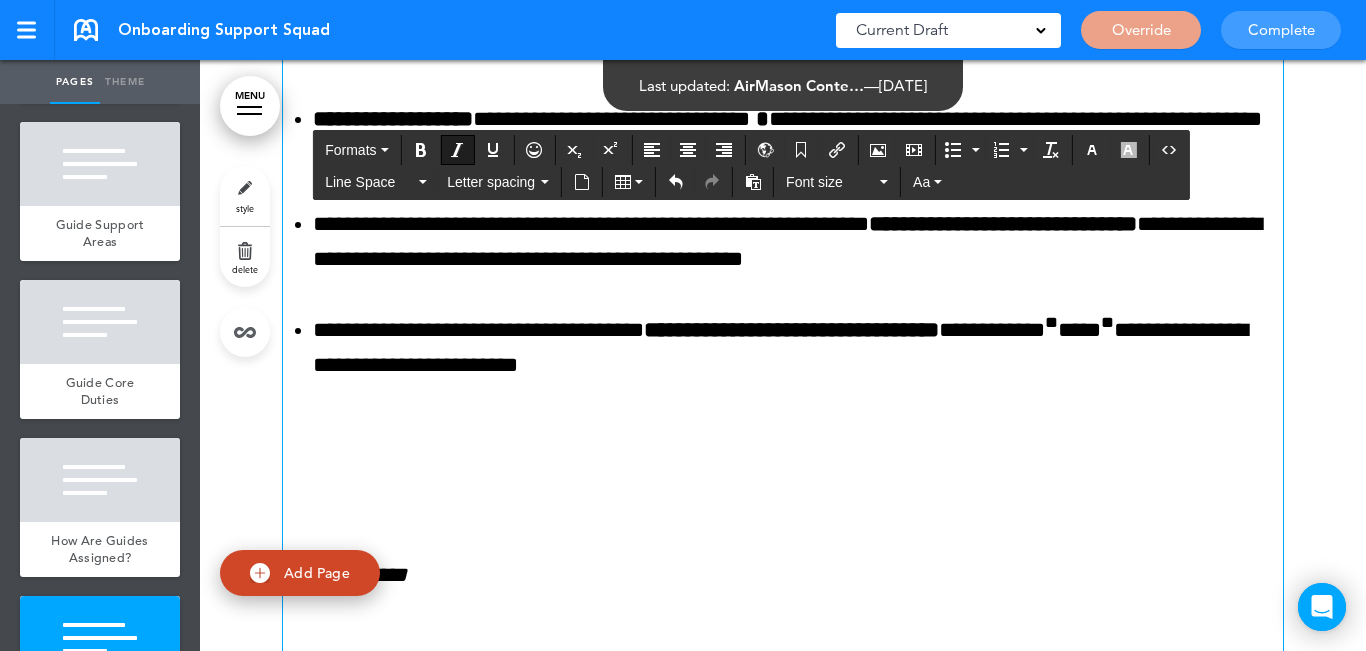 click on "**********" at bounding box center (783, 936) 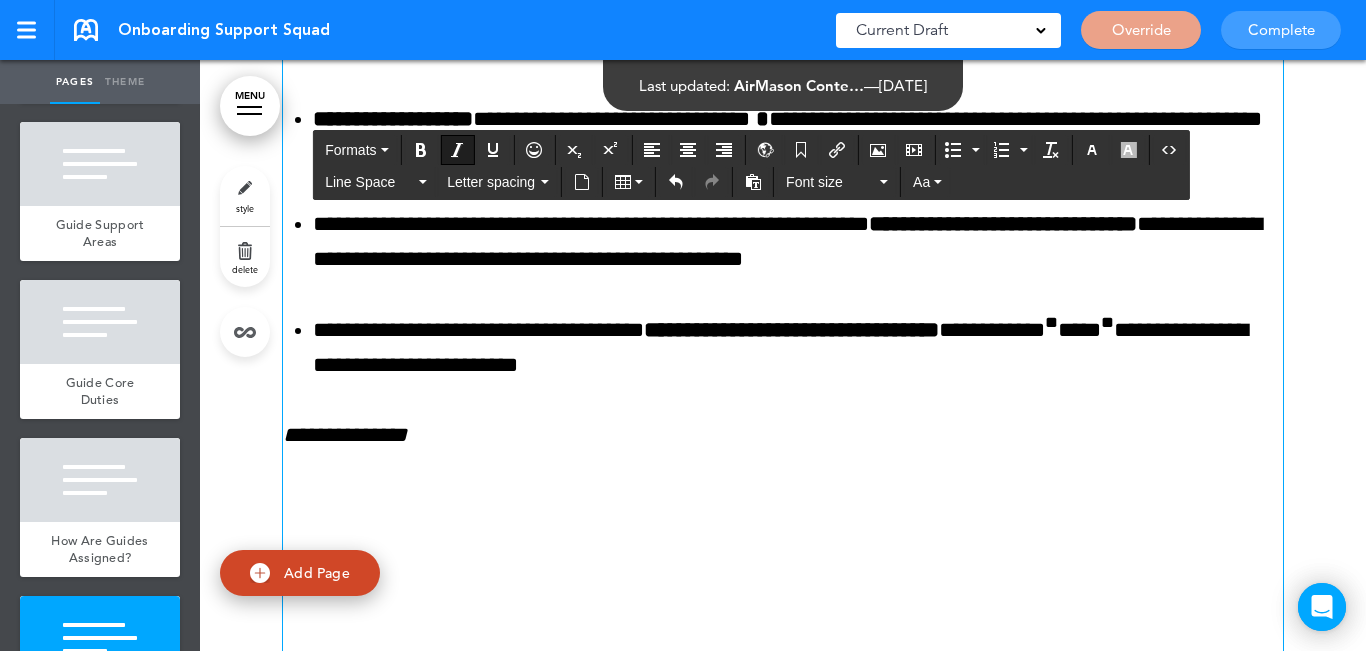click on "**********" at bounding box center [783, 866] 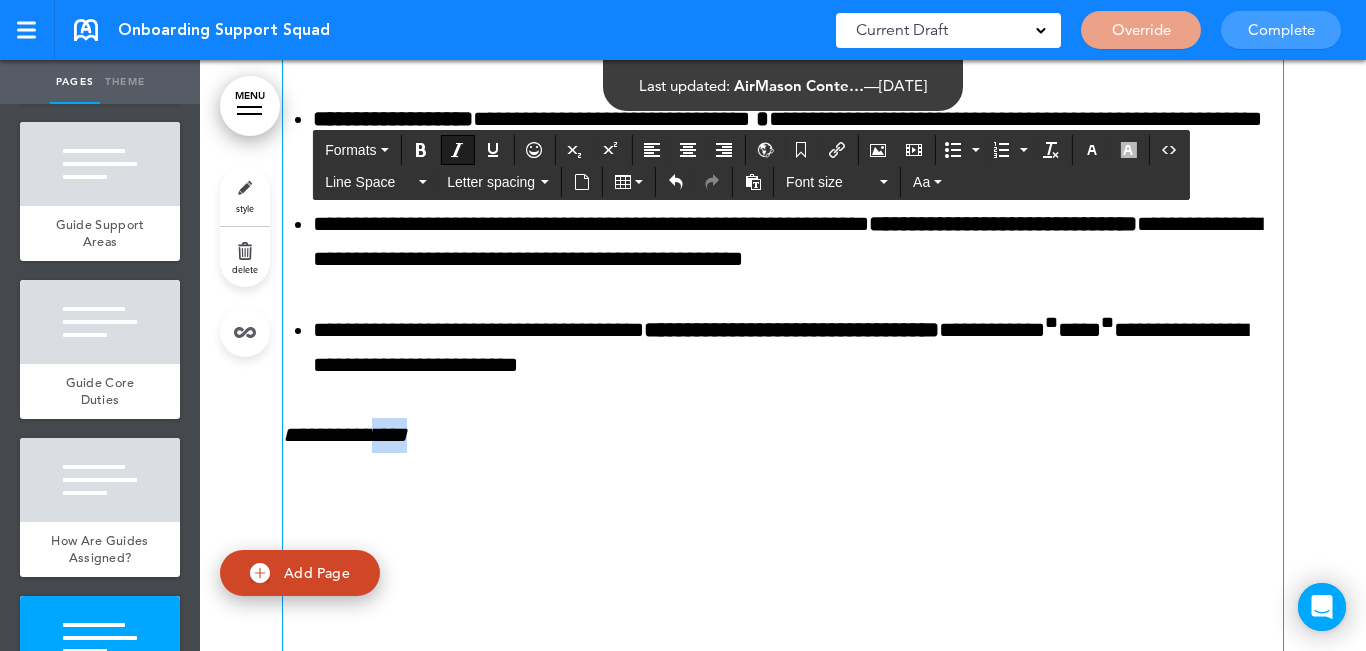 click on "**********" at bounding box center [783, 866] 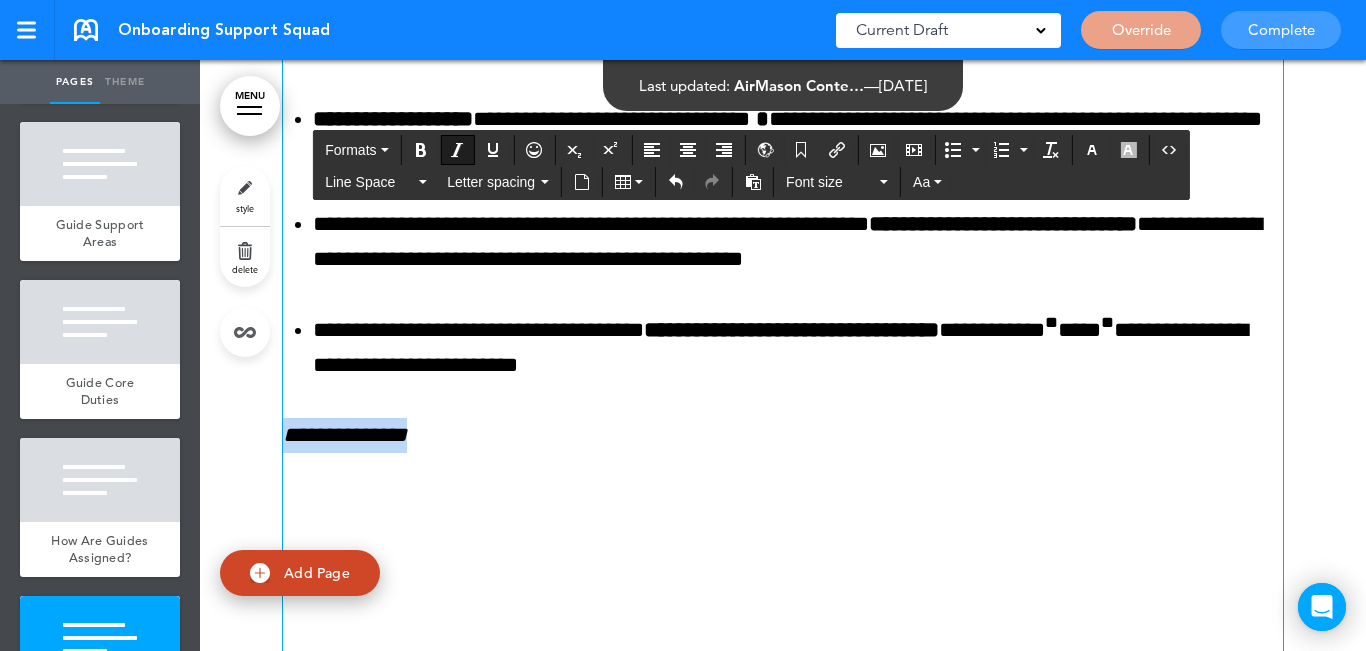 click on "**********" at bounding box center [783, 866] 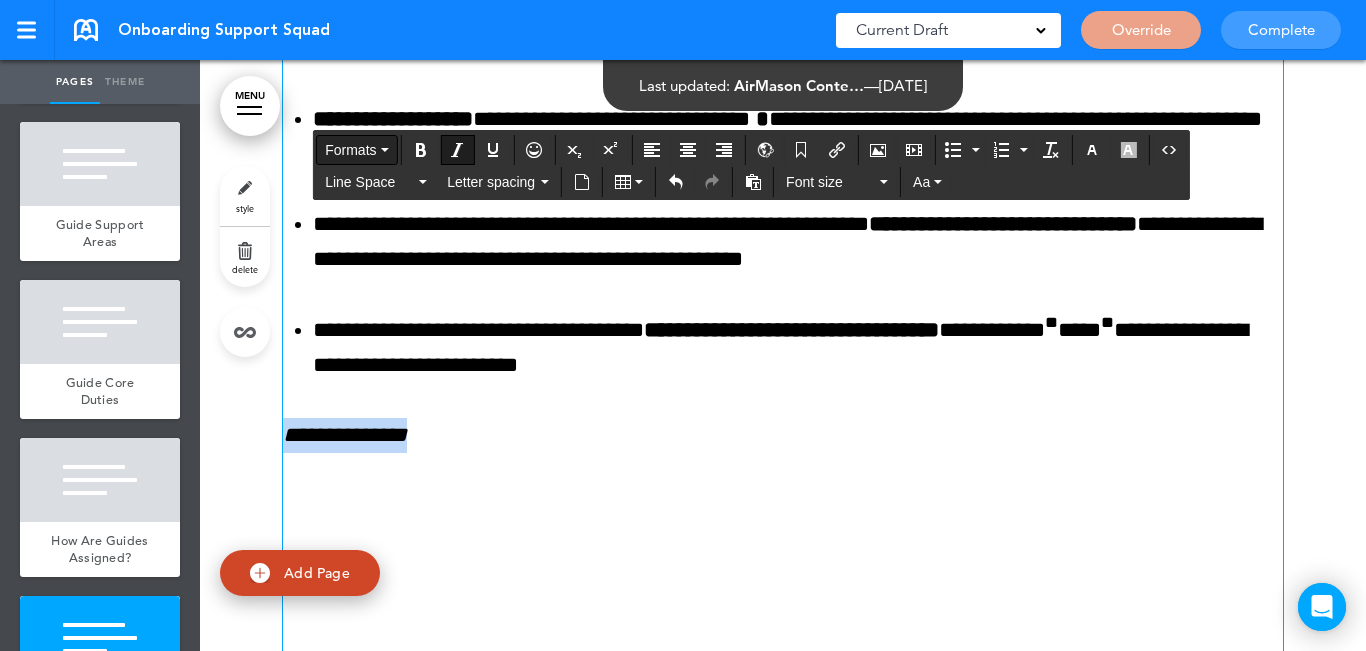drag, startPoint x: 459, startPoint y: 142, endPoint x: 374, endPoint y: 147, distance: 85.146935 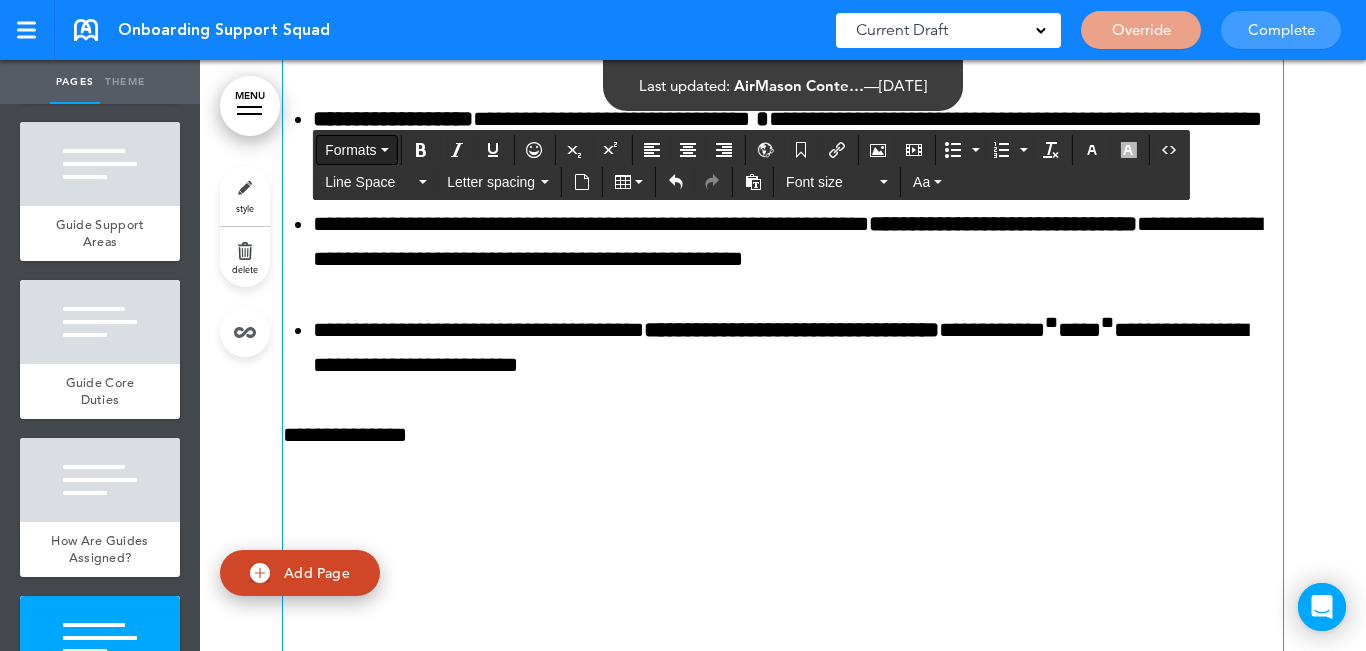 drag, startPoint x: 372, startPoint y: 147, endPoint x: 386, endPoint y: 314, distance: 167.5858 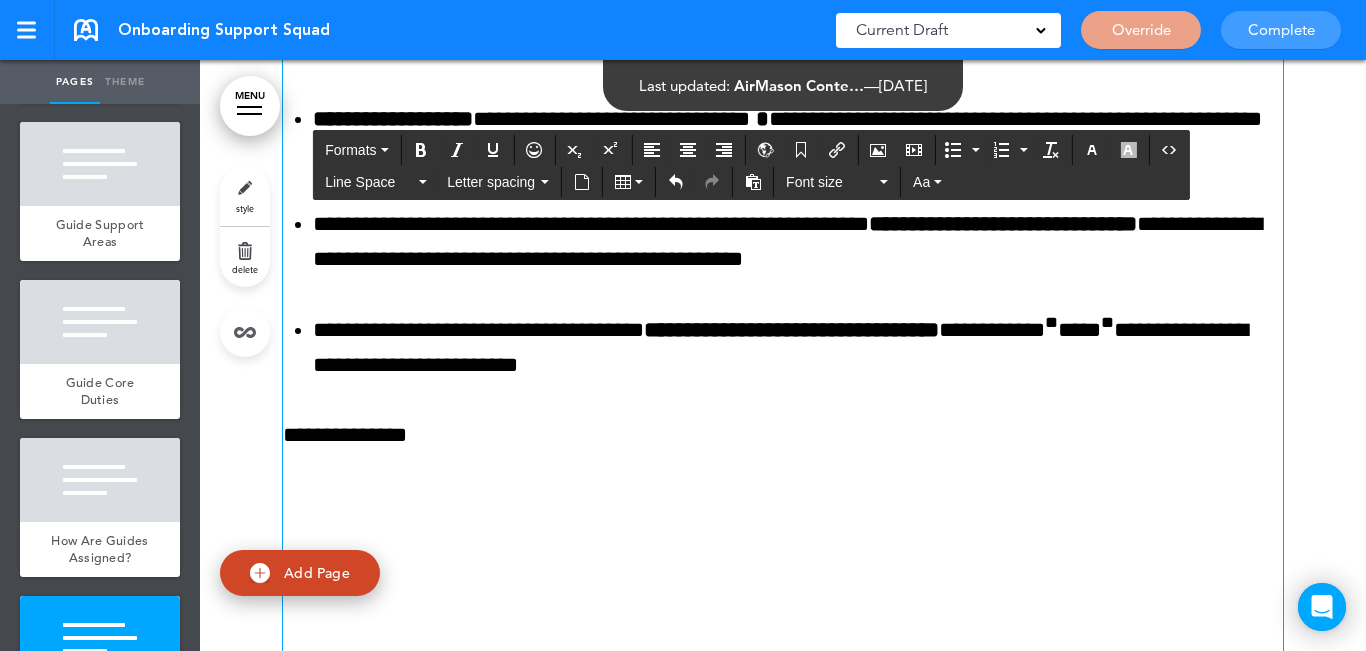 click on "Formats" at bounding box center [350, 150] 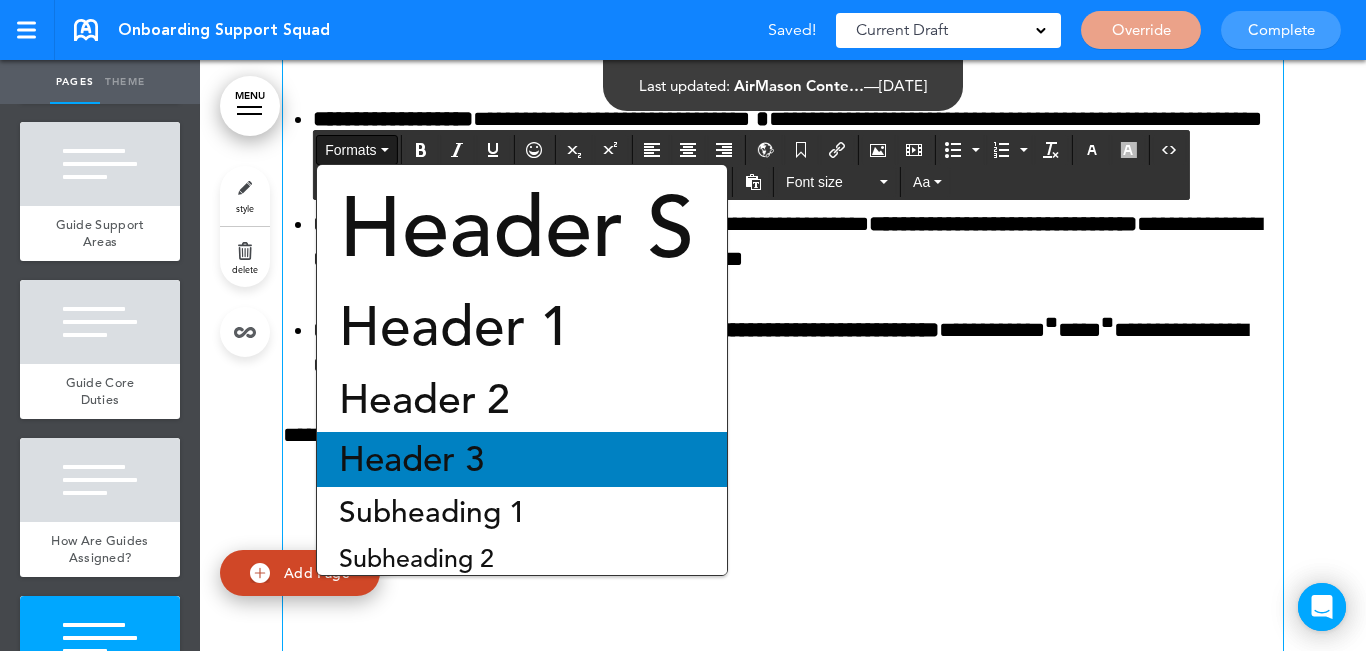 click on "Header 3" at bounding box center [411, 459] 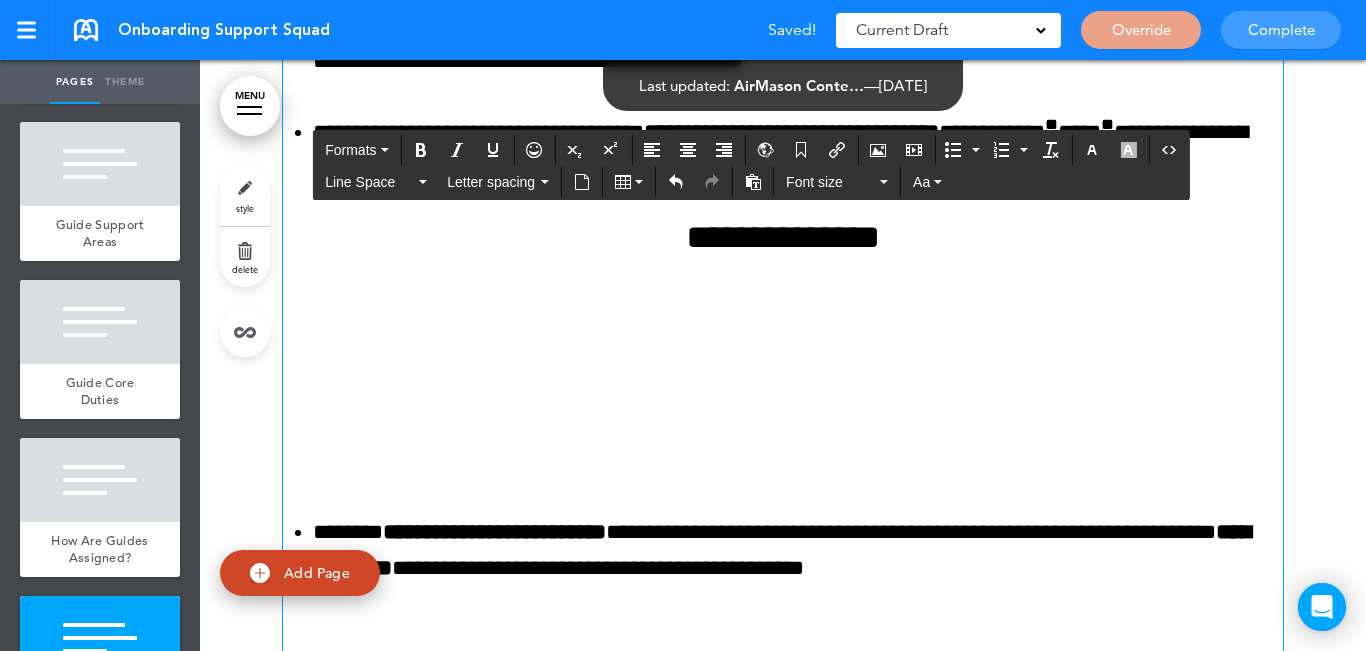 scroll, scrollTop: 10045, scrollLeft: 0, axis: vertical 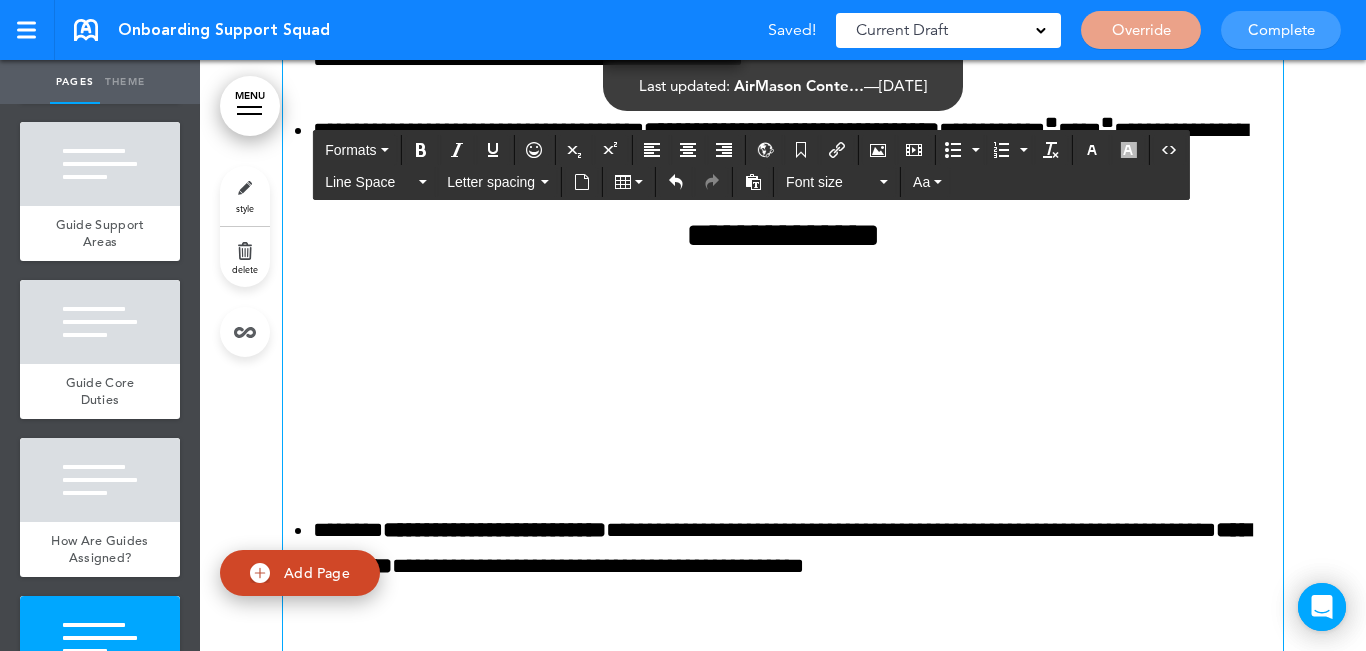 click on "**********" at bounding box center (783, 674) 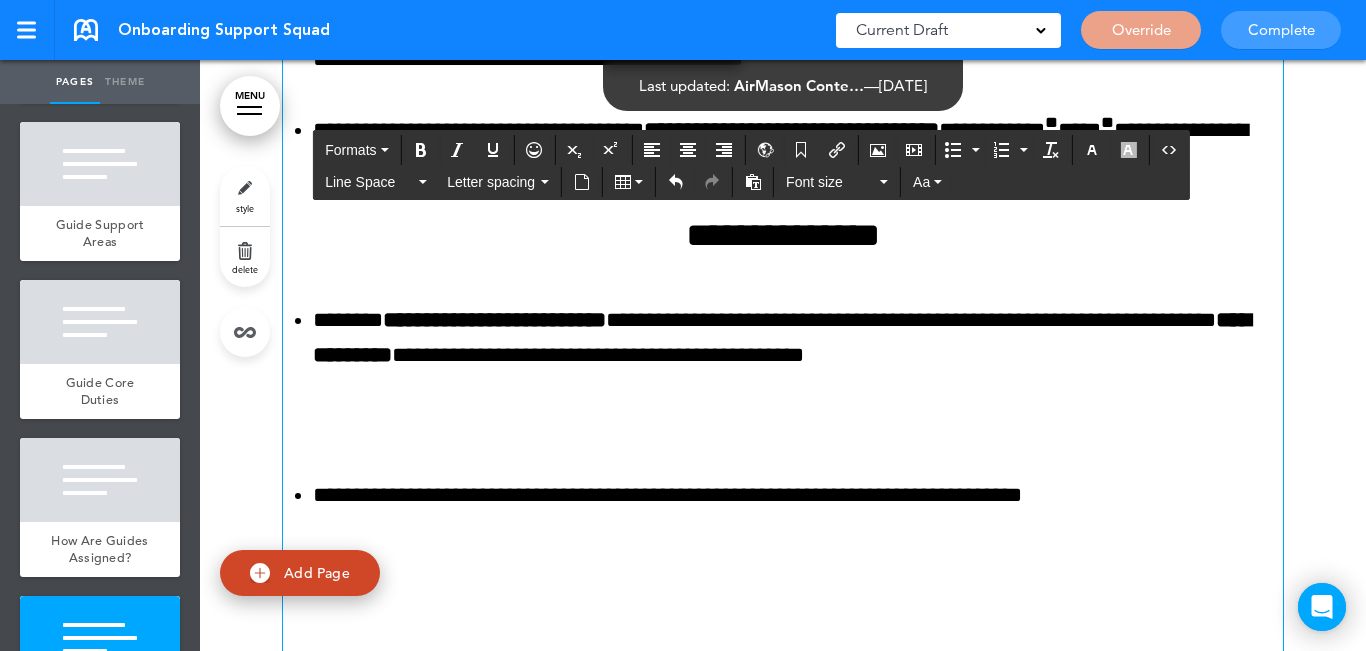 click on "**********" at bounding box center [783, 568] 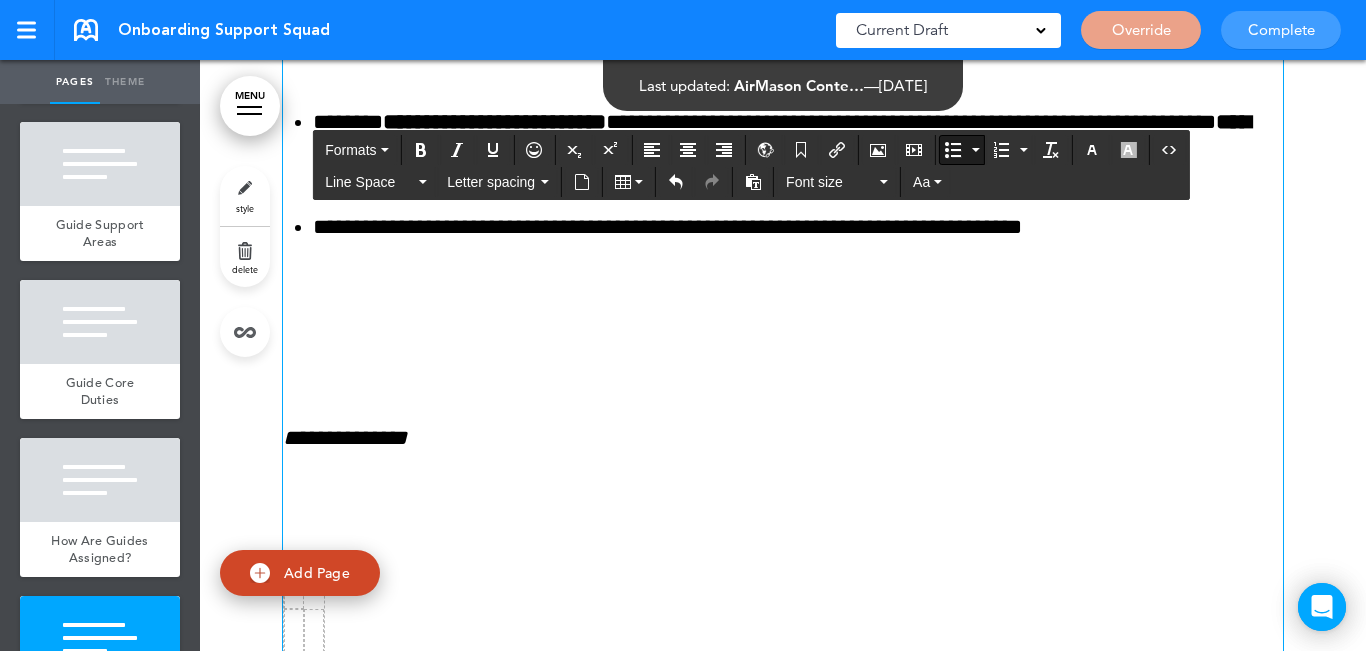 scroll, scrollTop: 10245, scrollLeft: 0, axis: vertical 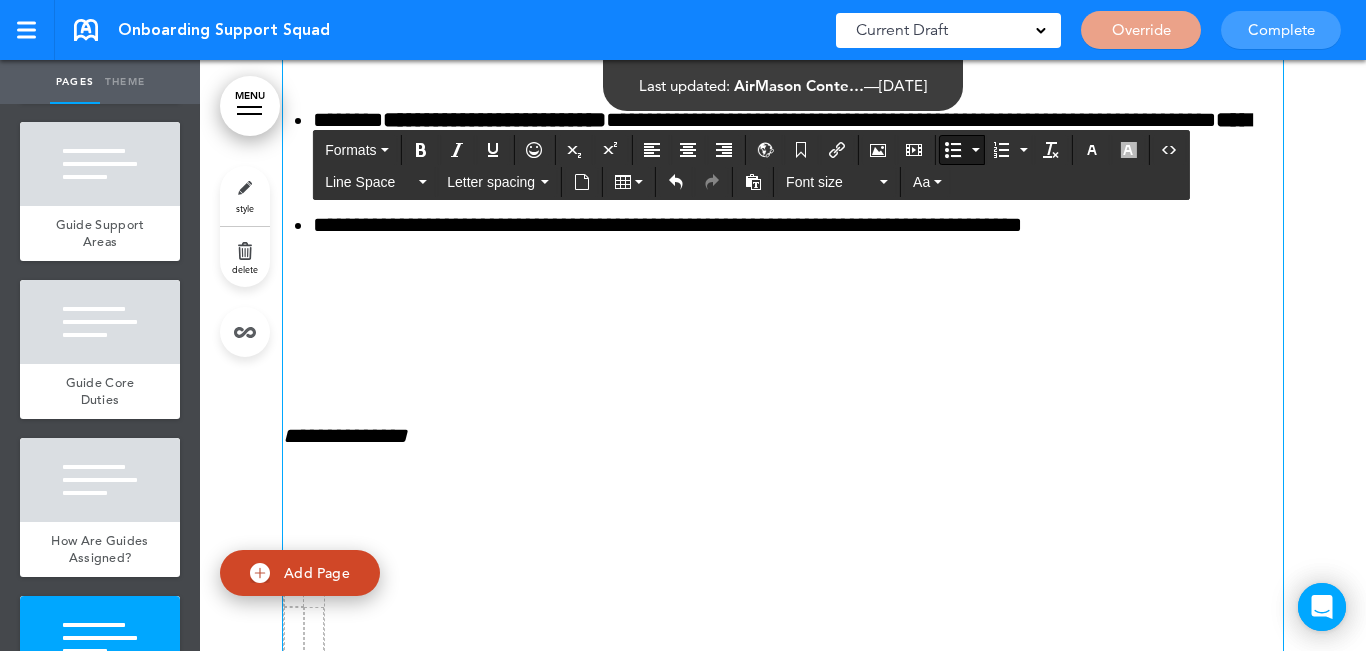 click at bounding box center (783, 295) 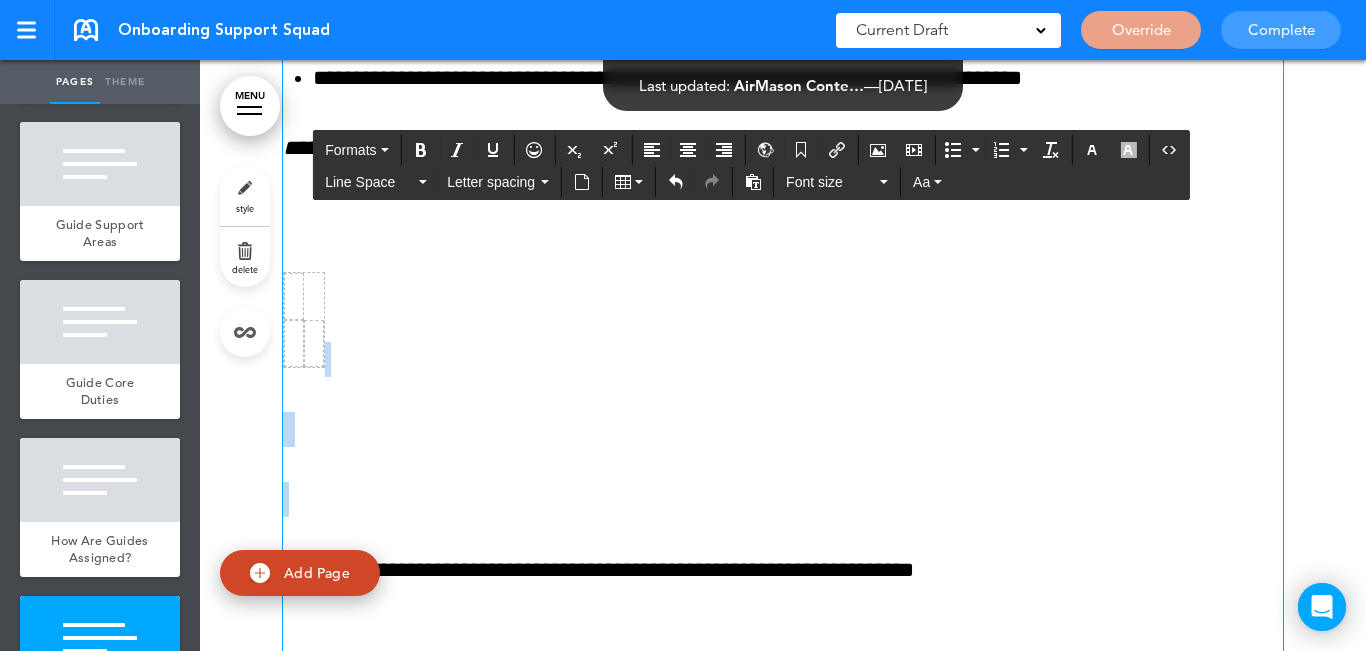 scroll, scrollTop: 10345, scrollLeft: 0, axis: vertical 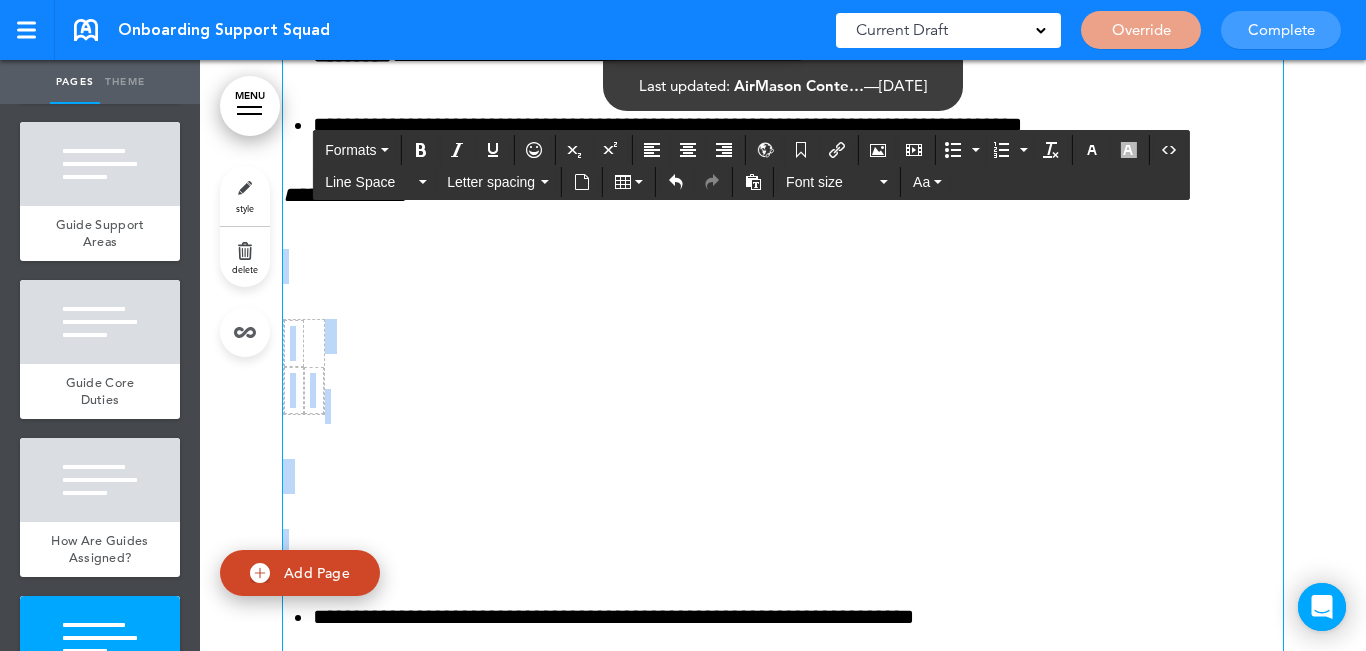 drag, startPoint x: 324, startPoint y: 421, endPoint x: 297, endPoint y: 255, distance: 168.18144 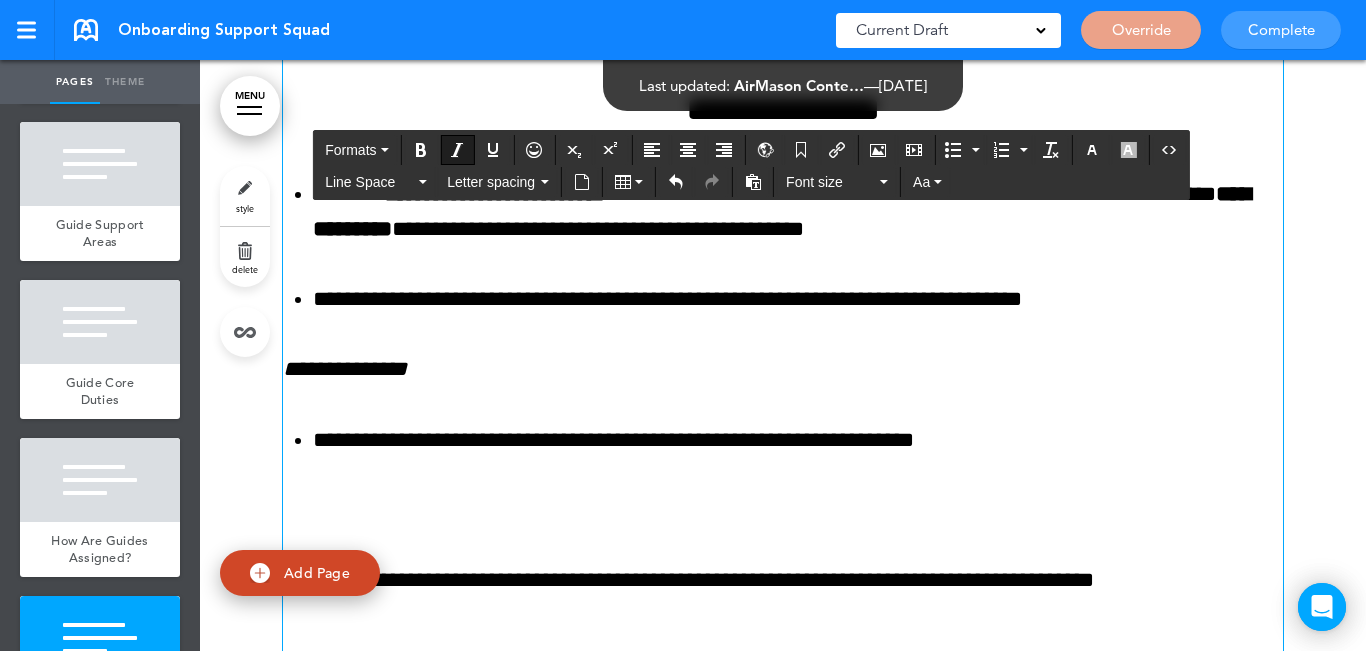 scroll, scrollTop: 10145, scrollLeft: 0, axis: vertical 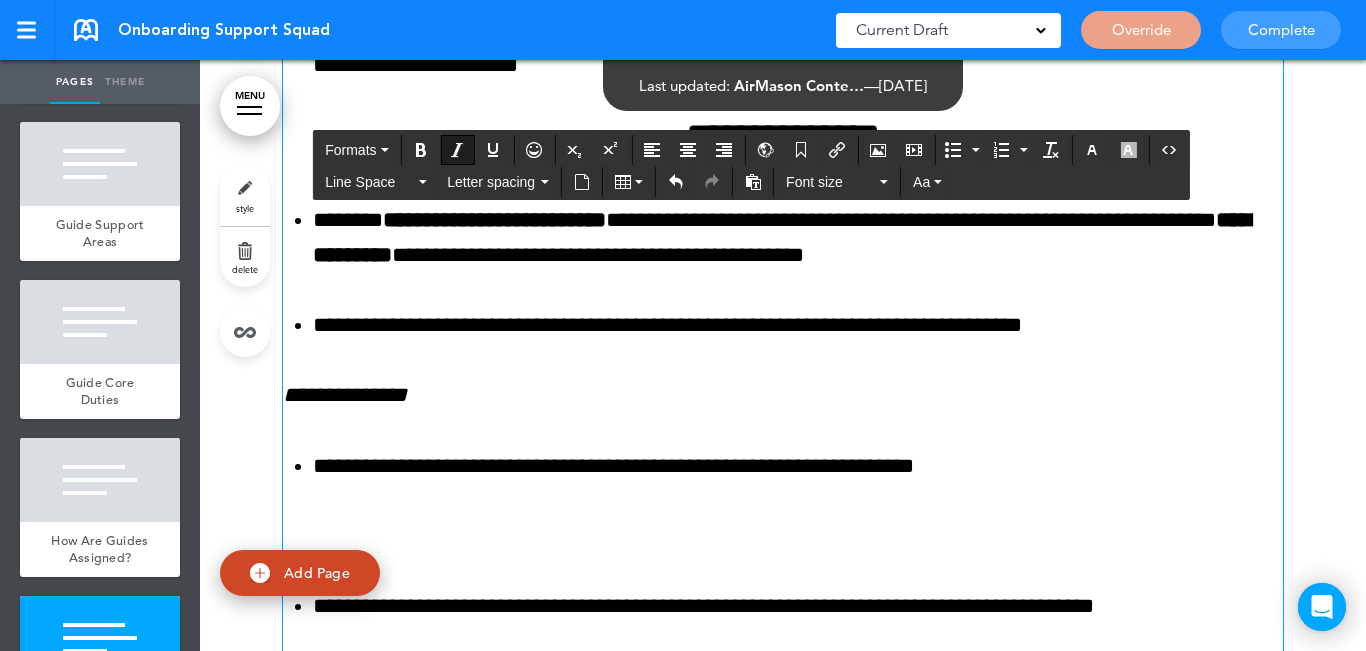 click on "**********" at bounding box center [783, 395] 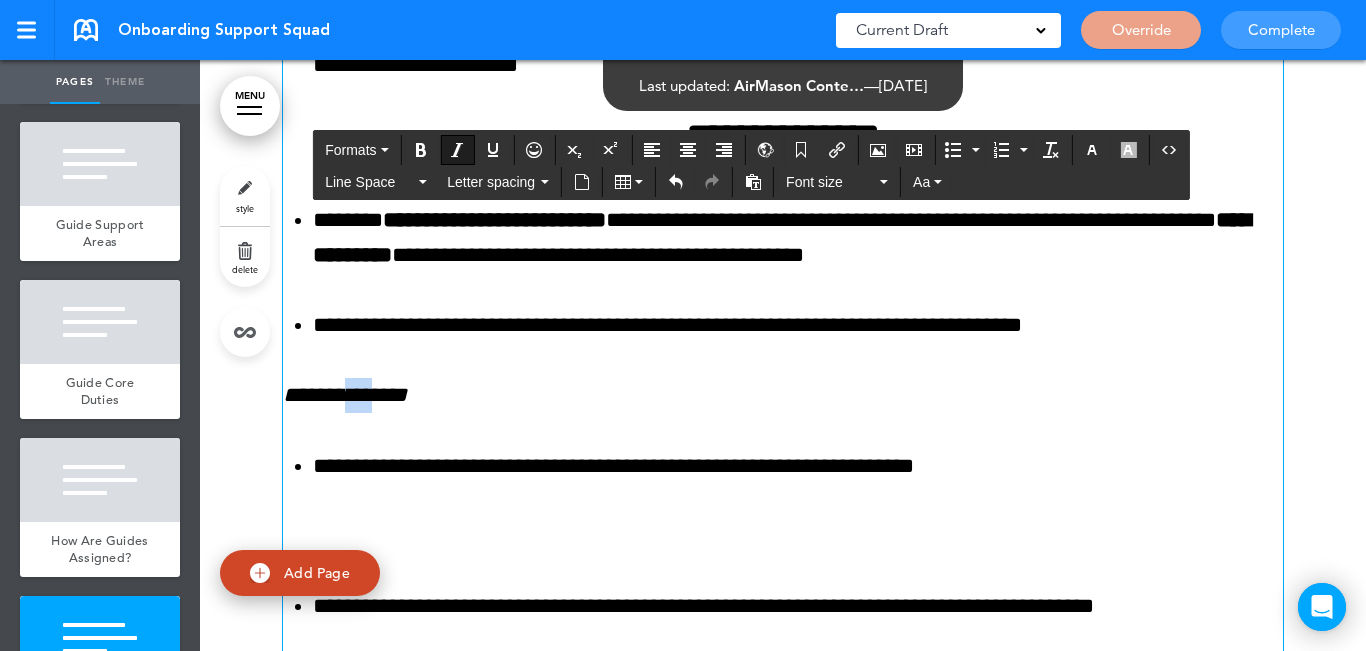 click on "**********" at bounding box center [783, 395] 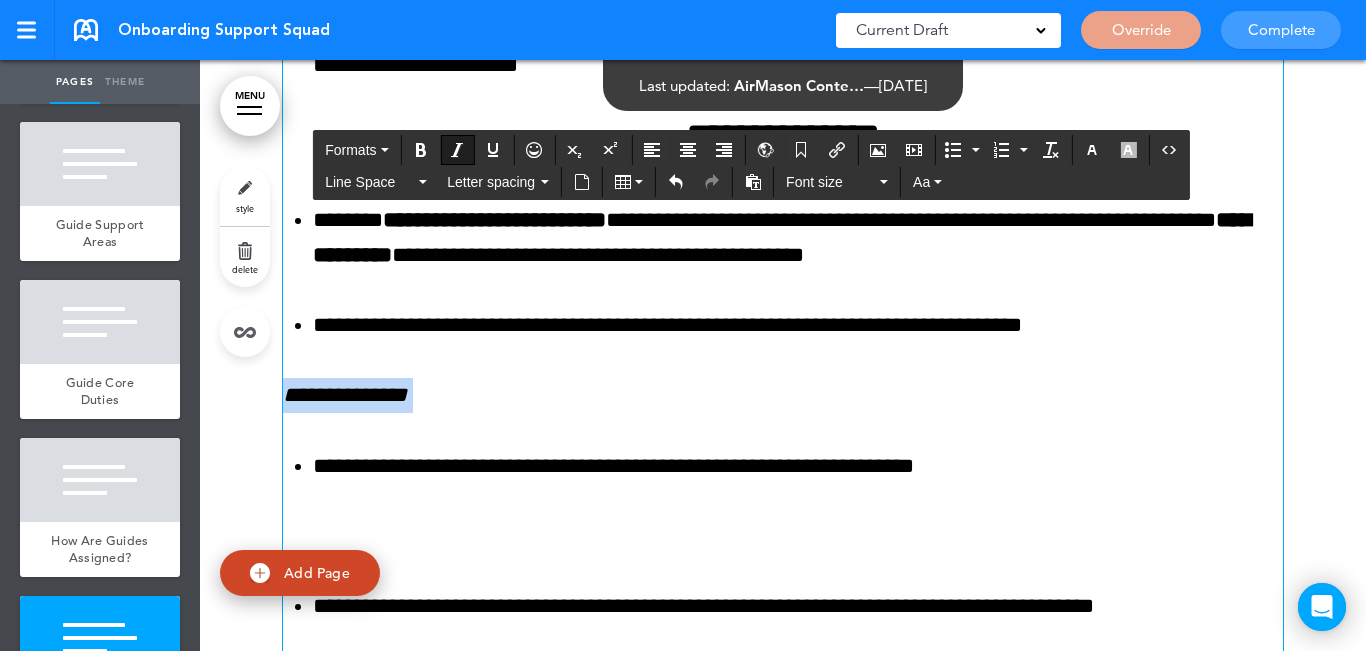 drag, startPoint x: 353, startPoint y: 411, endPoint x: 443, endPoint y: 232, distance: 200.35219 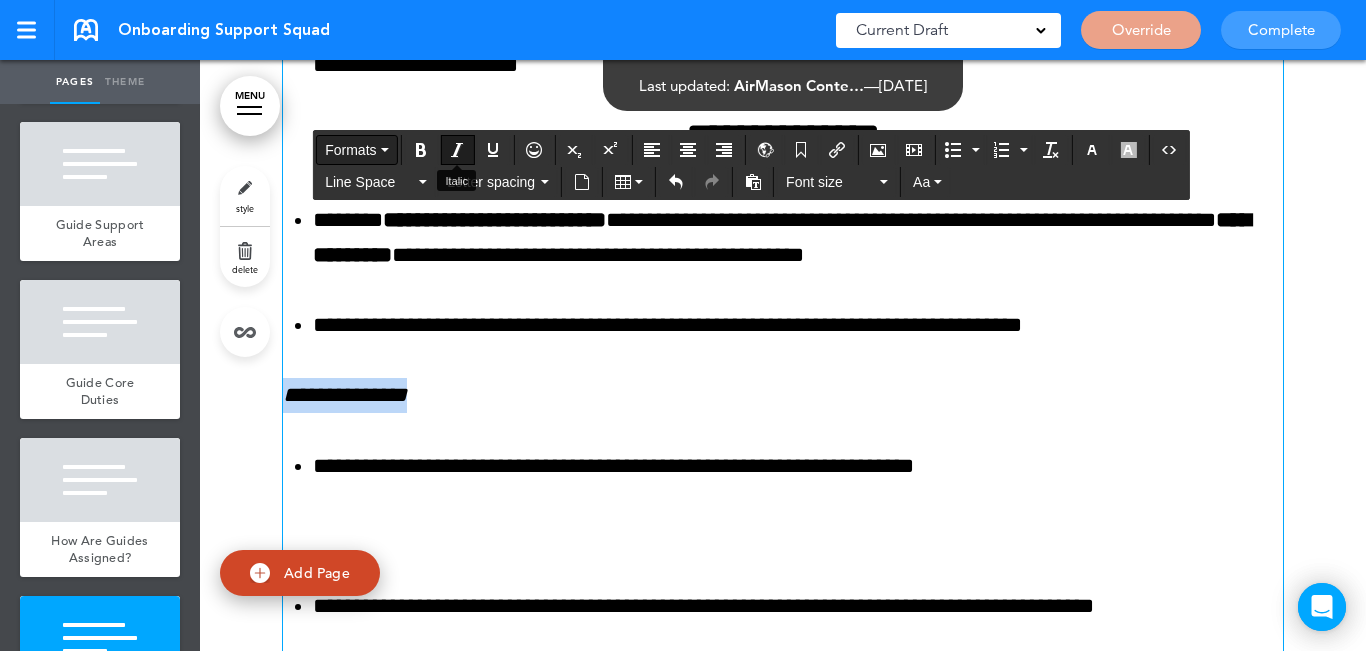 drag, startPoint x: 462, startPoint y: 153, endPoint x: 384, endPoint y: 158, distance: 78.160095 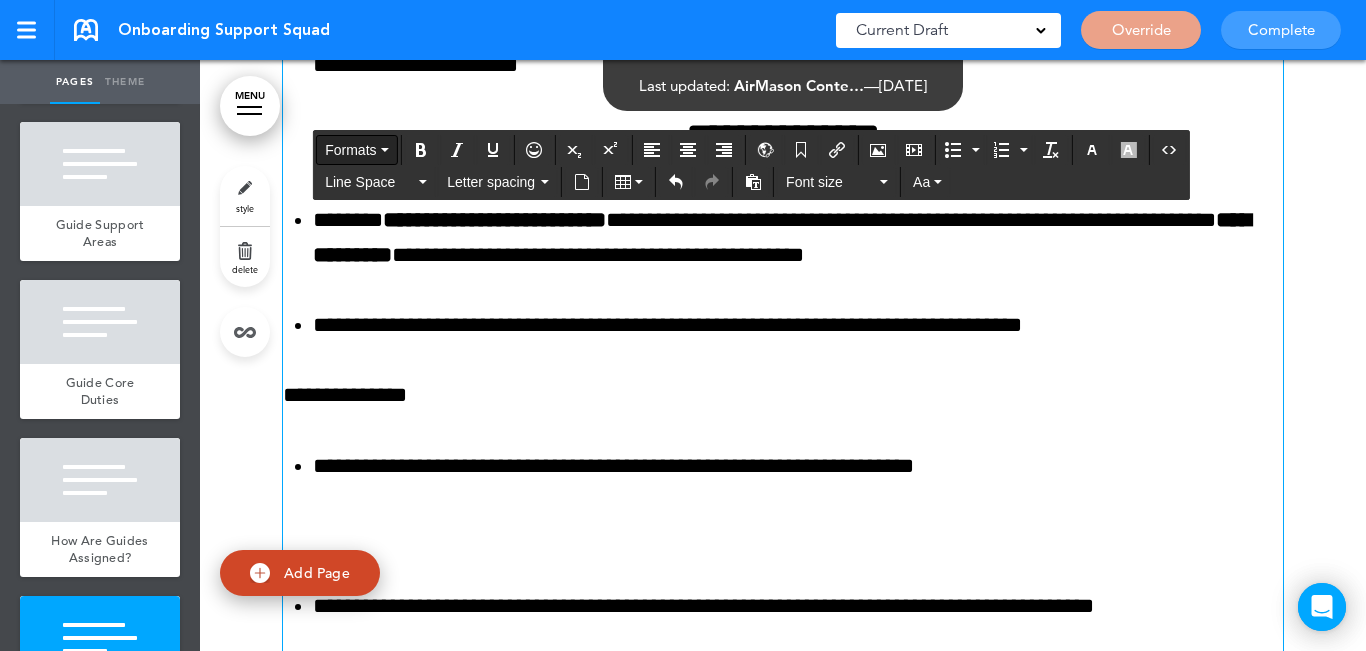 click on "Formats" at bounding box center [350, 150] 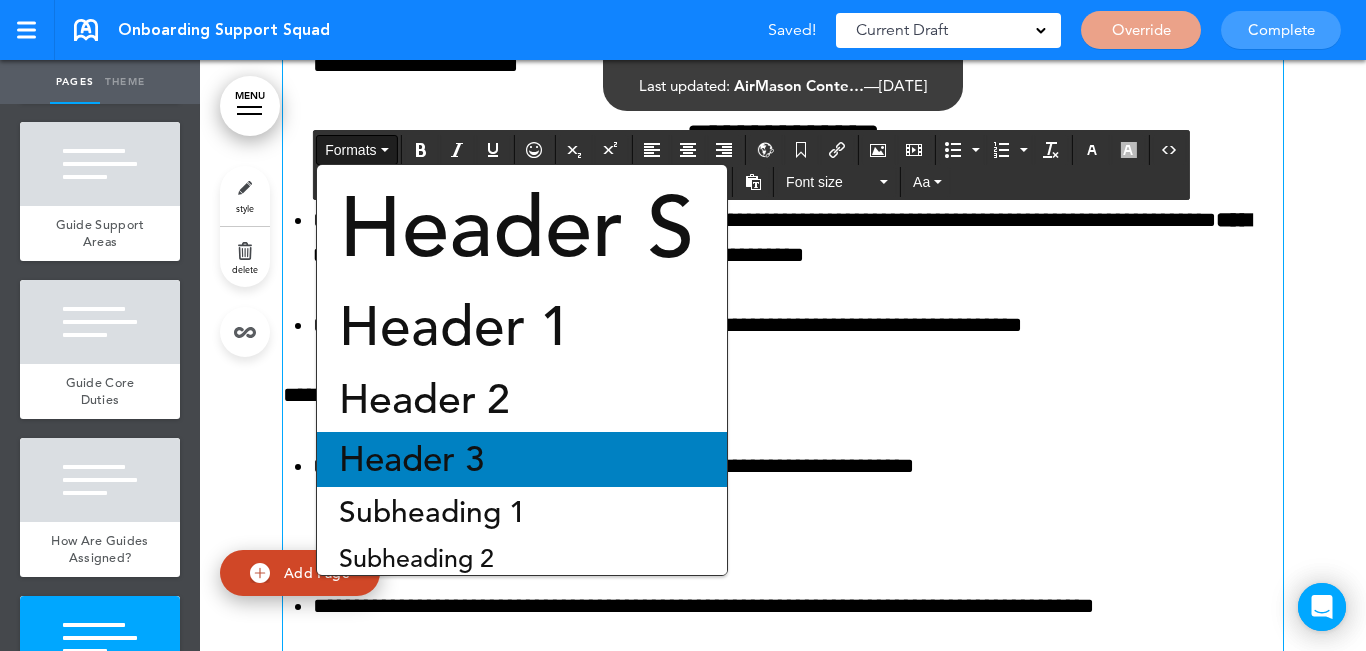 click on "Header 3" at bounding box center [411, 459] 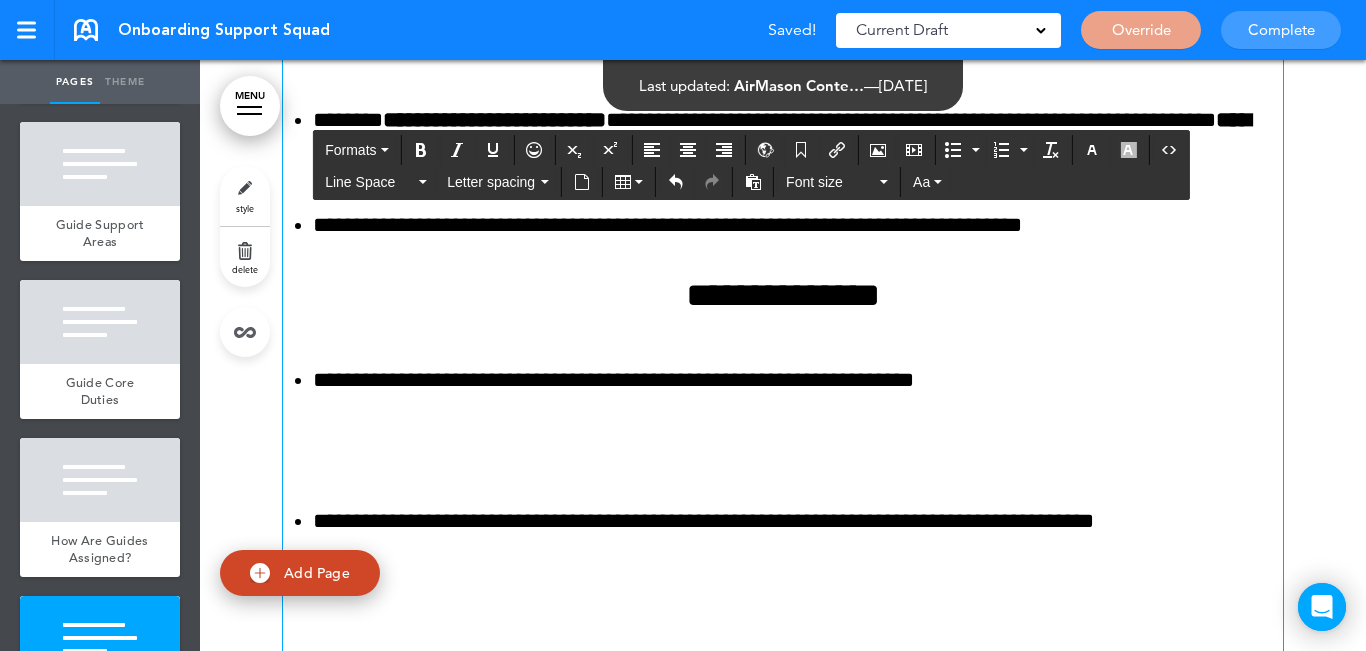 click at bounding box center (783, 451) 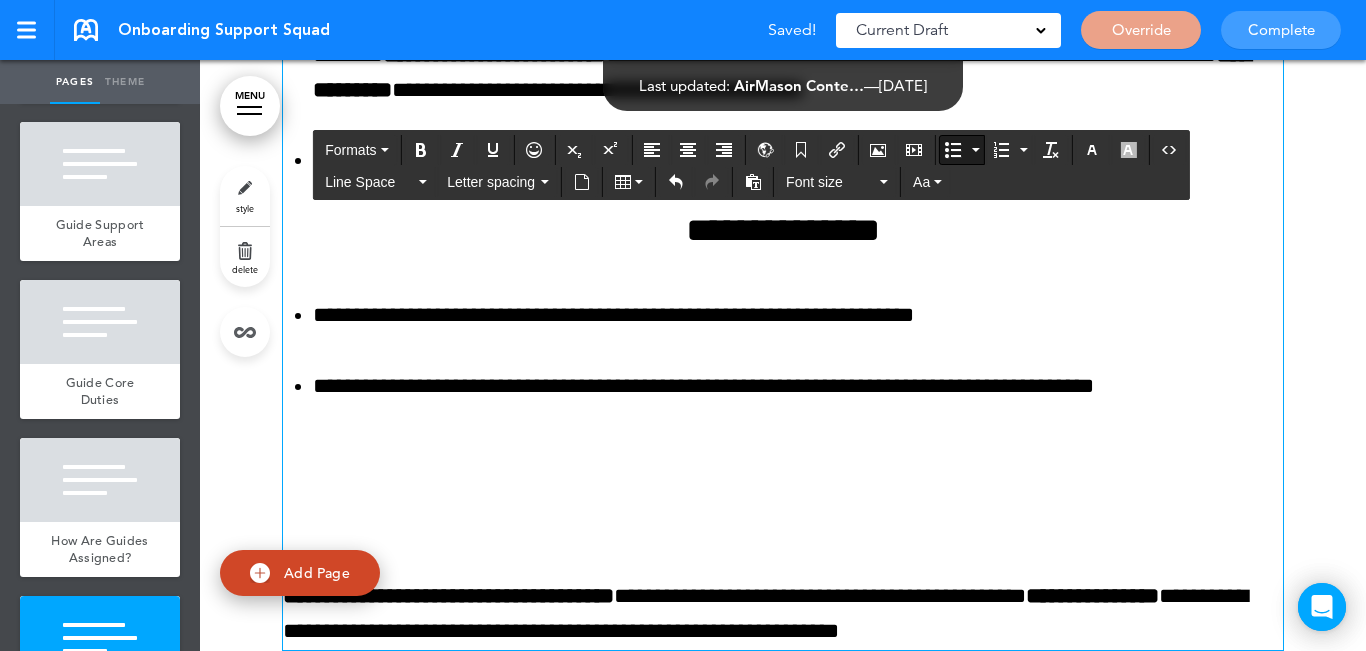 scroll, scrollTop: 10345, scrollLeft: 0, axis: vertical 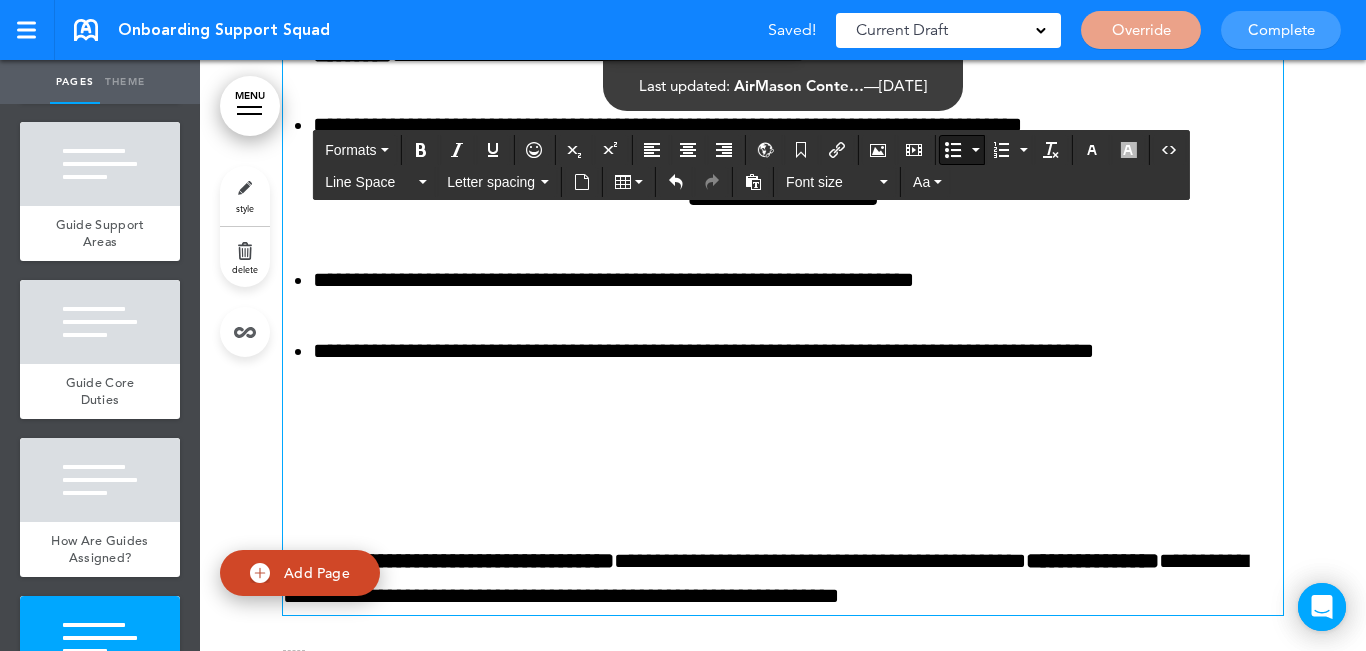 click at bounding box center [783, 421] 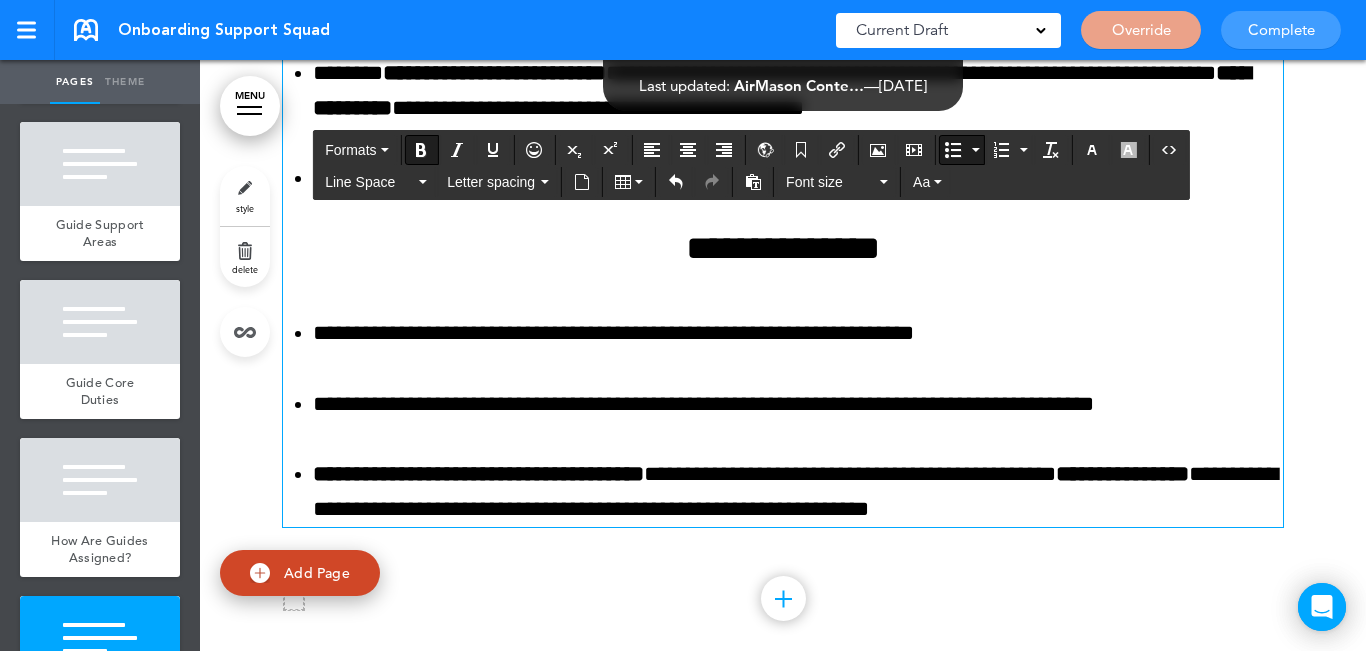 scroll, scrollTop: 10327, scrollLeft: 0, axis: vertical 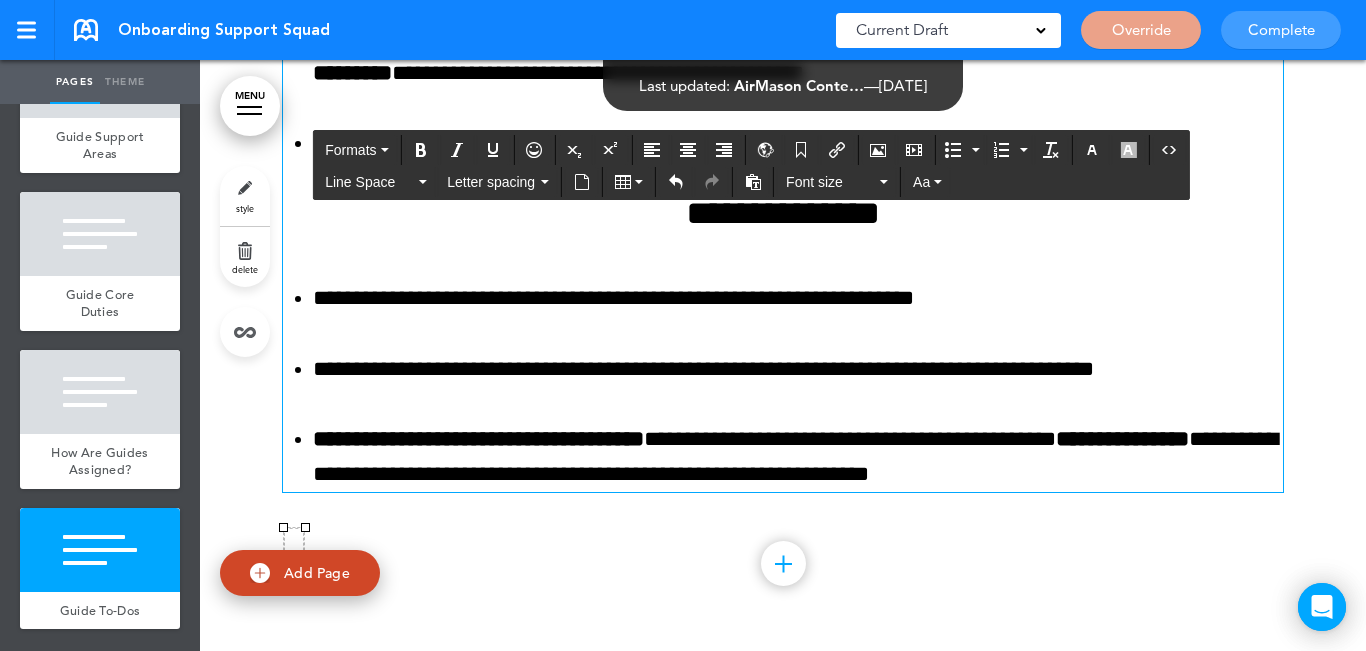 click at bounding box center (294, 551) 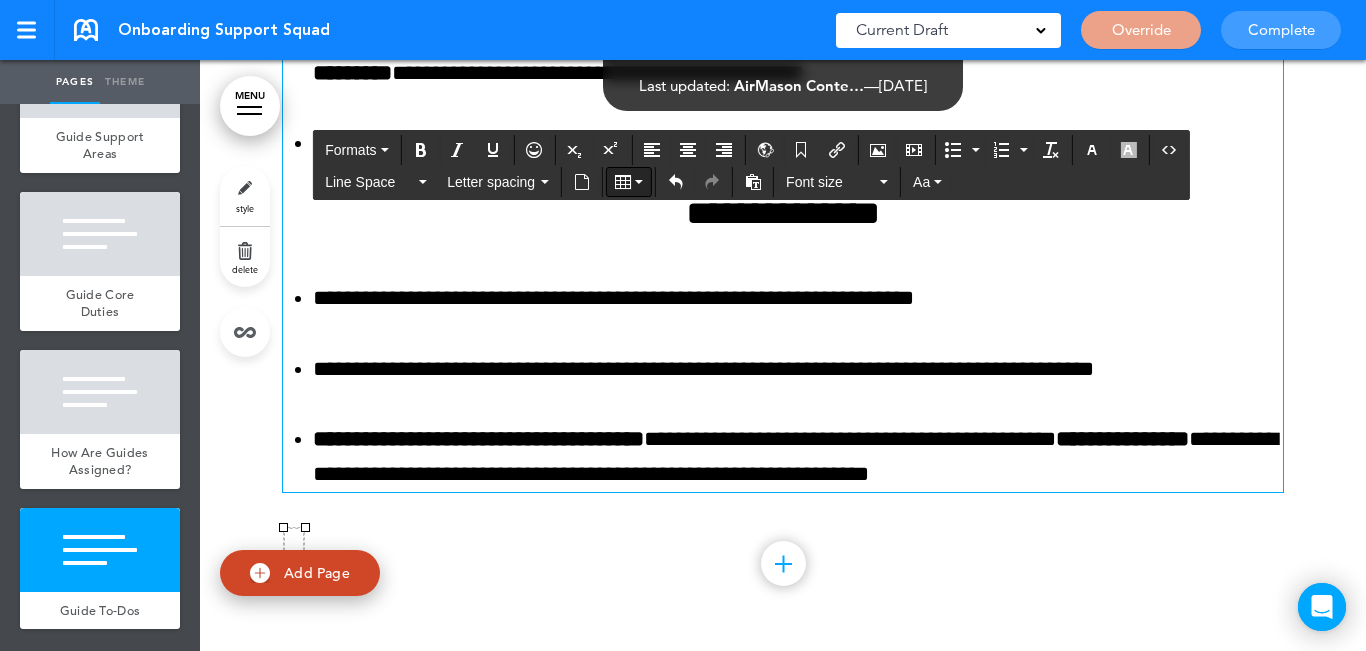 click at bounding box center [629, 182] 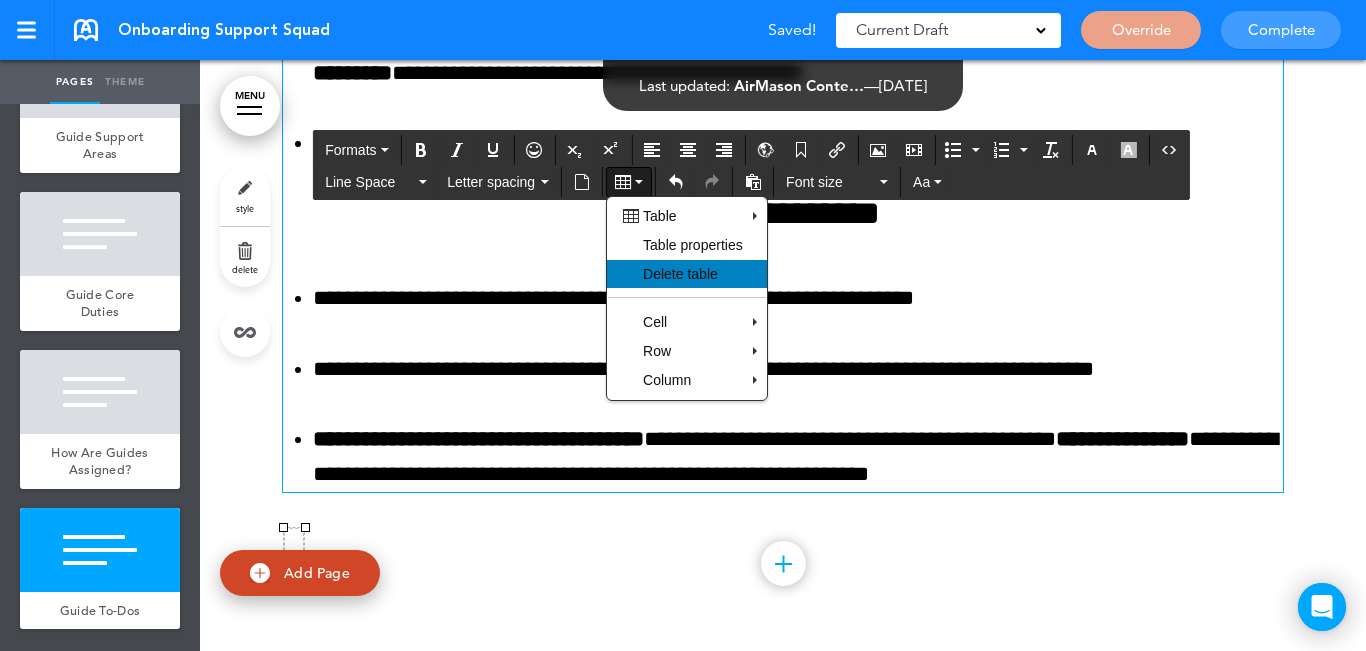 click on "Delete table" at bounding box center (687, 274) 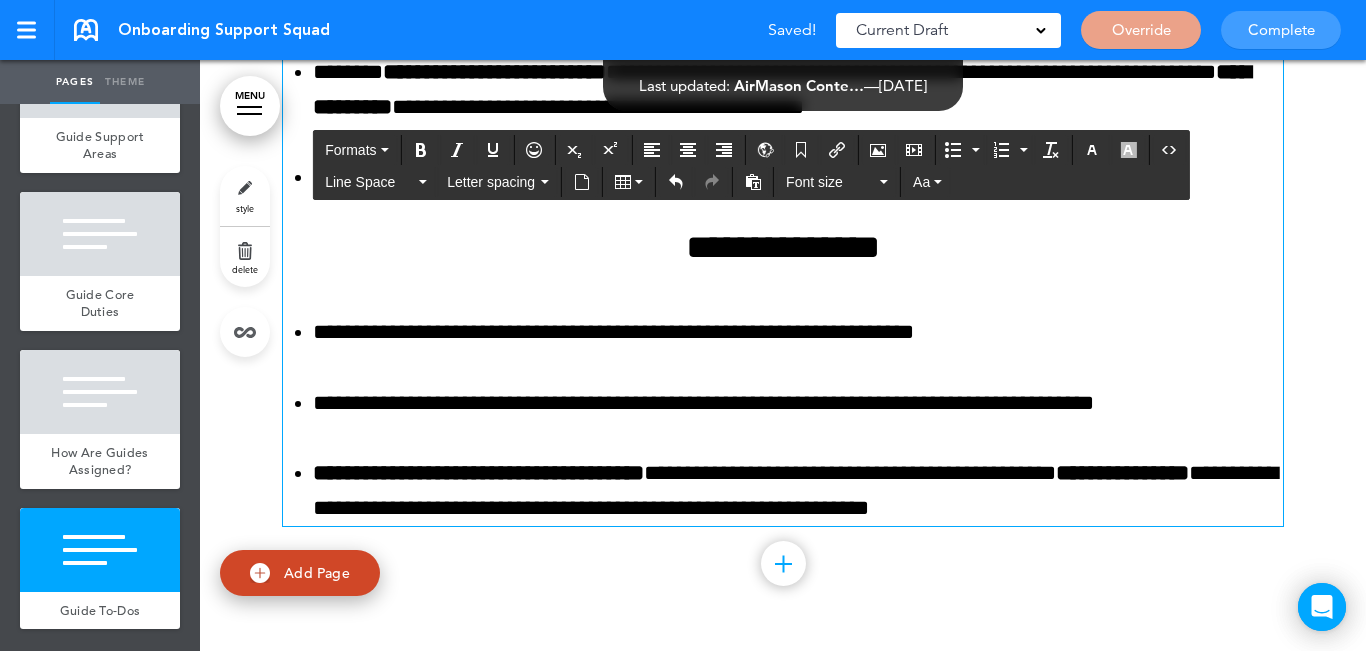 scroll, scrollTop: 10293, scrollLeft: 0, axis: vertical 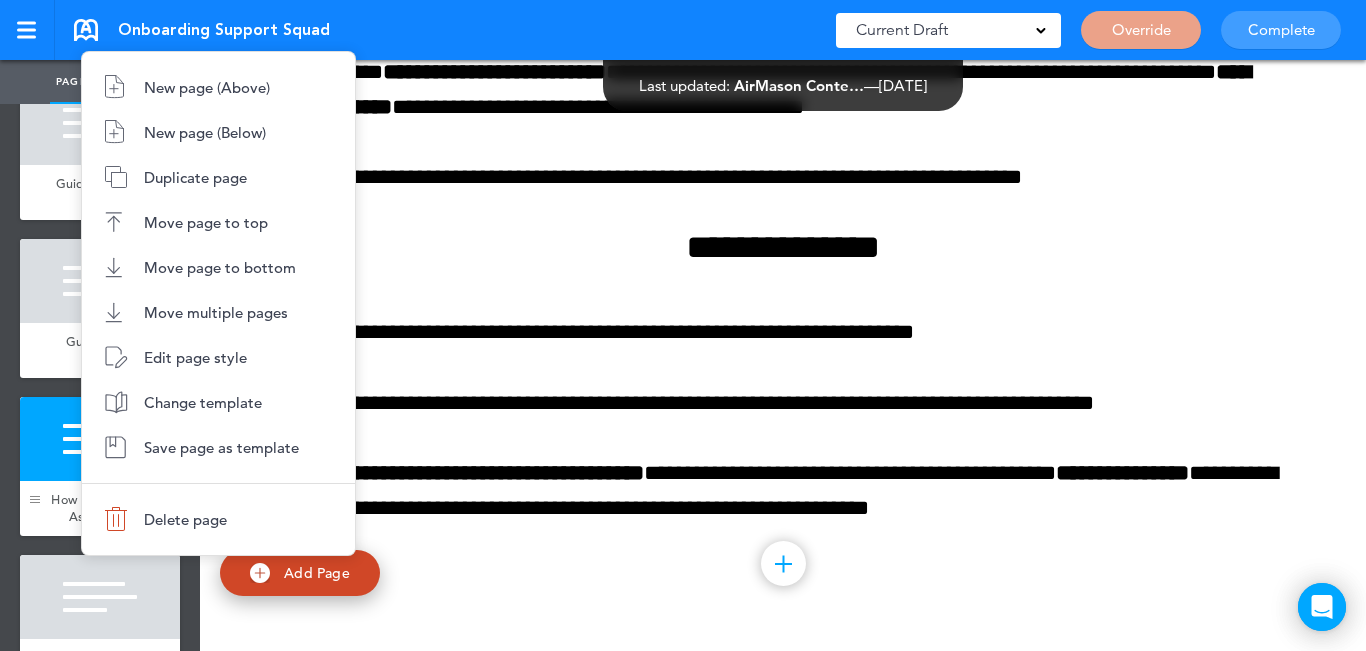 drag, startPoint x: 26, startPoint y: 472, endPoint x: 42, endPoint y: 467, distance: 16.763054 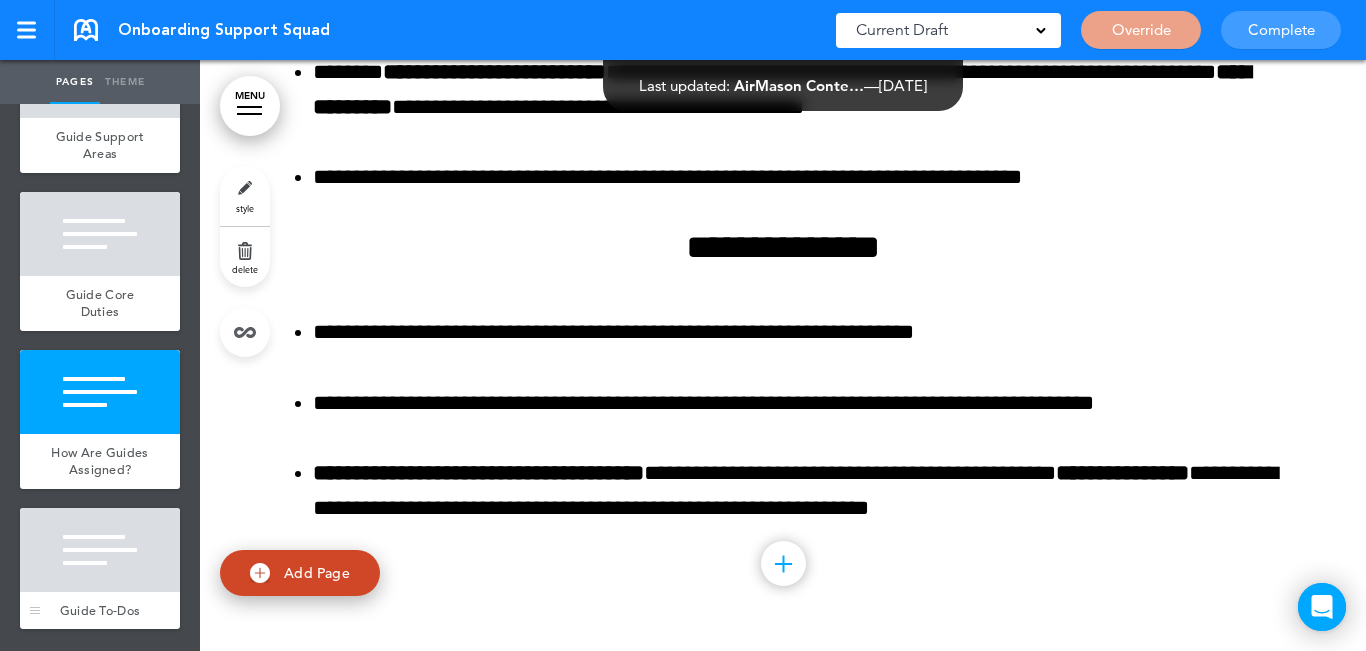 scroll, scrollTop: 1347, scrollLeft: 0, axis: vertical 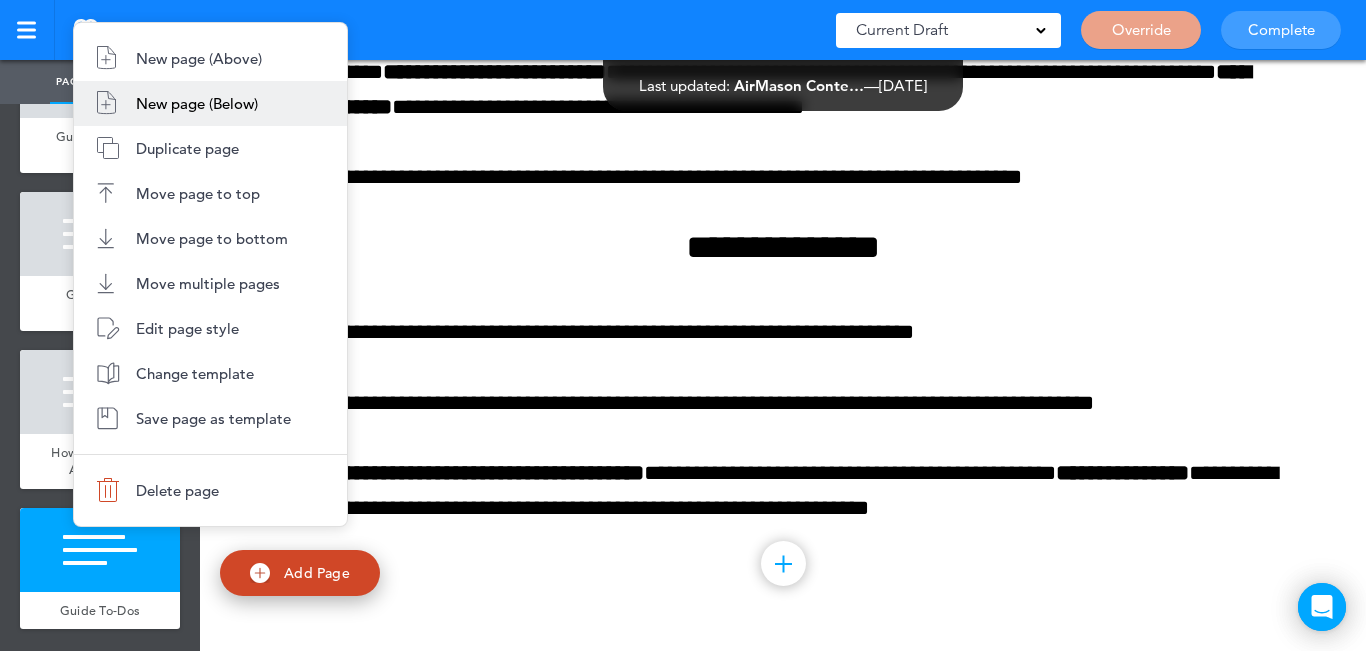 click on "New page (Below)" at bounding box center [197, 103] 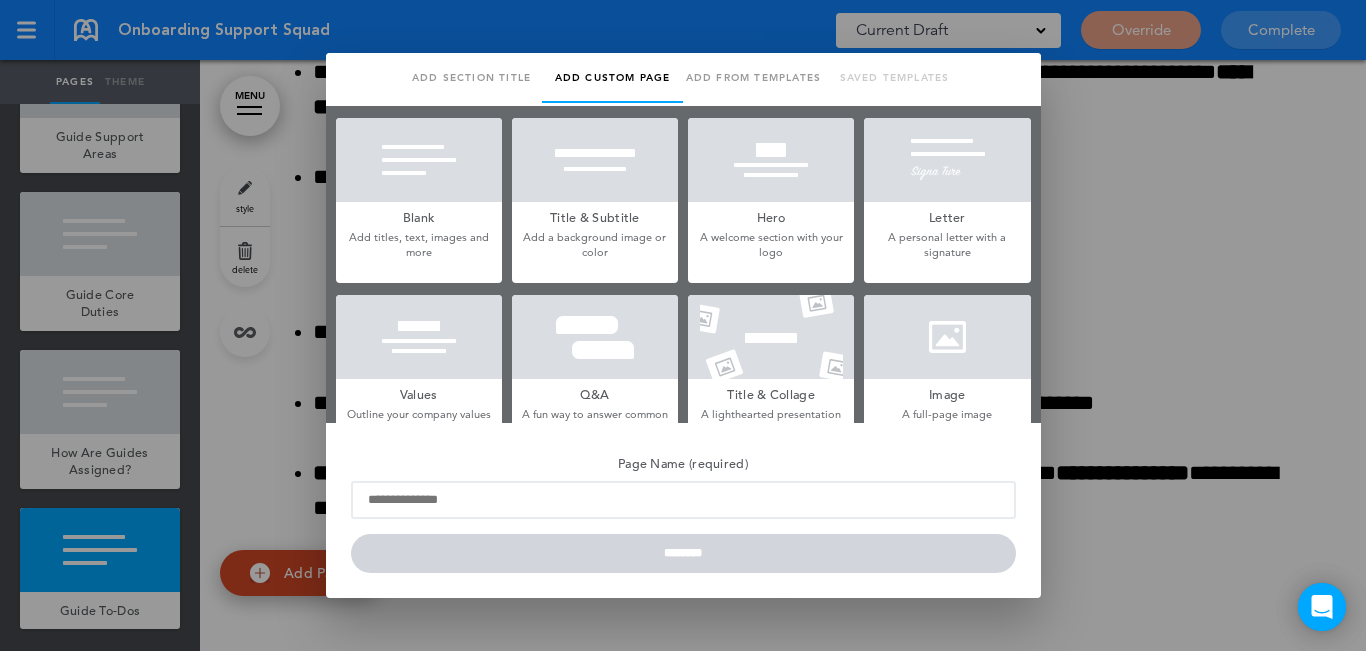 drag, startPoint x: 430, startPoint y: 134, endPoint x: 426, endPoint y: 167, distance: 33.24154 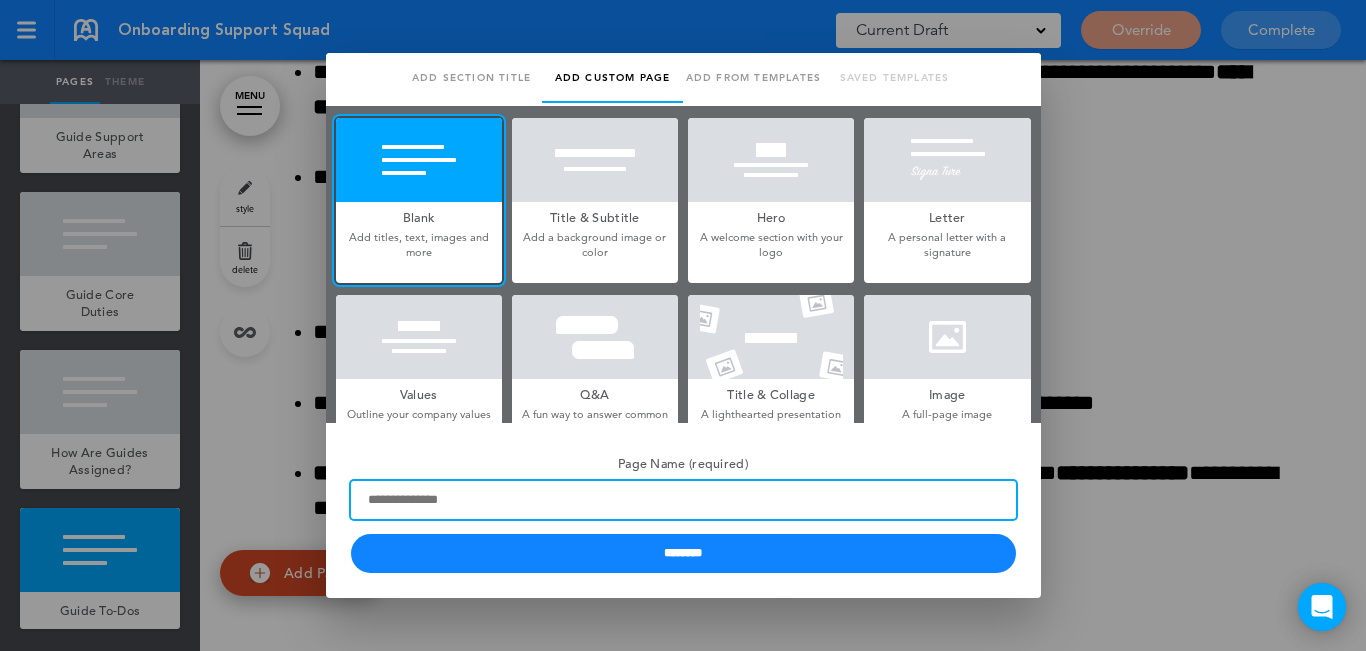 click on "Page Name (required)" at bounding box center (683, 500) 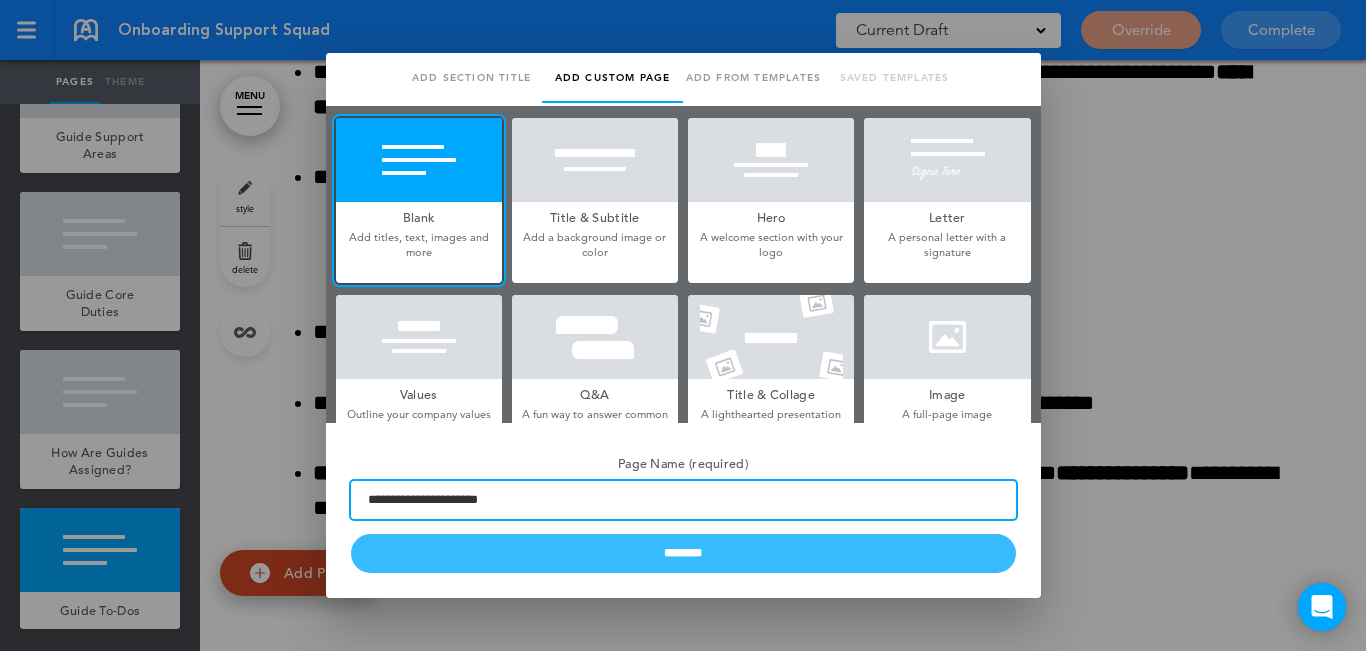 type on "**********" 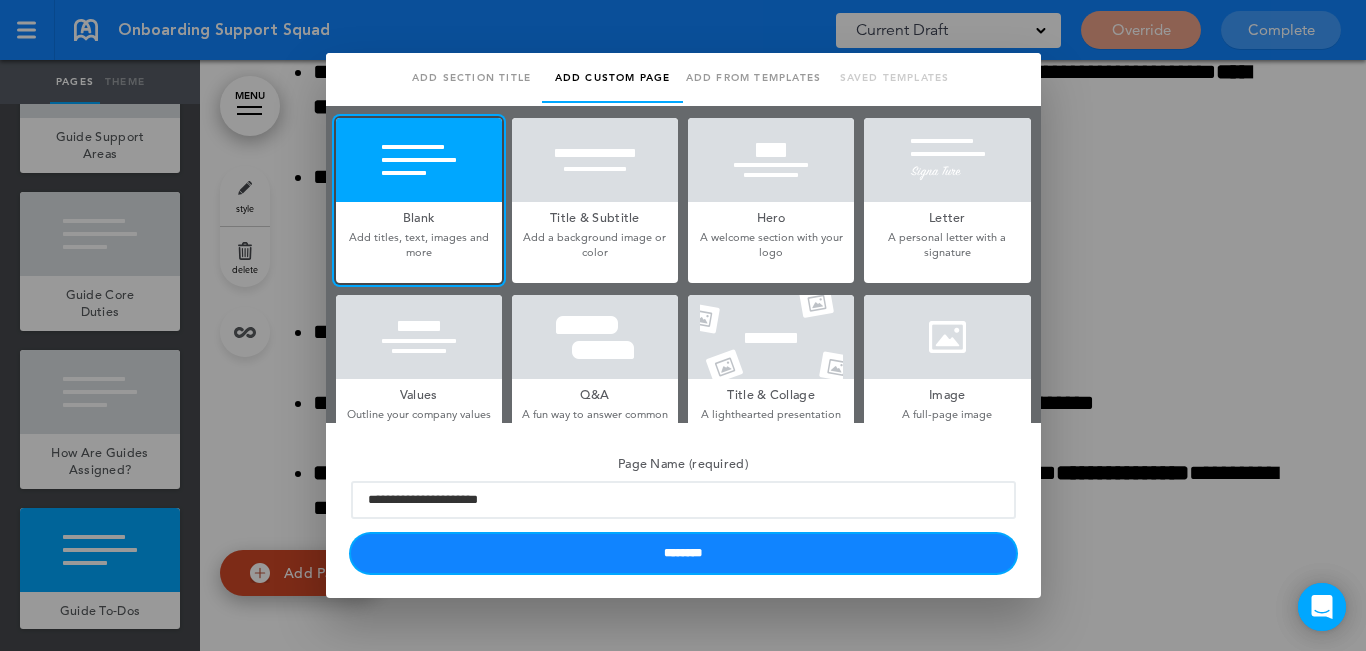 click on "********" at bounding box center [683, 553] 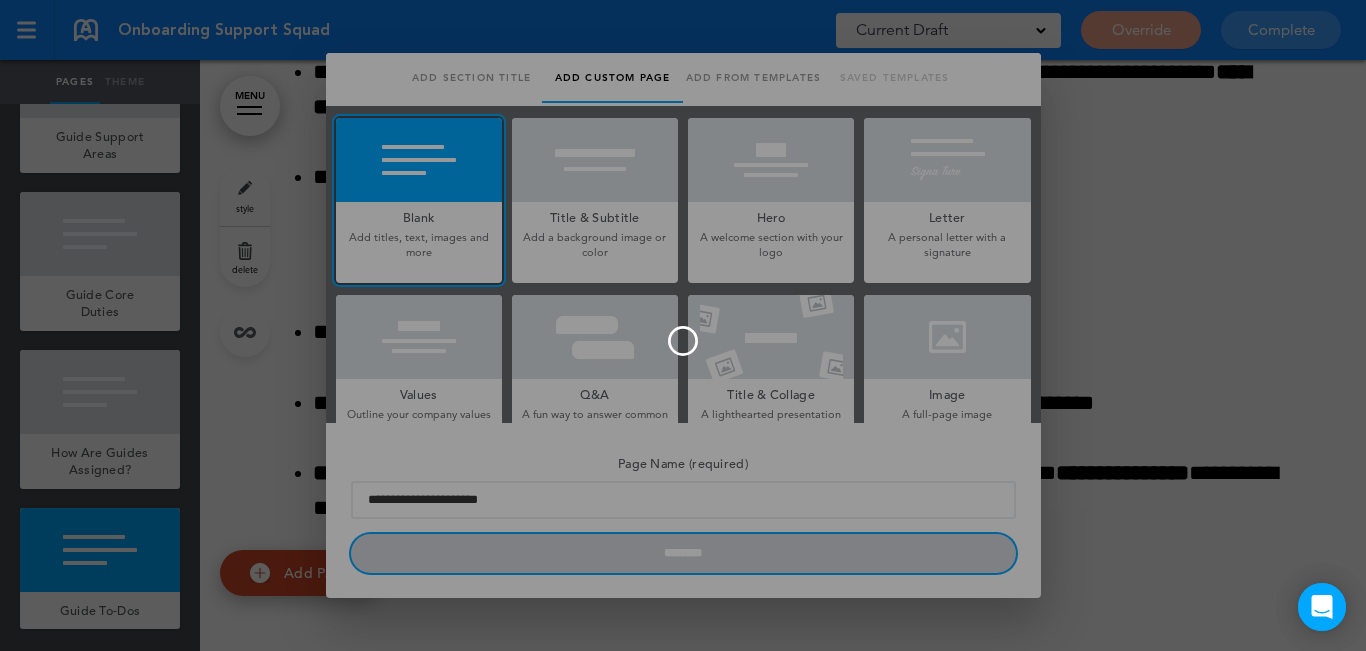 type 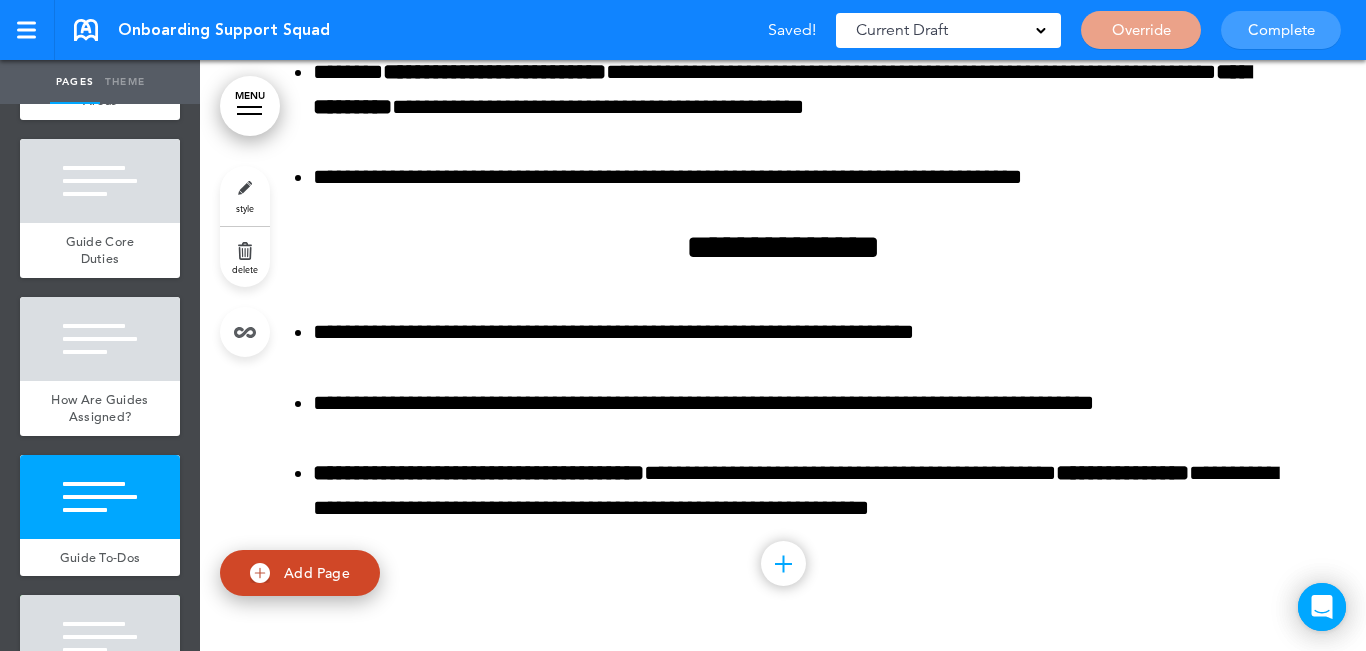 scroll, scrollTop: 10793, scrollLeft: 0, axis: vertical 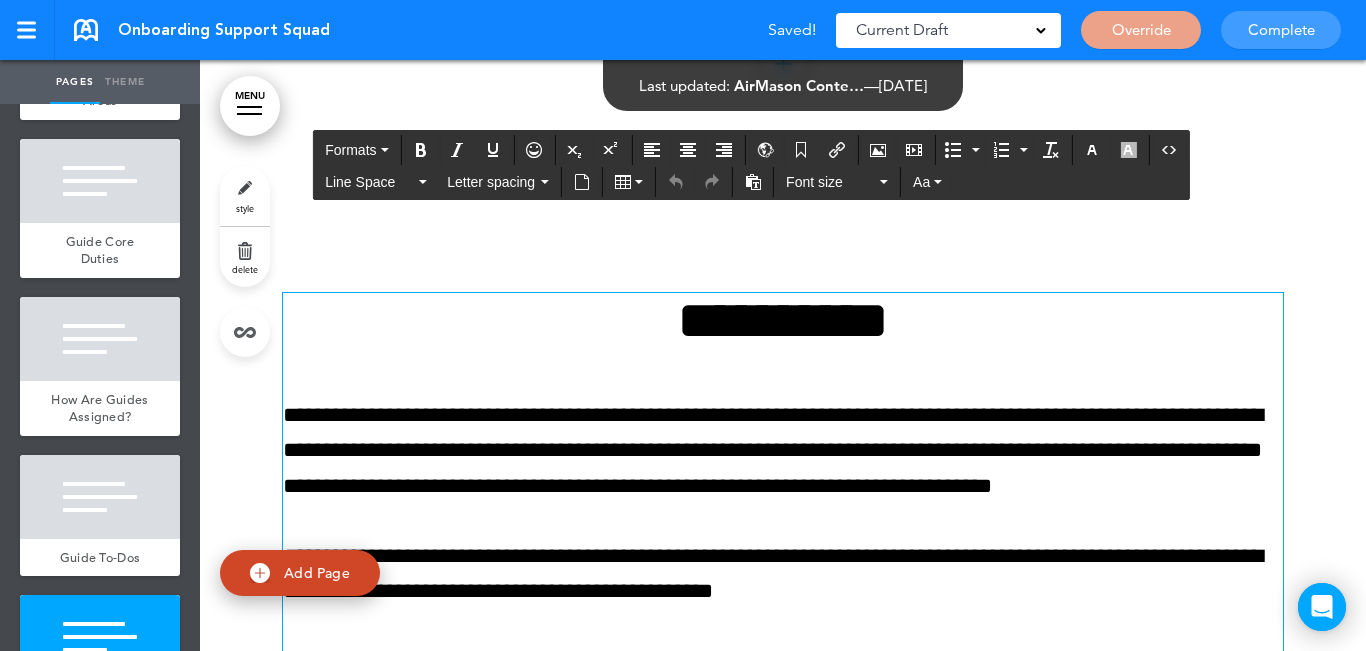 click on "**********" at bounding box center [783, 320] 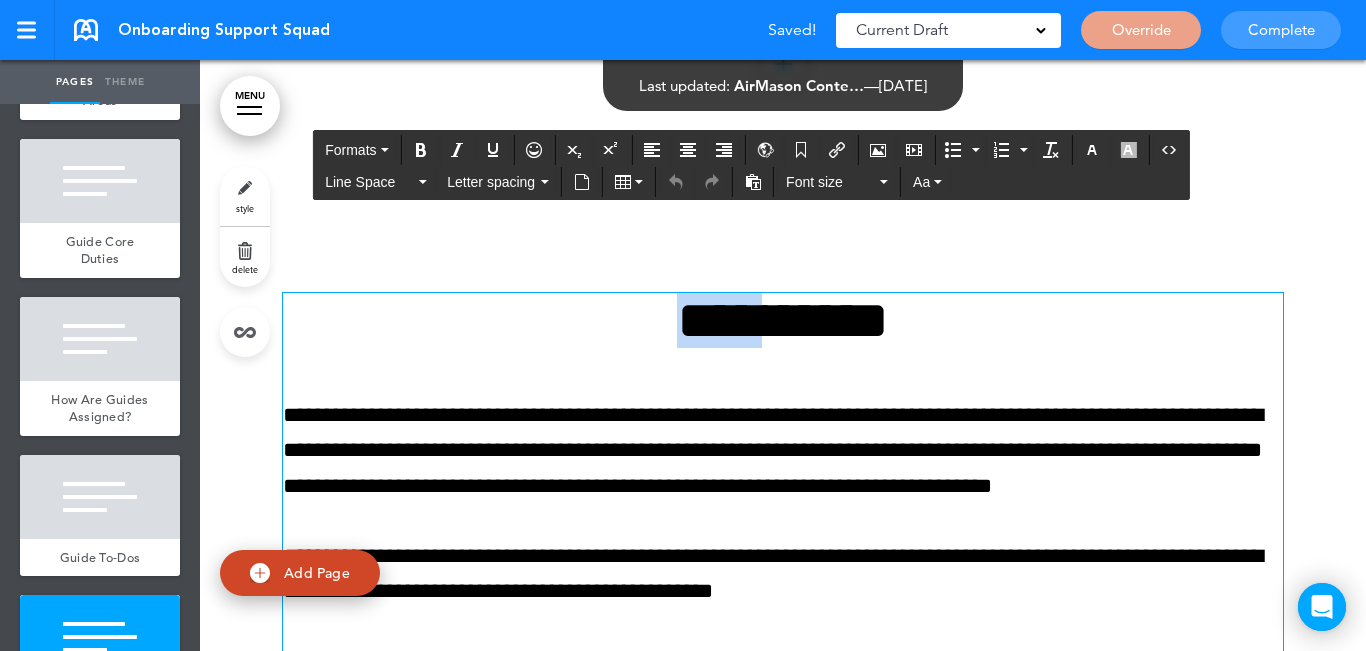 click on "**********" at bounding box center (783, 320) 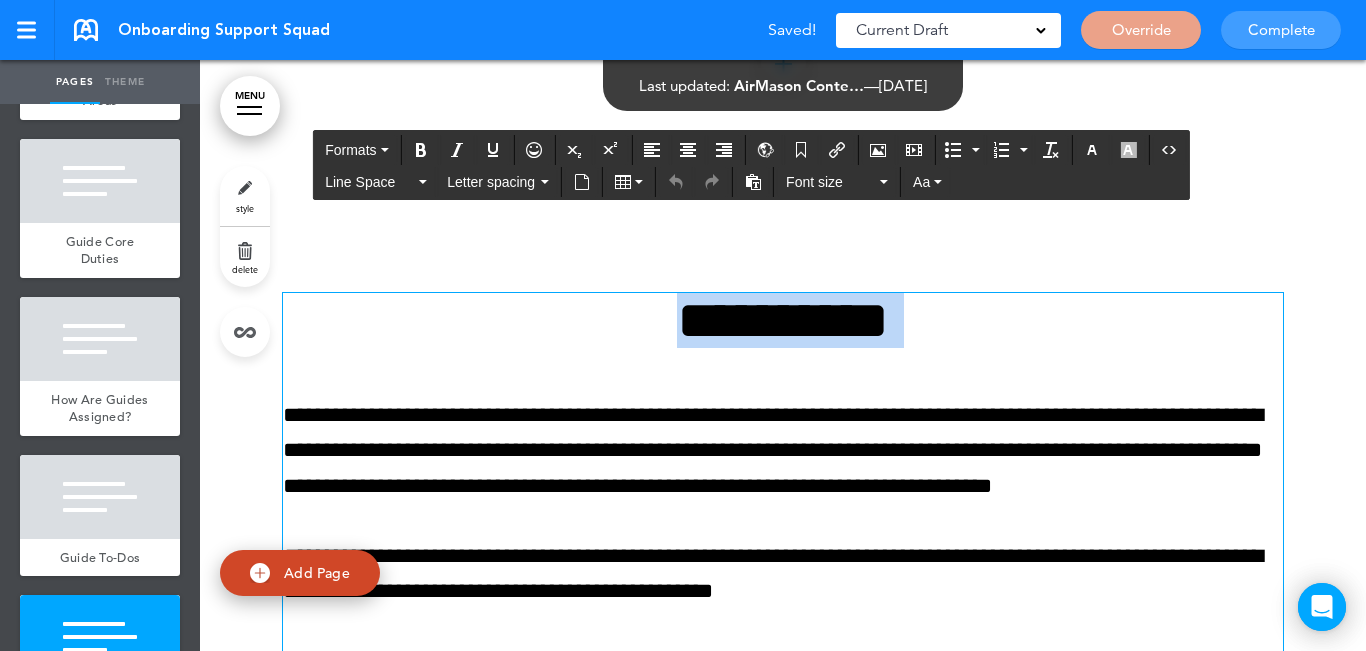 click on "**********" at bounding box center (783, 320) 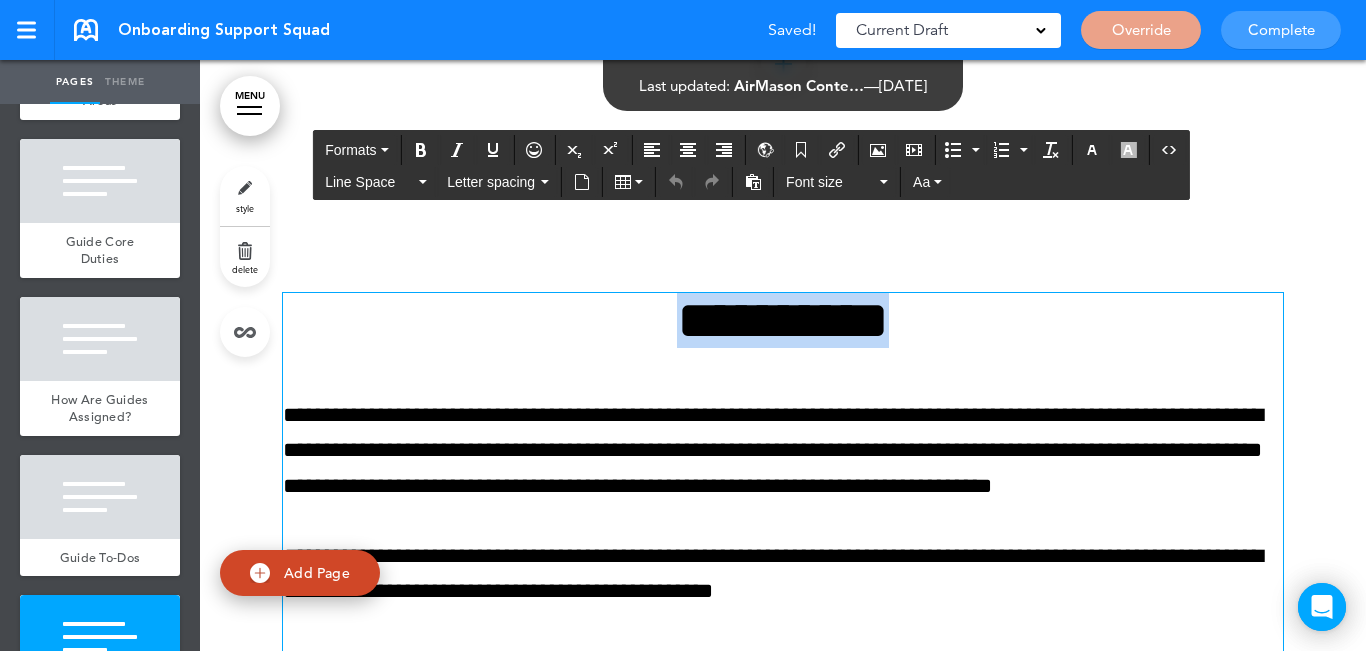 paste 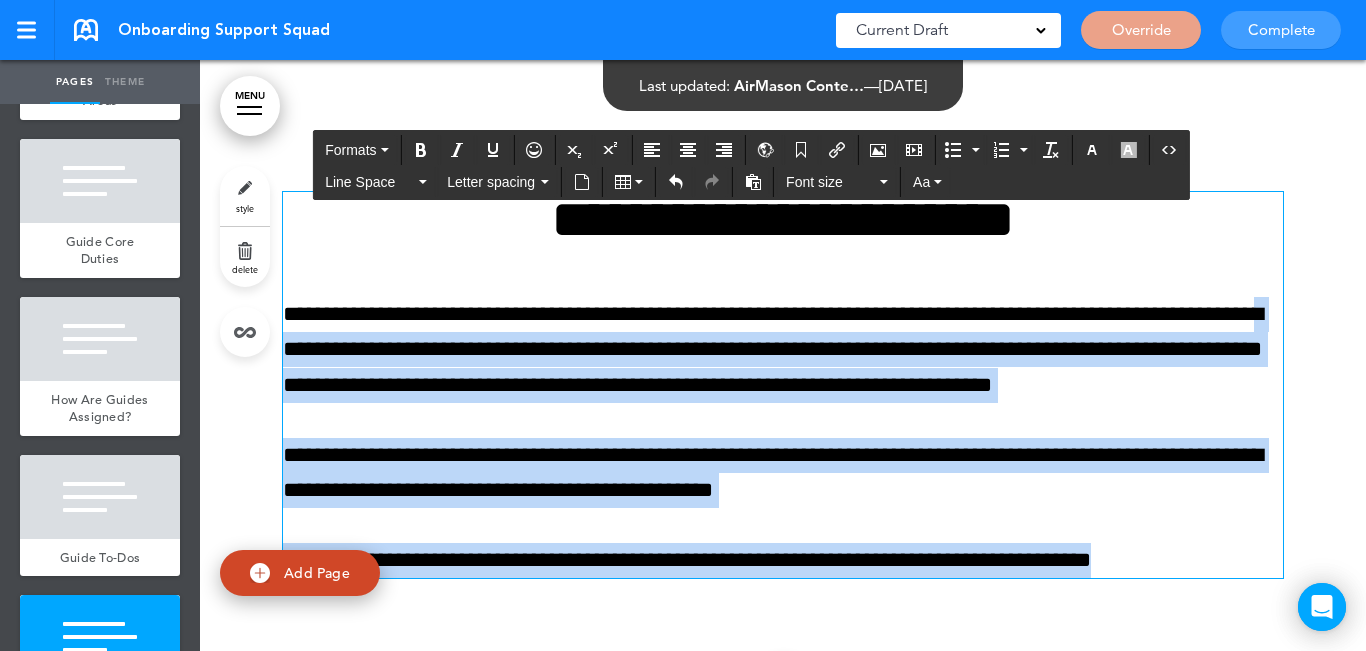 scroll, scrollTop: 10893, scrollLeft: 0, axis: vertical 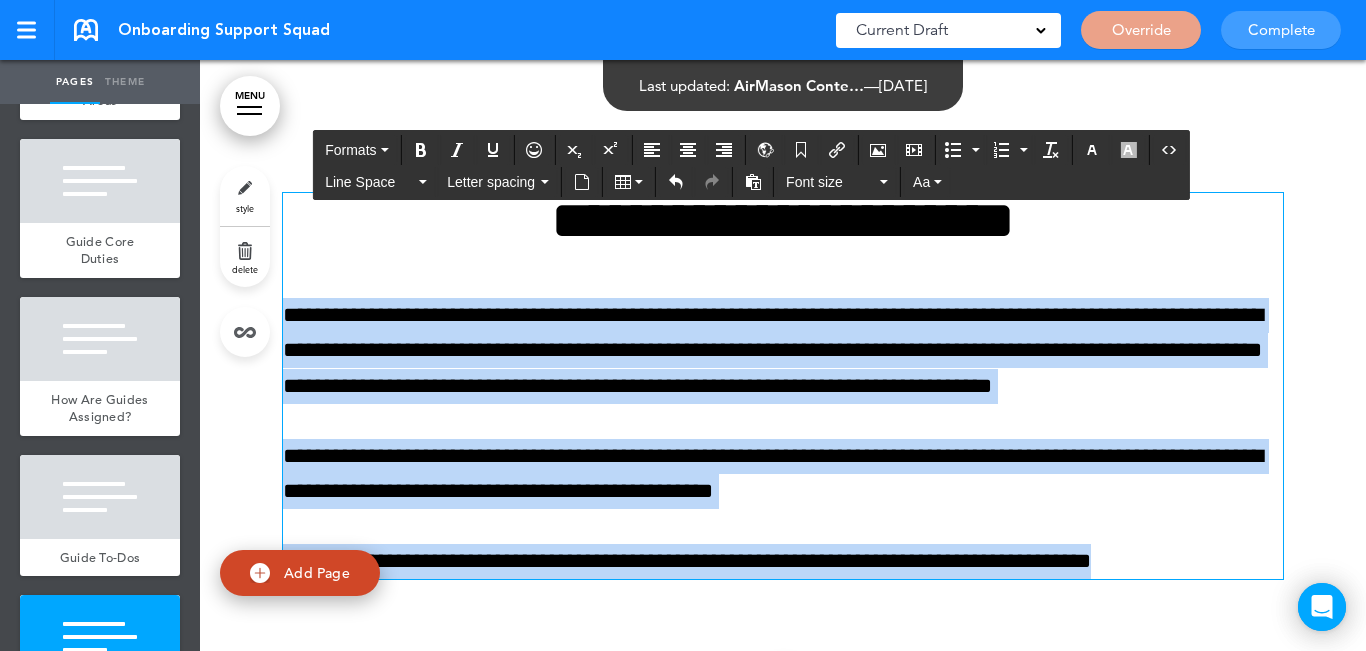 click on "Make this page common so it is available in other handbooks.
This handbook
Preview
Settings
Your Handbooks
Geographic Pay Differential Policy
Perkins Playbook
Account
Manage Organization
My Account
Help
Logout
Onboarding Support Squad
Saved!
Current Draft
CURRENT DRAFT
Override
Complete" at bounding box center [683, 325] 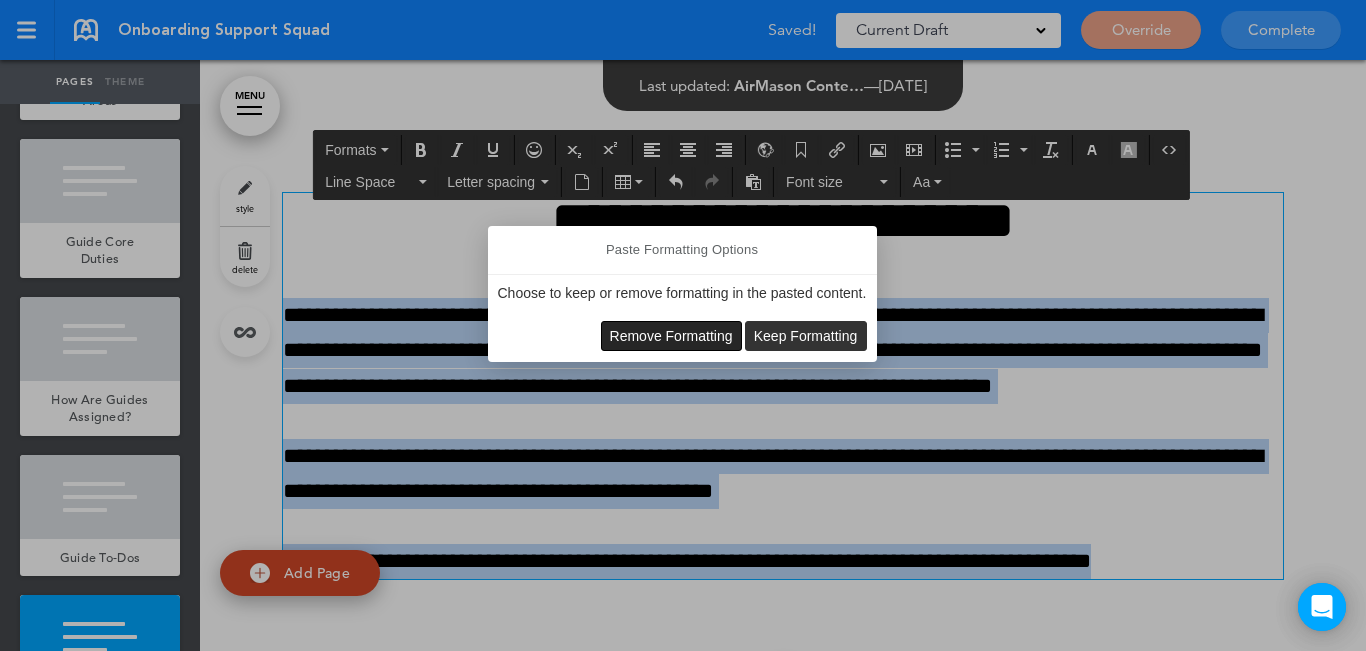 click on "Remove Formatting" at bounding box center [671, 336] 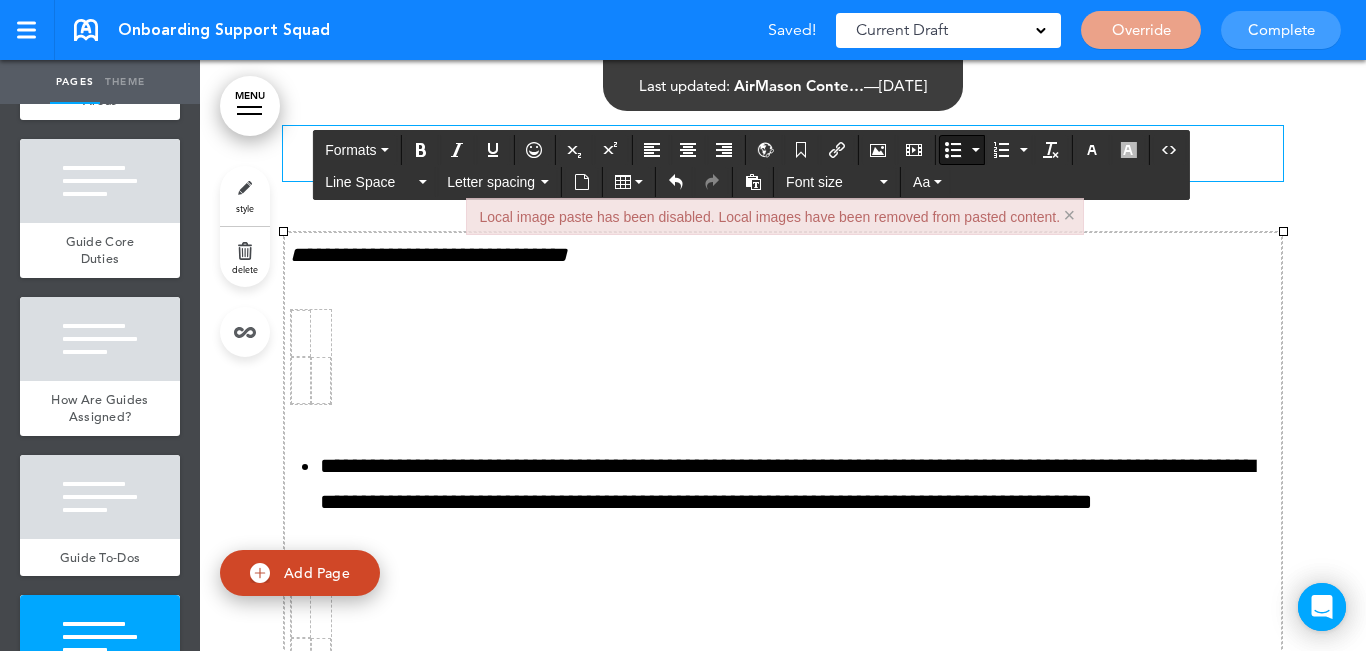 scroll, scrollTop: 11013, scrollLeft: 0, axis: vertical 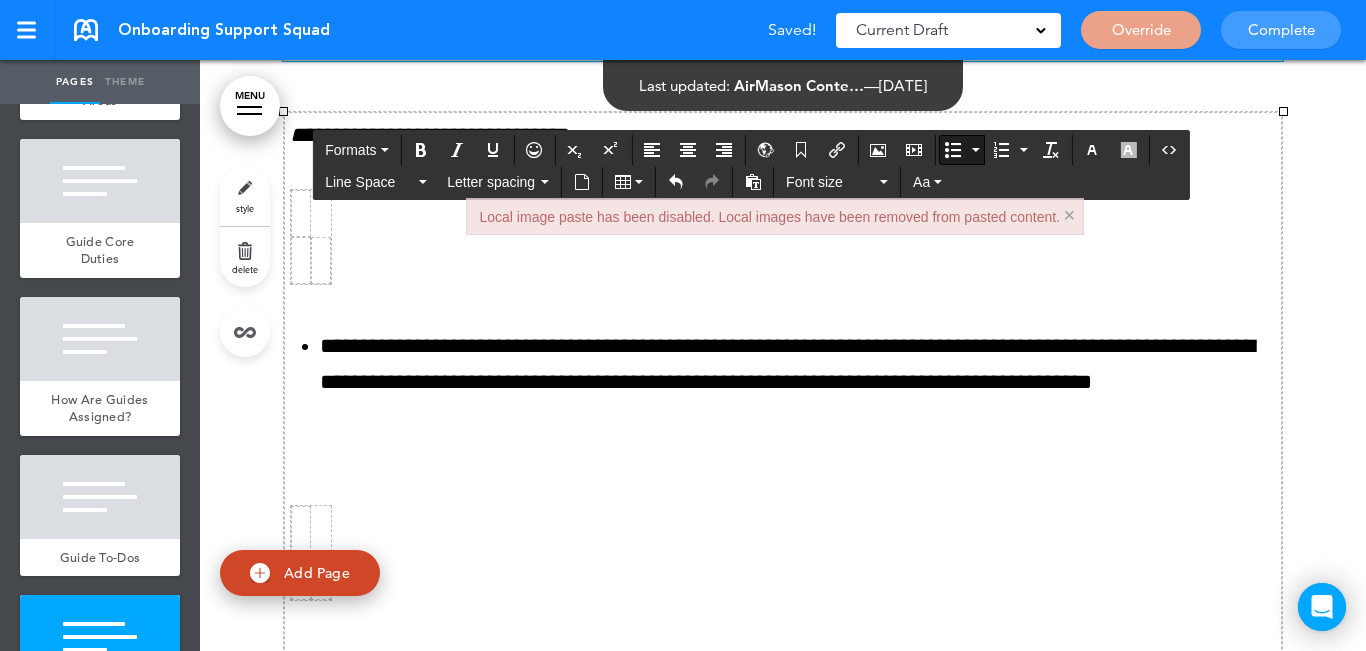 click on "**********" at bounding box center (783, 1630) 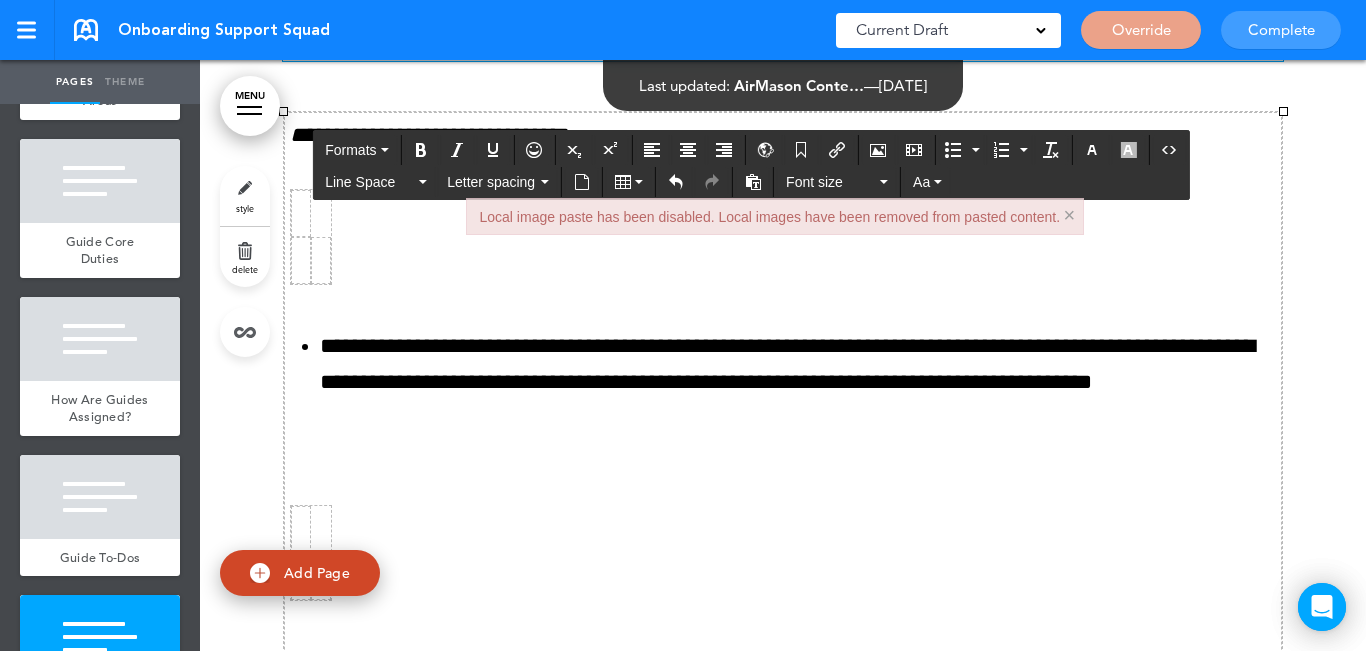 scroll, scrollTop: 10813, scrollLeft: 0, axis: vertical 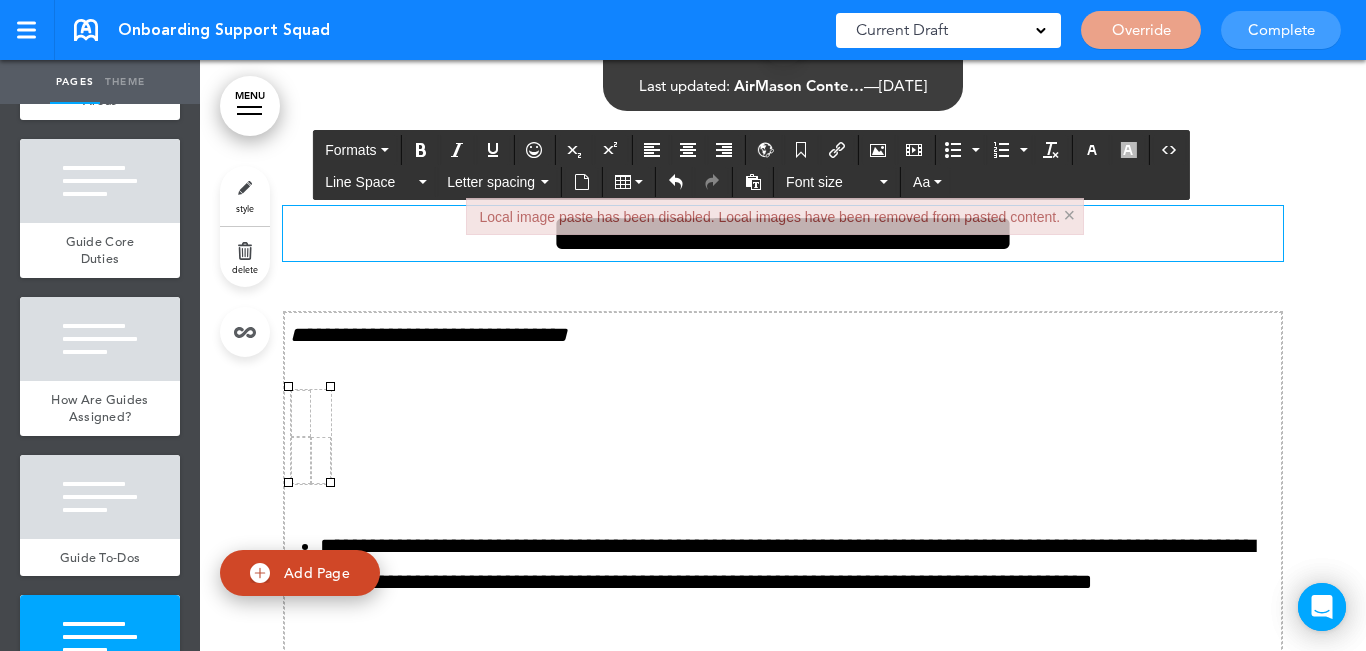 click at bounding box center (301, 413) 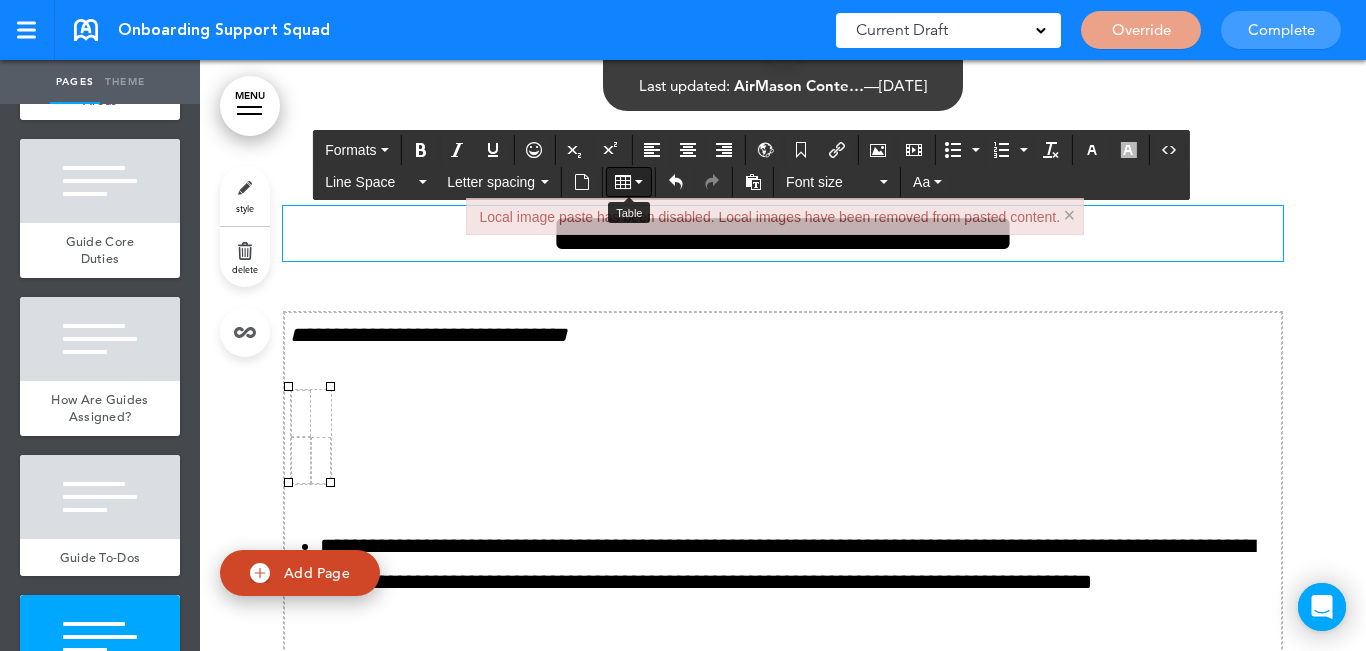 click at bounding box center [629, 182] 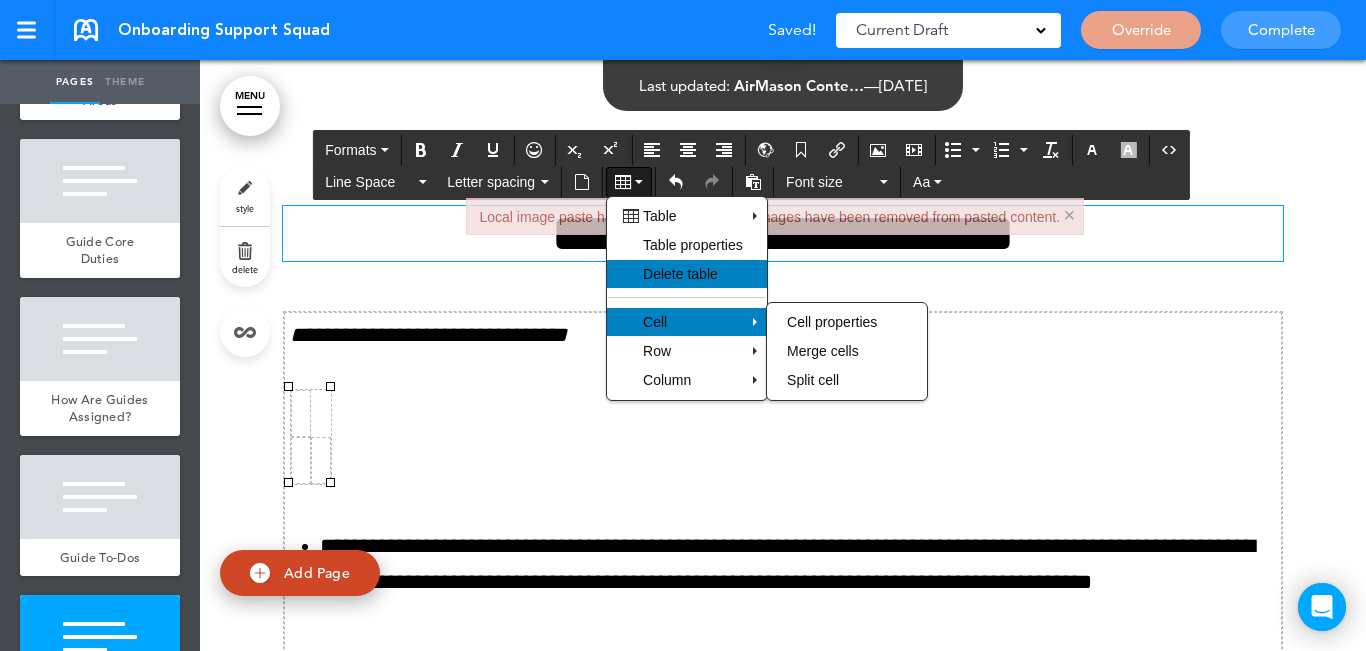 click on "Delete table" at bounding box center (680, 274) 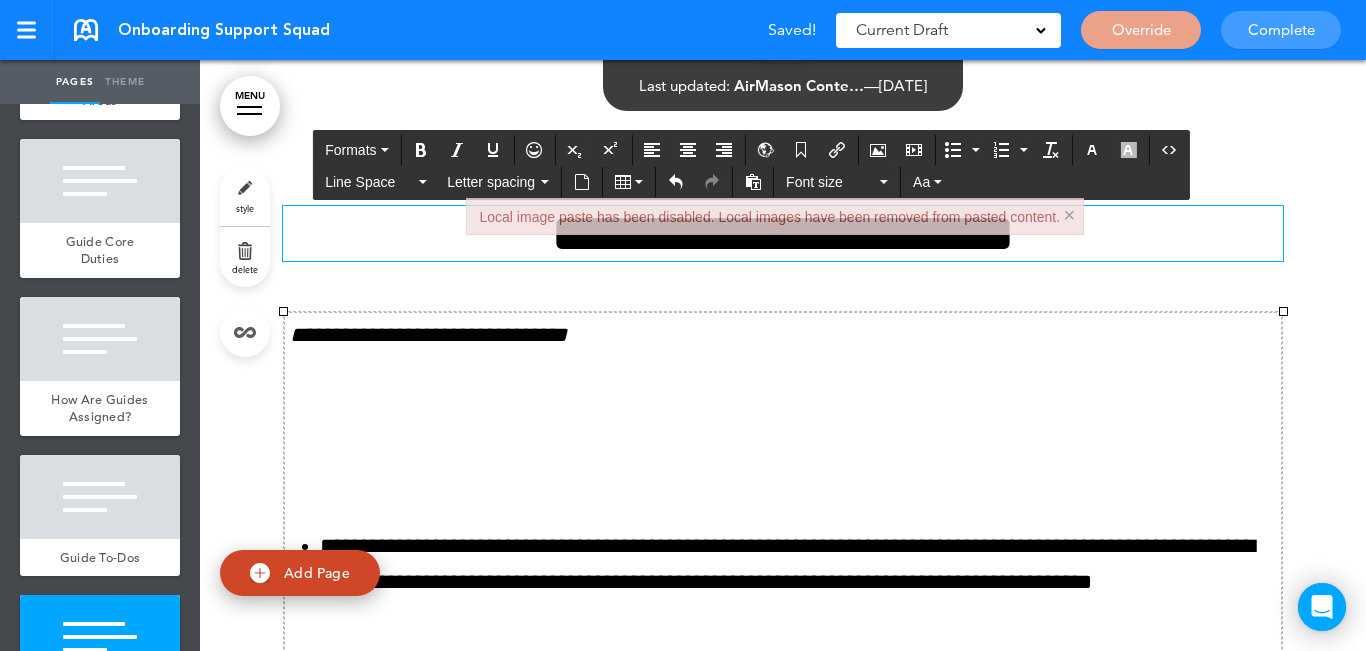 click on "×" at bounding box center [1069, 215] 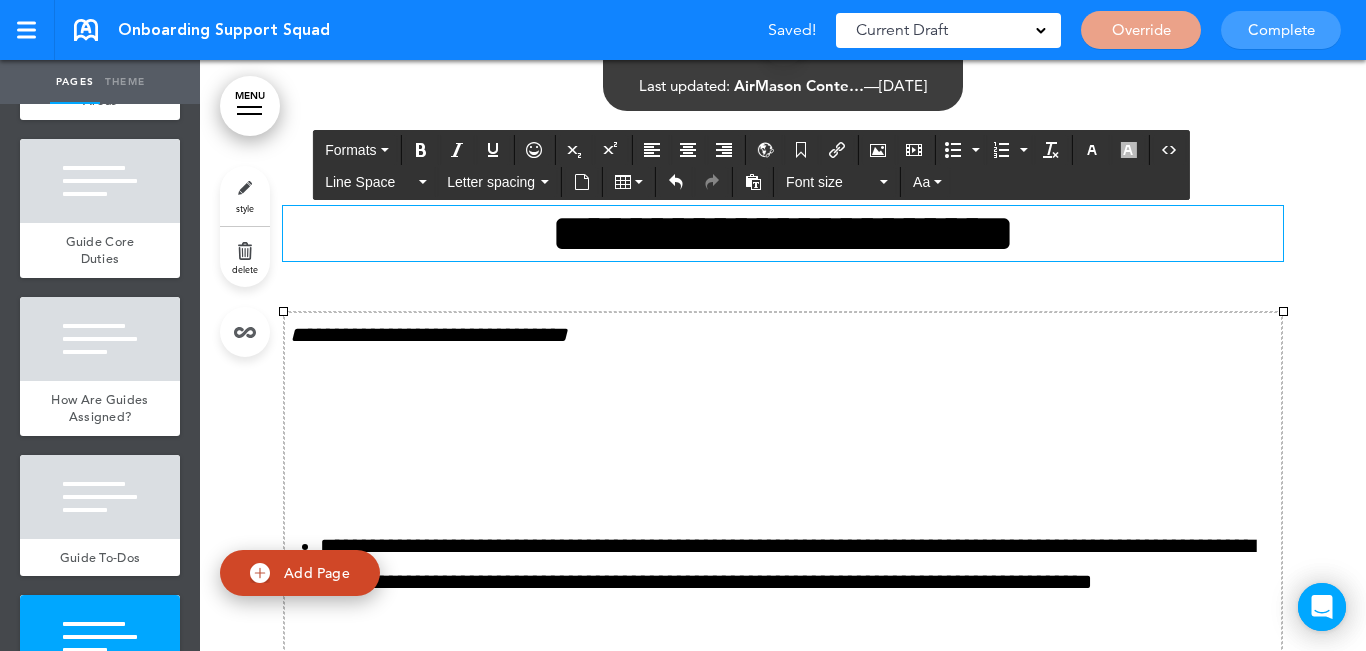 click on "**********" at bounding box center [783, 1830] 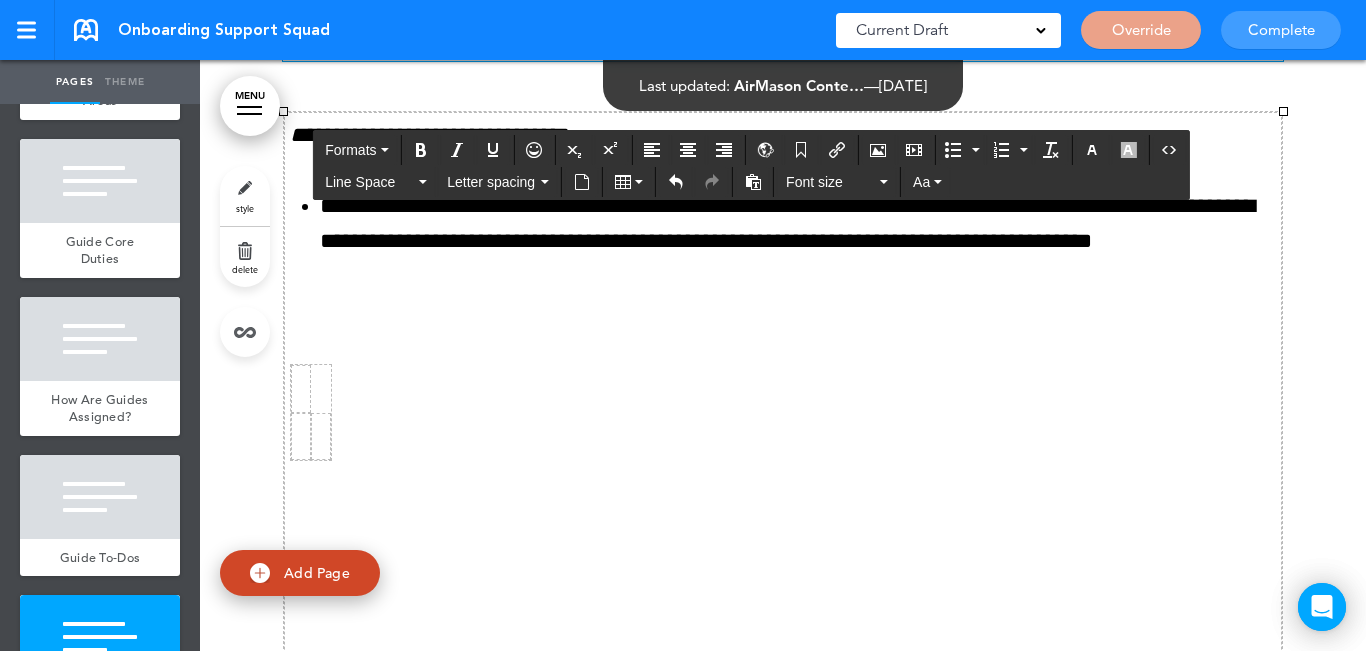 scroll, scrollTop: 11113, scrollLeft: 0, axis: vertical 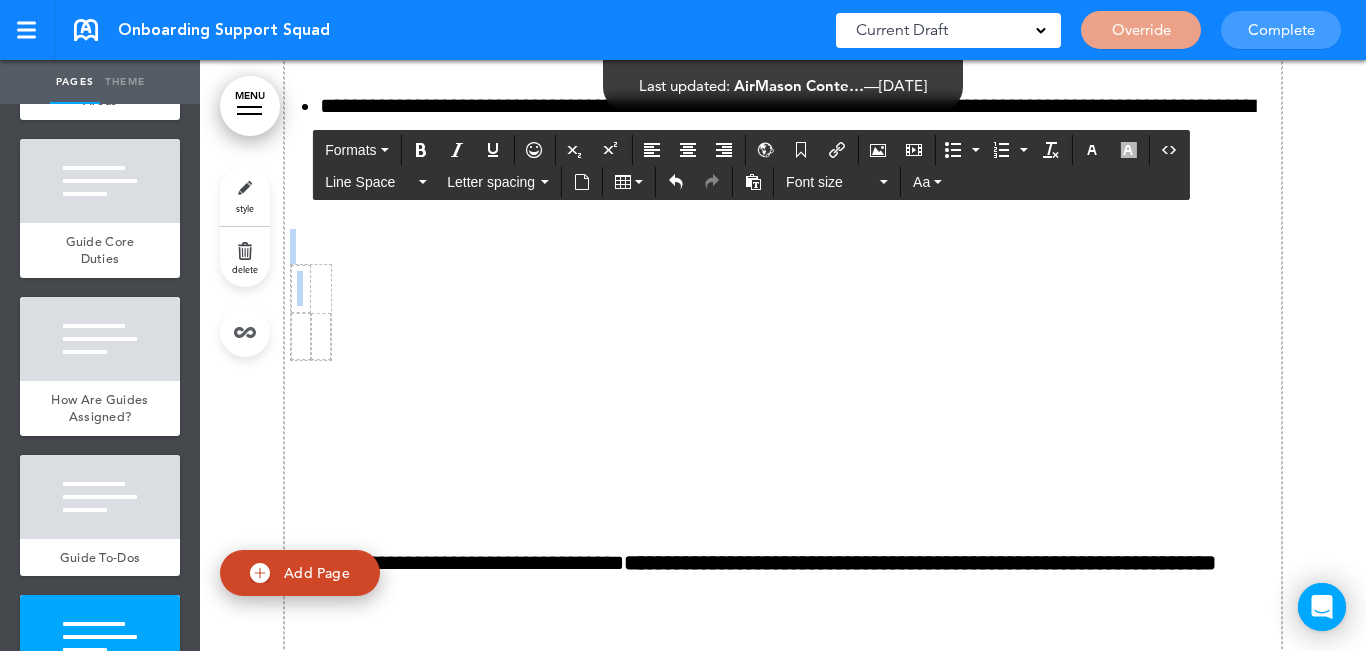 drag, startPoint x: 310, startPoint y: 439, endPoint x: 292, endPoint y: 215, distance: 224.72205 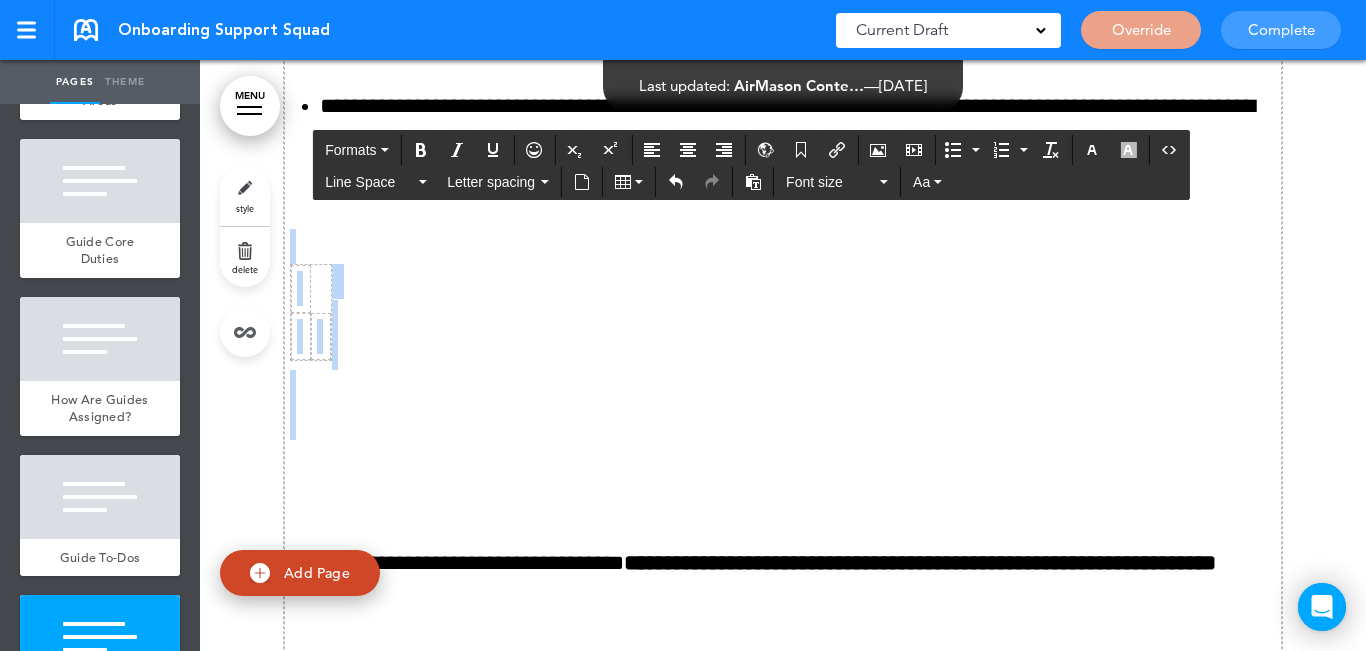 drag, startPoint x: 338, startPoint y: 439, endPoint x: 315, endPoint y: 212, distance: 228.16222 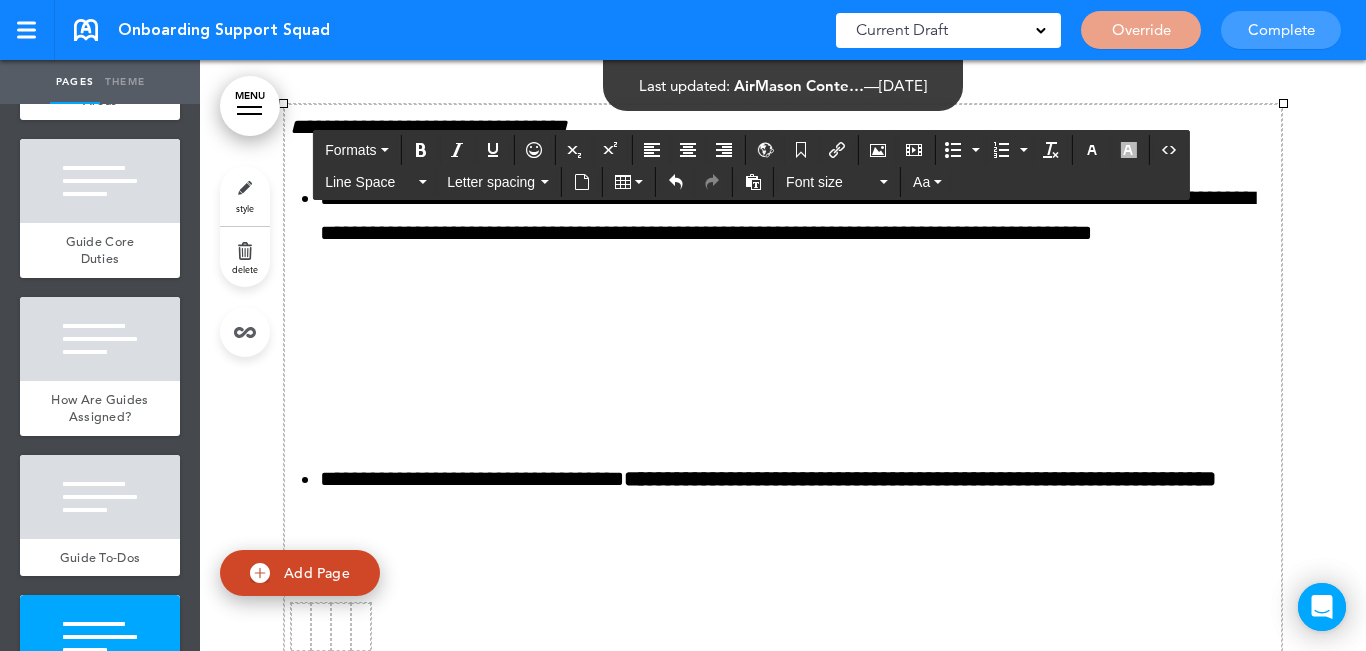 scroll, scrollTop: 10913, scrollLeft: 0, axis: vertical 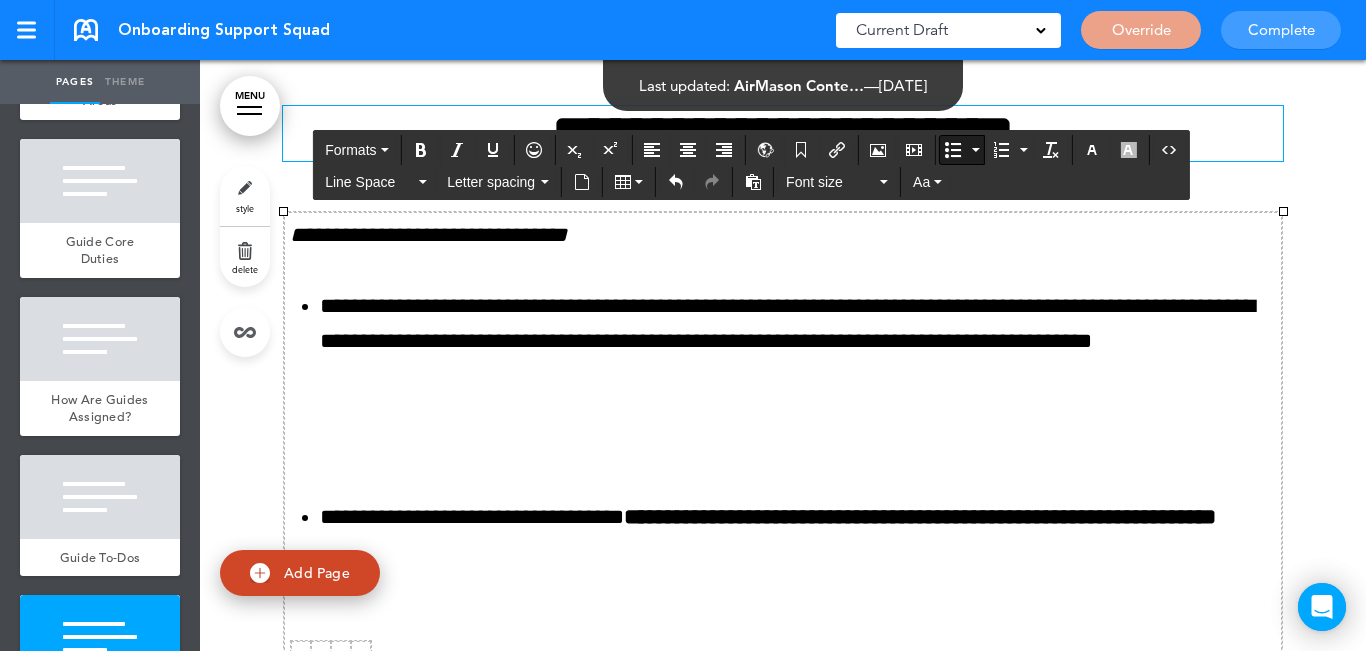 click on "**********" at bounding box center (783, 1536) 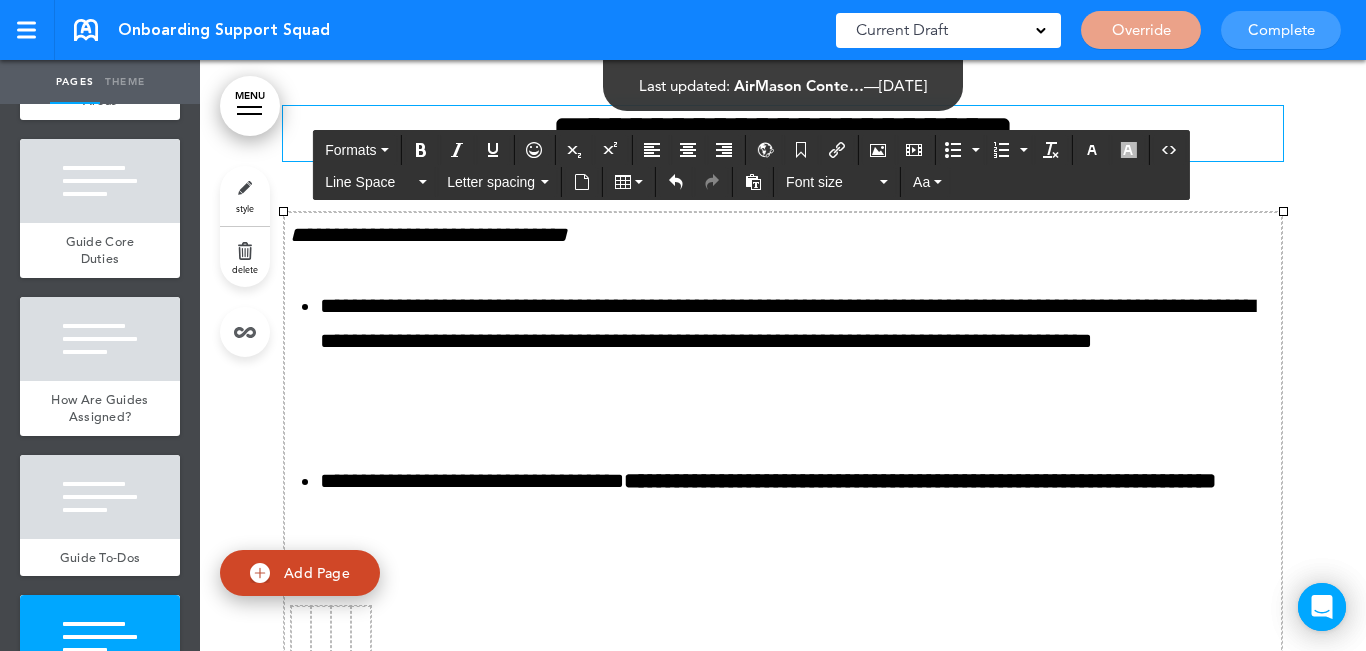 click on "**********" at bounding box center (783, 1519) 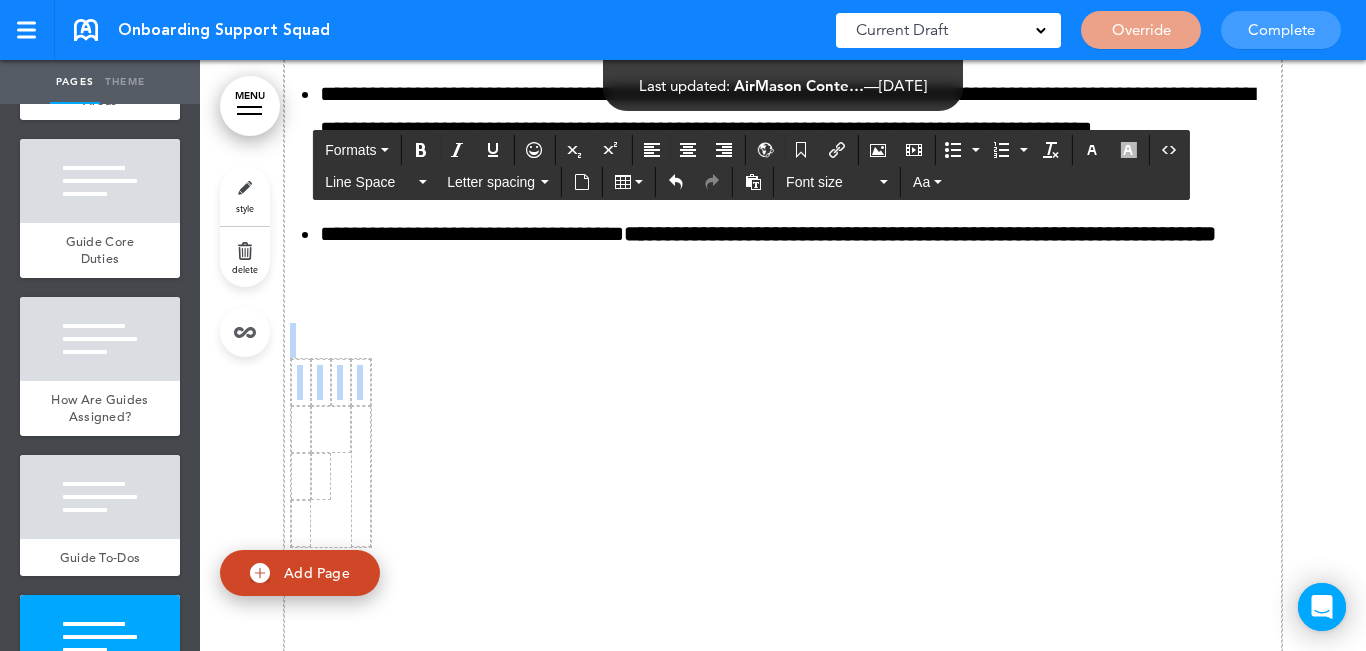 scroll, scrollTop: 11113, scrollLeft: 0, axis: vertical 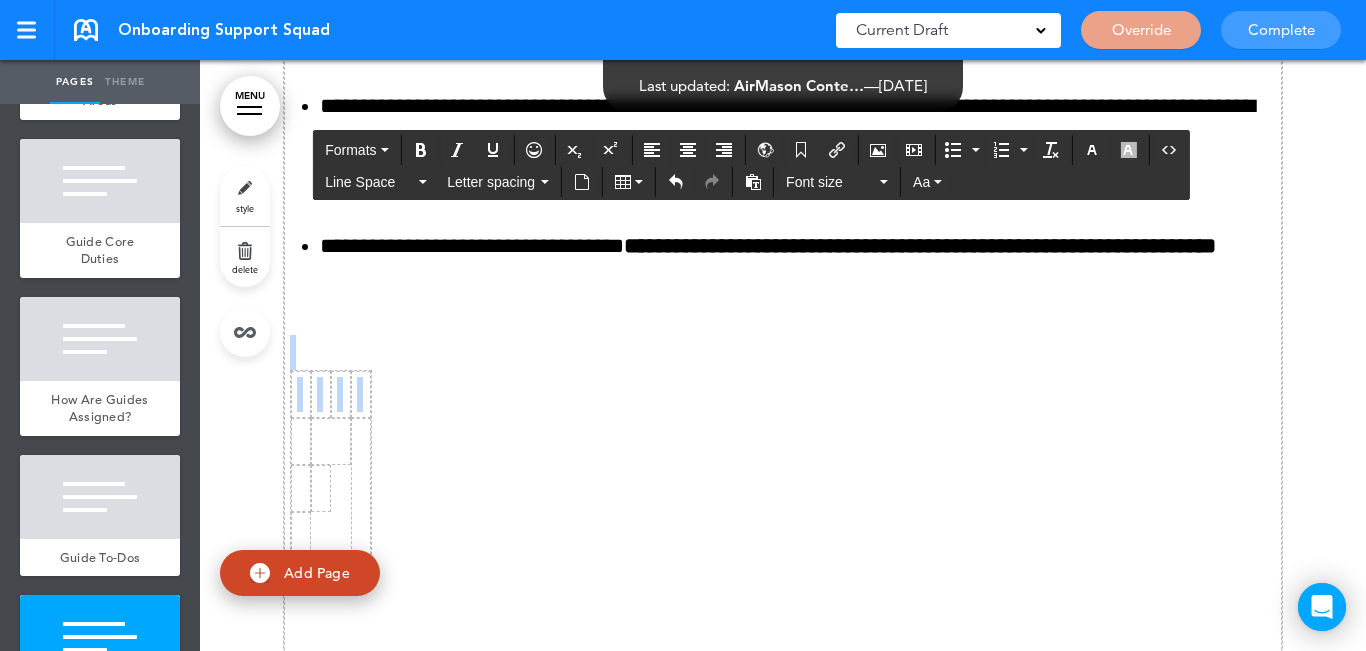 drag, startPoint x: 318, startPoint y: 392, endPoint x: 314, endPoint y: 325, distance: 67.11929 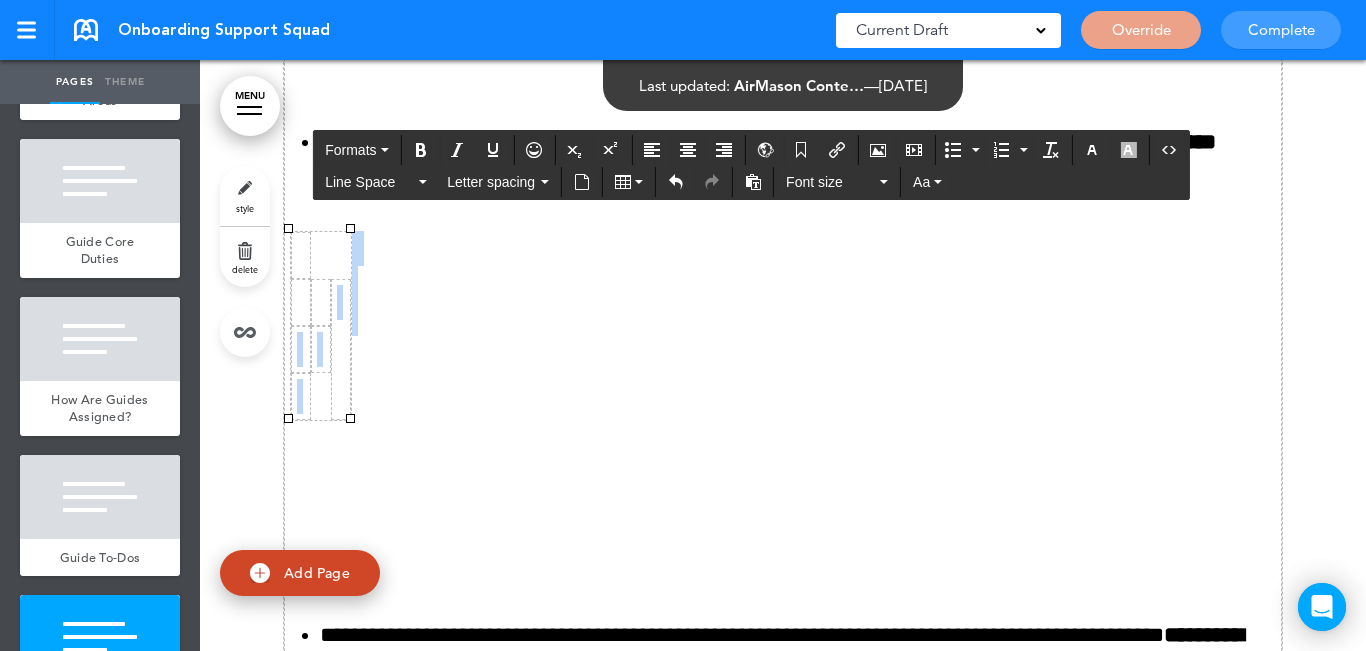 scroll, scrollTop: 11213, scrollLeft: 0, axis: vertical 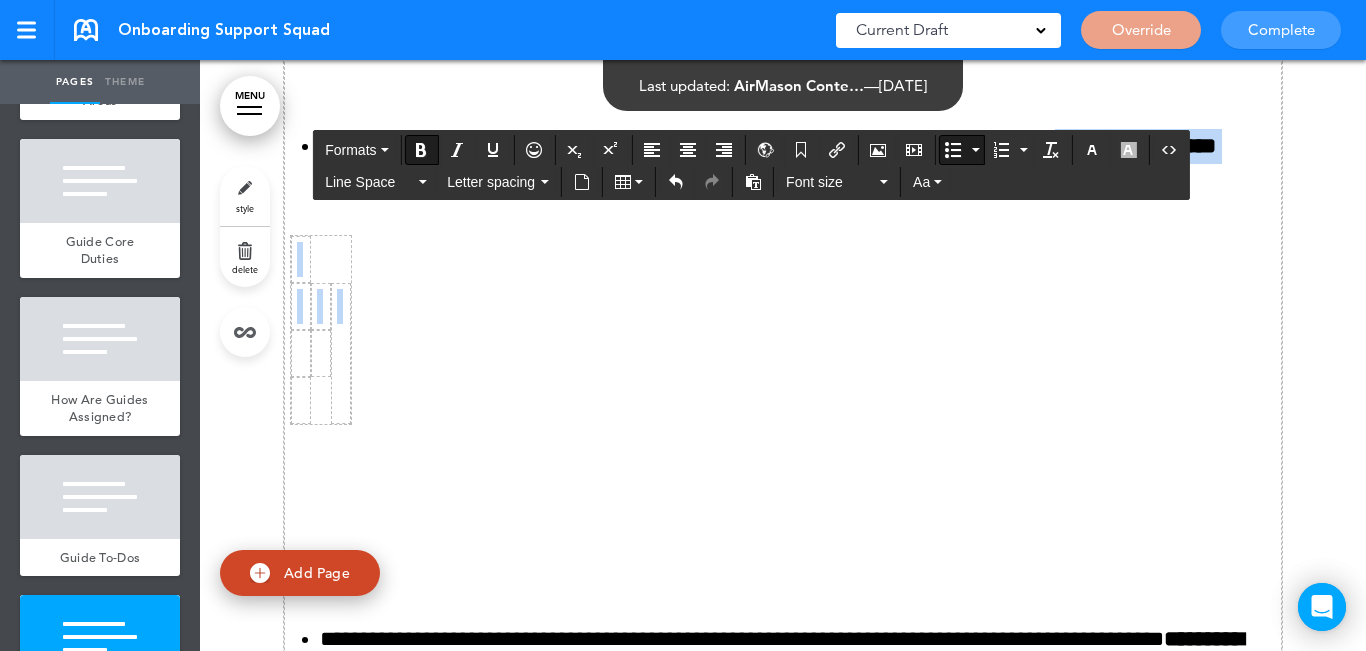 drag, startPoint x: 313, startPoint y: 363, endPoint x: 301, endPoint y: 194, distance: 169.4255 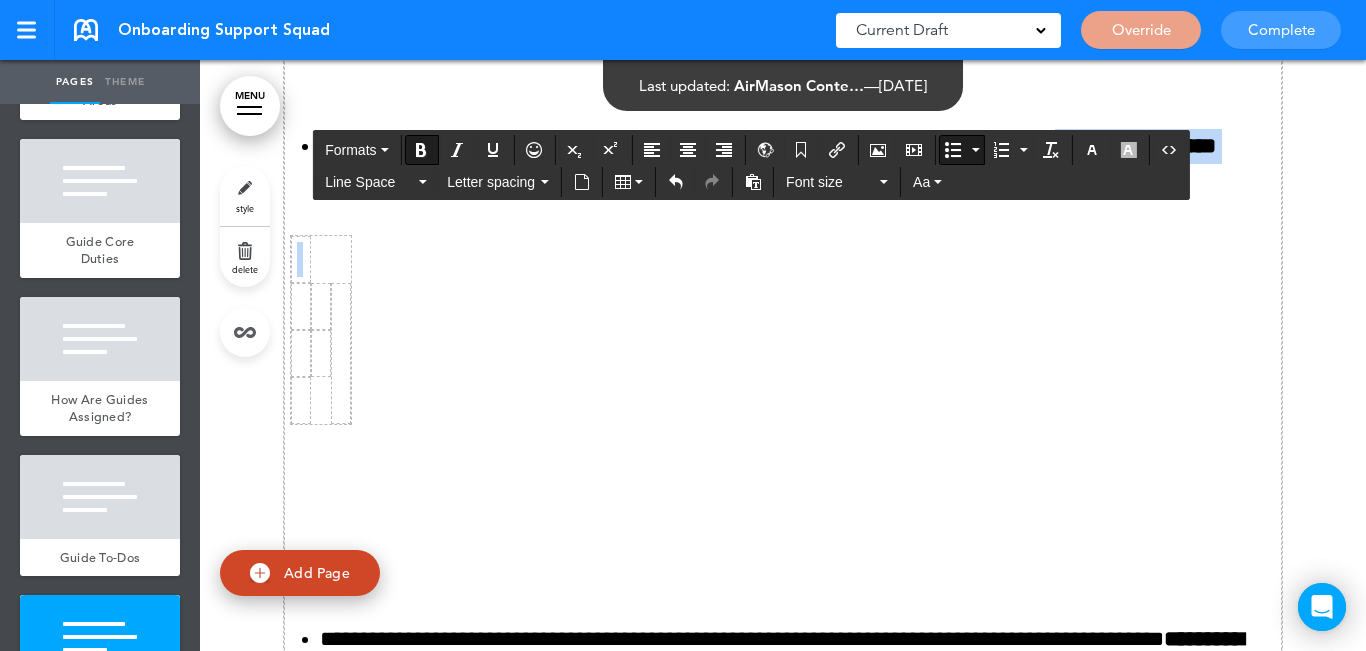 drag, startPoint x: 301, startPoint y: 493, endPoint x: 302, endPoint y: 198, distance: 295.0017 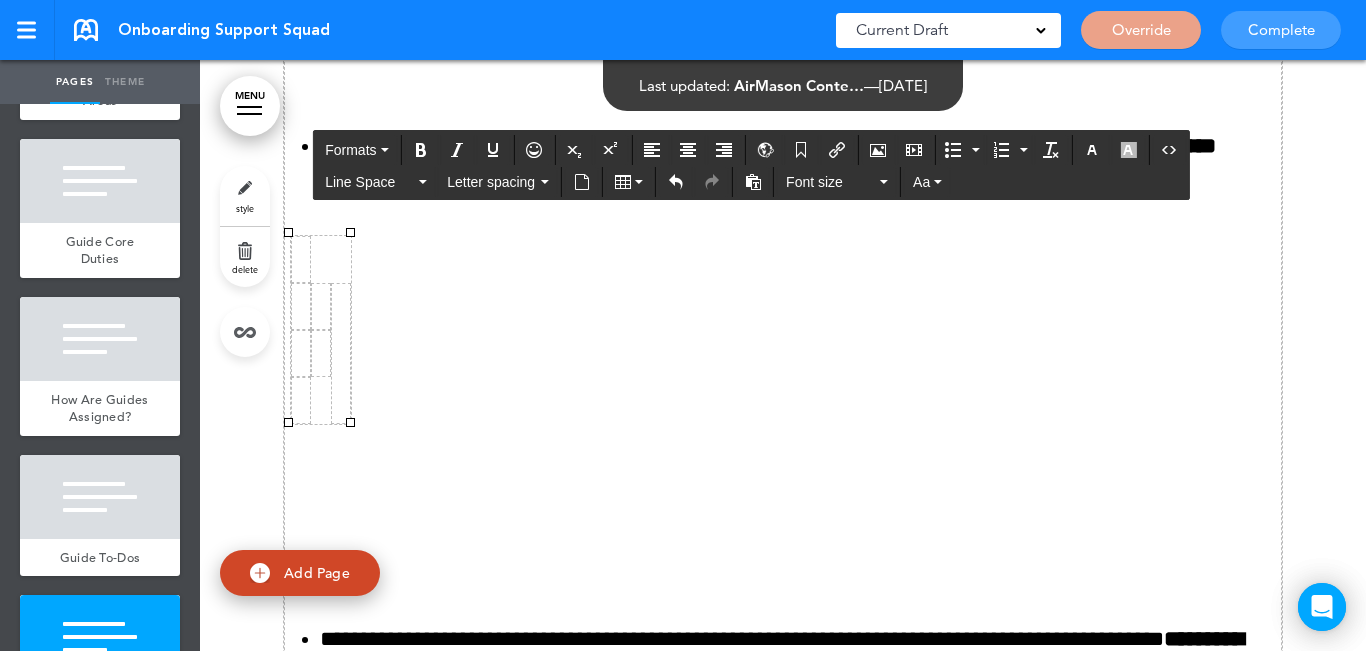 click at bounding box center (341, 354) 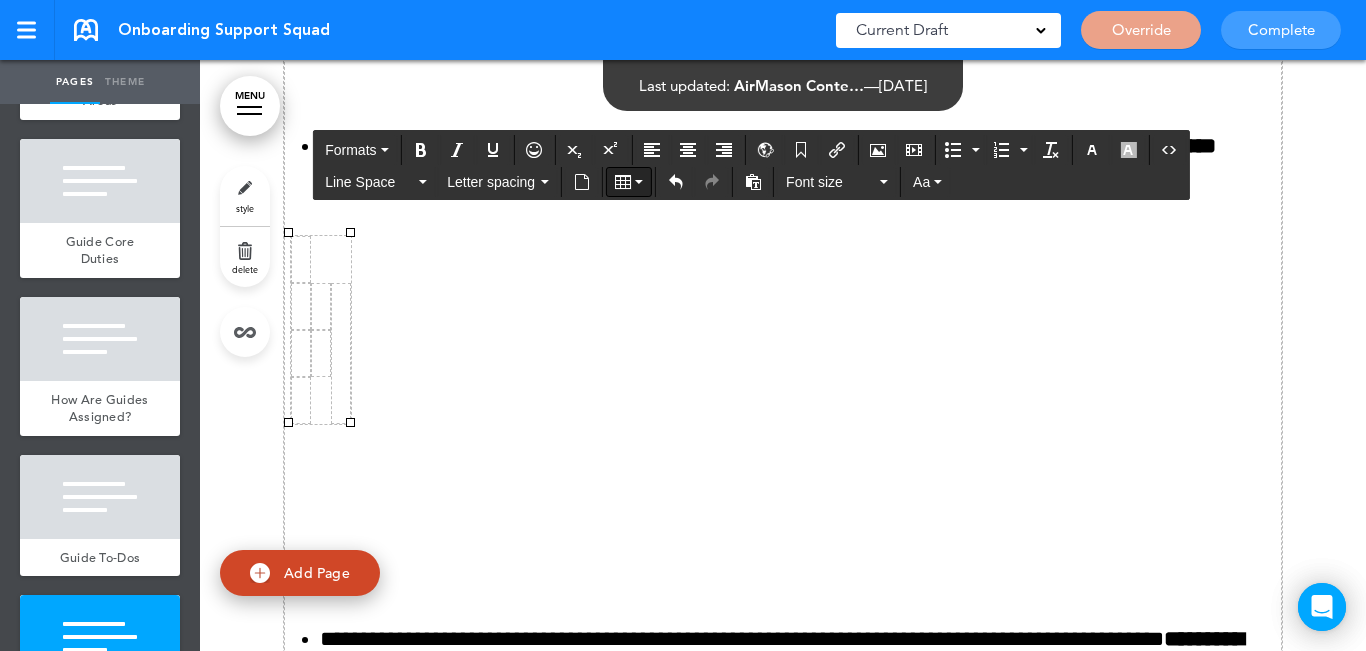 click at bounding box center (639, 182) 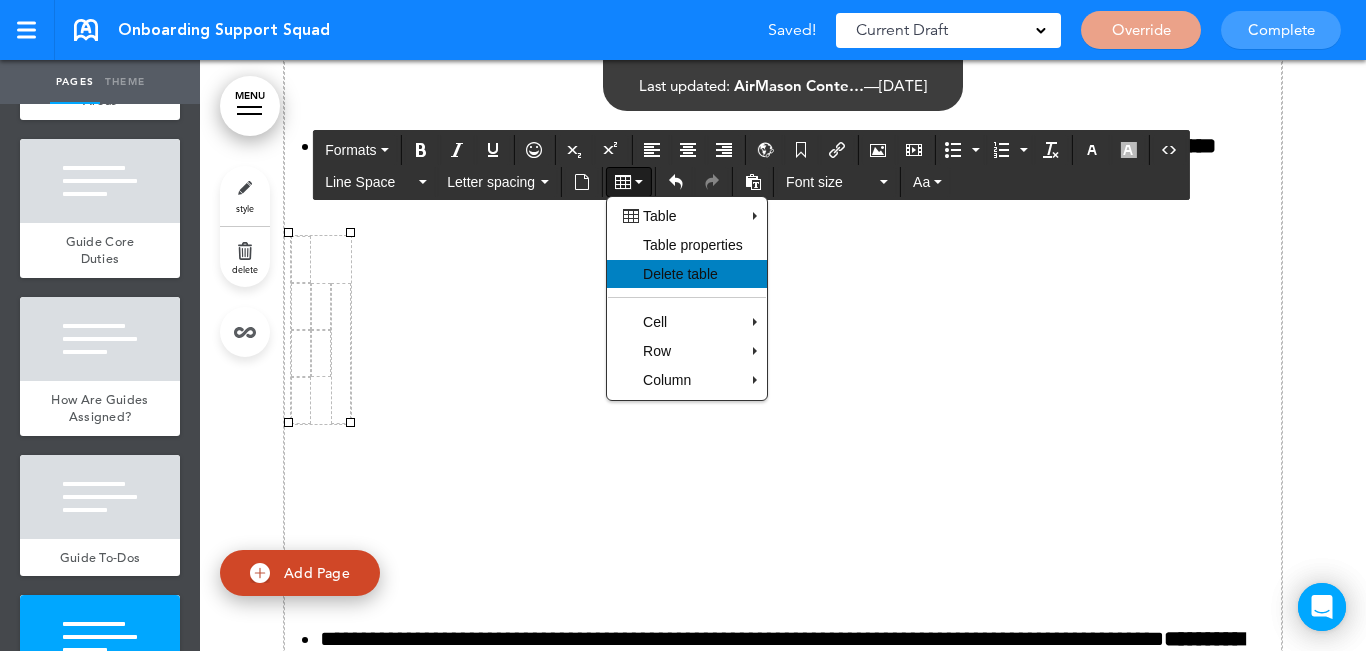click on "Delete table" at bounding box center (680, 274) 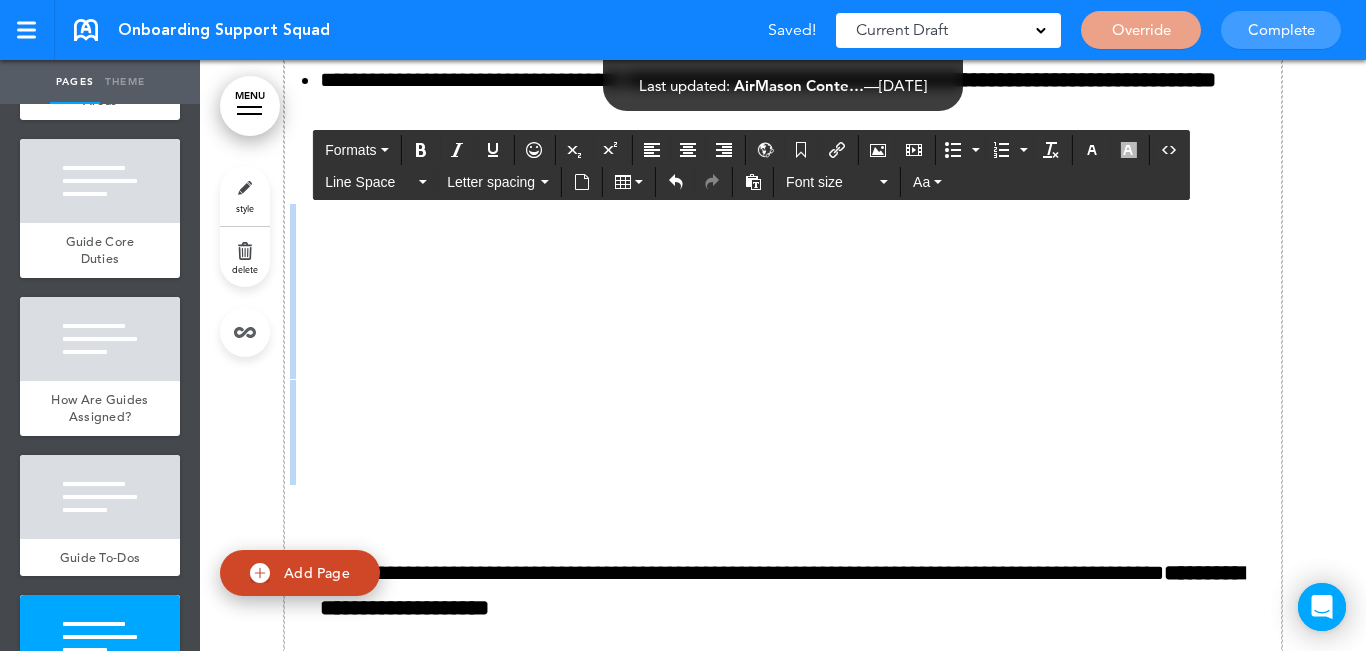 scroll, scrollTop: 11113, scrollLeft: 0, axis: vertical 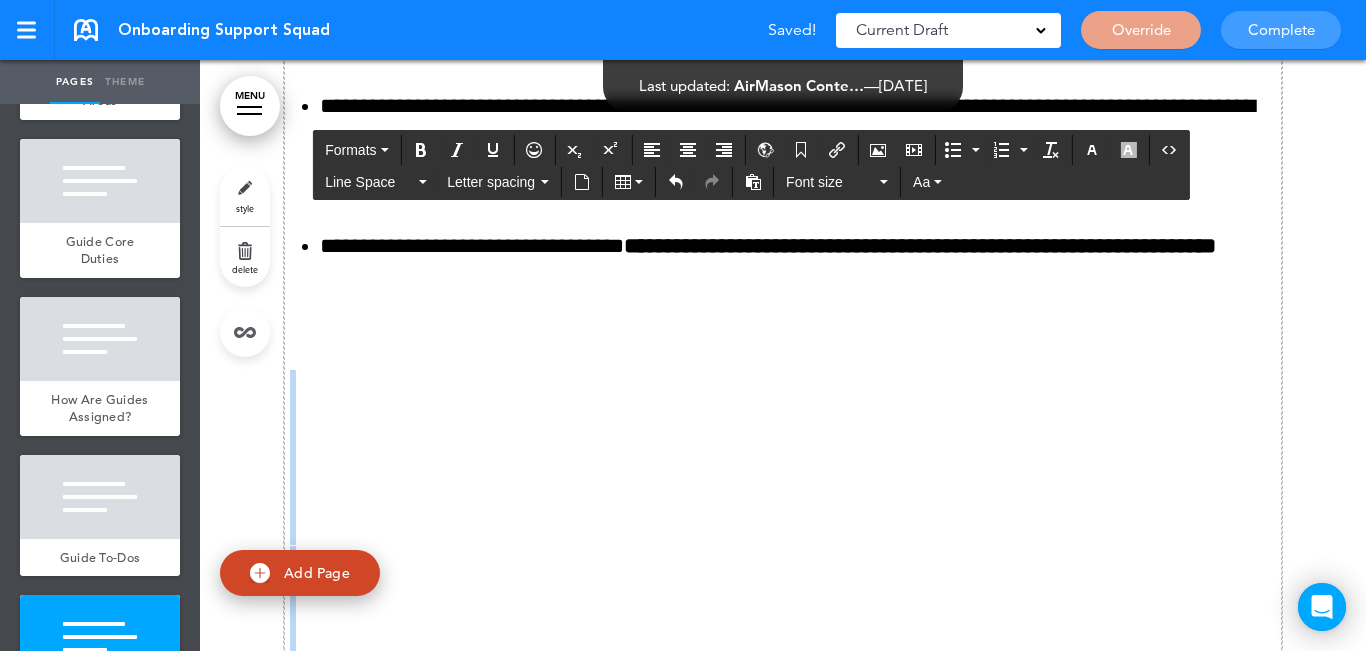 drag, startPoint x: 381, startPoint y: 330, endPoint x: 349, endPoint y: 364, distance: 46.69047 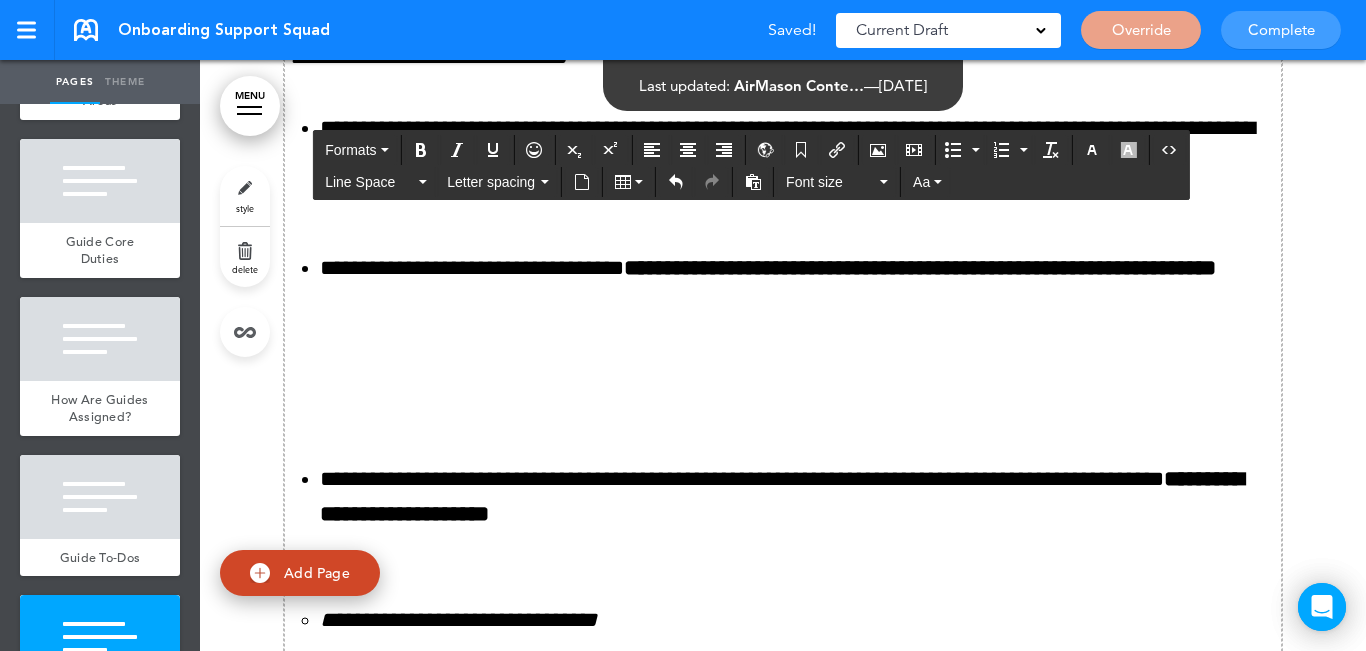 click on "**********" at bounding box center (783, 1165) 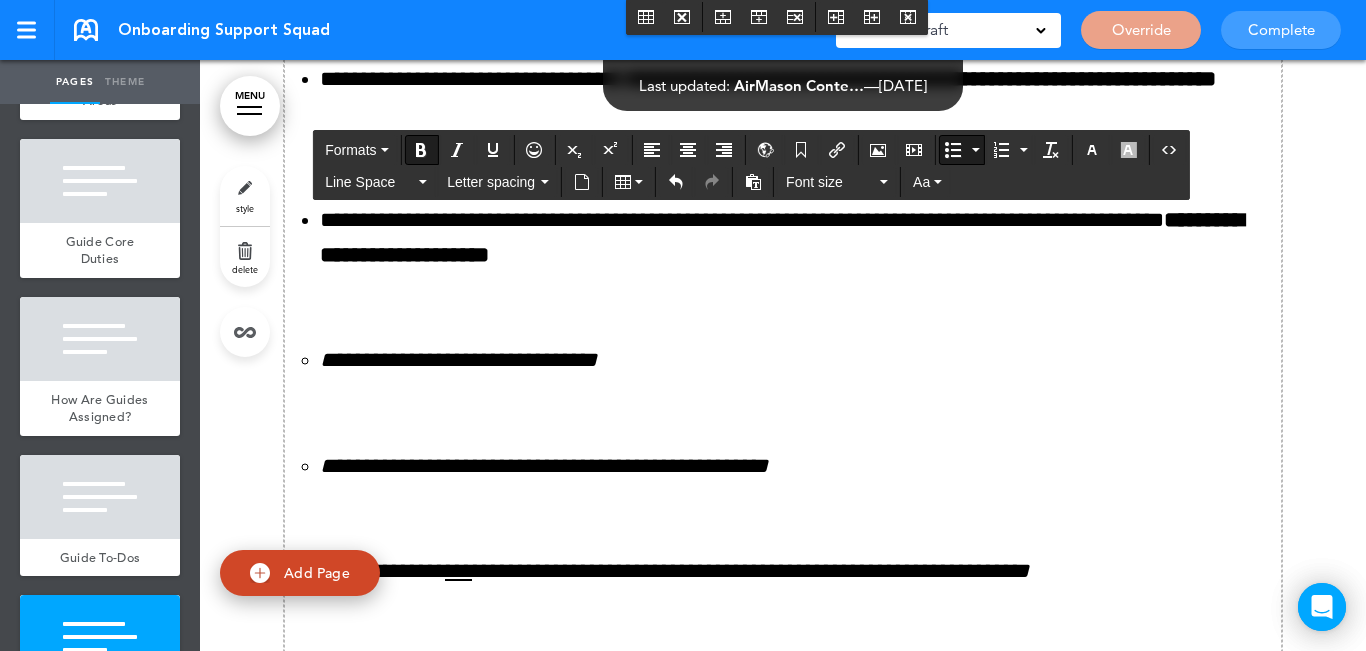 scroll, scrollTop: 11313, scrollLeft: 0, axis: vertical 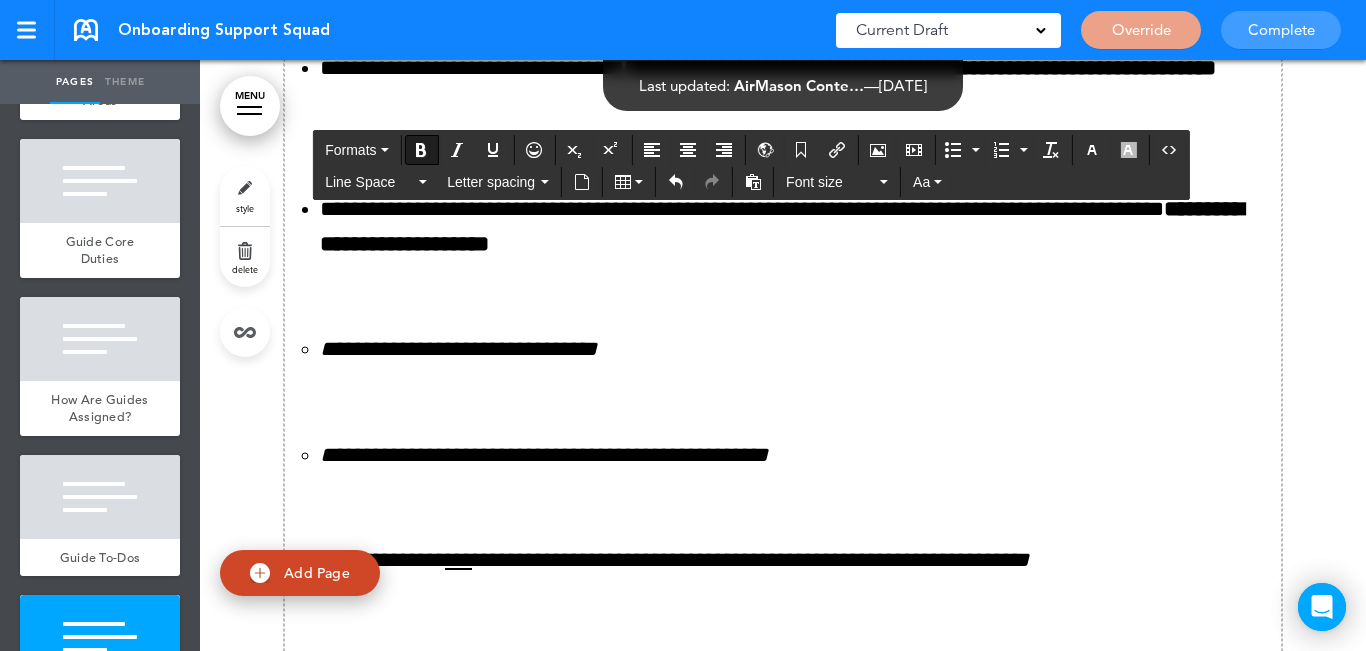 click on "**********" at bounding box center [783, 930] 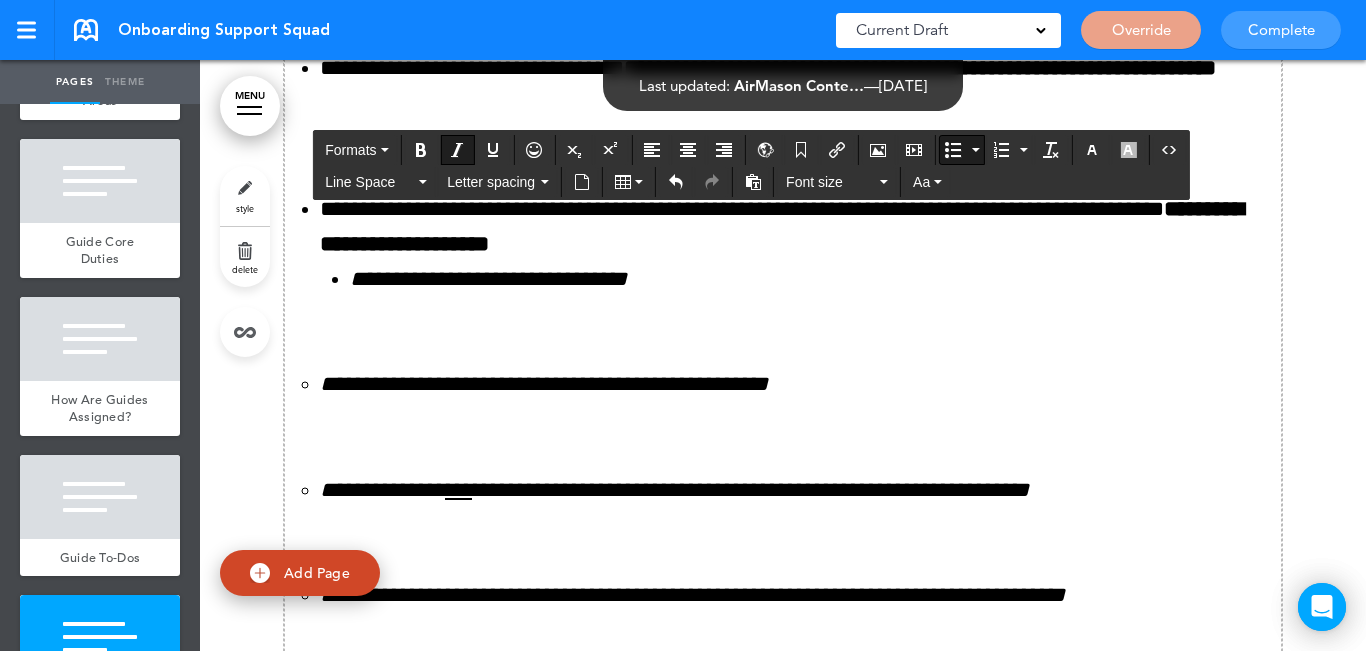 click at bounding box center (975, 150) 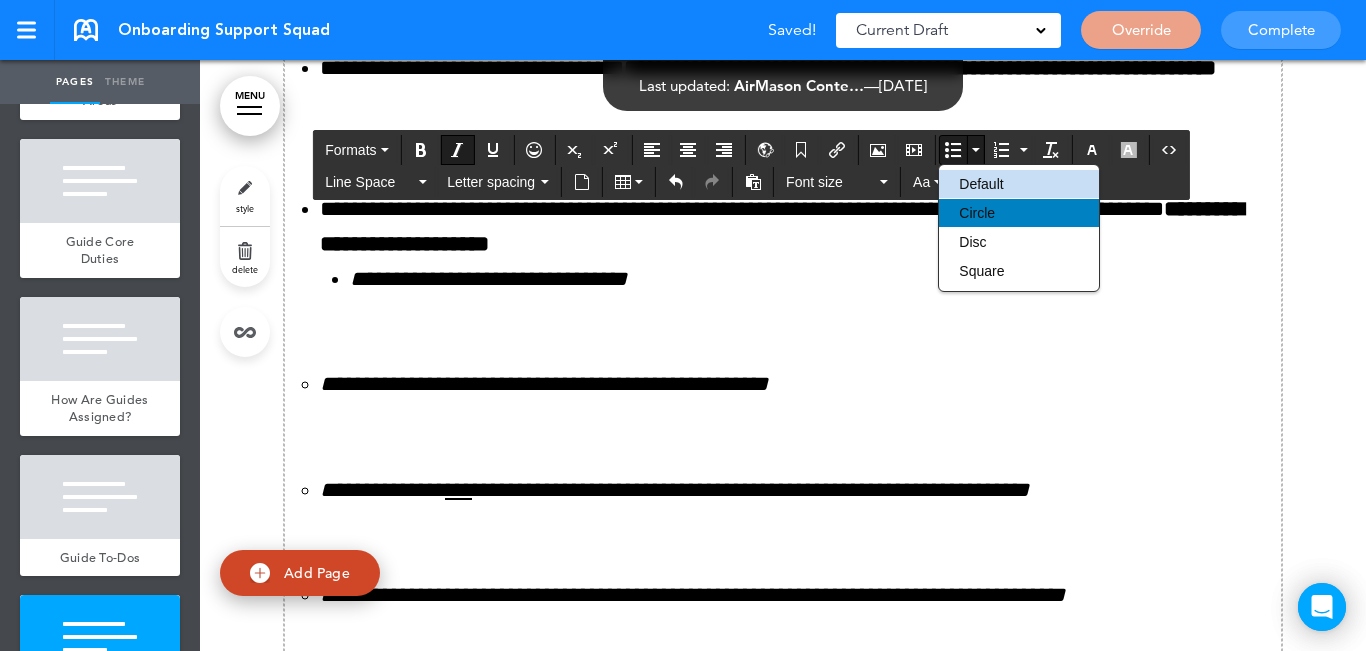 click on "Circle" at bounding box center (977, 213) 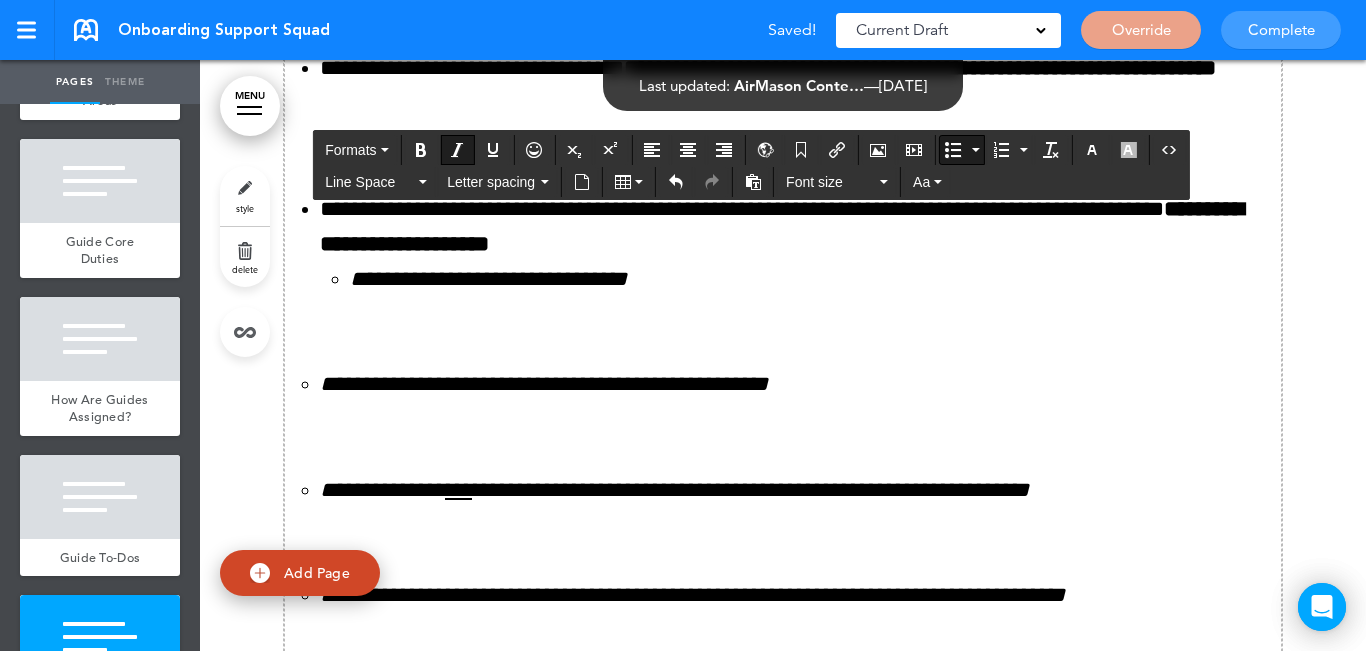 click on "**********" at bounding box center (783, 894) 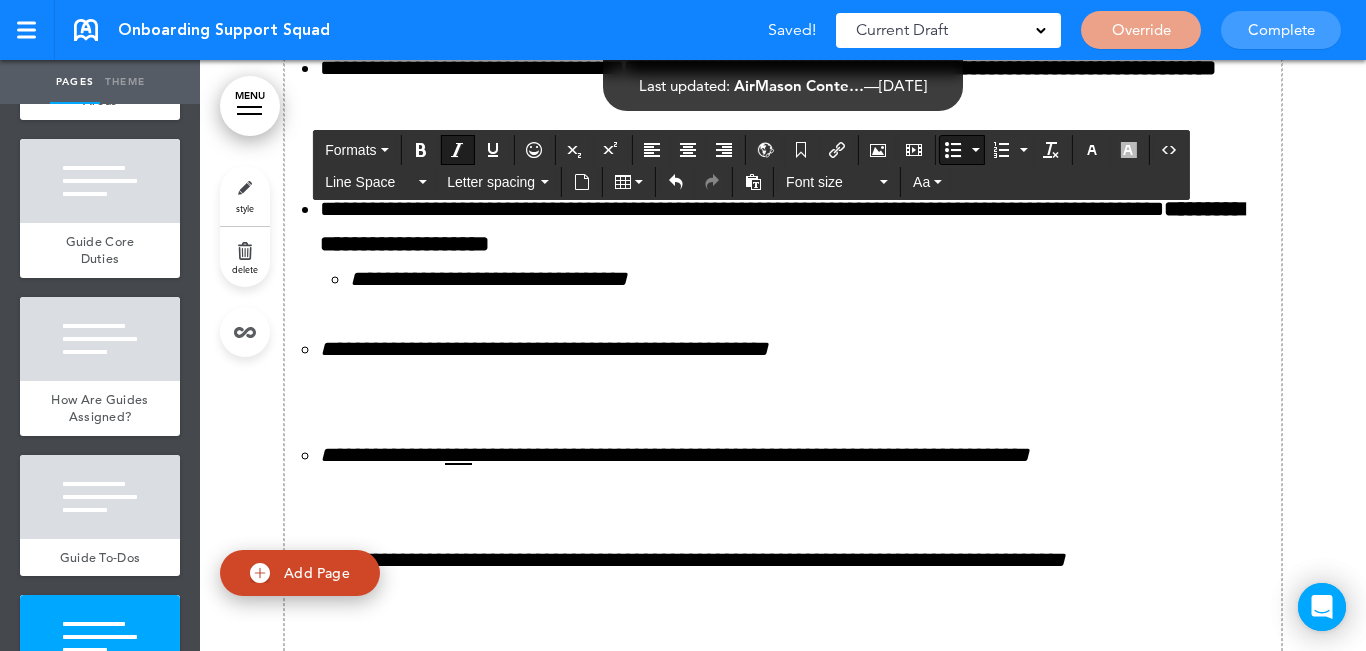 click on "**********" 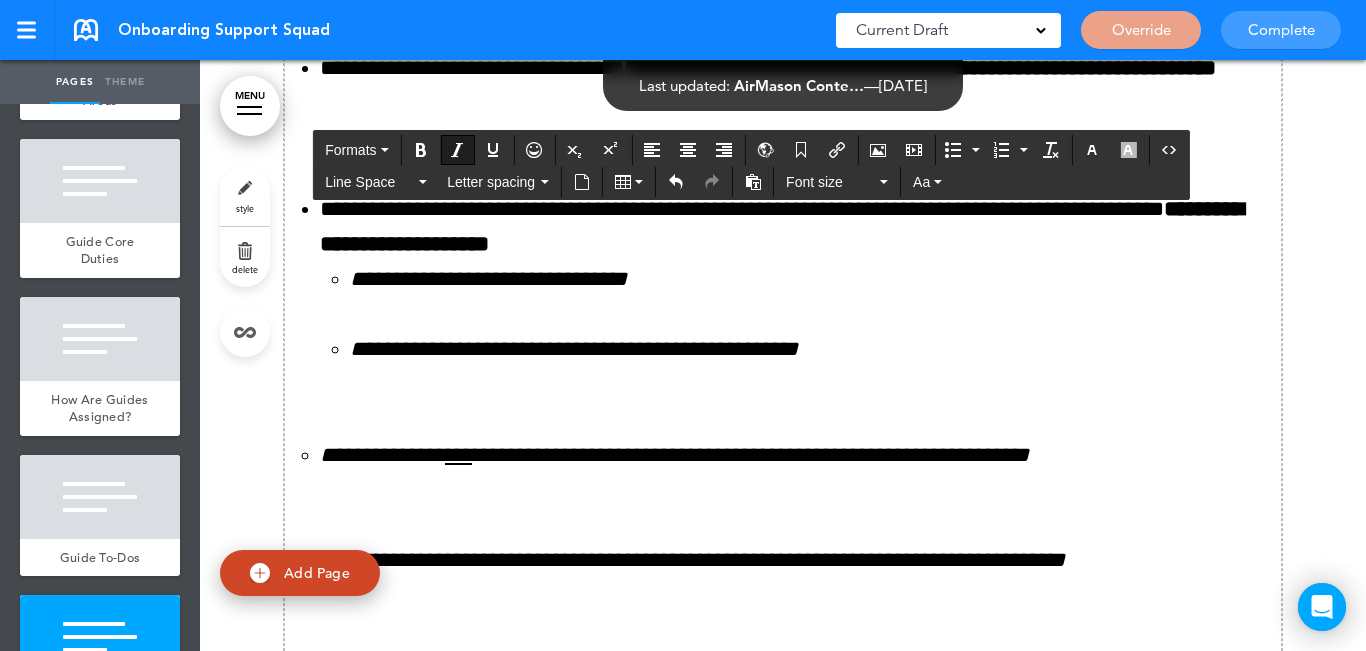 click on "**********" at bounding box center [783, 877] 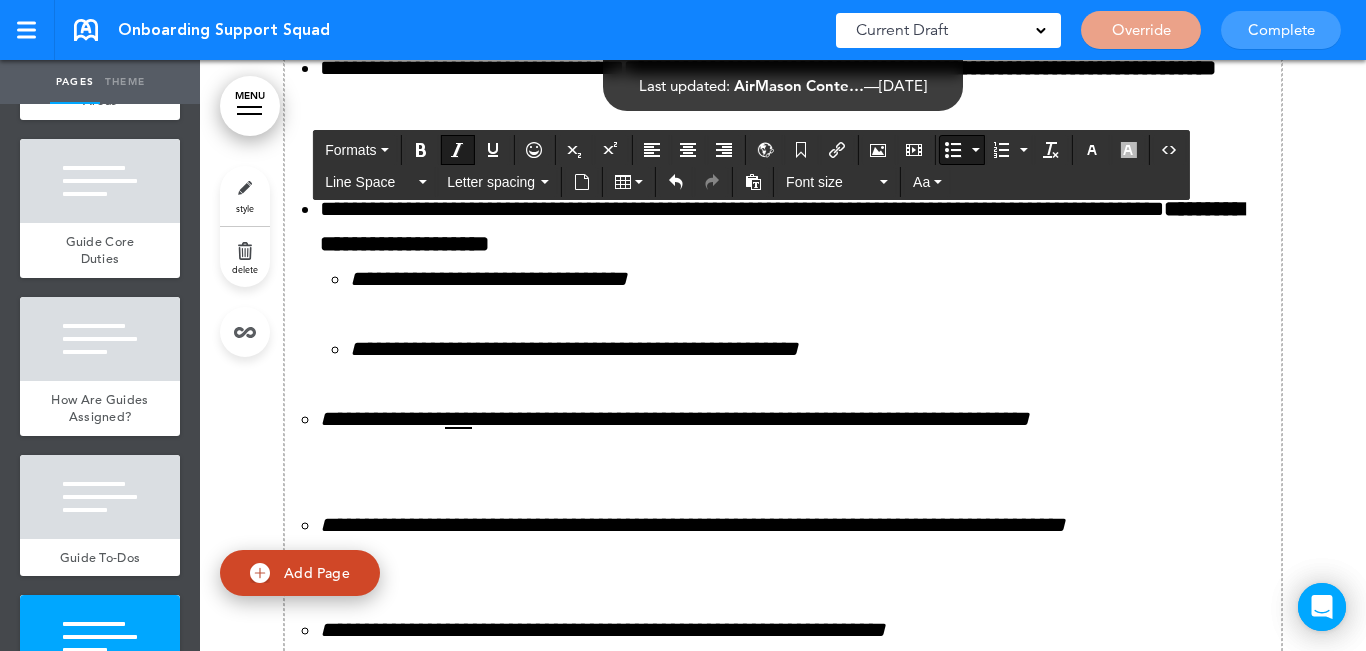 click on "**********" 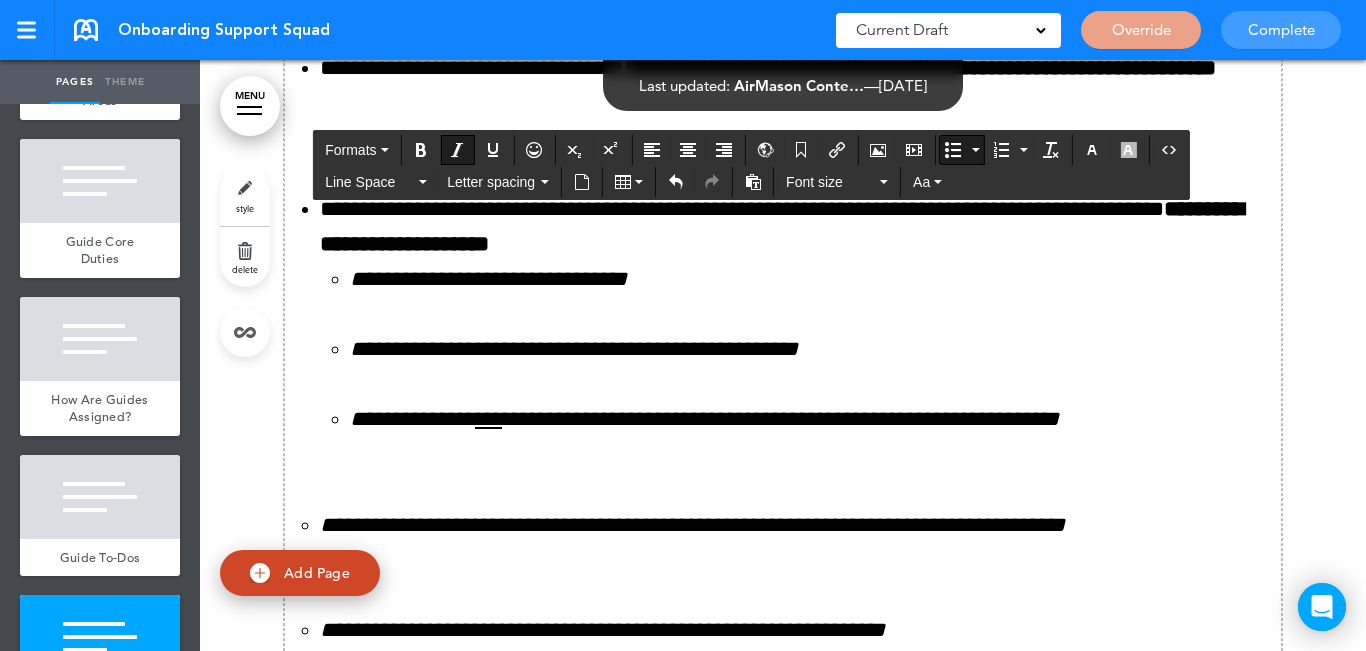 click on "**********" at bounding box center [783, 859] 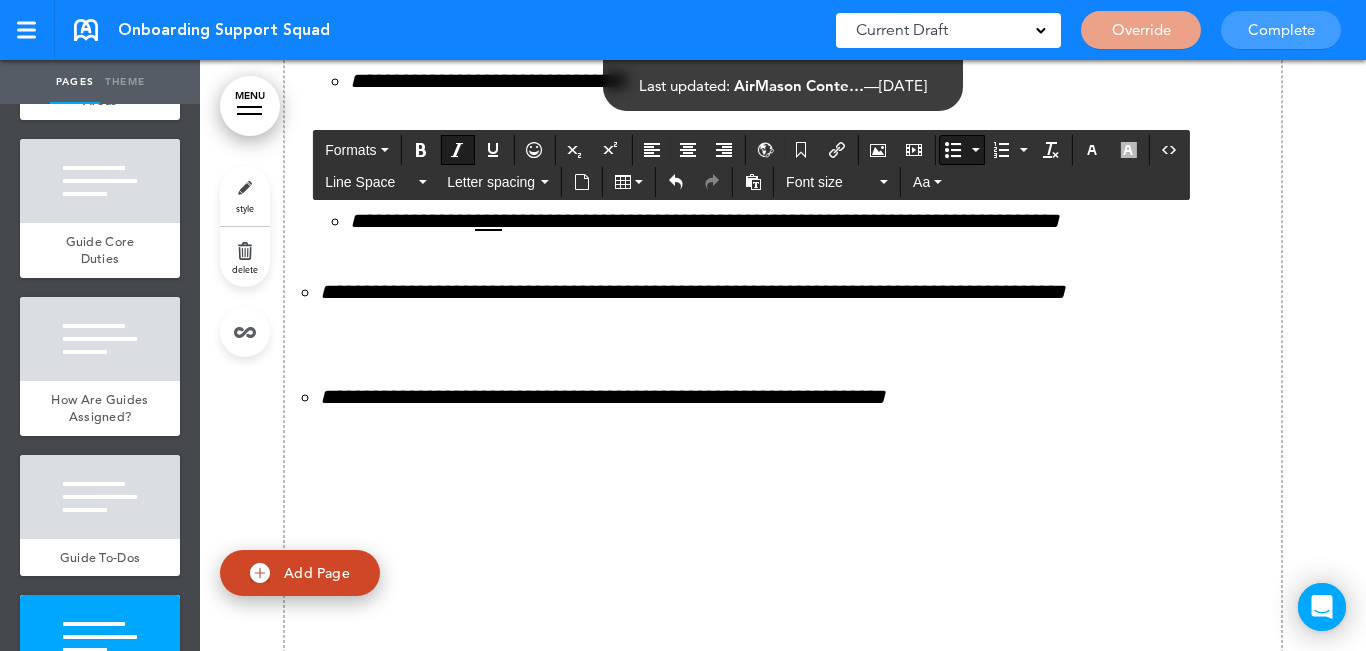 scroll, scrollTop: 11513, scrollLeft: 0, axis: vertical 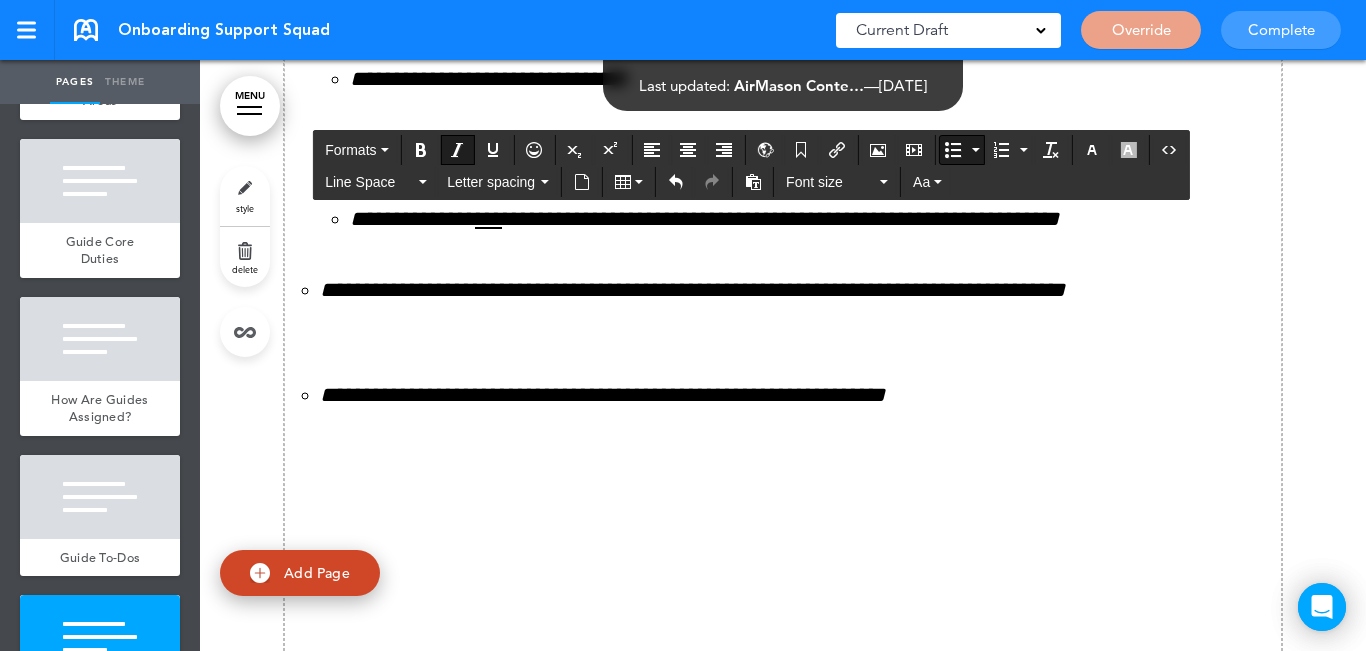 click on "**********" at bounding box center [692, 290] 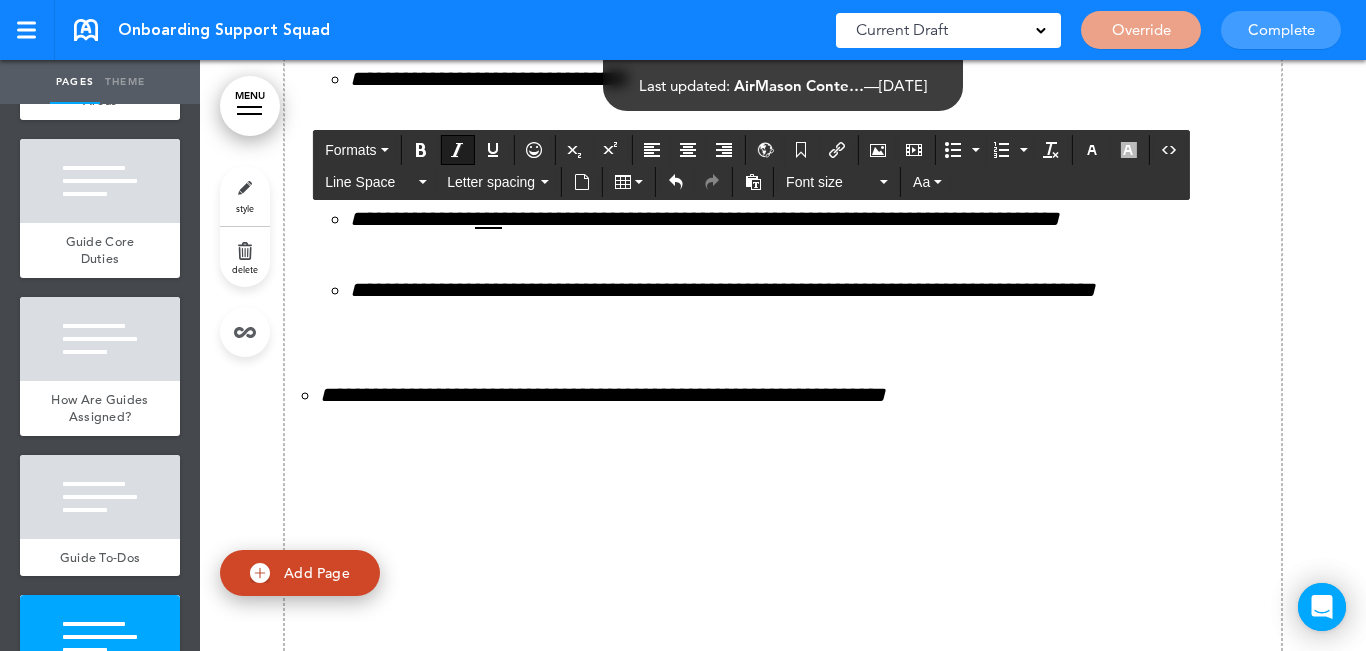click on "**********" at bounding box center [783, 642] 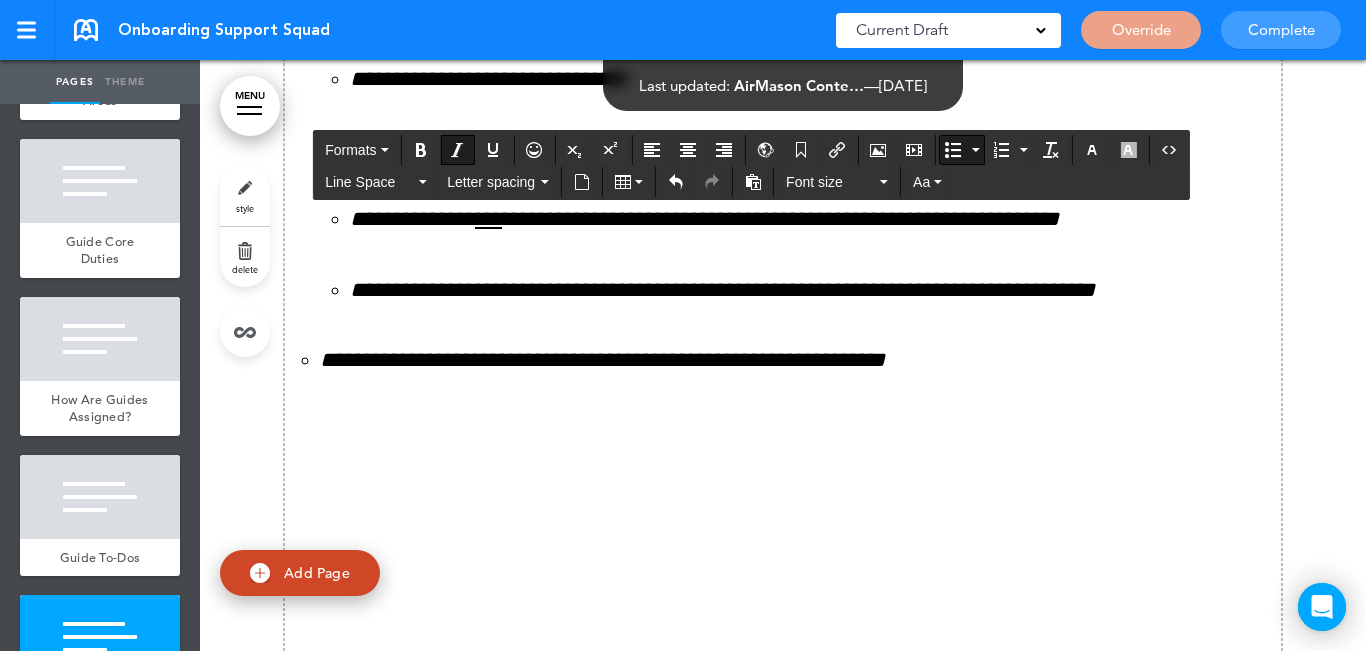 click on "**********" 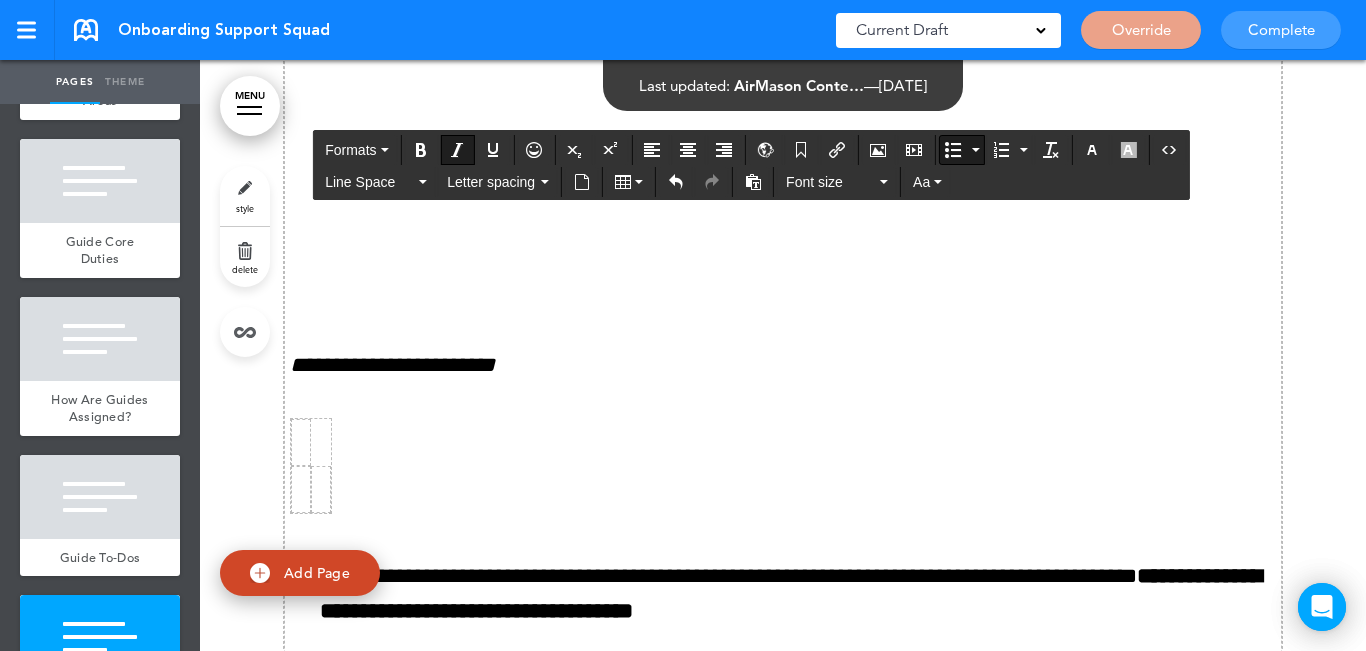 scroll, scrollTop: 11913, scrollLeft: 0, axis: vertical 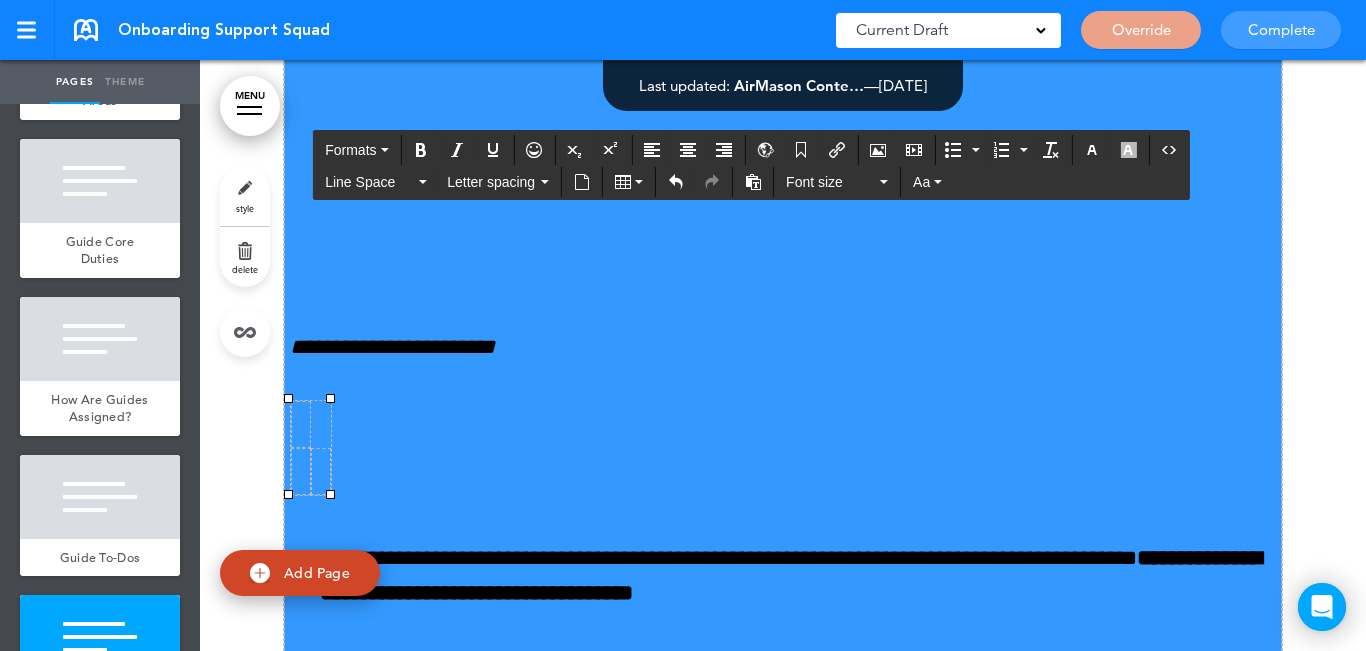 drag, startPoint x: 330, startPoint y: 478, endPoint x: 313, endPoint y: 448, distance: 34.48188 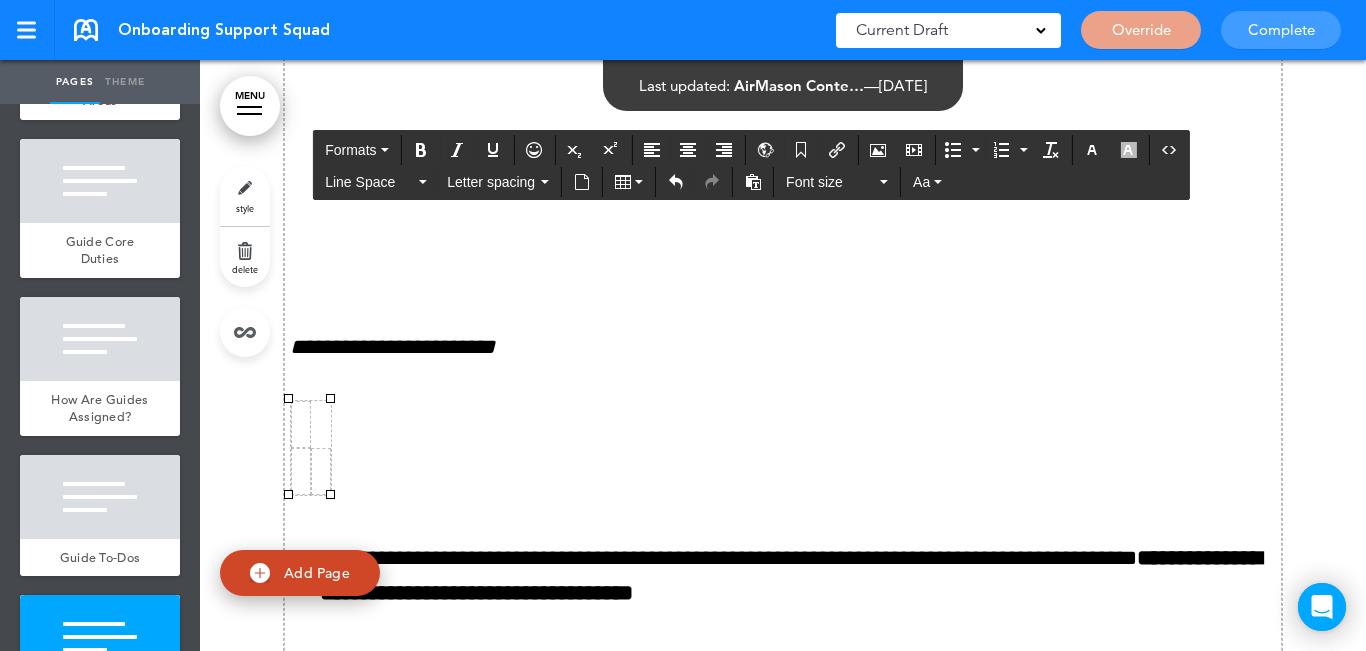 click 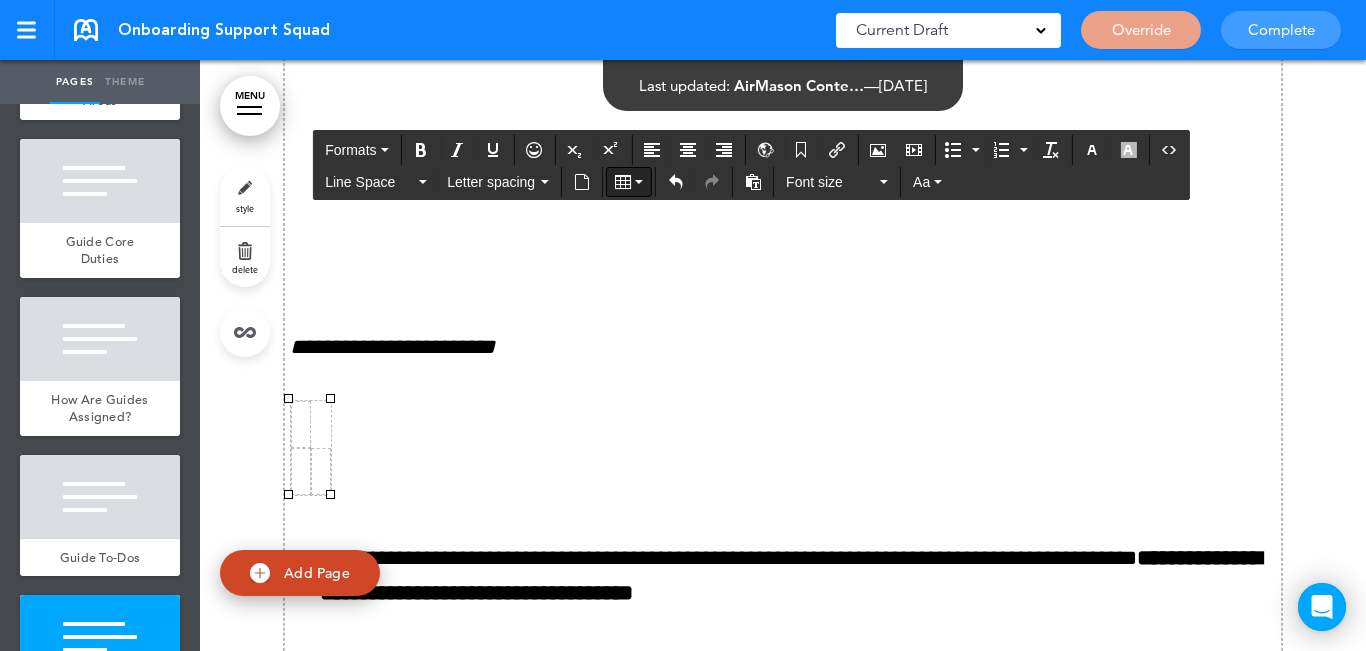 click at bounding box center [629, 182] 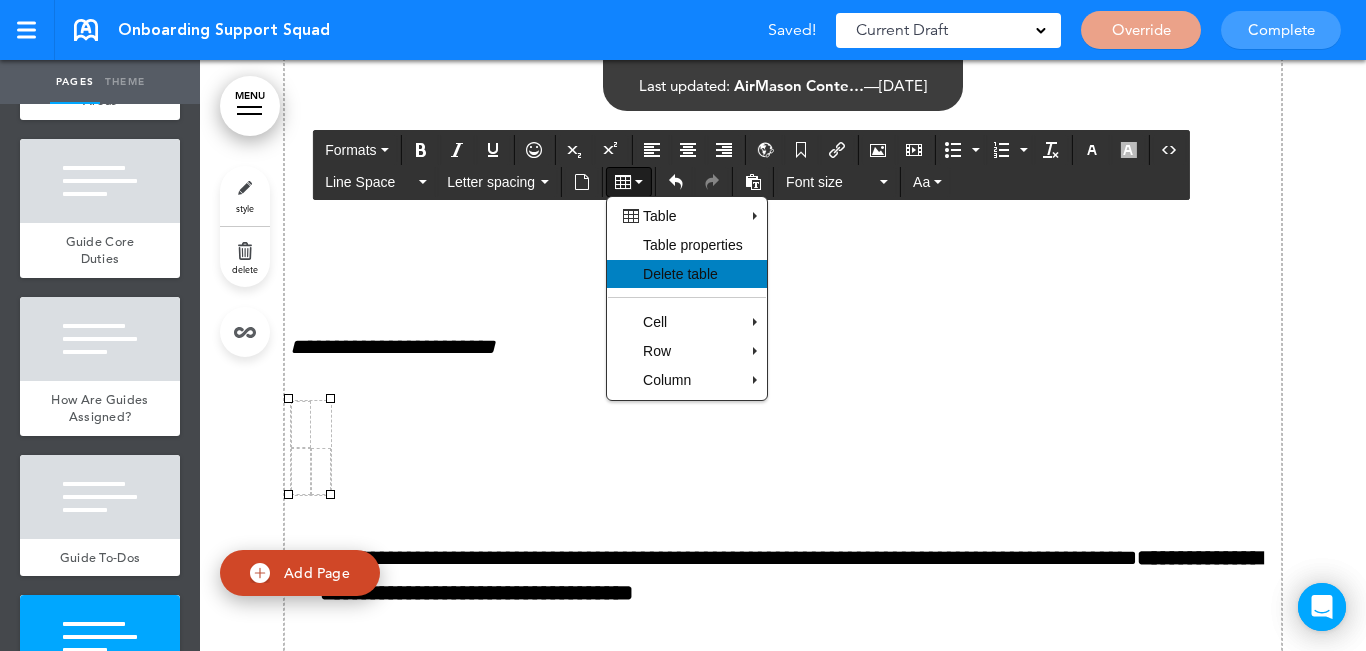 click on "Delete table" at bounding box center (680, 274) 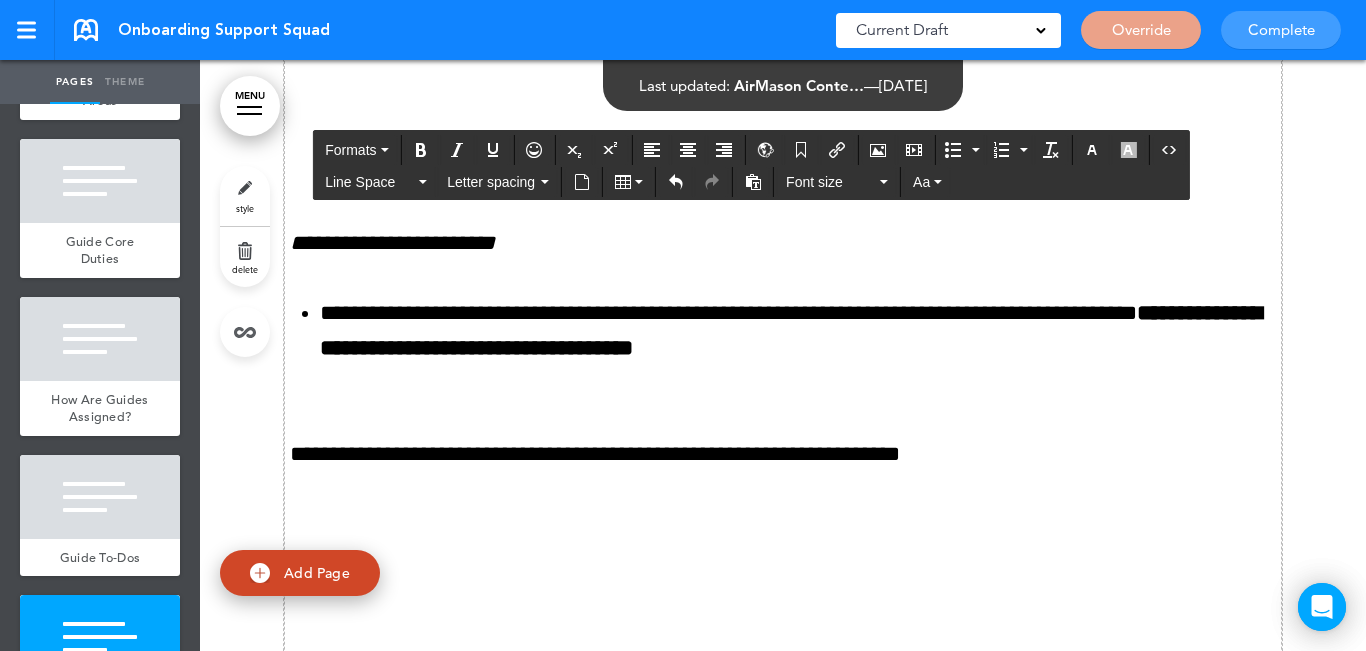 scroll, scrollTop: 12113, scrollLeft: 0, axis: vertical 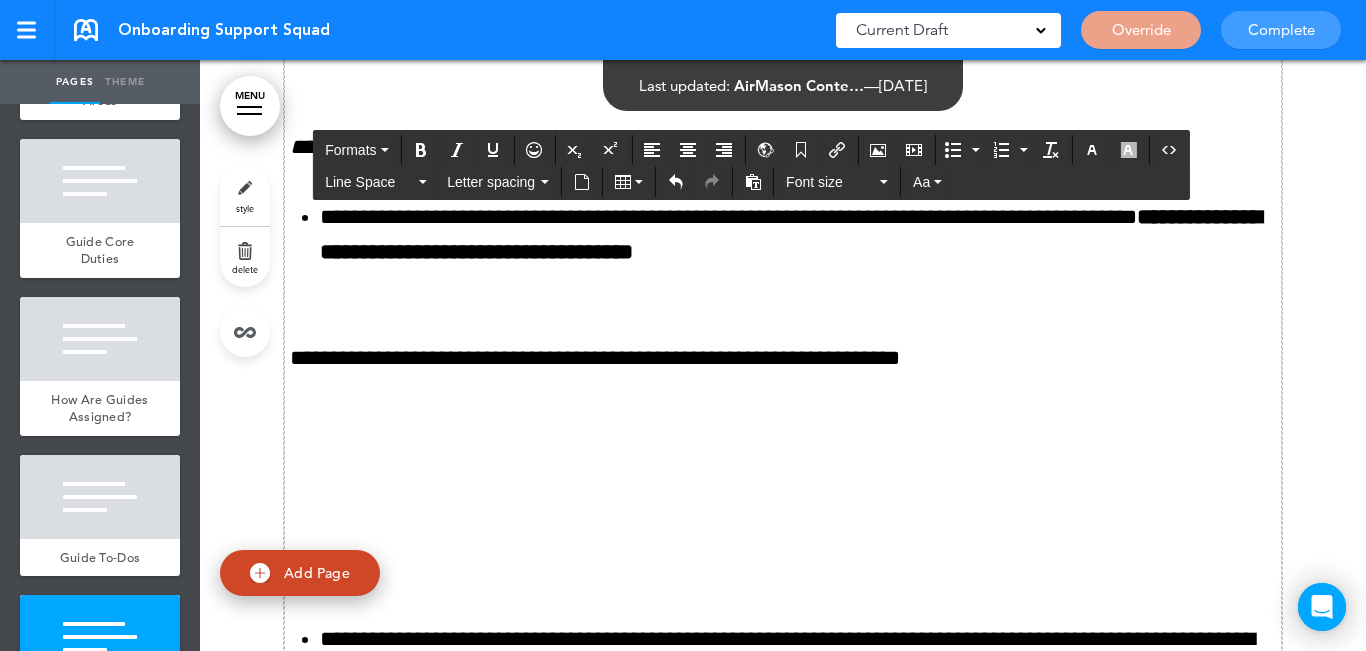 click on "**********" at bounding box center (783, -46) 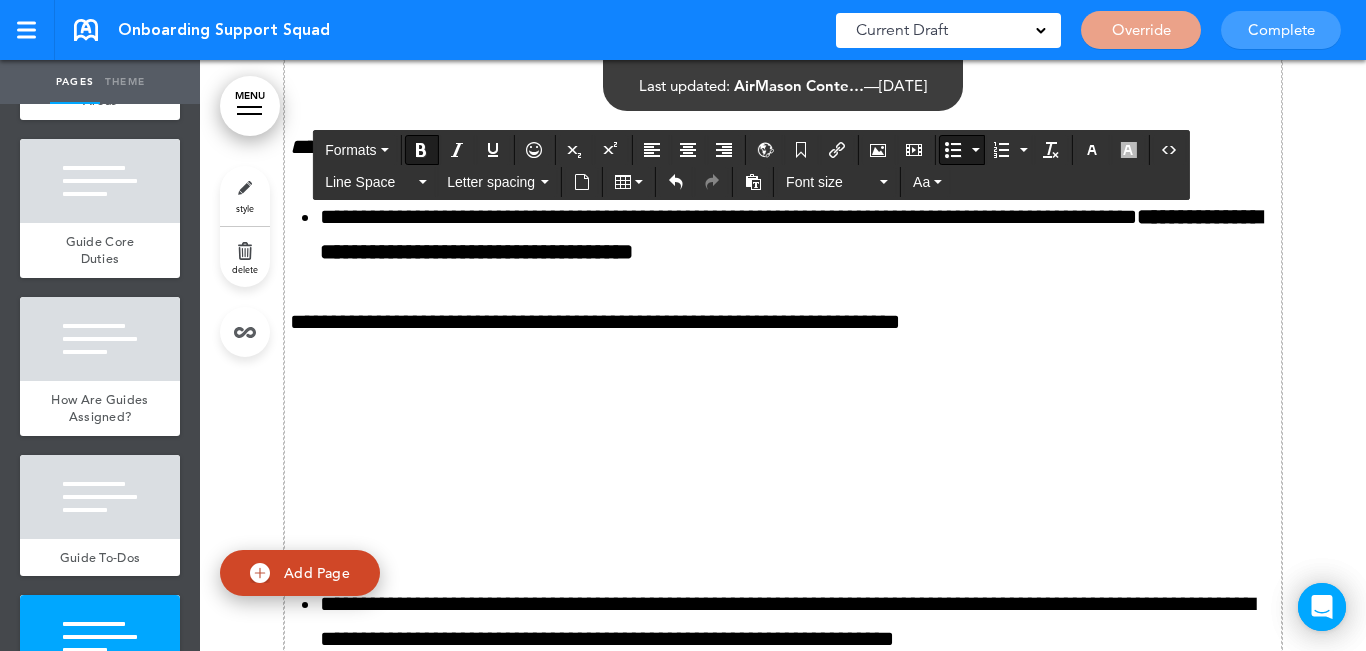 click 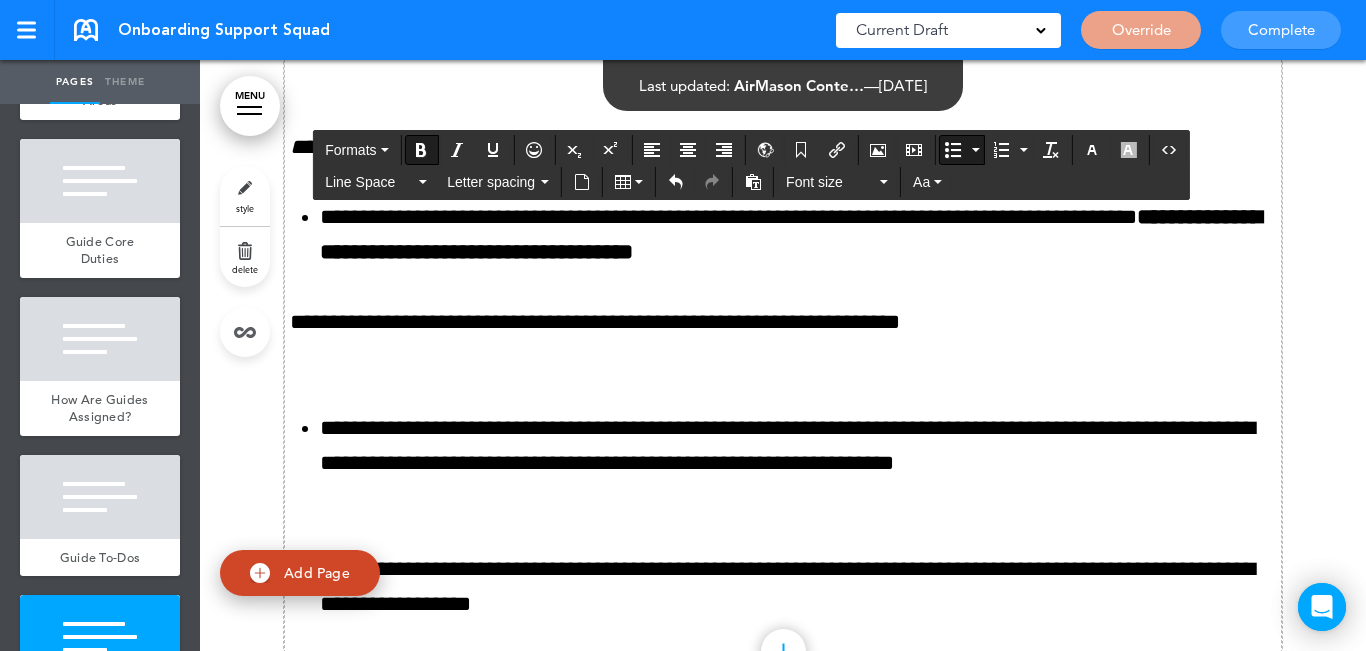 click on "**********" at bounding box center (798, 235) 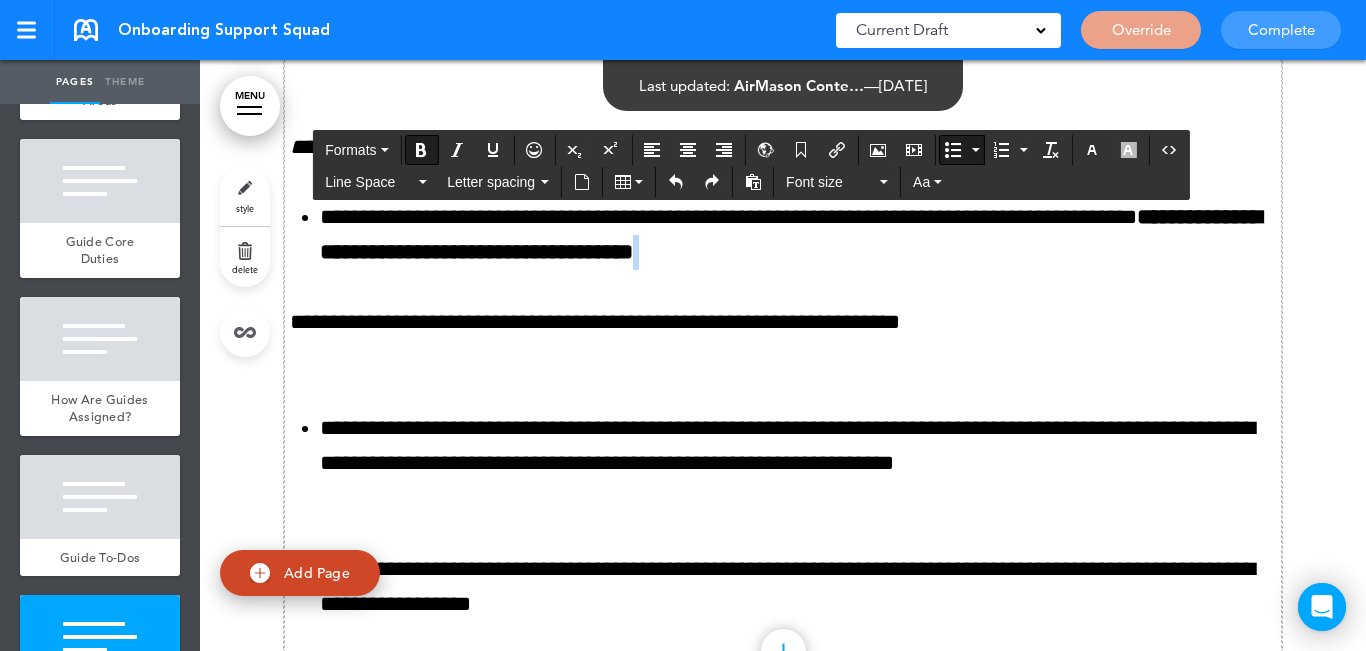 drag, startPoint x: 855, startPoint y: 247, endPoint x: 887, endPoint y: 251, distance: 32.24903 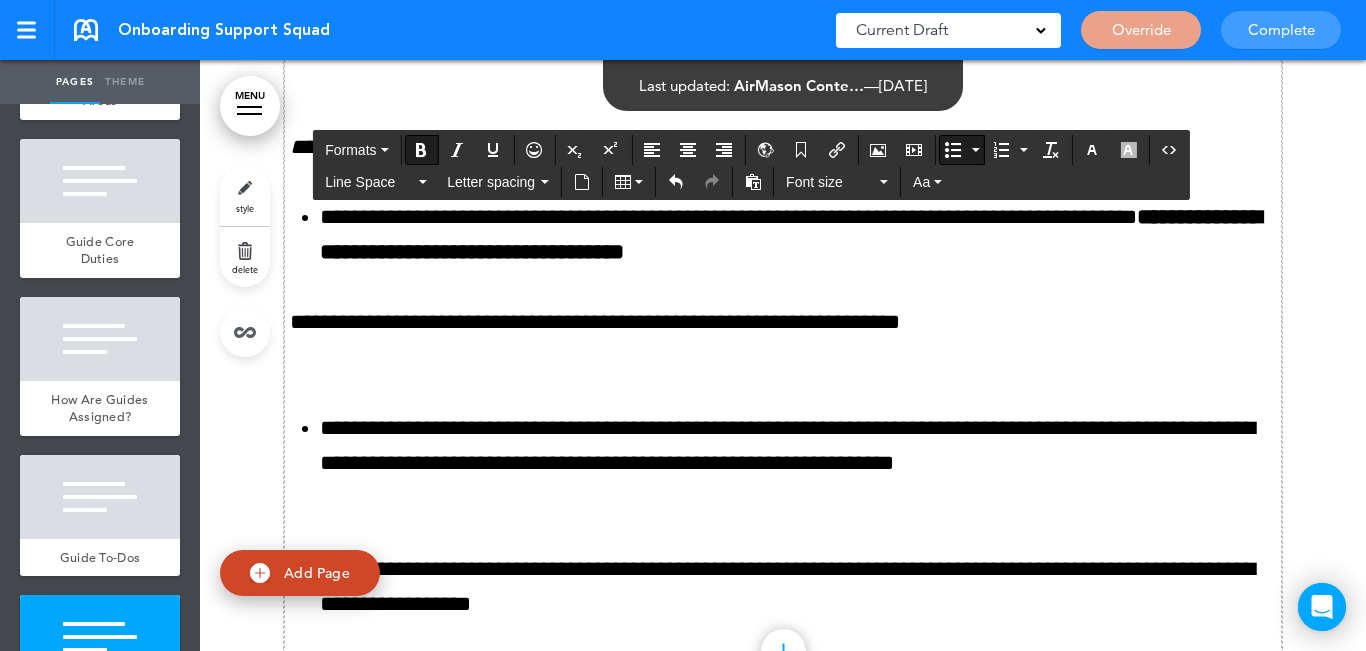 drag, startPoint x: 851, startPoint y: 248, endPoint x: 878, endPoint y: 248, distance: 27 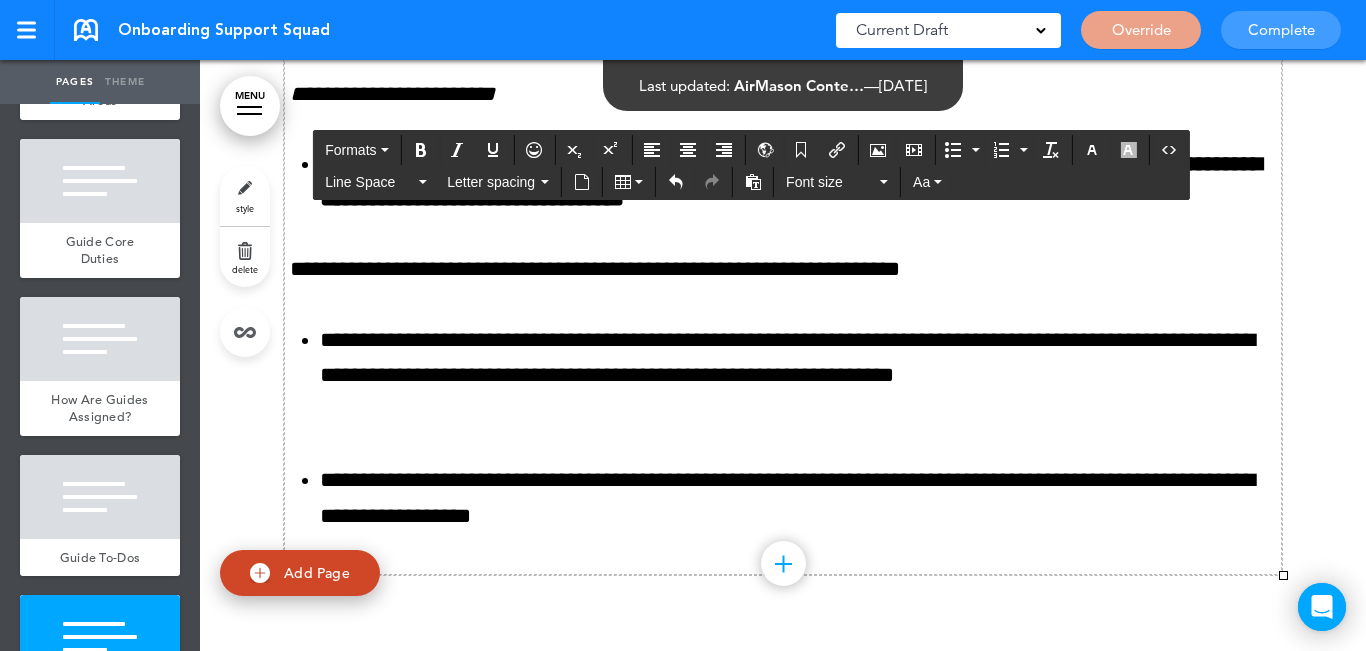 click on "**********" at bounding box center (783, -222) 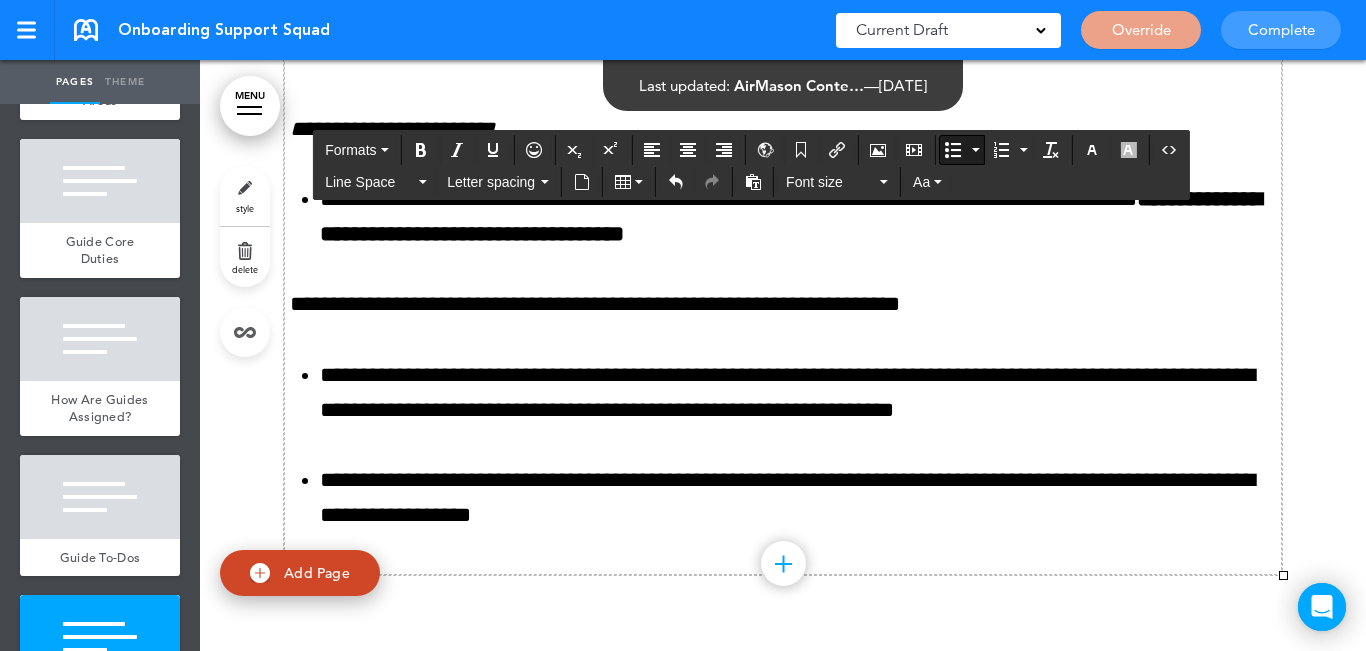 scroll, scrollTop: 12131, scrollLeft: 0, axis: vertical 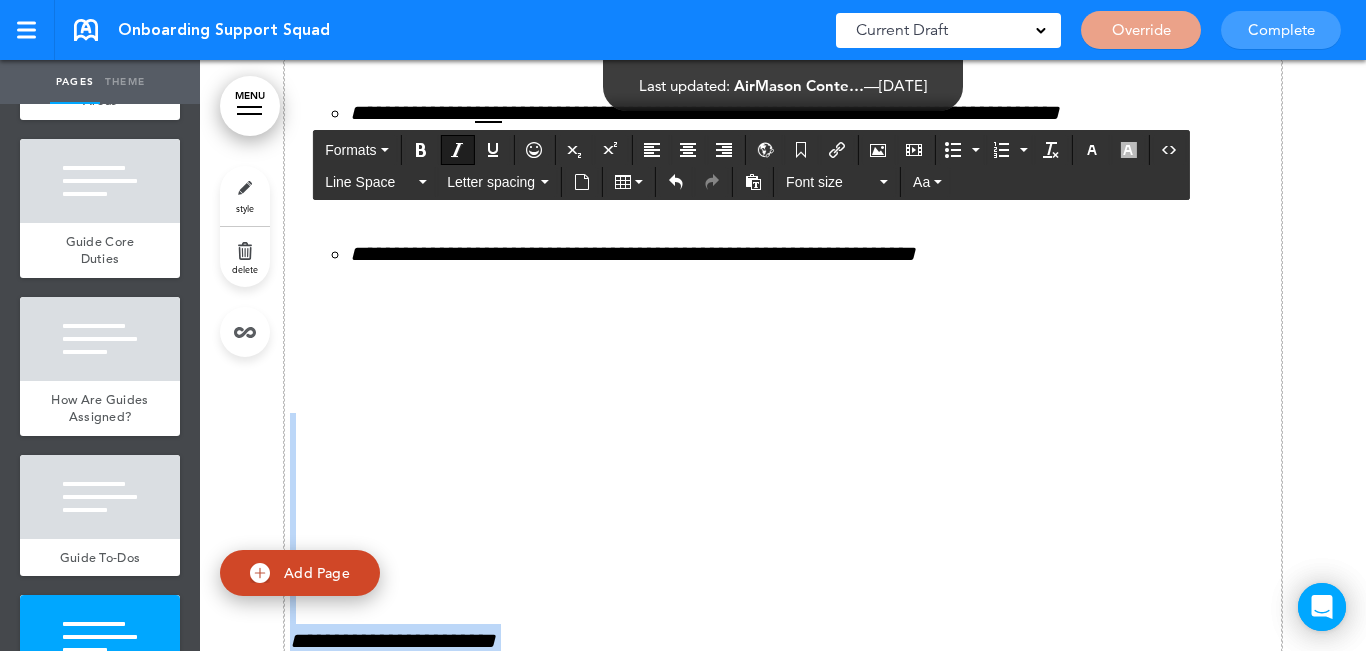 drag, startPoint x: 624, startPoint y: 518, endPoint x: 413, endPoint y: 444, distance: 223.60008 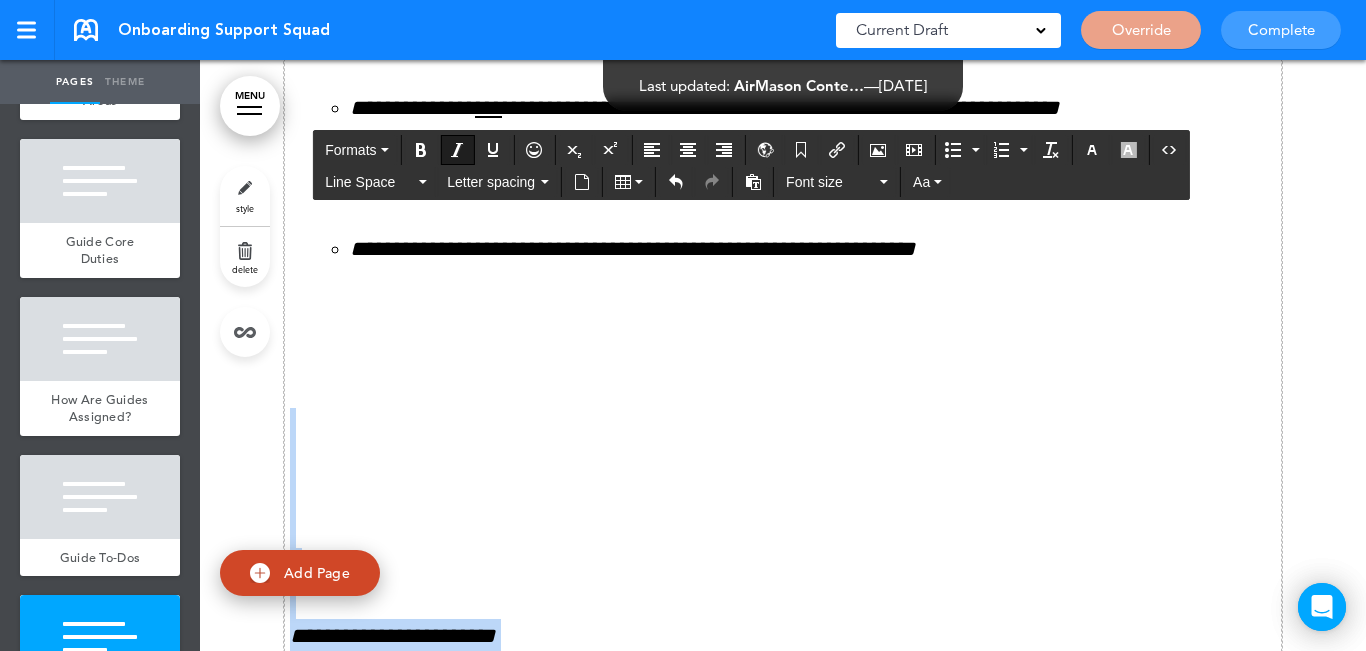 click on "**********" at bounding box center [783, 302] 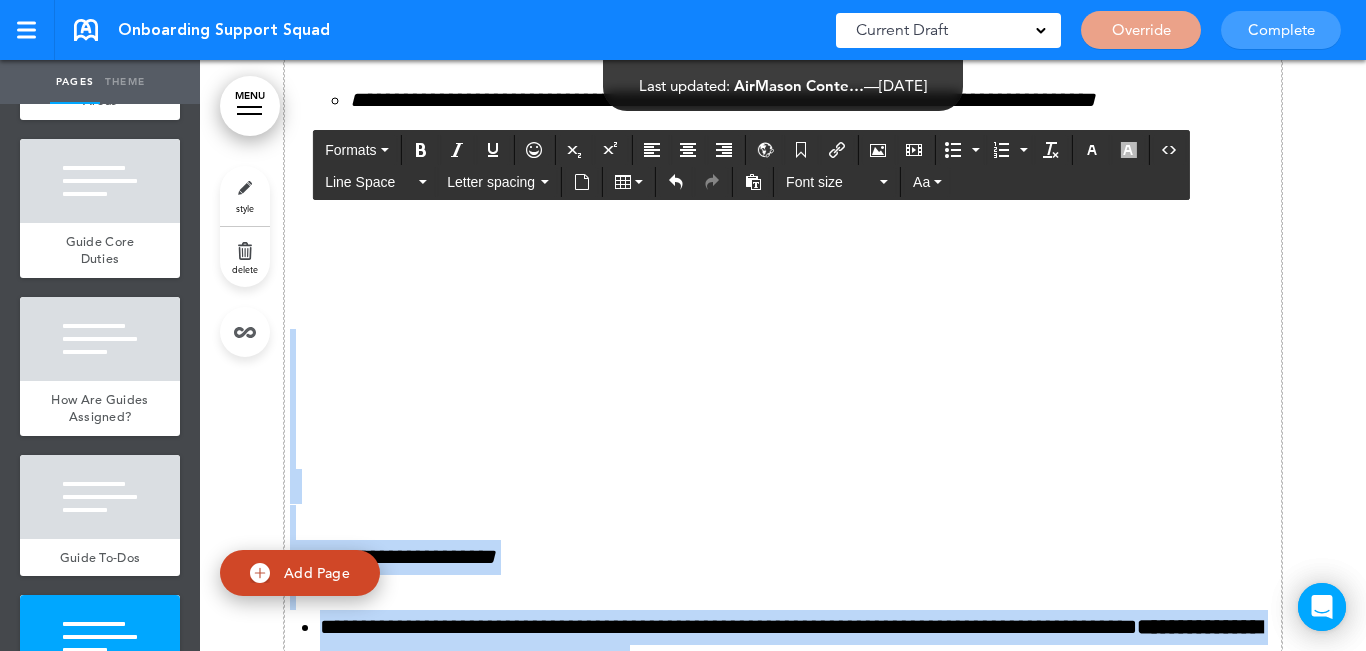 scroll, scrollTop: 11731, scrollLeft: 0, axis: vertical 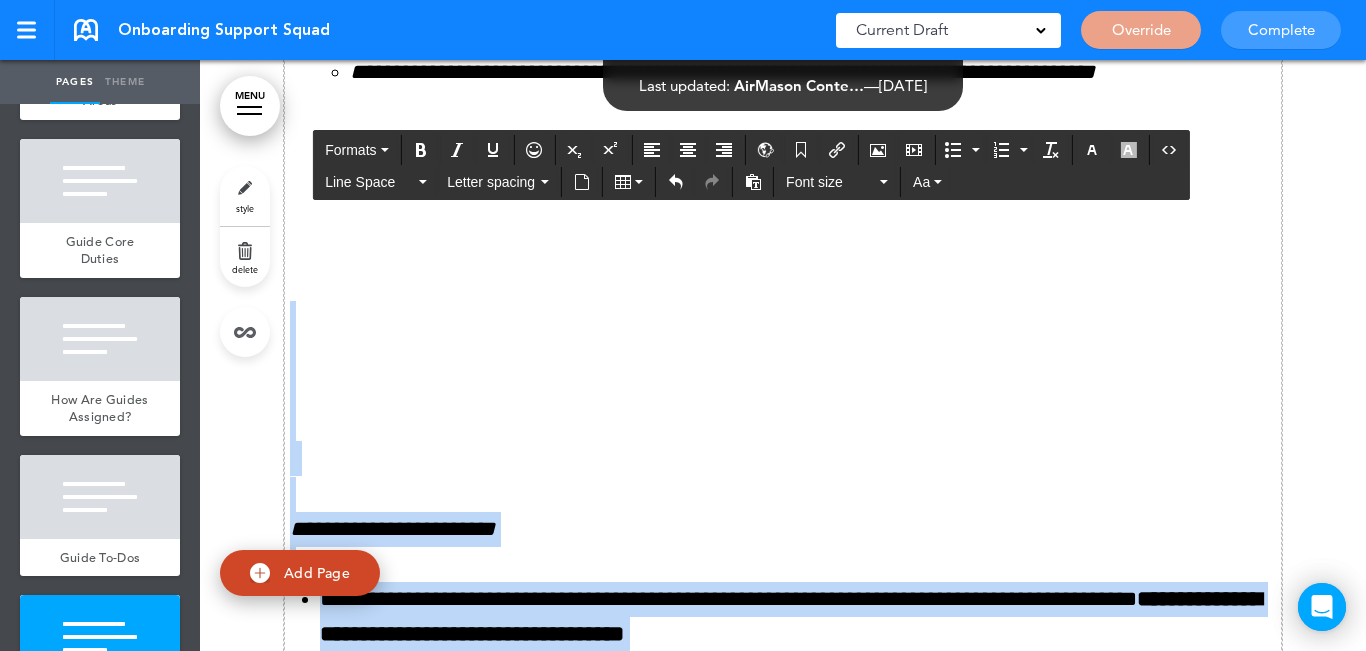 click at bounding box center [783, 388] 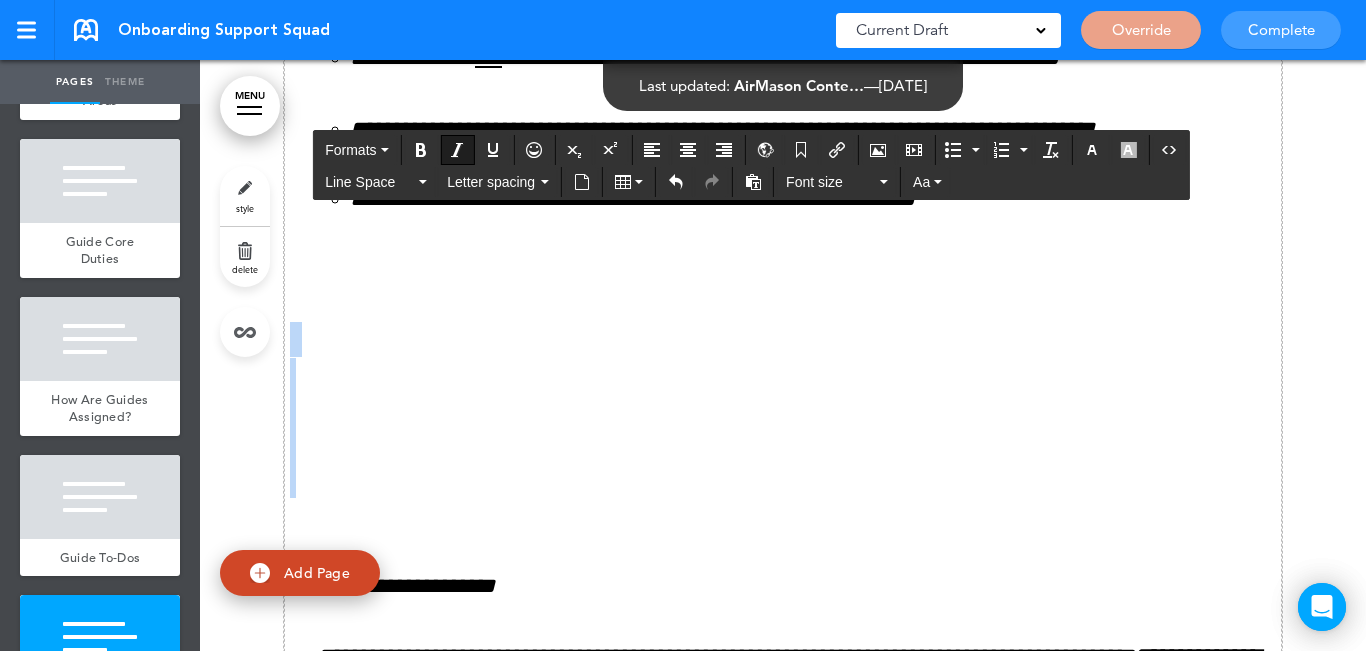 scroll, scrollTop: 11531, scrollLeft: 0, axis: vertical 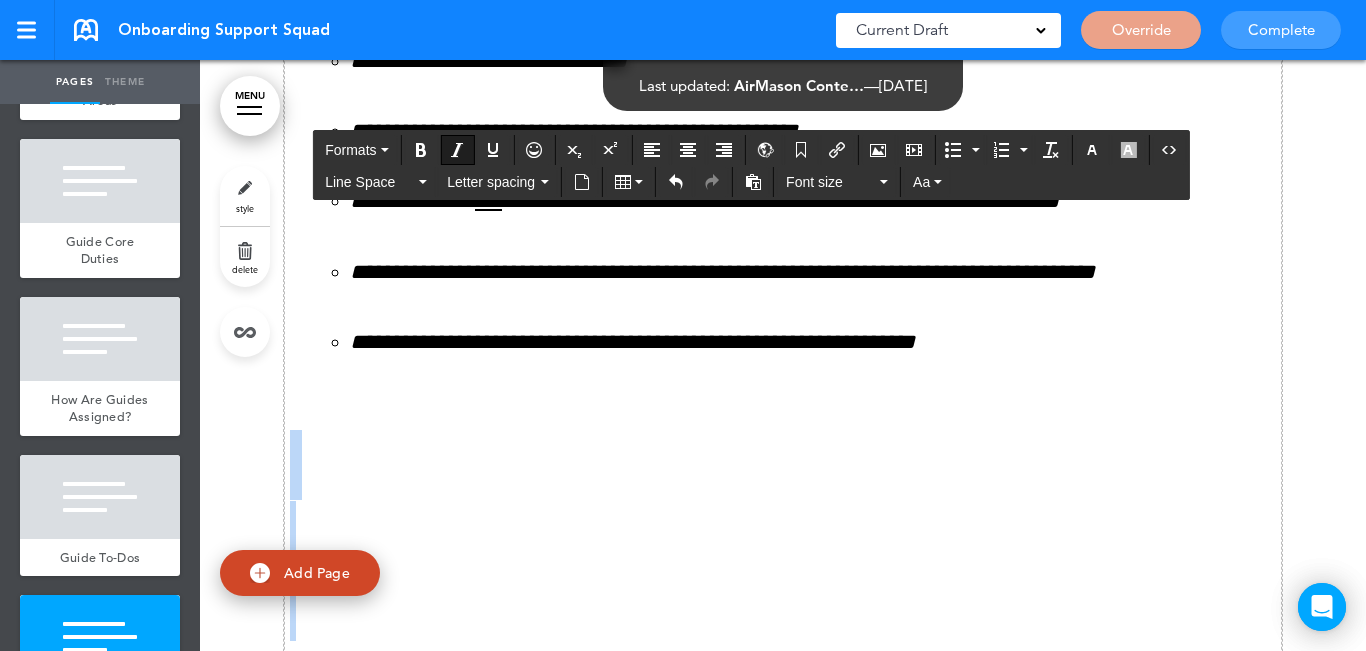 drag, startPoint x: 357, startPoint y: 431, endPoint x: 356, endPoint y: 400, distance: 31.016125 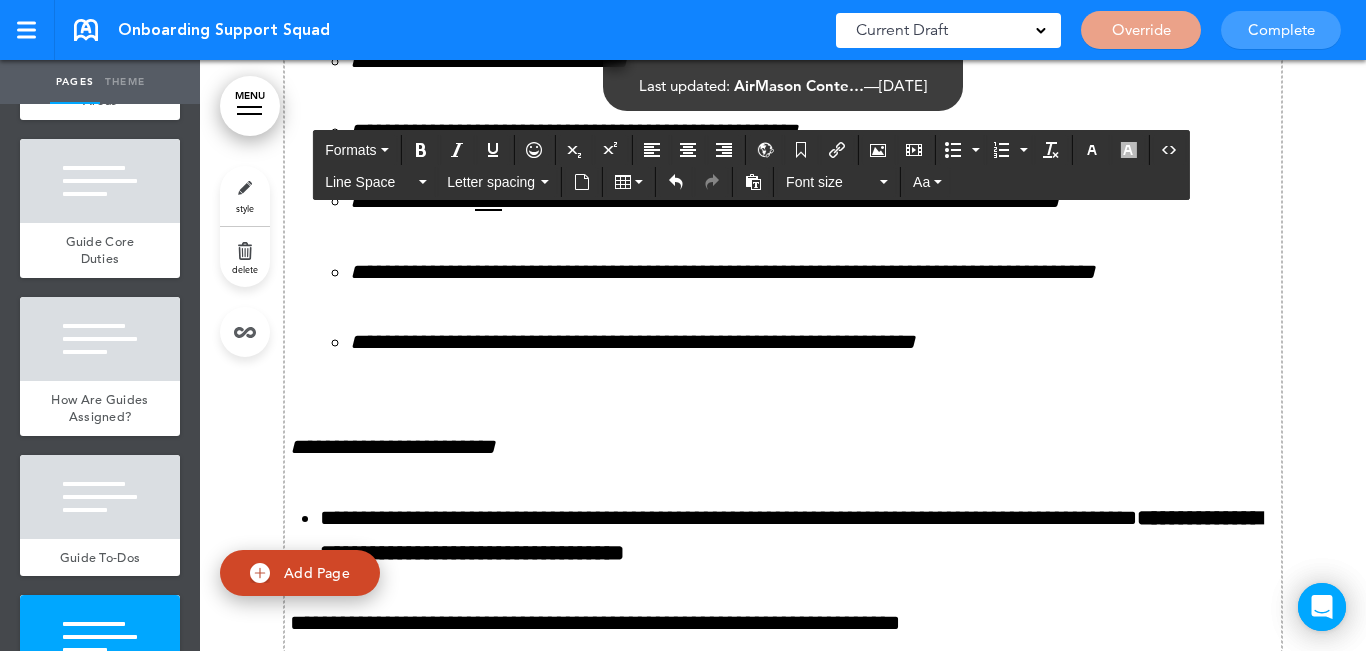 click on "**********" at bounding box center [783, 254] 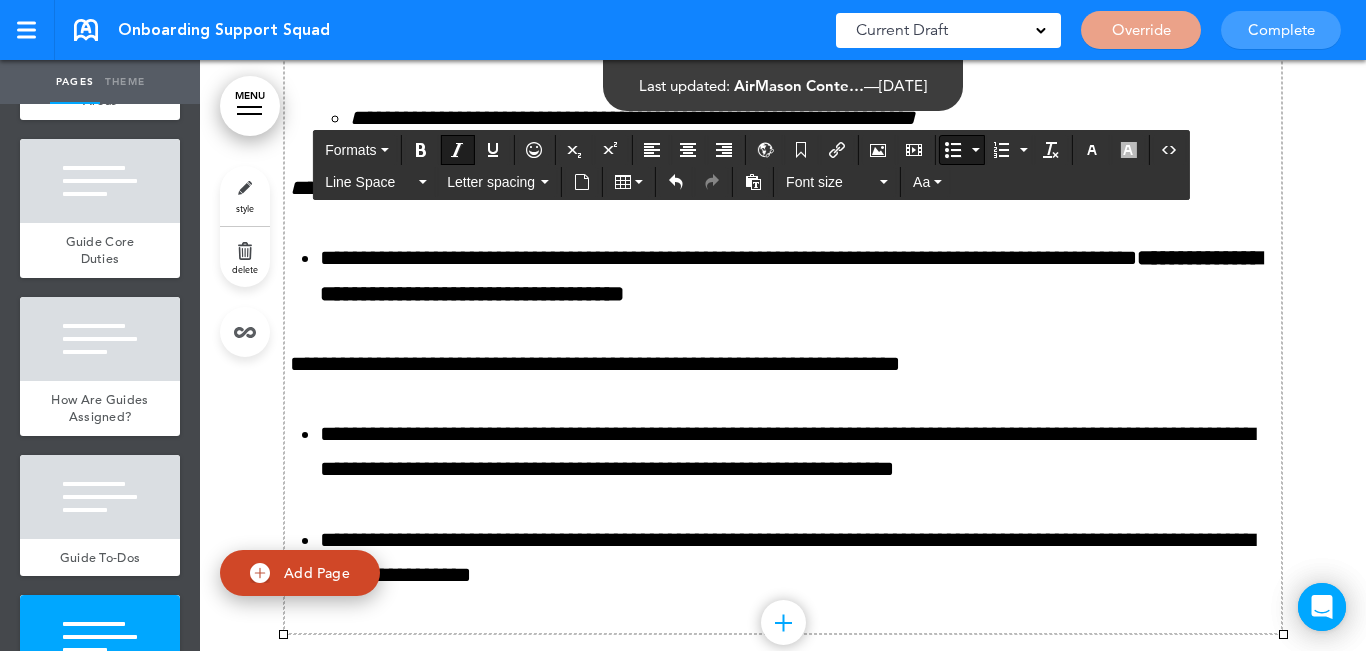 scroll, scrollTop: 11814, scrollLeft: 0, axis: vertical 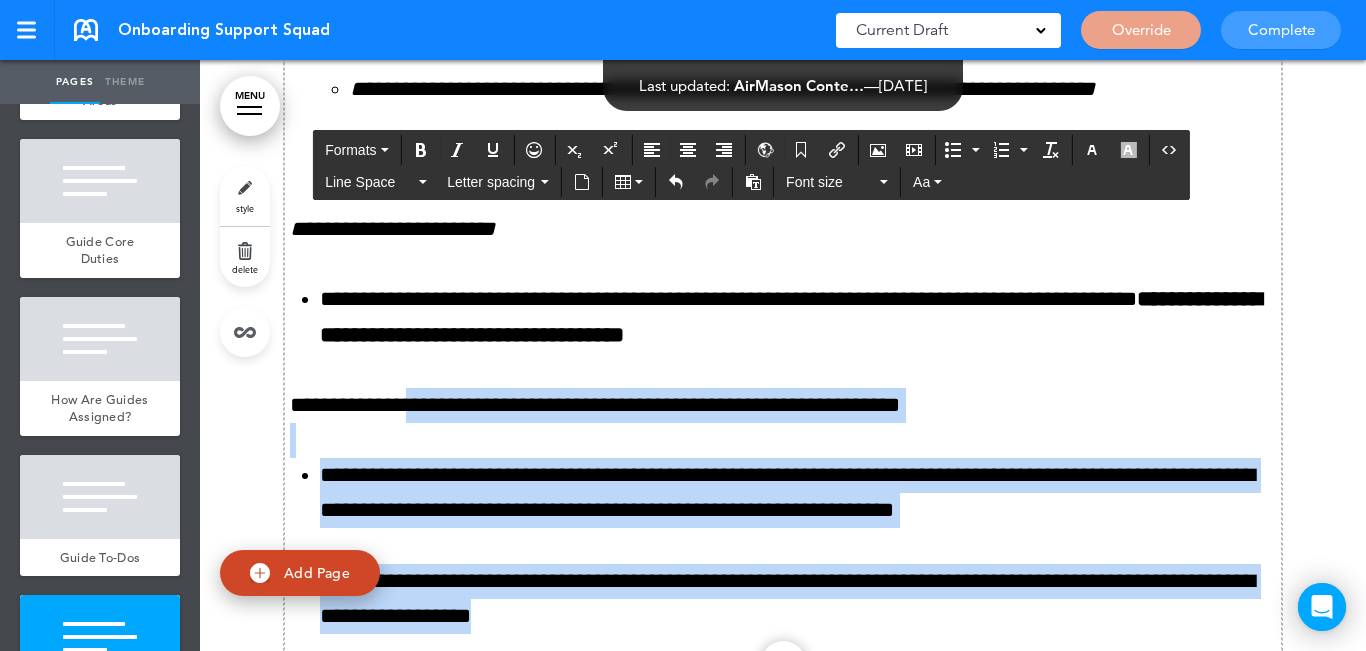 drag, startPoint x: 536, startPoint y: 467, endPoint x: 449, endPoint y: 410, distance: 104.00961 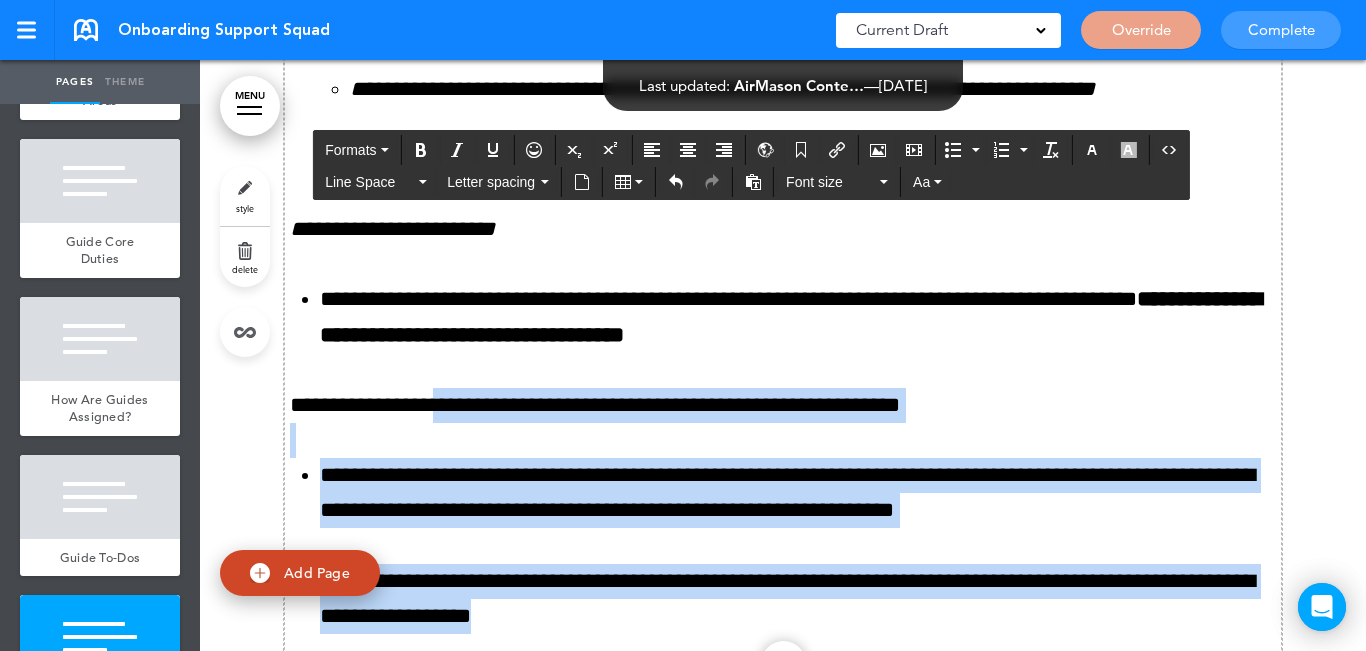 scroll, scrollTop: 11814, scrollLeft: 0, axis: vertical 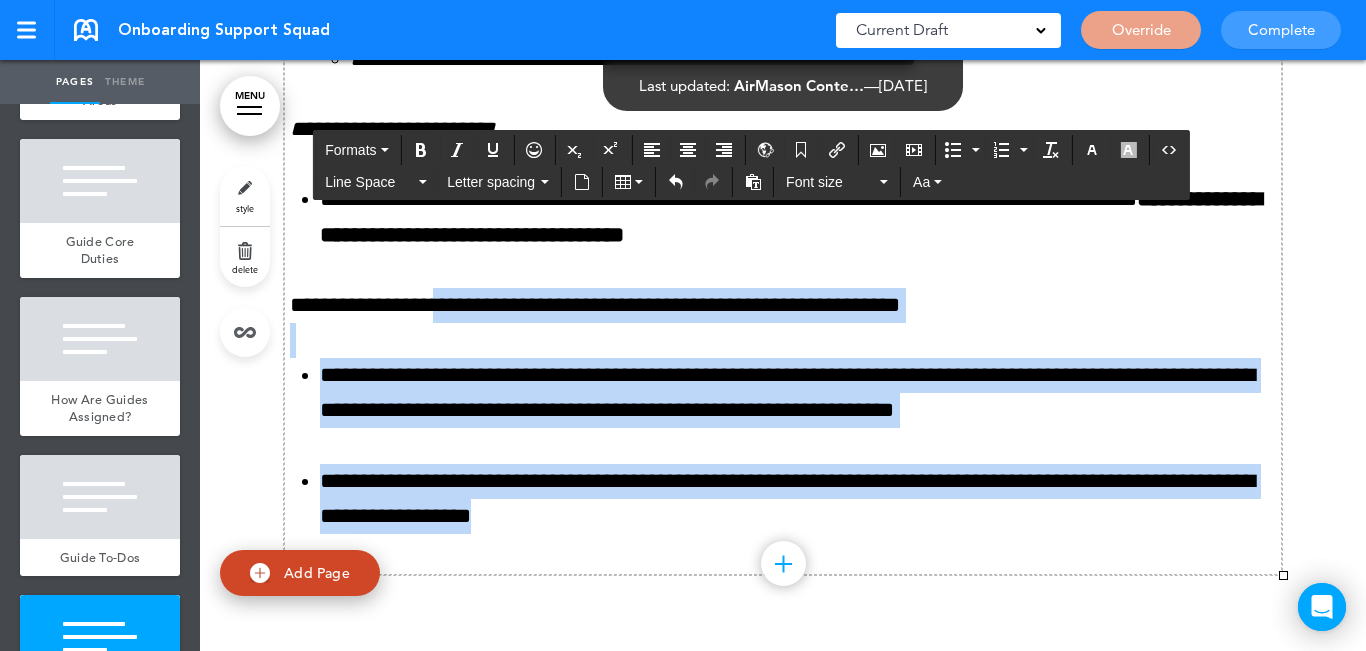 click on "**********" at bounding box center (798, 499) 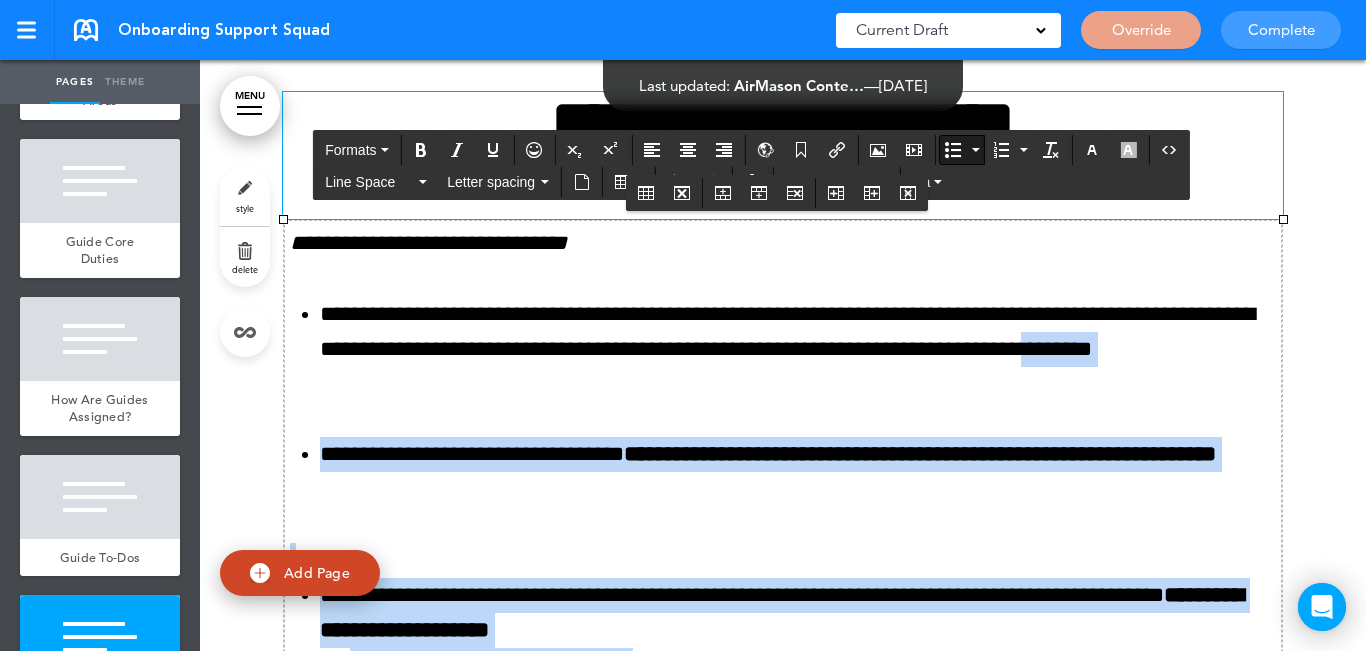 scroll, scrollTop: 10914, scrollLeft: 0, axis: vertical 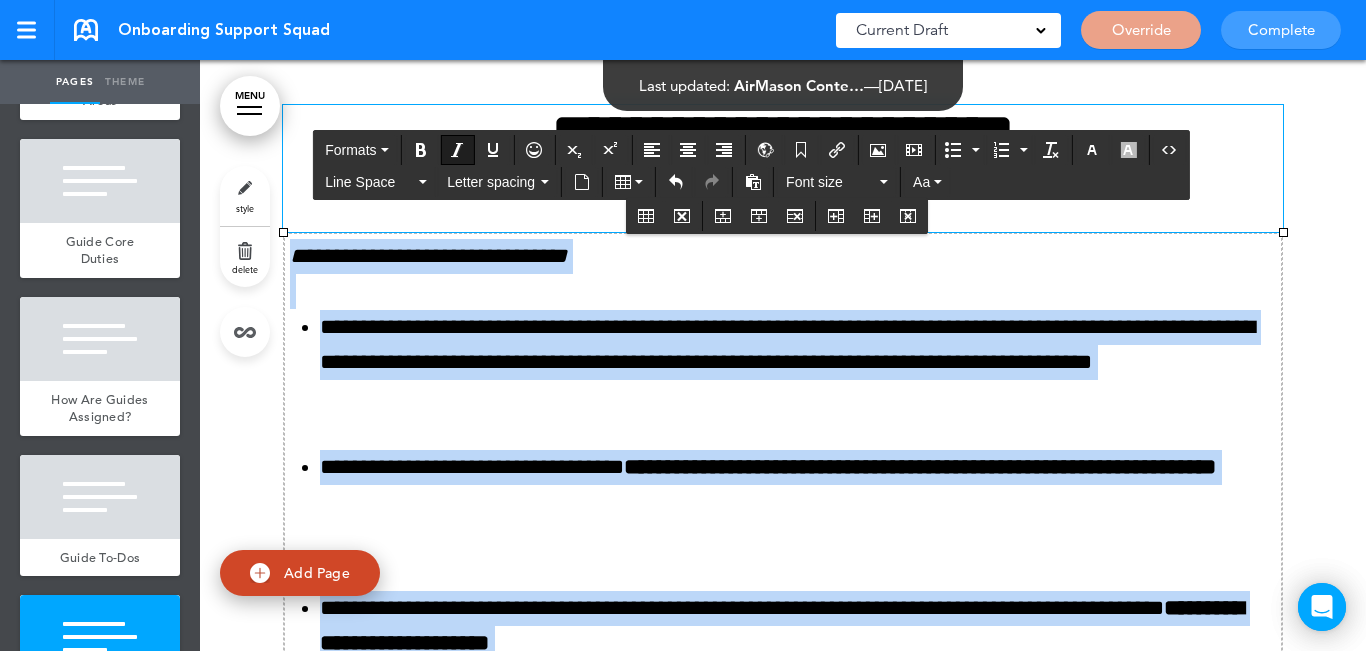 drag, startPoint x: 586, startPoint y: 518, endPoint x: 286, endPoint y: 254, distance: 399.6198 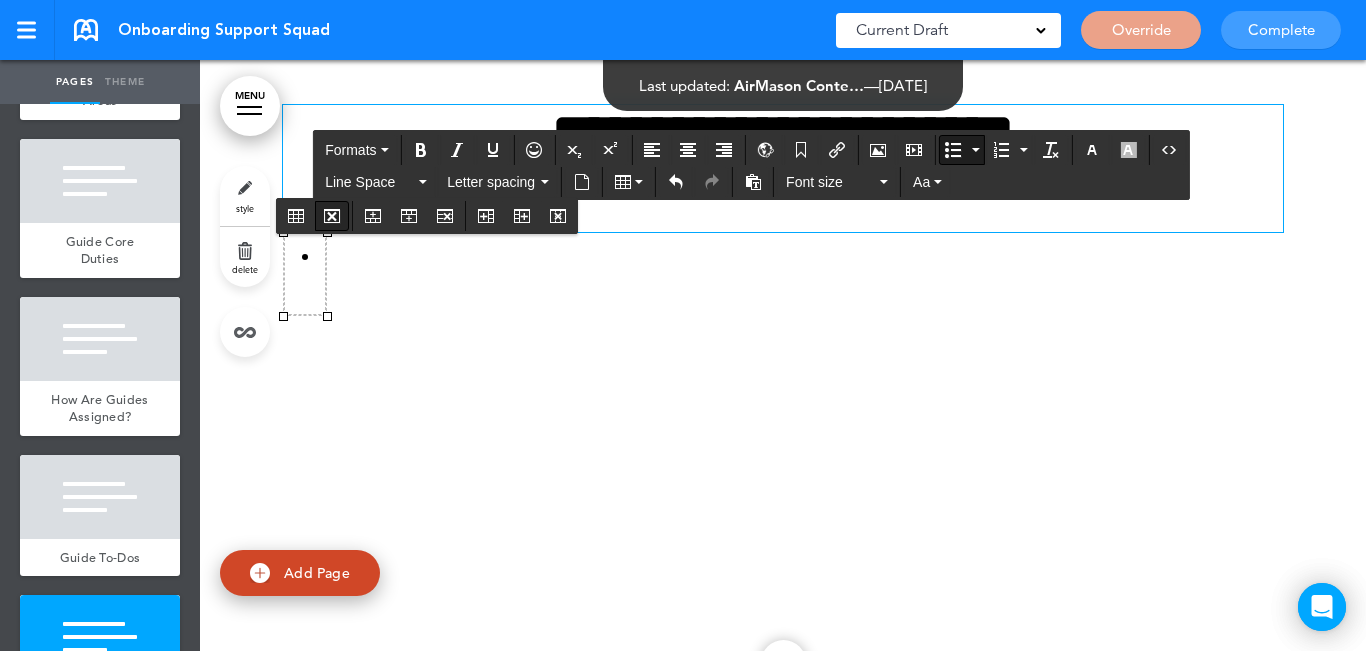 click at bounding box center (332, 216) 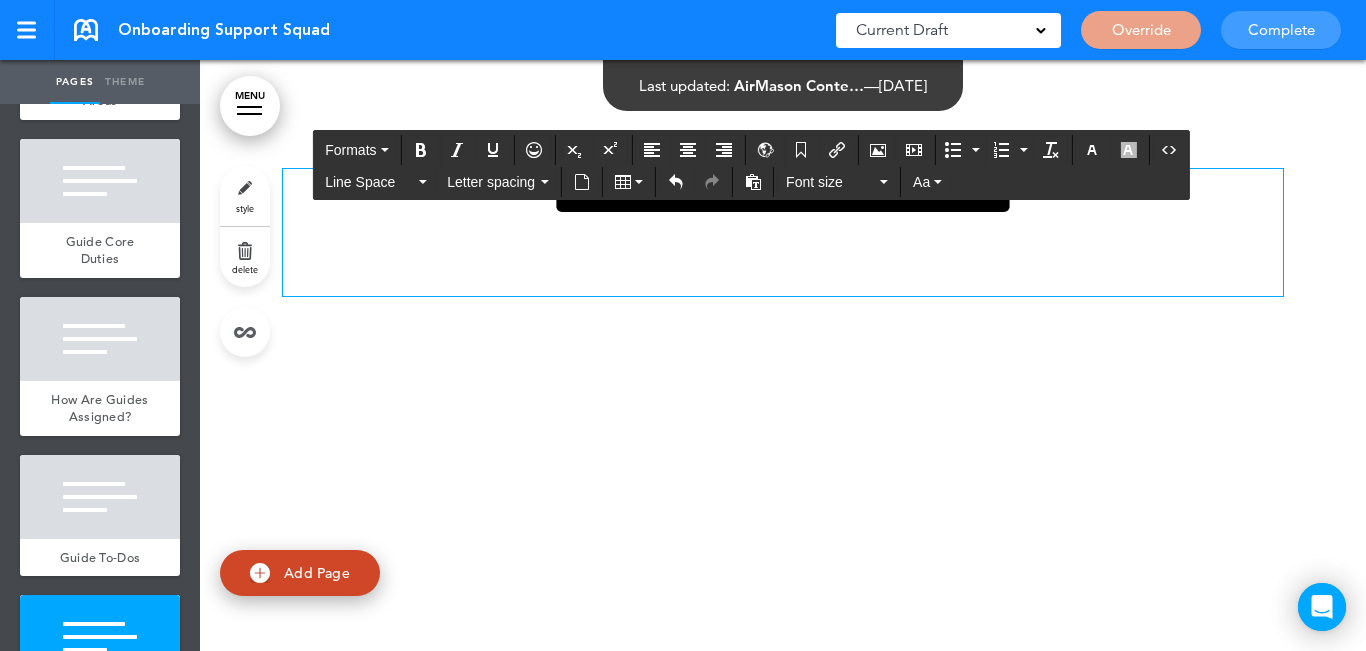 scroll, scrollTop: 10814, scrollLeft: 0, axis: vertical 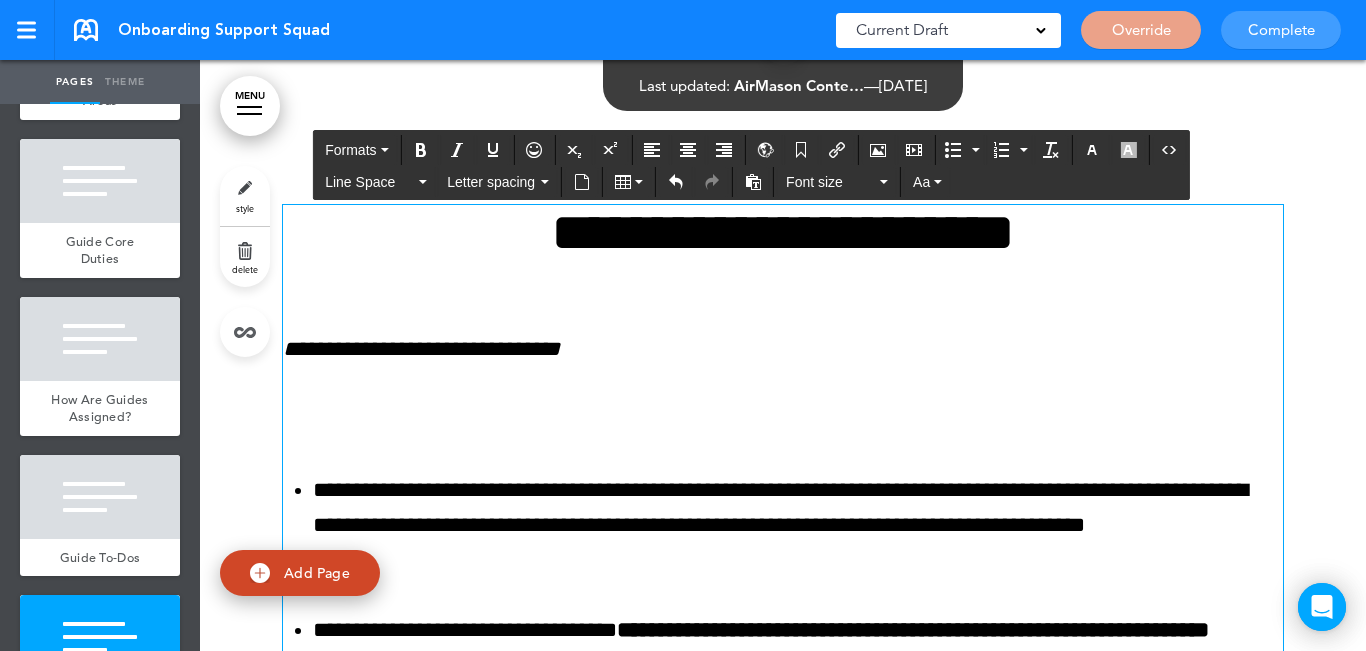 click on "**********" at bounding box center (783, 1017) 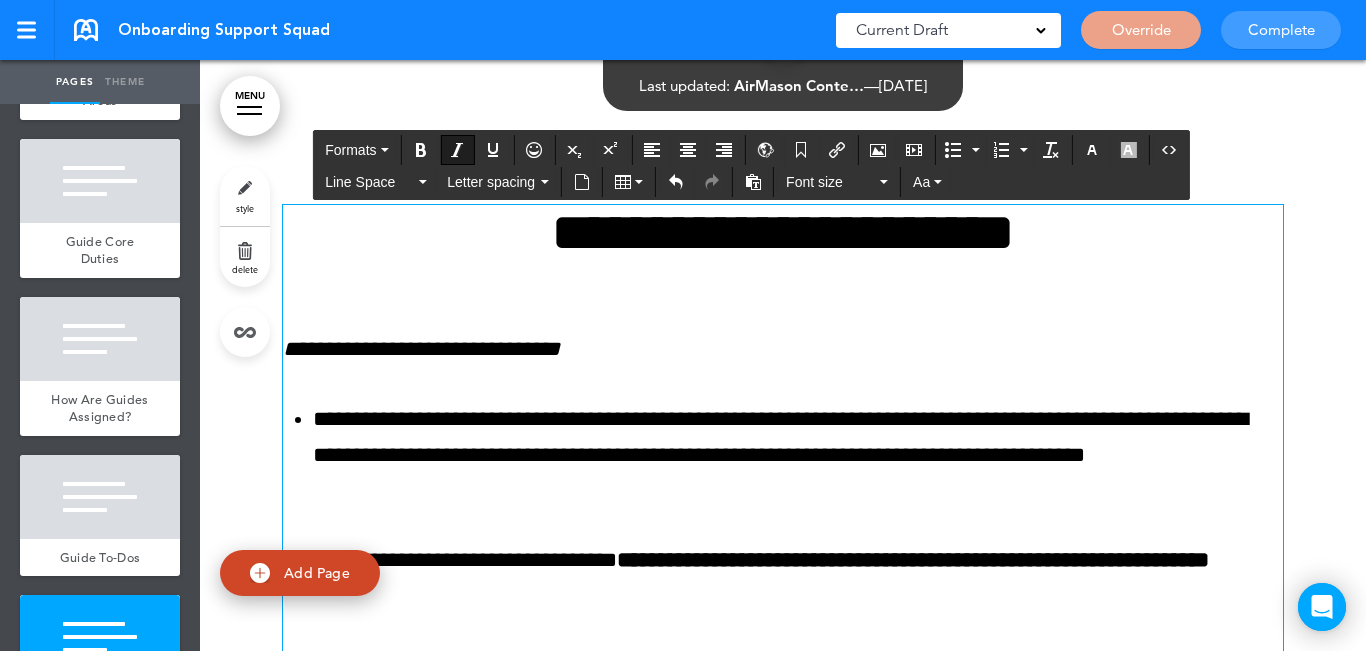 click on "**********" at bounding box center [783, 929] 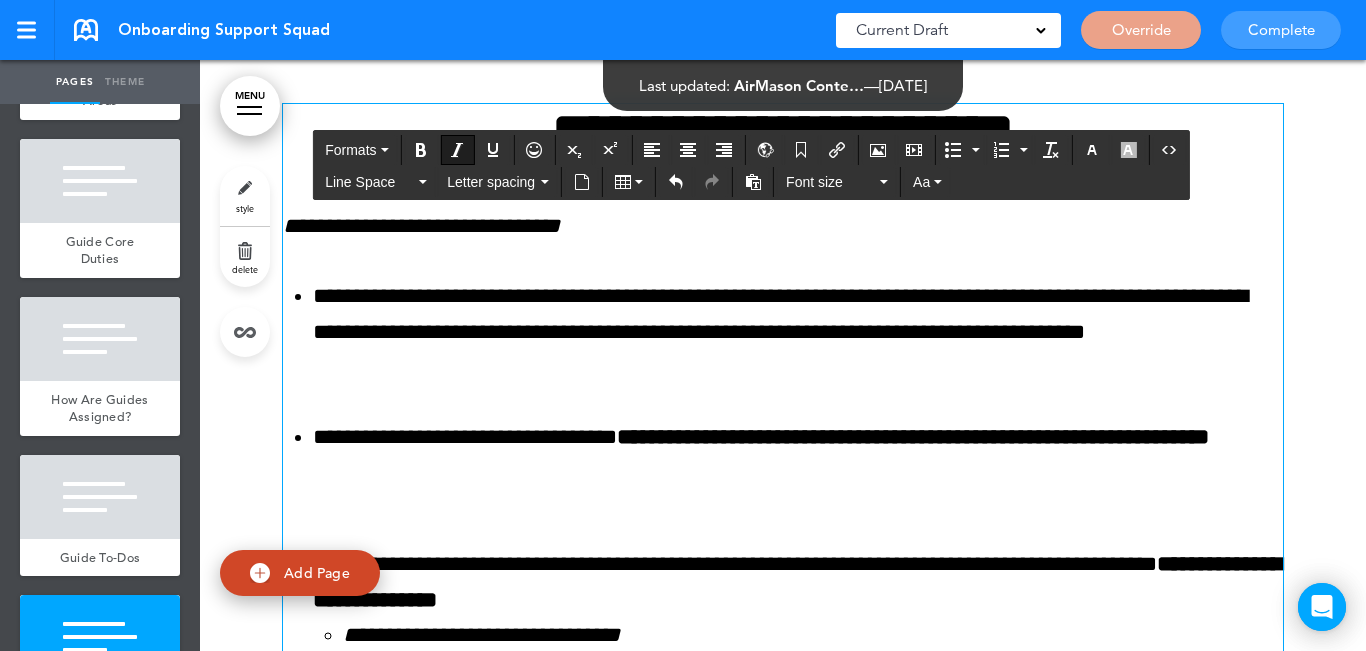 scroll, scrollTop: 10914, scrollLeft: 0, axis: vertical 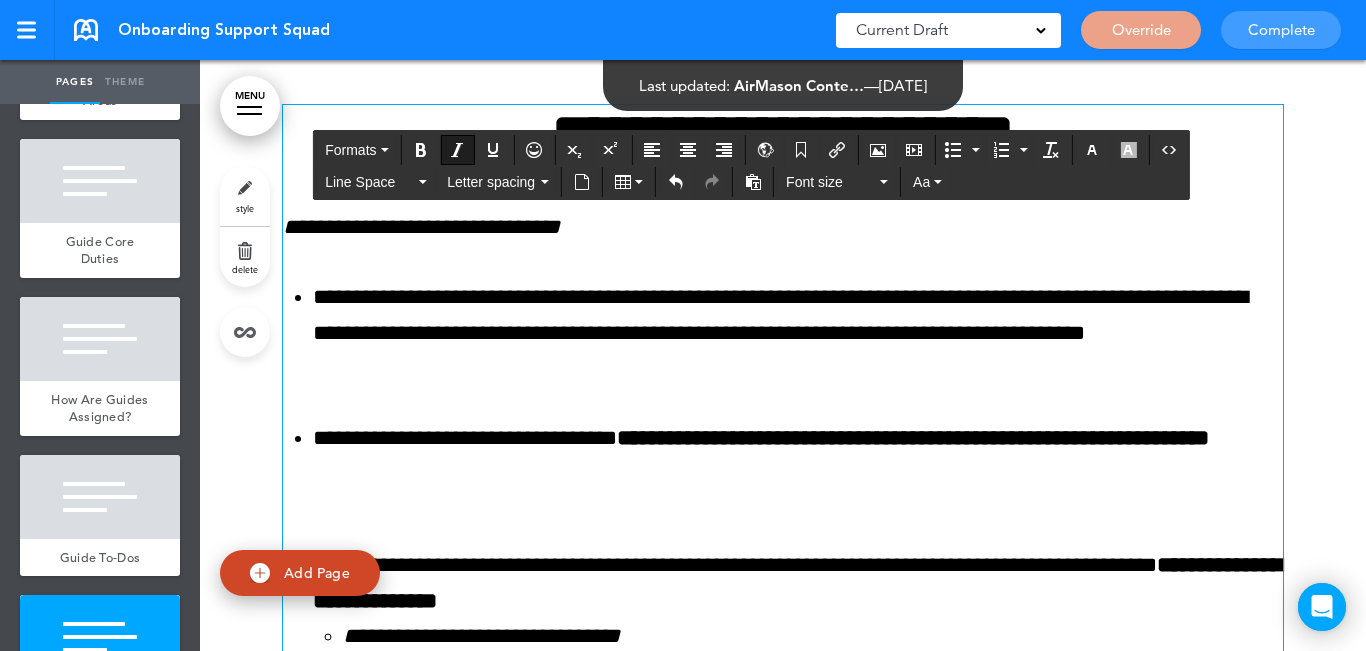 click on "**********" at bounding box center [421, 227] 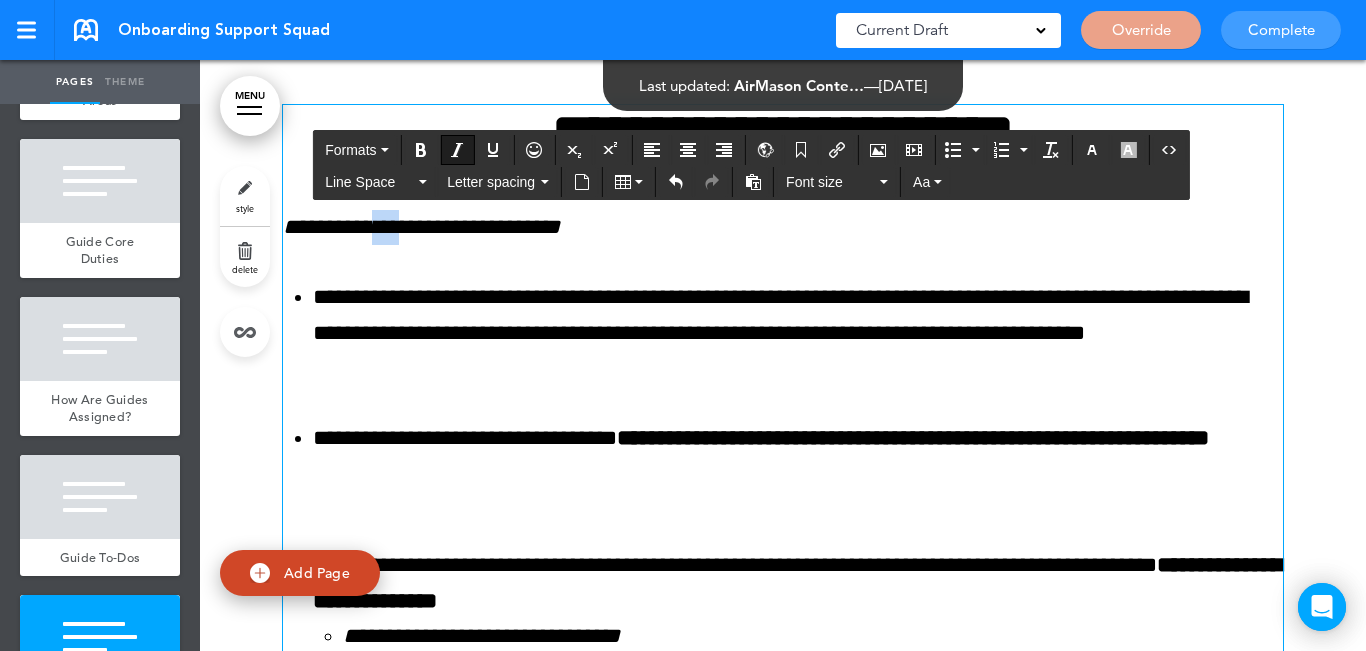 click on "**********" at bounding box center [421, 227] 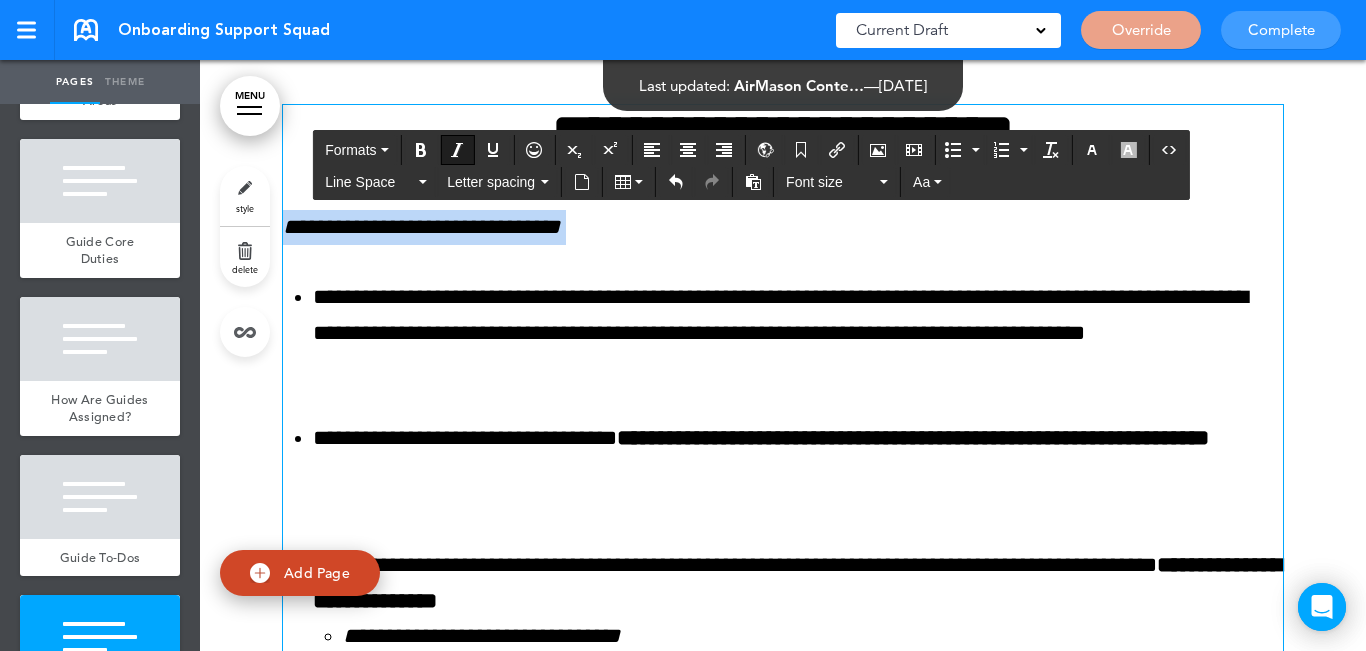 click on "**********" at bounding box center (421, 227) 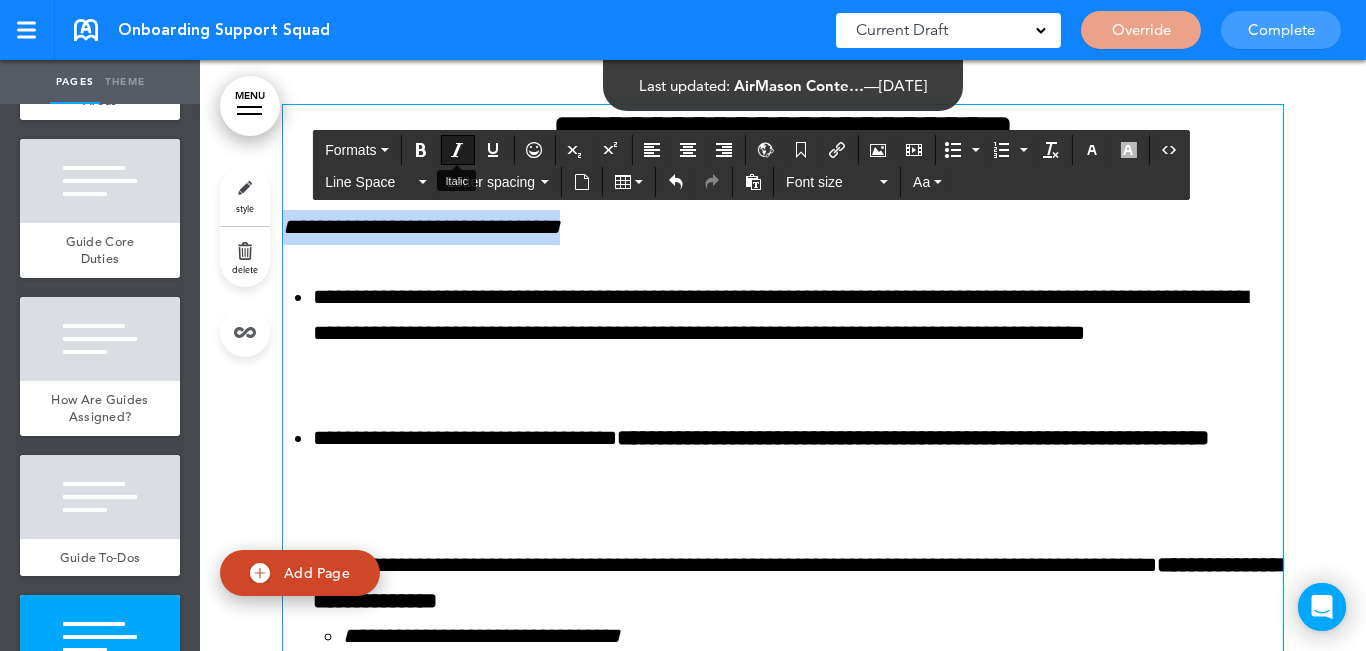 click at bounding box center [457, 150] 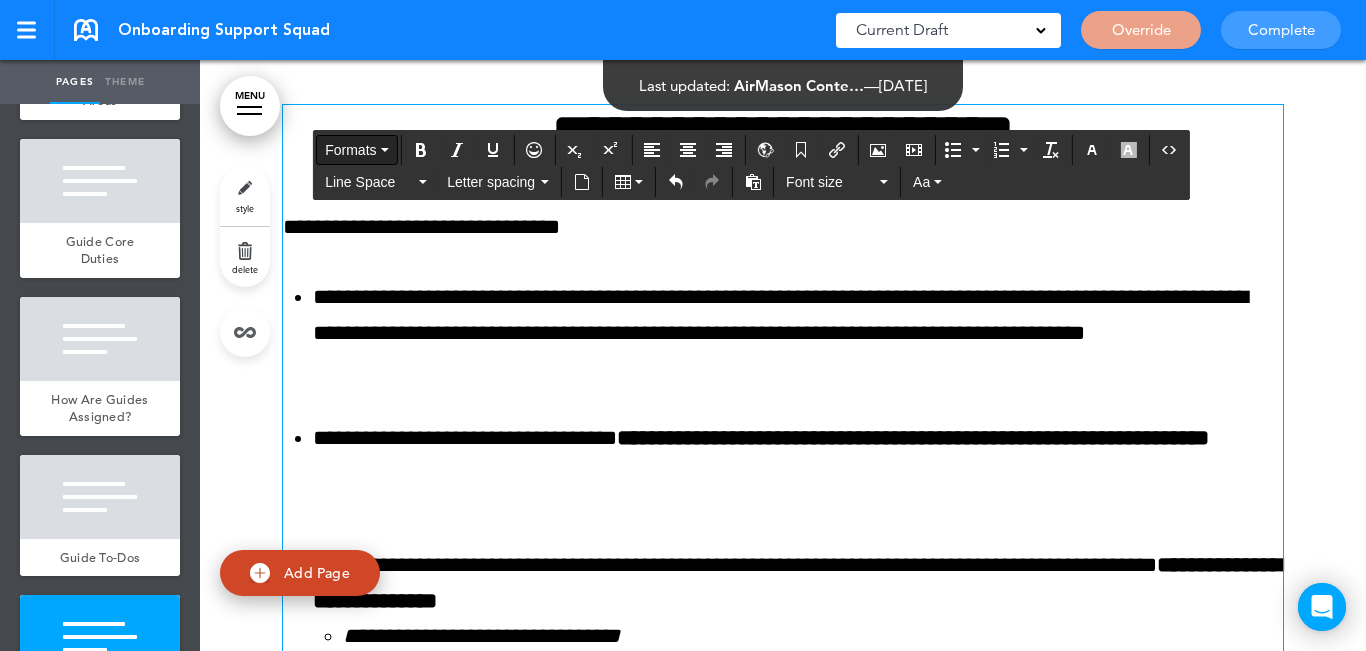 click on "Formats" at bounding box center (350, 150) 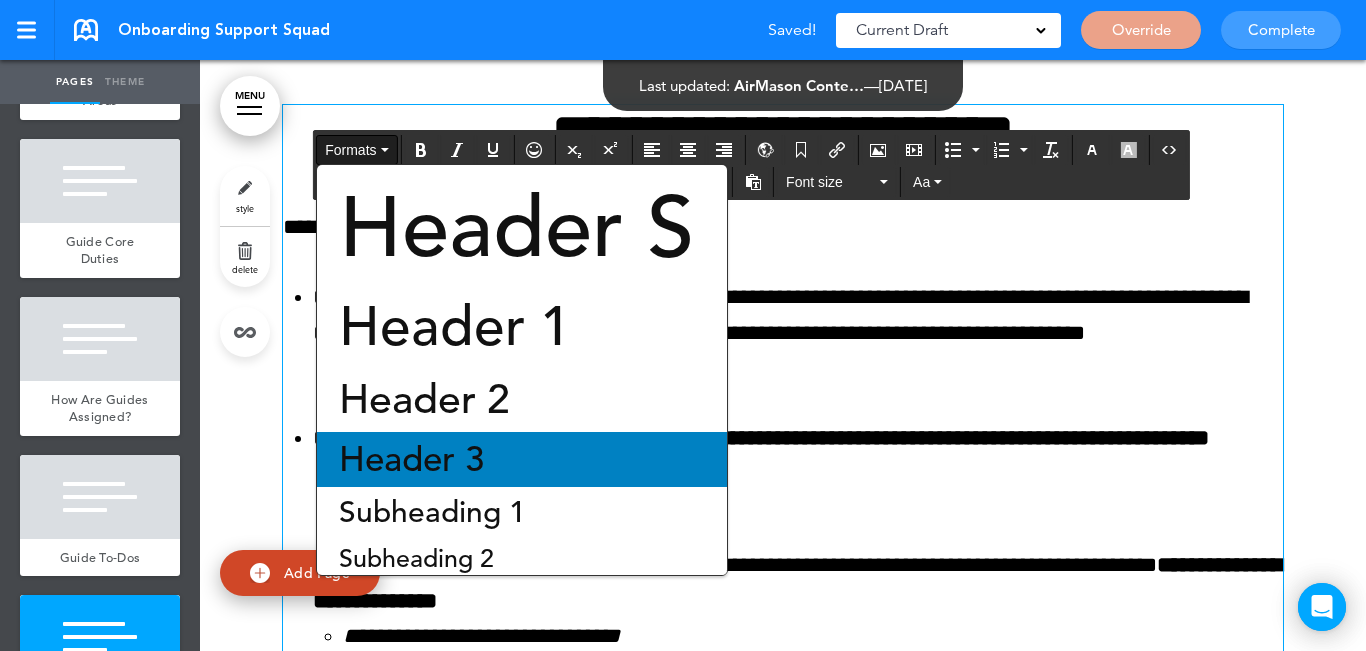 click on "Header 3" at bounding box center [411, 459] 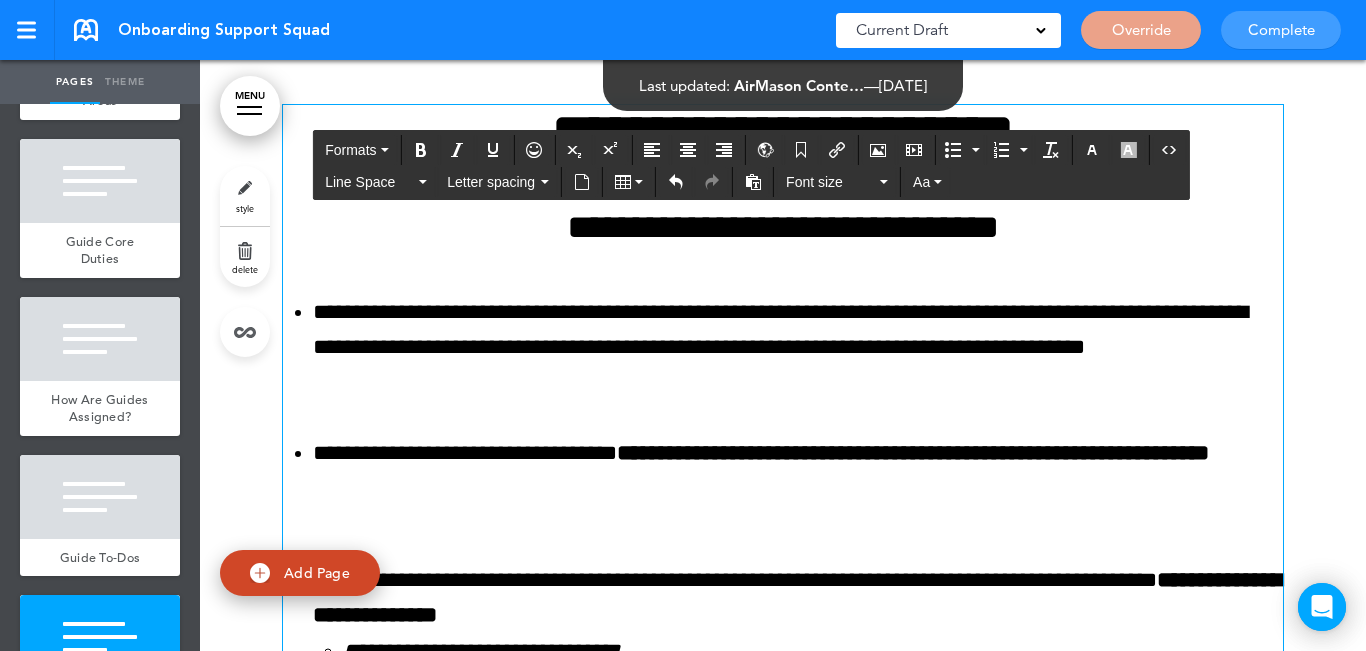 click on "**********" at bounding box center [798, 348] 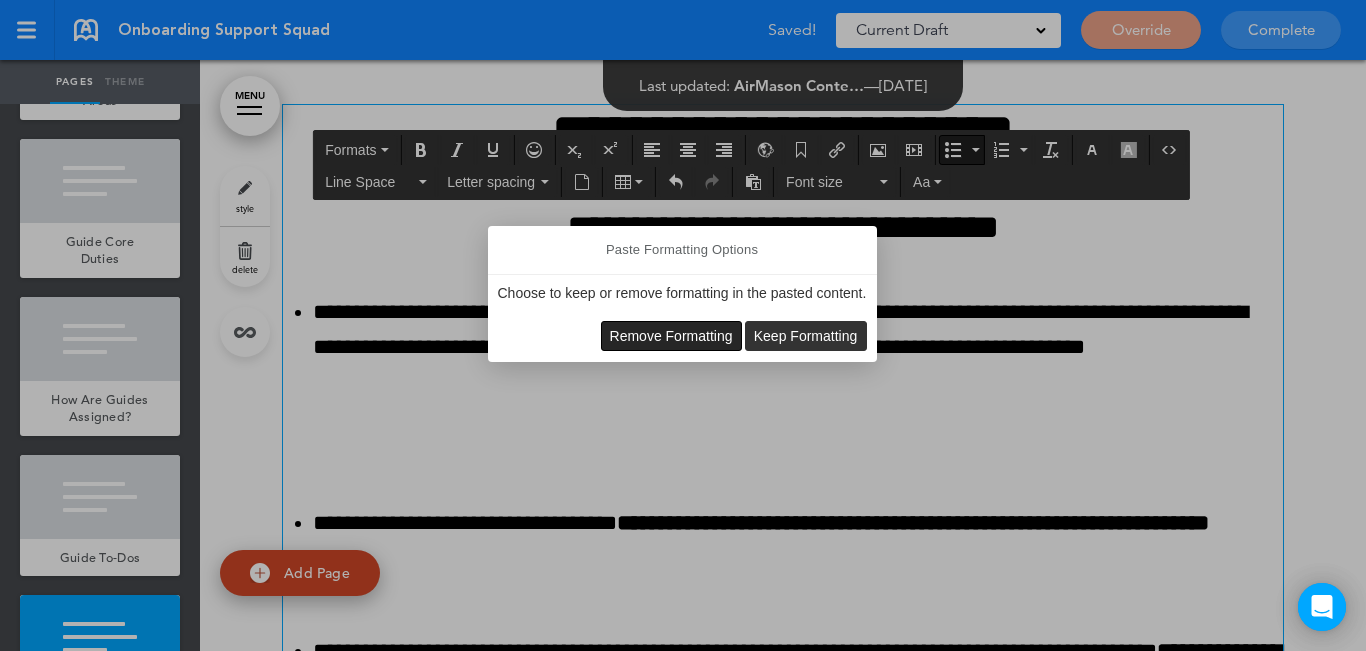 click on "Remove Formatting" at bounding box center [671, 336] 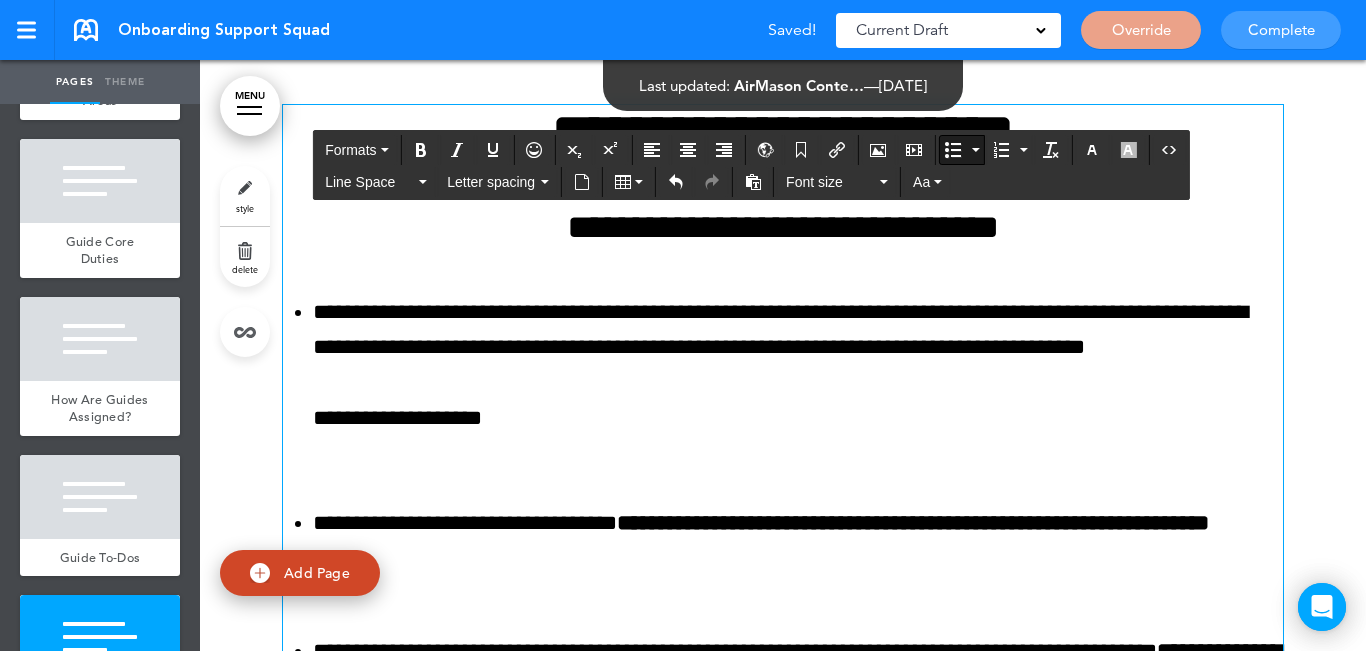click on "**********" at bounding box center [798, 383] 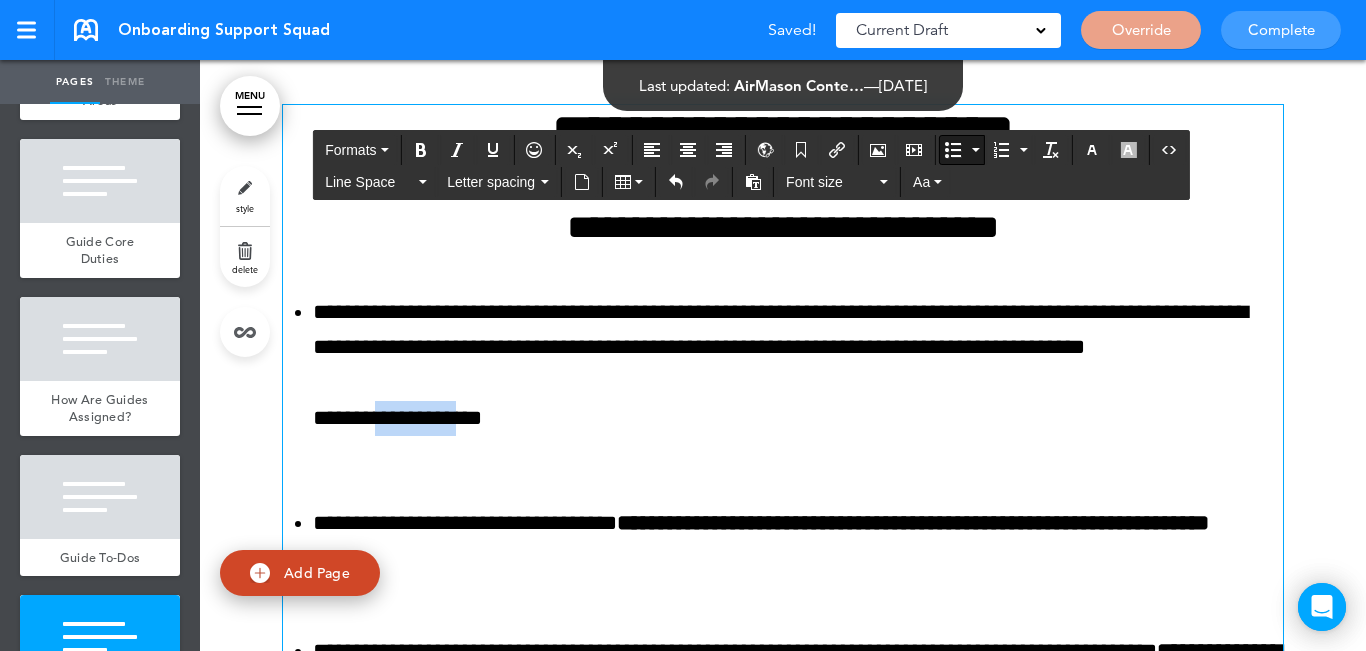 click on "**********" at bounding box center [798, 383] 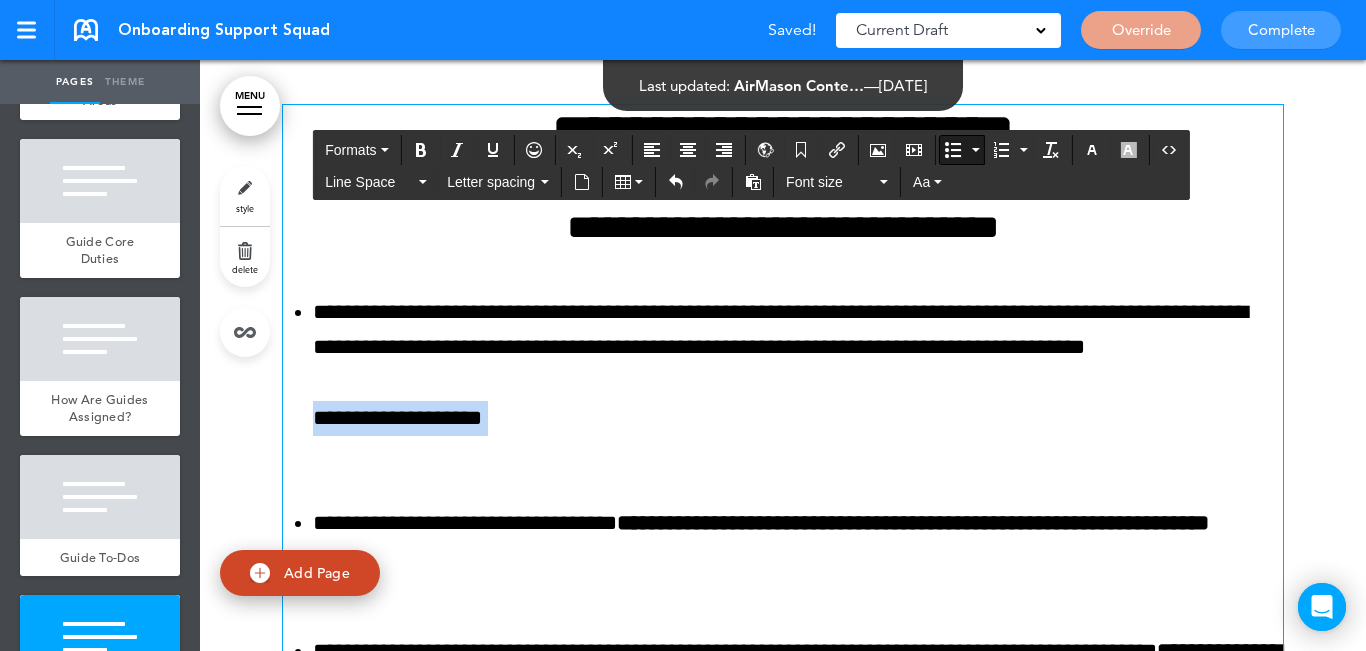 click on "**********" at bounding box center [798, 383] 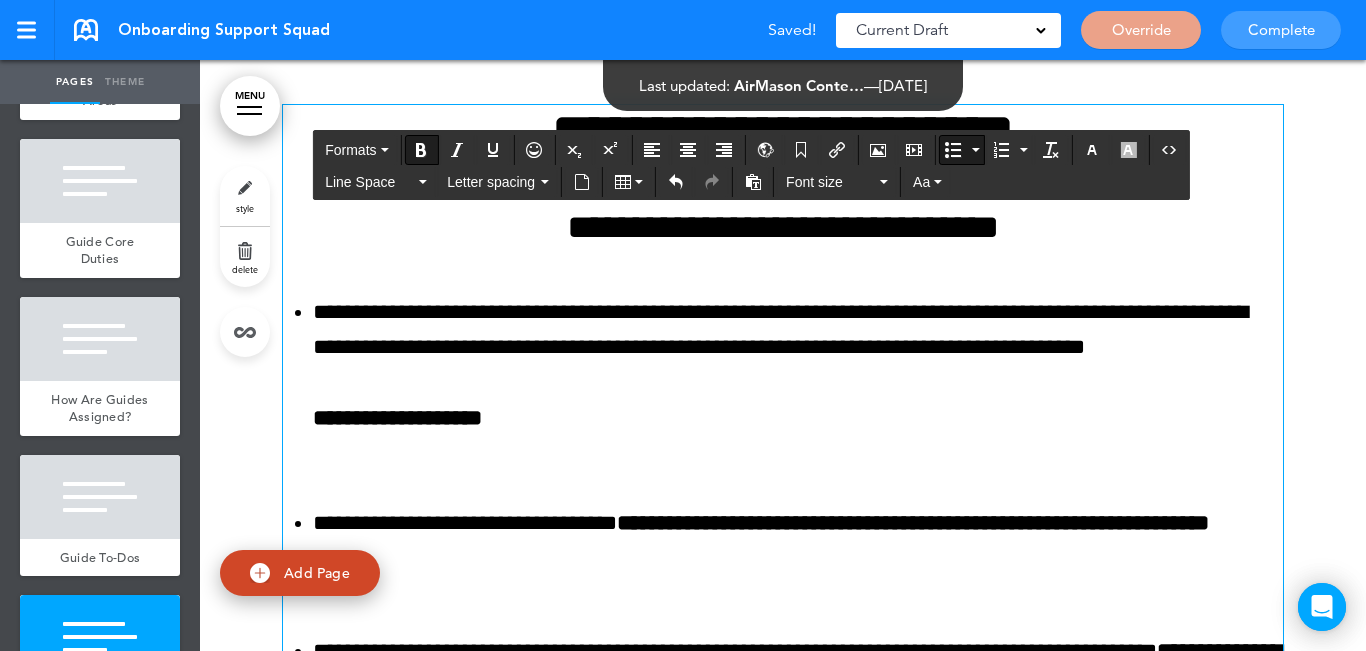 click on "**********" at bounding box center [798, 383] 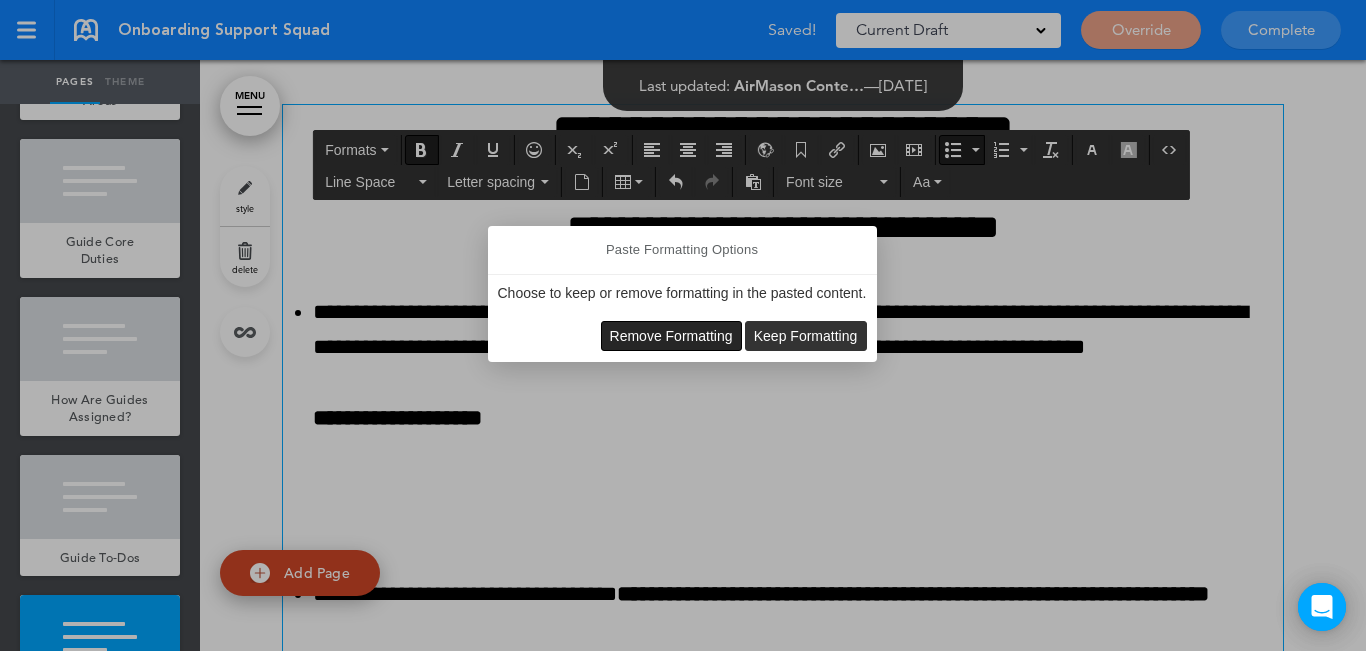 click on "Remove Formatting" at bounding box center (671, 336) 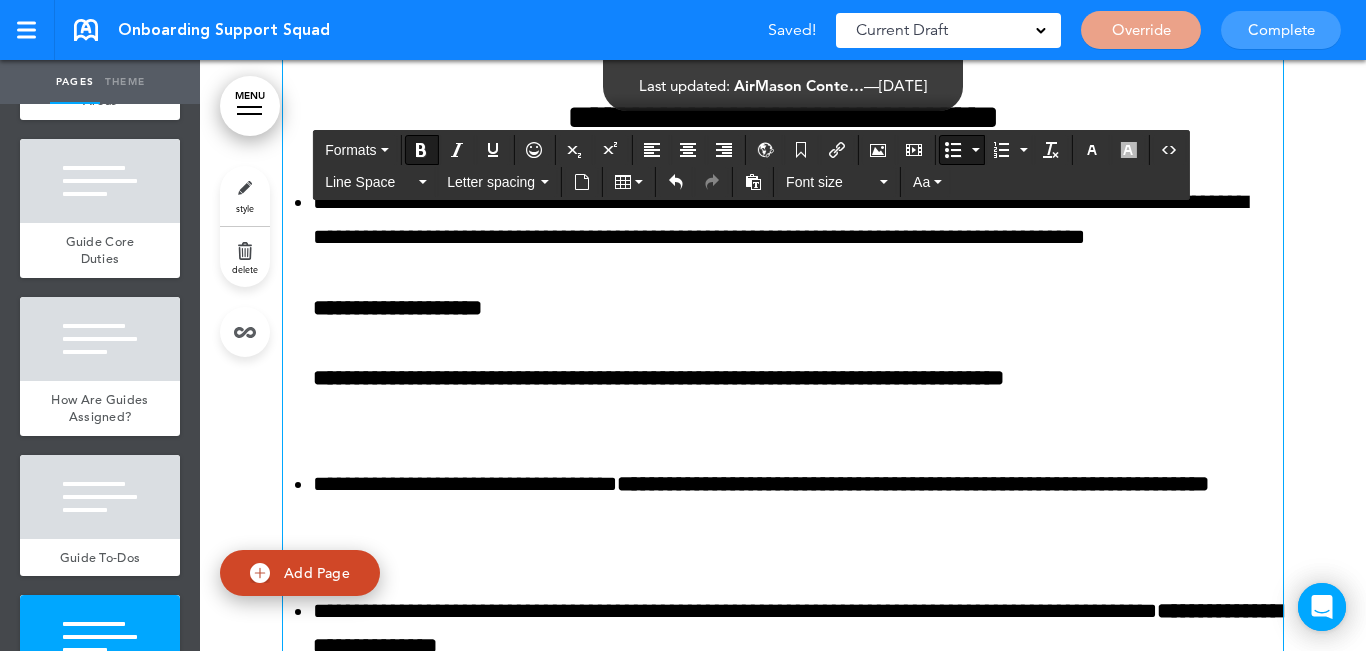 scroll, scrollTop: 11114, scrollLeft: 0, axis: vertical 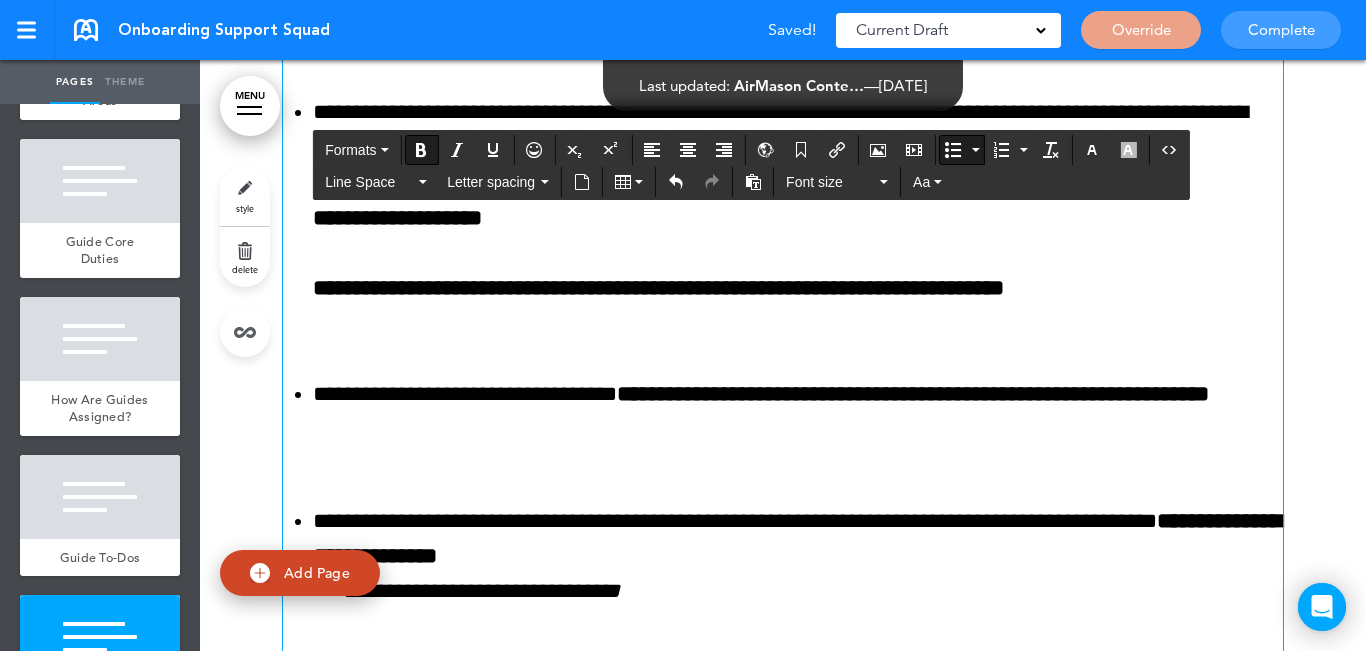 click on "**********" at bounding box center [658, 253] 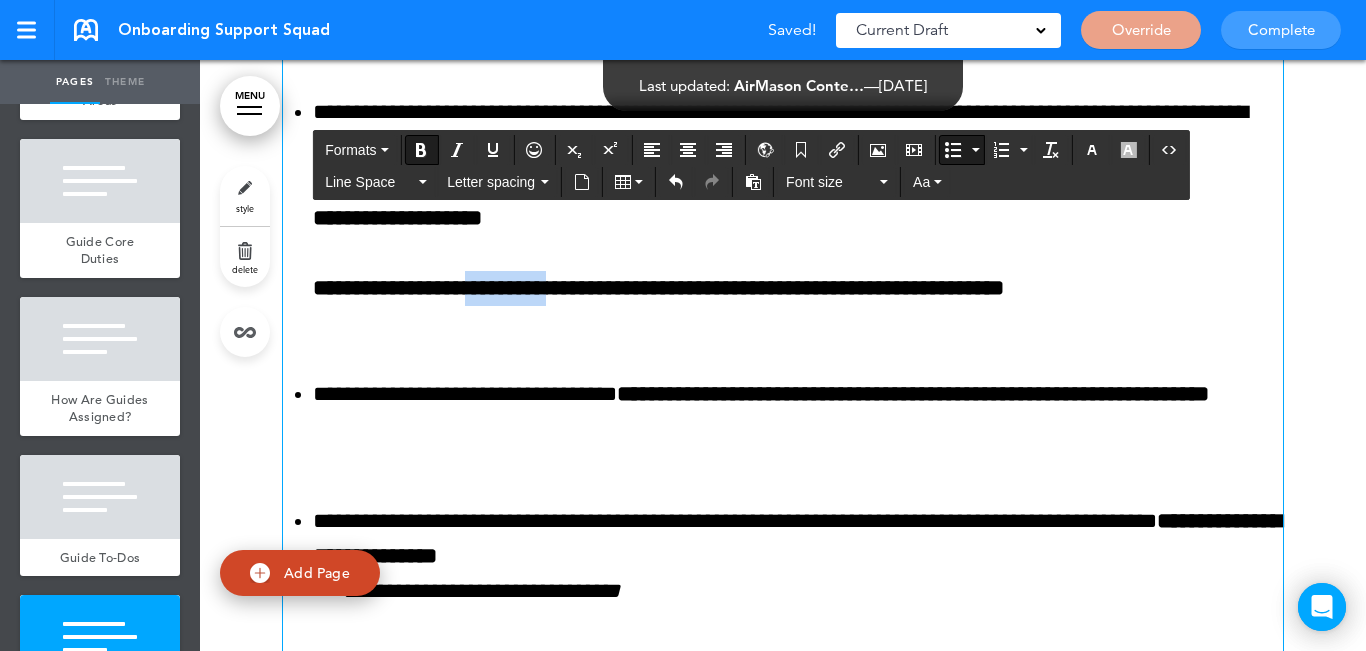 click on "**********" at bounding box center [658, 253] 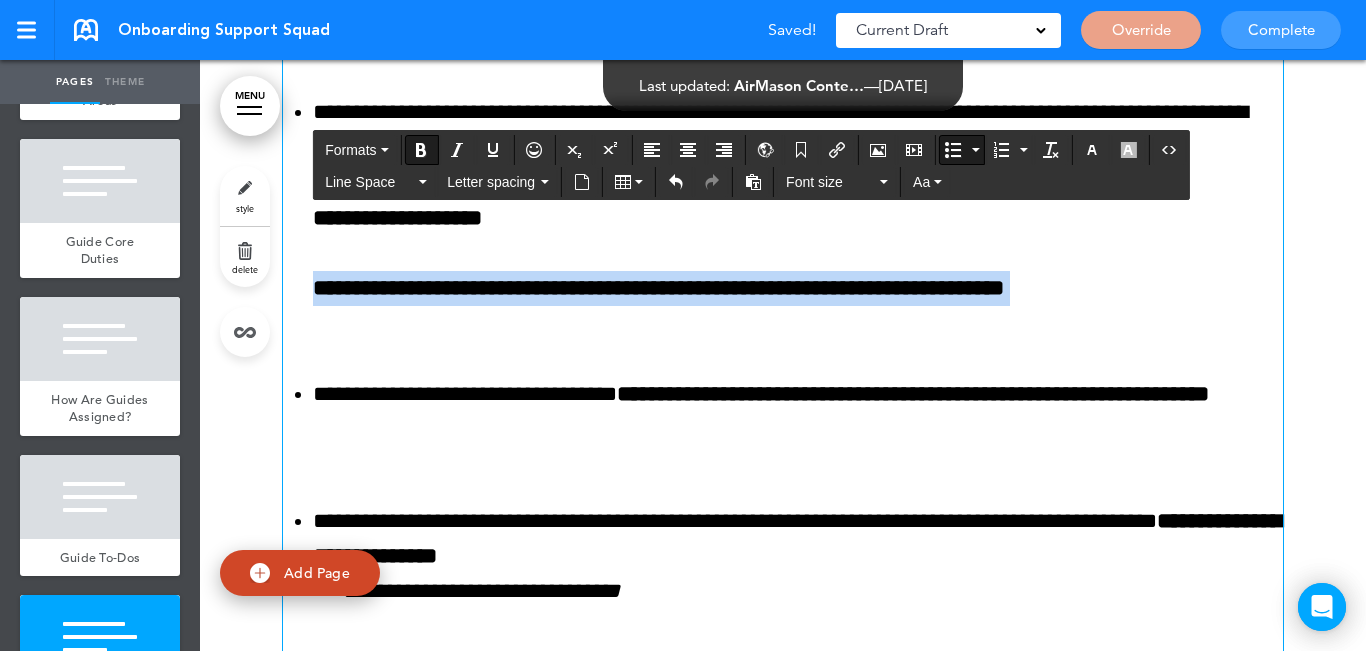 click on "**********" at bounding box center (658, 253) 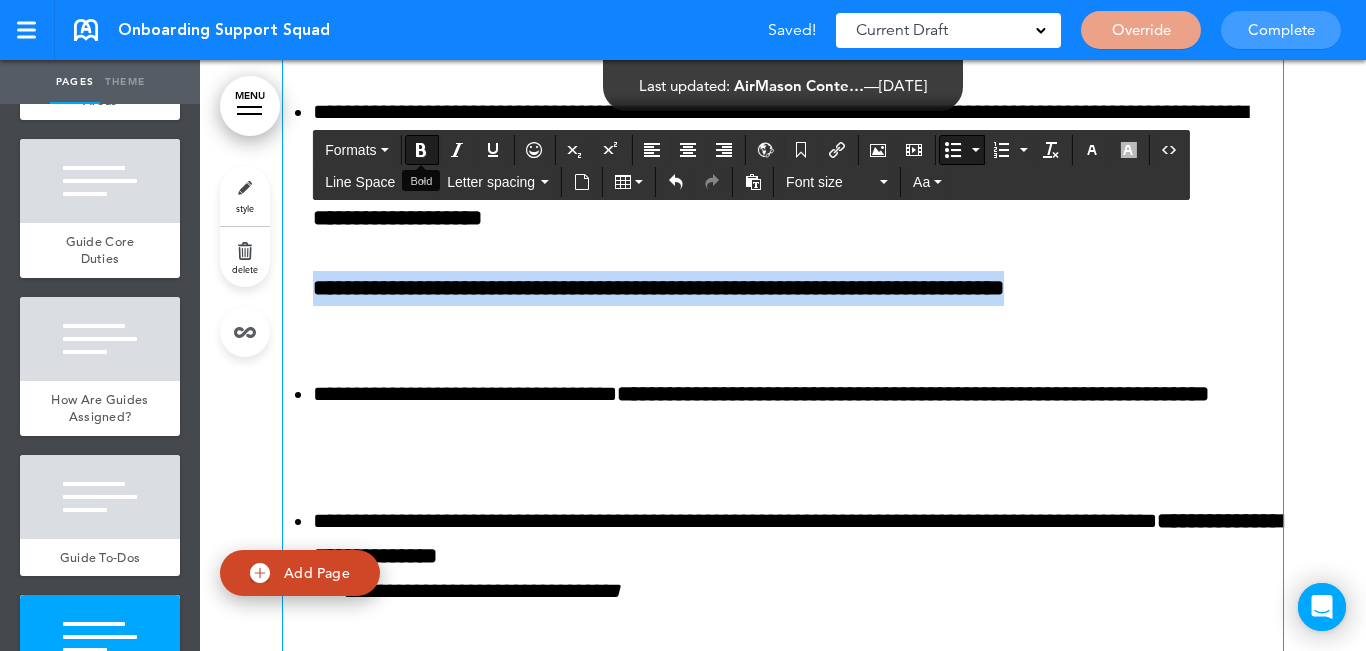 click at bounding box center [421, 150] 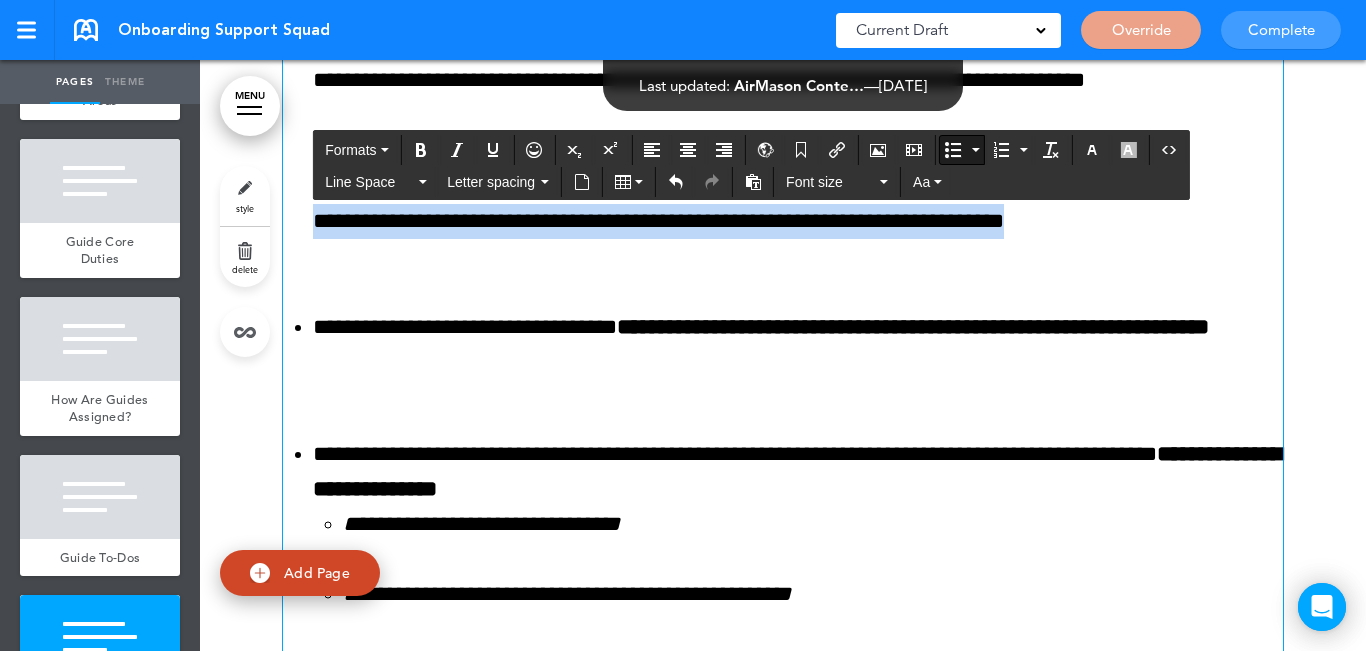 scroll, scrollTop: 11214, scrollLeft: 0, axis: vertical 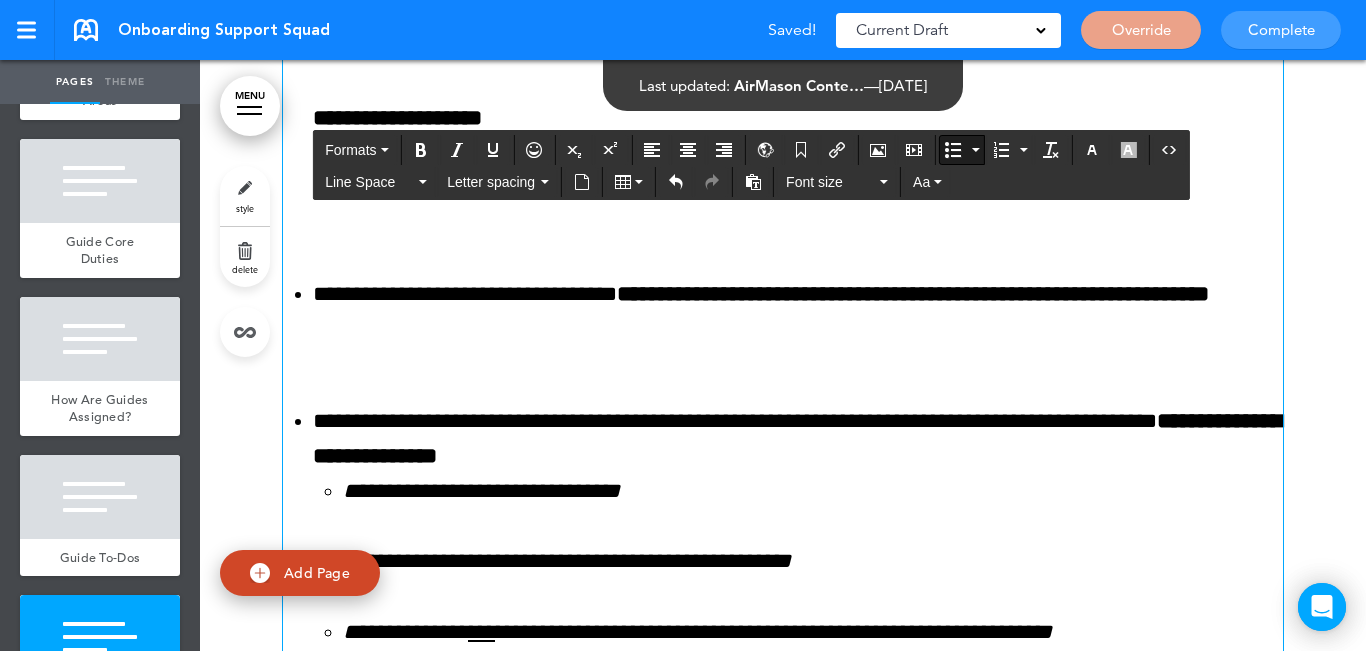 click on "**********" at bounding box center (798, 312) 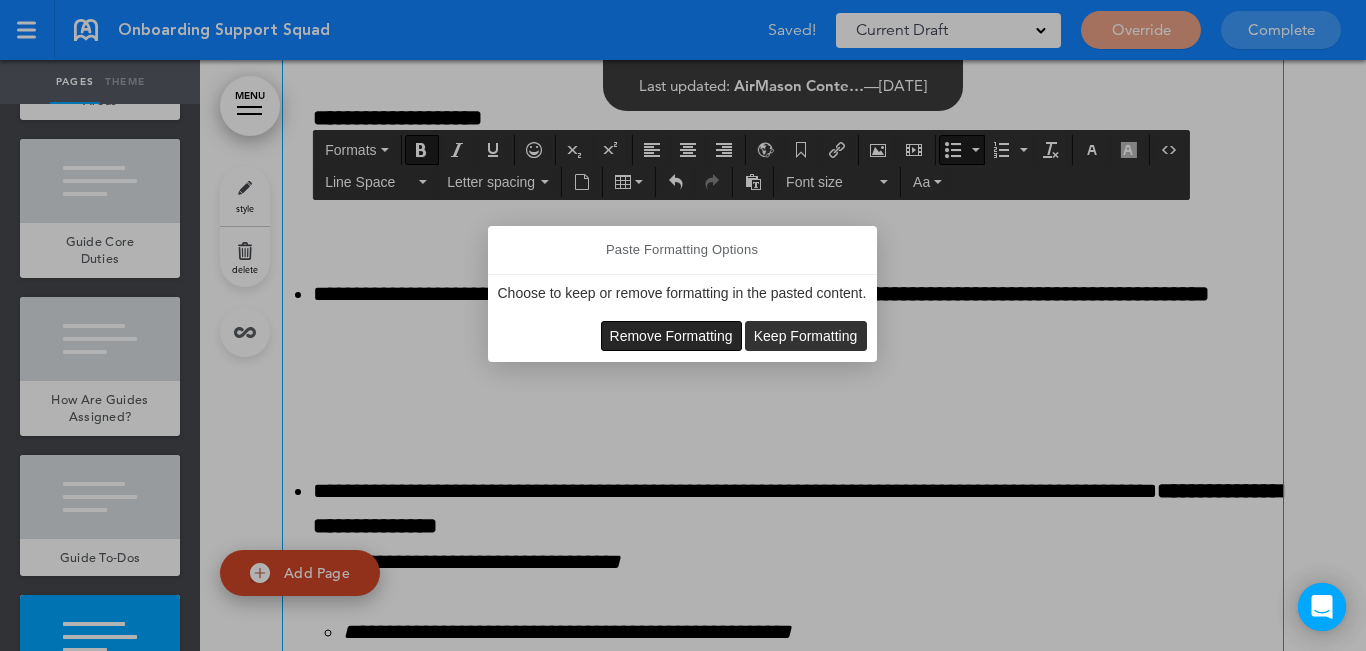 click on "Remove Formatting" at bounding box center [671, 336] 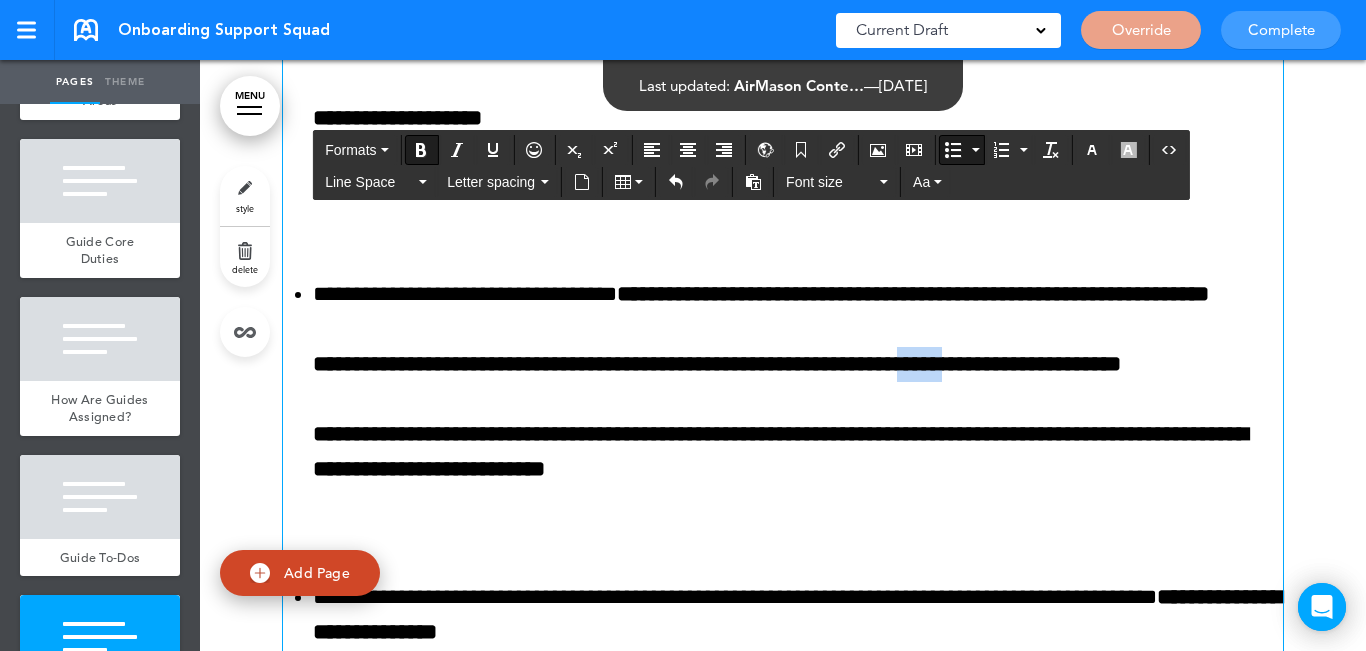 drag, startPoint x: 1044, startPoint y: 398, endPoint x: 1009, endPoint y: 404, distance: 35.510563 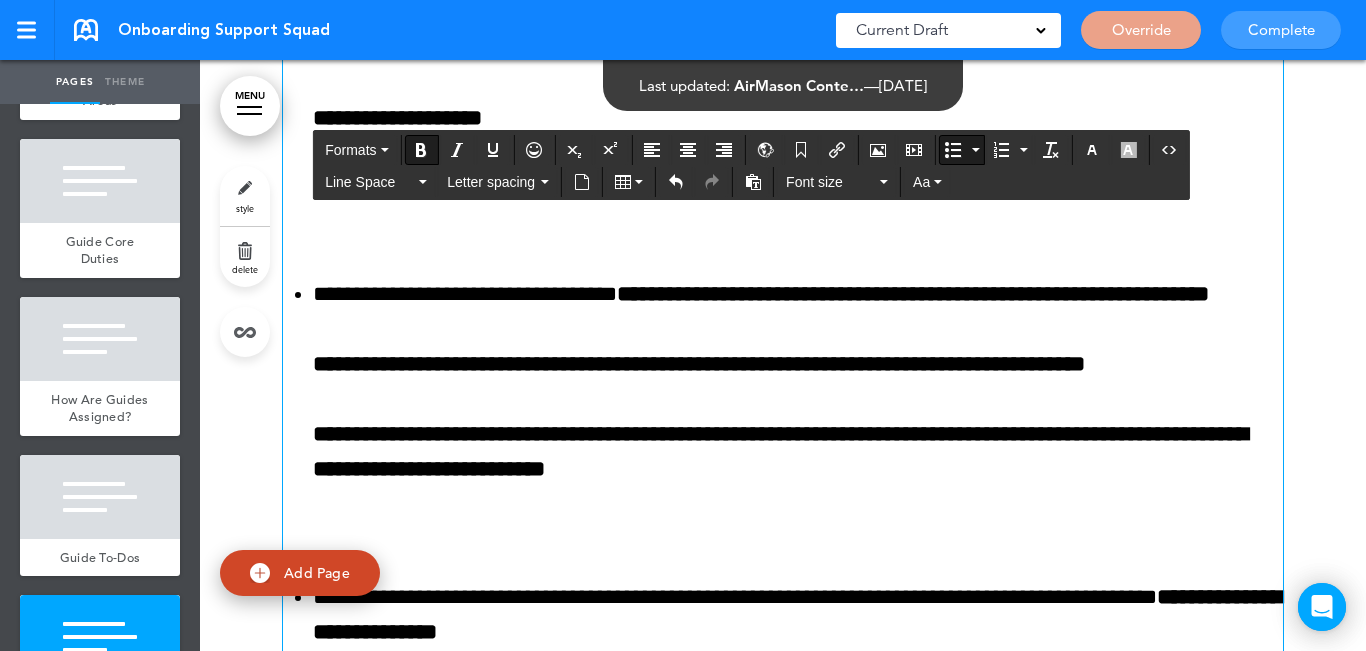 scroll, scrollTop: 11314, scrollLeft: 0, axis: vertical 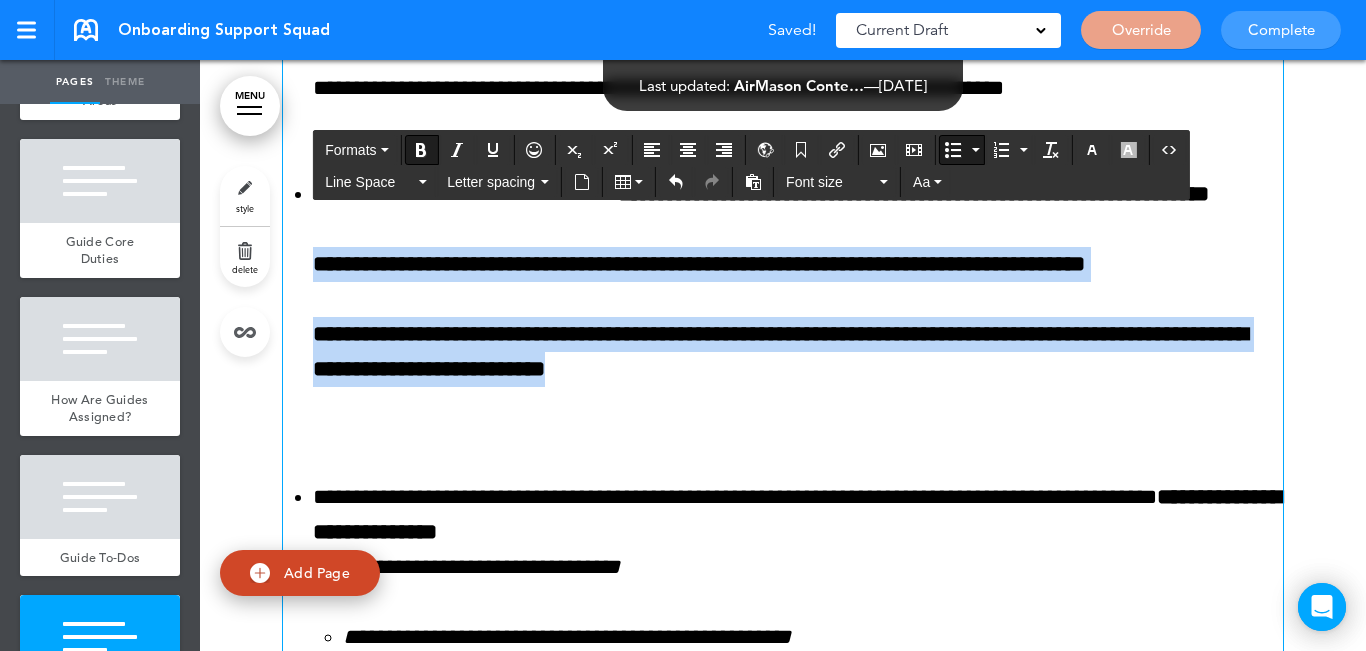 drag, startPoint x: 798, startPoint y: 403, endPoint x: 293, endPoint y: 284, distance: 518.83136 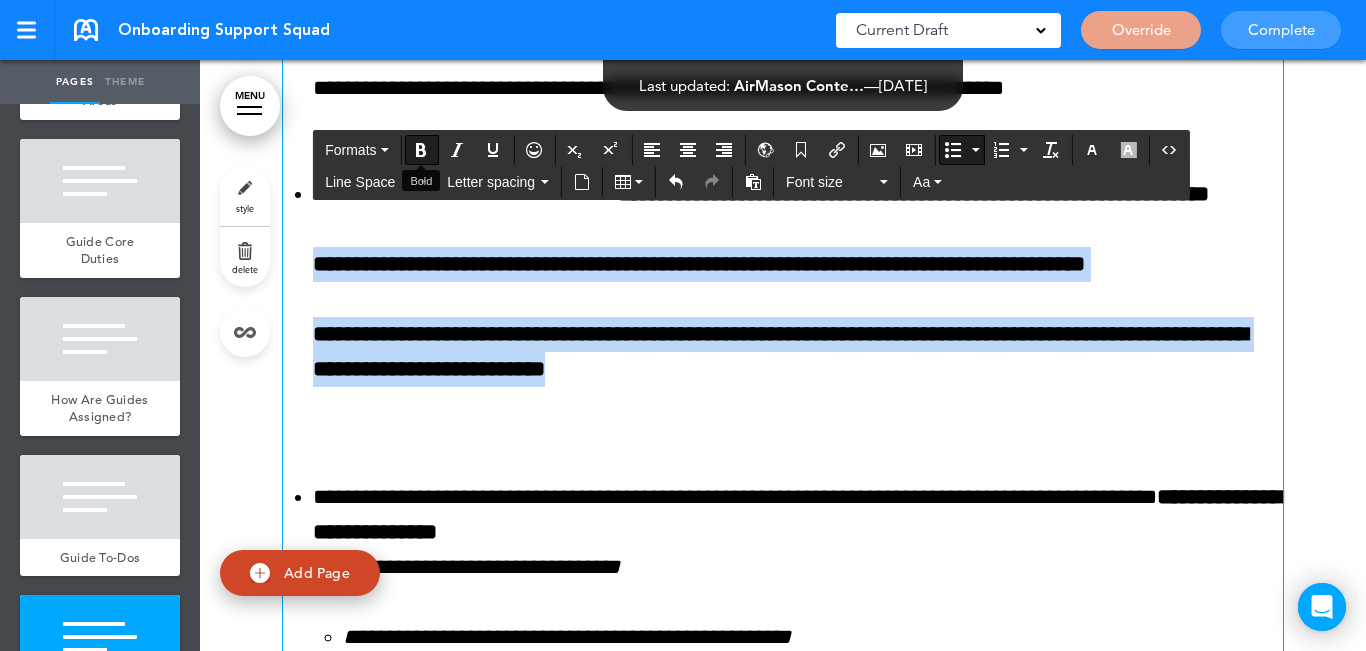 drag, startPoint x: 414, startPoint y: 143, endPoint x: 420, endPoint y: 160, distance: 18.027756 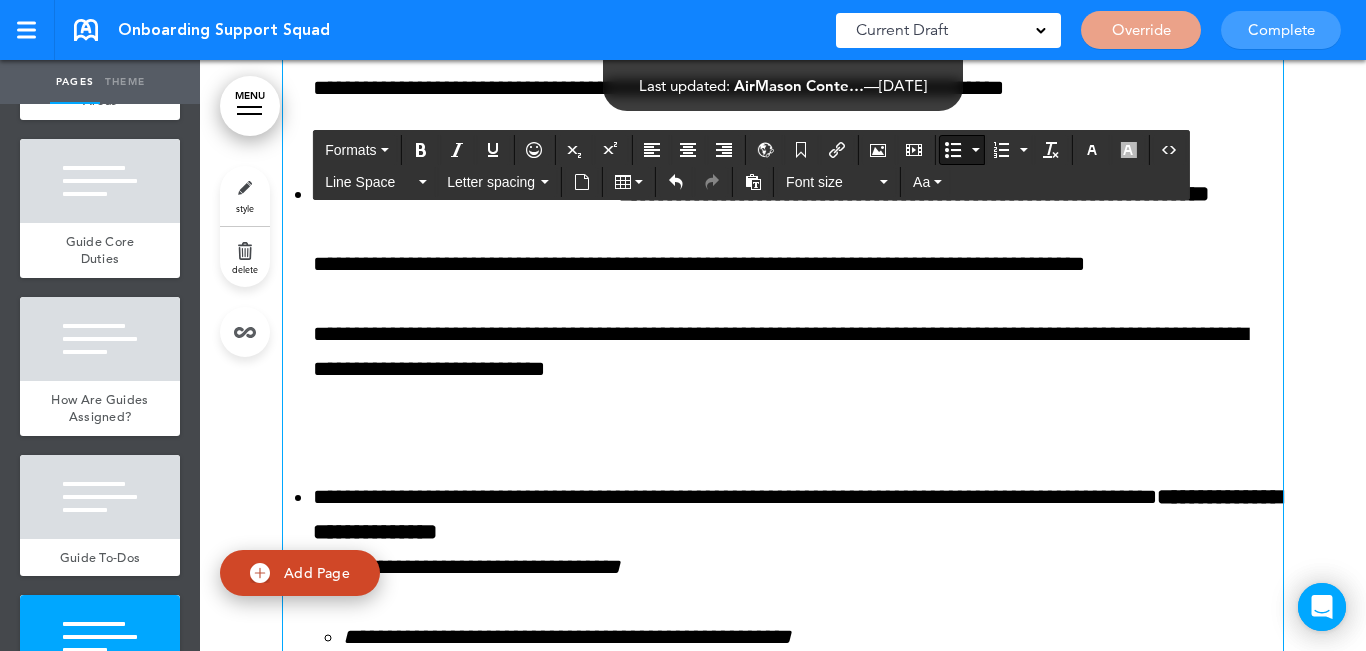 click on "**********" at bounding box center [798, 300] 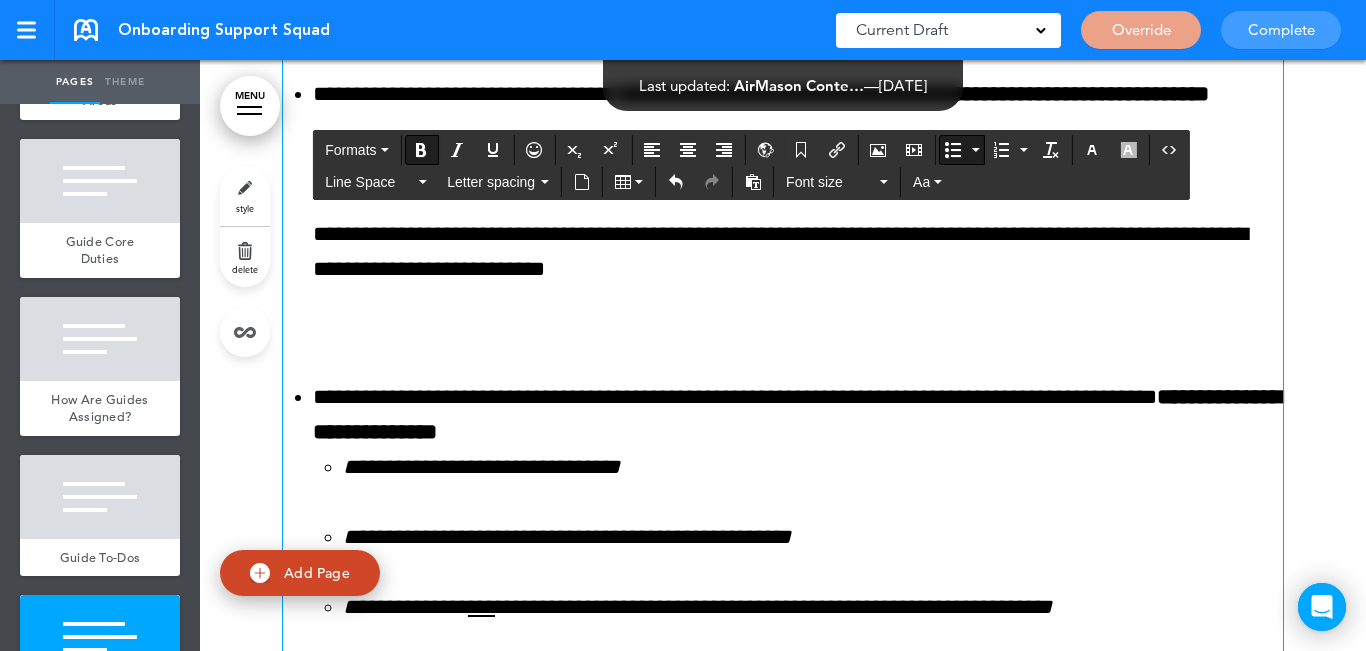 scroll, scrollTop: 11114, scrollLeft: 0, axis: vertical 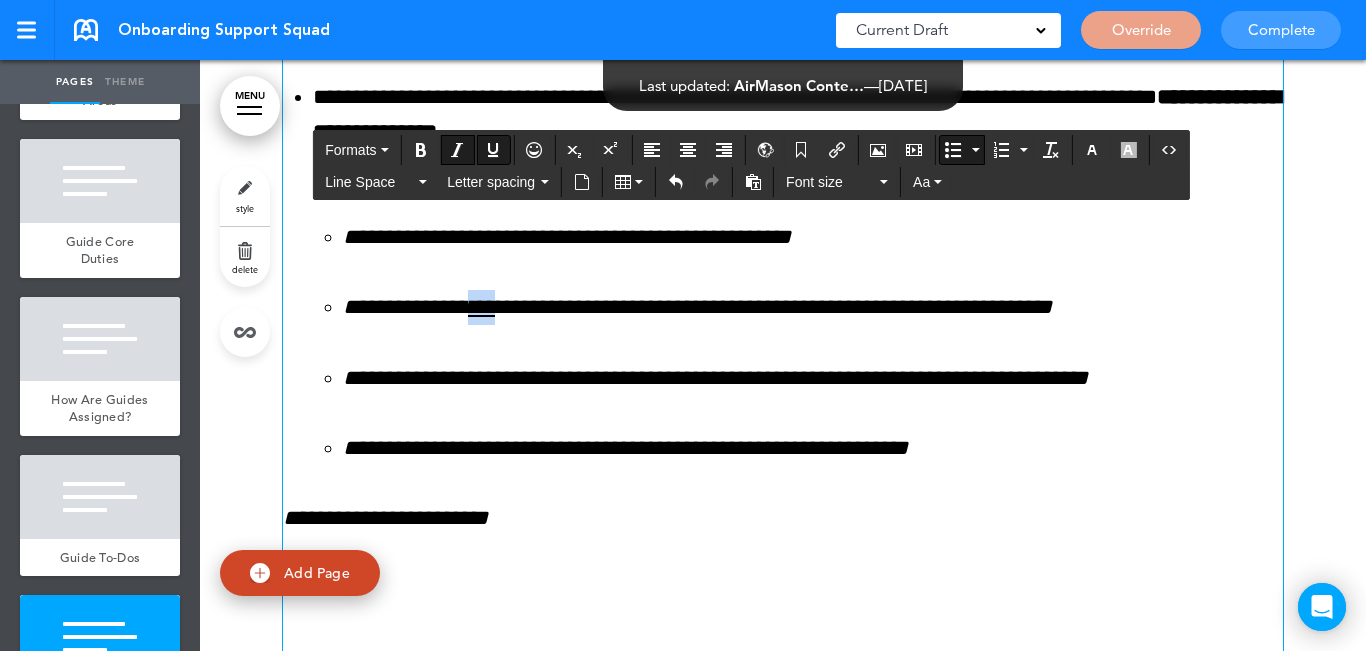 drag, startPoint x: 490, startPoint y: 307, endPoint x: 520, endPoint y: 307, distance: 30 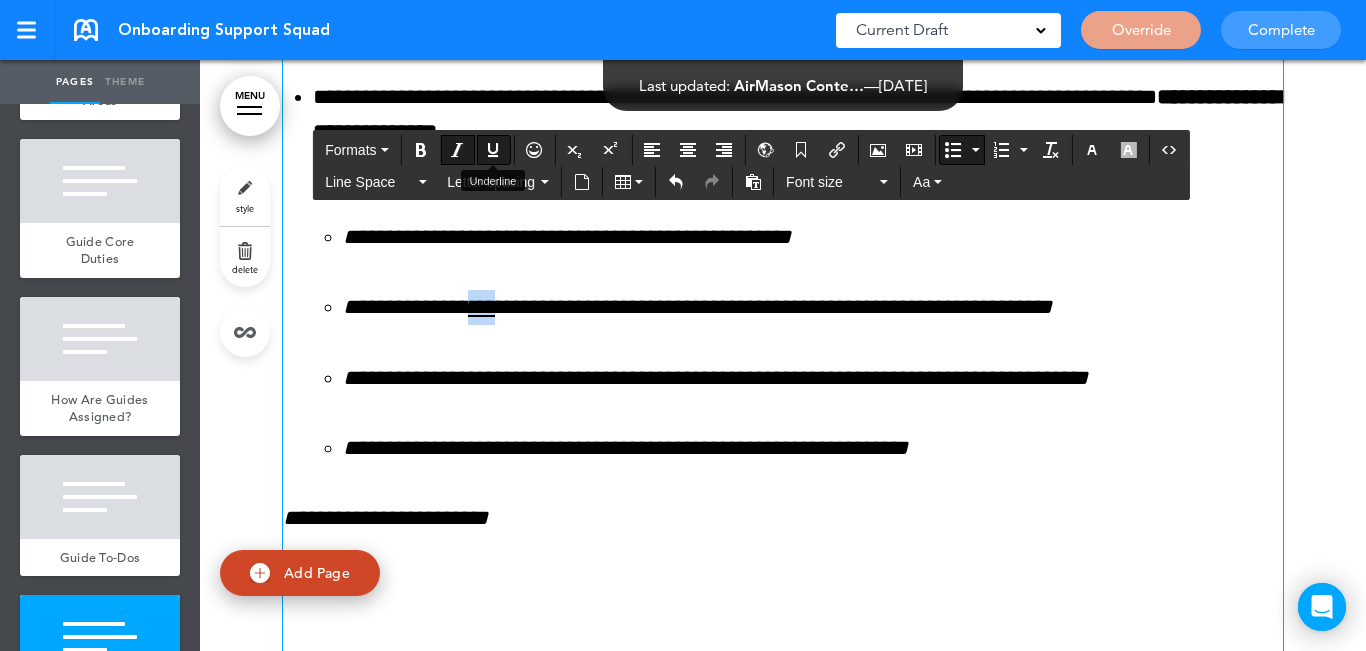 click at bounding box center (493, 150) 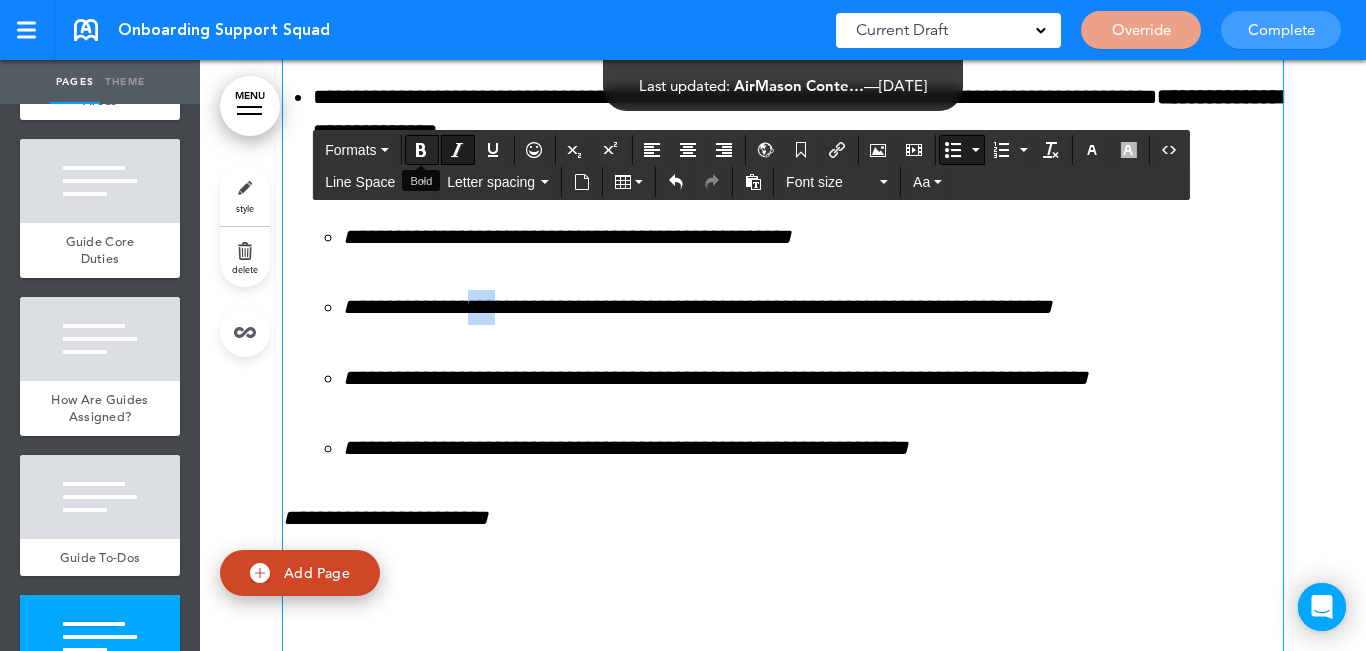 click at bounding box center [421, 150] 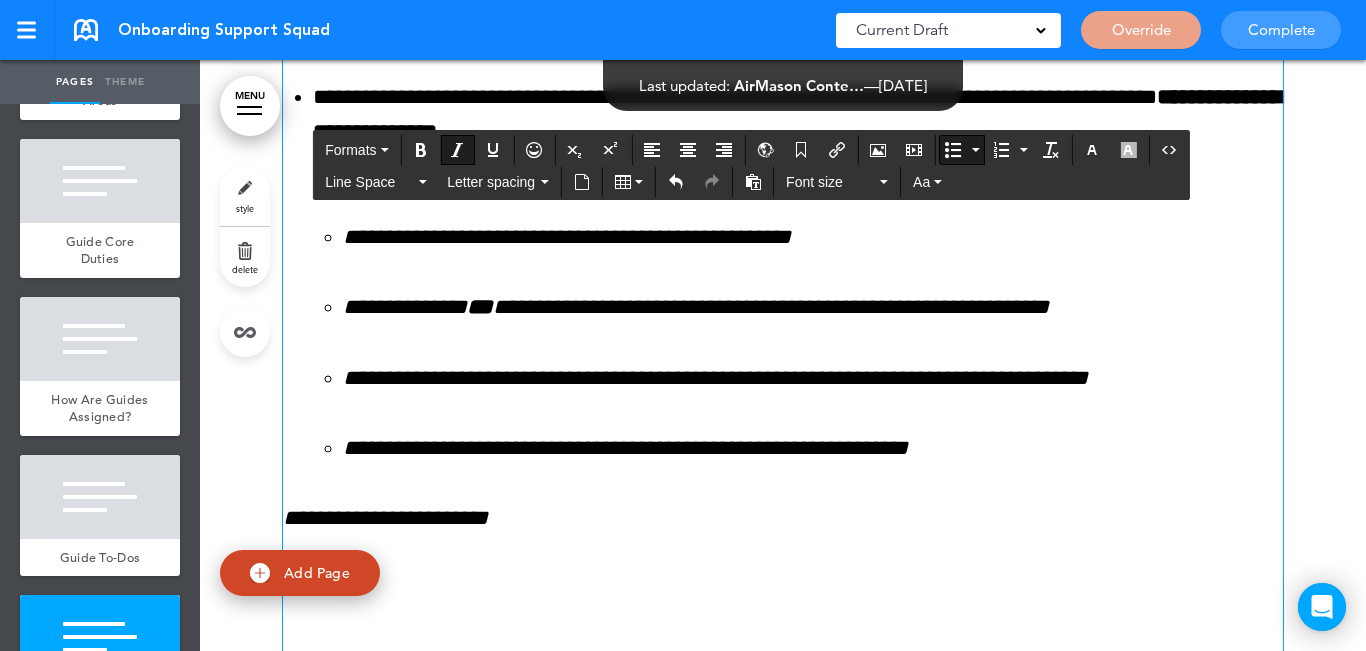 click on "**********" at bounding box center [798, 308] 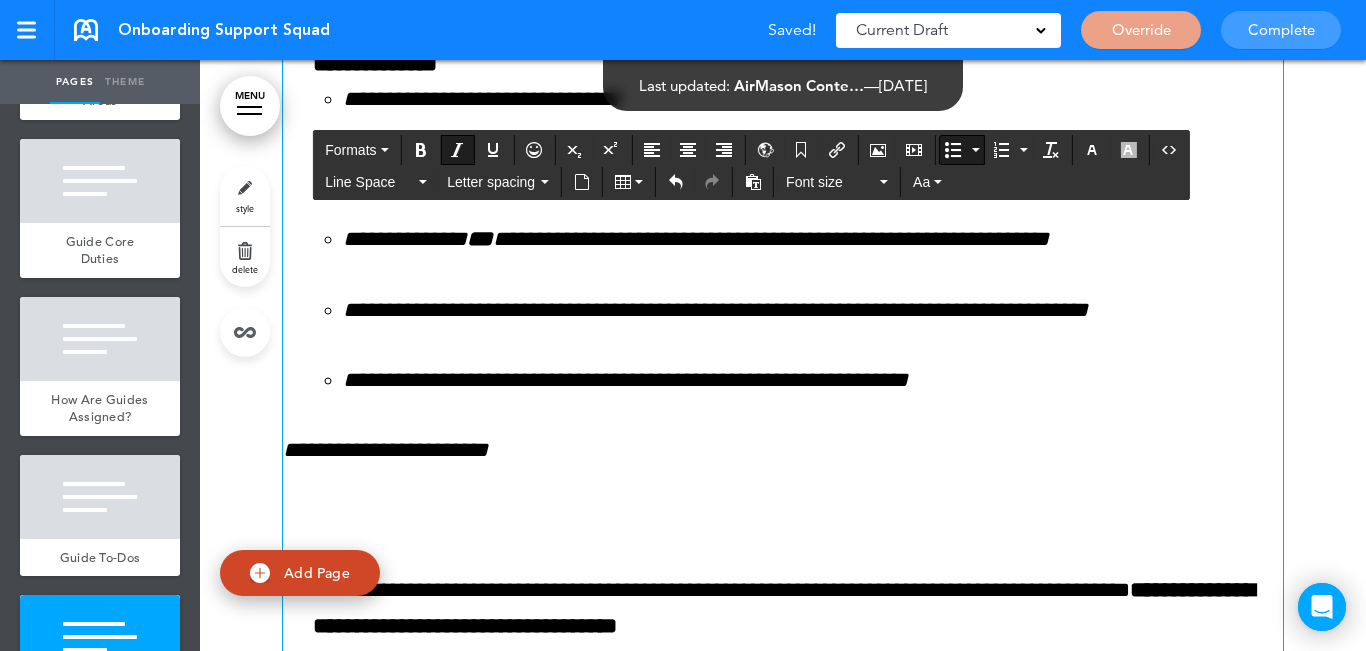 scroll, scrollTop: 11814, scrollLeft: 0, axis: vertical 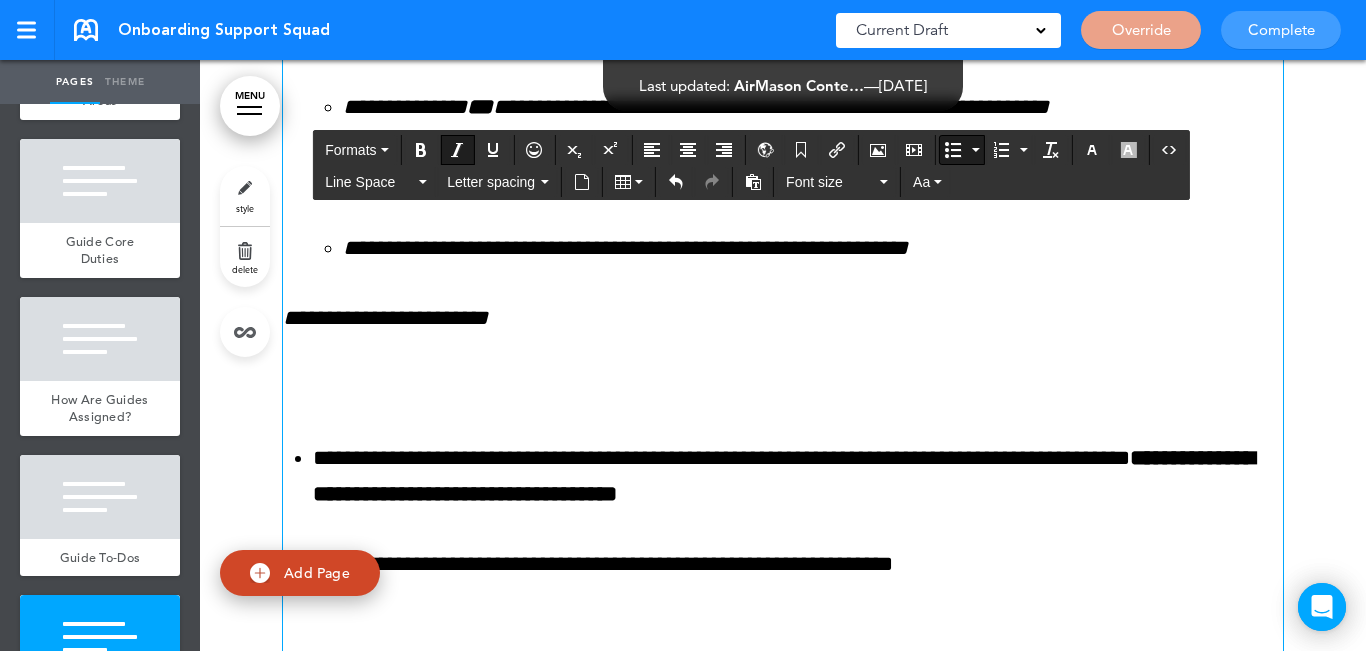 click on "**********" at bounding box center [385, 318] 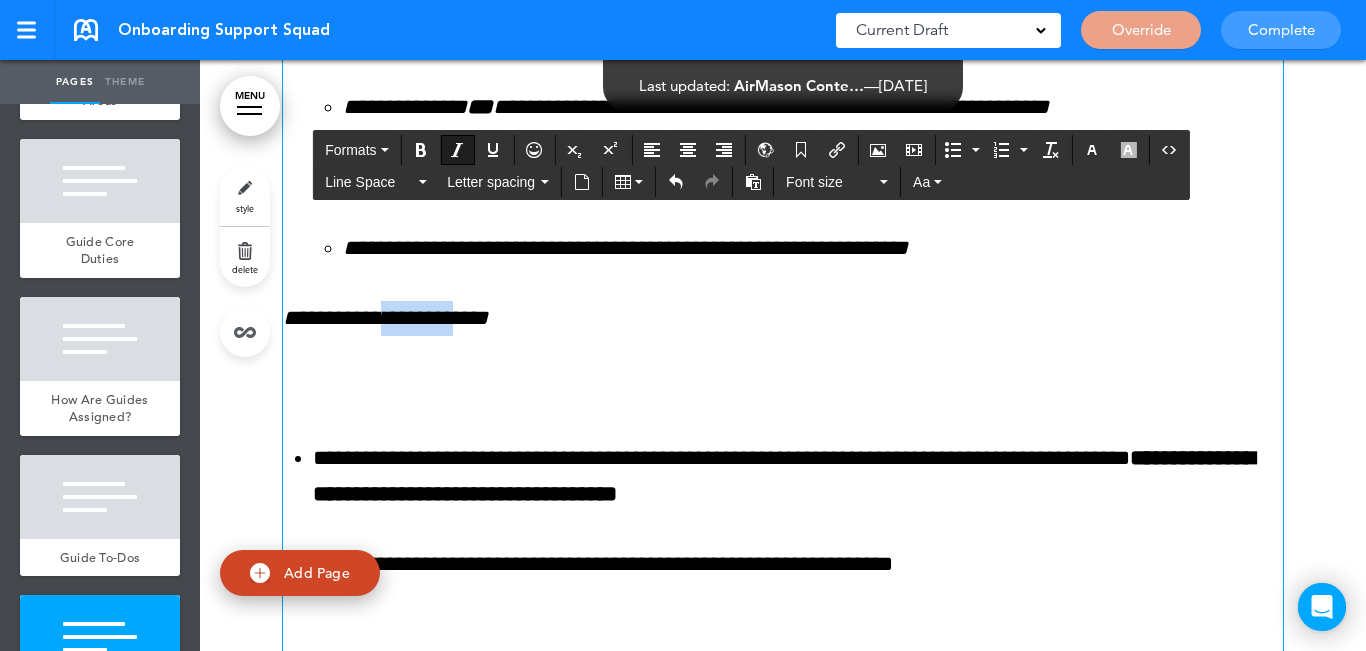 click on "**********" at bounding box center (385, 318) 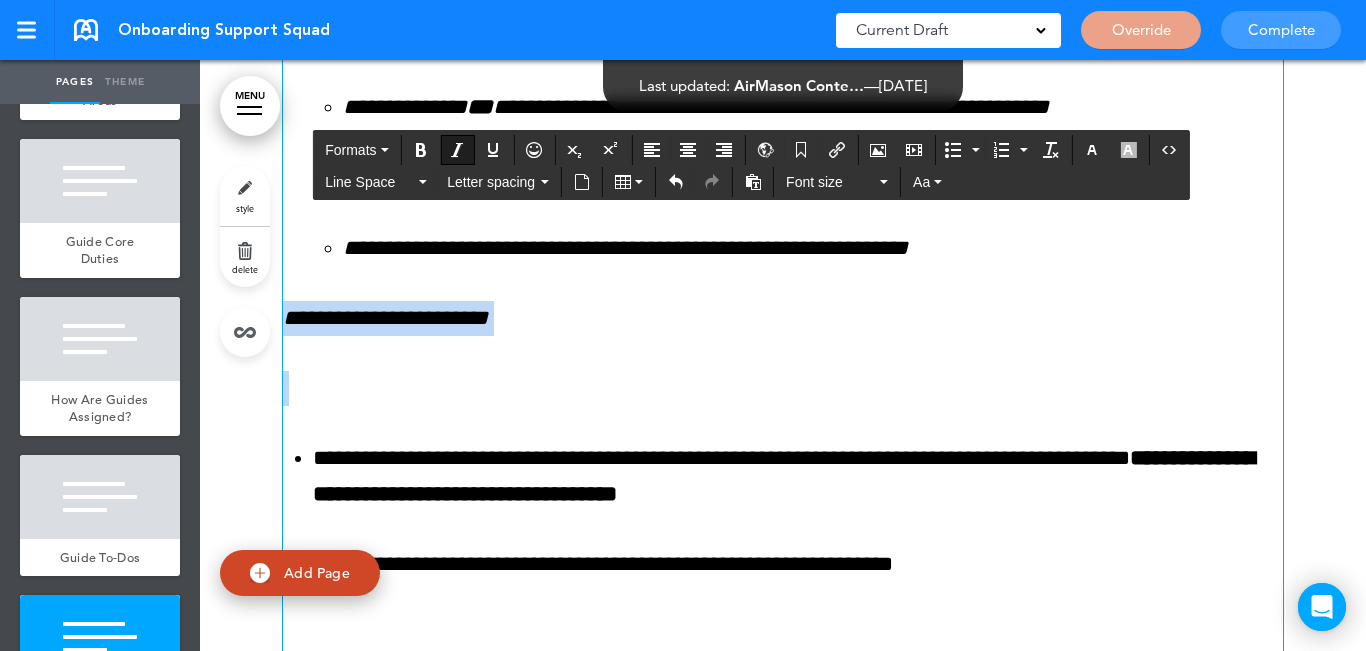 click on "**********" at bounding box center (385, 318) 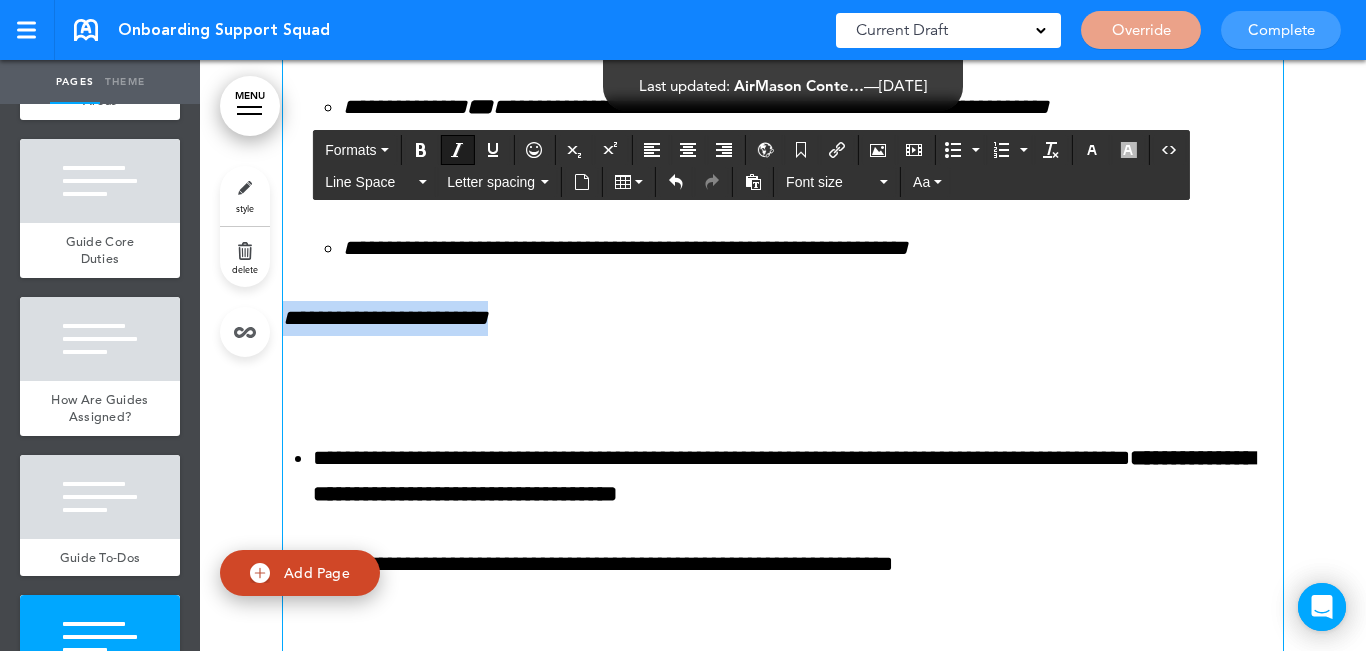 click at bounding box center [457, 150] 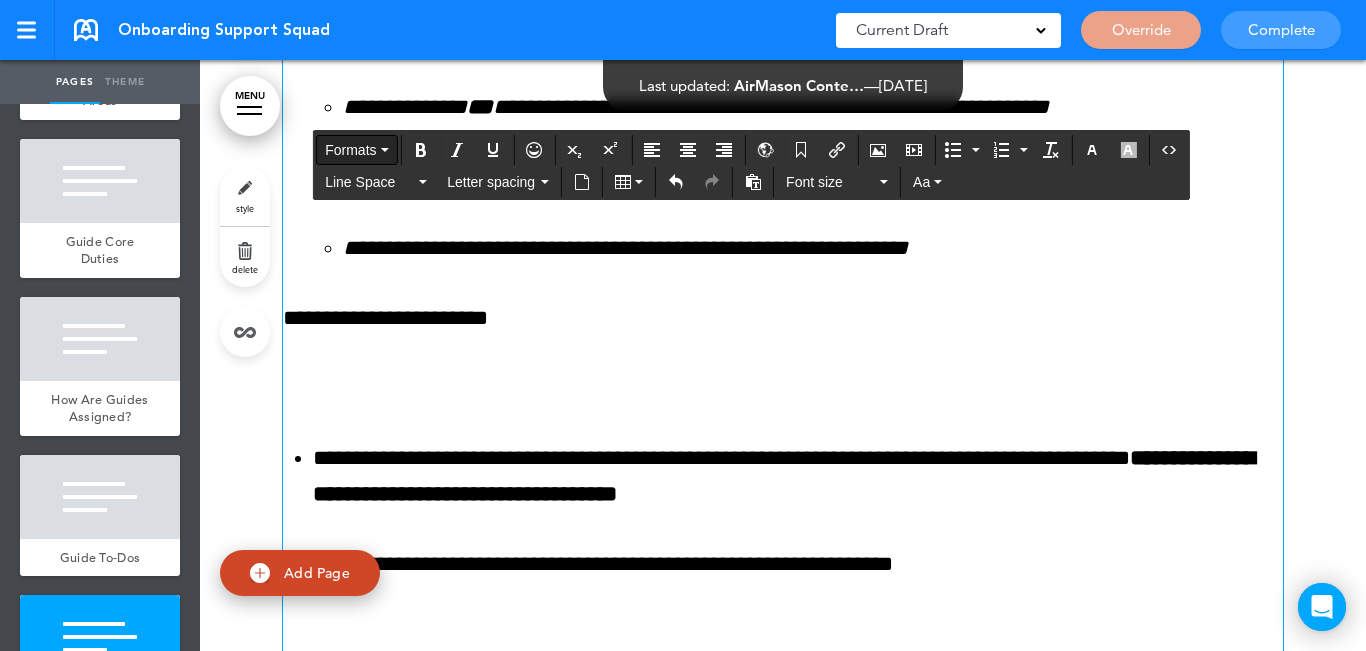 drag, startPoint x: 386, startPoint y: 145, endPoint x: 383, endPoint y: 168, distance: 23.194826 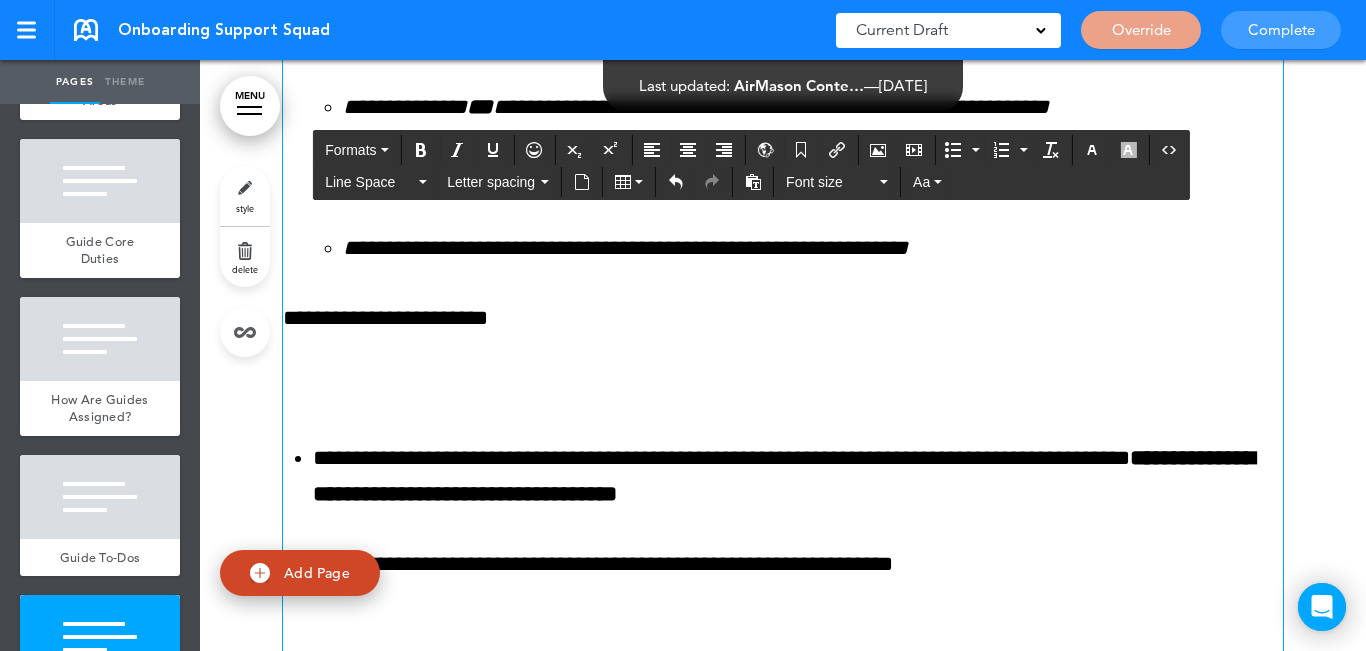 click on "Formats" at bounding box center (356, 150) 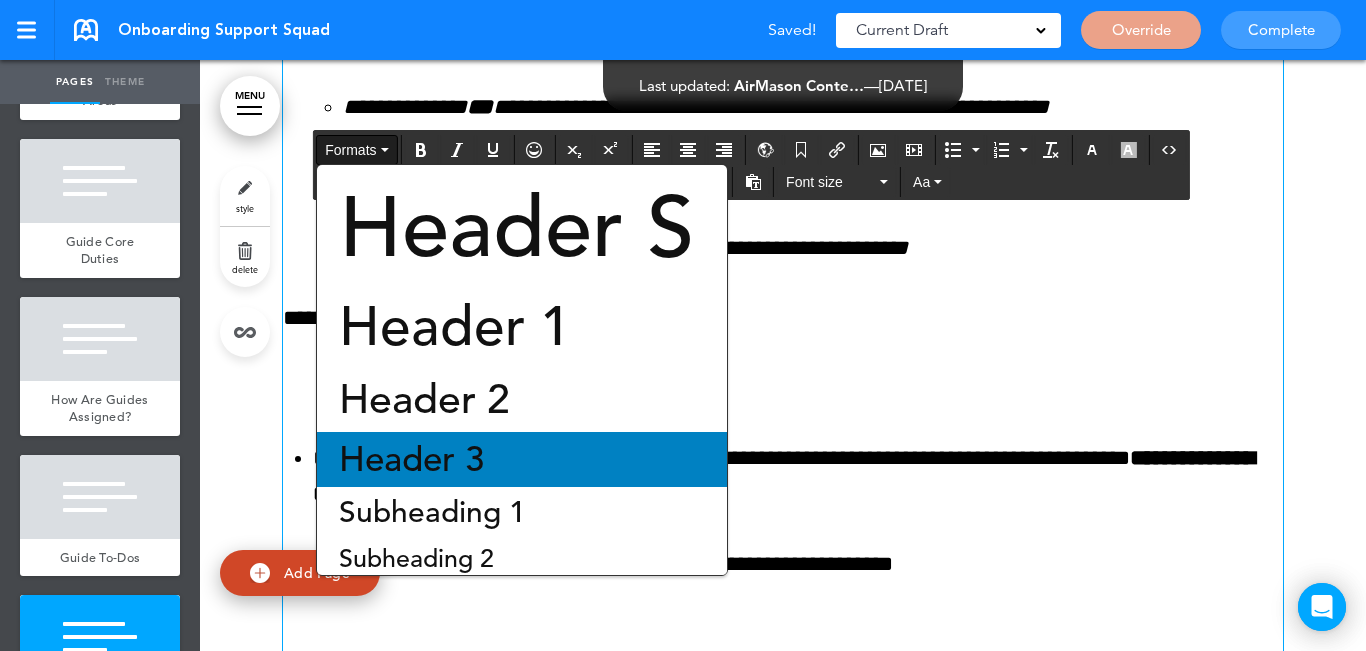click on "Header 3" at bounding box center (411, 459) 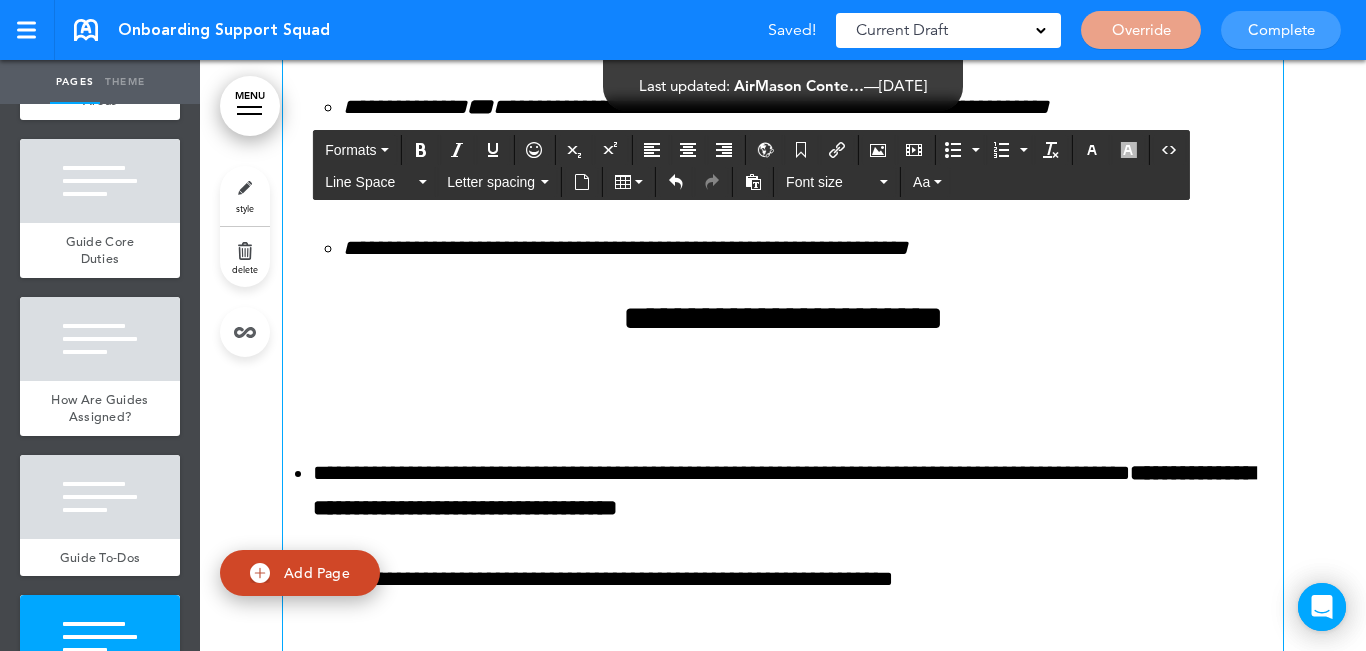 click on "**********" at bounding box center [783, 43] 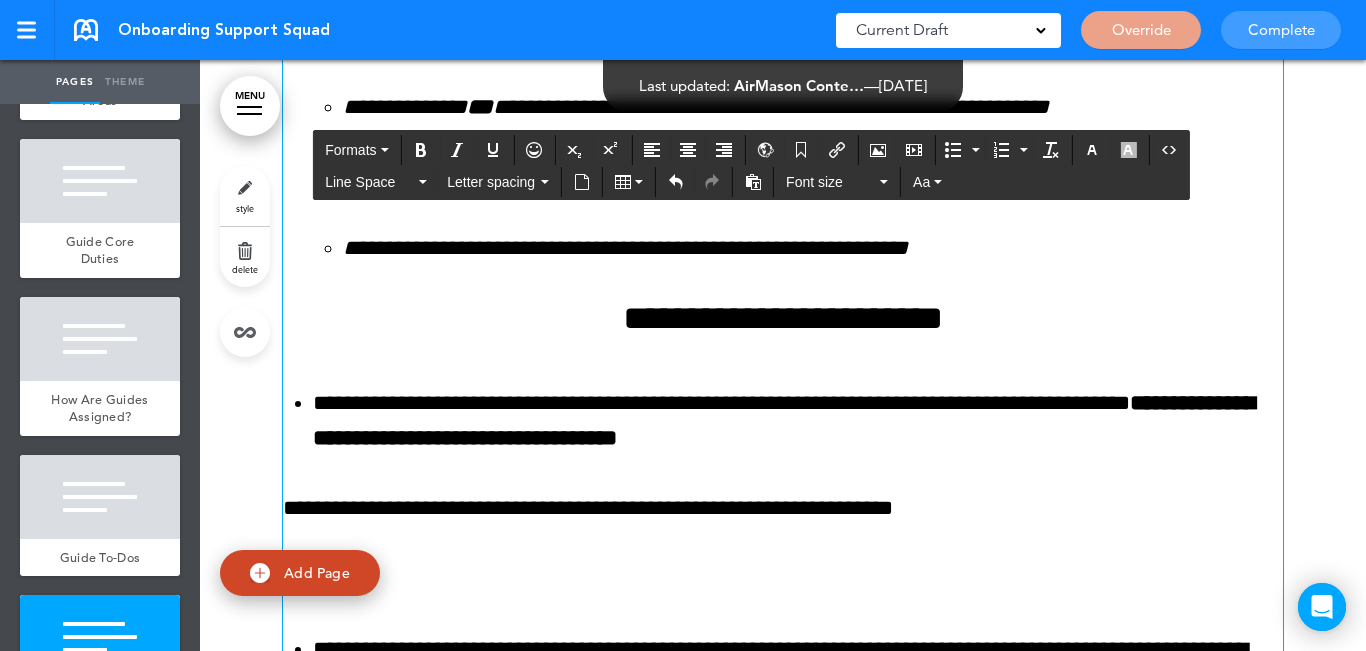 scroll, scrollTop: 12014, scrollLeft: 0, axis: vertical 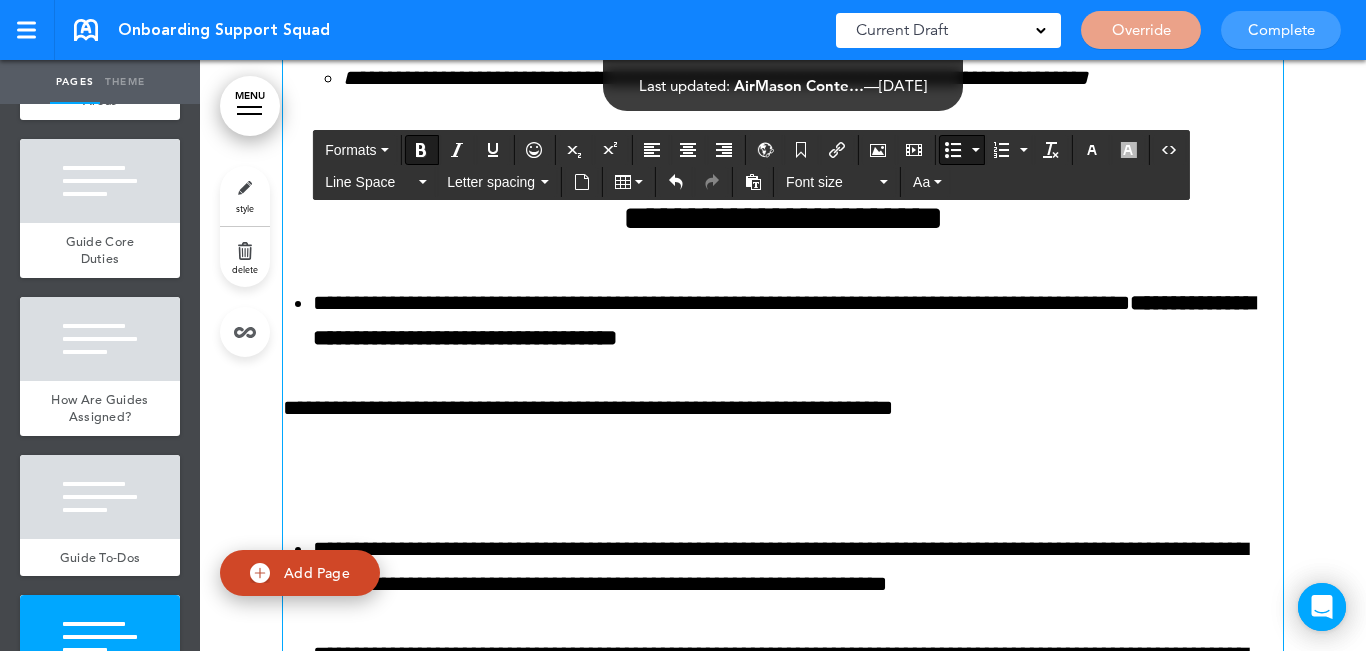 click on "**********" at bounding box center [798, 321] 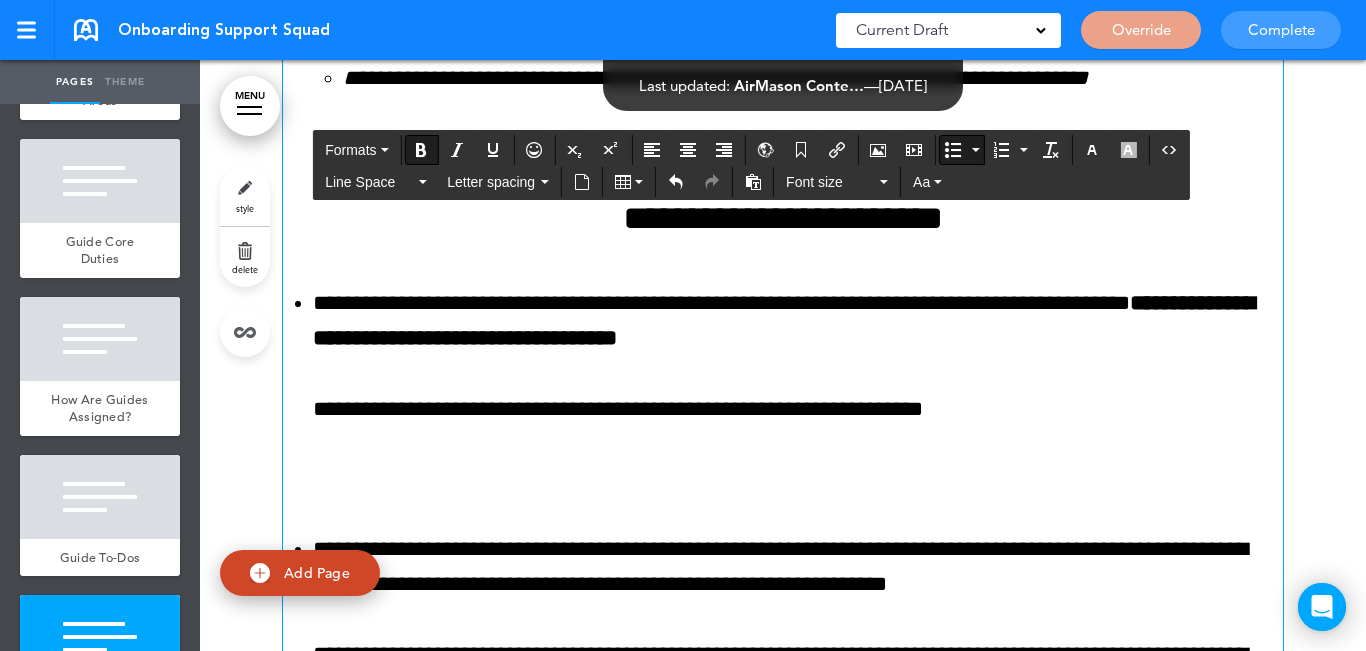 click on "**********" at bounding box center [783, -92] 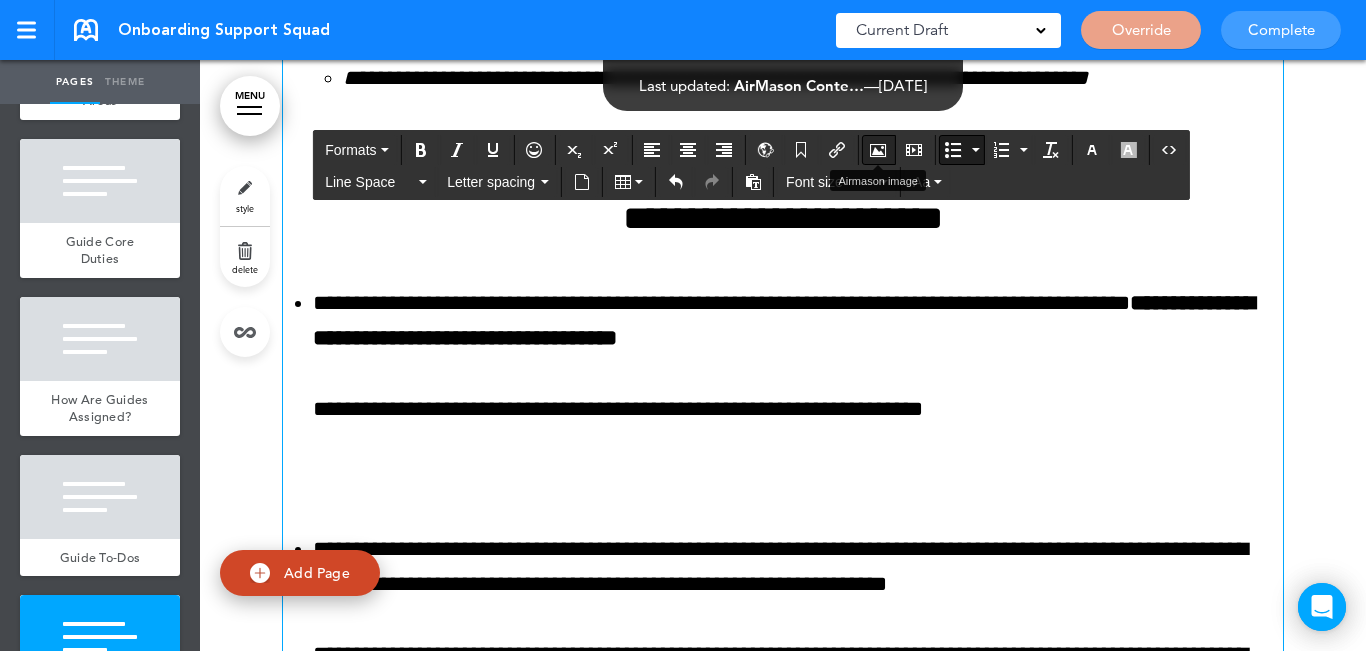 click at bounding box center (878, 150) 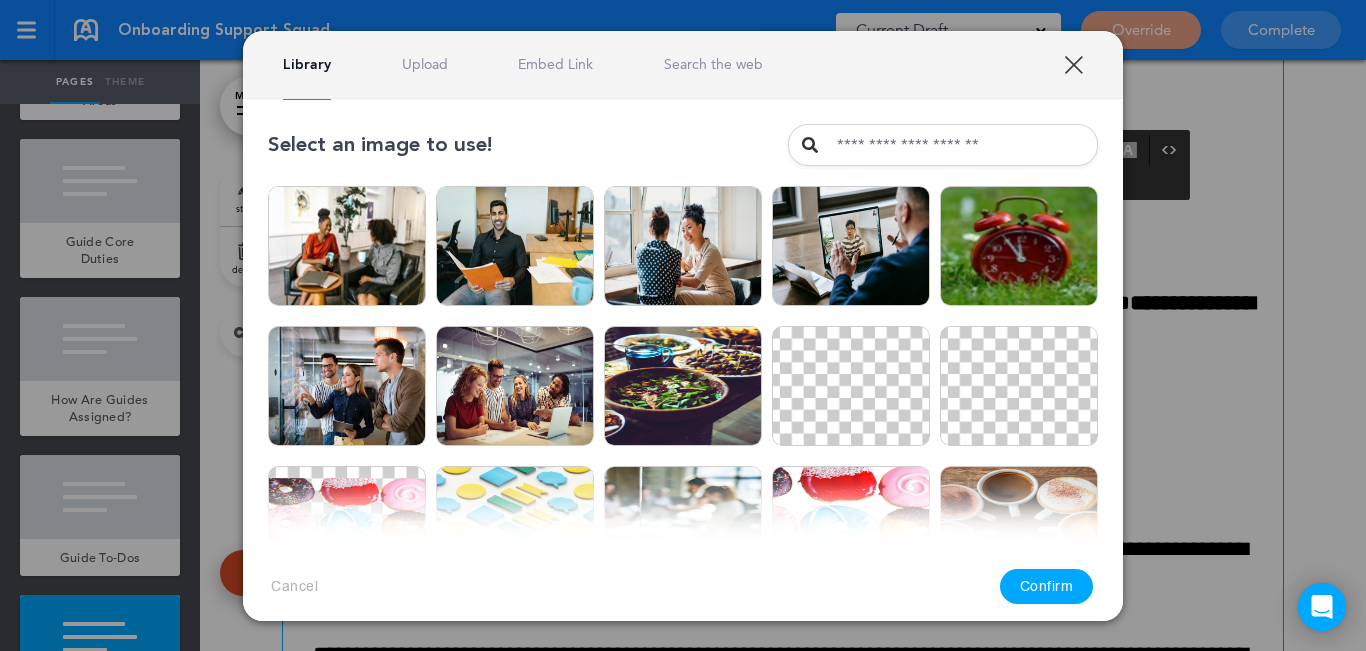 click on "Upload" at bounding box center (425, 64) 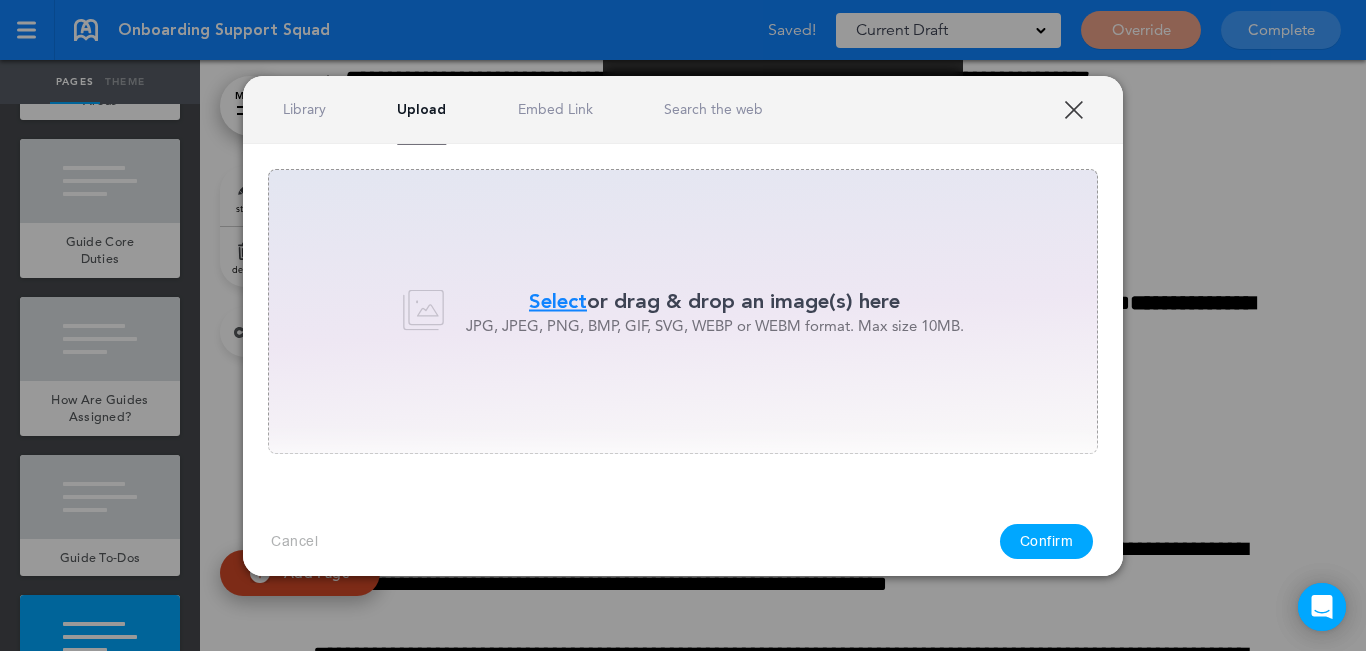 click on "Select" at bounding box center (558, 301) 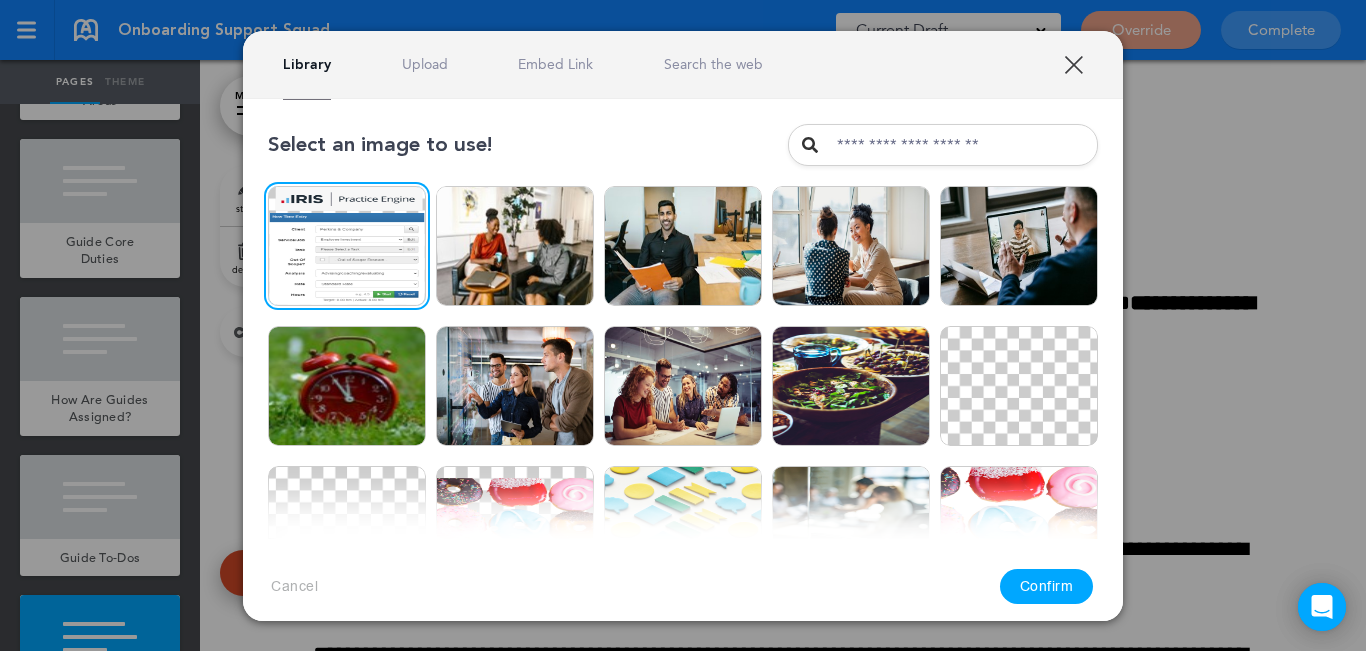 click on "Confirm" at bounding box center [1047, 586] 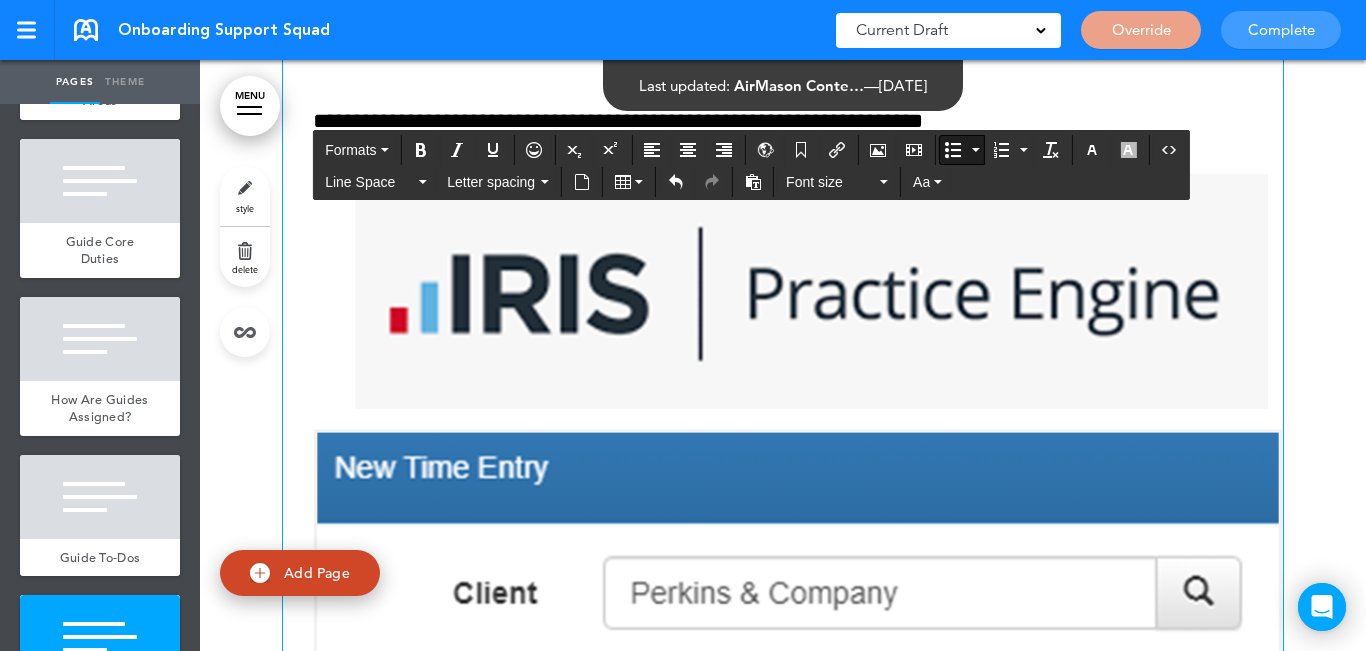 scroll, scrollTop: 12314, scrollLeft: 0, axis: vertical 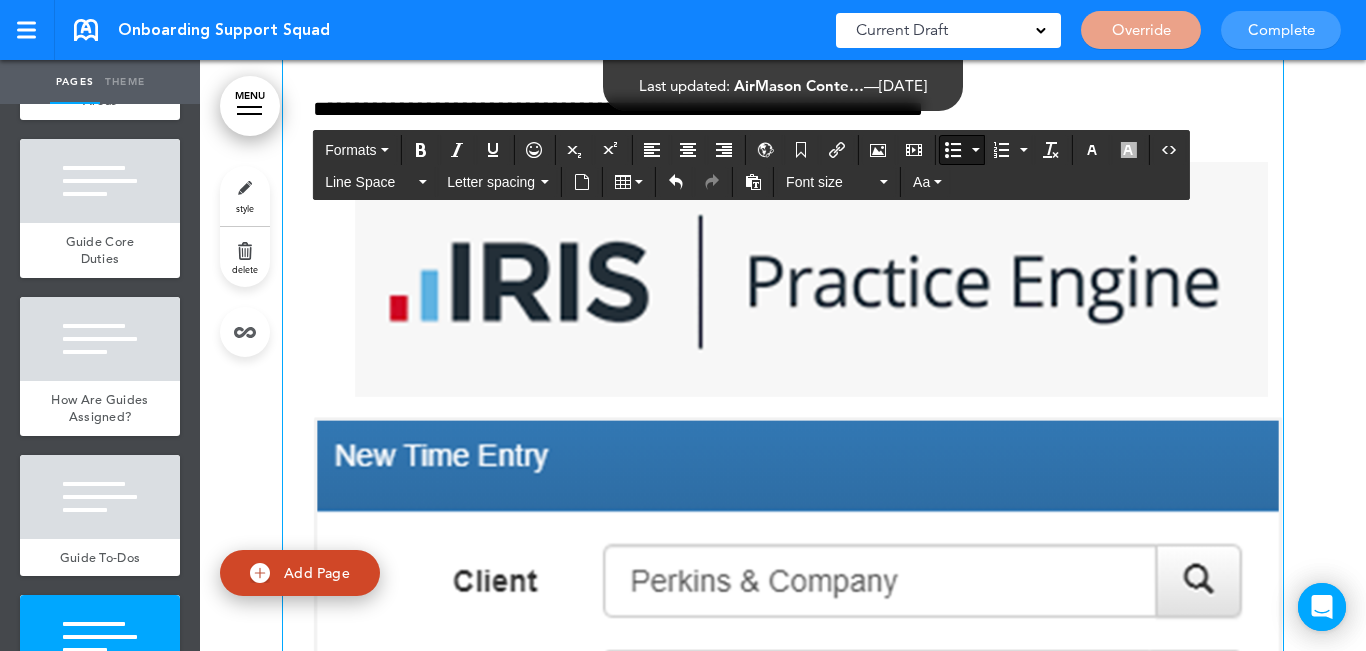 drag, startPoint x: 1010, startPoint y: 352, endPoint x: 1193, endPoint y: 228, distance: 221.05429 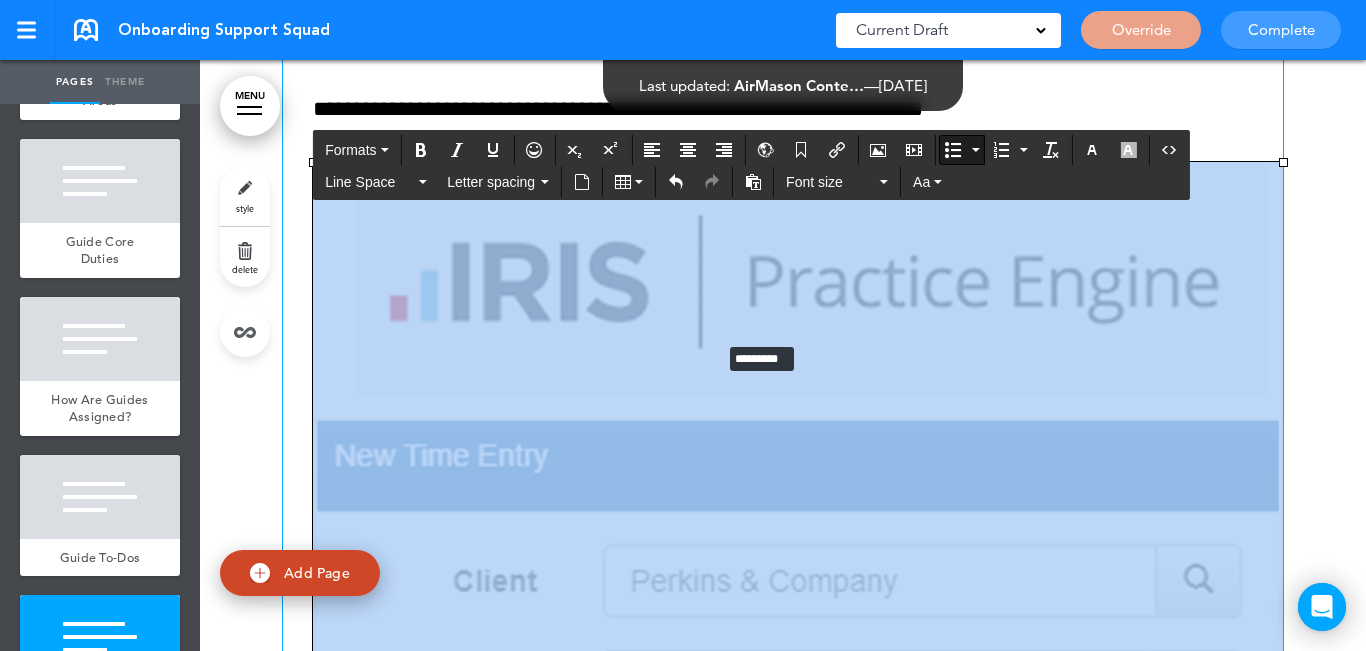 drag, startPoint x: 1275, startPoint y: 164, endPoint x: 716, endPoint y: 340, distance: 586.05206 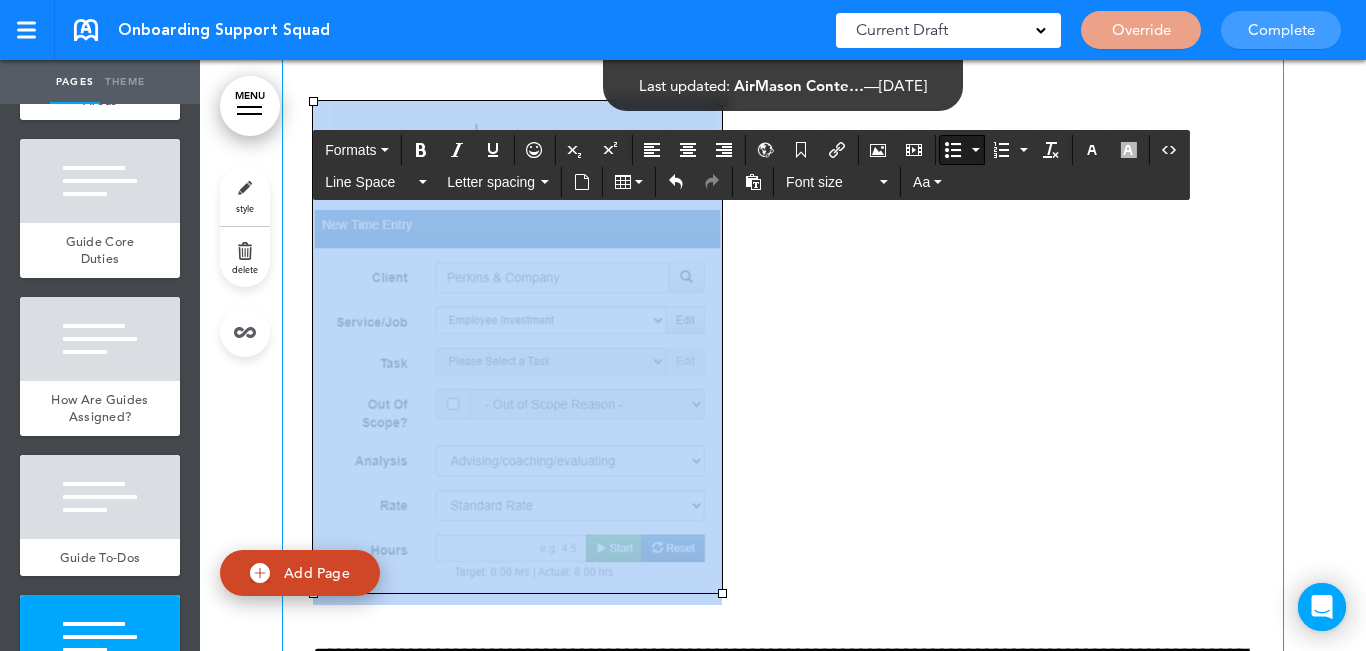 scroll, scrollTop: 12614, scrollLeft: 0, axis: vertical 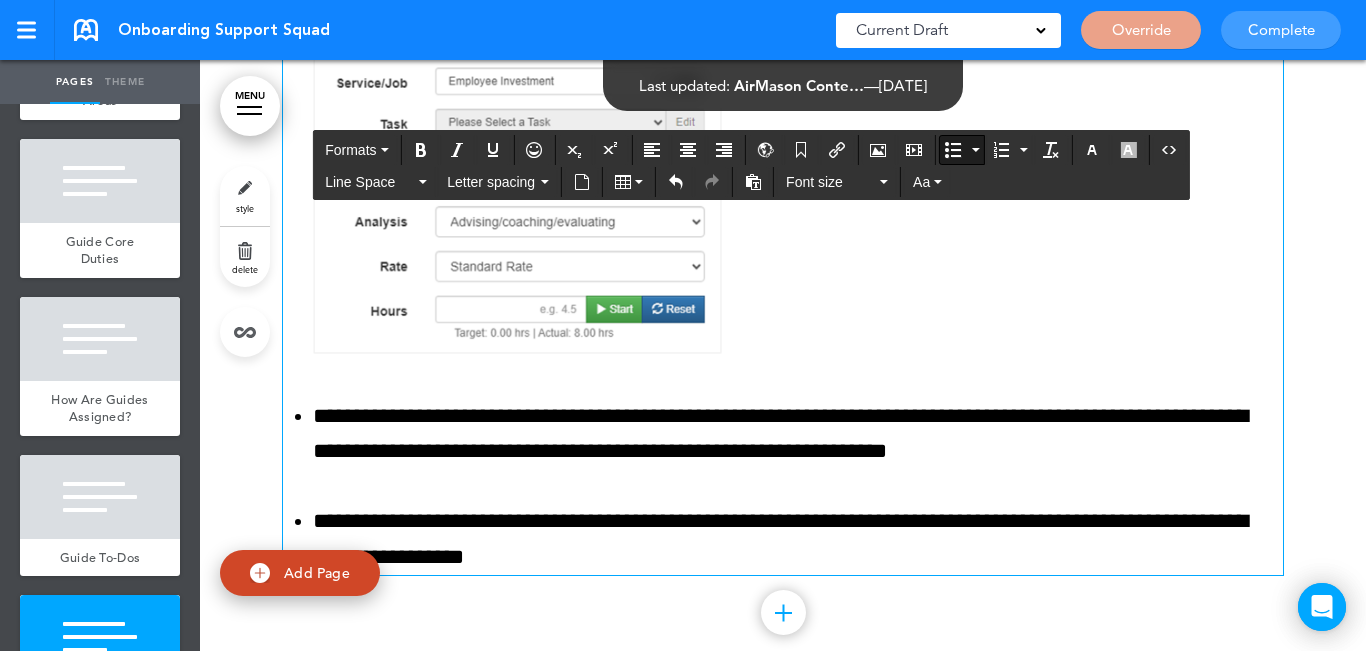 drag, startPoint x: 716, startPoint y: 359, endPoint x: 692, endPoint y: 341, distance: 30 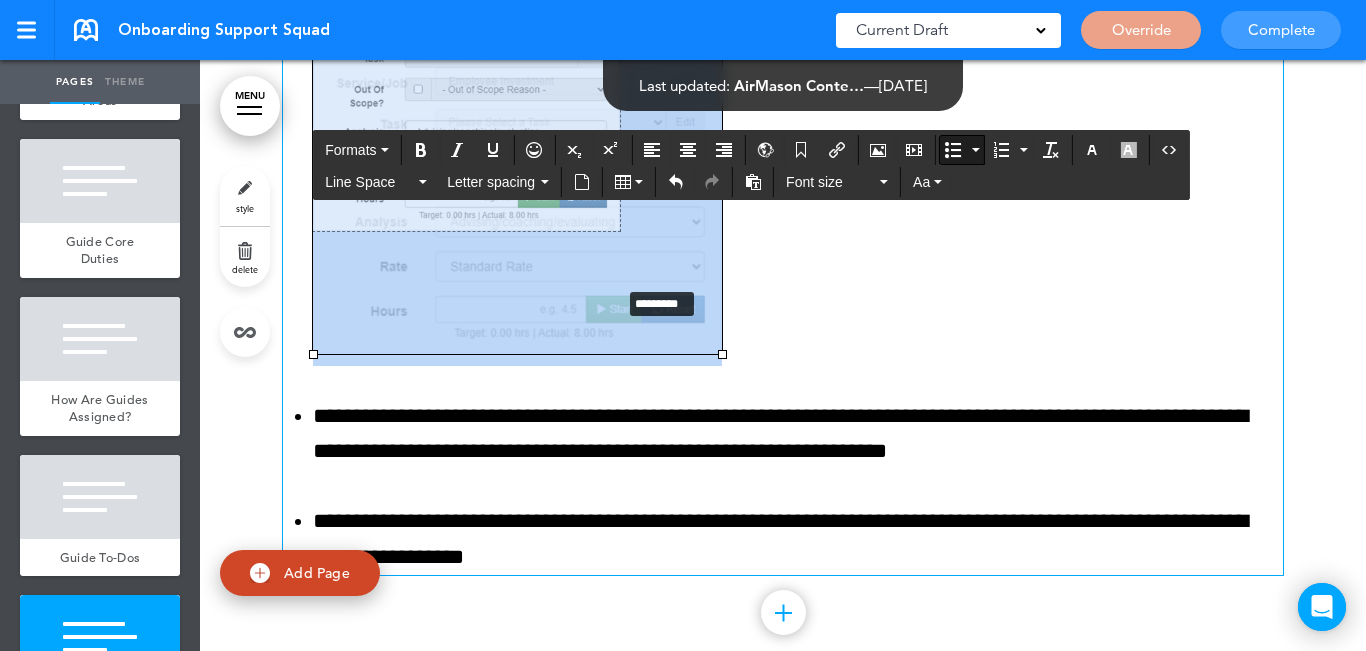 drag, startPoint x: 710, startPoint y: 357, endPoint x: 607, endPoint y: 289, distance: 123.42204 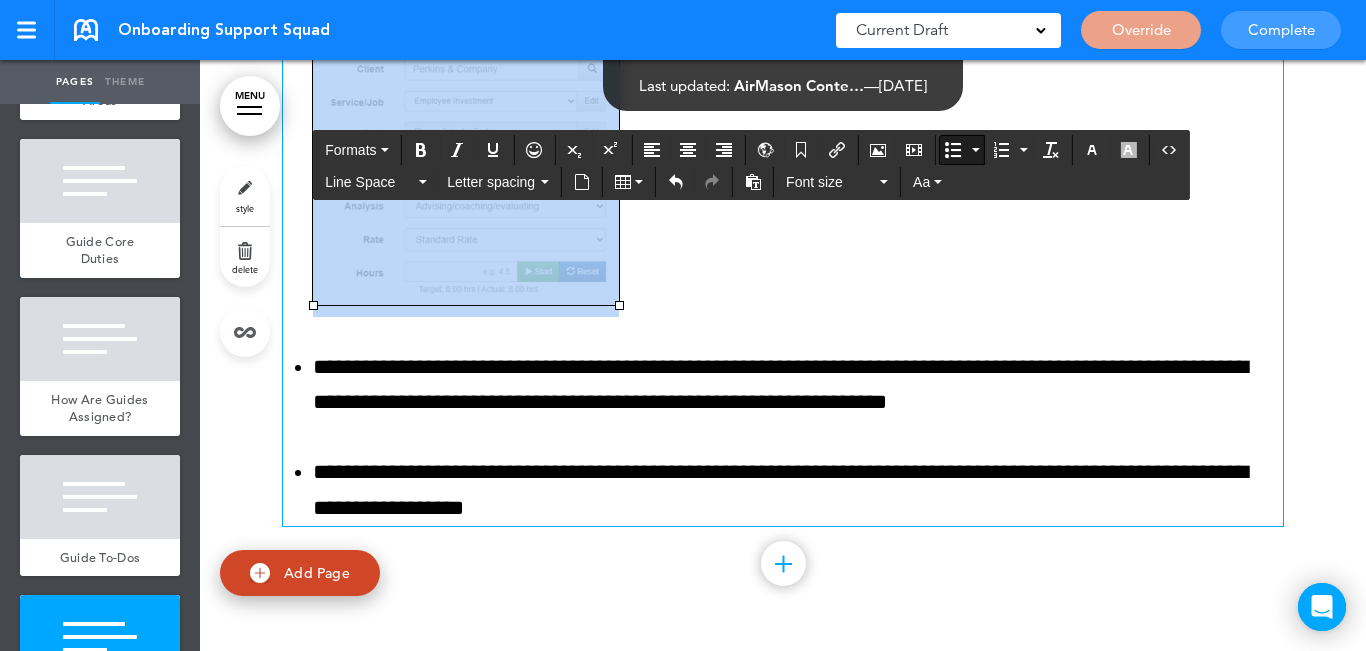 click on "**********" at bounding box center [798, 38] 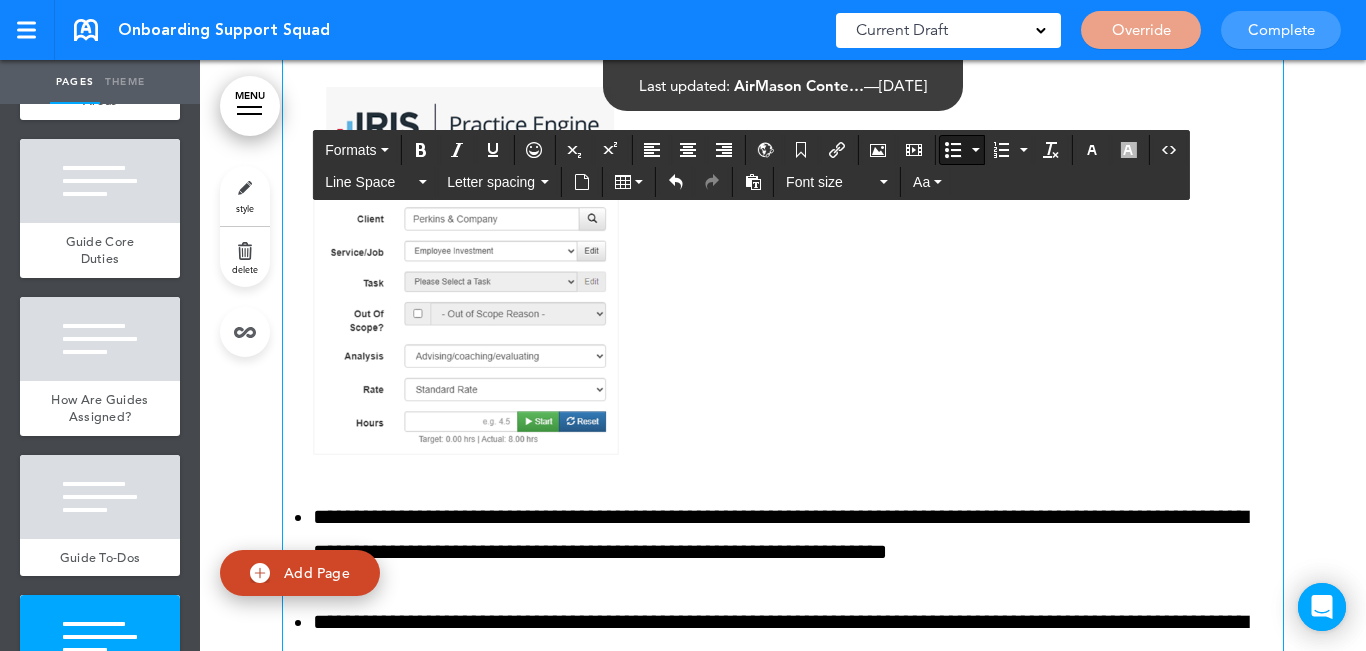 scroll, scrollTop: 12539, scrollLeft: 0, axis: vertical 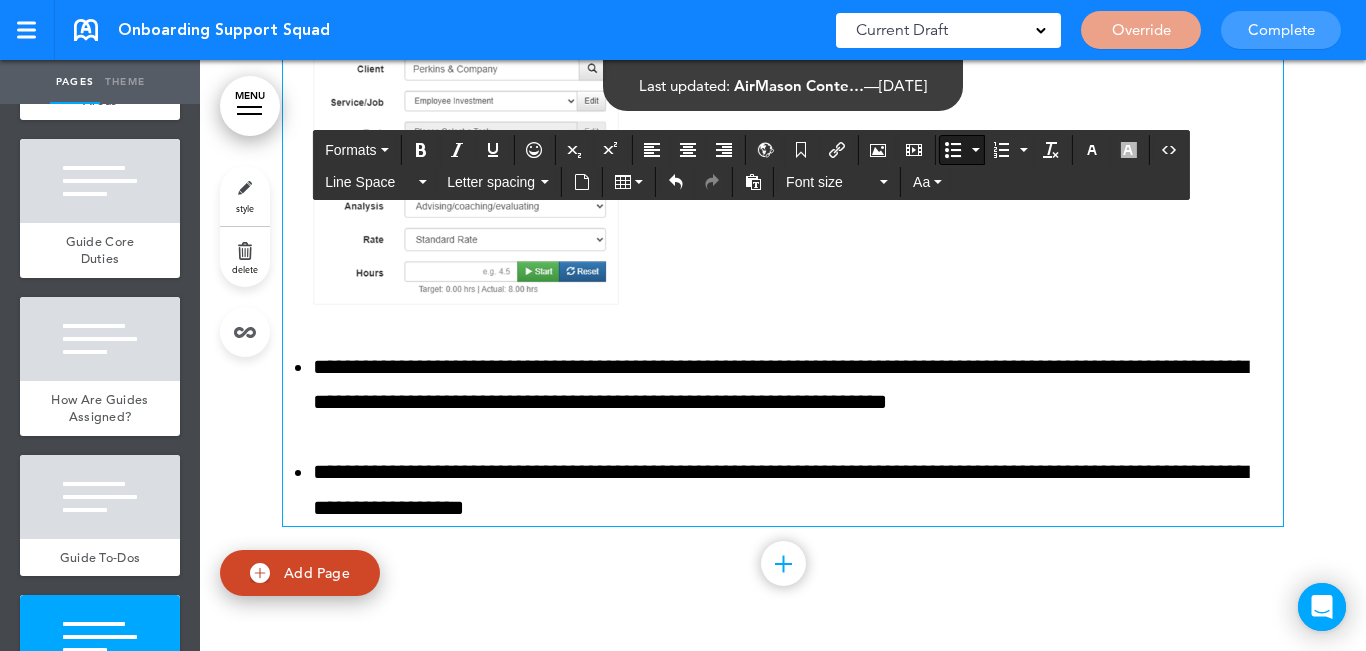 click at bounding box center (466, 121) 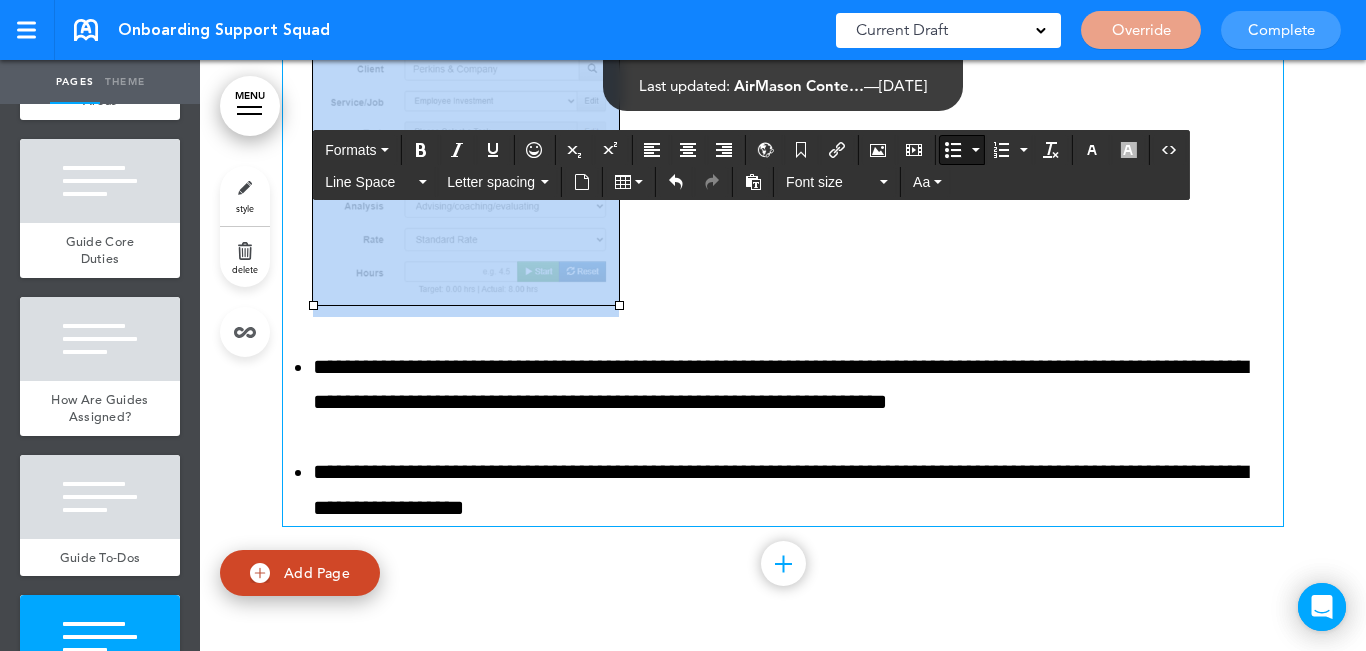 click on "**********" at bounding box center (798, 38) 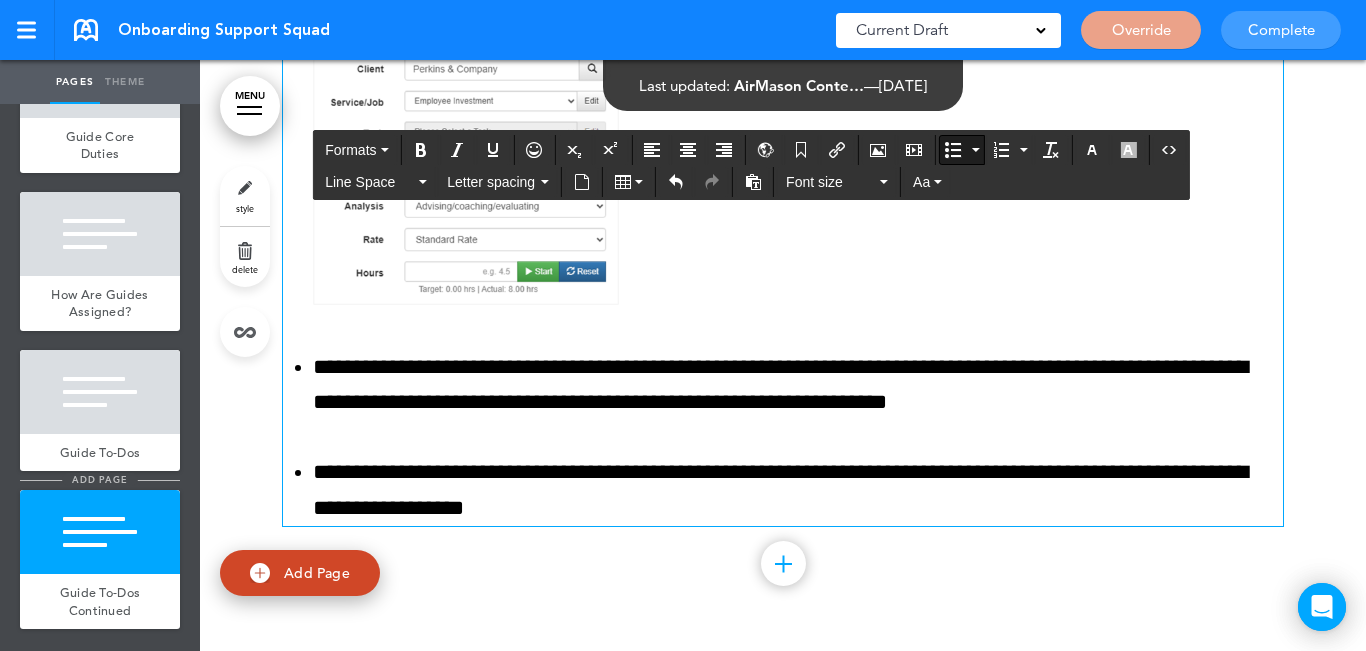 scroll, scrollTop: 1505, scrollLeft: 0, axis: vertical 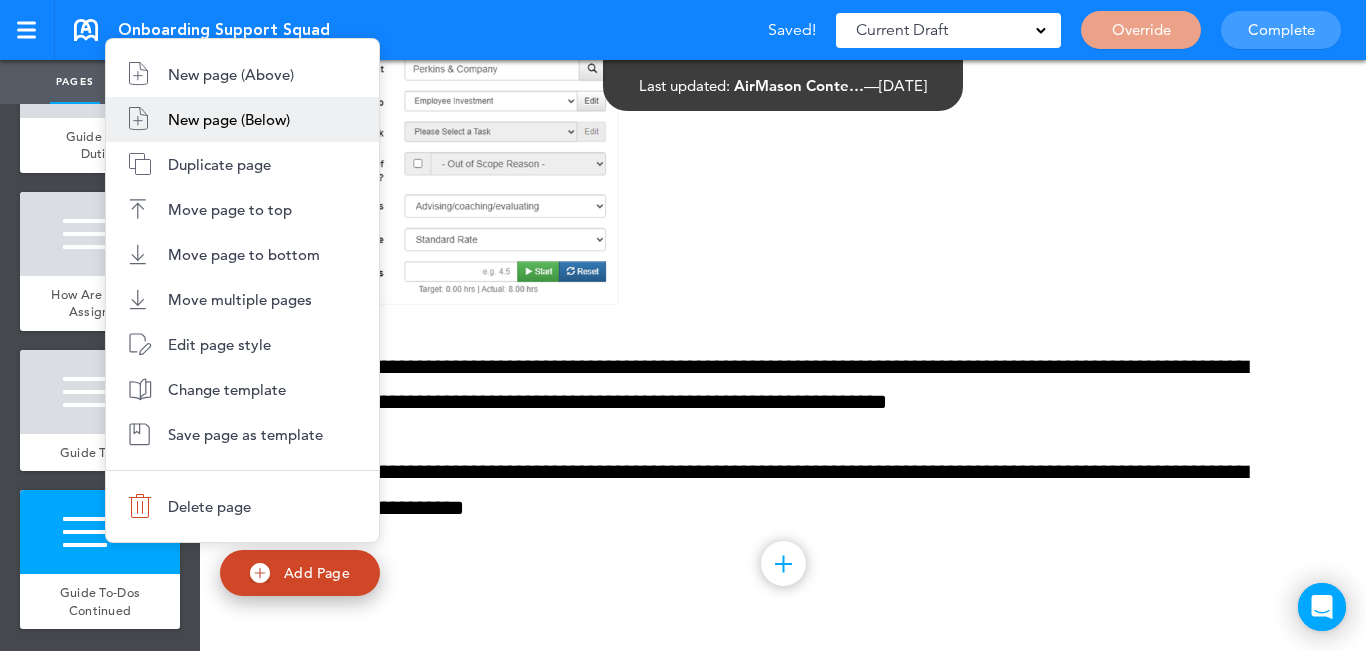 click on "New page (Below)" at bounding box center (229, 119) 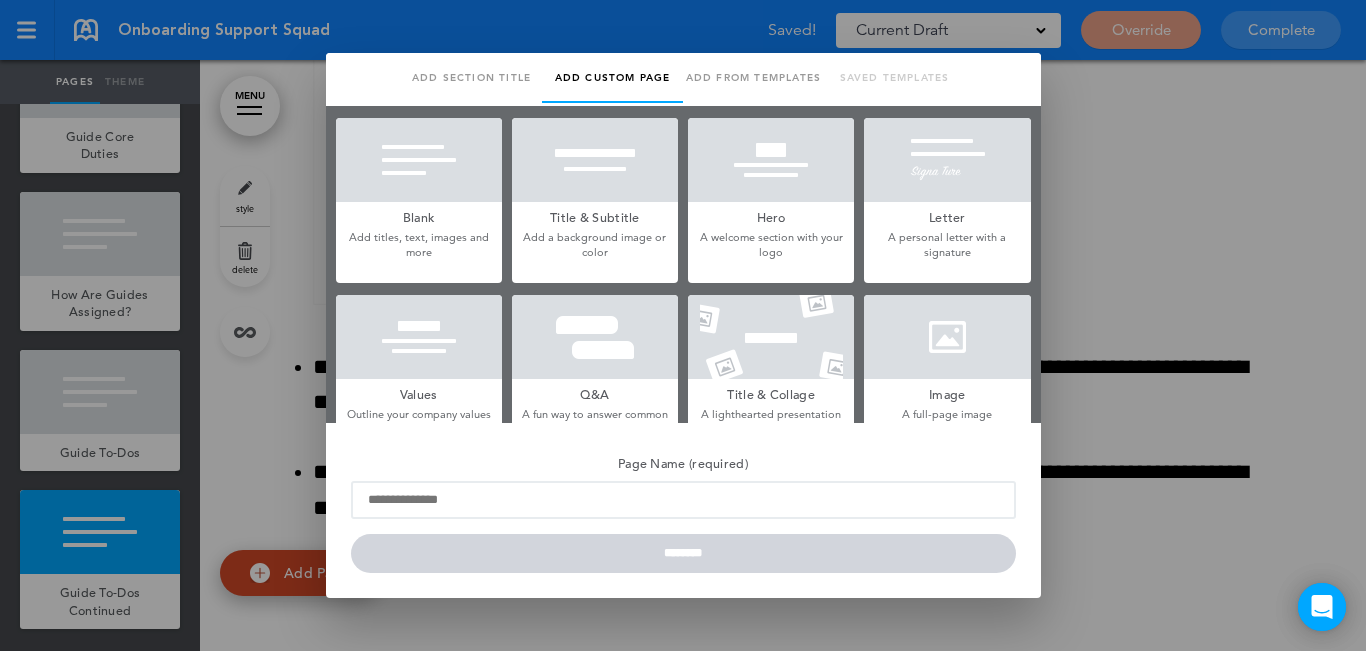 drag, startPoint x: 420, startPoint y: 152, endPoint x: 447, endPoint y: 529, distance: 377.9656 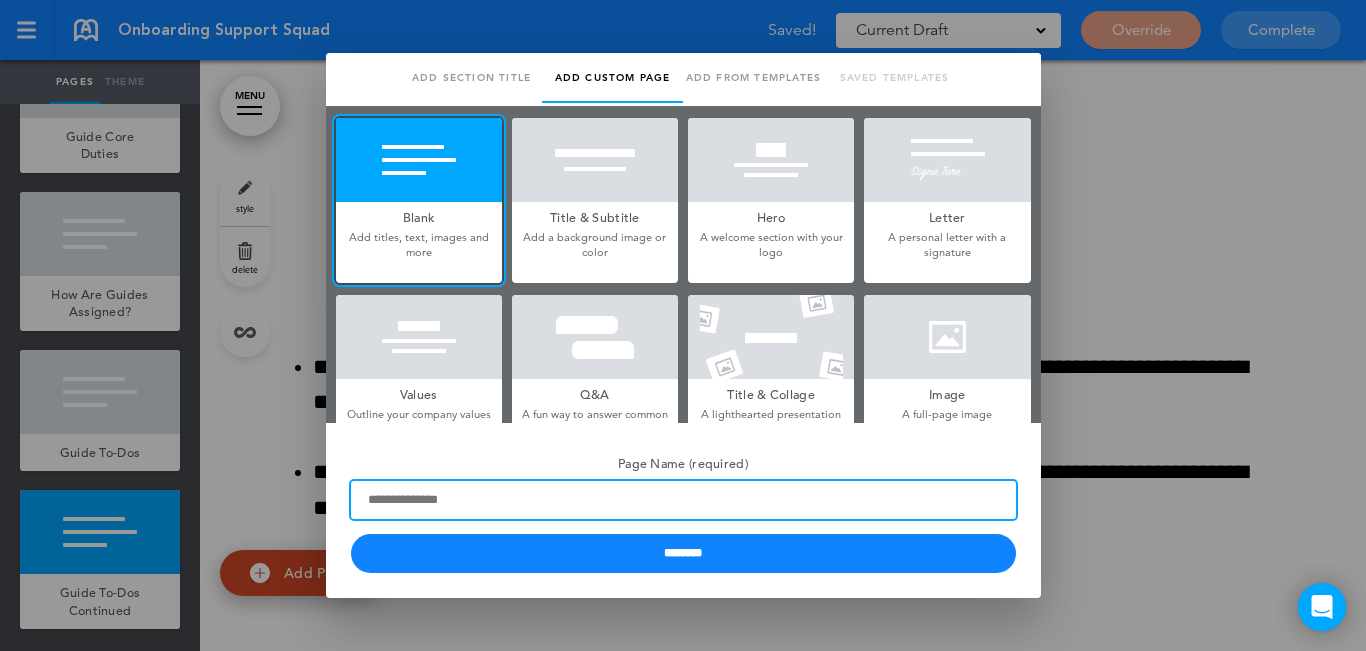 click on "Page Name (required)" at bounding box center (683, 500) 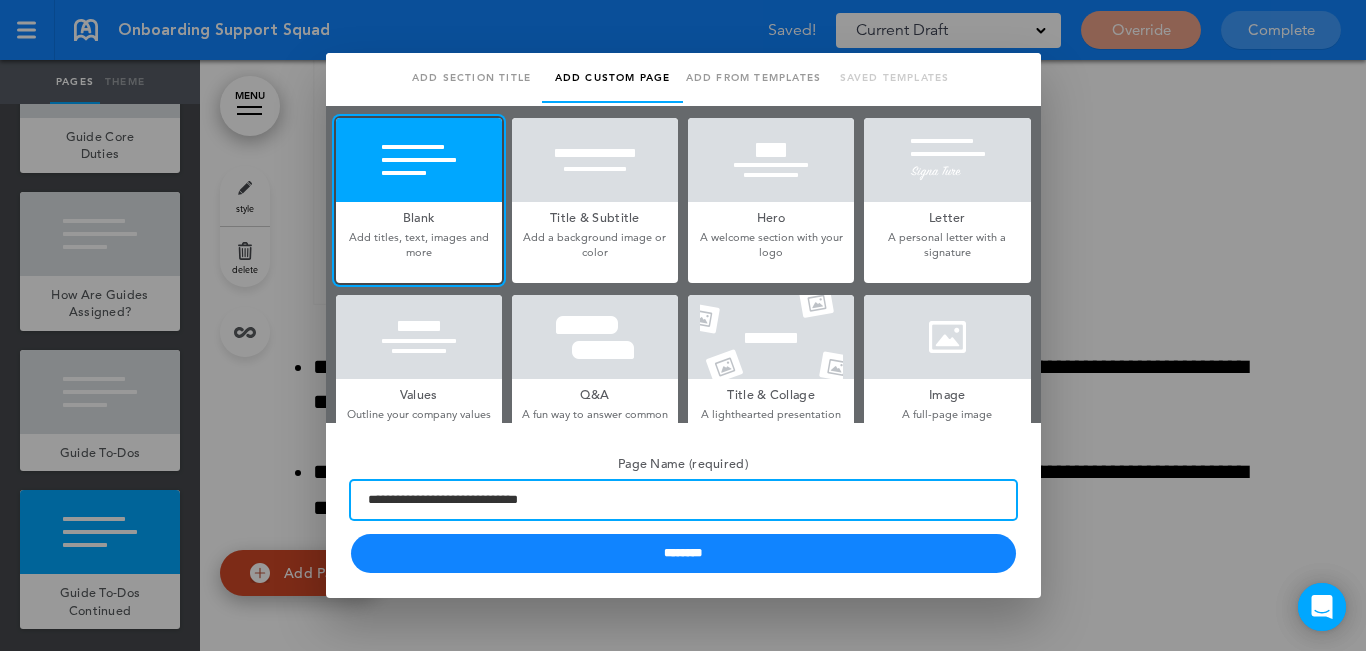 scroll, scrollTop: 0, scrollLeft: 0, axis: both 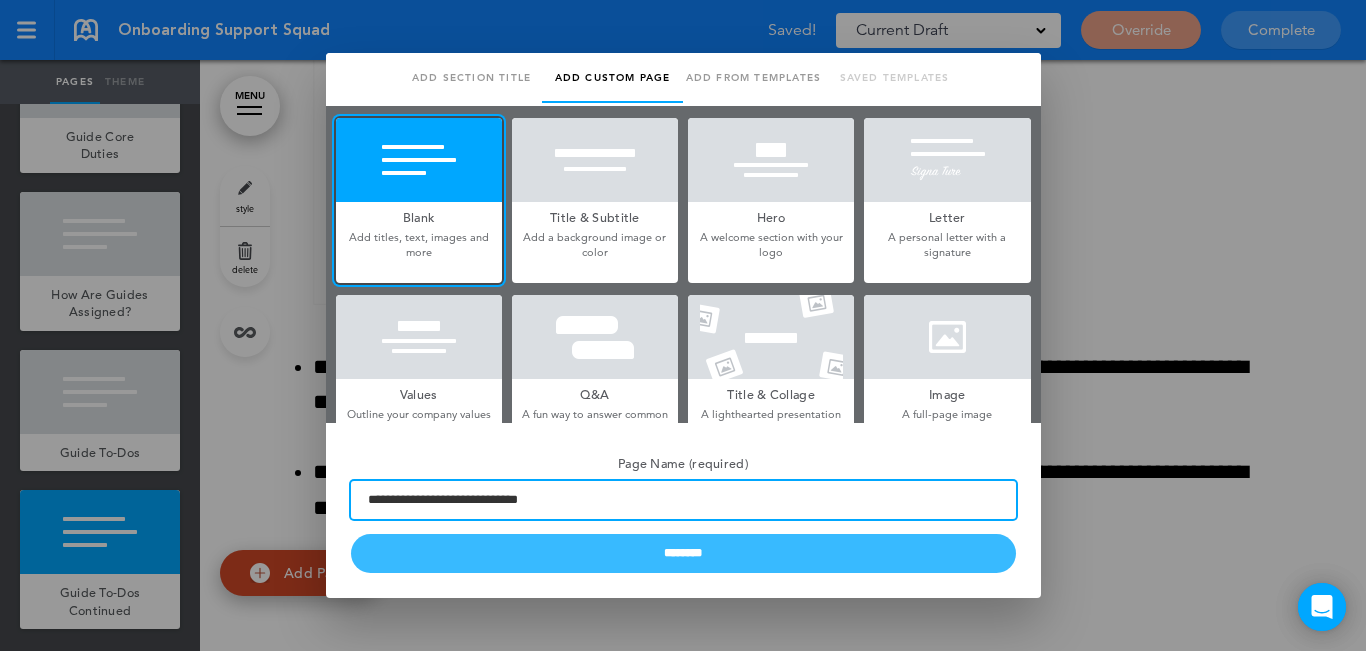 type on "**********" 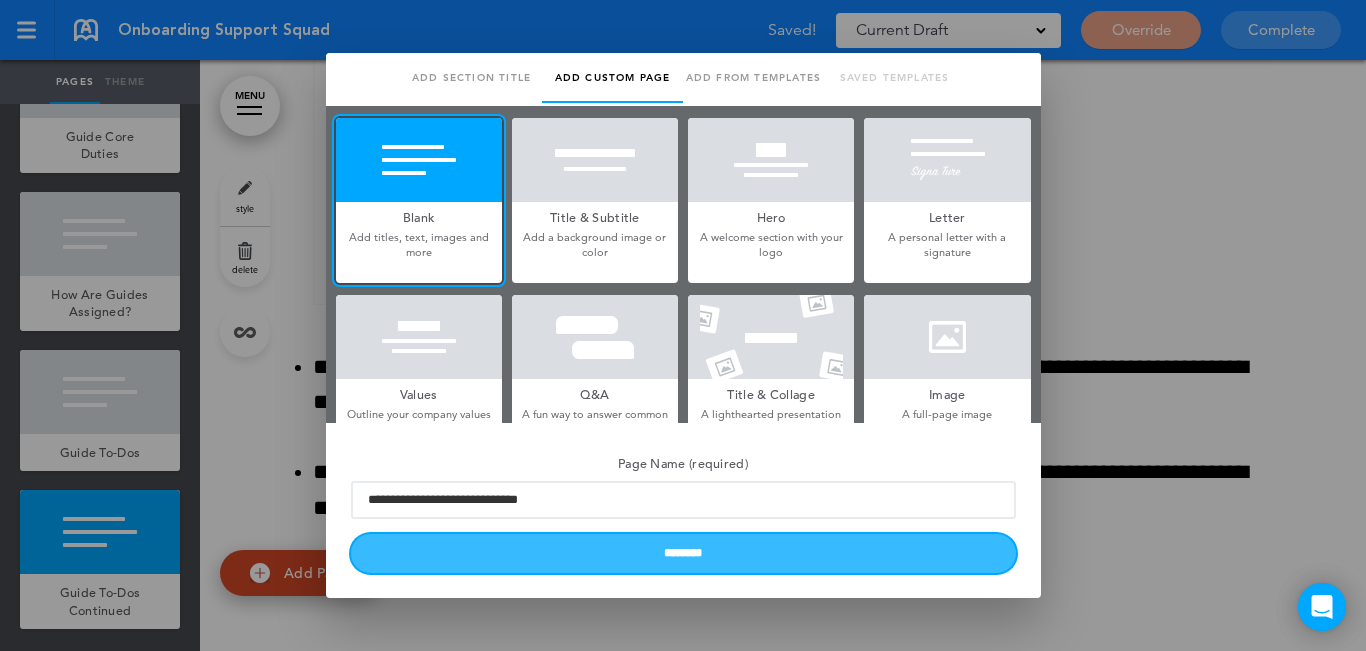 click on "********" at bounding box center [683, 553] 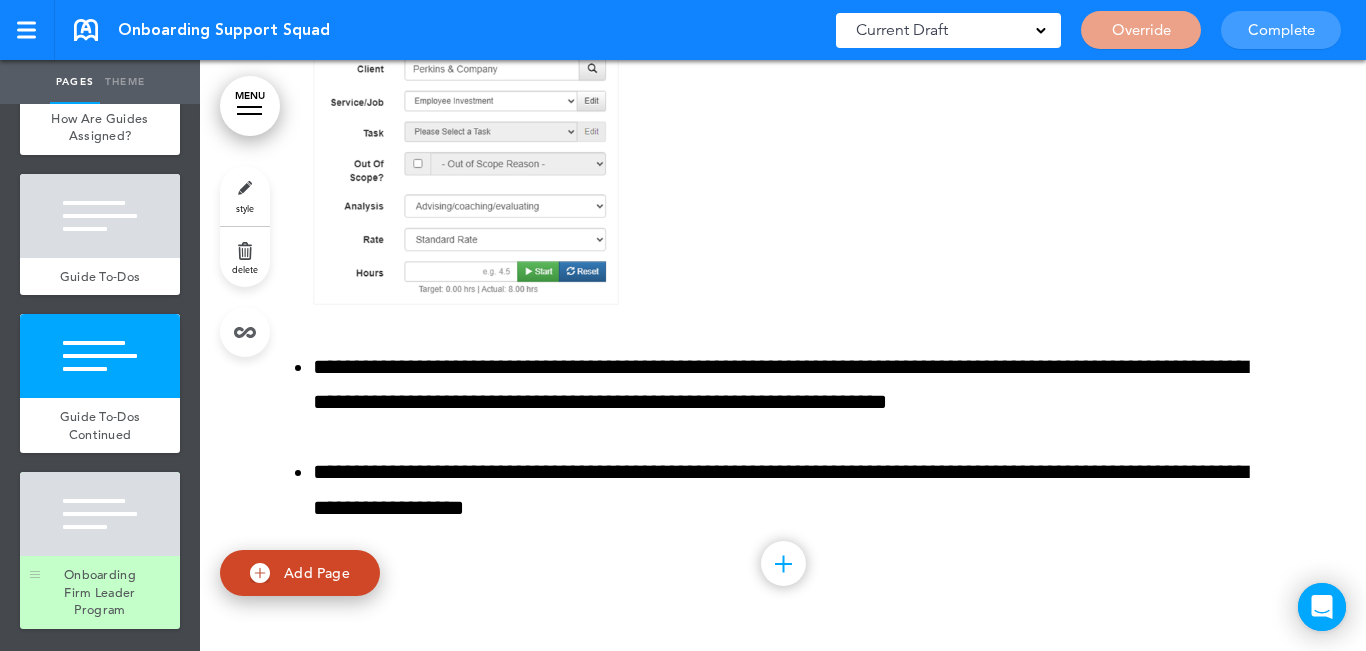 scroll, scrollTop: 1680, scrollLeft: 0, axis: vertical 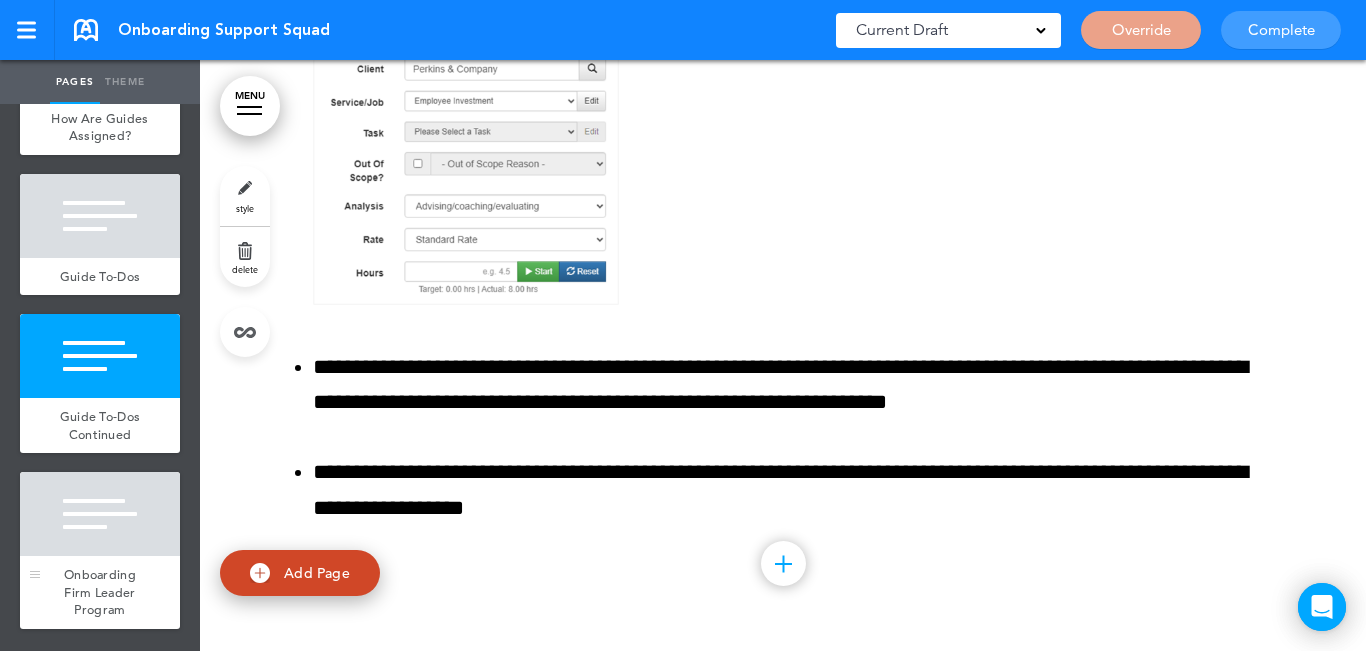 click at bounding box center [100, 514] 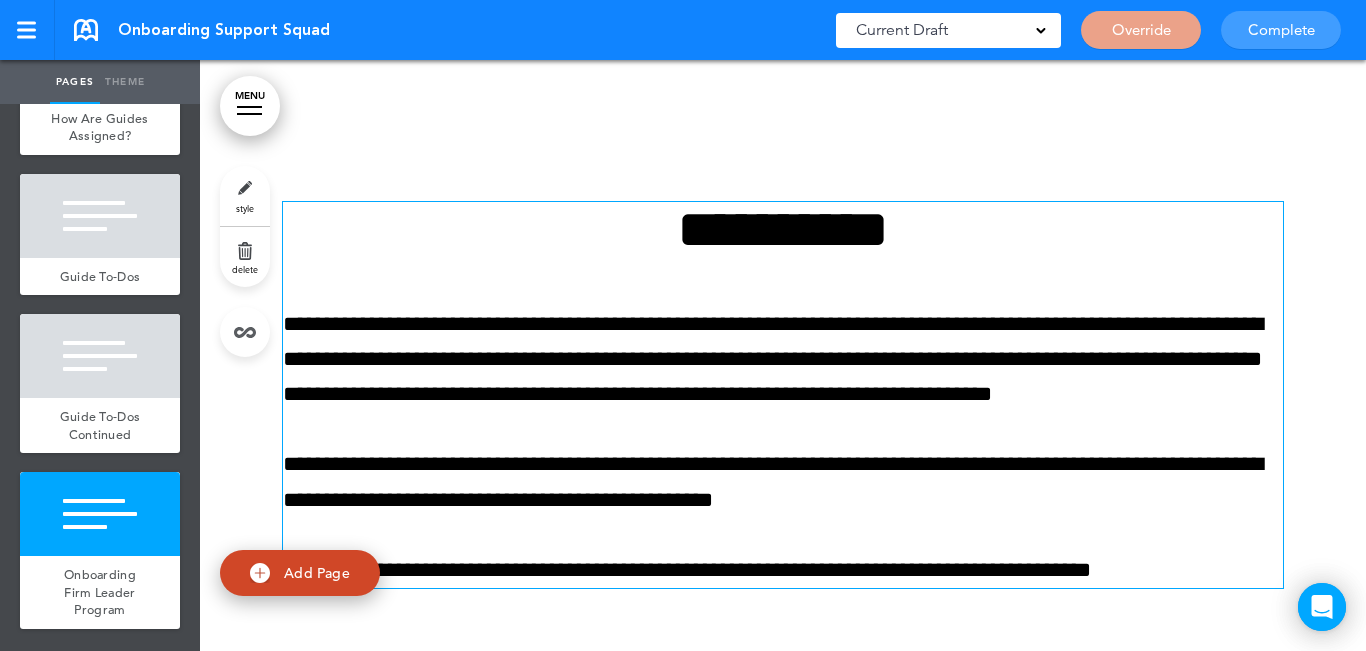 scroll, scrollTop: 13030, scrollLeft: 0, axis: vertical 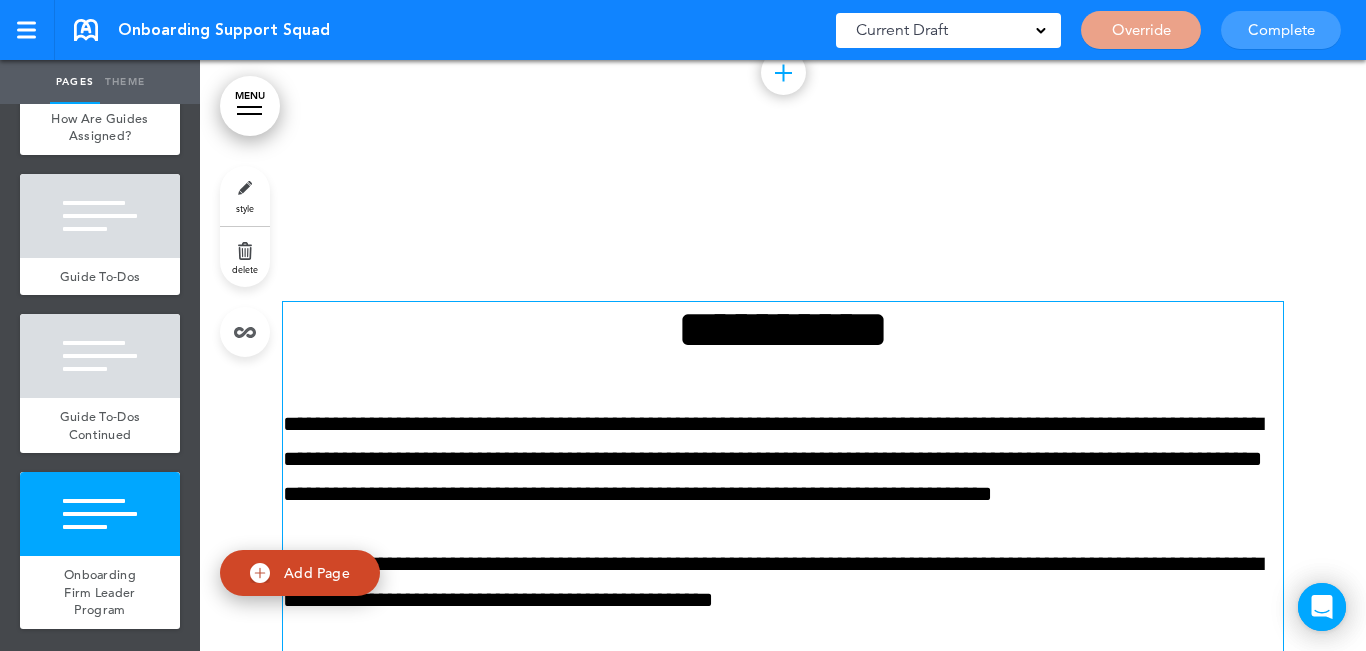 click on "**********" at bounding box center [783, 329] 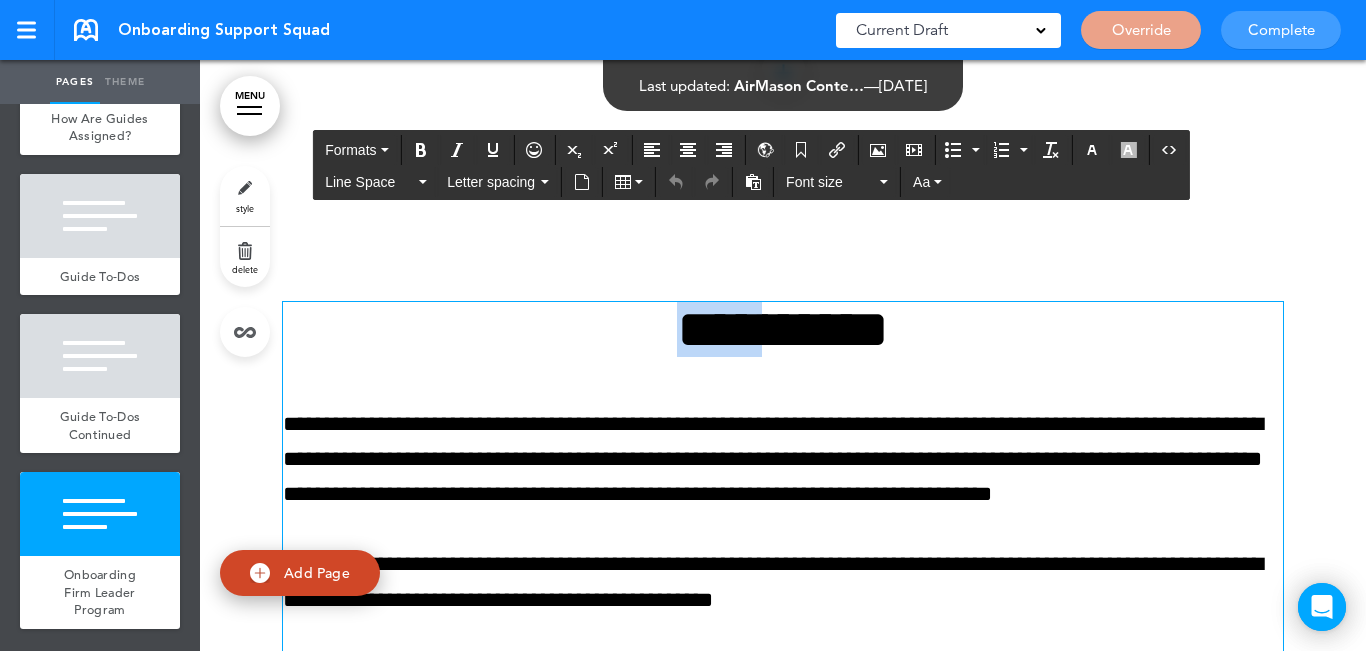 click on "**********" at bounding box center [783, 329] 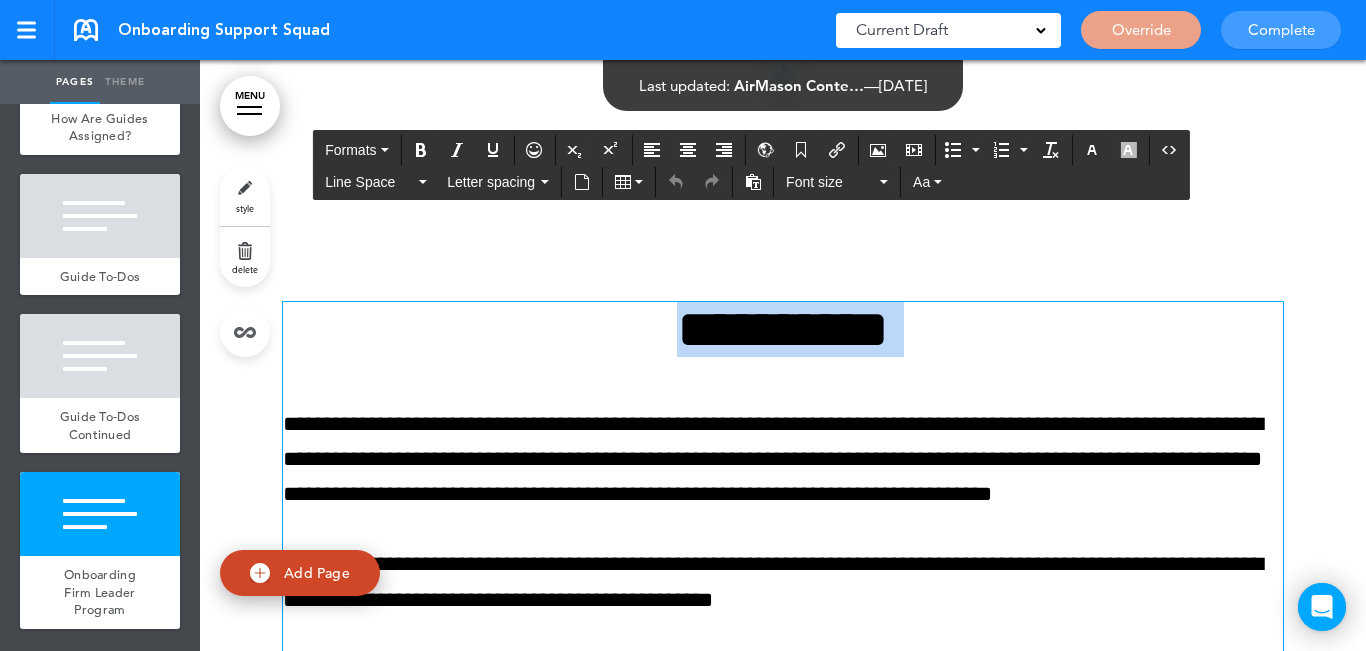 click on "**********" at bounding box center (783, 329) 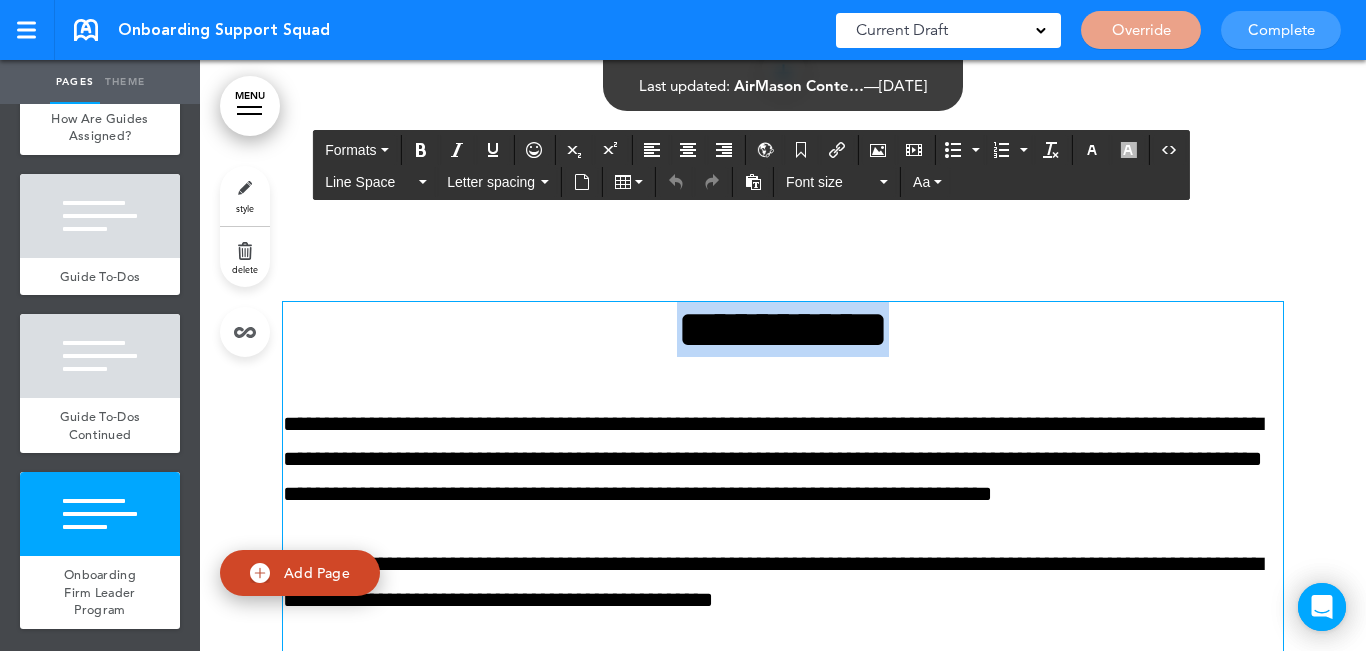 paste 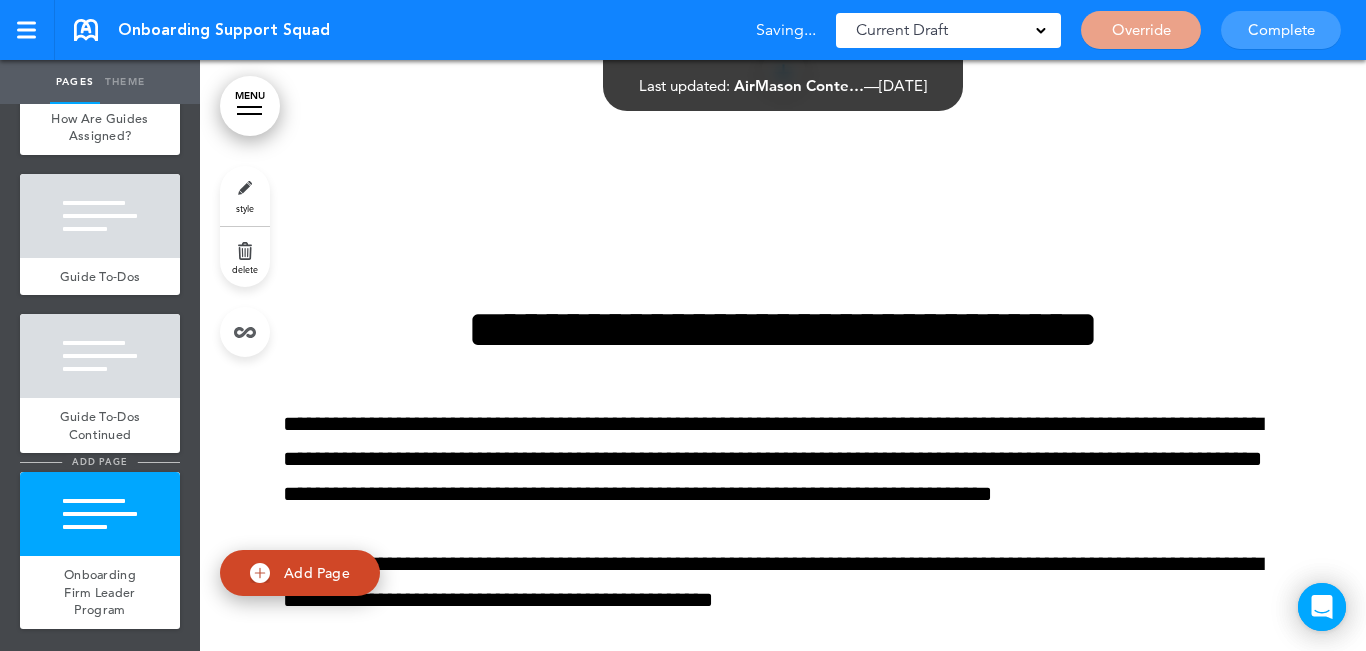 click on "add page" at bounding box center (99, 461) 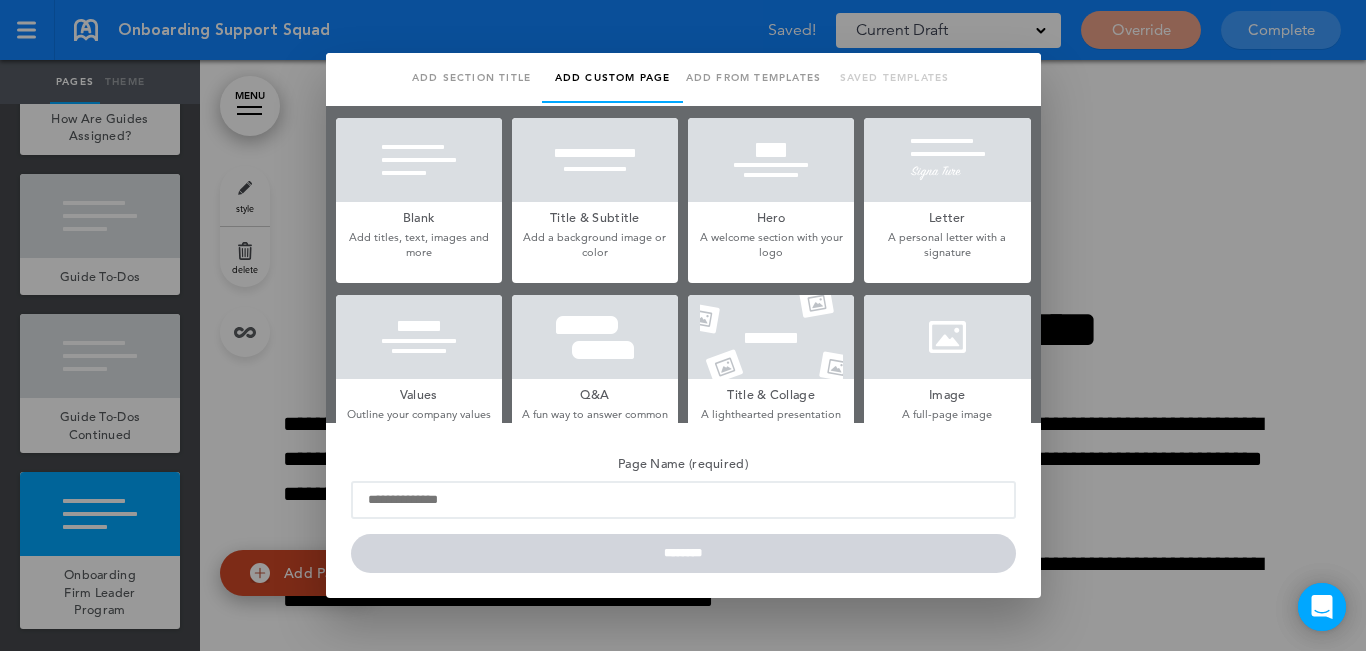 scroll, scrollTop: 0, scrollLeft: 0, axis: both 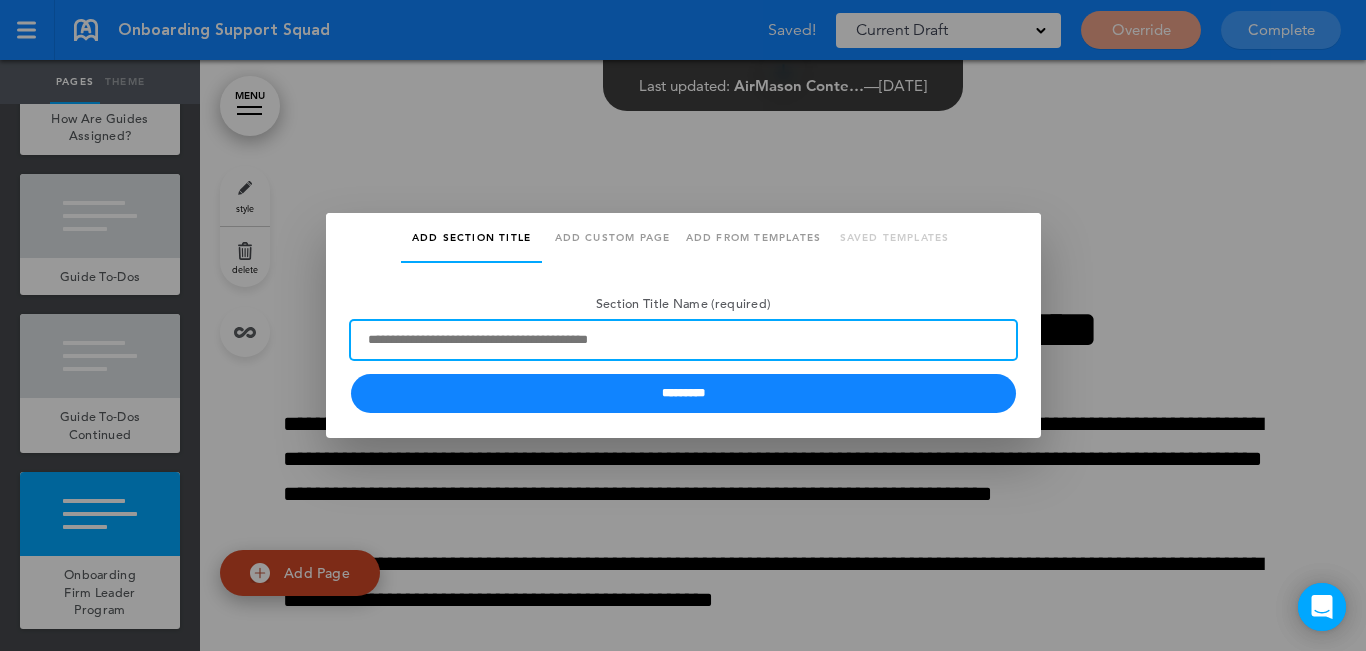 click on "Section Title Name (required)" at bounding box center (683, 340) 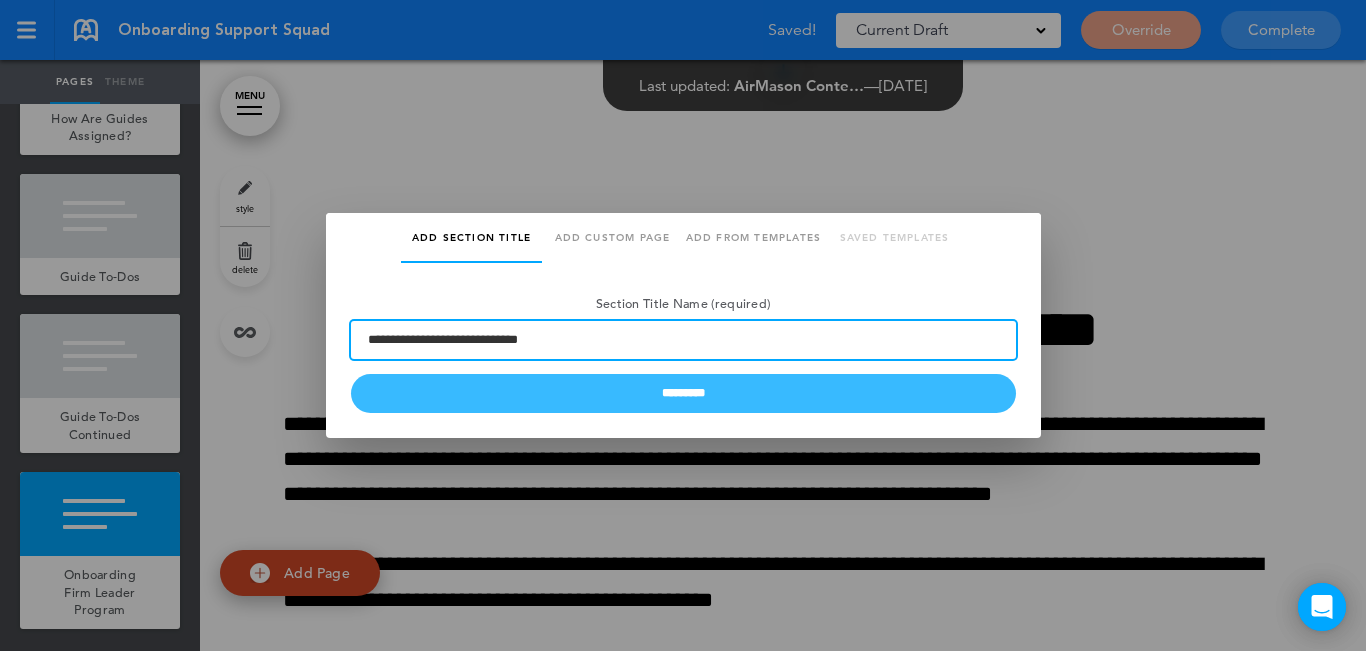 type on "**********" 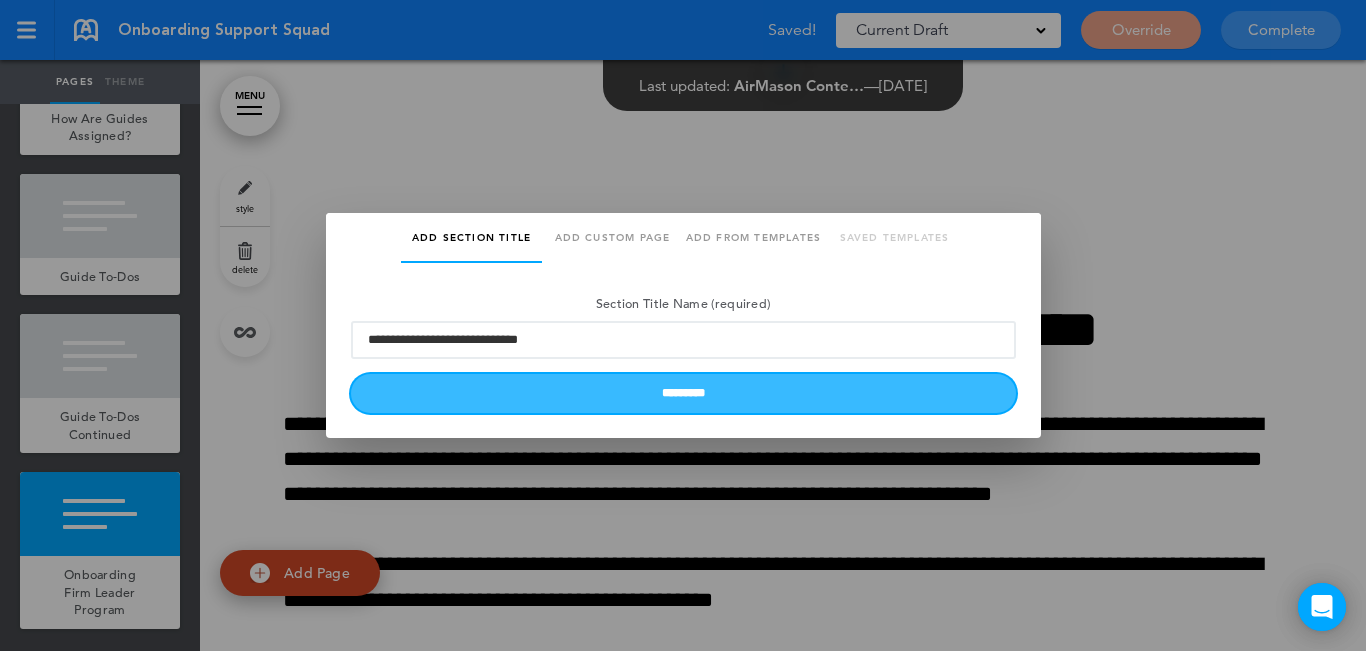 click on "*********" at bounding box center (683, 393) 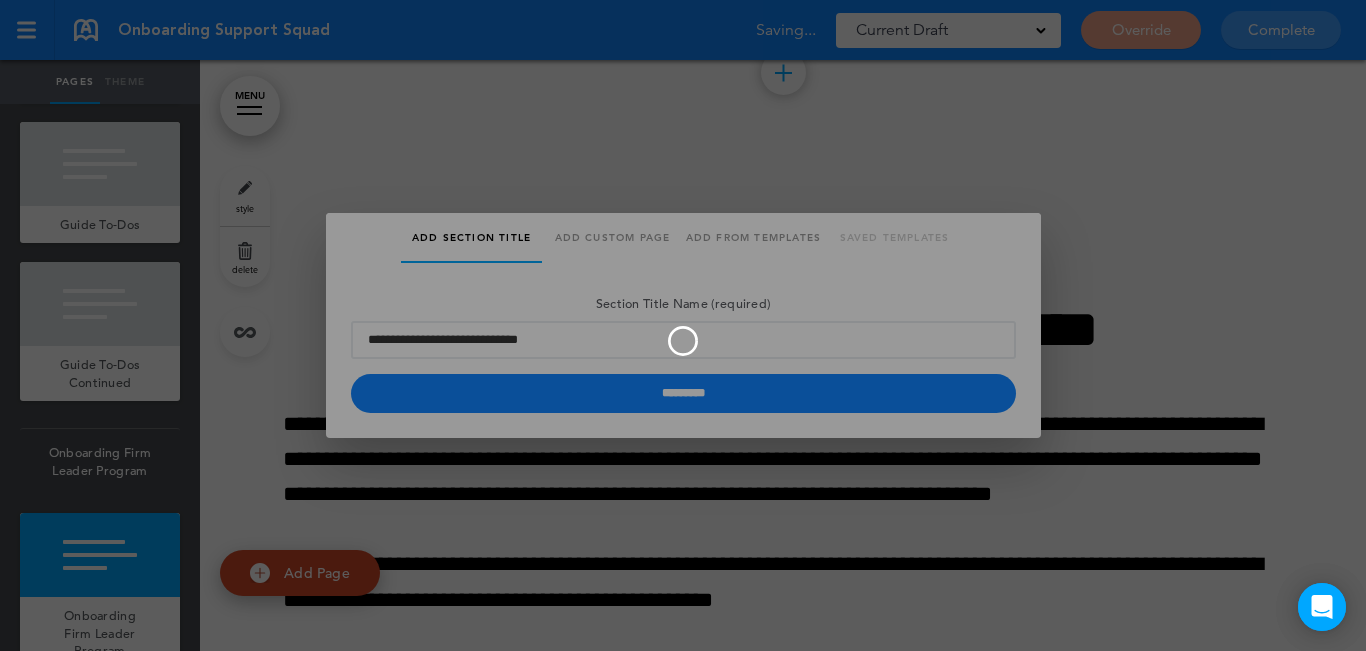 type 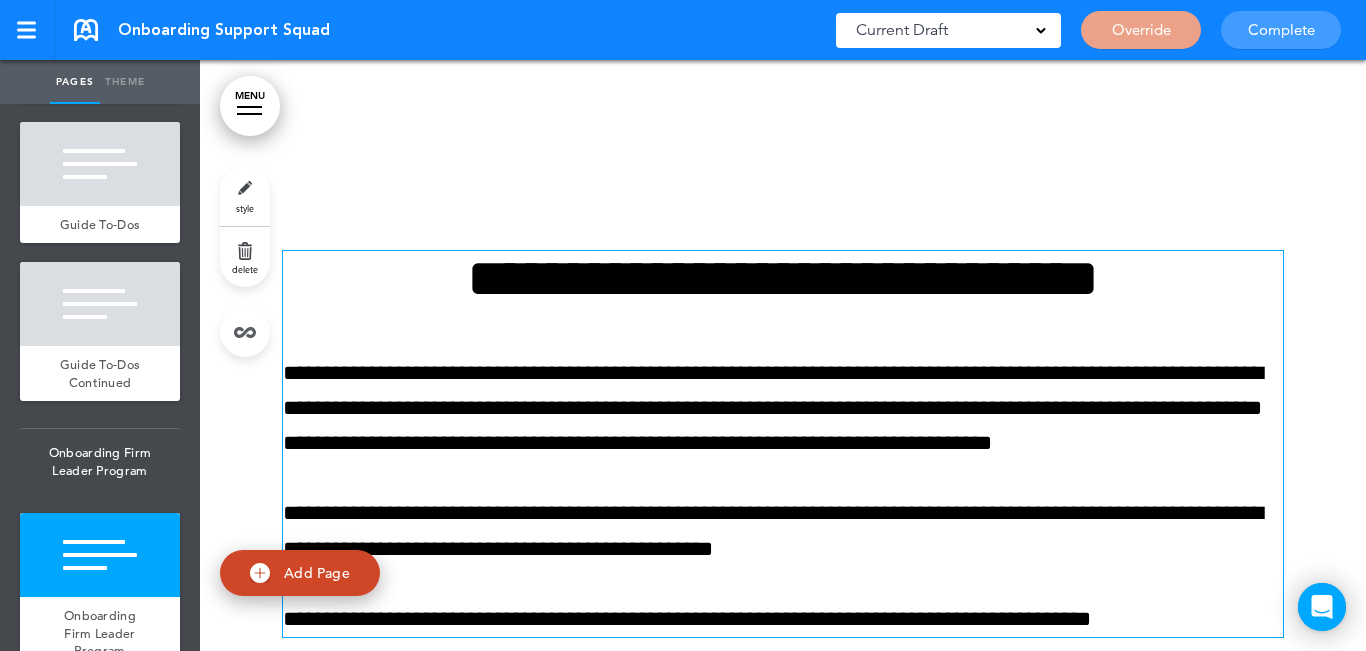 scroll, scrollTop: 13130, scrollLeft: 0, axis: vertical 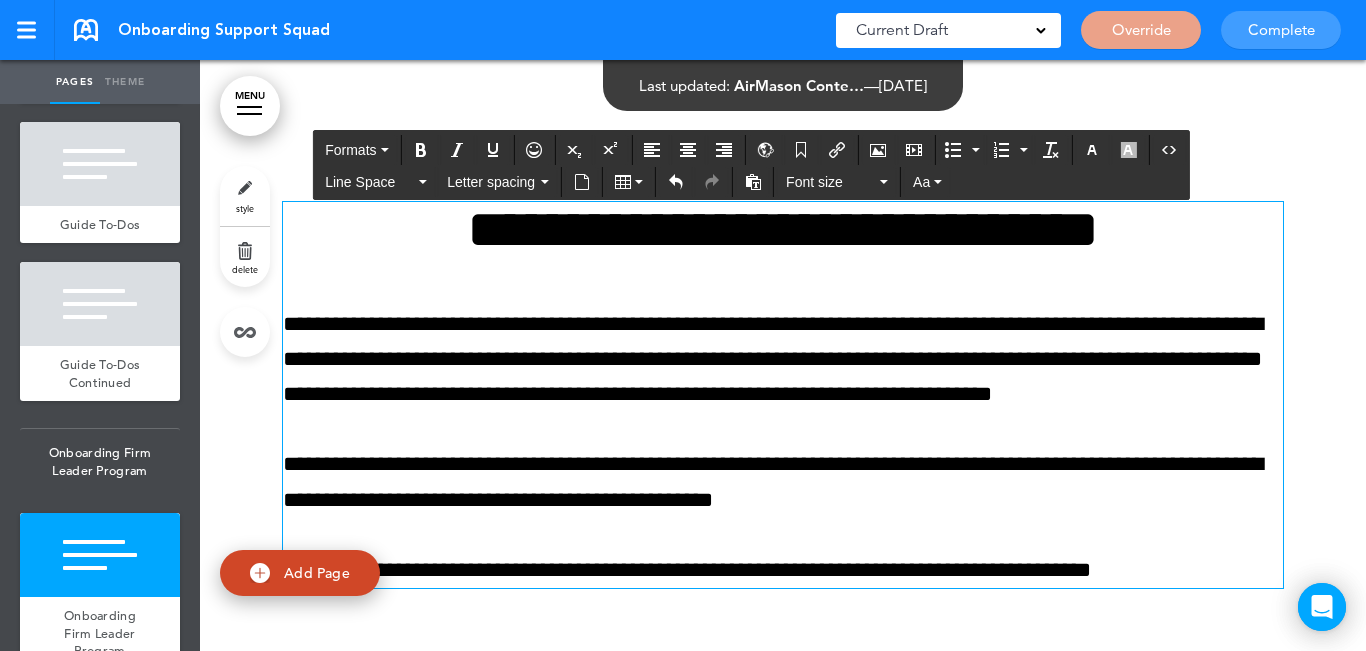 drag, startPoint x: 1142, startPoint y: 559, endPoint x: 1170, endPoint y: 544, distance: 31.764761 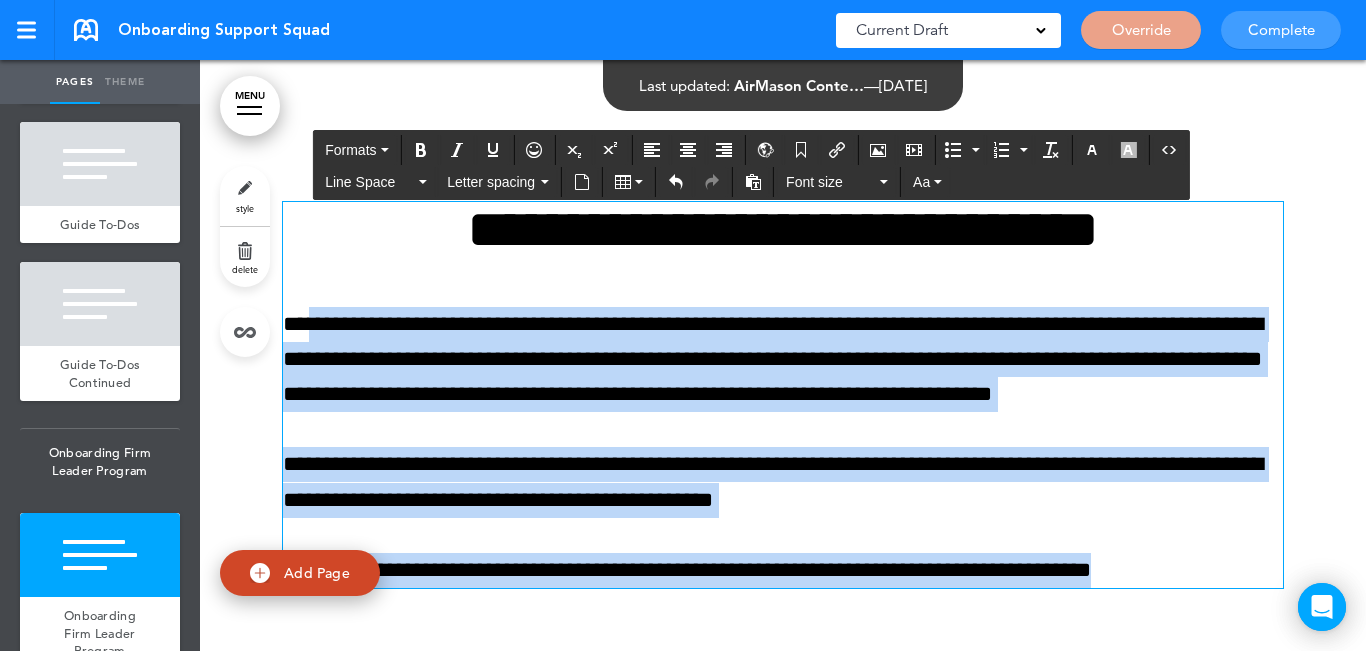 click on "Make this page common so it is available in other handbooks.
This handbook
Preview
Settings
Your Handbooks
Geographic Pay Differential Policy
Perkins Playbook
Account
Manage Organization
My Account
Help
Logout
Onboarding Support Squad
Saved!
Current Draft
CURRENT DRAFT
Override
Complete" at bounding box center (683, 325) 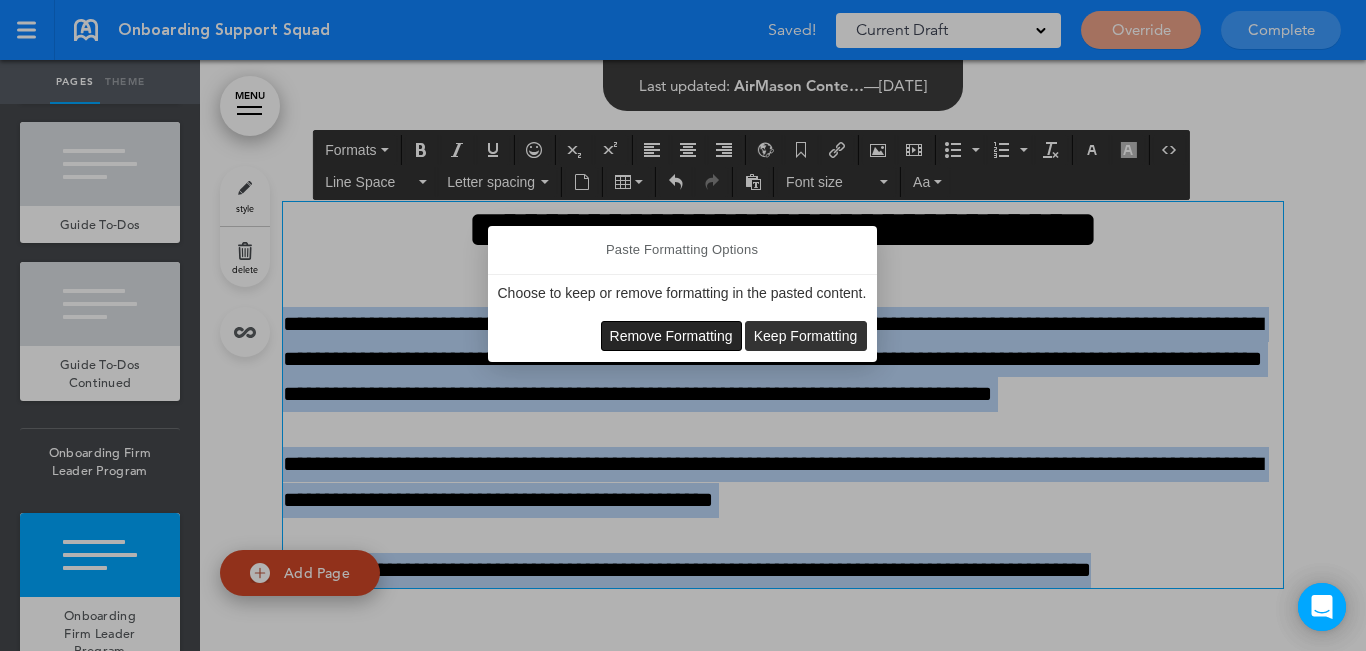 click on "Remove Formatting" at bounding box center (671, 336) 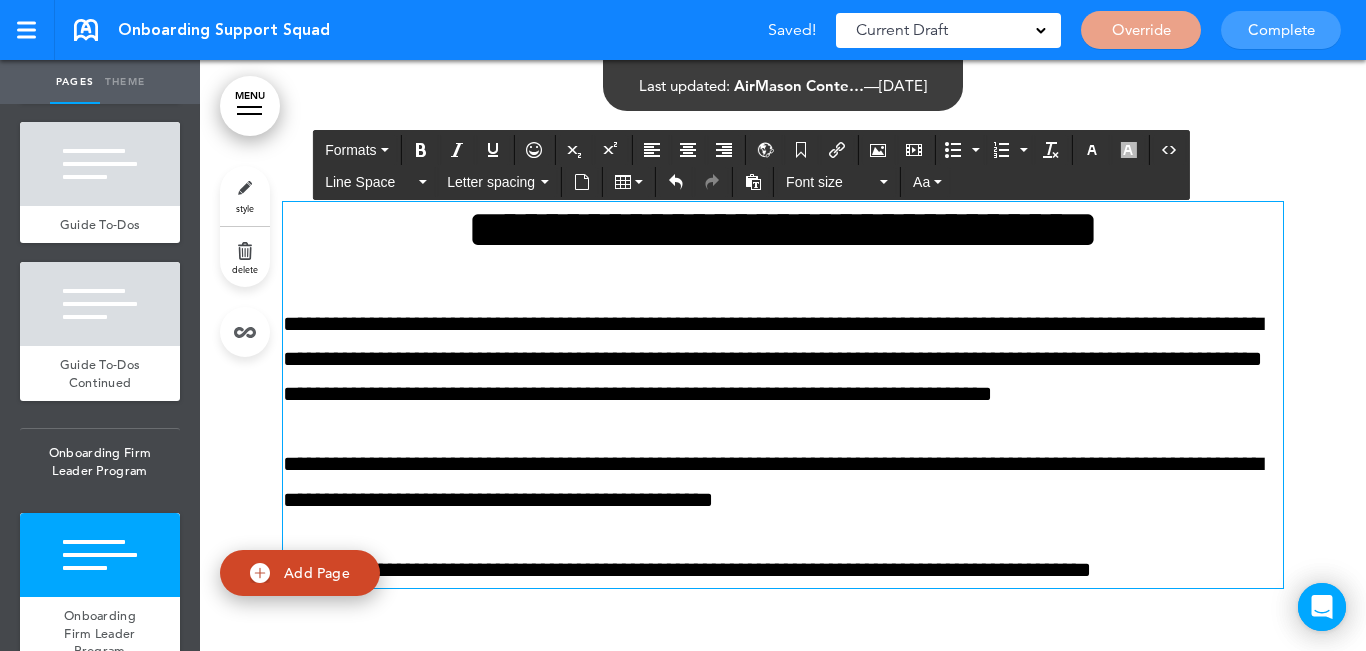 type 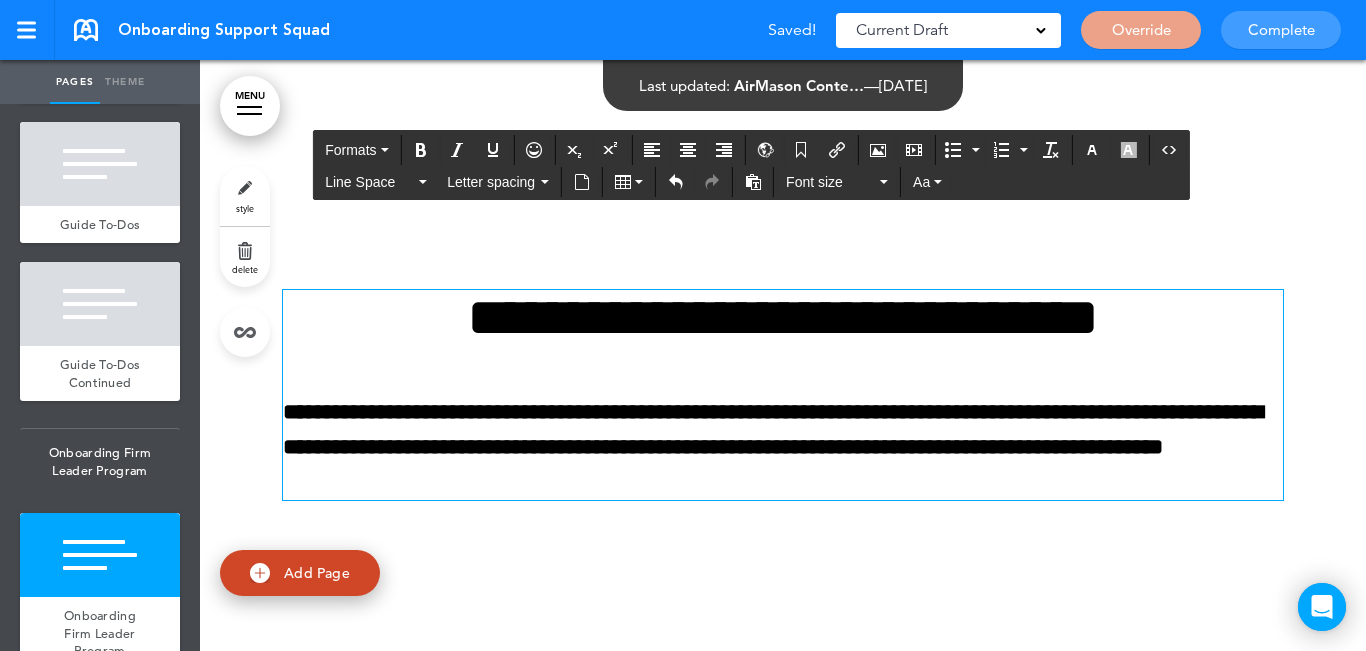 scroll, scrollTop: 13094, scrollLeft: 0, axis: vertical 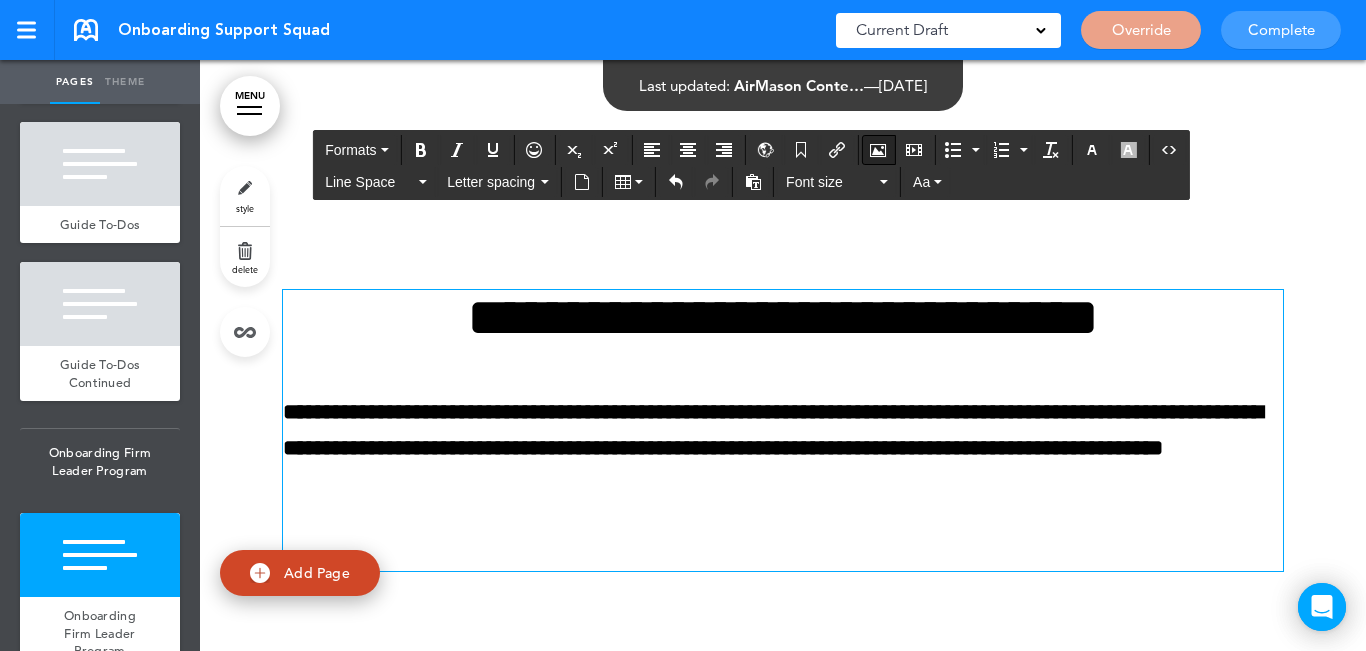 click at bounding box center (878, 150) 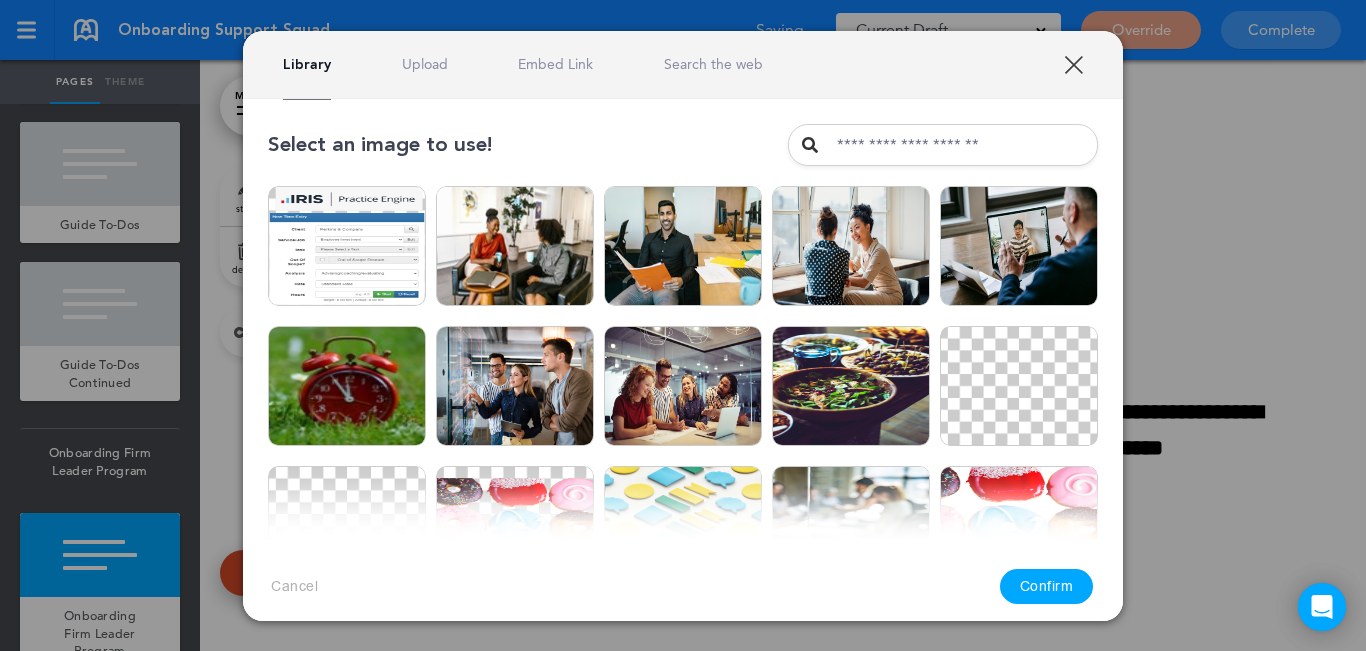 click on "Upload" at bounding box center [425, 64] 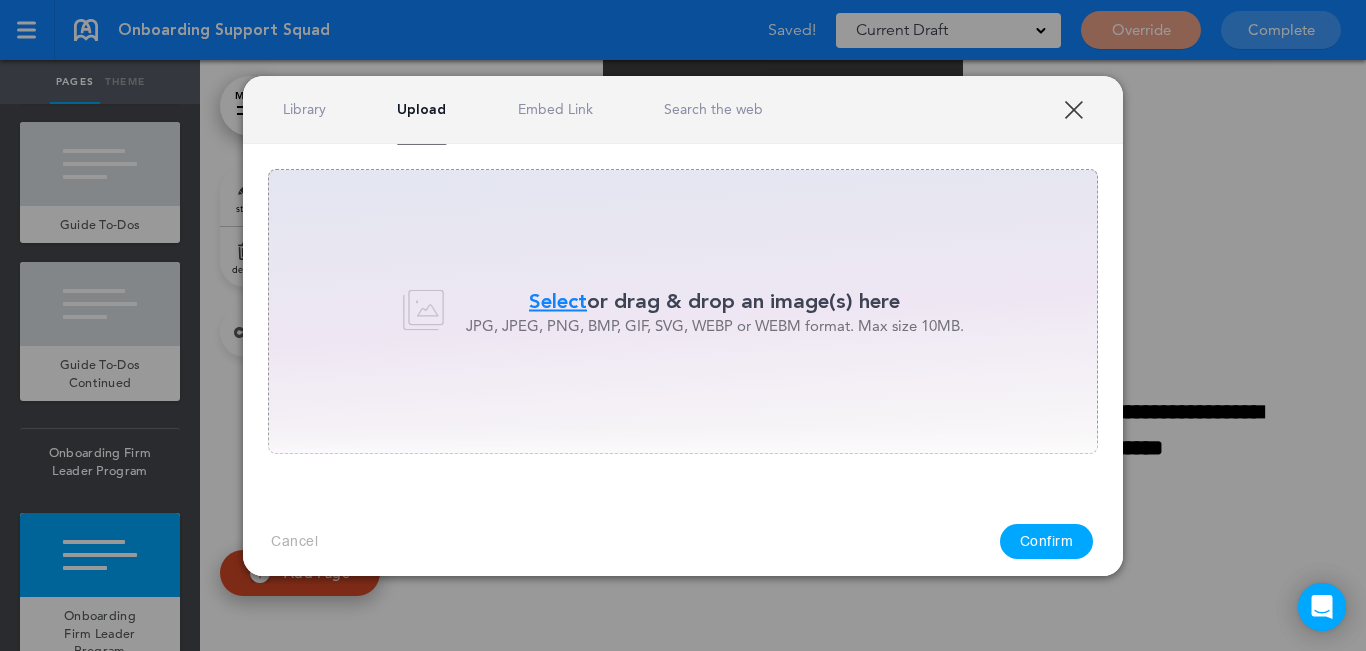 click on "Select" at bounding box center (558, 301) 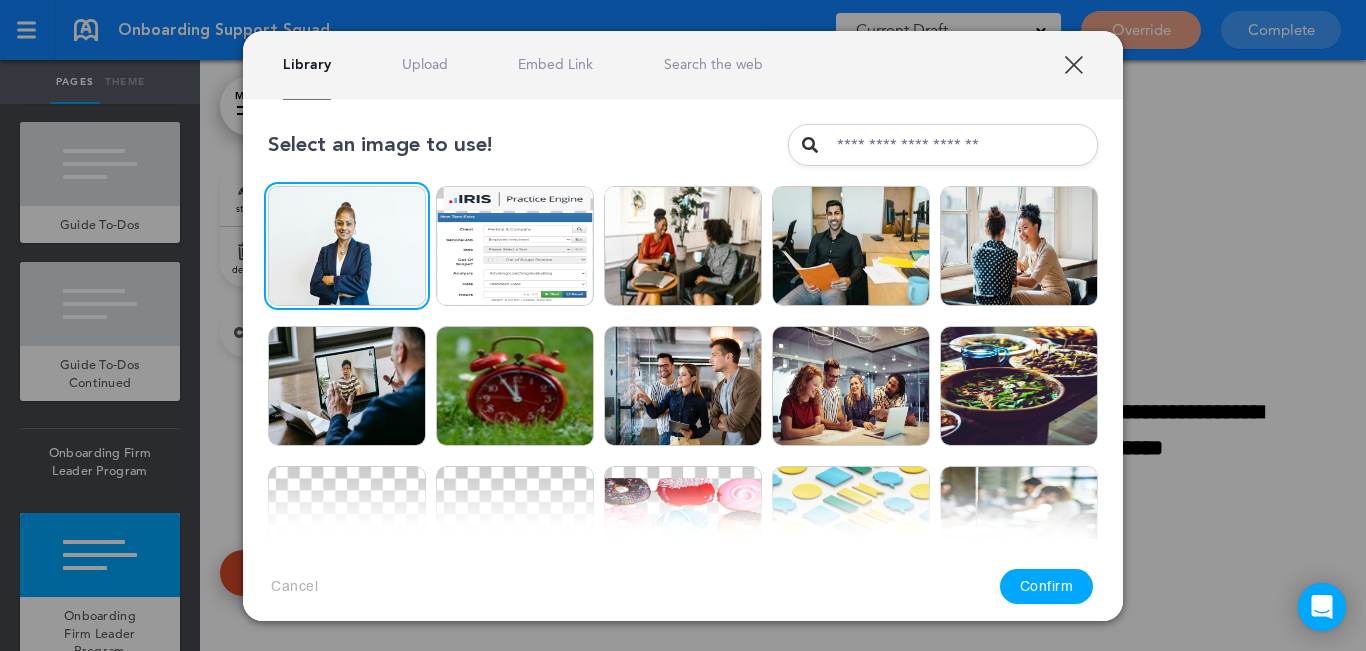 click on "Confirm" at bounding box center [1047, 586] 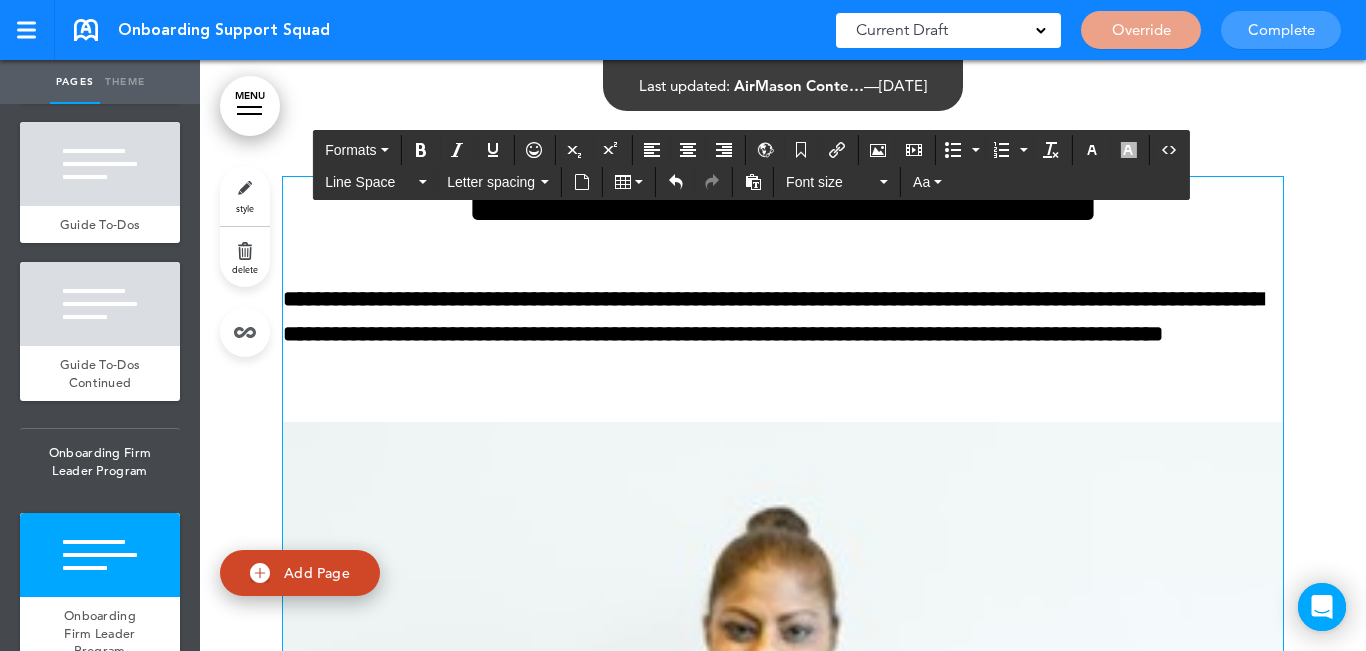 scroll, scrollTop: 13094, scrollLeft: 0, axis: vertical 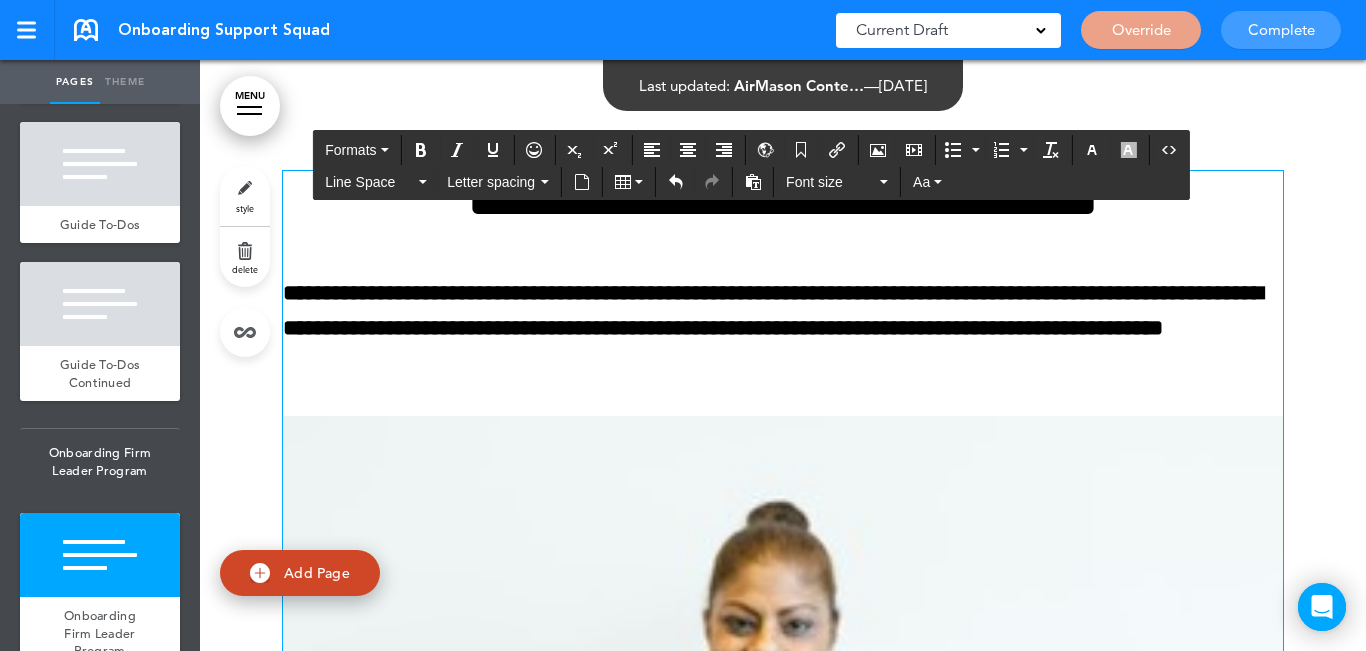click at bounding box center [783, 749] 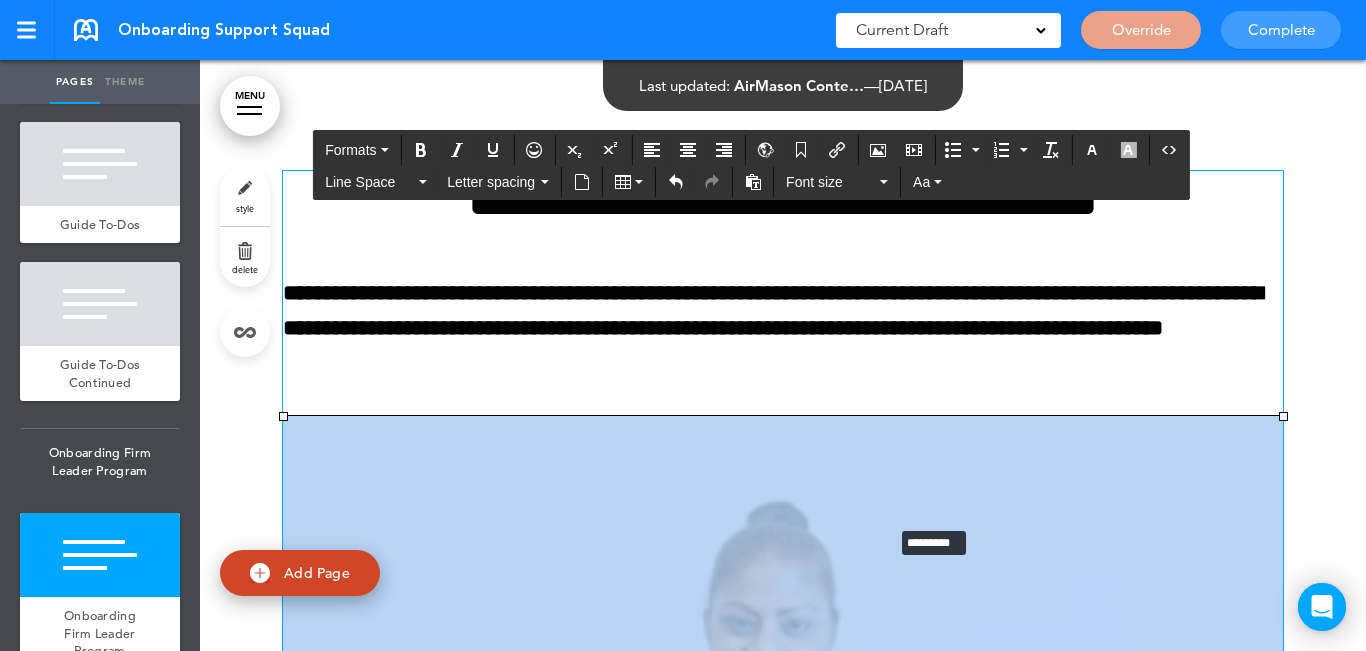 drag, startPoint x: 1273, startPoint y: 414, endPoint x: 882, endPoint y: 523, distance: 405.90884 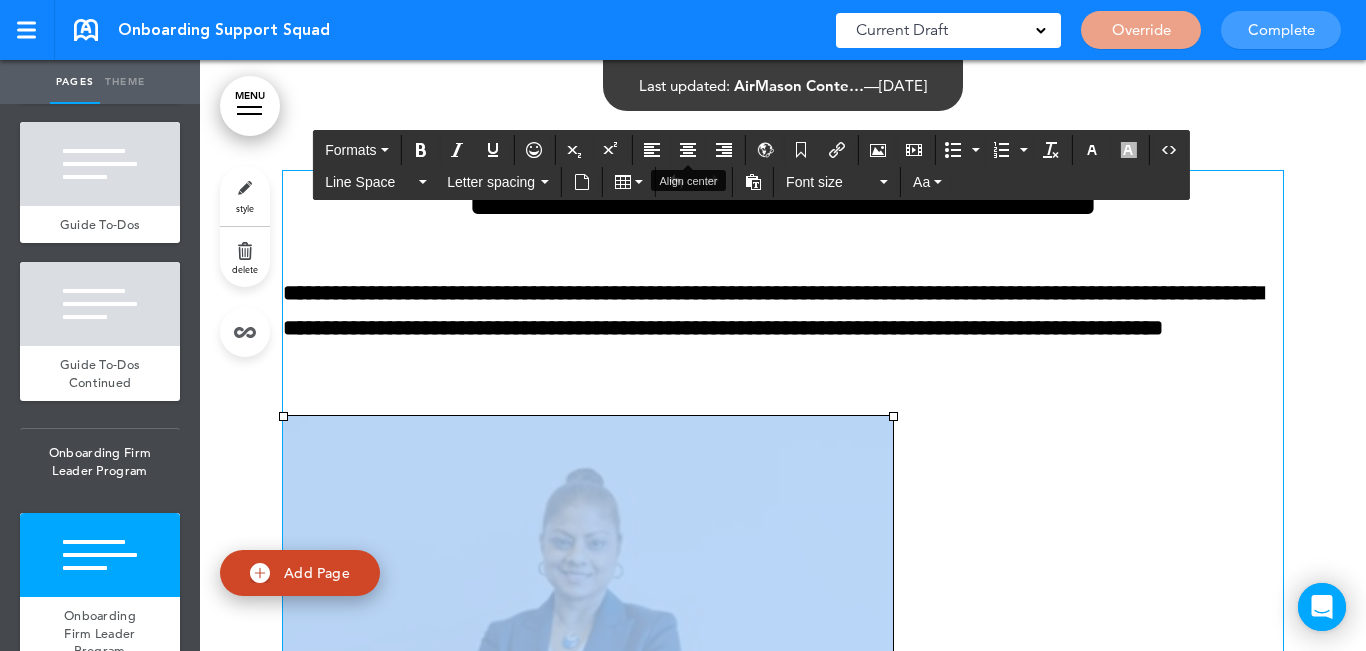 drag, startPoint x: 687, startPoint y: 144, endPoint x: 784, endPoint y: 246, distance: 140.75865 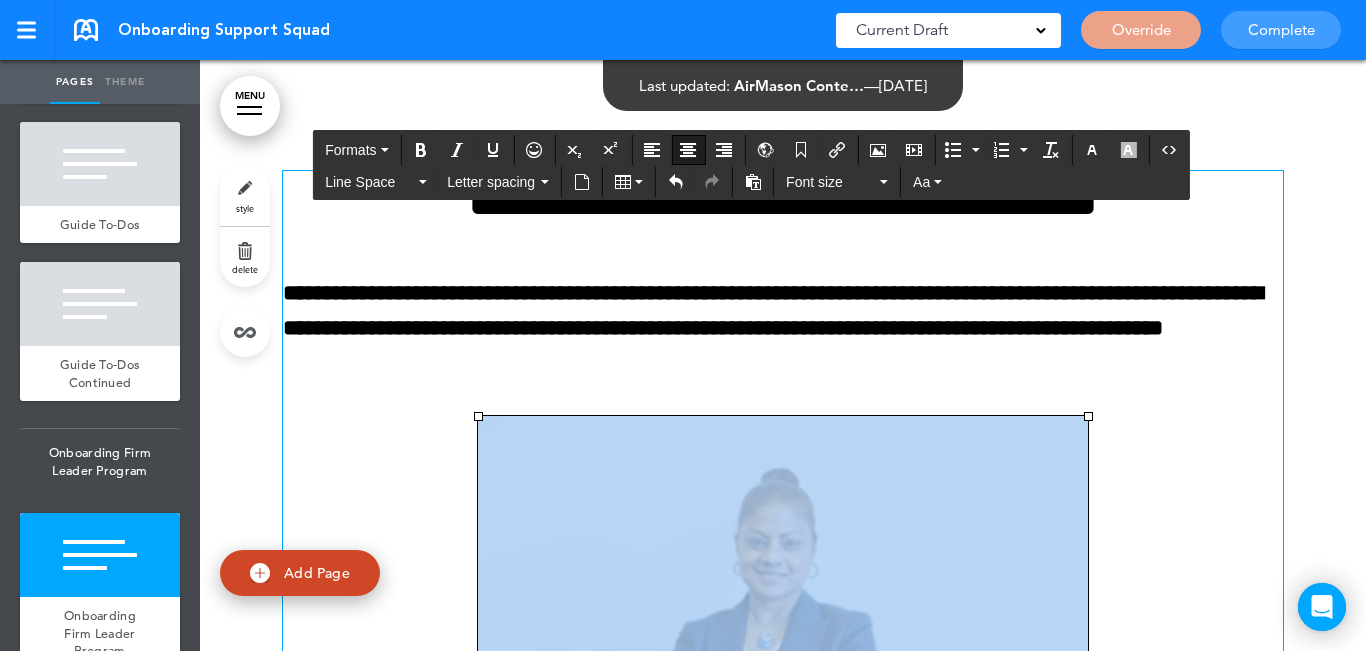 click on "**********" at bounding box center (783, 497) 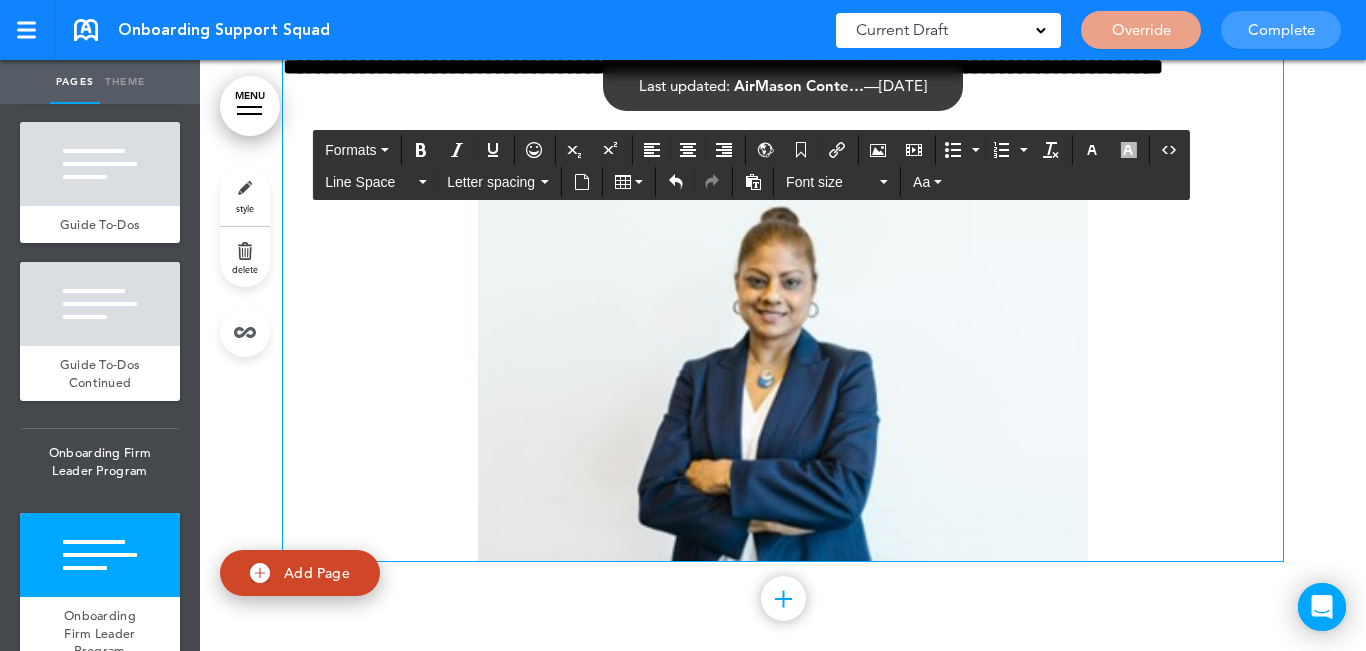 scroll, scrollTop: 13390, scrollLeft: 0, axis: vertical 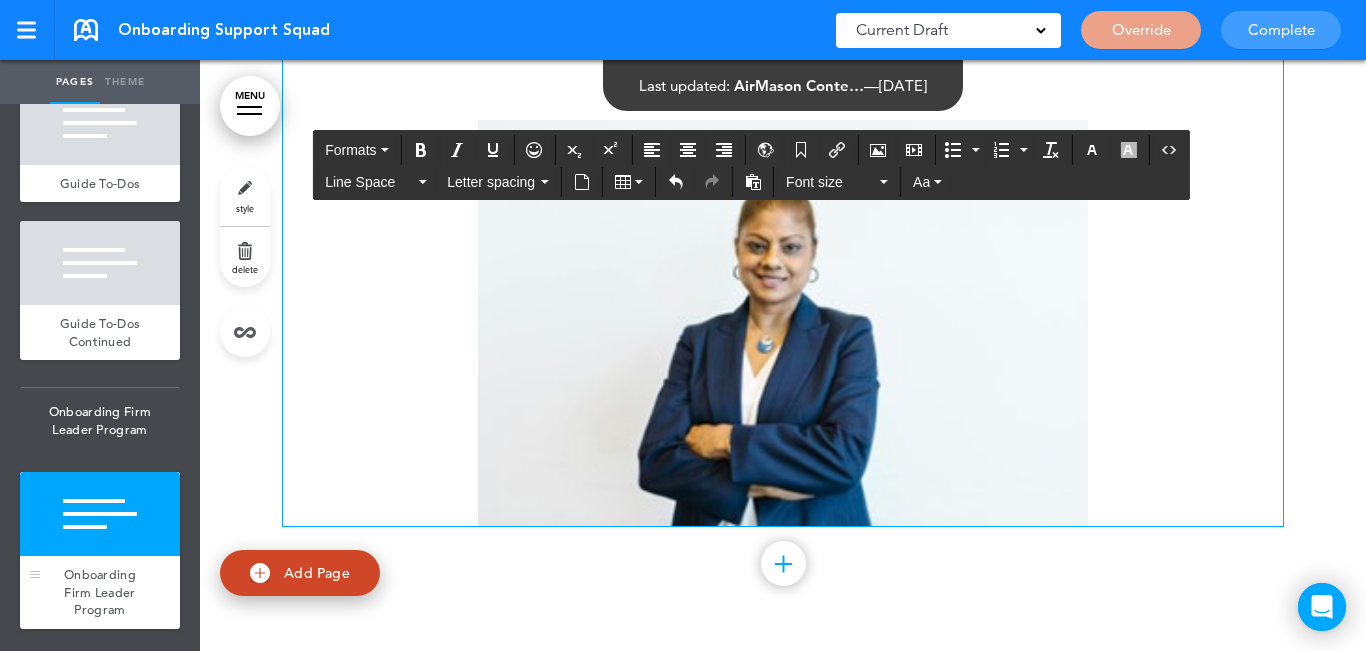 drag, startPoint x: 116, startPoint y: 548, endPoint x: 157, endPoint y: 411, distance: 143.0035 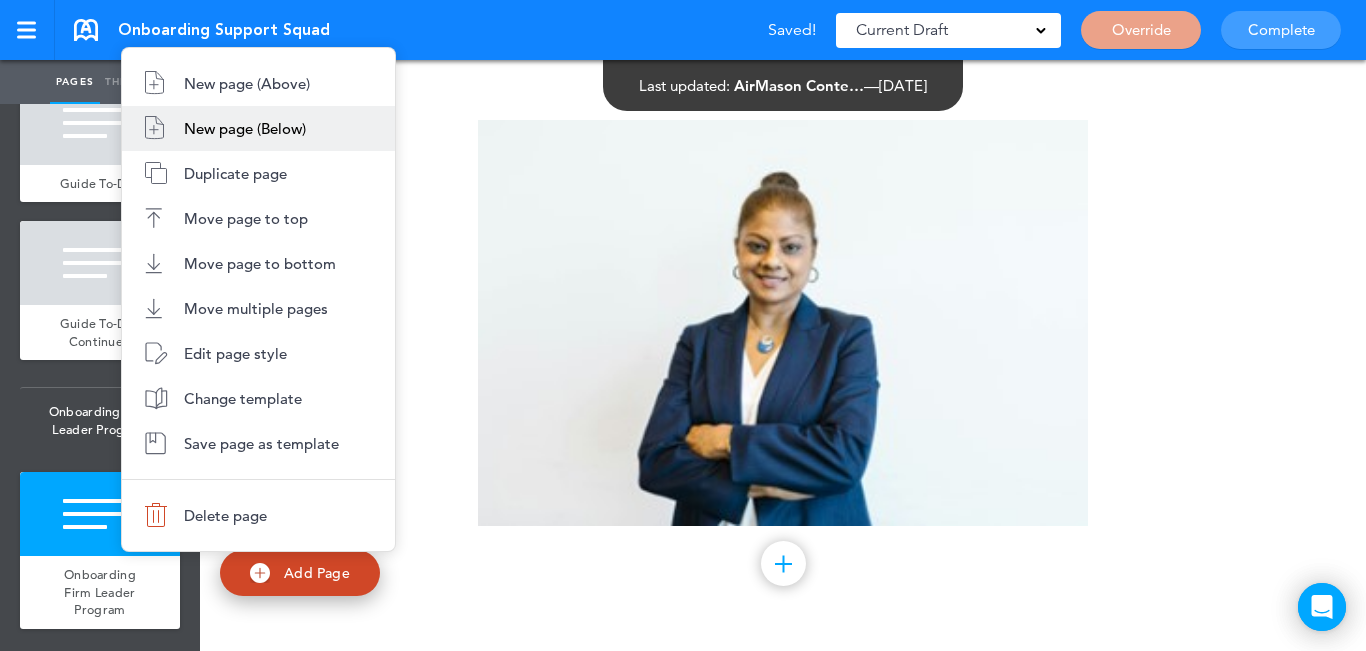 click on "New page (Below)" at bounding box center (245, 128) 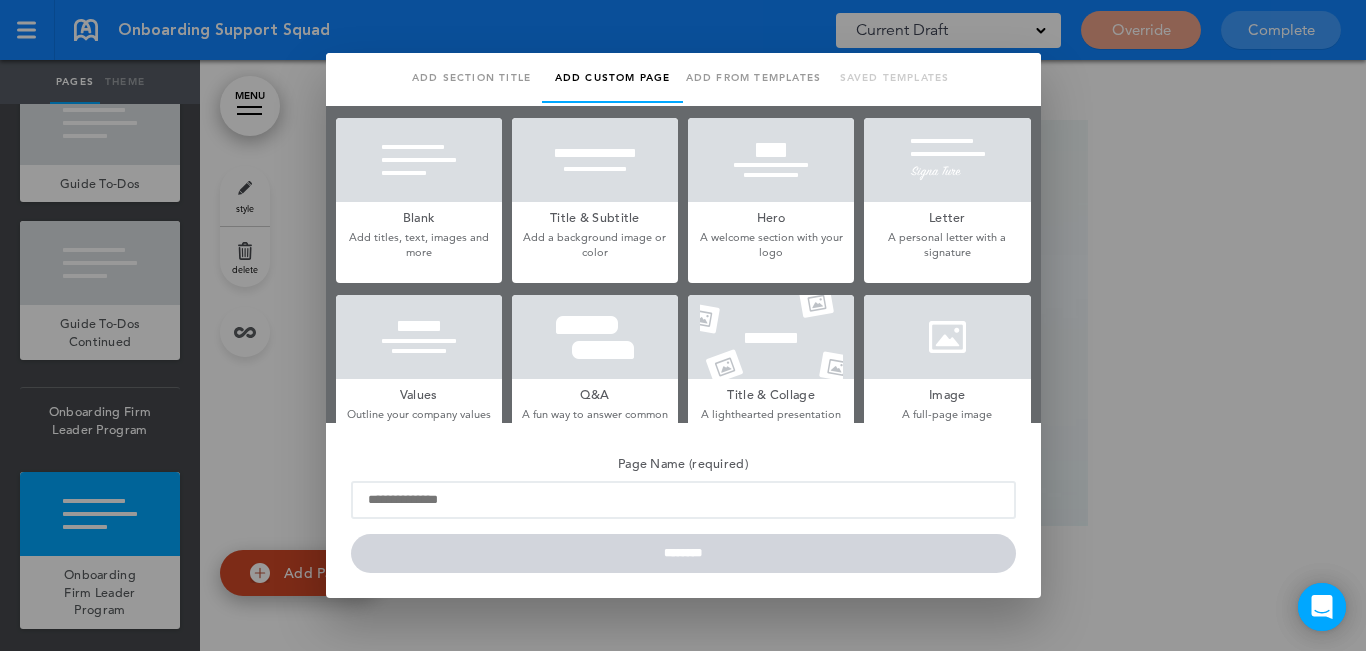 click at bounding box center (419, 160) 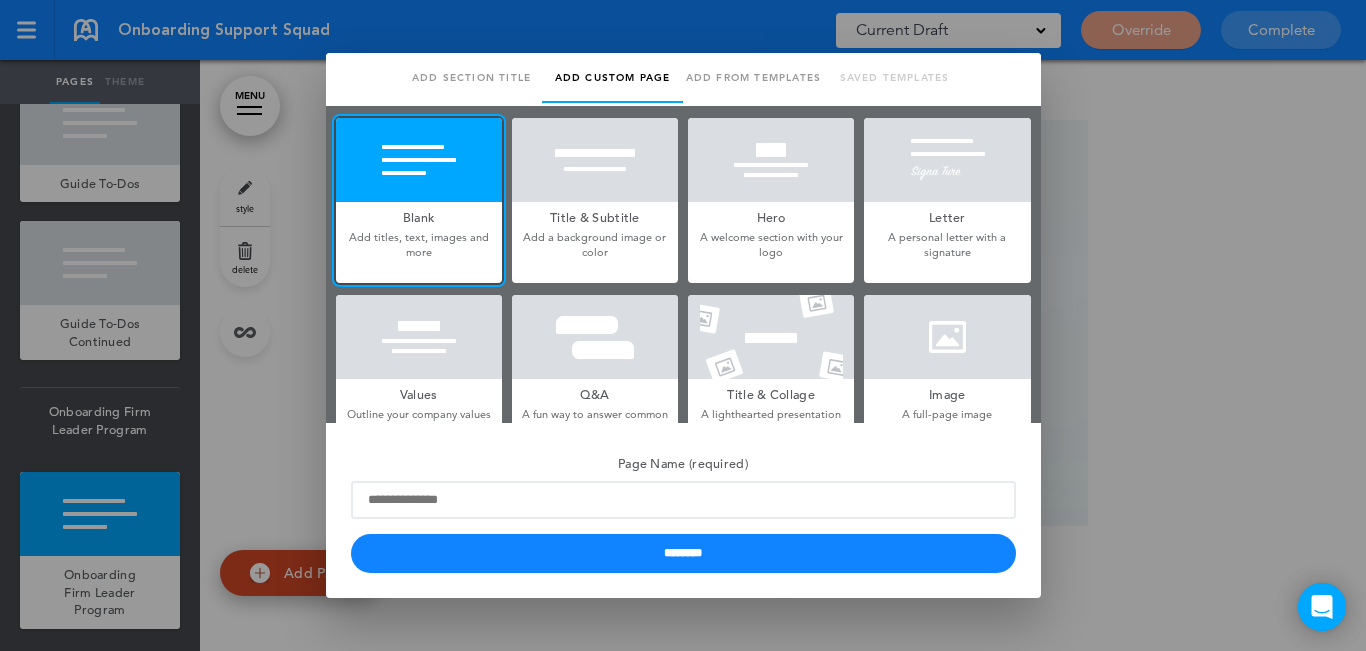 scroll, scrollTop: 0, scrollLeft: 0, axis: both 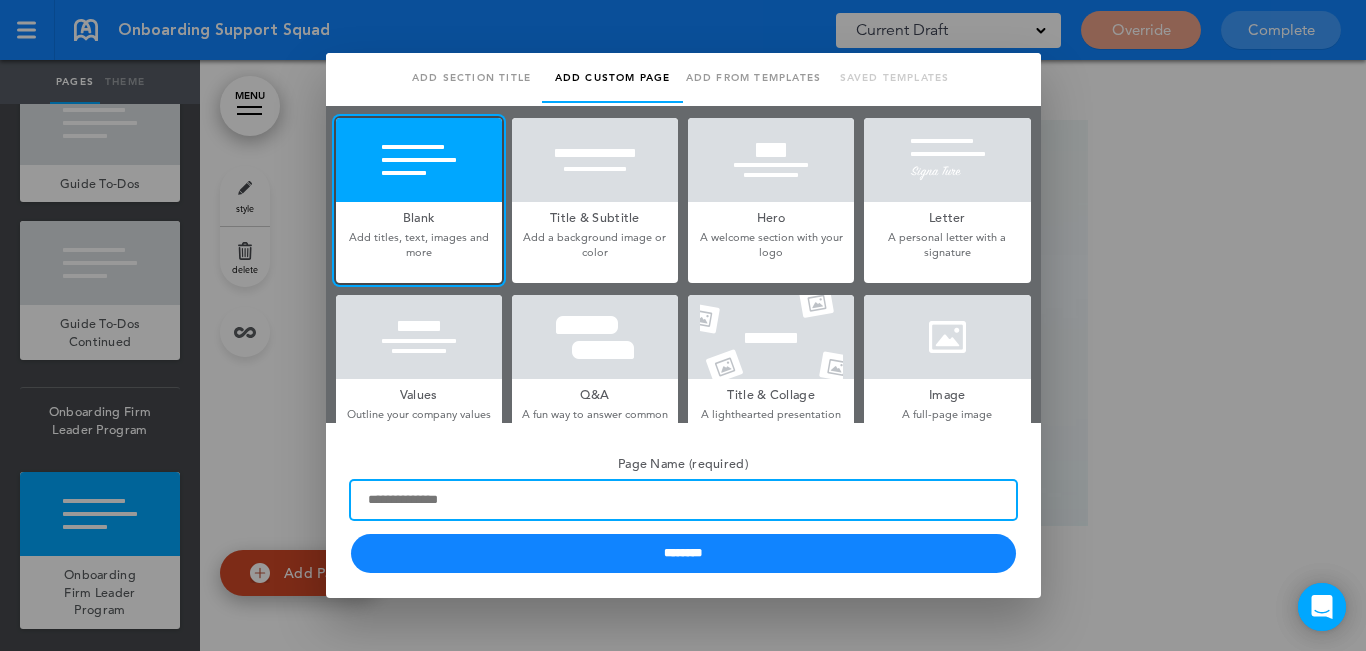 click on "Page Name (required)" at bounding box center (683, 500) 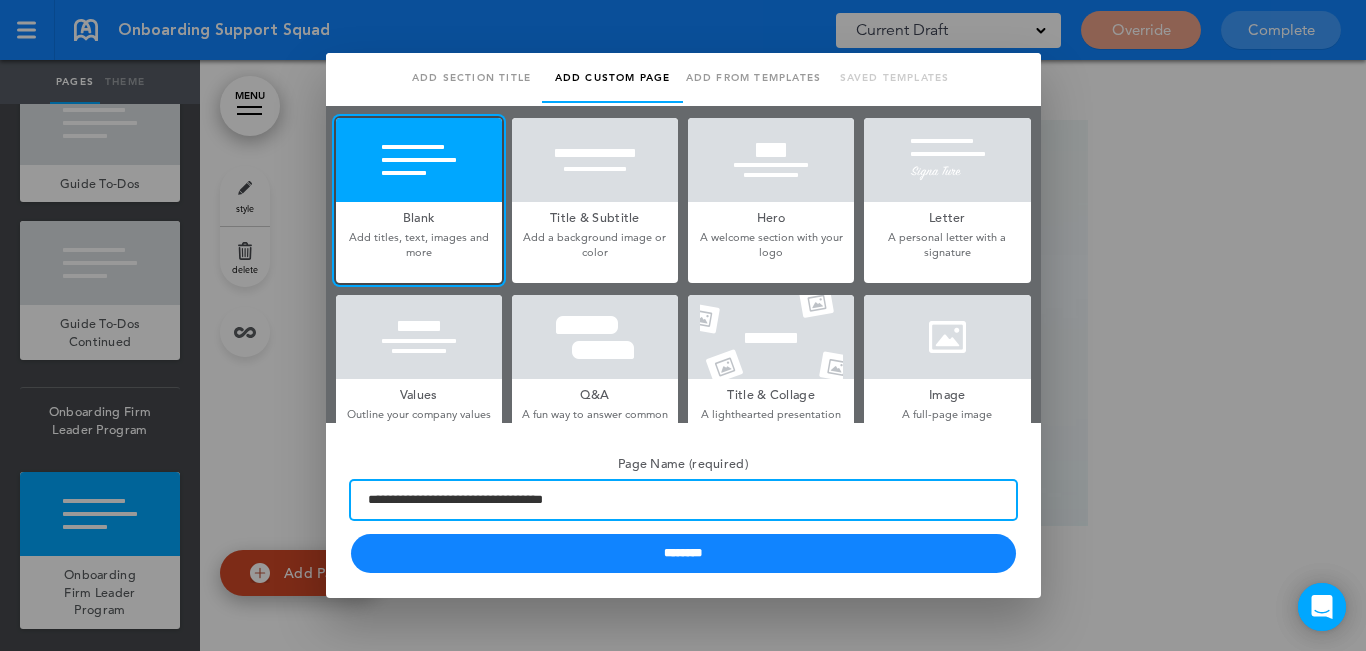 drag, startPoint x: 498, startPoint y: 491, endPoint x: 465, endPoint y: 499, distance: 33.955853 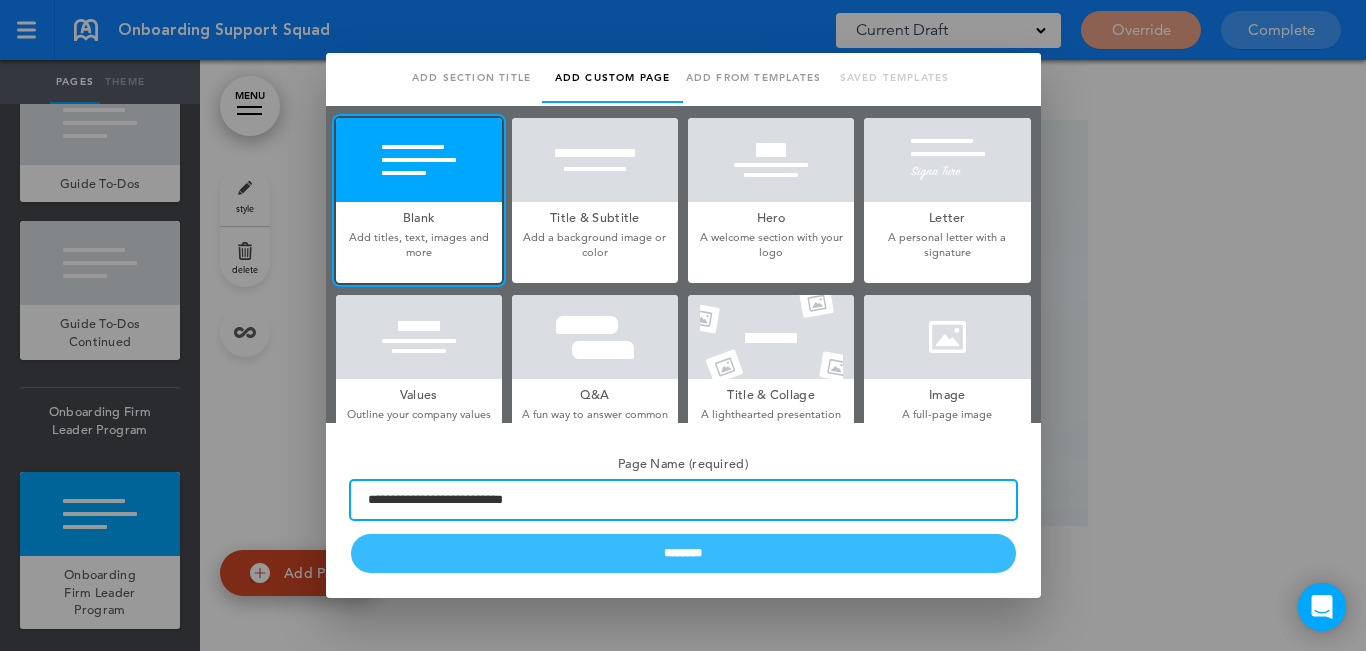 type on "**********" 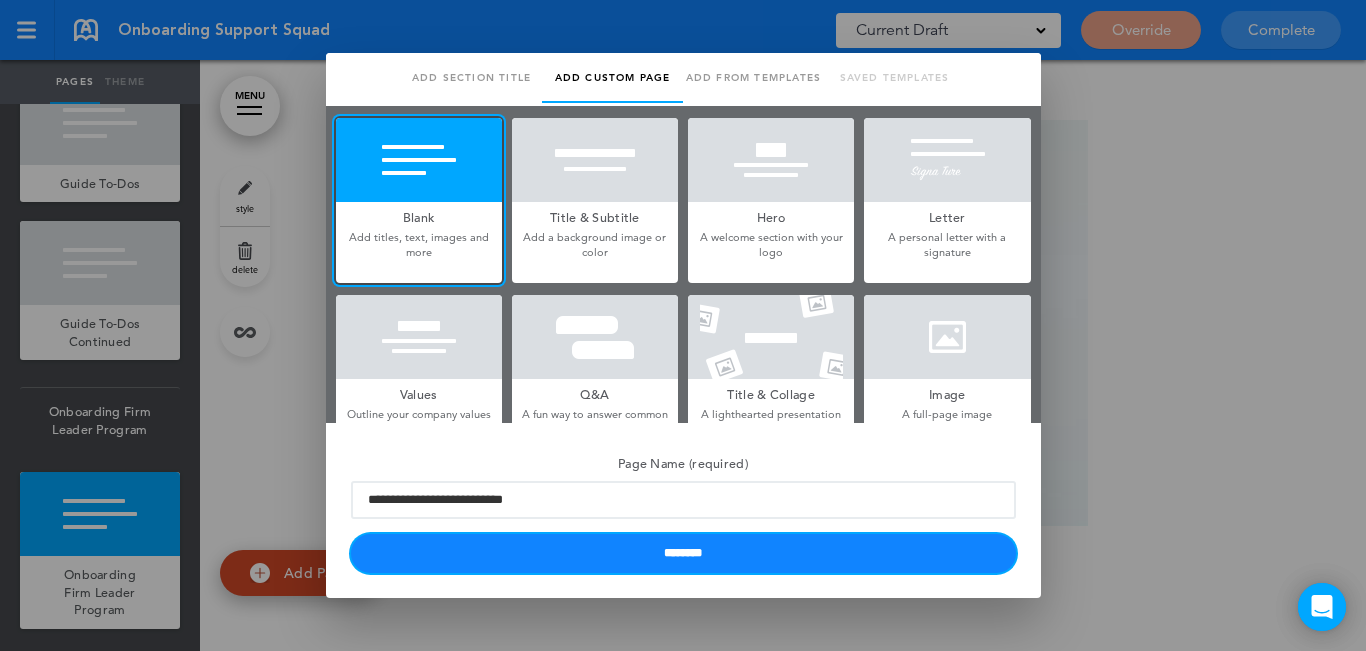 click on "********" at bounding box center (683, 553) 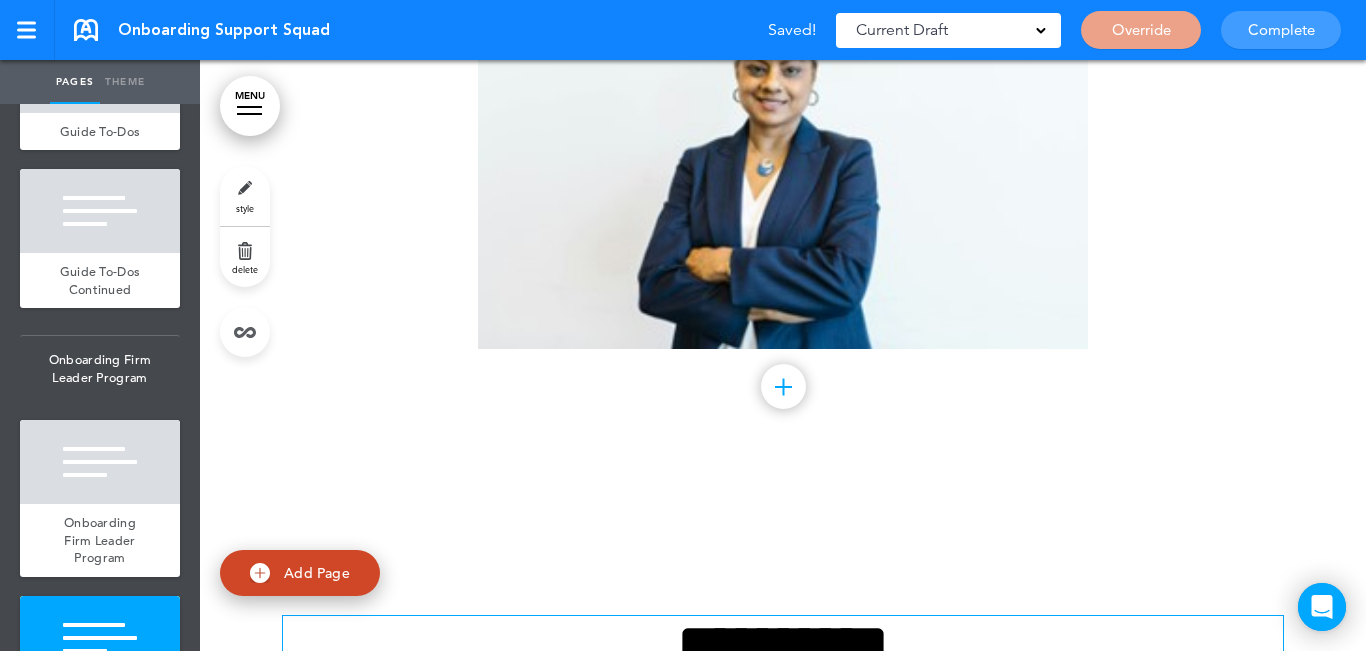 scroll, scrollTop: 13890, scrollLeft: 0, axis: vertical 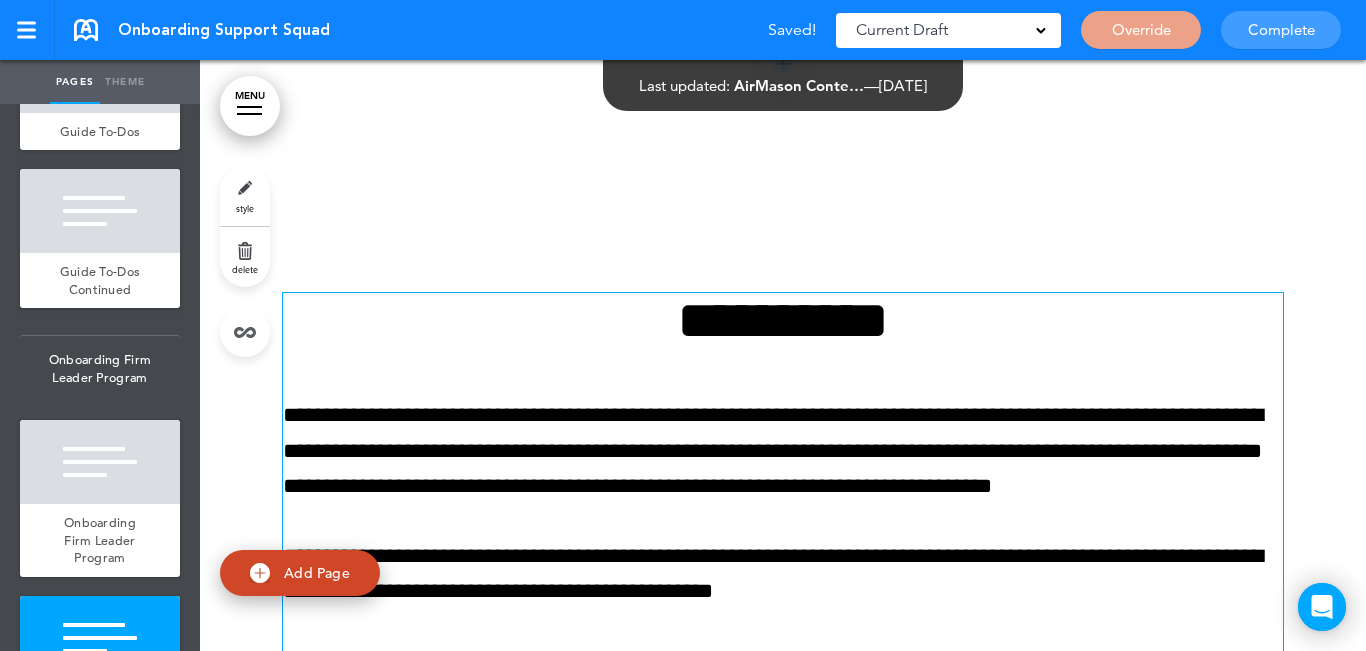 click on "**********" at bounding box center [783, 320] 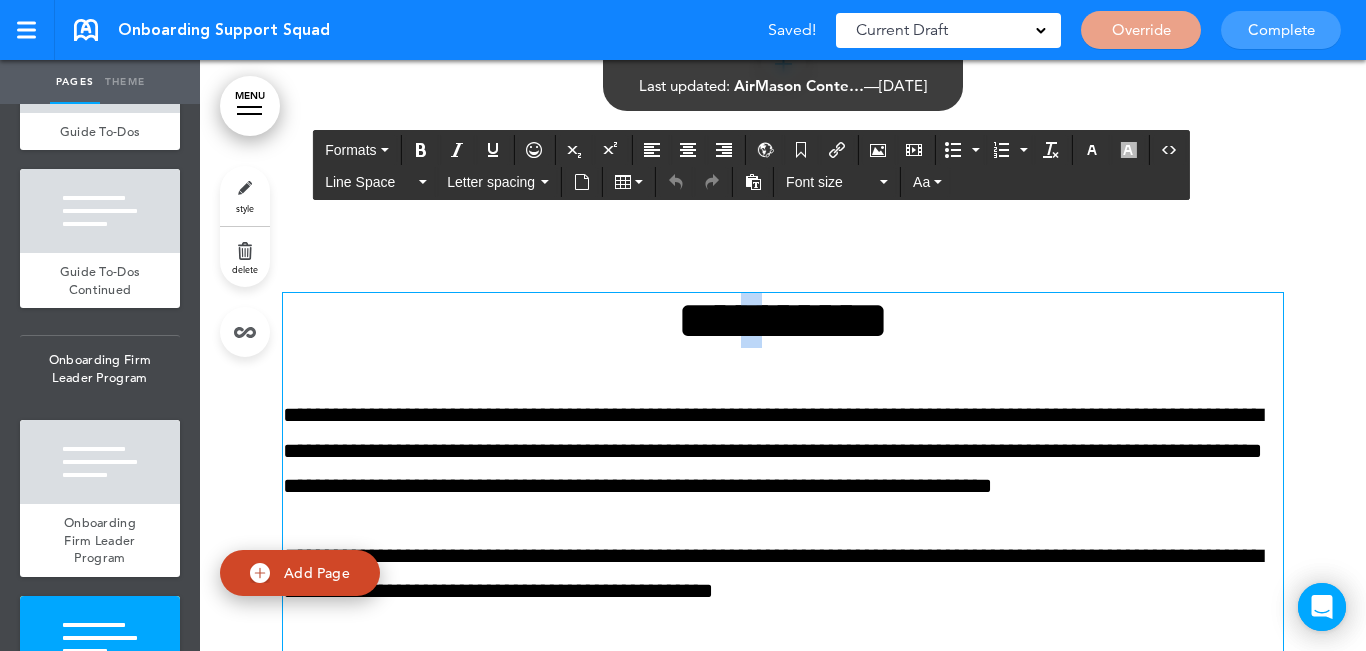 click on "**********" at bounding box center [783, 320] 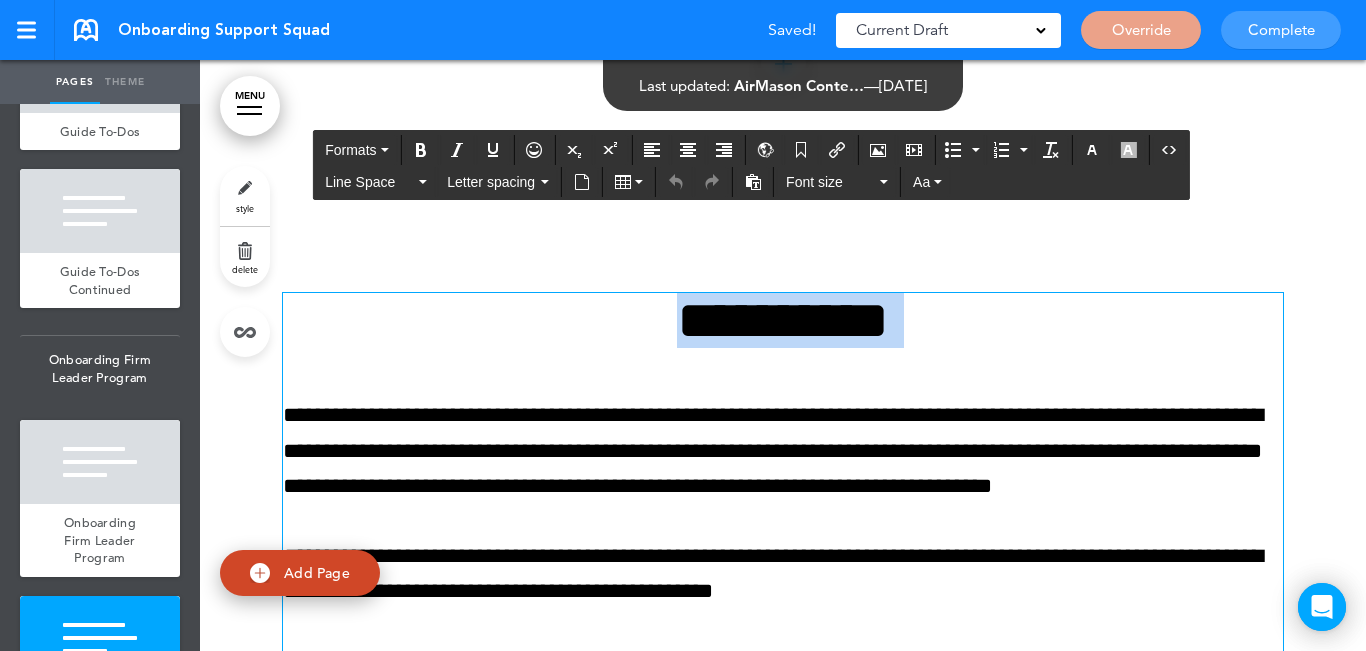 click on "**********" at bounding box center [783, 320] 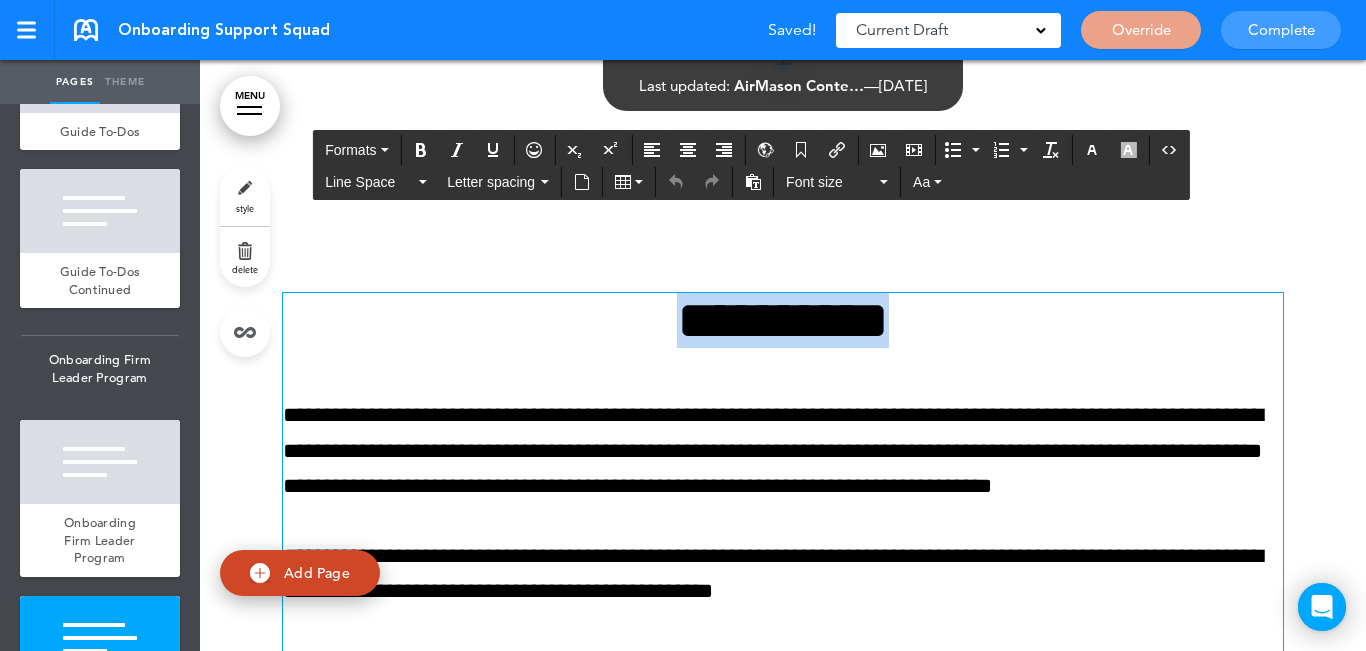 paste 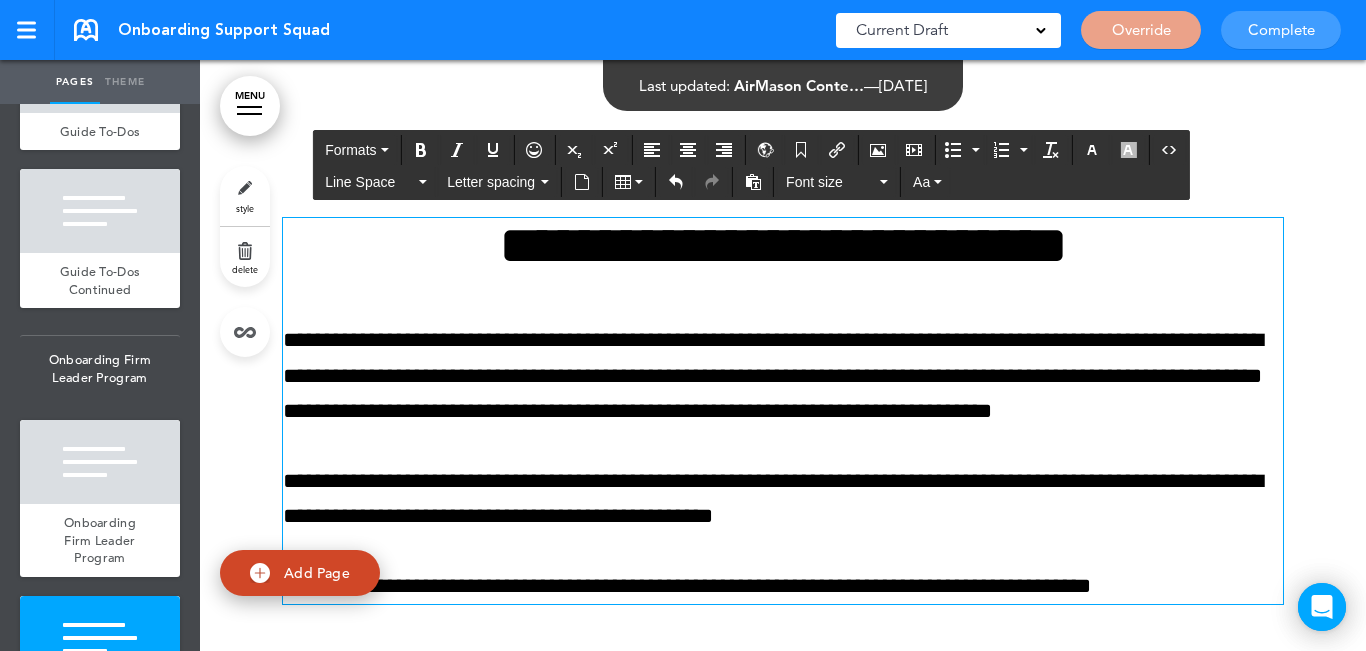 scroll, scrollTop: 14090, scrollLeft: 0, axis: vertical 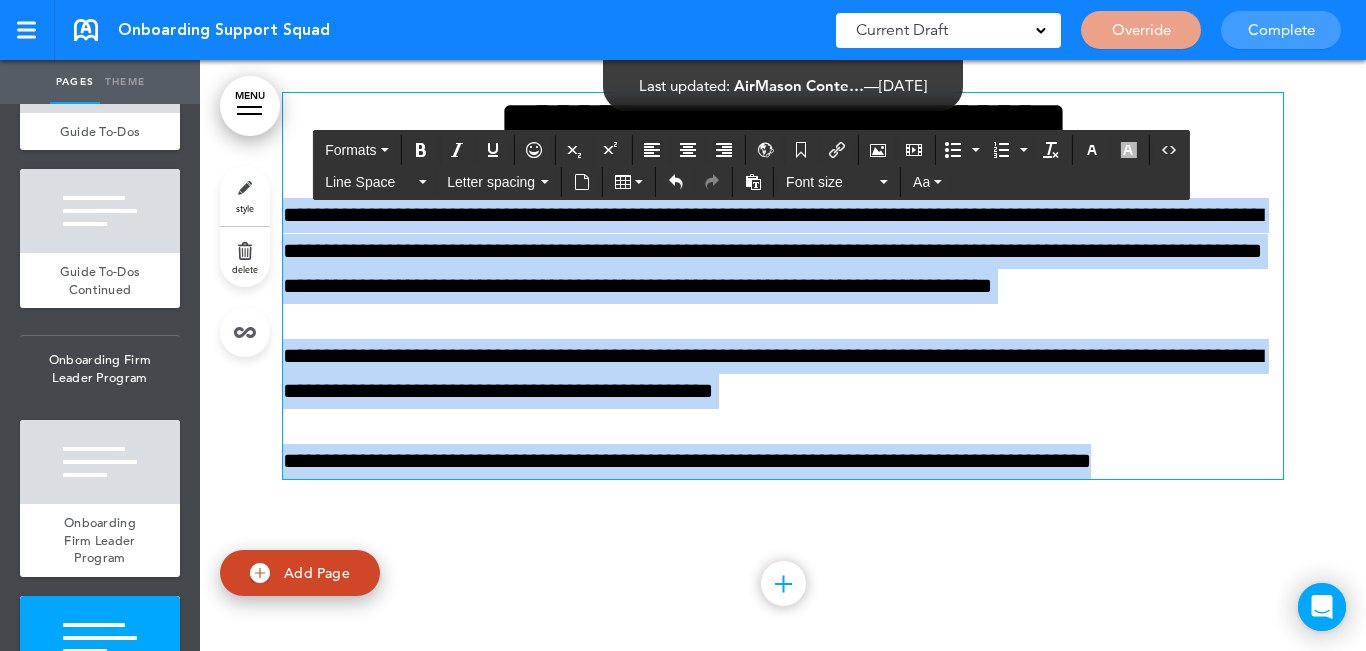 click on "Make this page common so it is available in other handbooks.
This handbook
Preview
Settings
Your Handbooks
Geographic Pay Differential Policy
Perkins Playbook
Account
Manage Organization
My Account
Help
Logout
Onboarding Support Squad
Saved!
Current Draft
CURRENT DRAFT
Override
Complete" at bounding box center [683, 325] 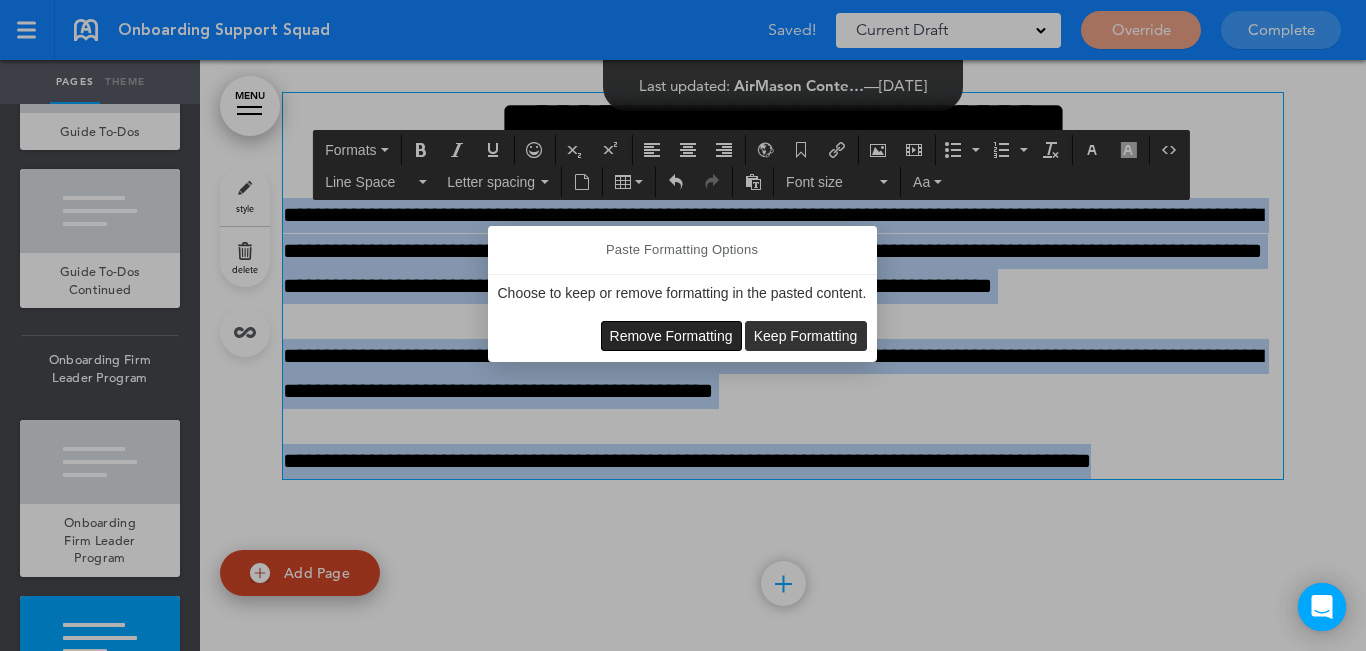 click on "Remove Formatting" at bounding box center [671, 336] 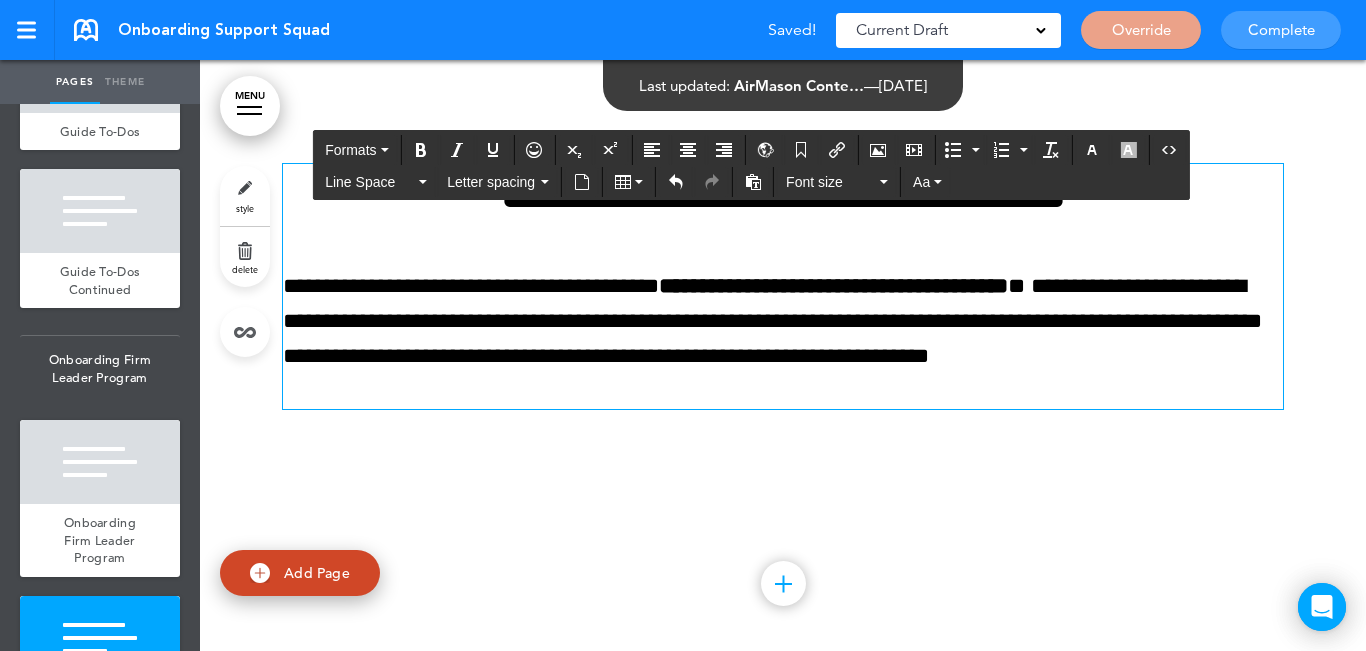 scroll, scrollTop: 14054, scrollLeft: 0, axis: vertical 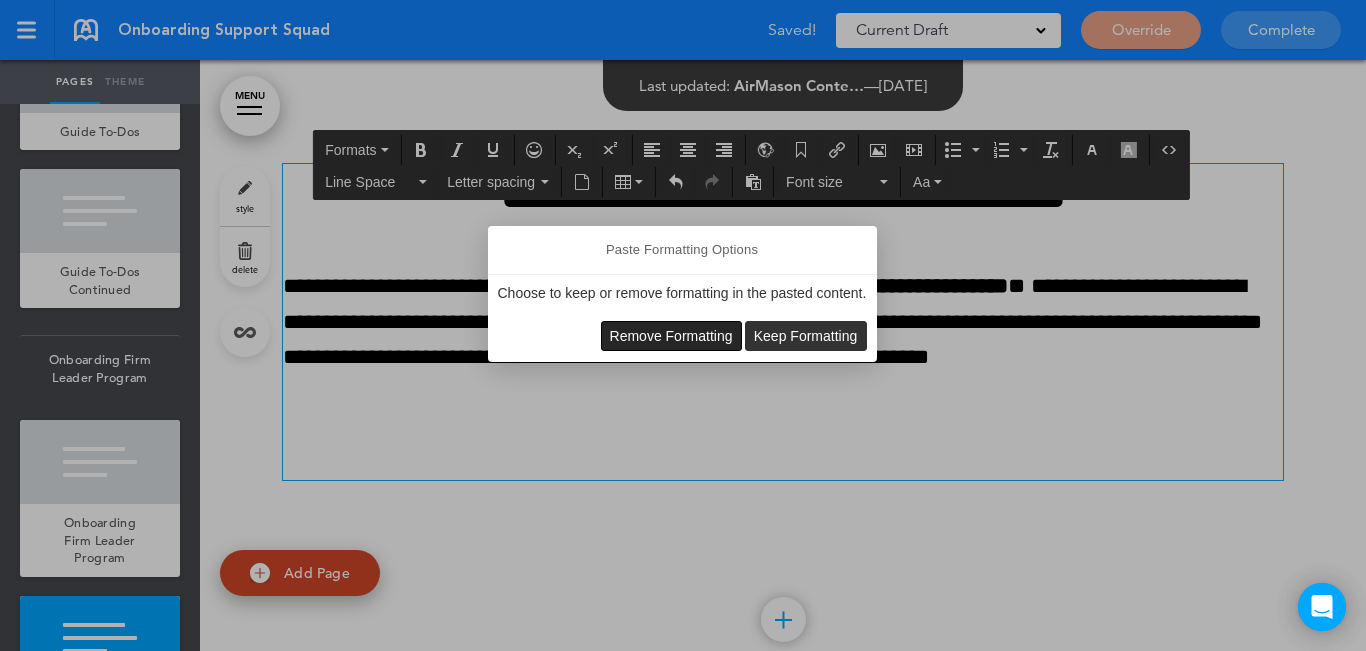 click on "Remove Formatting" at bounding box center (671, 336) 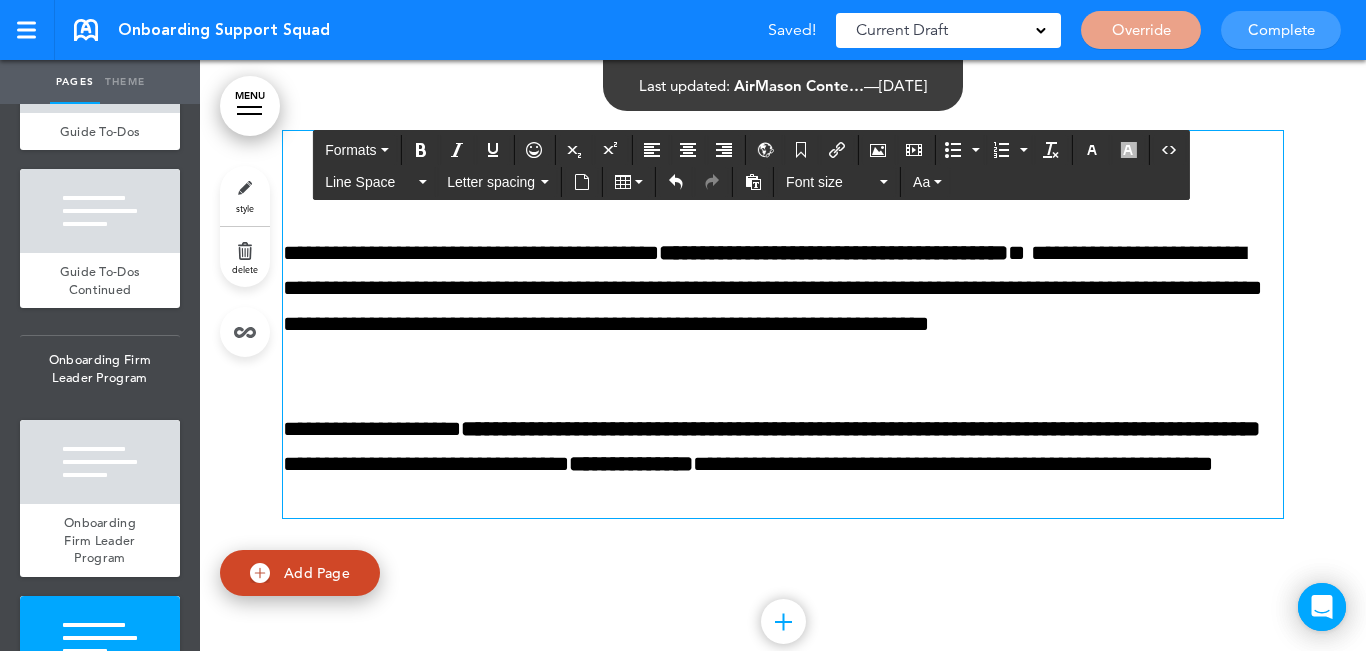 scroll, scrollTop: 14054, scrollLeft: 0, axis: vertical 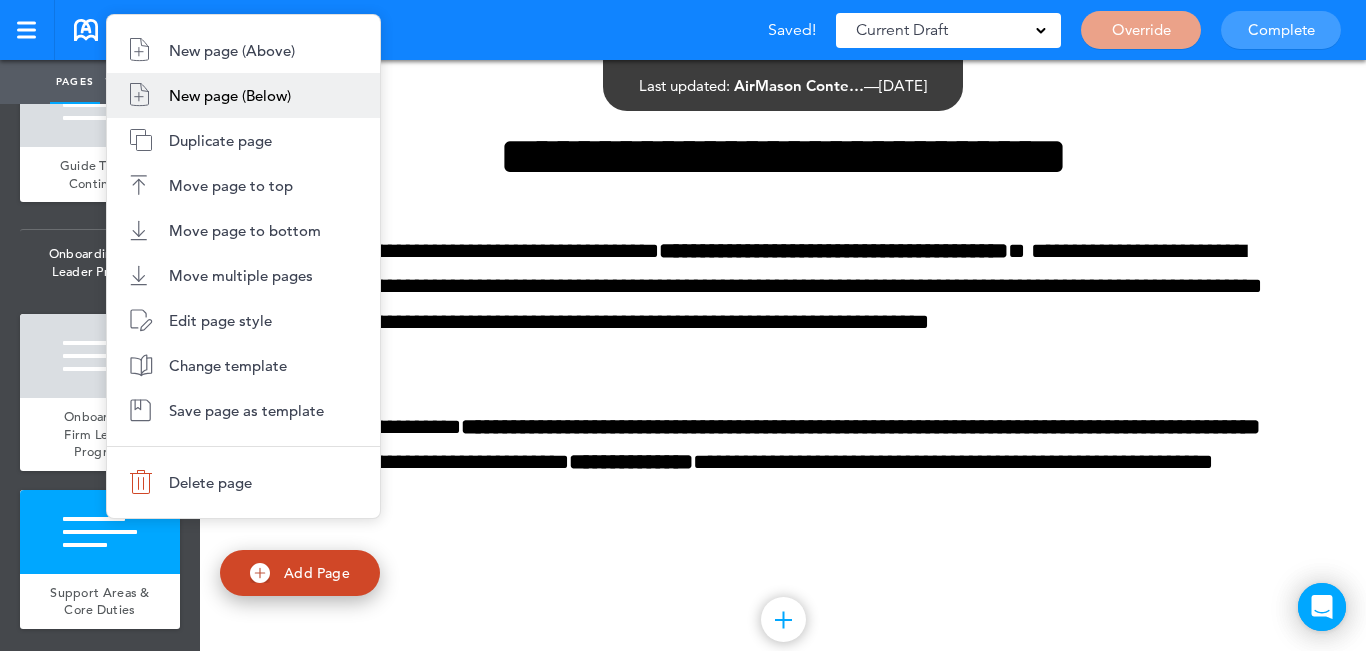click on "New page (Below)" at bounding box center (230, 95) 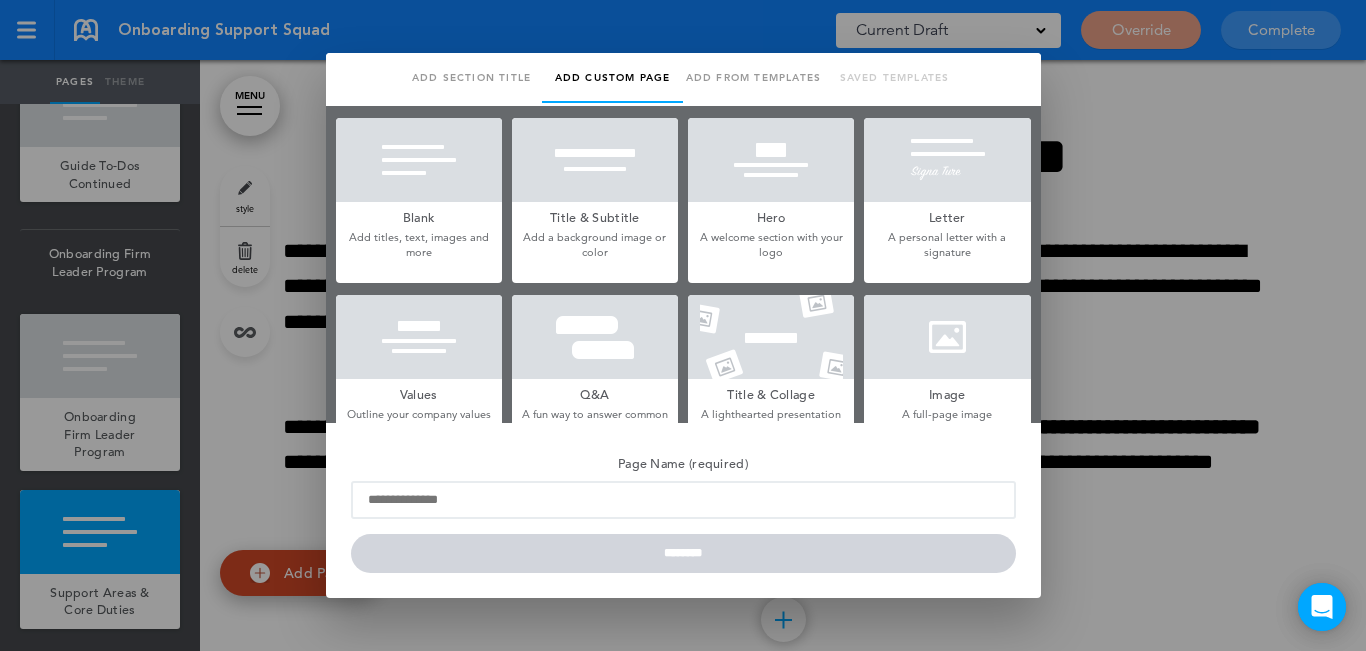 scroll, scrollTop: 0, scrollLeft: 0, axis: both 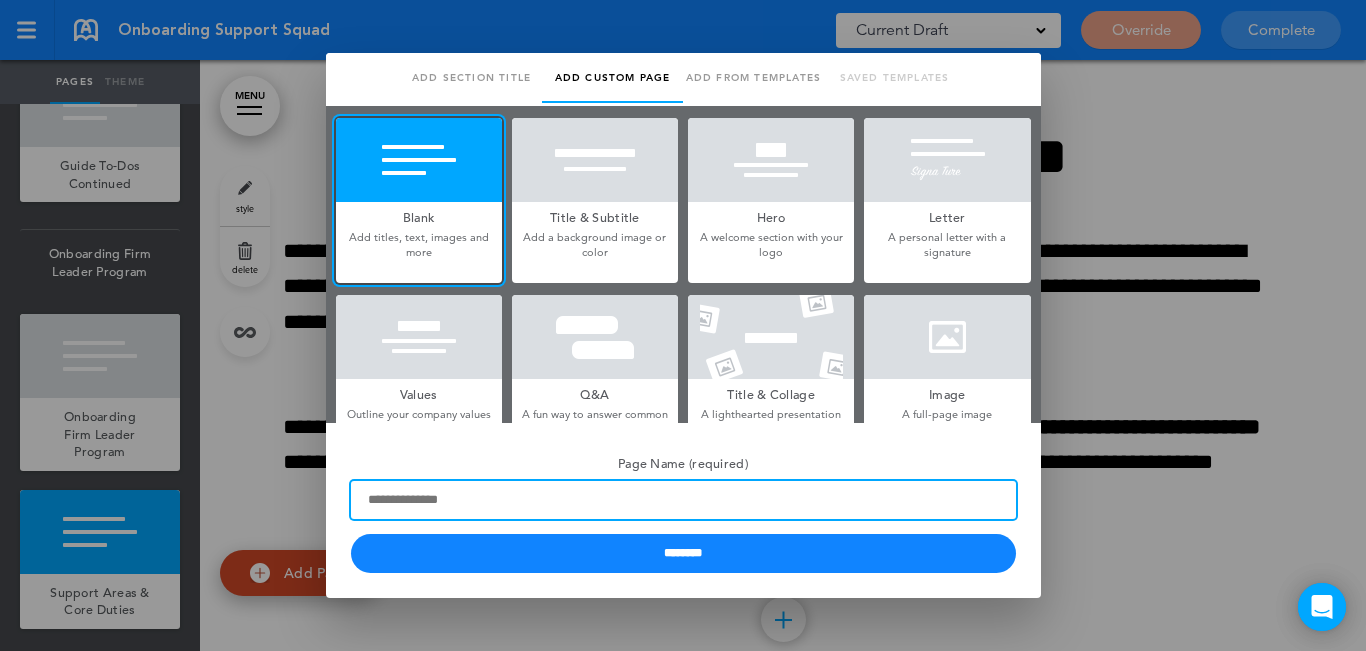 paste on "**********" 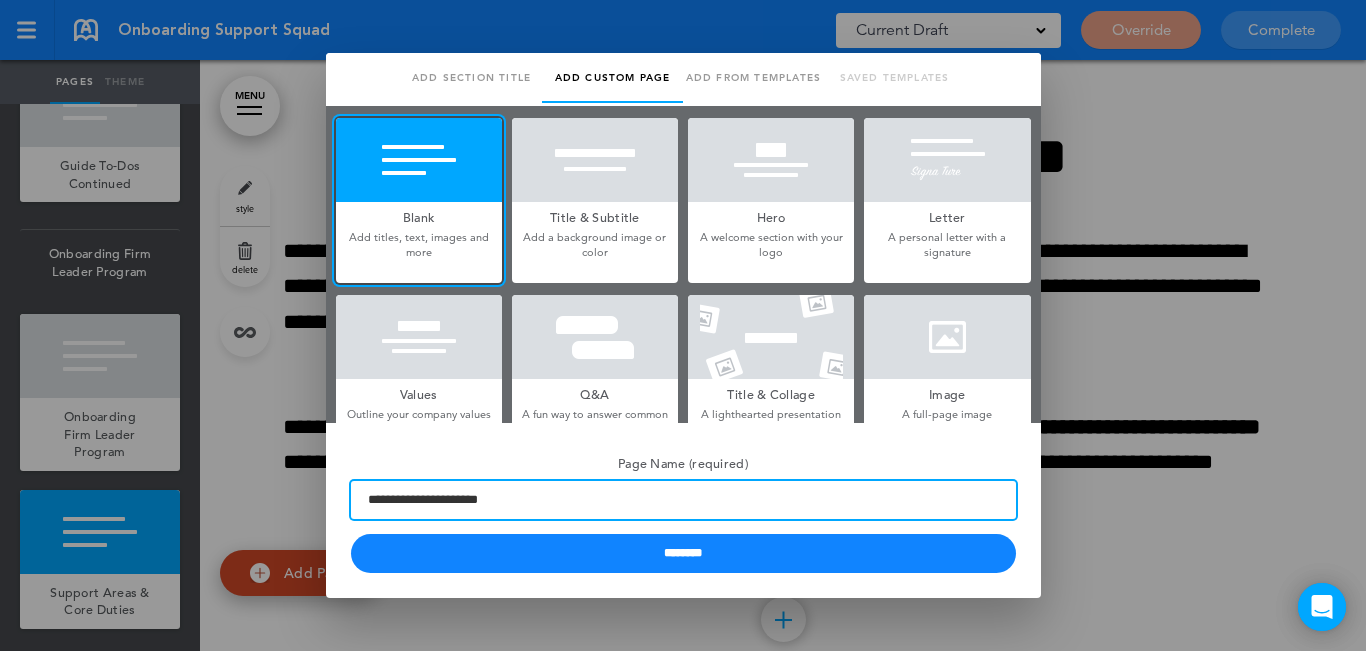 type on "**********" 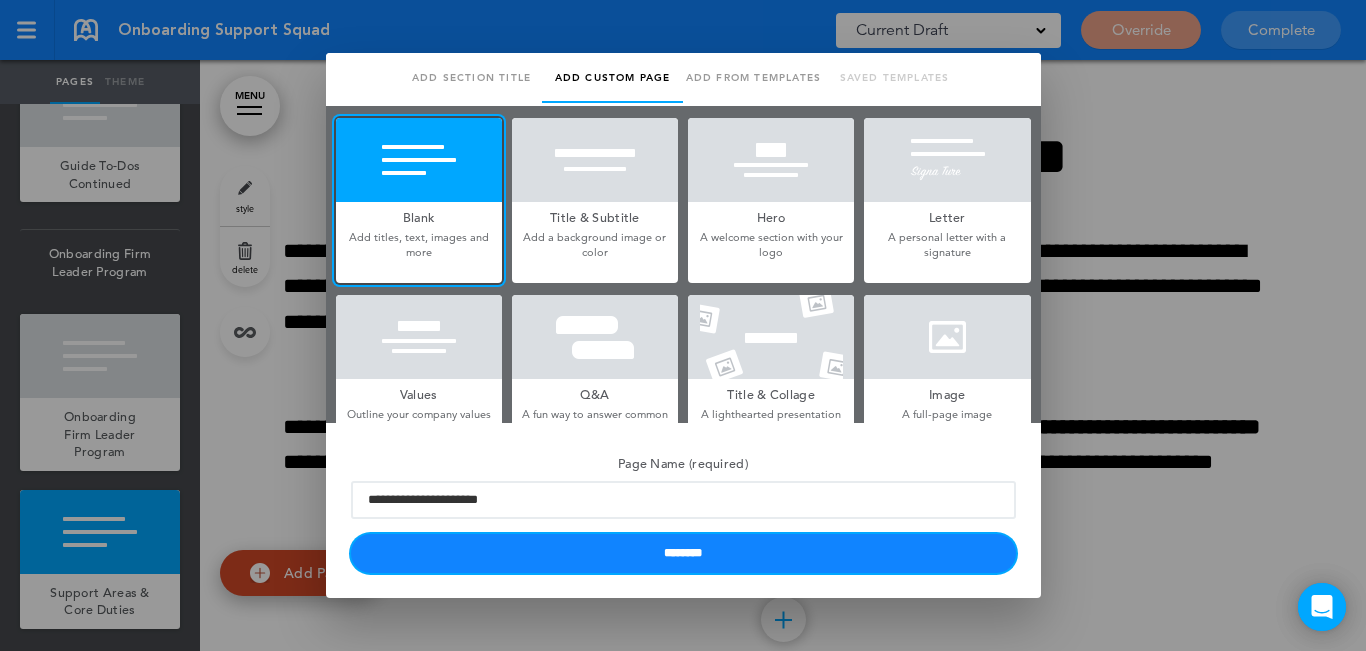 click on "********" at bounding box center [683, 553] 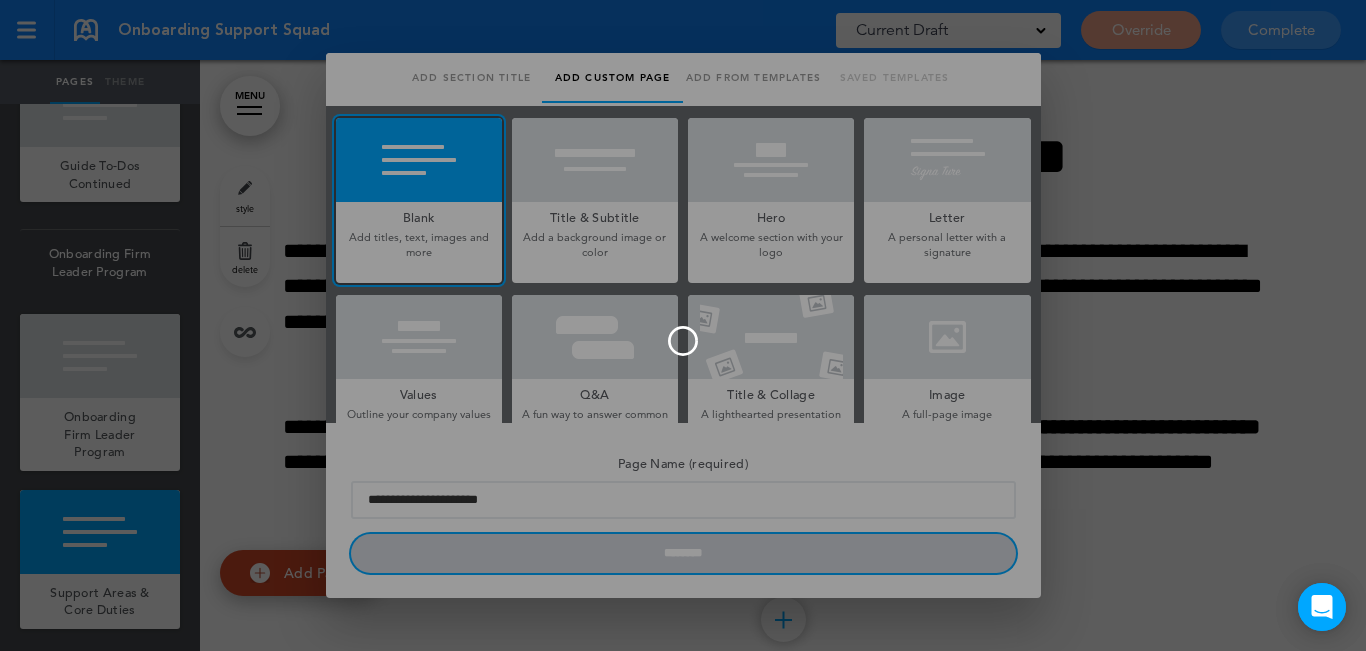 type 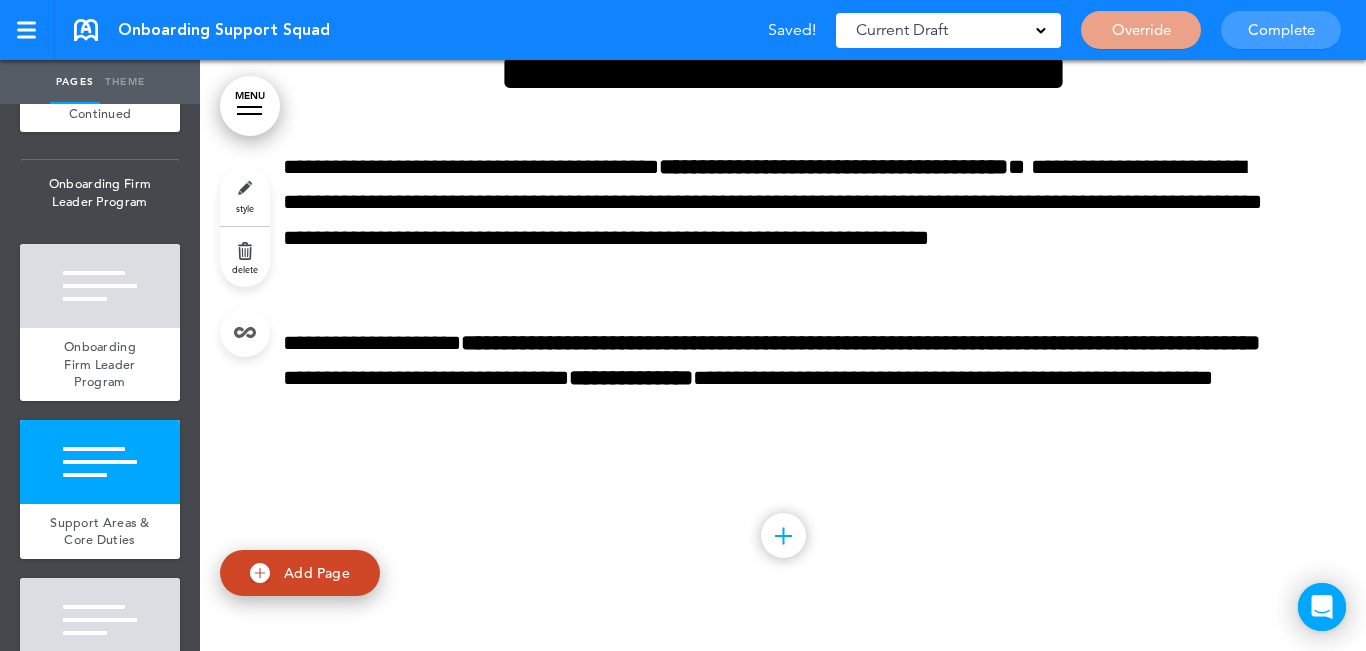 scroll, scrollTop: 14554, scrollLeft: 0, axis: vertical 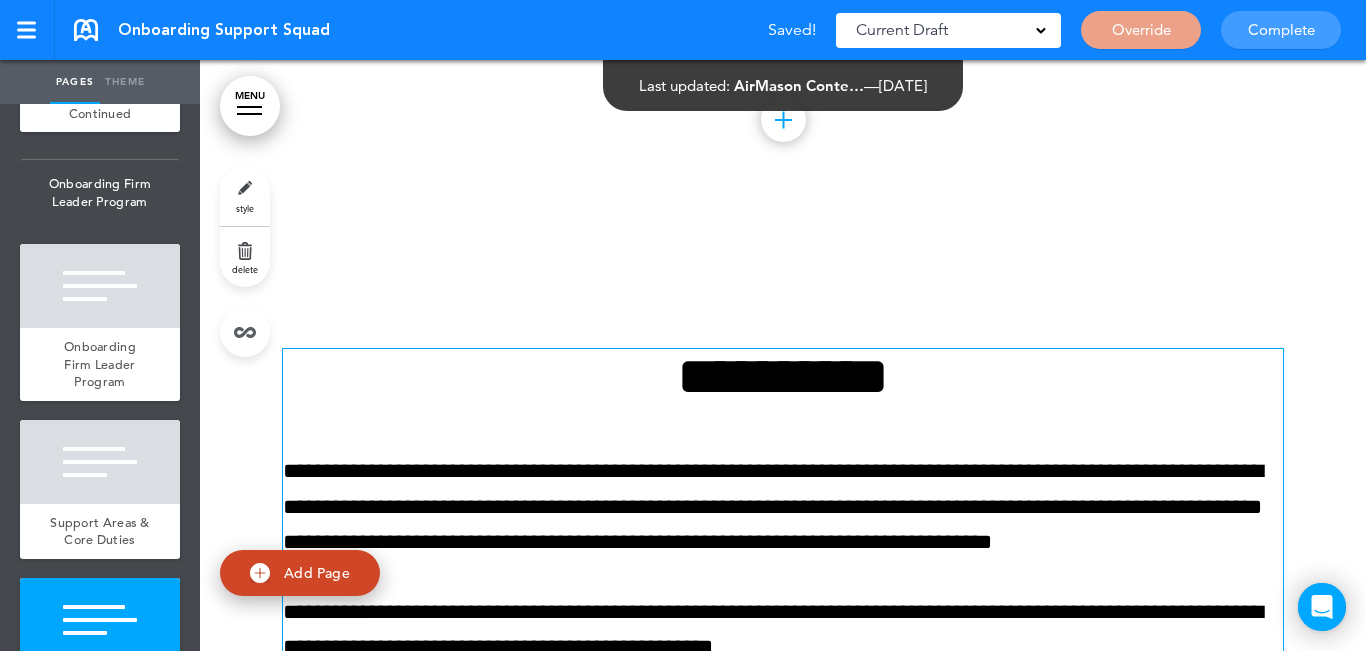 click on "**********" at bounding box center (783, 376) 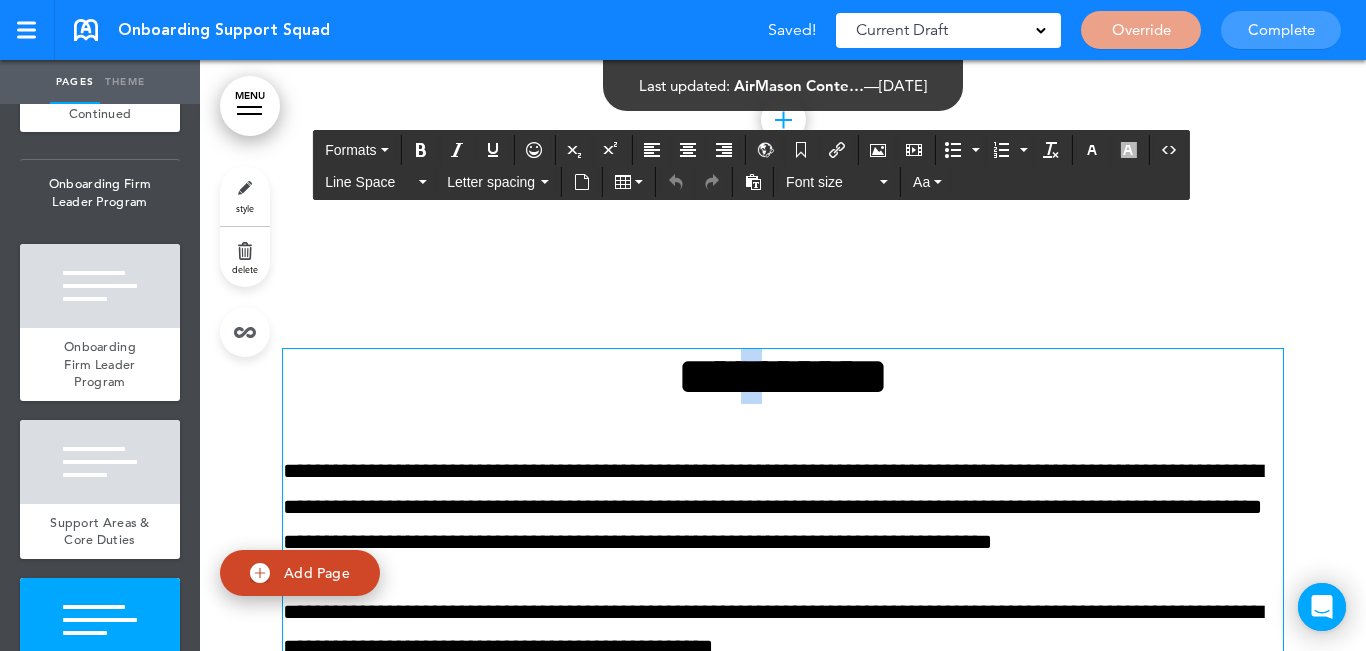 click on "**********" at bounding box center (783, 376) 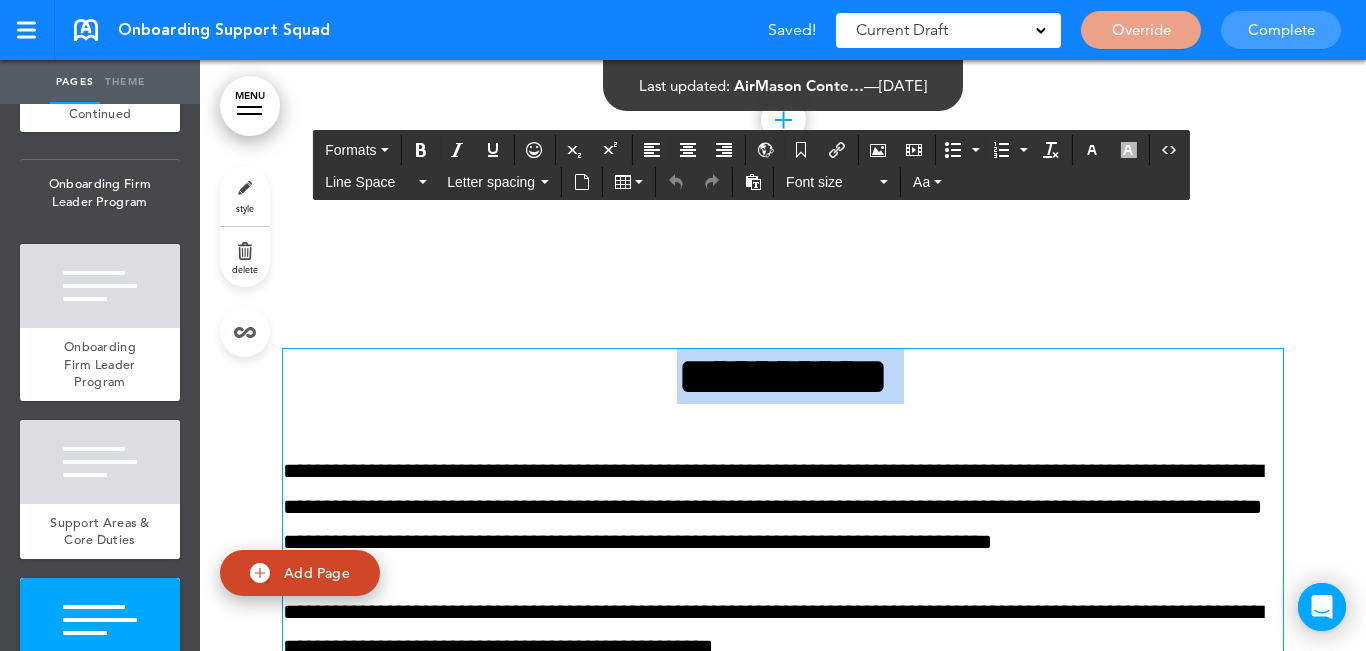 click on "**********" at bounding box center (783, 376) 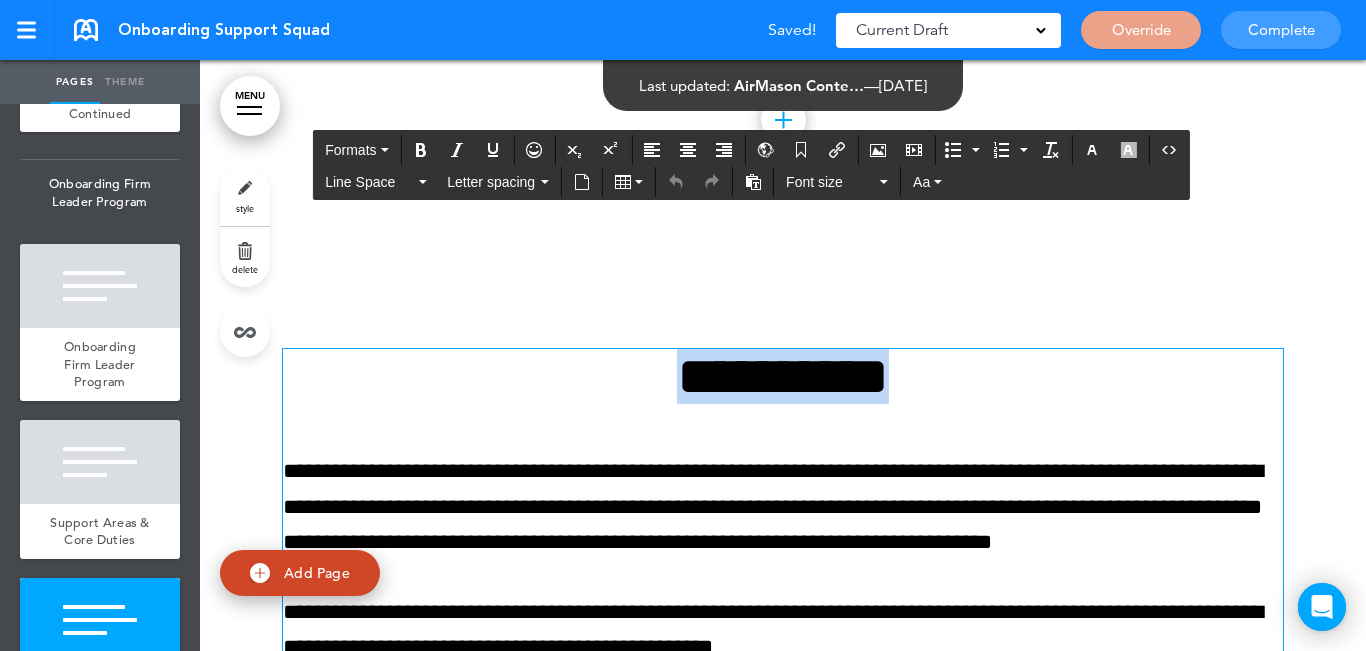 paste 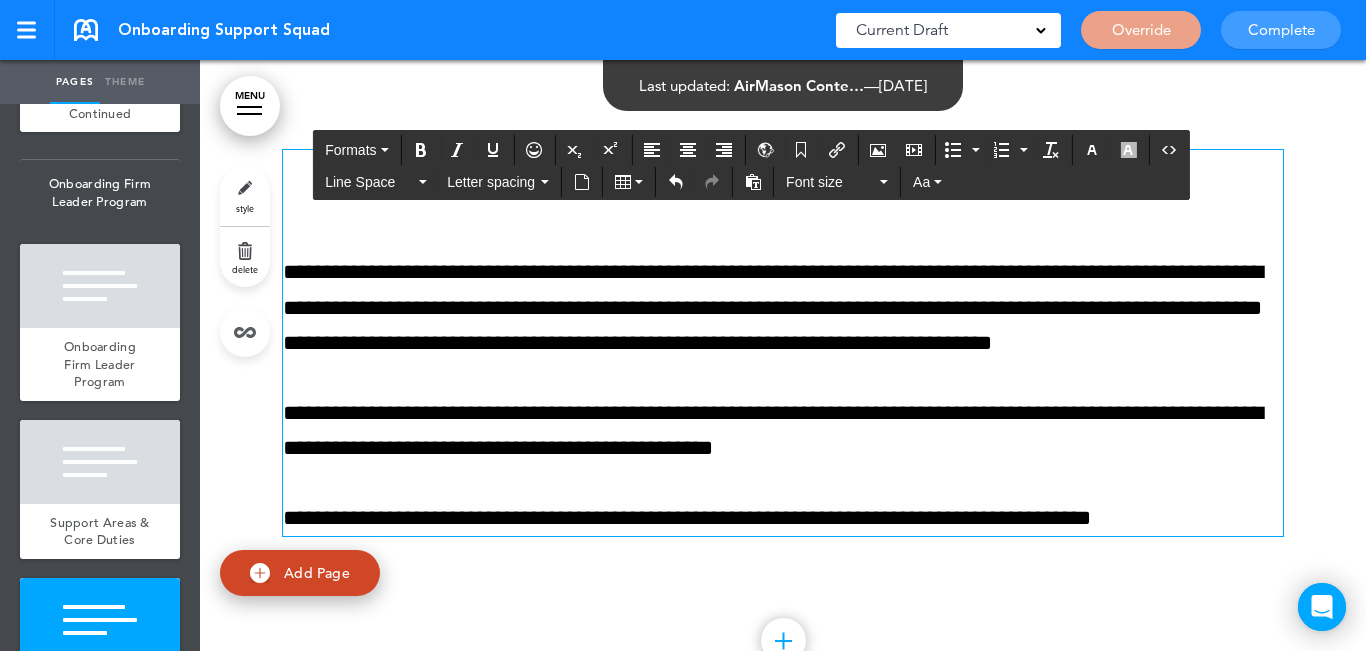 scroll, scrollTop: 14754, scrollLeft: 0, axis: vertical 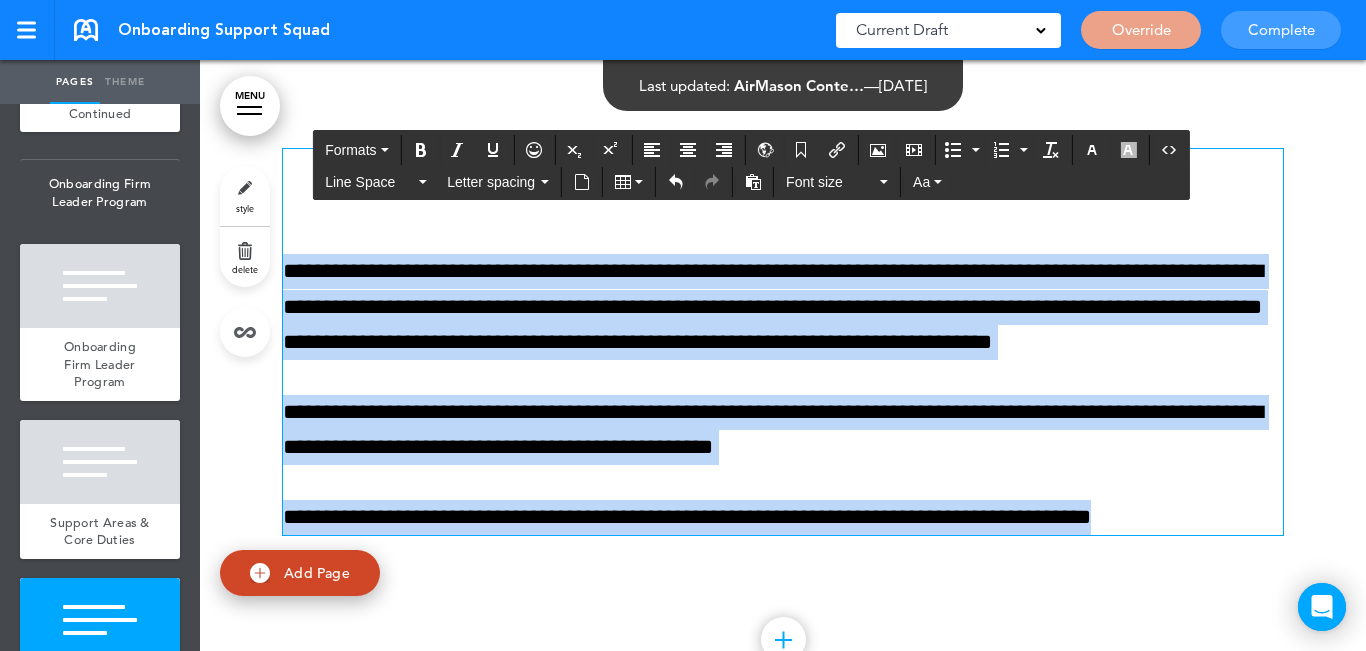 click on "Make this page common so it is available in other handbooks.
This handbook
Preview
Settings
Your Handbooks
Geographic Pay Differential Policy
Perkins Playbook
Account
Manage Organization
My Account
Help
Logout
Onboarding Support Squad
Saved!
Current Draft
CURRENT DRAFT
Override
Complete" at bounding box center (683, 325) 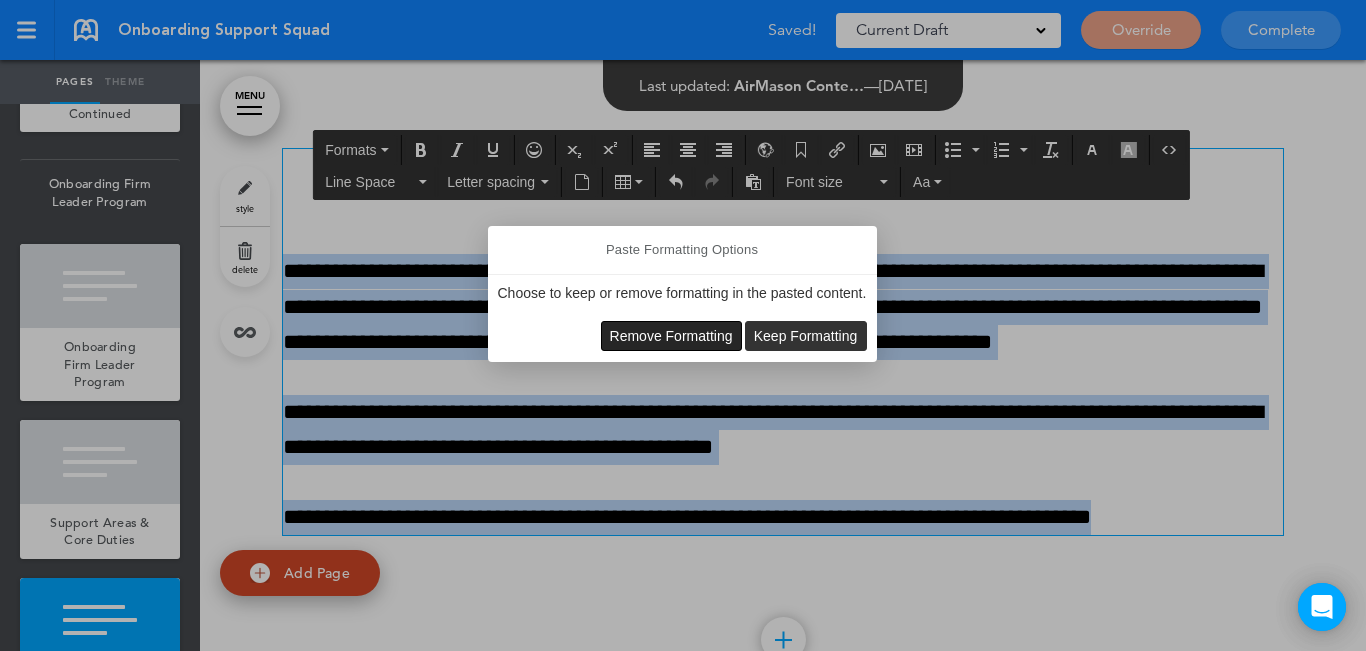 click on "Remove Formatting" at bounding box center (671, 336) 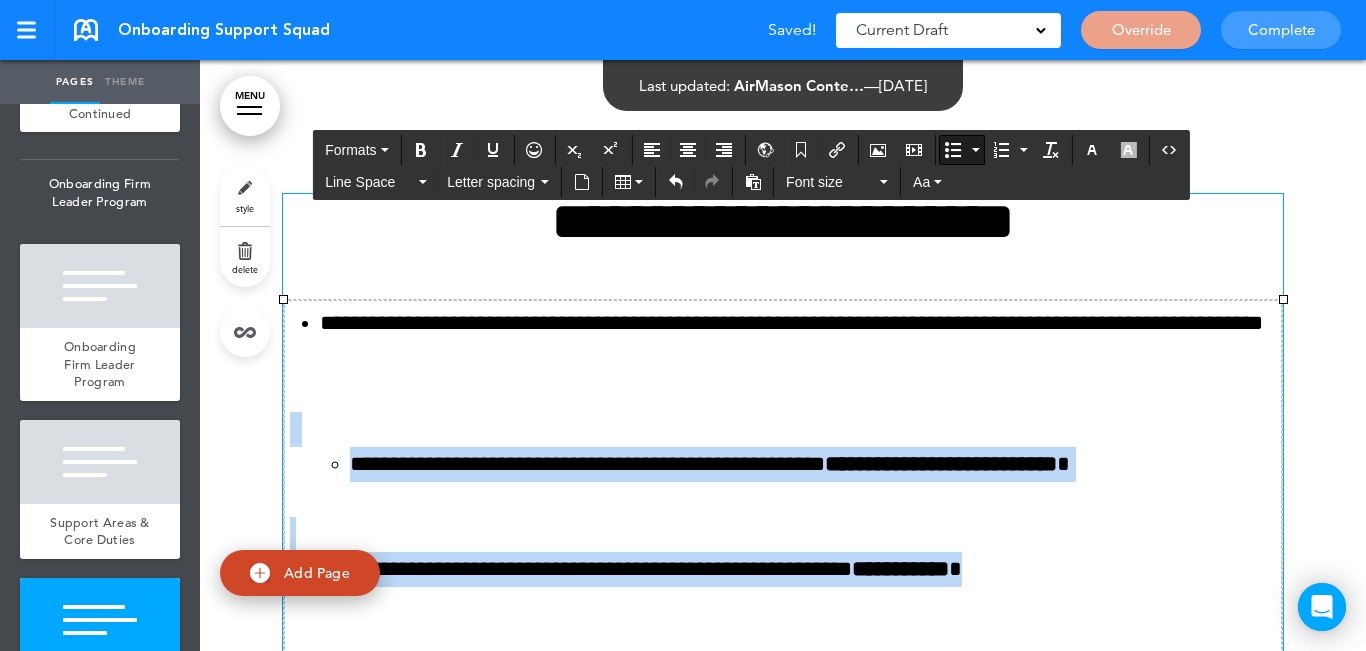 scroll, scrollTop: 14630, scrollLeft: 0, axis: vertical 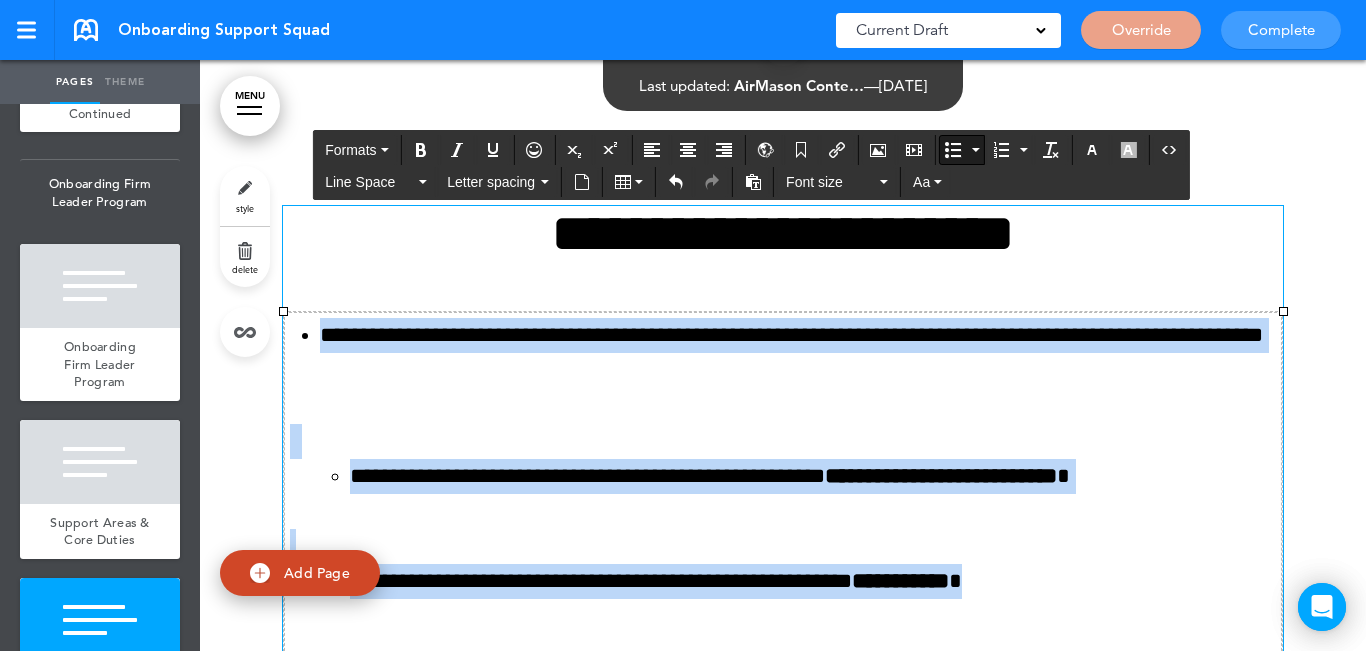 drag, startPoint x: 1063, startPoint y: 376, endPoint x: 315, endPoint y: 330, distance: 749.4131 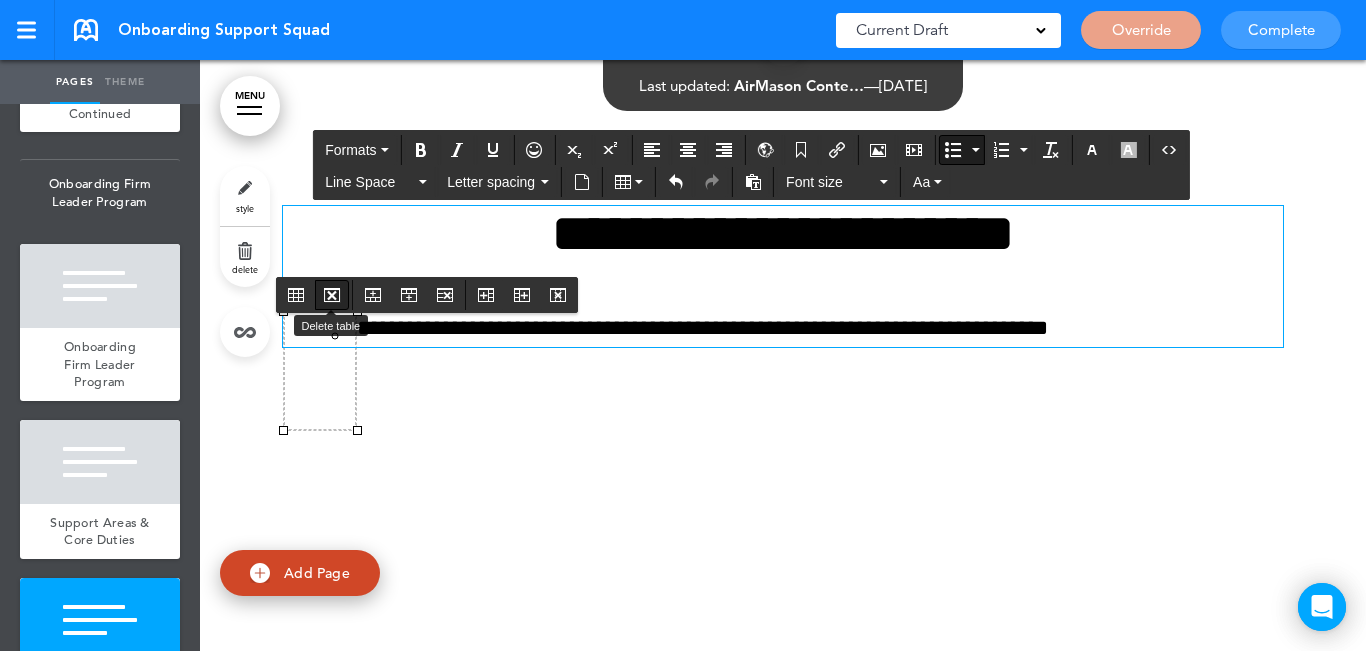 click at bounding box center (332, 295) 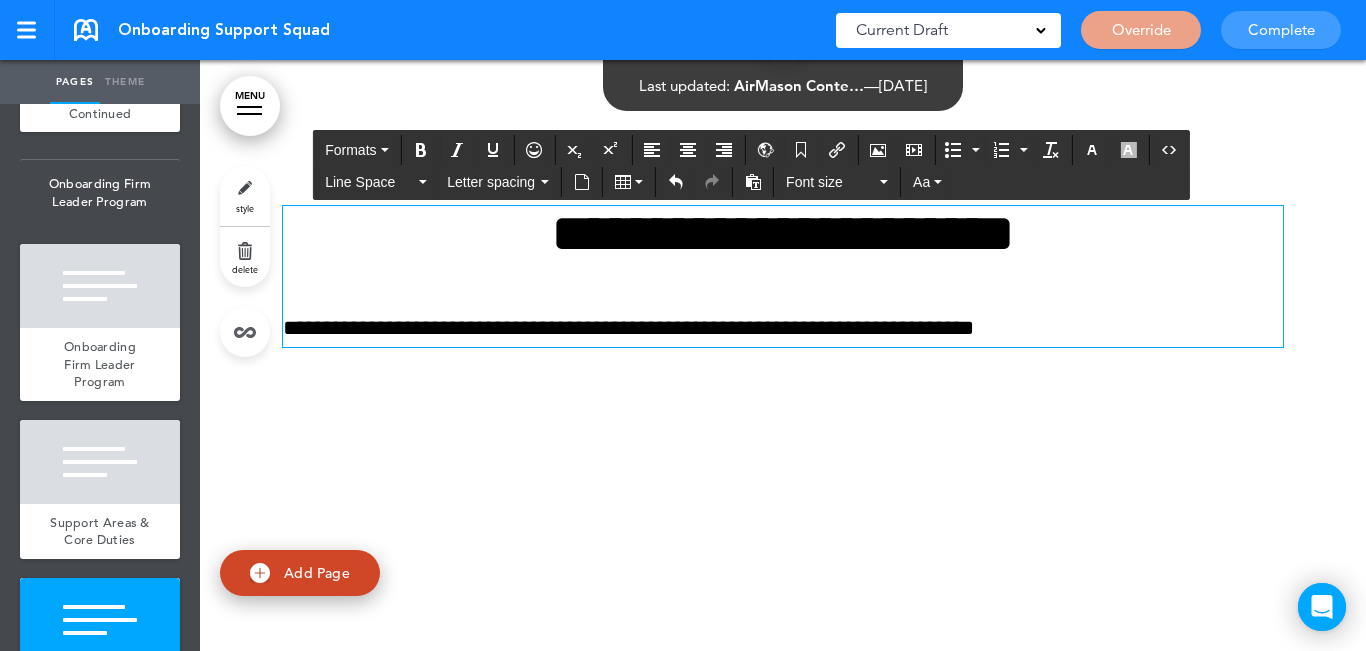 click on "**********" at bounding box center [783, 233] 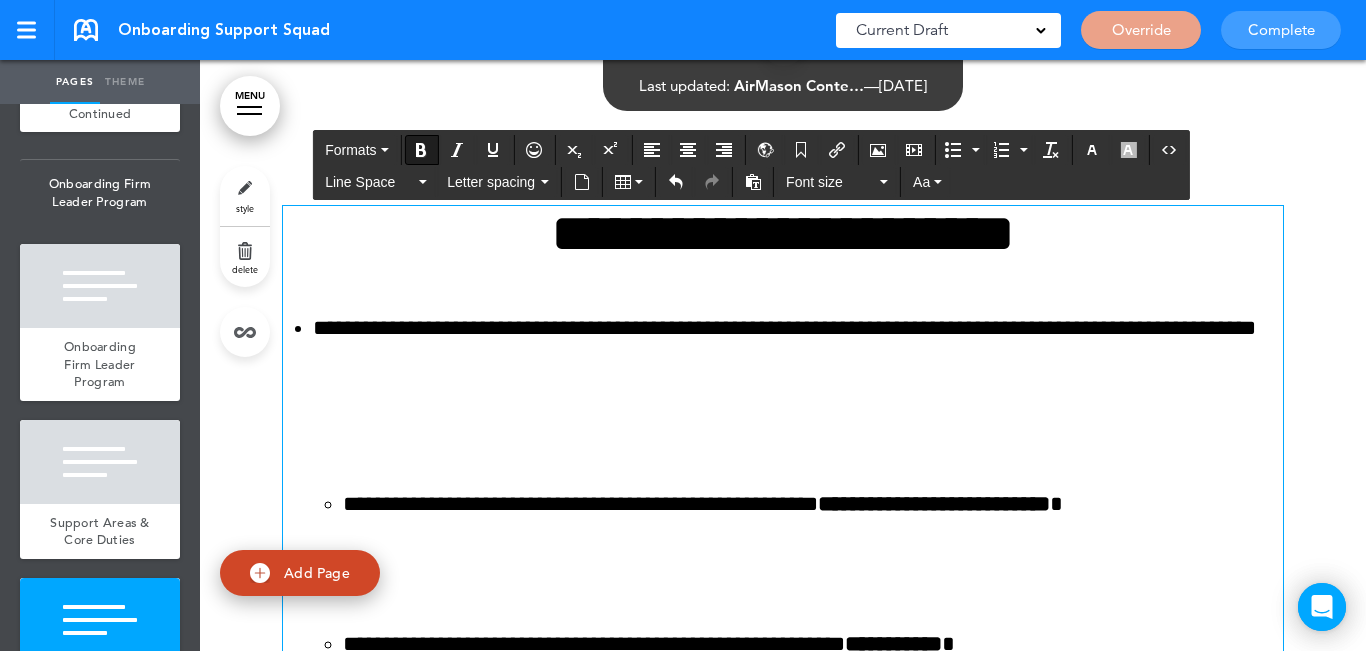 click on "**********" at bounding box center [783, 469] 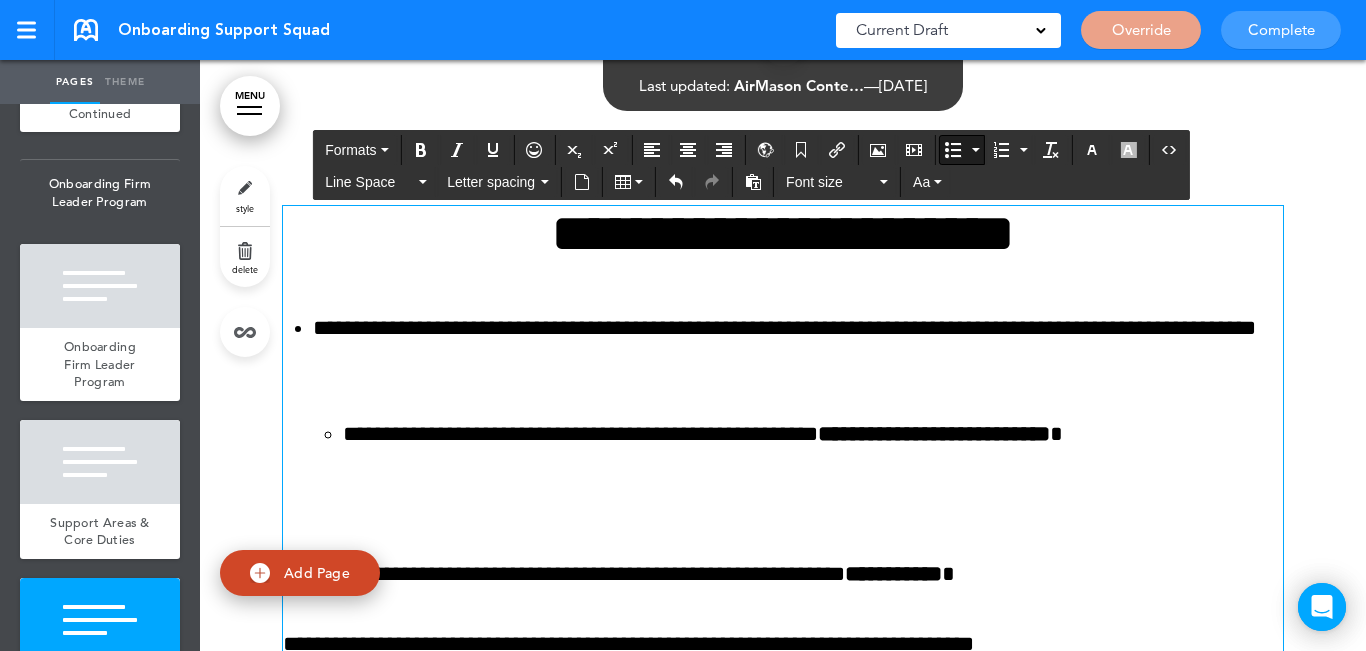 click on "**********" at bounding box center [798, 434] 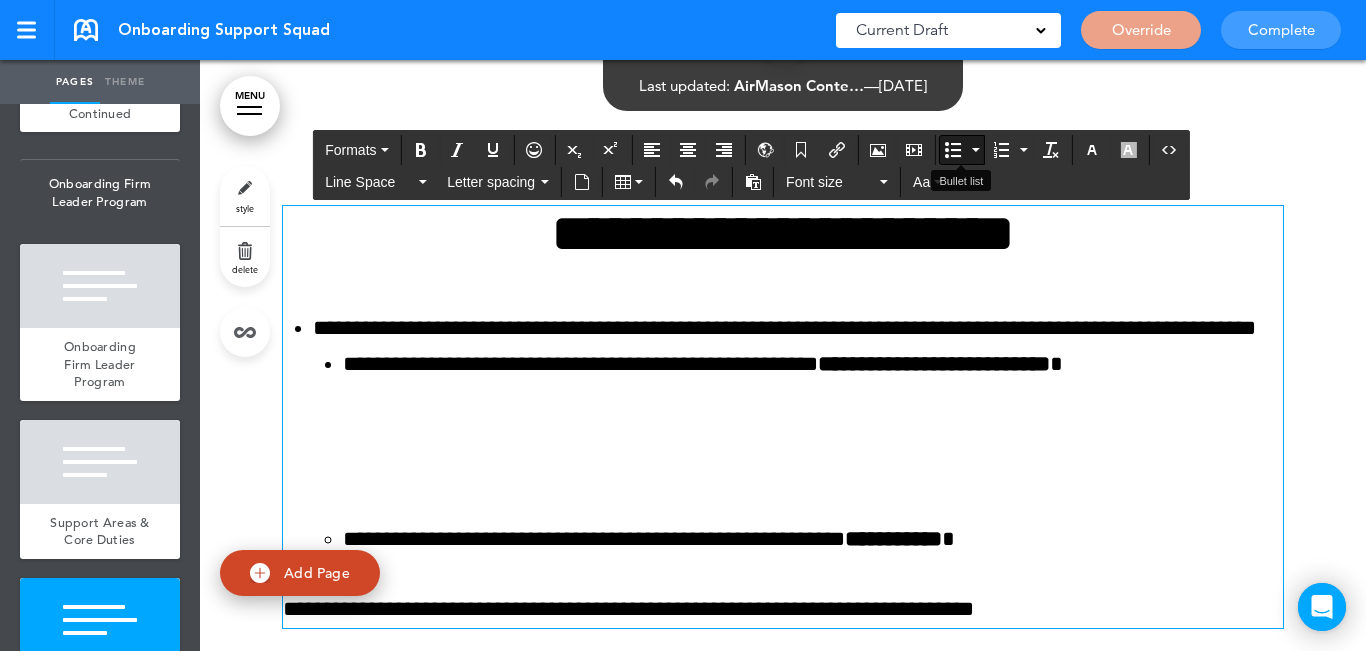 click at bounding box center (975, 150) 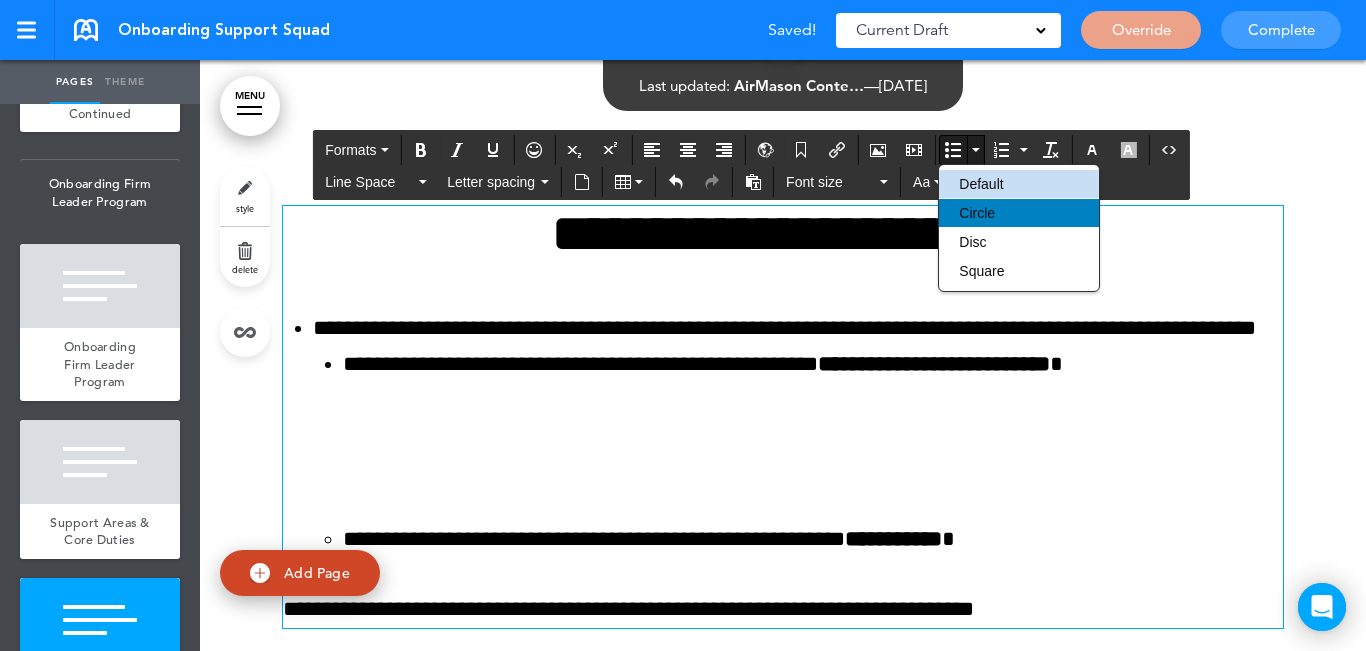 click on "Circle" at bounding box center [1019, 213] 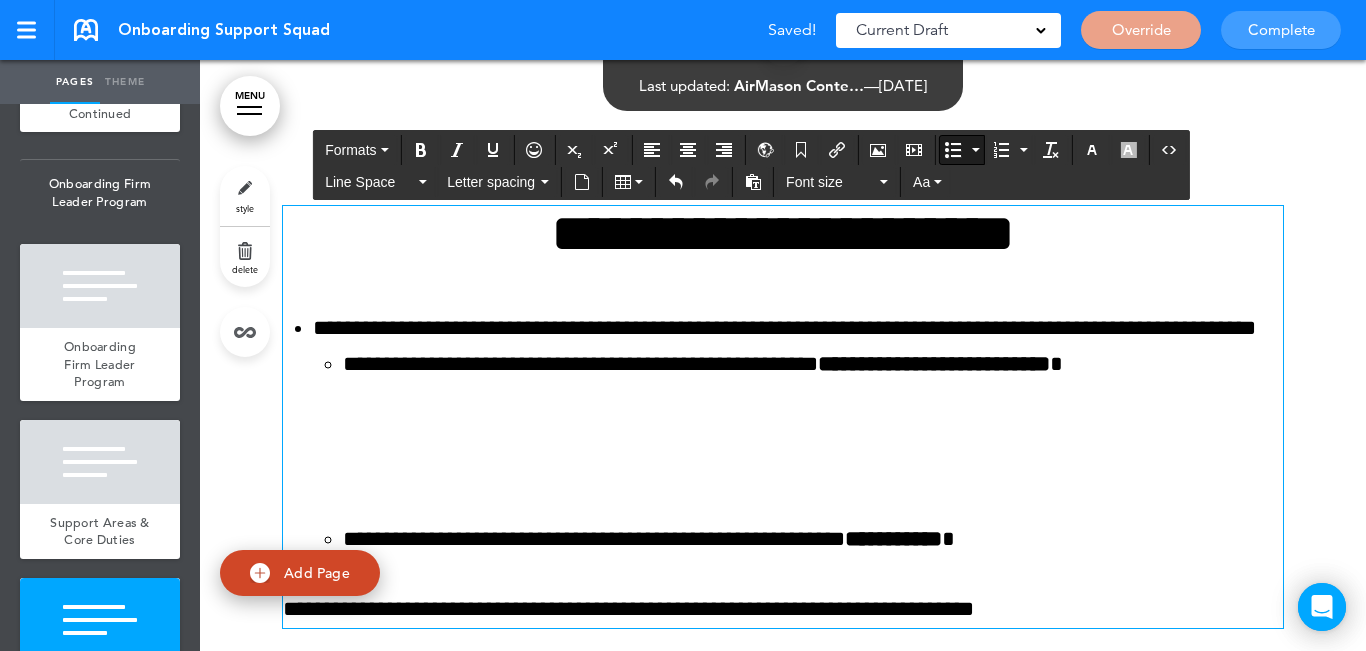 drag, startPoint x: 431, startPoint y: 436, endPoint x: 424, endPoint y: 446, distance: 12.206555 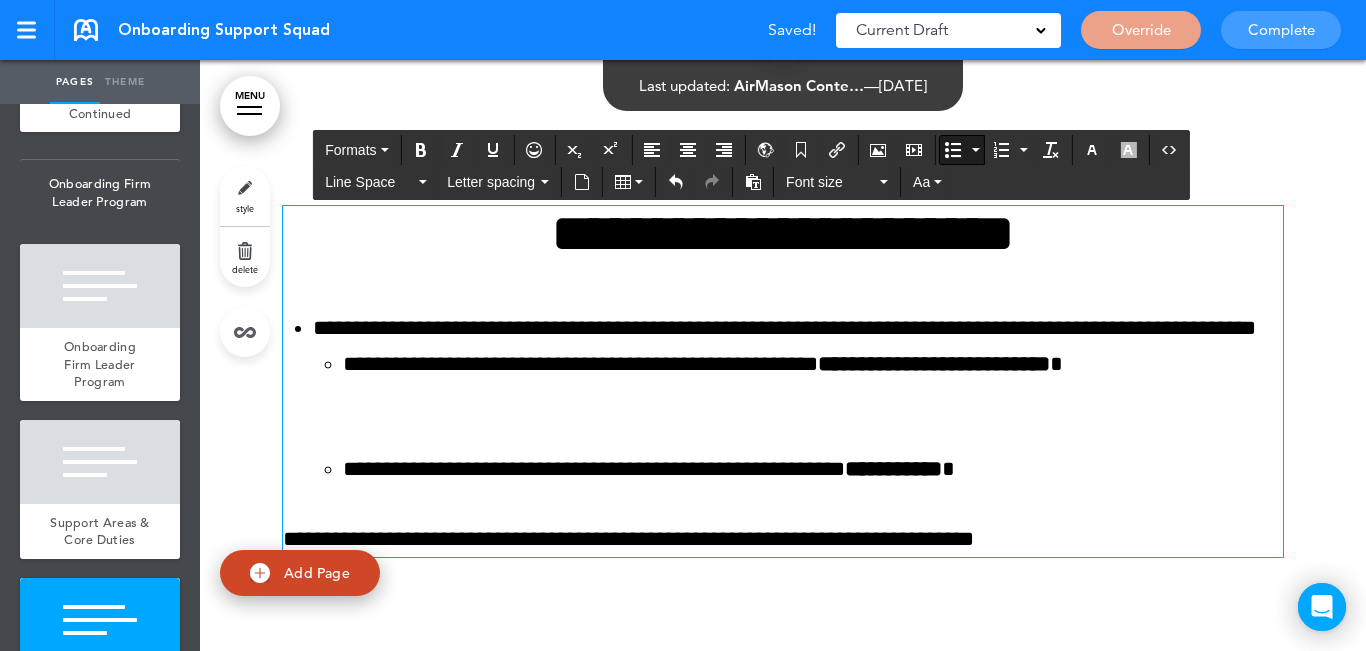 click on "**********" at bounding box center (813, 469) 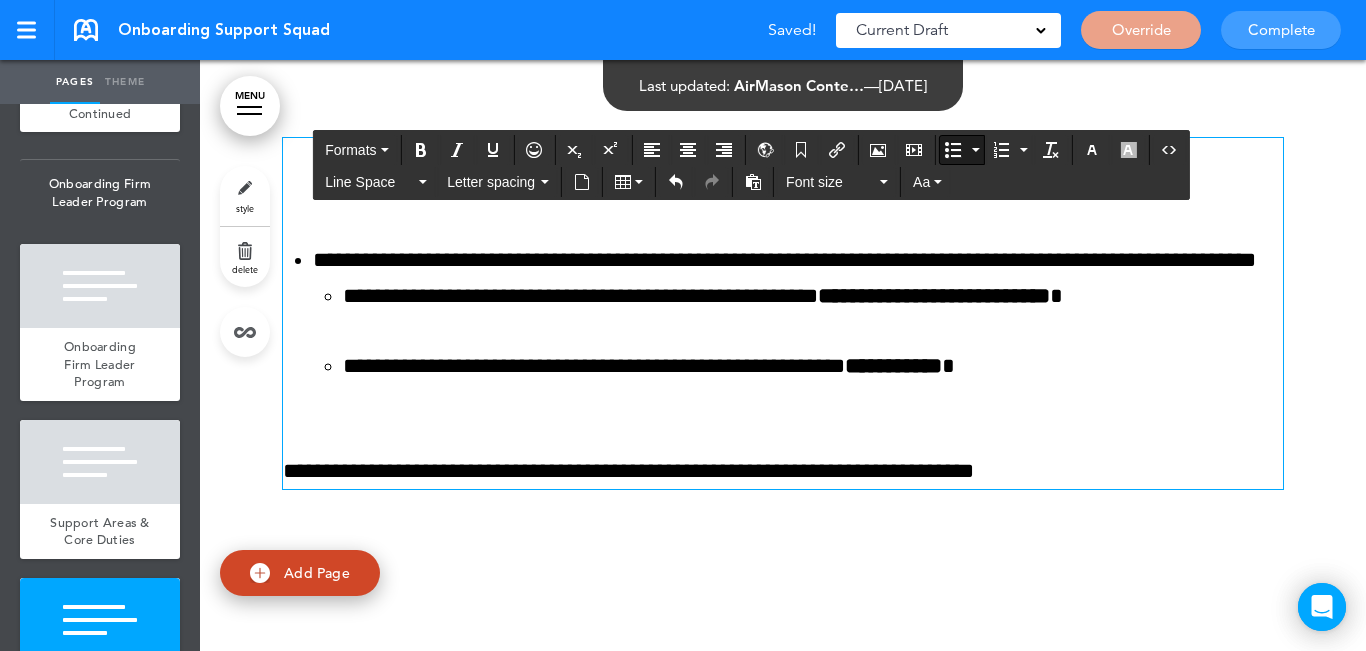 scroll, scrollTop: 14730, scrollLeft: 0, axis: vertical 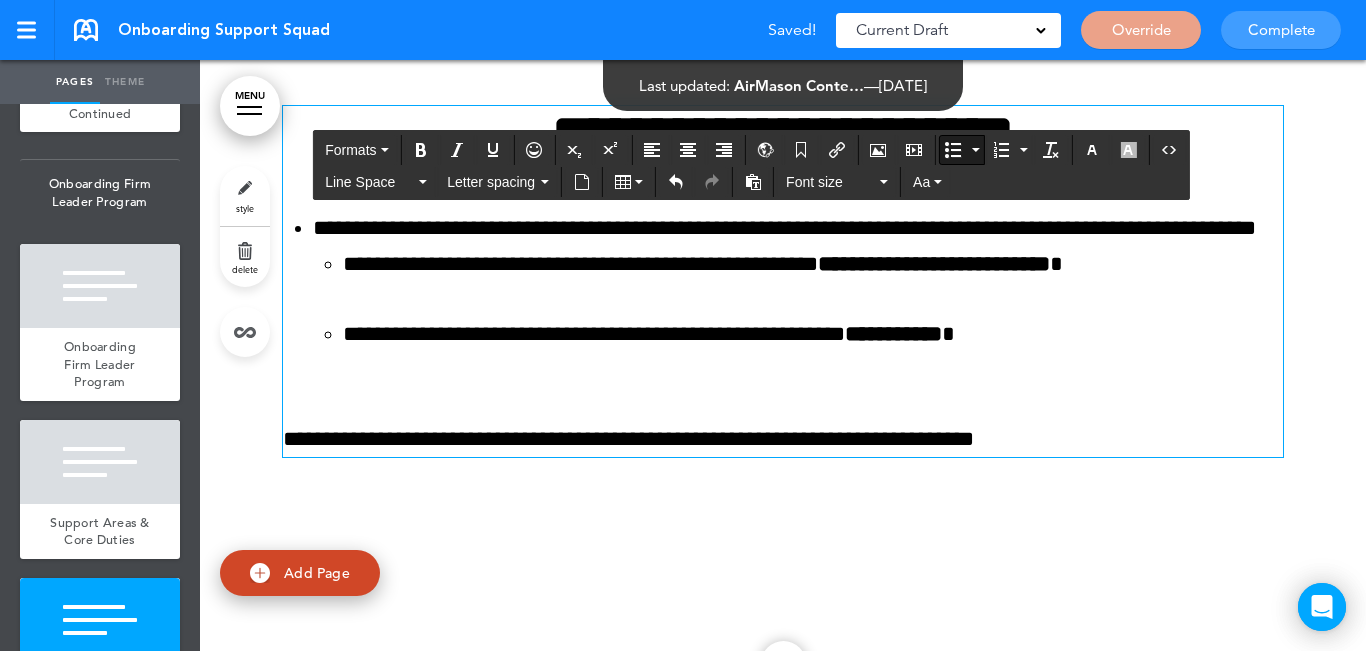 click on "**********" at bounding box center [813, 334] 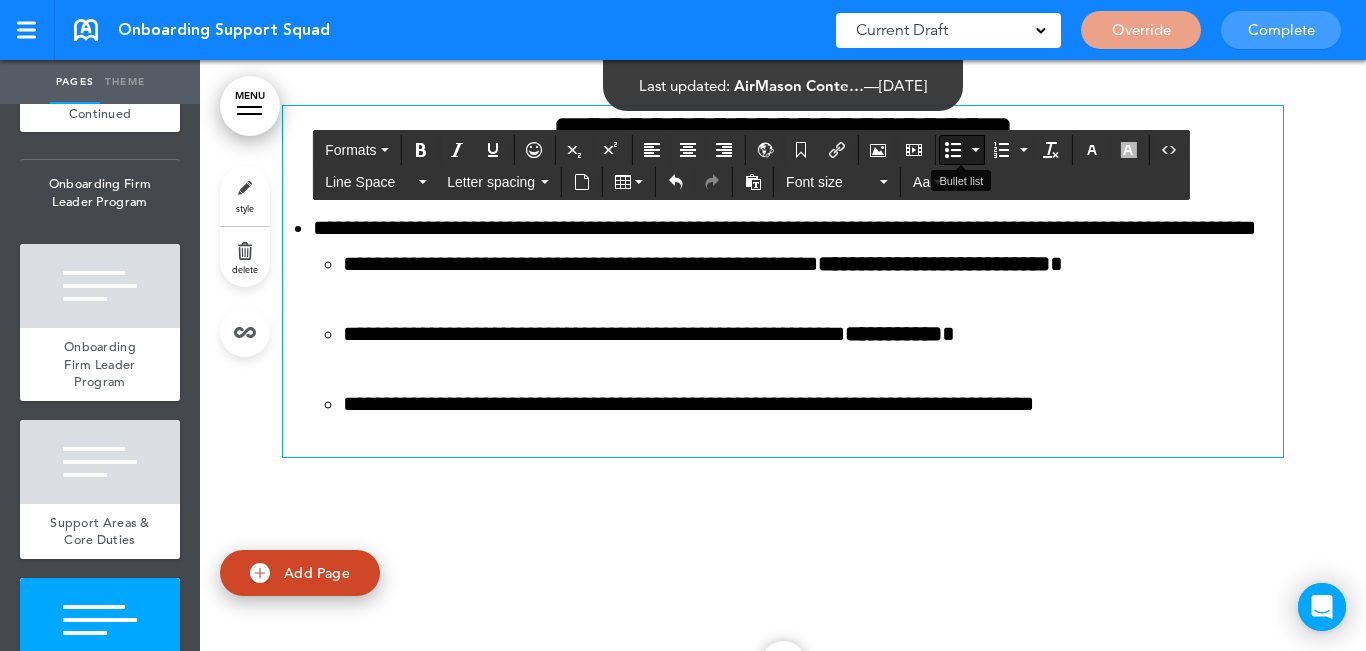 click at bounding box center (953, 150) 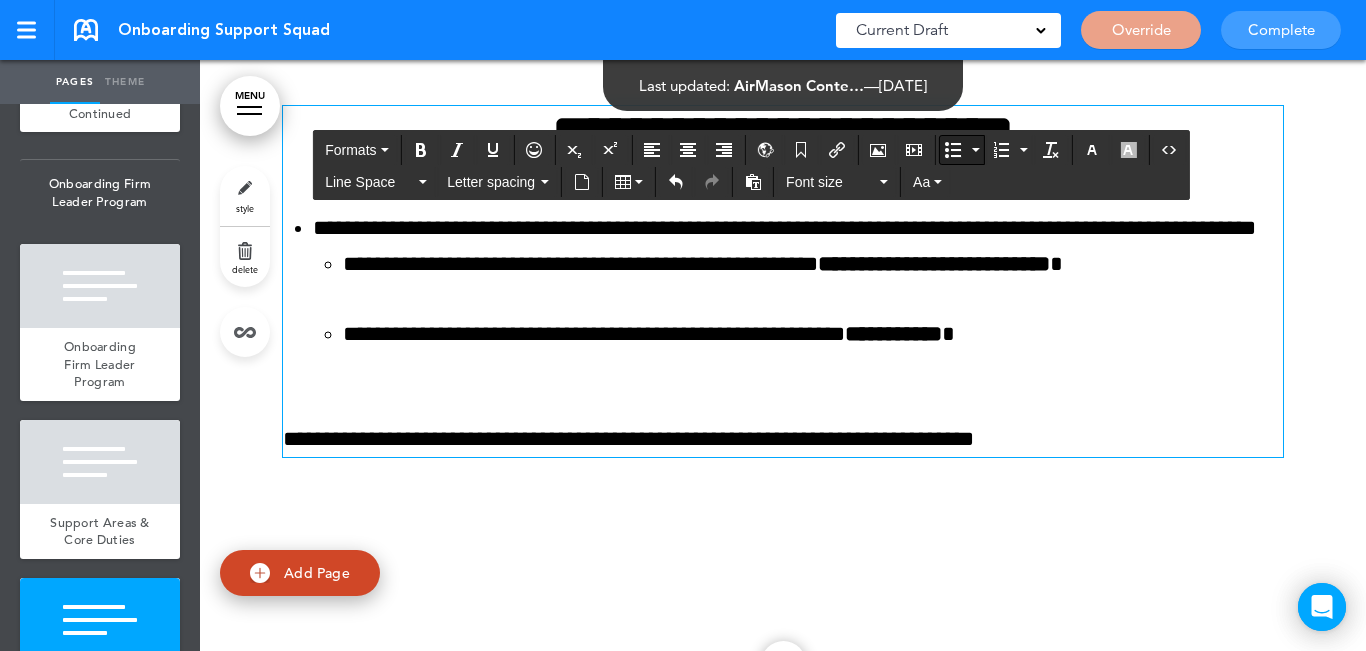 click at bounding box center (953, 150) 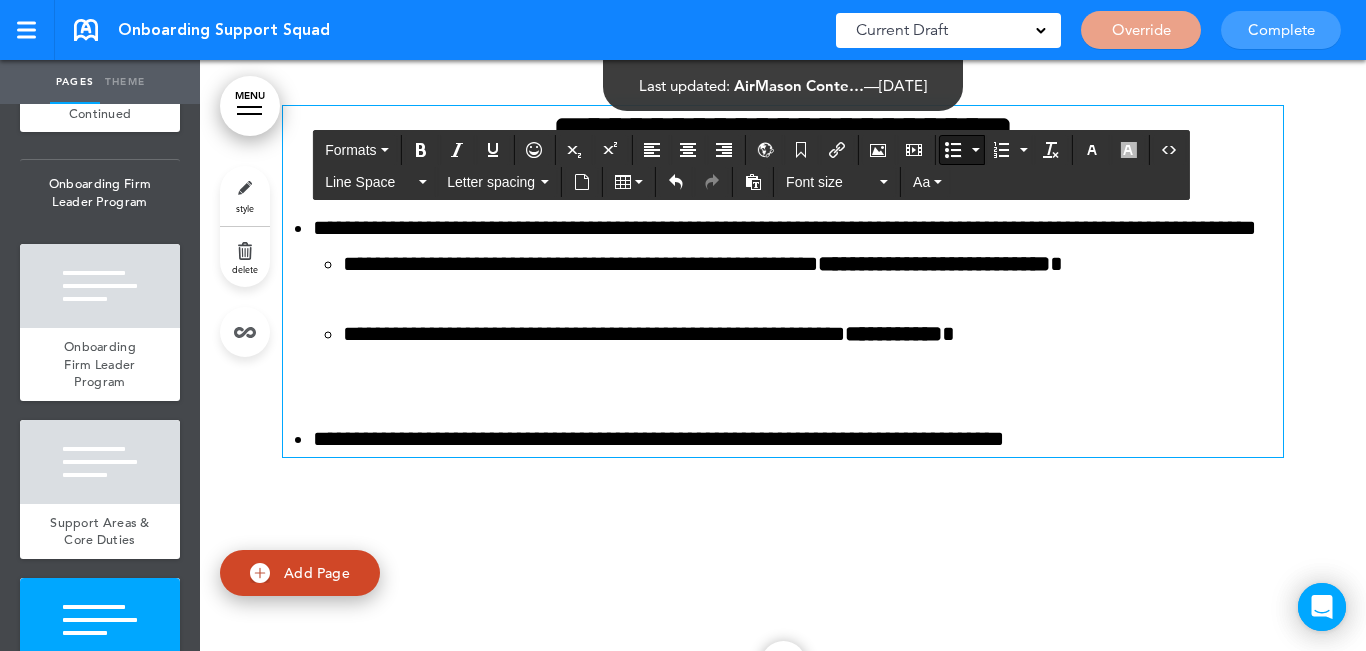 click on "**********" at bounding box center [798, 439] 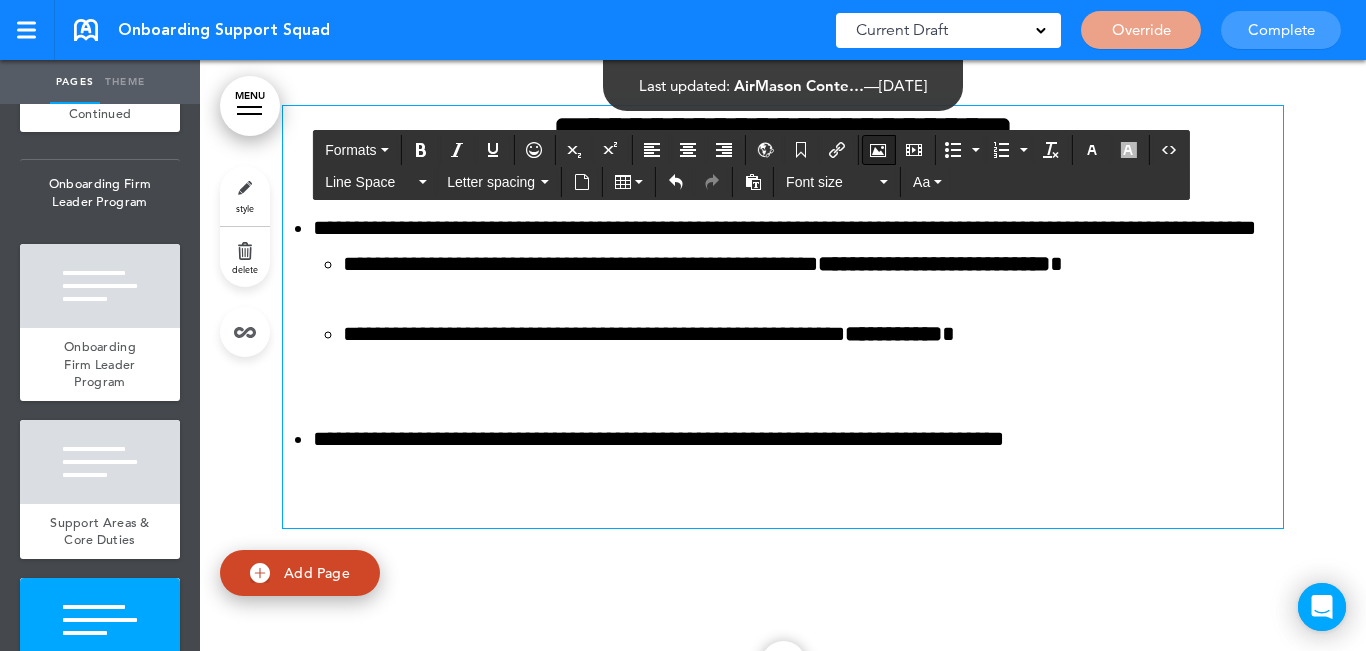 click at bounding box center (878, 150) 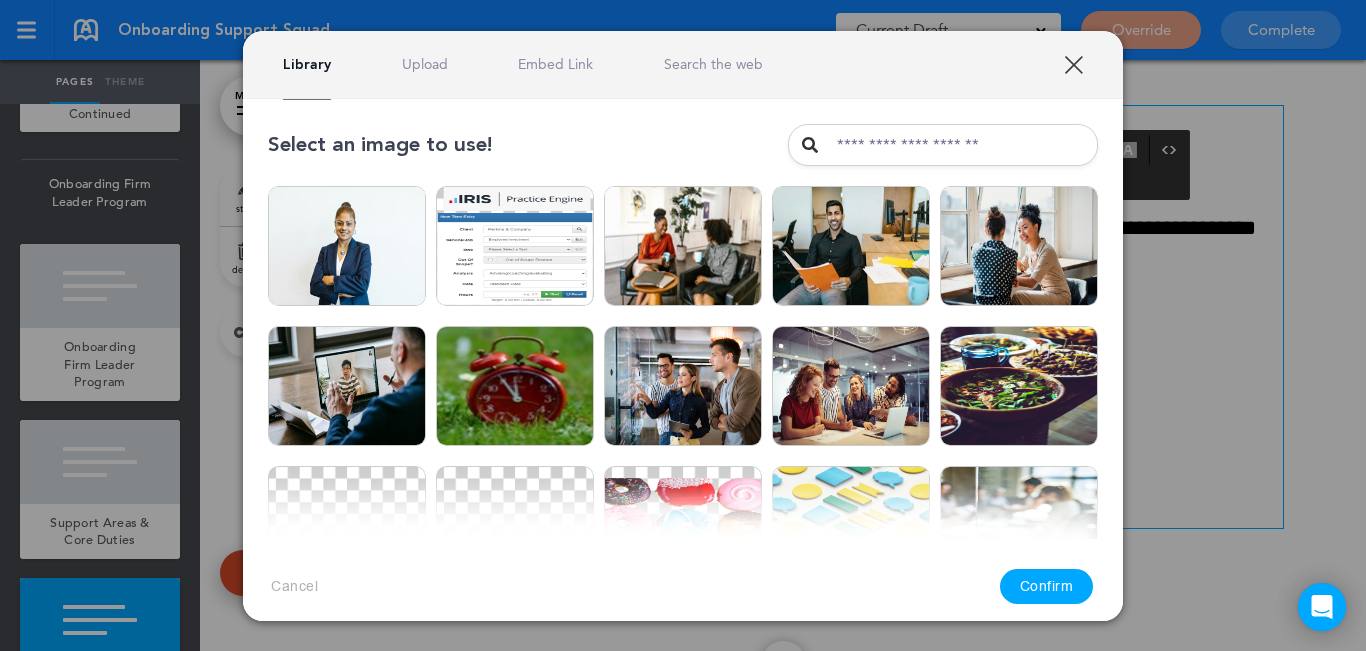 click on "Upload" at bounding box center (425, 64) 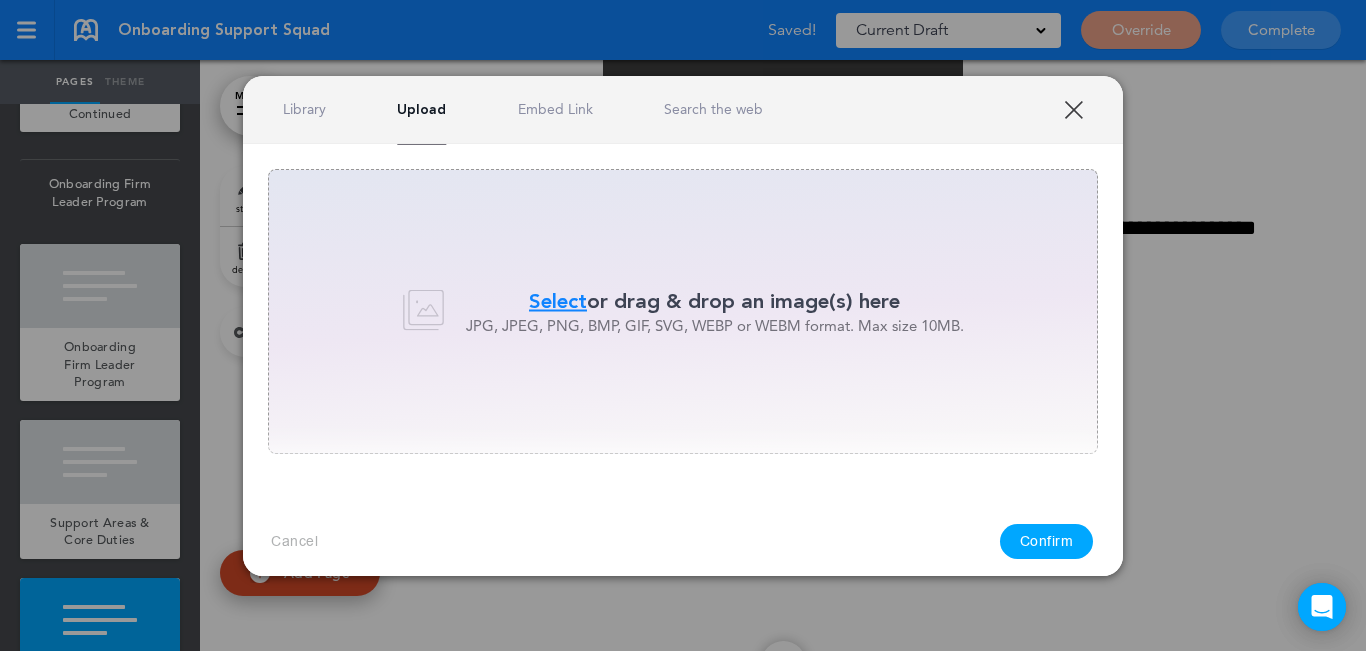 click on "Select" at bounding box center (558, 301) 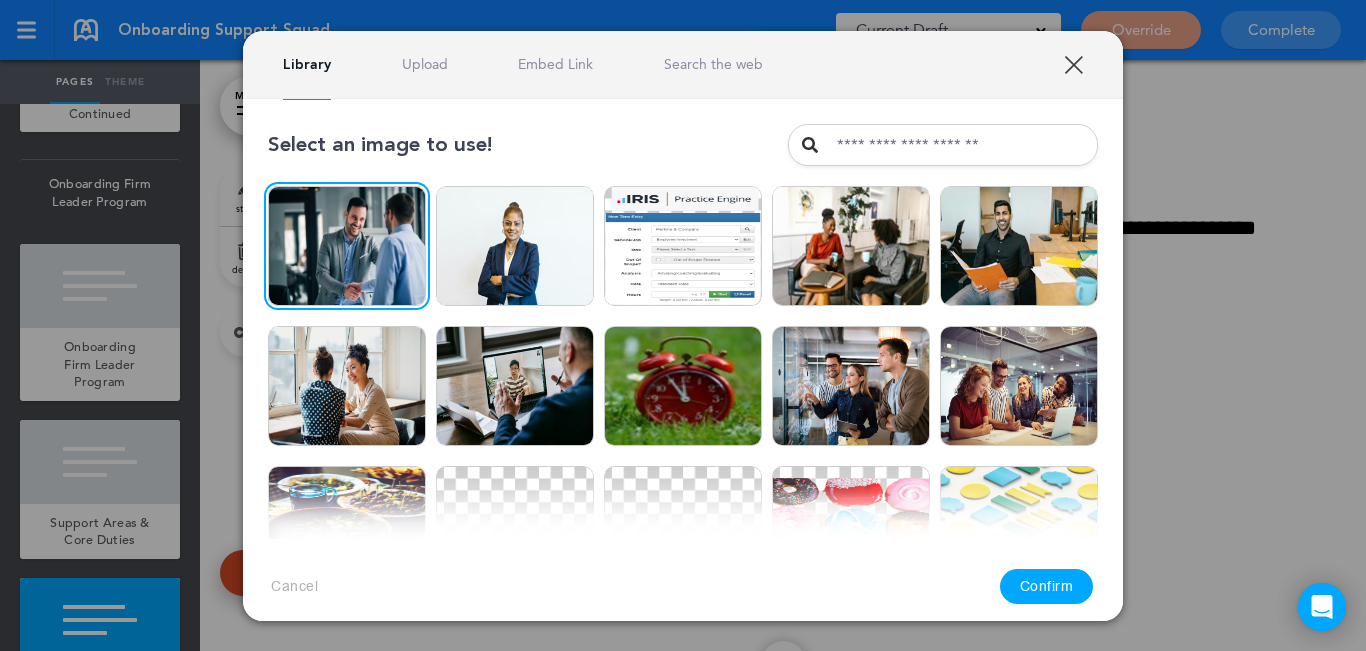 click on "Confirm" at bounding box center (1047, 586) 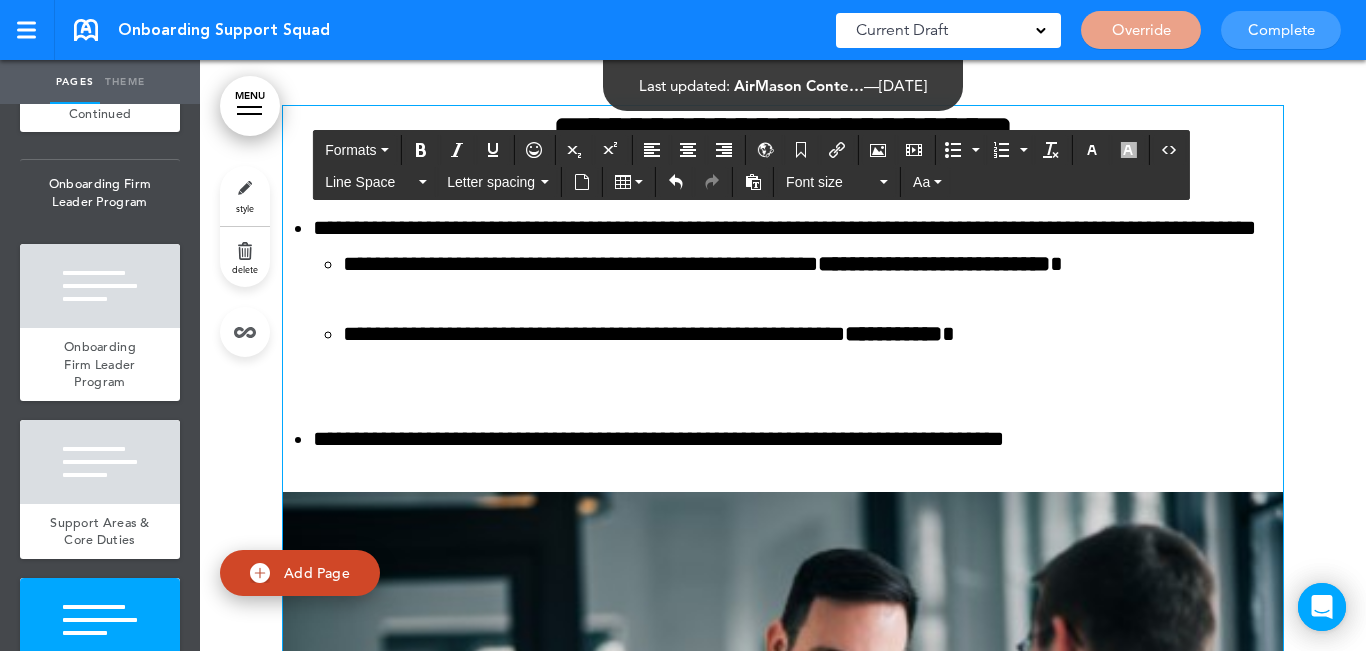 click at bounding box center [783, 822] 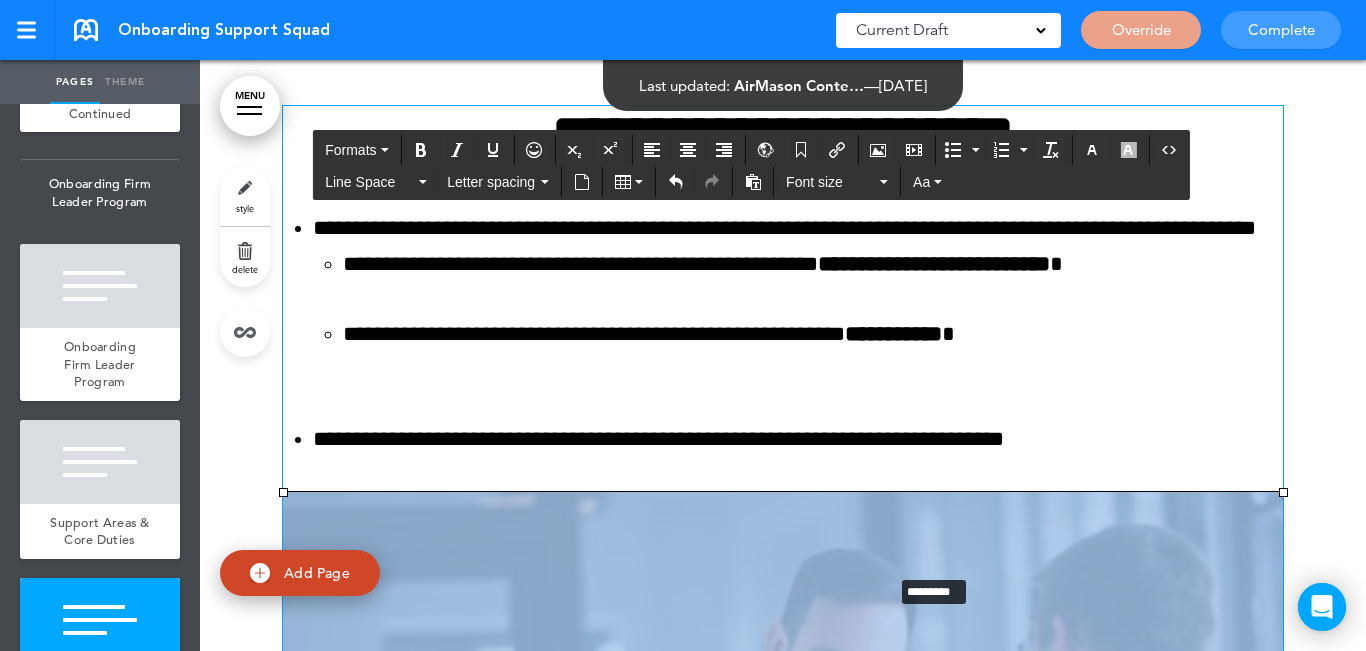 drag, startPoint x: 1274, startPoint y: 488, endPoint x: 883, endPoint y: 571, distance: 399.7124 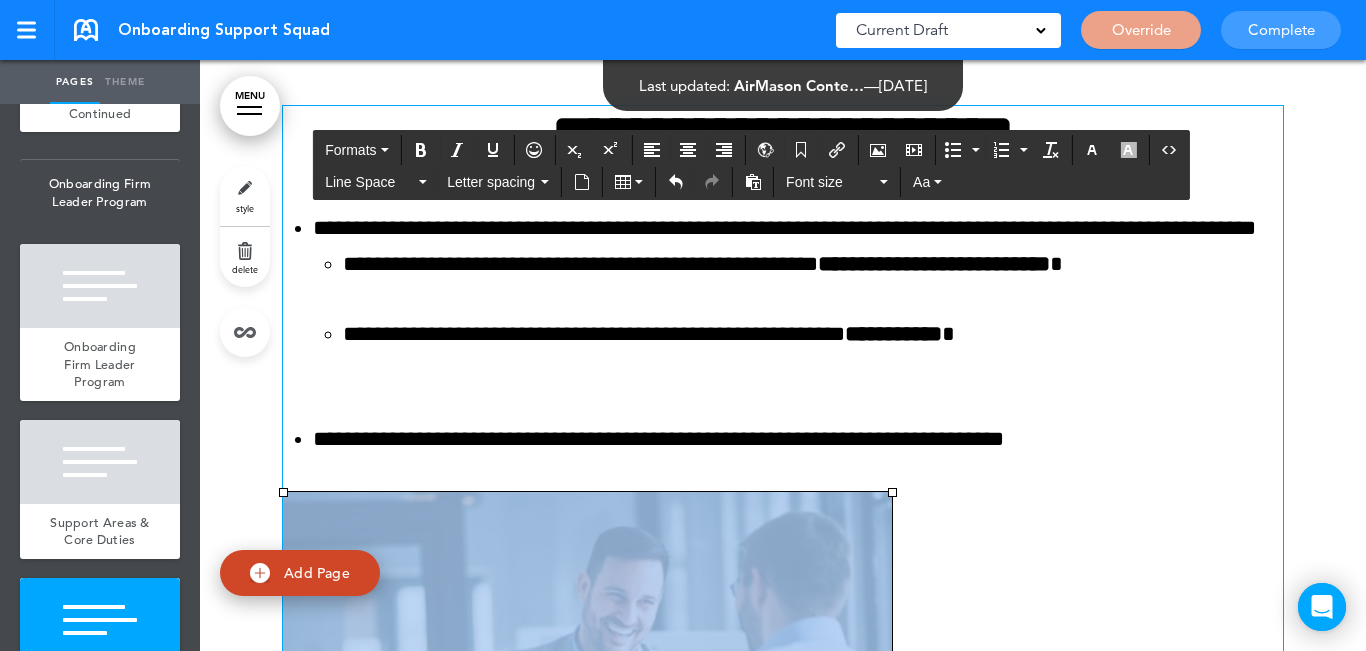 scroll, scrollTop: 14830, scrollLeft: 0, axis: vertical 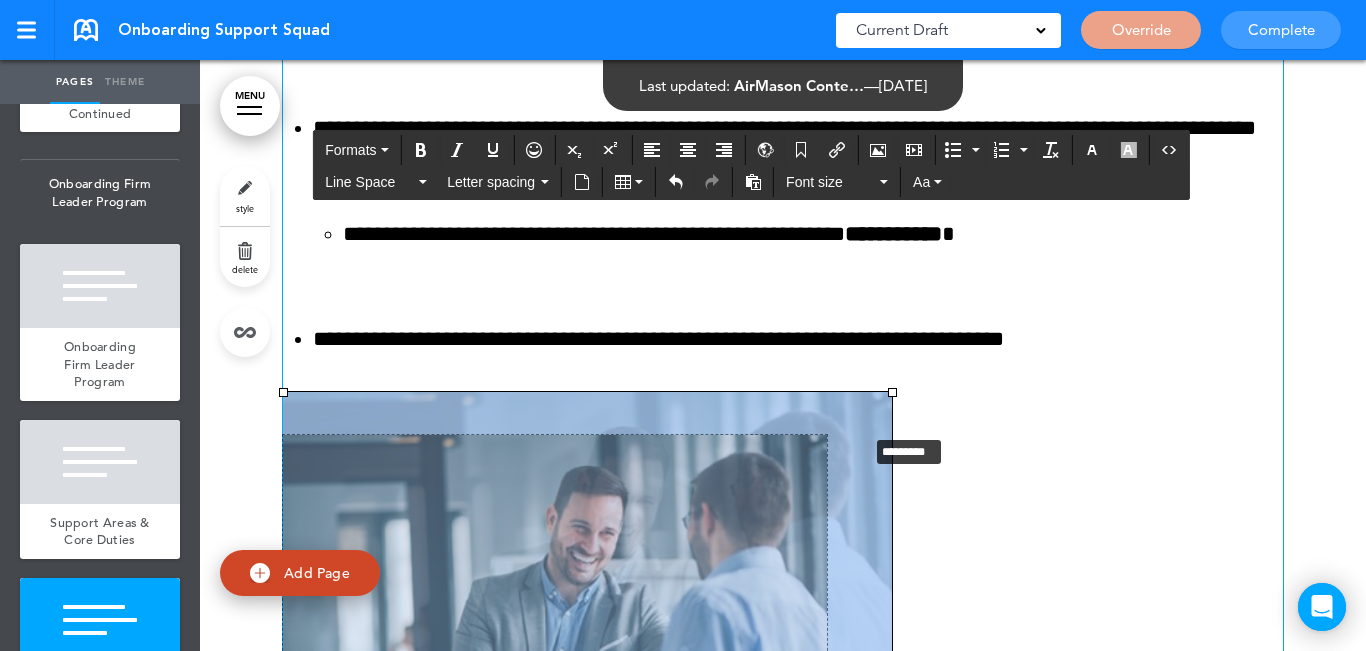drag, startPoint x: 884, startPoint y: 396, endPoint x: 838, endPoint y: 468, distance: 85.44004 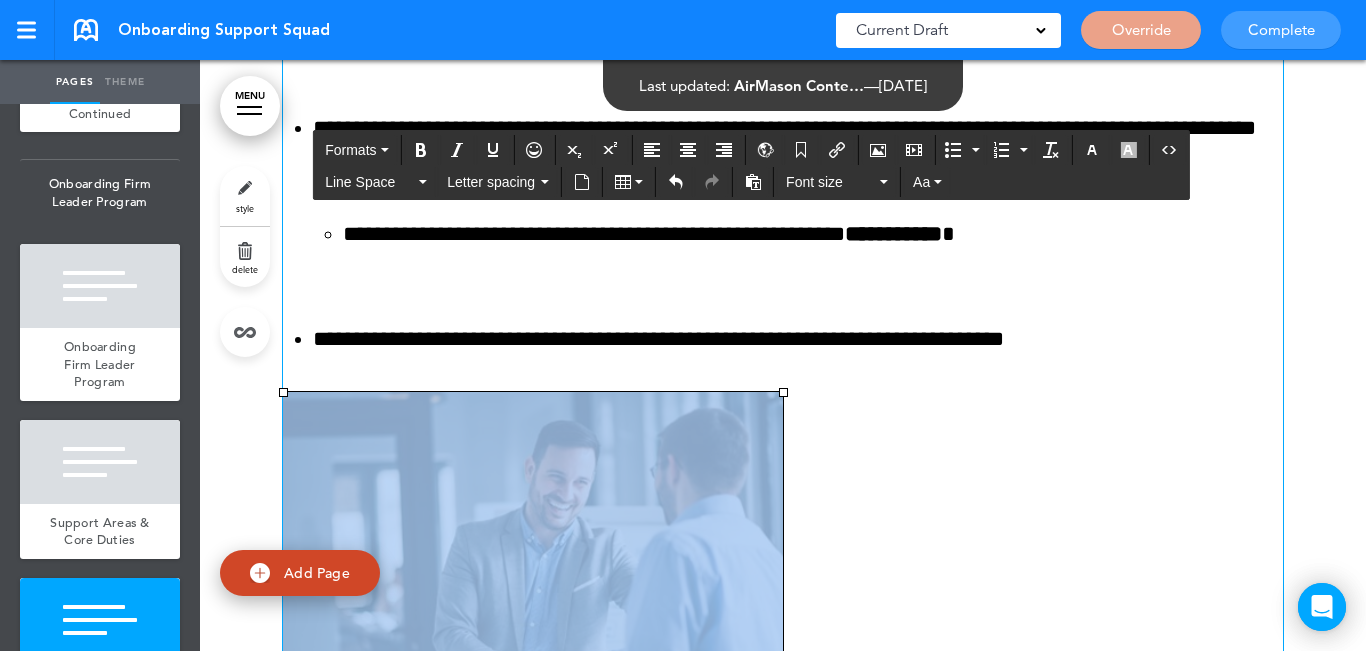 click at bounding box center [783, 562] 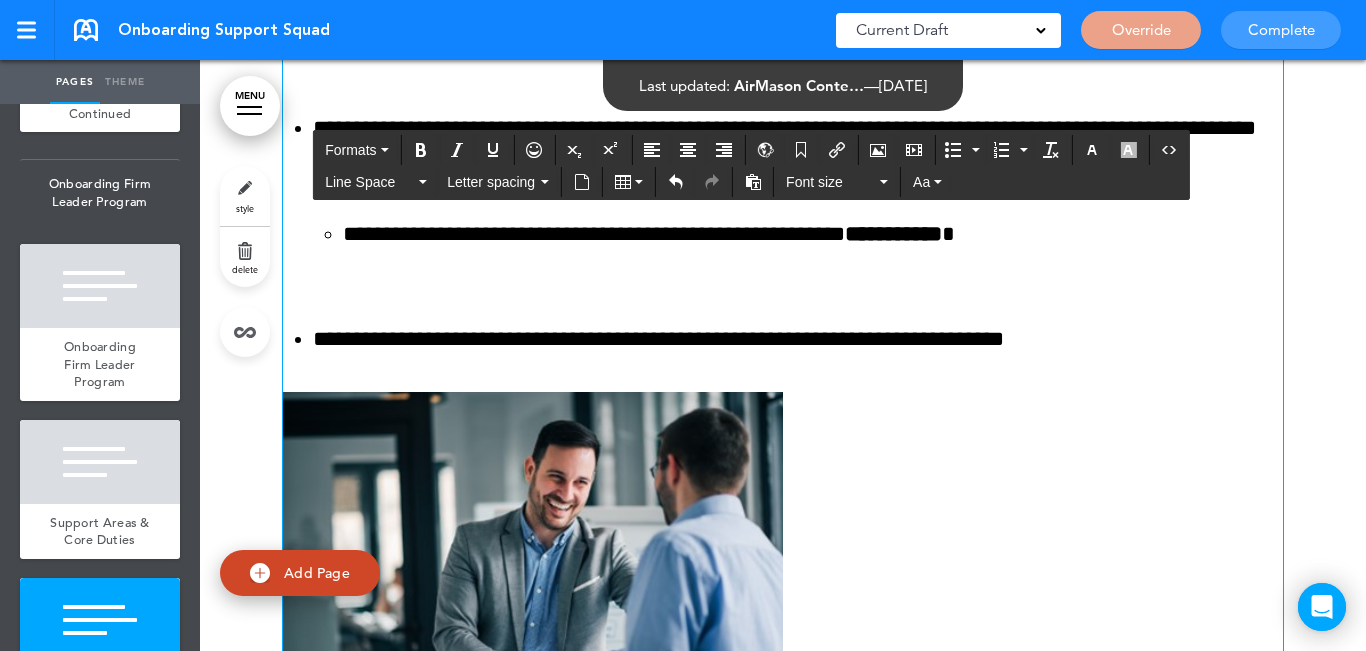 click at bounding box center (533, 557) 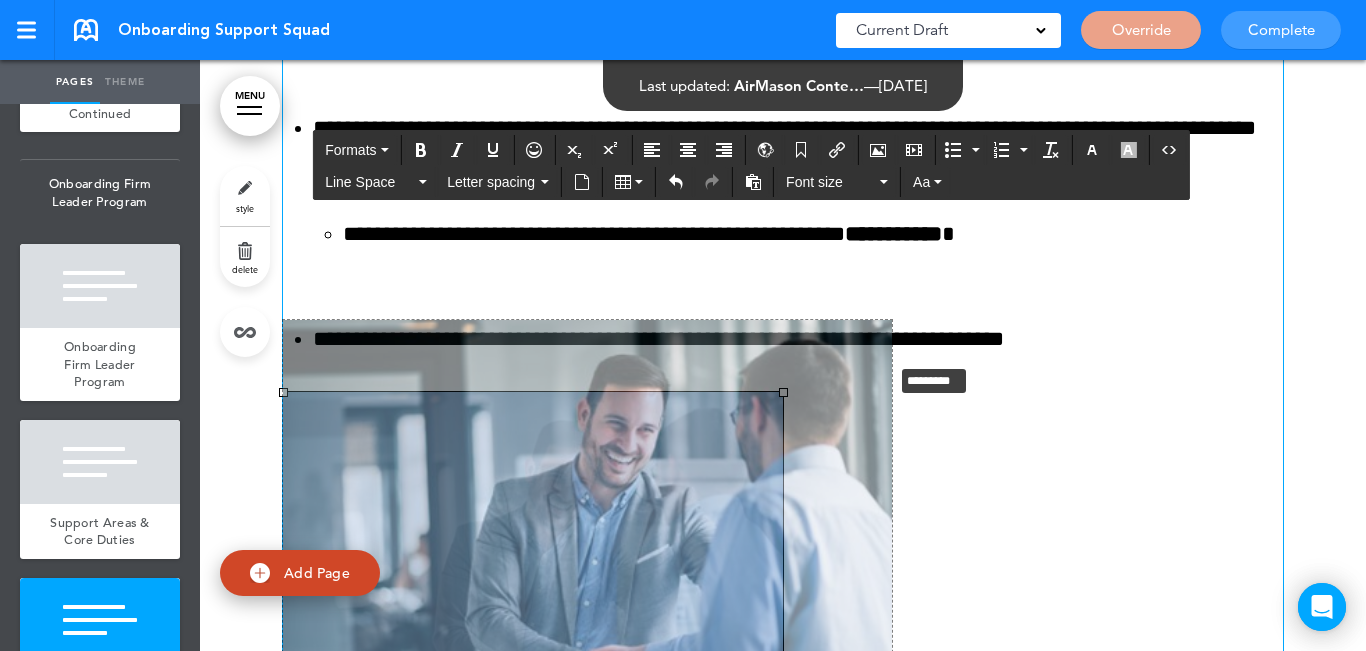 drag, startPoint x: 776, startPoint y: 390, endPoint x: 885, endPoint y: 362, distance: 112.53888 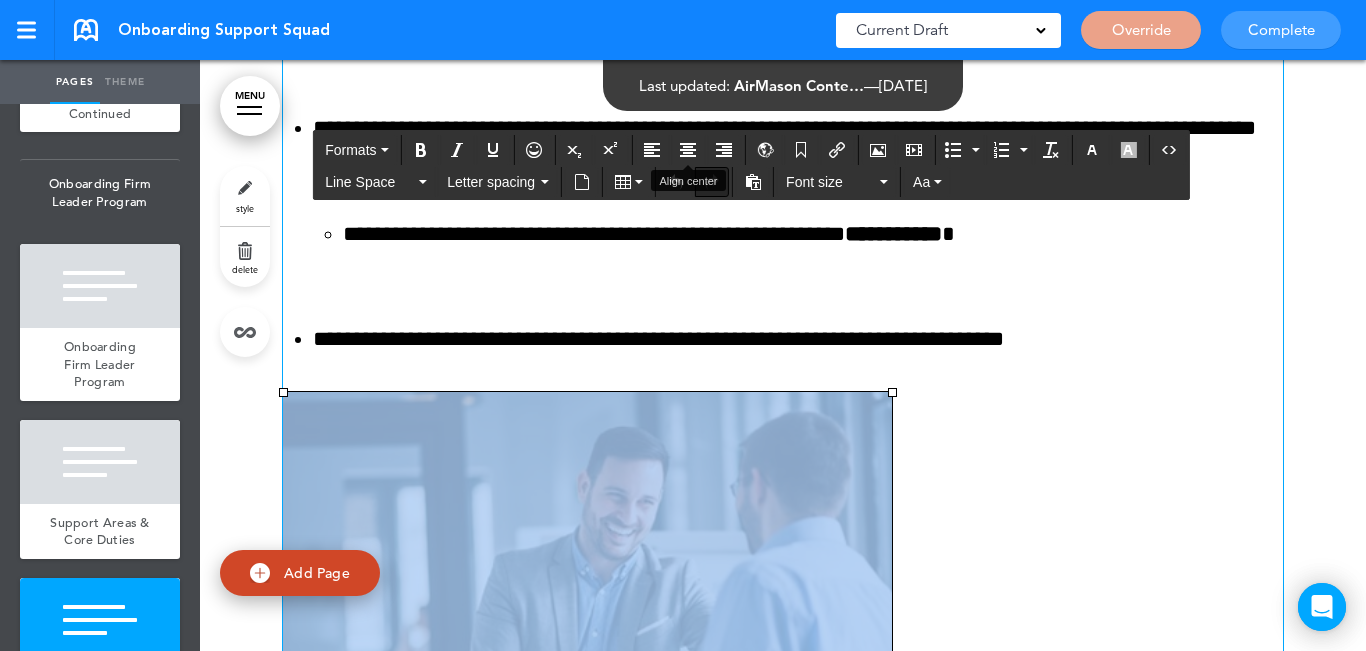 drag, startPoint x: 697, startPoint y: 153, endPoint x: 722, endPoint y: 179, distance: 36.069378 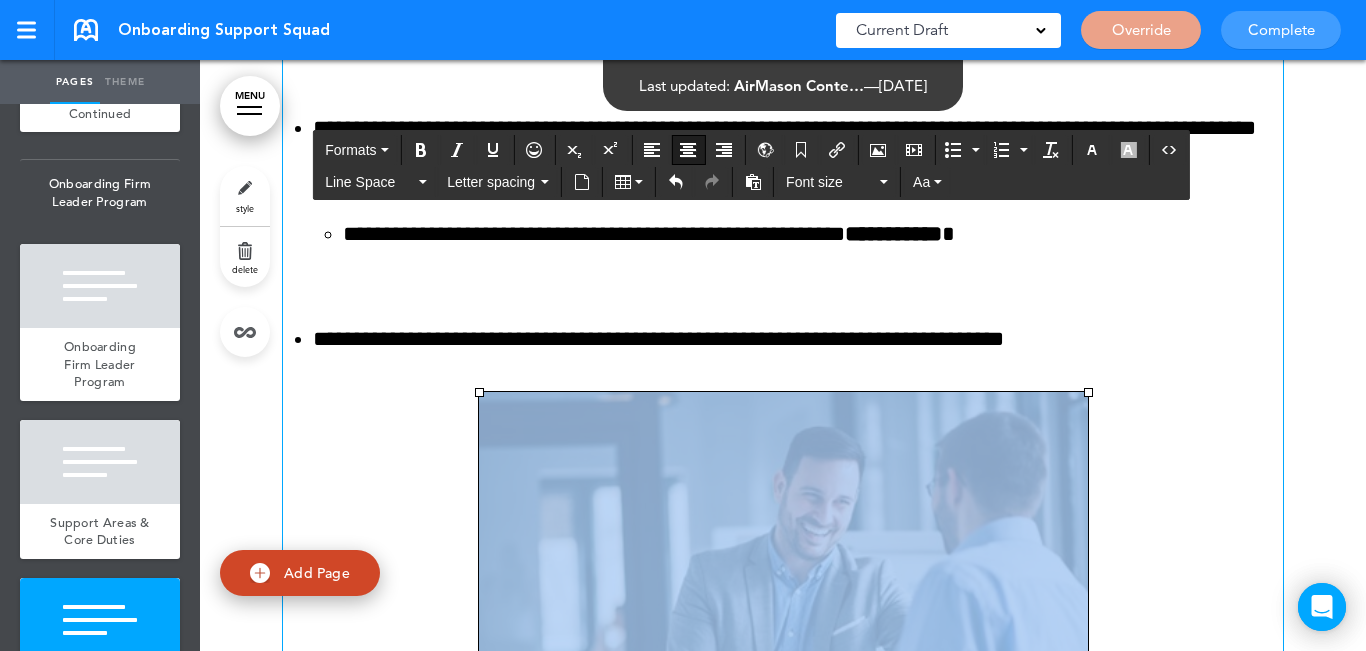 click at bounding box center (783, 593) 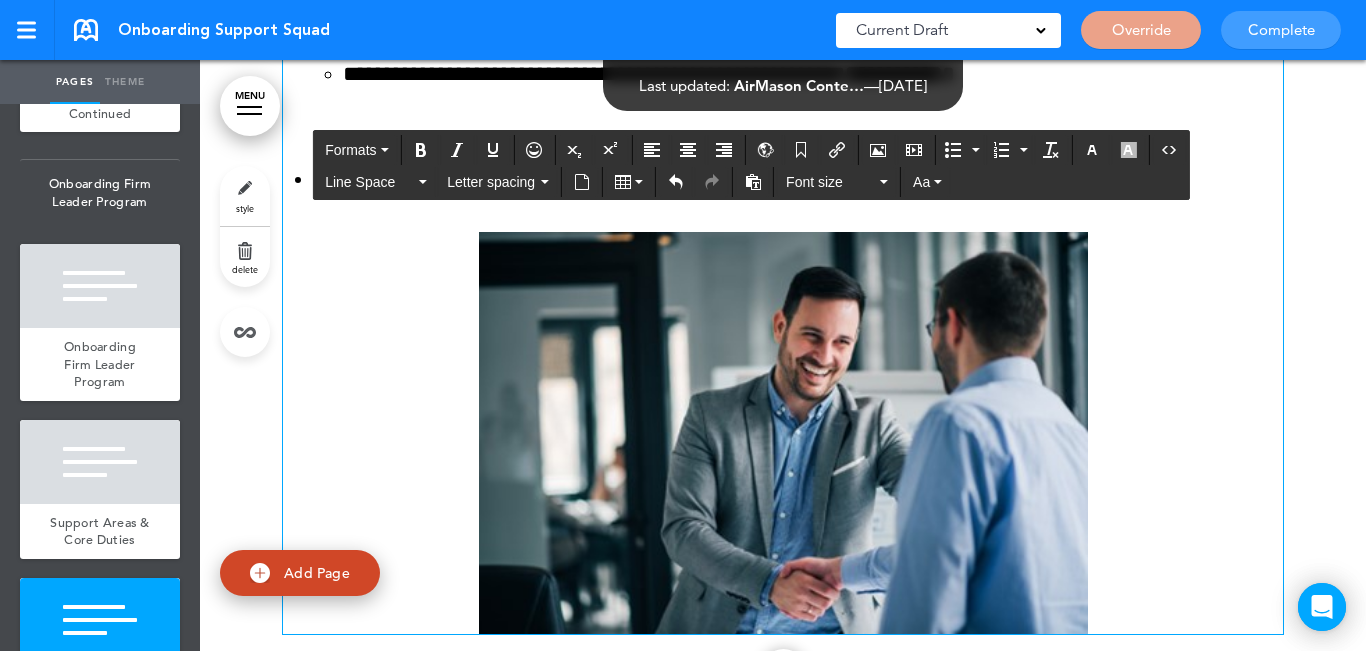 scroll, scrollTop: 15098, scrollLeft: 0, axis: vertical 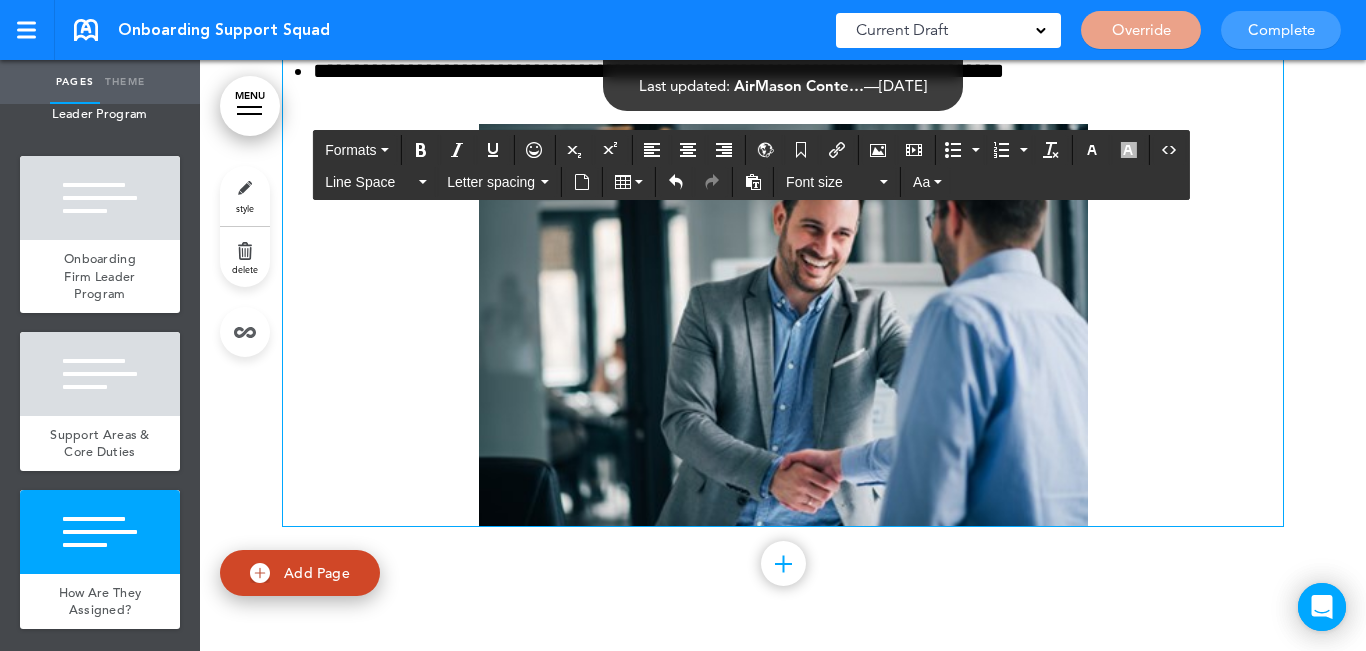 drag, startPoint x: 110, startPoint y: 586, endPoint x: 158, endPoint y: 438, distance: 155.5892 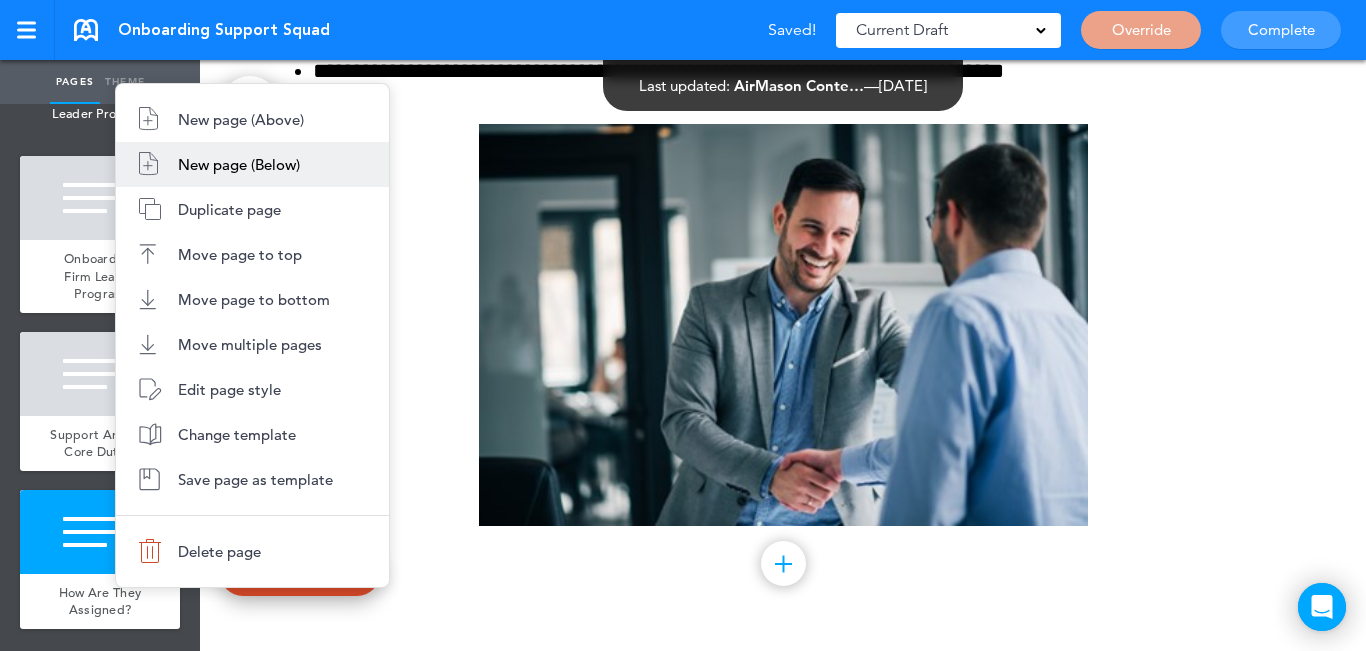 click on "New page (Below)" at bounding box center (239, 164) 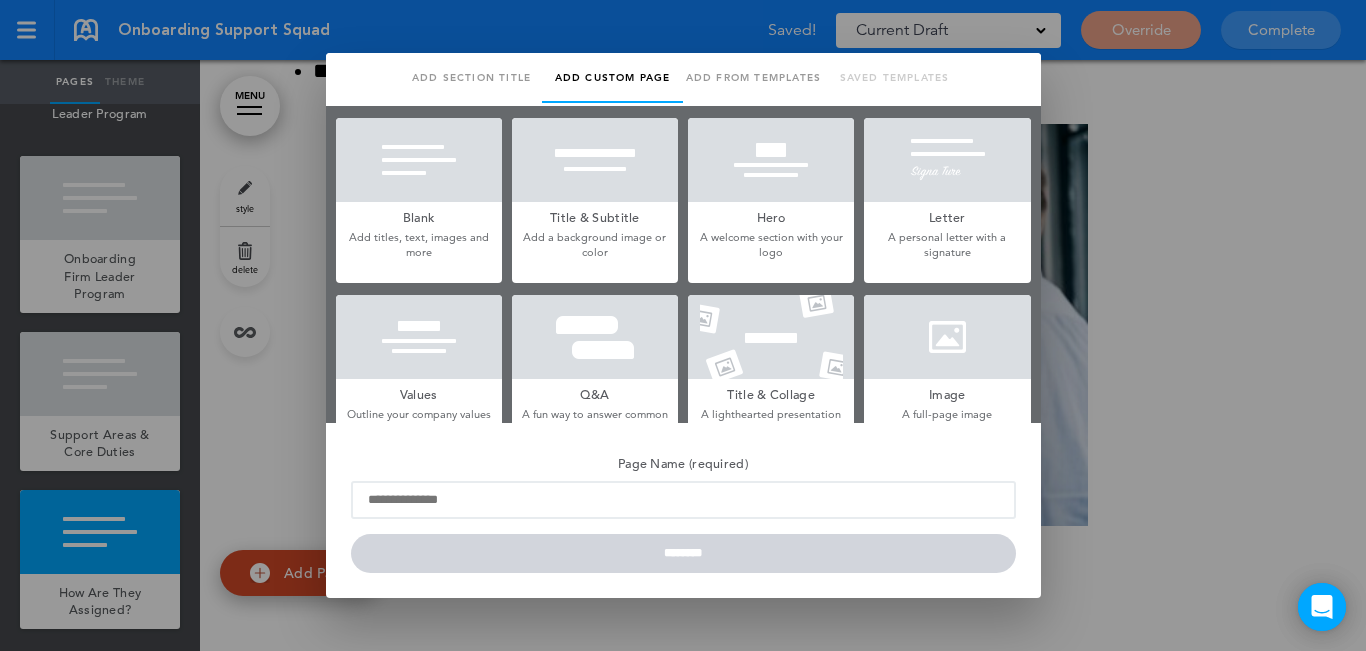 scroll, scrollTop: 0, scrollLeft: 0, axis: both 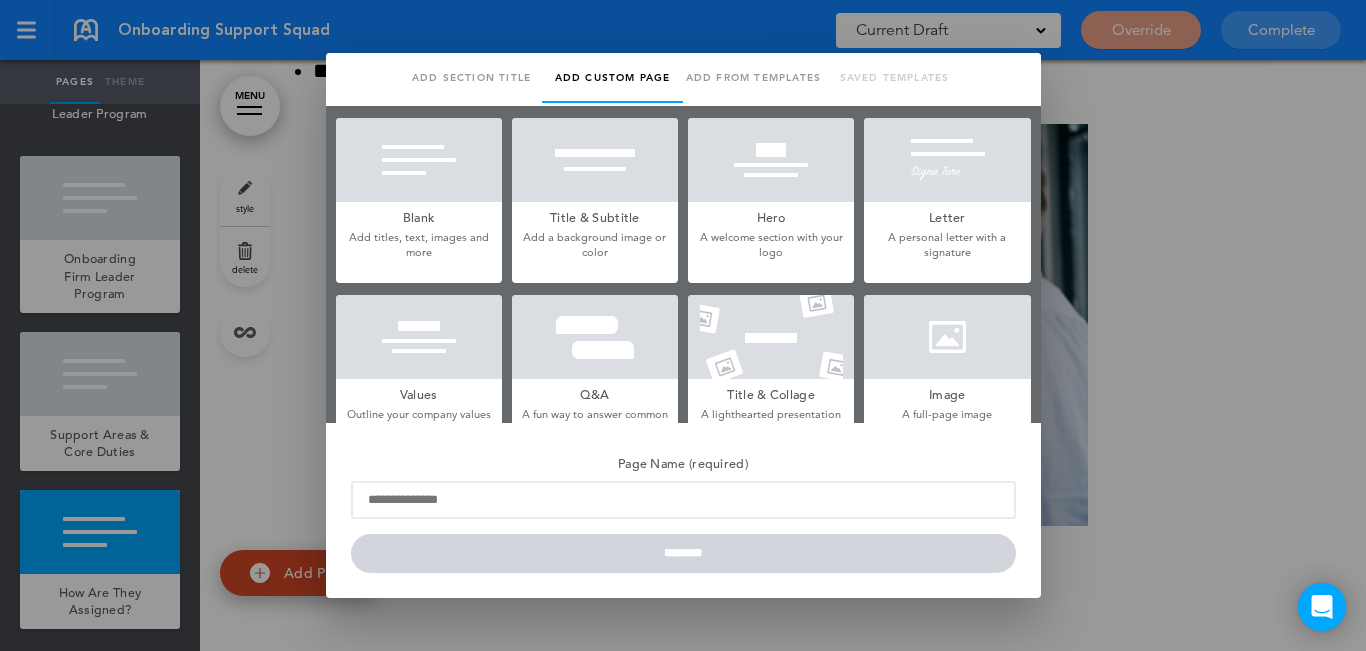 click at bounding box center [419, 160] 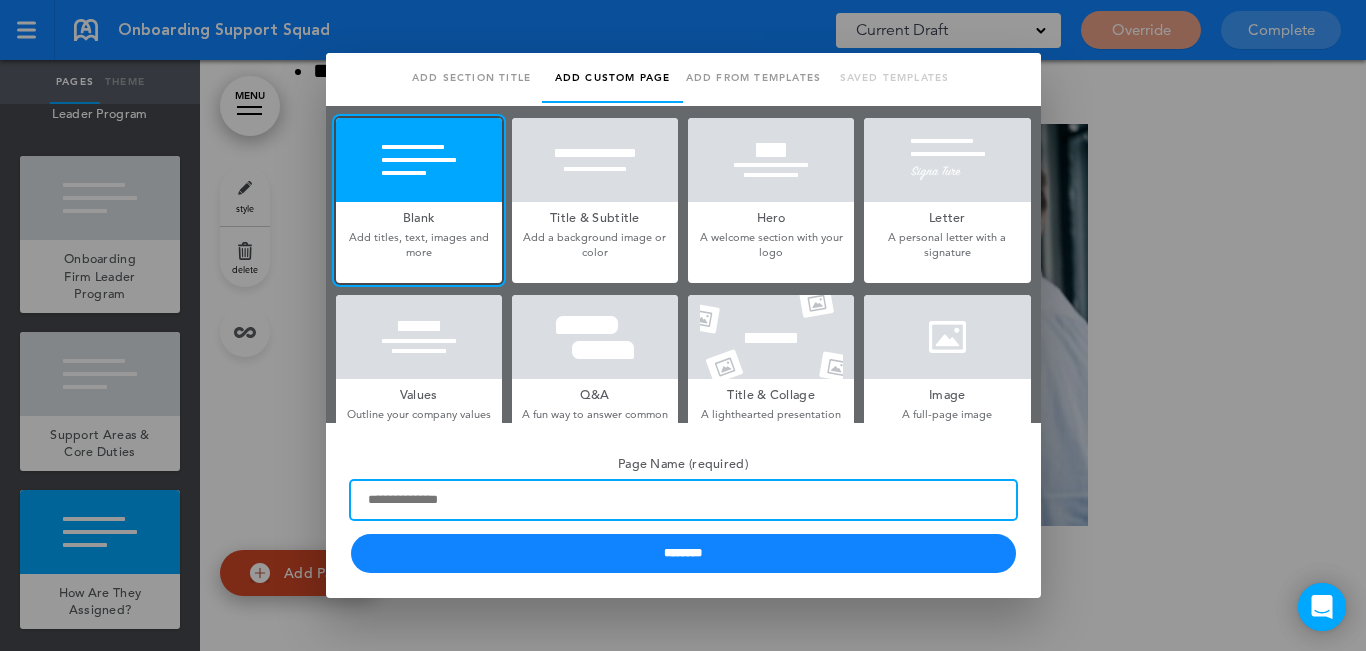 click on "Page Name (required)" at bounding box center [683, 500] 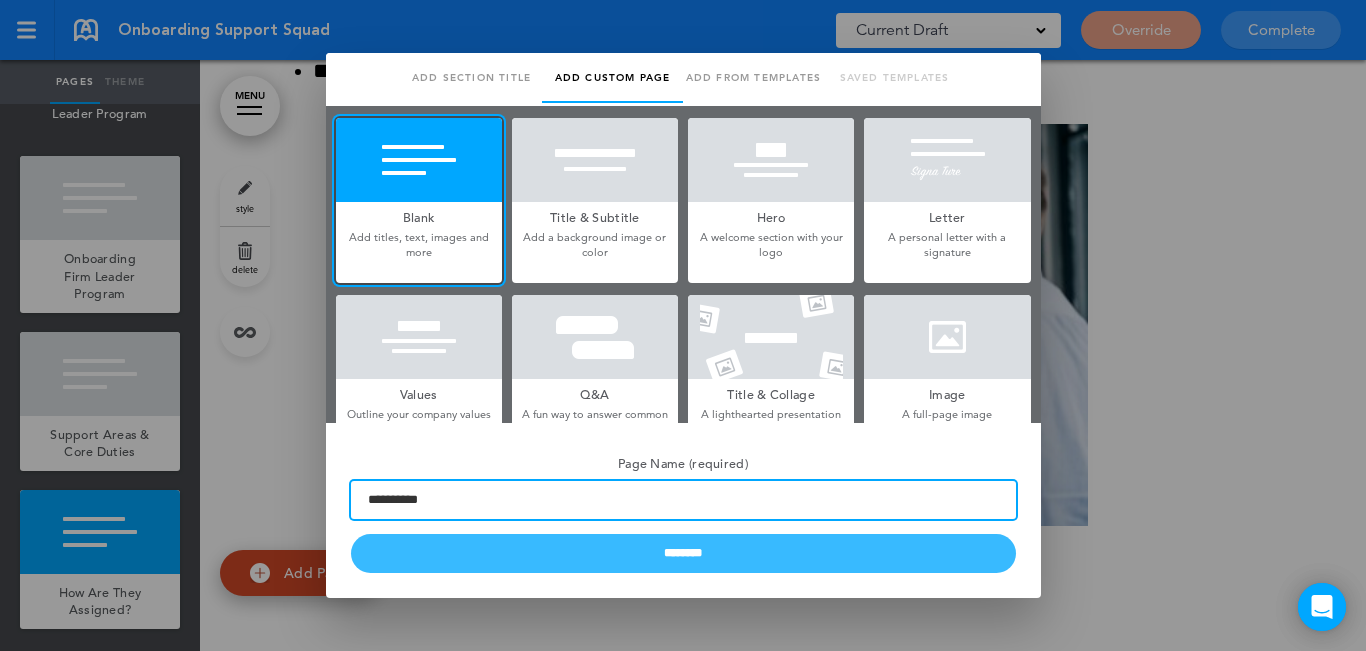 type on "**********" 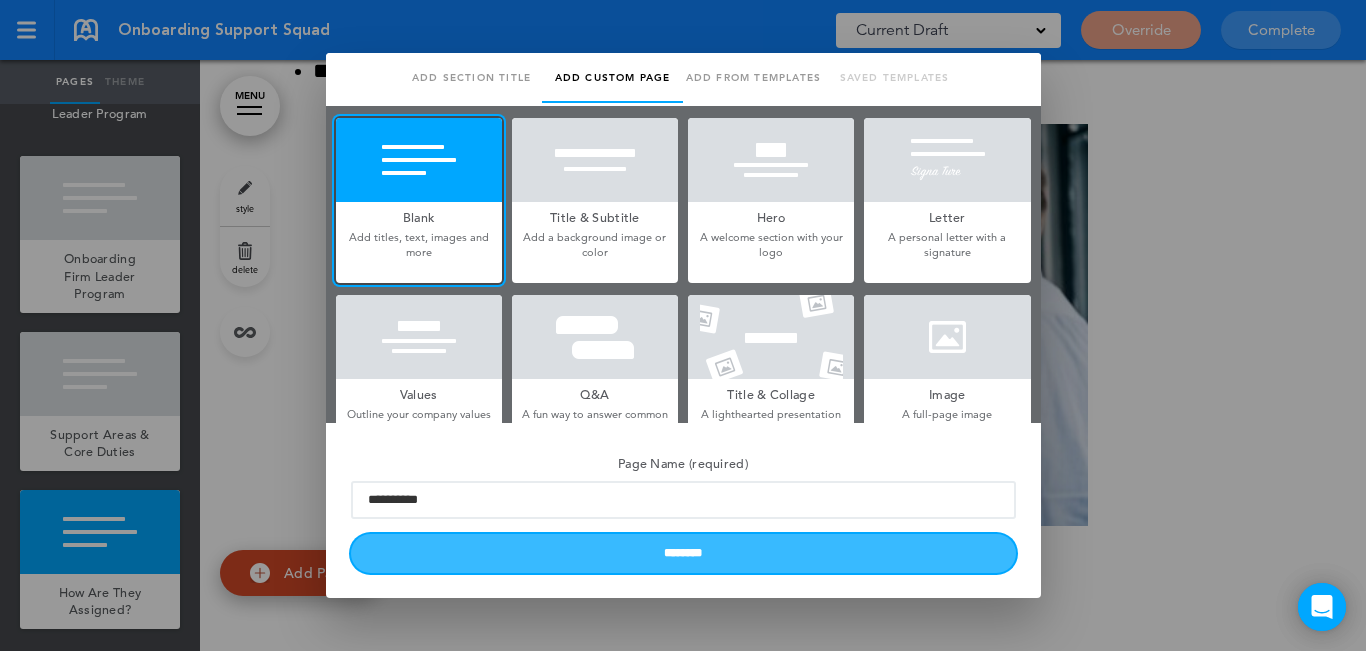 click on "********" at bounding box center [683, 553] 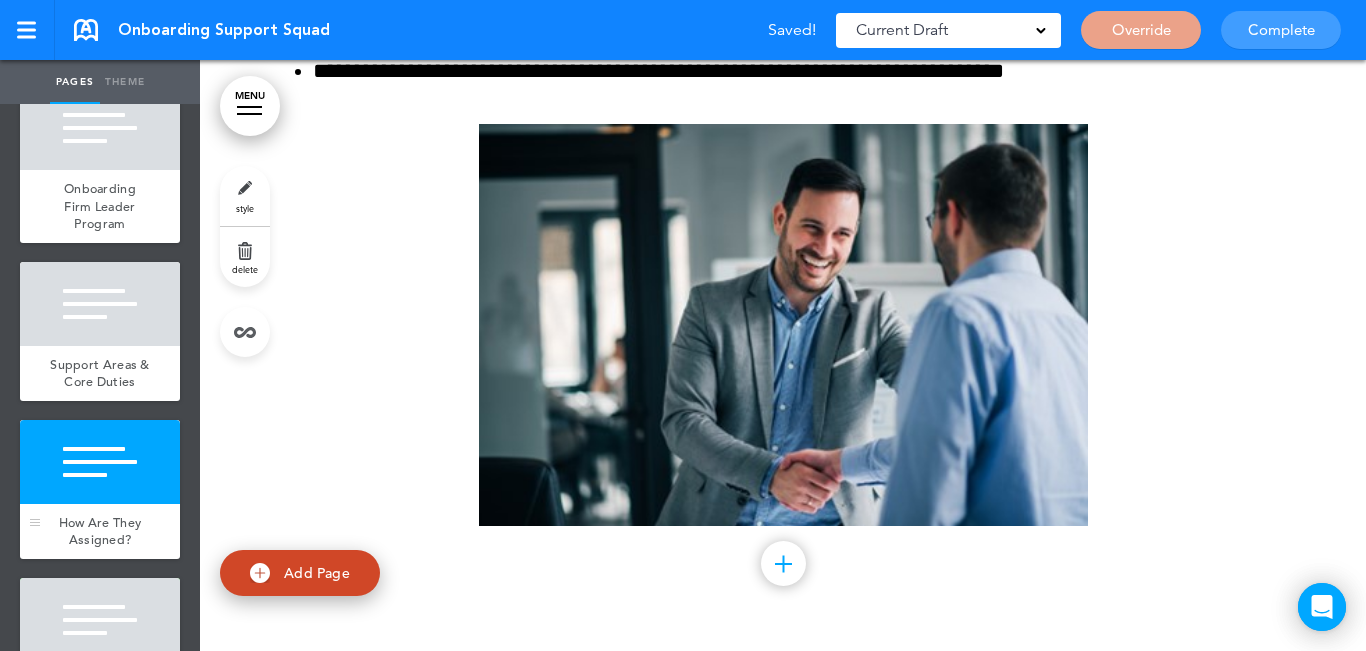 scroll, scrollTop: 2247, scrollLeft: 0, axis: vertical 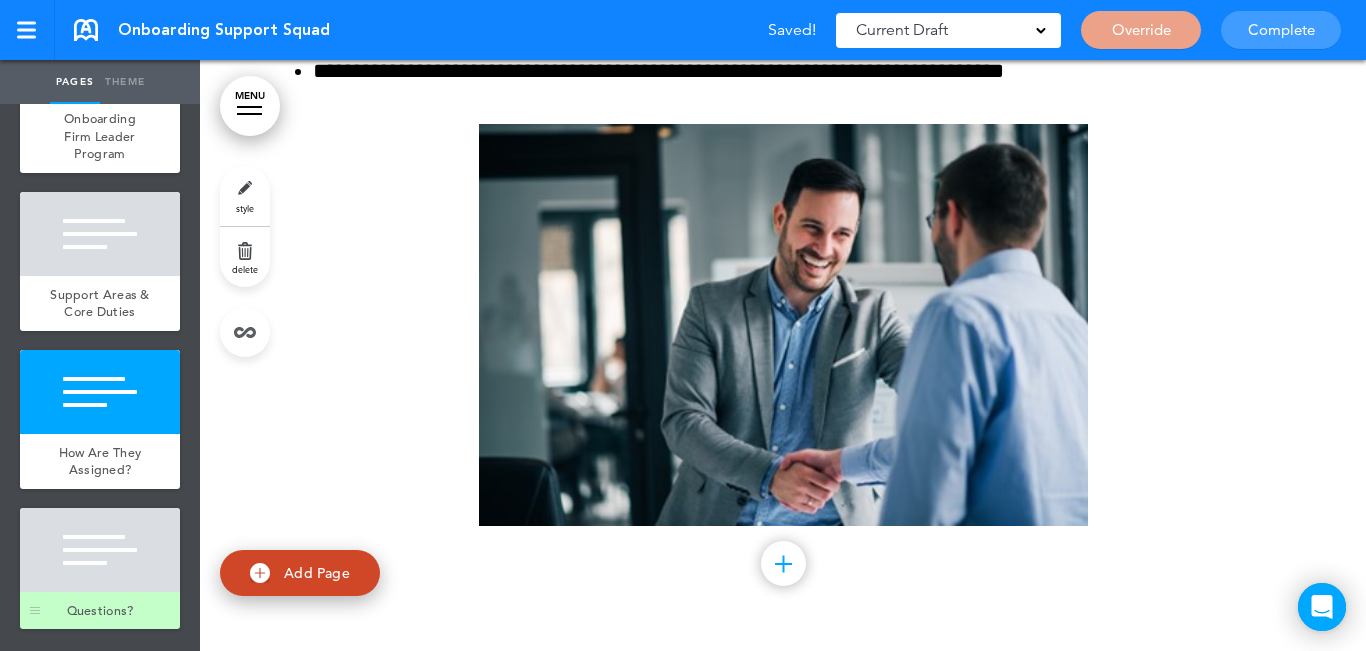 click at bounding box center [100, 550] 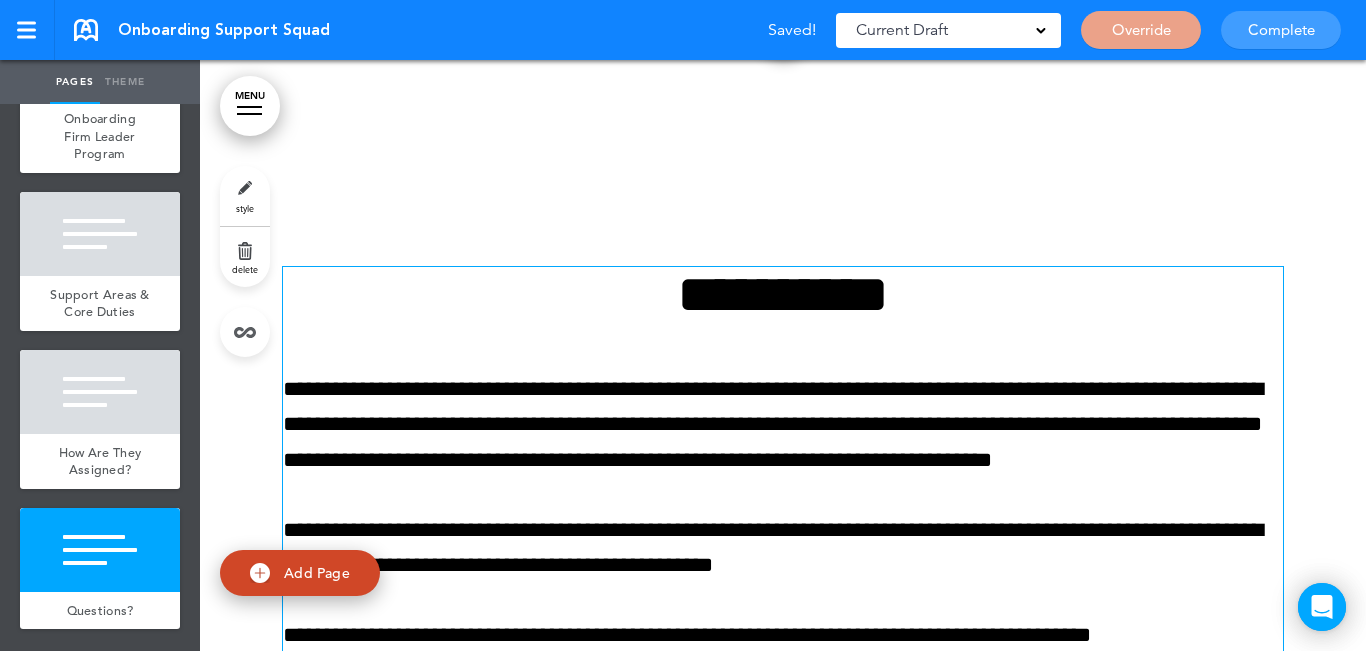 scroll, scrollTop: 15589, scrollLeft: 0, axis: vertical 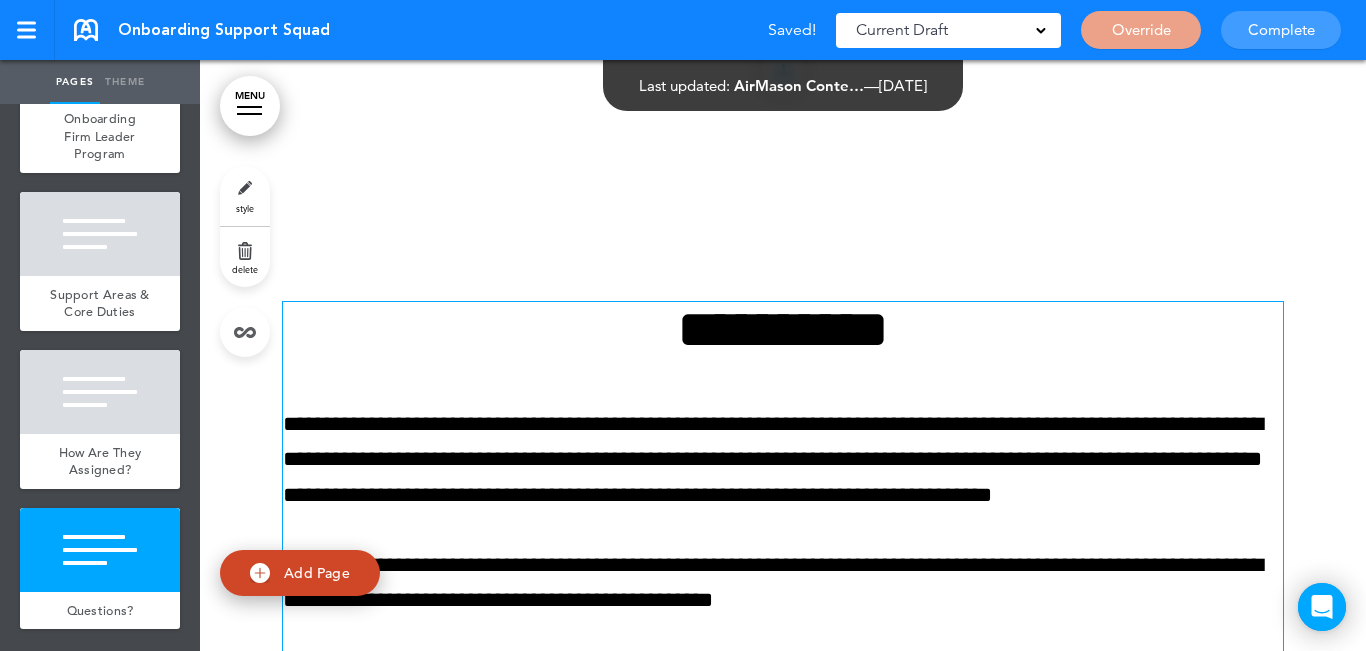 click on "**********" at bounding box center (783, 329) 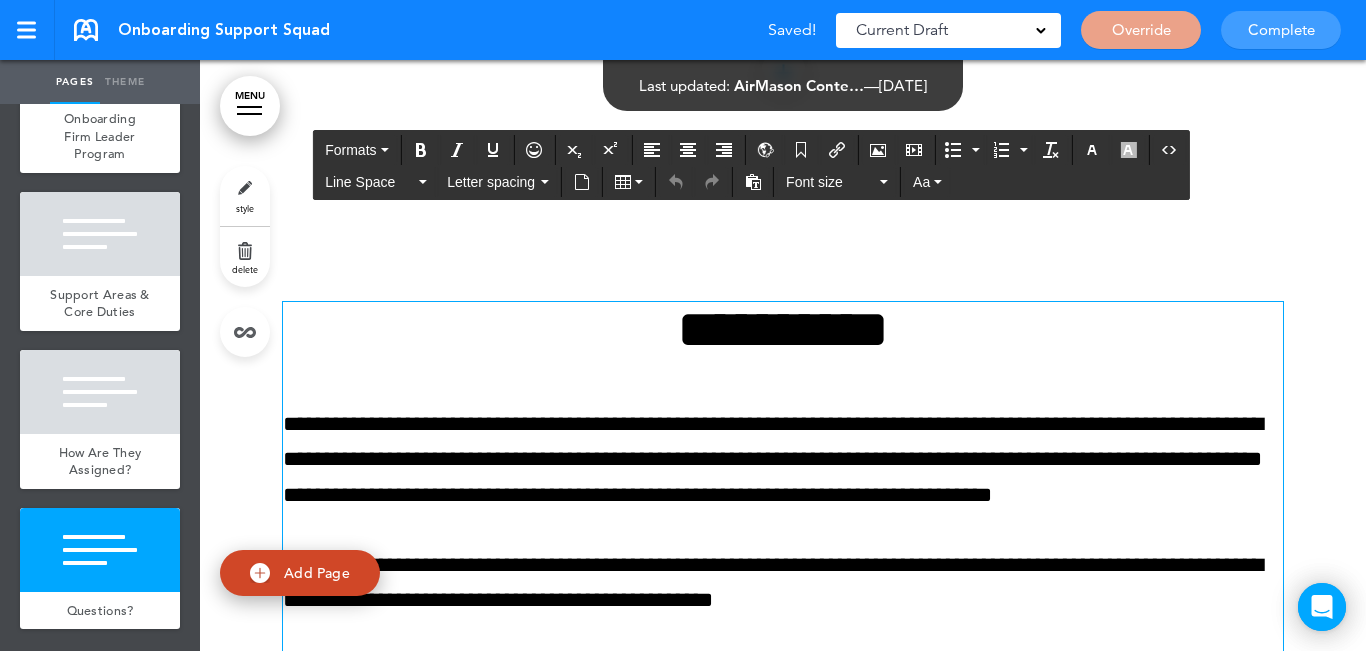 click on "**********" at bounding box center (783, 329) 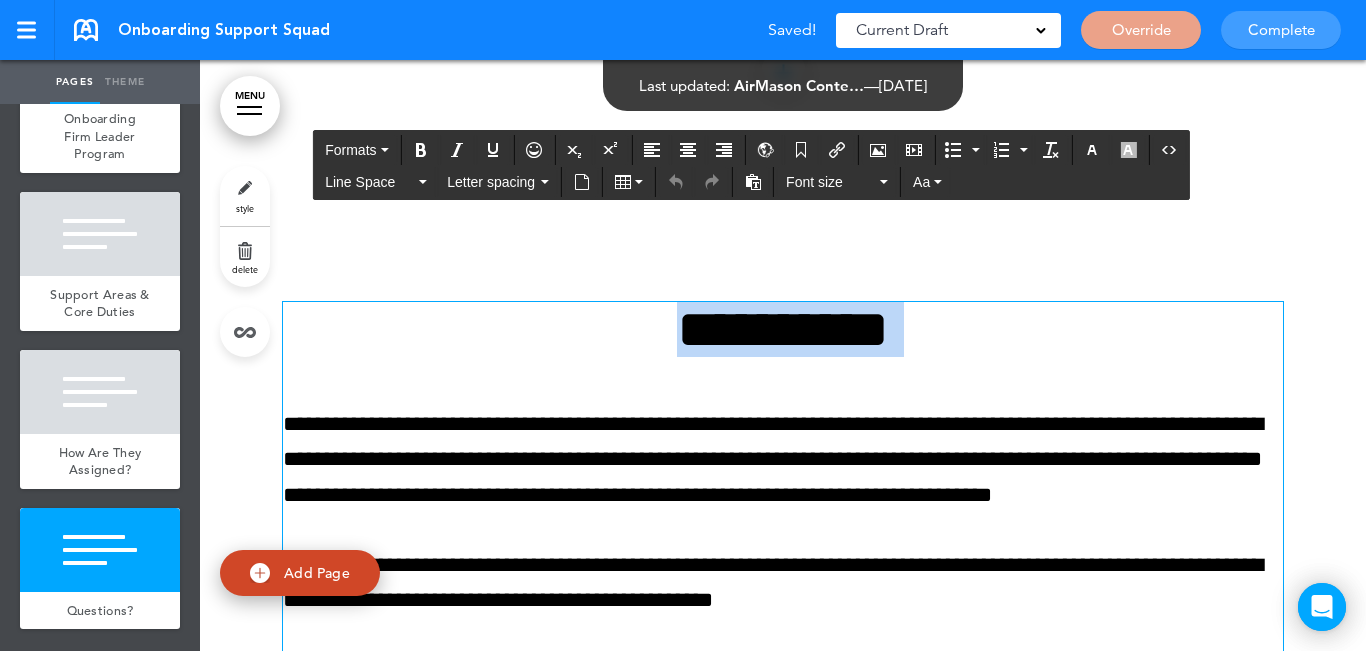 click on "**********" at bounding box center [783, 329] 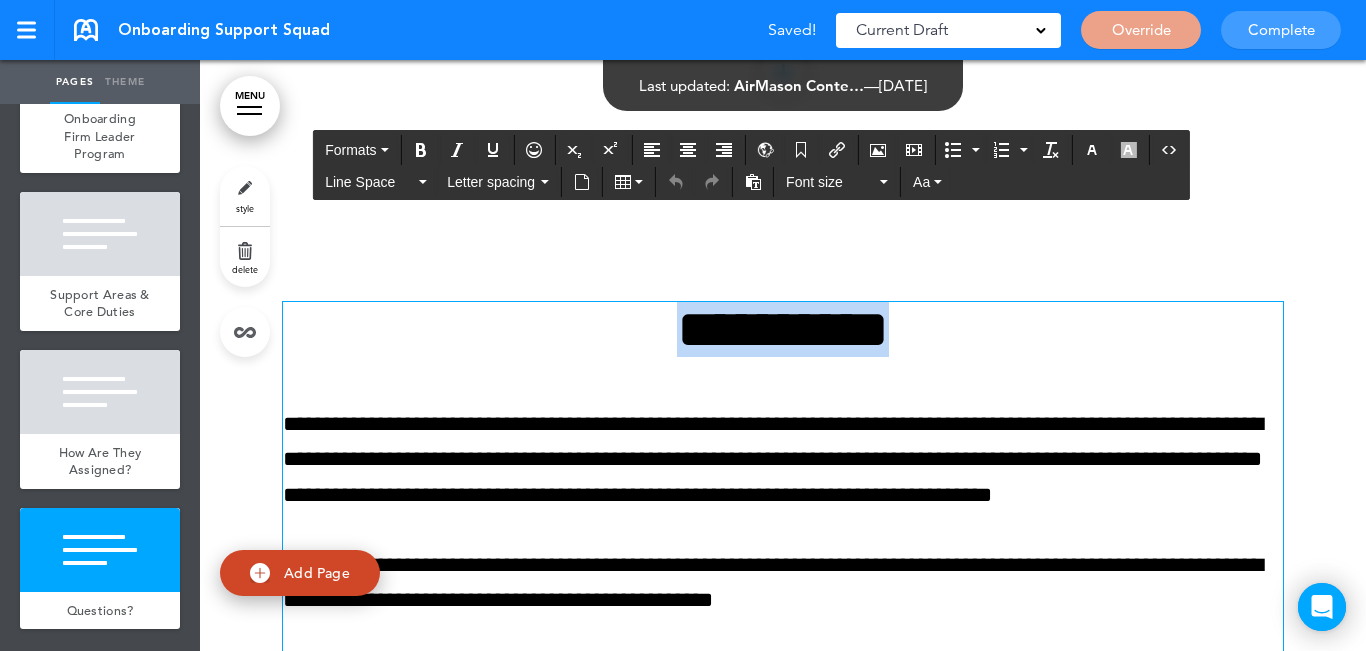 paste 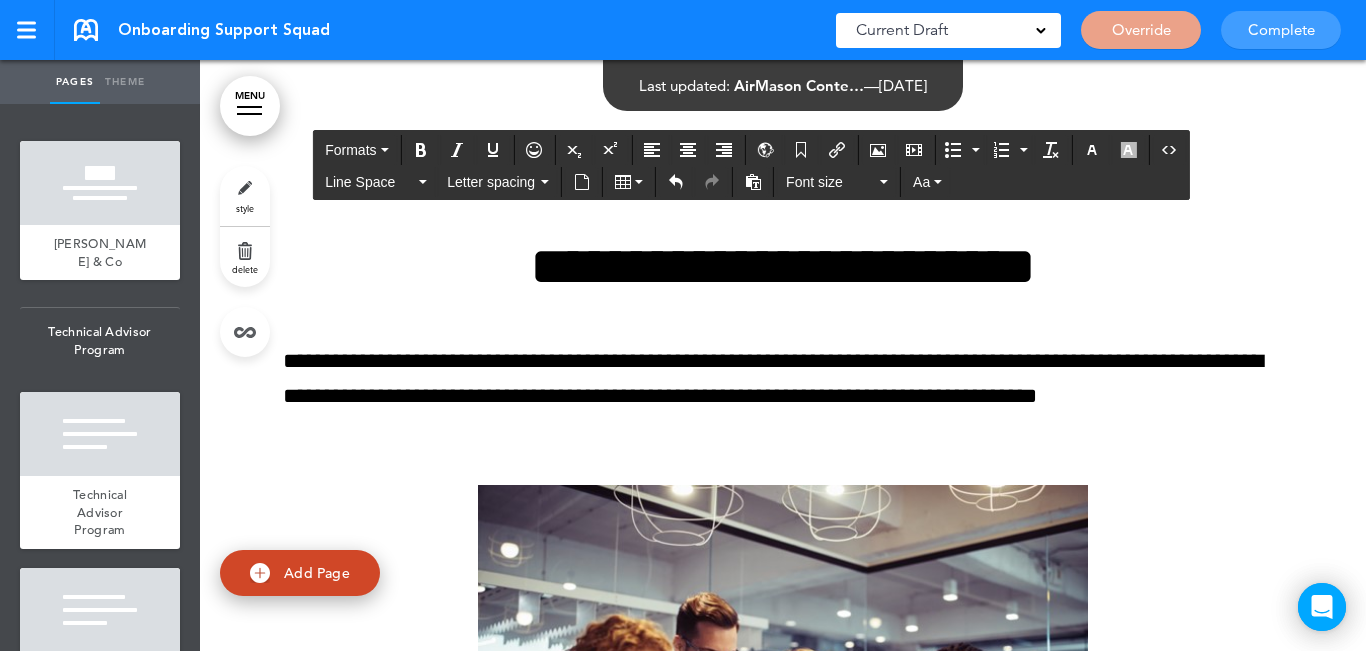 scroll, scrollTop: 0, scrollLeft: 0, axis: both 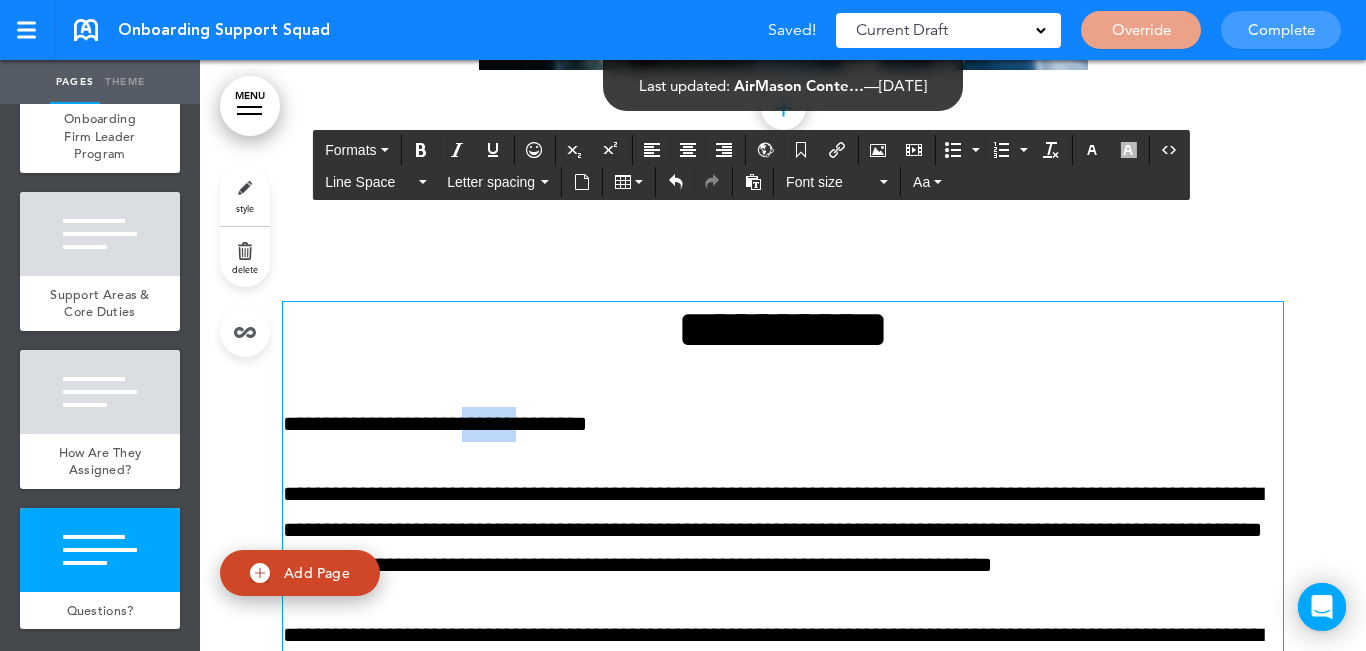 drag, startPoint x: 489, startPoint y: 421, endPoint x: 453, endPoint y: 424, distance: 36.124783 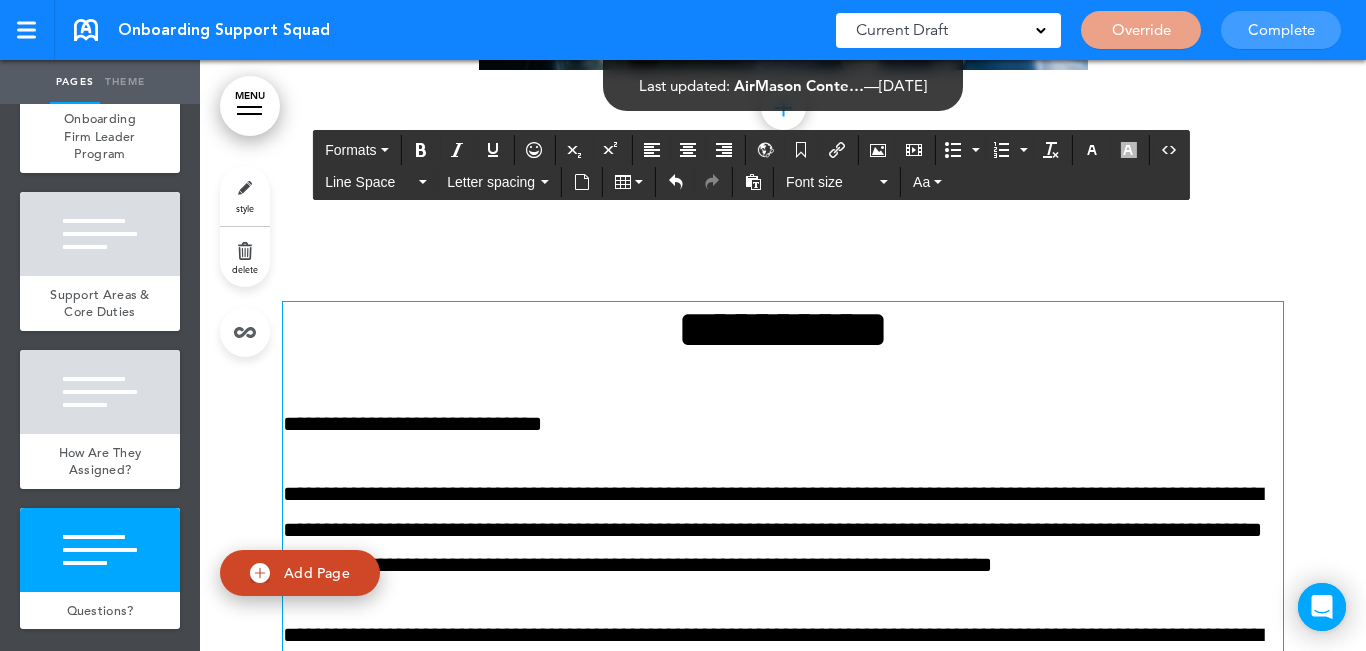 click on "Formats       Line Space   Letter spacing     Font size   Aa" at bounding box center (751, 167) 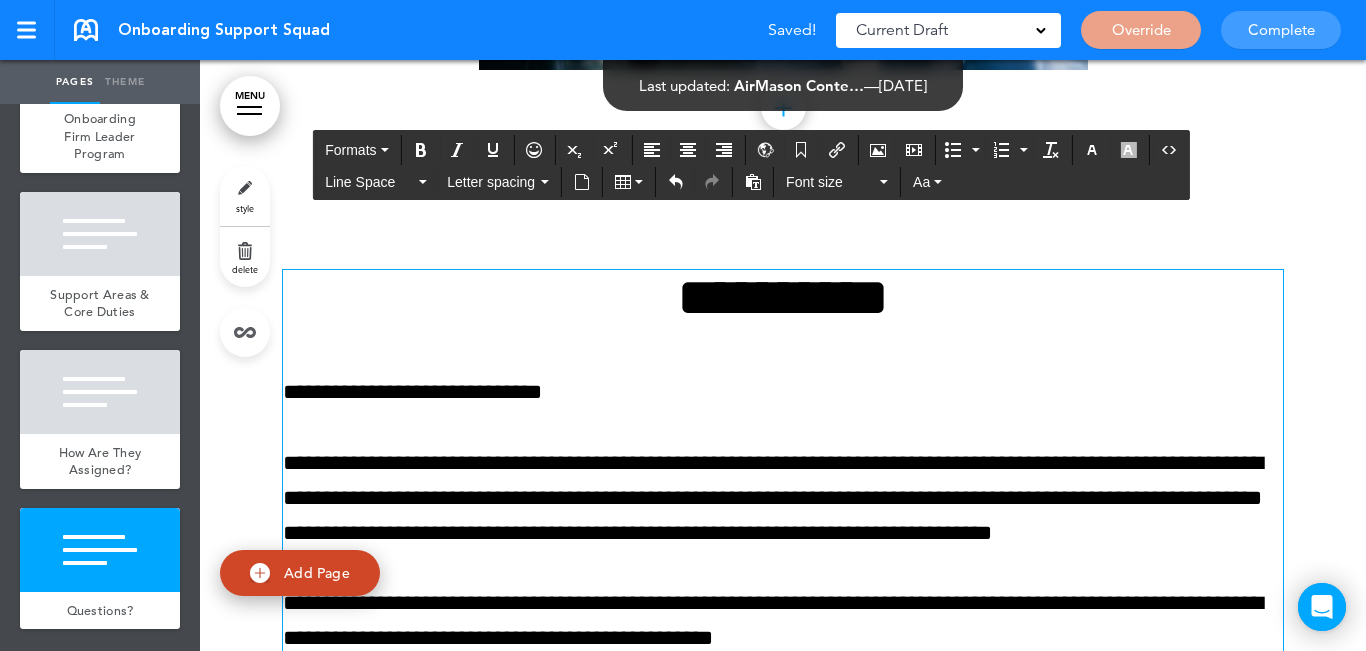 click on "**********" at bounding box center [783, 392] 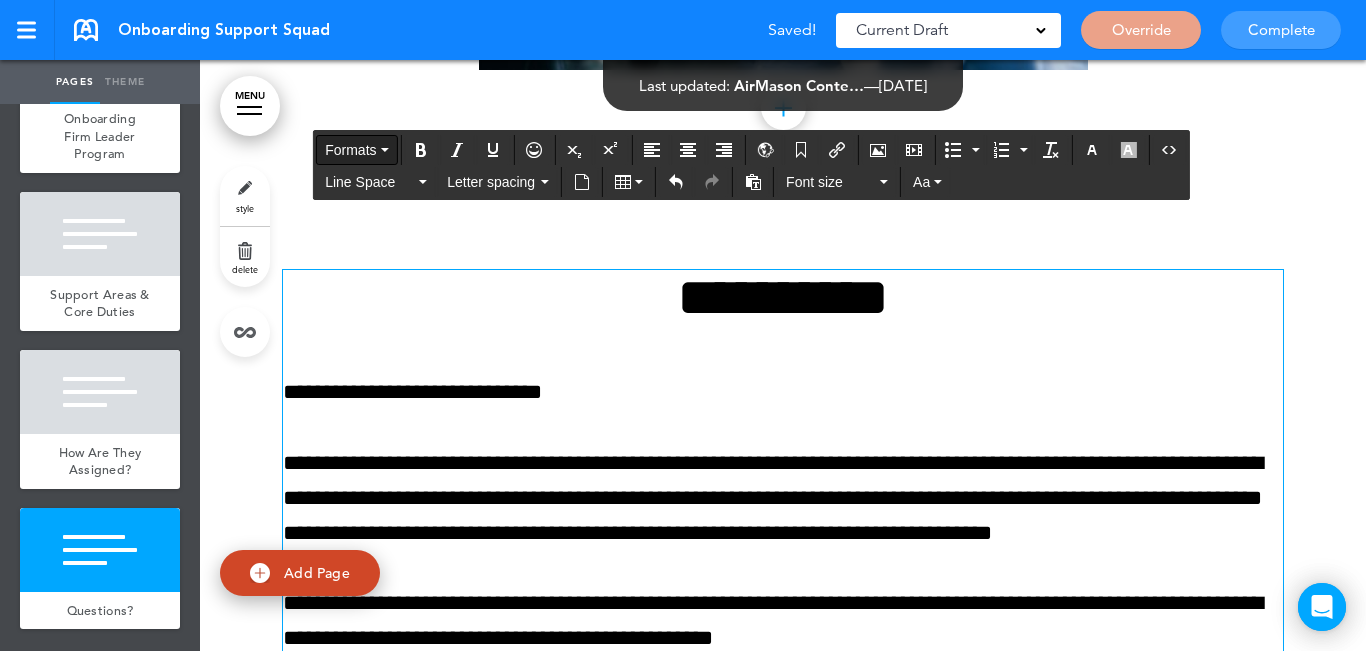 click on "Formats" at bounding box center [350, 150] 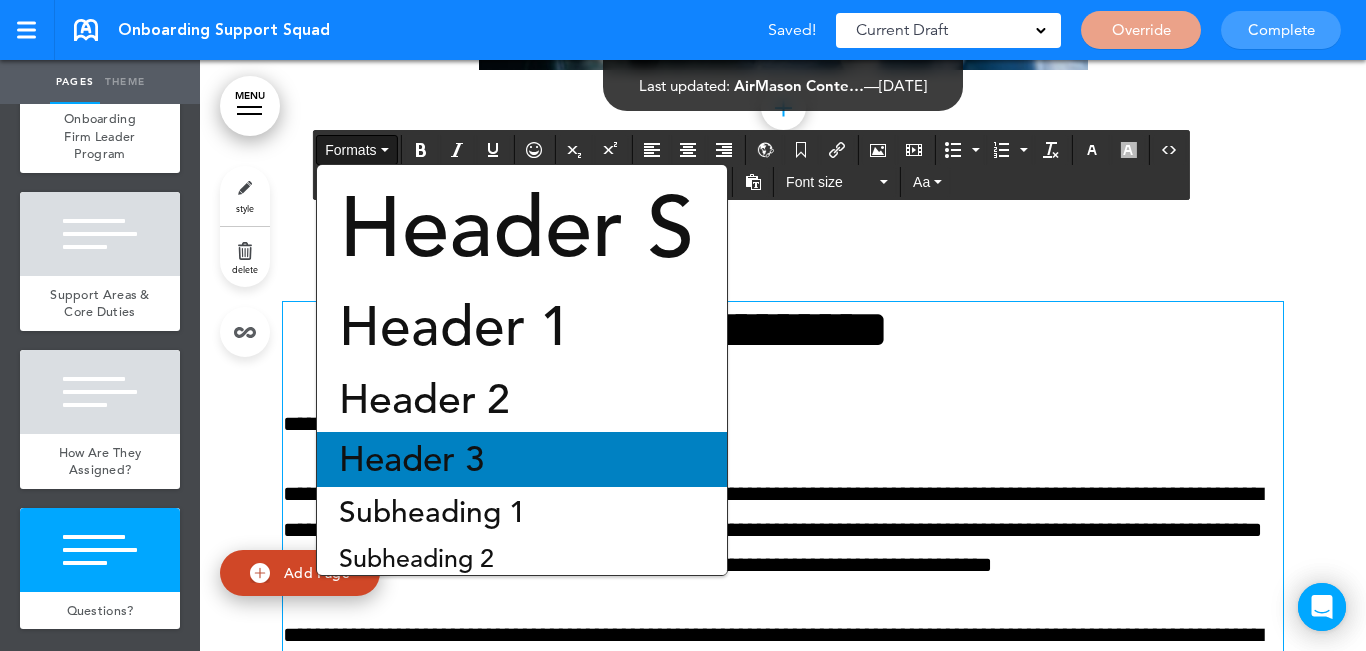 click on "Header 3" at bounding box center (411, 459) 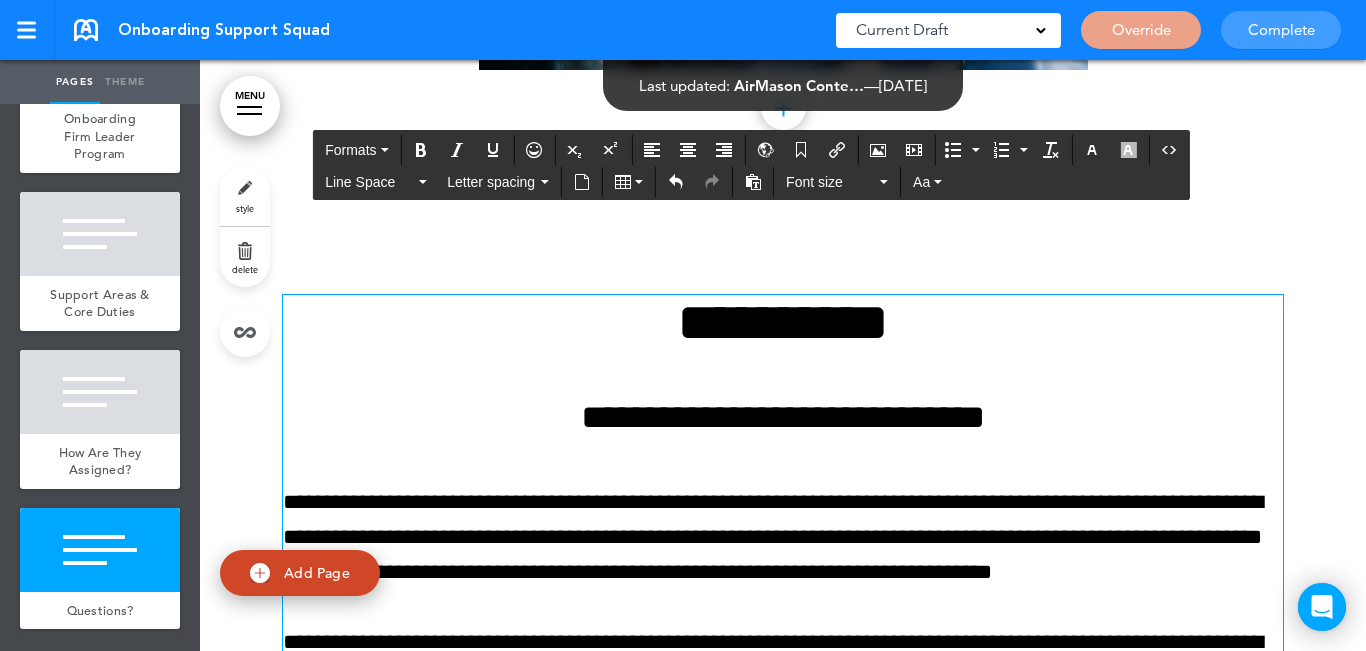 scroll, scrollTop: 15547, scrollLeft: 0, axis: vertical 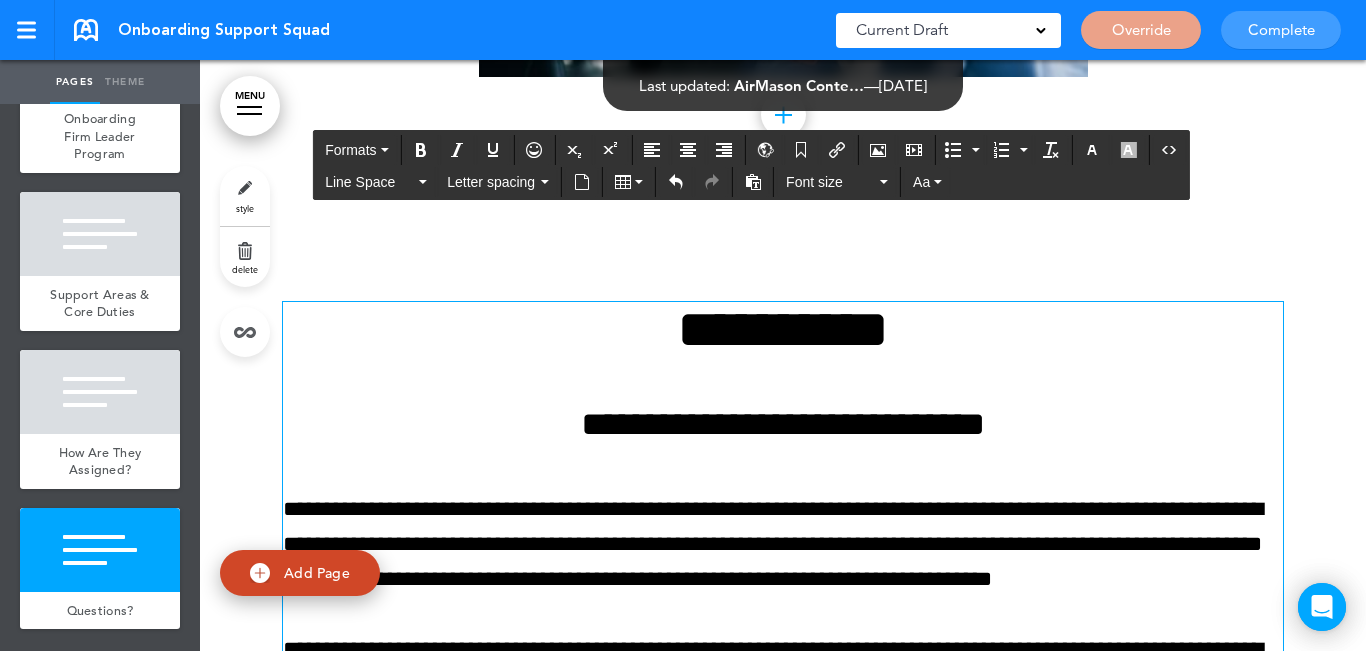 click on "**********" at bounding box center [783, 537] 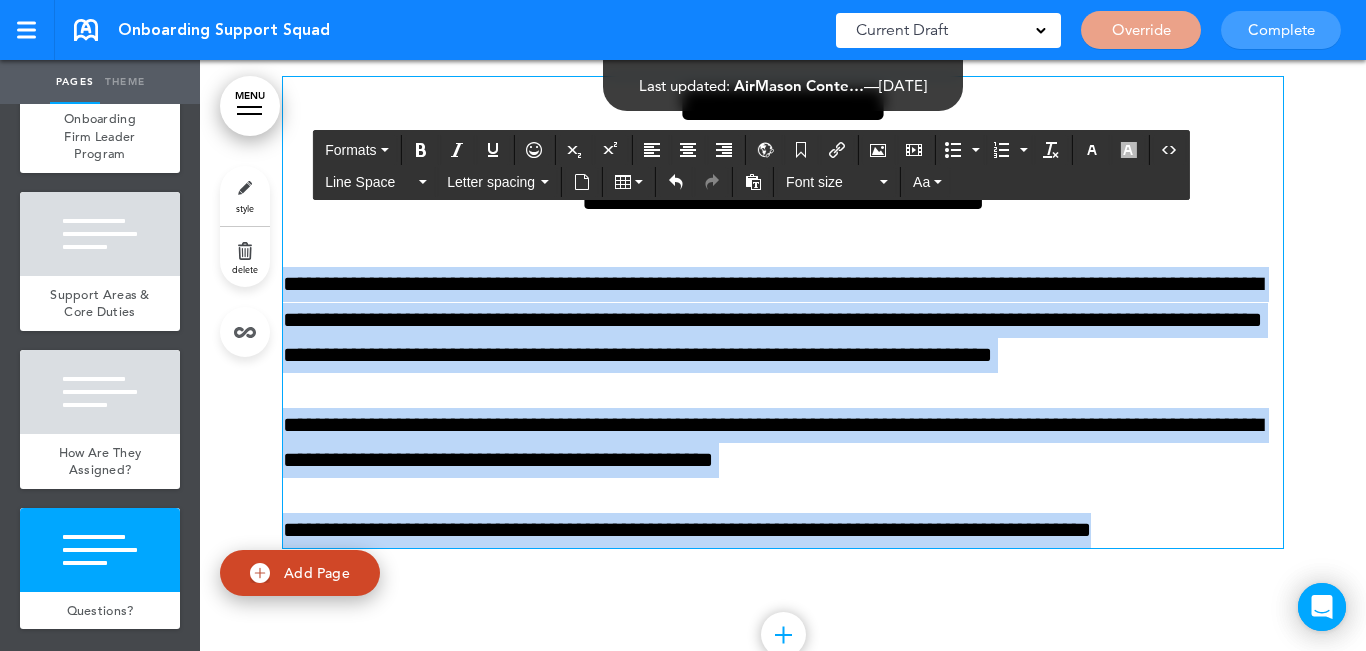 click on "Make this page common so it is available in other handbooks.
This handbook
Preview
Settings
Your Handbooks
Geographic Pay Differential Policy
Perkins Playbook
Account
Manage Organization
My Account
Help
Logout
Onboarding Support Squad
Saved!
Current Draft
CURRENT DRAFT
Override
Complete" at bounding box center (683, 325) 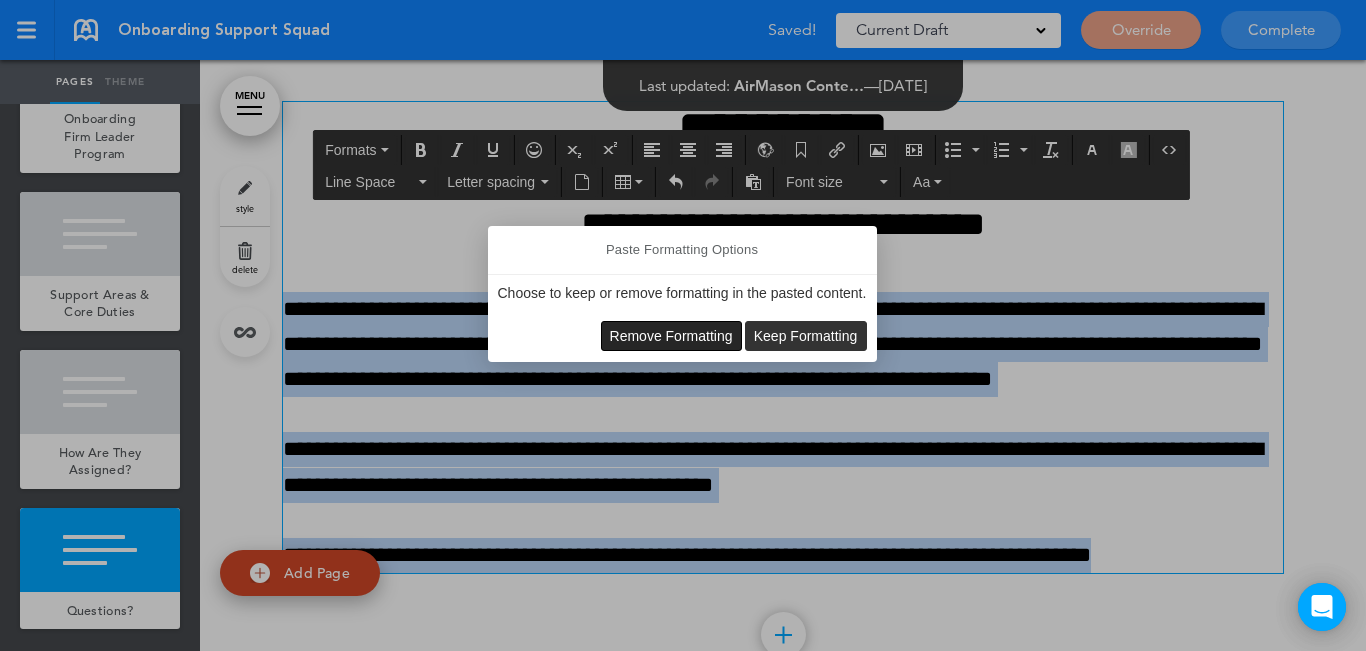 click on "Remove Formatting" at bounding box center [671, 336] 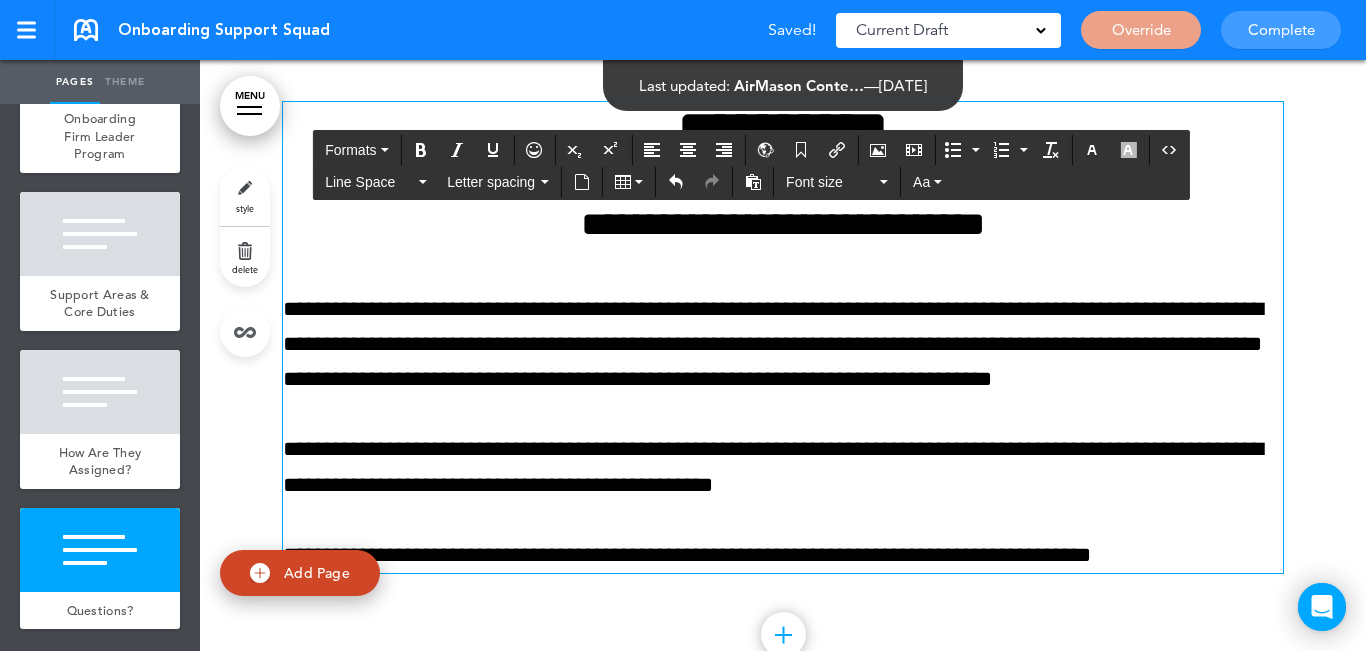 scroll, scrollTop: 15818, scrollLeft: 0, axis: vertical 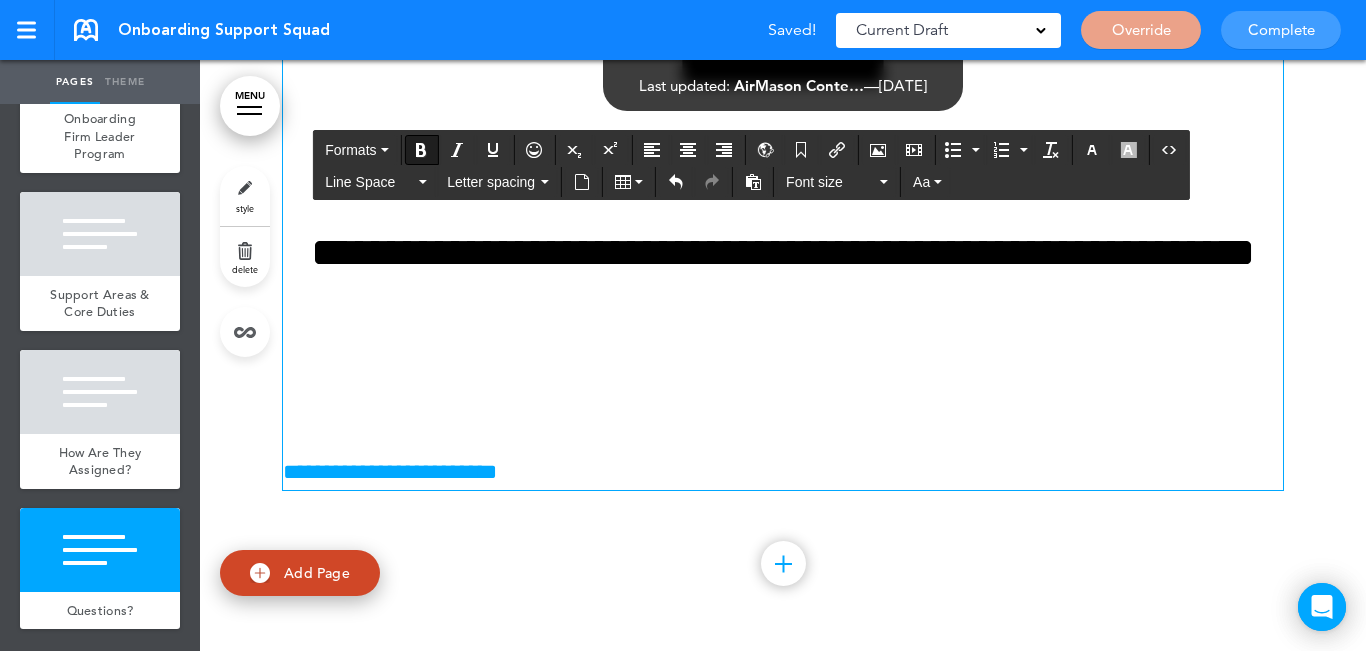 click at bounding box center [783, 384] 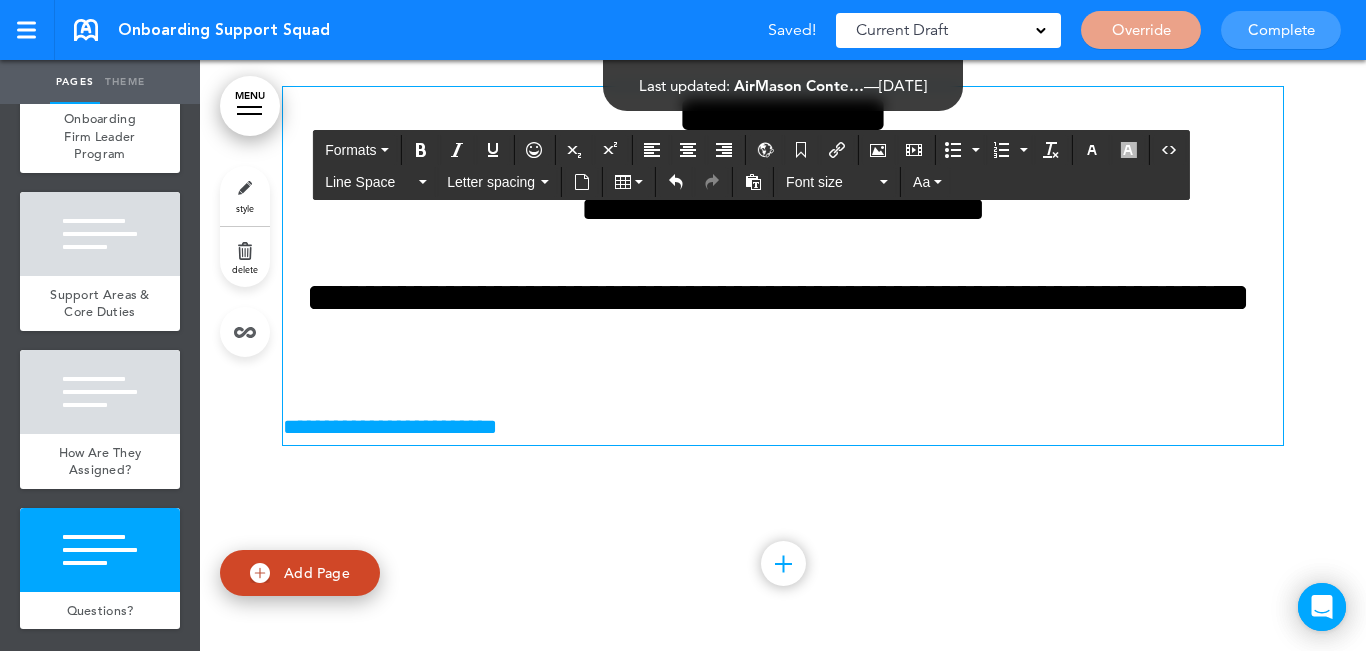 click on "**********" at bounding box center [783, 318] 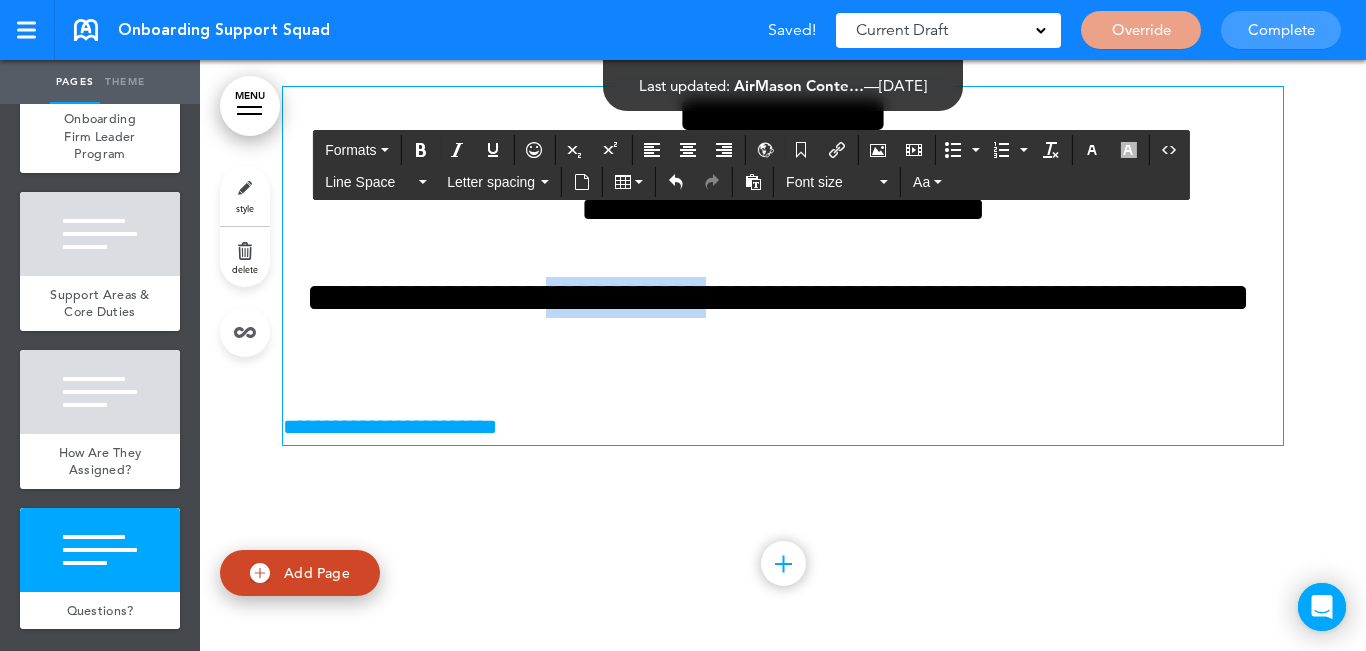 click on "**********" at bounding box center [783, 318] 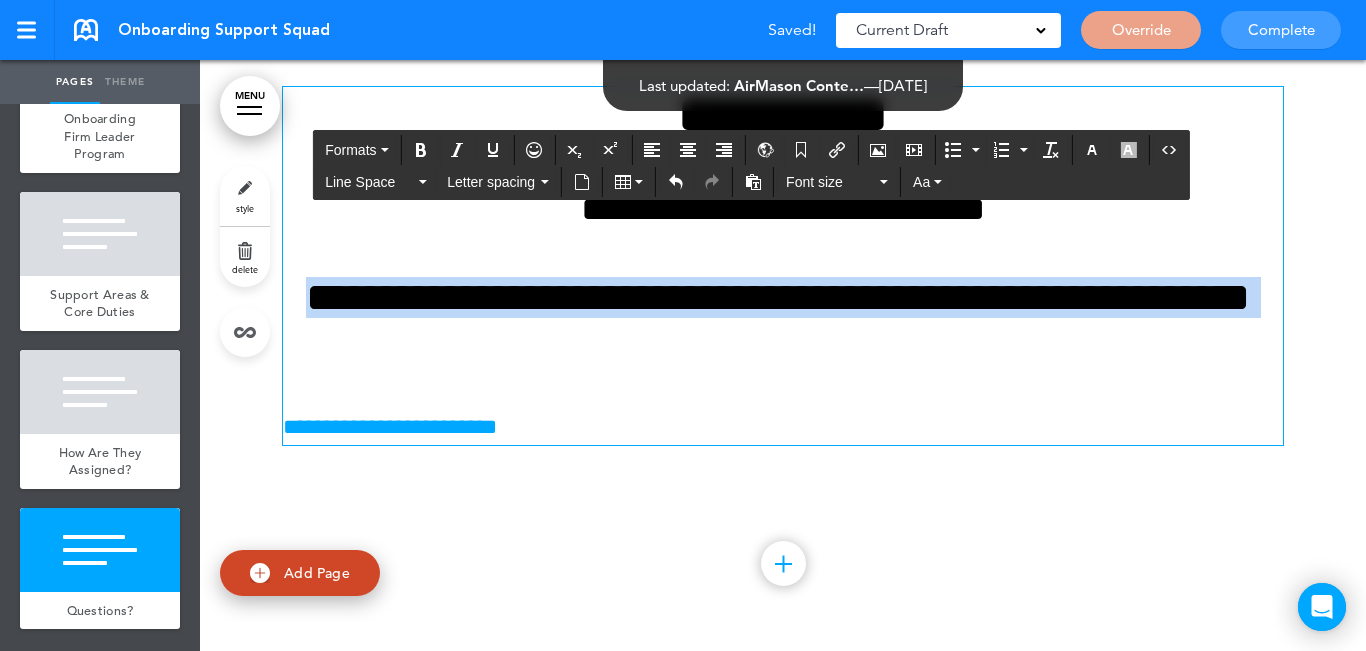 click on "**********" at bounding box center [783, 318] 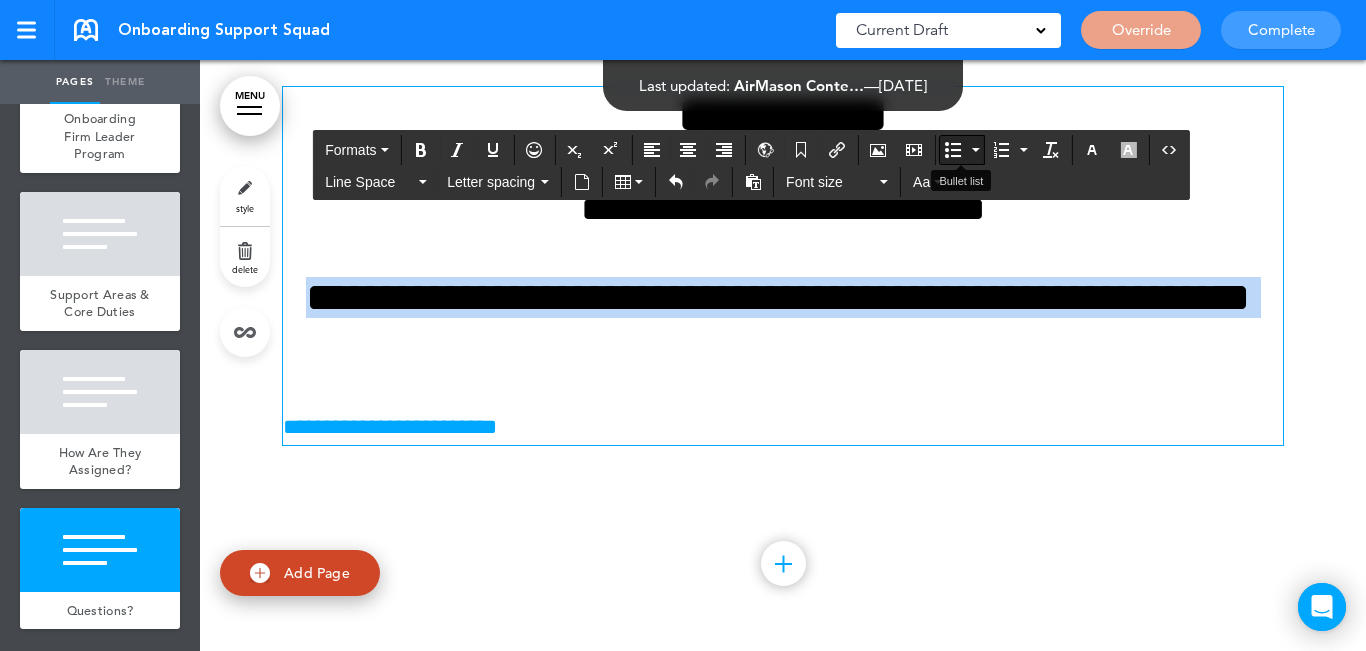 click at bounding box center [953, 150] 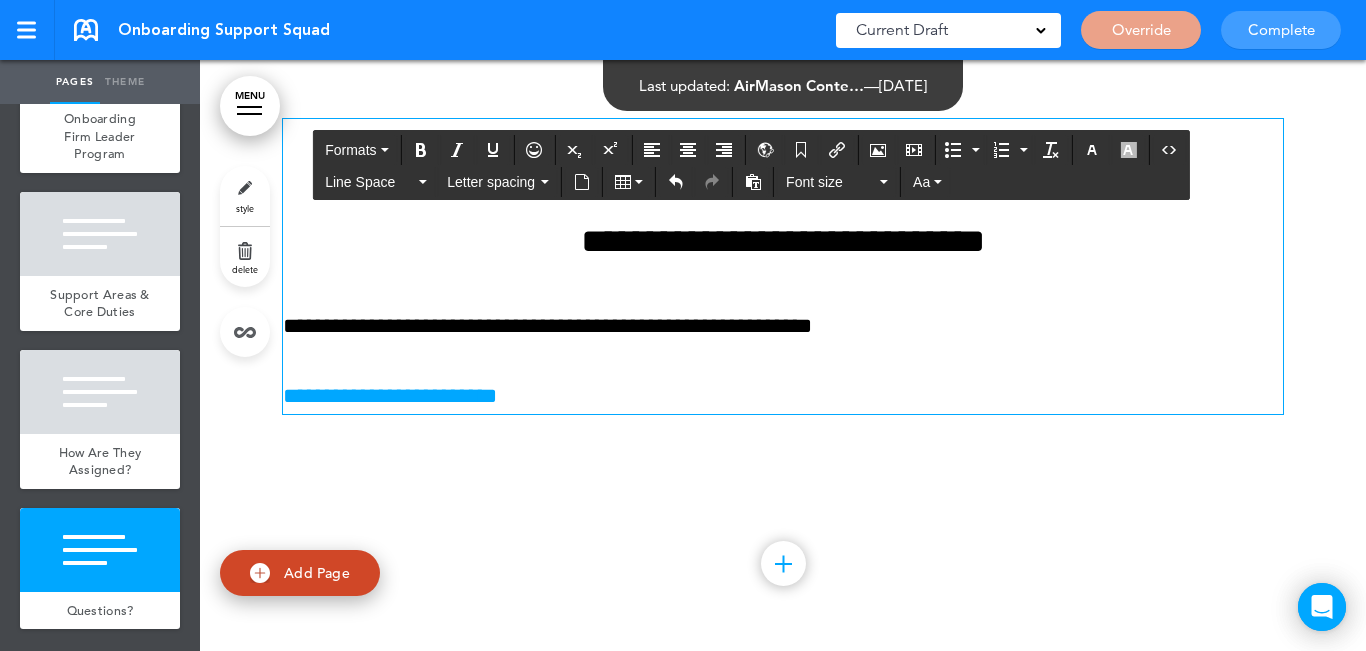 click on "**********" at bounding box center (783, 396) 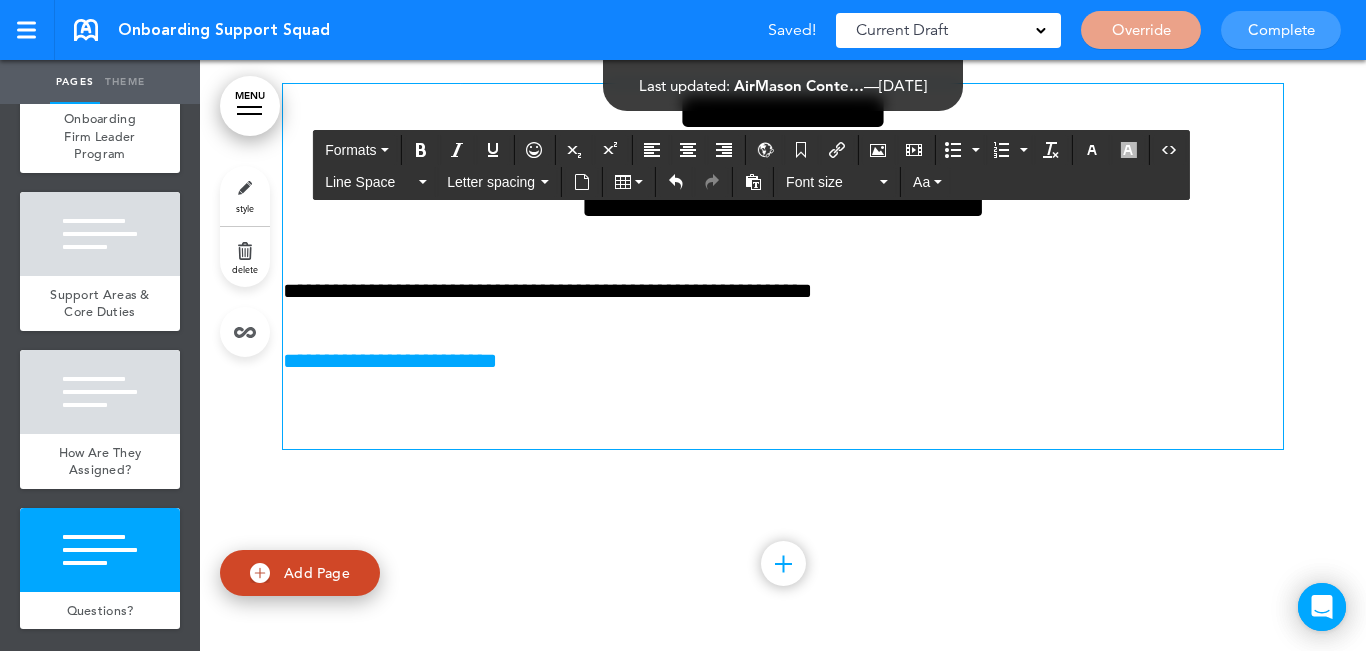 click on "**********" at bounding box center (783, 291) 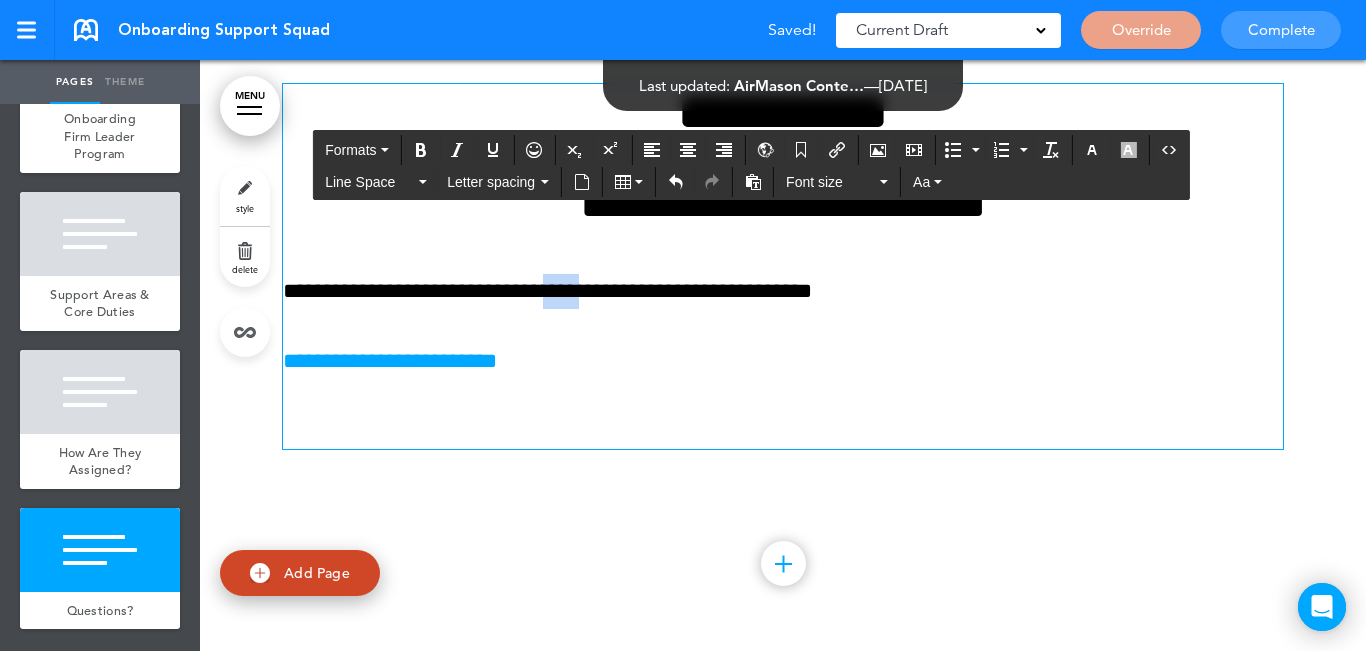 click on "**********" at bounding box center (783, 291) 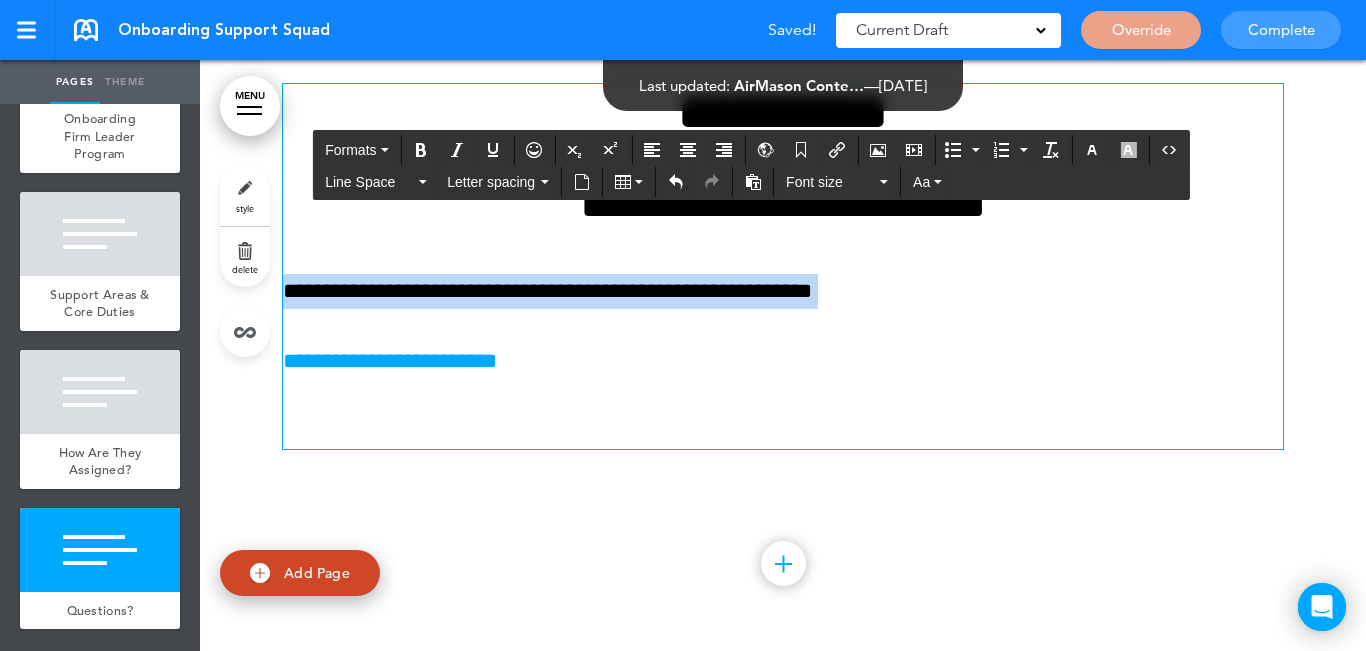 click on "**********" at bounding box center [783, 291] 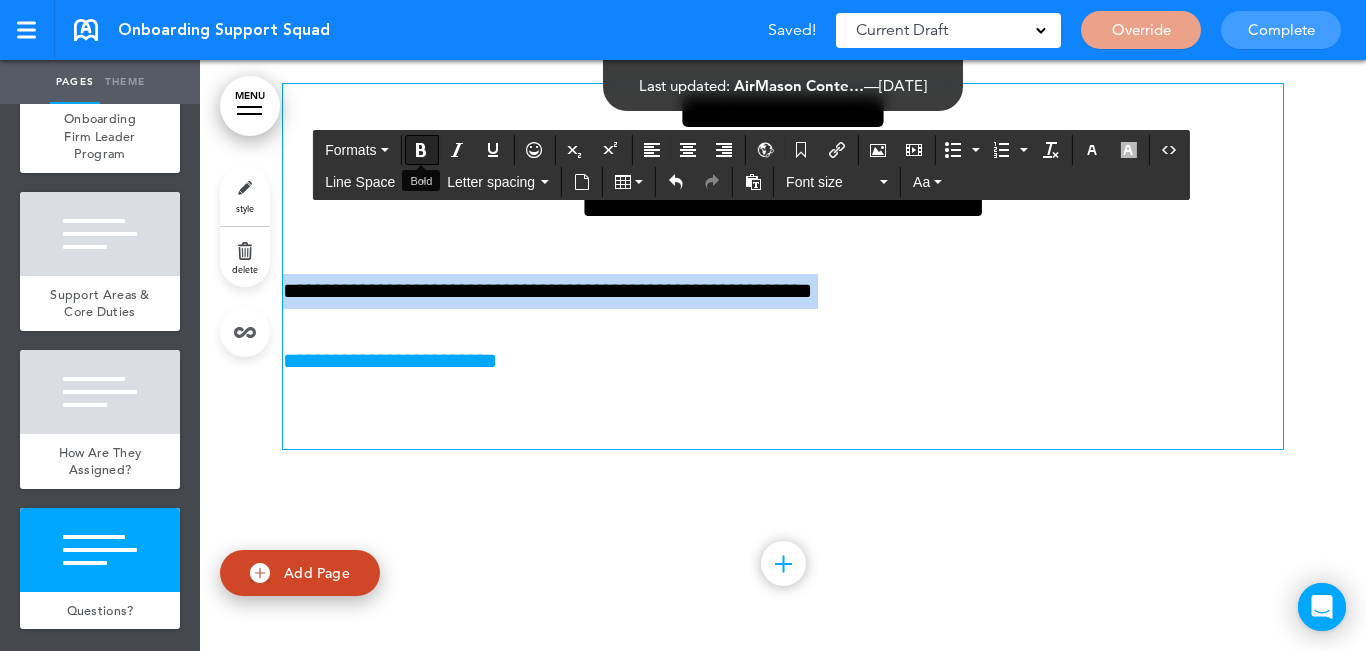 click at bounding box center (421, 150) 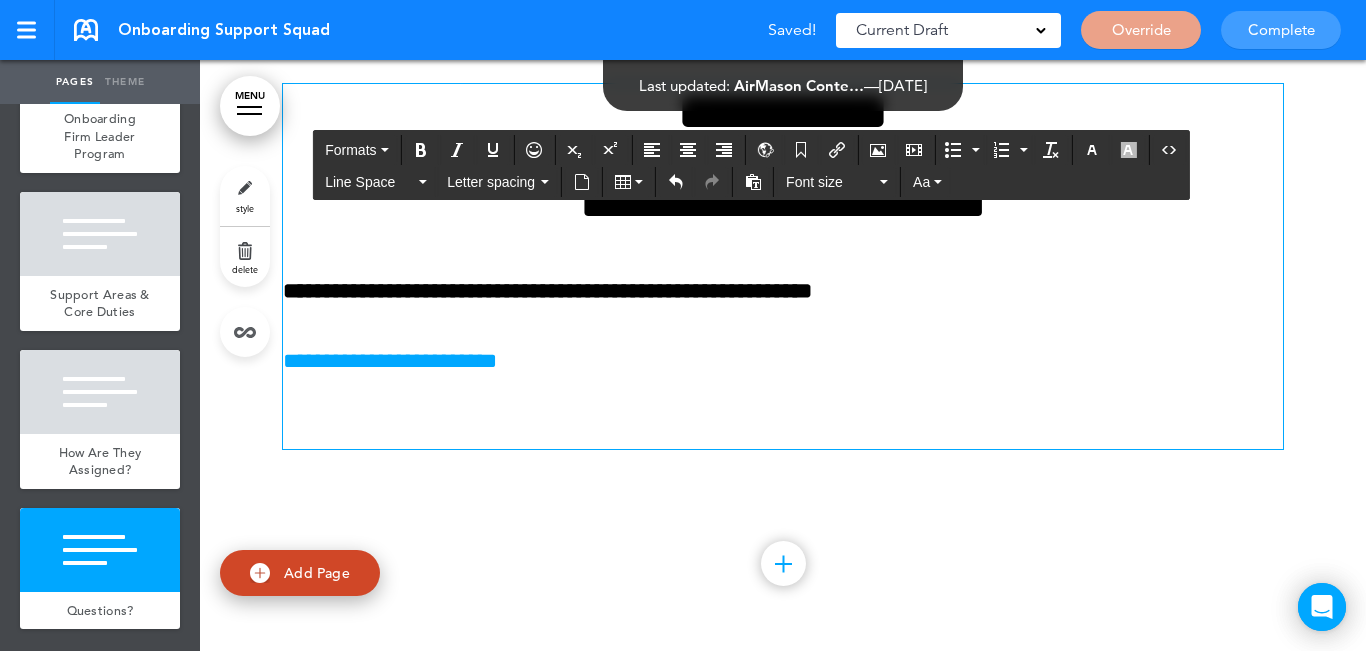 click at bounding box center (783, 431) 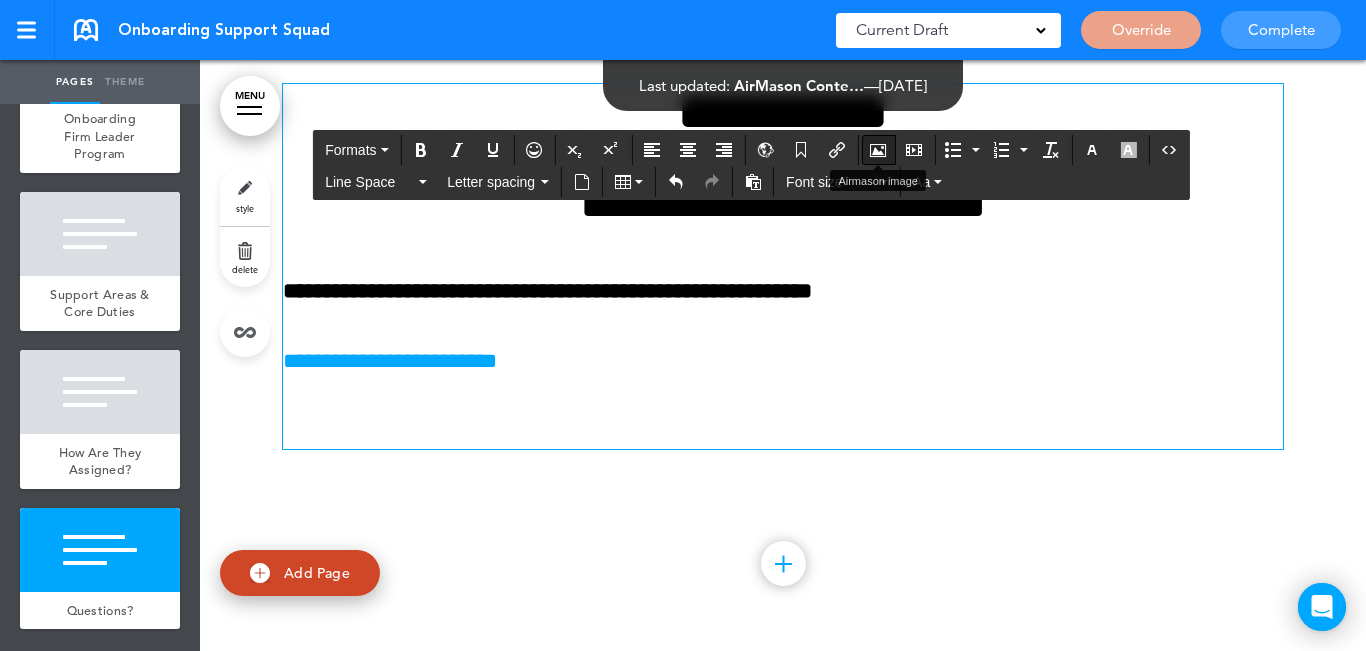 click at bounding box center [878, 150] 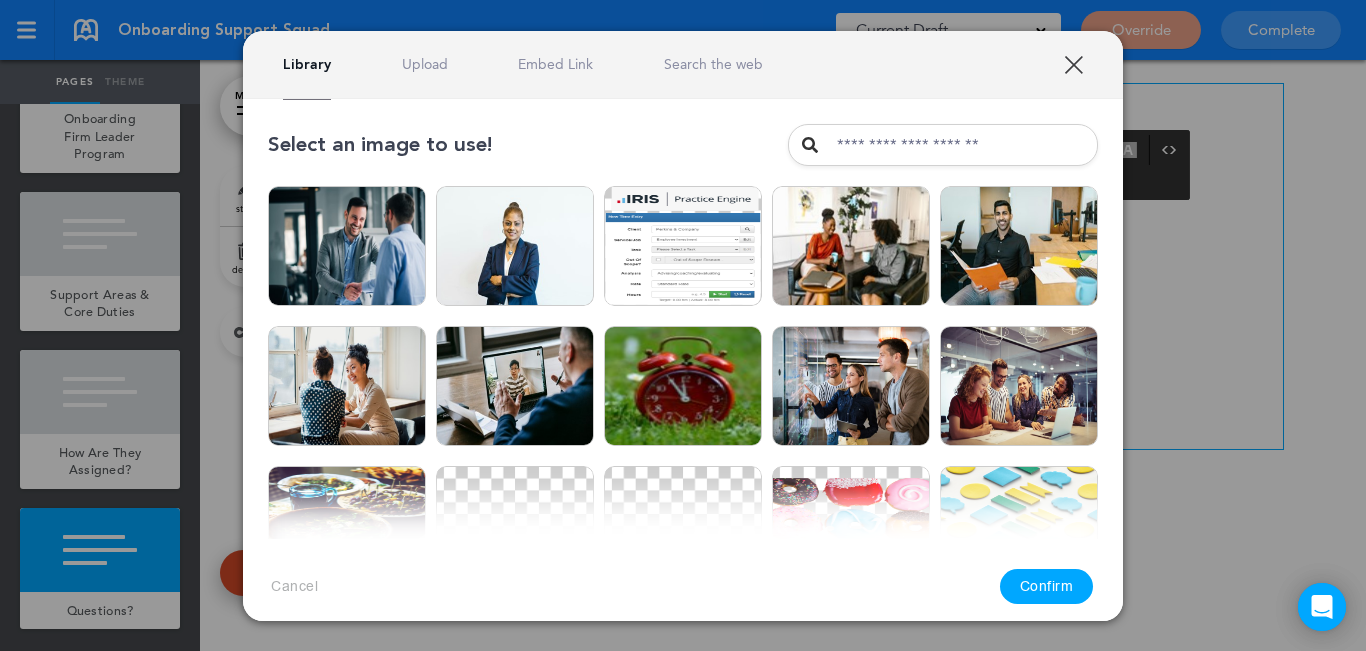 click on "Library
Upload
Embed Link
Search the web" at bounding box center (683, 65) 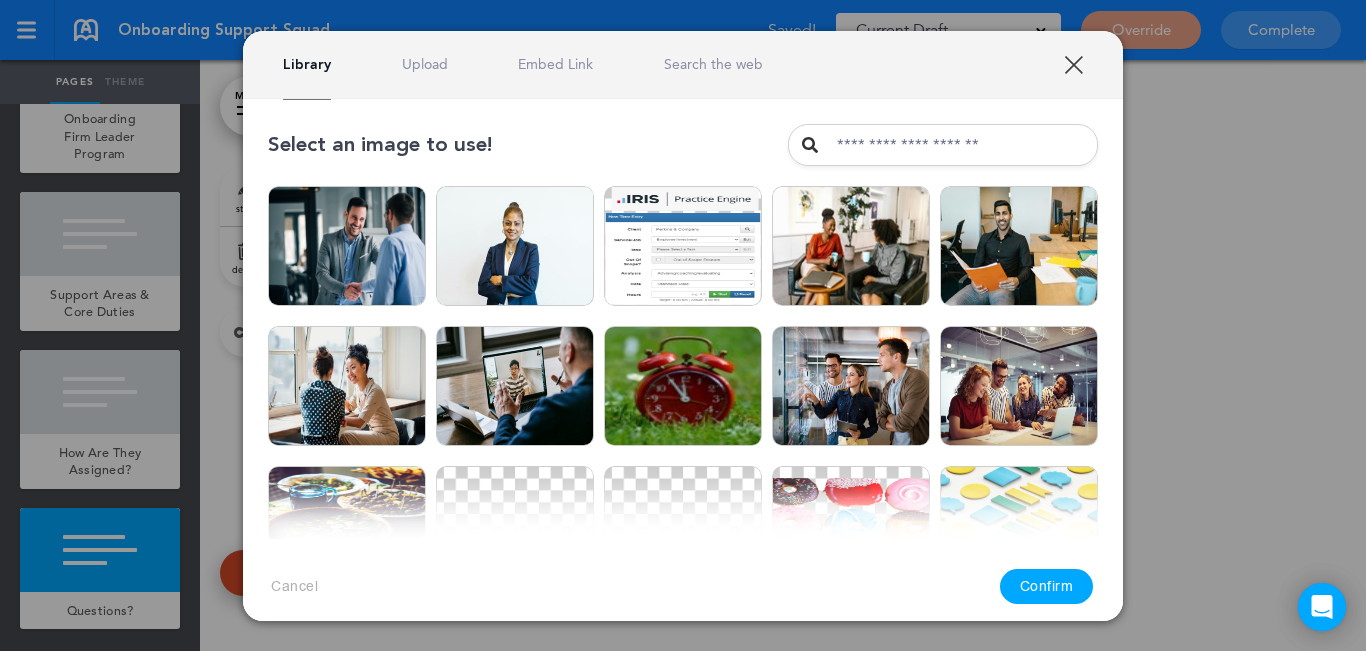 click on "Upload" at bounding box center (425, 64) 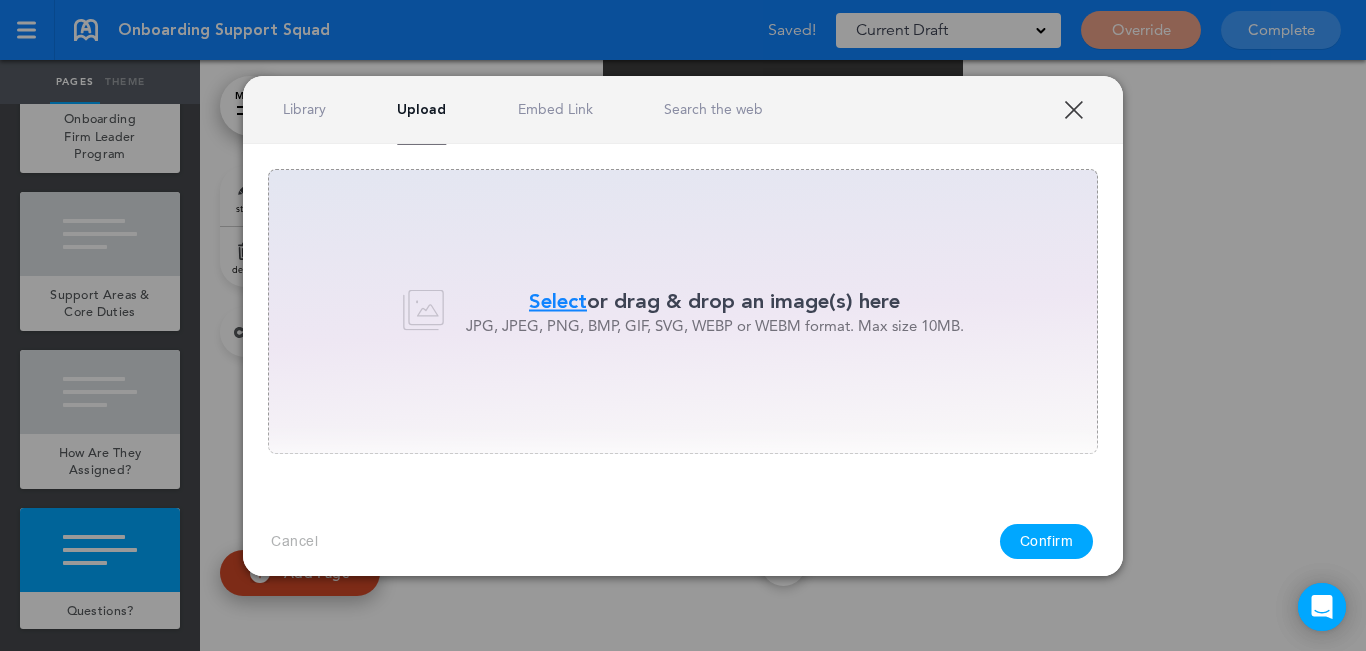 click on "JPG, JPEG, PNG, BMP, GIF, SVG, WEBP or WEBM format. Max size 10MB." at bounding box center (715, 326) 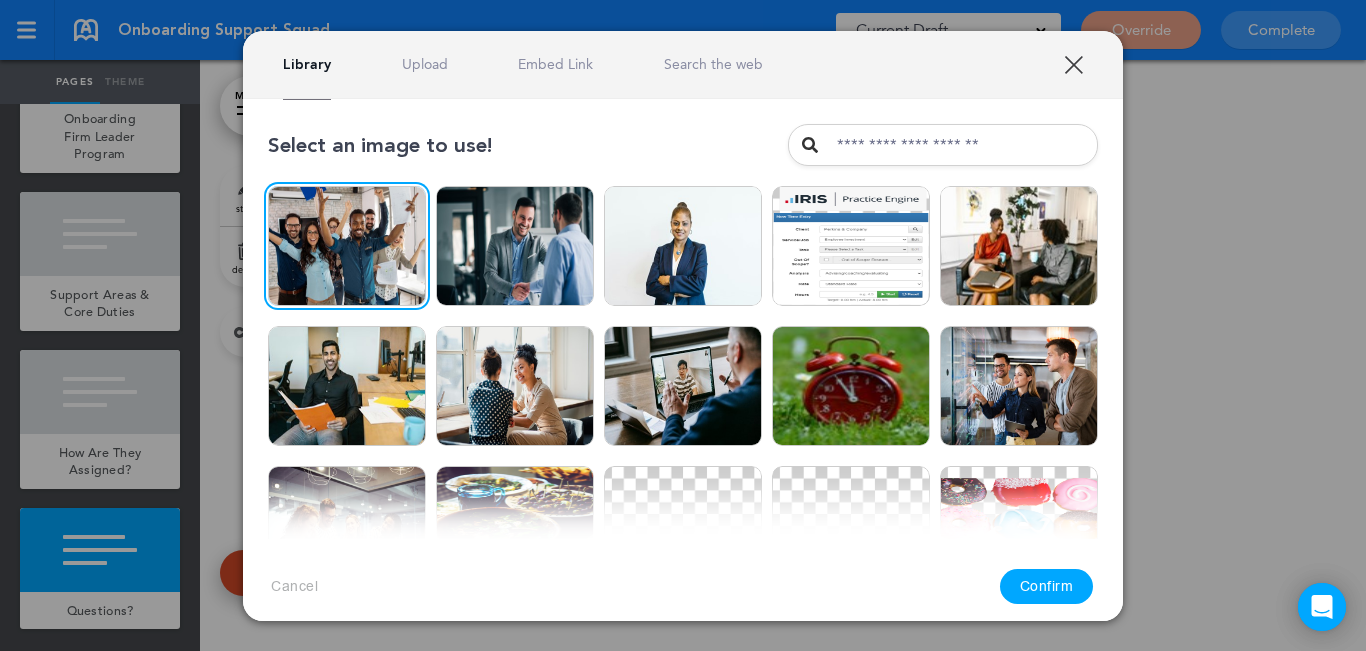 click on "Confirm" at bounding box center [1047, 586] 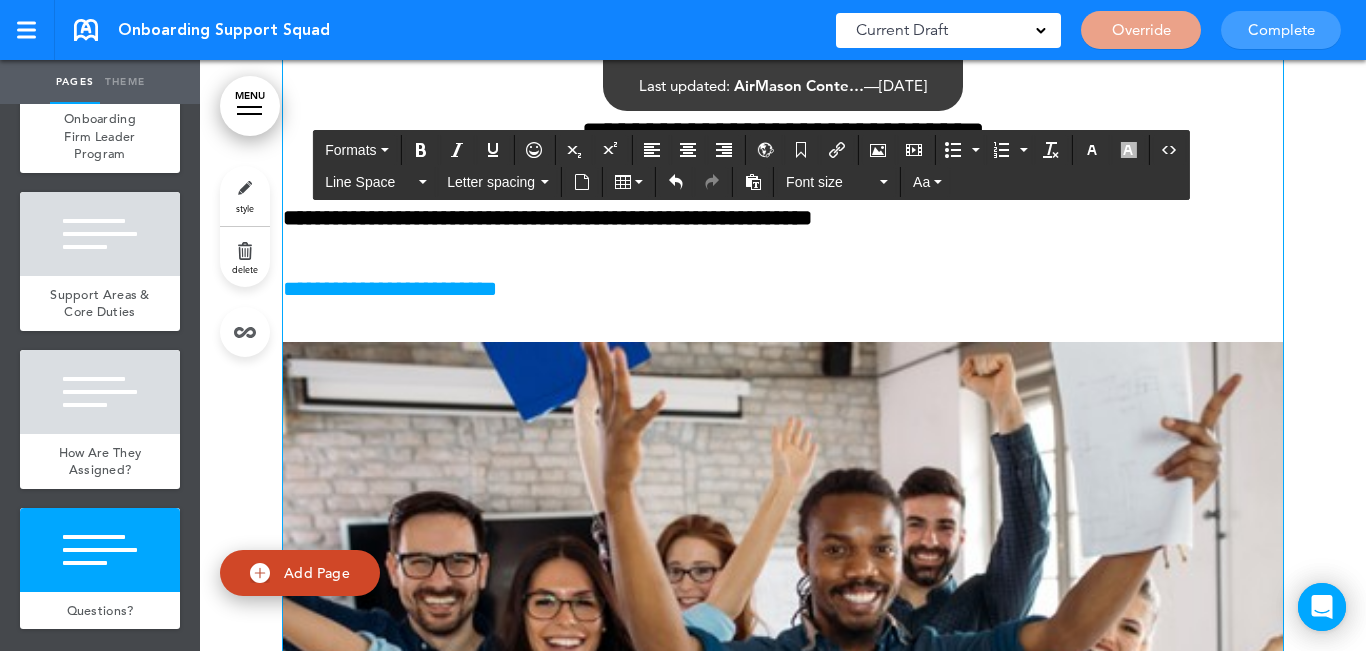 scroll, scrollTop: 15818, scrollLeft: 0, axis: vertical 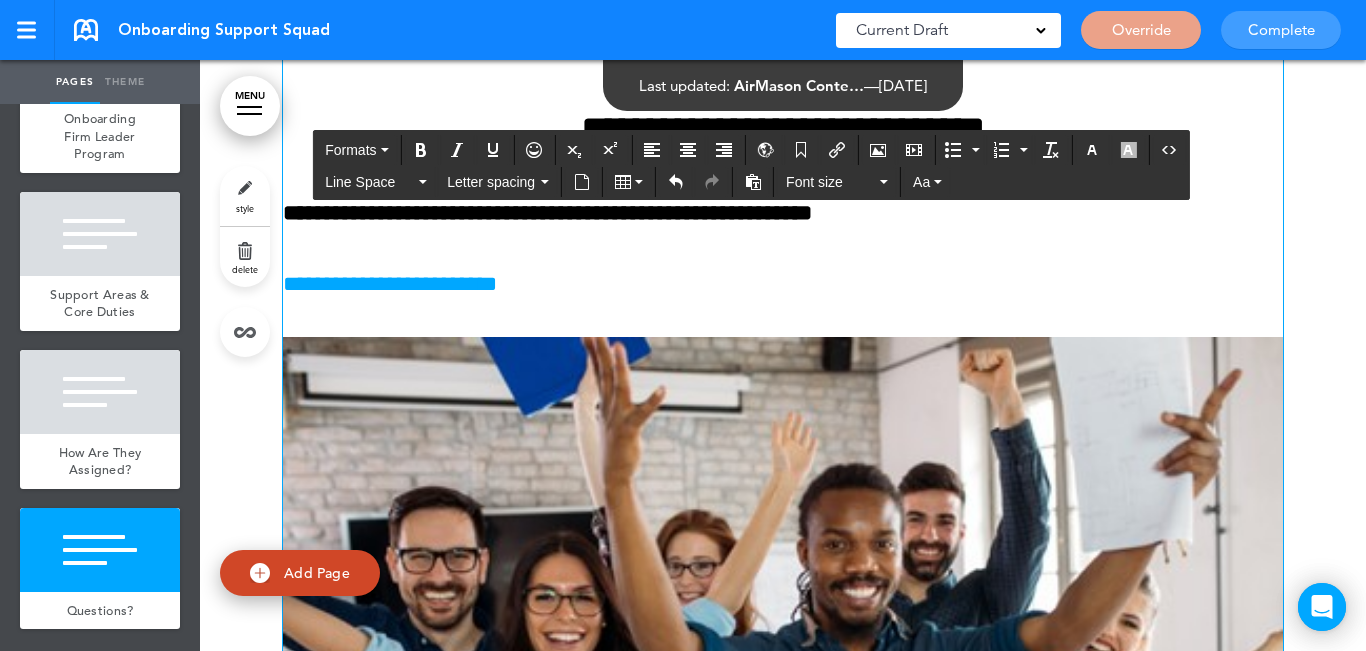 drag, startPoint x: 1137, startPoint y: 504, endPoint x: 1167, endPoint y: 462, distance: 51.613953 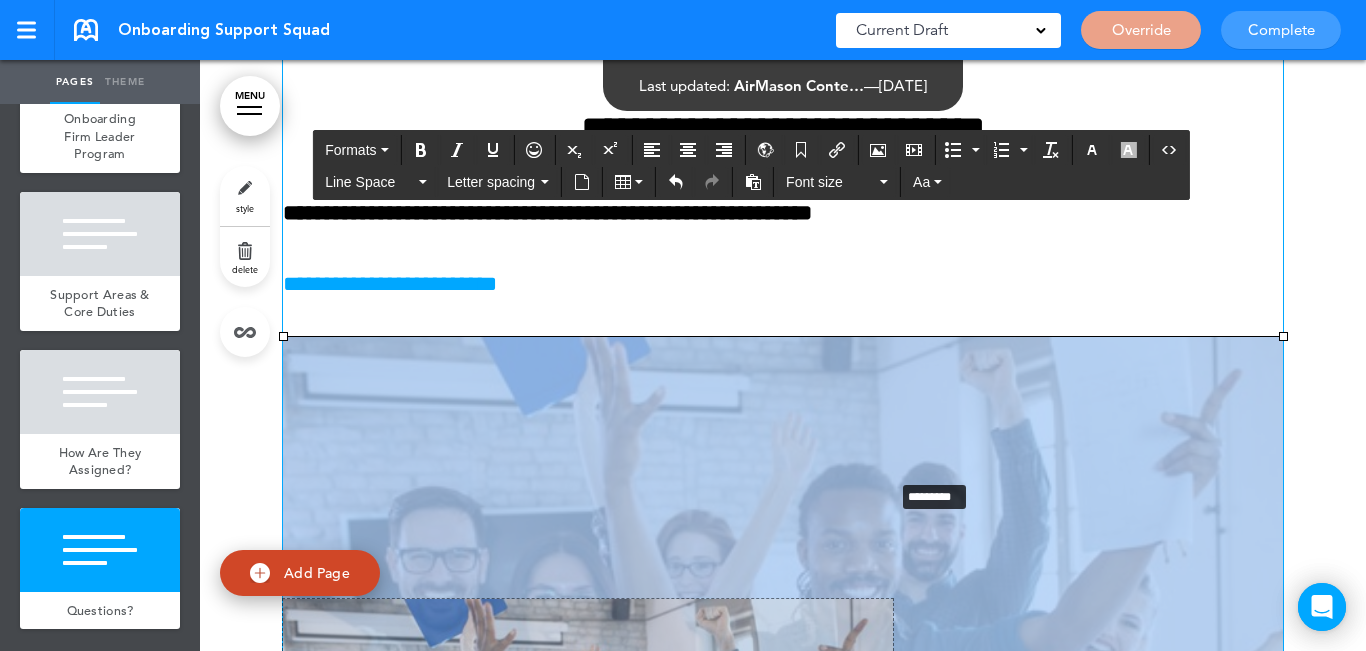 drag, startPoint x: 1279, startPoint y: 337, endPoint x: 889, endPoint y: 481, distance: 415.7355 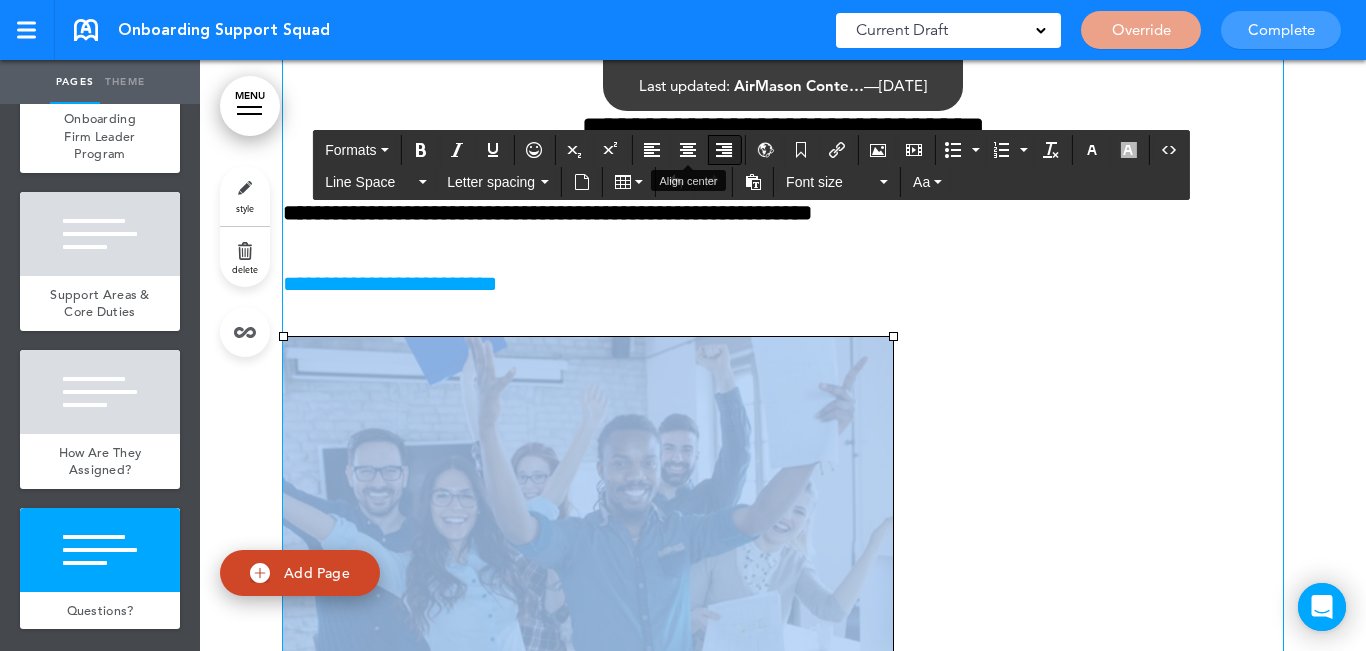 drag, startPoint x: 693, startPoint y: 147, endPoint x: 711, endPoint y: 164, distance: 24.758837 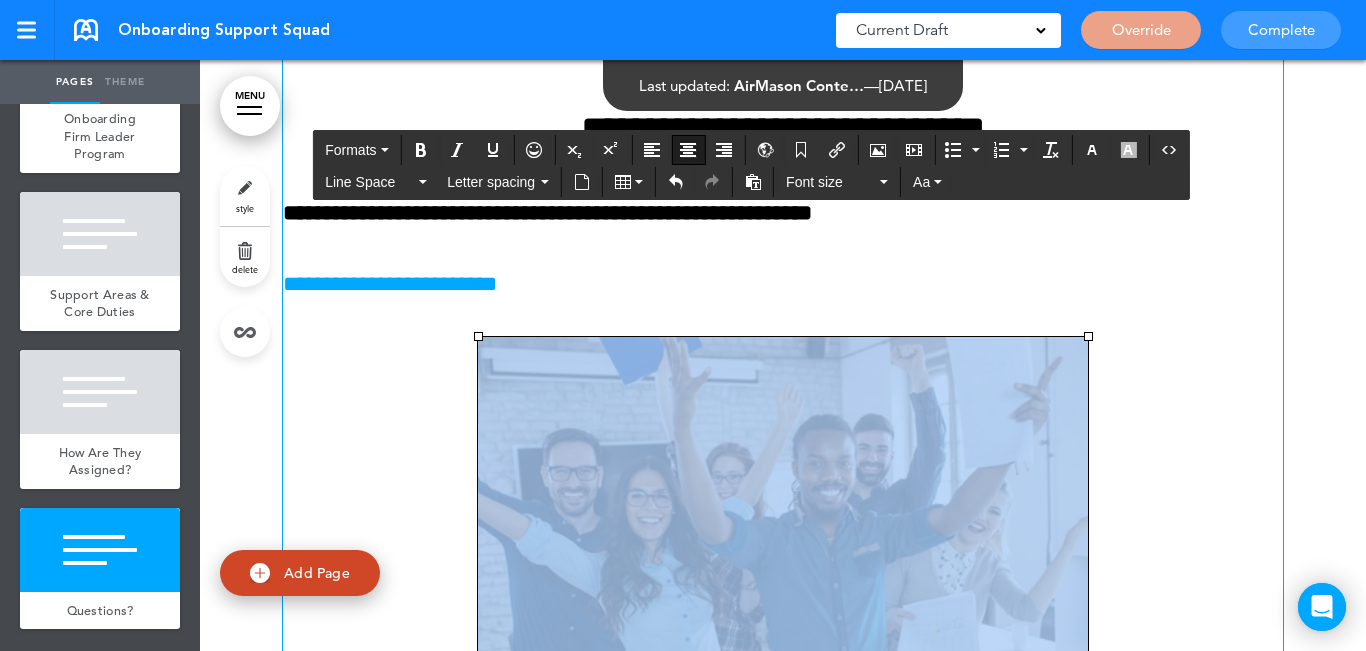 click on "**********" at bounding box center (783, 376) 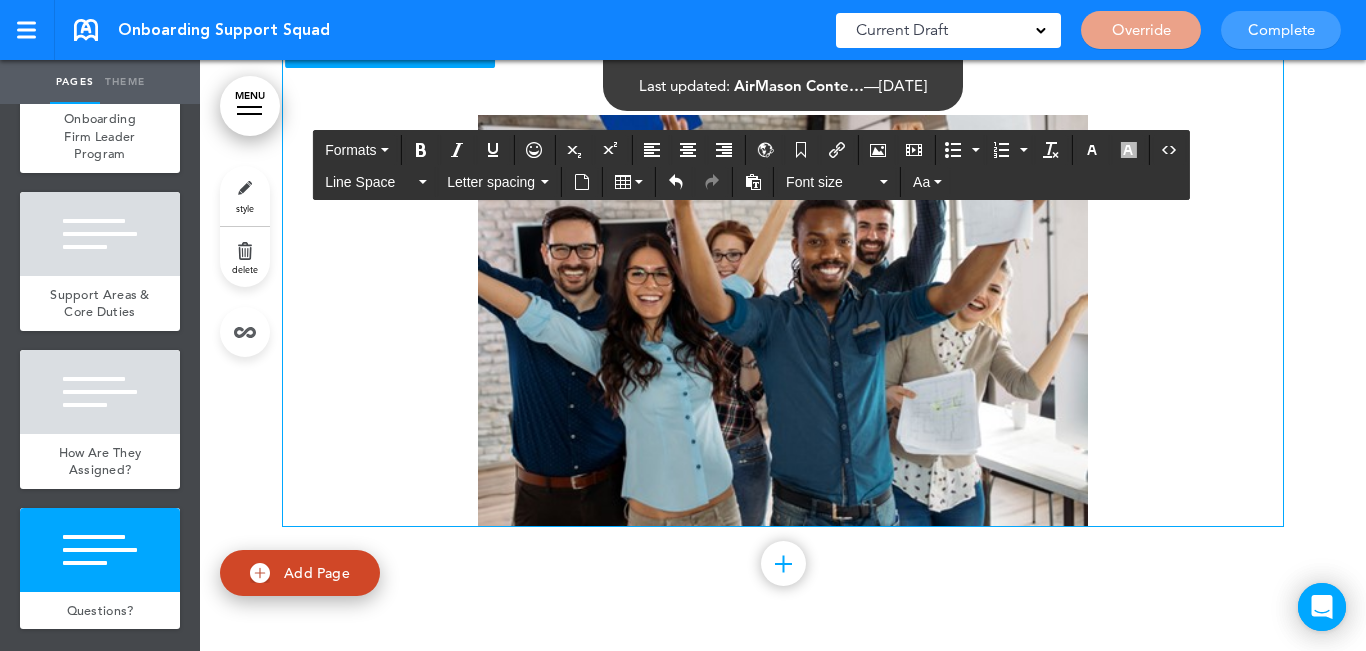 scroll, scrollTop: 15523, scrollLeft: 0, axis: vertical 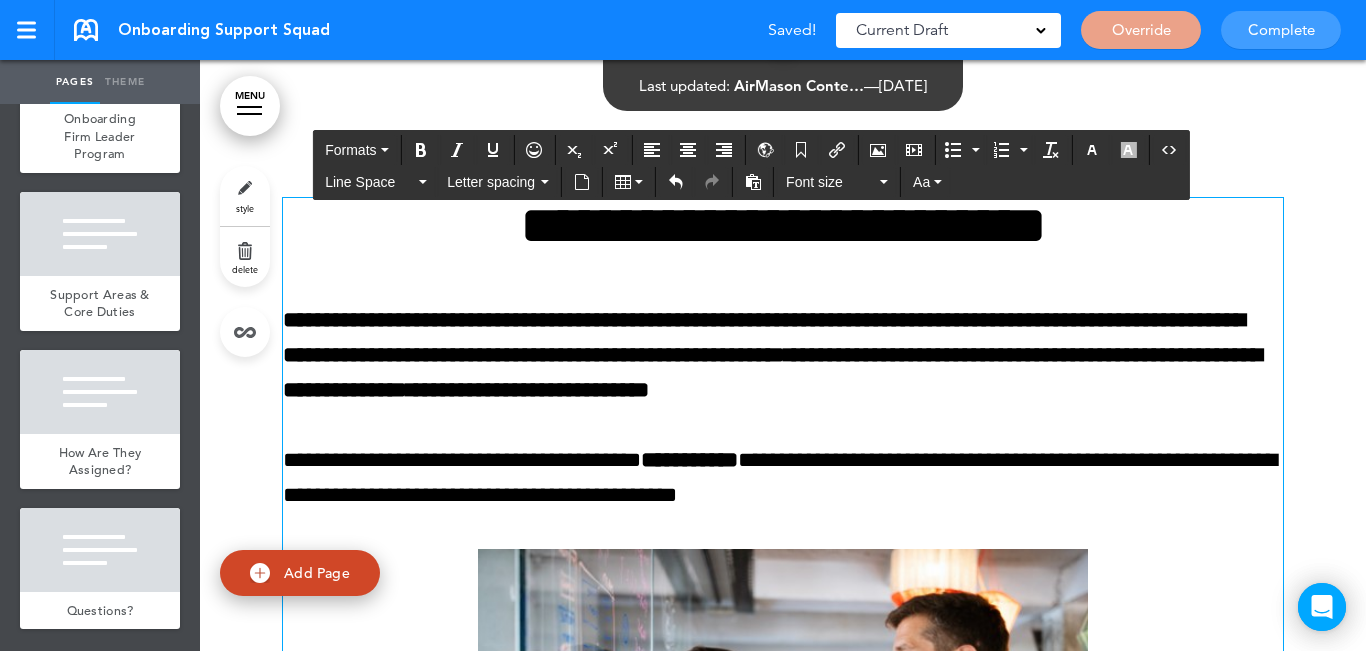 click on "**********" at bounding box center (764, 337) 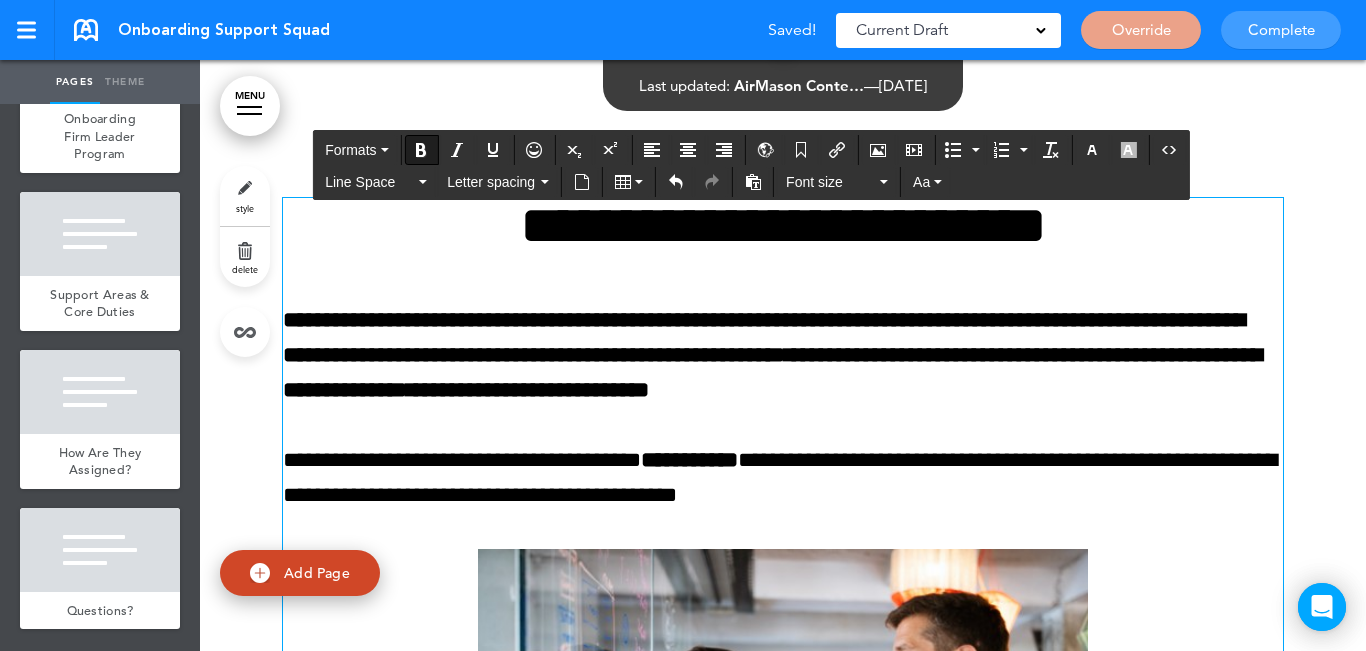 type 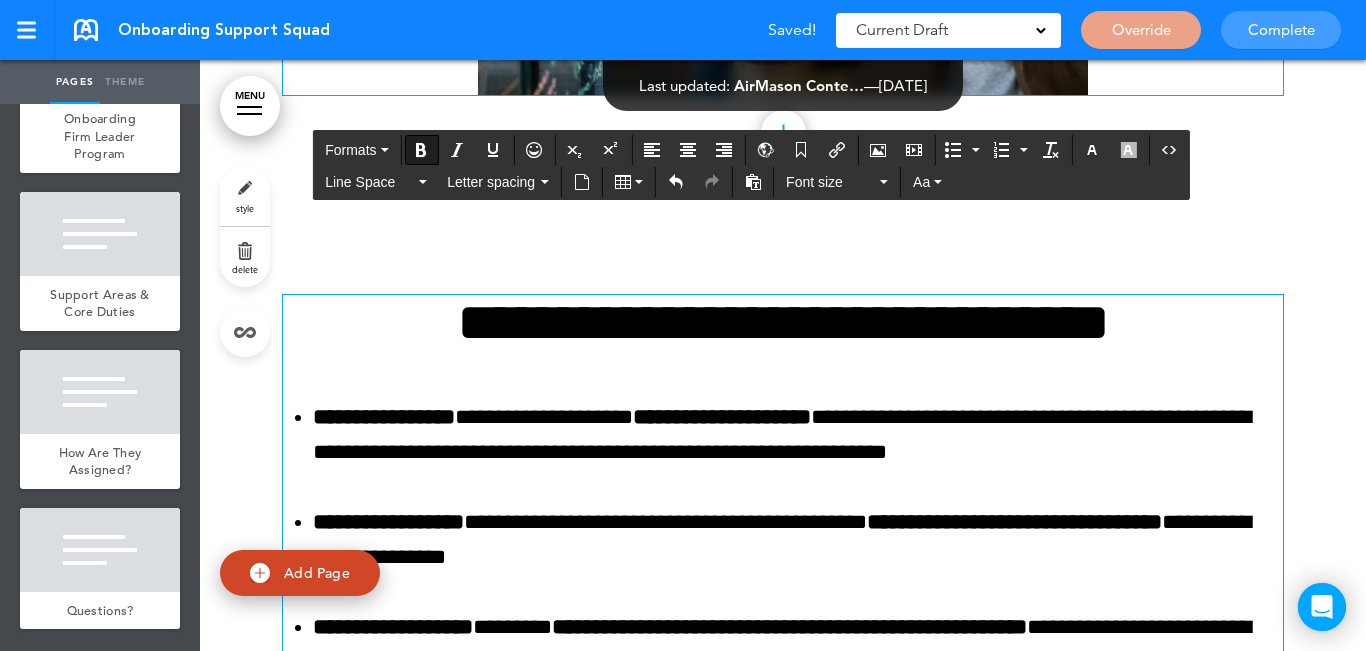 scroll, scrollTop: 2062, scrollLeft: 0, axis: vertical 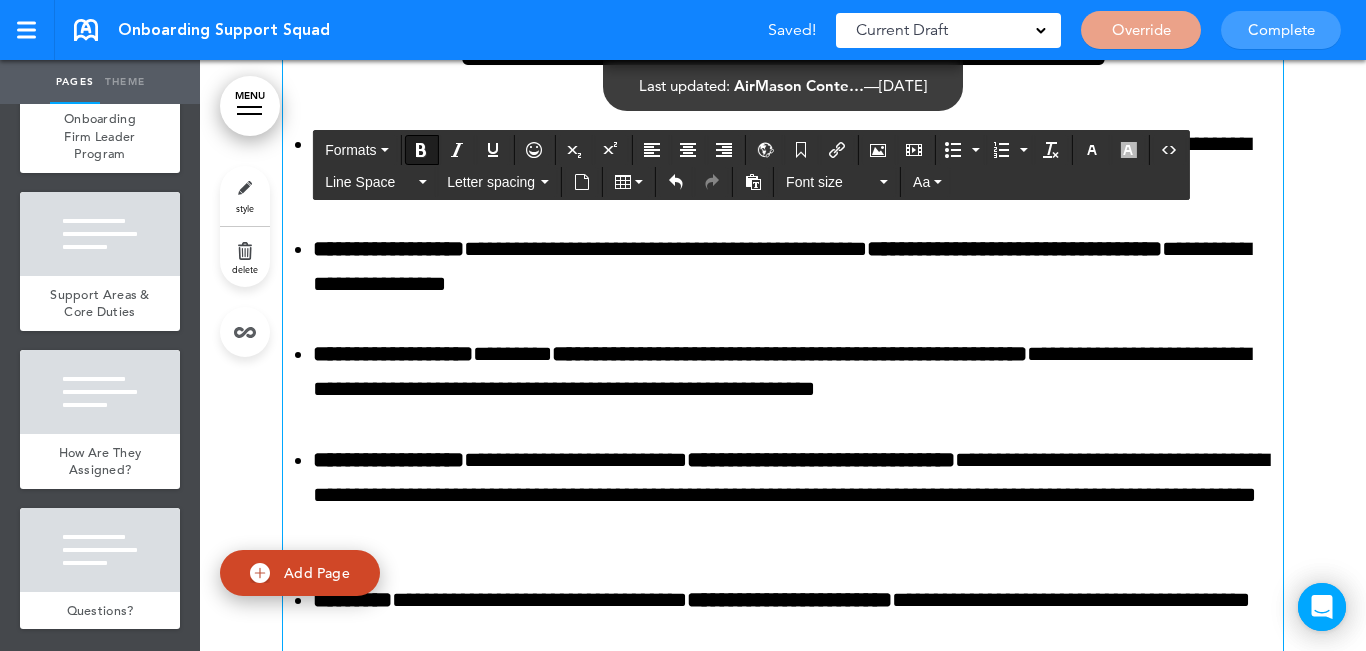 click on "**********" at bounding box center [798, 372] 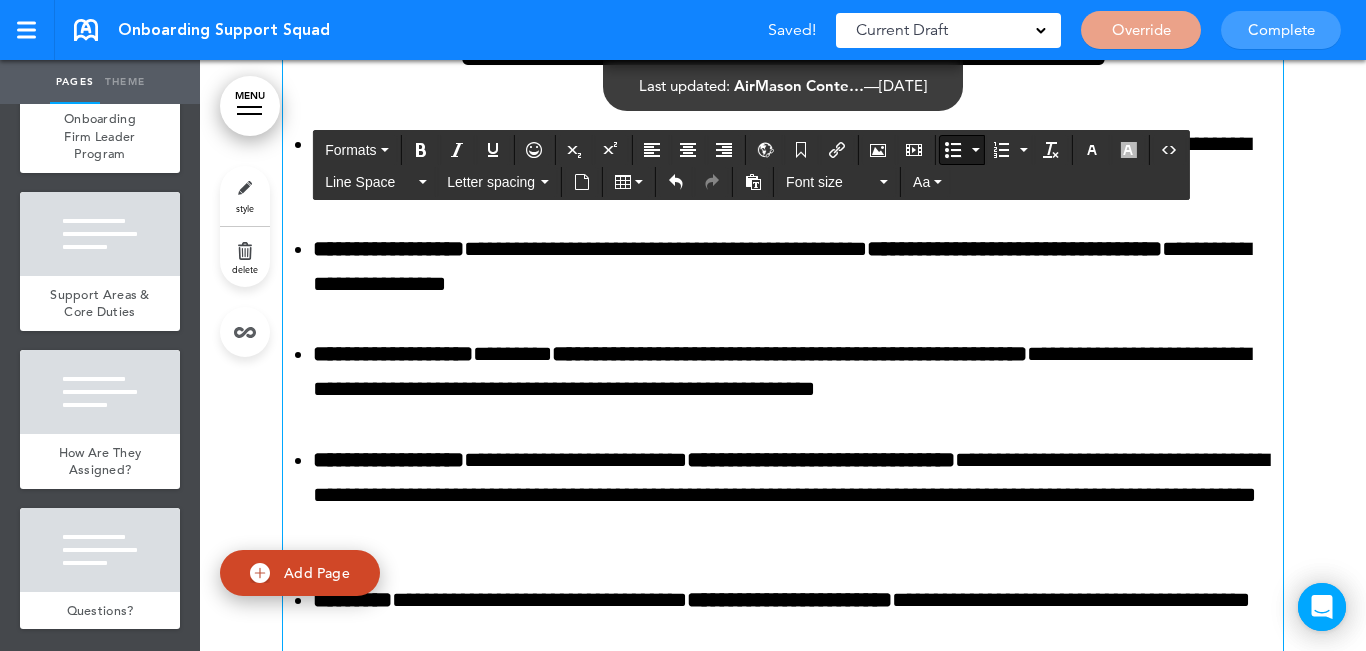type 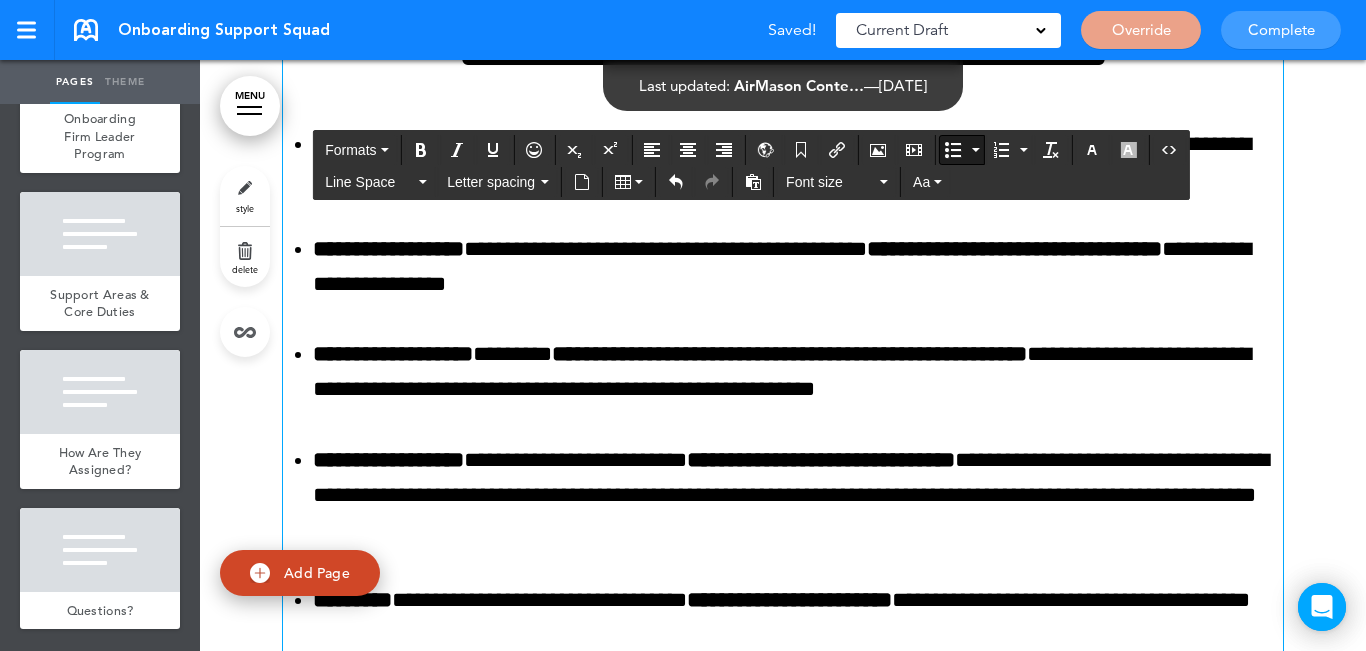 click on "**********" at bounding box center (798, 496) 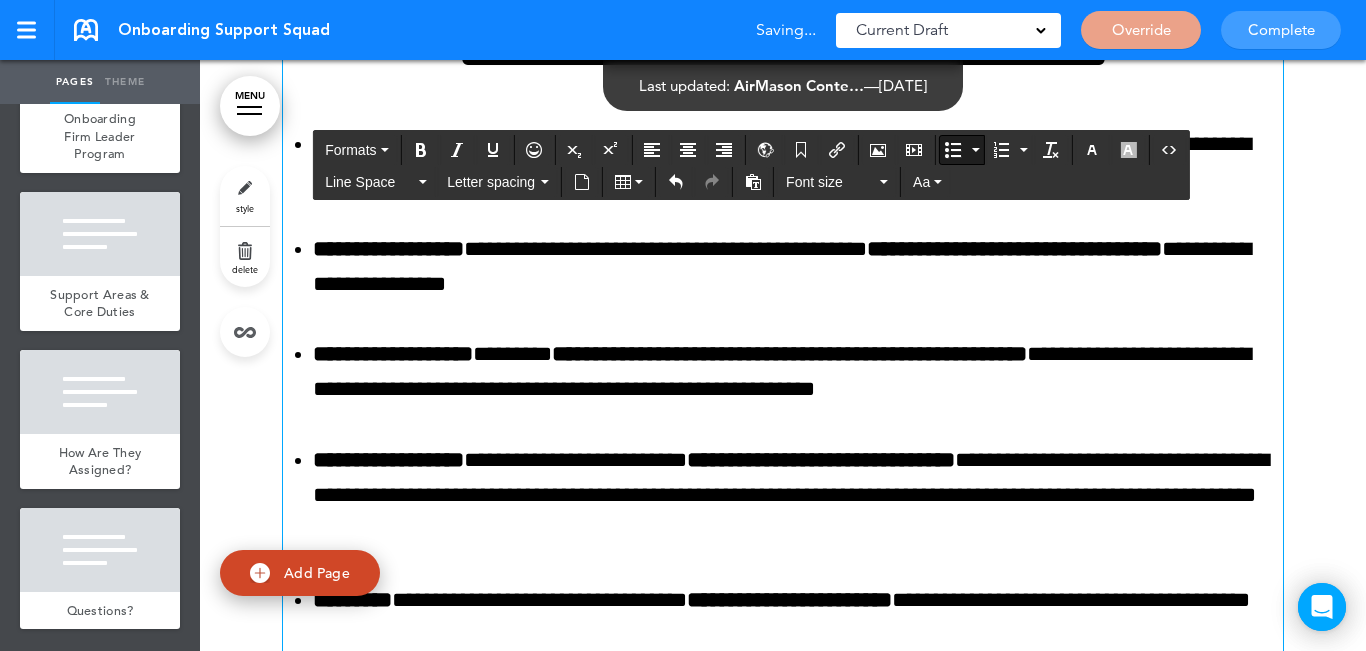 scroll, scrollTop: 3756, scrollLeft: 0, axis: vertical 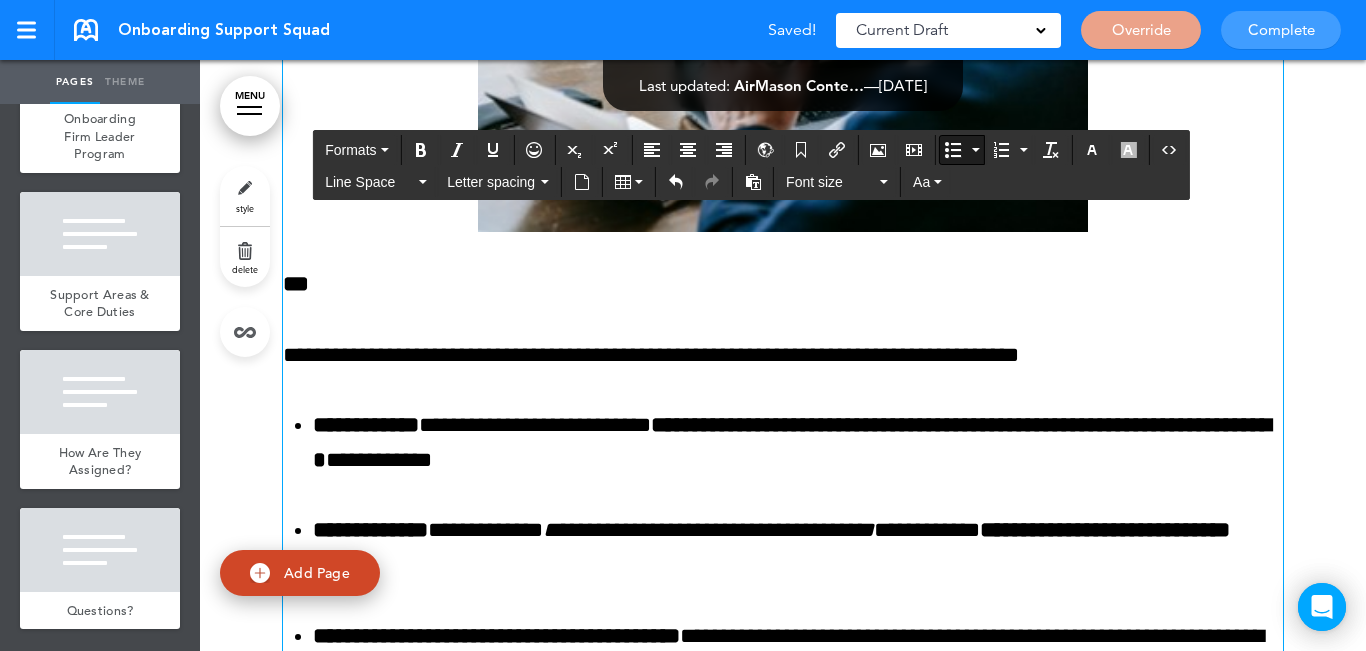click on "**********" at bounding box center (783, 355) 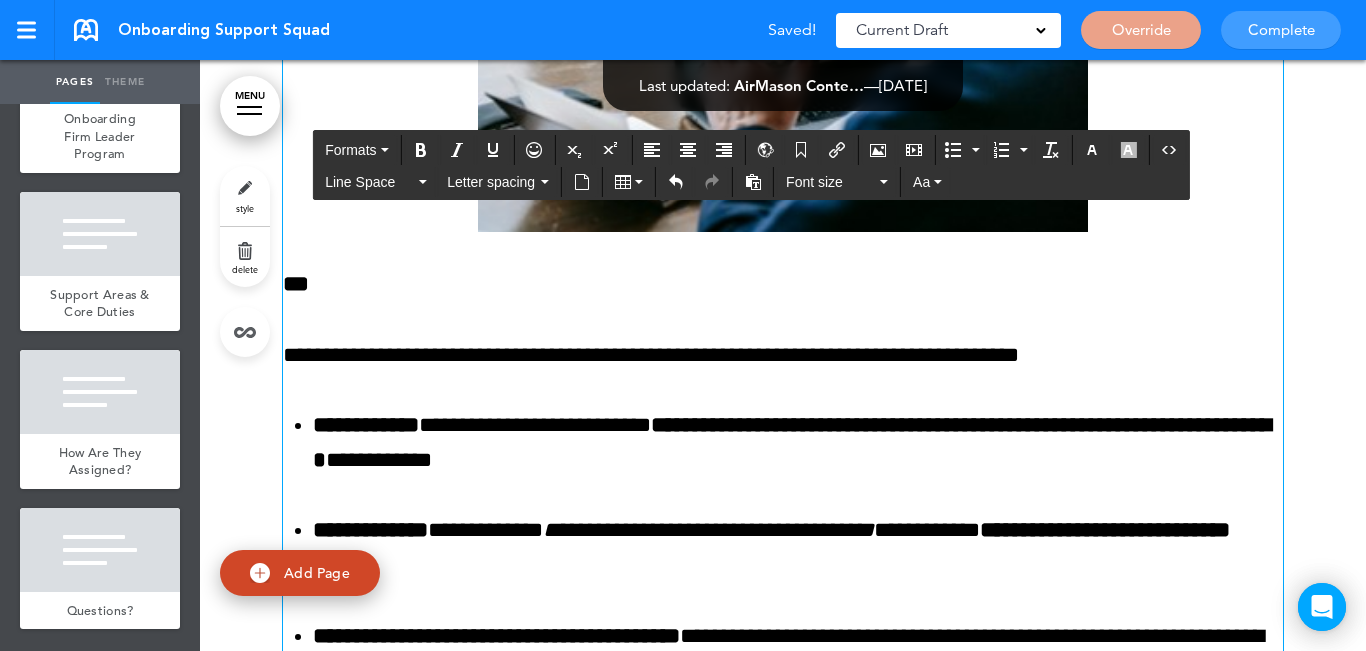 type 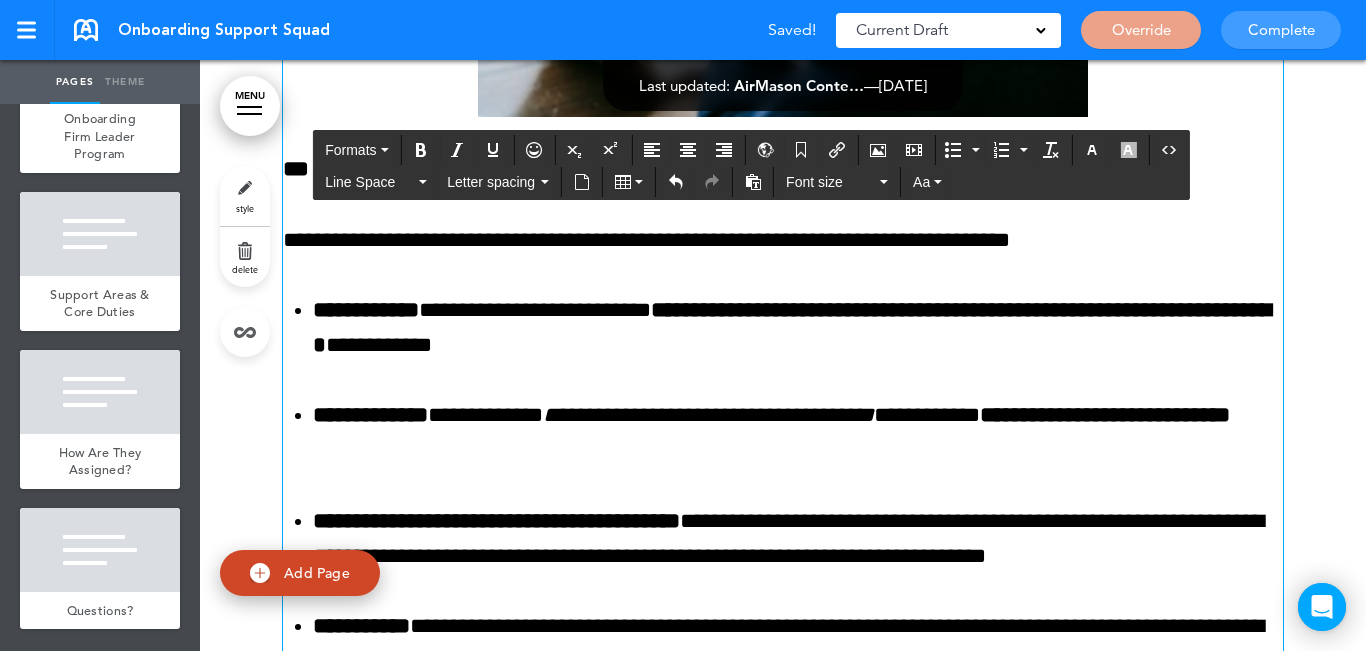 scroll, scrollTop: 4156, scrollLeft: 0, axis: vertical 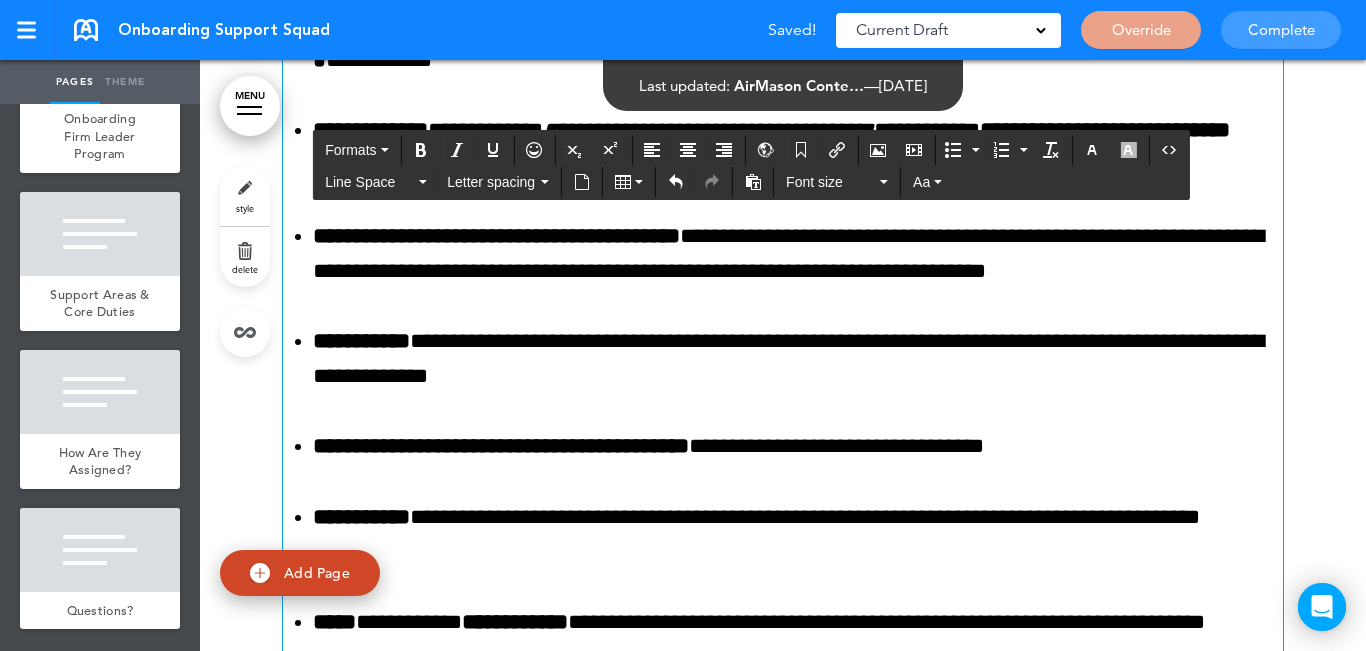 click on "**********" at bounding box center (798, 254) 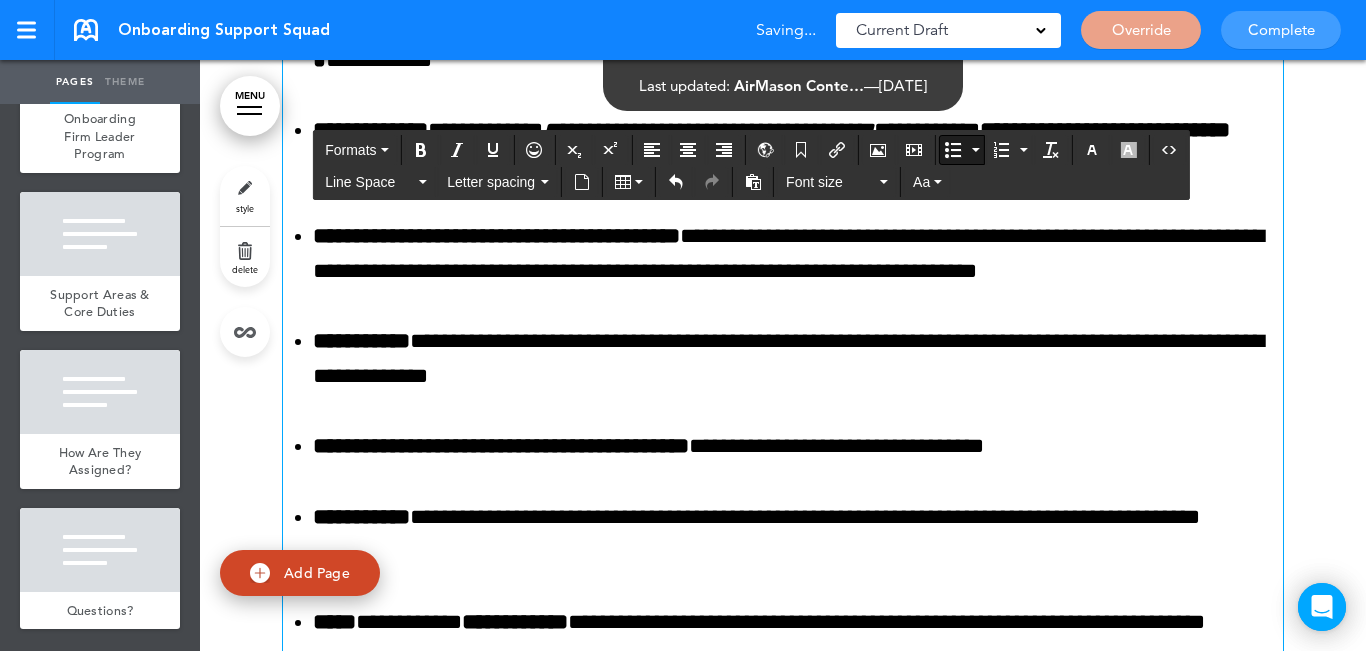 scroll, scrollTop: 5115, scrollLeft: 0, axis: vertical 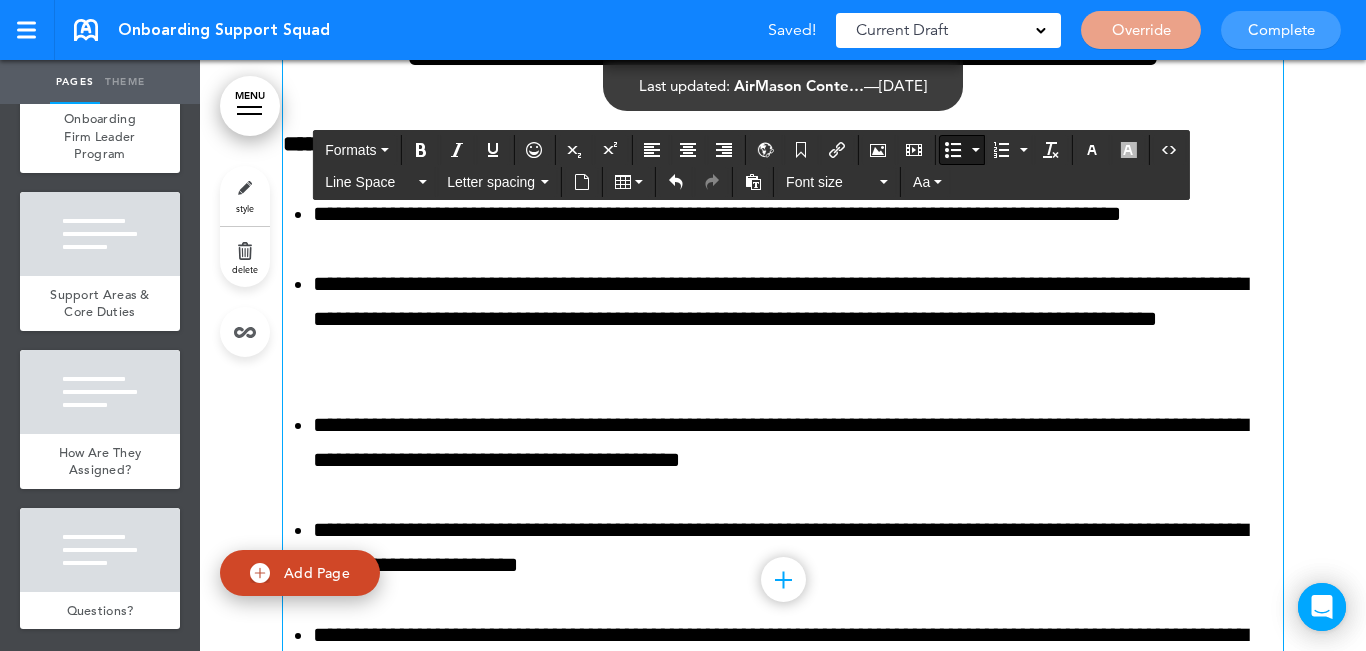 click on "**********" at bounding box center (798, 320) 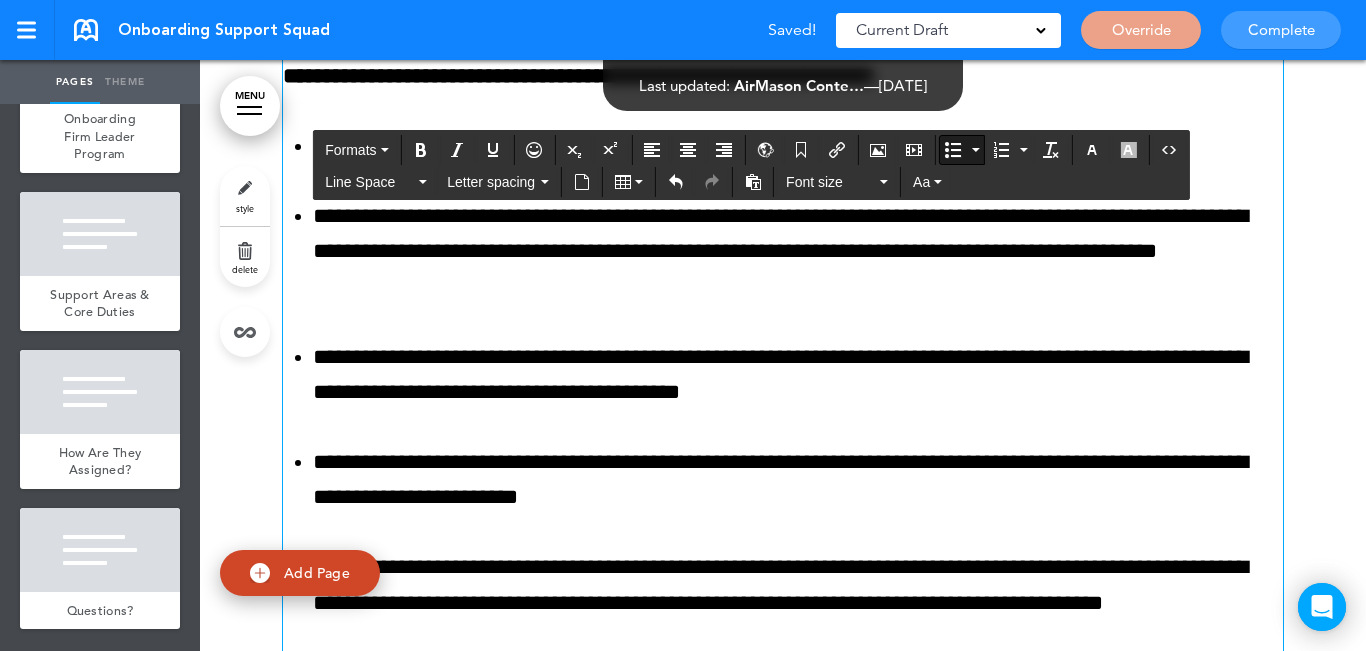 scroll, scrollTop: 5315, scrollLeft: 0, axis: vertical 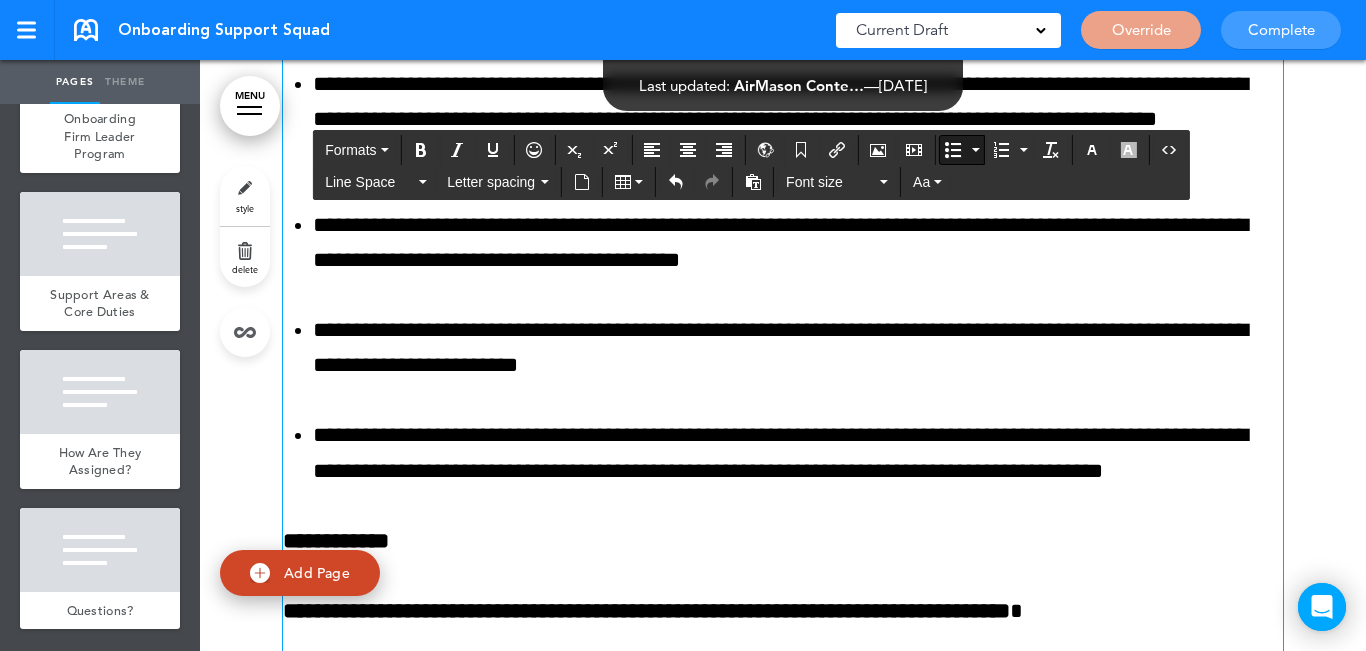 click on "**********" at bounding box center [798, 453] 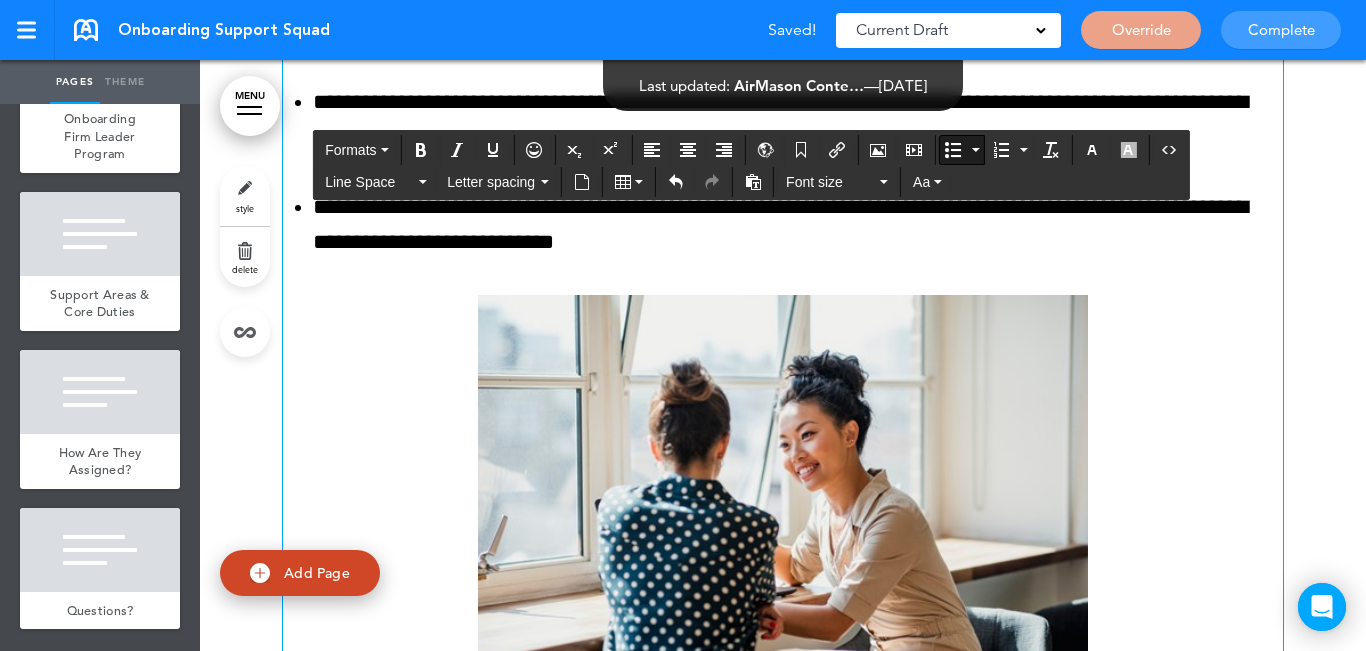 scroll, scrollTop: 5660, scrollLeft: 0, axis: vertical 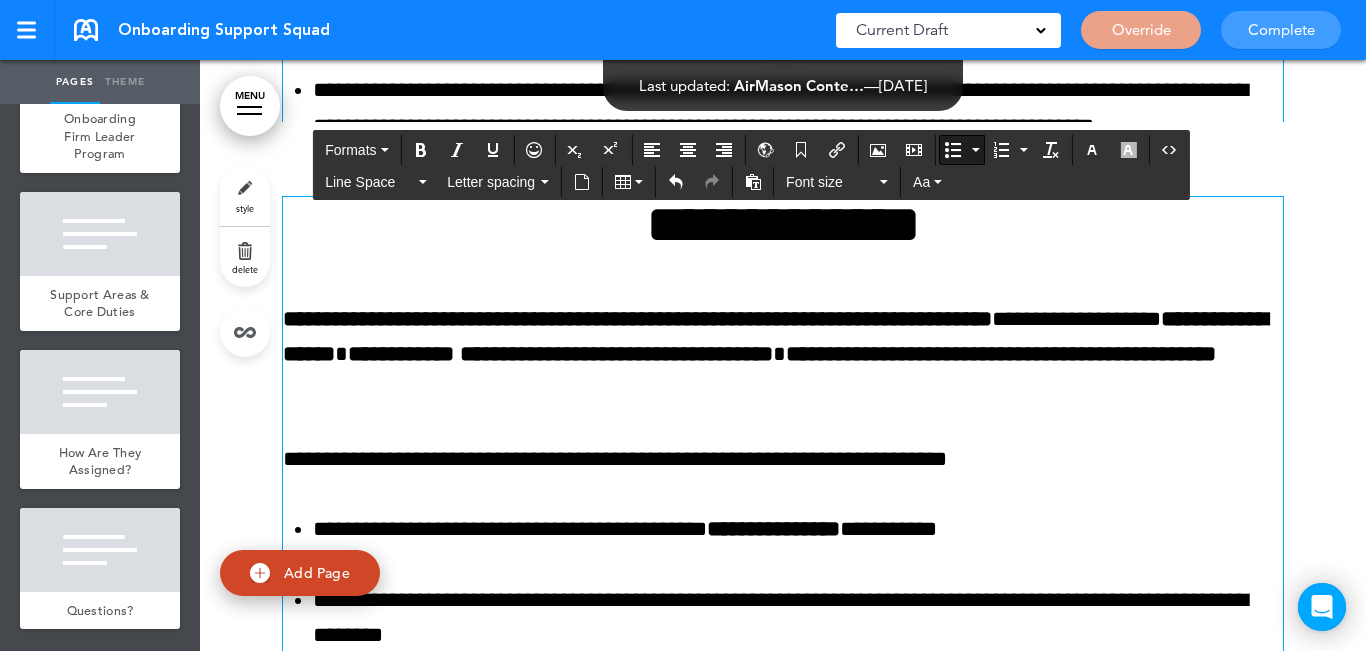click on "**********" at bounding box center (783, 355) 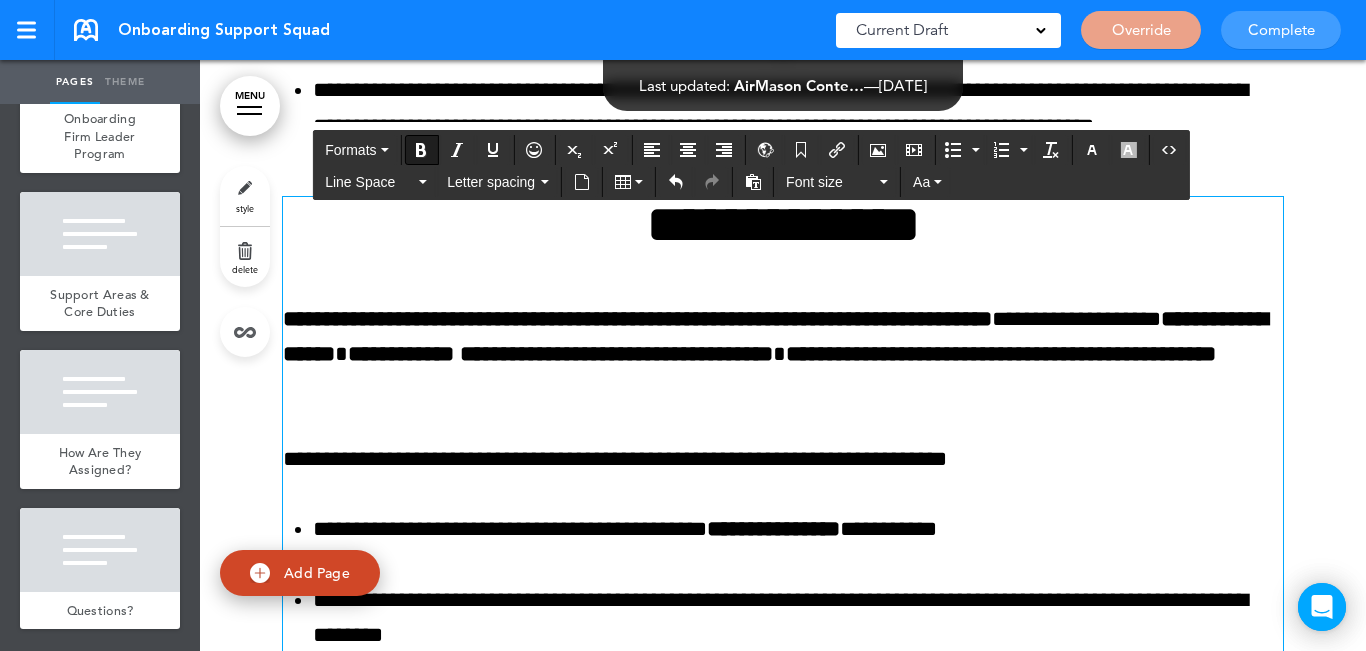 click on "**********" at bounding box center [783, 355] 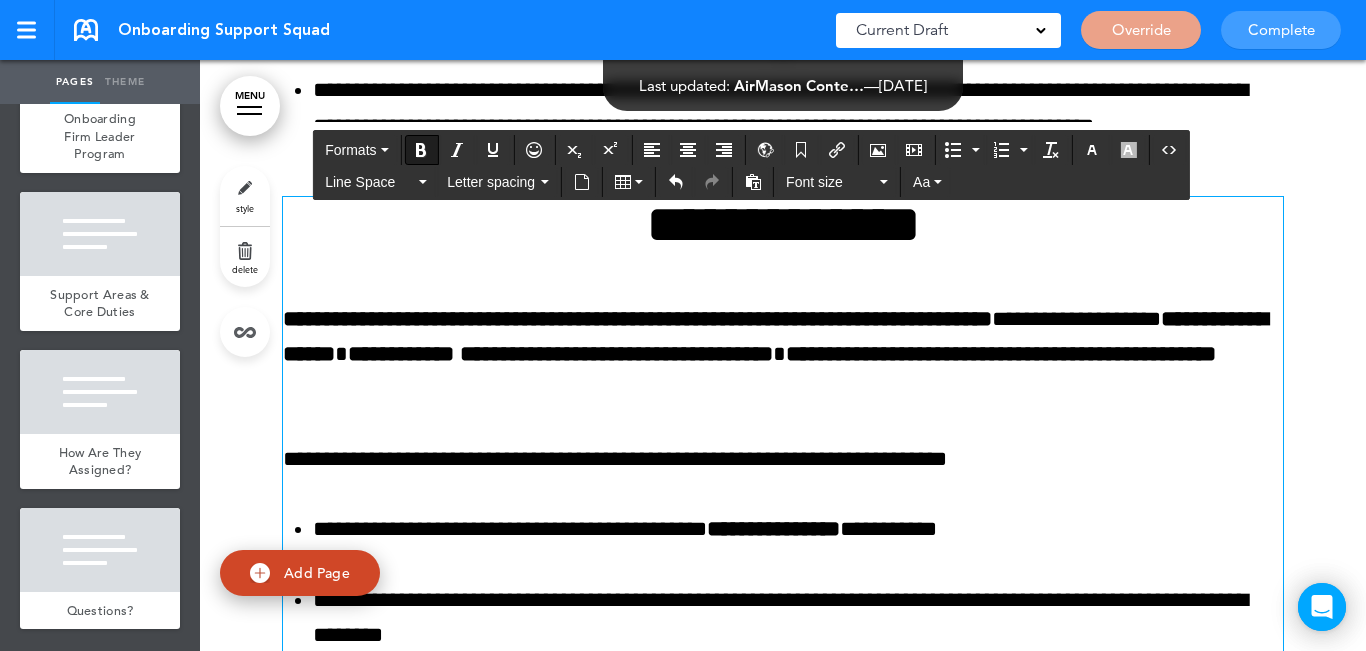 click on "**********" at bounding box center (585, 354) 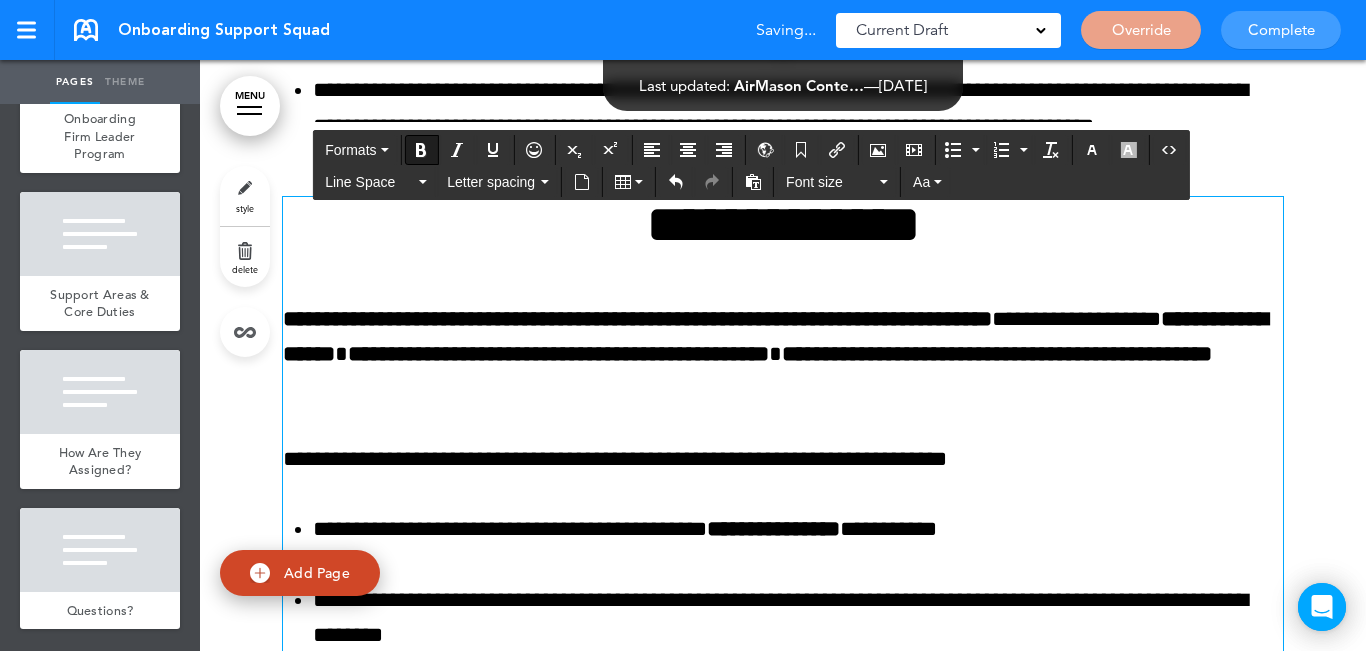 scroll, scrollTop: 6826, scrollLeft: 0, axis: vertical 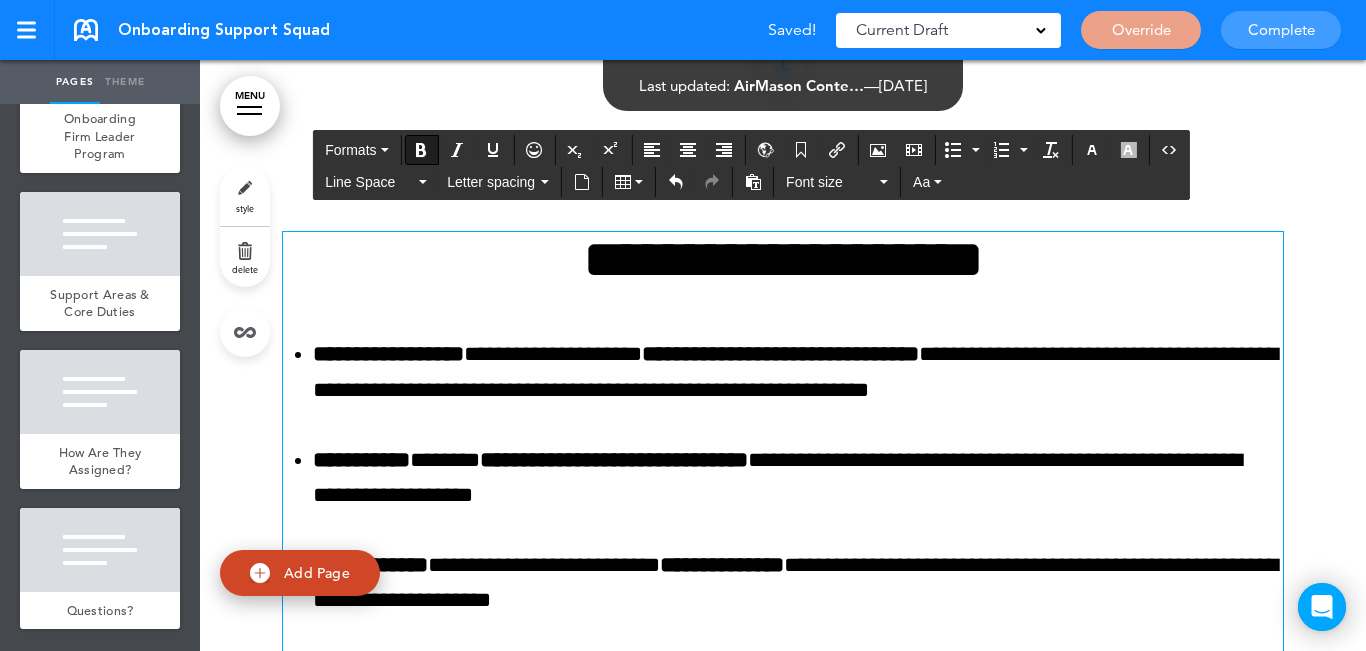 click on "**********" at bounding box center [798, 372] 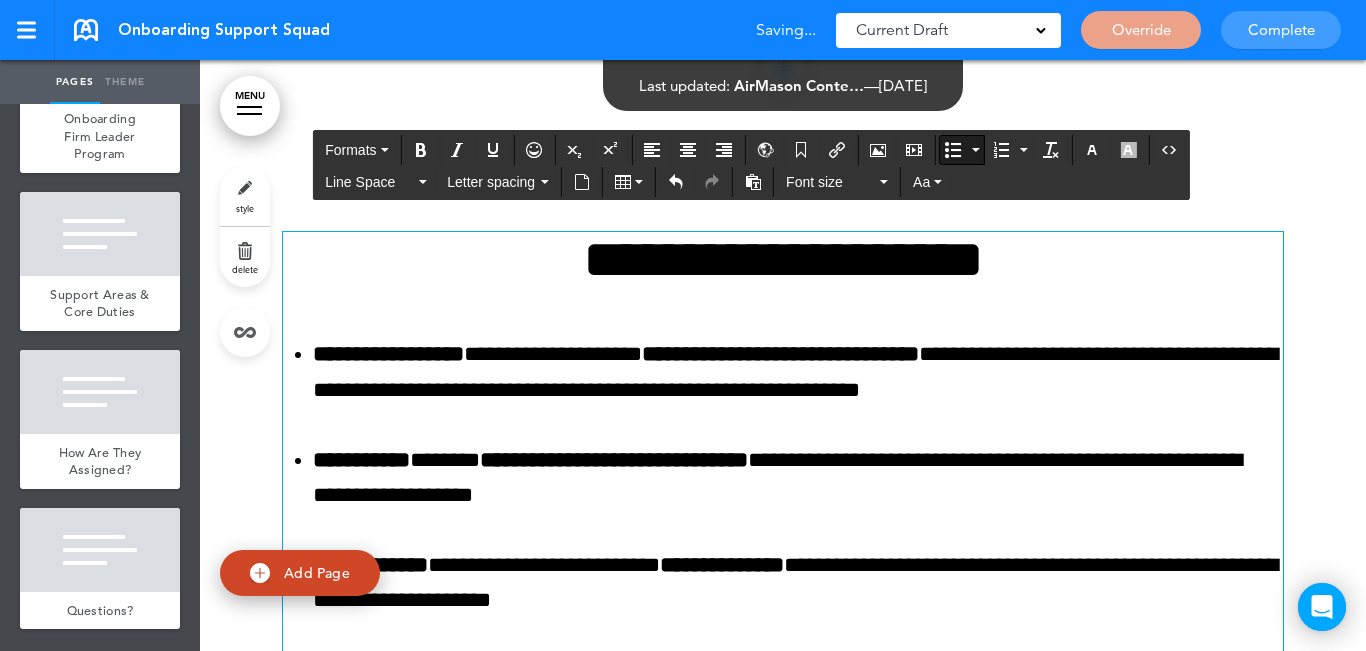 scroll, scrollTop: 7283, scrollLeft: 0, axis: vertical 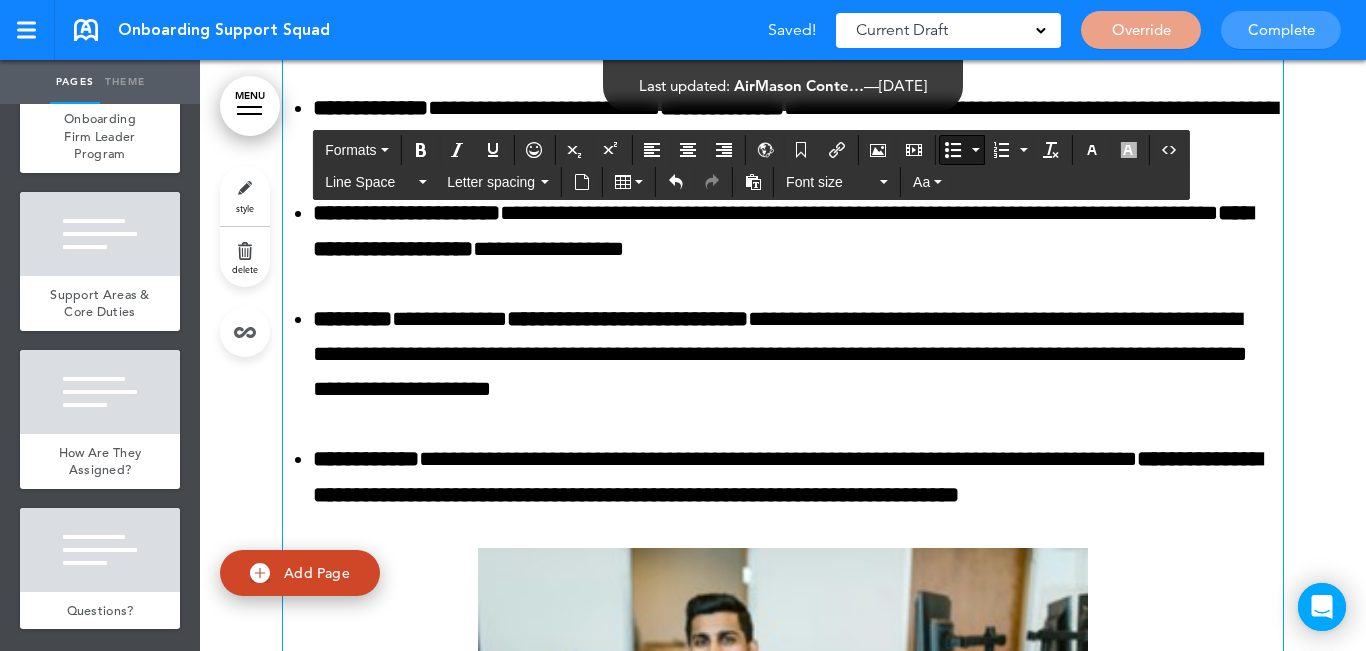 click on "**********" at bounding box center (798, 355) 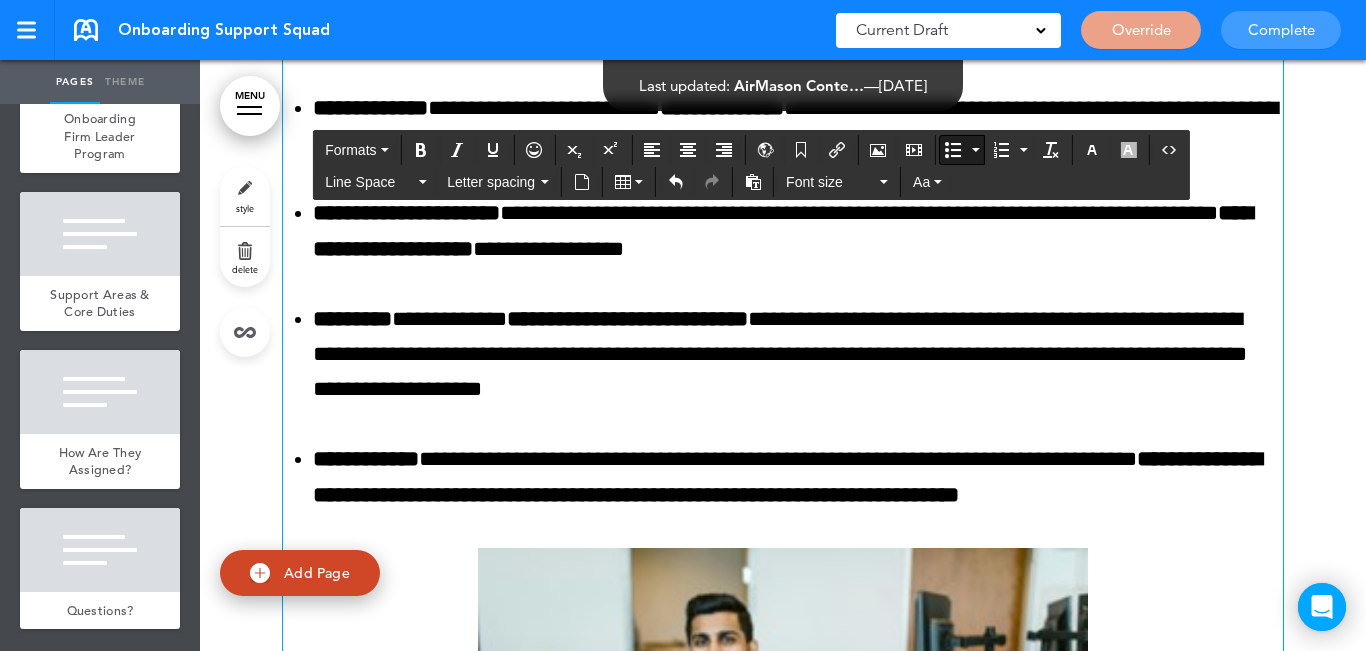 click on "**********" at bounding box center [798, 477] 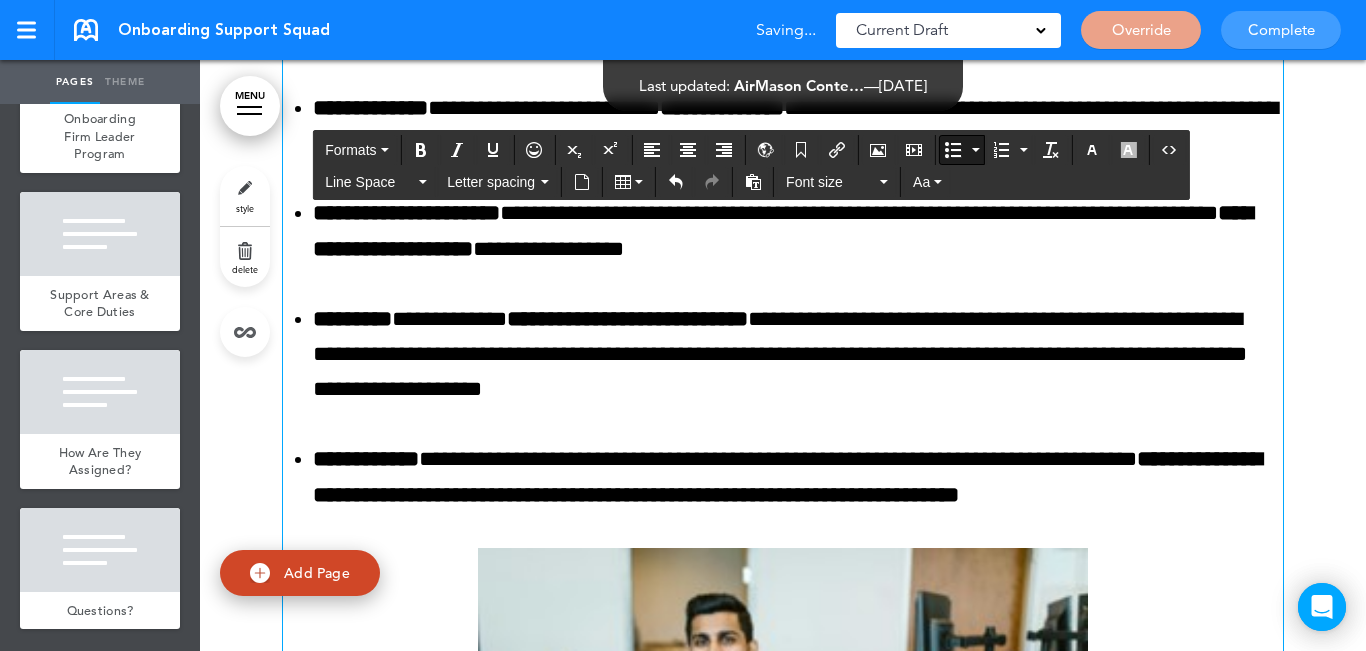 scroll, scrollTop: 8109, scrollLeft: 0, axis: vertical 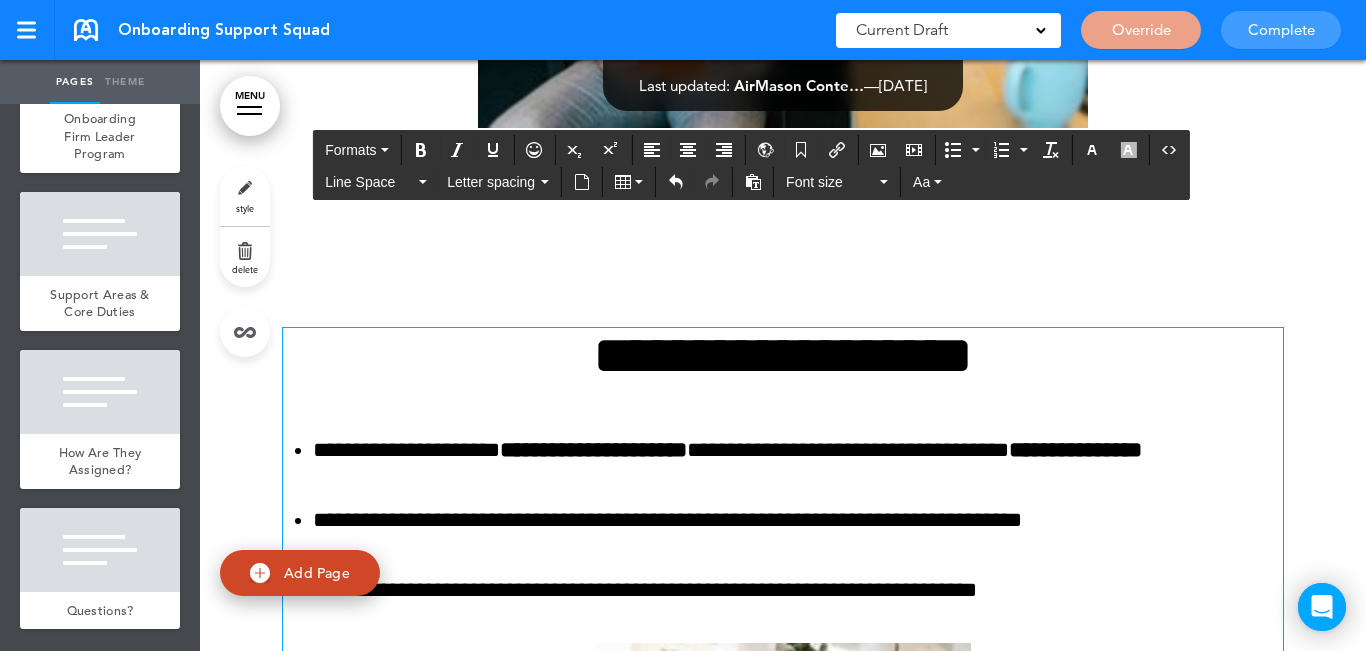 click on "**********" at bounding box center (783, 355) 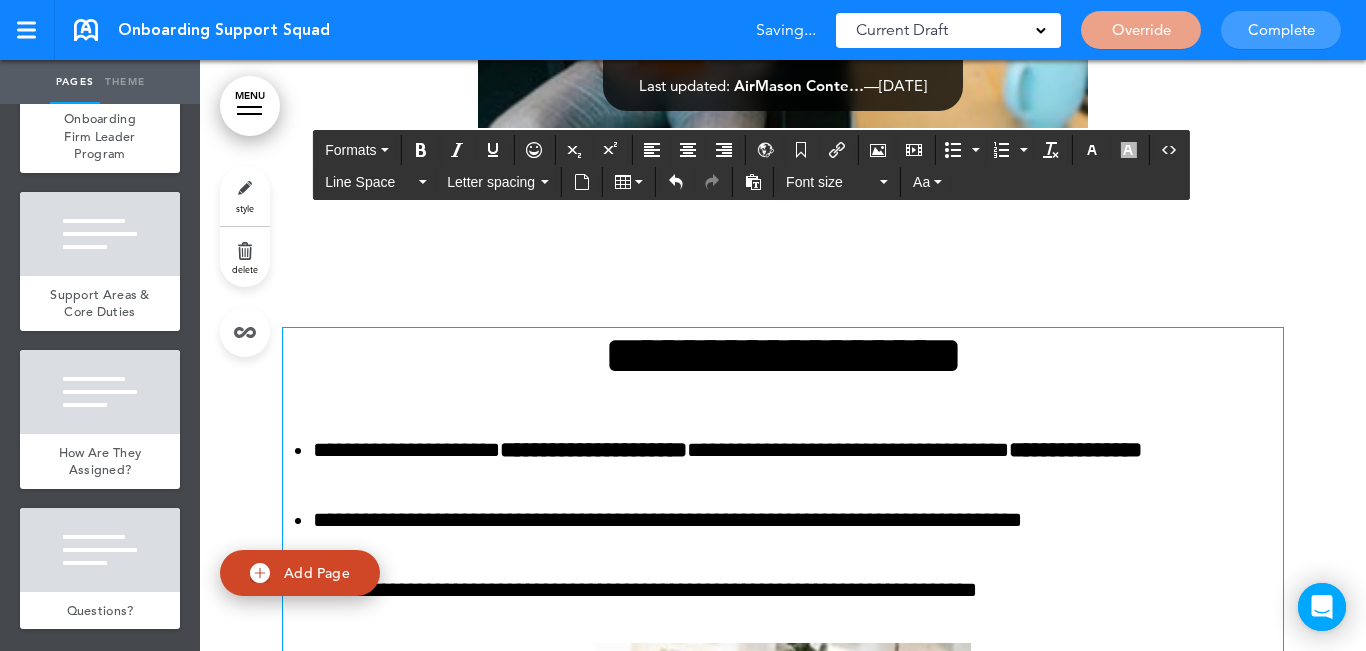 scroll, scrollTop: 9183, scrollLeft: 0, axis: vertical 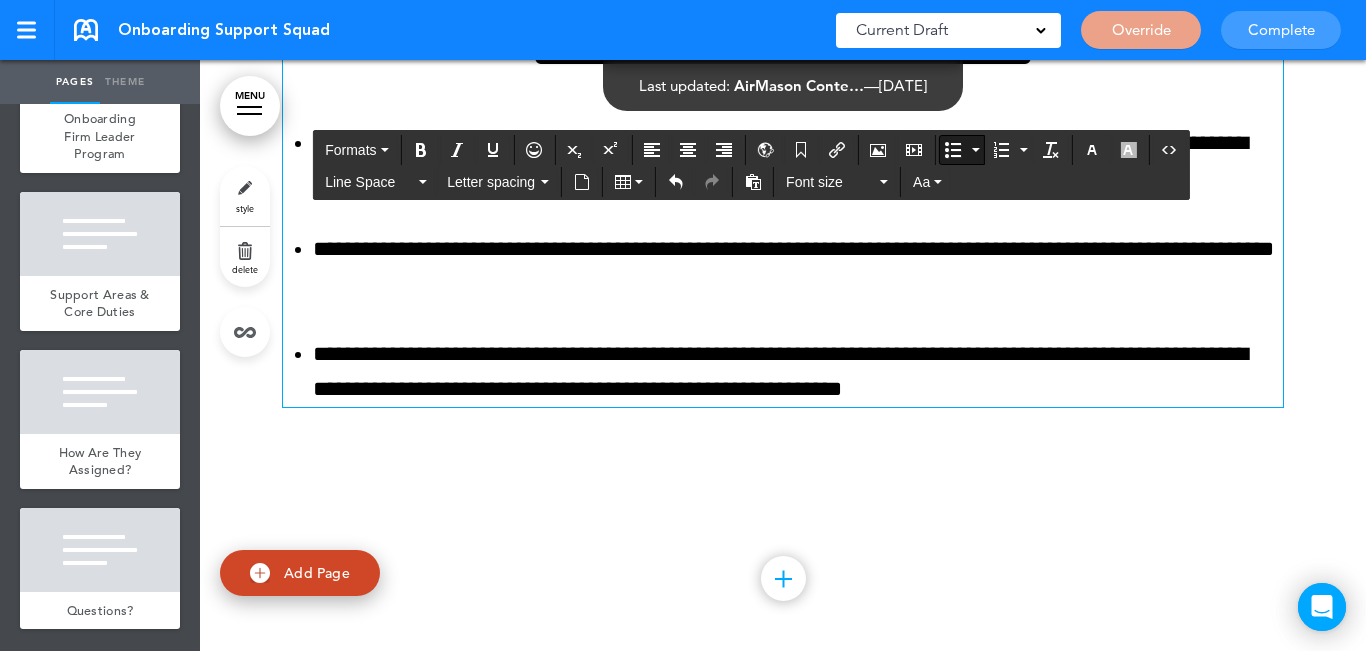click on "**********" at bounding box center [798, 372] 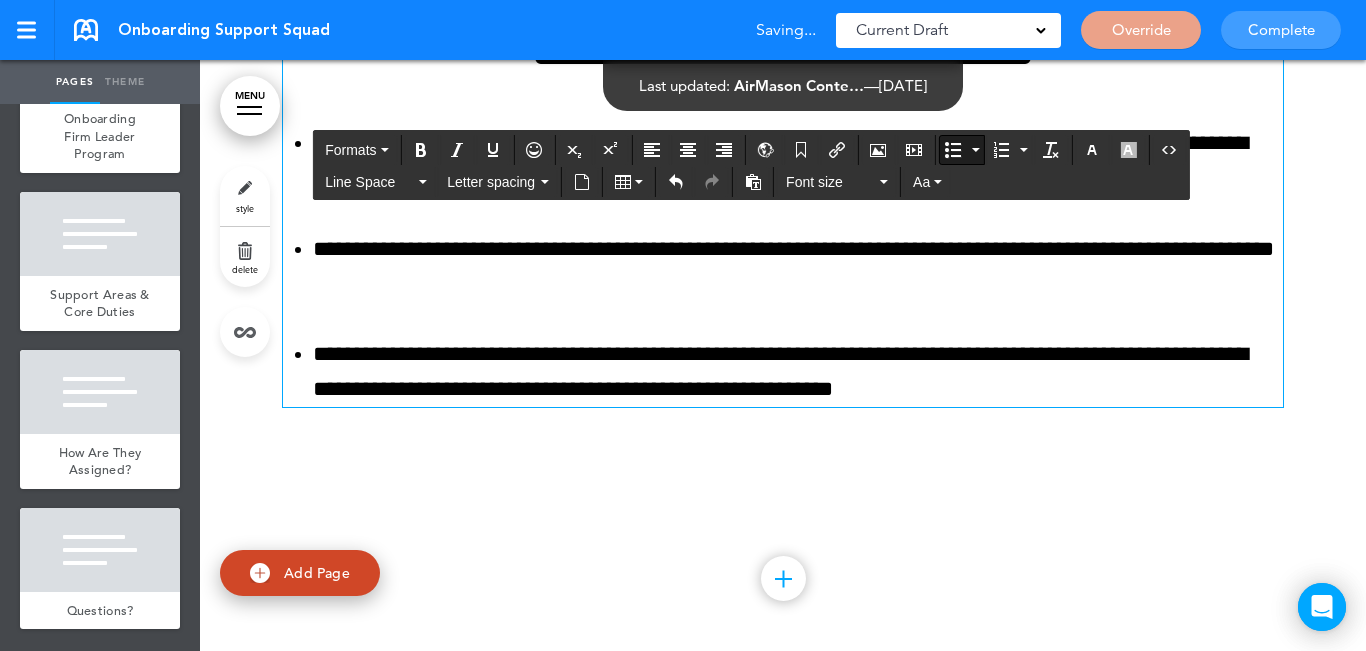 scroll, scrollTop: 9777, scrollLeft: 0, axis: vertical 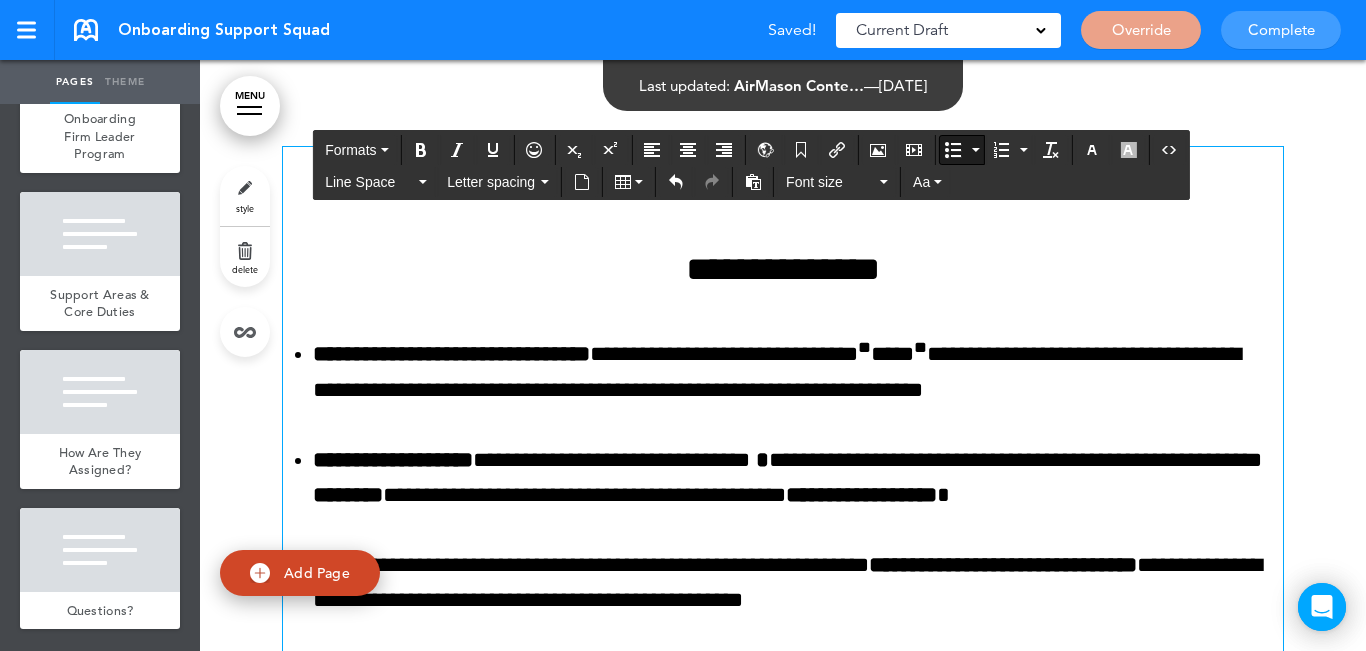 click on "**********" at bounding box center [798, 372] 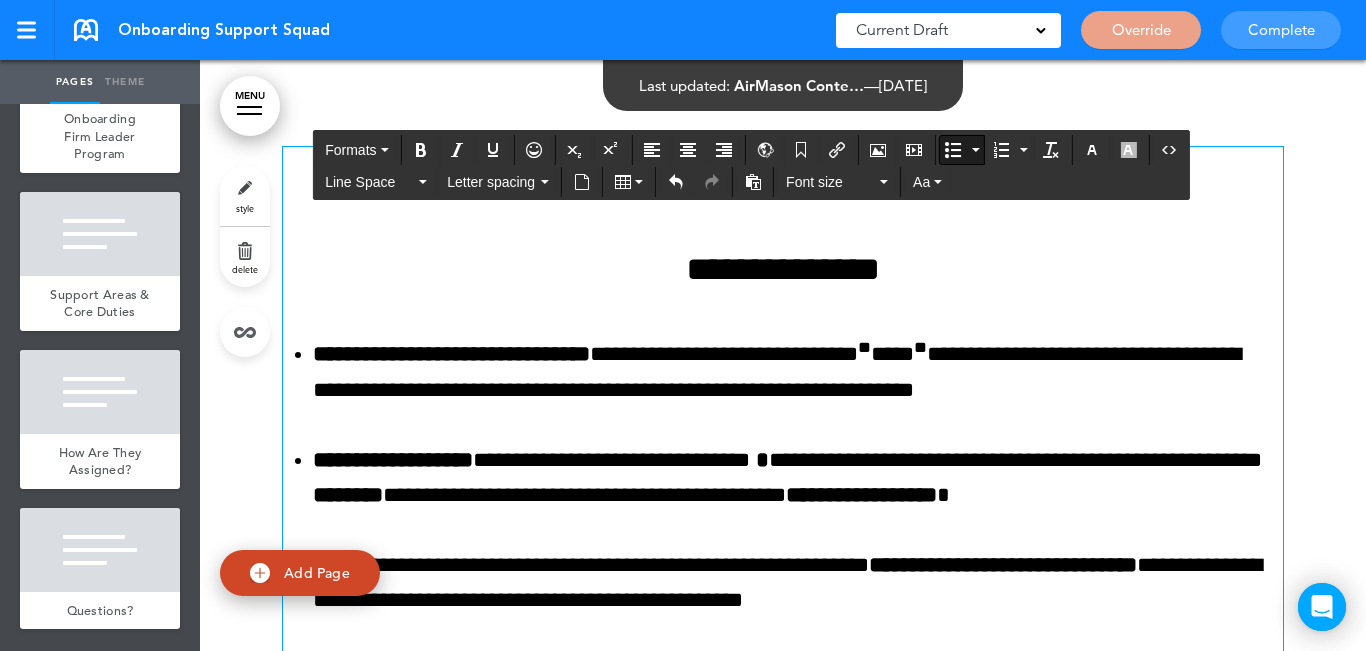 click on "**********" at bounding box center (798, 372) 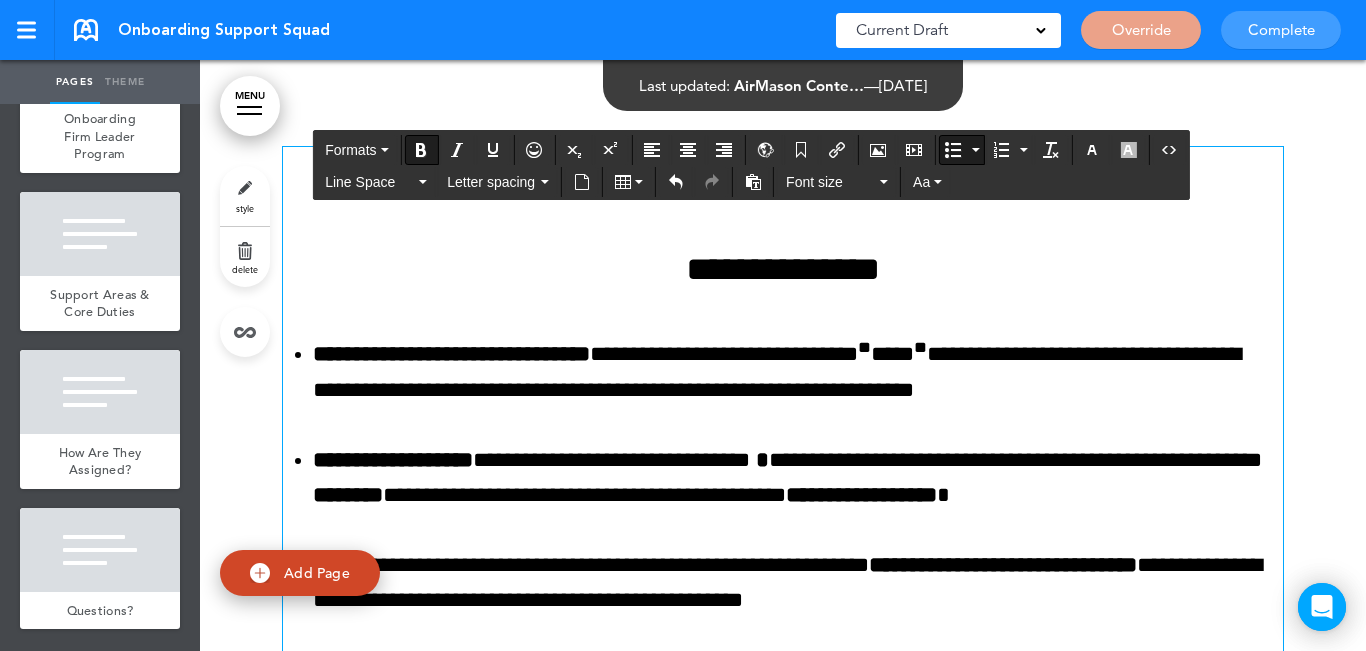 click on "**********" at bounding box center (798, 478) 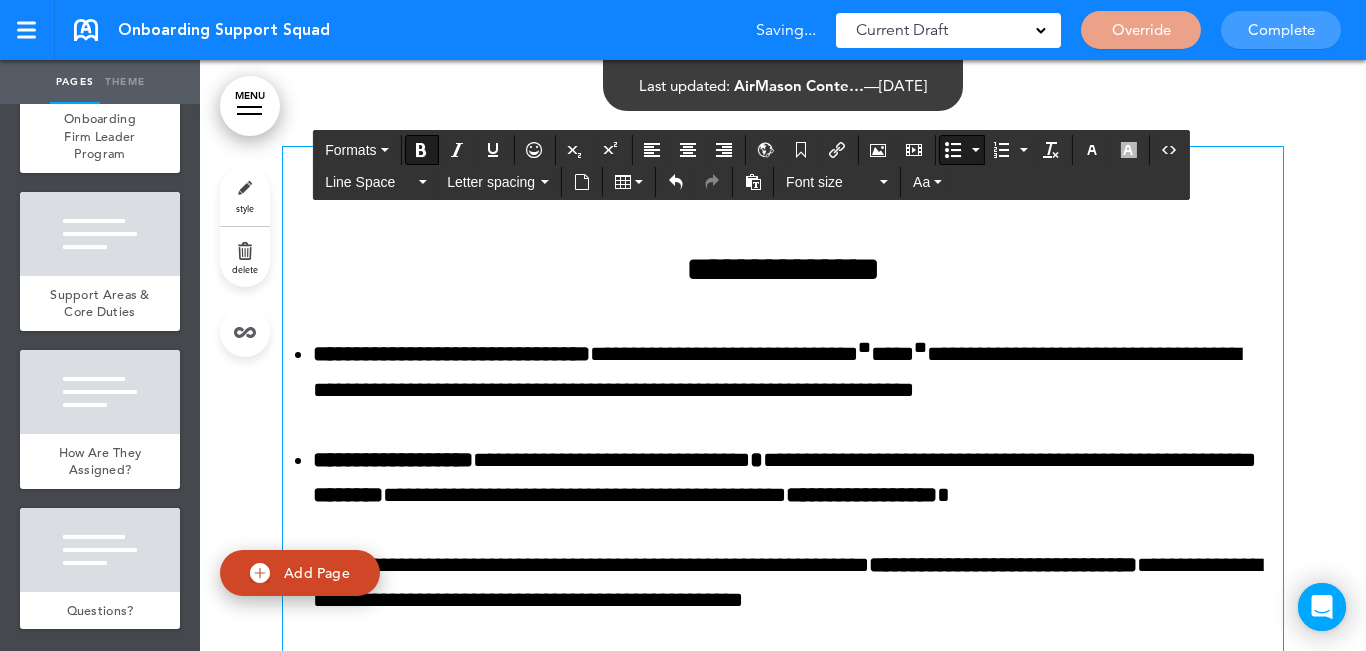 scroll, scrollTop: 10128, scrollLeft: 0, axis: vertical 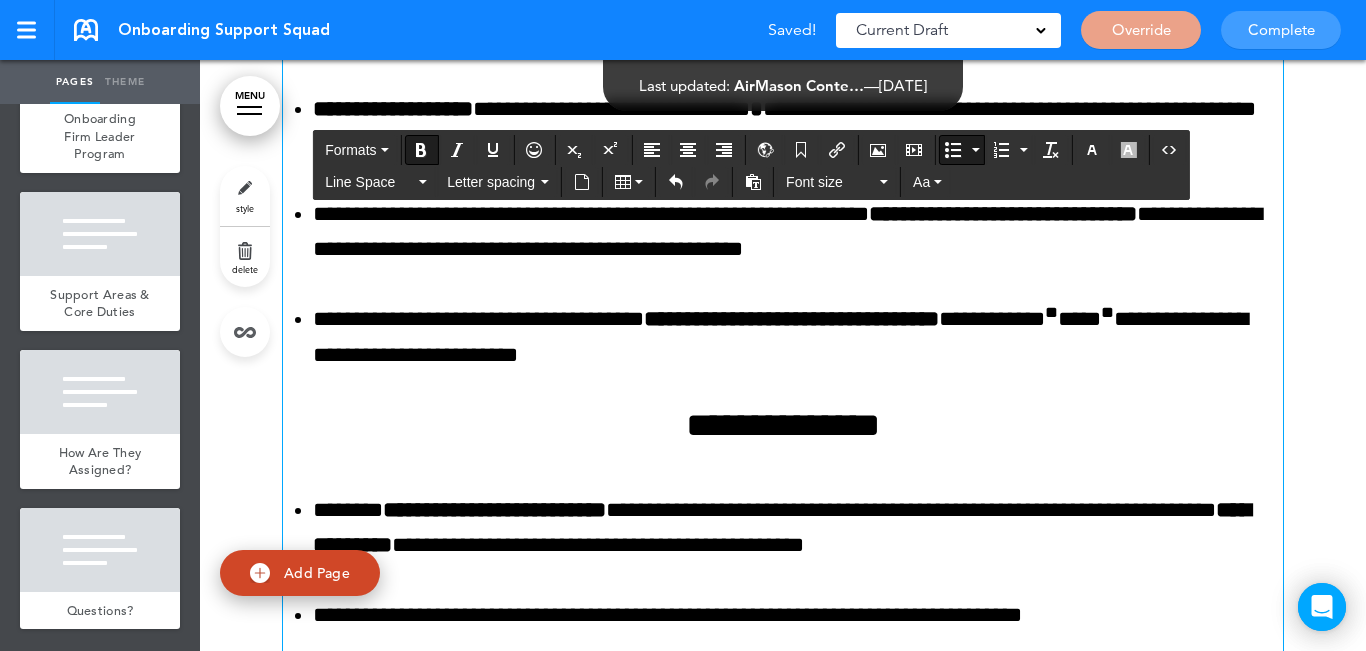 click on "**********" at bounding box center [798, 337] 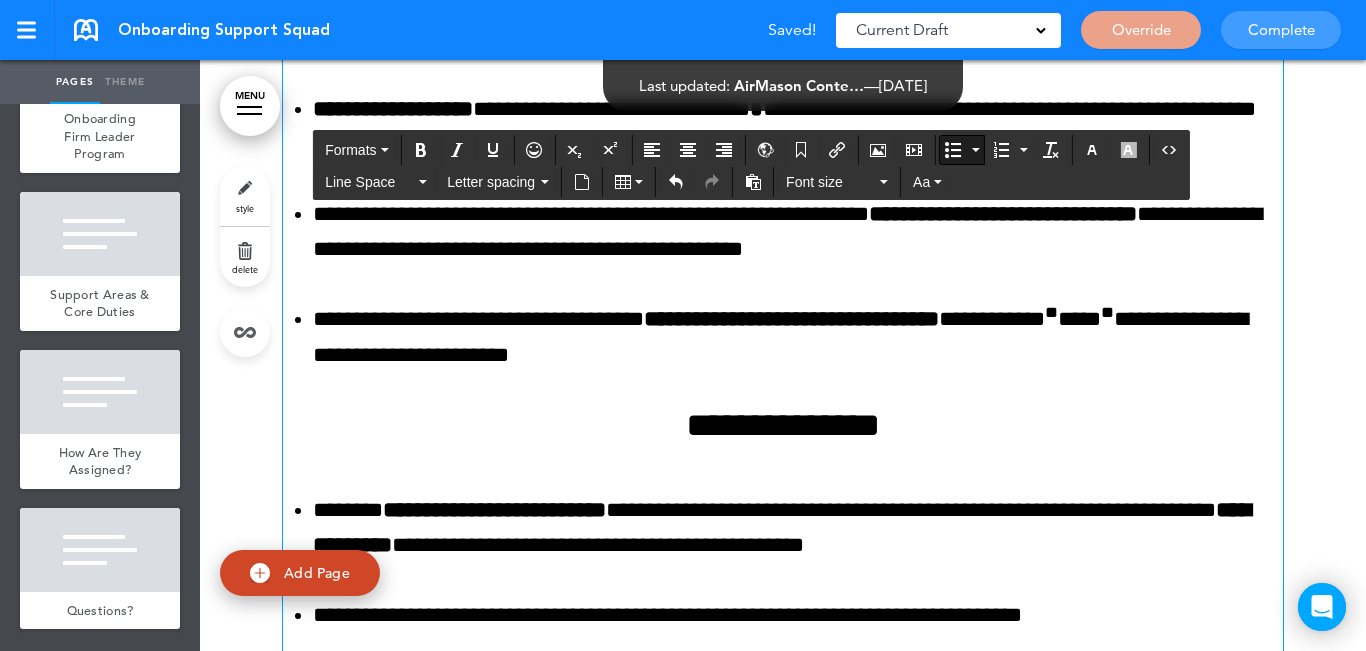 click on "**********" at bounding box center [798, 528] 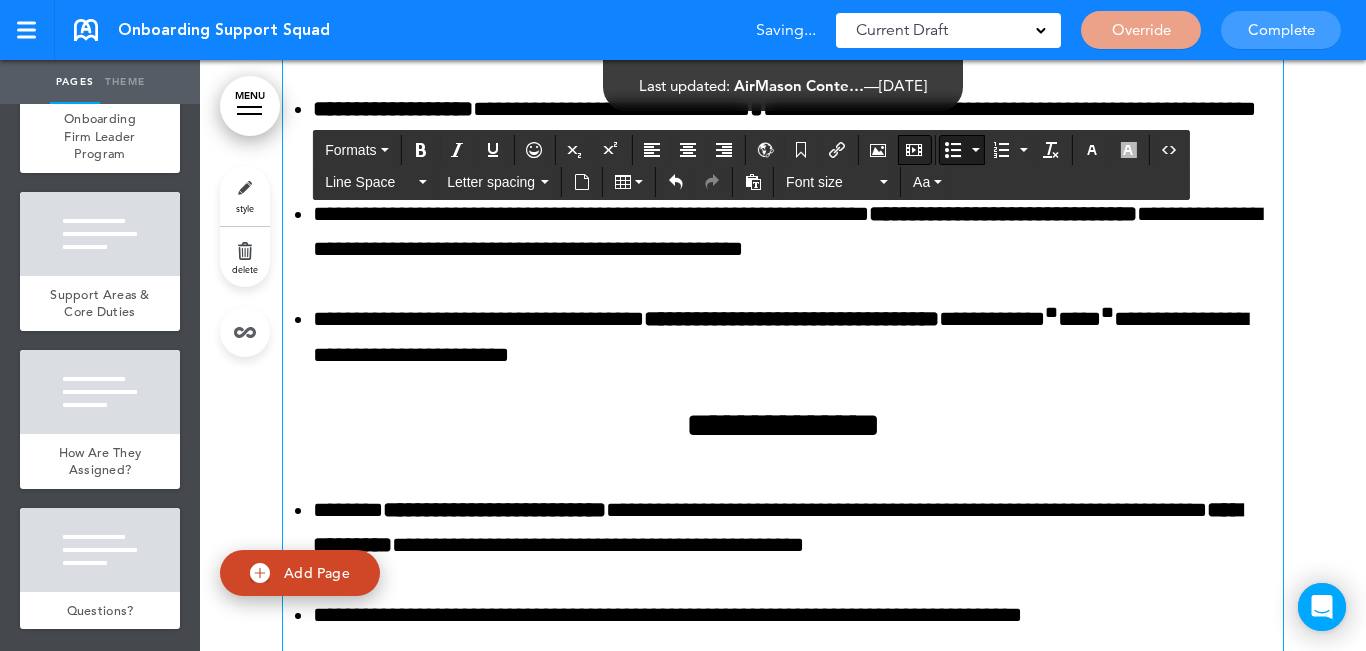 scroll, scrollTop: 10719, scrollLeft: 0, axis: vertical 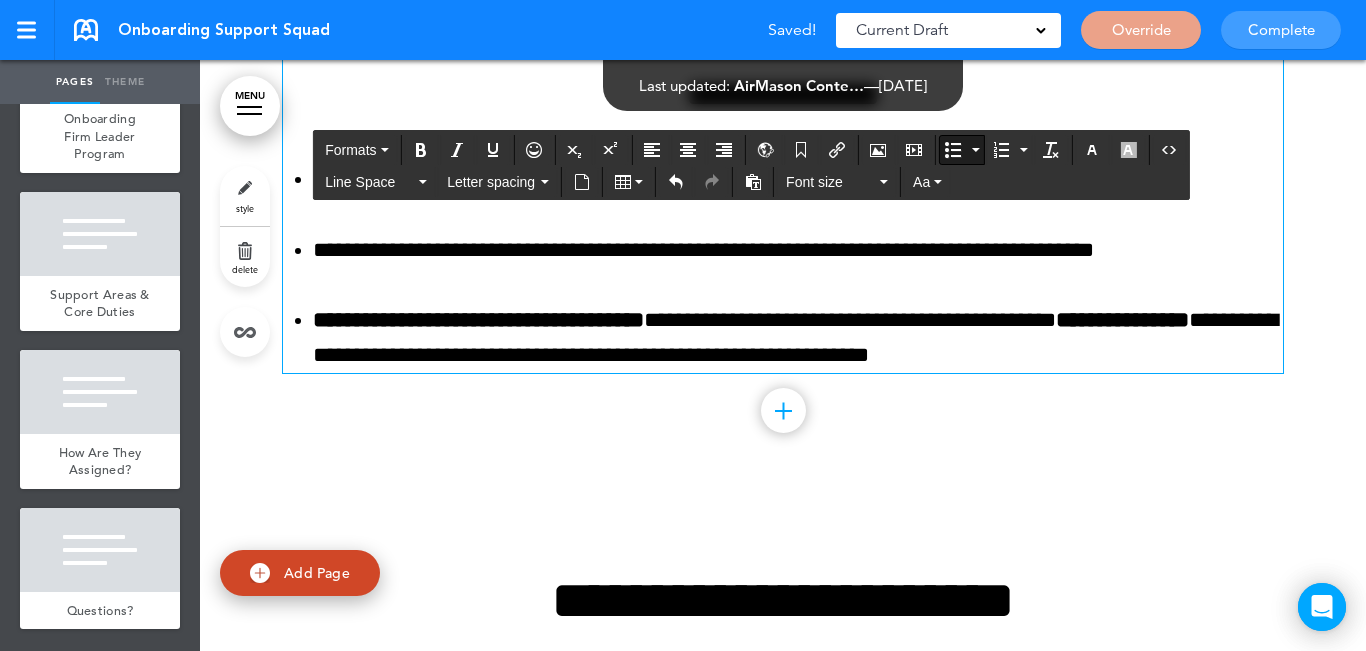 click on "**********" at bounding box center [795, 337] 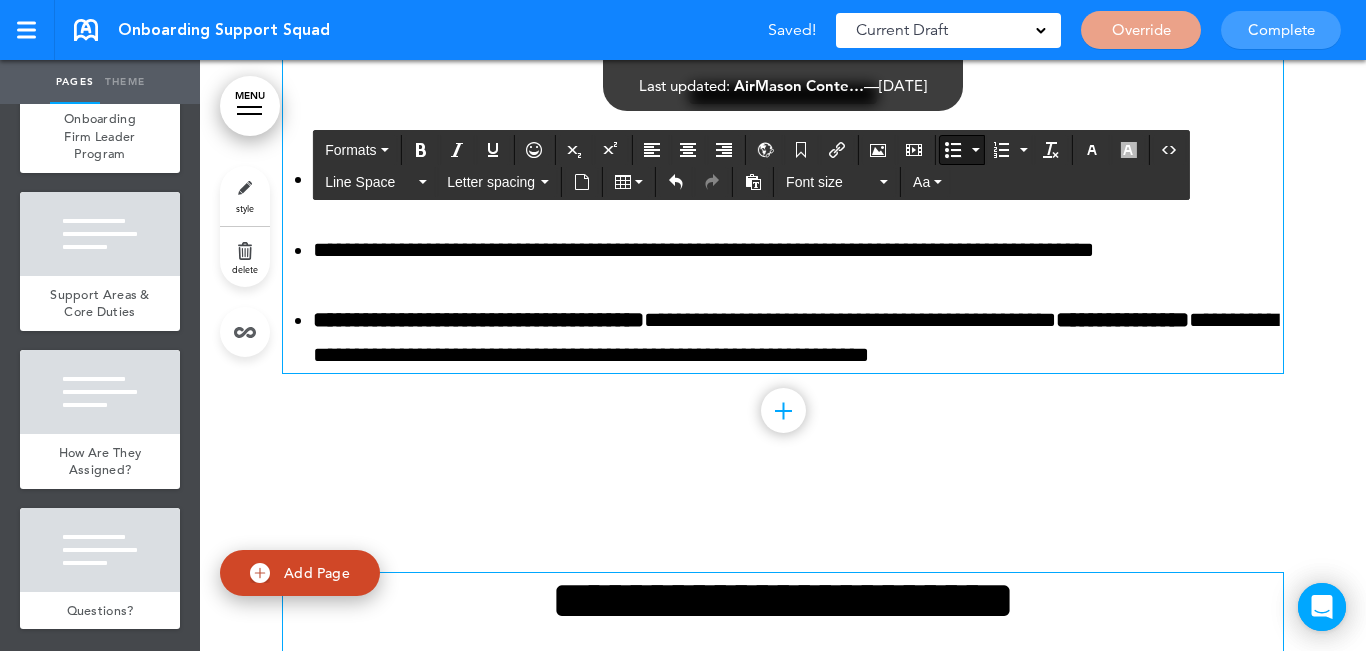 scroll, scrollTop: 11180, scrollLeft: 0, axis: vertical 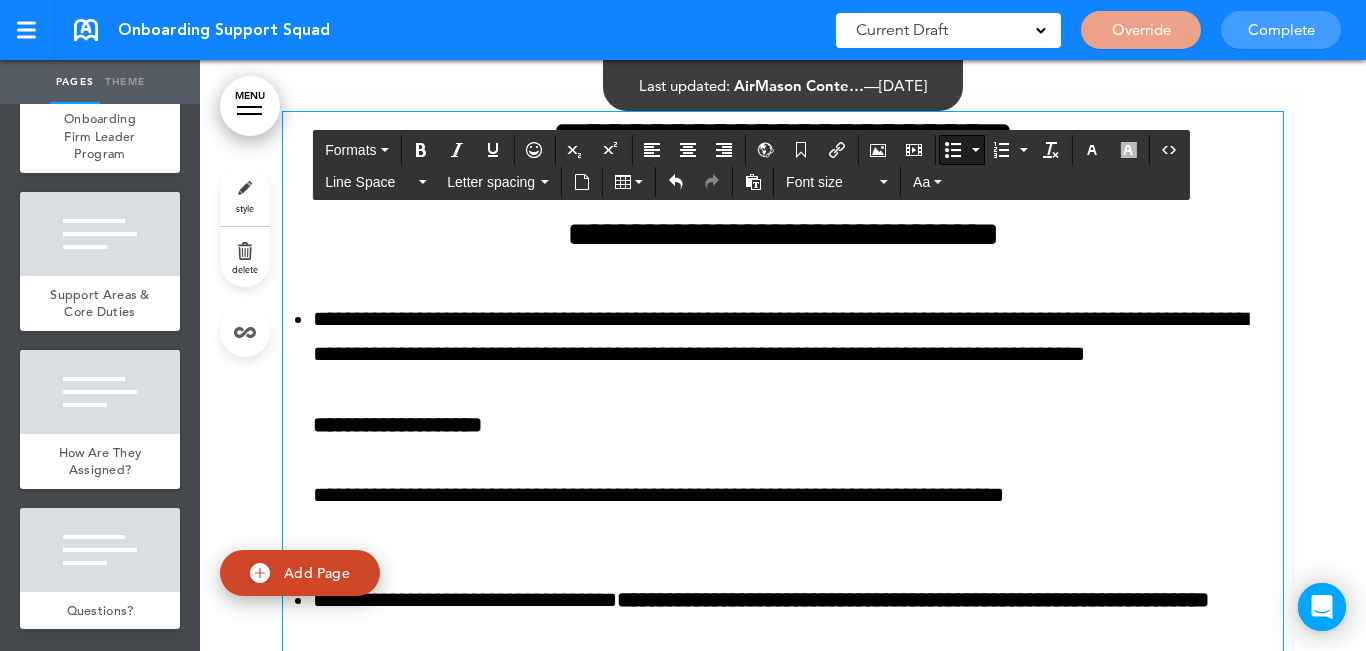 click on "**********" at bounding box center [798, 425] 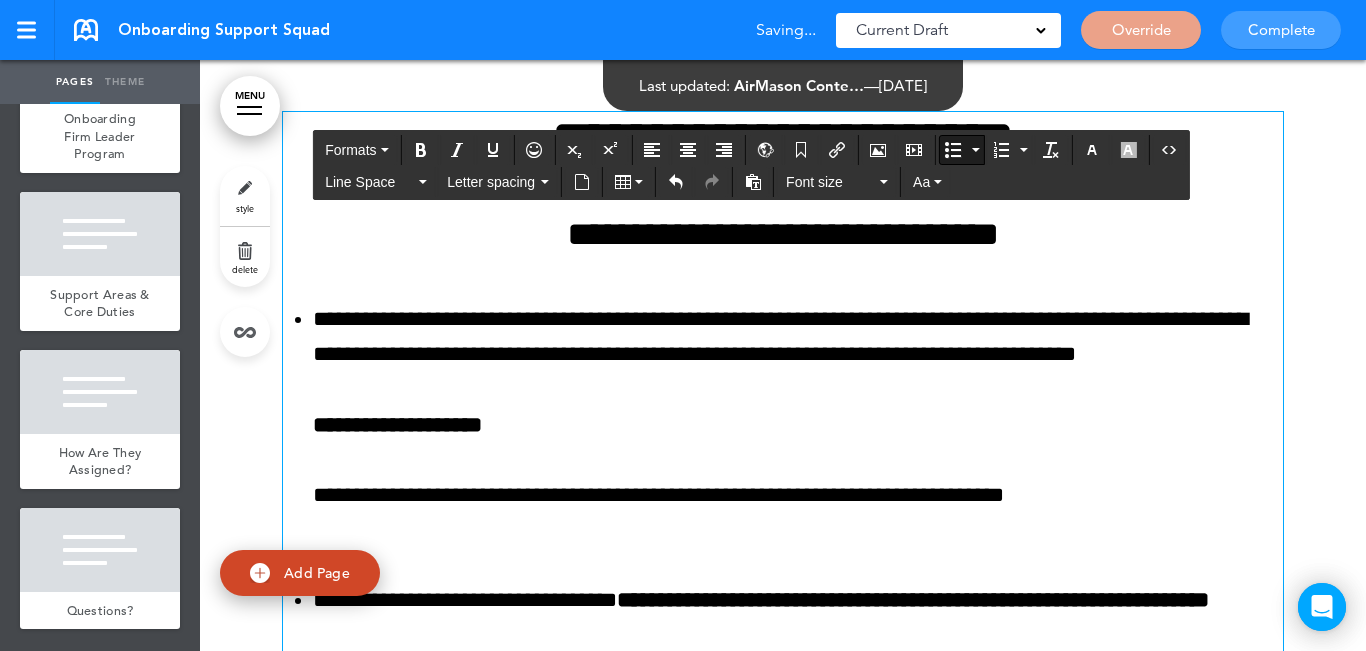 scroll, scrollTop: 11602, scrollLeft: 0, axis: vertical 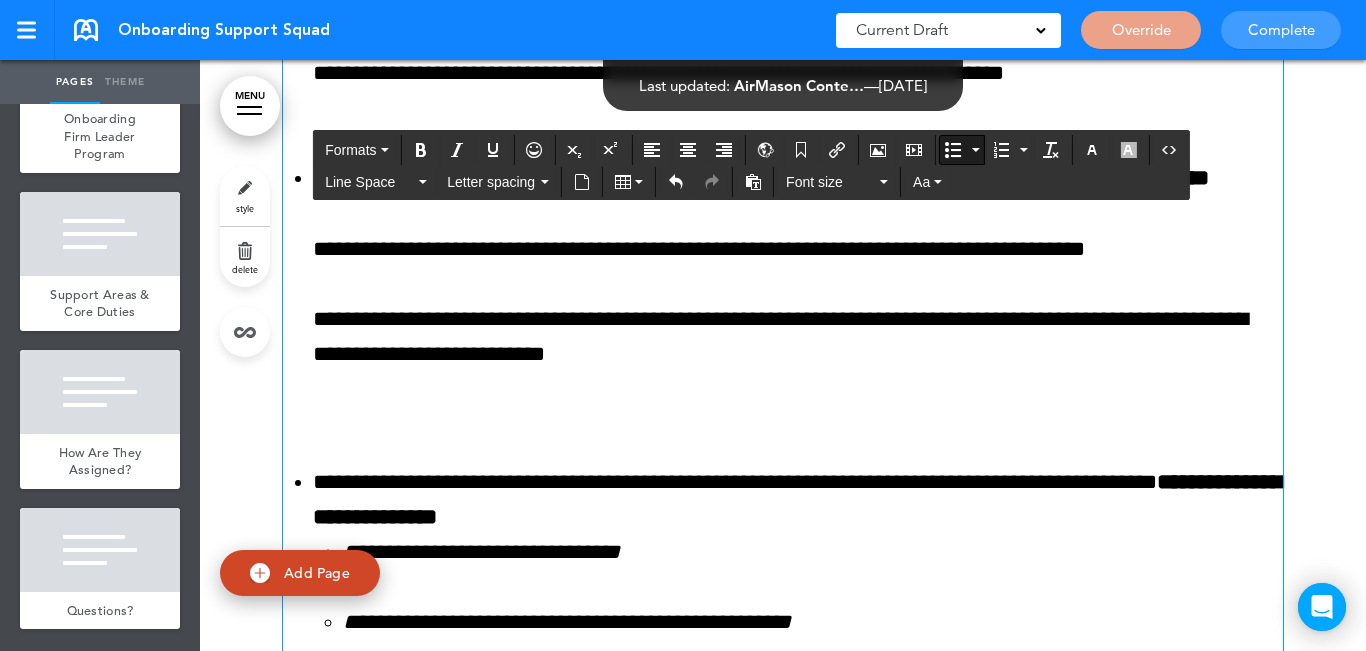 click on "**********" at bounding box center [798, 337] 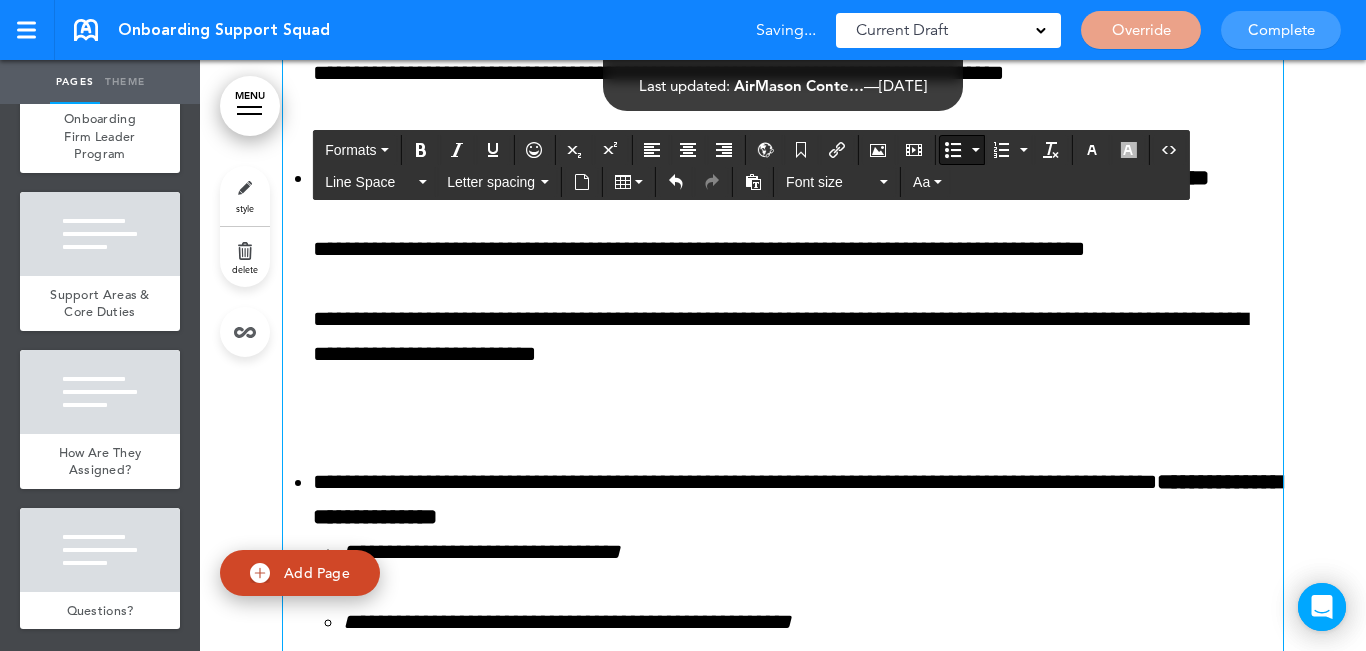 scroll, scrollTop: 12825, scrollLeft: 0, axis: vertical 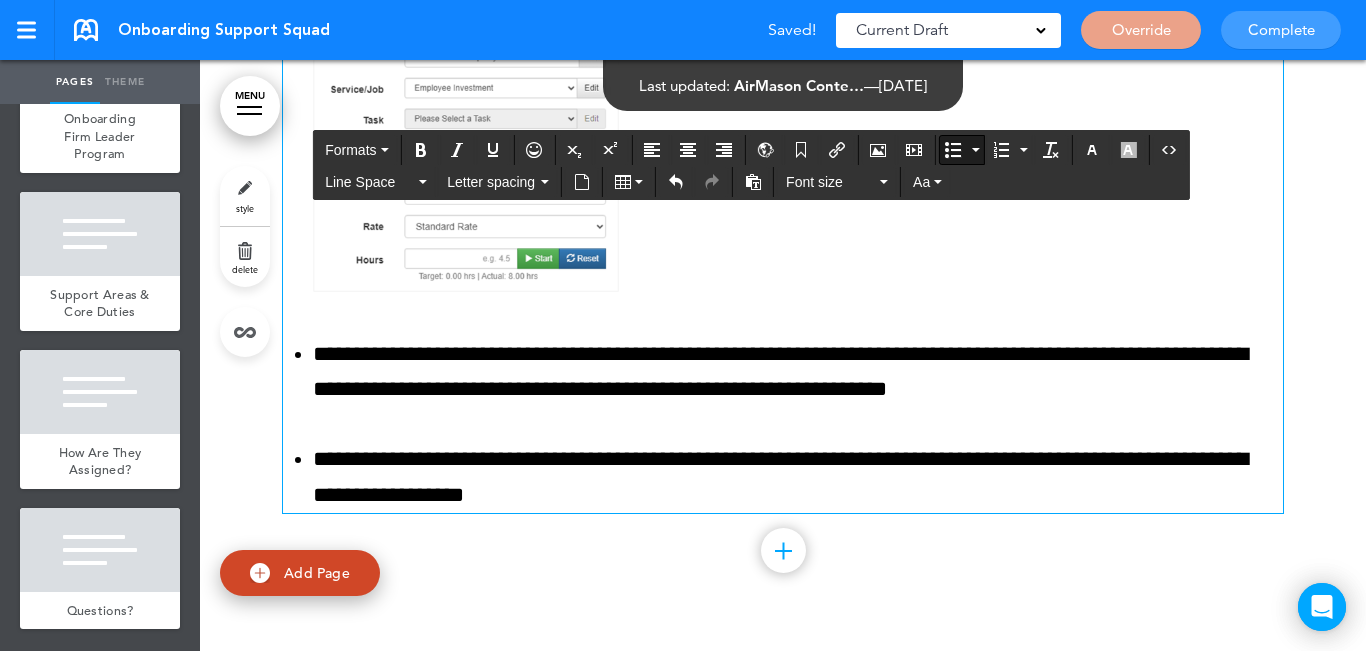 click on "**********" at bounding box center [798, 372] 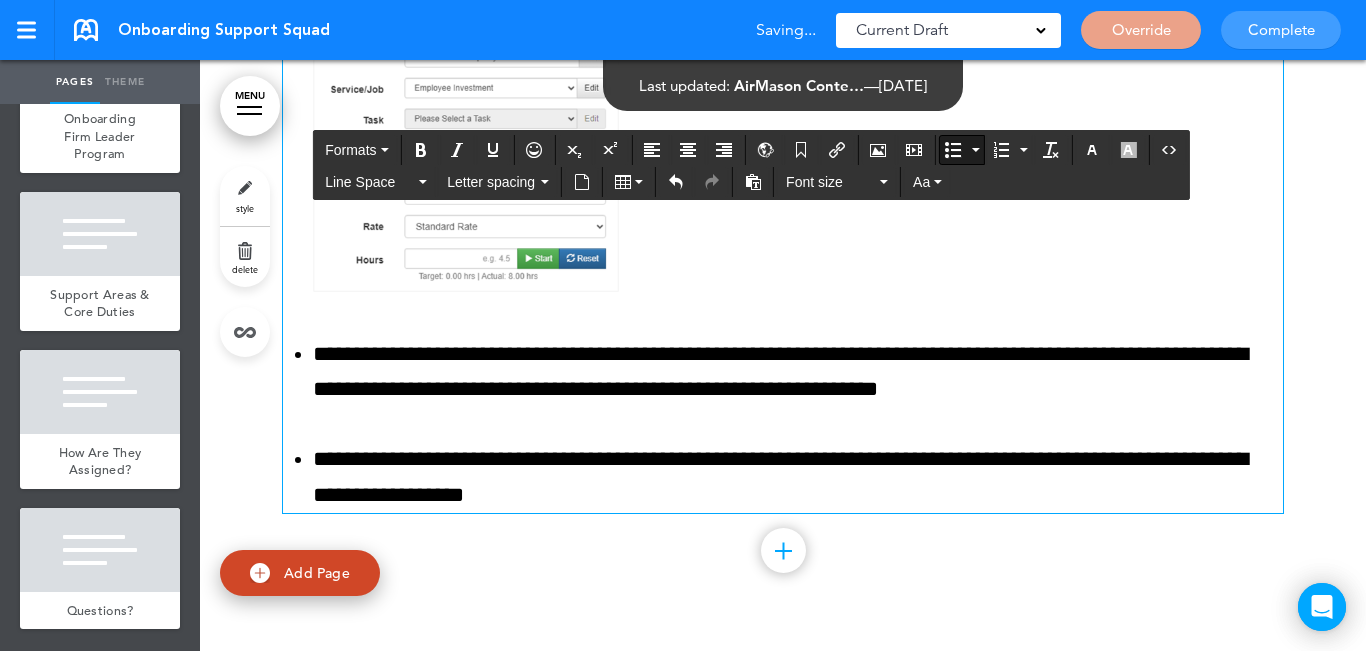scroll, scrollTop: 14224, scrollLeft: 0, axis: vertical 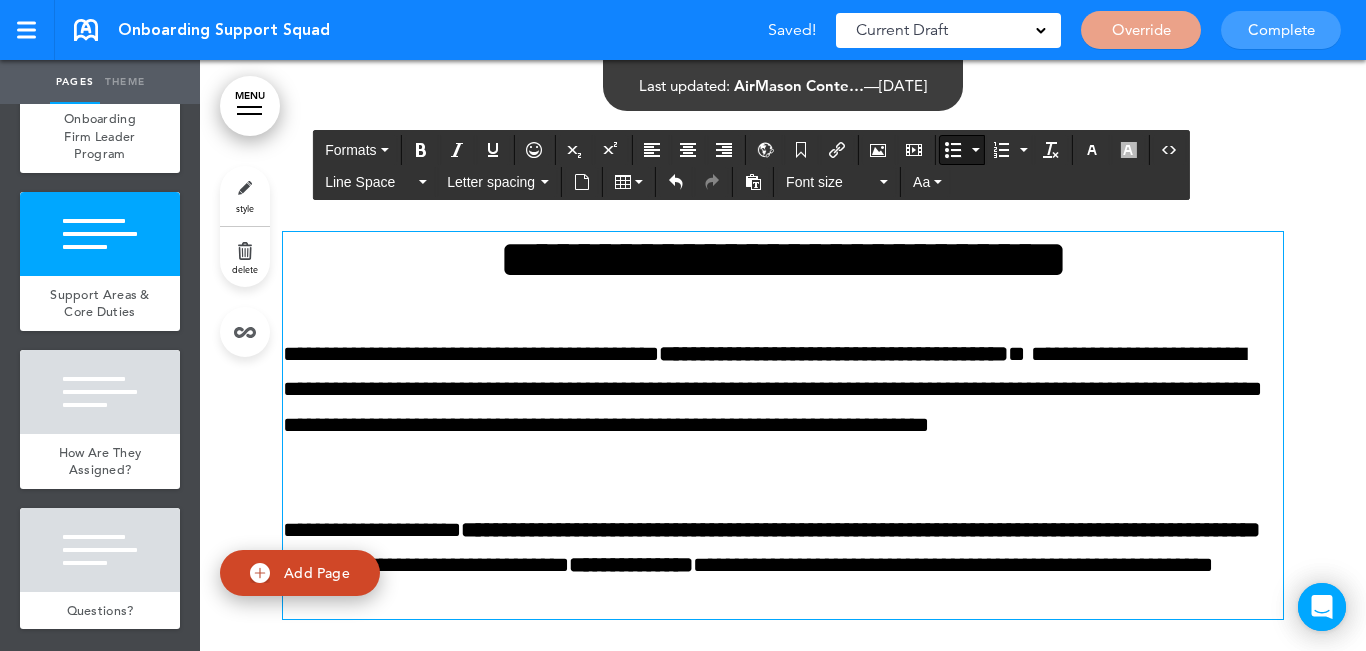 click on "**********" at bounding box center (783, 407) 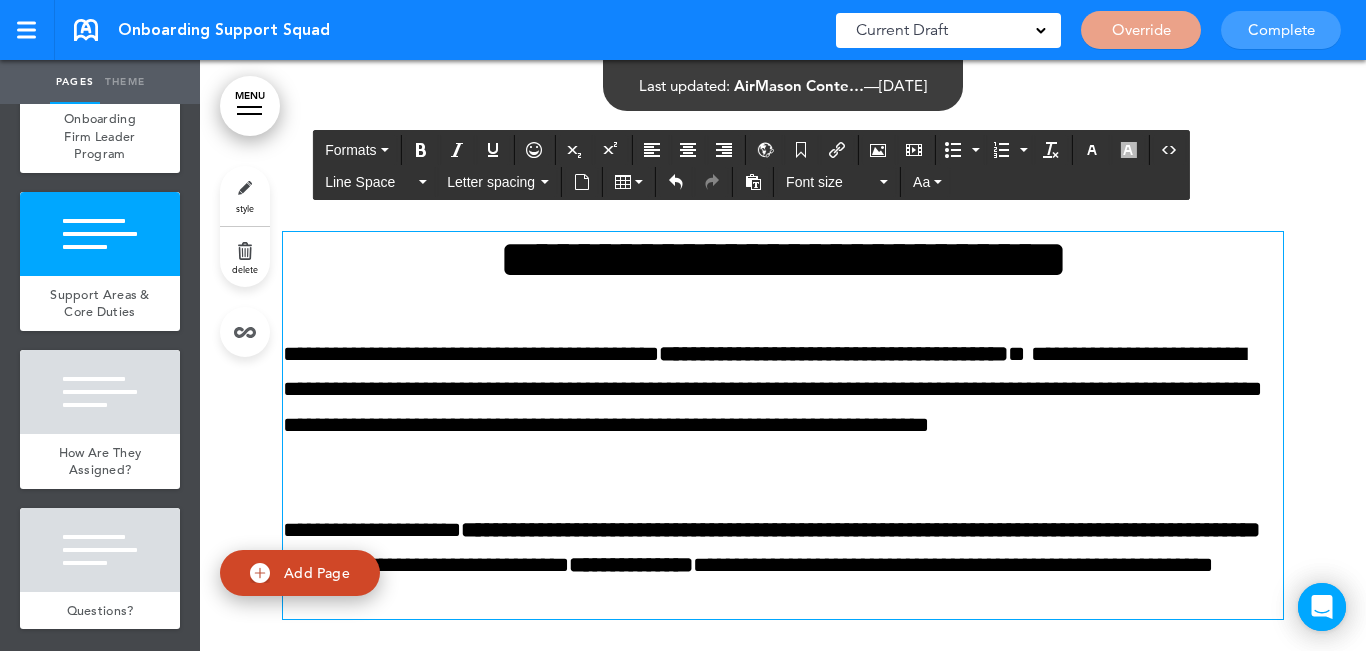 type 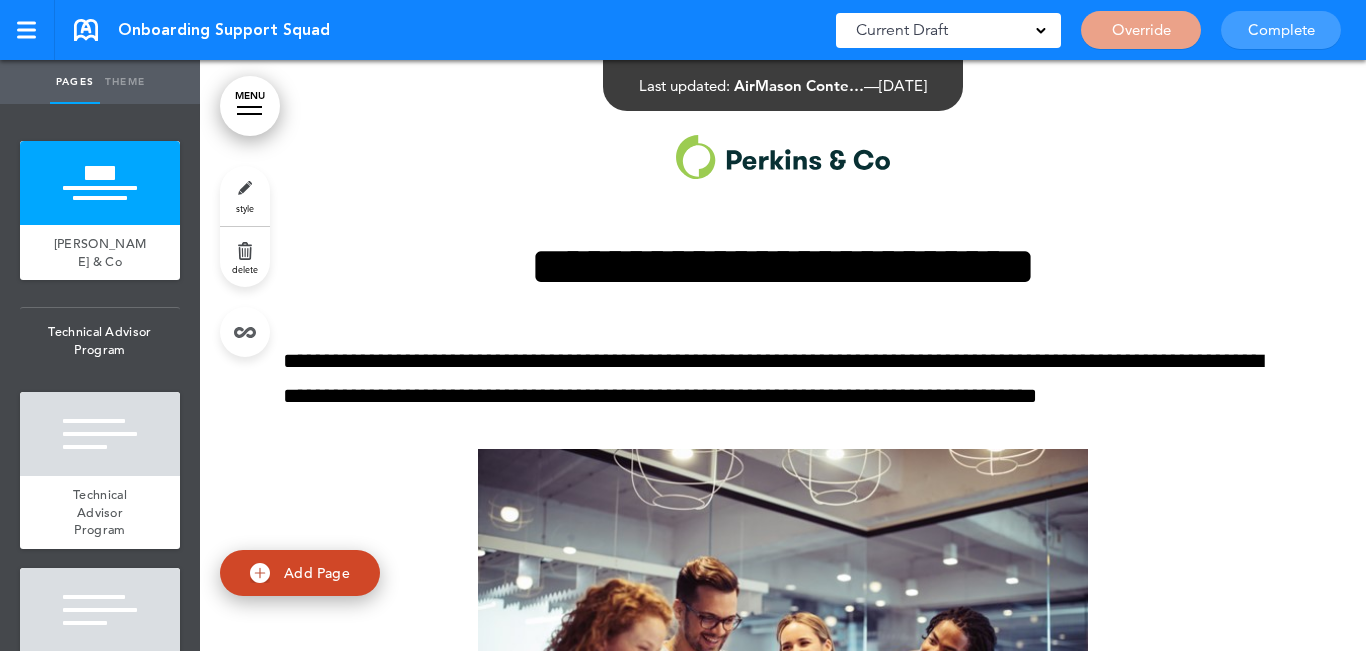 scroll, scrollTop: 0, scrollLeft: 0, axis: both 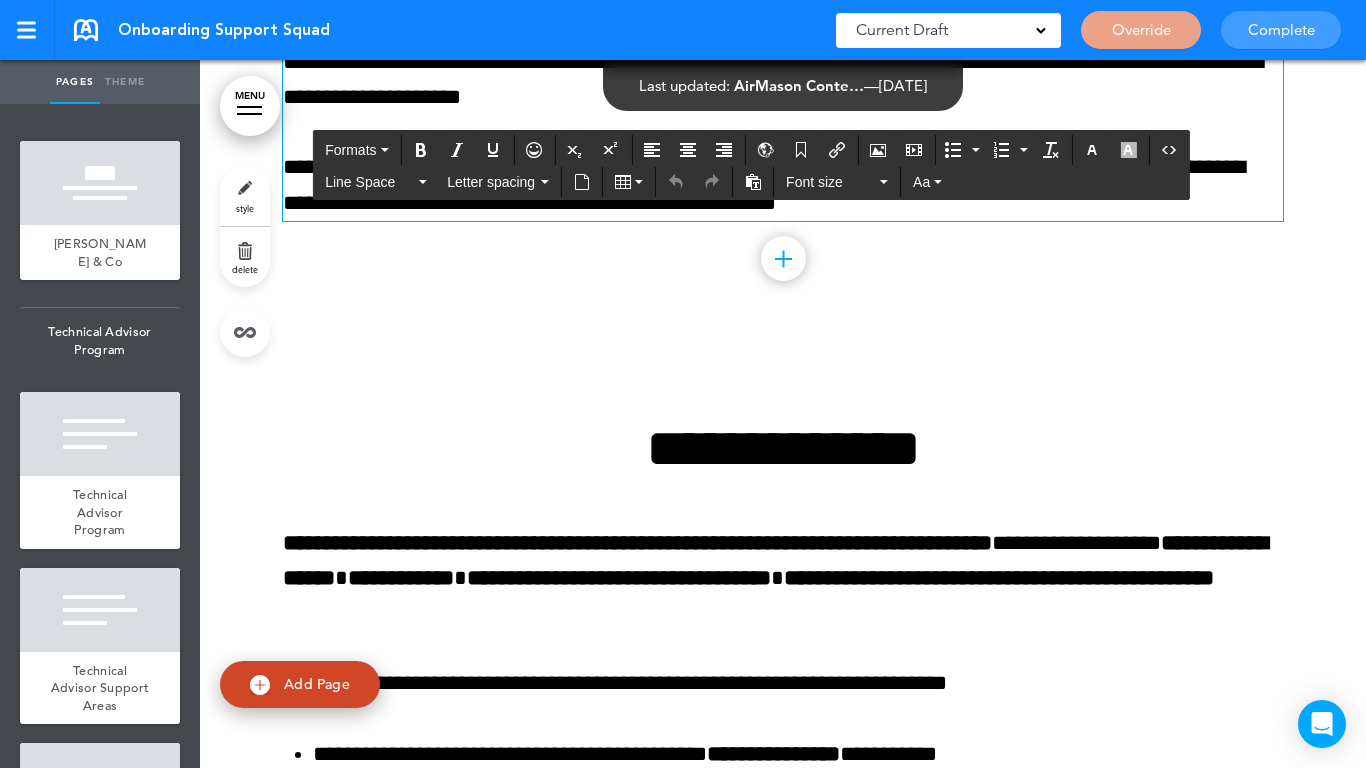 click on "MENU
Formats       Line Space   Letter spacing     Font size   Aa
Cancel
Reorder
?
Move or rearrange pages
easily by selecting whole  sections or individual pages.
Go back
[PERSON_NAME] & Co
Hide page in   table of contents
1
Technical Advisor Program
Technical Advisor Program" at bounding box center (783, -5586) 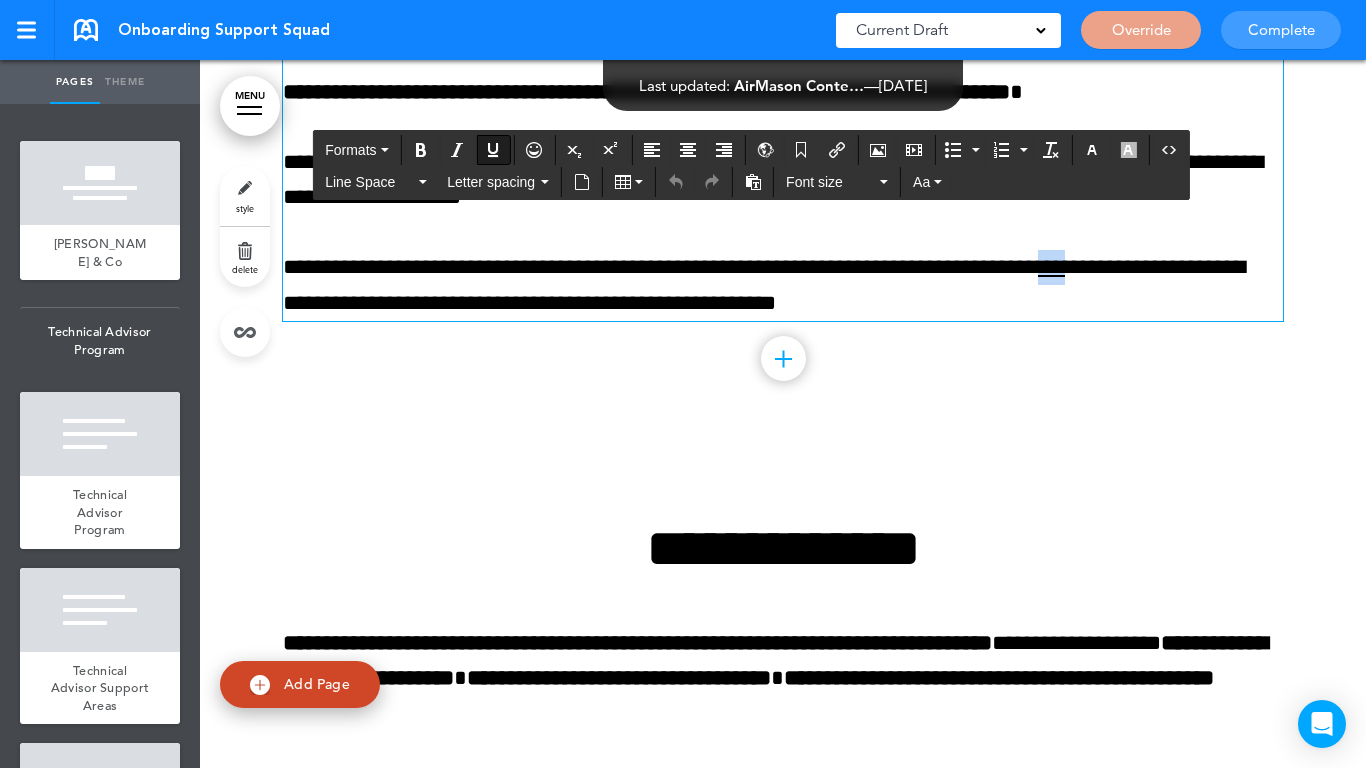 drag, startPoint x: 1133, startPoint y: 277, endPoint x: 1132, endPoint y: 266, distance: 11.045361 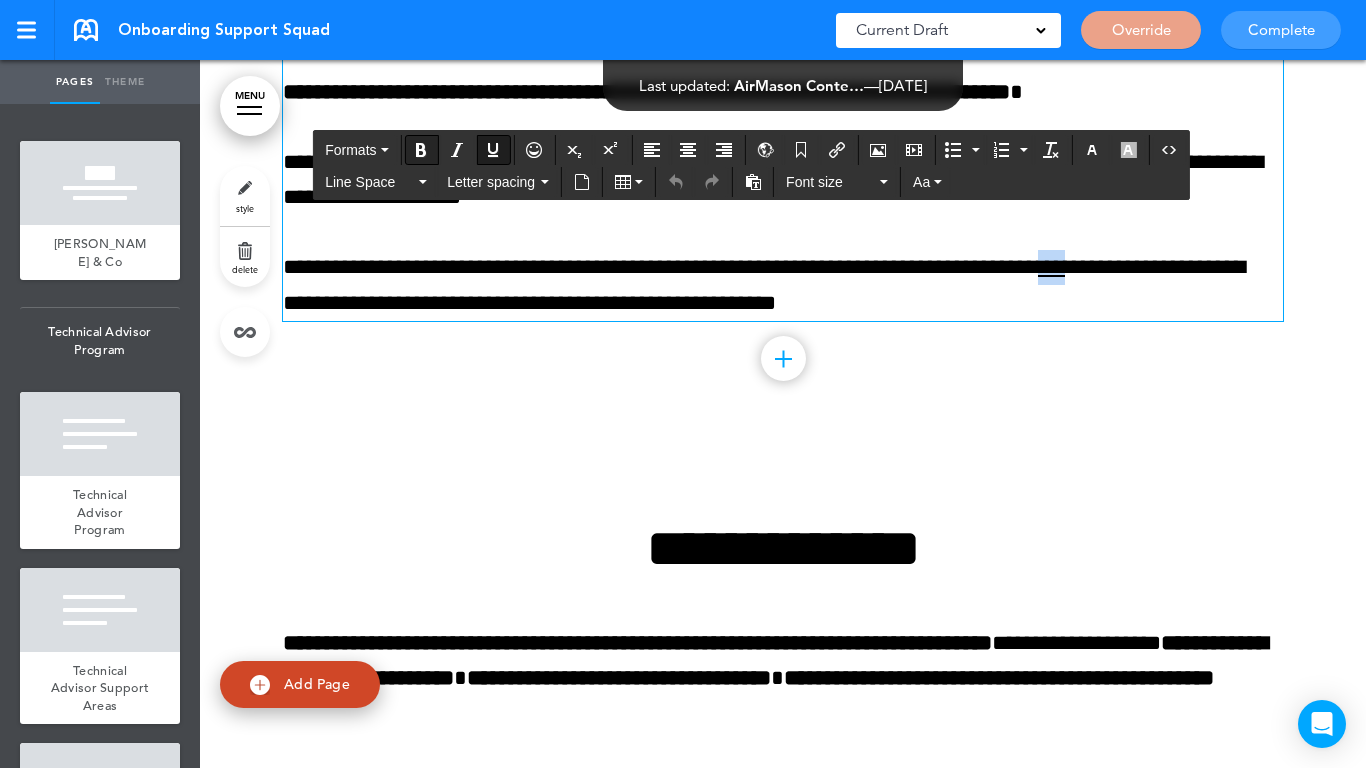 click at bounding box center [493, 150] 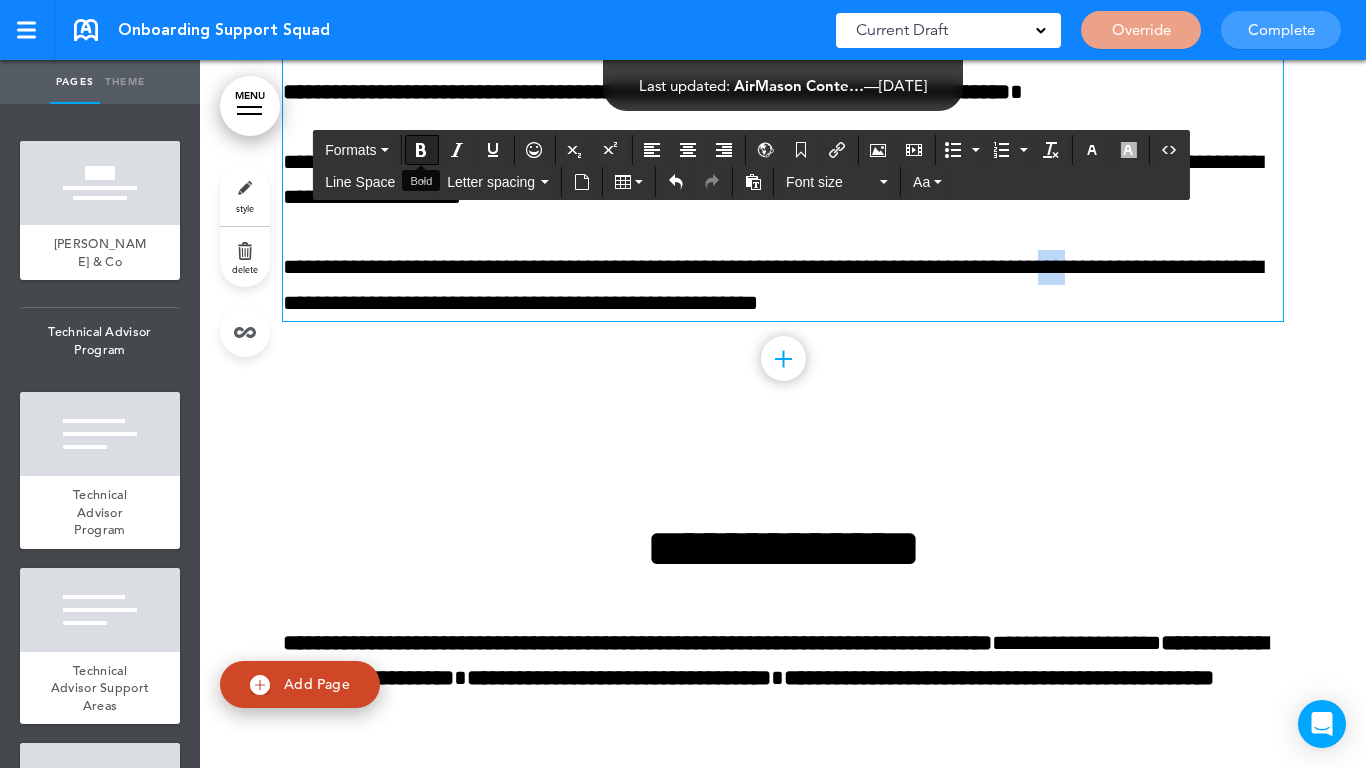 click at bounding box center (421, 150) 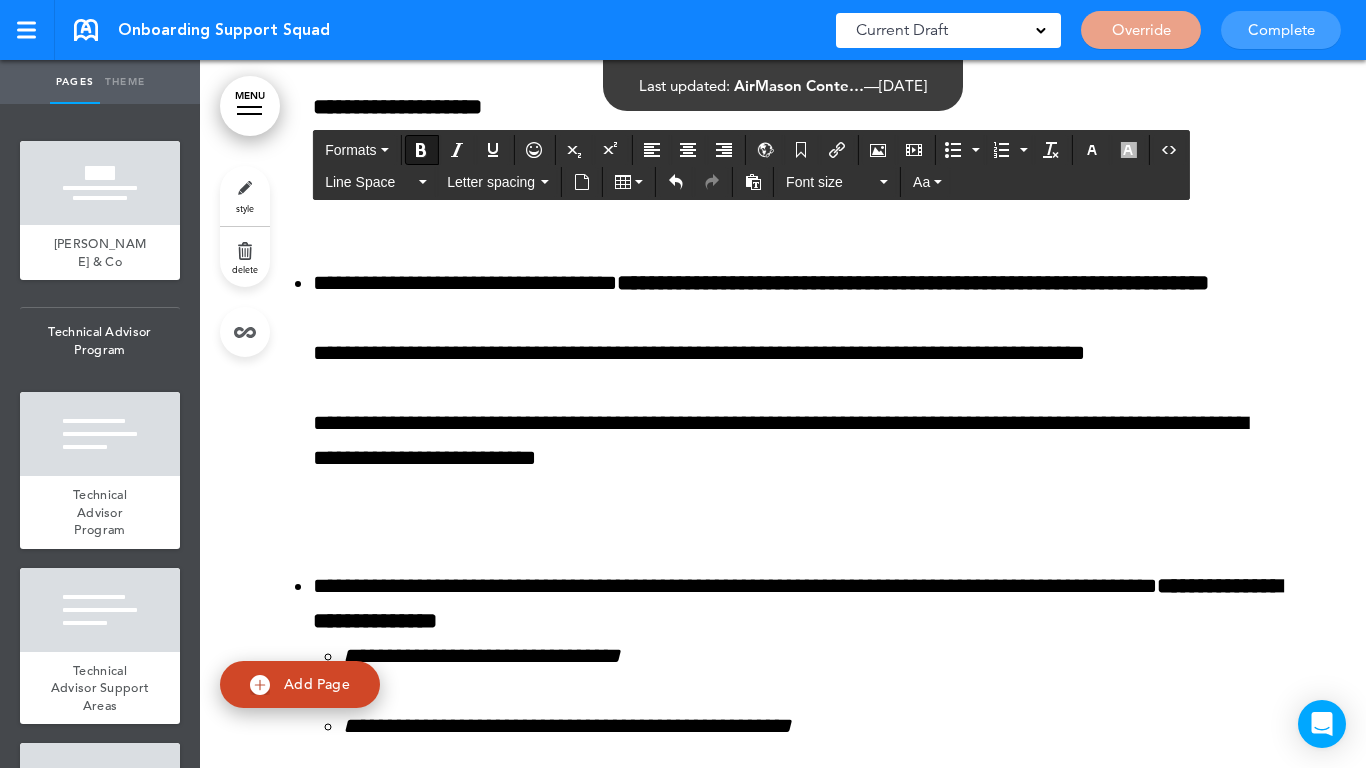 scroll, scrollTop: 12100, scrollLeft: 0, axis: vertical 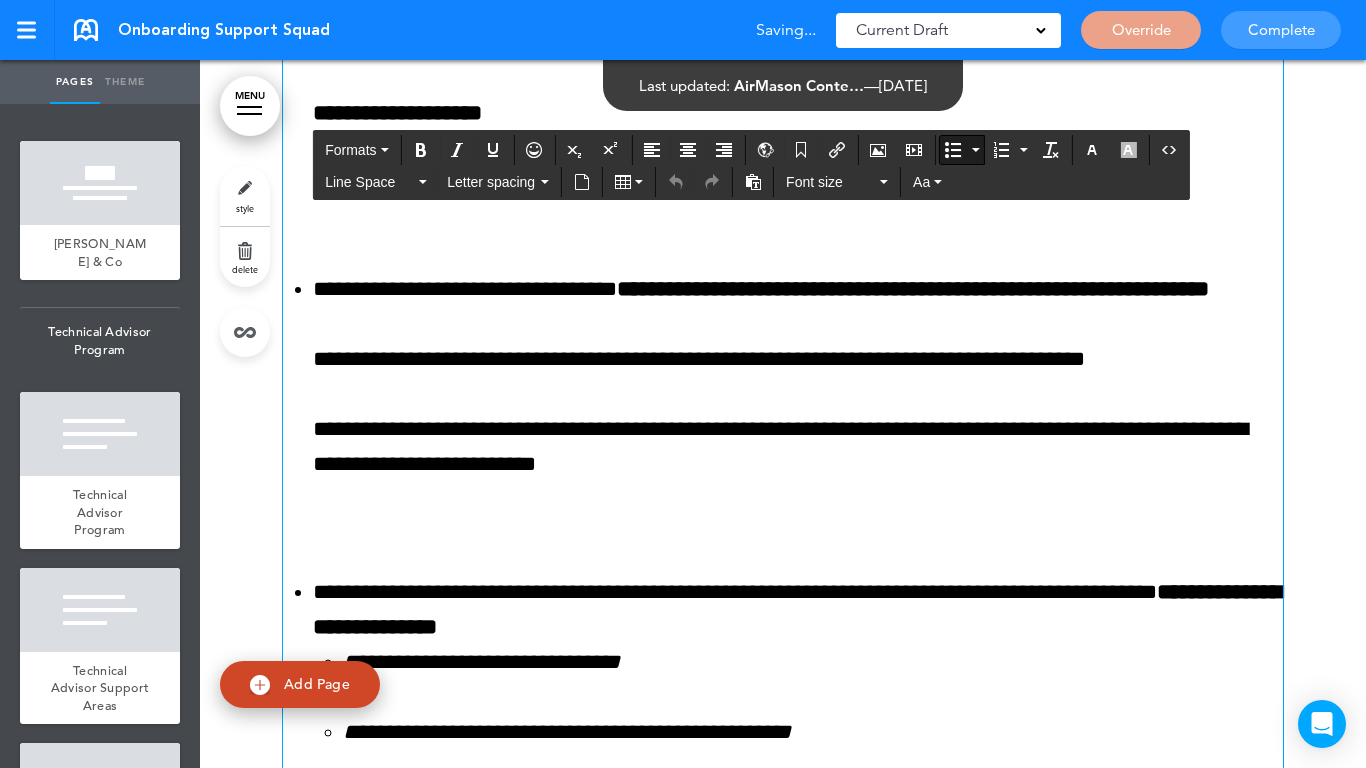 click on "**********" at bounding box center (798, 359) 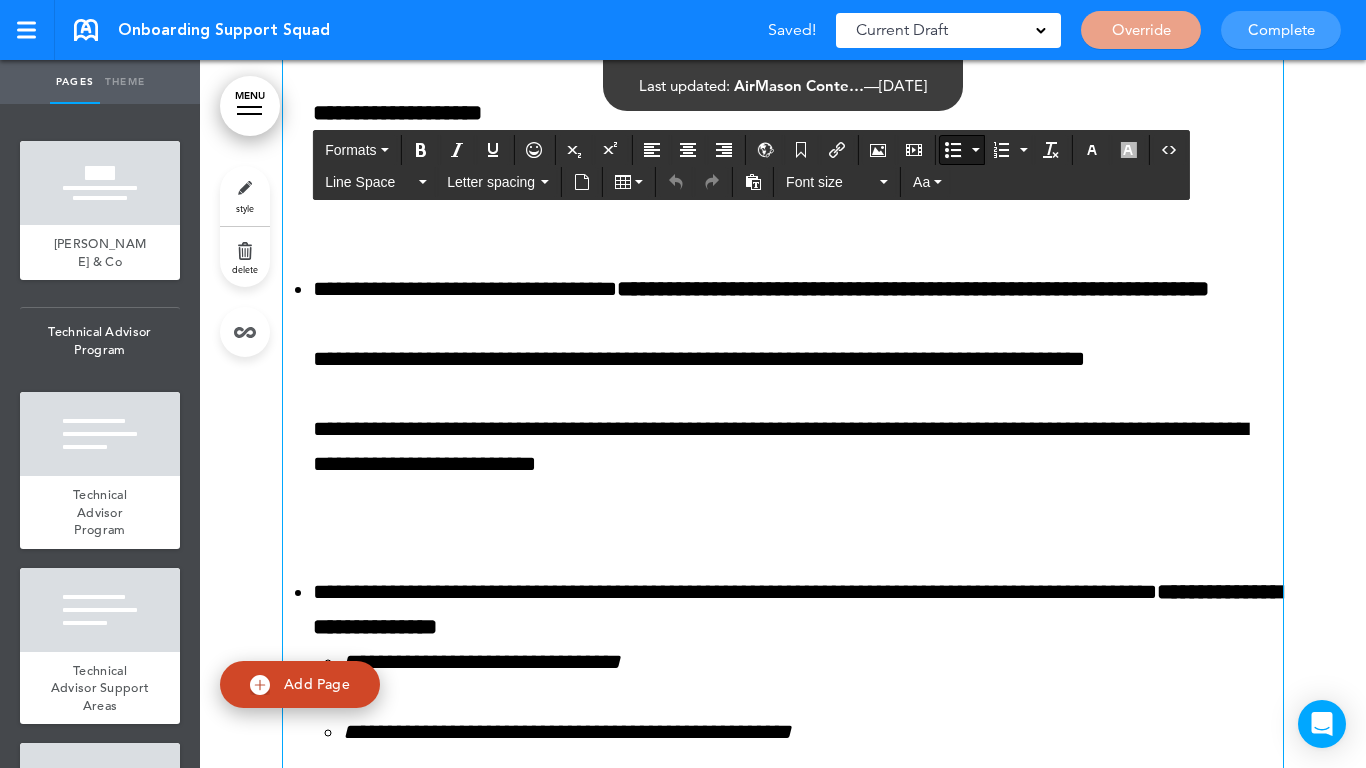 type 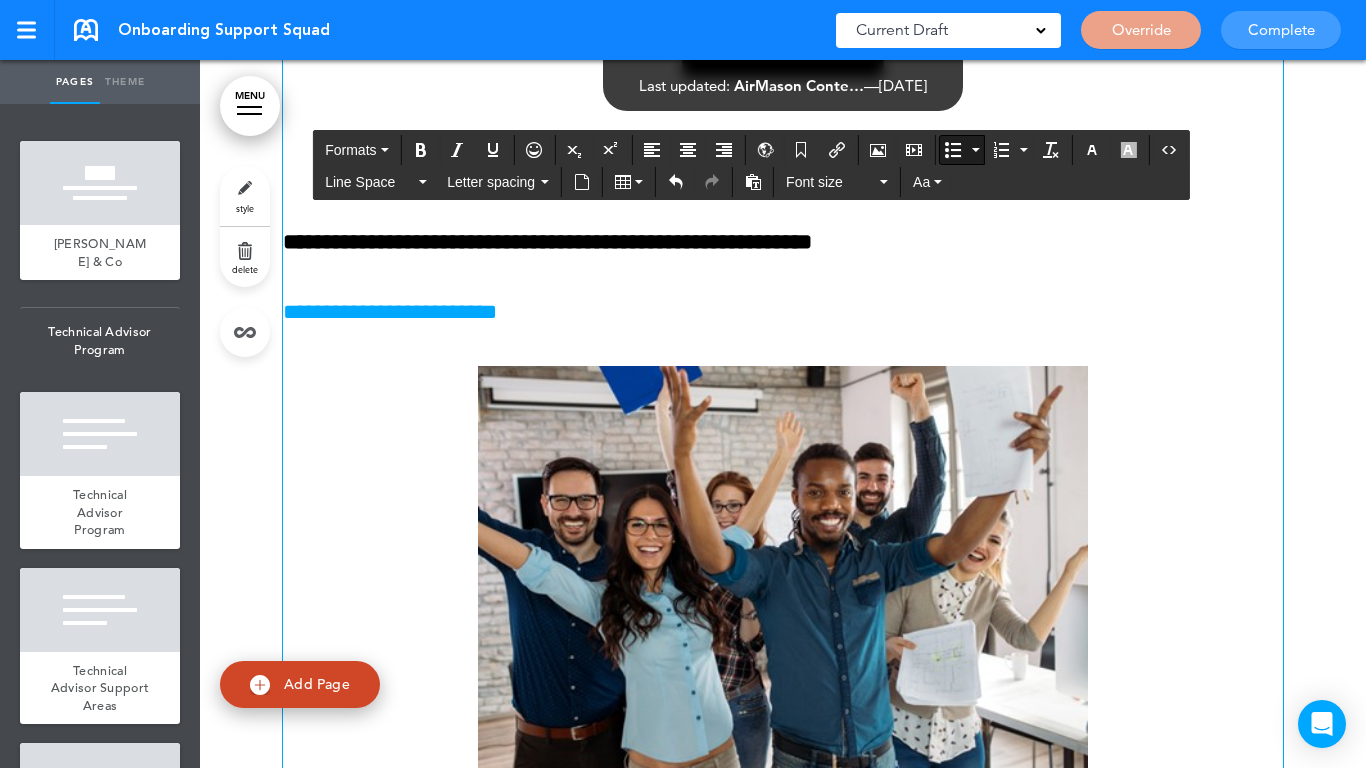 scroll, scrollTop: 16600, scrollLeft: 0, axis: vertical 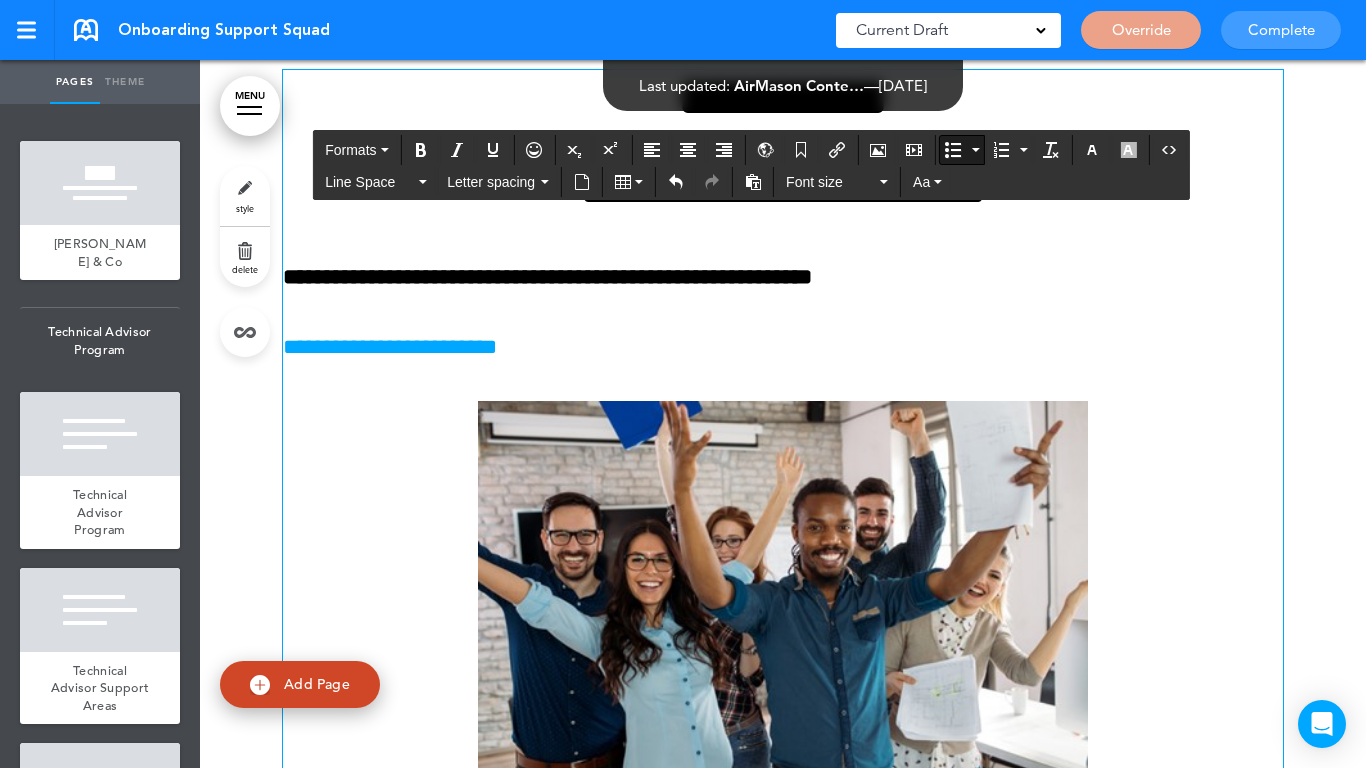 click on "**********" at bounding box center [783, 277] 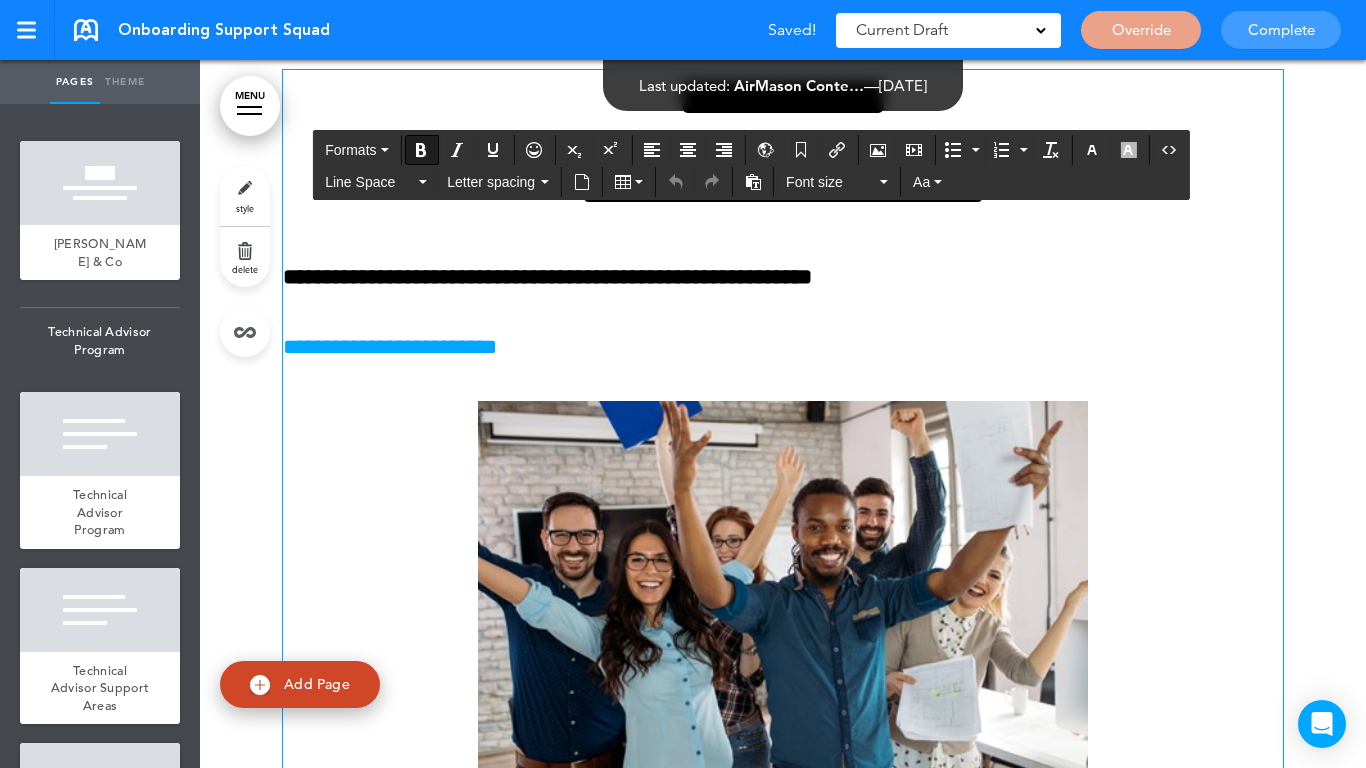type 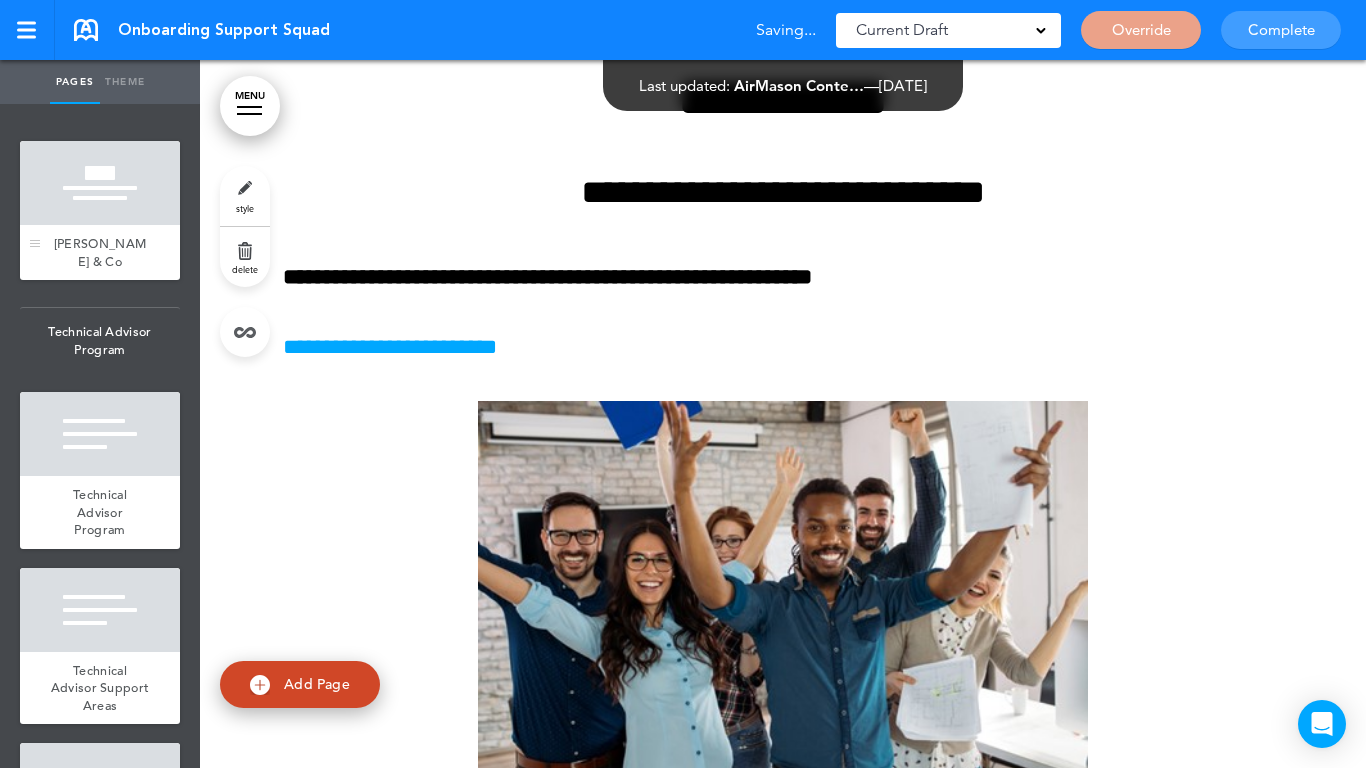 click at bounding box center [100, 183] 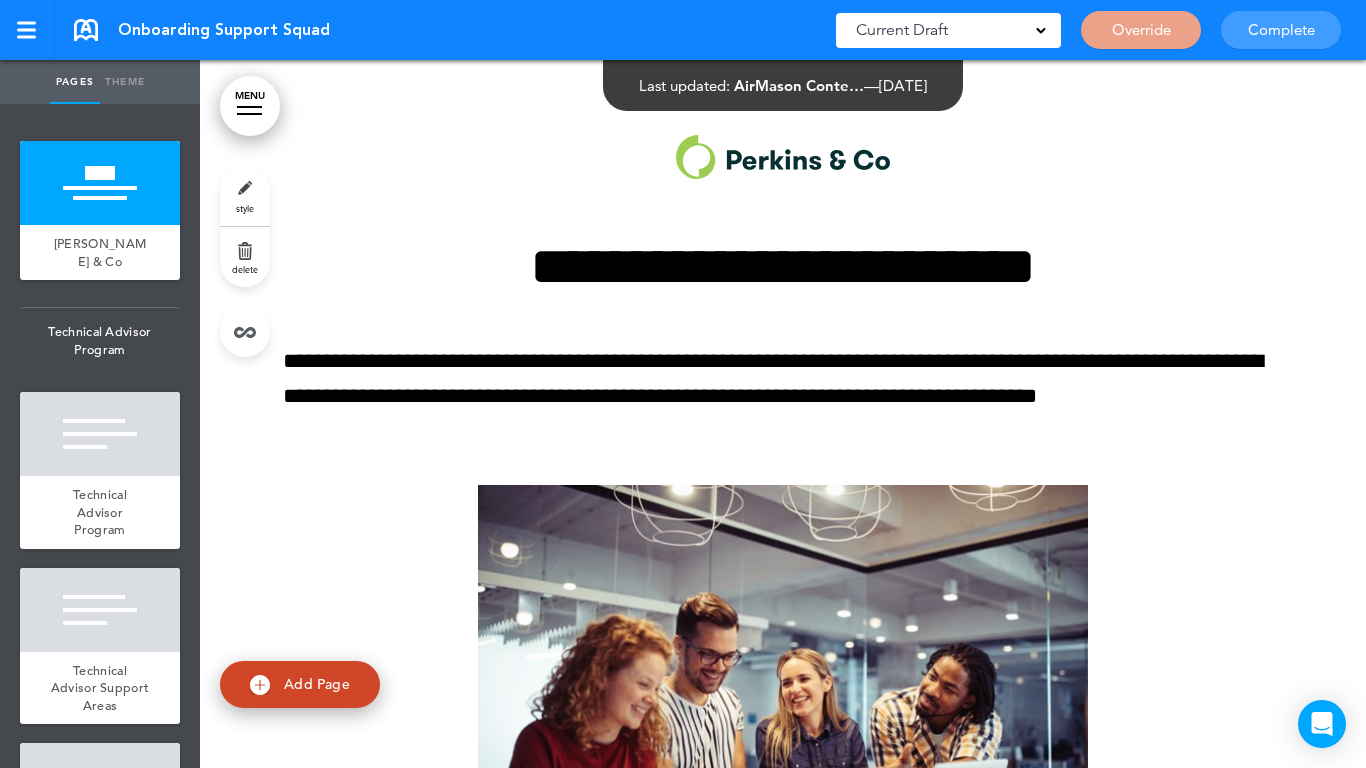 scroll, scrollTop: 0, scrollLeft: 0, axis: both 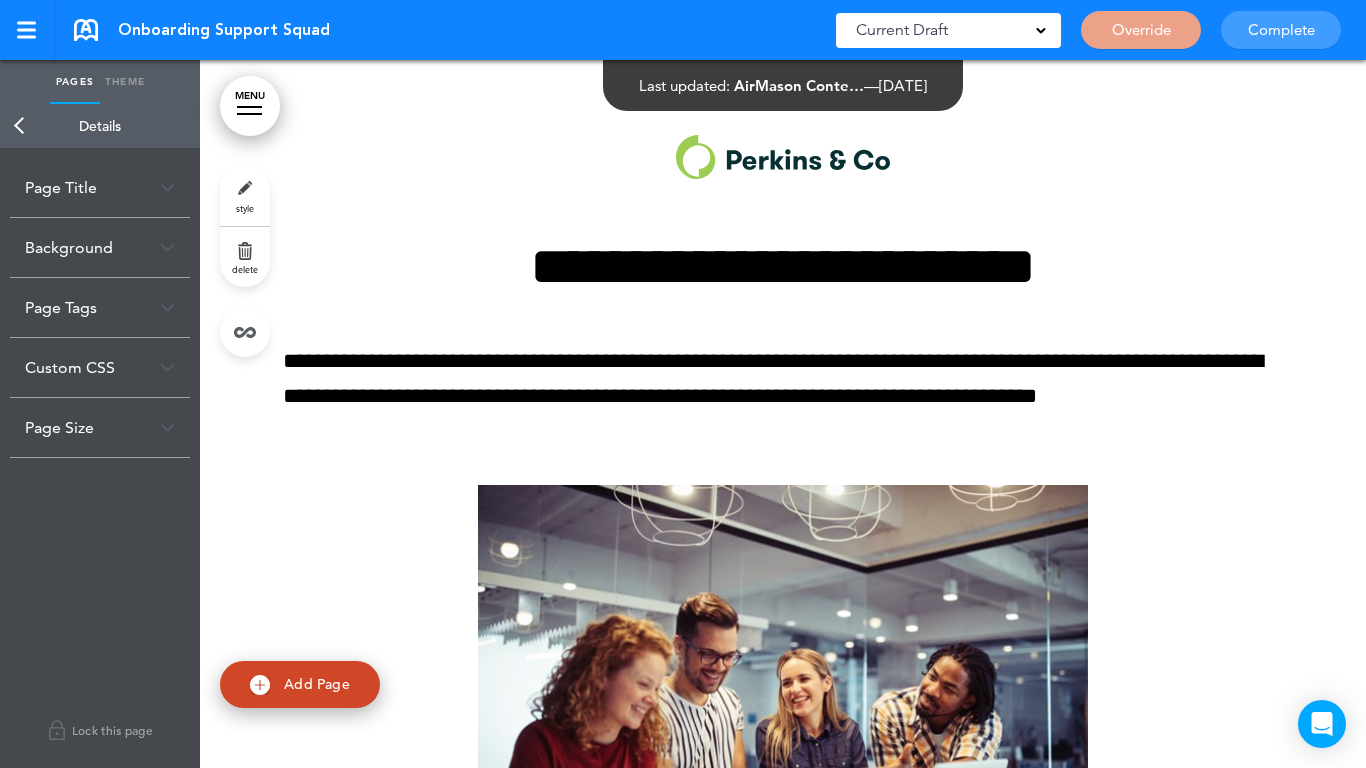 click on "Back" at bounding box center (20, 126) 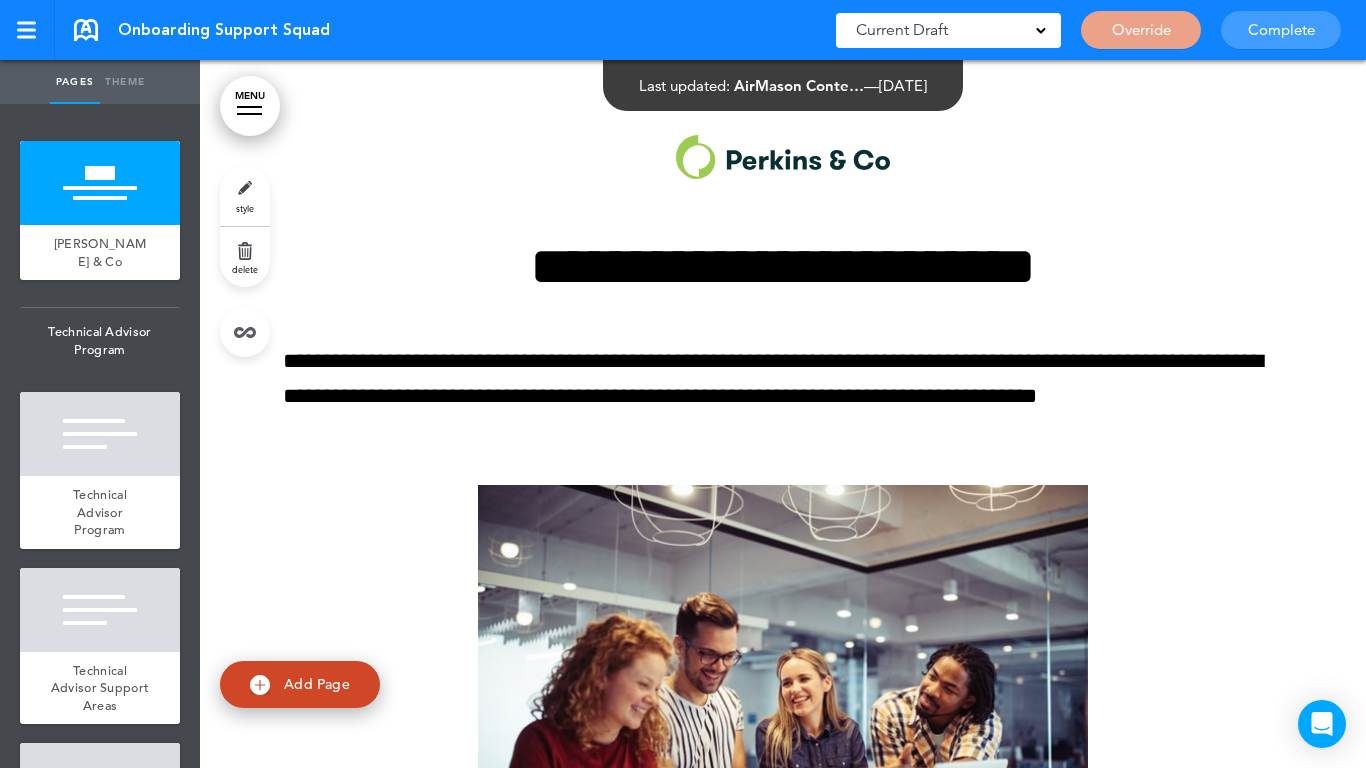click on "MENU" at bounding box center (250, 106) 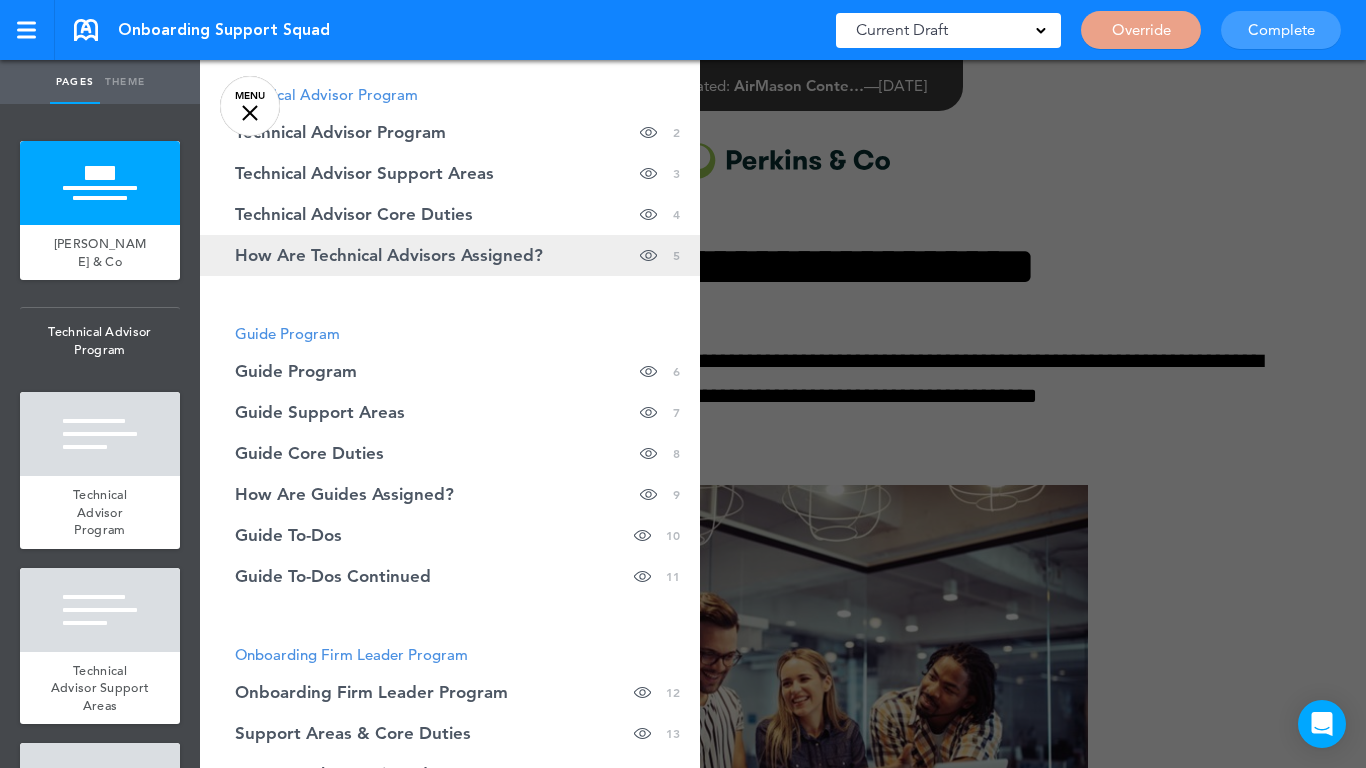 scroll, scrollTop: 200, scrollLeft: 0, axis: vertical 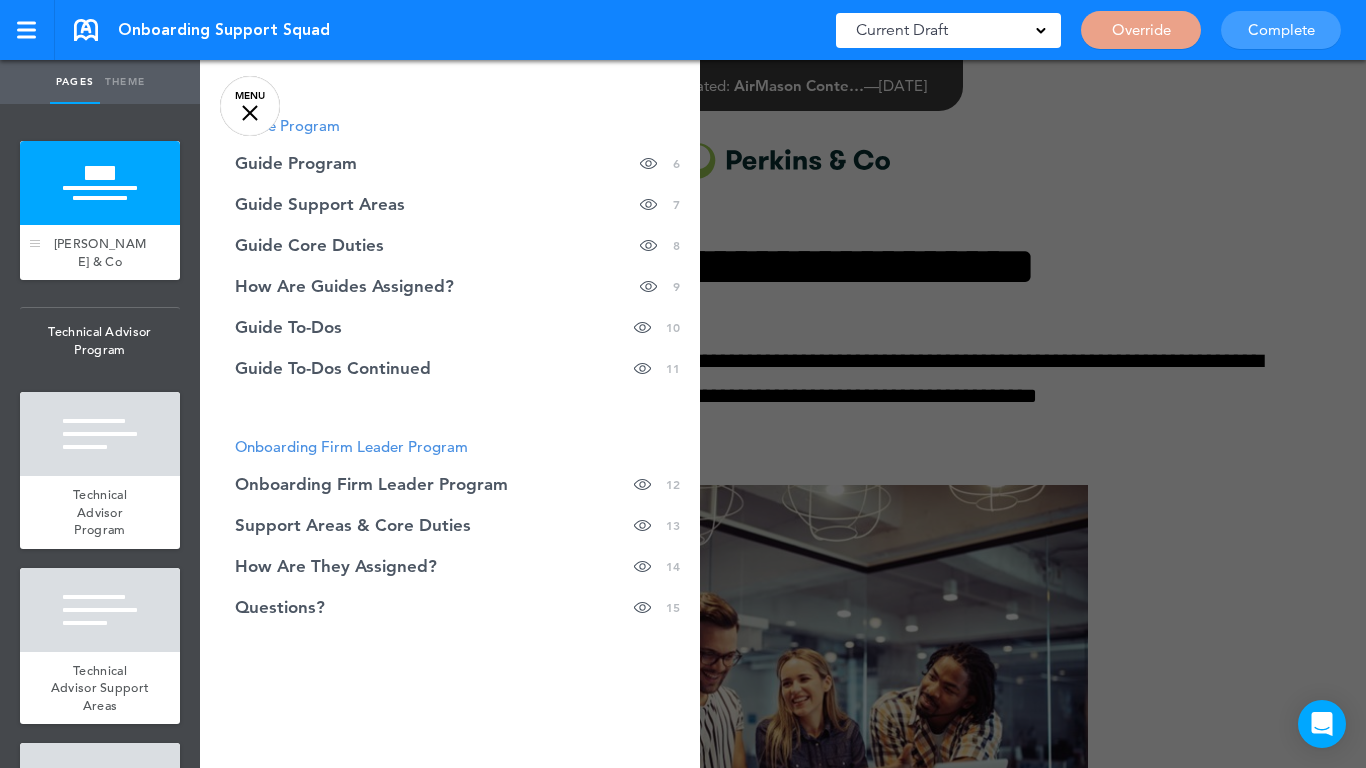 click at bounding box center [100, 183] 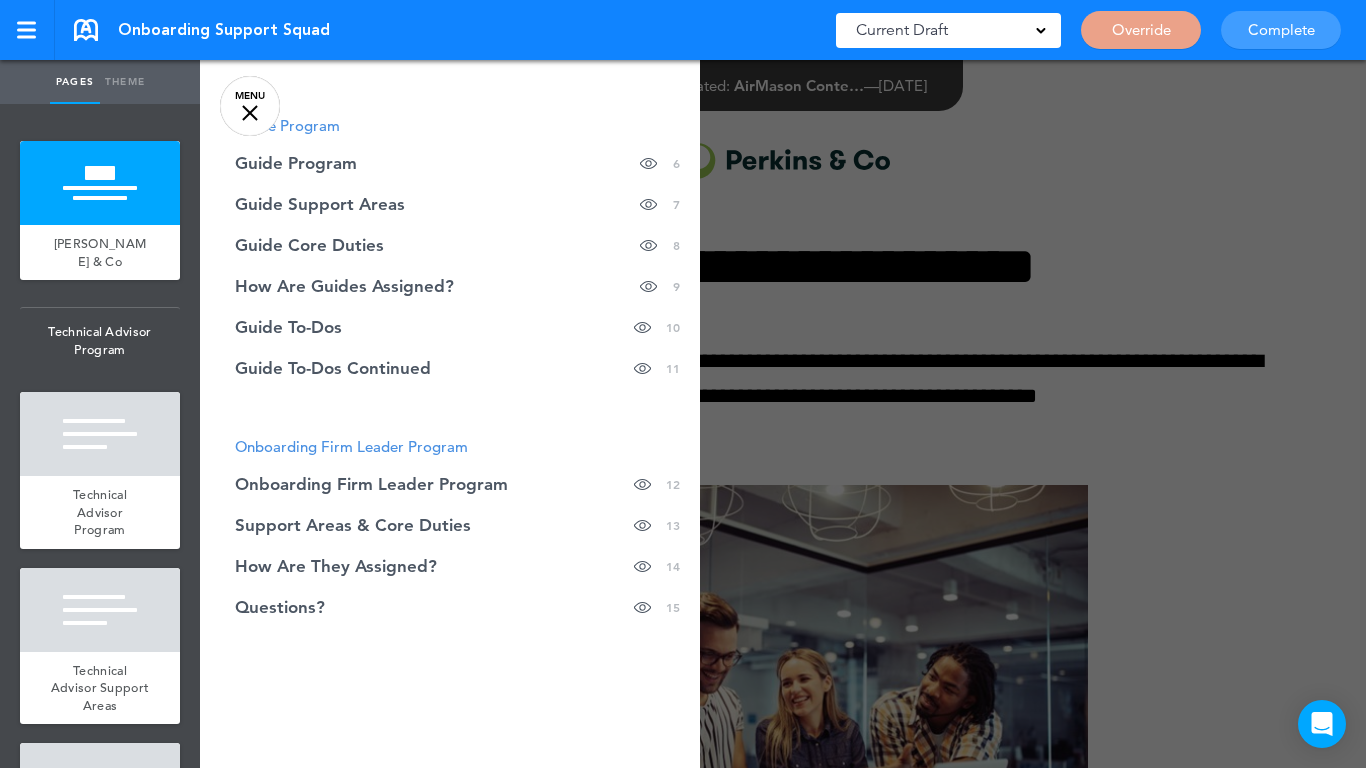 click on "MENU" at bounding box center [250, 106] 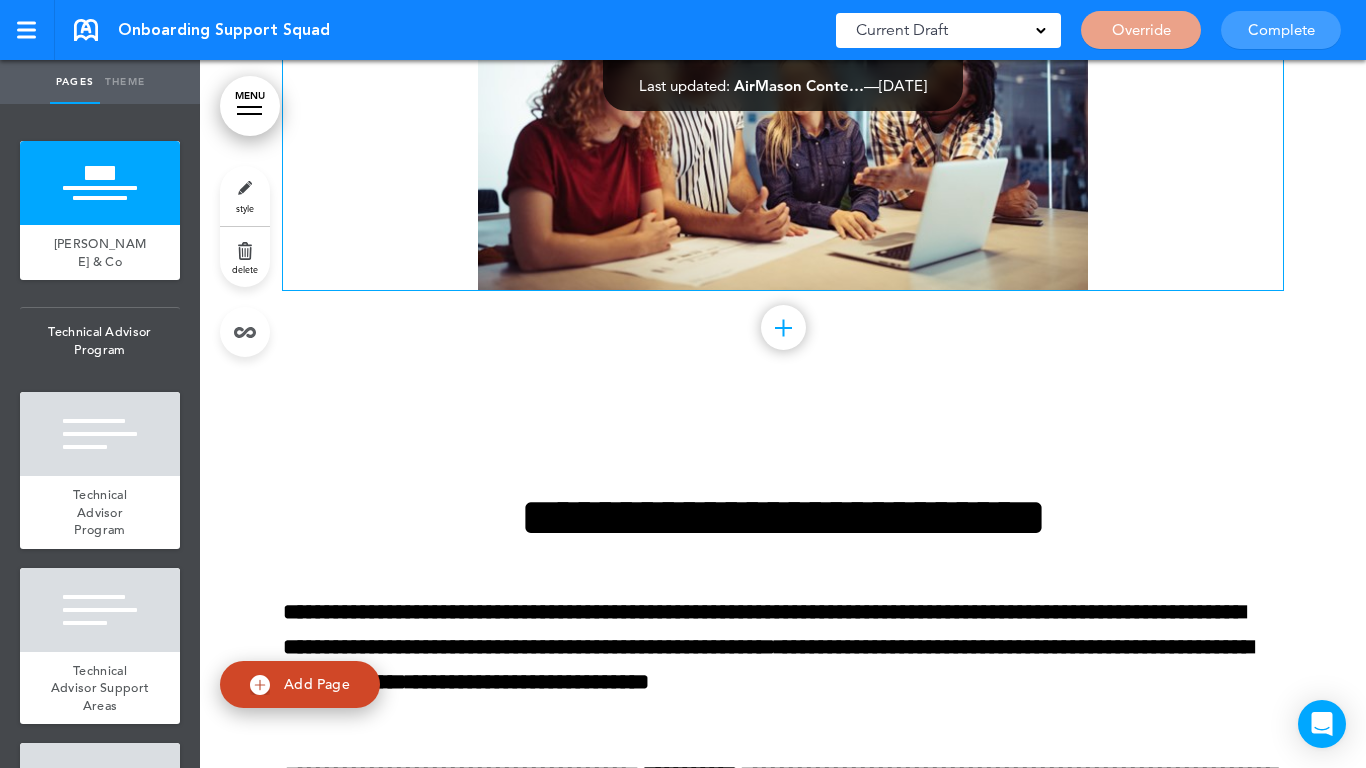 scroll, scrollTop: 700, scrollLeft: 0, axis: vertical 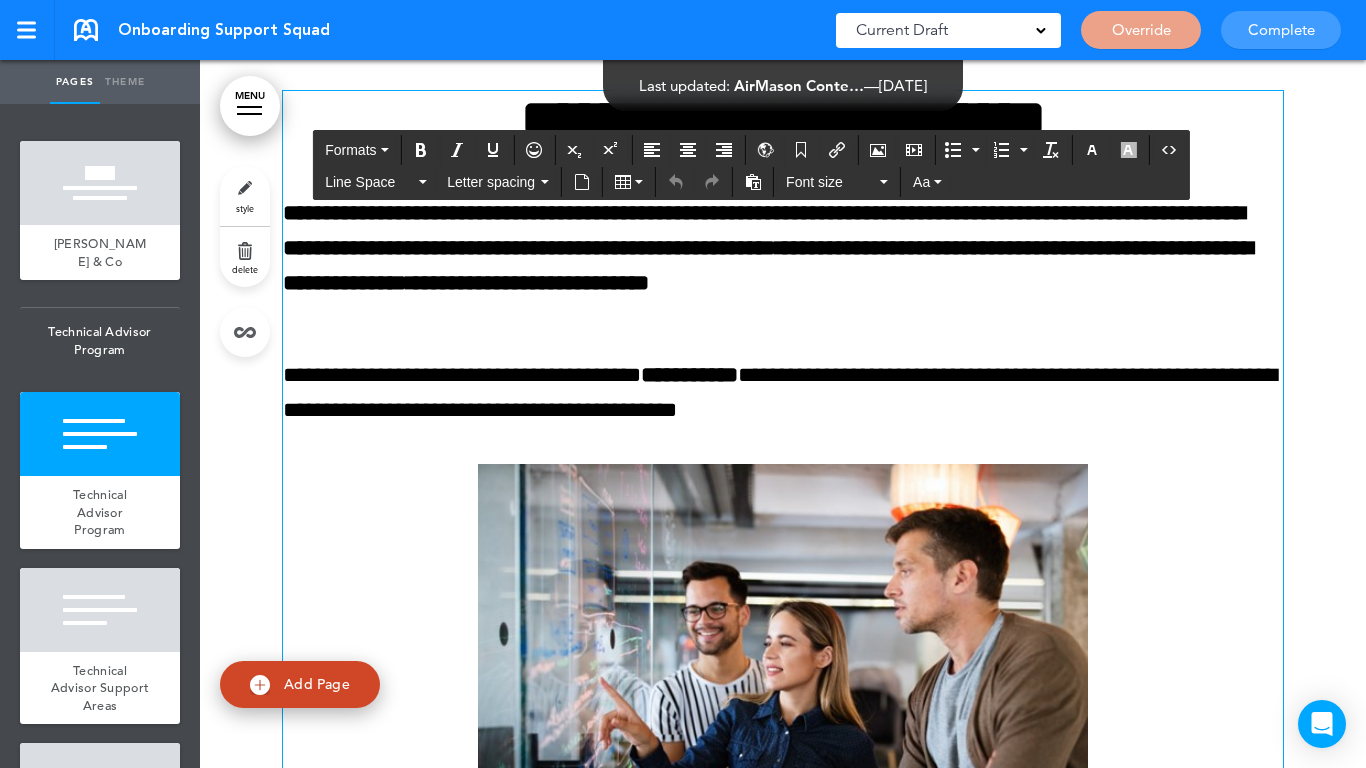 click on "**********" at bounding box center [783, 498] 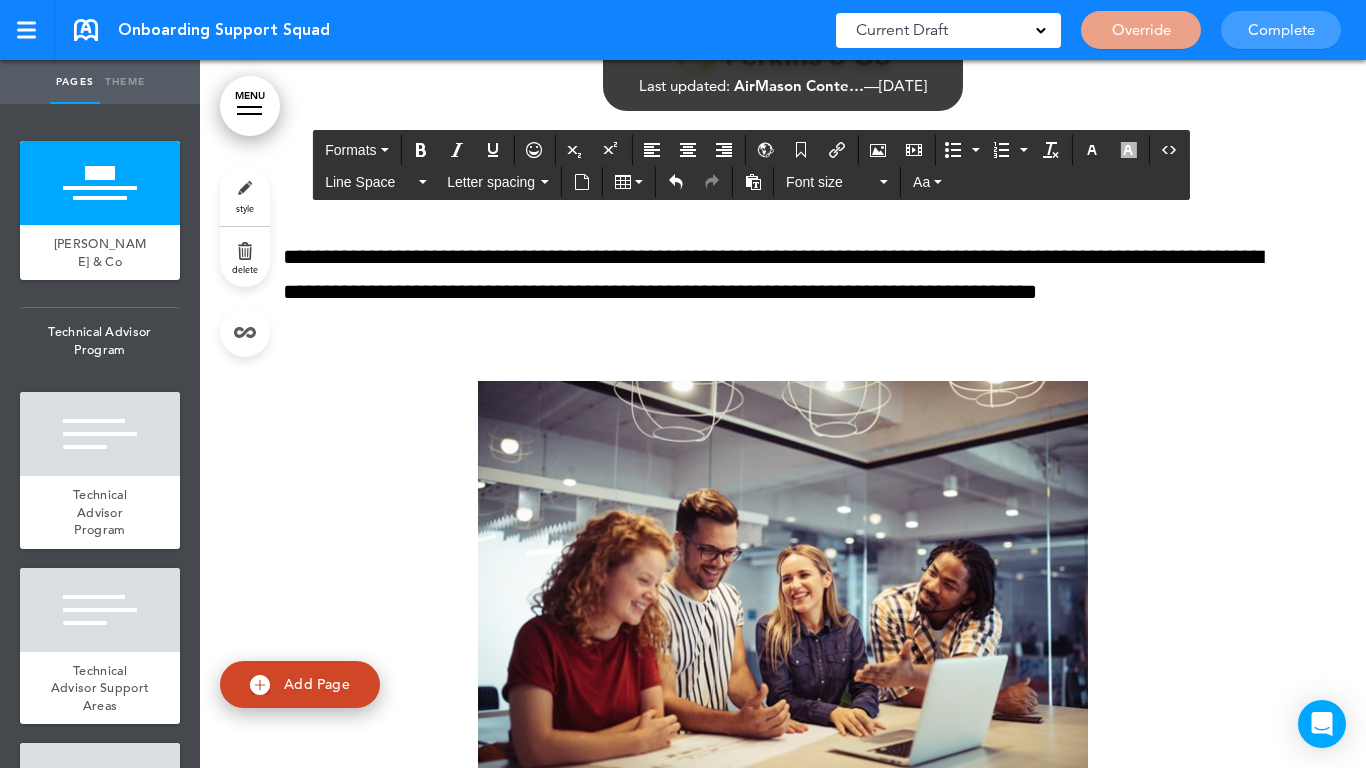 scroll, scrollTop: 0, scrollLeft: 0, axis: both 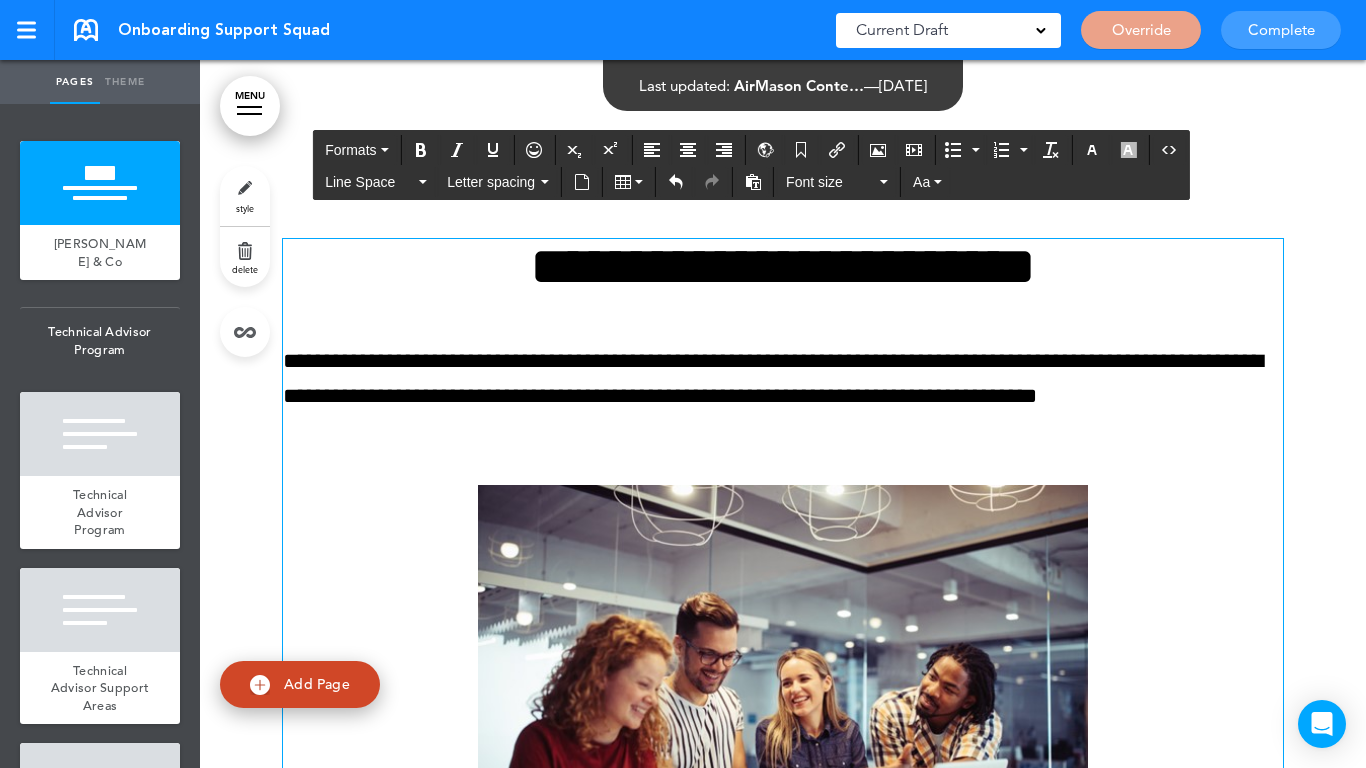 click on "**********" at bounding box center (783, 397) 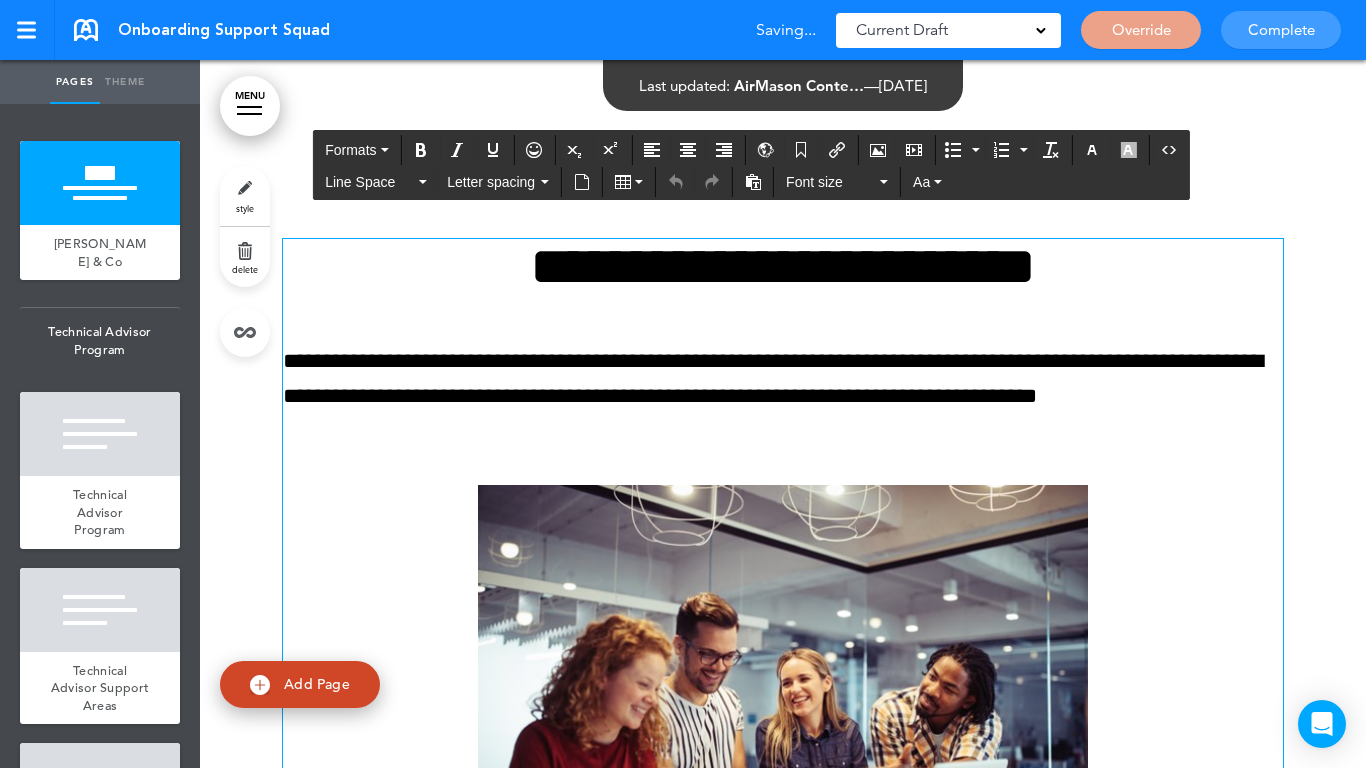 click on "**********" at bounding box center (783, 565) 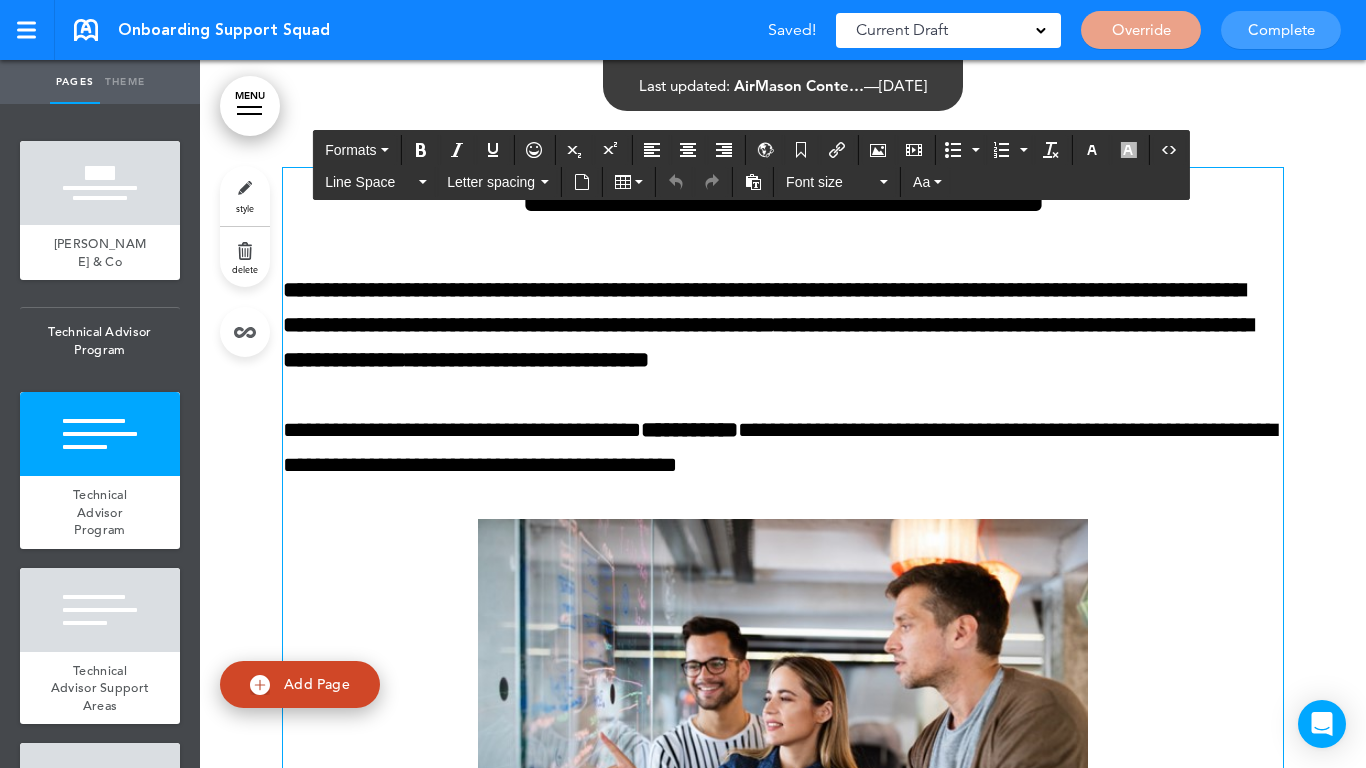 scroll, scrollTop: 900, scrollLeft: 0, axis: vertical 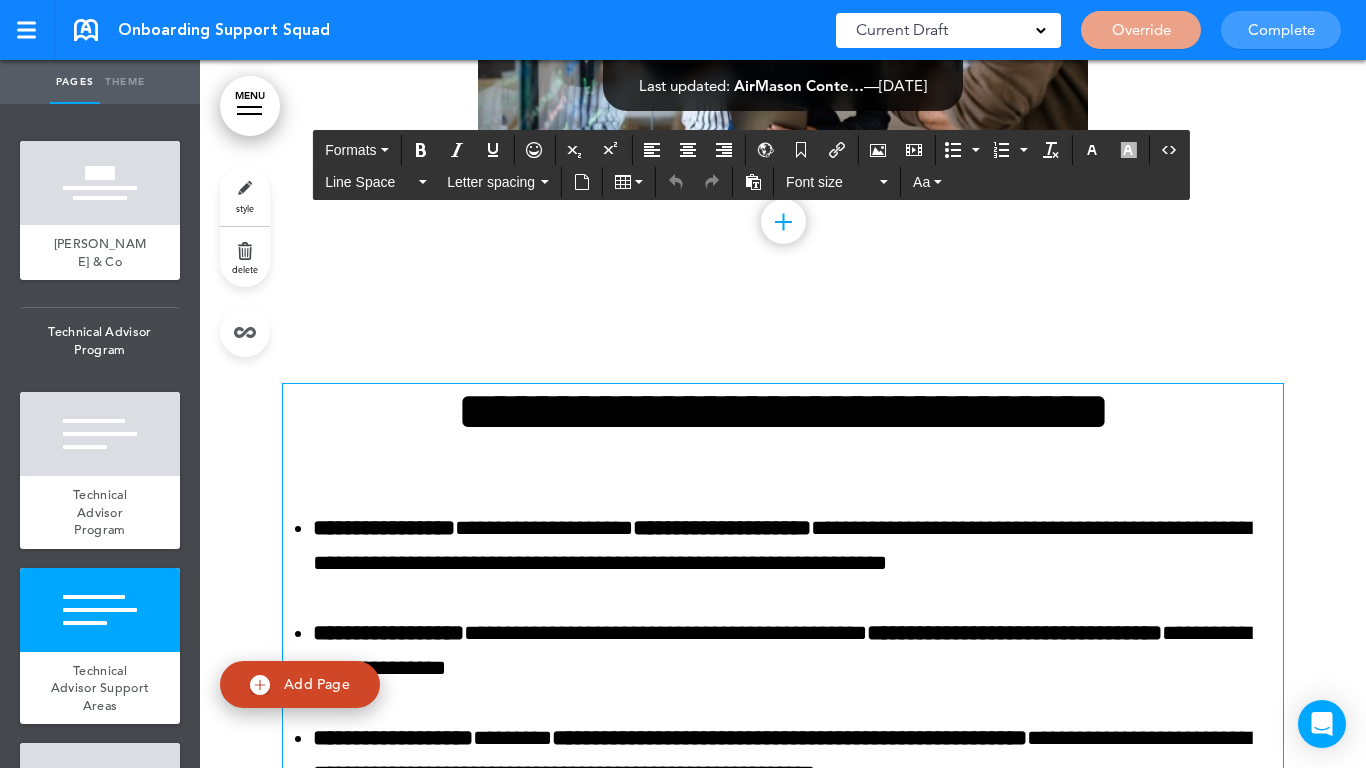 click on "**********" at bounding box center [783, 992] 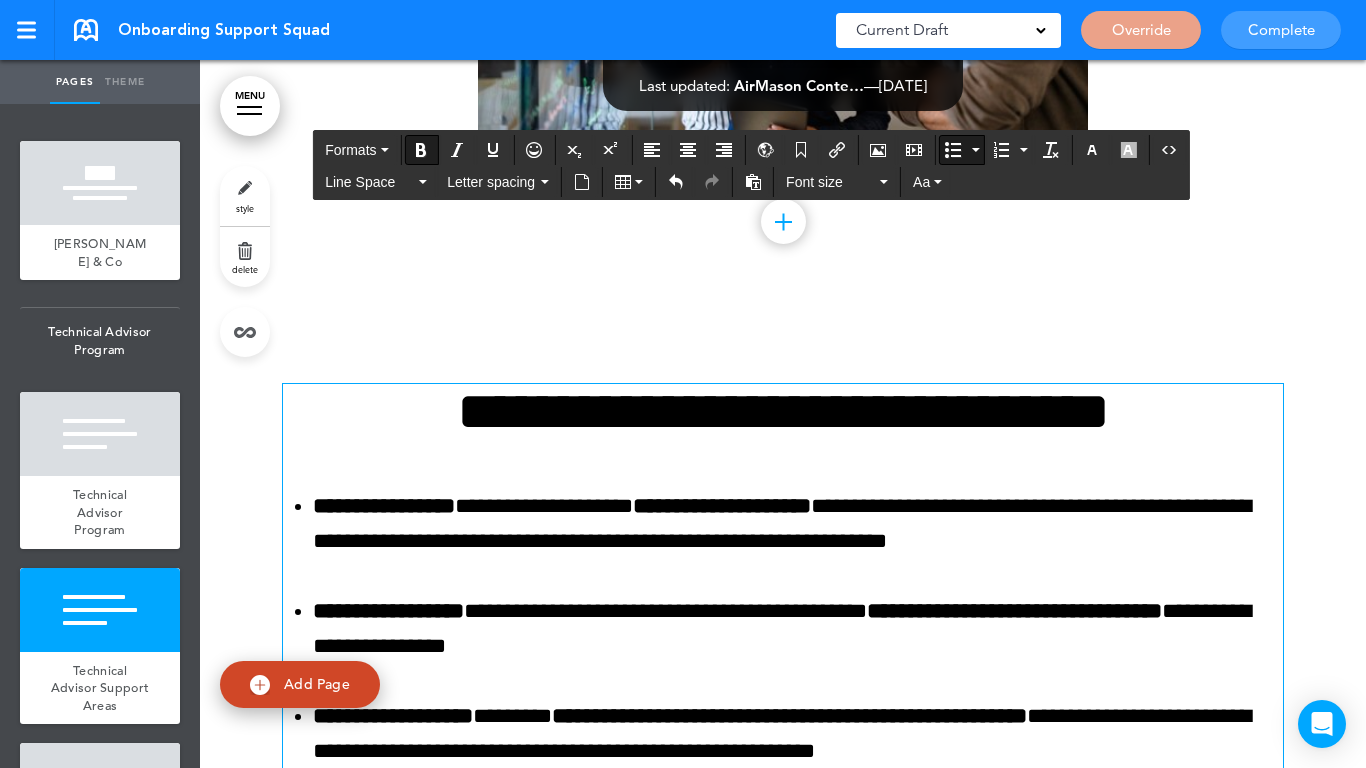 click on "**********" at bounding box center [783, -188] 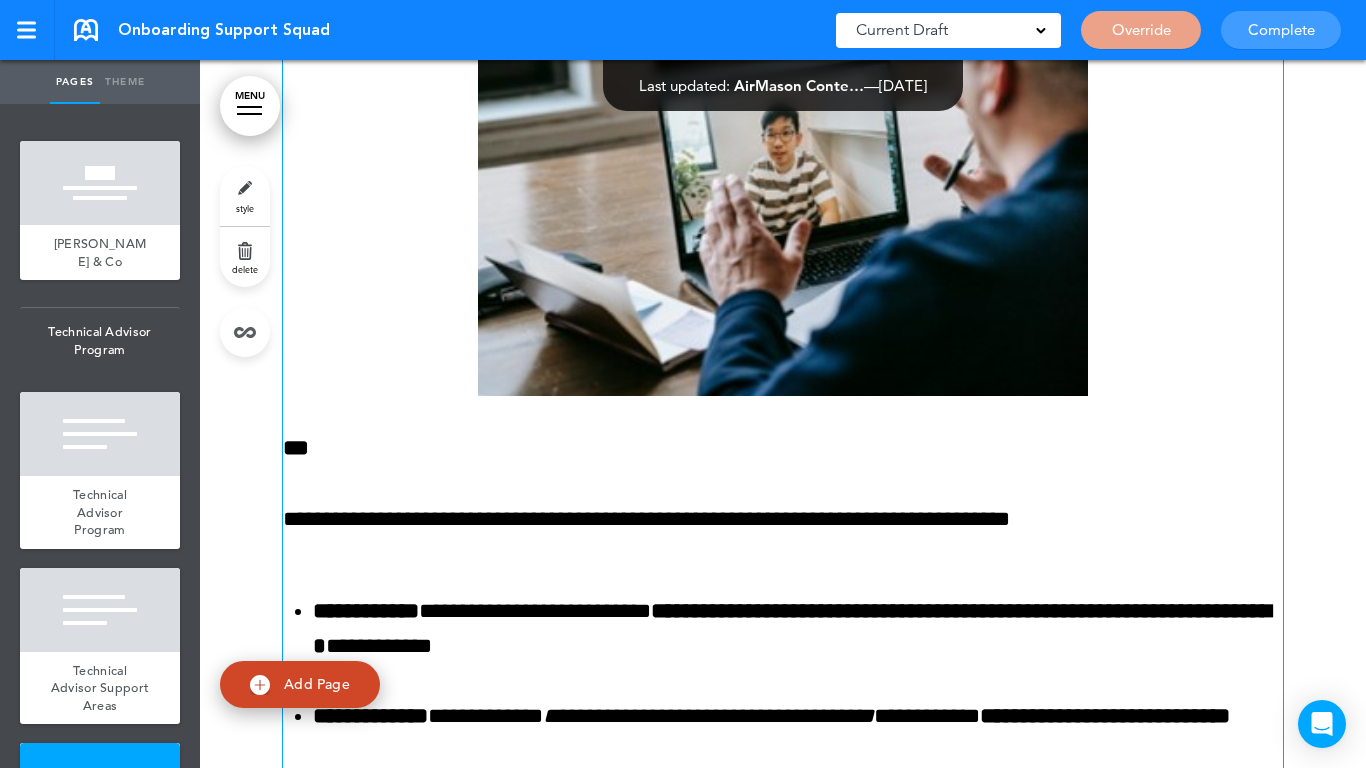 scroll, scrollTop: 3600, scrollLeft: 0, axis: vertical 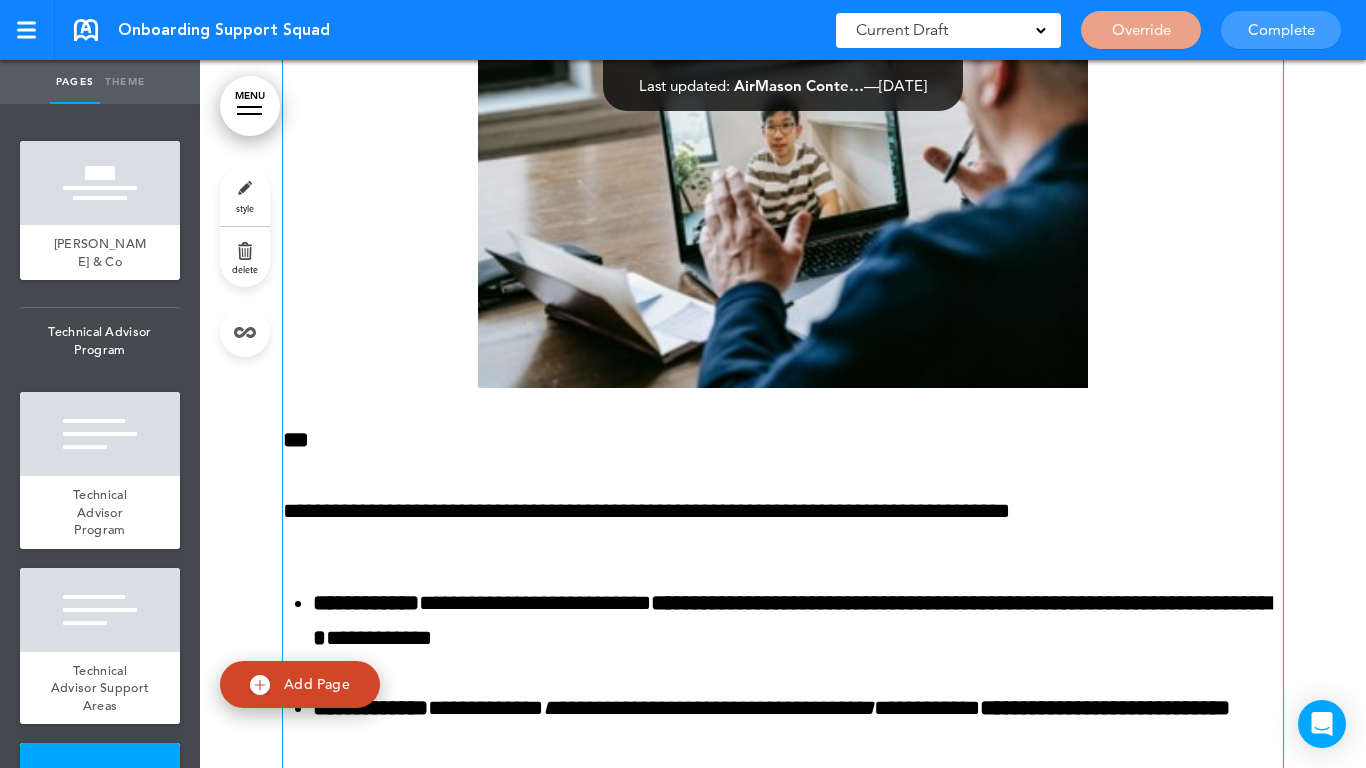 click on "**********" at bounding box center (783, 617) 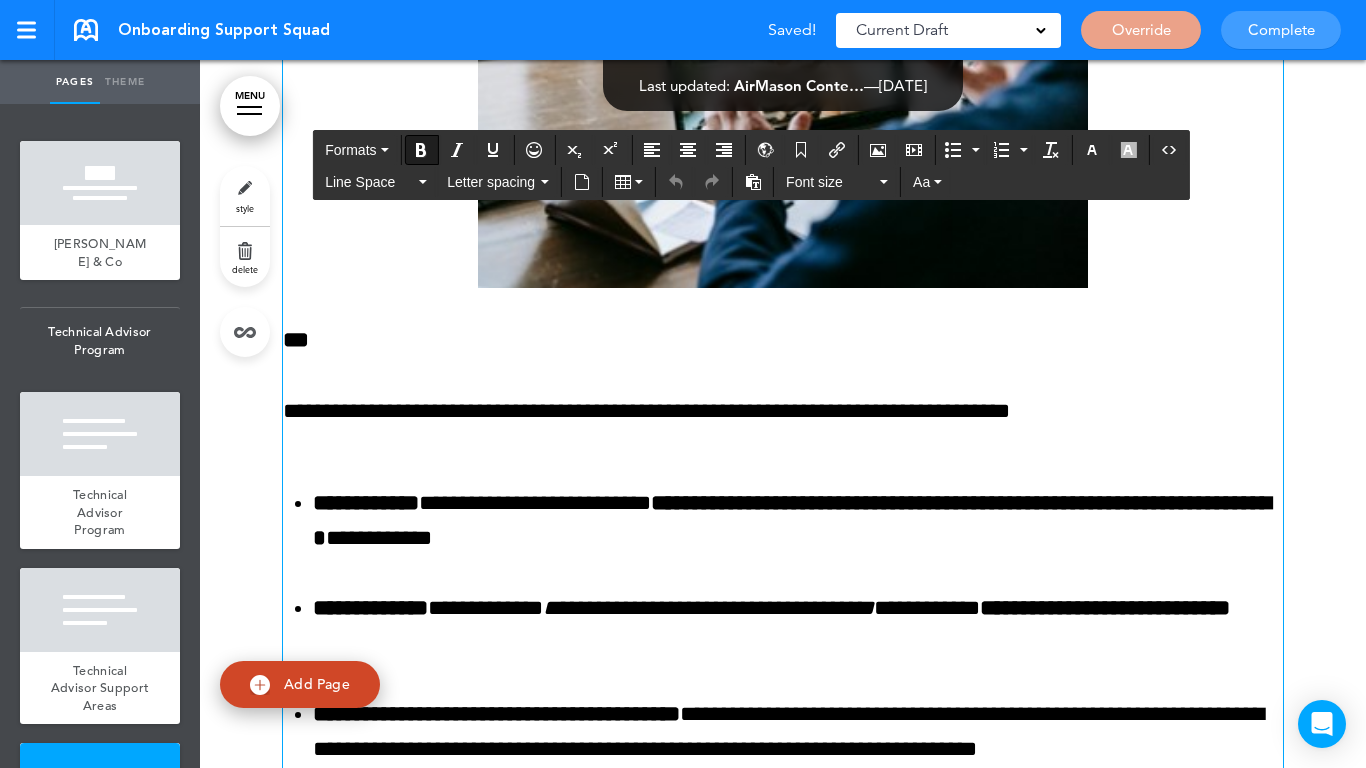 scroll, scrollTop: 3800, scrollLeft: 0, axis: vertical 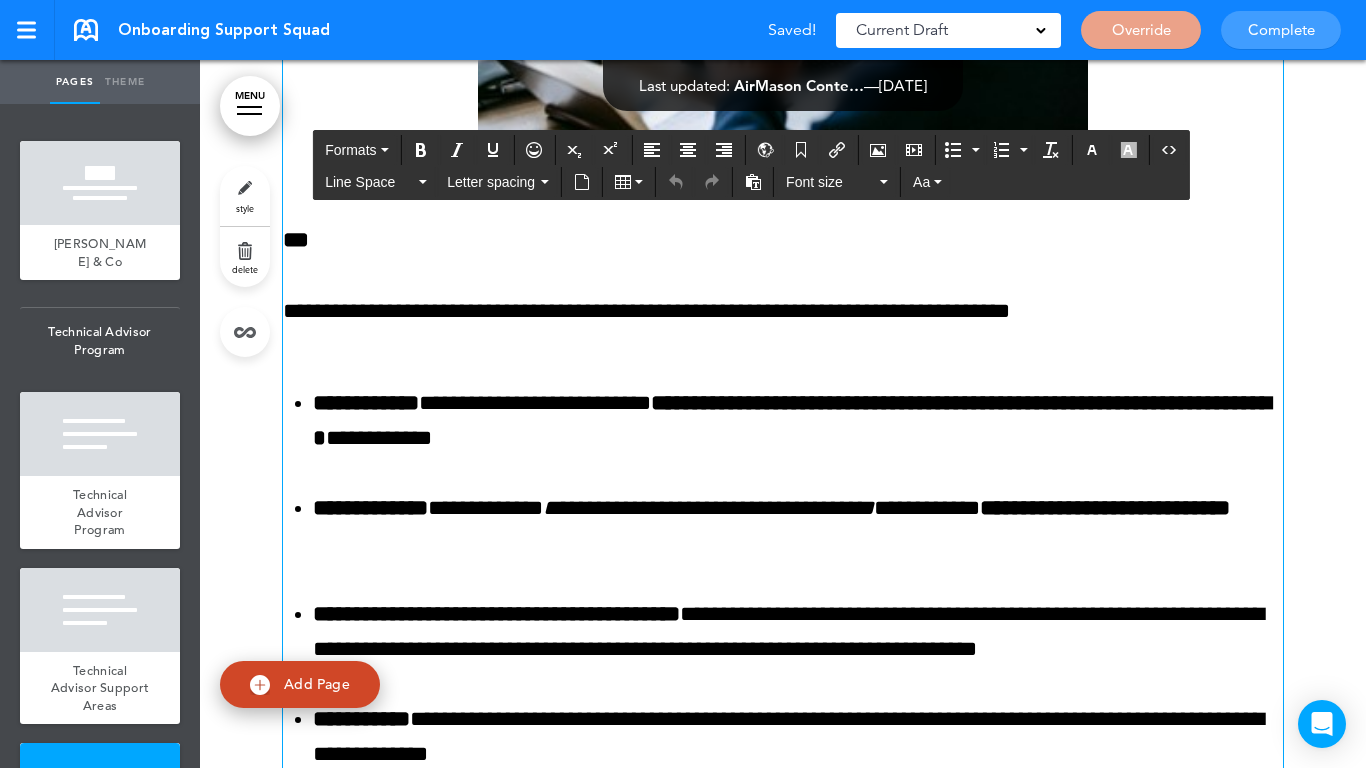 click on "**********" at bounding box center (783, 311) 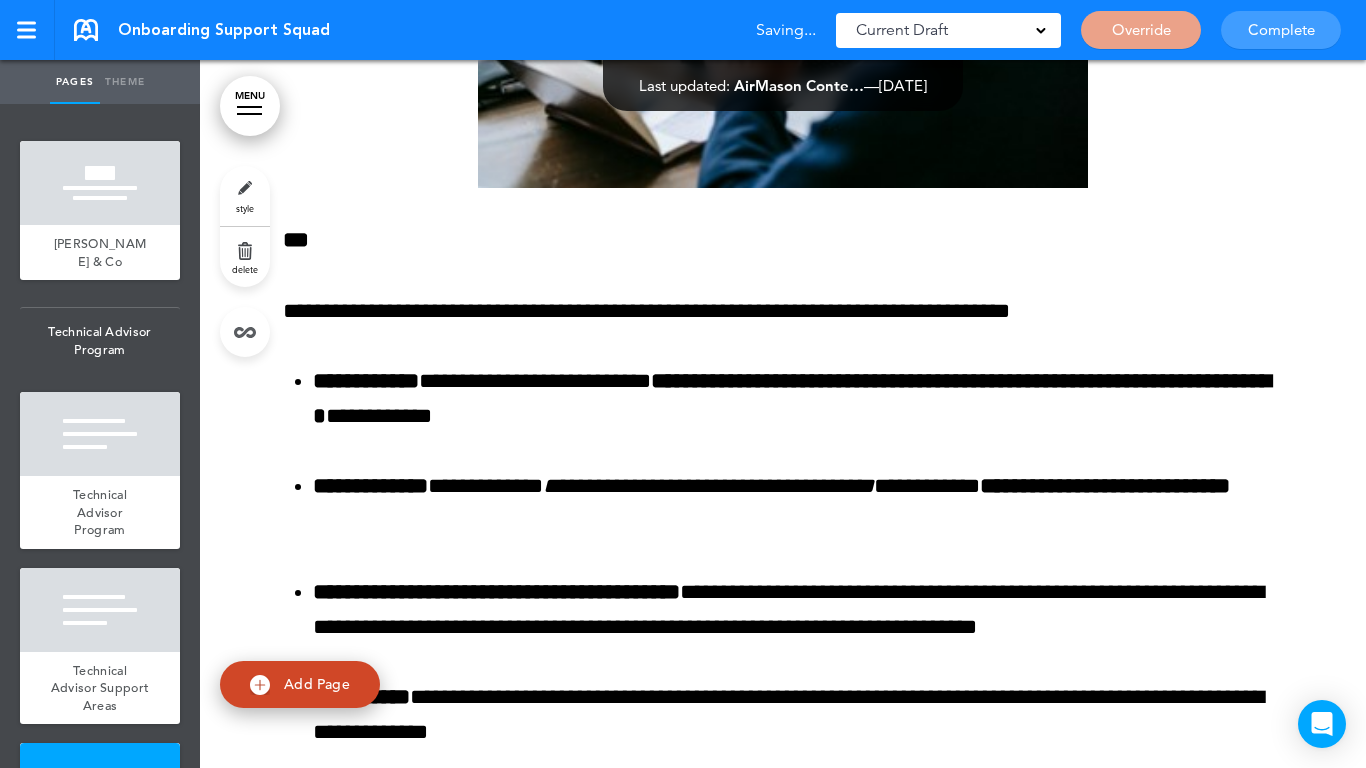 click at bounding box center [783, 431] 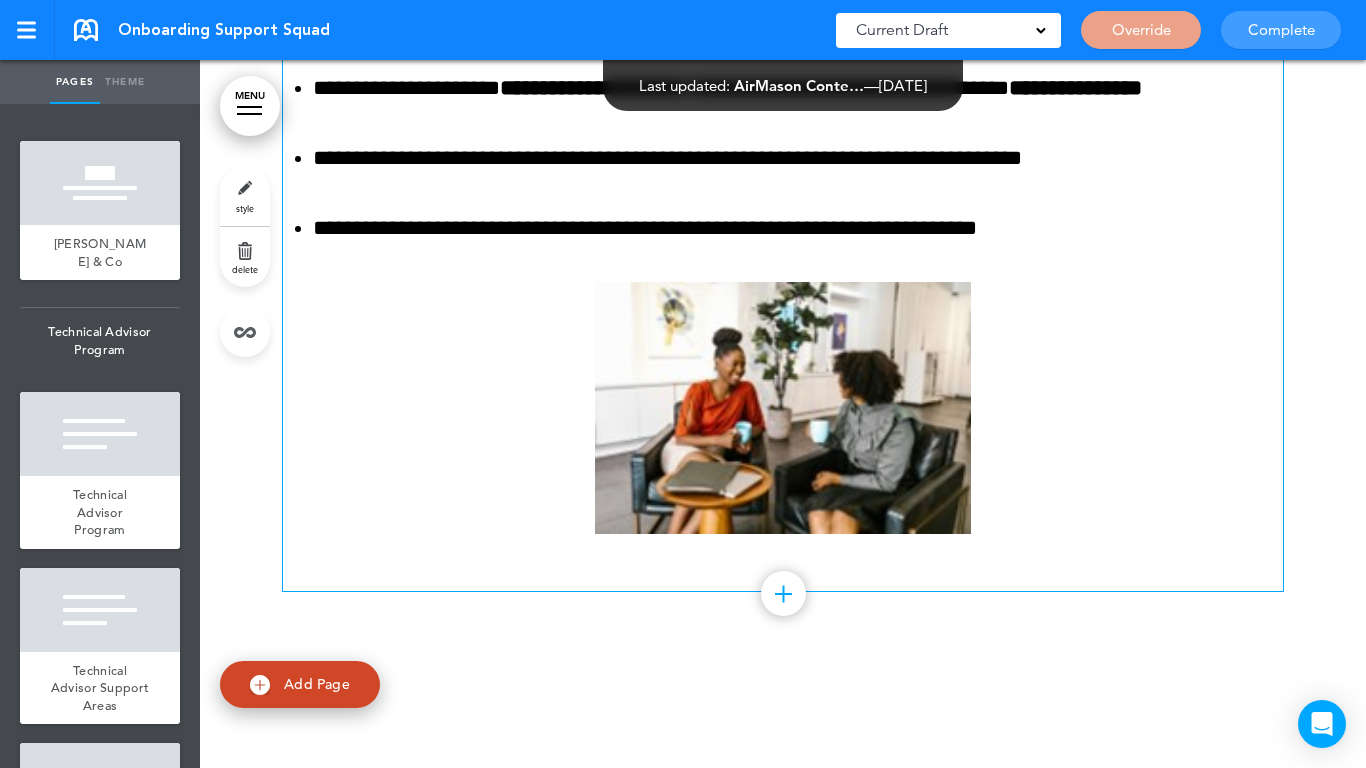 scroll, scrollTop: 9000, scrollLeft: 0, axis: vertical 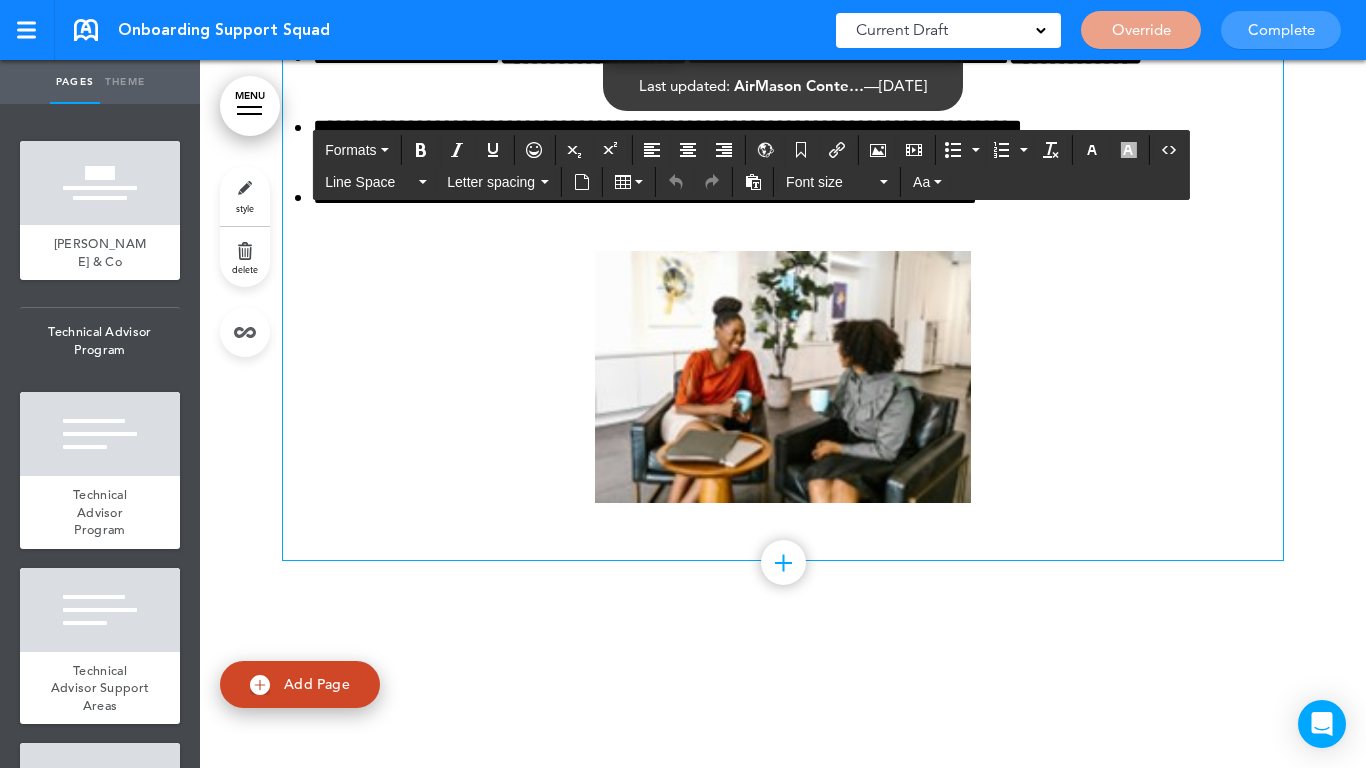 click on "**********" at bounding box center [783, 247] 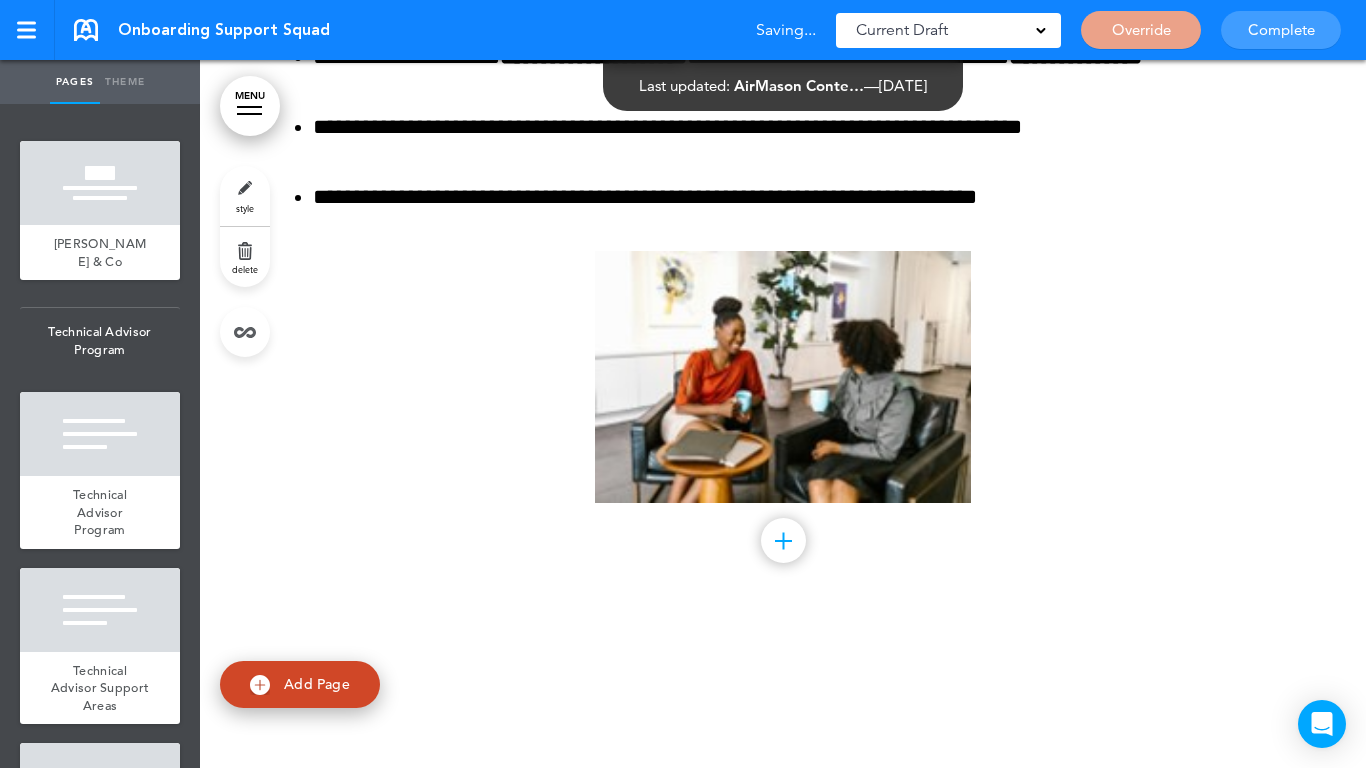 click on "**********" at bounding box center [783, 244] 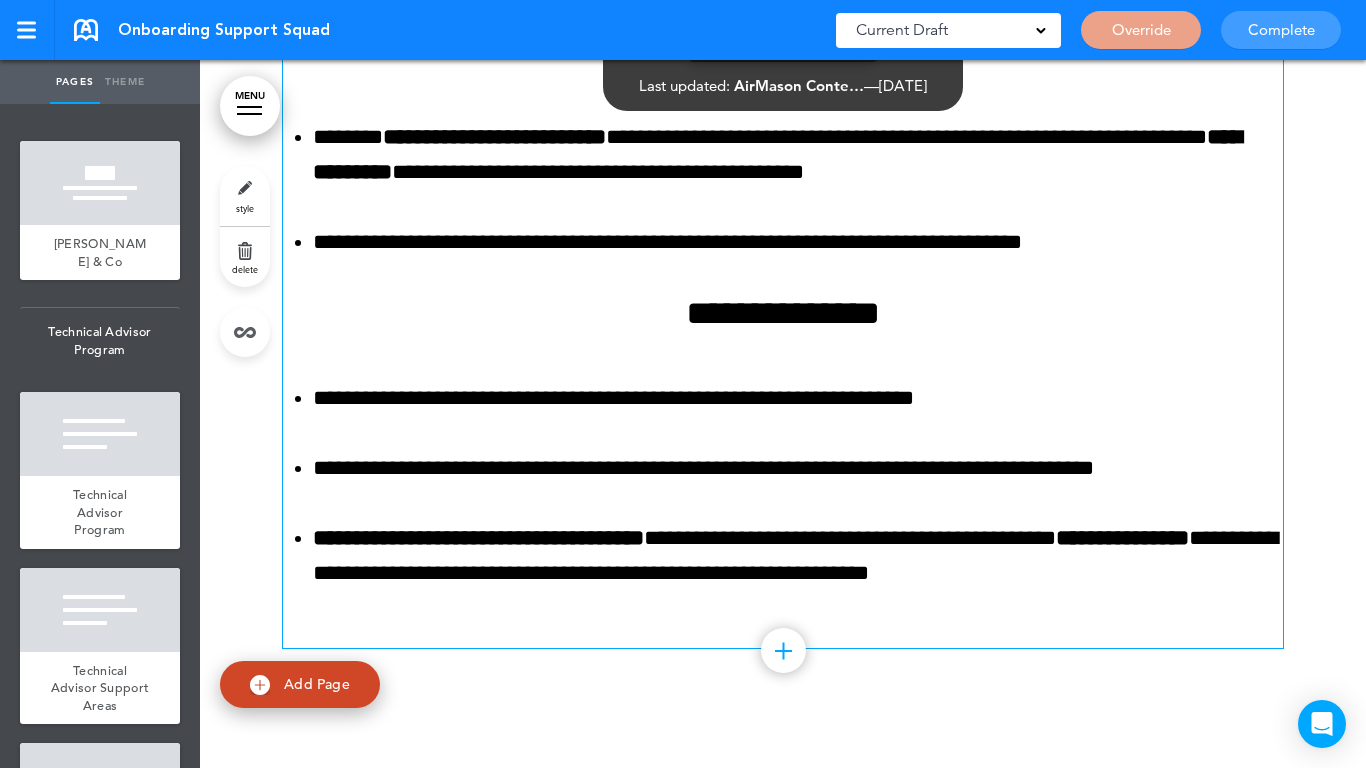 scroll, scrollTop: 11000, scrollLeft: 0, axis: vertical 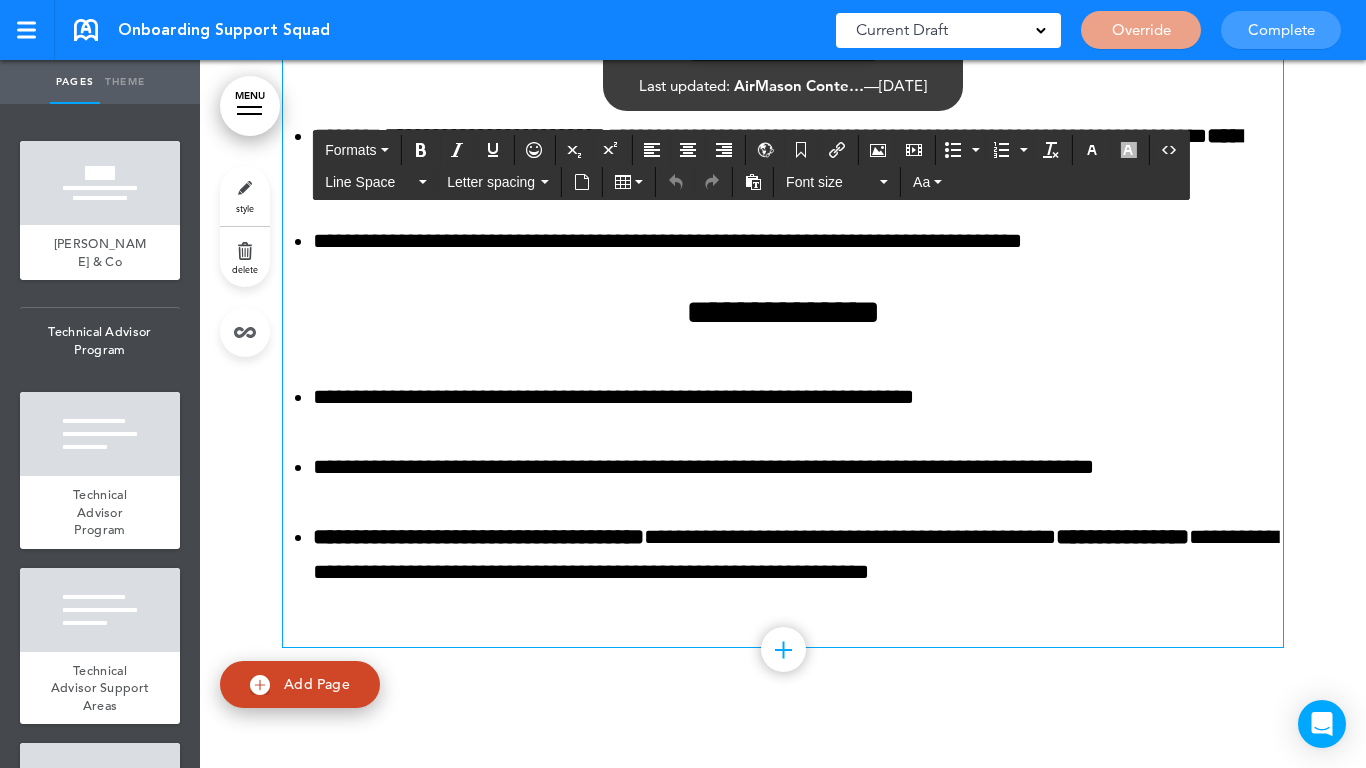 click on "**********" at bounding box center [783, 35] 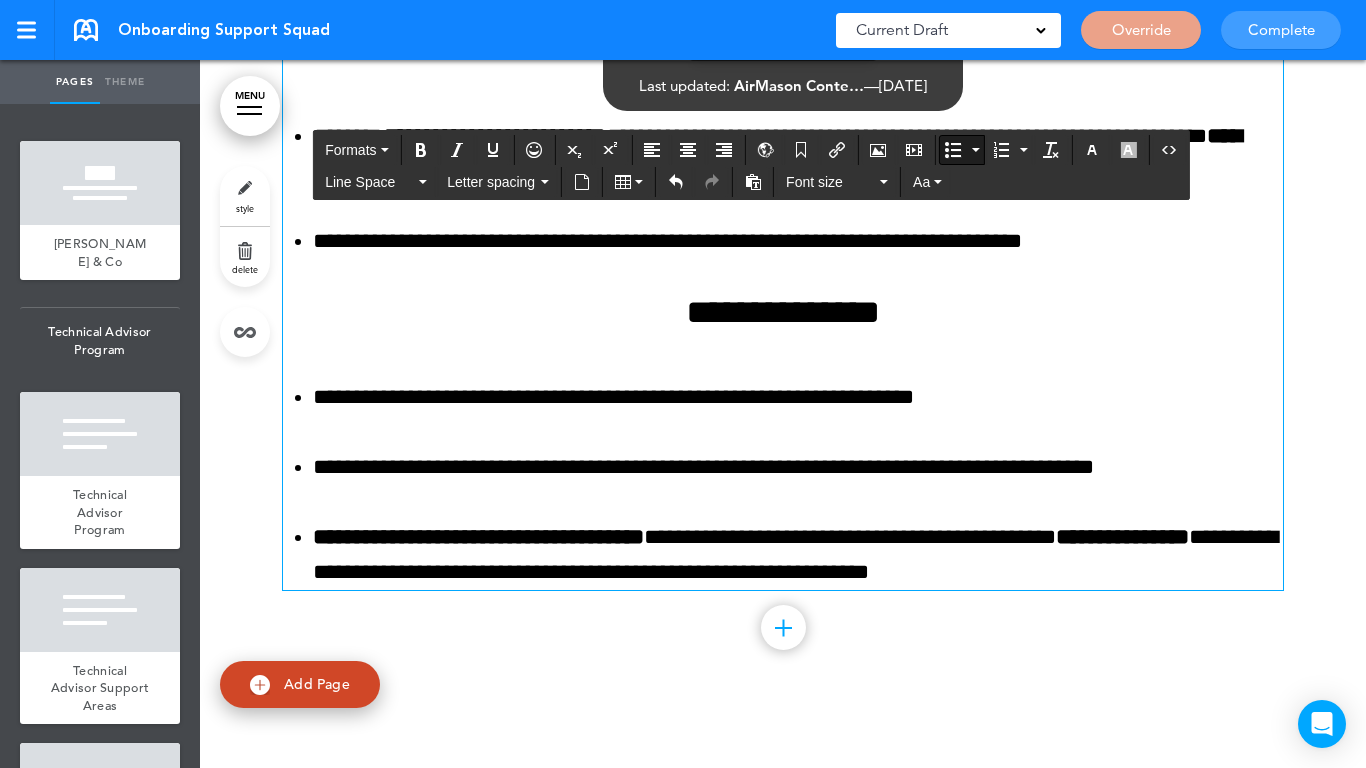 click on "Add collapsible section
?
In order to add a collapsible
section, only solid background  colours can be used.
Read Less" at bounding box center (783, 632) 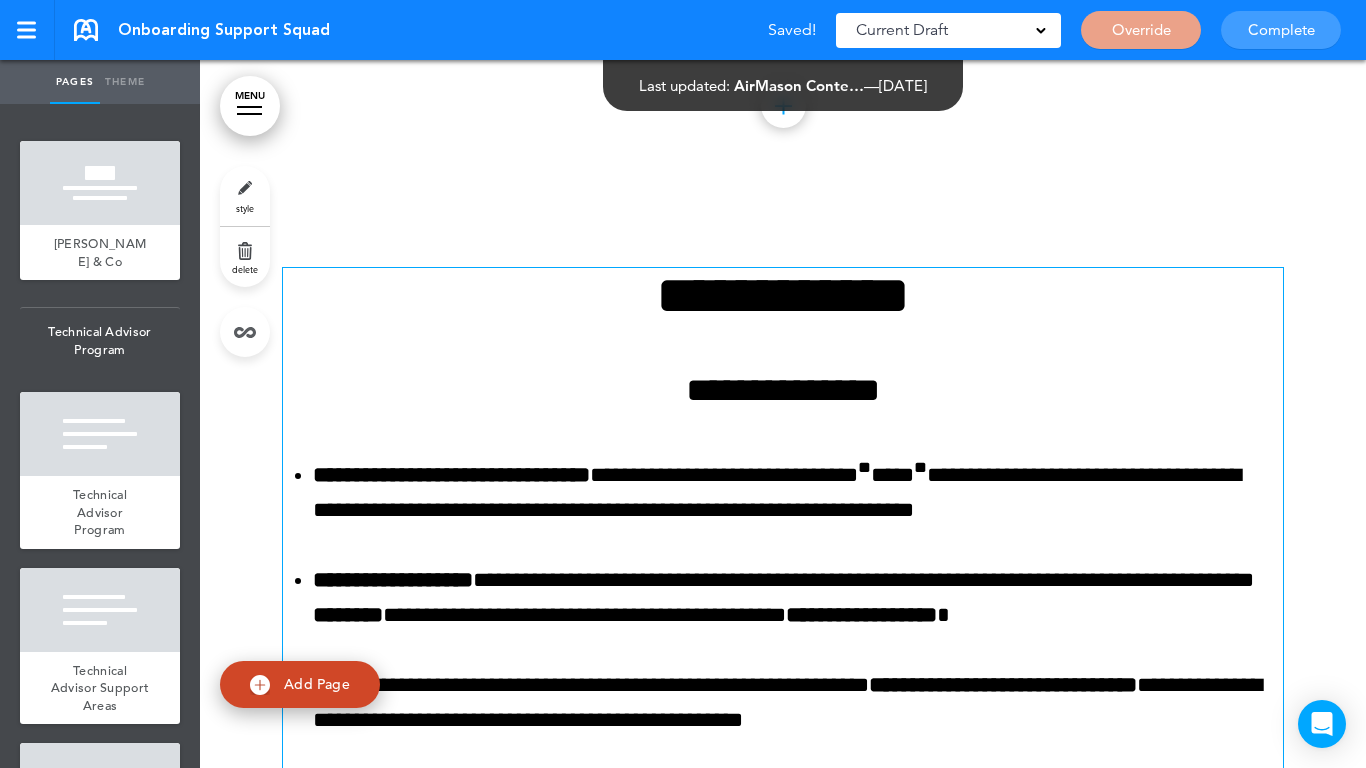 scroll, scrollTop: 10100, scrollLeft: 0, axis: vertical 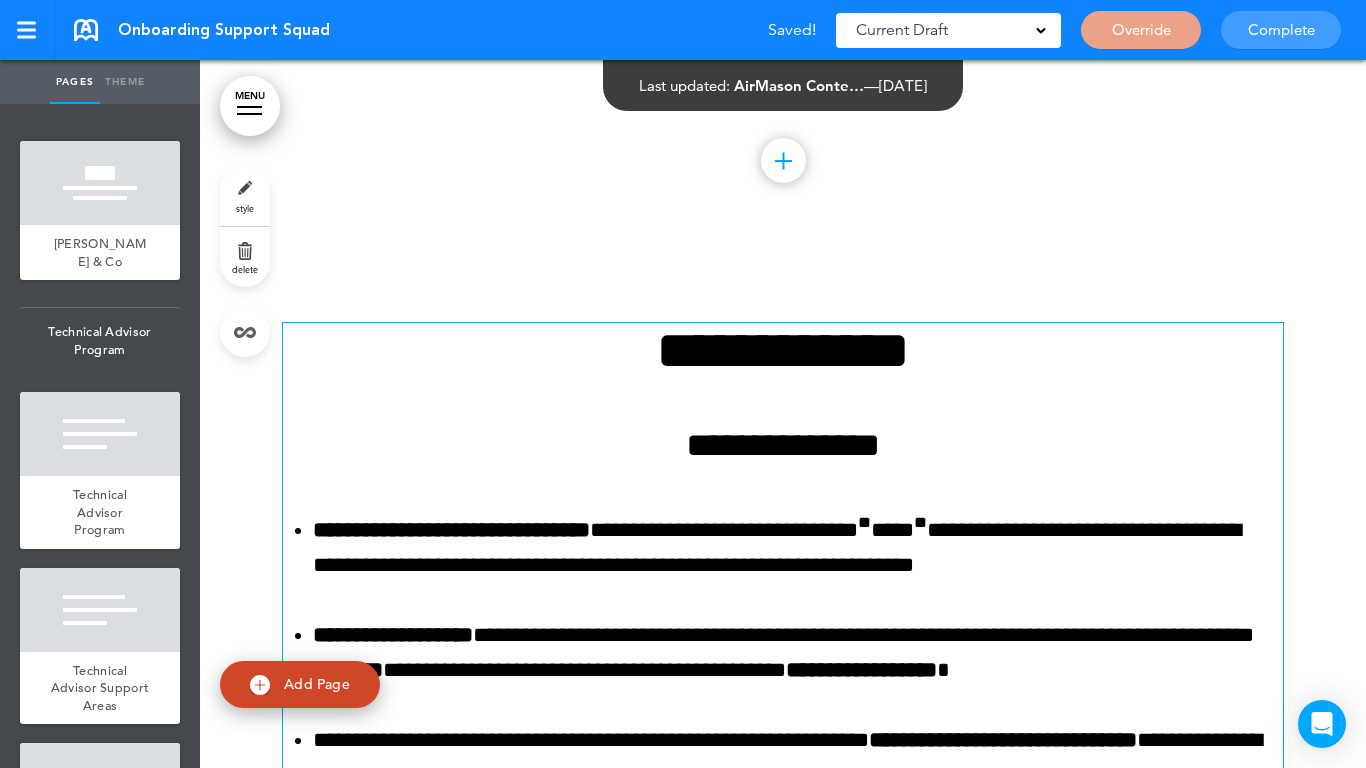 click on "**********" at bounding box center [783, 445] 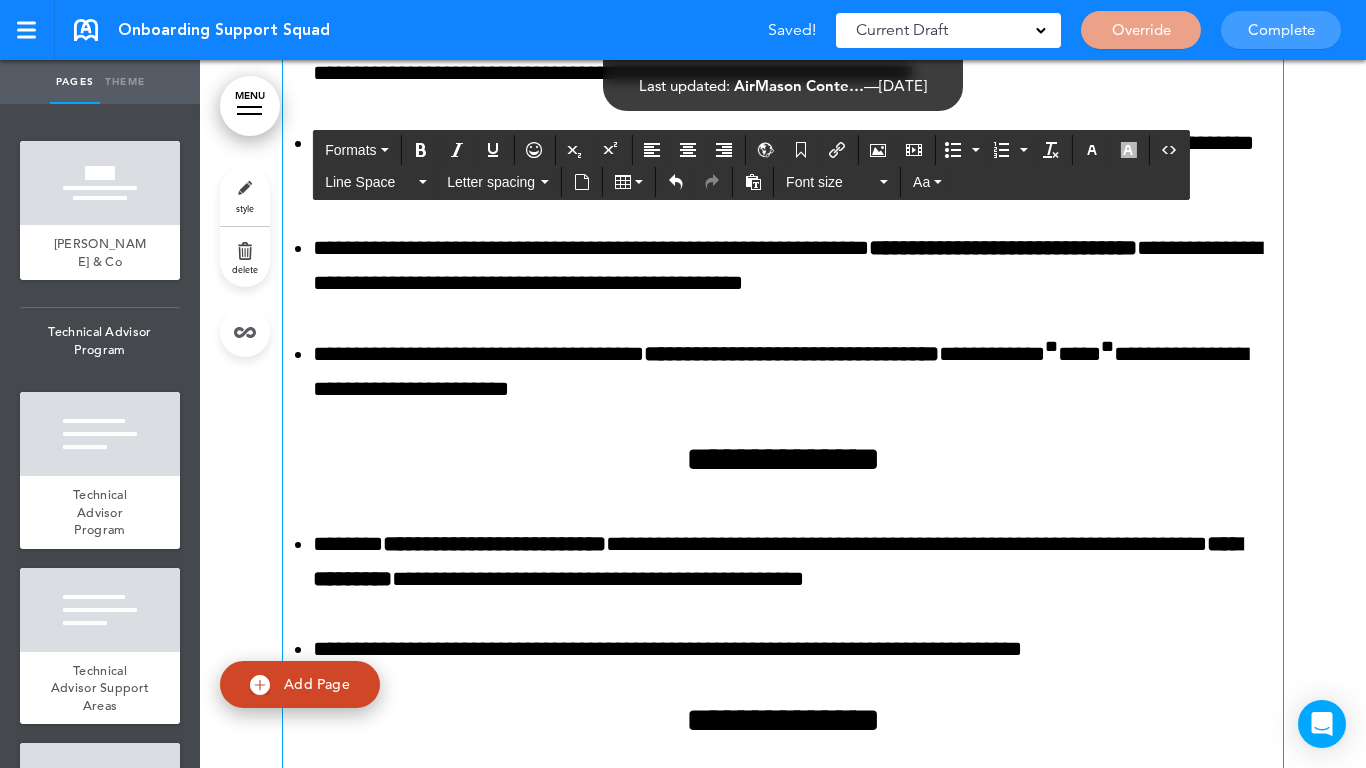 scroll, scrollTop: 10600, scrollLeft: 0, axis: vertical 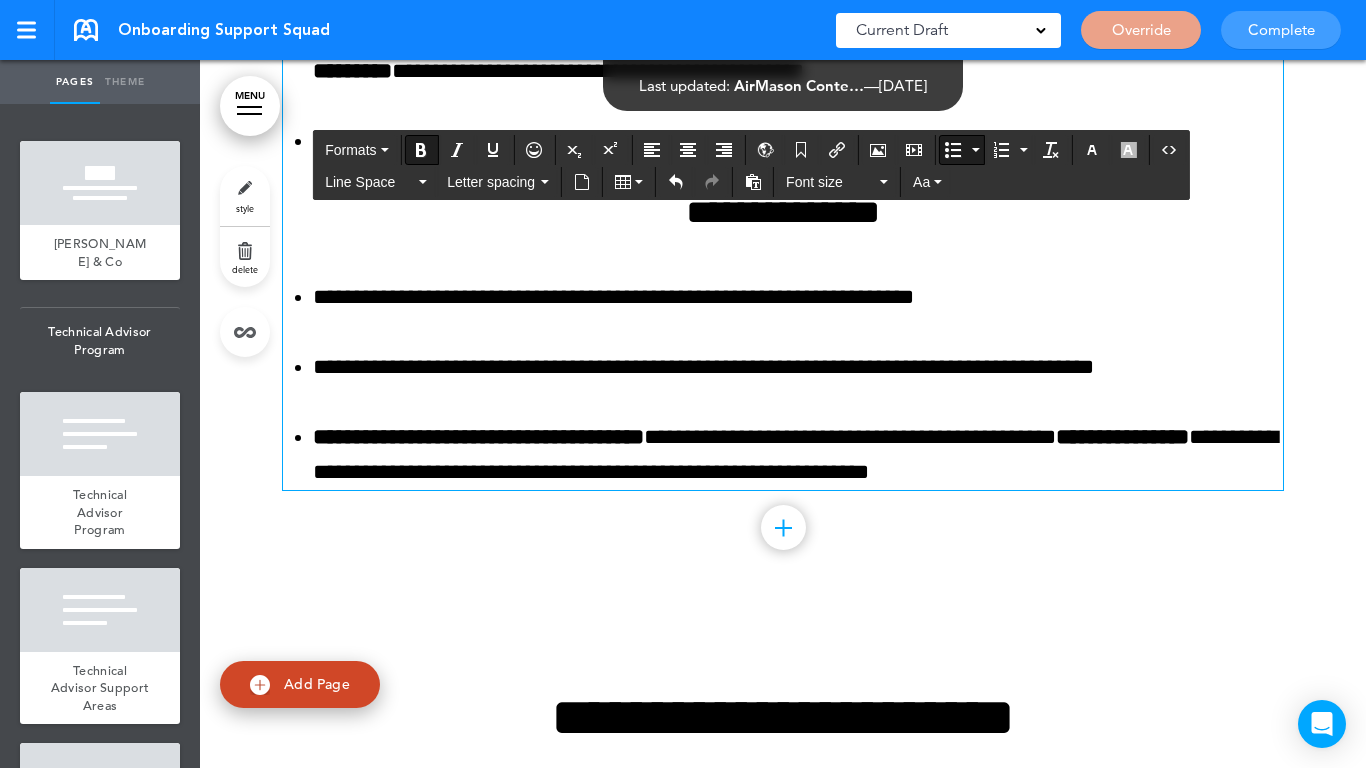 click on "**********" at bounding box center [783, 385] 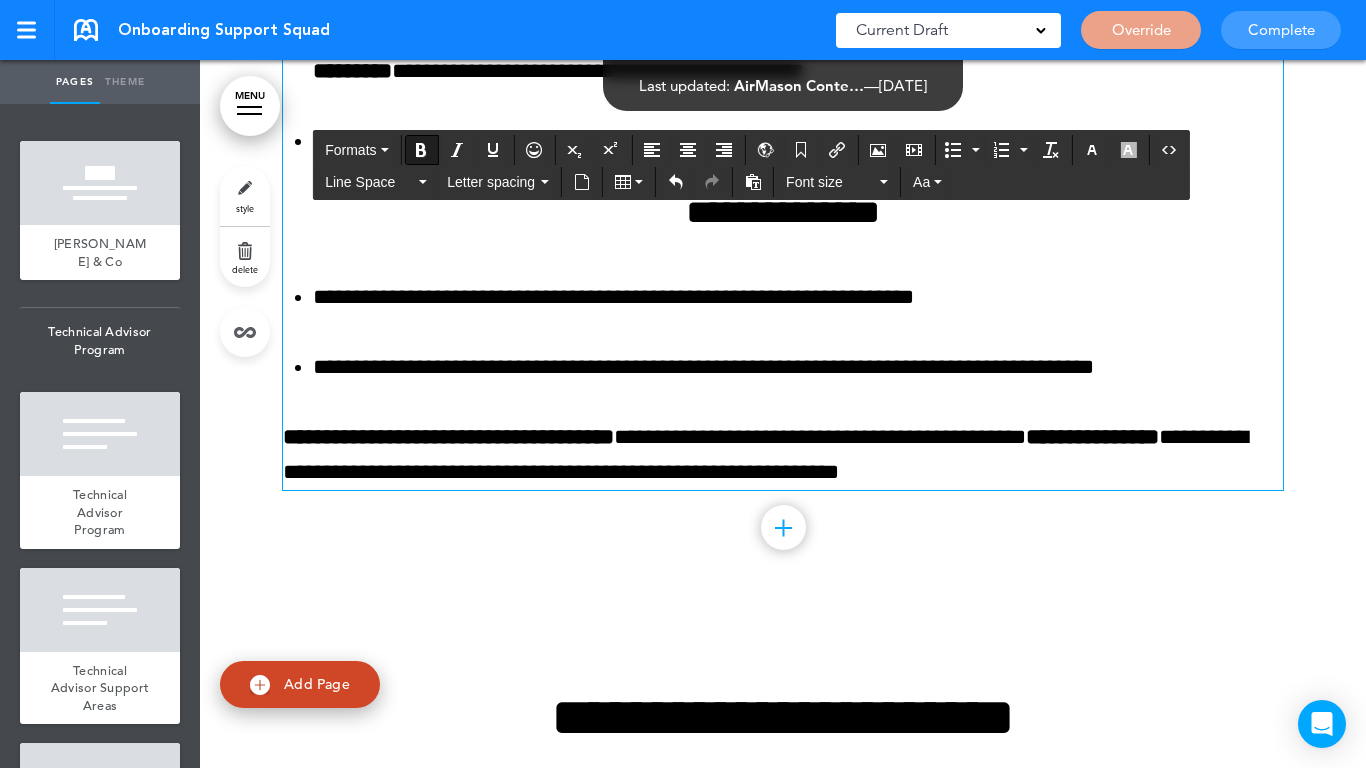 click on "Add collapsible section
?
In order to add a collapsible
section, only solid background  colours can be used.
Read Less" at bounding box center [783, 532] 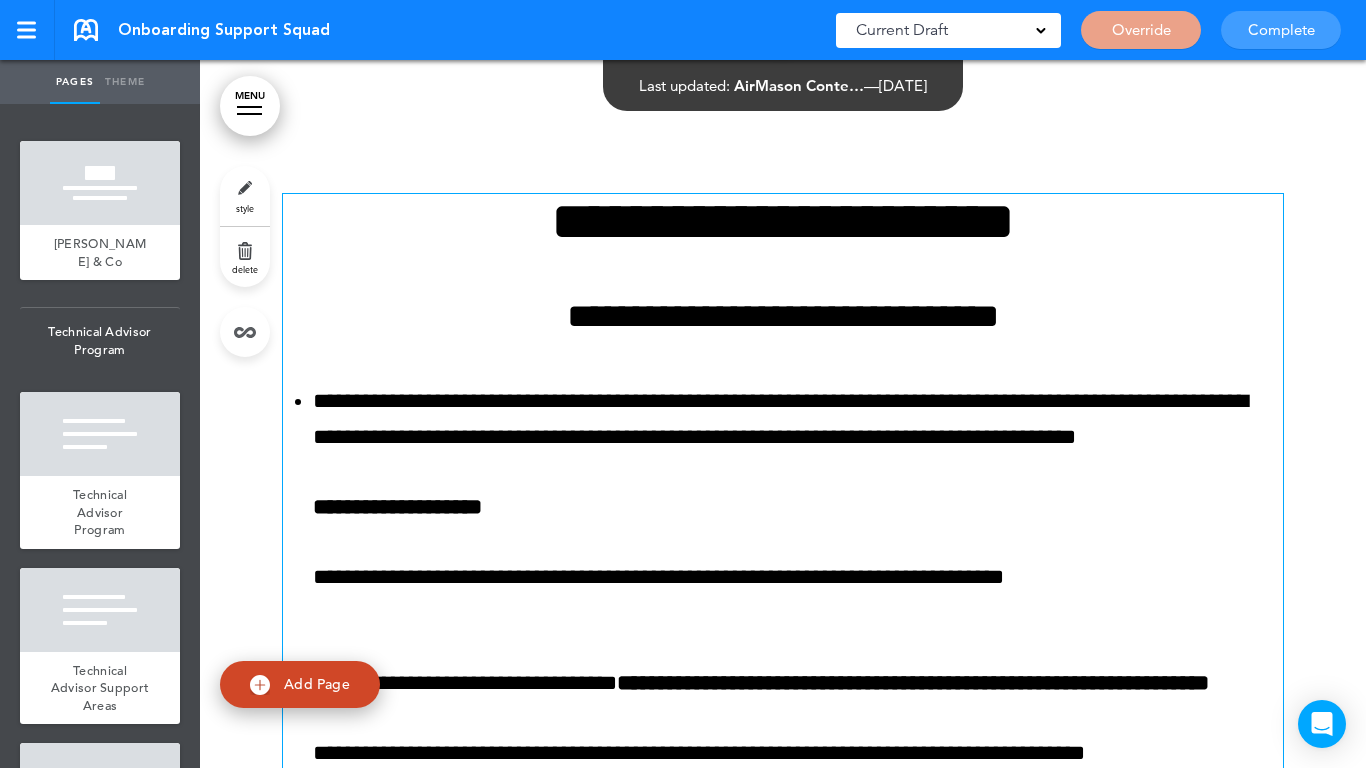 scroll, scrollTop: 11600, scrollLeft: 0, axis: vertical 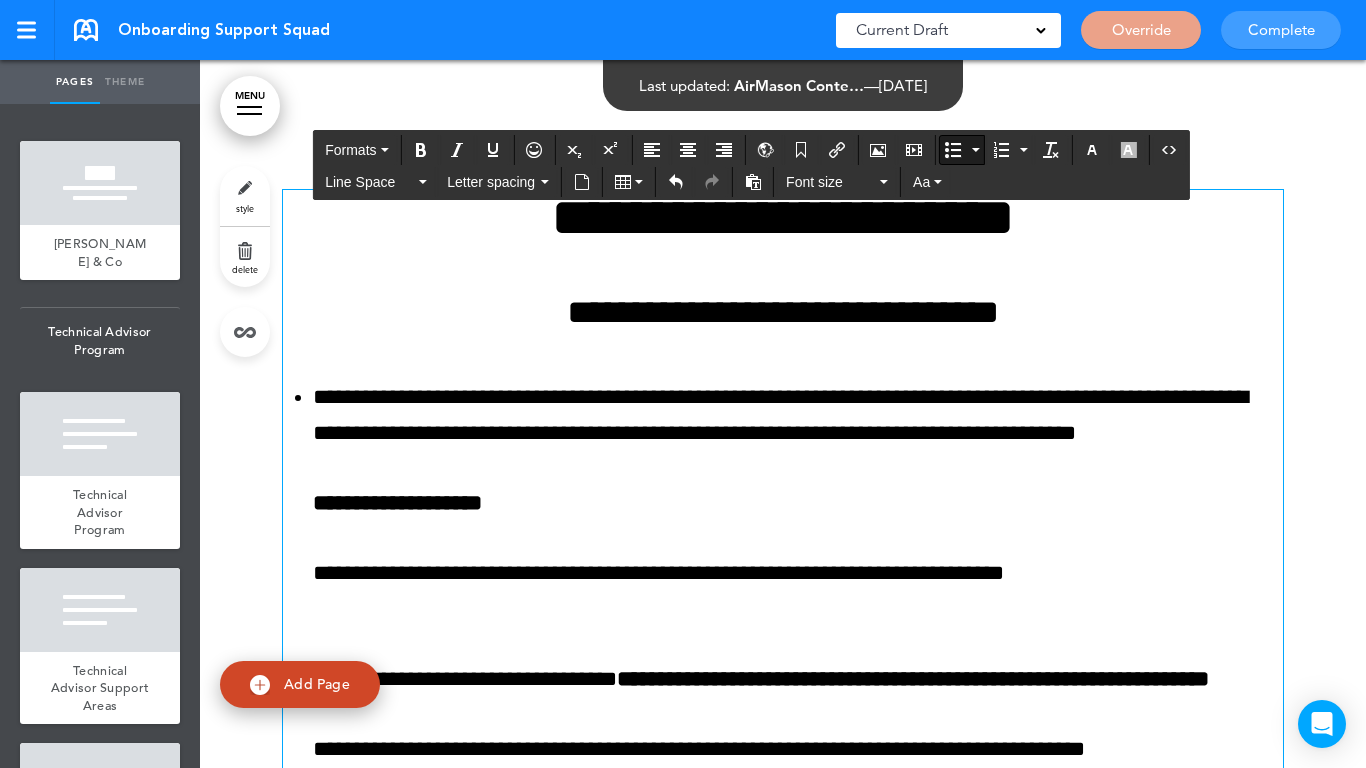 click on "**********" at bounding box center (783, 1265) 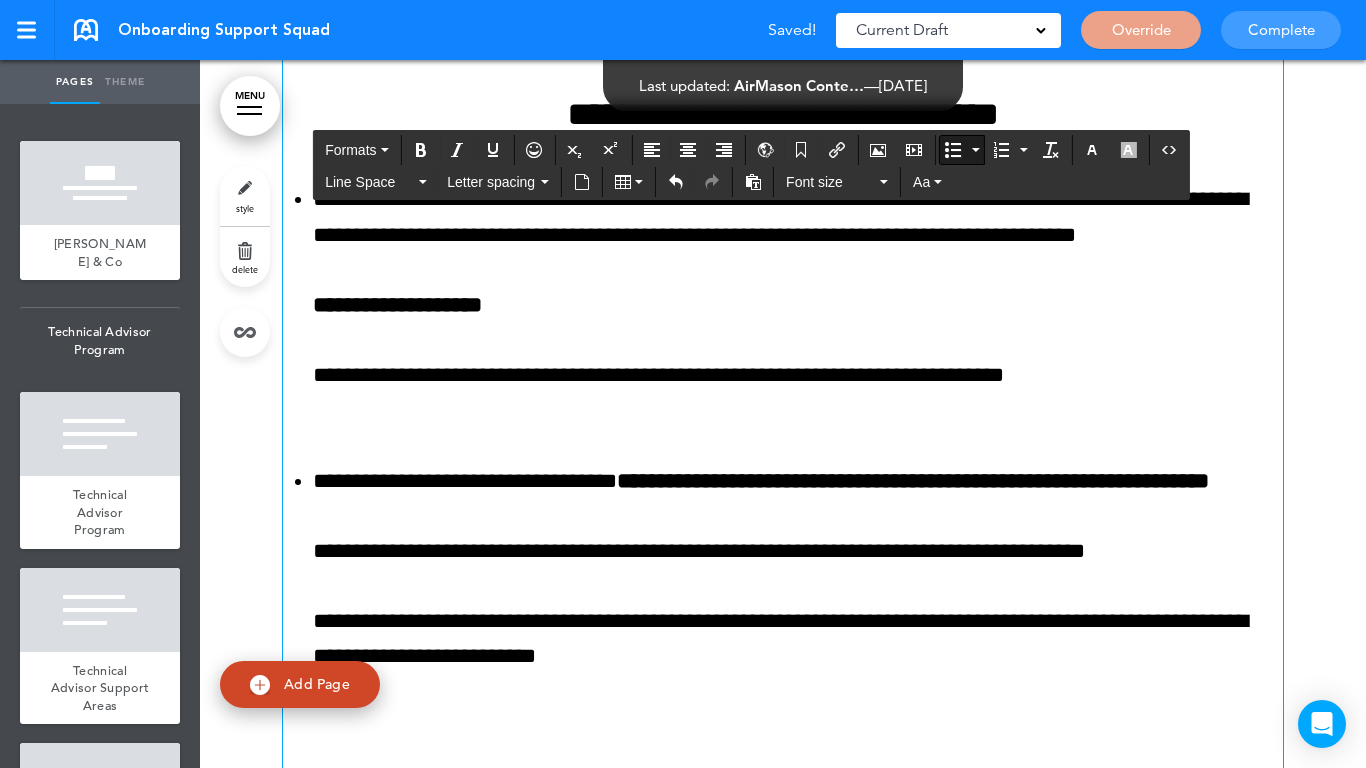 scroll, scrollTop: 11800, scrollLeft: 0, axis: vertical 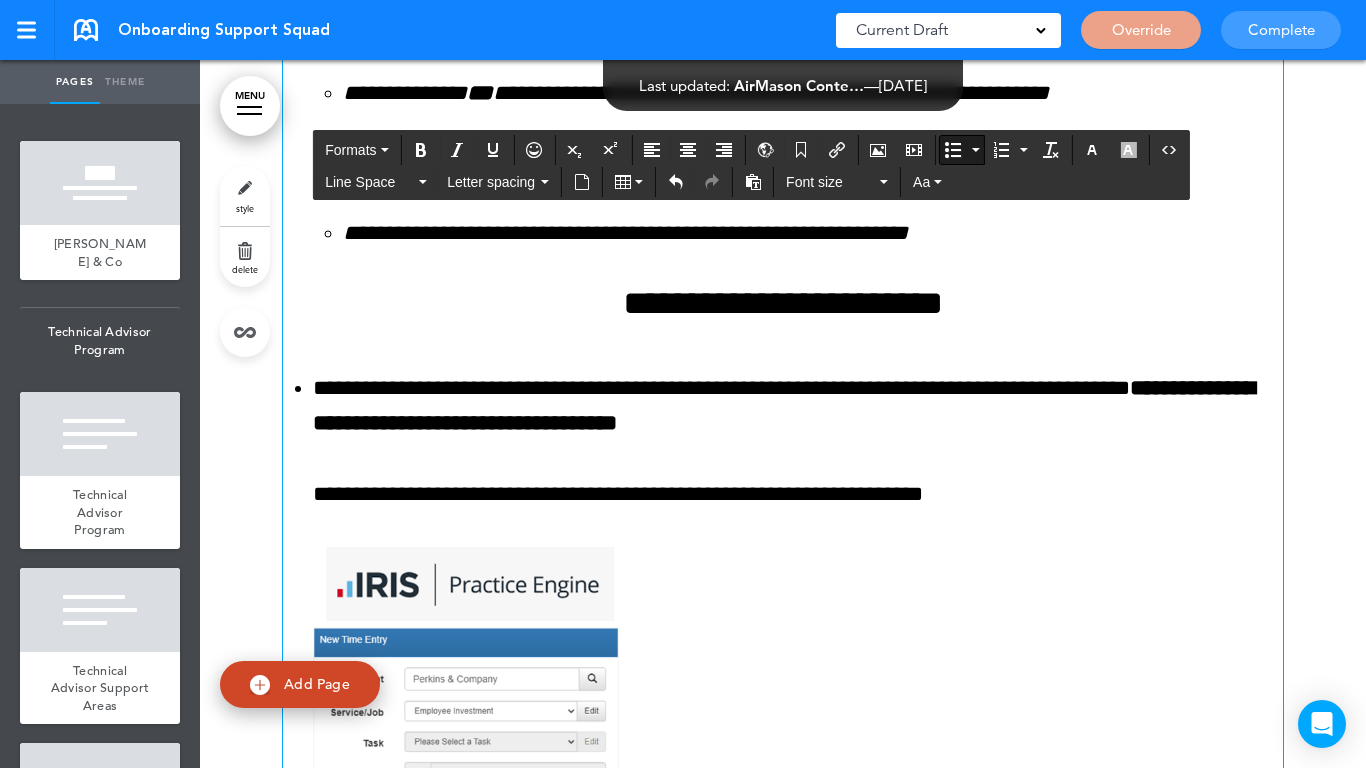 click on "**********" at bounding box center [798, 648] 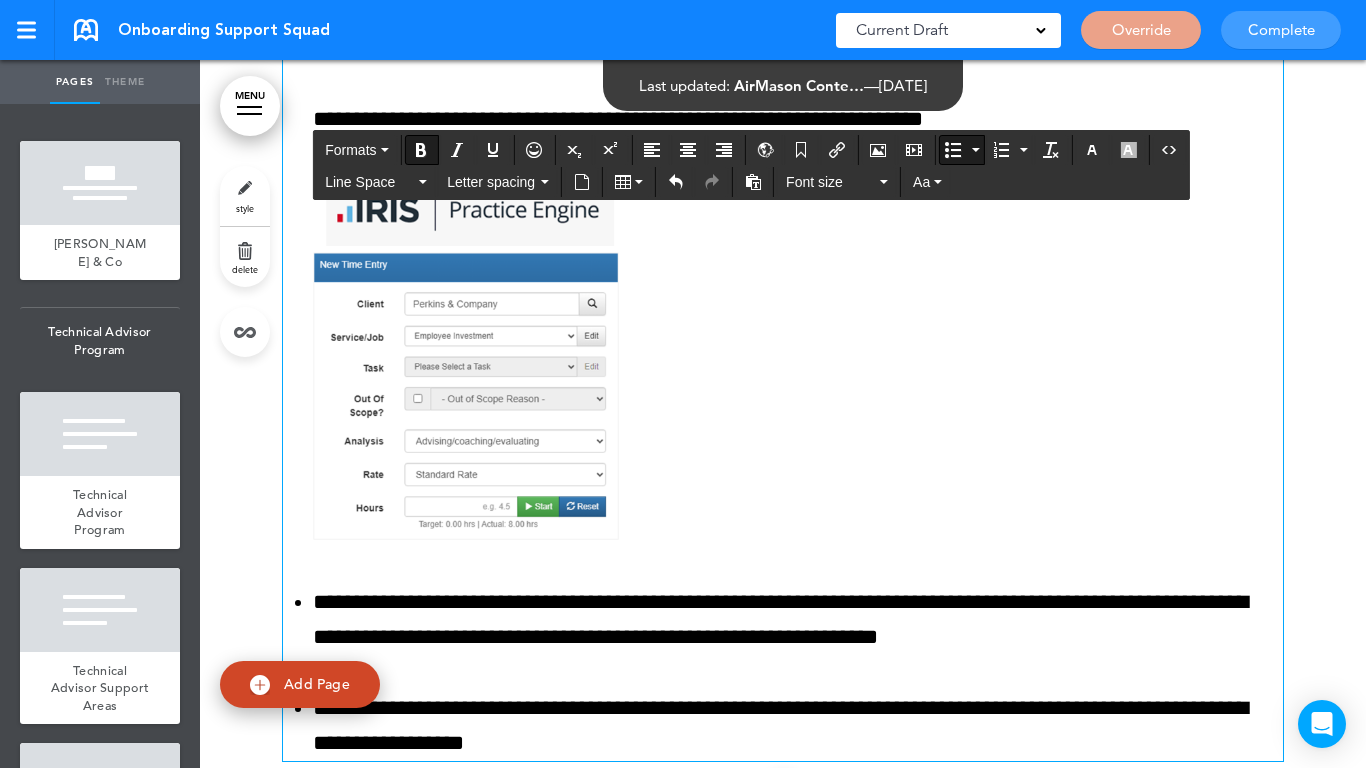 scroll, scrollTop: 13100, scrollLeft: 0, axis: vertical 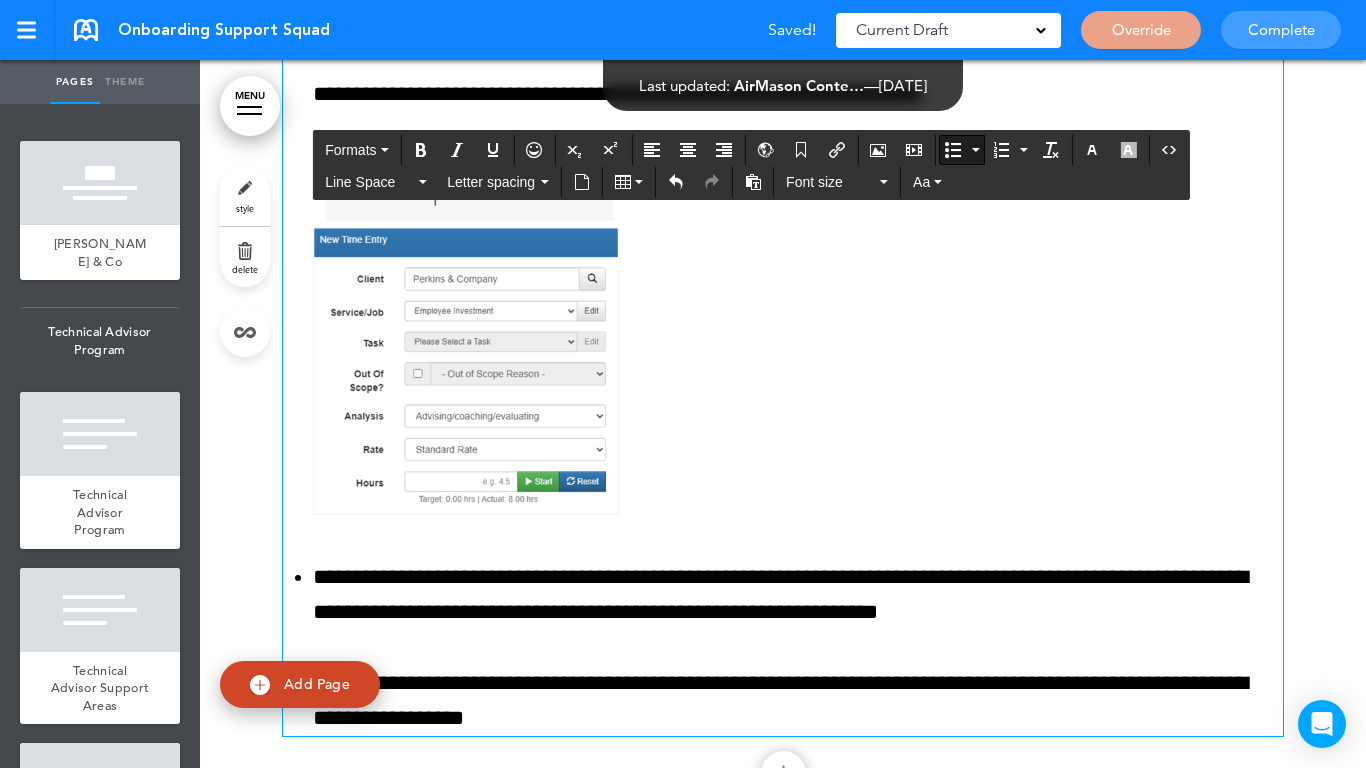 click on "**********" at bounding box center [783, 353] 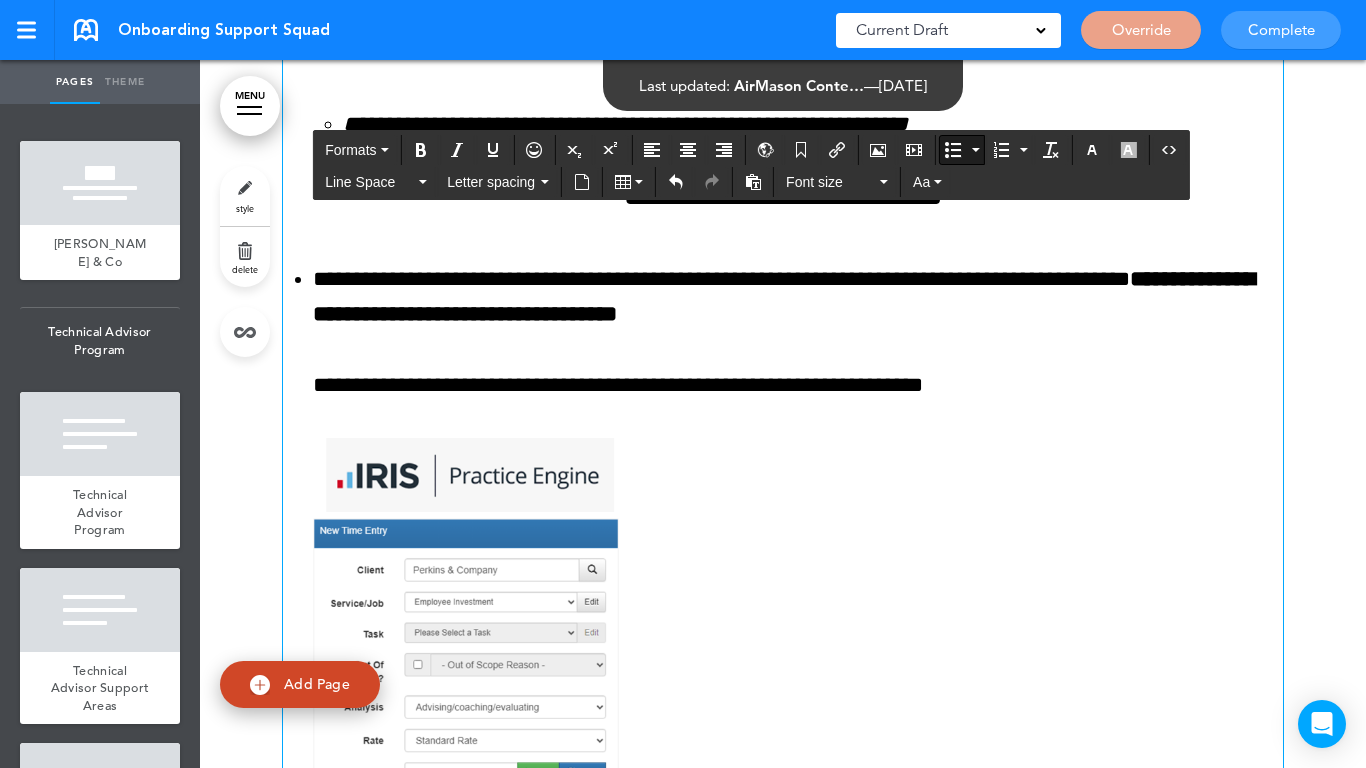 scroll, scrollTop: 12800, scrollLeft: 0, axis: vertical 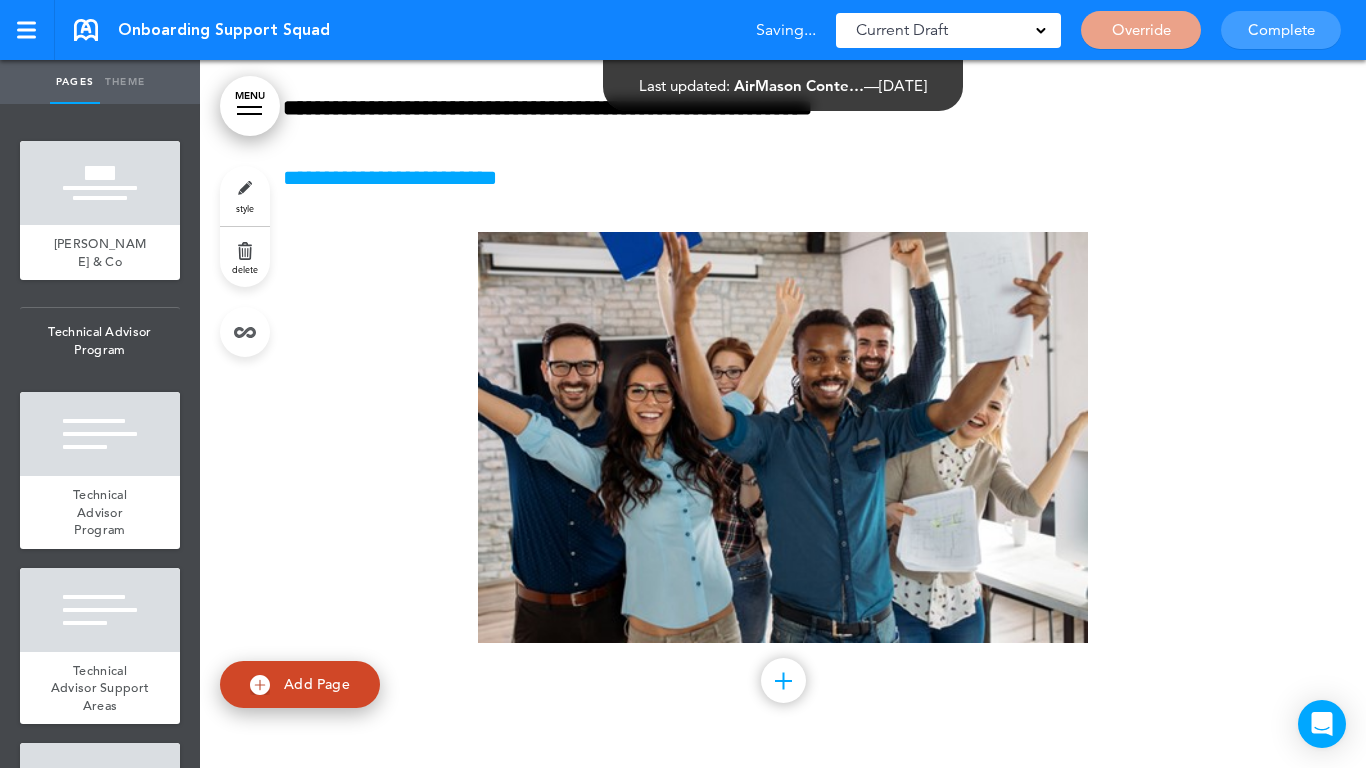 click on "Complete" at bounding box center [1281, 30] 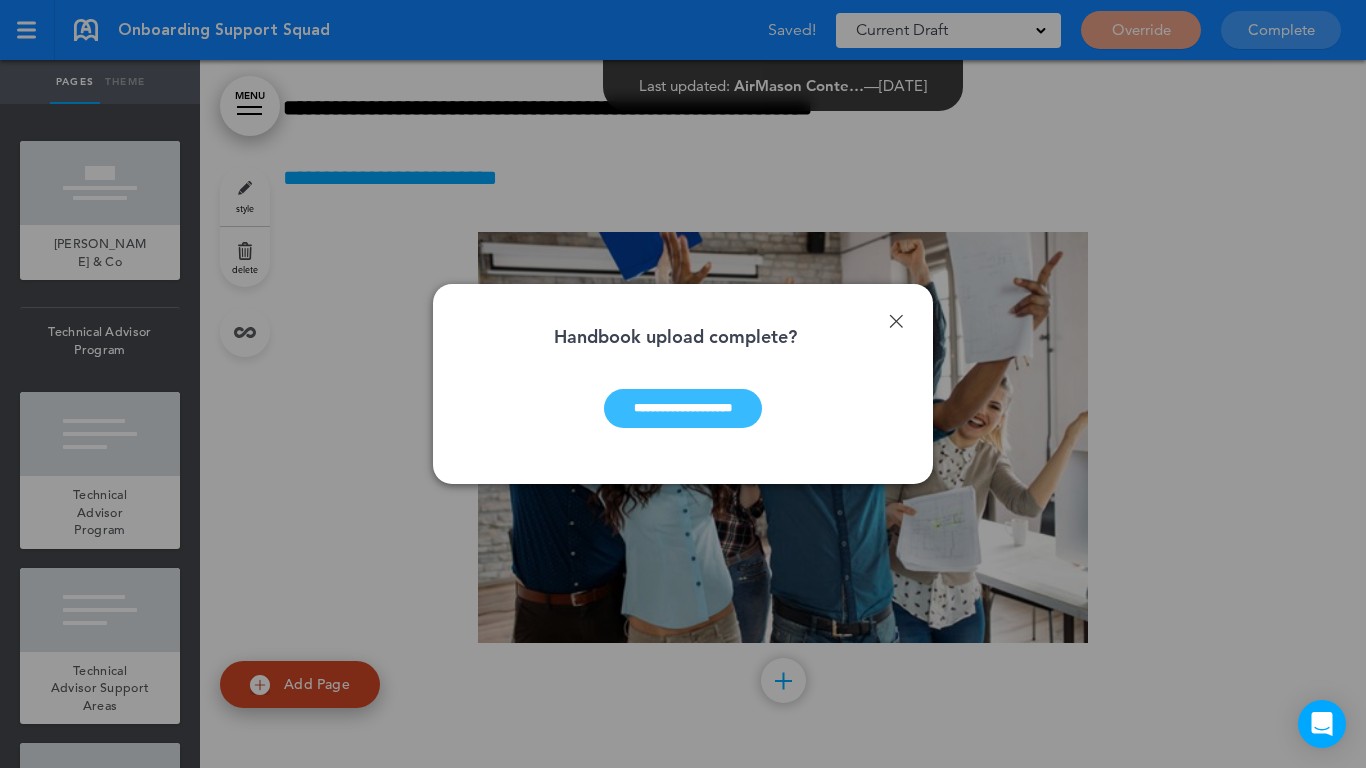 click on "**********" at bounding box center (683, 408) 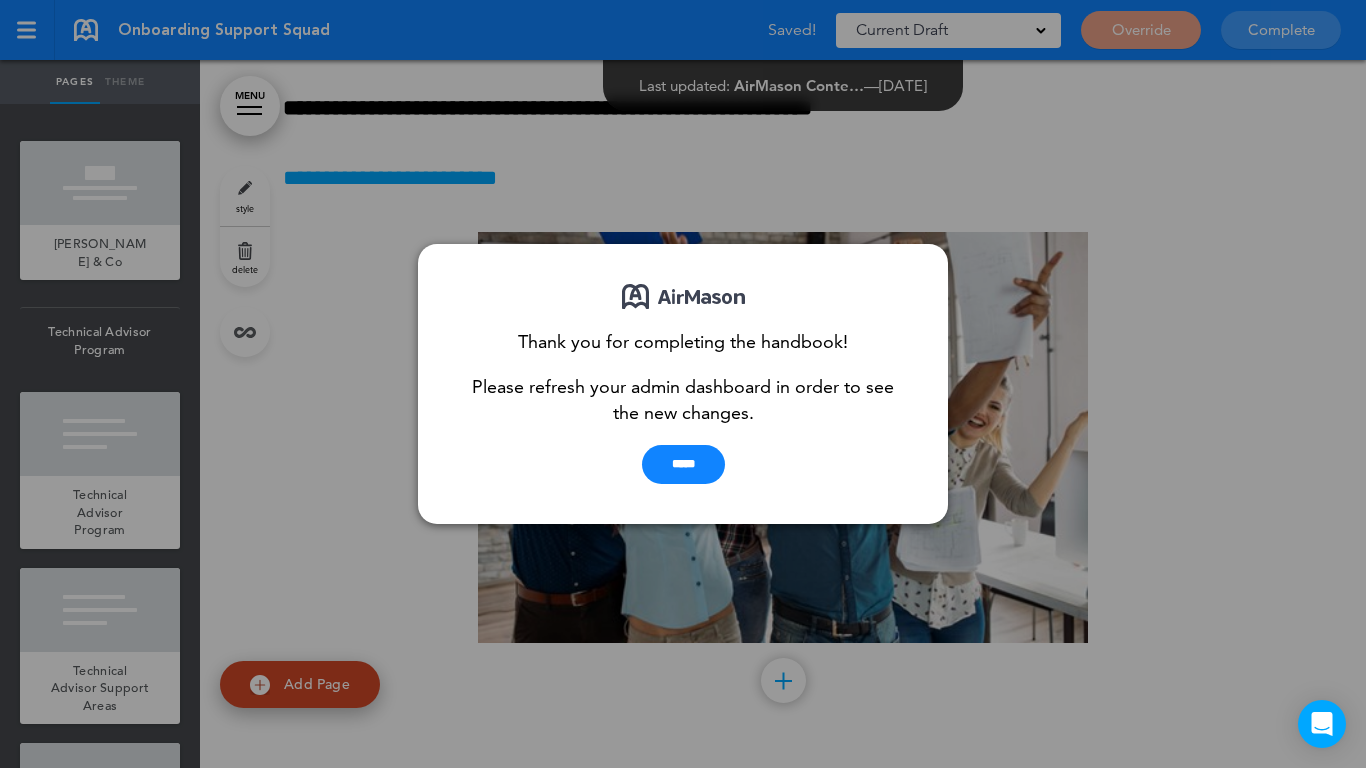 click on "*****" at bounding box center (683, 464) 